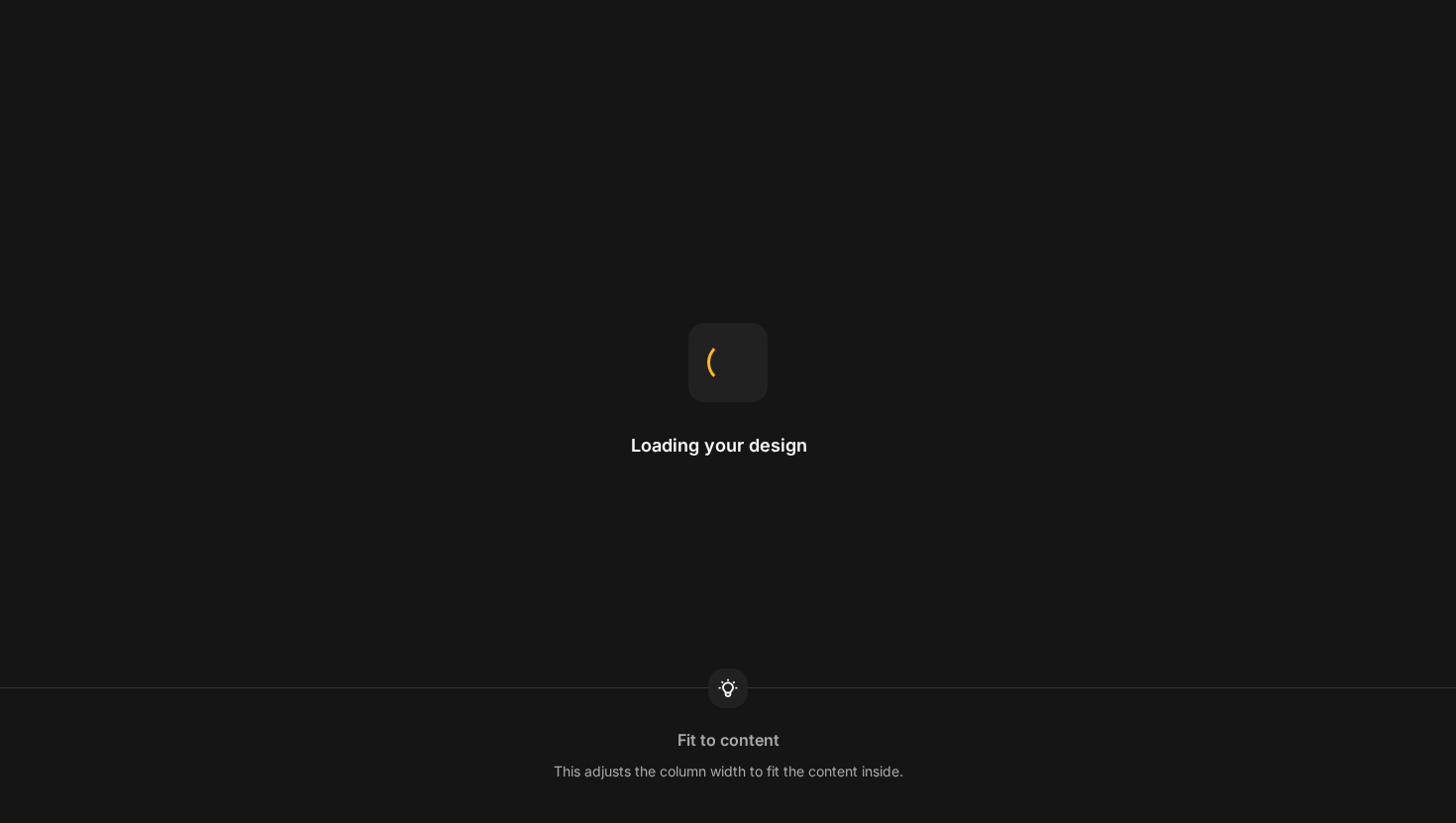 scroll, scrollTop: 0, scrollLeft: 0, axis: both 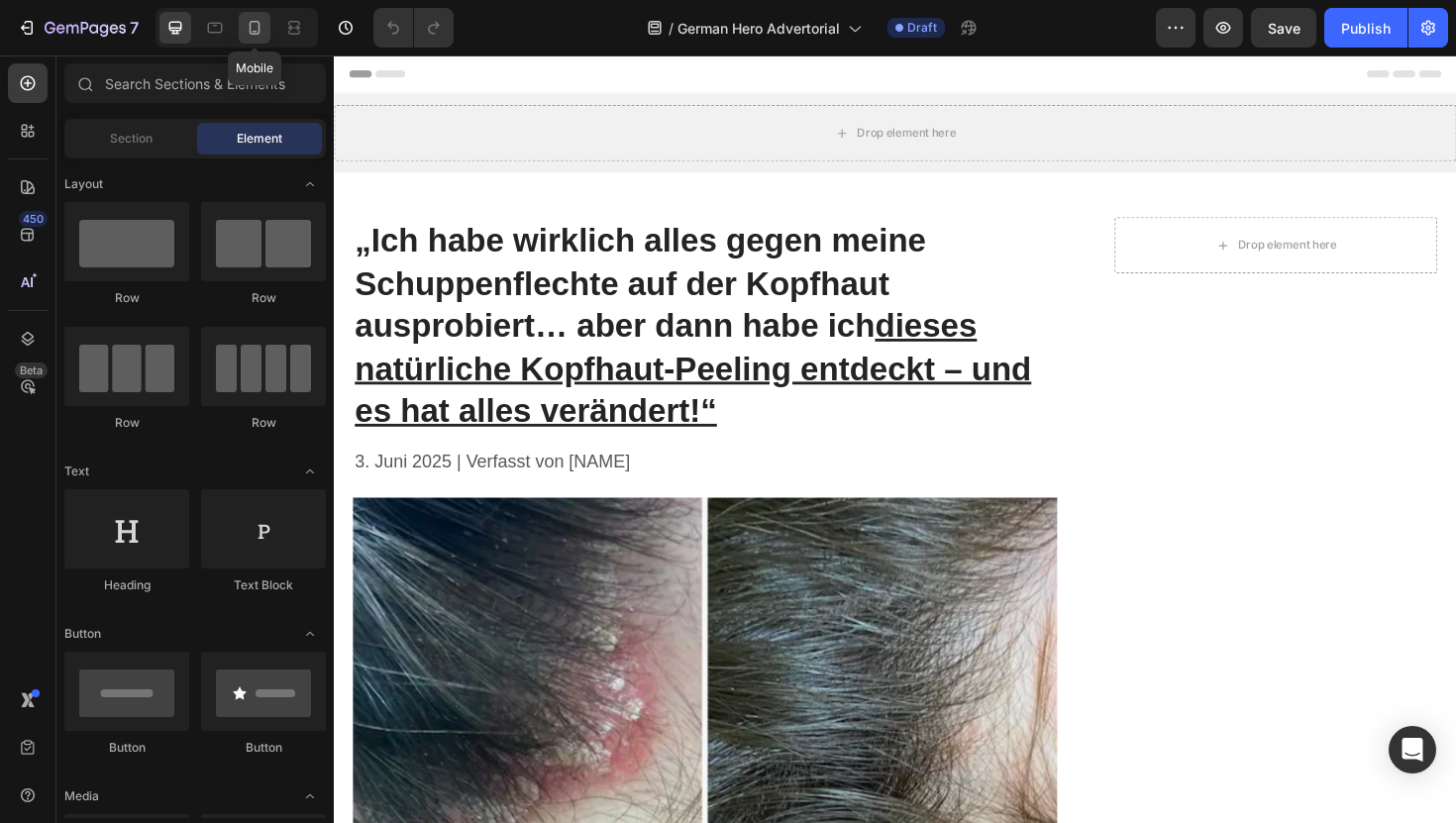 click 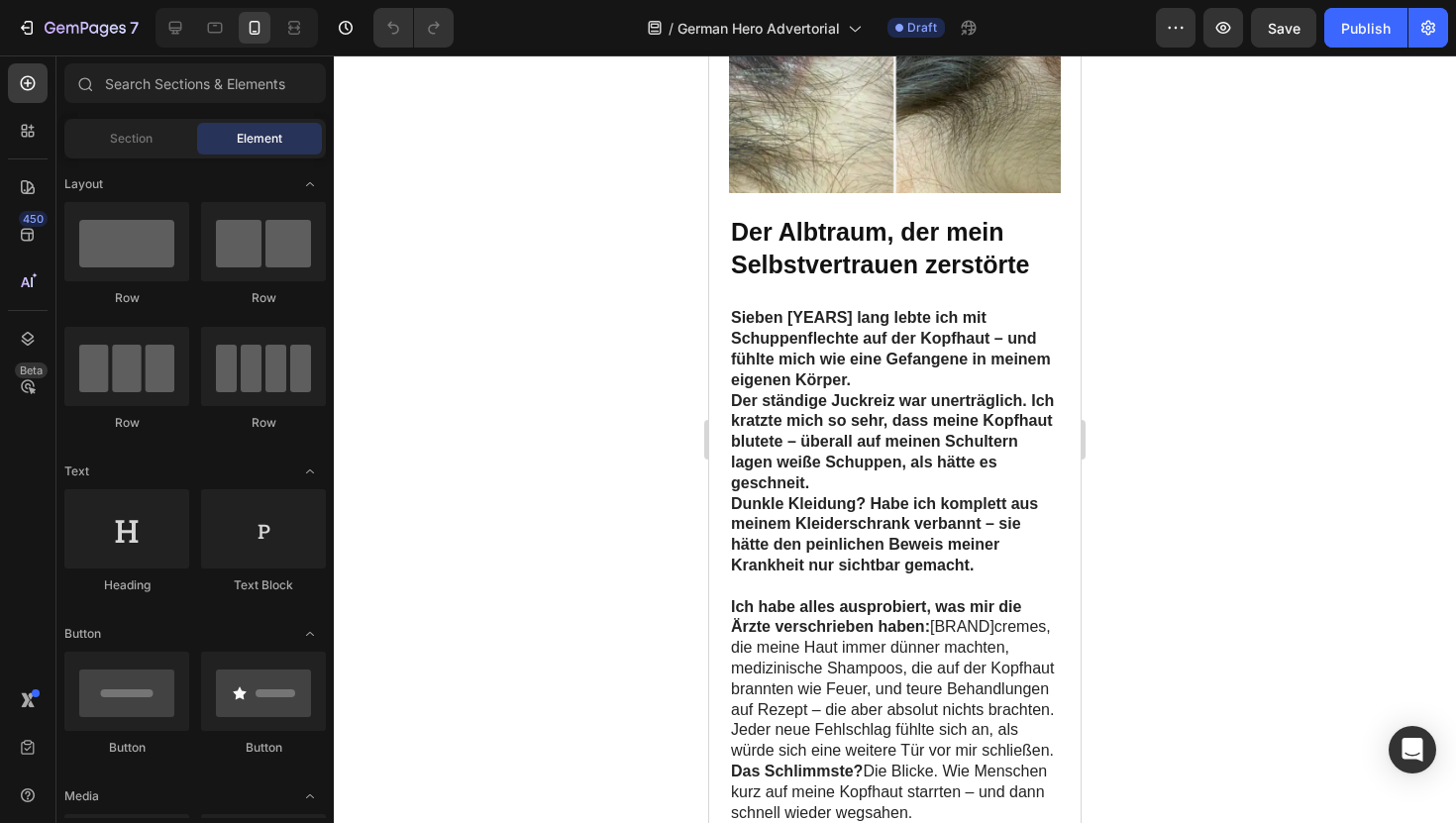 scroll, scrollTop: 1061, scrollLeft: 0, axis: vertical 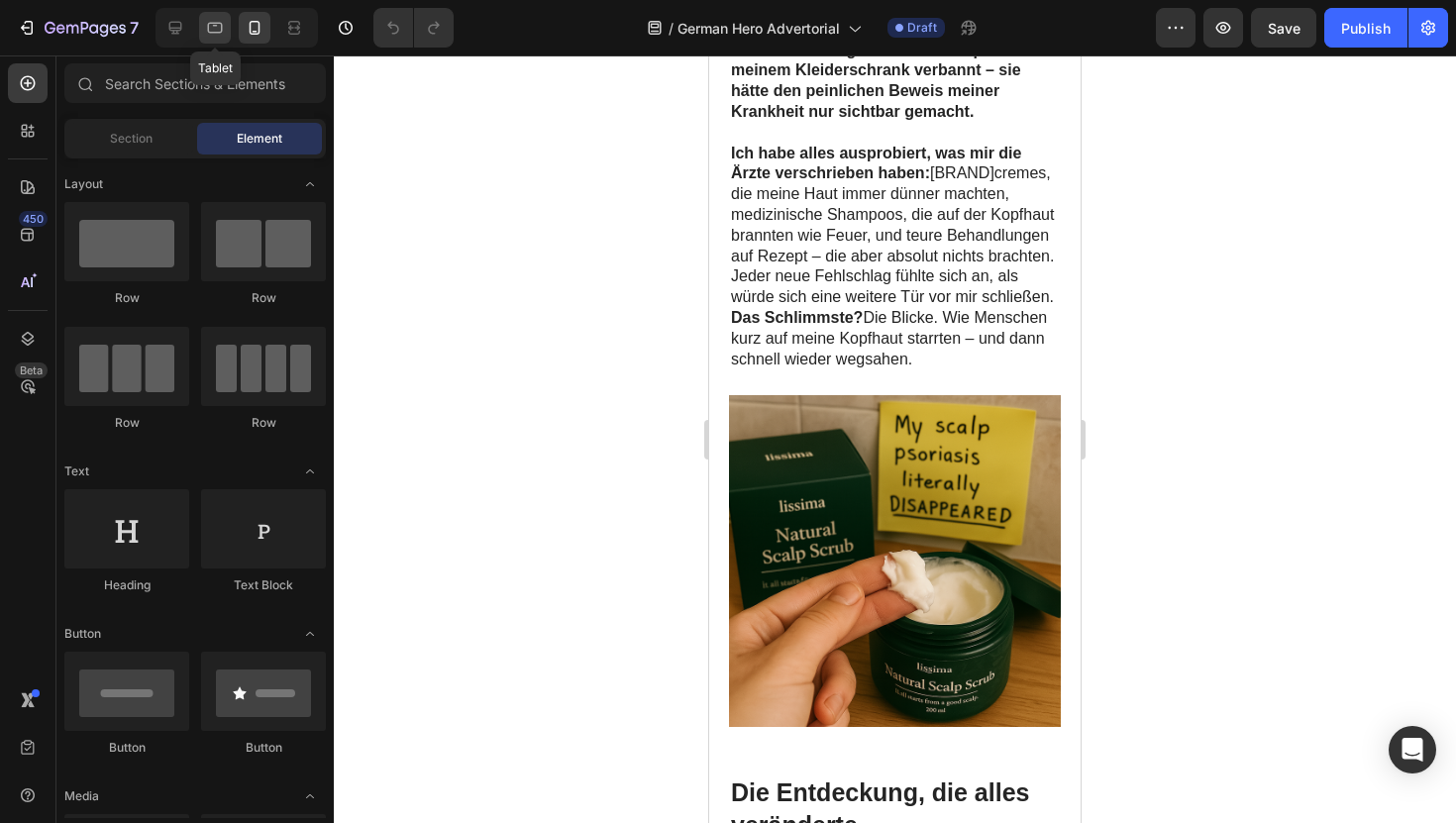 click 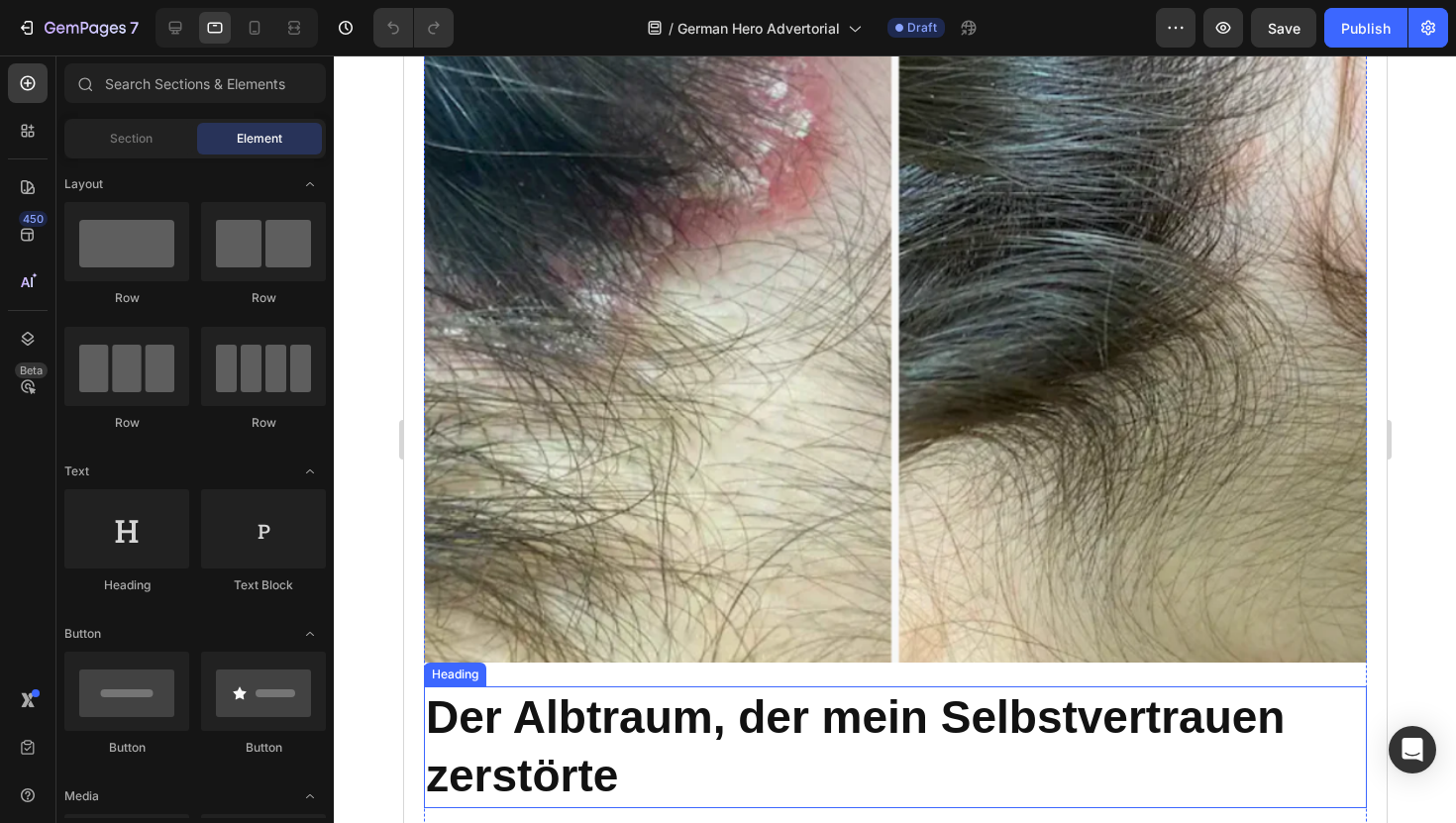 scroll, scrollTop: 0, scrollLeft: 0, axis: both 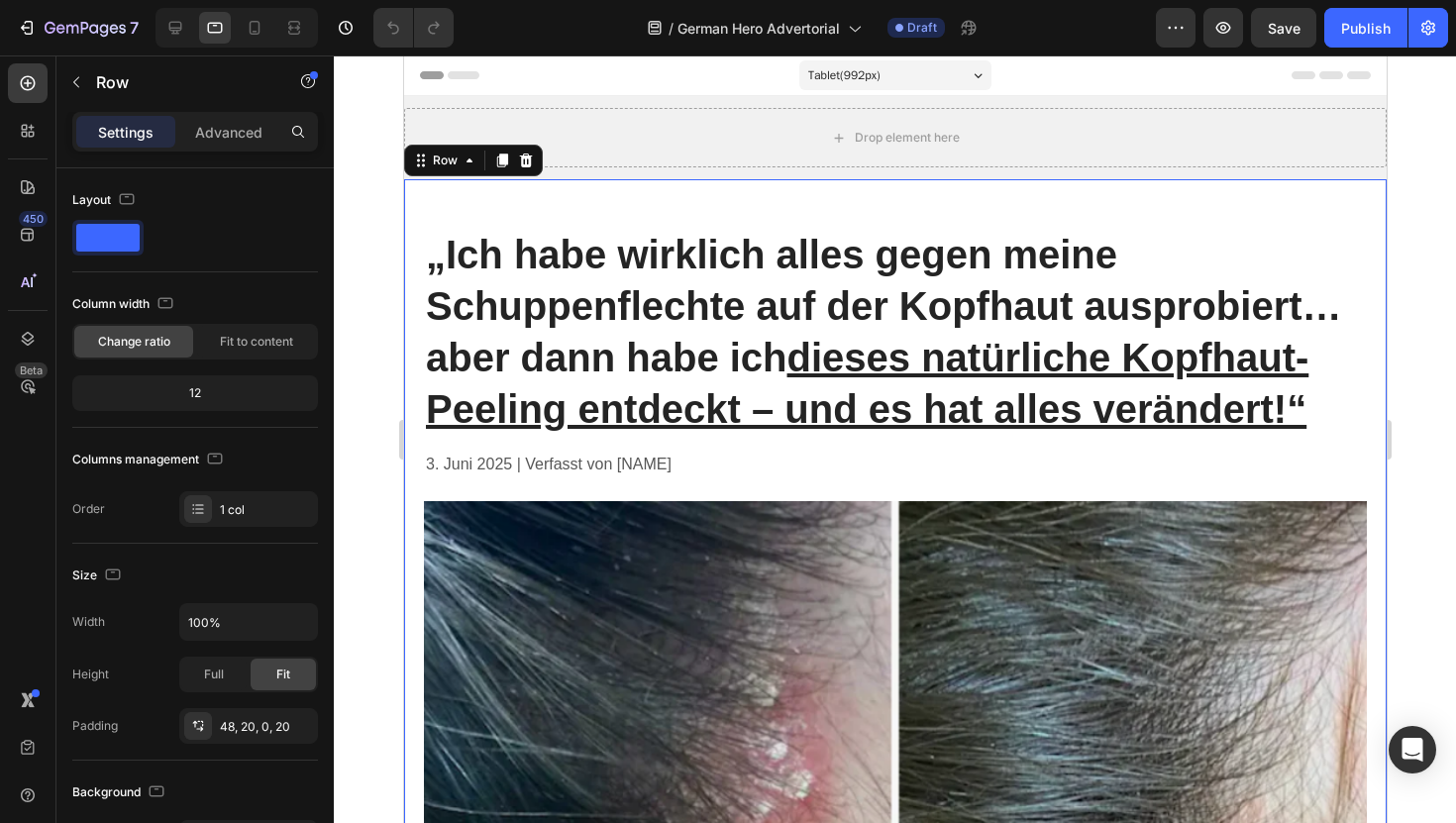 click on "„Ich habe wirklich alles gegen meine Schuppenflechte auf der Kopfhaut ausprobiert… aber dann habe ich  dieses natürliche Kopfhaut-Peeling entdeckt – und es hat alles verändert!“ Heading 3. Juni 2025 | Verfasst von [NAME] Text Block Image Der Albtraum, der mein Selbstvertrauen zerstörte Heading Sieben Jahre lang lebte ich mit Schuppenflechte auf der Kopfhaut – und fühlte mich wie eine Gefangene in meinem eigenen Körper. Der ständige Juckreiz war unerträglich. Ich kratzte mich so sehr, dass meine Kopfhaut blutete – überall auf meinen Schultern lagen weiße Schuppen, als hätte es geschneit. Dunkle Kleidung? Habe ich komplett aus meinem Kleiderschrank verbannt – sie hätte den peinlichen Beweis meiner Krankheit nur sichtbar gemacht.   Ich habe alles ausprobiert, was mir die Ärzte verschrieben haben: Jeder neue Fehlschlag fühlte sich an, als würde sich eine weitere Tür vor mir schließen. Das Schlimmste? Text Block Image Heading mit Image" at bounding box center (894, 1640) 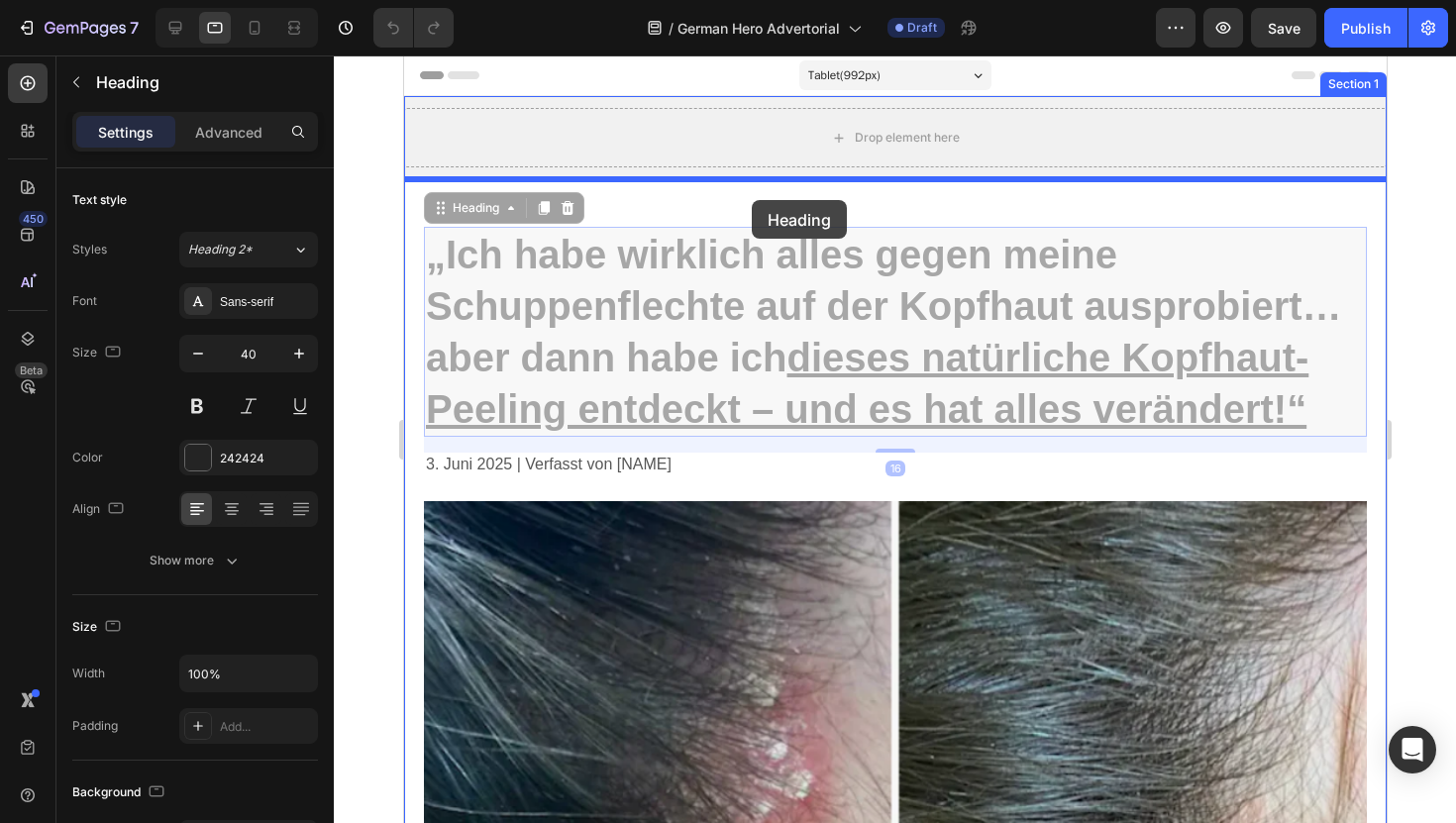 drag, startPoint x: 711, startPoint y: 257, endPoint x: 751, endPoint y: 200, distance: 69.63476 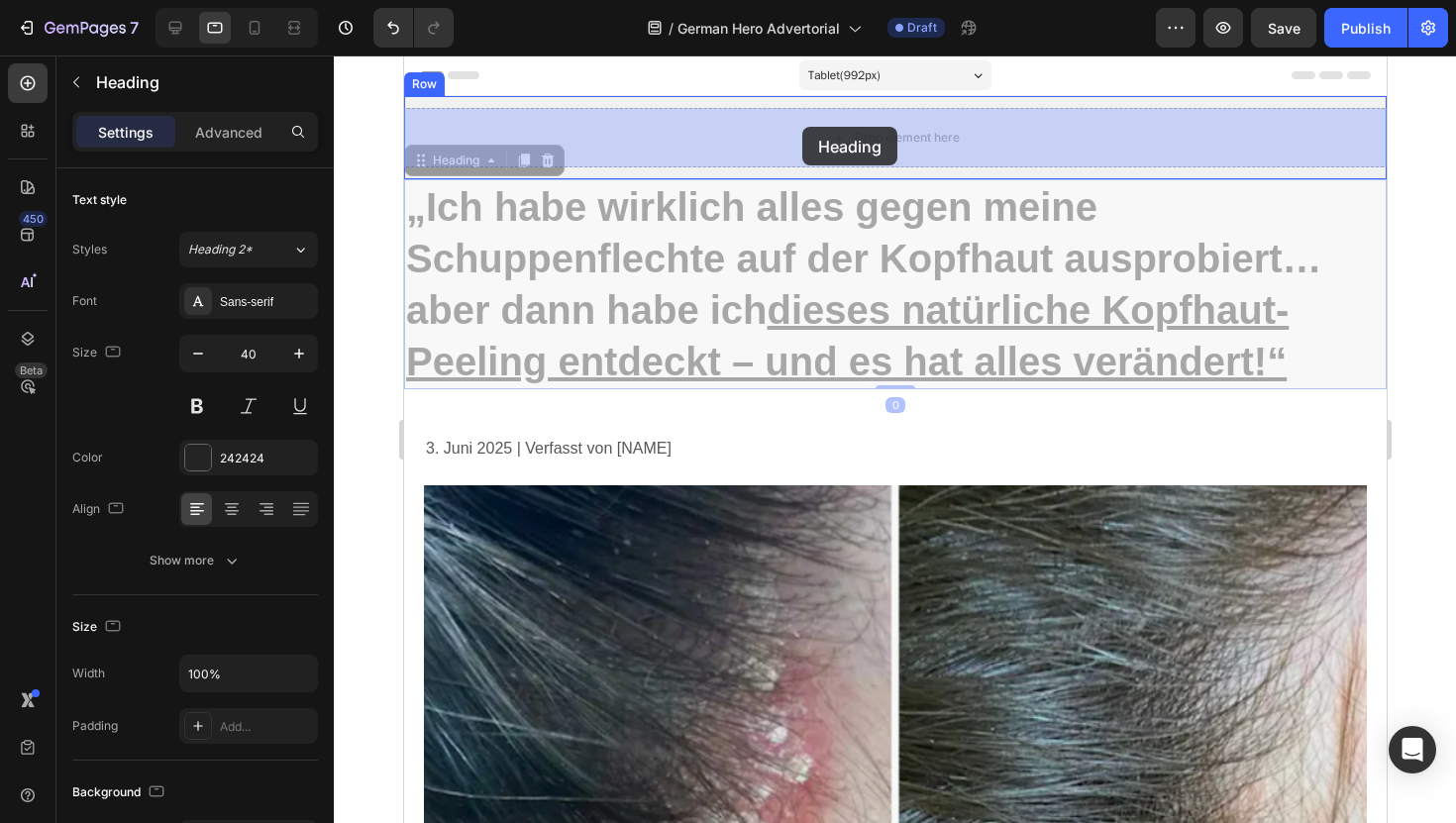drag, startPoint x: 729, startPoint y: 196, endPoint x: 801, endPoint y: 127, distance: 99.72462 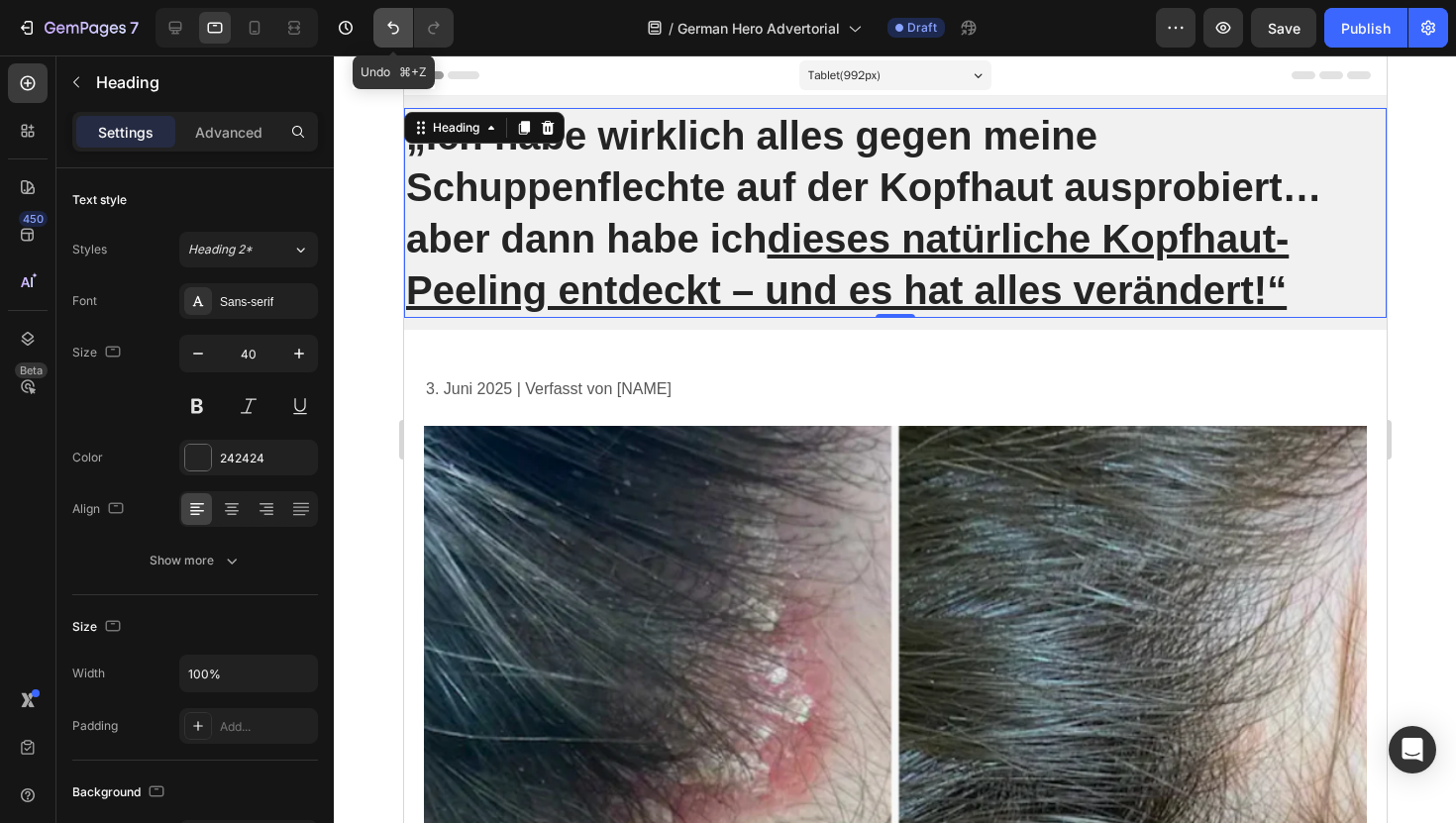 click 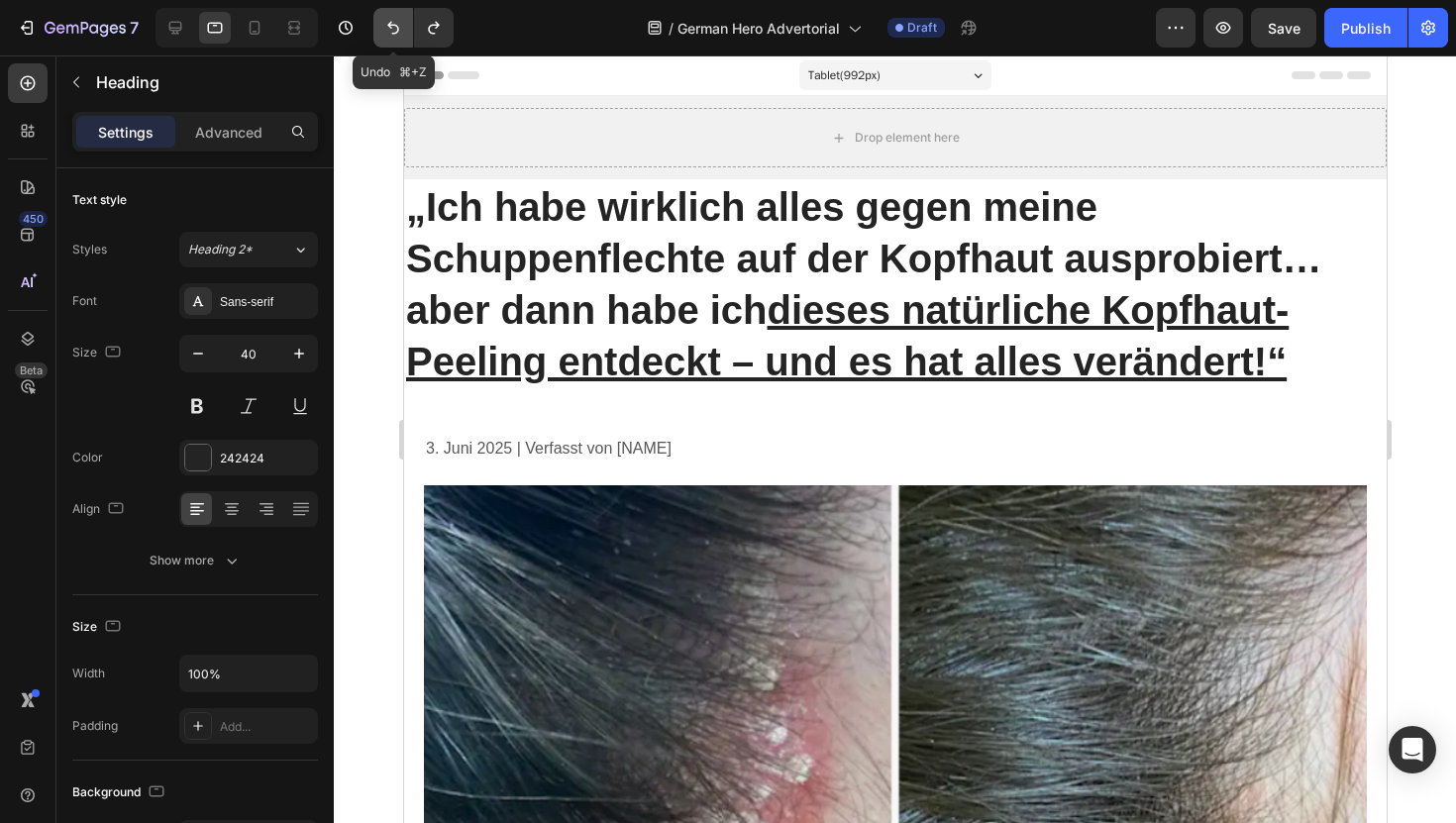 click 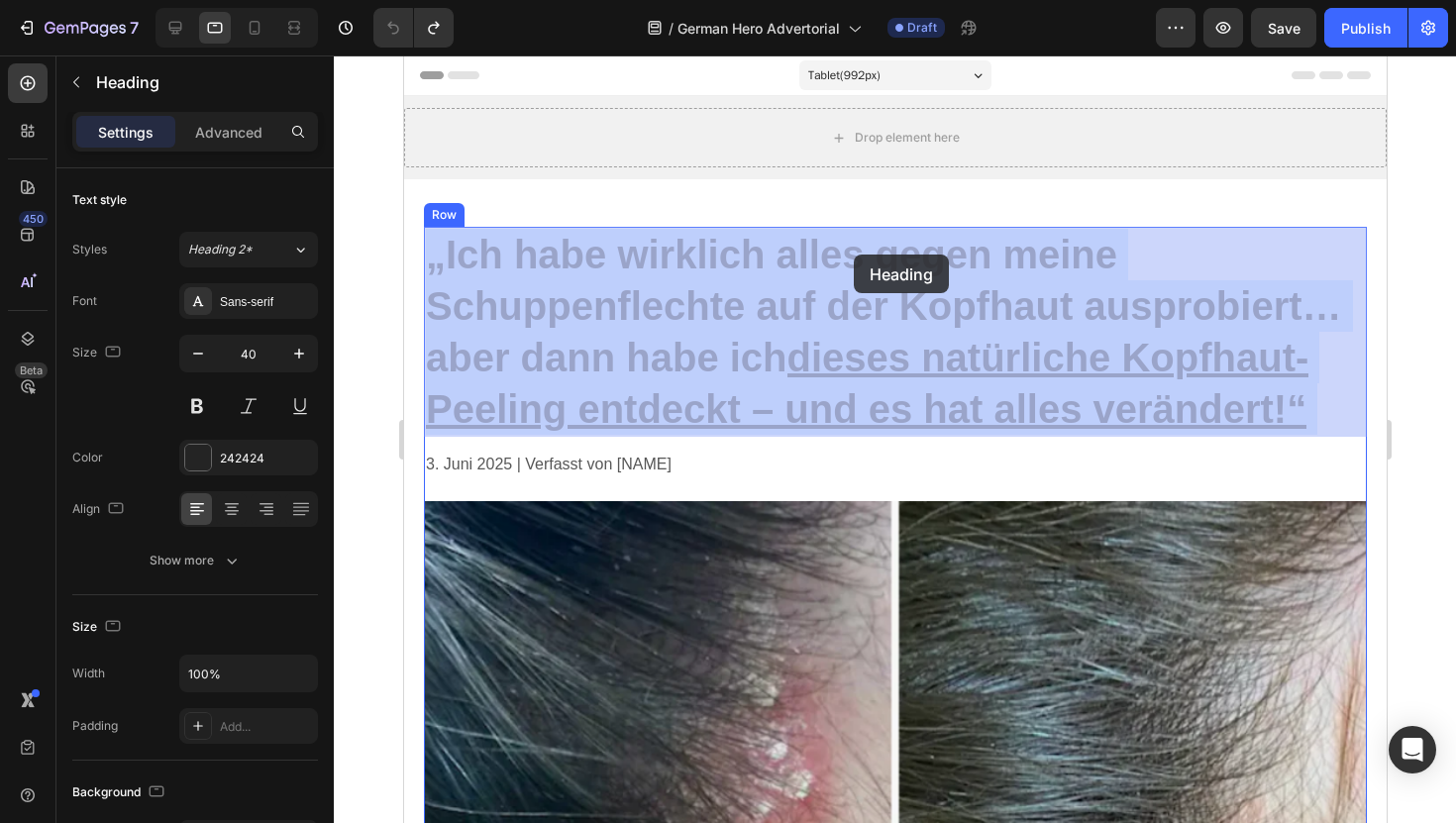 drag, startPoint x: 781, startPoint y: 289, endPoint x: 853, endPoint y: 255, distance: 79.62412 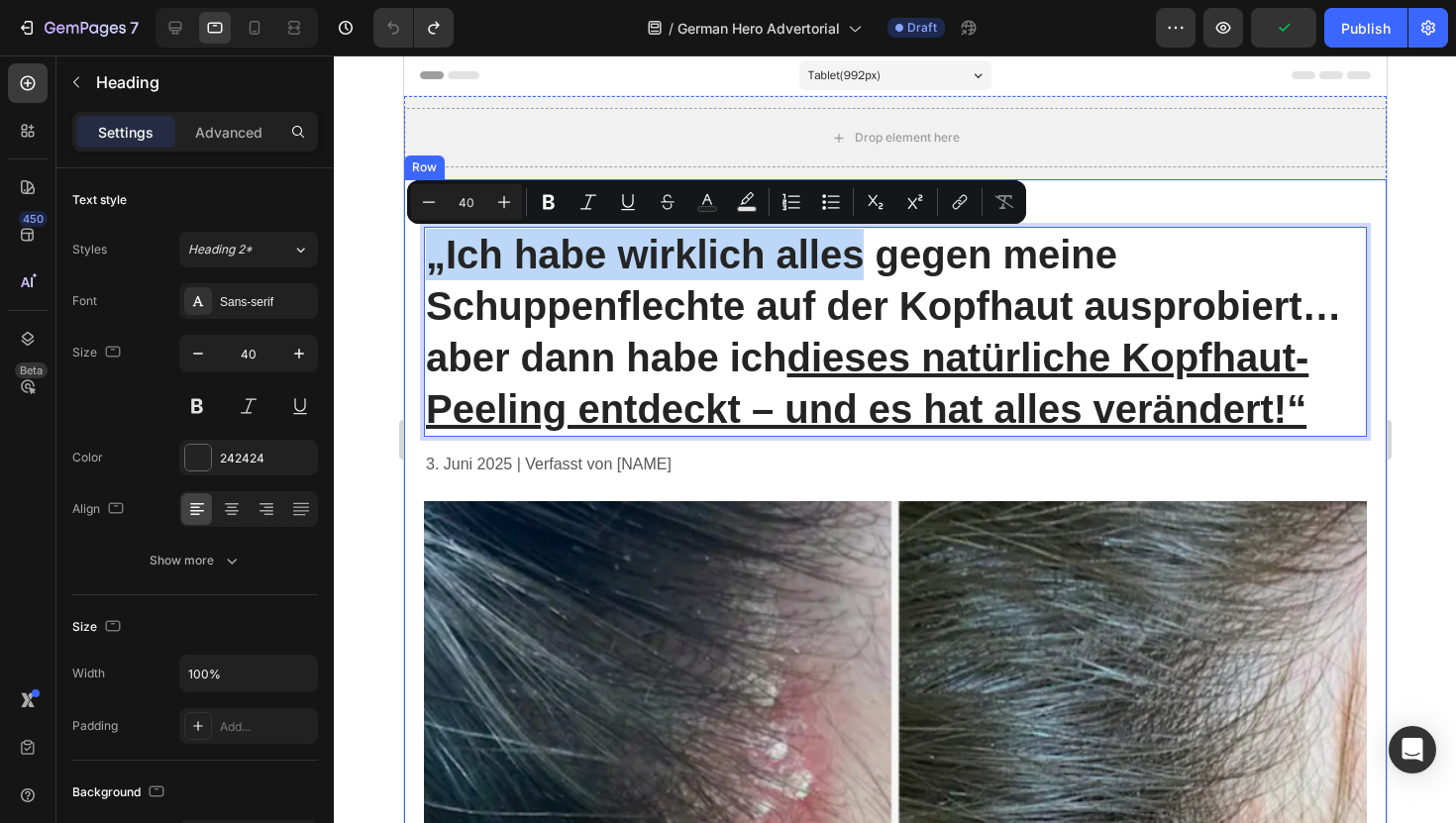 drag, startPoint x: 853, startPoint y: 255, endPoint x: 881, endPoint y: 205, distance: 57.306195 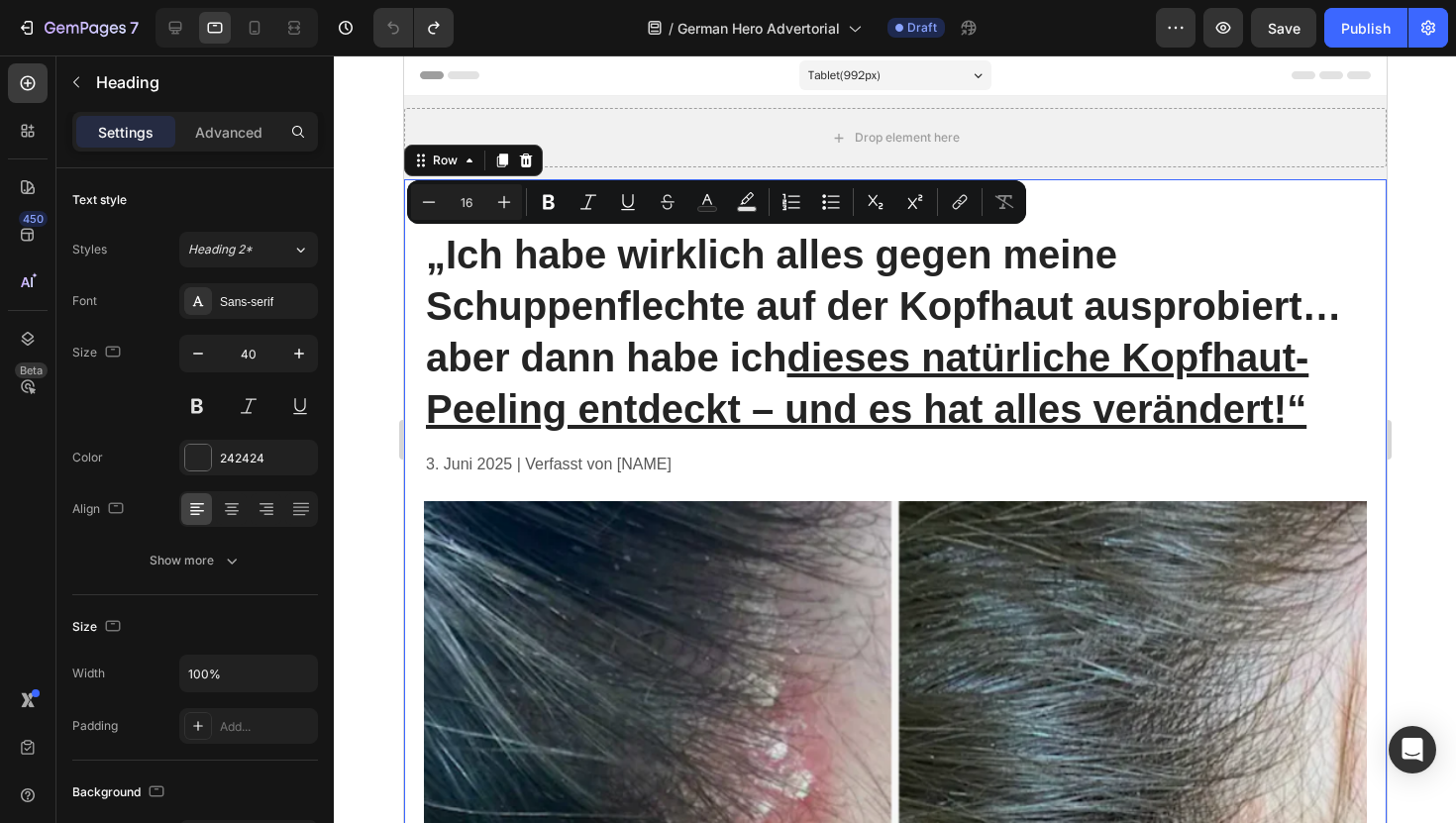 click on "„Ich habe wirklich alles gegen meine Schuppenflechte auf der Kopfhaut ausprobiert… aber dann habe ich  dieses natürliche Kopfhaut-Peeling entdeckt – und es hat alles verändert!“ Heading 3. Juni 2025 | Verfasst von [NAME] Text Block Image Der Albtraum, der mein Selbstvertrauen zerstörte Heading Sieben Jahre lang lebte ich mit Schuppenflechte auf der Kopfhaut – und fühlte mich wie eine Gefangene in meinem eigenen Körper. Der ständige Juckreiz war unerträglich. Ich kratzte mich so sehr, dass meine Kopfhaut blutete – überall auf meinen Schultern lagen weiße Schuppen, als hätte es geschneit. Dunkle Kleidung? Habe ich komplett aus meinem Kleiderschrank verbannt – sie hätte den peinlichen Beweis meiner Krankheit nur sichtbar gemacht.   Ich habe alles ausprobiert, was mir die Ärzte verschrieben haben: Jeder neue Fehlschlag fühlte sich an, als würde sich eine weitere Tür vor mir schließen. Das Schlimmste? Text Block Image Heading mit Image" at bounding box center (894, 1640) 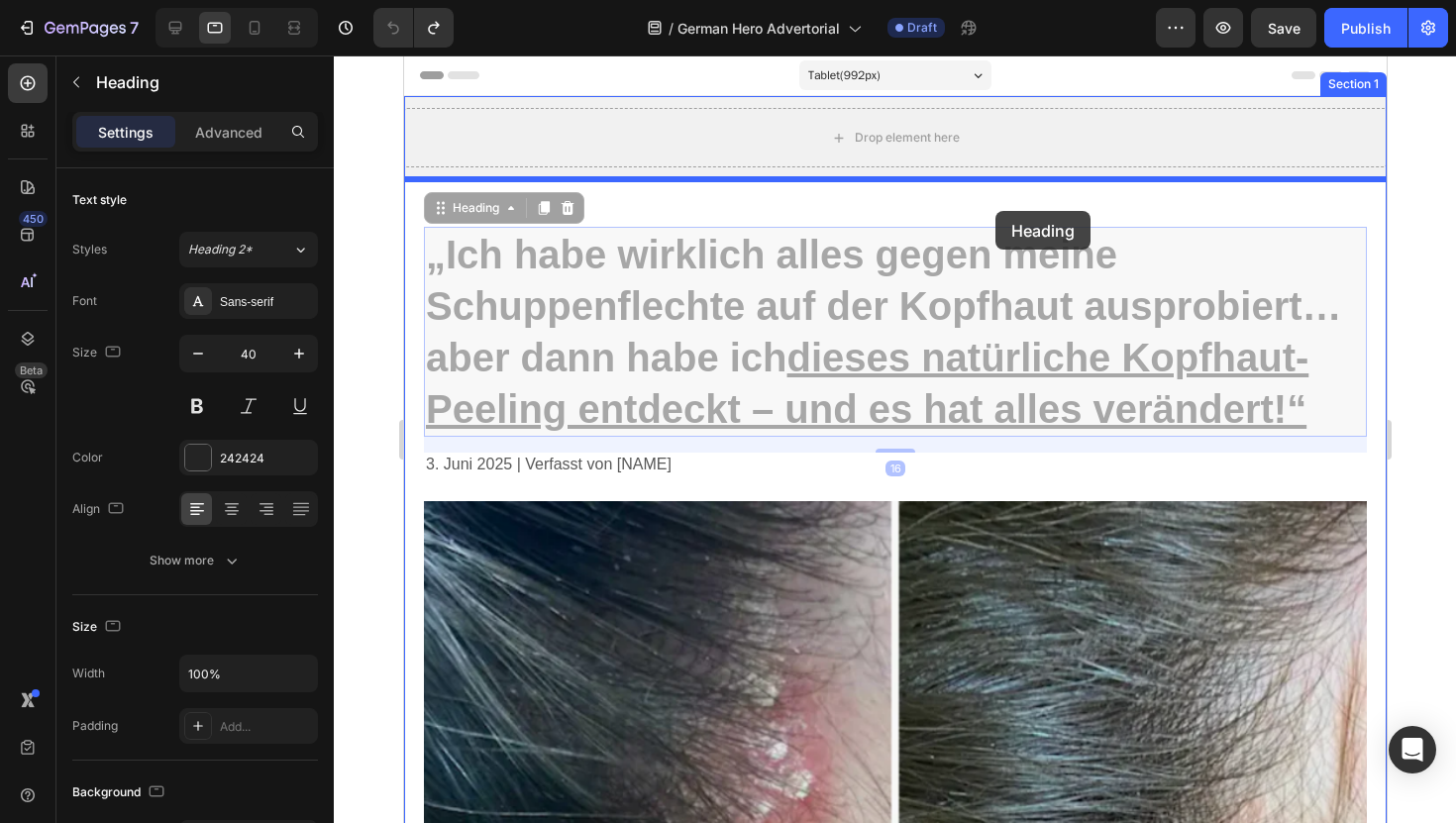 drag, startPoint x: 989, startPoint y: 311, endPoint x: 994, endPoint y: 211, distance: 100.12492 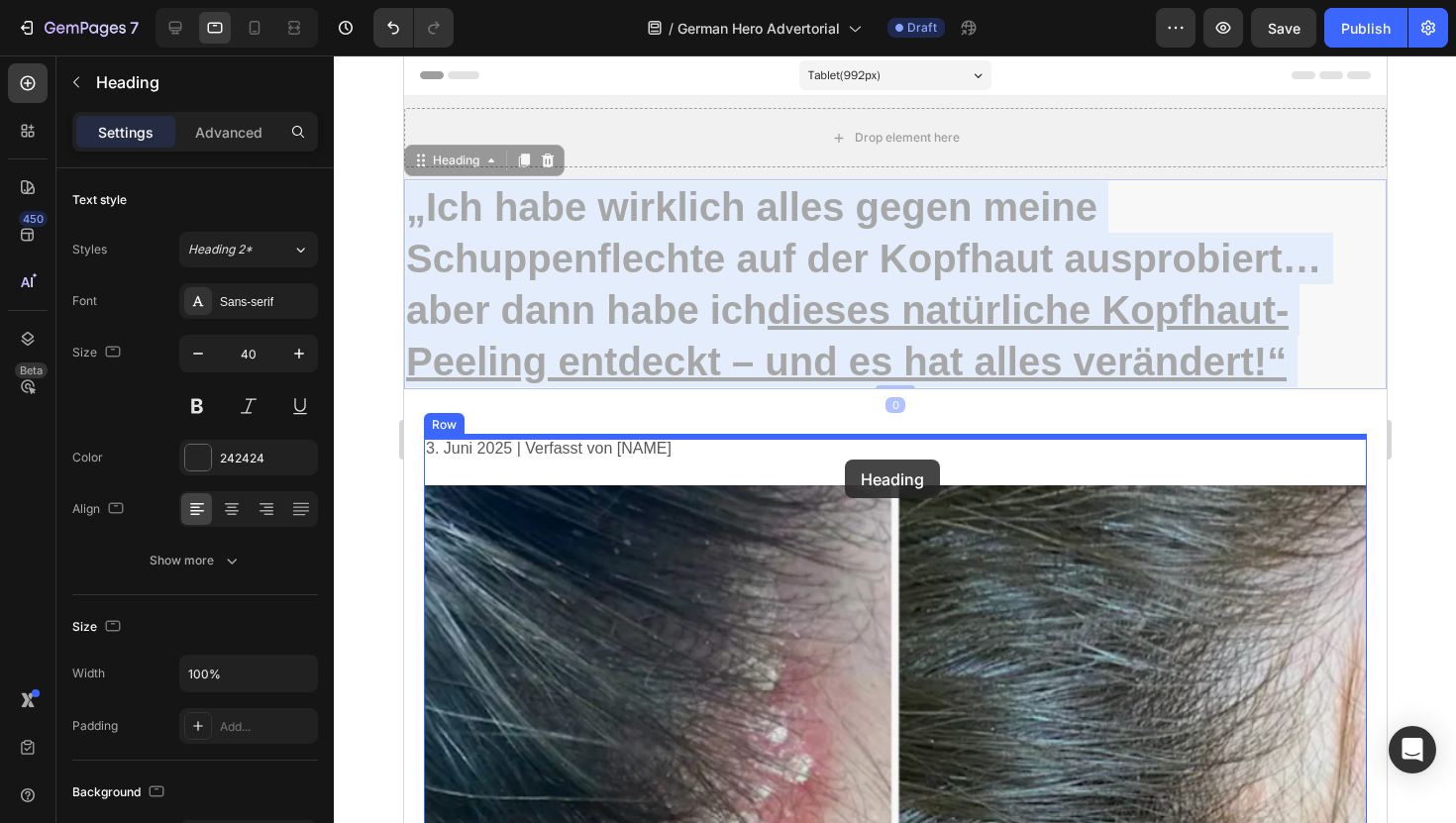 drag, startPoint x: 958, startPoint y: 199, endPoint x: 844, endPoint y: 460, distance: 284.81046 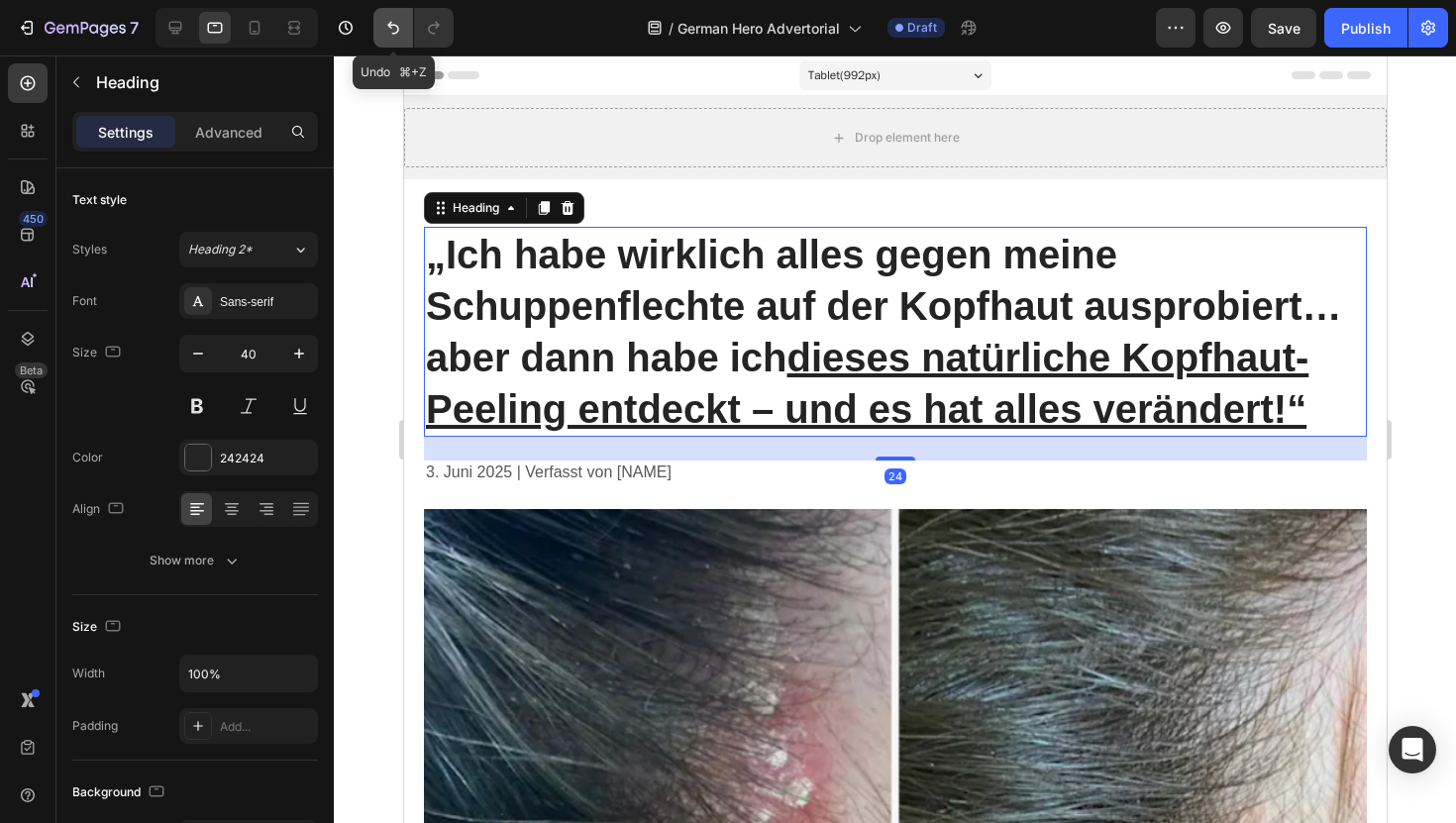click 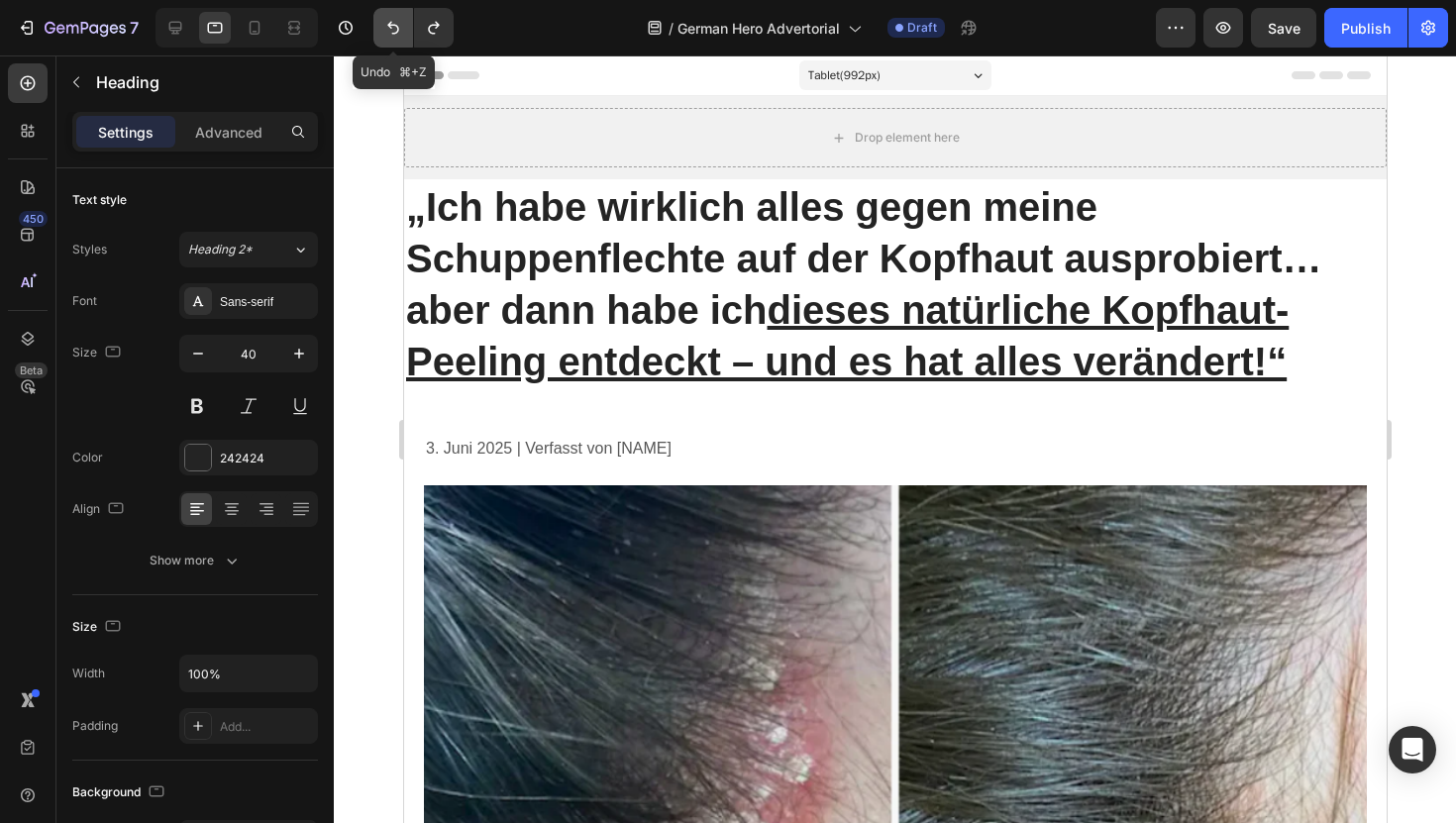click 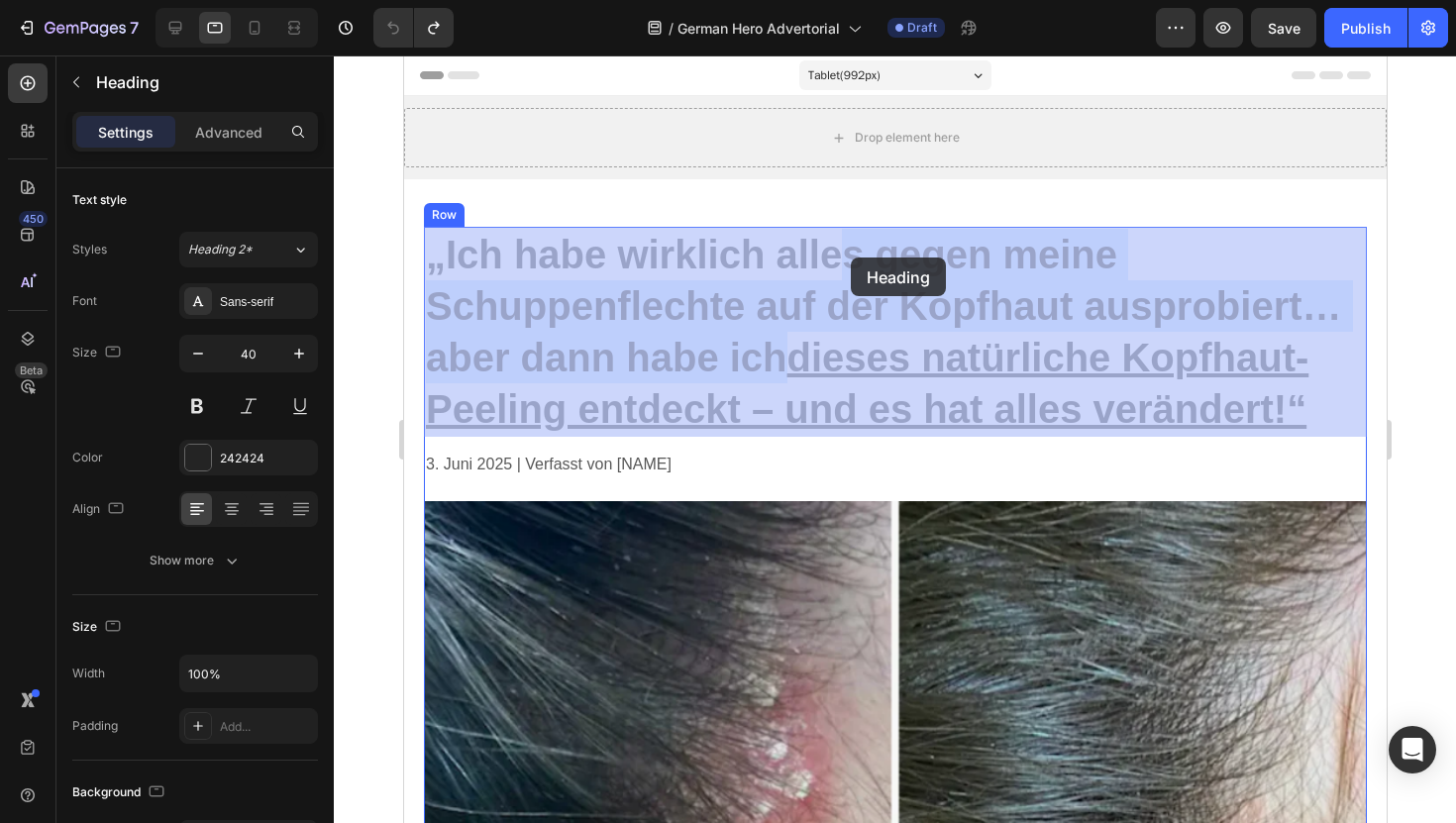 drag, startPoint x: 787, startPoint y: 372, endPoint x: 848, endPoint y: 255, distance: 131.947 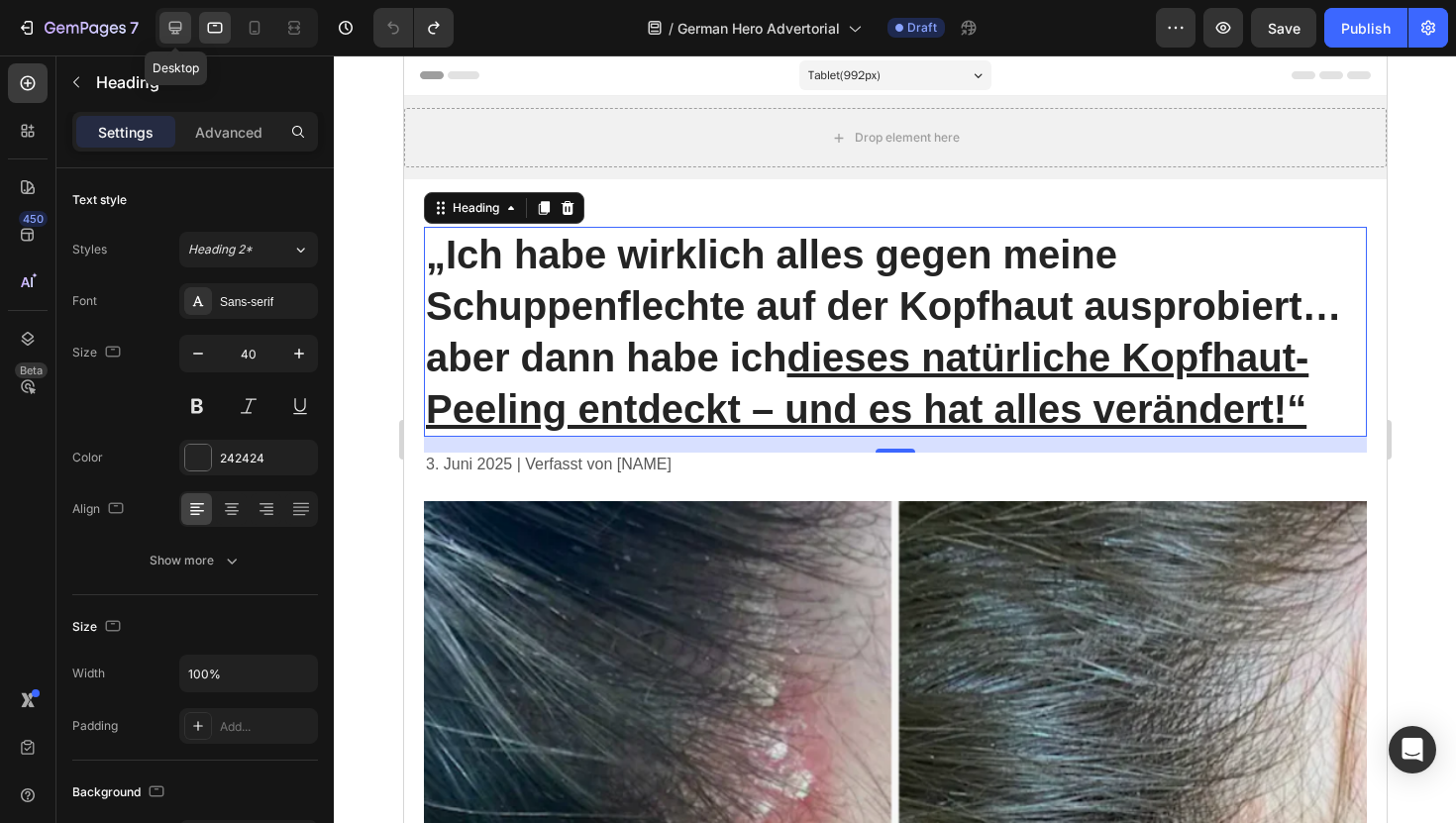 click 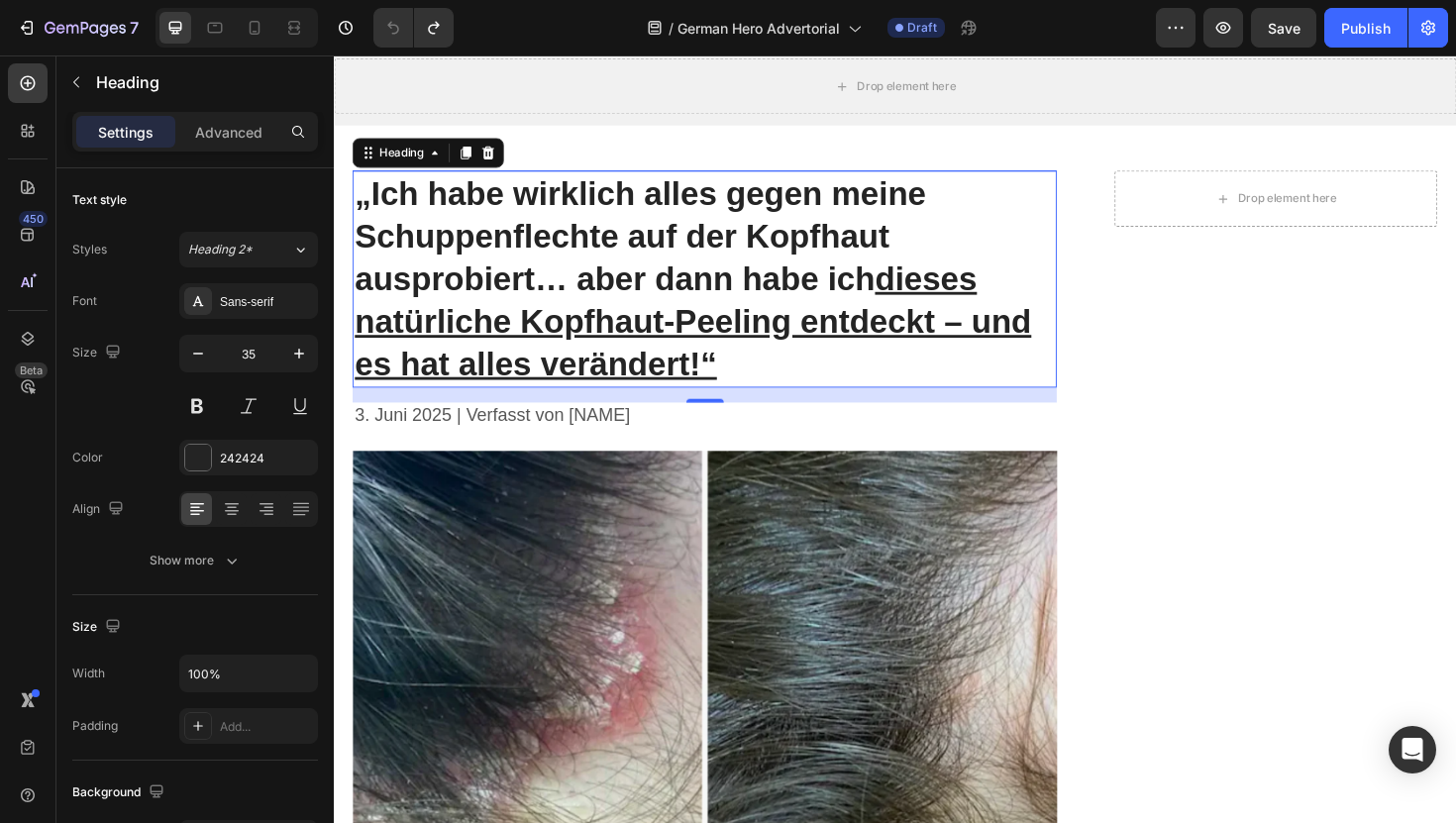 scroll, scrollTop: 102, scrollLeft: 0, axis: vertical 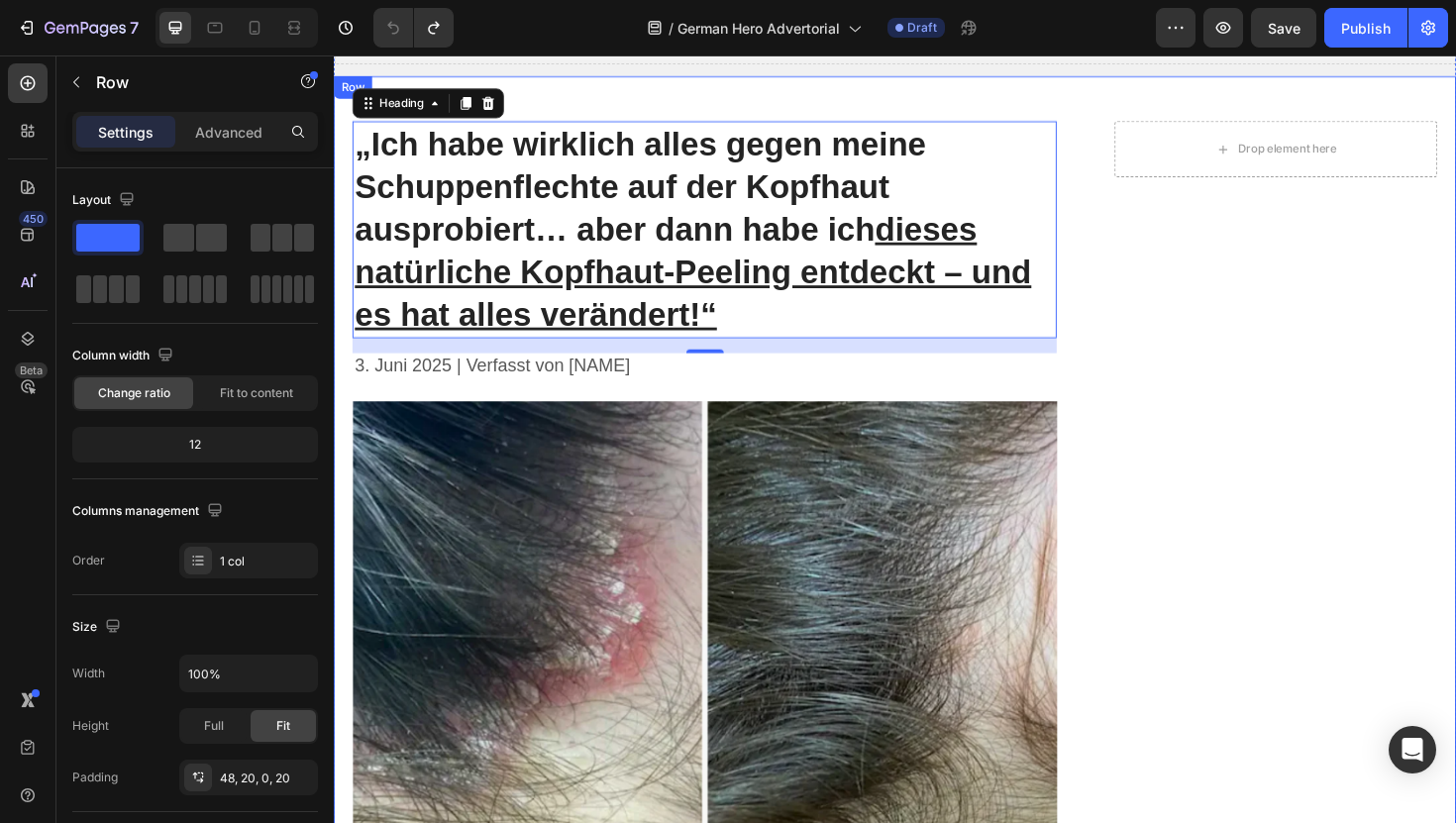 click on "„Ich habe wirklich alles gegen meine Schuppenflechte auf der Kopfhaut ausprobiert… aber dann habe ich  dieses natürliche Kopfhaut-Peeling entdeckt – und es hat alles verändert!“ Heading   16 3. Juni 2025 | Verfasst von Stella Hendriks Text Block Image Der Albtraum, der mein Selbstvertrauen zerstörte Heading Sieben Jahre lang lebte ich mit Schuppenflechte auf der Kopfhaut – und fühlte mich wie eine Gefangene in meinem eigenen Körper. Der ständige Juckreiz war unerträglich. Ich kratzte mich so sehr, dass meine Kopfhaut blutete – überall auf meinen Schultern lagen weiße Schuppen, als hätte es geschneit. Dunkle Kleidung? Habe ich komplett aus meinem Kleiderschrank verbannt – sie hätte den peinlichen Beweis meiner Krankheit nur sichtbar gemacht.   Ich habe alles ausprobiert, was mir die Ärzte verschrieben haben: Jeder neue Fehlschlag fühlte sich an, als würde sich eine weitere Tür vor mir schließen. Das Schlimmste? Text Block Image Die Entdeckung, die alles veränderte Heading mit" at bounding box center (928, 1532) 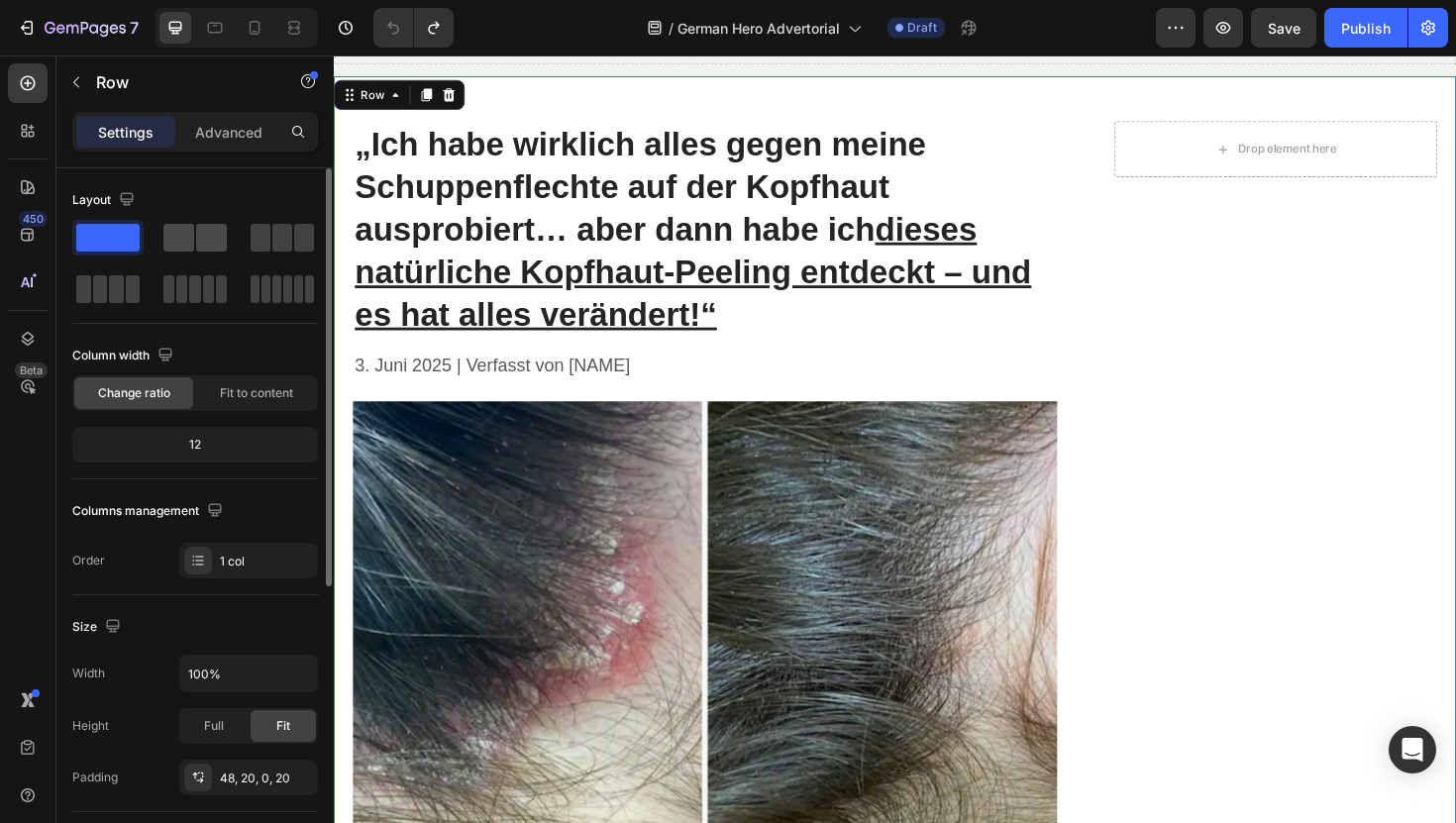 click 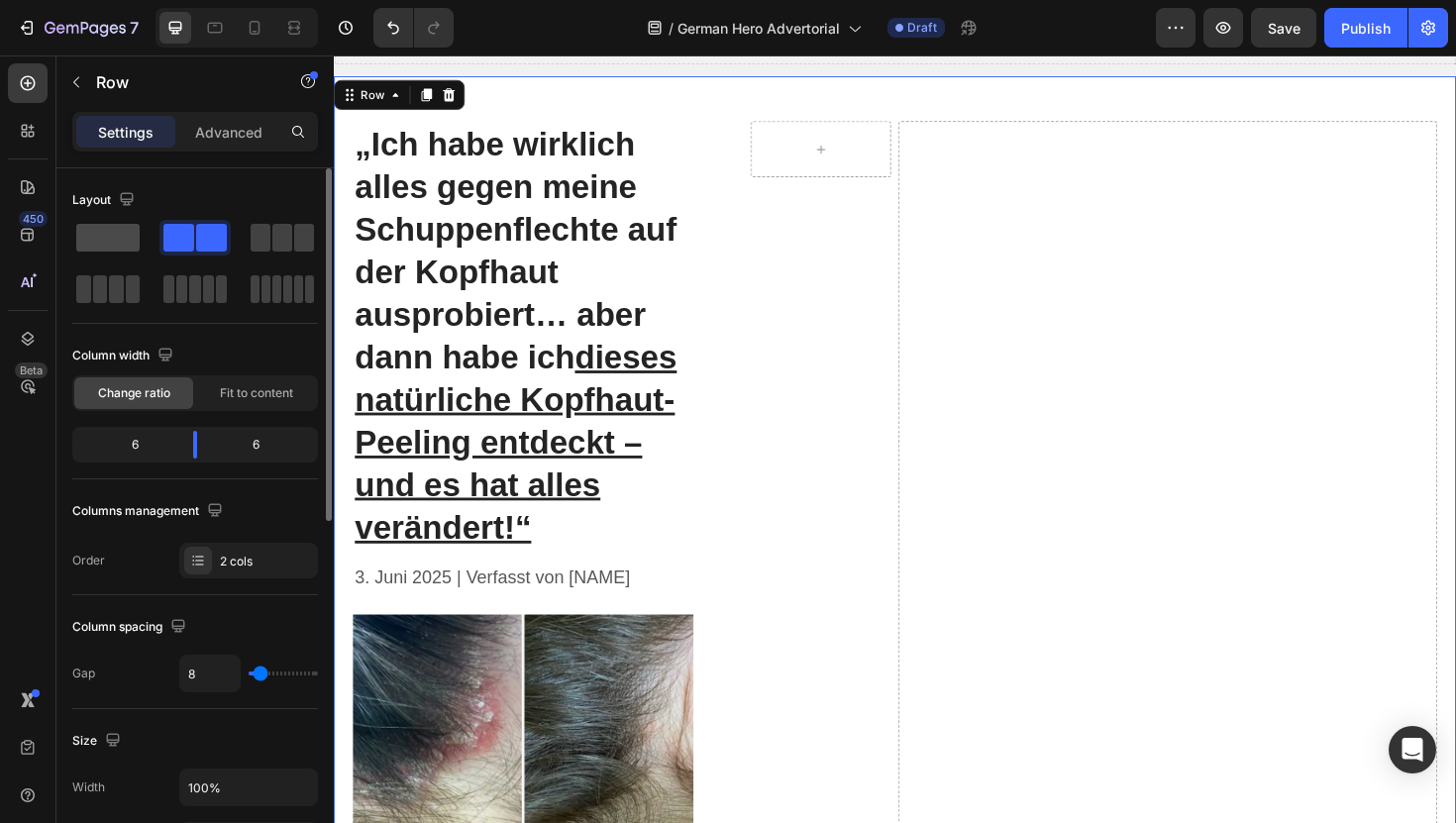 click 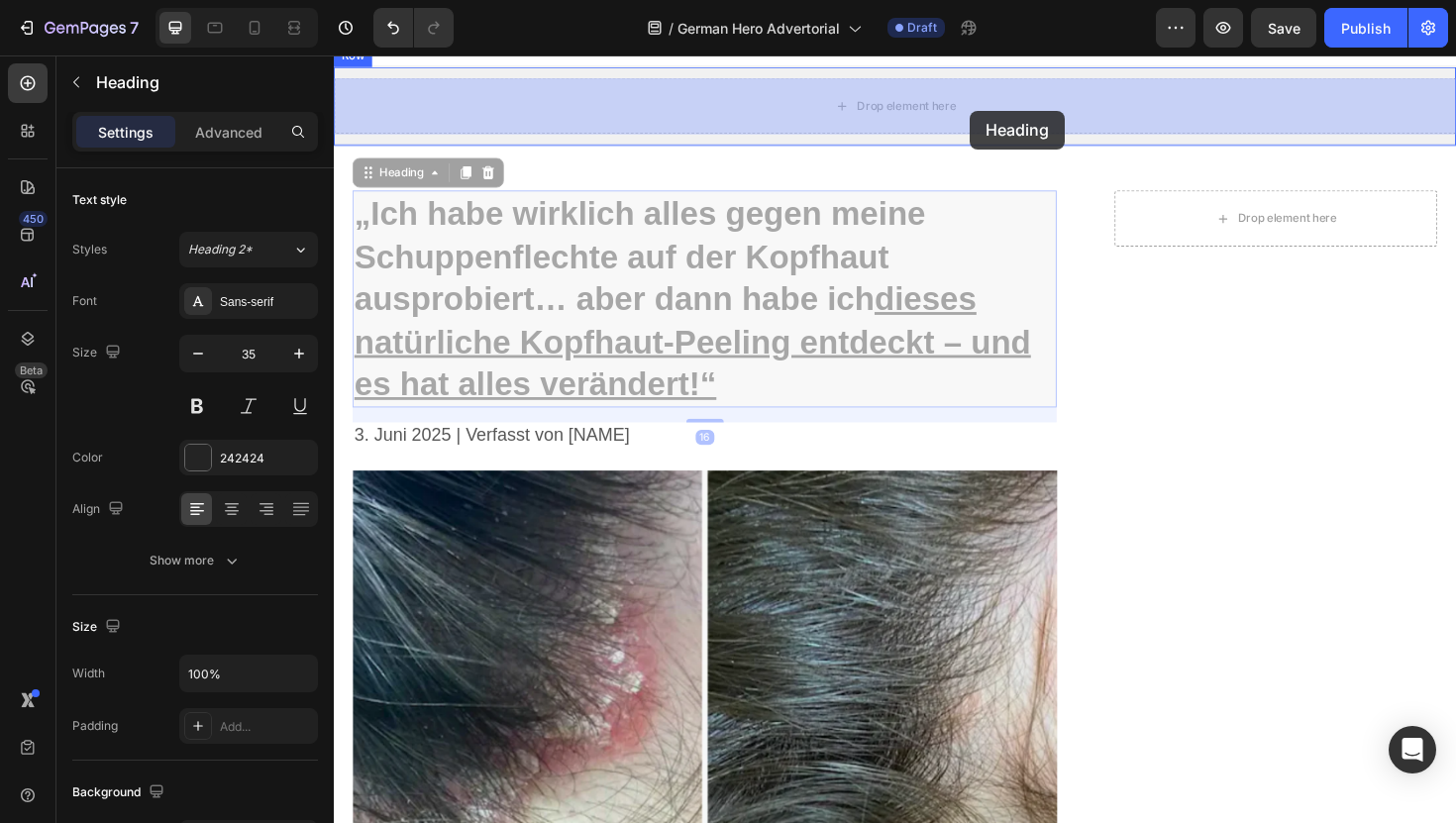 scroll, scrollTop: 0, scrollLeft: 0, axis: both 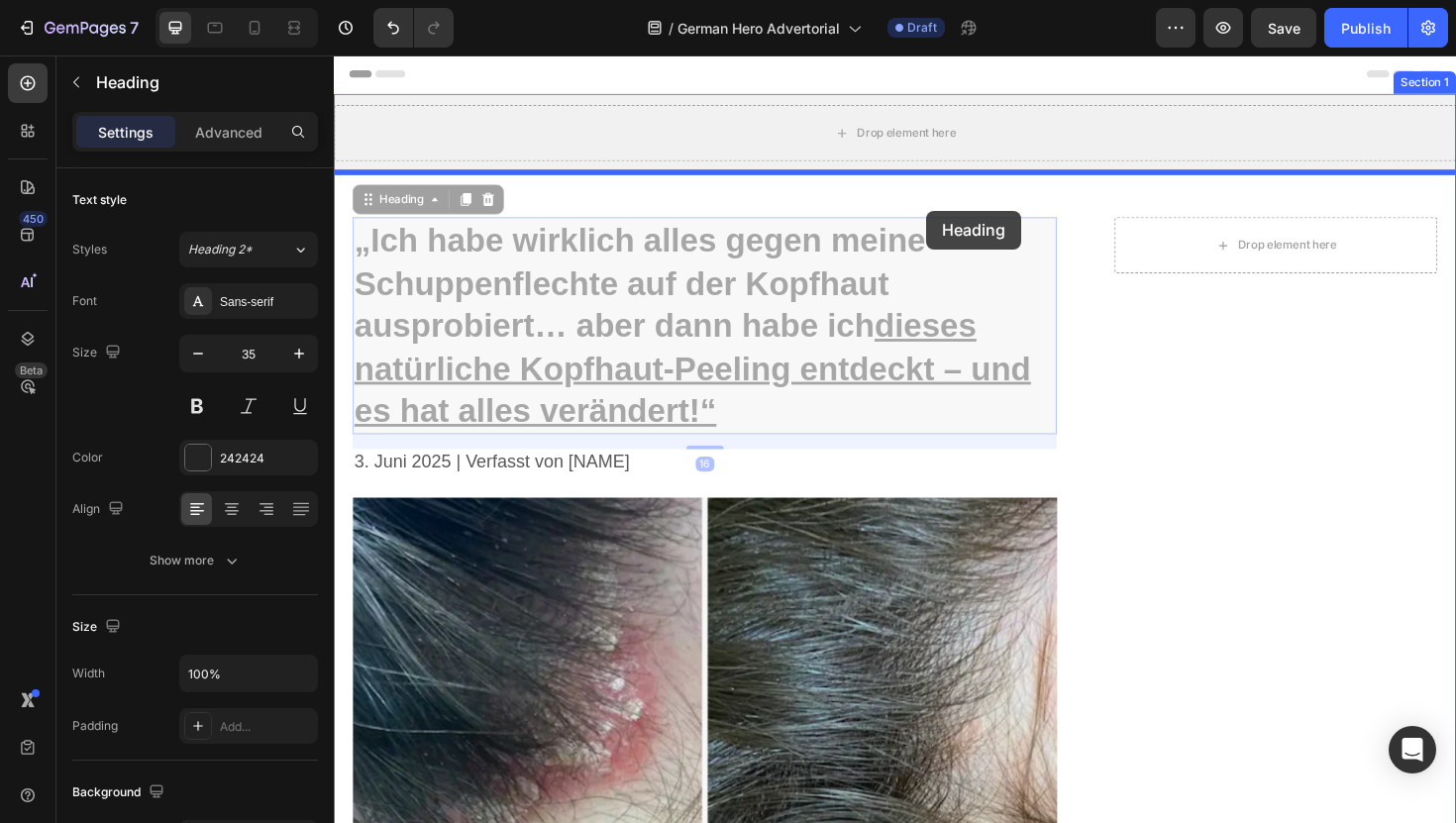 drag, startPoint x: 714, startPoint y: 209, endPoint x: 963, endPoint y: 216, distance: 249.0984 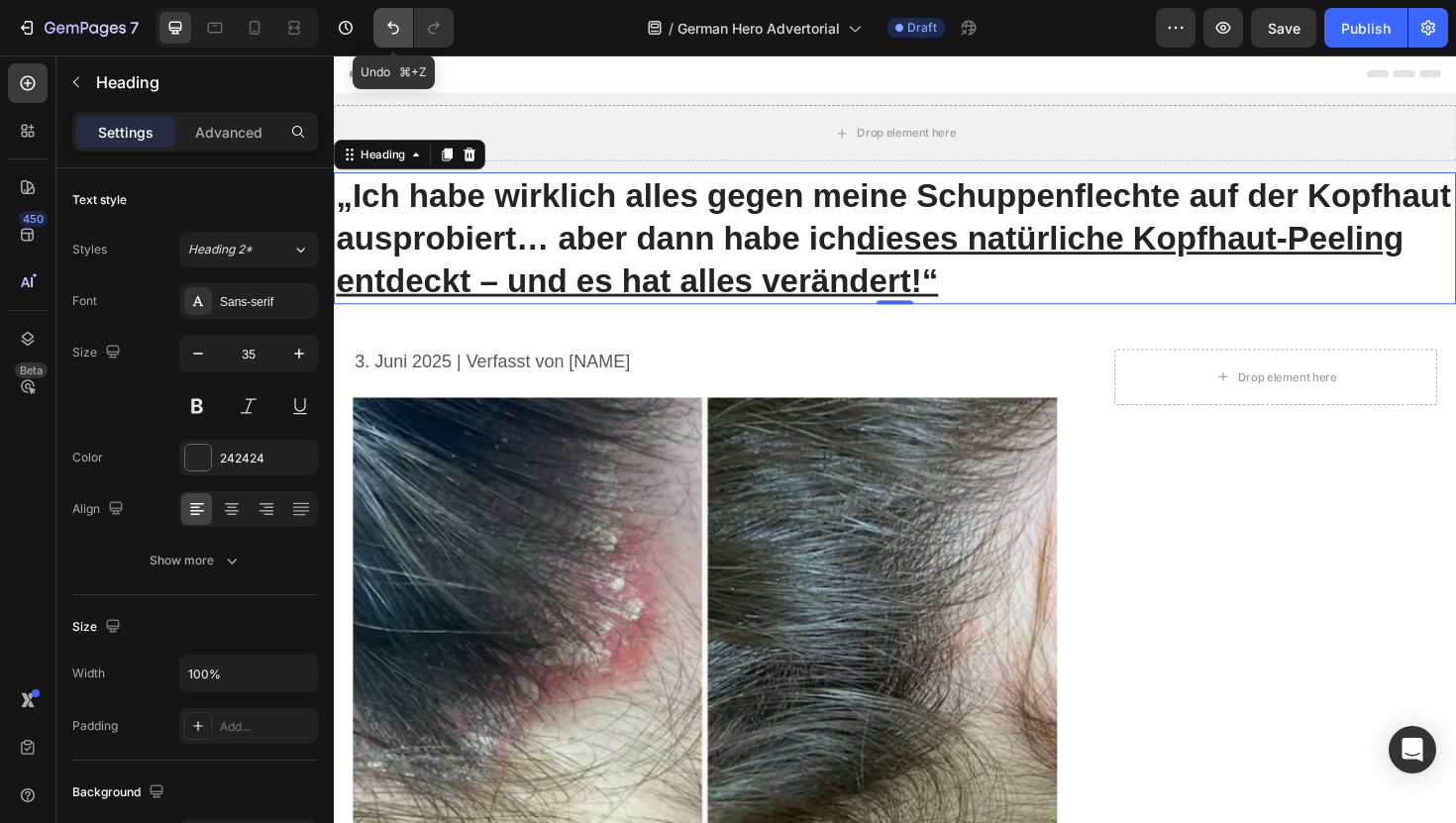 click 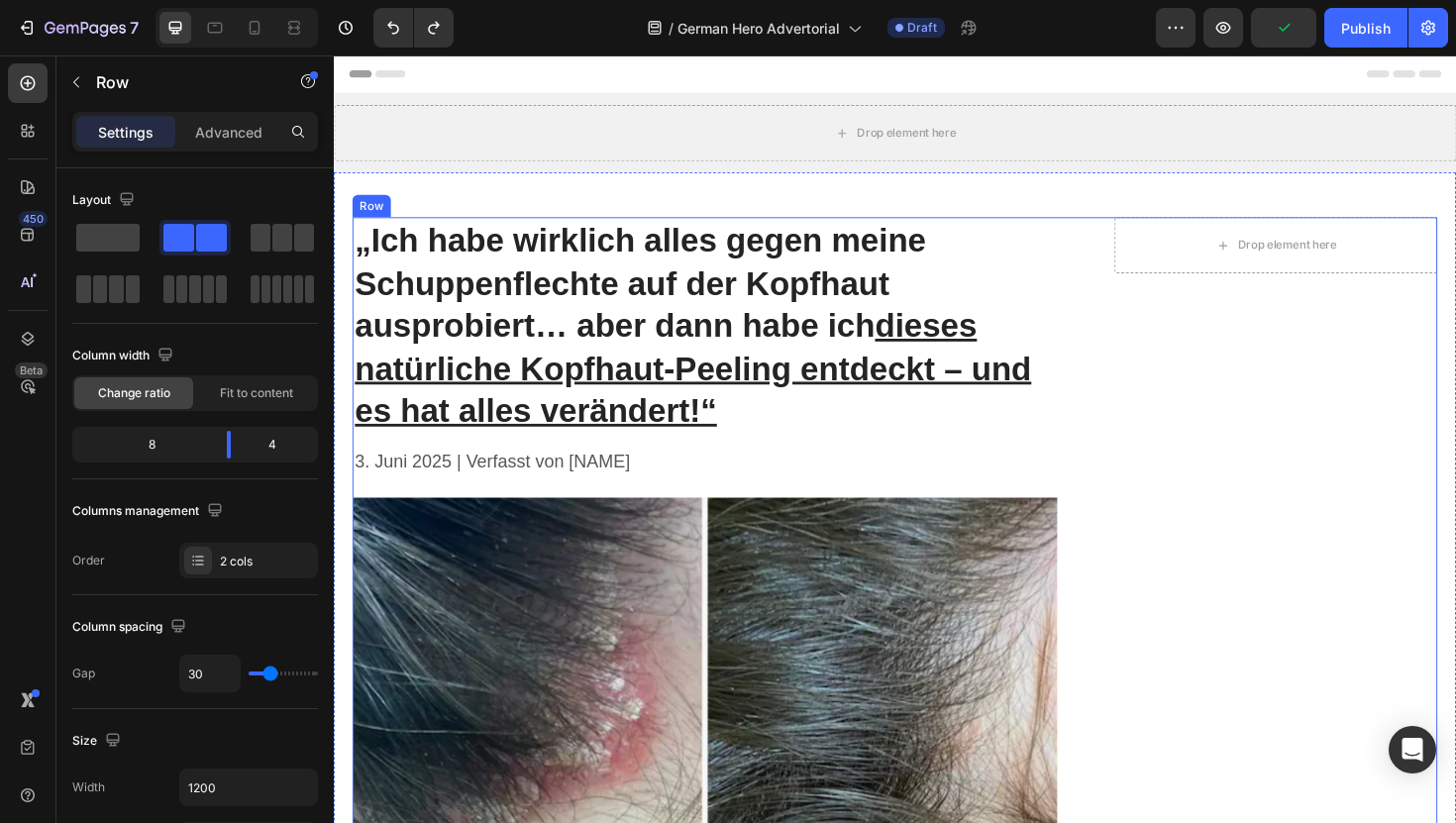 click on "Drop element here Row" at bounding box center [1315, 1658] 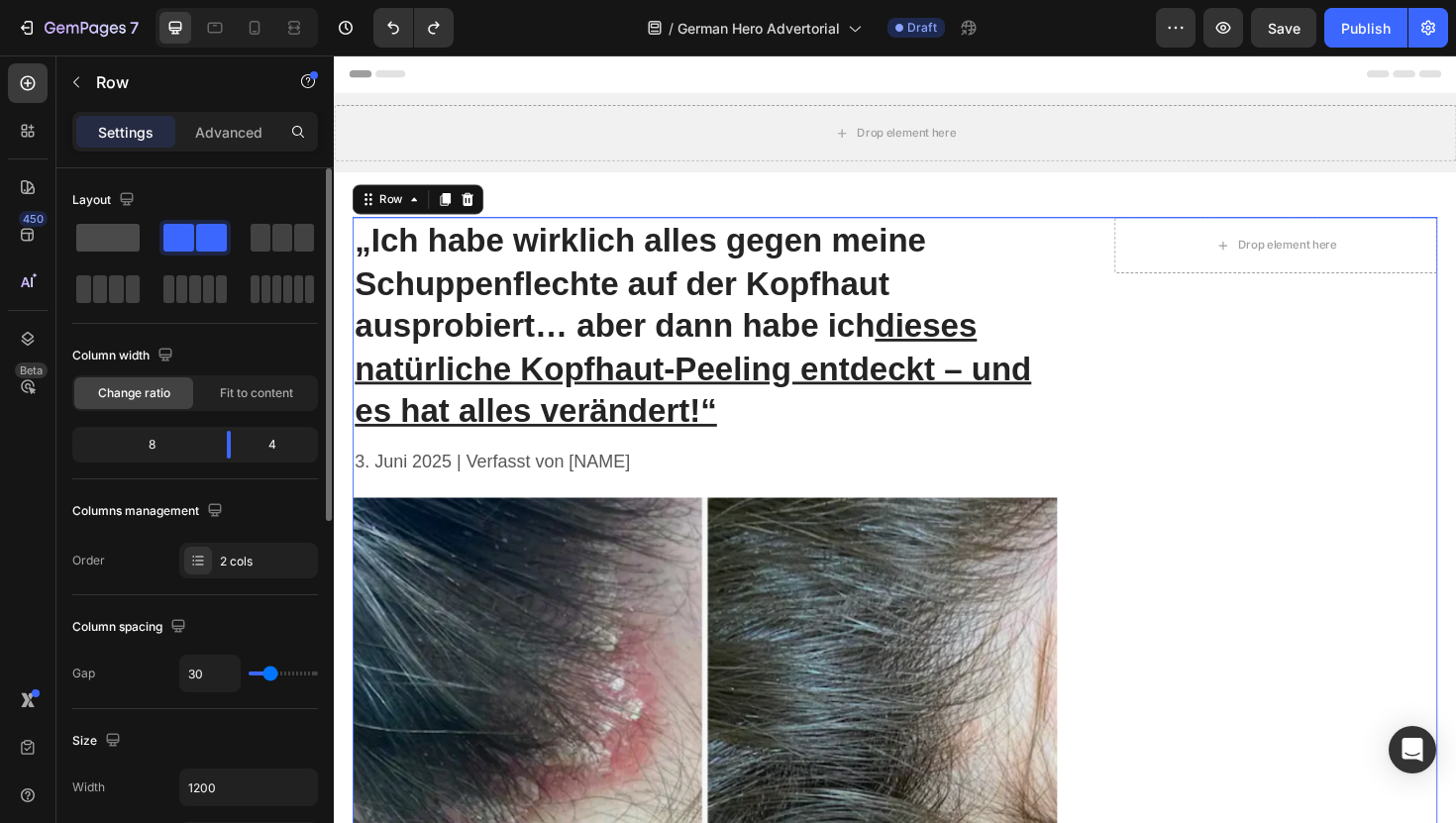 click 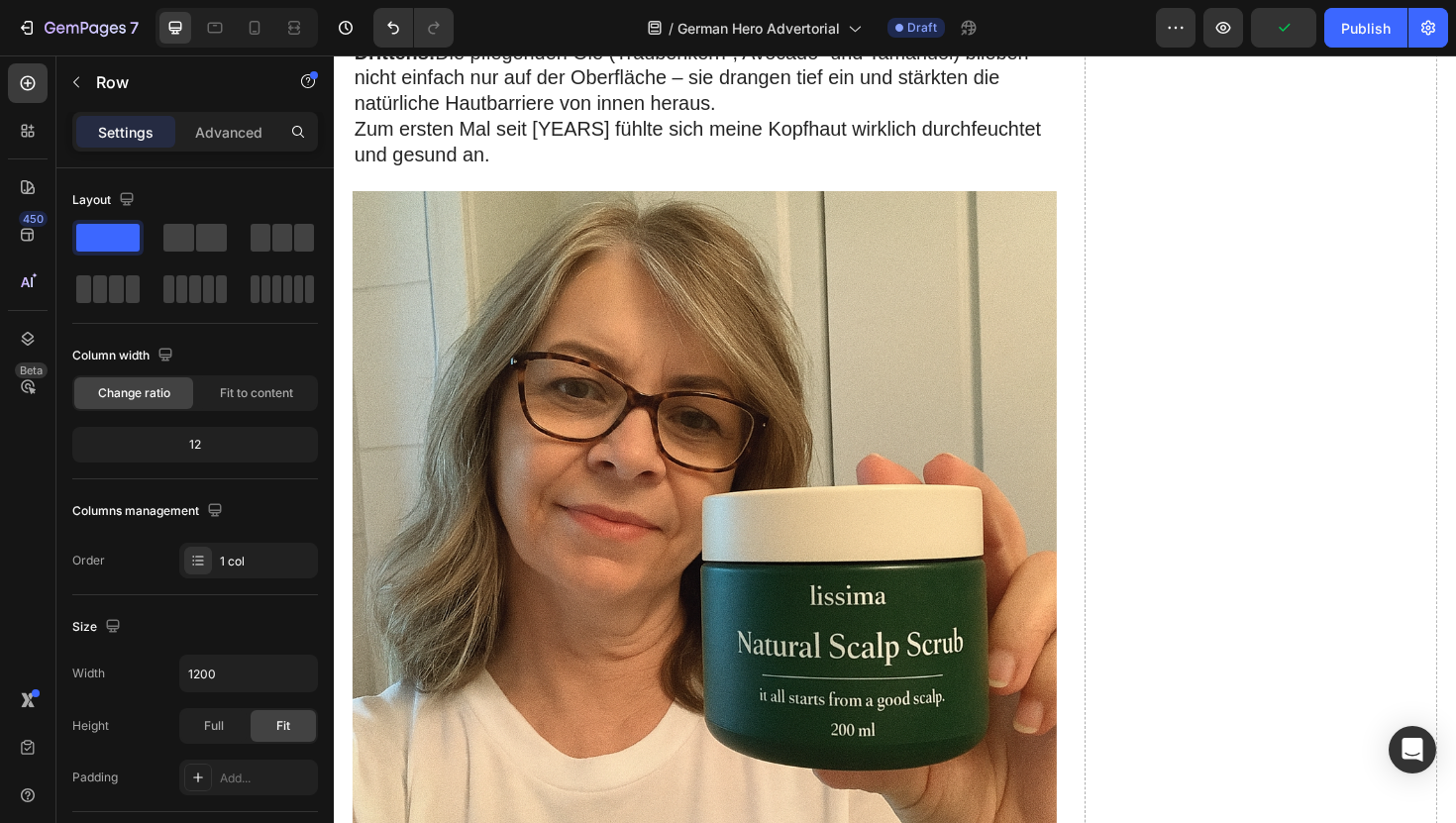 scroll, scrollTop: 3690, scrollLeft: 0, axis: vertical 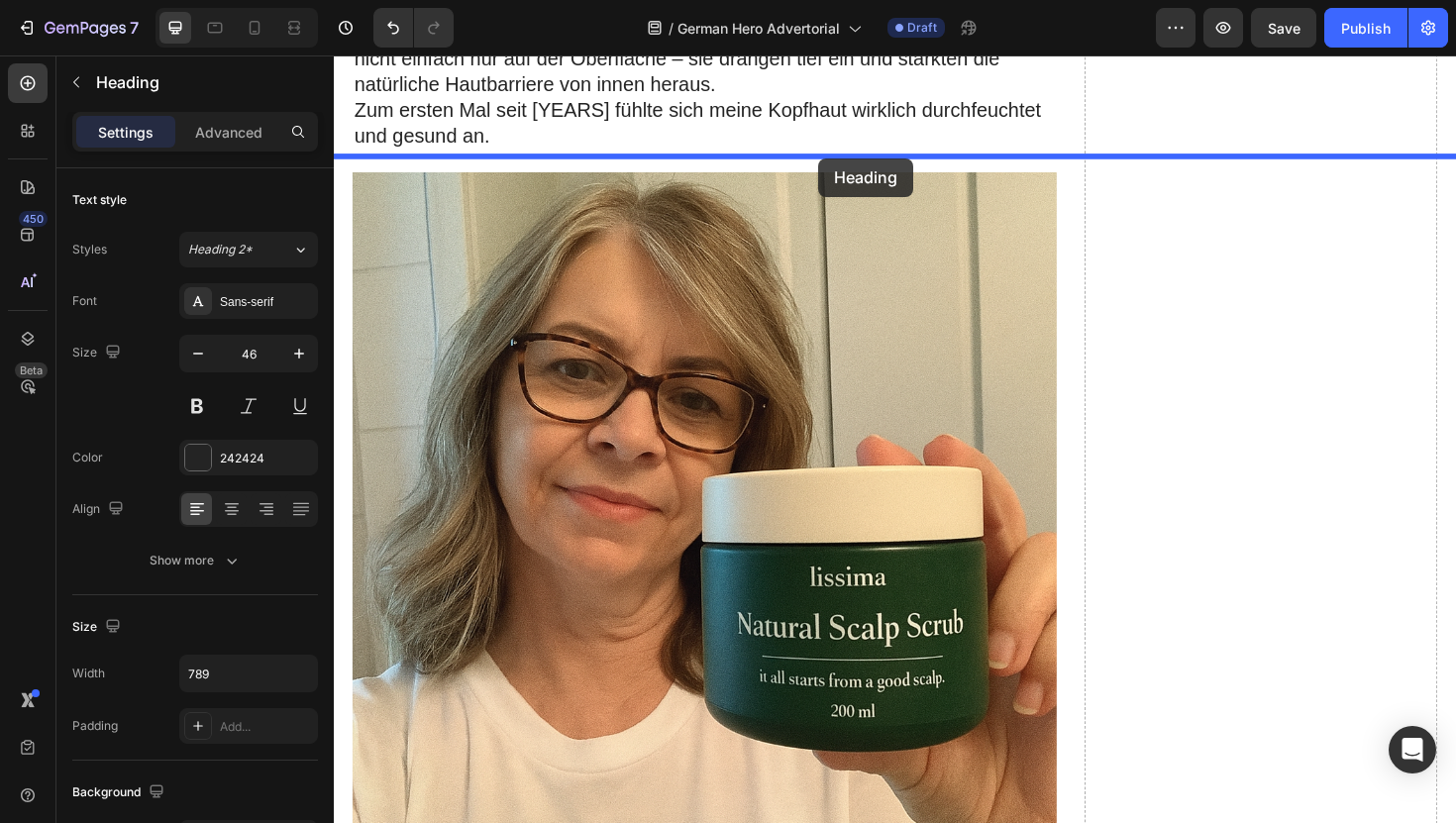 drag, startPoint x: 693, startPoint y: 268, endPoint x: 847, endPoint y: 164, distance: 185.82788 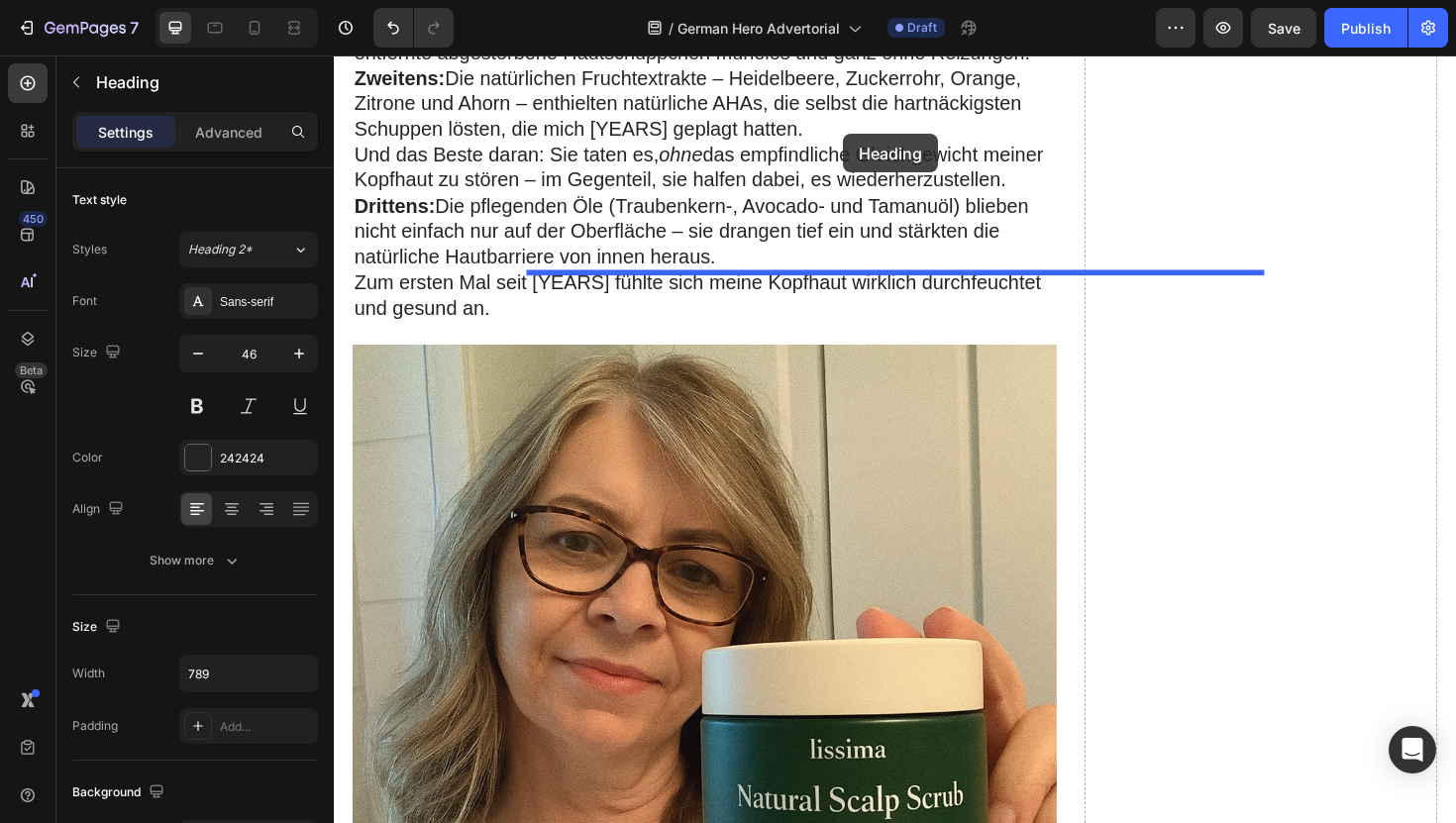 scroll, scrollTop: 3481, scrollLeft: 0, axis: vertical 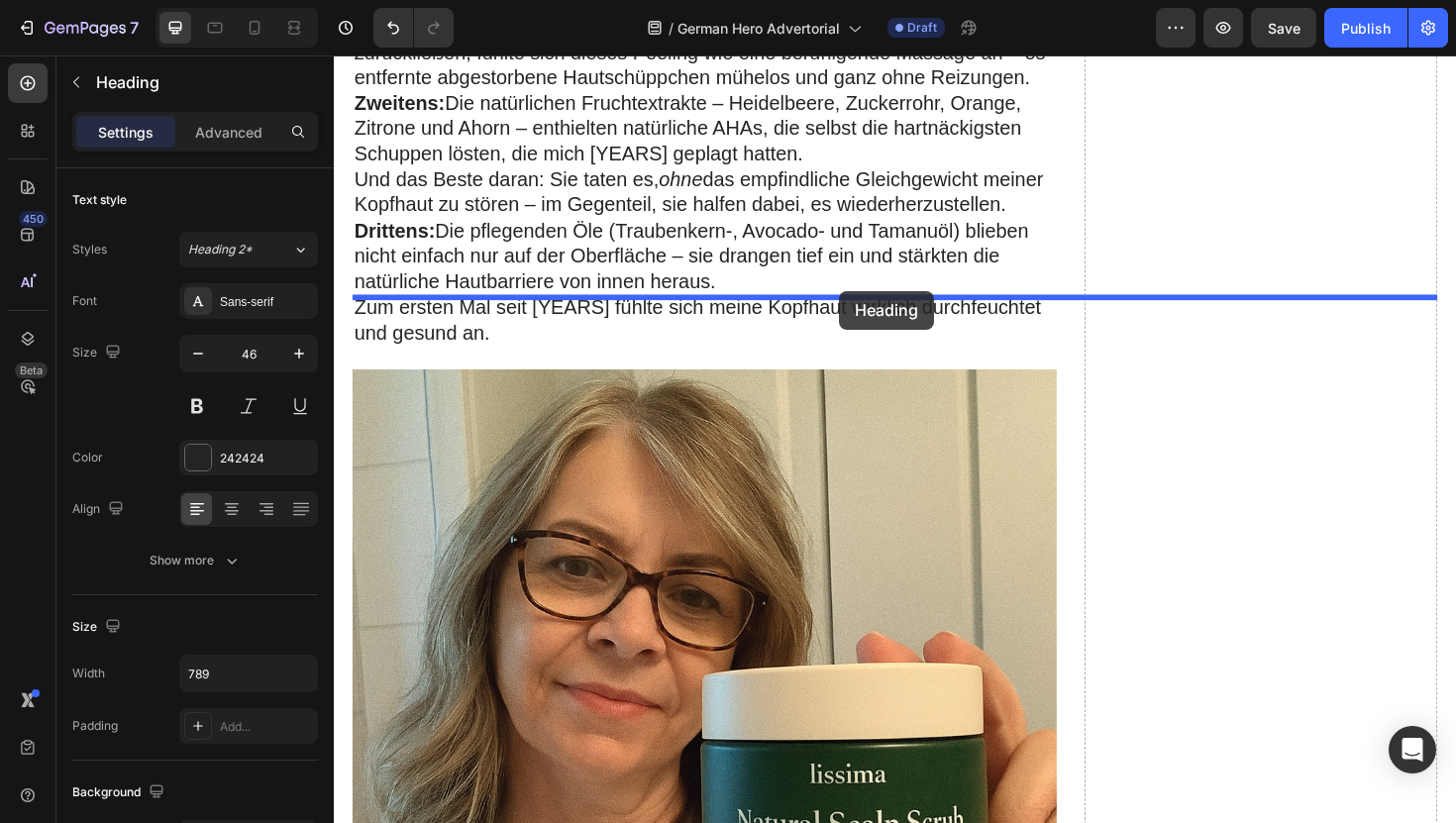 drag, startPoint x: 780, startPoint y: 219, endPoint x: 876, endPoint y: 304, distance: 128.22246 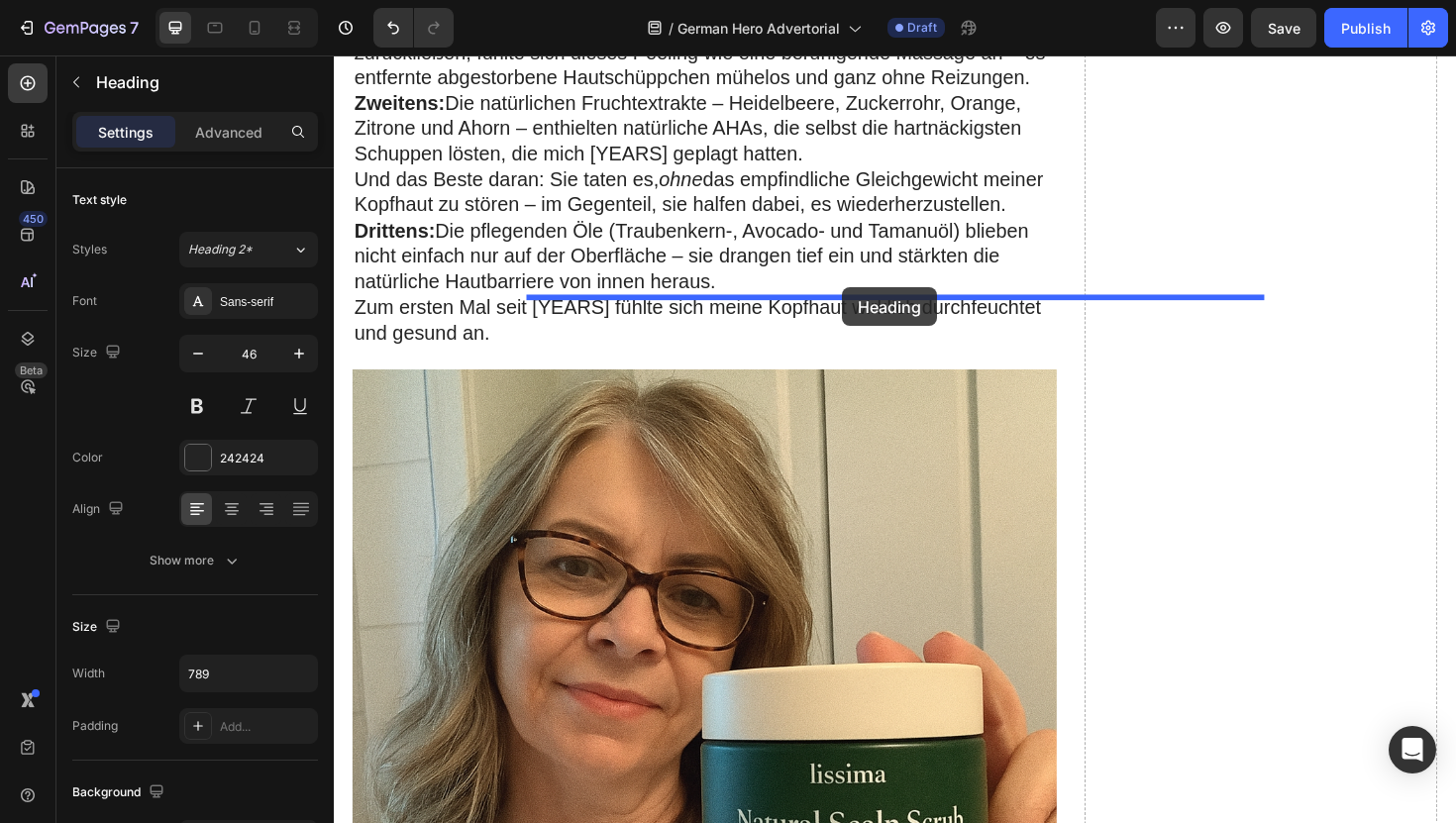 drag, startPoint x: 764, startPoint y: 363, endPoint x: 873, endPoint y: 302, distance: 124.907966 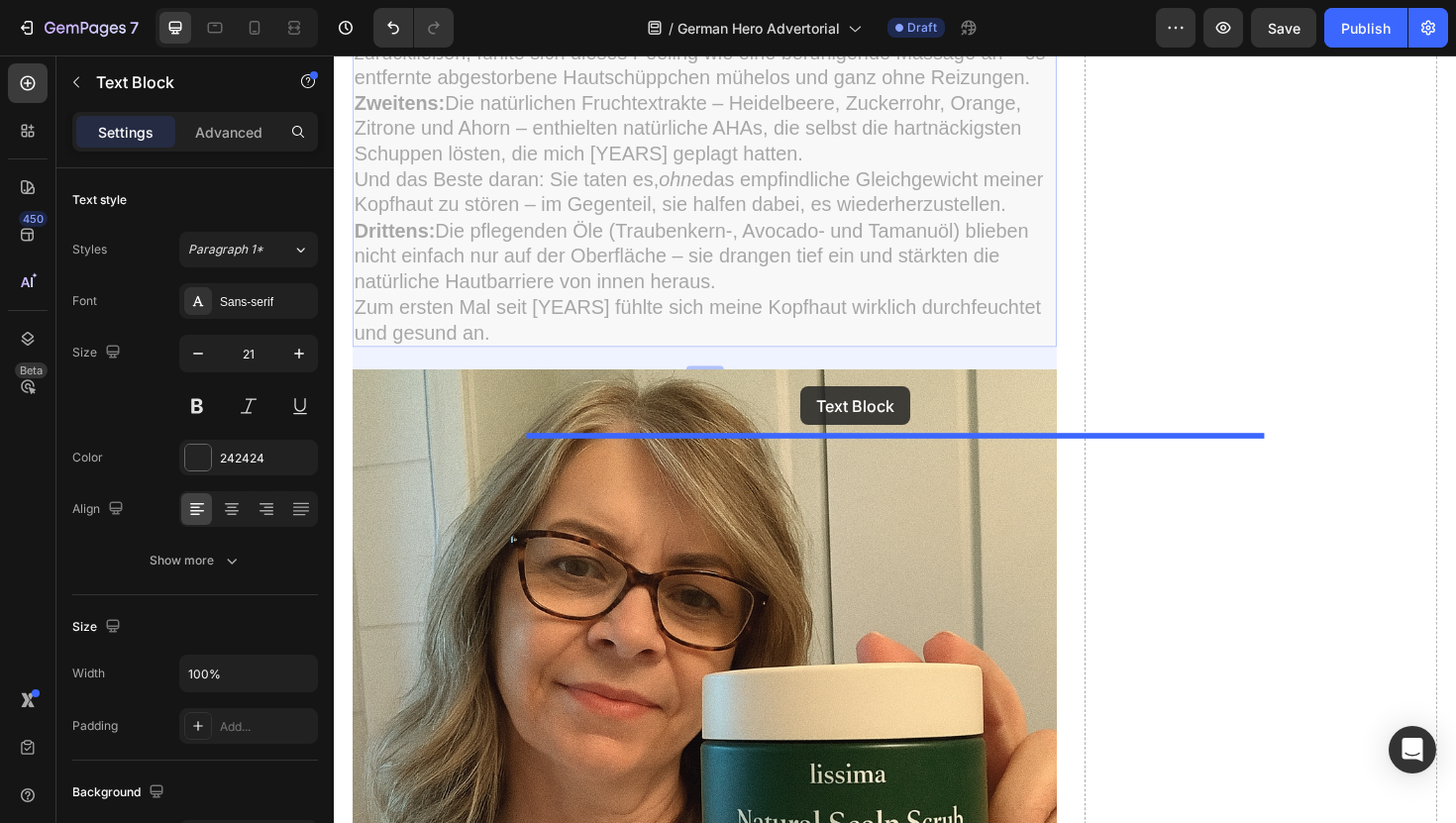 drag, startPoint x: 727, startPoint y: 591, endPoint x: 827, endPoint y: 407, distance: 209.41824 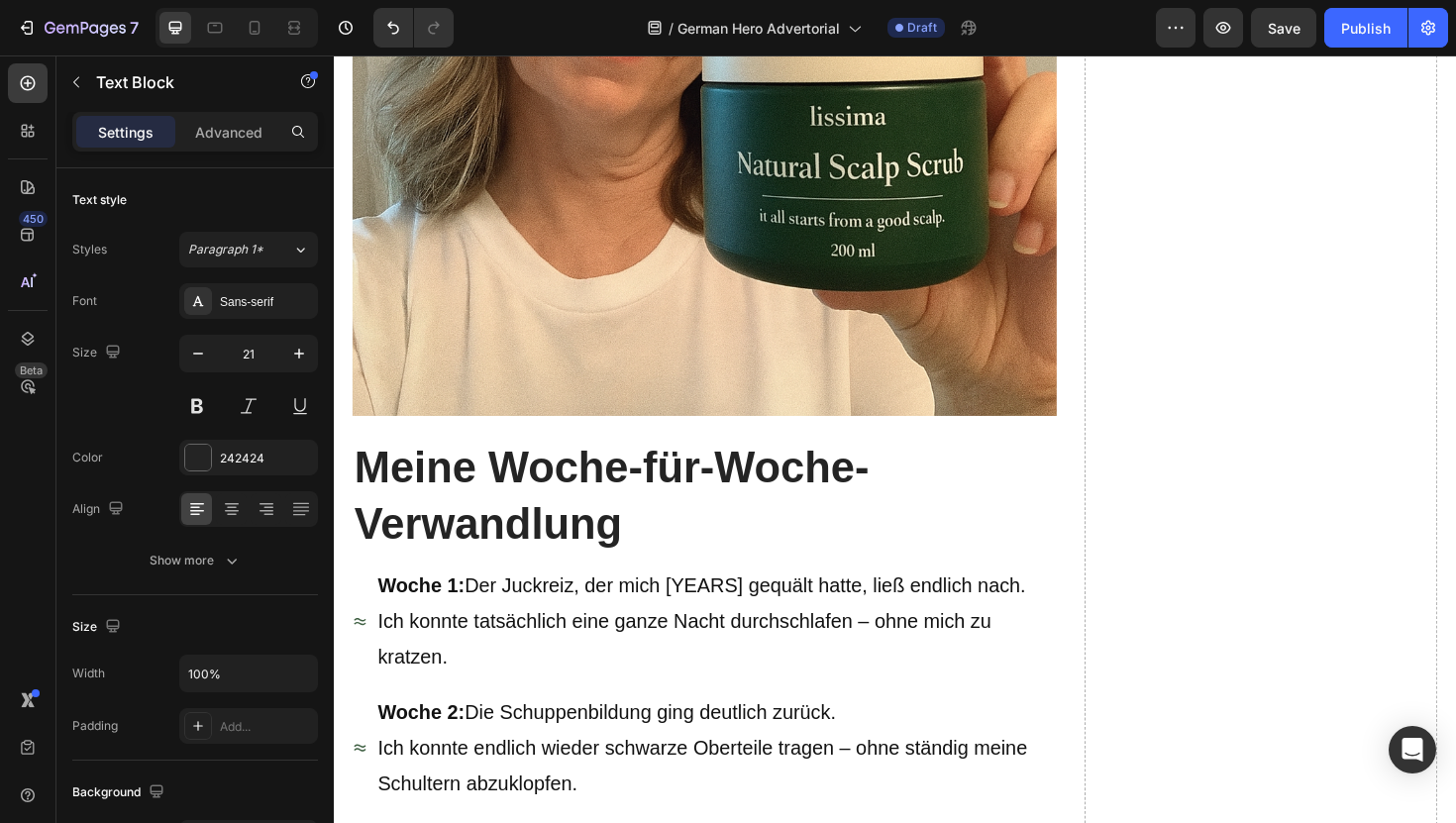 scroll, scrollTop: 4167, scrollLeft: 0, axis: vertical 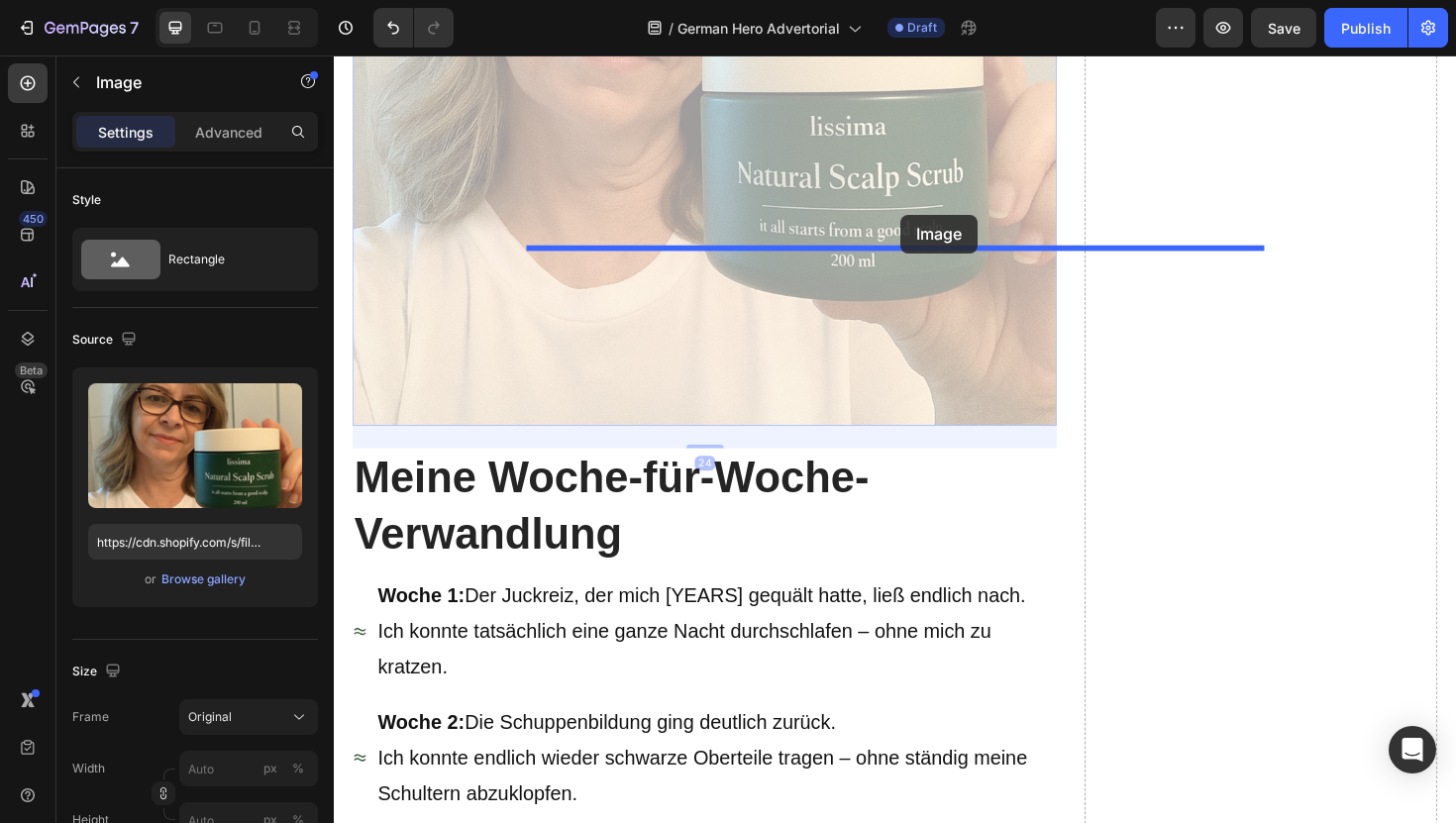 drag, startPoint x: 816, startPoint y: 583, endPoint x: 934, endPoint y: 224, distance: 377.89549 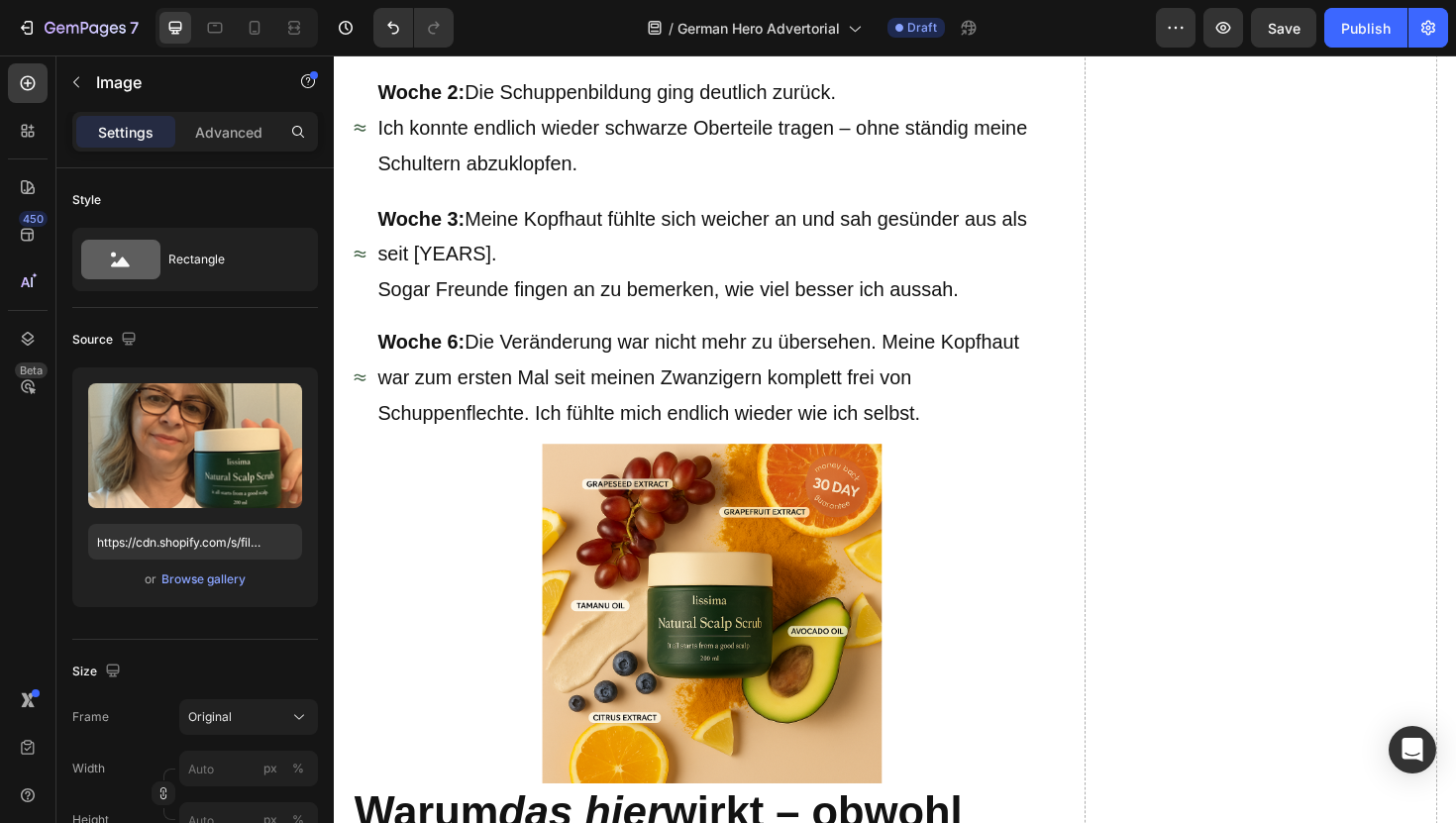 scroll, scrollTop: 4891, scrollLeft: 0, axis: vertical 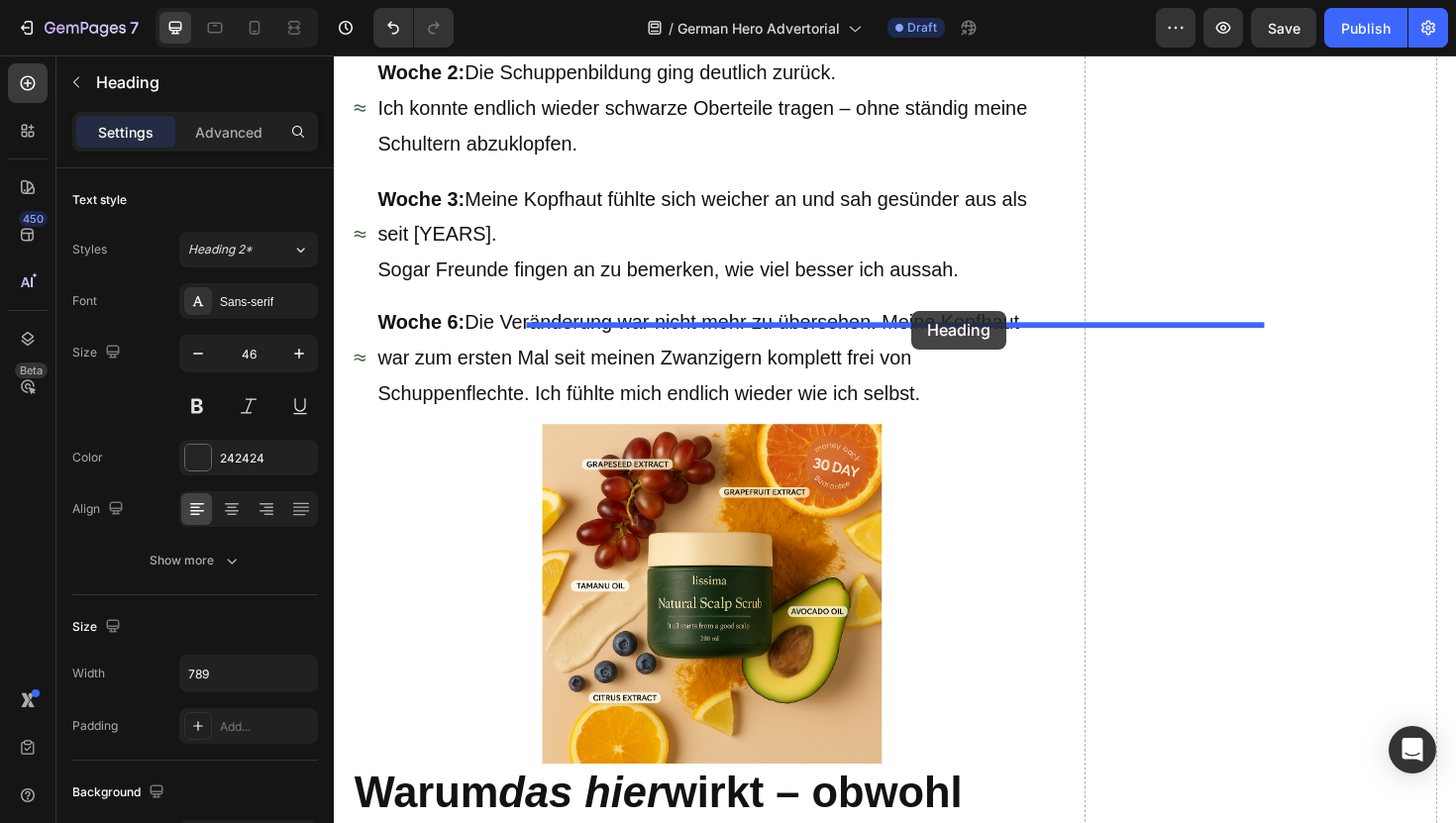 drag, startPoint x: 763, startPoint y: 467, endPoint x: 945, endPoint y: 326, distance: 230.22815 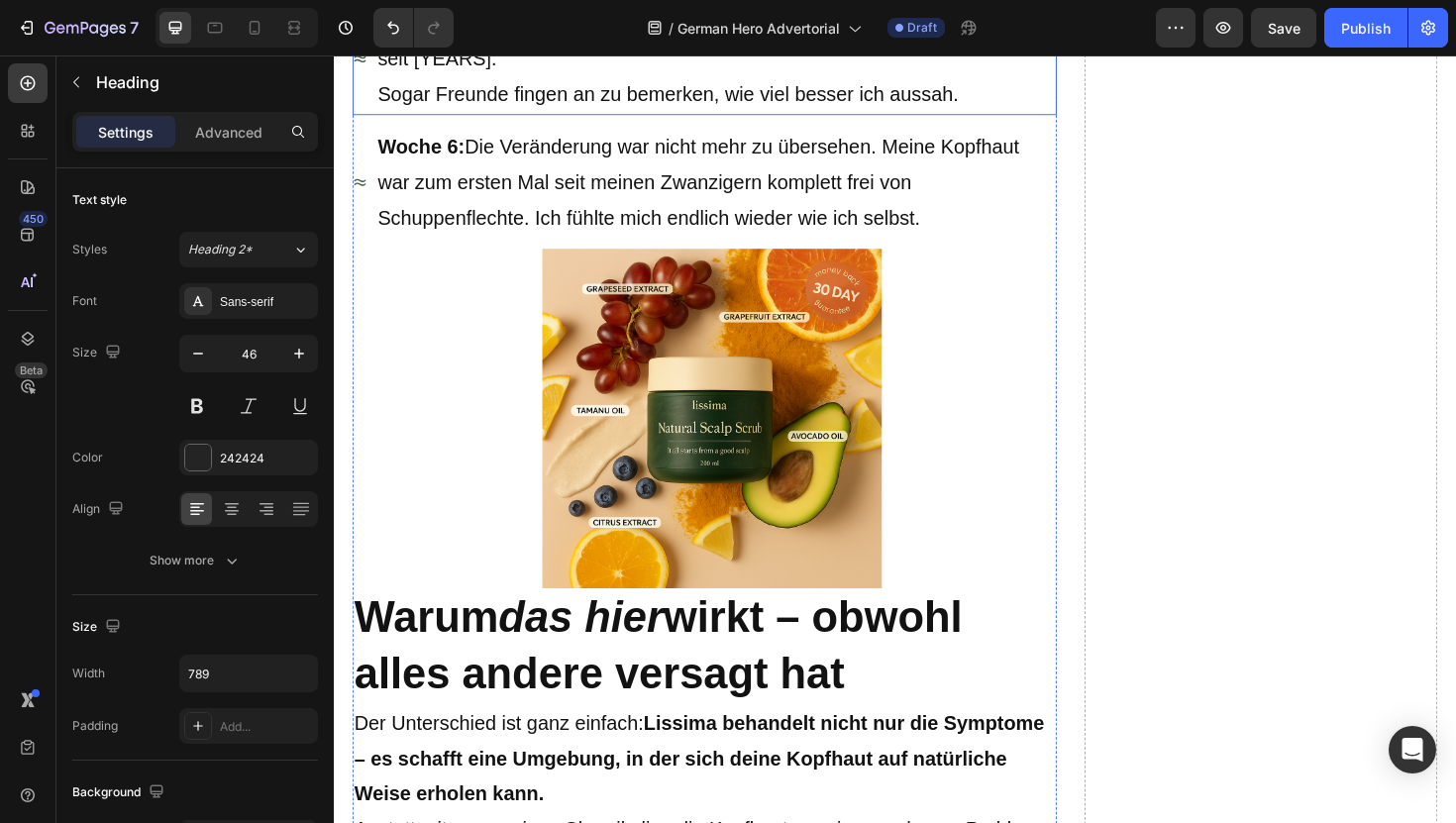 scroll, scrollTop: 5063, scrollLeft: 0, axis: vertical 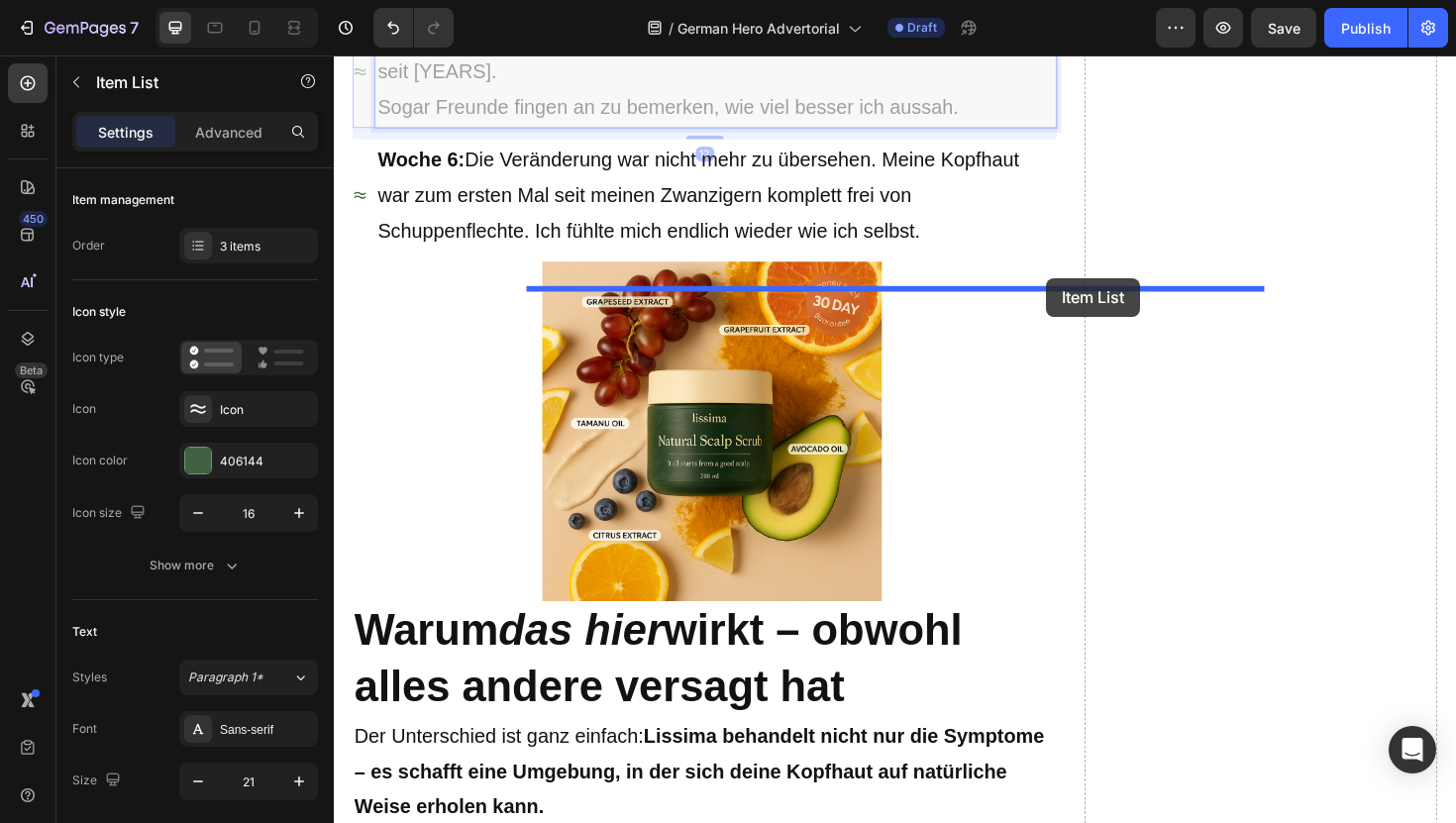 drag, startPoint x: 1073, startPoint y: 730, endPoint x: 1088, endPoint y: 290, distance: 440.2556 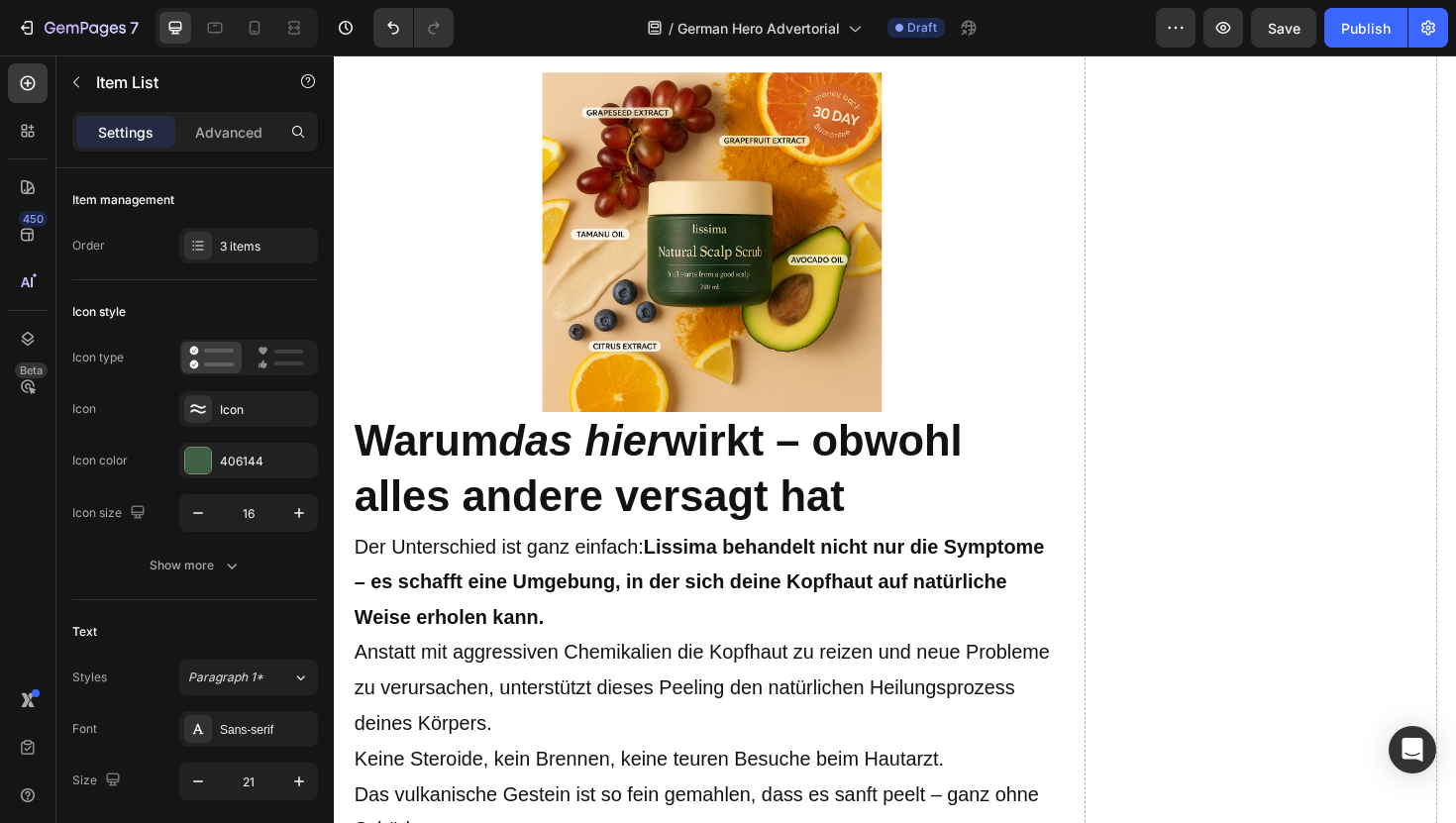 scroll, scrollTop: 5229, scrollLeft: 0, axis: vertical 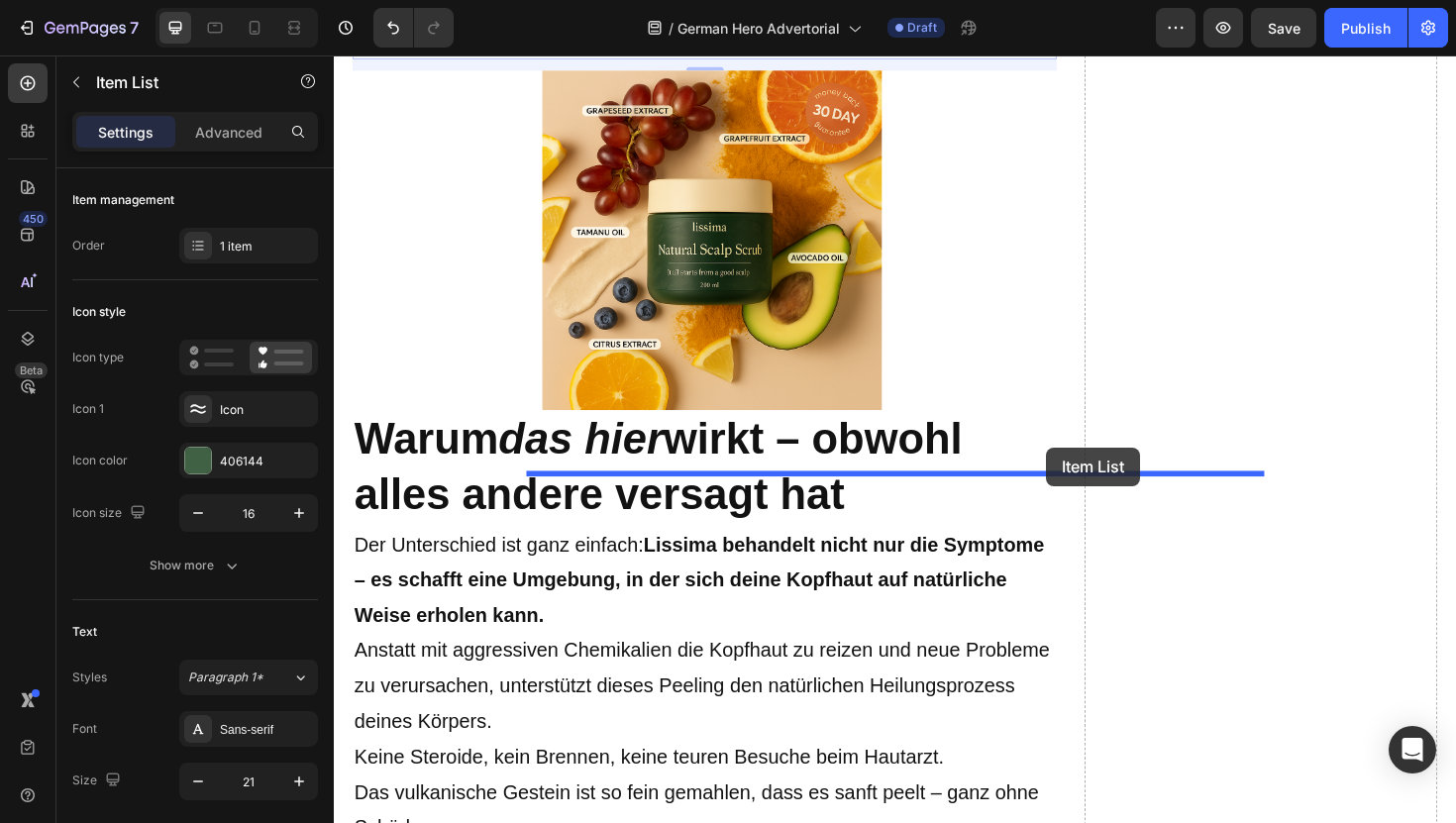 drag, startPoint x: 944, startPoint y: 638, endPoint x: 1089, endPoint y: 470, distance: 221.92116 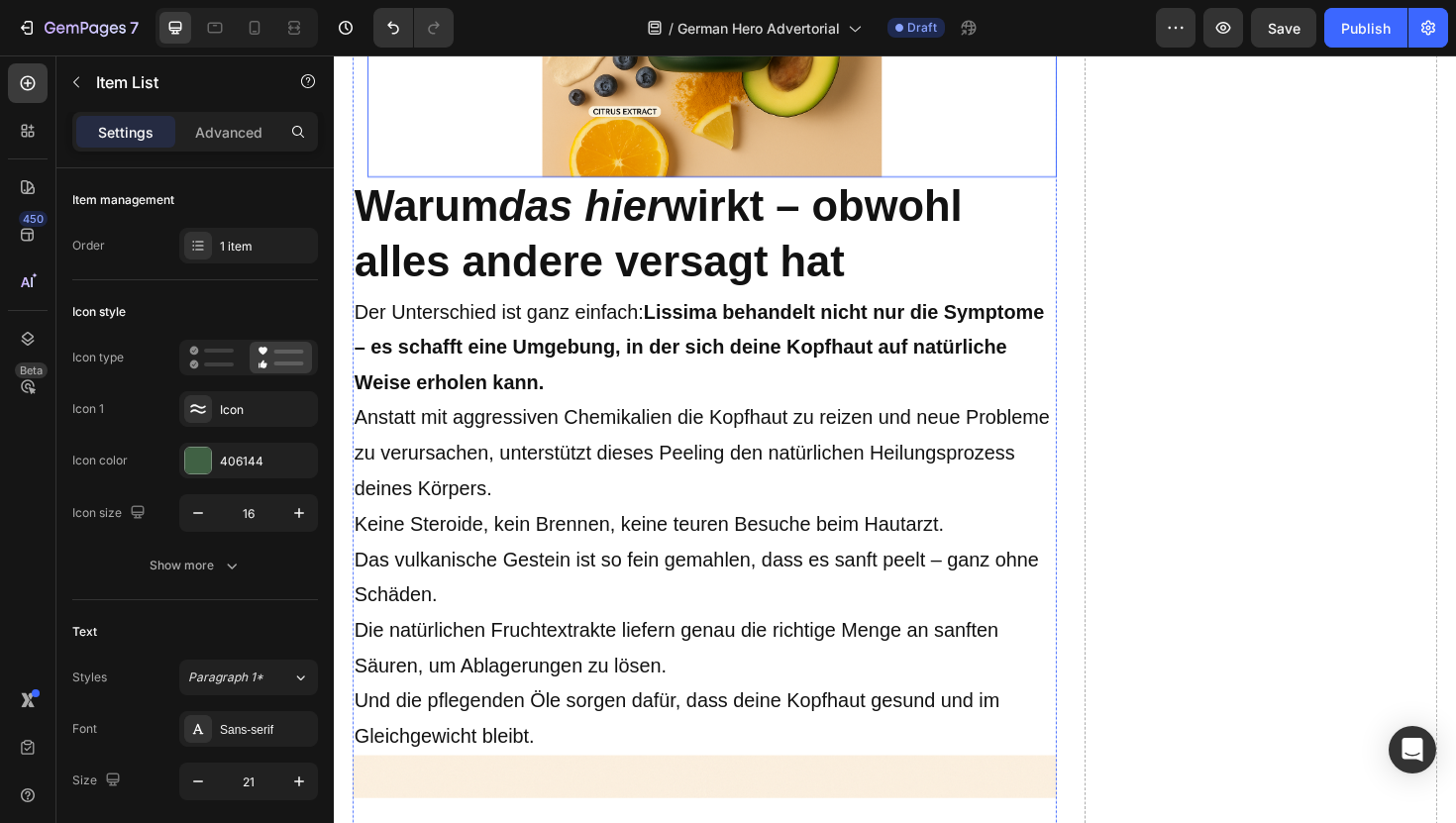 scroll, scrollTop: 5485, scrollLeft: 0, axis: vertical 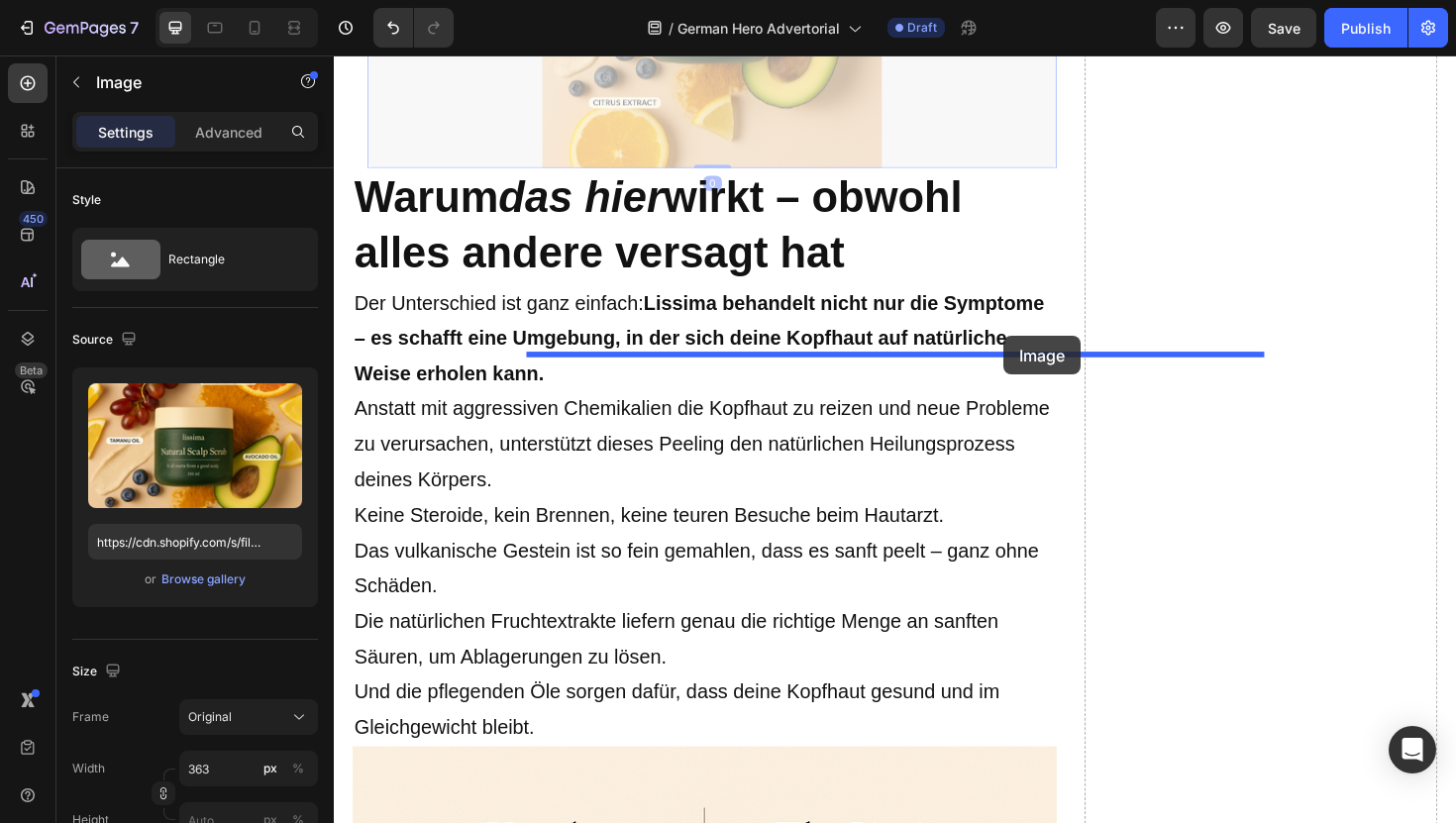 drag, startPoint x: 944, startPoint y: 547, endPoint x: 1043, endPoint y: 353, distance: 217.80037 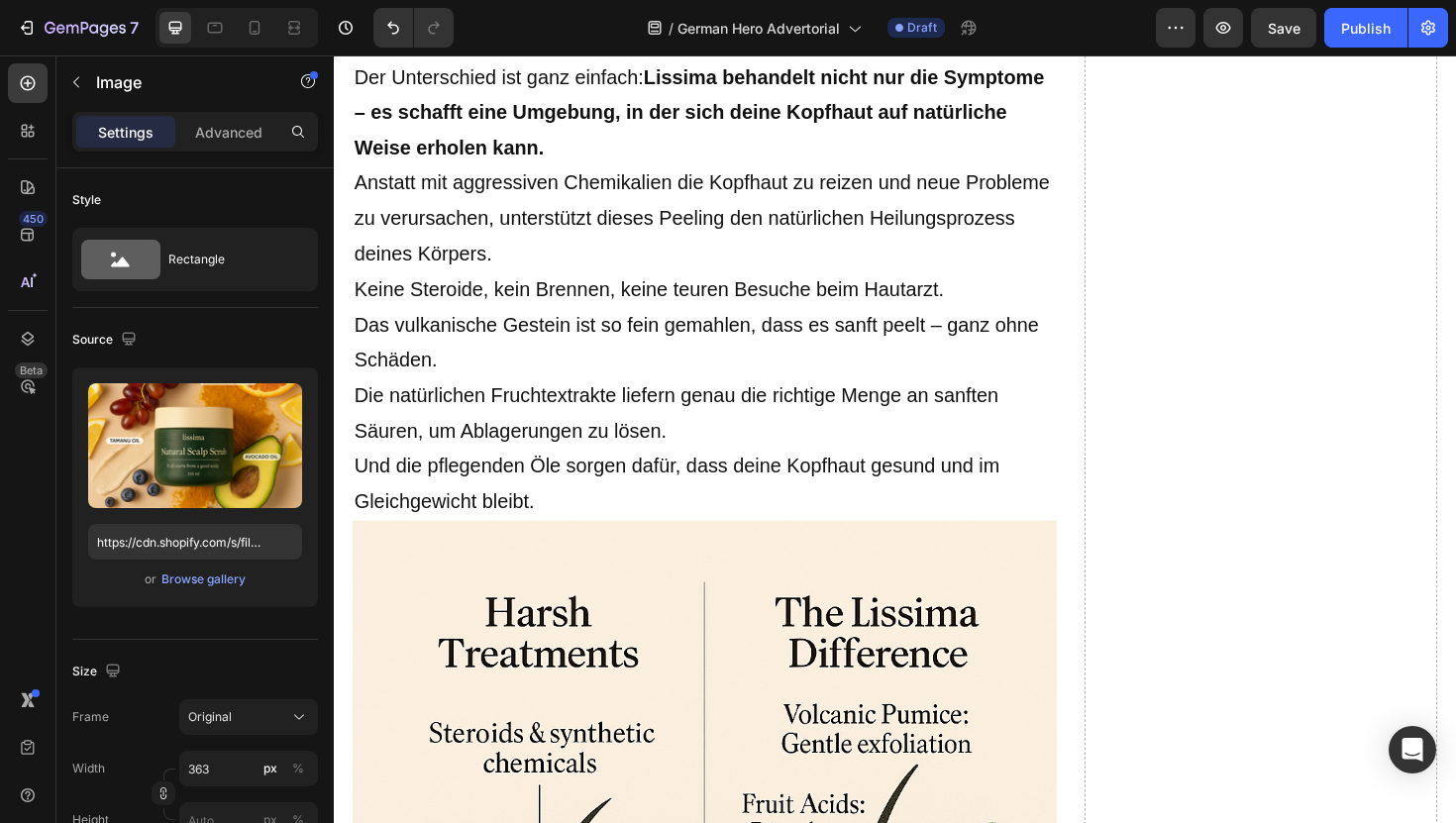 scroll, scrollTop: 5743, scrollLeft: 0, axis: vertical 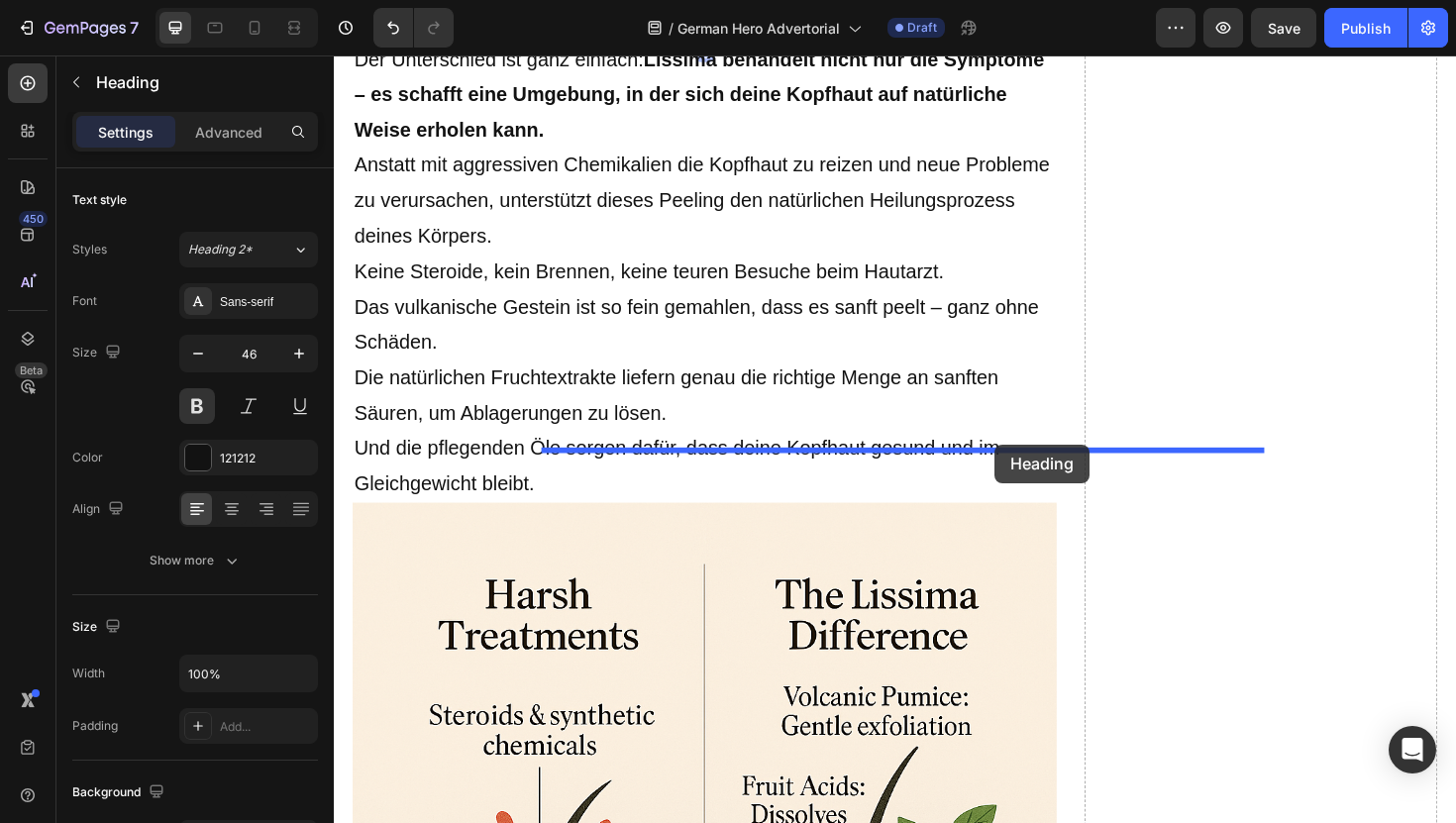 drag, startPoint x: 969, startPoint y: 641, endPoint x: 1033, endPoint y: 467, distance: 185.39687 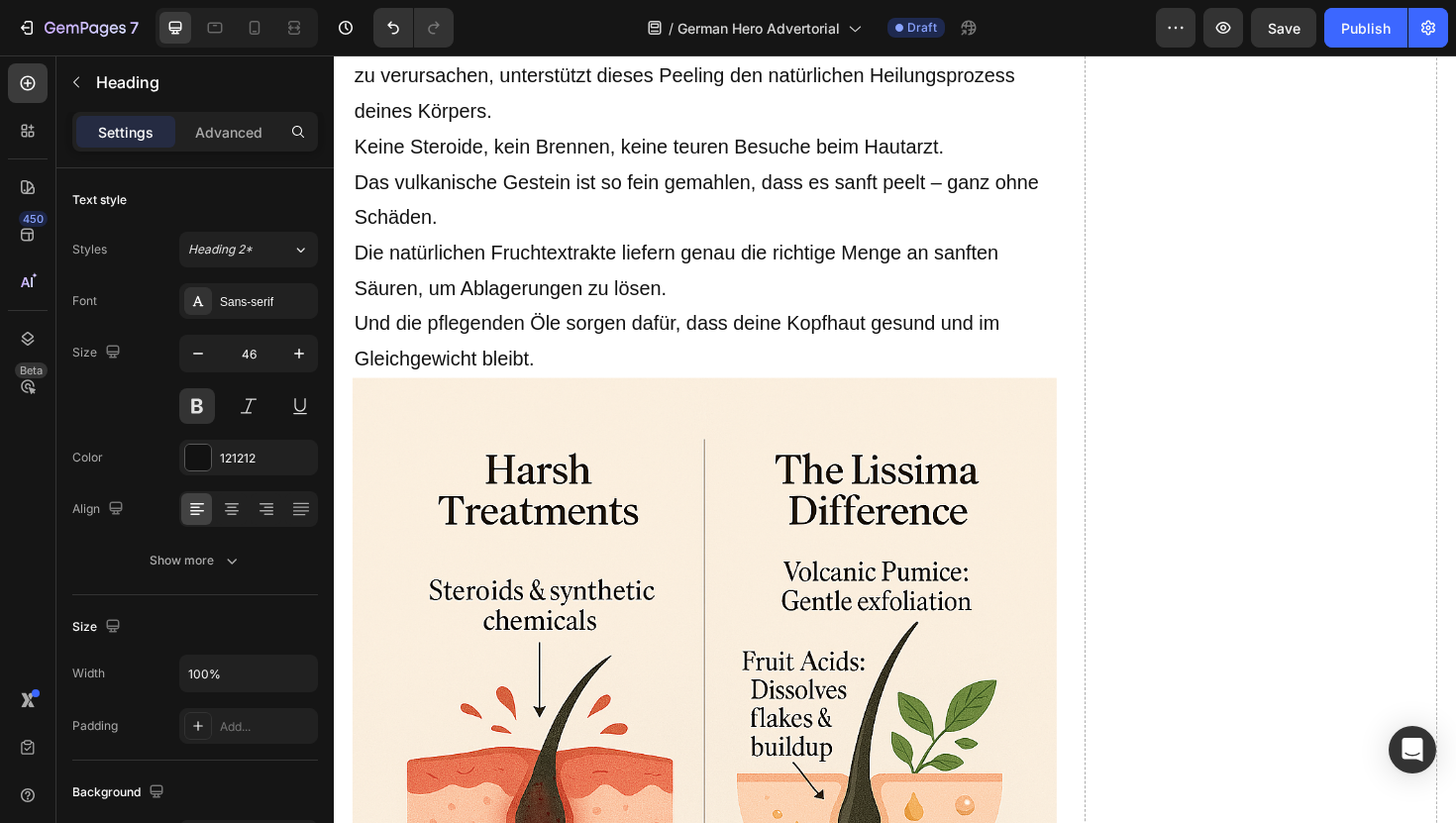 scroll, scrollTop: 5923, scrollLeft: 0, axis: vertical 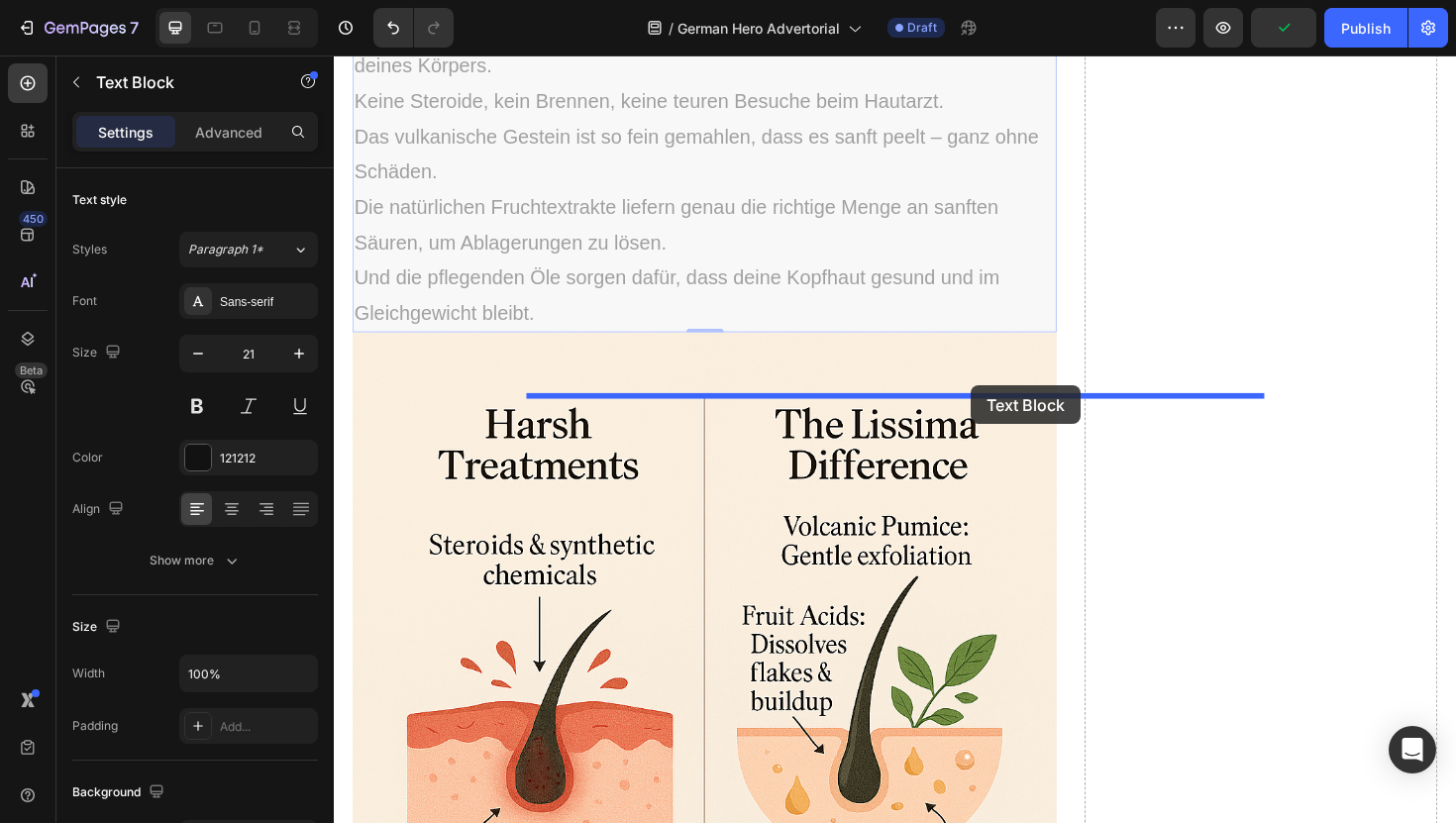 drag, startPoint x: 961, startPoint y: 573, endPoint x: 1008, endPoint y: 405, distance: 174.45057 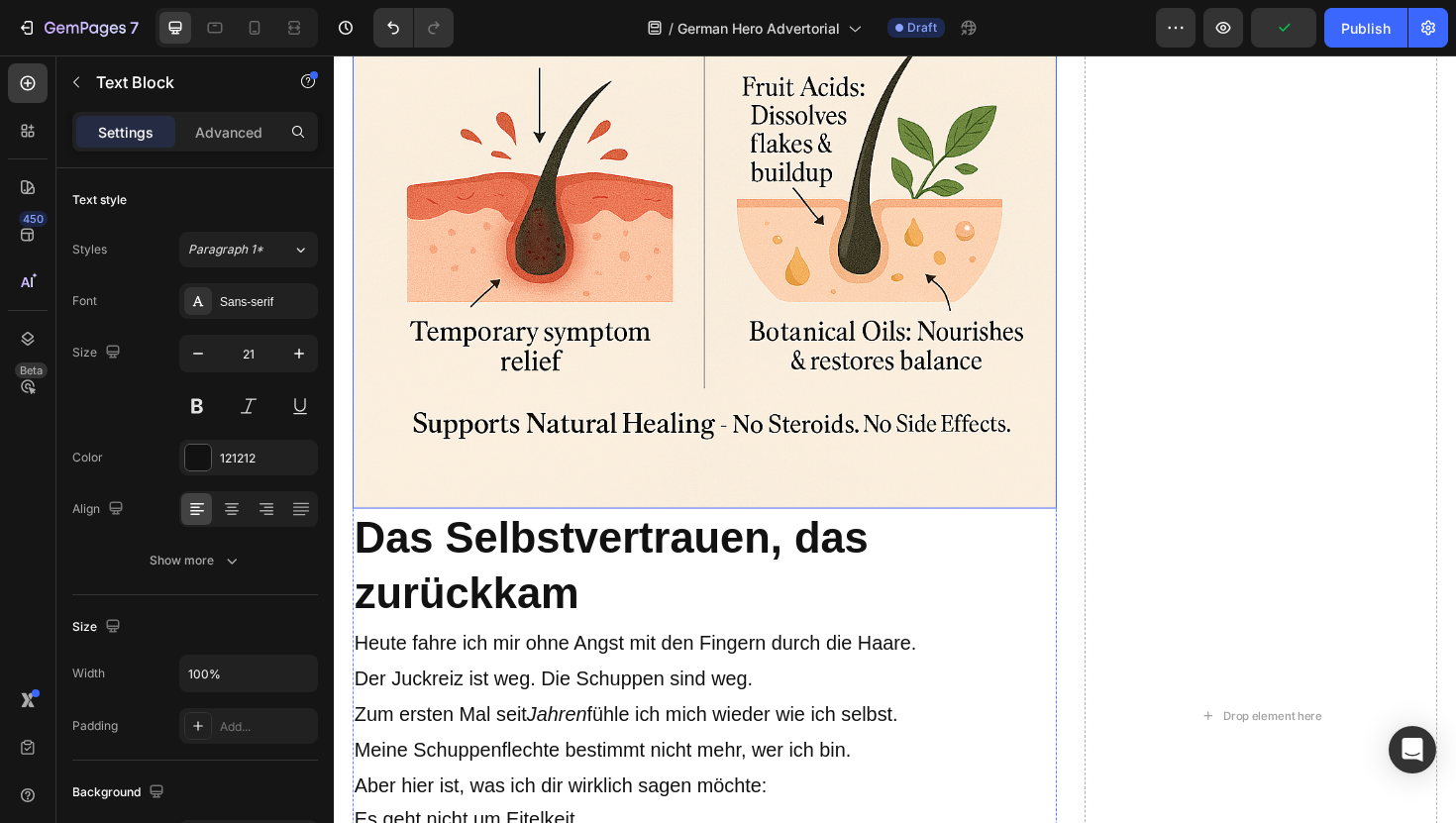 scroll, scrollTop: 6475, scrollLeft: 0, axis: vertical 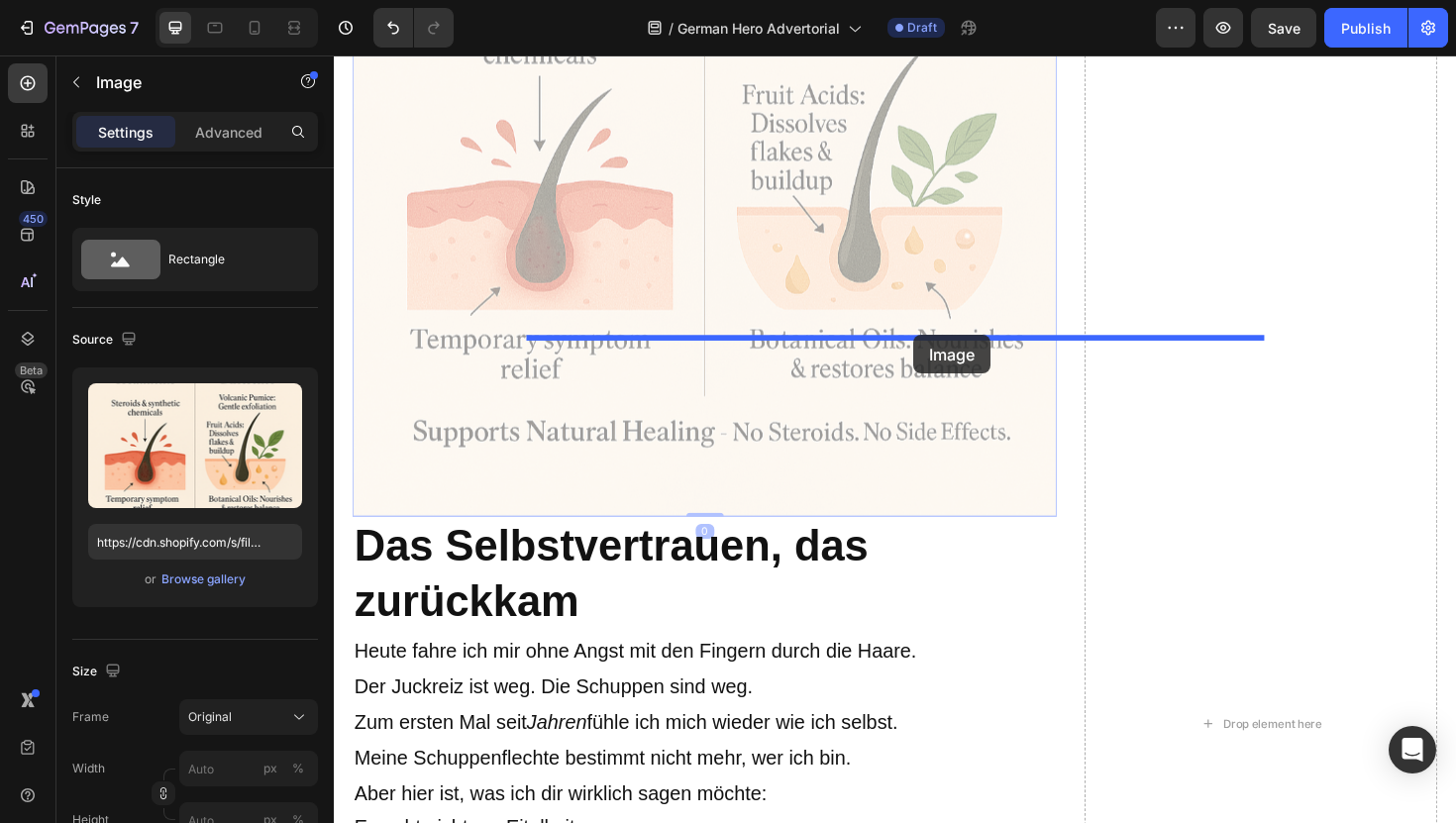 drag, startPoint x: 904, startPoint y: 468, endPoint x: 948, endPoint y: 352, distance: 124.0645 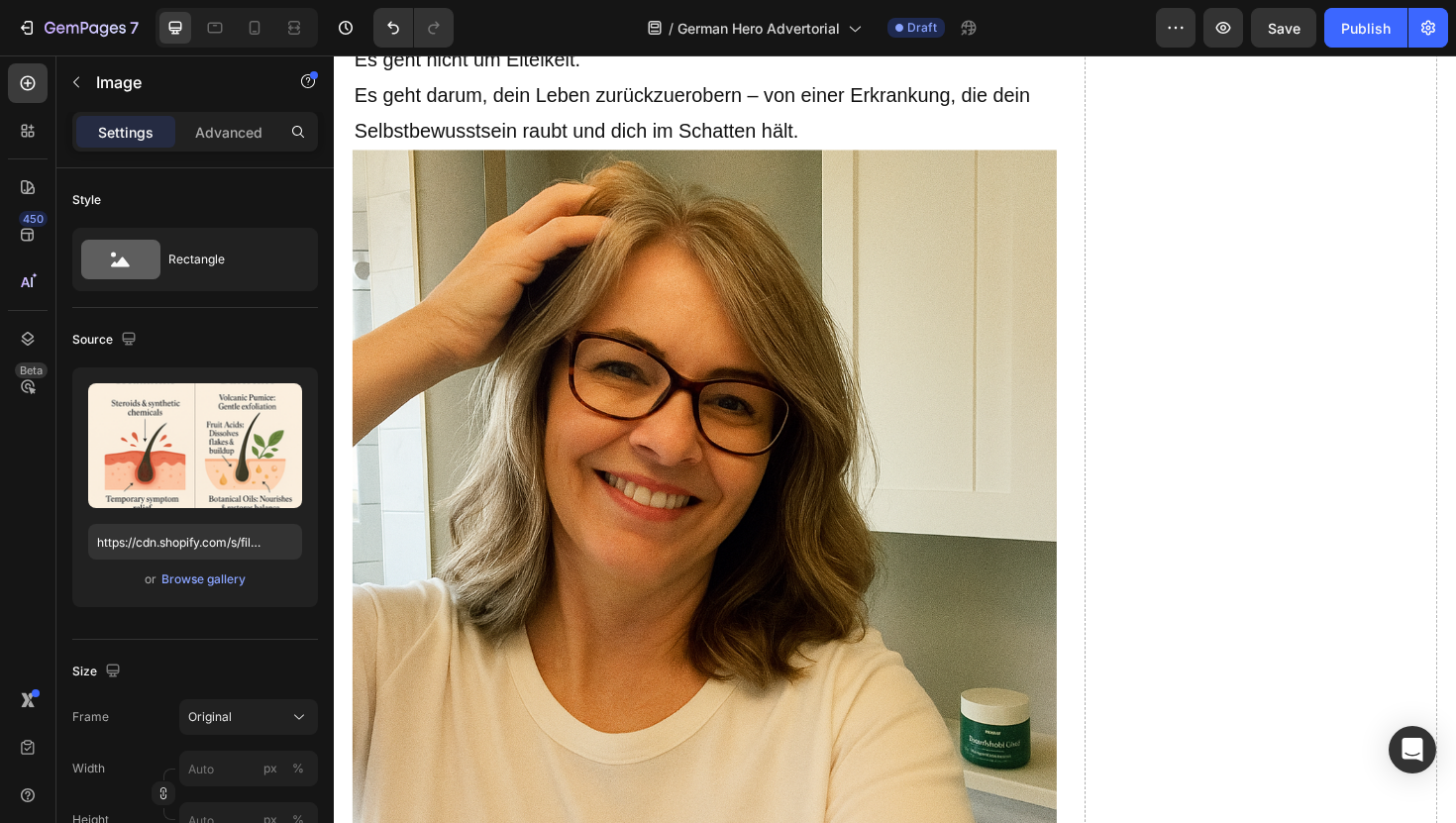 scroll, scrollTop: 7366, scrollLeft: 0, axis: vertical 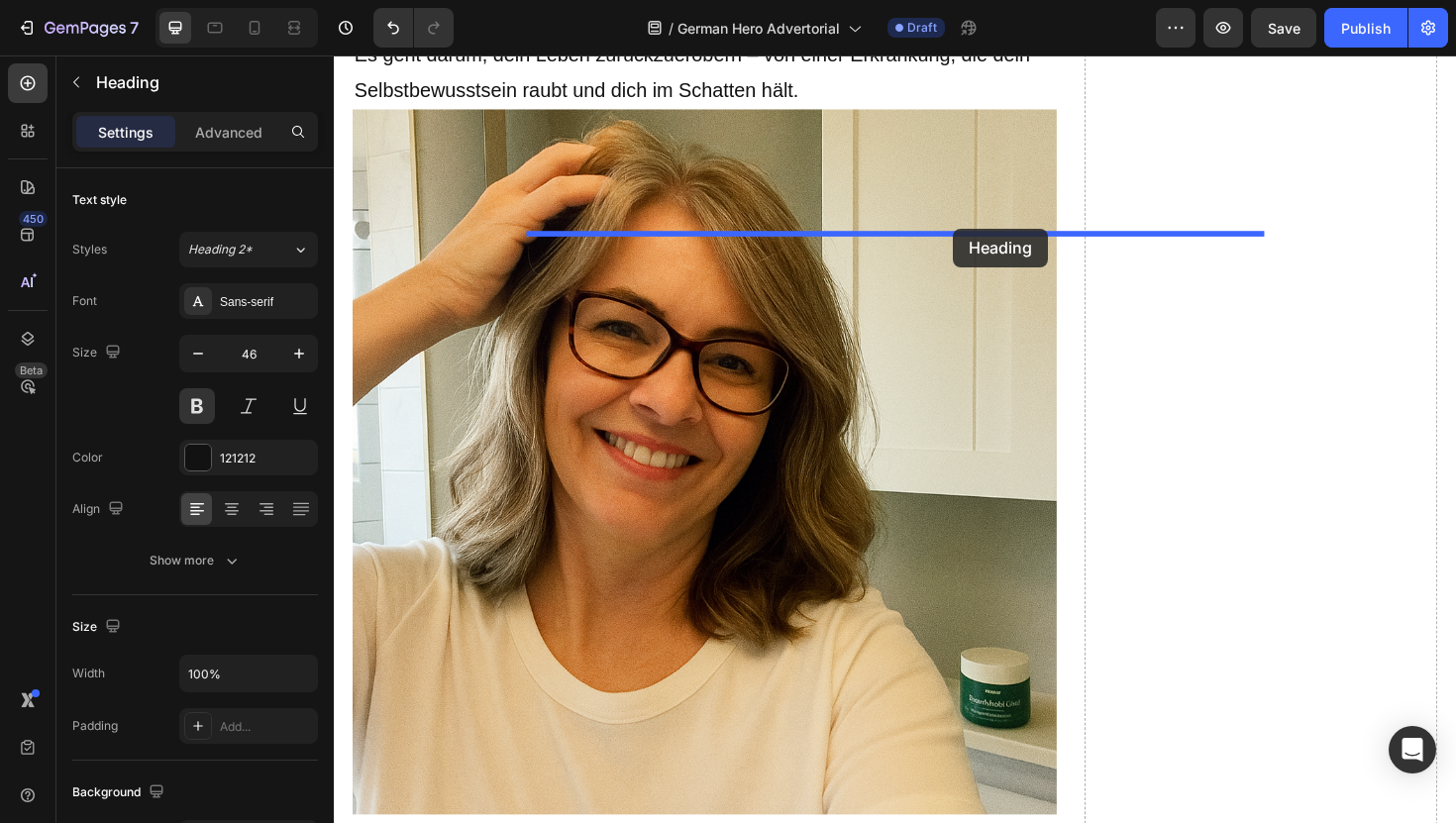 drag, startPoint x: 851, startPoint y: 391, endPoint x: 989, endPoint y: 239, distance: 205.29978 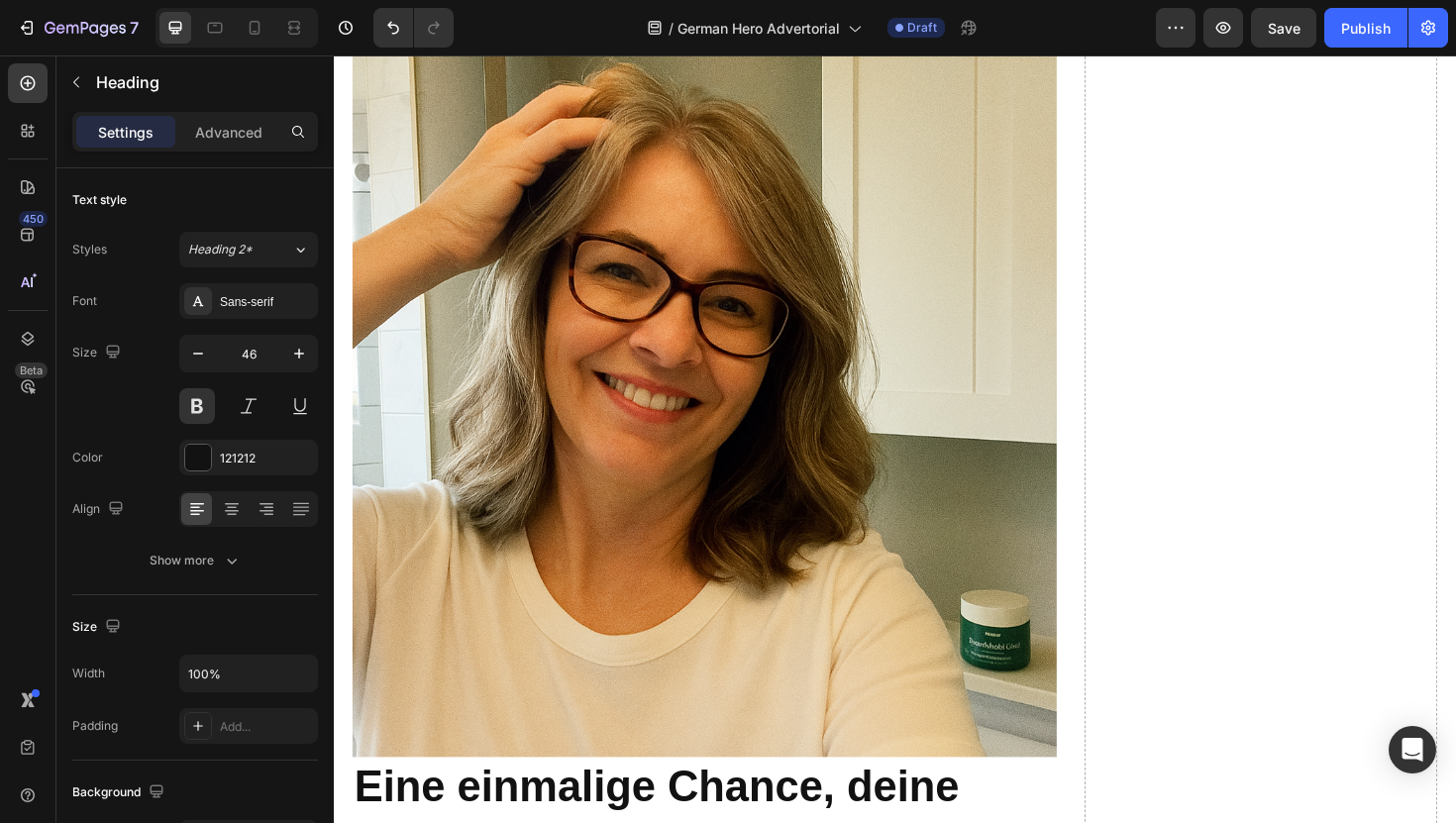scroll, scrollTop: 7433, scrollLeft: 0, axis: vertical 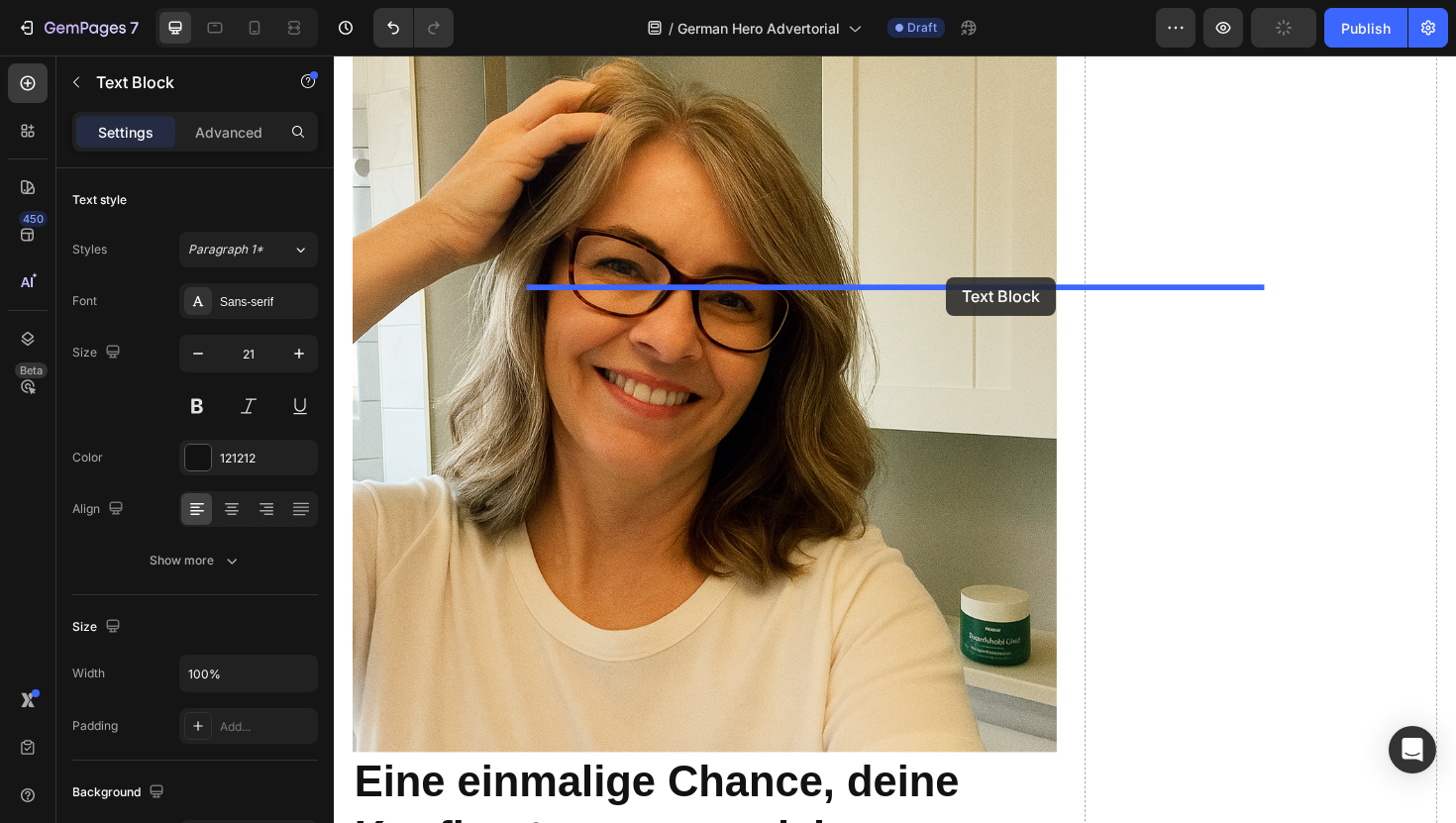 drag, startPoint x: 900, startPoint y: 438, endPoint x: 983, endPoint y: 290, distance: 169.685 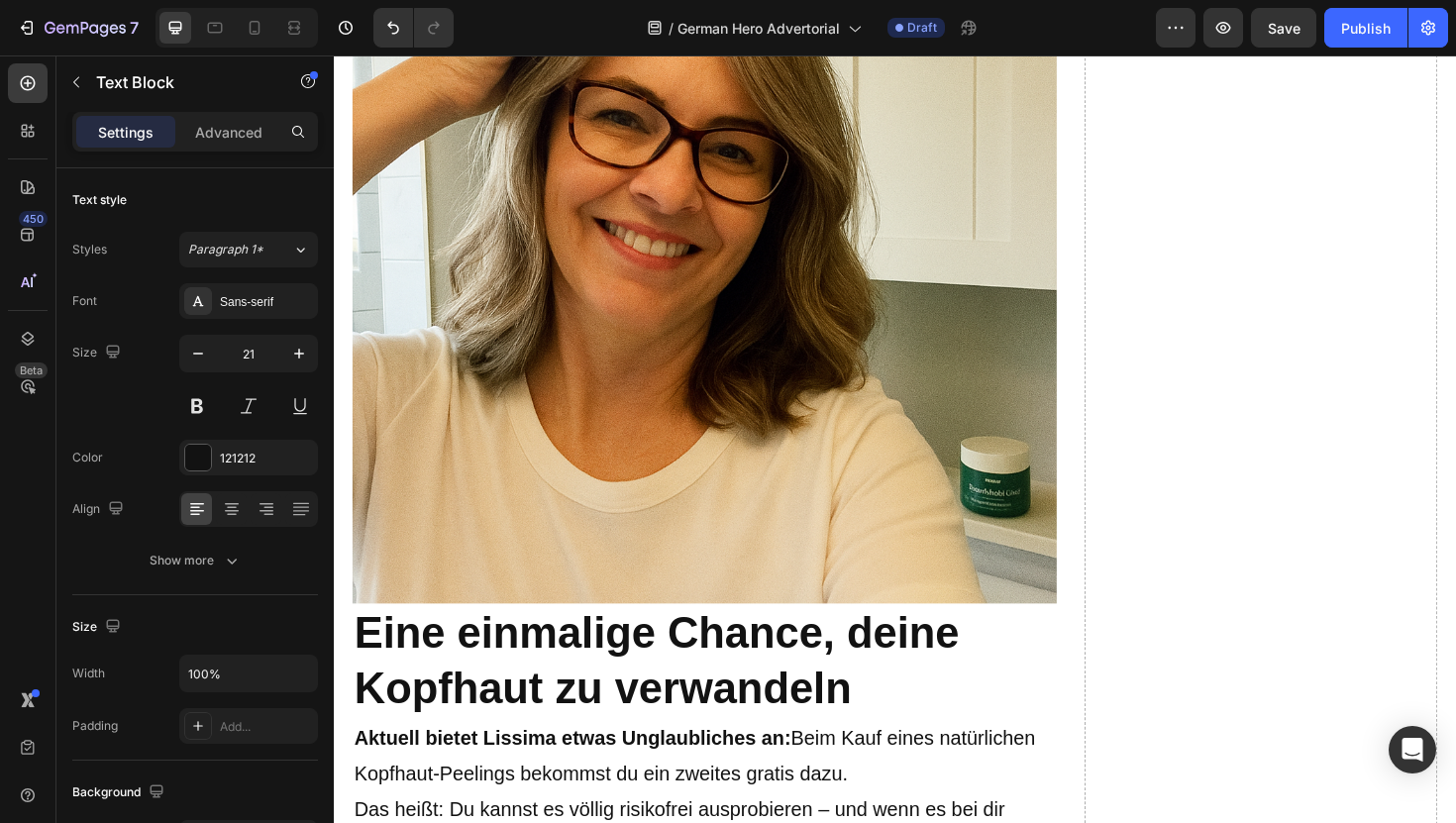 scroll, scrollTop: 7598, scrollLeft: 0, axis: vertical 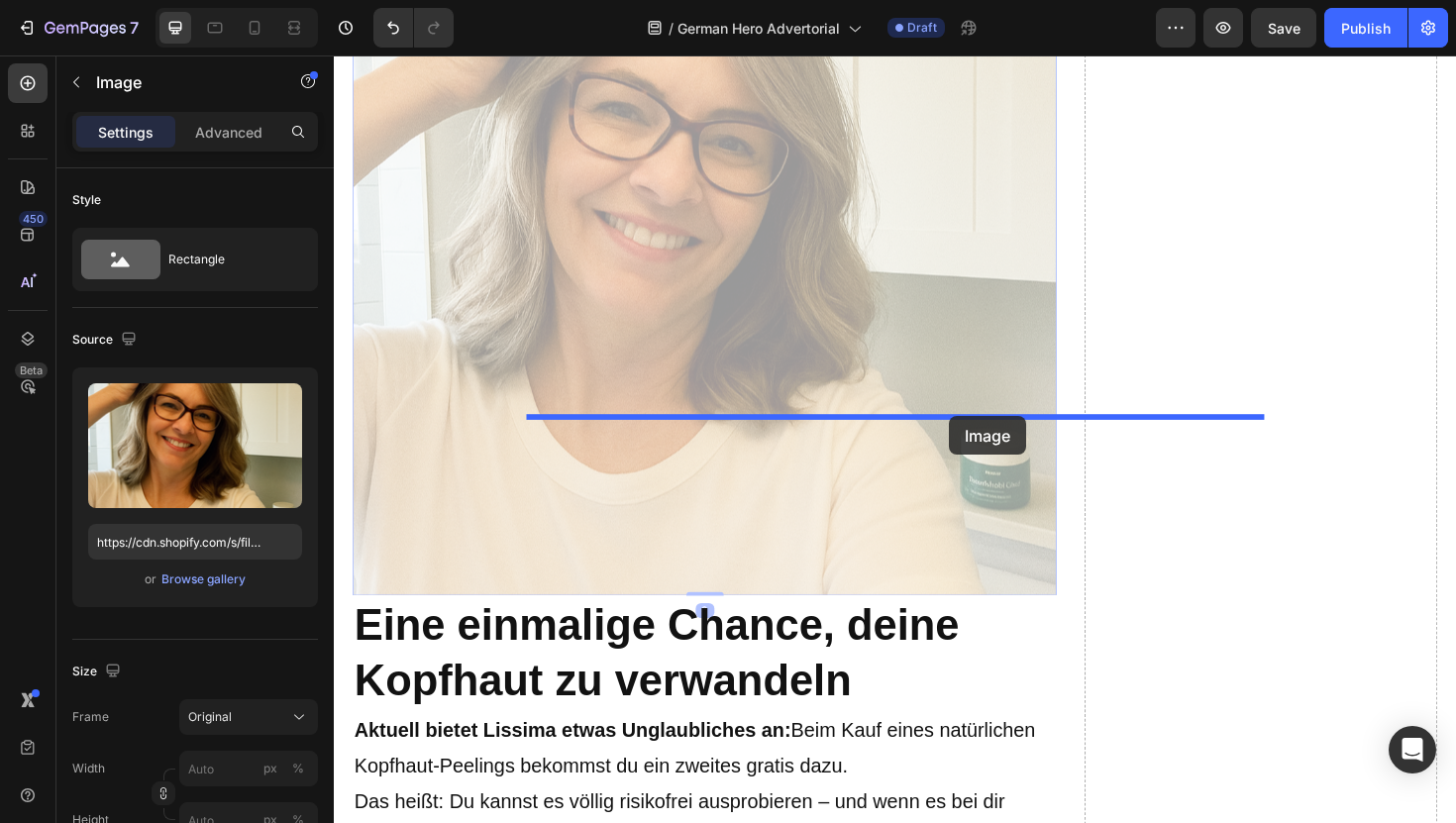 drag, startPoint x: 903, startPoint y: 593, endPoint x: 986, endPoint y: 438, distance: 175.82378 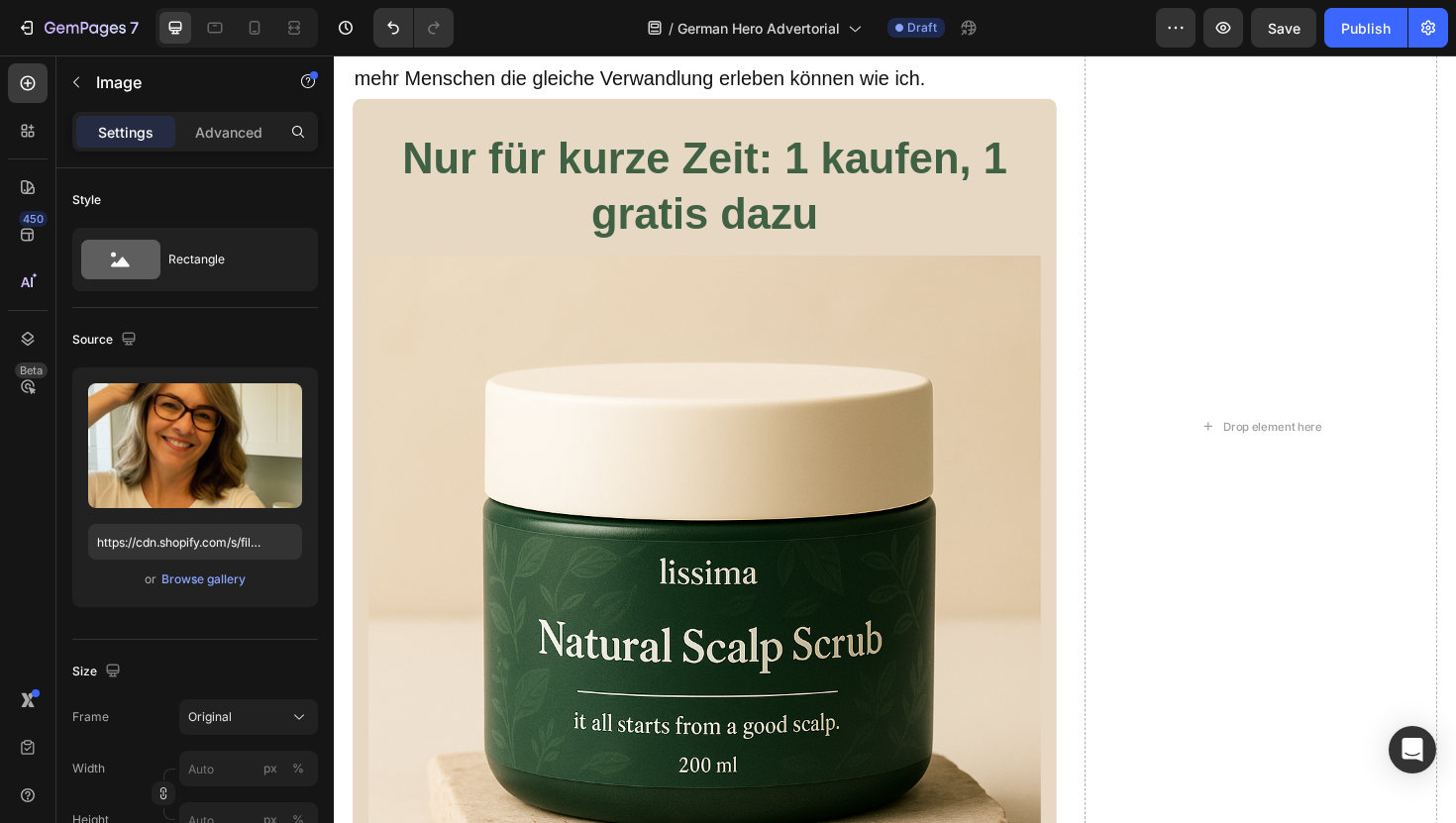 scroll, scrollTop: 8546, scrollLeft: 0, axis: vertical 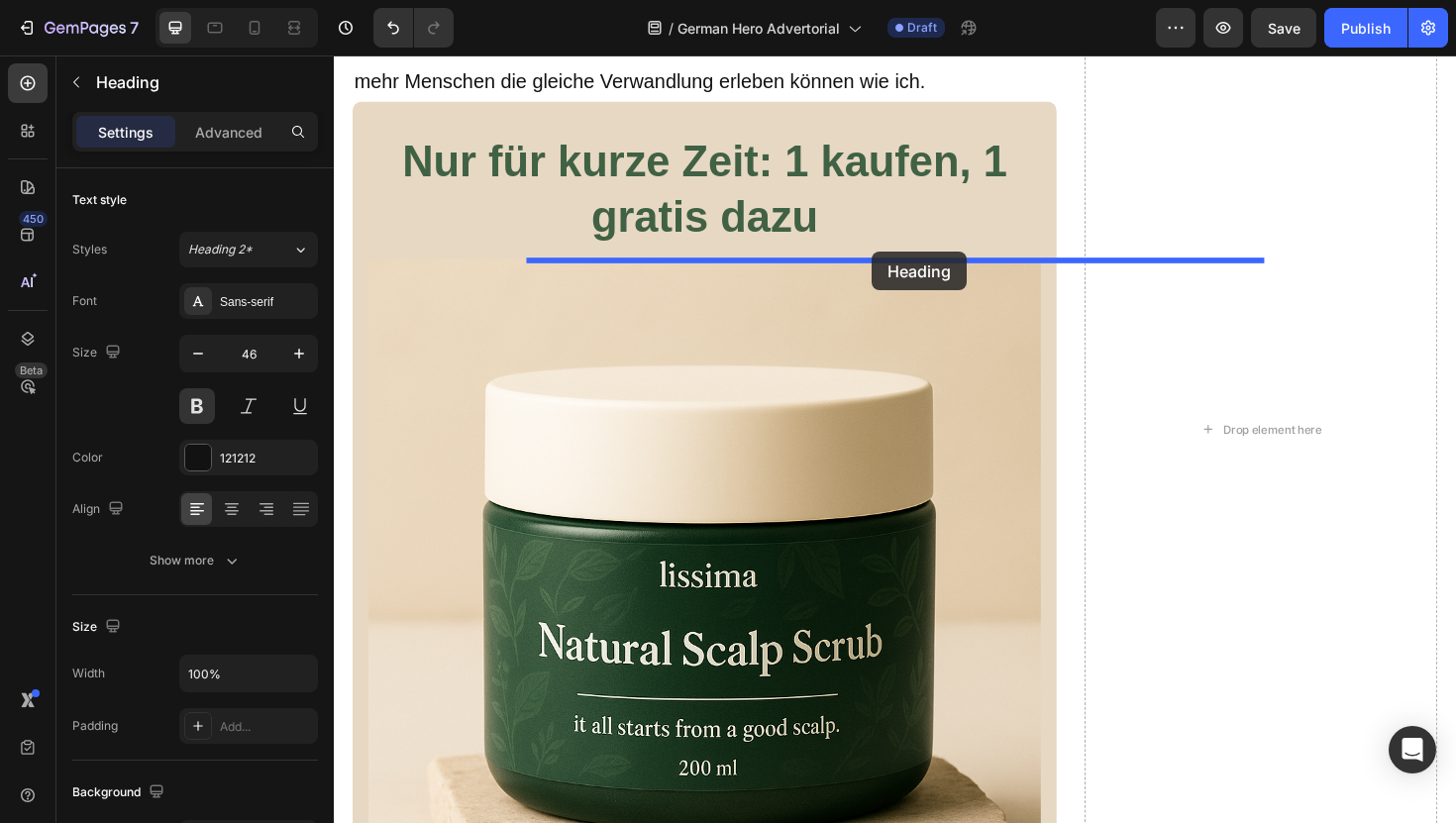 drag, startPoint x: 815, startPoint y: 400, endPoint x: 903, endPoint y: 263, distance: 162.82813 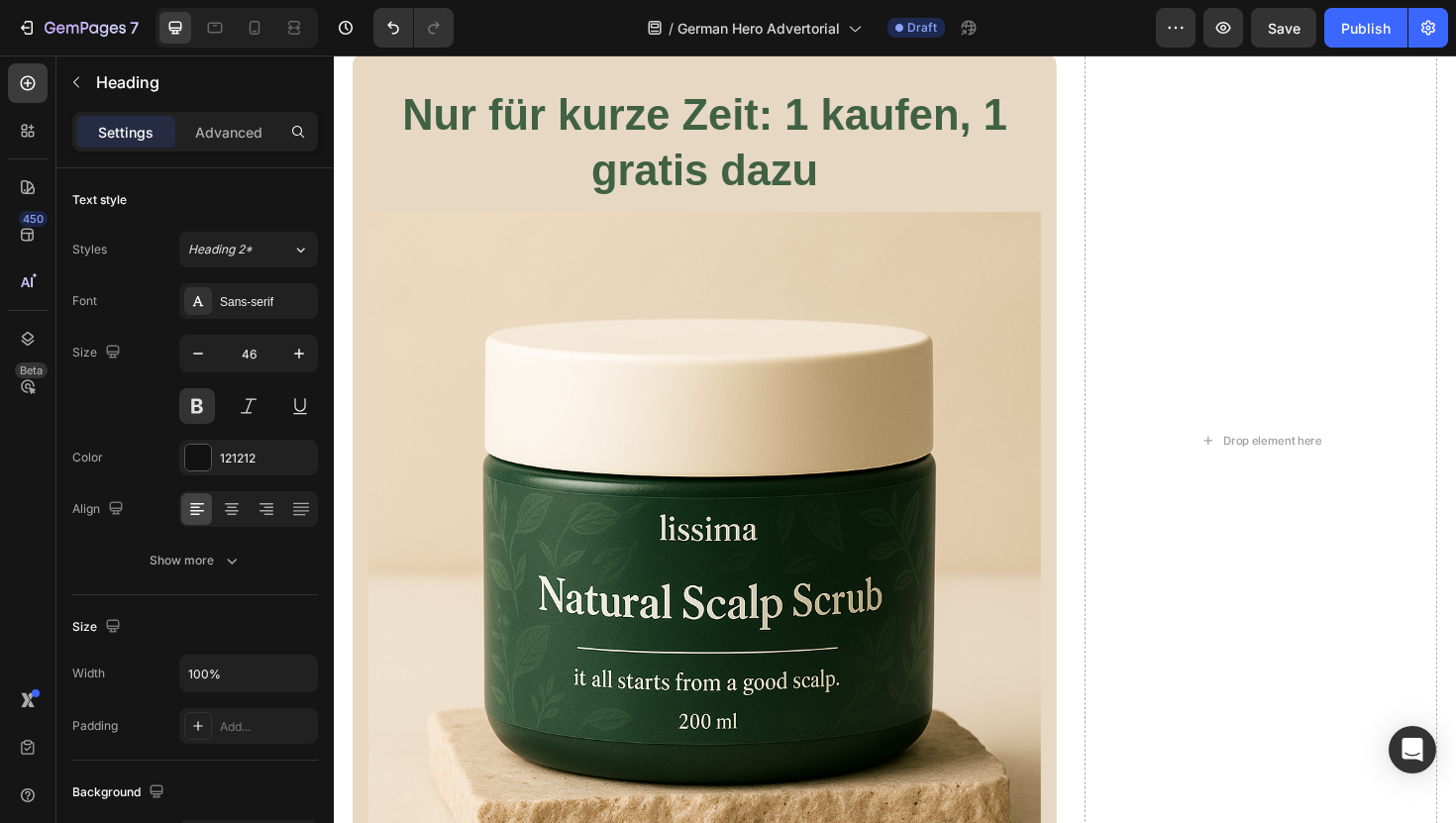 scroll, scrollTop: 8605, scrollLeft: 0, axis: vertical 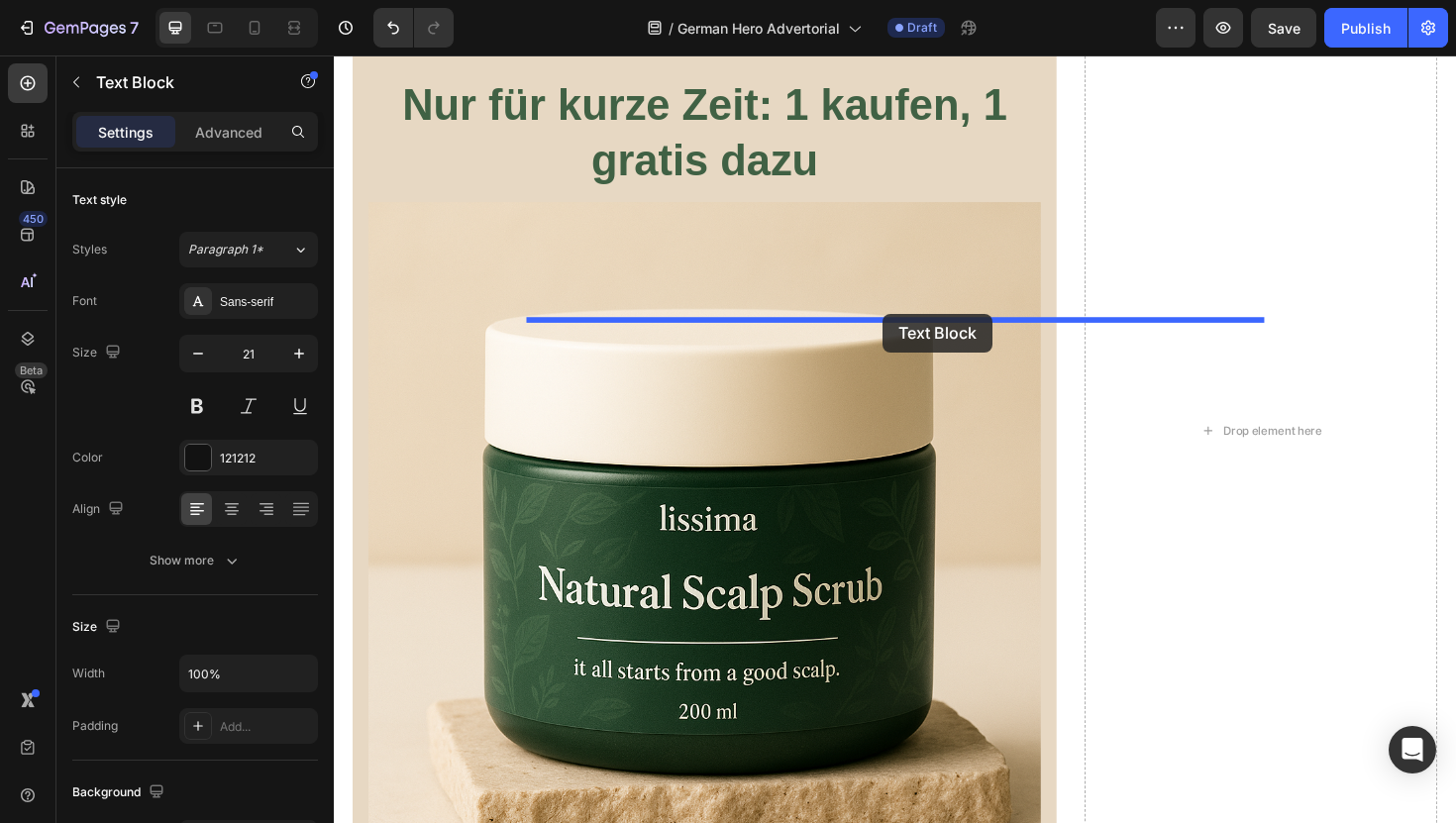 drag, startPoint x: 823, startPoint y: 509, endPoint x: 915, endPoint y: 329, distance: 202.14846 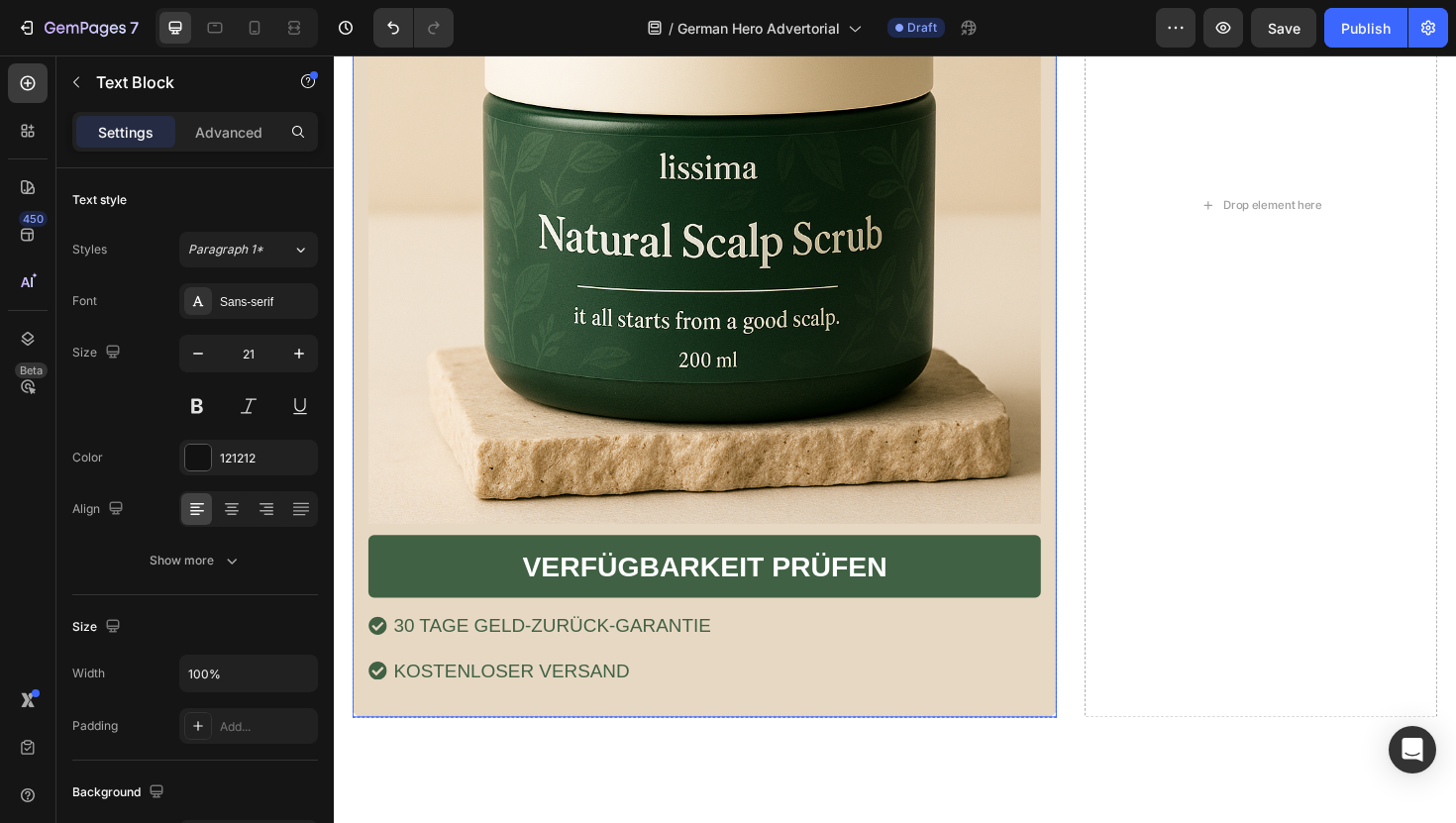 scroll, scrollTop: 8889, scrollLeft: 0, axis: vertical 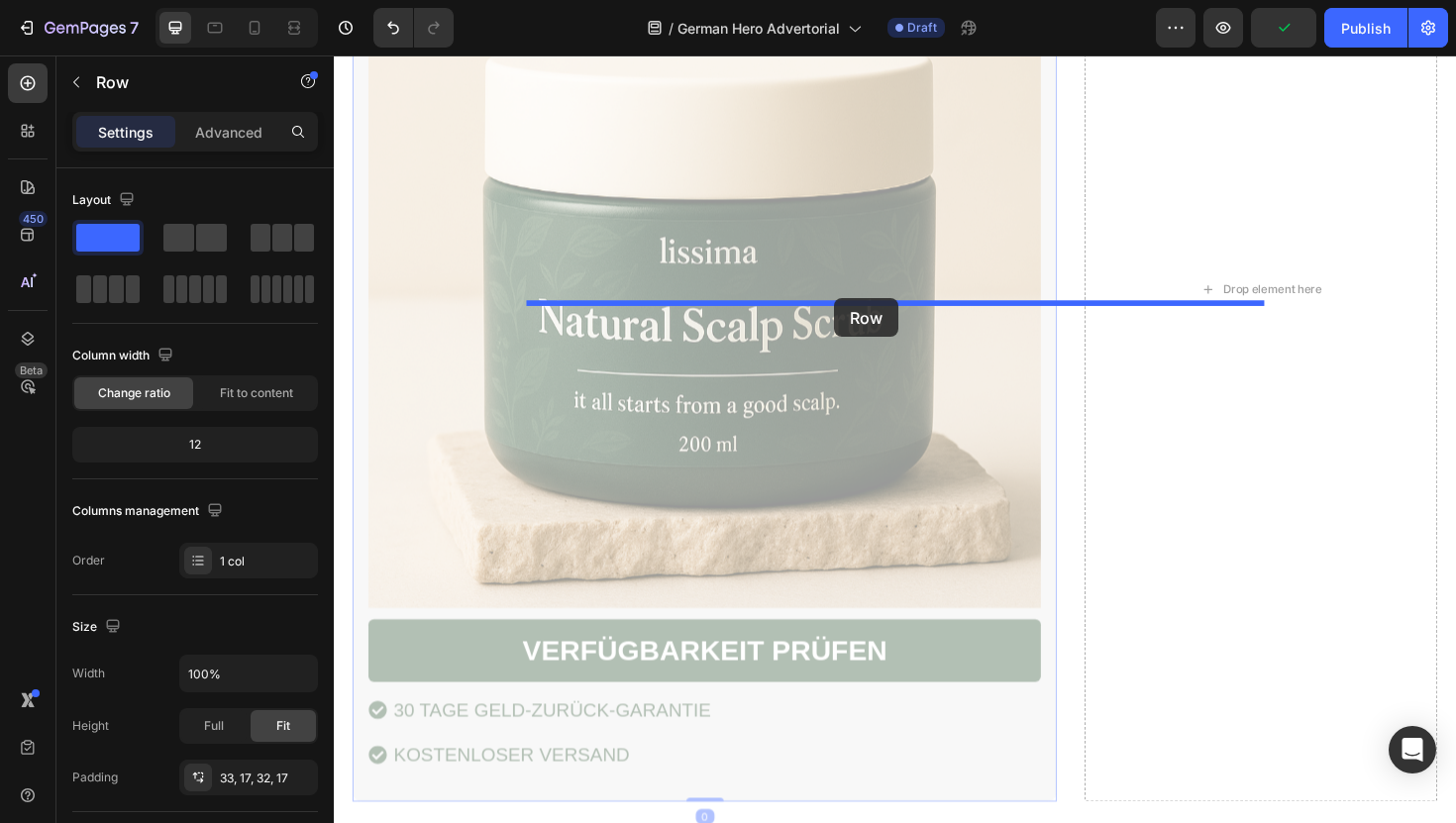 drag, startPoint x: 800, startPoint y: 447, endPoint x: 864, endPoint y: 312, distance: 149.40214 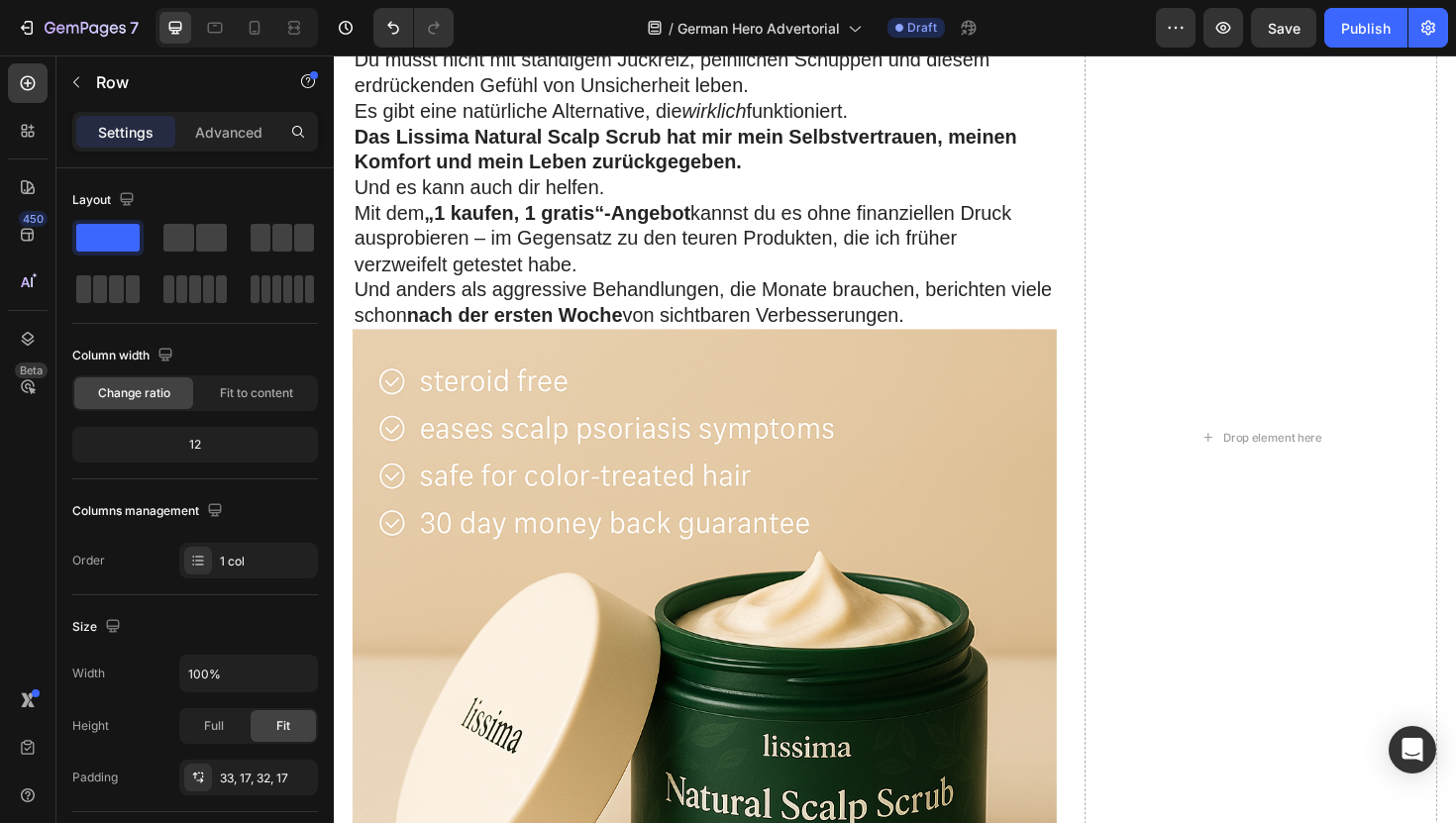 scroll, scrollTop: 10076, scrollLeft: 0, axis: vertical 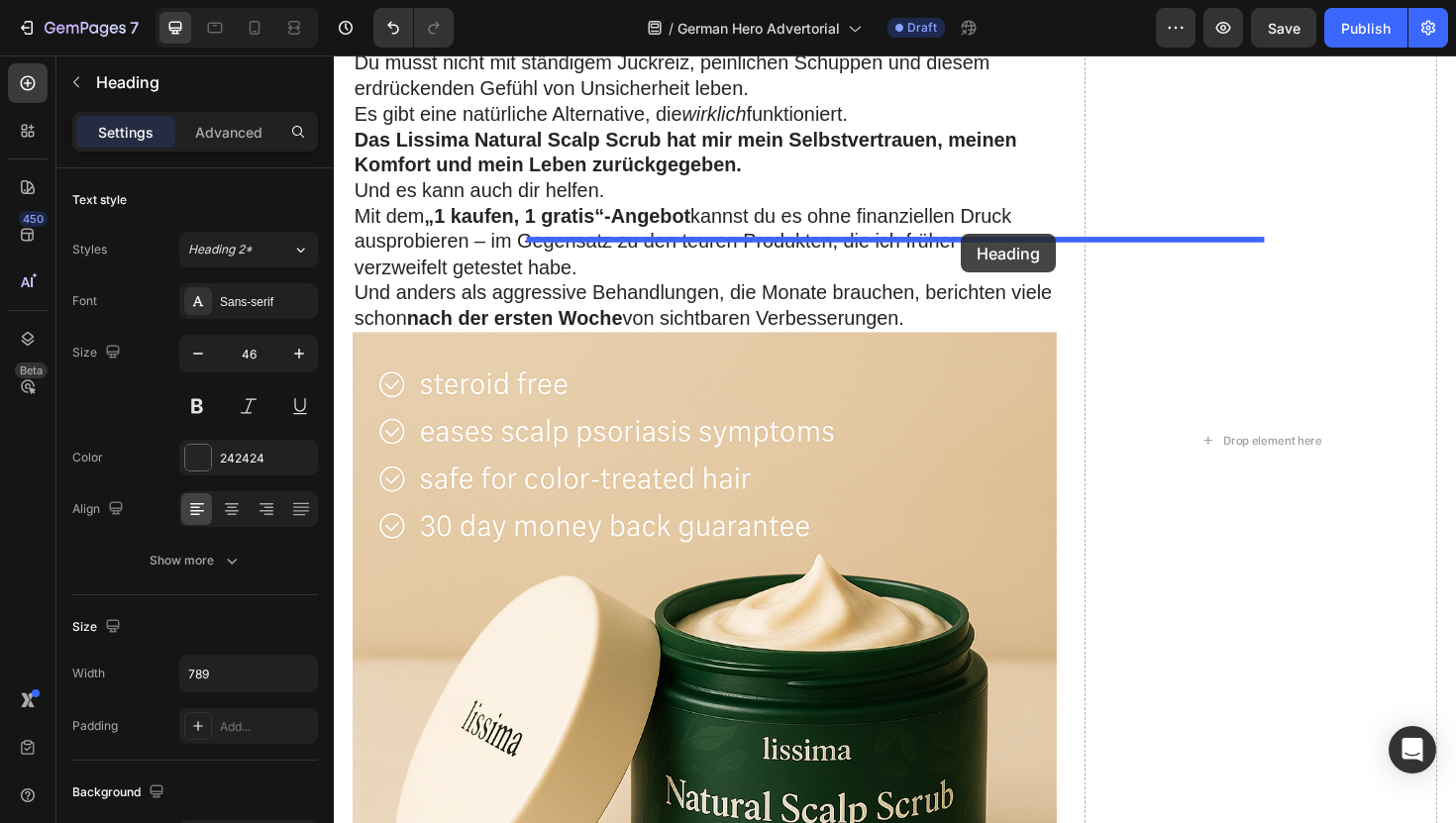 drag, startPoint x: 888, startPoint y: 493, endPoint x: 997, endPoint y: 245, distance: 270.89666 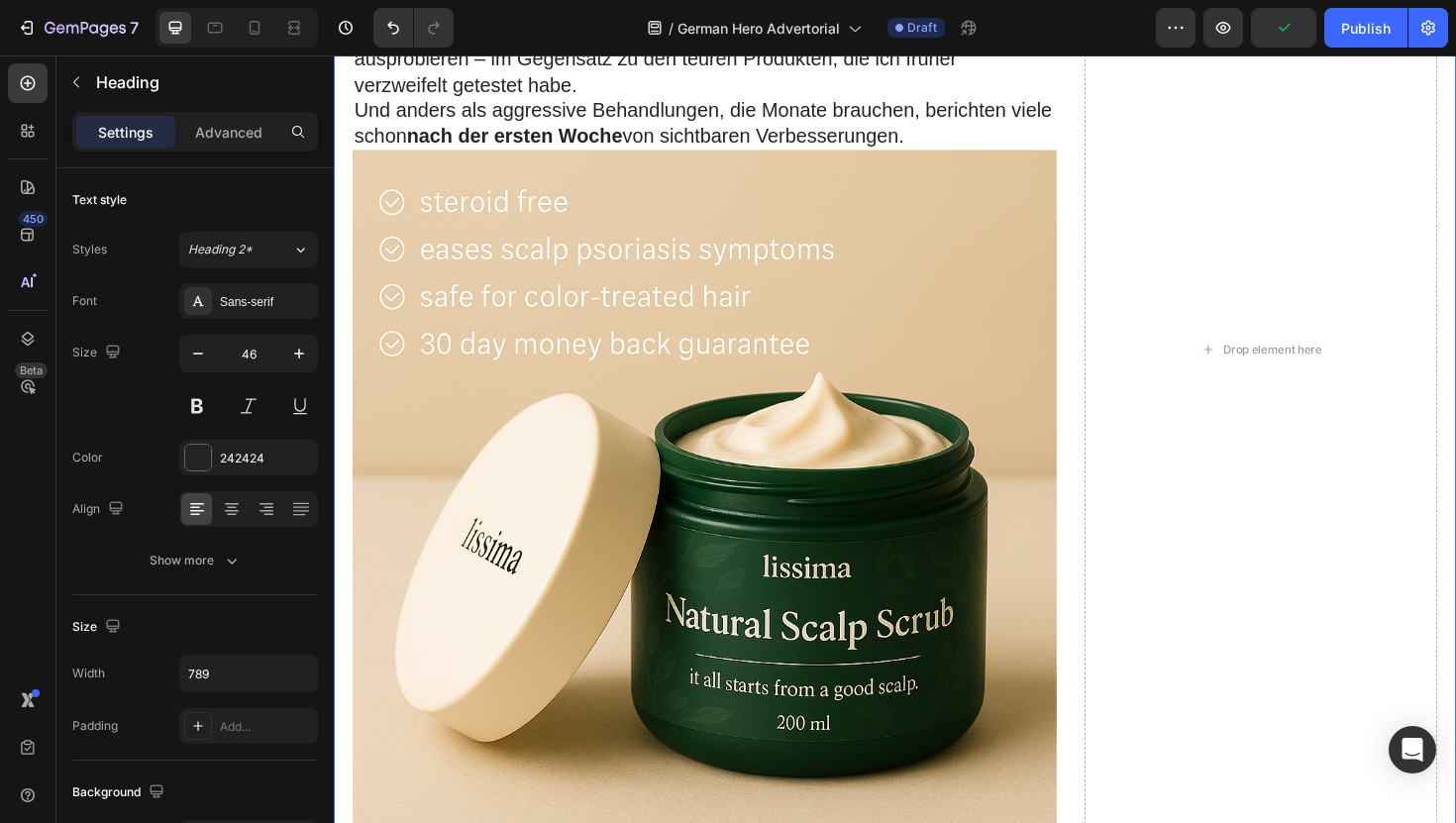 scroll, scrollTop: 10272, scrollLeft: 0, axis: vertical 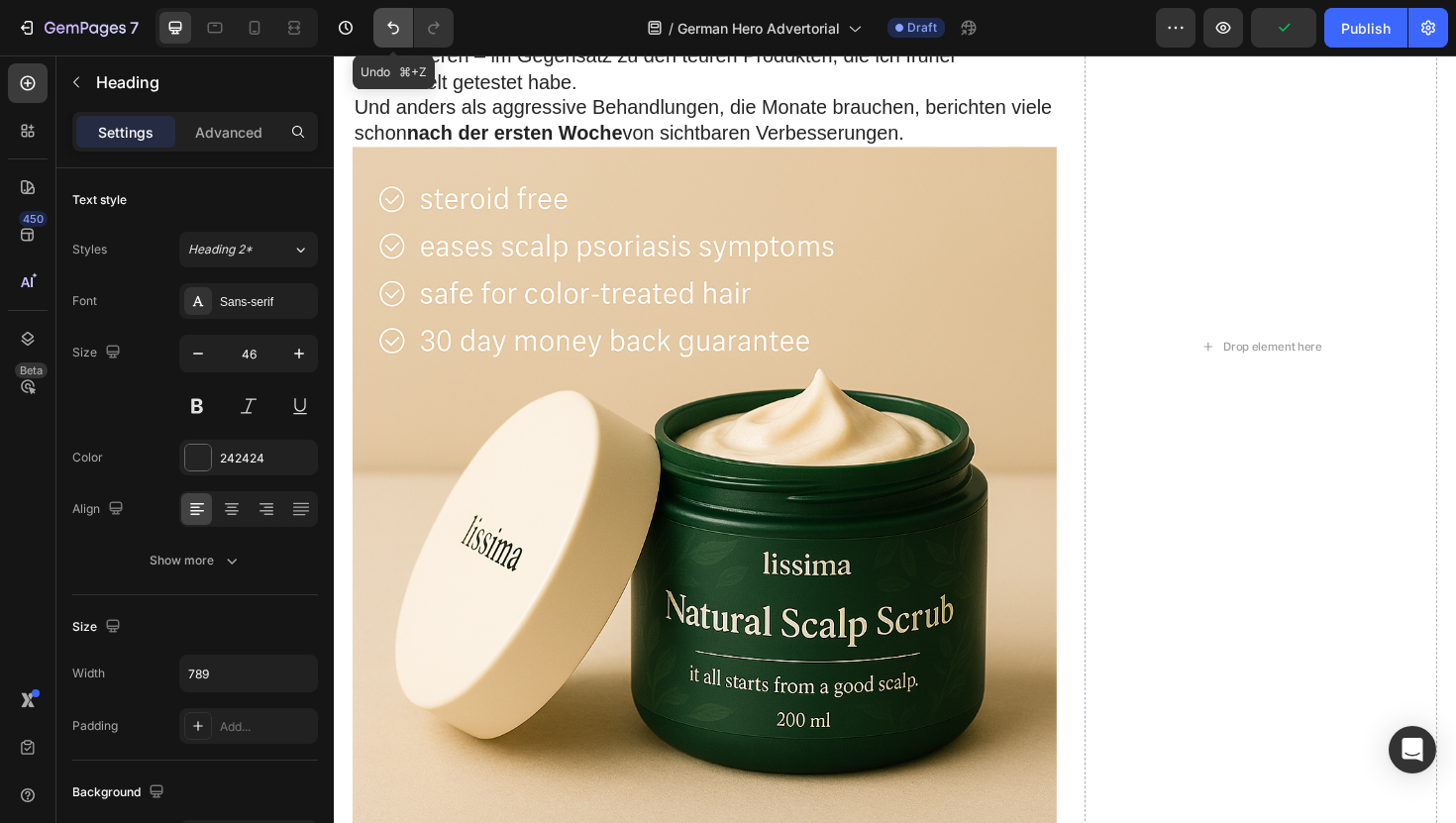 click 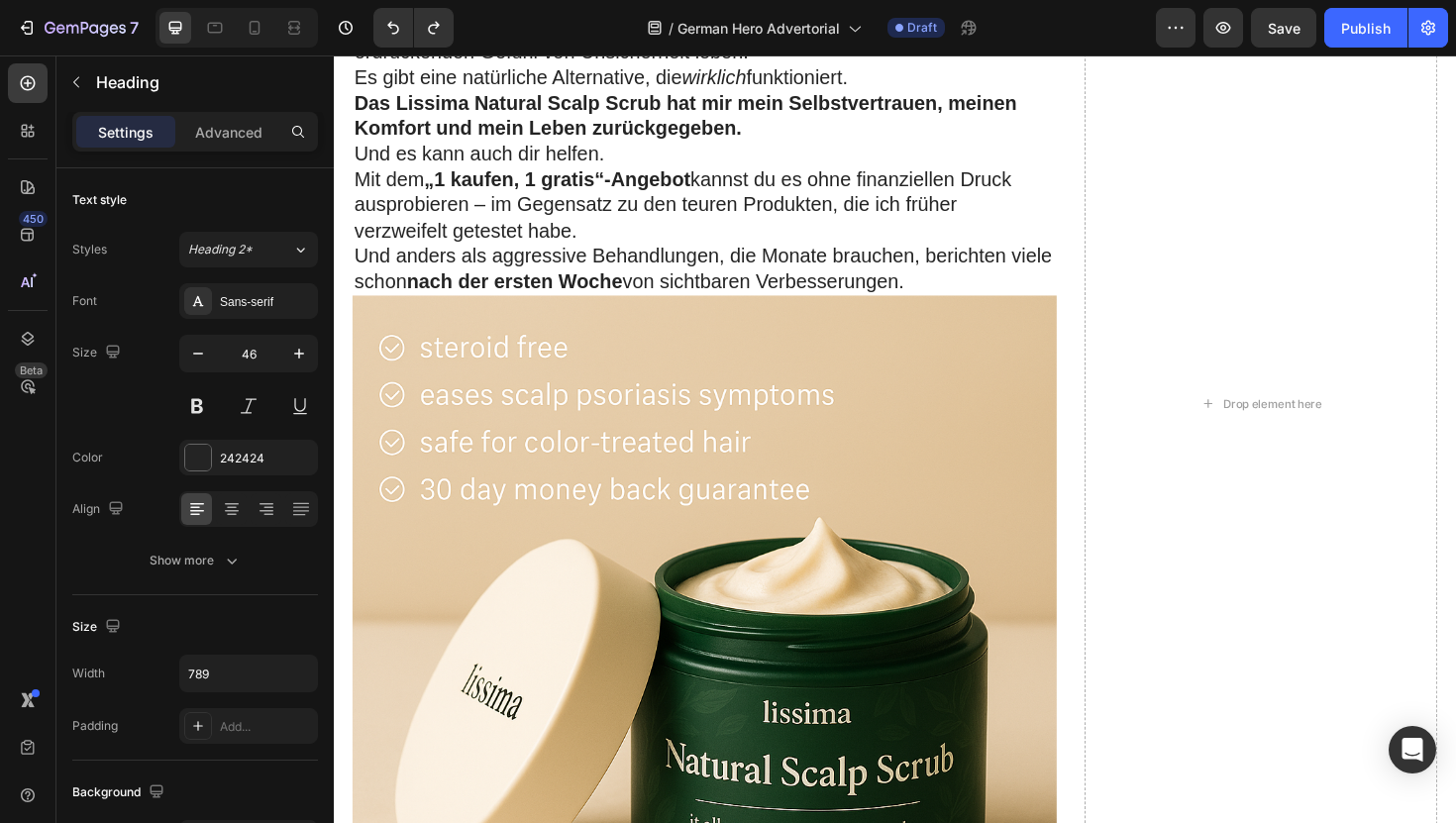 scroll, scrollTop: 10075, scrollLeft: 0, axis: vertical 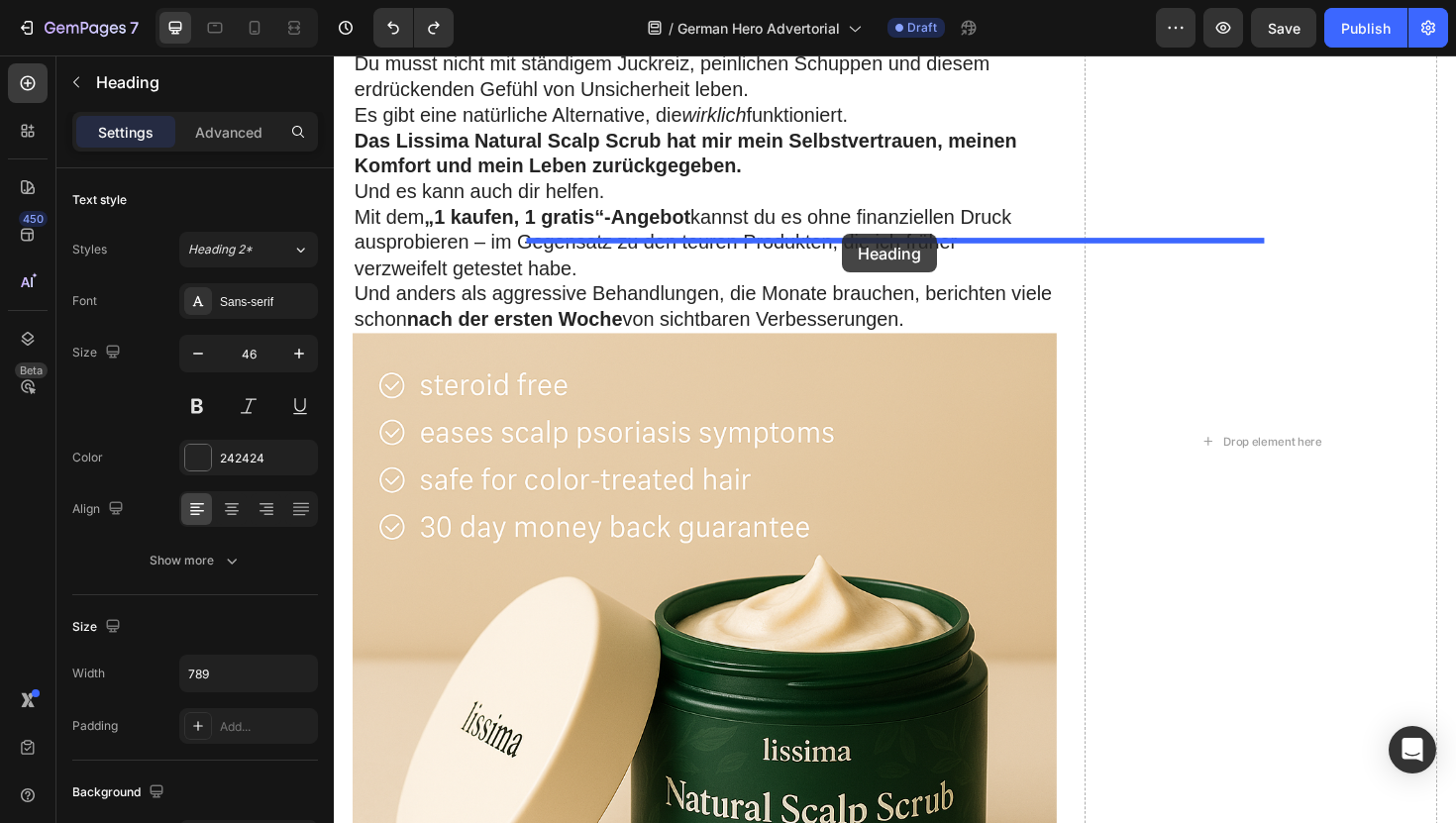 drag, startPoint x: 704, startPoint y: 510, endPoint x: 872, endPoint y: 245, distance: 313.7658 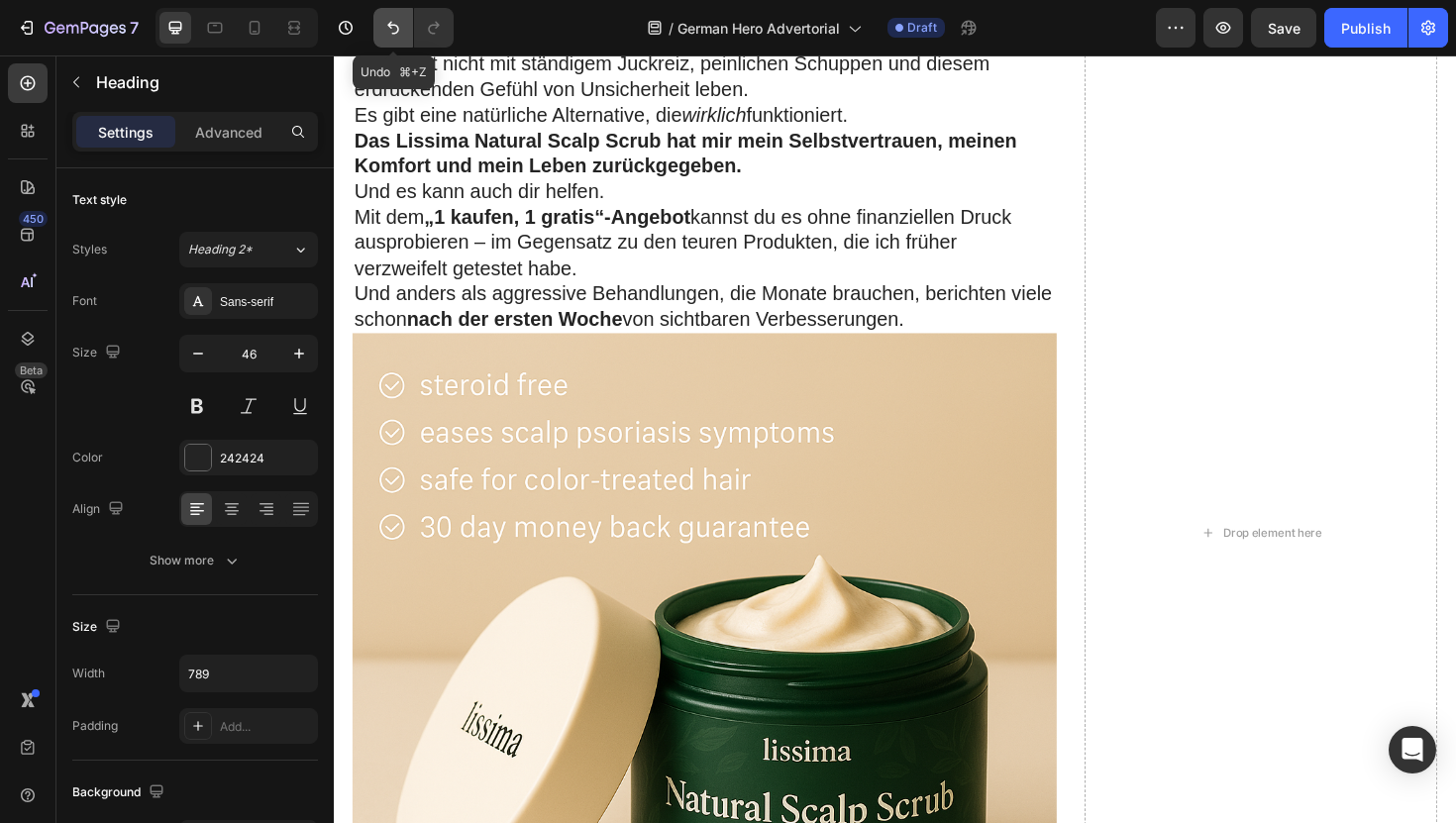 click 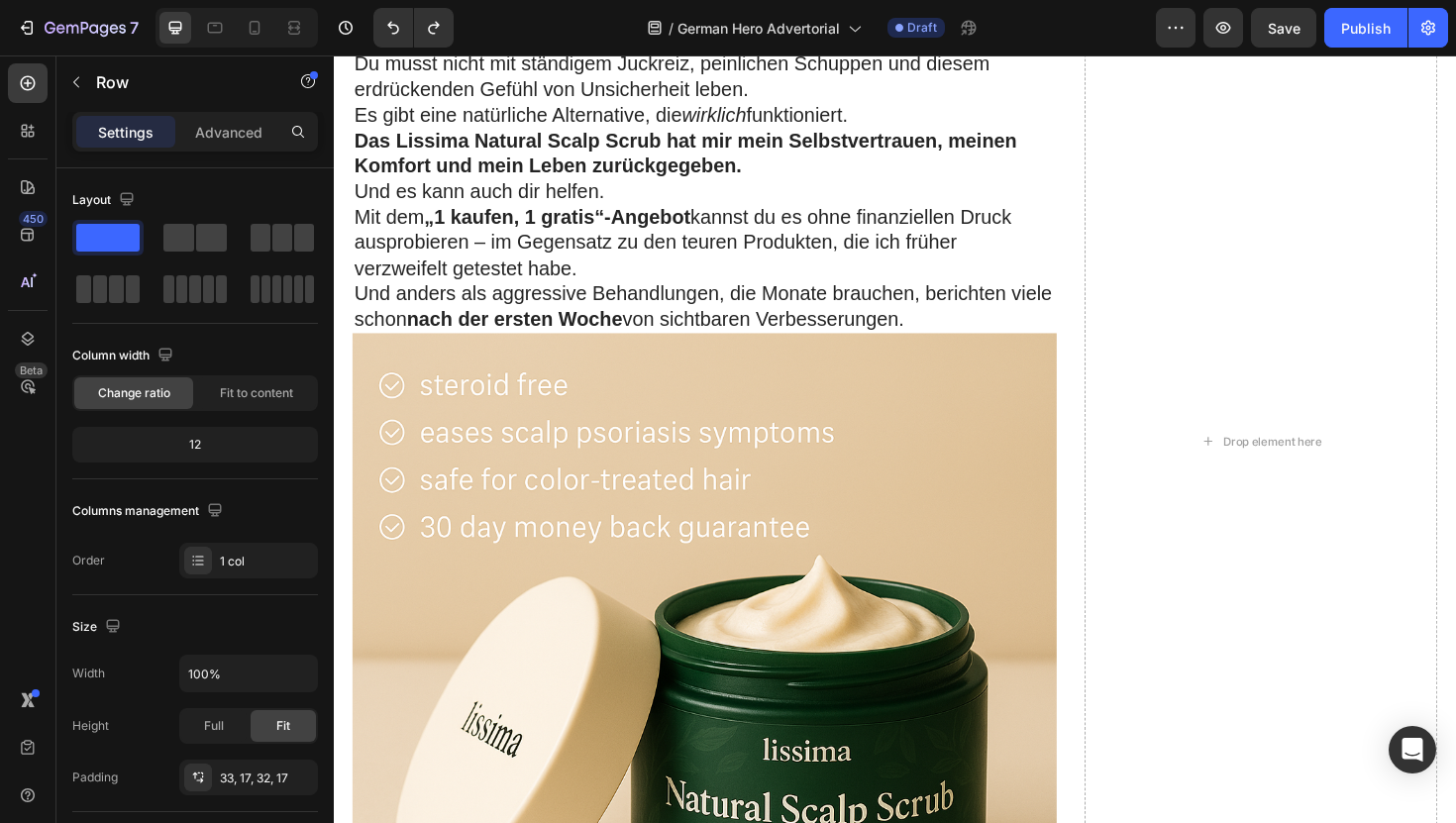 click on "Nur für kurze Zeit: 1 kaufen, 1 gratis dazu Heading Image VERFÜGBARKEIT PRÜFEN Button 30 TAGE GELD-ZURÜCK-GARANTIE KOSTENLOSER VERSAND Item List Row" at bounding box center [928, -973] 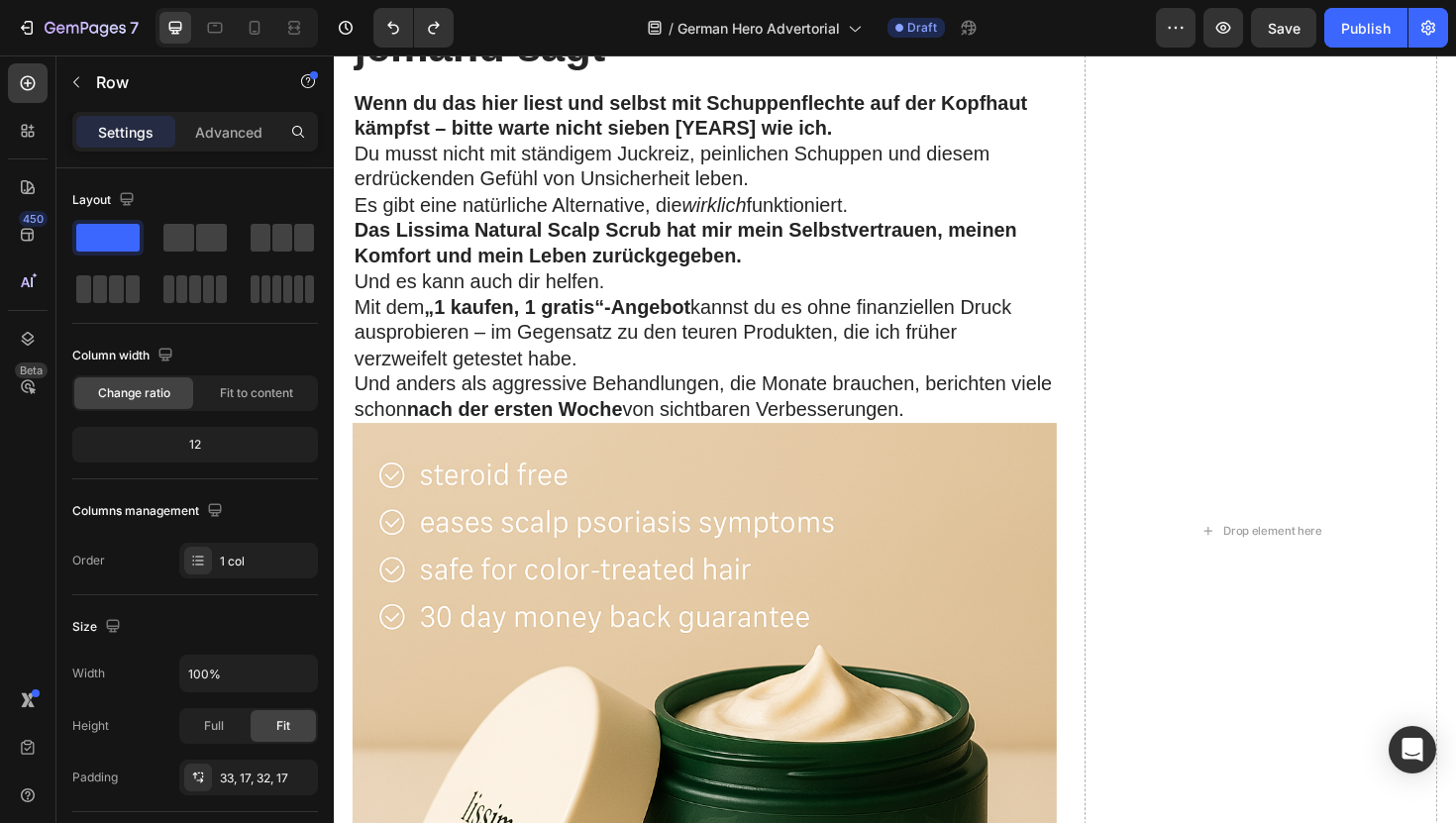 drag, startPoint x: 942, startPoint y: 251, endPoint x: 938, endPoint y: 346, distance: 95.0842 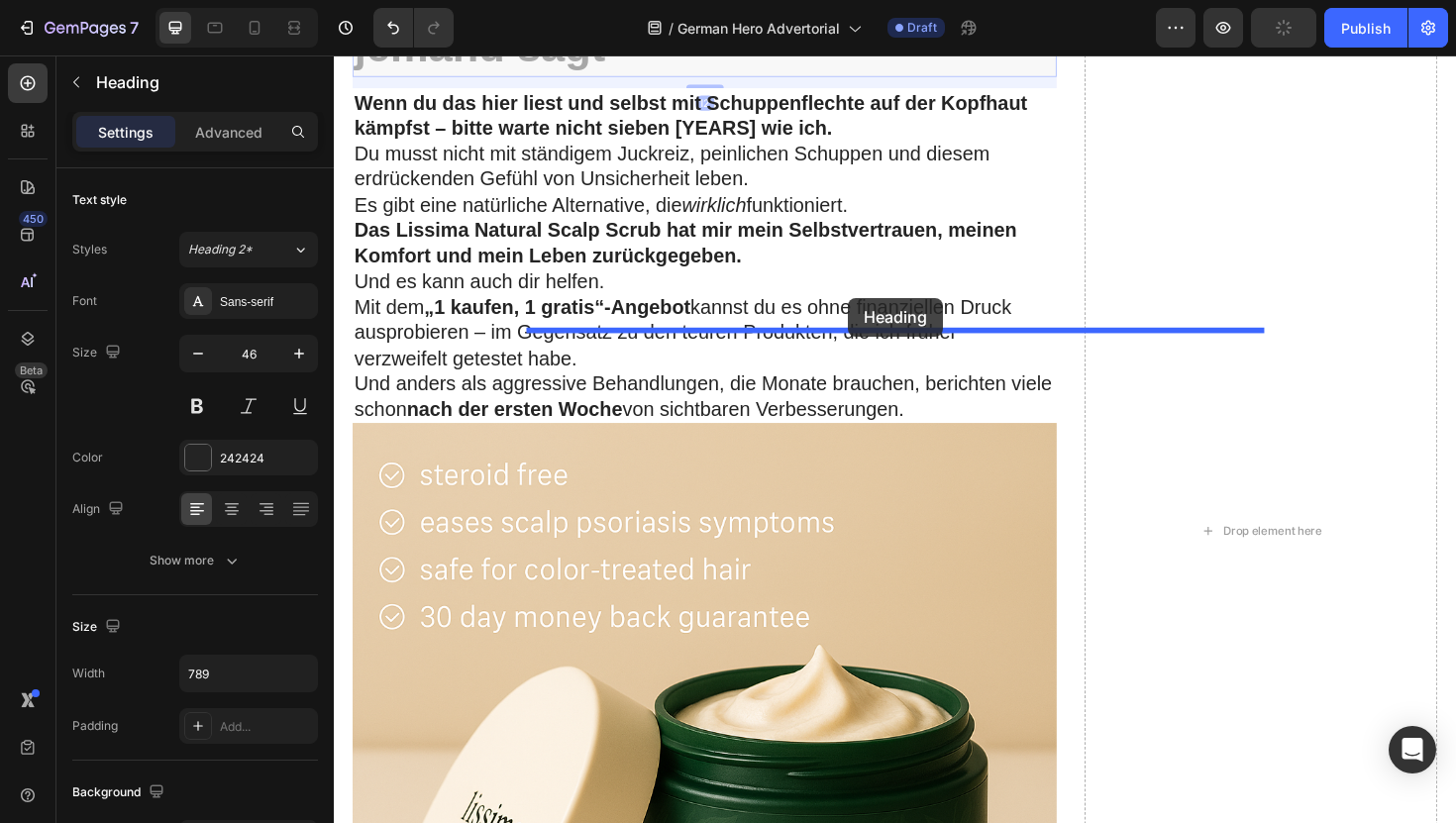 drag, startPoint x: 736, startPoint y: 654, endPoint x: 879, endPoint y: 312, distance: 370.6926 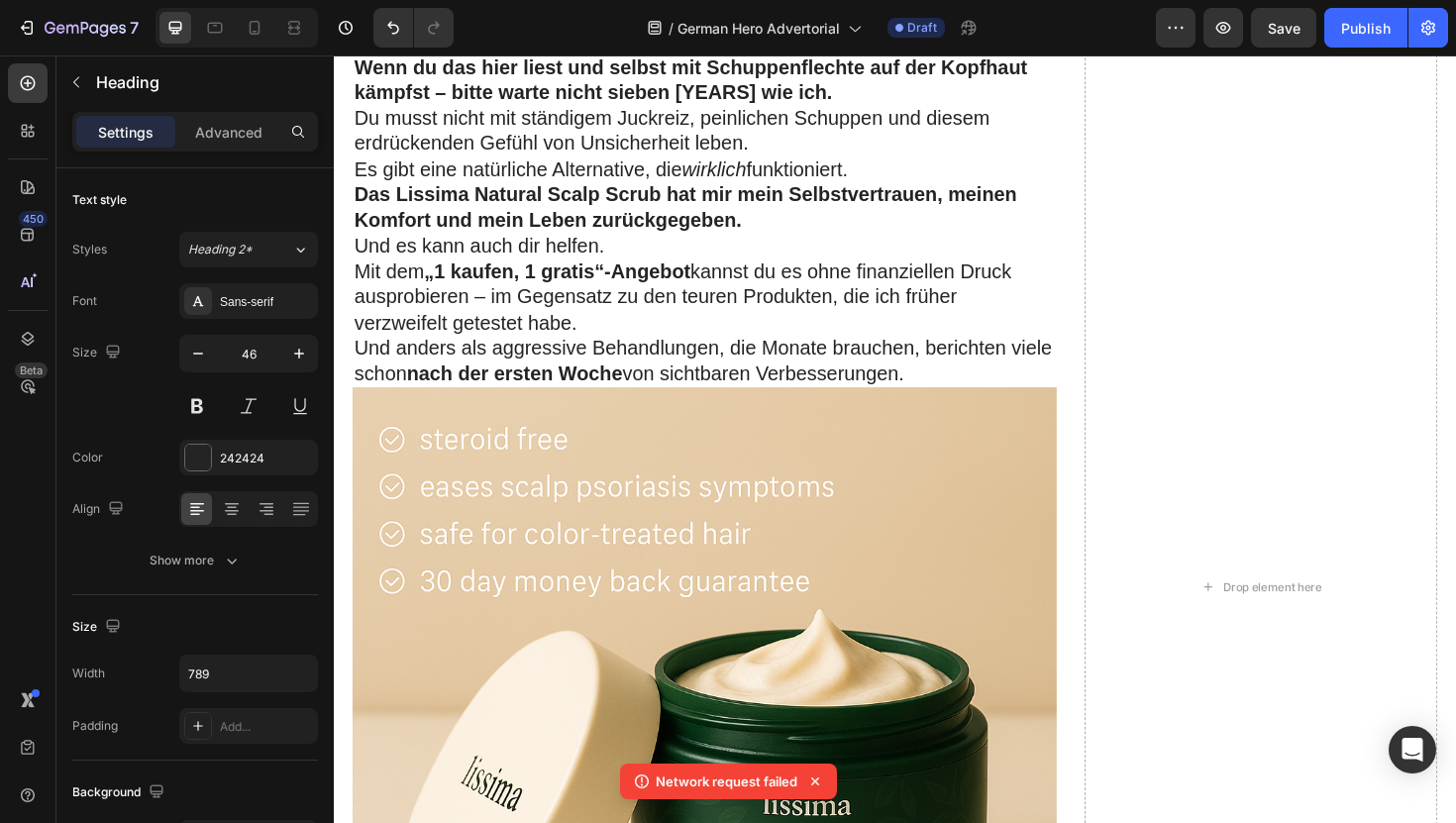 scroll, scrollTop: 10115, scrollLeft: 0, axis: vertical 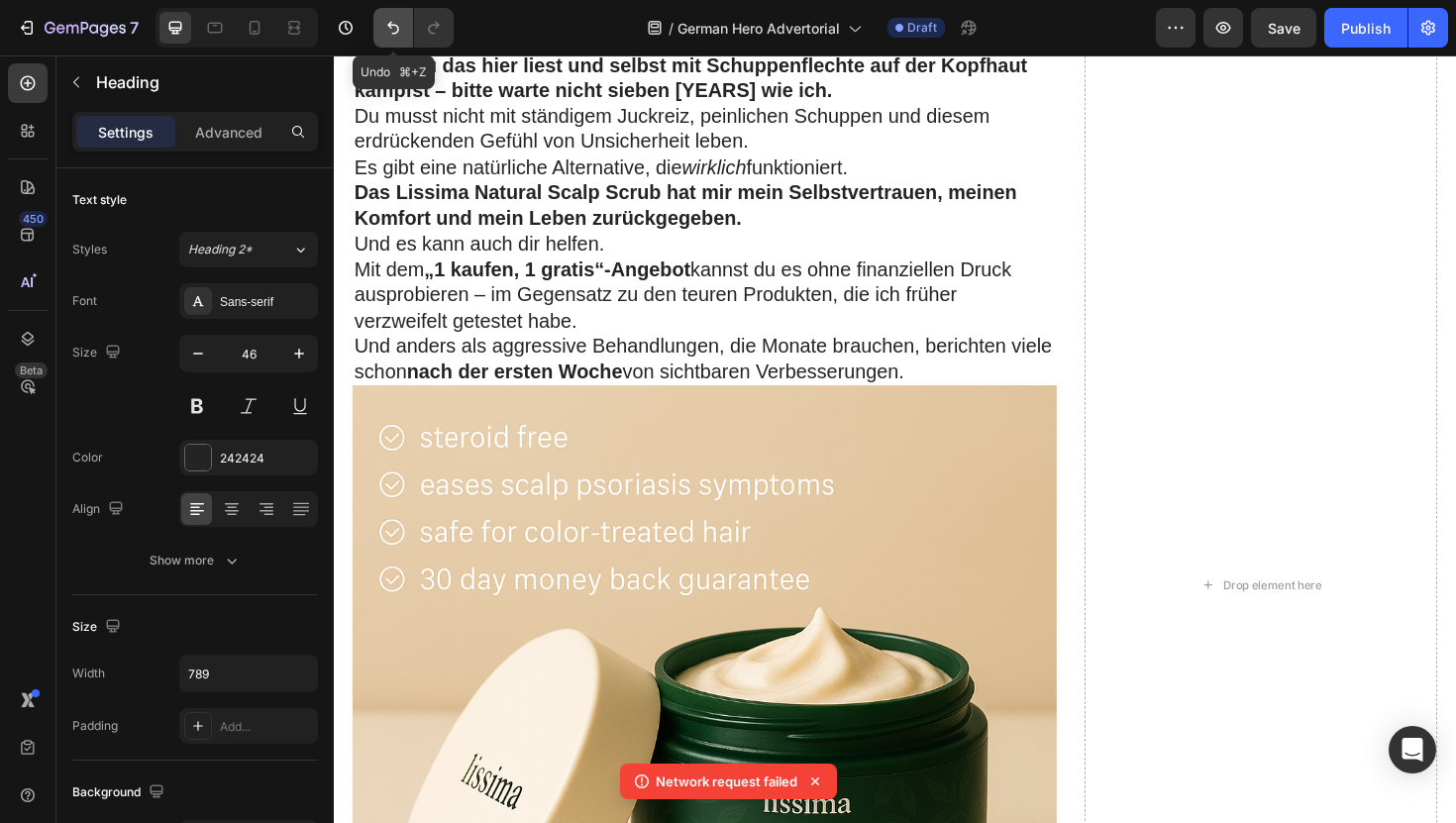 click 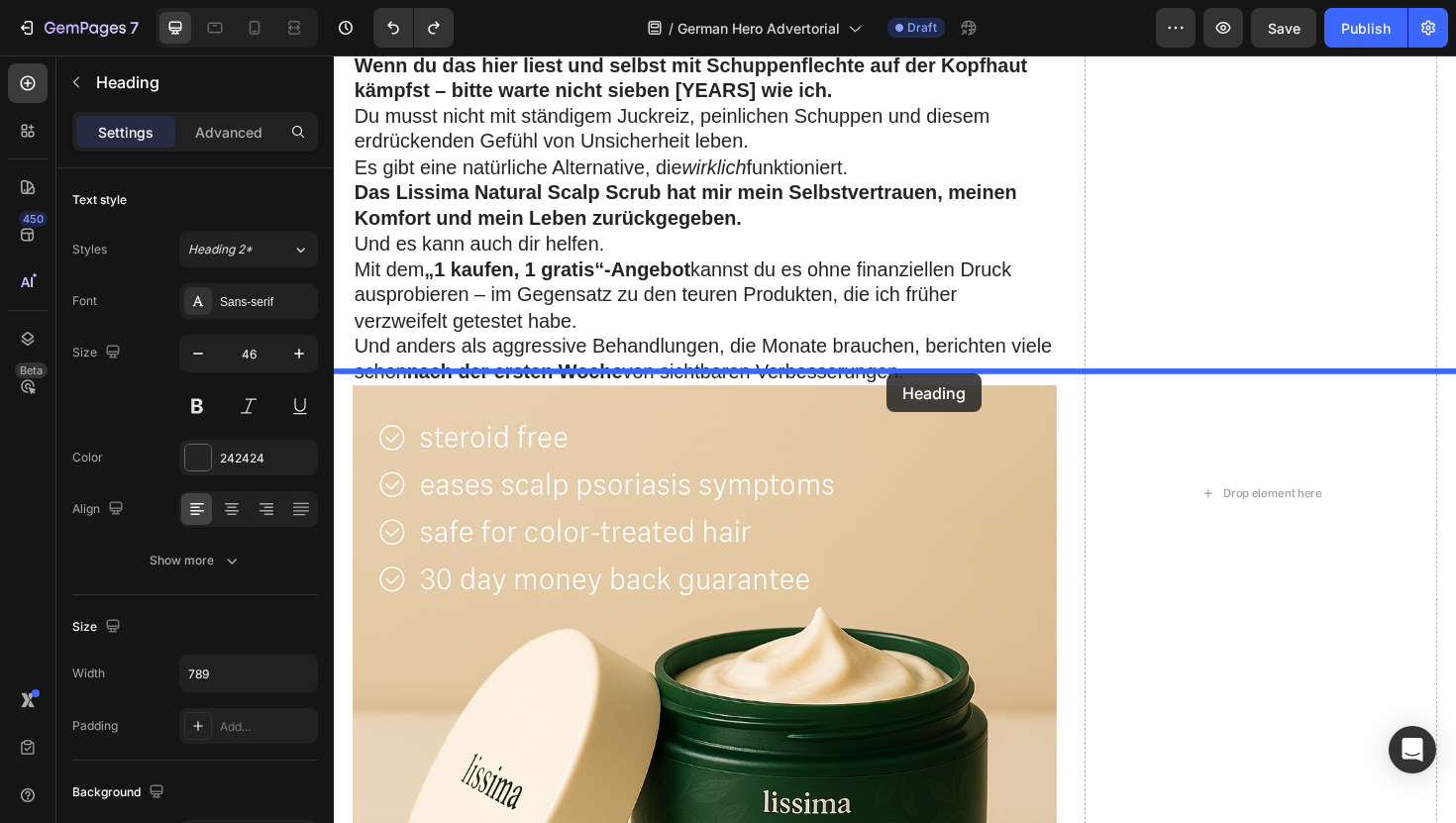 drag, startPoint x: 597, startPoint y: 634, endPoint x: 919, endPoint y: 391, distance: 403.40178 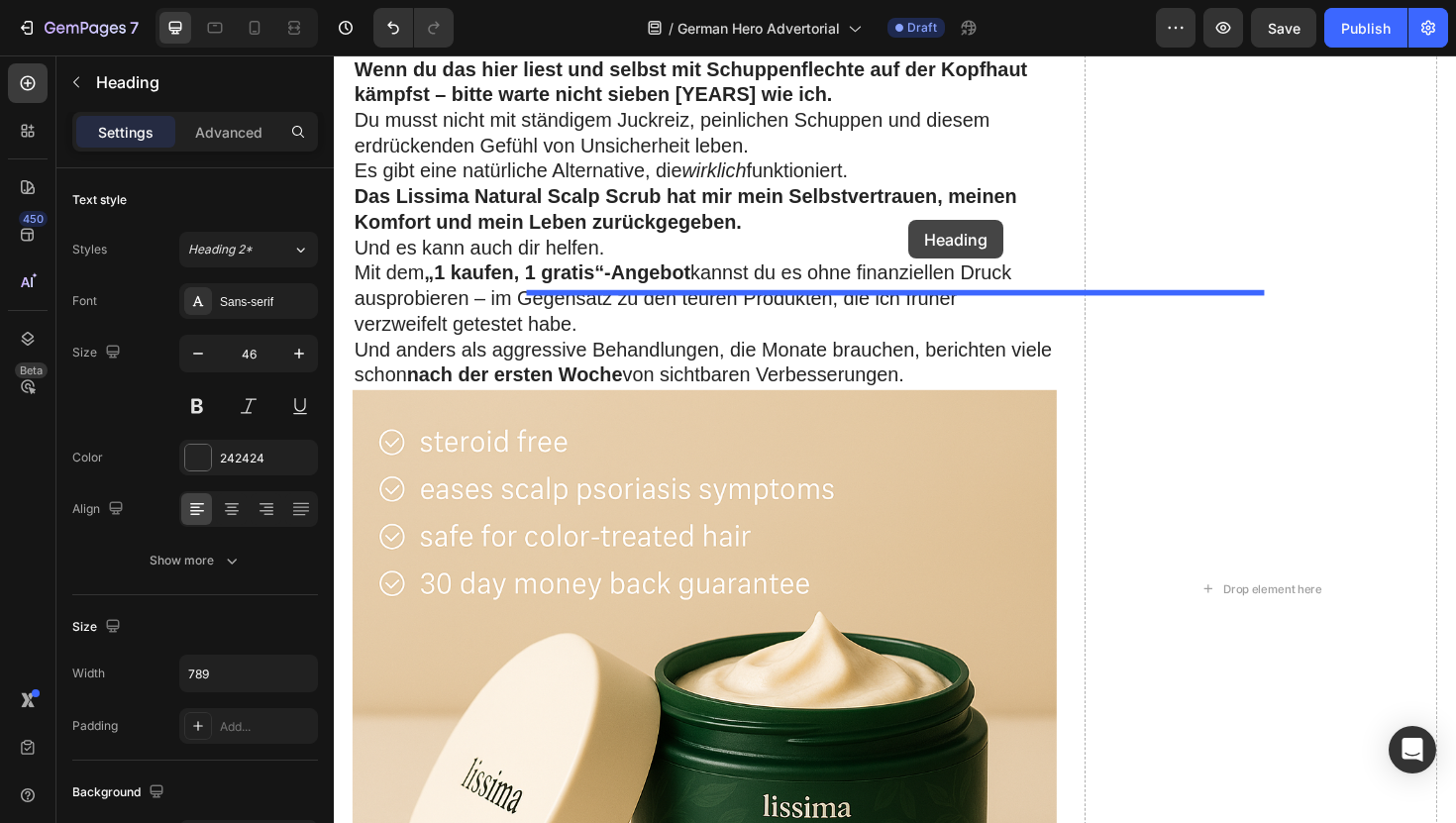 drag, startPoint x: 874, startPoint y: 471, endPoint x: 942, endPoint y: 230, distance: 250.40966 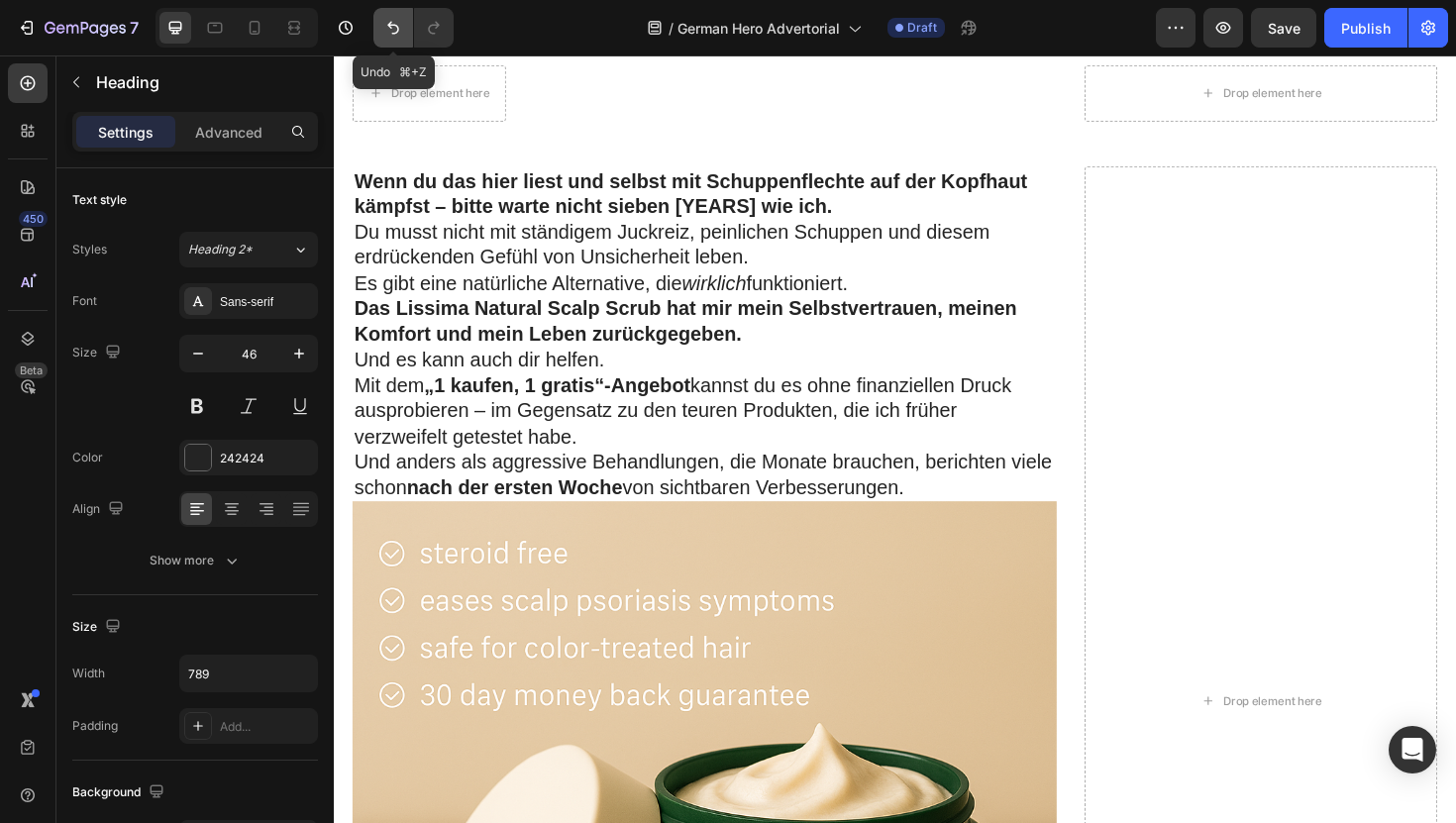 click 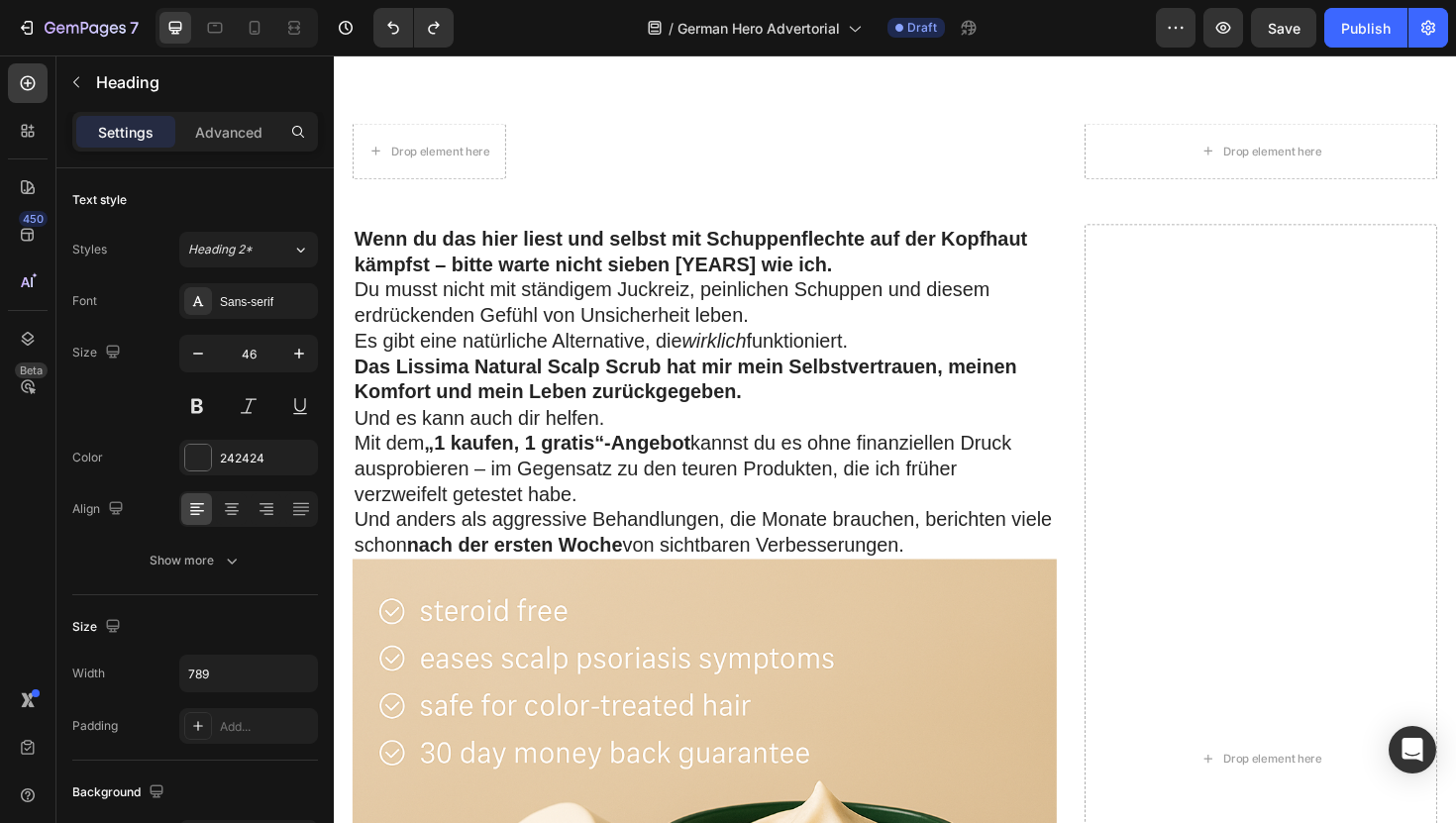 scroll, scrollTop: 9981, scrollLeft: 0, axis: vertical 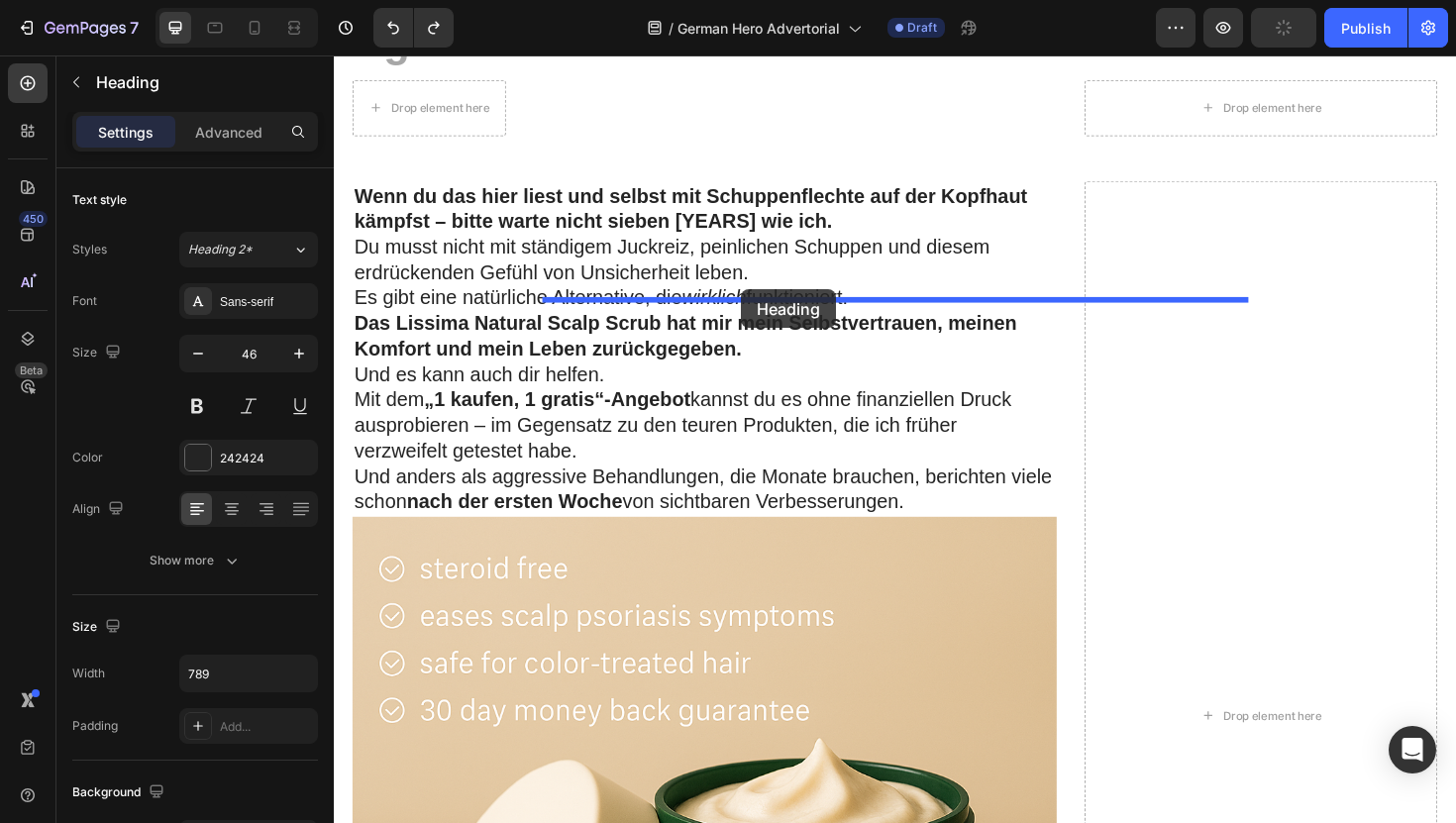 drag, startPoint x: 568, startPoint y: 583, endPoint x: 765, endPoint y: 303, distance: 342.358 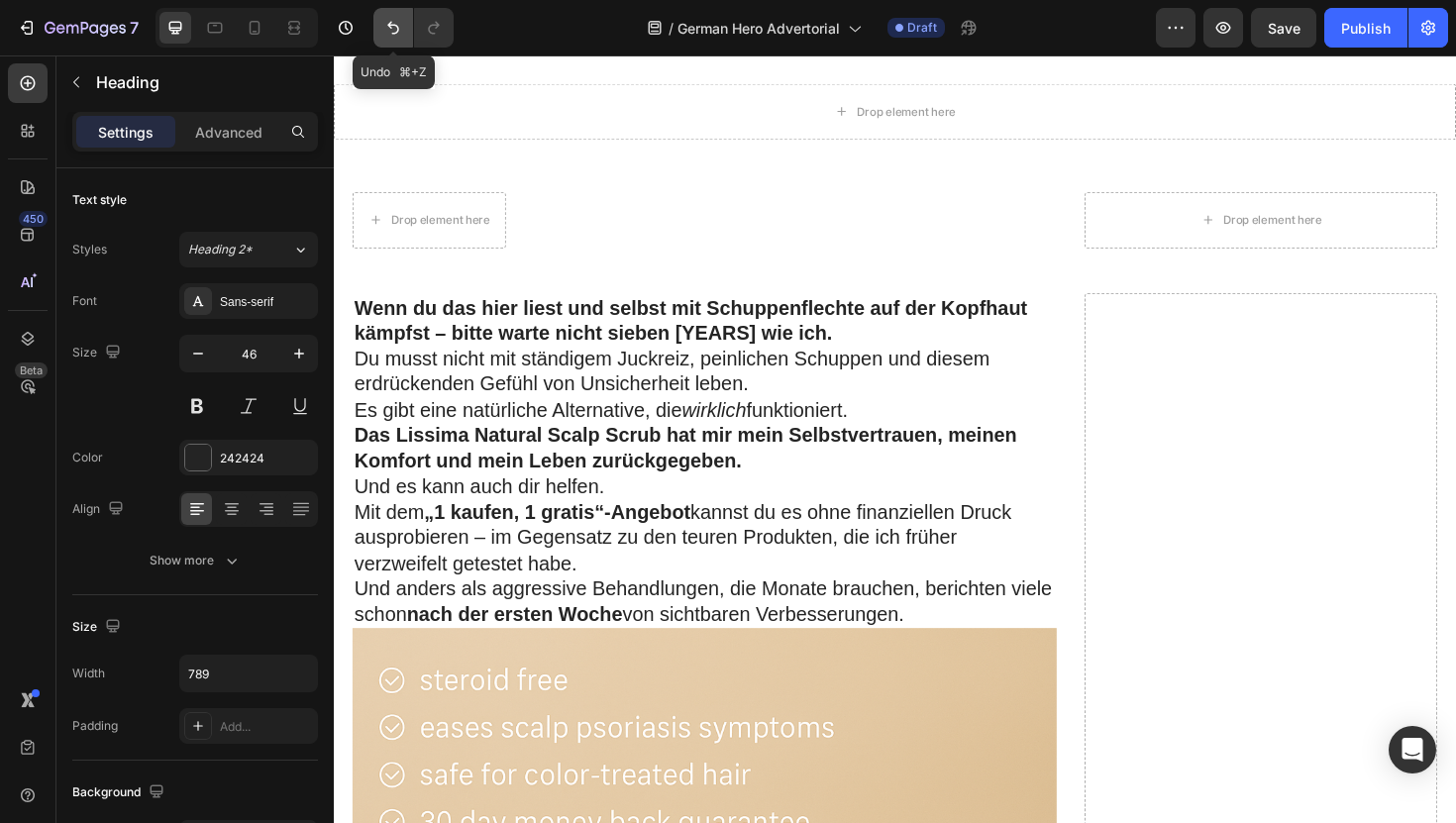 click 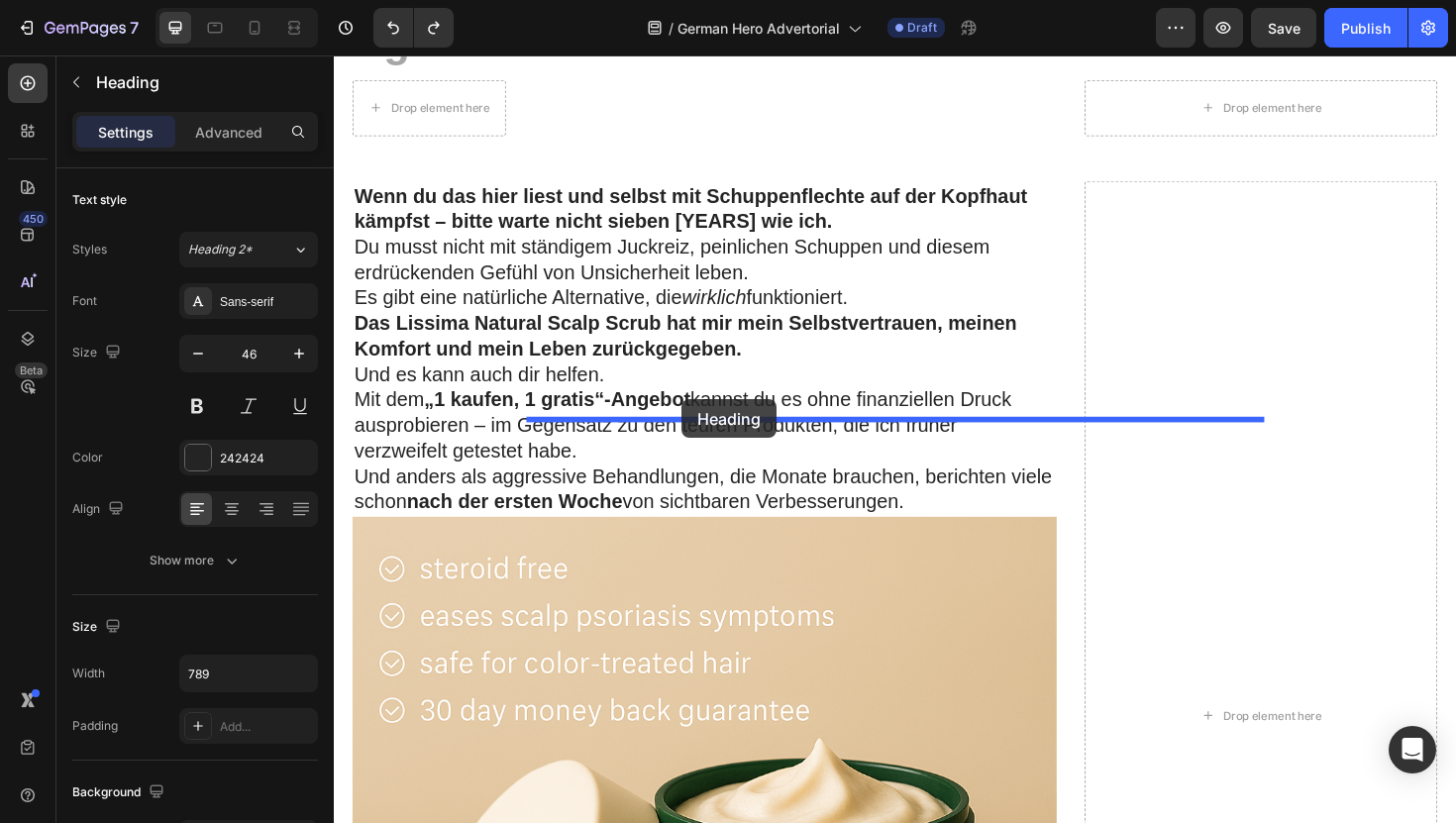 drag, startPoint x: 564, startPoint y: 592, endPoint x: 702, endPoint y: 420, distance: 220.51757 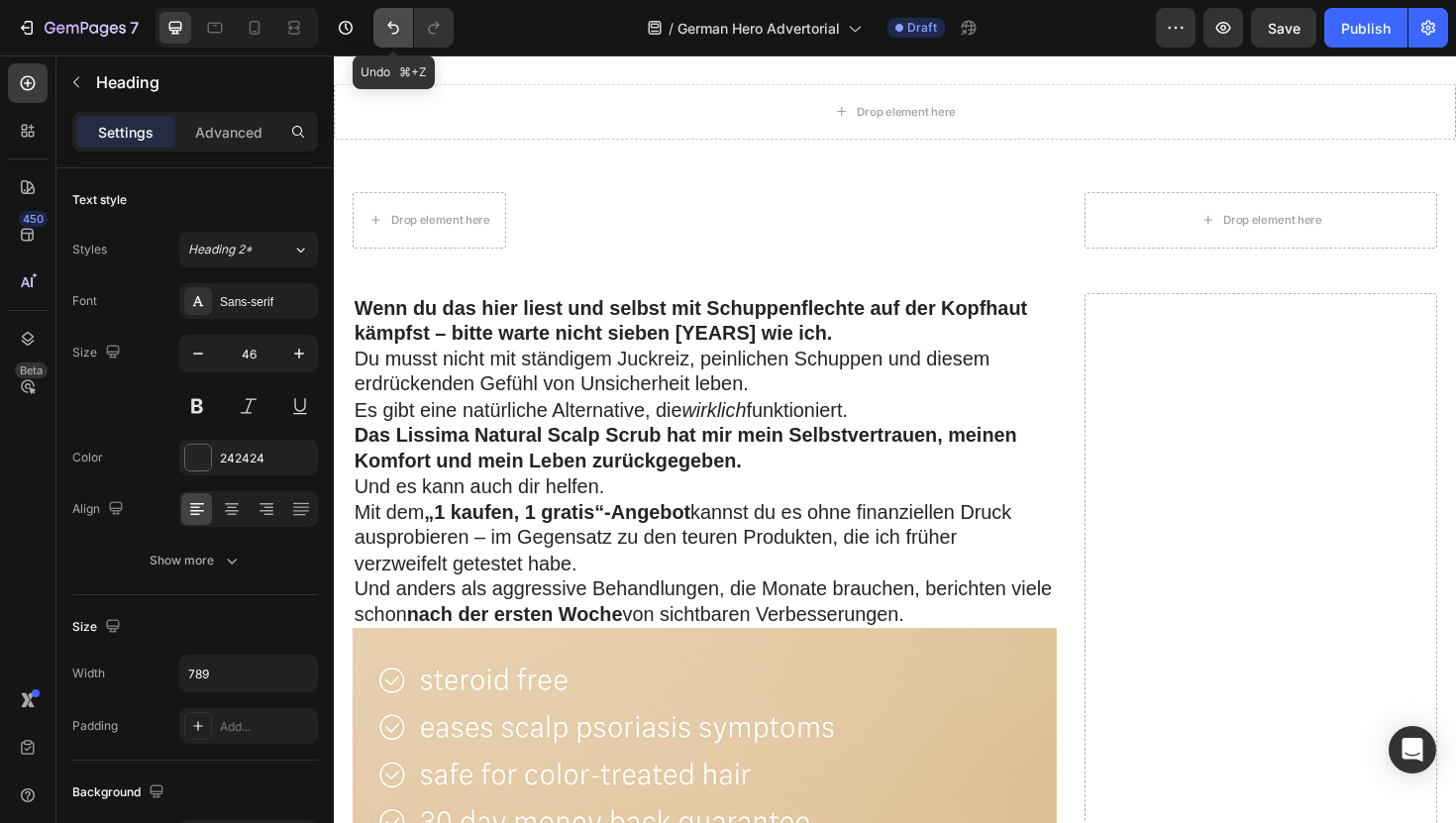 click 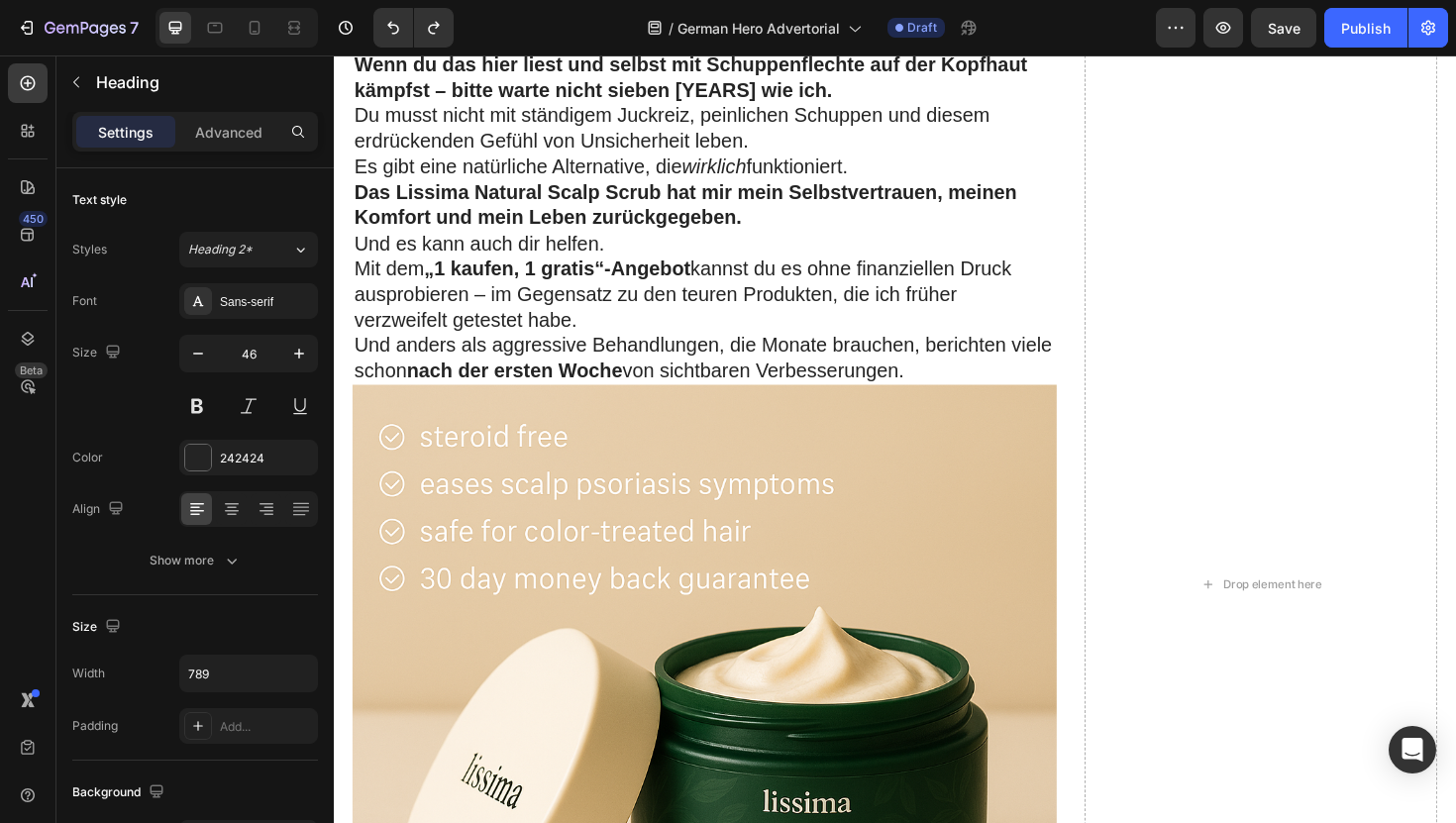 scroll, scrollTop: 10177, scrollLeft: 0, axis: vertical 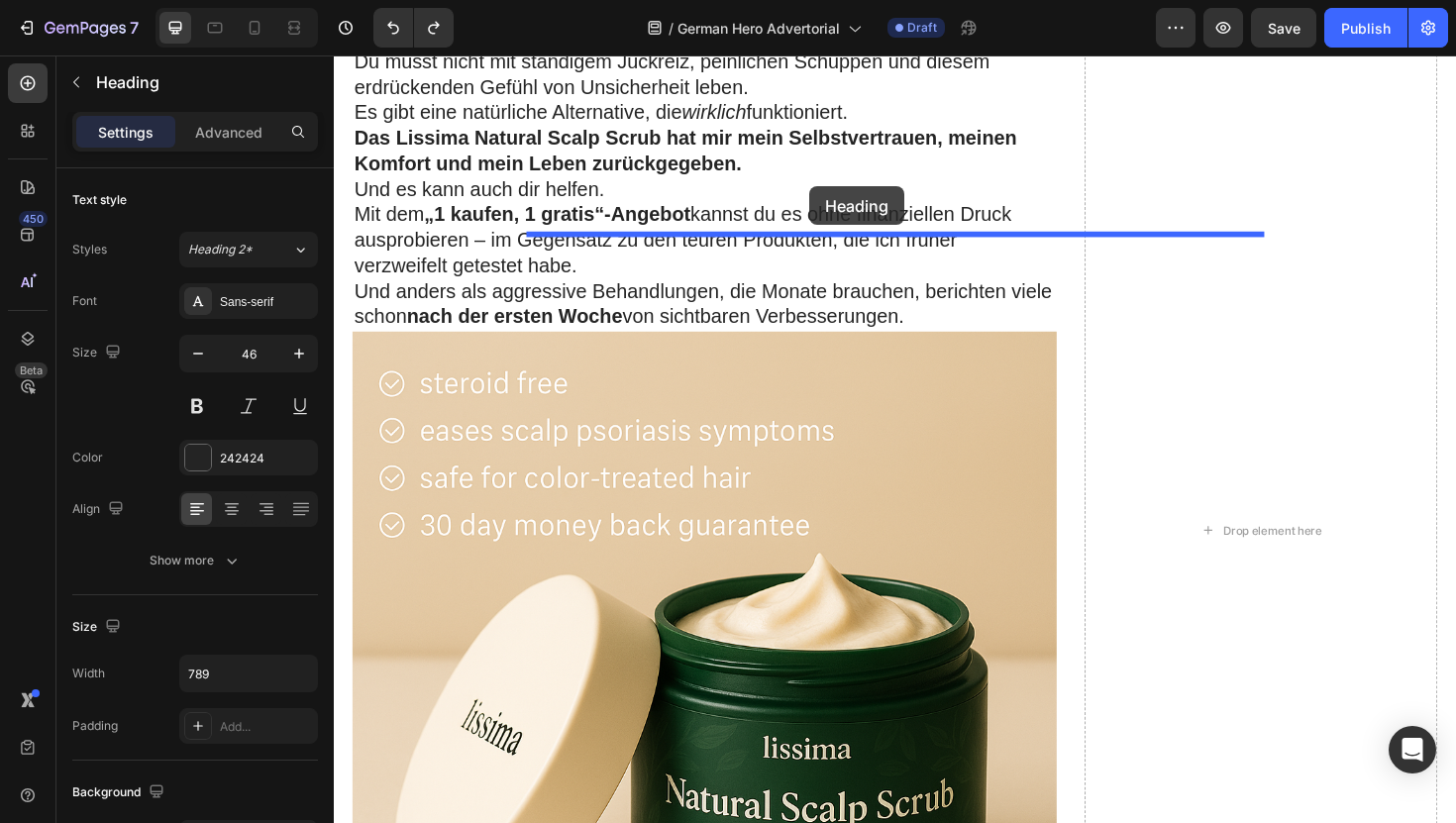 drag, startPoint x: 678, startPoint y: 423, endPoint x: 837, endPoint y: 194, distance: 279 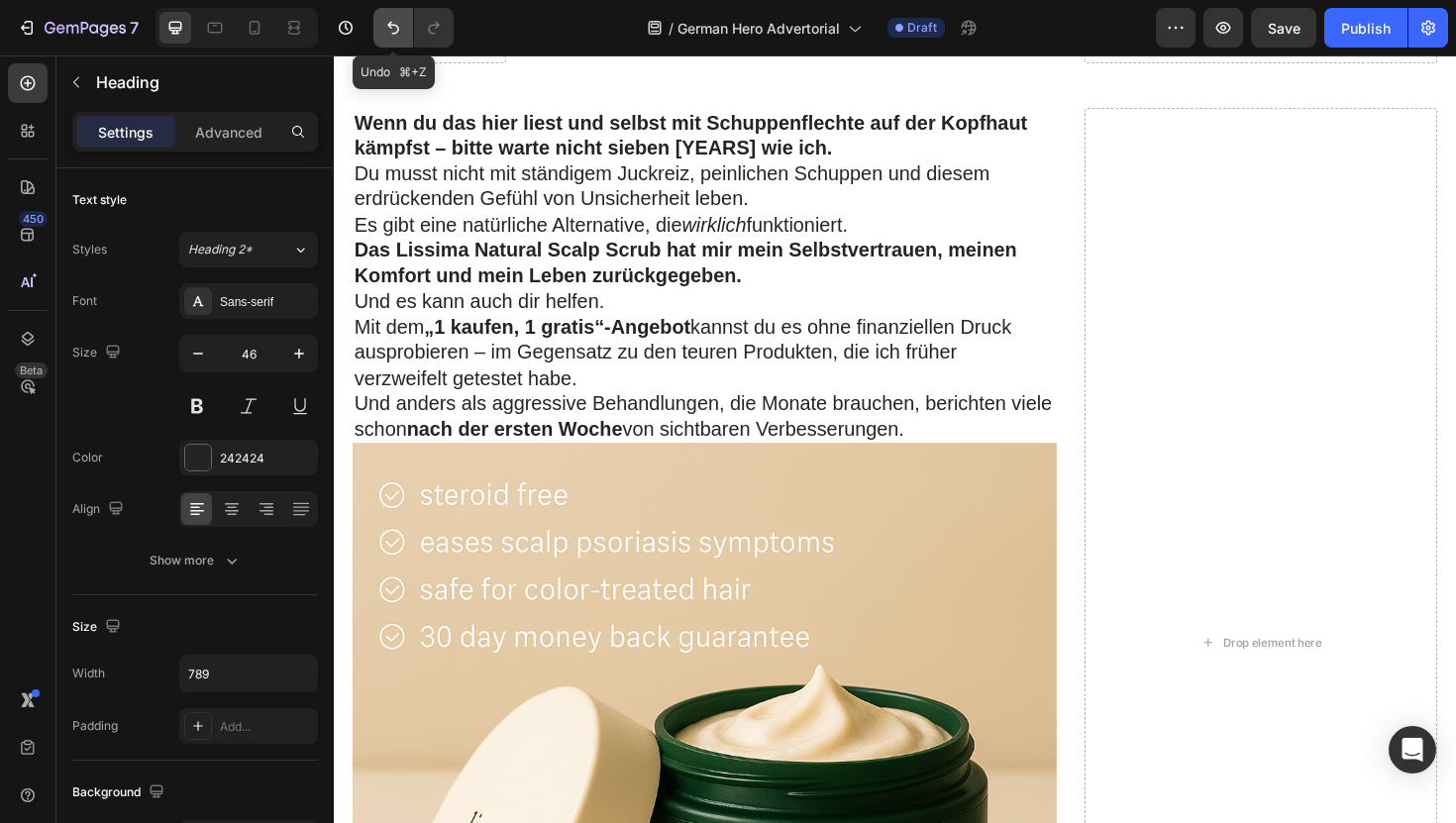 click 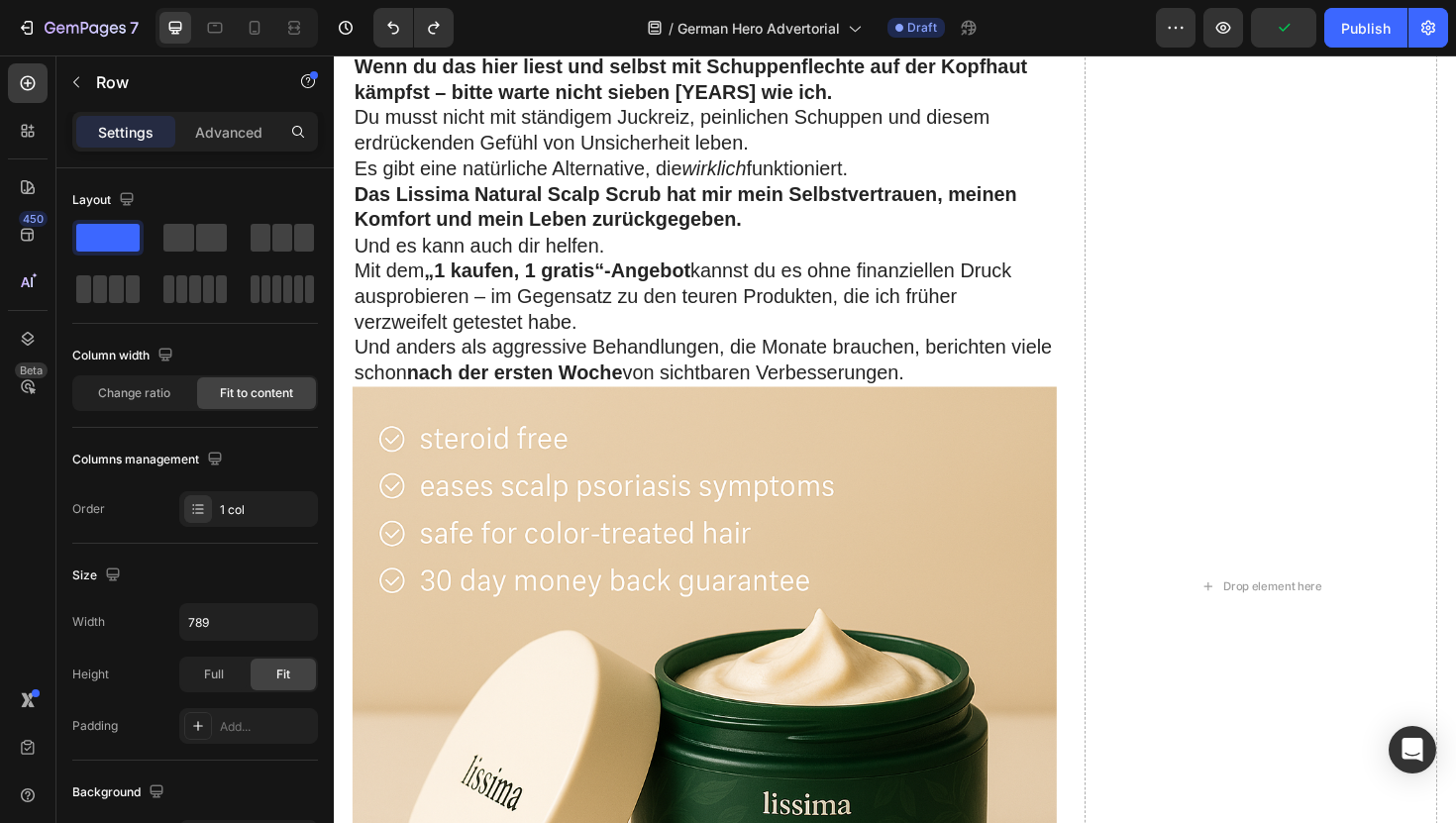 click on "Drop element here Row   0" at bounding box center (726, -26) 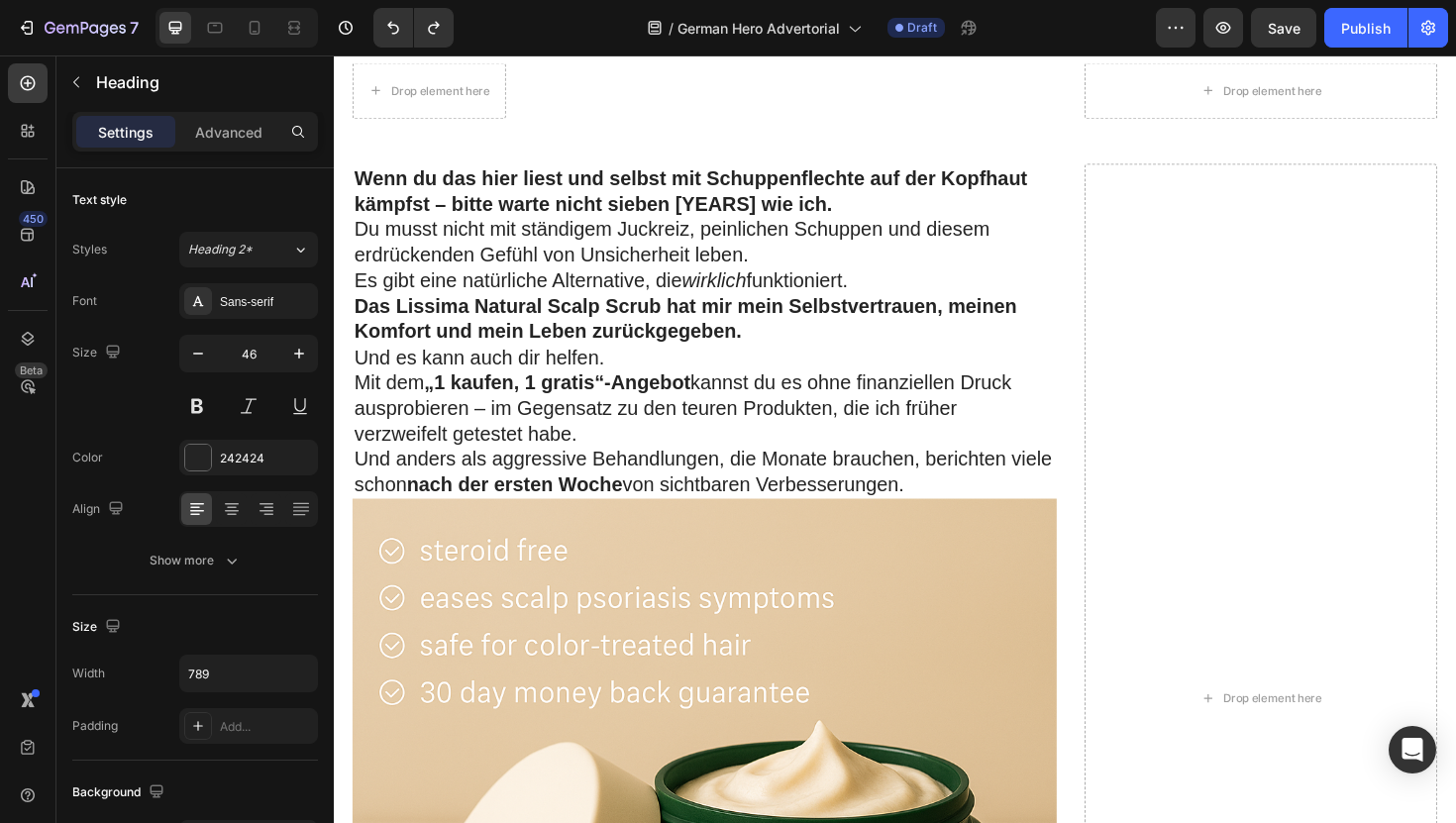 scroll, scrollTop: 10055, scrollLeft: 0, axis: vertical 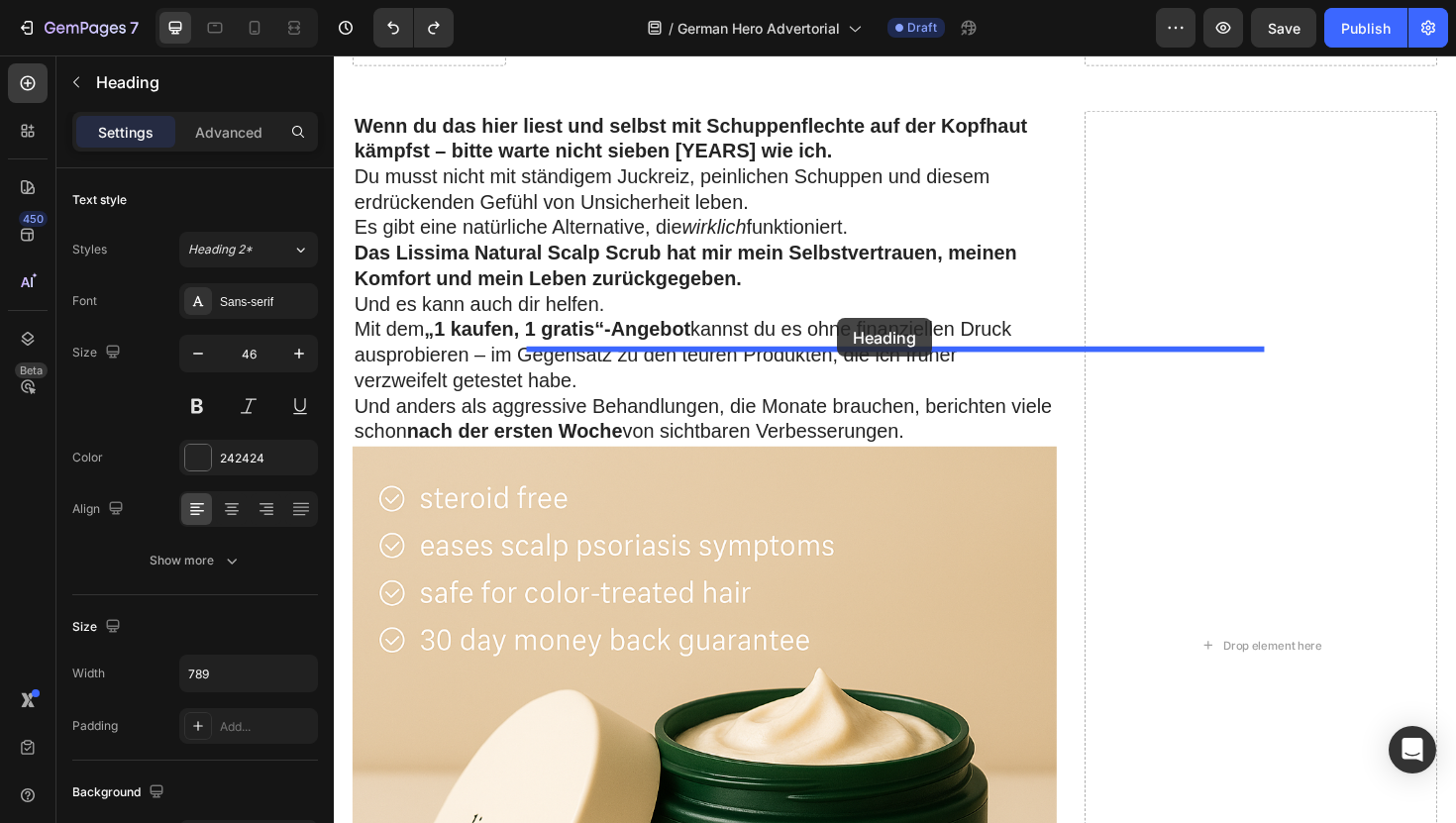drag, startPoint x: 765, startPoint y: 512, endPoint x: 867, endPoint y: 334, distance: 205.1536 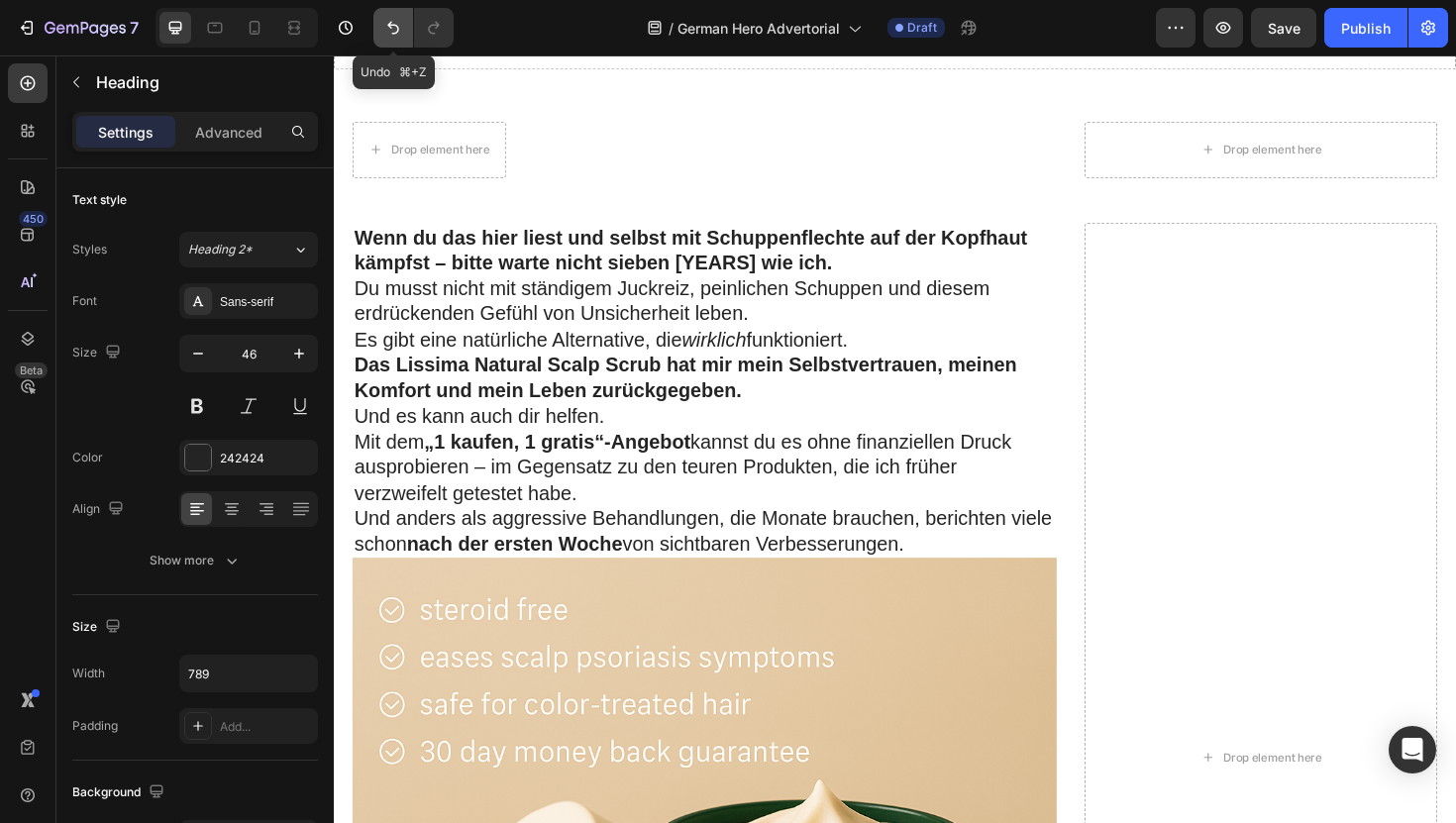 click 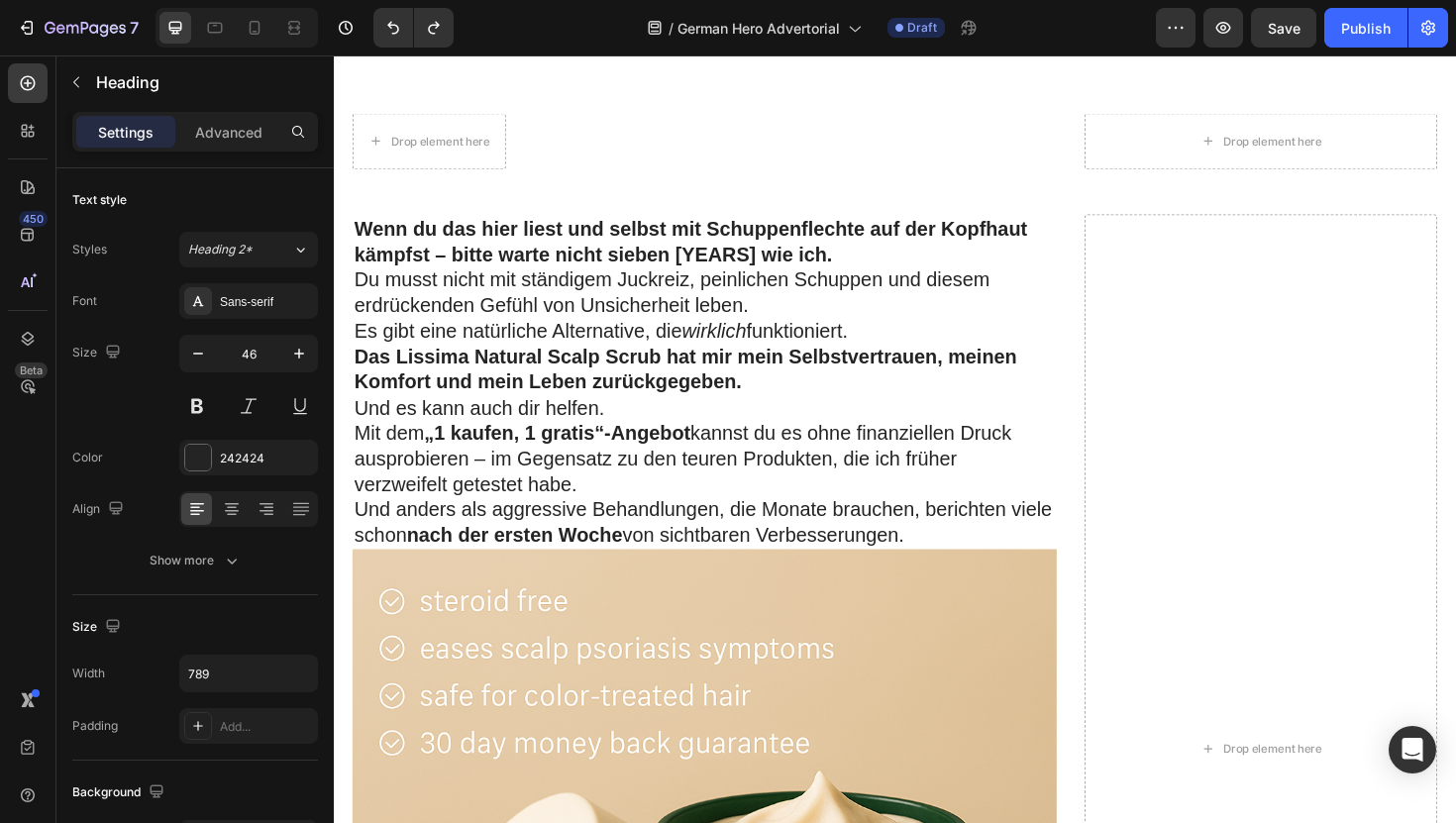 scroll, scrollTop: 9995, scrollLeft: 0, axis: vertical 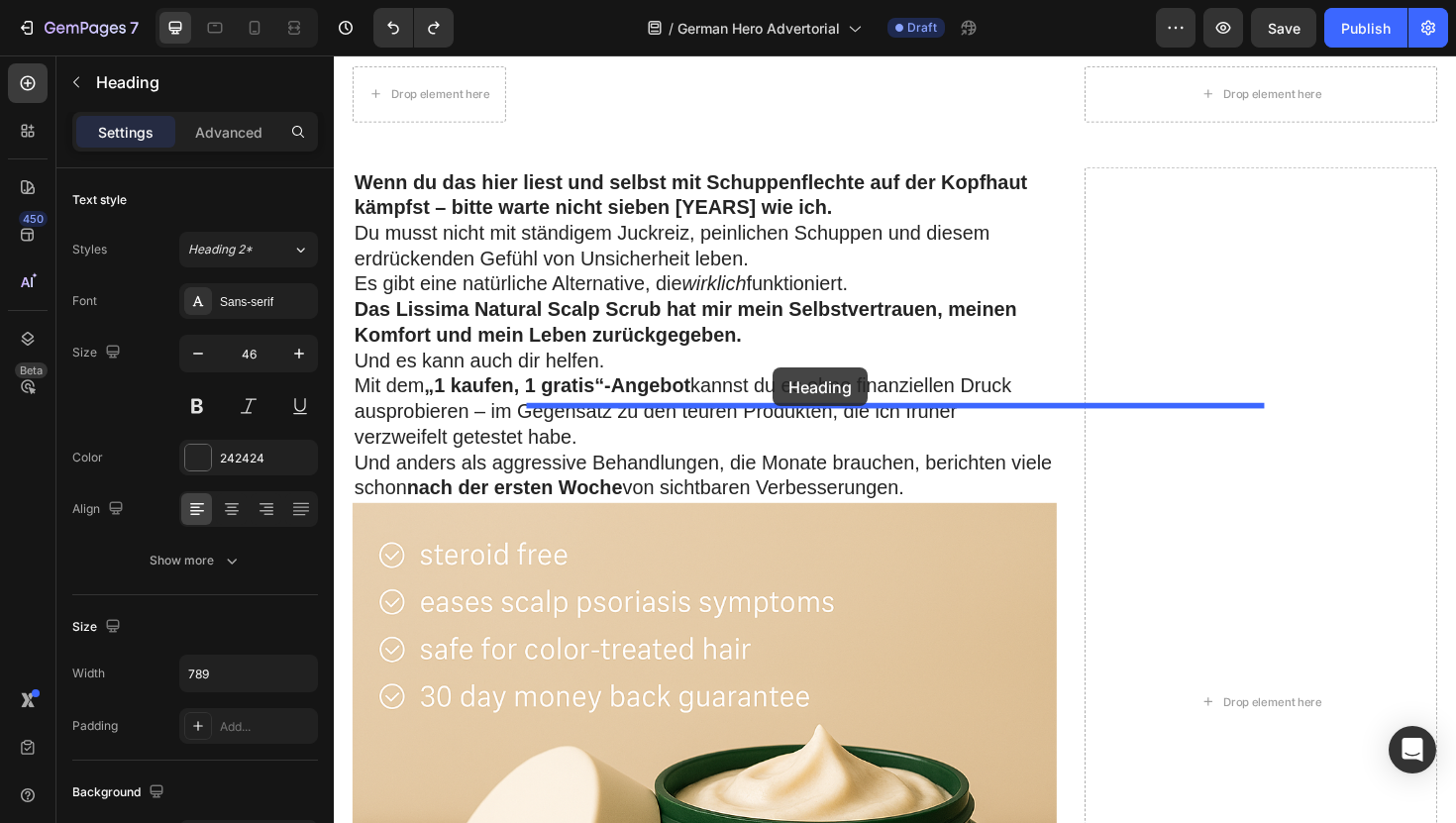 drag, startPoint x: 633, startPoint y: 573, endPoint x: 798, endPoint y: 386, distance: 249.38725 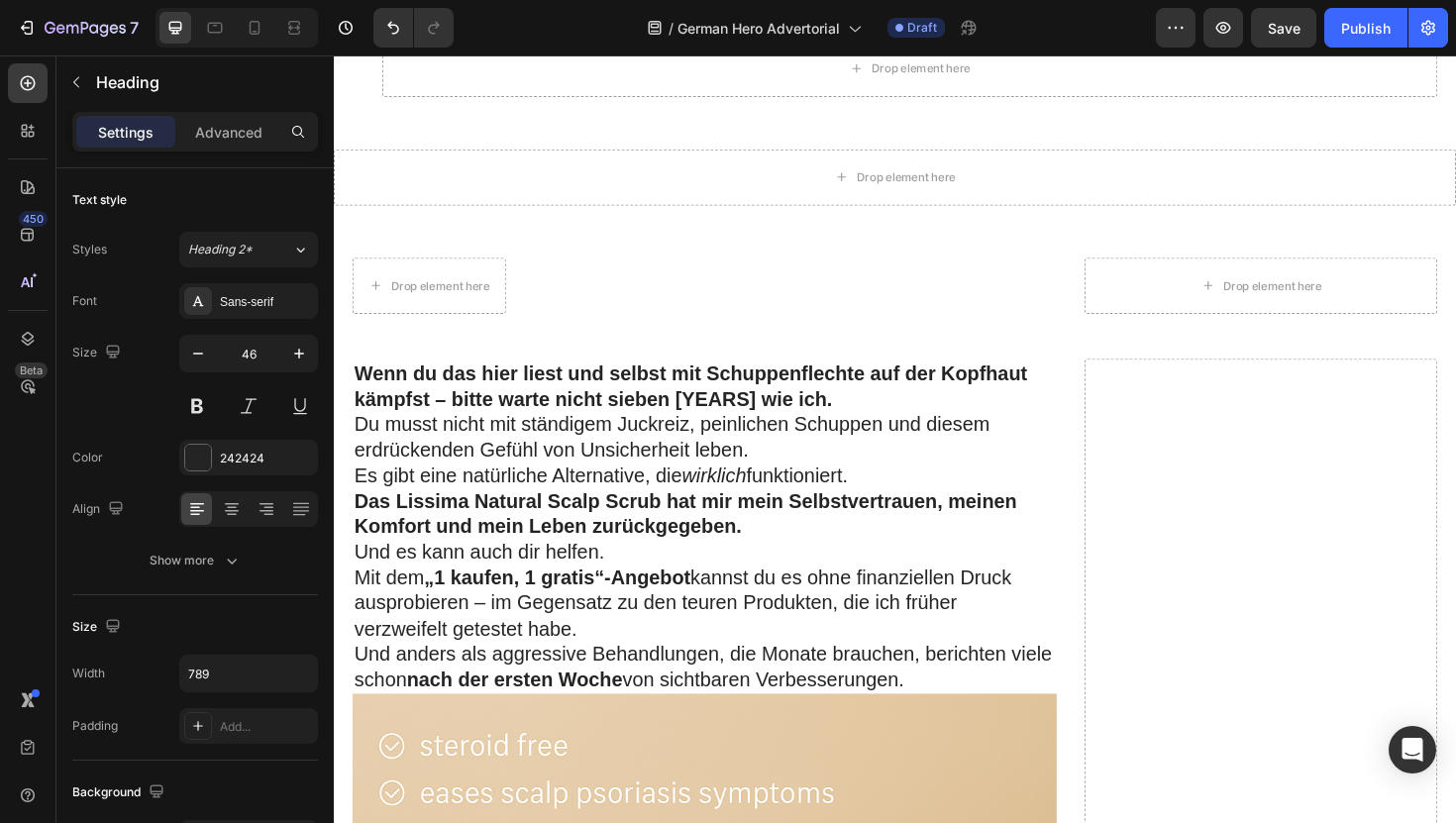 drag, startPoint x: 920, startPoint y: 558, endPoint x: 919, endPoint y: 642, distance: 84.00595 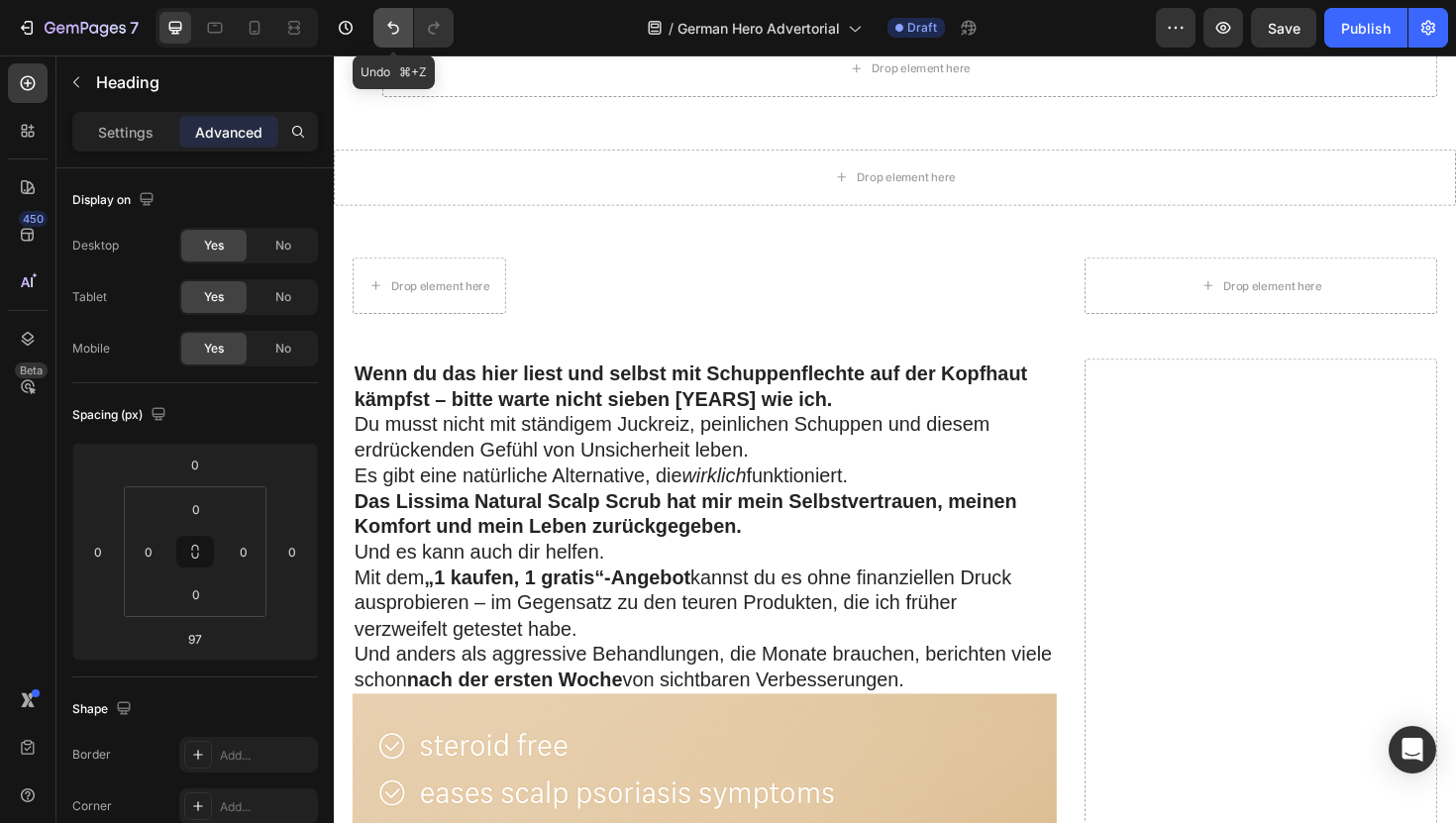 click 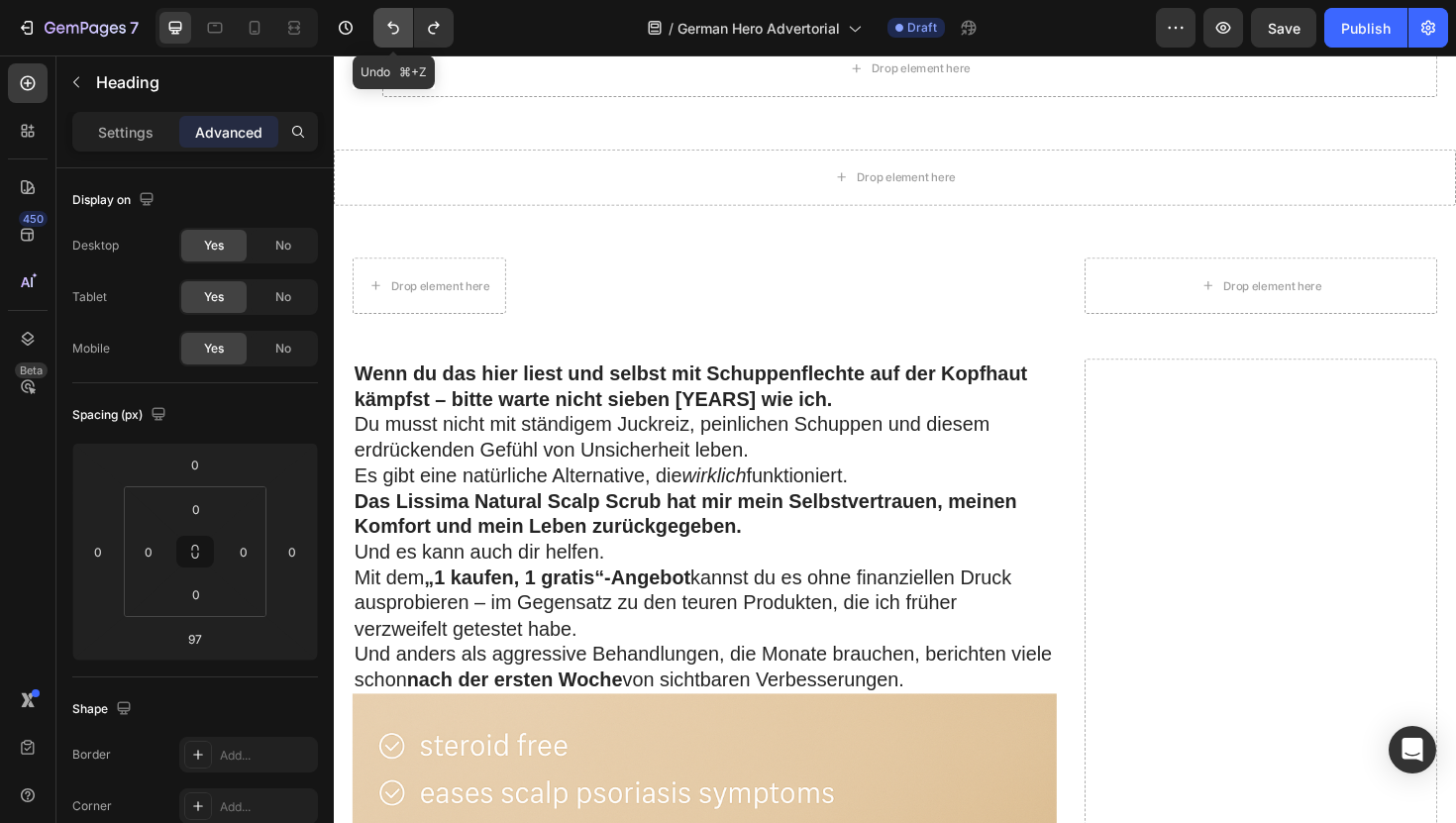 click 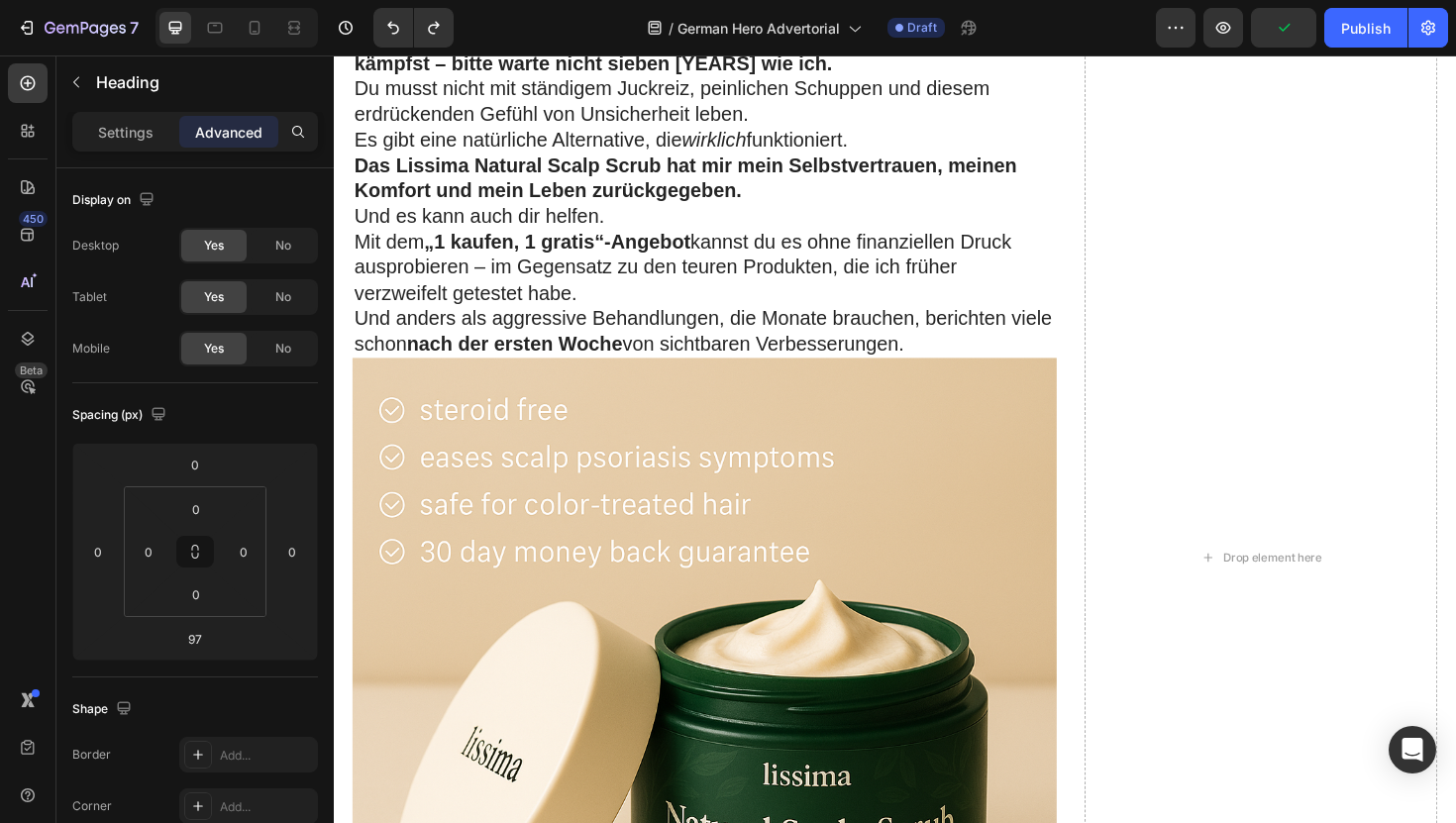 scroll, scrollTop: 10305, scrollLeft: 0, axis: vertical 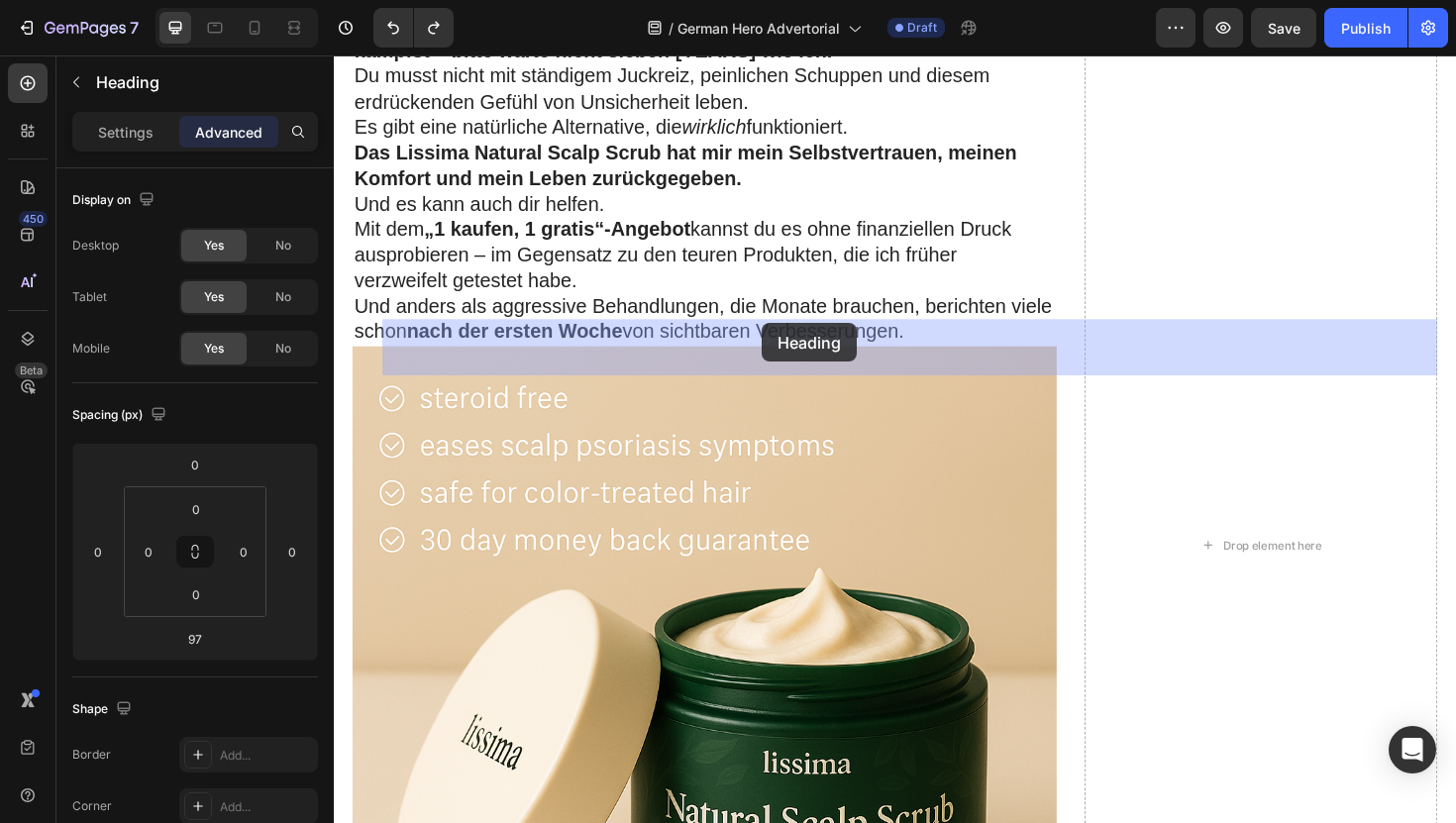 drag, startPoint x: 800, startPoint y: 165, endPoint x: 787, endPoint y: 339, distance: 174.485 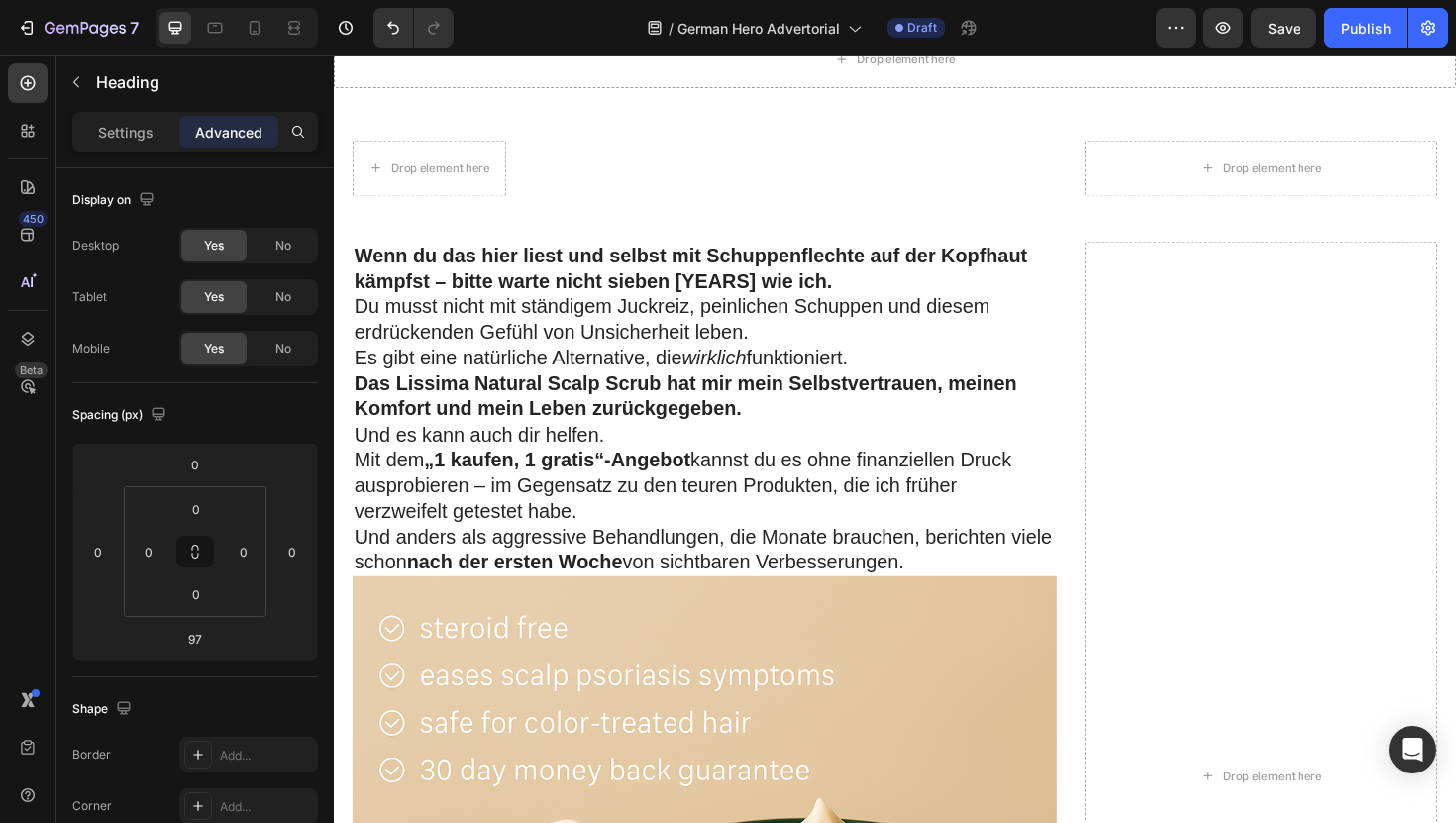 scroll, scrollTop: 10032, scrollLeft: 0, axis: vertical 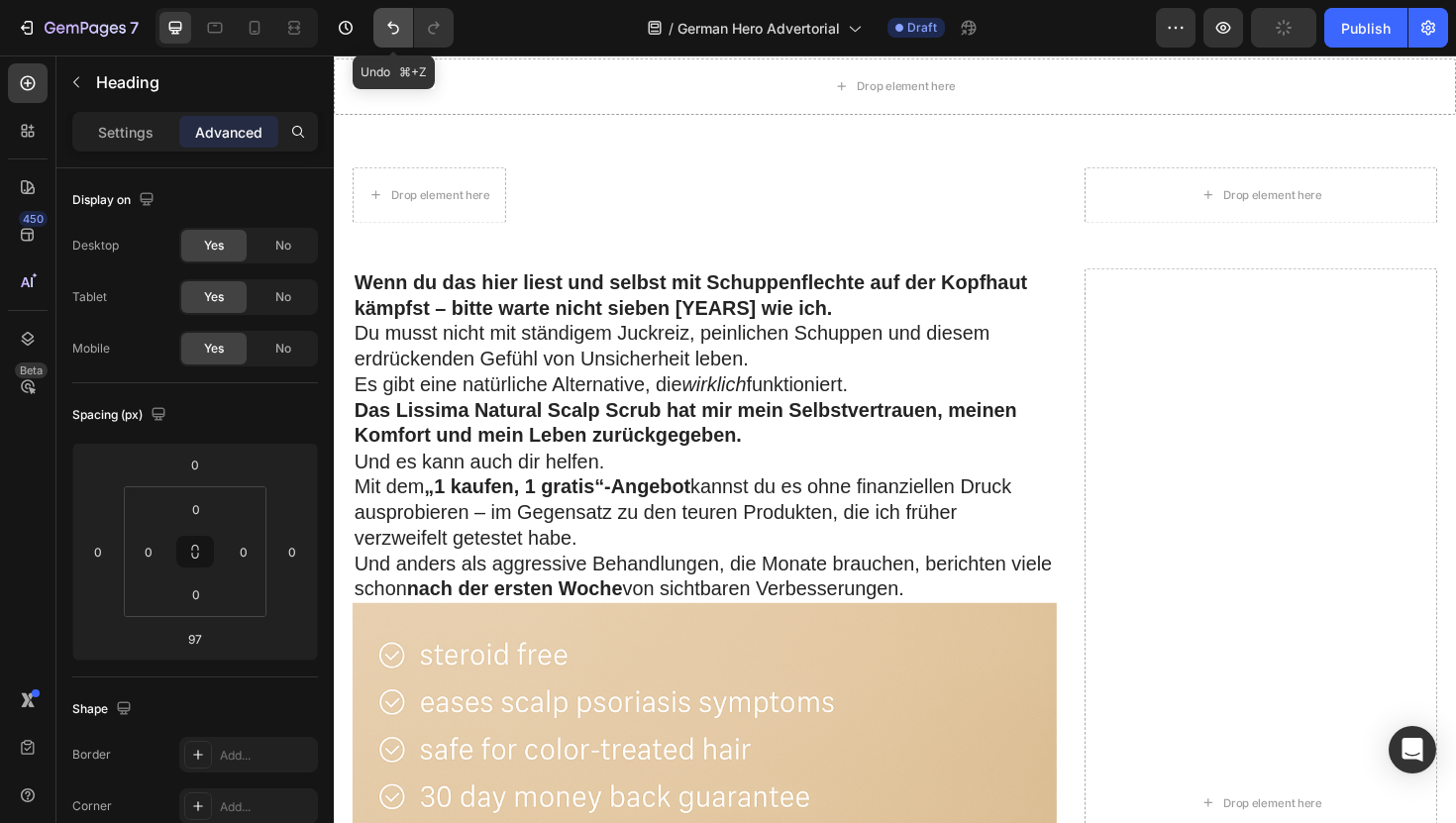 click 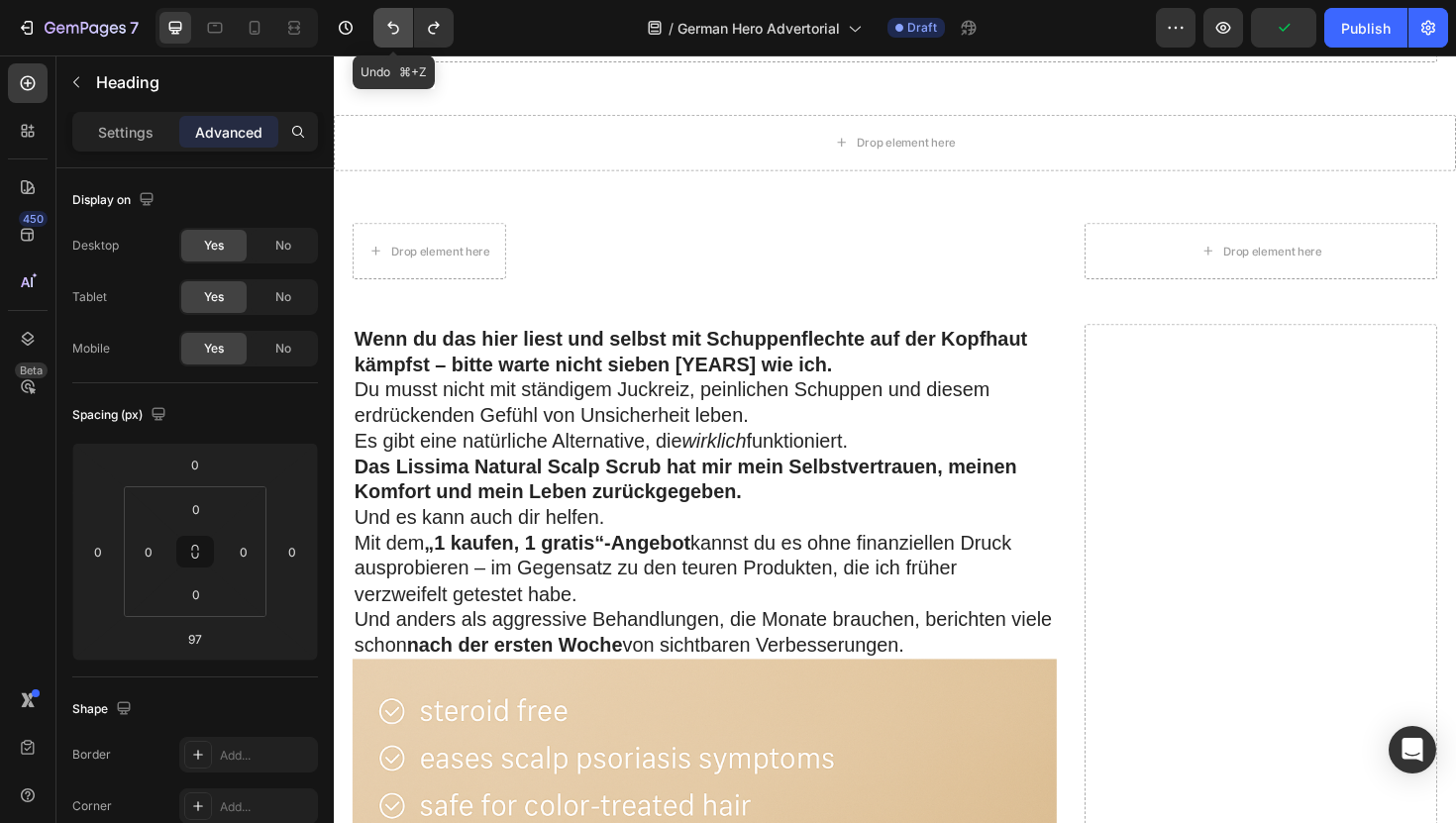 click 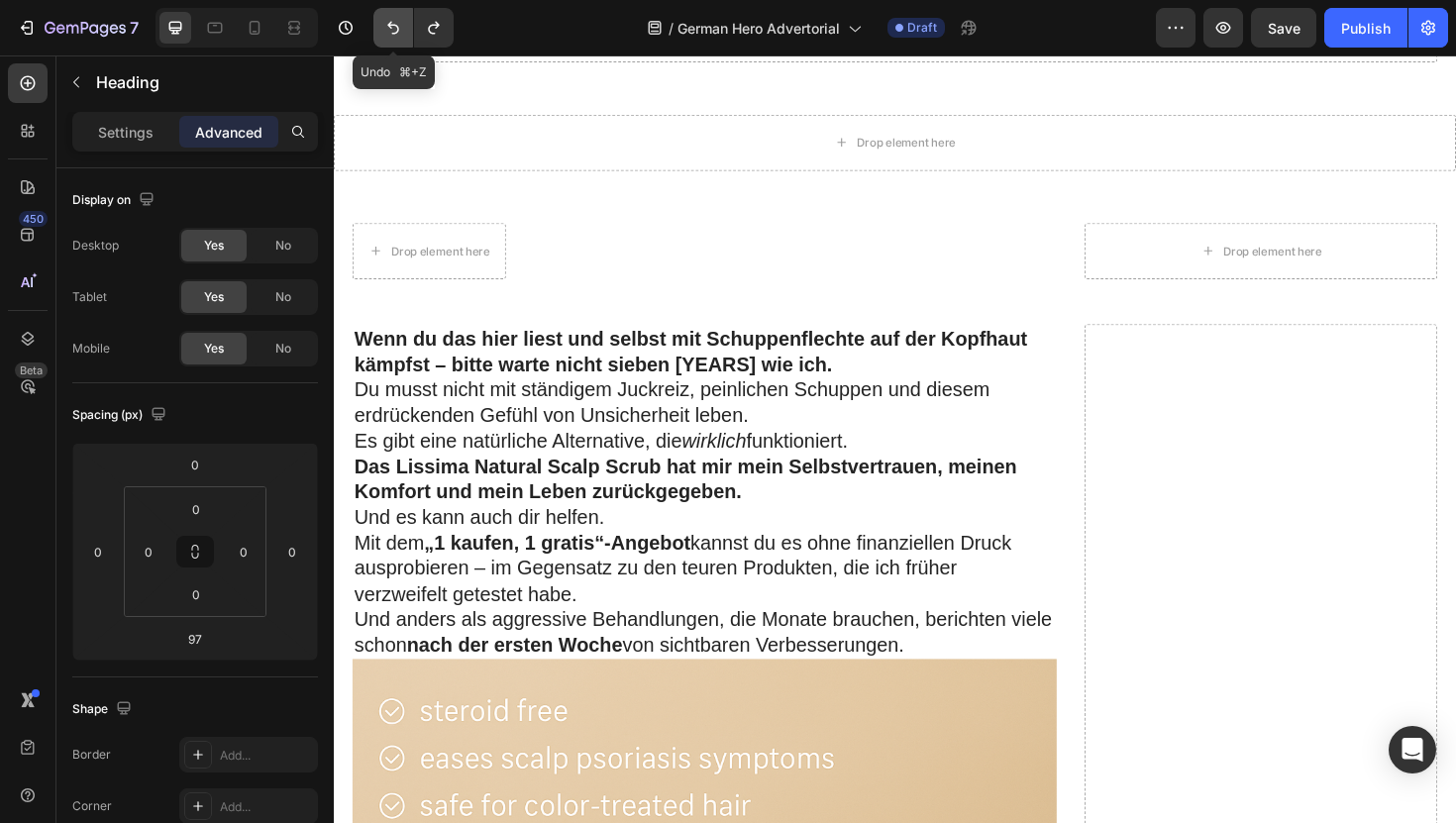 click 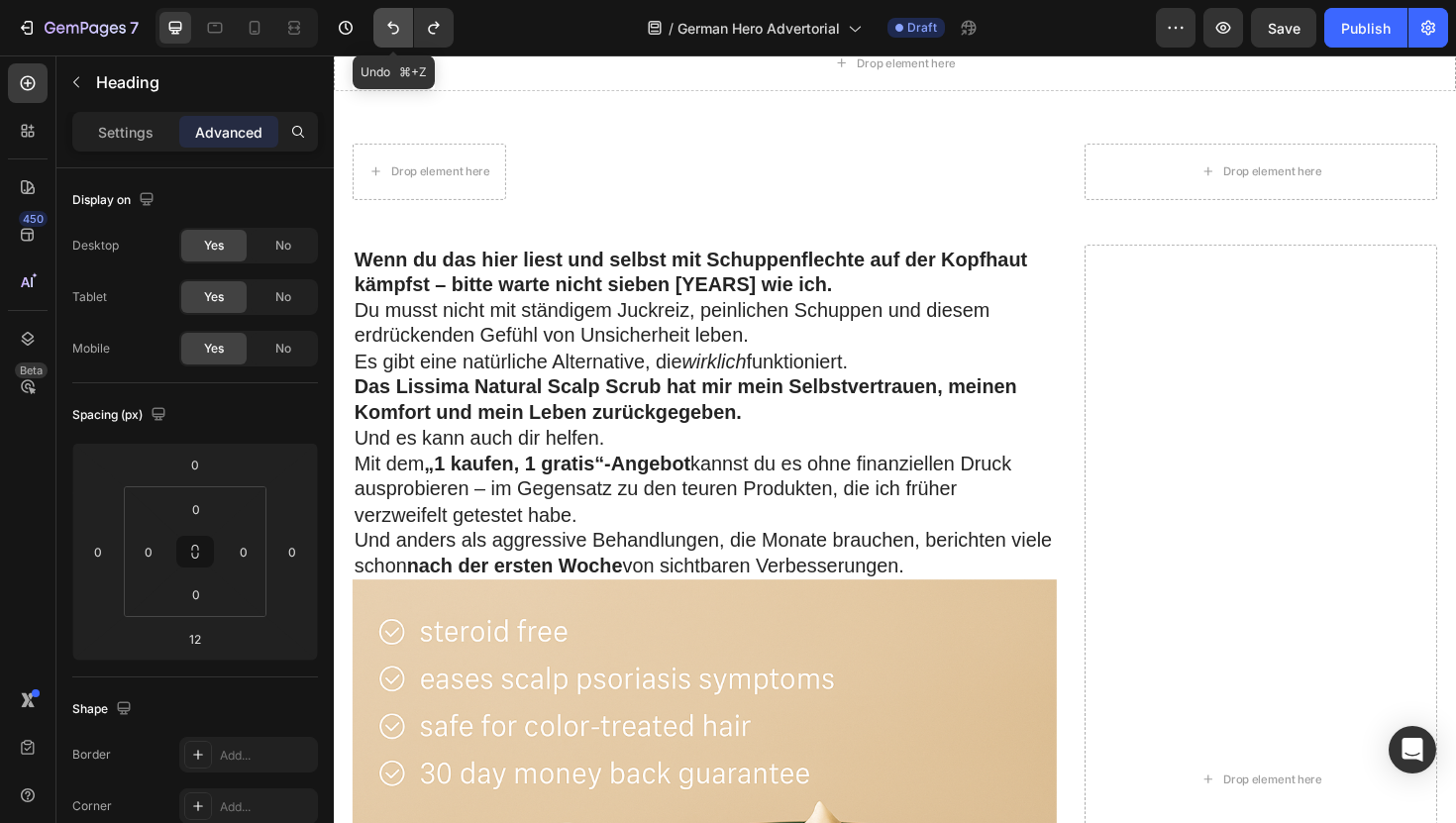 click 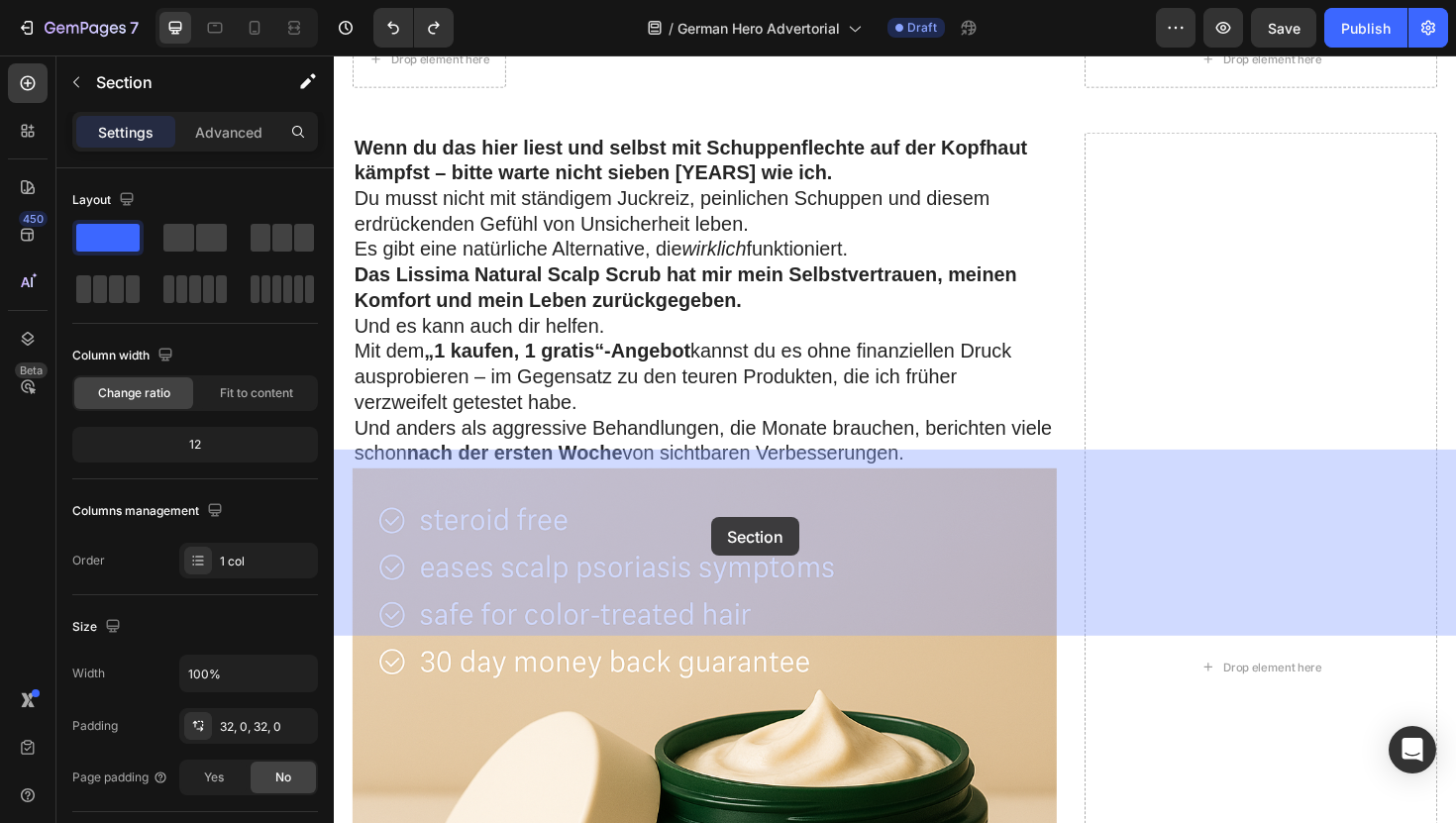 drag, startPoint x: 739, startPoint y: 644, endPoint x: 727, endPoint y: 585, distance: 60.207973 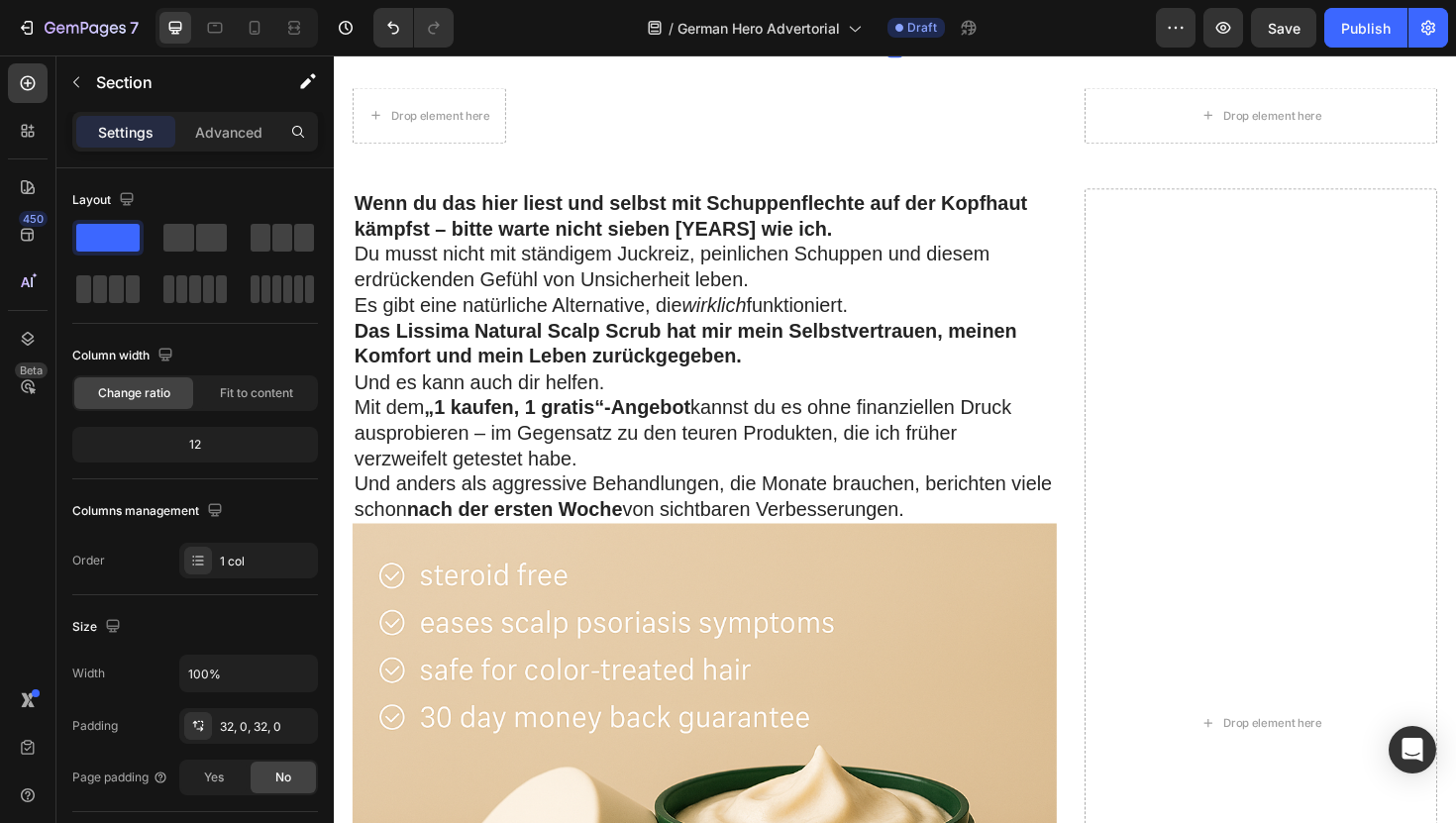 click on "Was ich mir vor [YEARS] Jahren gewünscht hätte, dass mir jemand sagt" at bounding box center [724, -70] 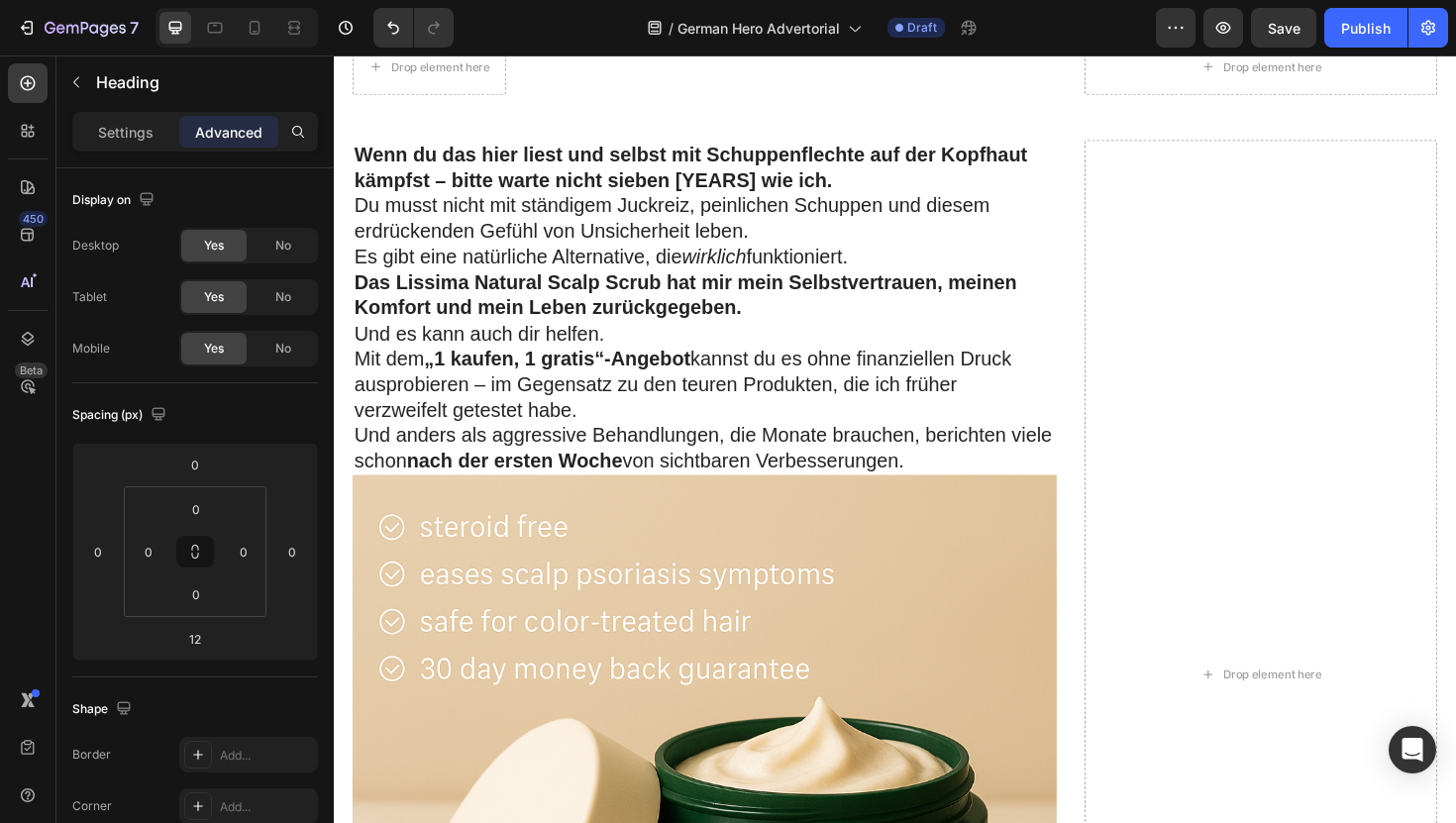 scroll, scrollTop: 10112, scrollLeft: 0, axis: vertical 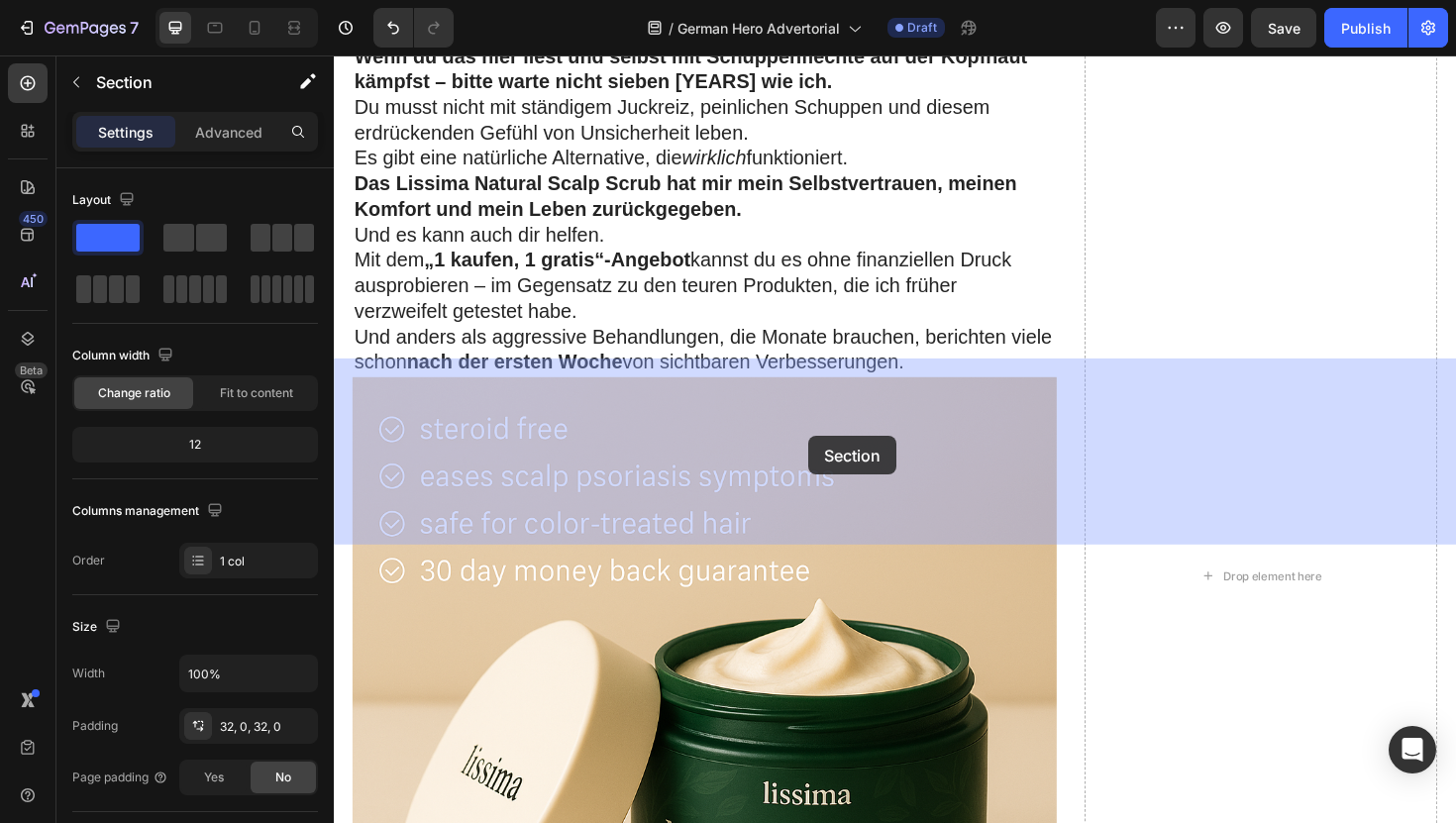 drag, startPoint x: 898, startPoint y: 394, endPoint x: 836, endPoint y: 459, distance: 89.82761 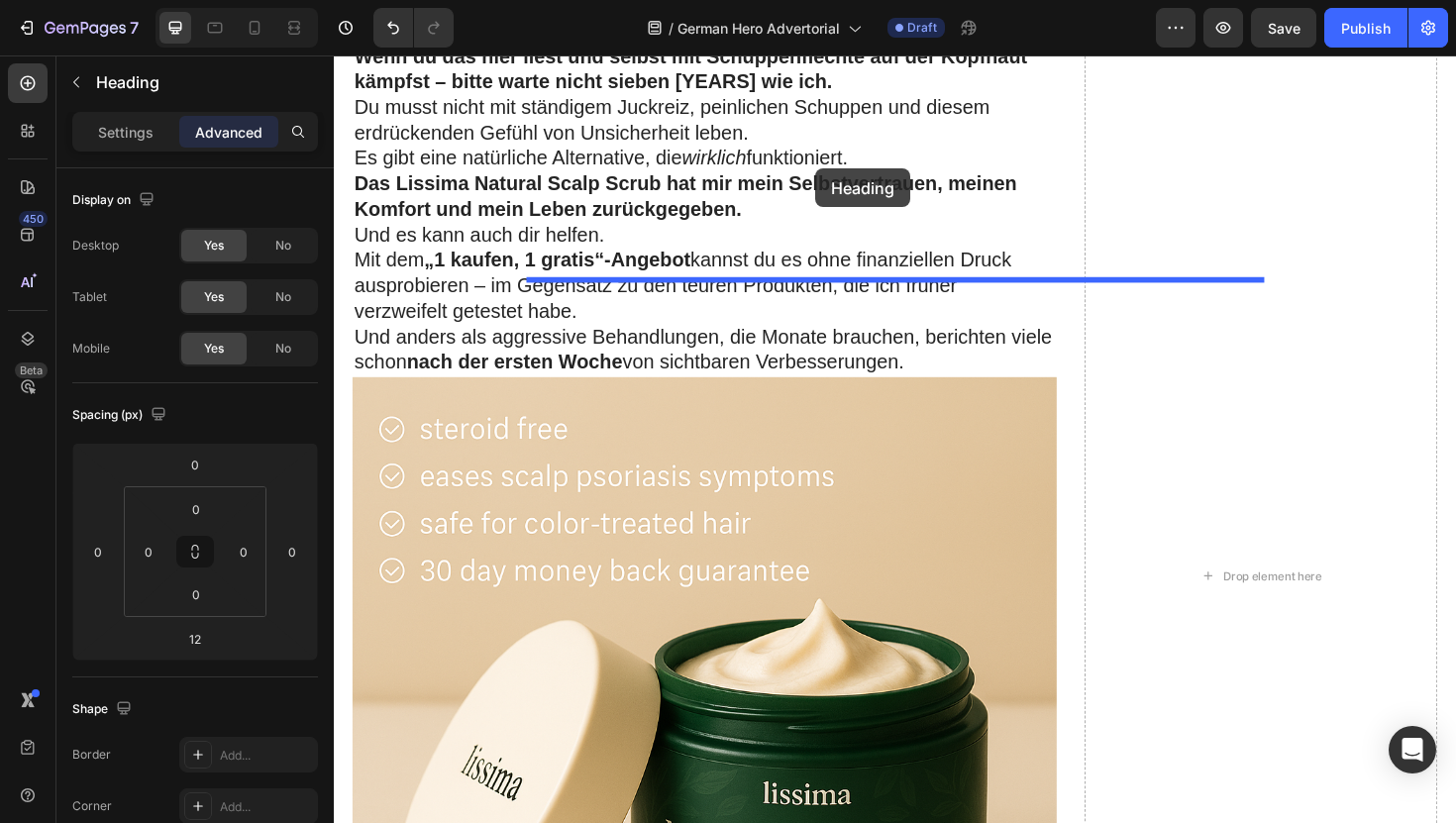 drag, startPoint x: 763, startPoint y: 467, endPoint x: 844, endPoint y: 176, distance: 302.06291 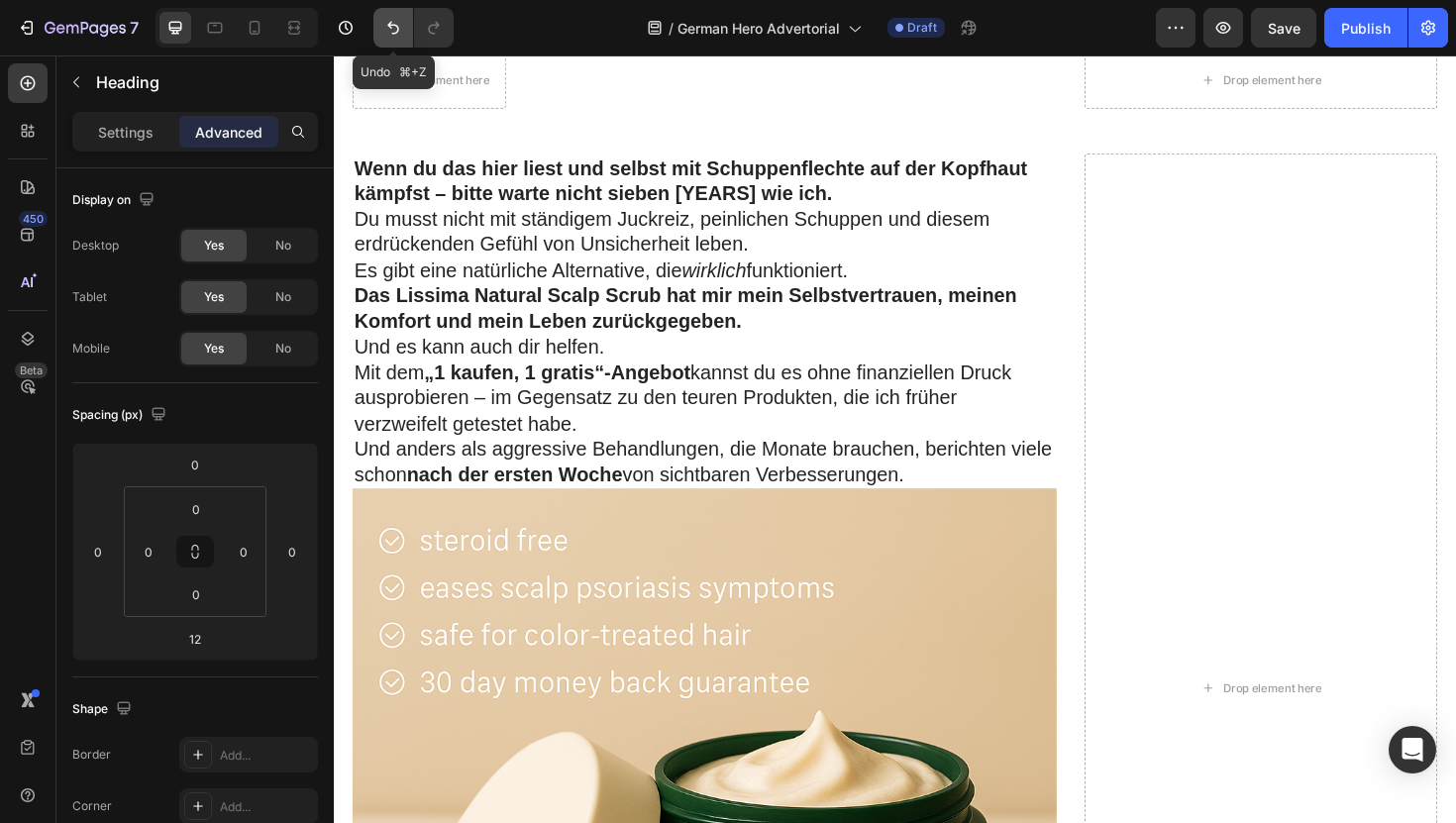 click 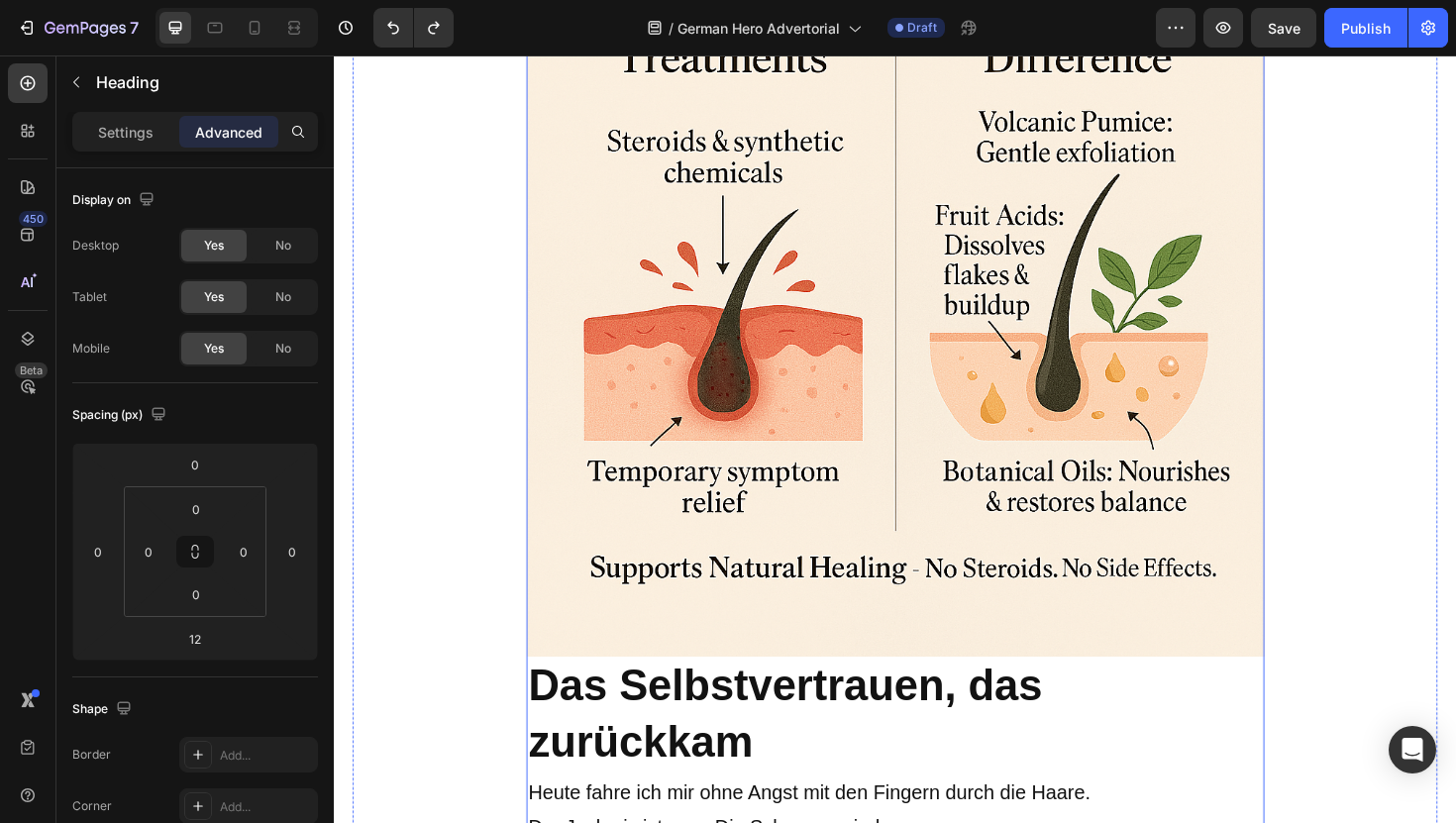 scroll, scrollTop: 6355, scrollLeft: 0, axis: vertical 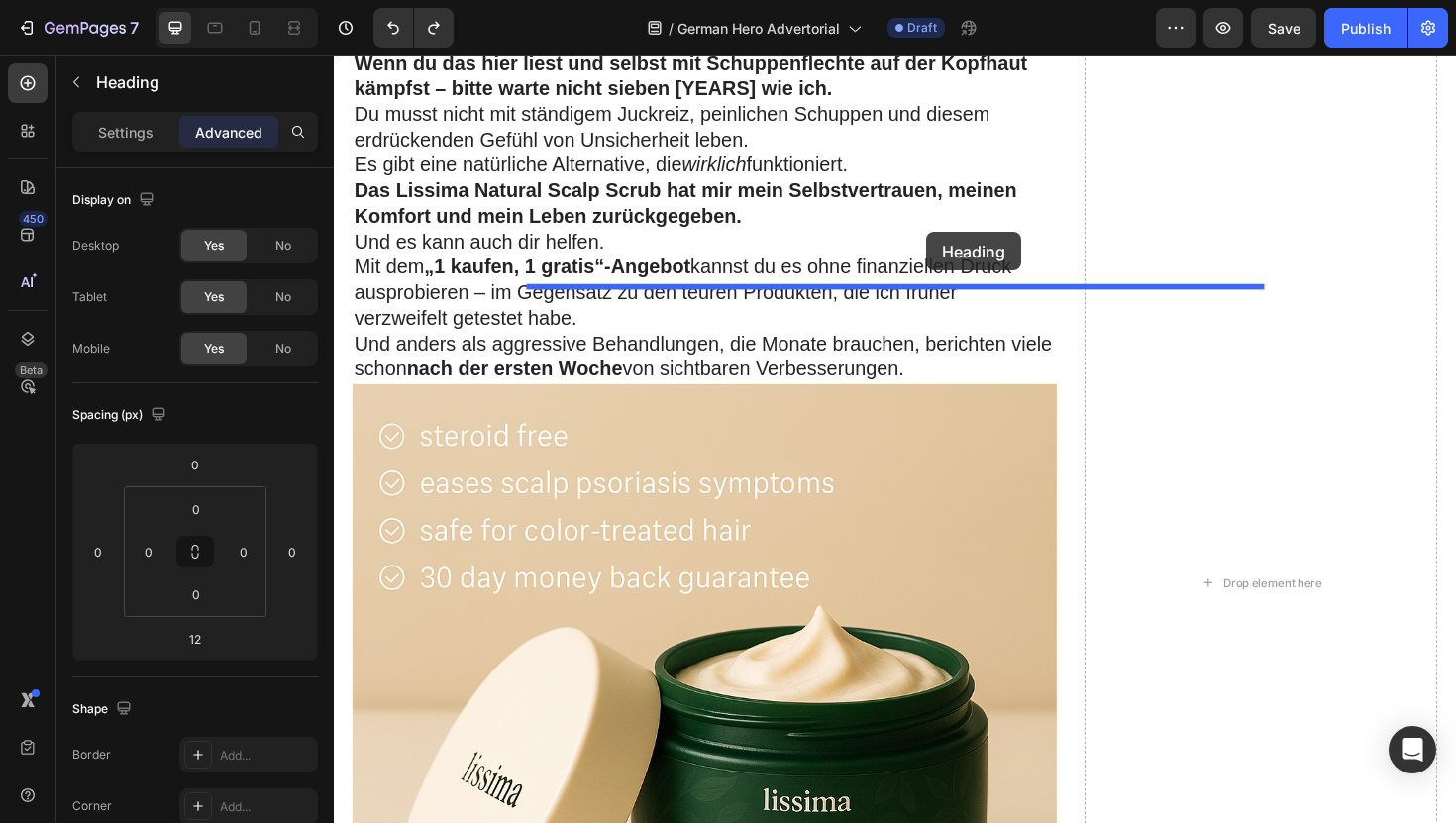drag, startPoint x: 729, startPoint y: 464, endPoint x: 961, endPoint y: 243, distance: 320.4138 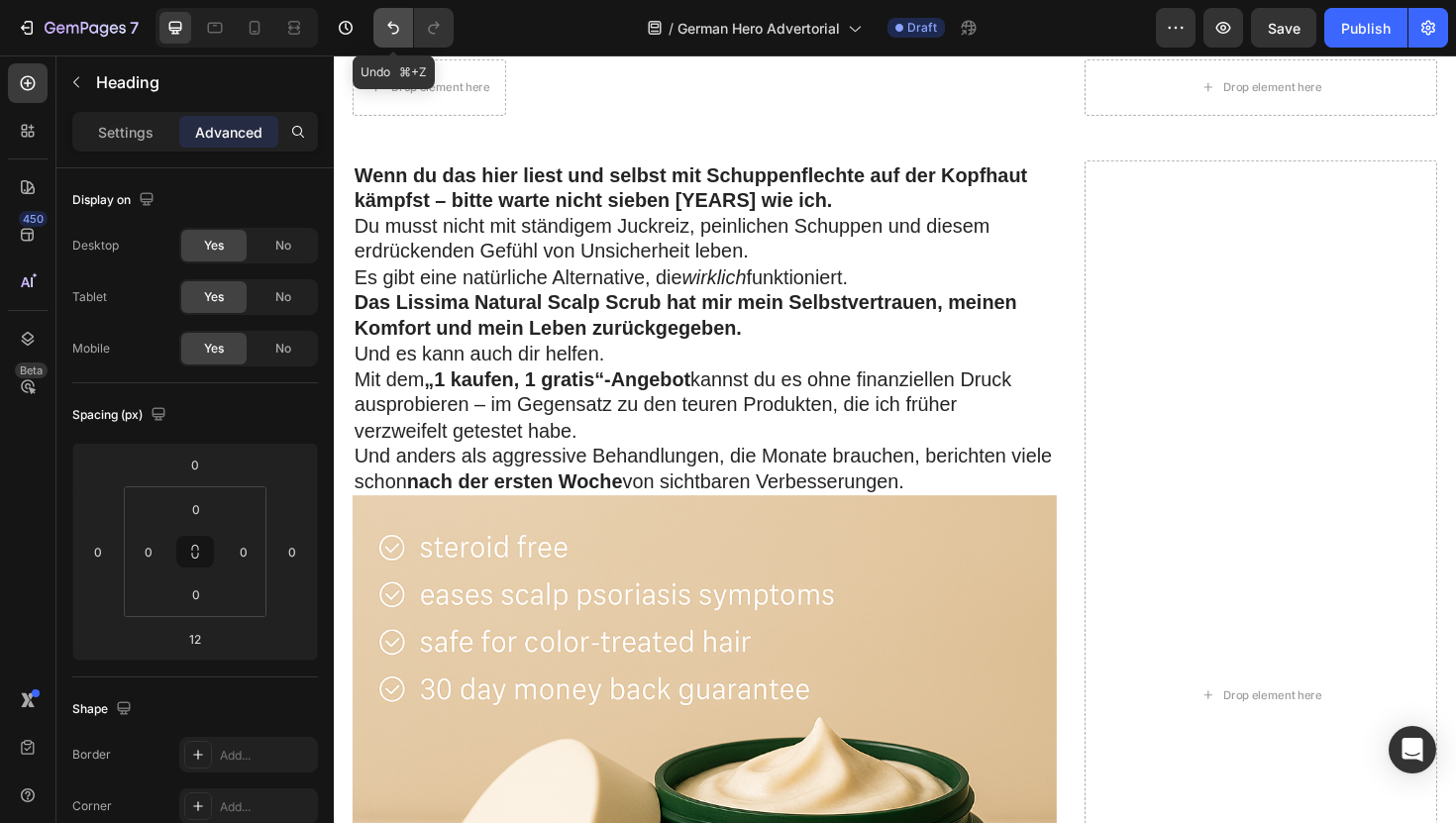click 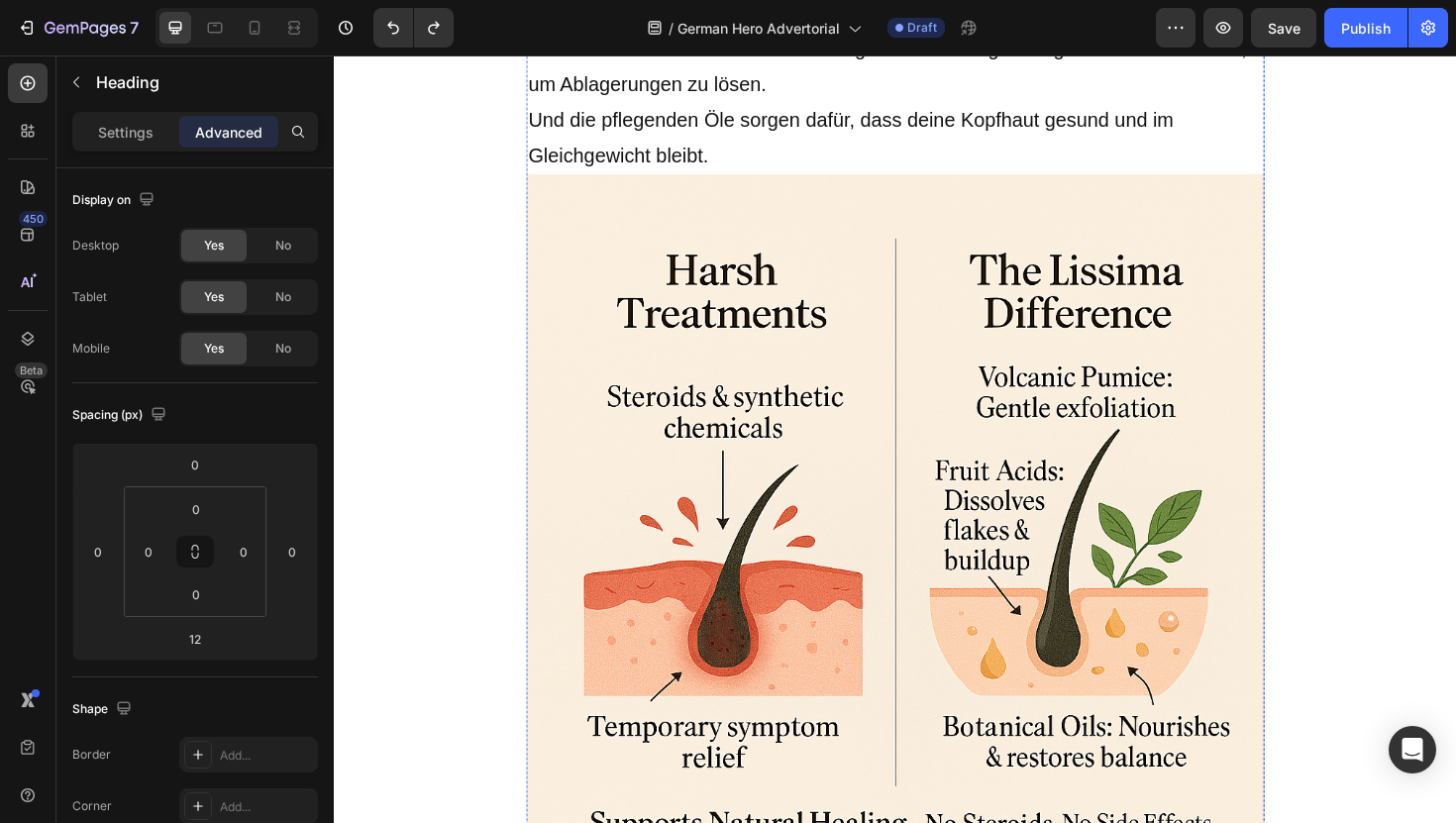 scroll, scrollTop: 5985, scrollLeft: 0, axis: vertical 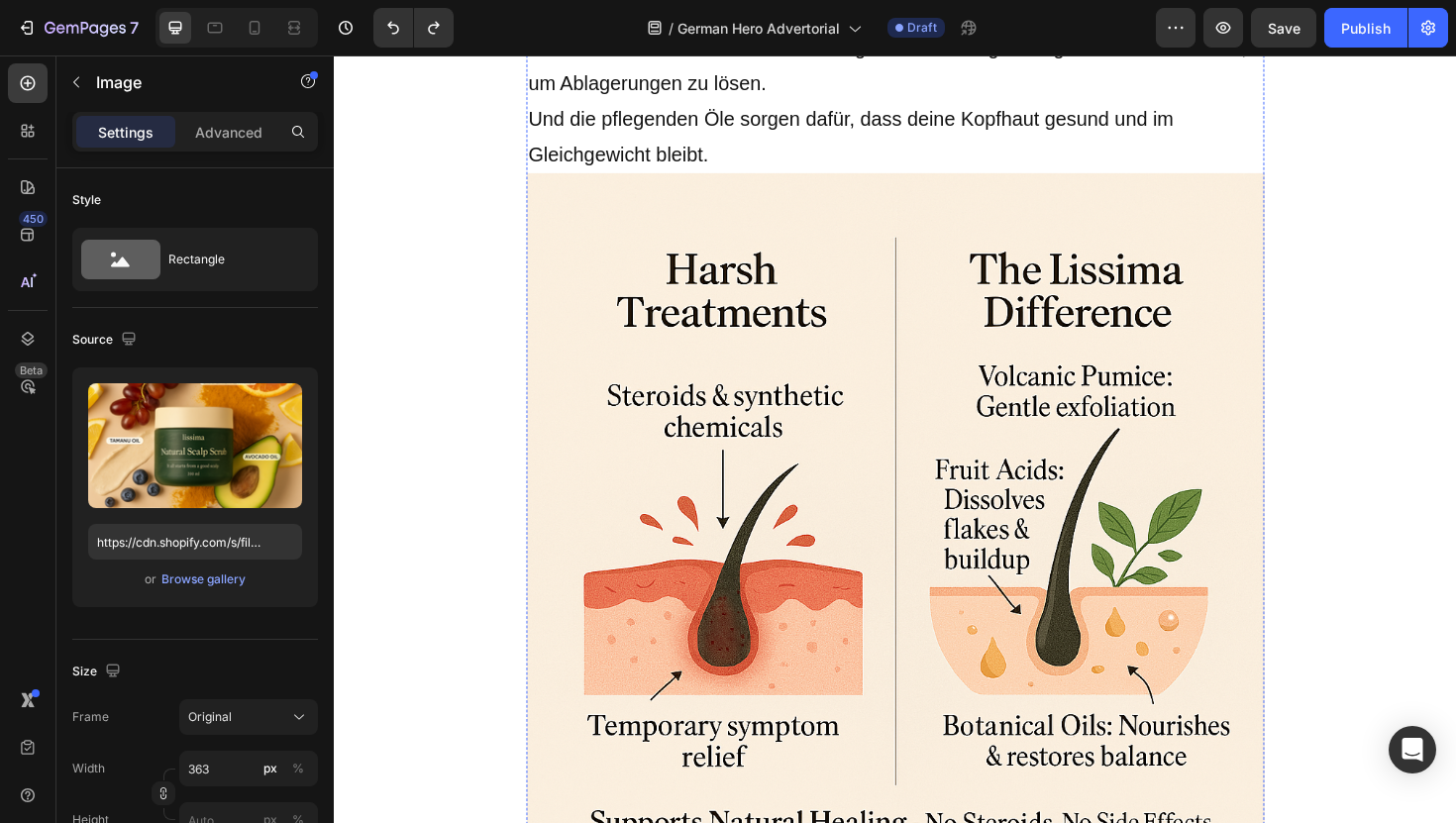 click at bounding box center (936, -612) 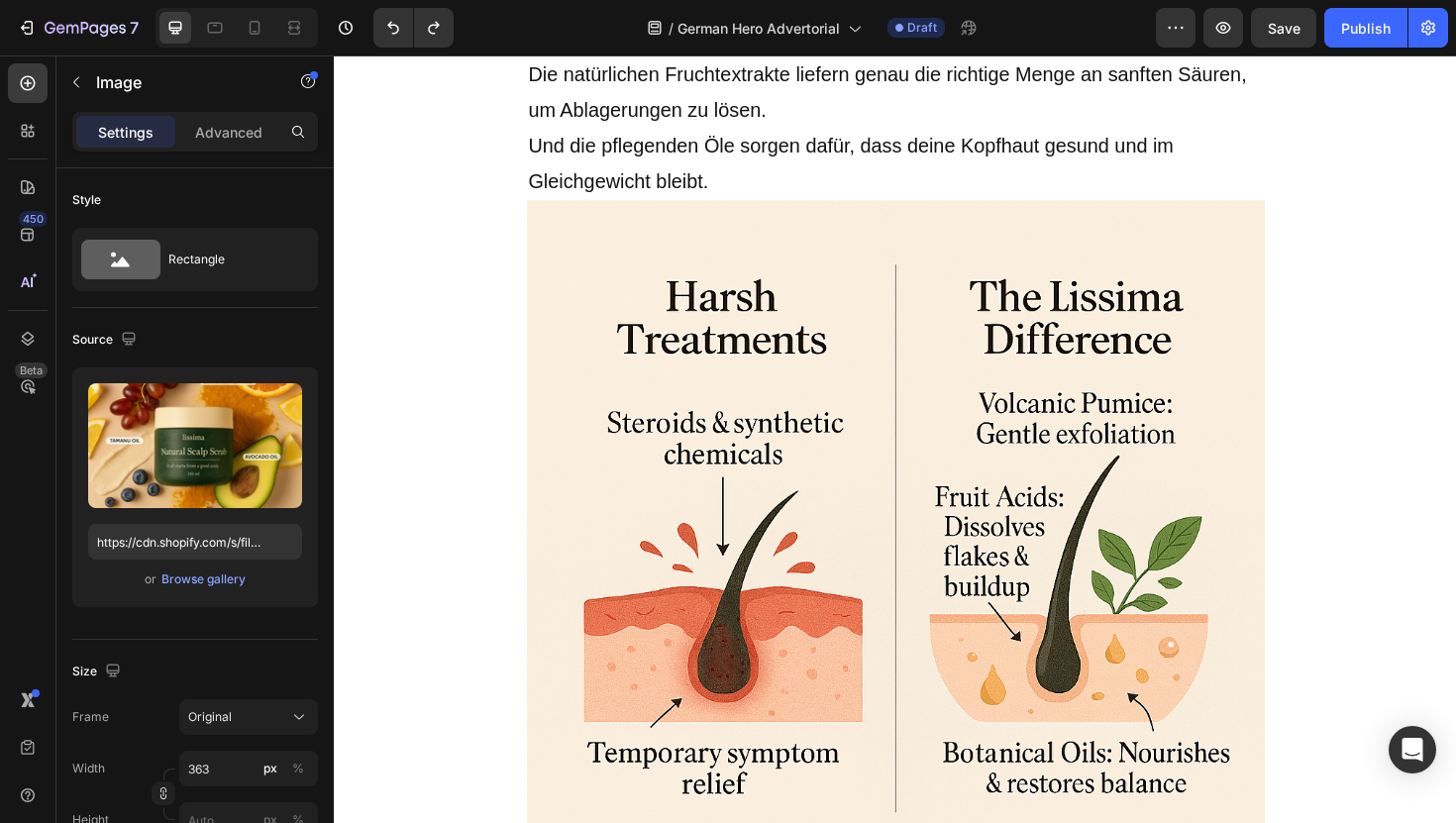 drag, startPoint x: 937, startPoint y: 227, endPoint x: 938, endPoint y: 256, distance: 29.017236 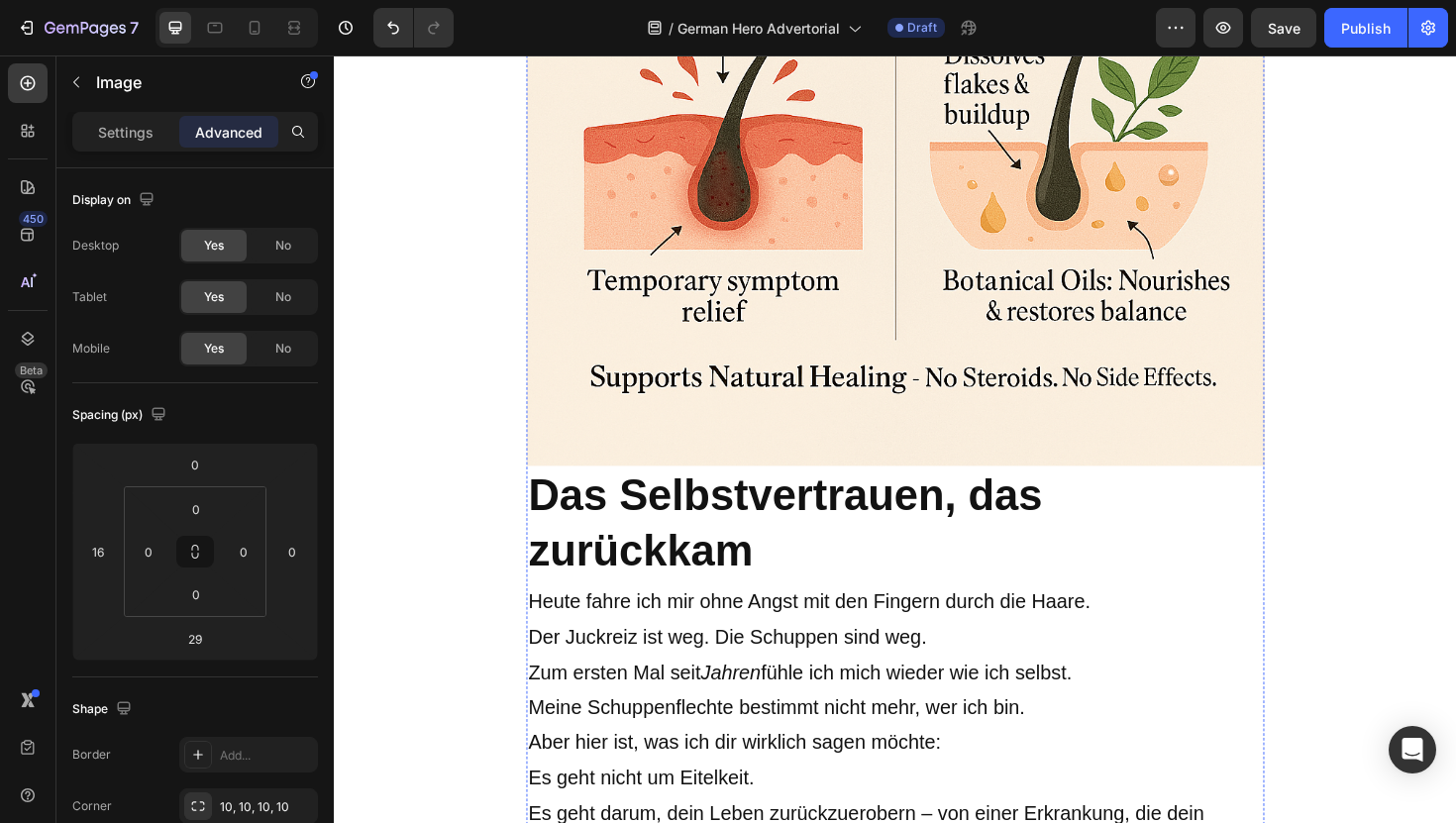 scroll, scrollTop: 6449, scrollLeft: 0, axis: vertical 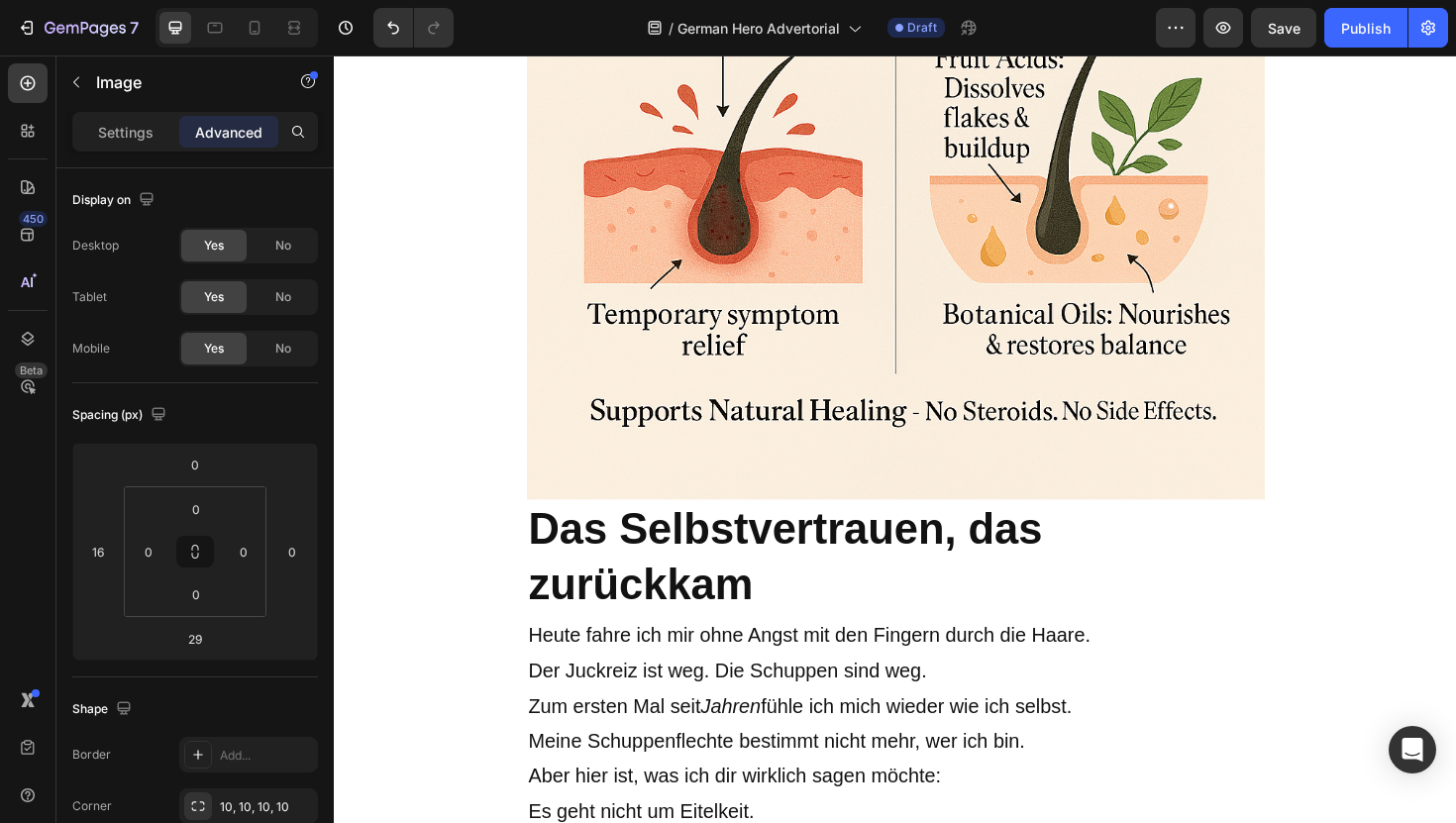 click on "Das vulkanische Gestein ist so fein gemahlen, dass es sanft peelt – ganz ohne Schäden. Die natürlichen Fruchtextrakte liefern genau die richtige Menge an sanften Säuren, um Ablagerungen zu lösen. Und die pflegenden Öle sorgen dafür, dass deine Kopfhaut gesund und im Gleichgewicht bleibt." at bounding box center (928, -369) 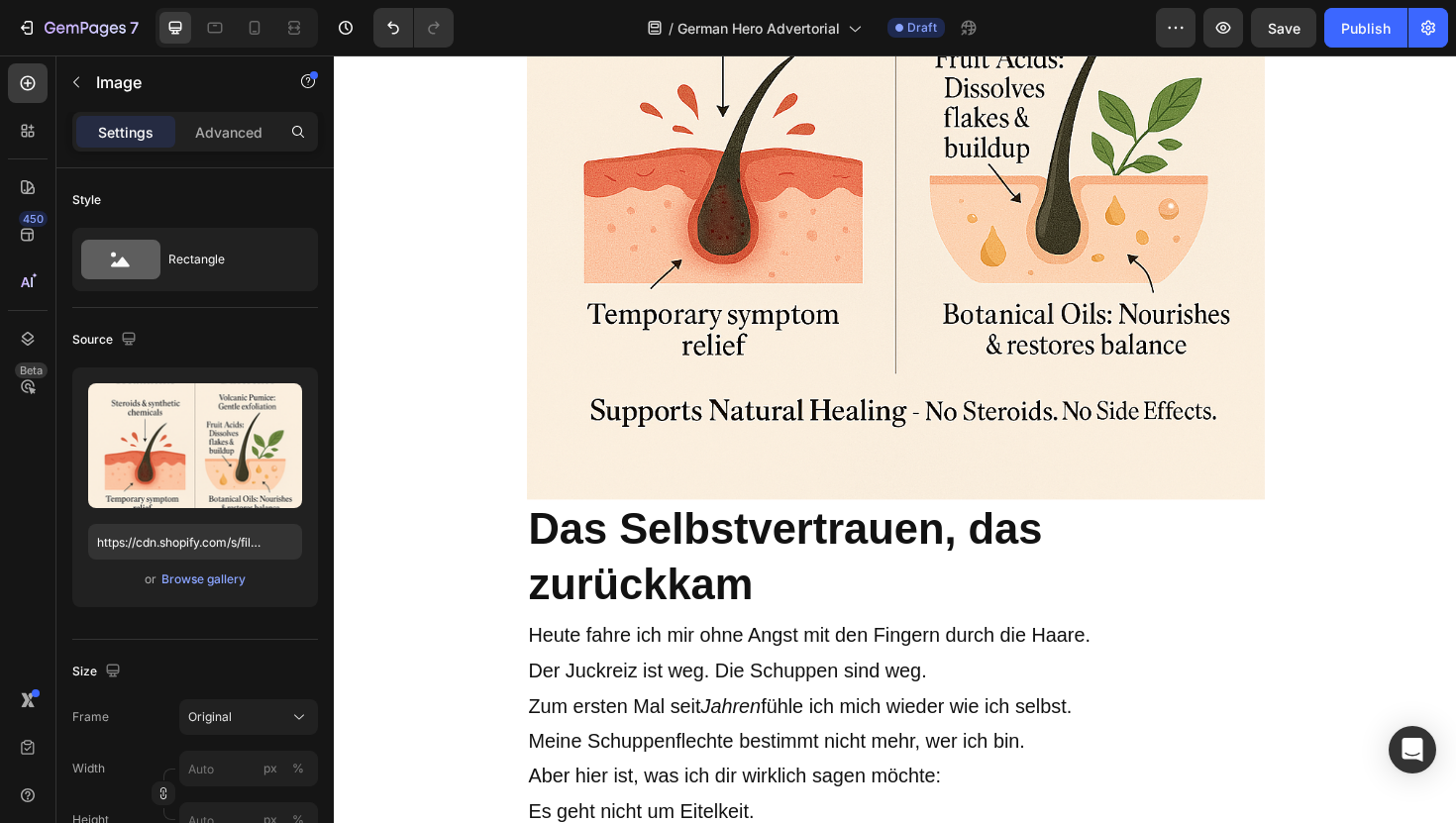click on "Das vulkanische Gestein ist so fein gemahlen, dass es sanft peelt – ganz ohne Schäden. Die natürlichen Fruchtextrakte liefern genau die richtige Menge an sanften Säuren, um Ablagerungen zu lösen. Und die pflegenden Öle sorgen dafür, dass deine Kopfhaut gesund und im Gleichgewicht bleibt." at bounding box center [928, -369] 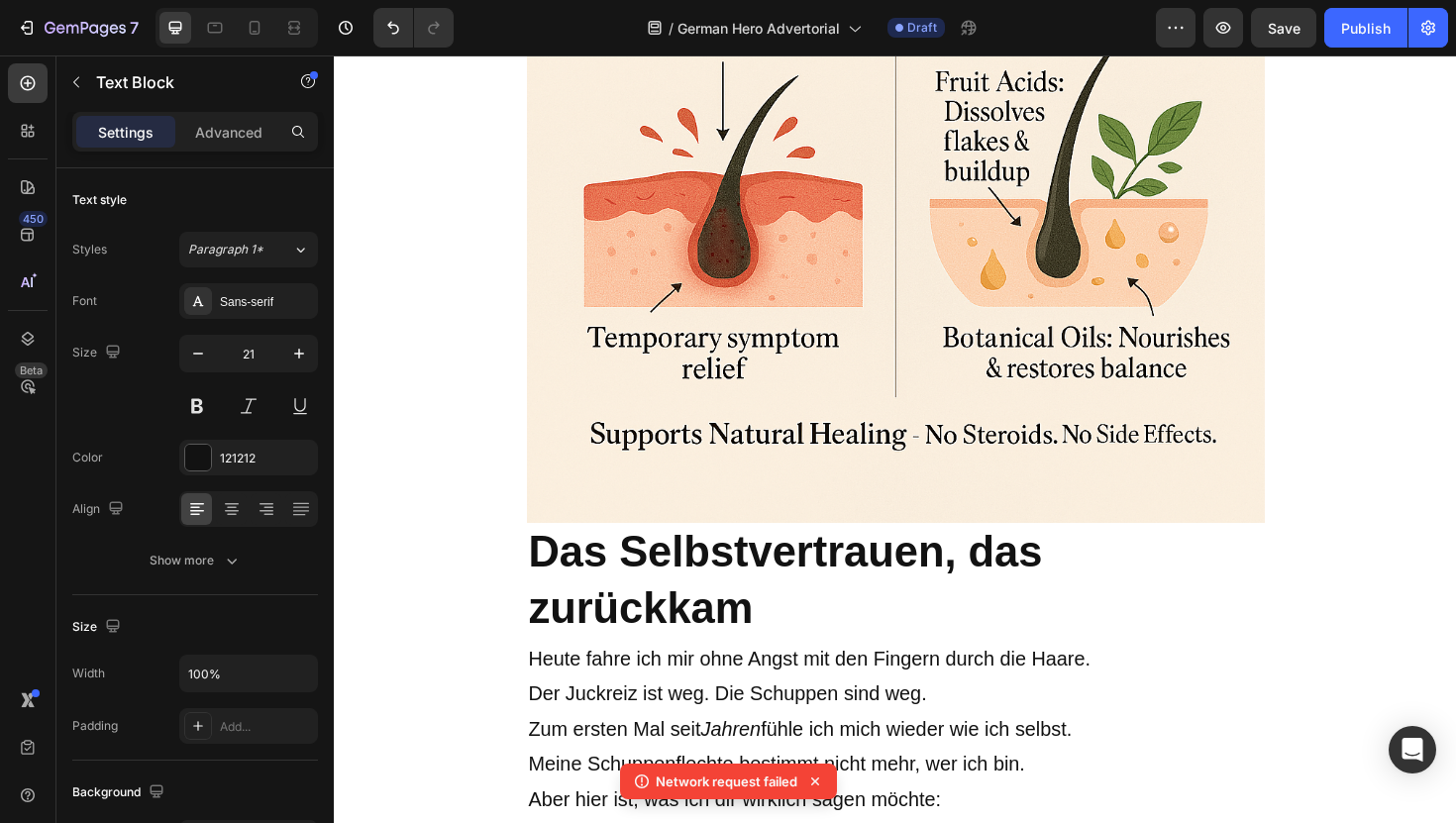 drag, startPoint x: 936, startPoint y: 407, endPoint x: 940, endPoint y: 432, distance: 25.317978 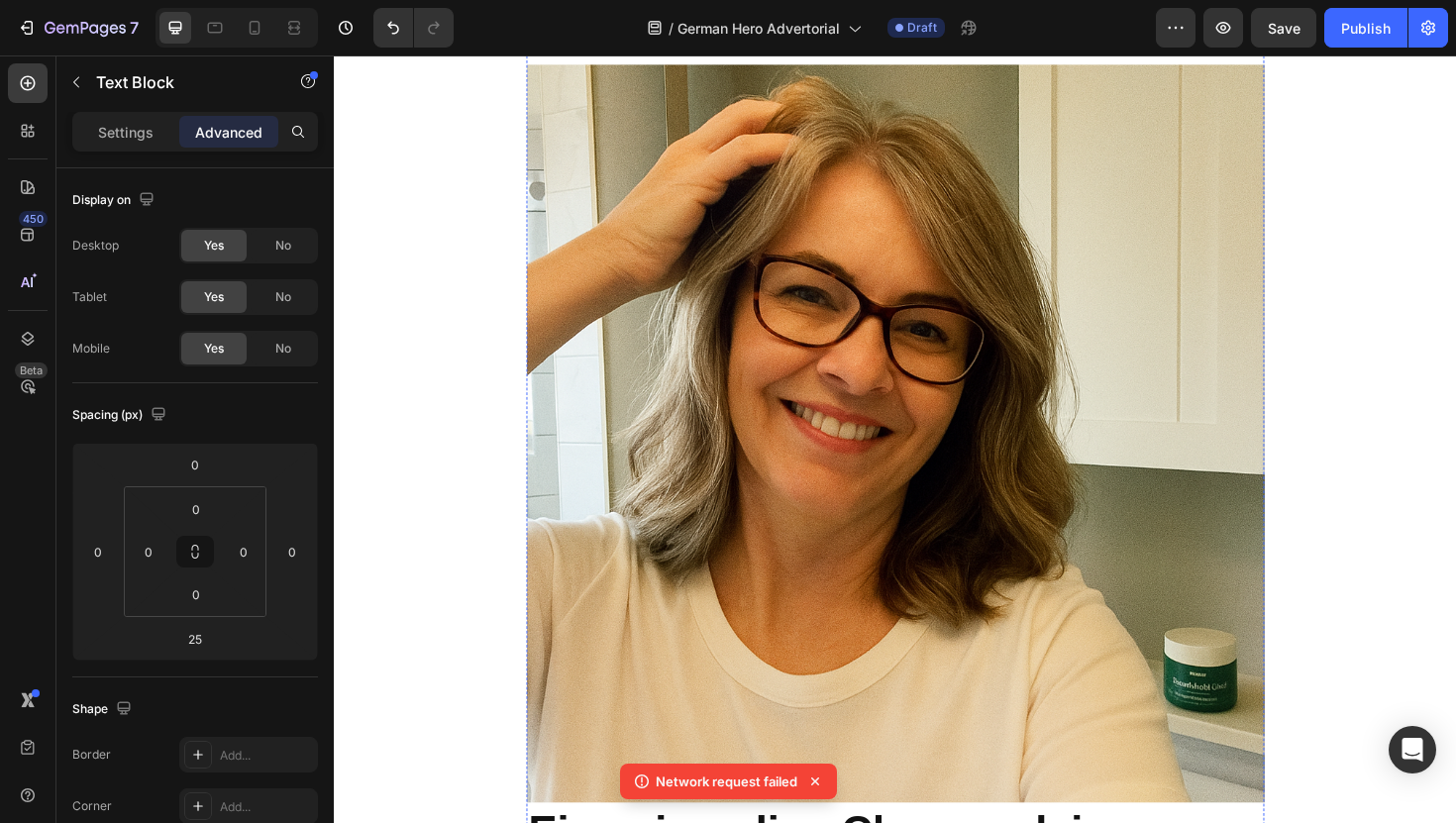 scroll, scrollTop: 7280, scrollLeft: 0, axis: vertical 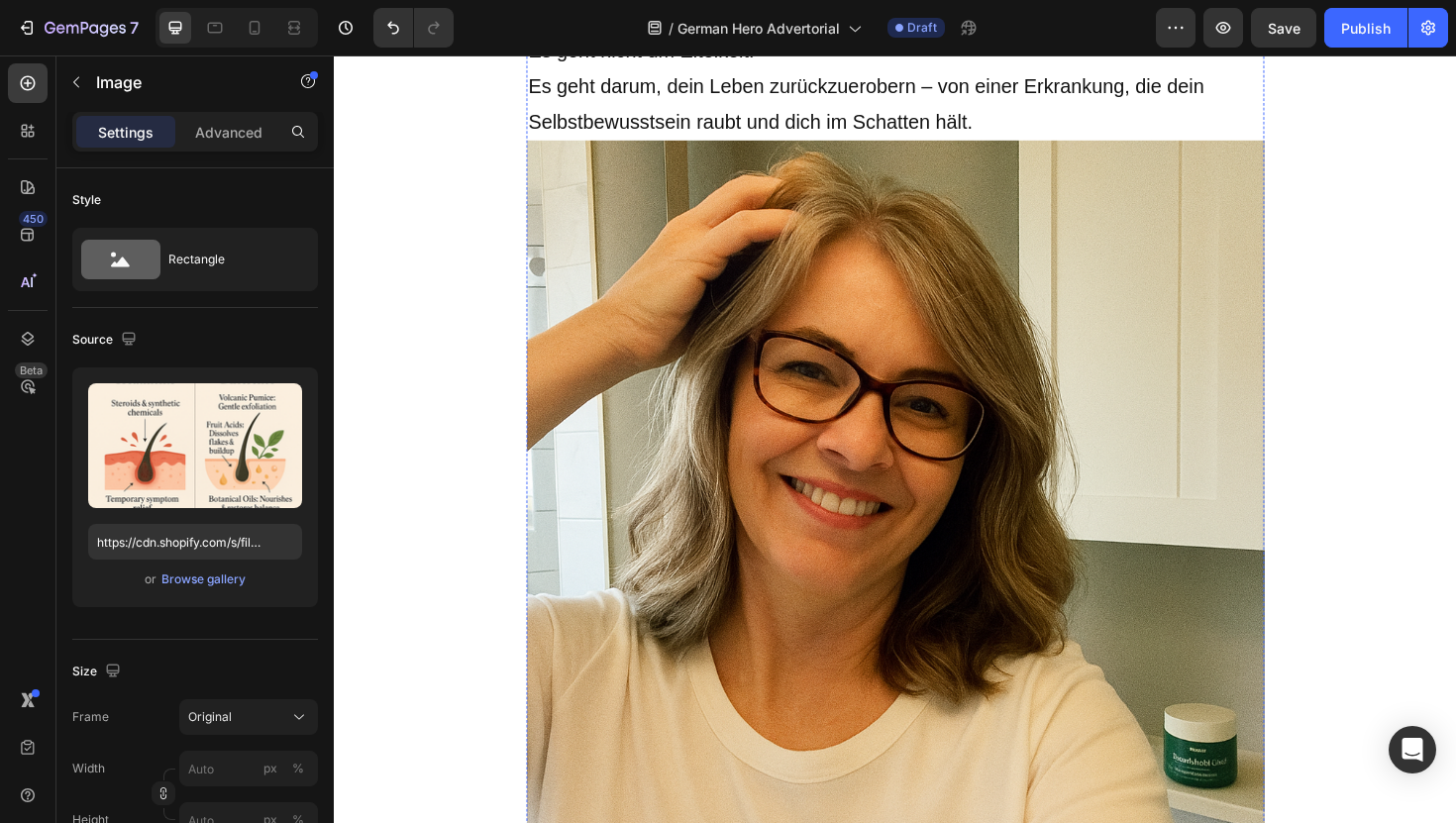click at bounding box center [928, -671] 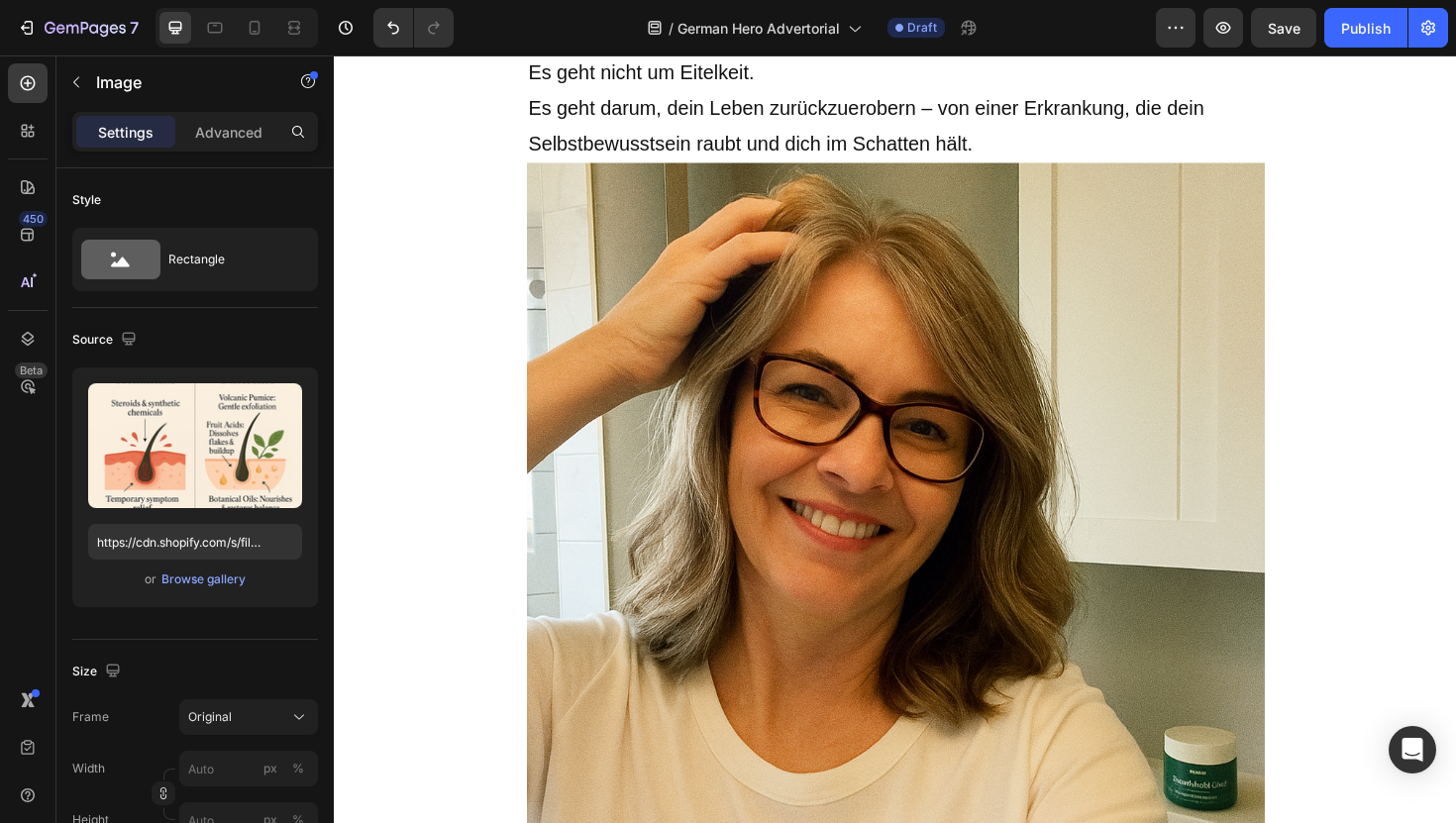 drag, startPoint x: 939, startPoint y: 382, endPoint x: 945, endPoint y: 404, distance: 22.803509 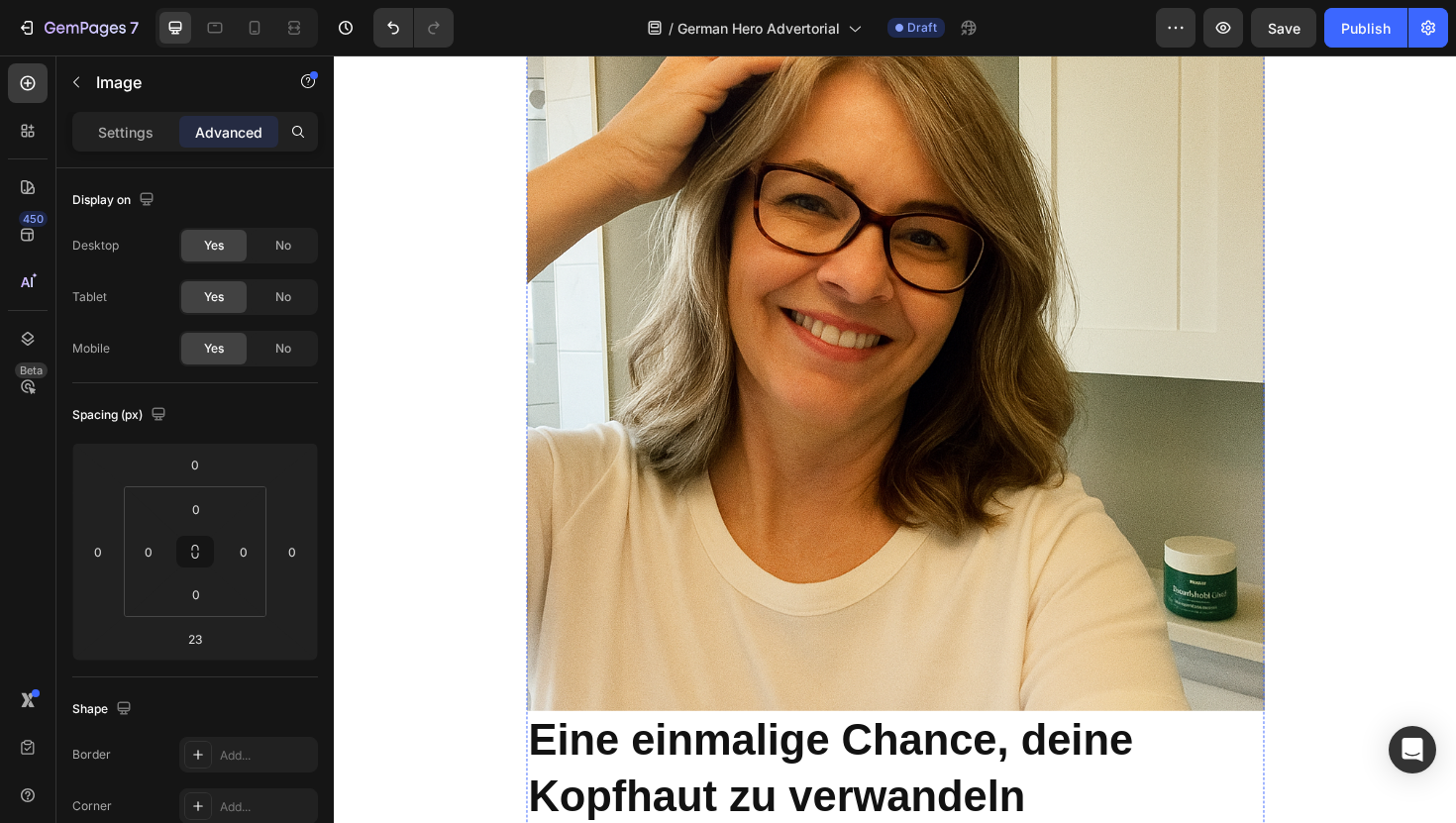 scroll, scrollTop: 7481, scrollLeft: 0, axis: vertical 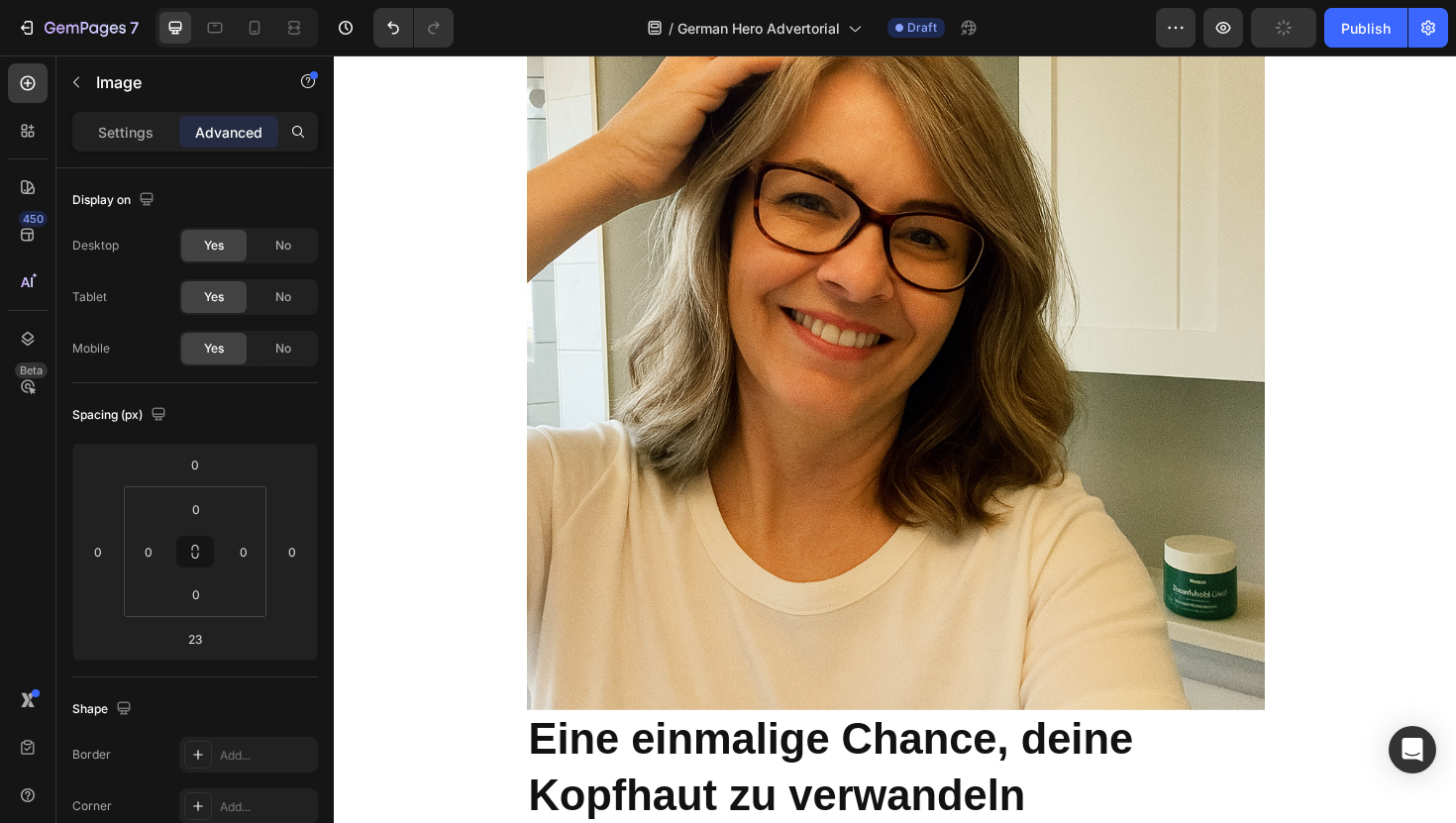 click on "Heute fahre ich mir ohne Angst mit den Fingern durch die Haare. Der Juckreiz ist weg. Die Schuppen sind weg. Zum ersten Mal seit  Jahren  fühle ich mich wieder wie ich selbst." at bounding box center (928, -278) 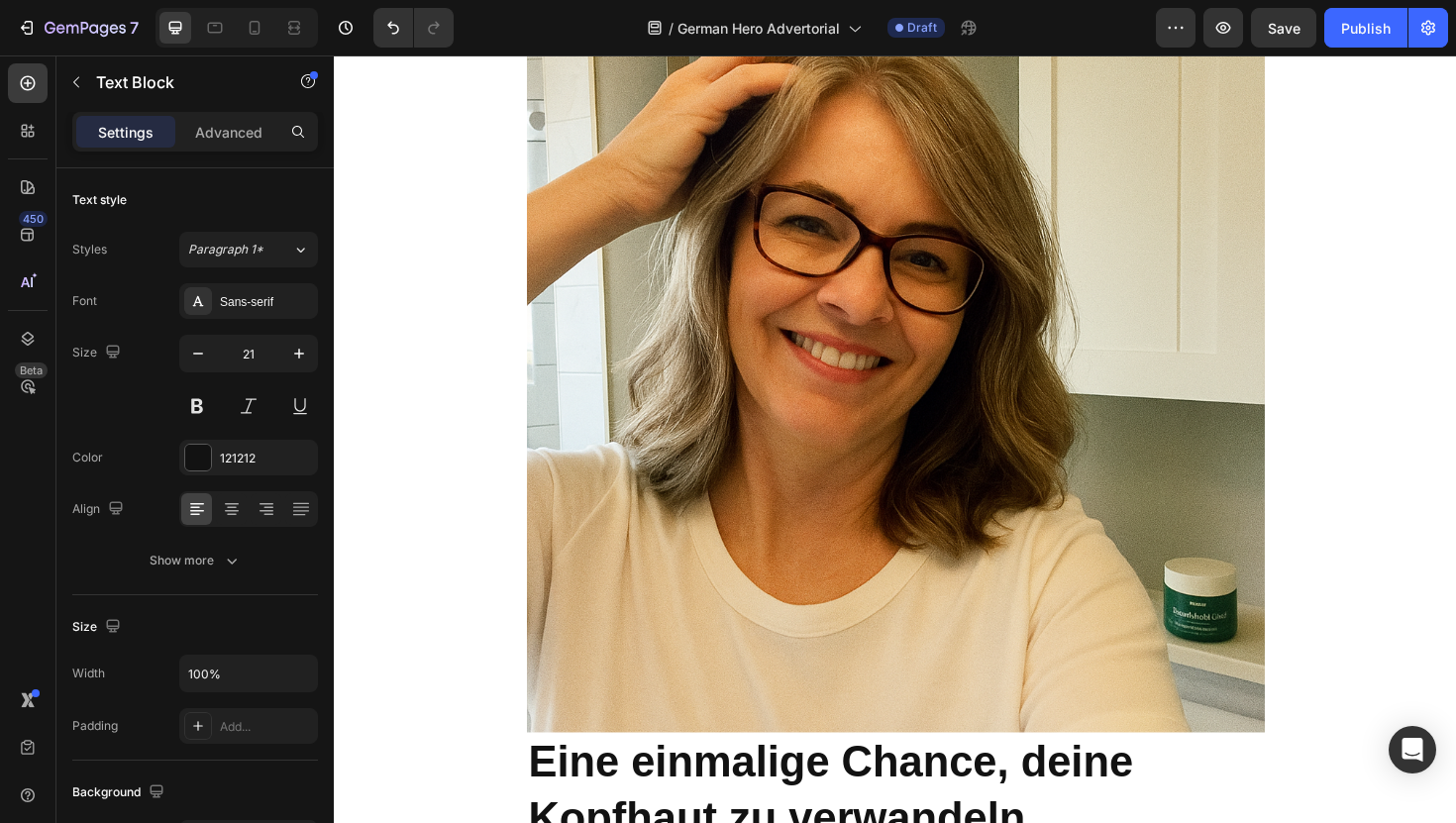drag, startPoint x: 933, startPoint y: 630, endPoint x: 937, endPoint y: 653, distance: 23.345235 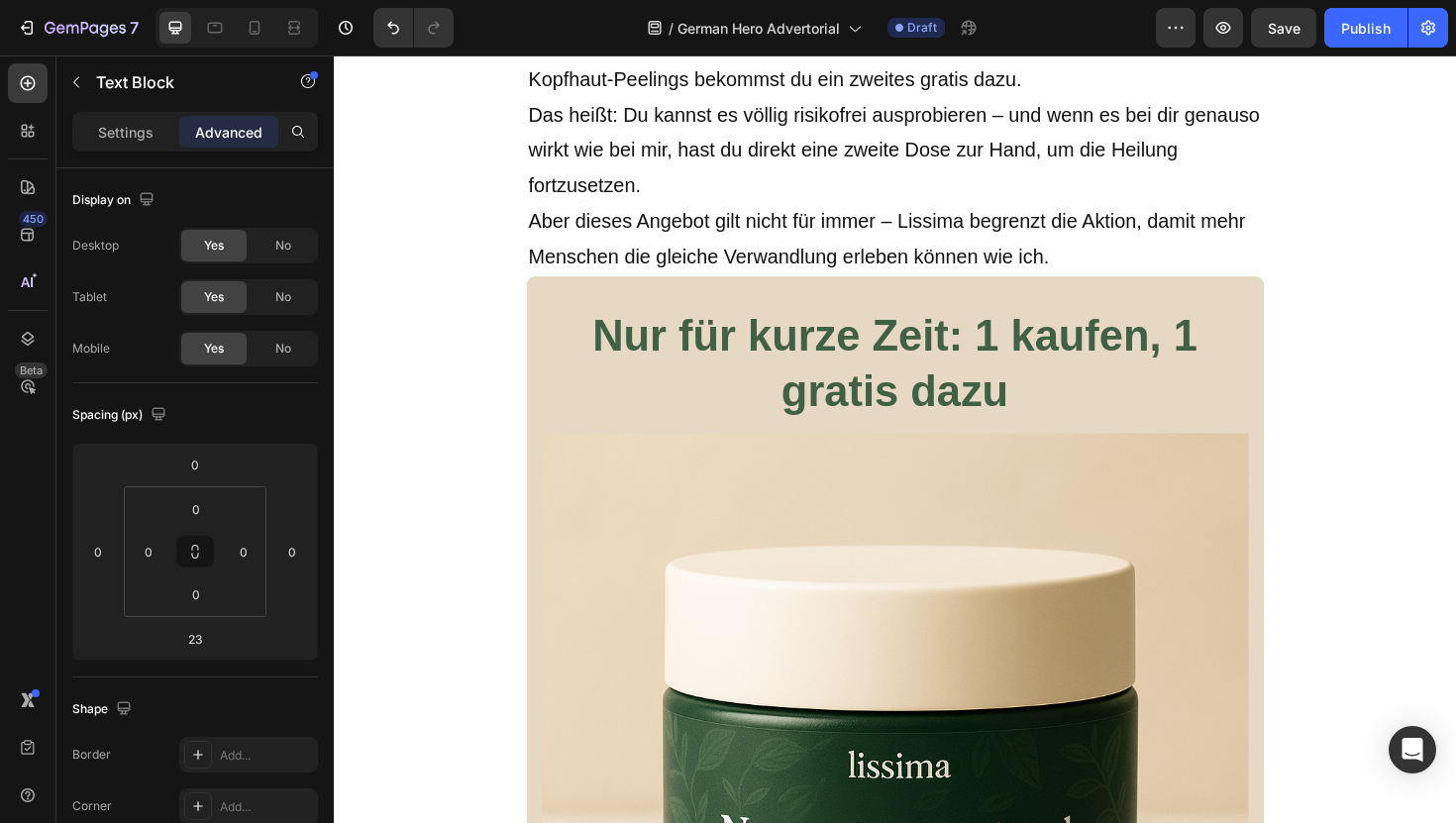 scroll, scrollTop: 8357, scrollLeft: 0, axis: vertical 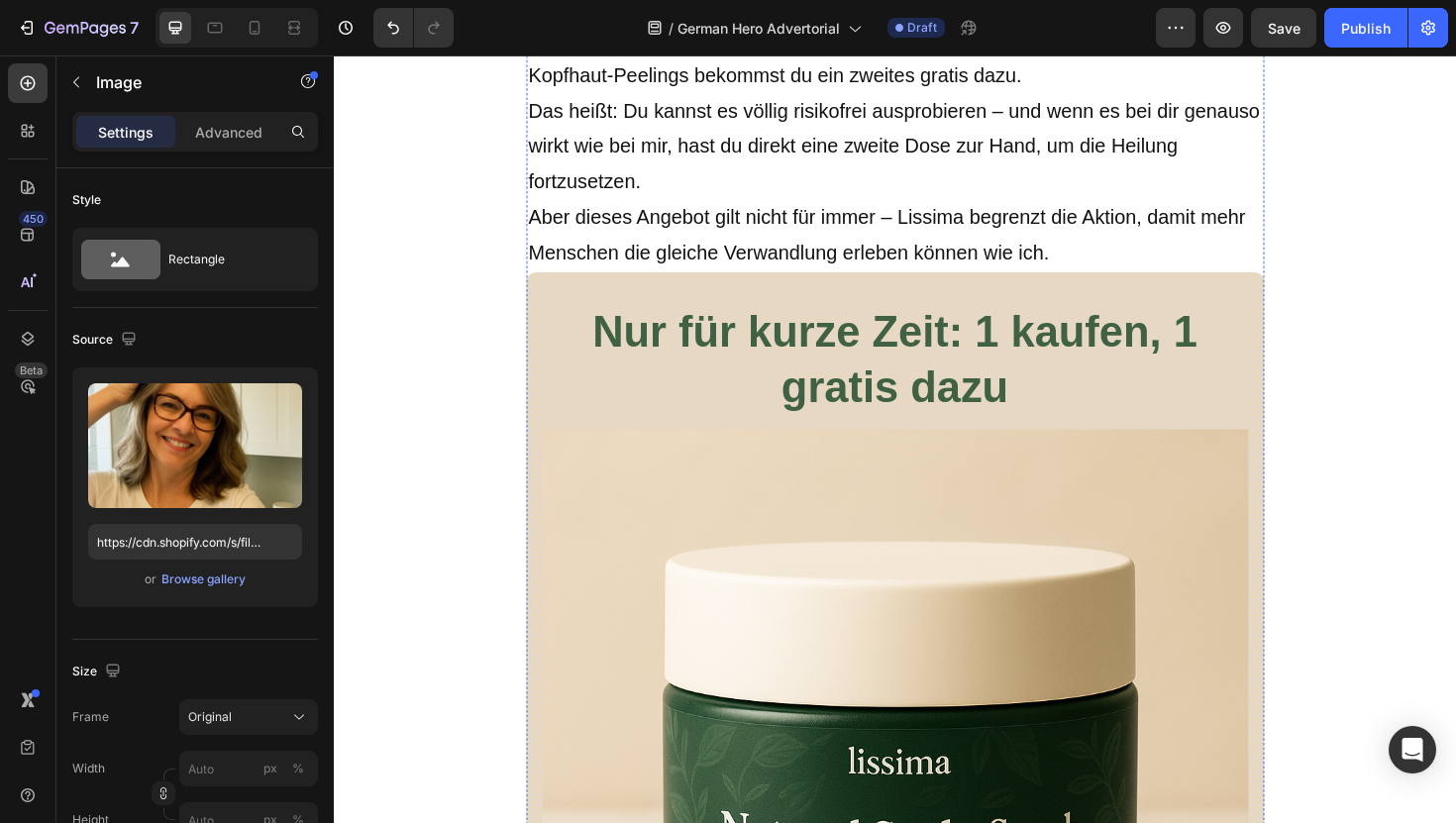 click at bounding box center [928, -495] 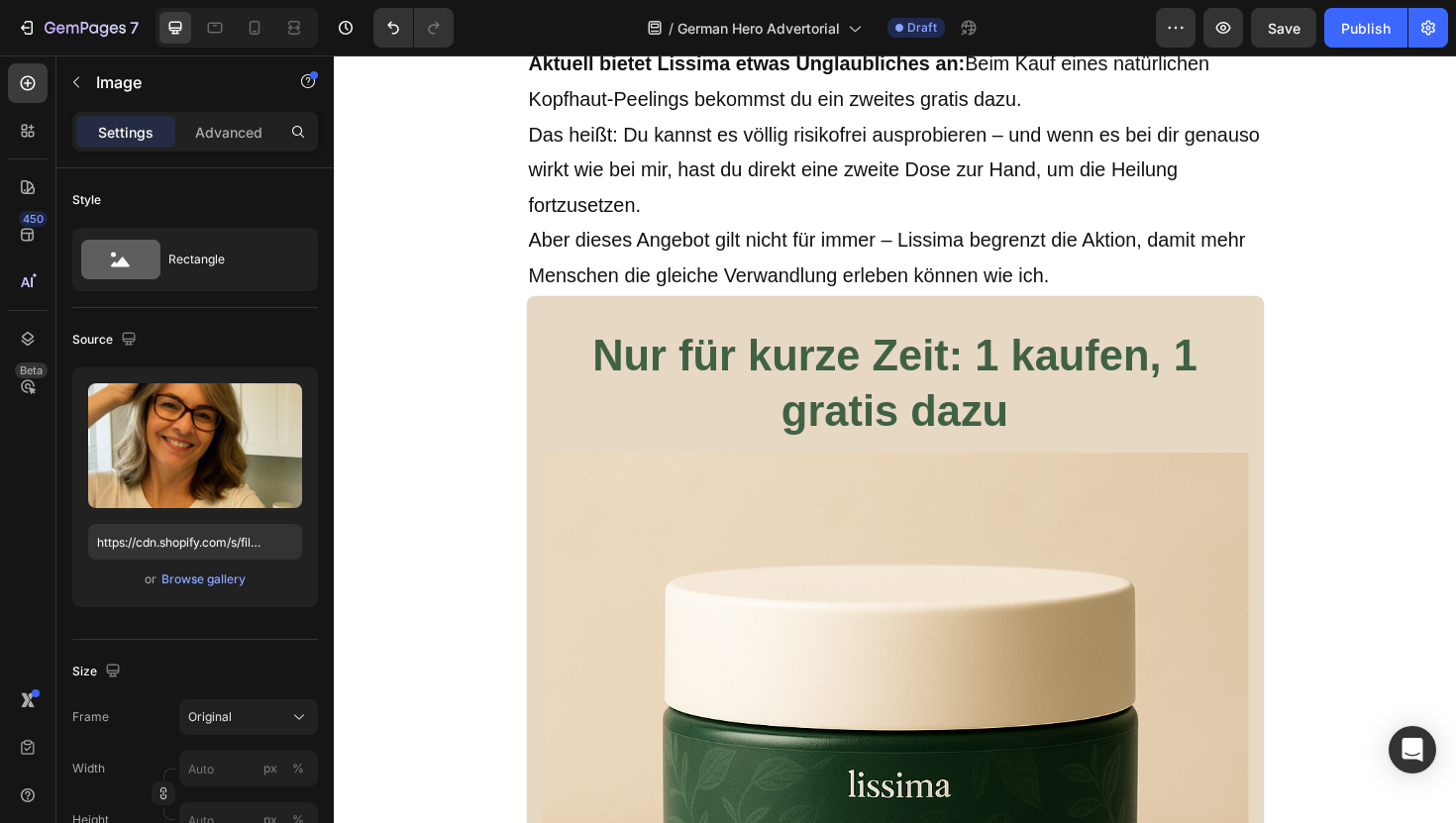 drag, startPoint x: 929, startPoint y: 558, endPoint x: 935, endPoint y: 582, distance: 24.73863 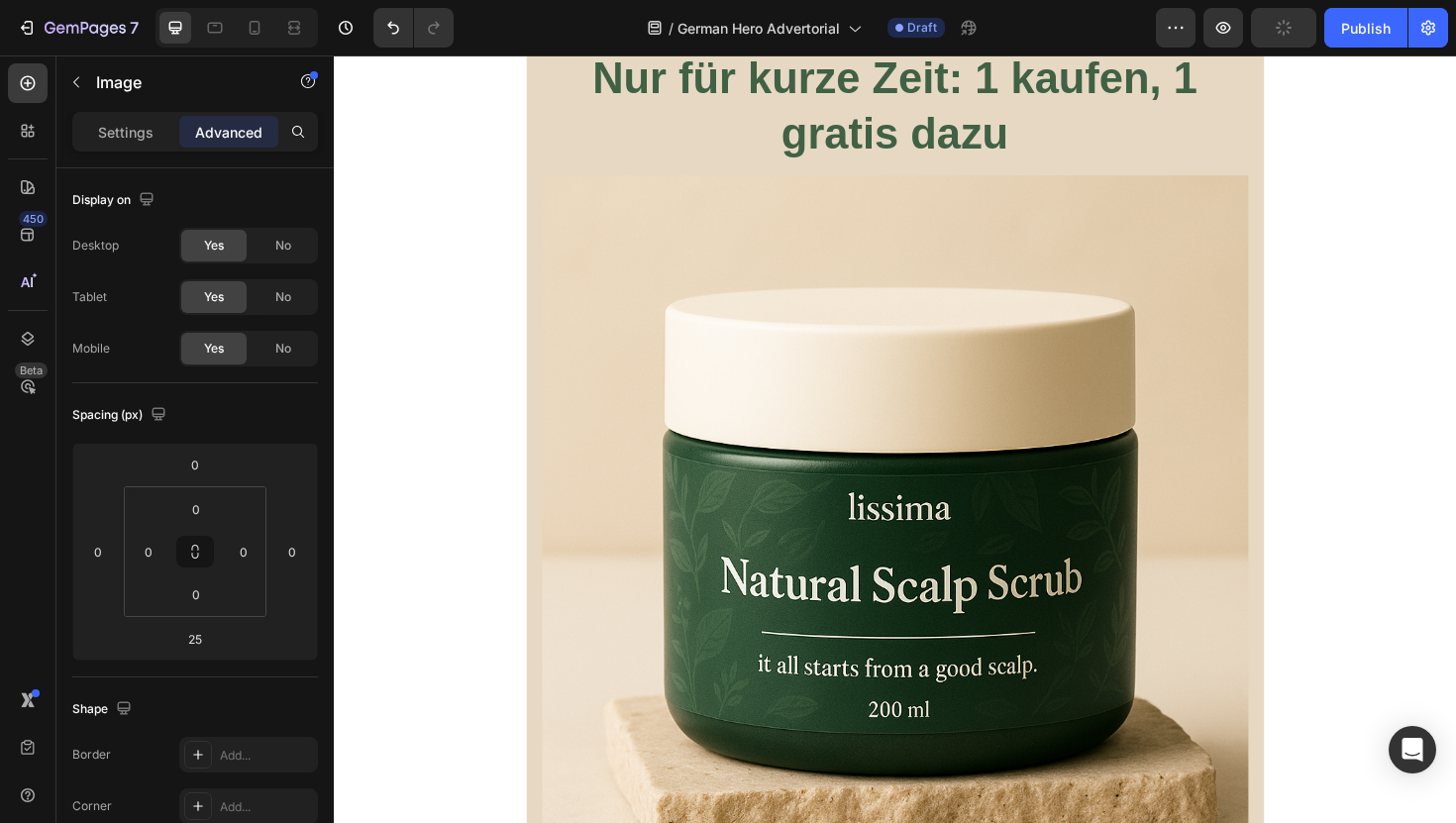 scroll, scrollTop: 8671, scrollLeft: 0, axis: vertical 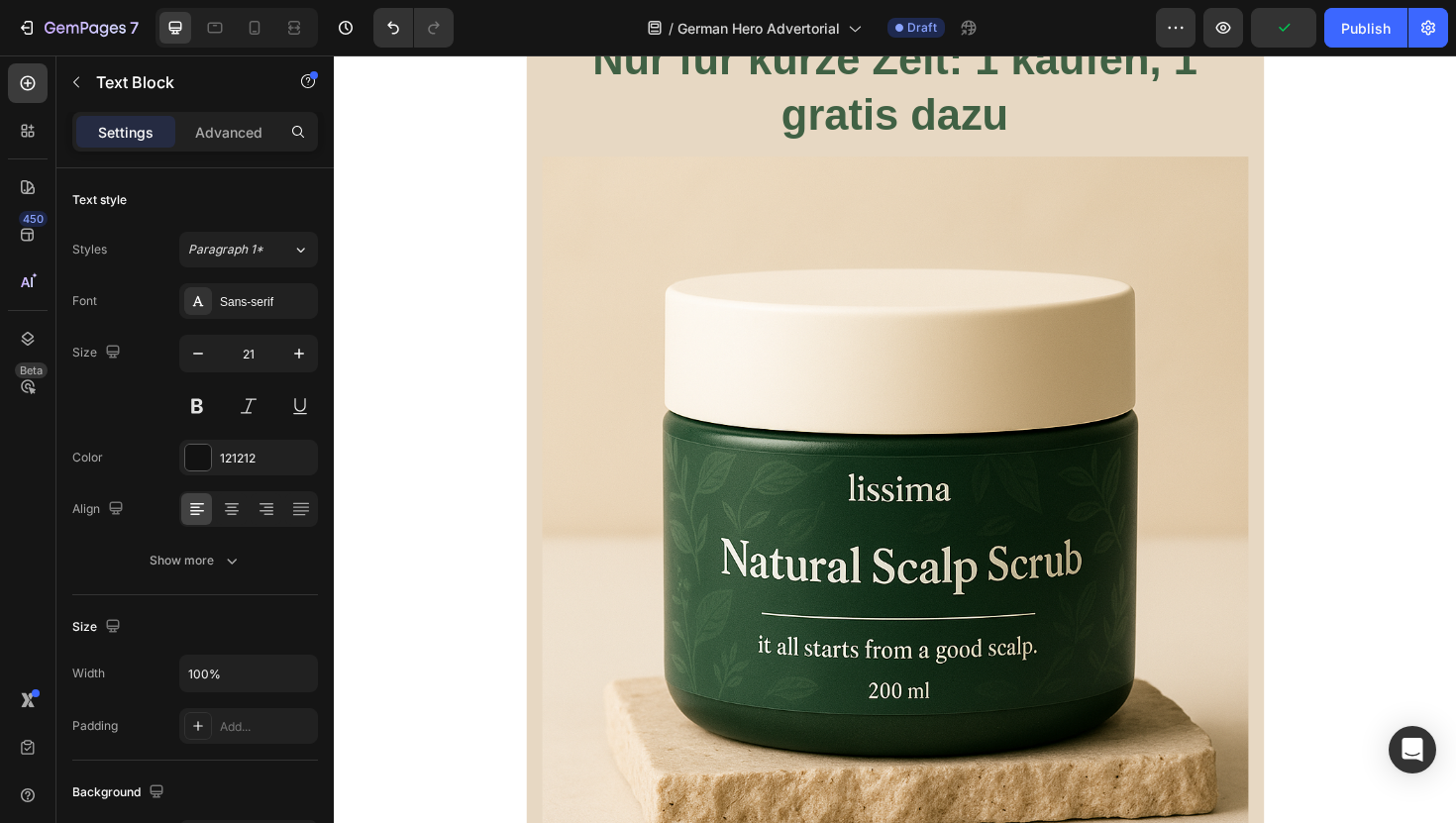 click on "Das heißt: Du kannst es völlig risikofrei ausprobieren – und wenn es bei dir genauso wirkt wie bei mir, hast du direkt eine zweite Dose zur Hand, um die Heilung fortzusetzen. Aber dieses Angebot gilt nicht für immer – Lissima begrenzt die Aktion, damit mehr Menschen die gleiche Verwandlung erleben können wie ich." at bounding box center [928, -100] 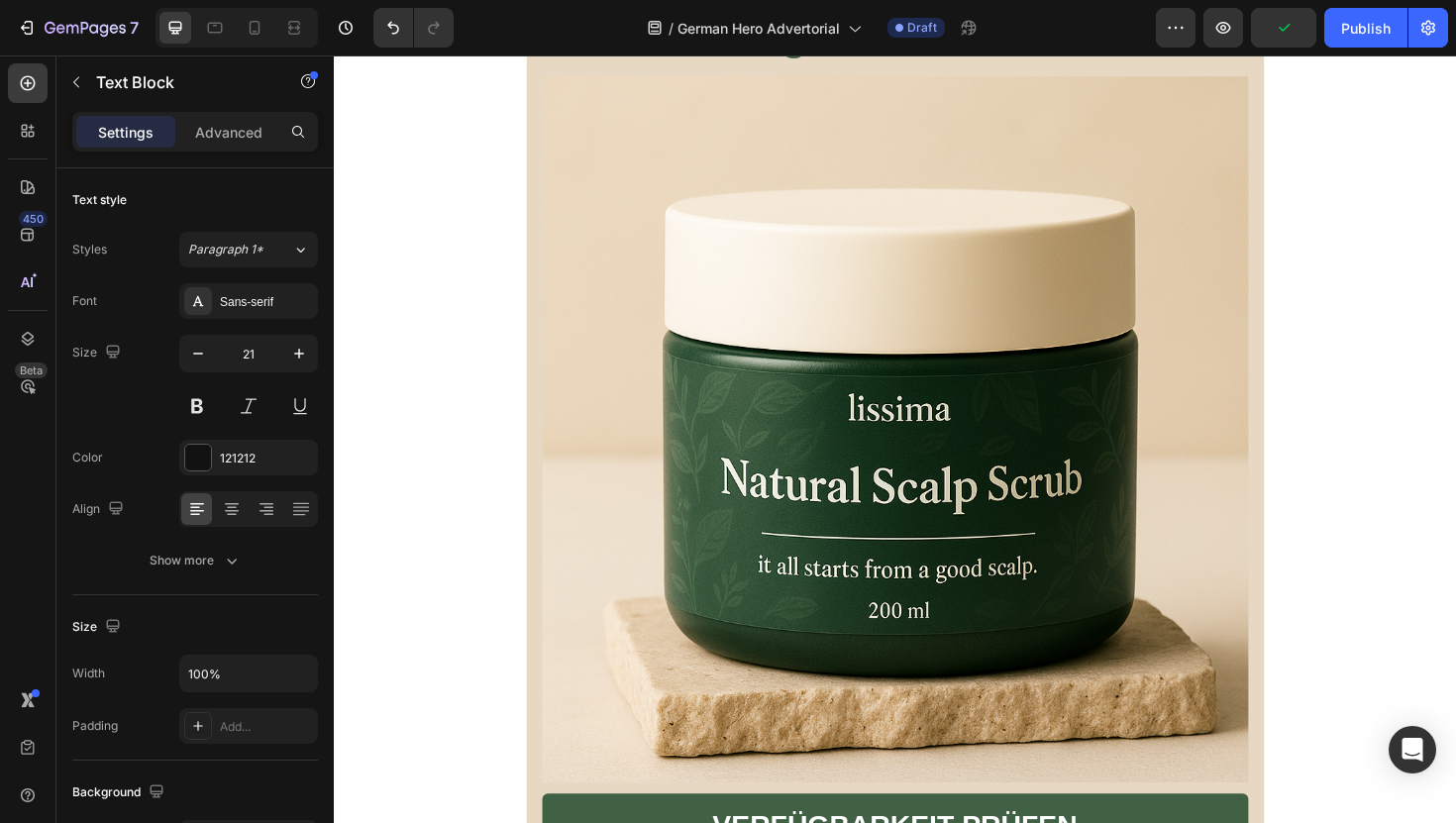 scroll, scrollTop: 8756, scrollLeft: 0, axis: vertical 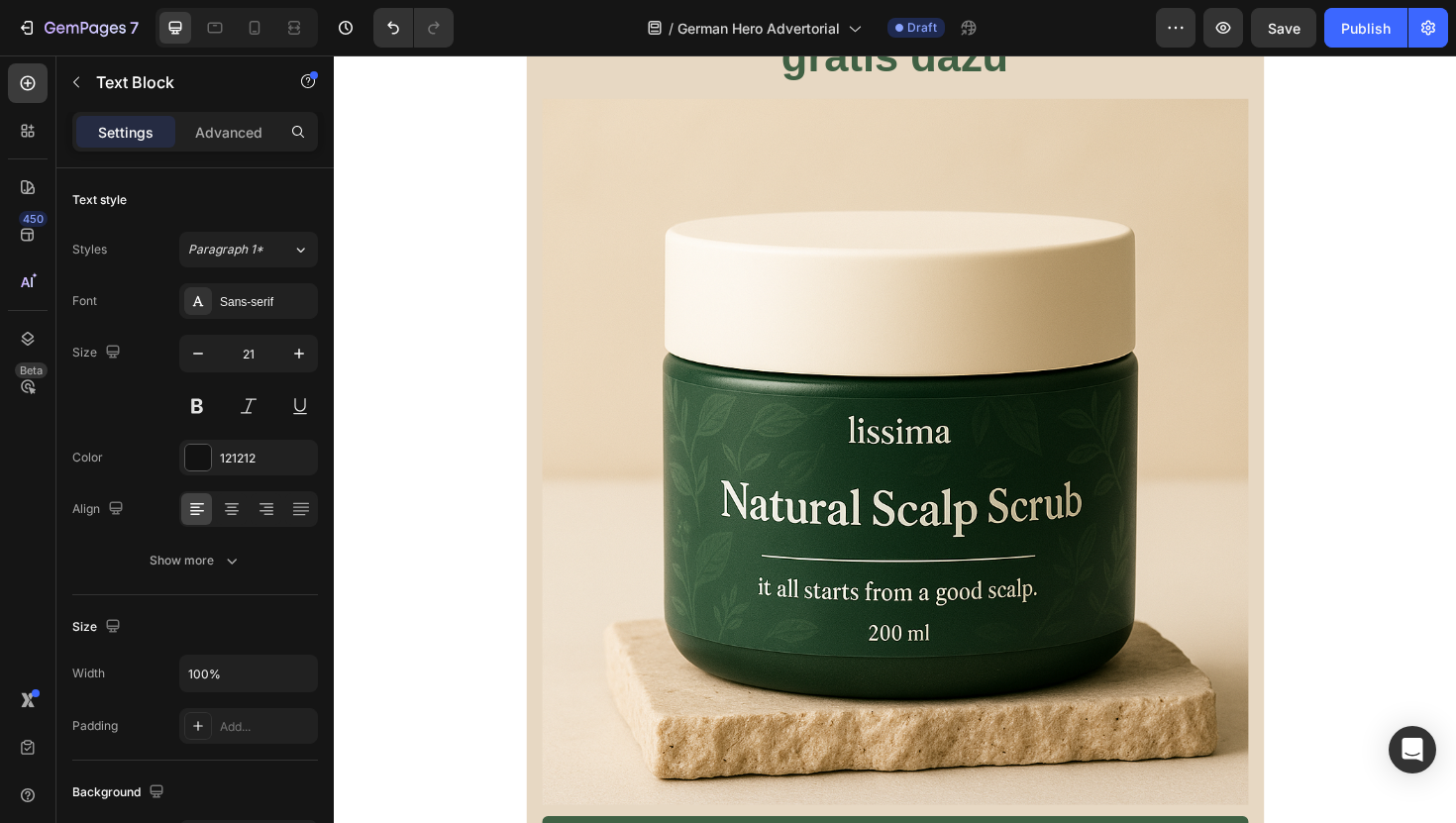 drag, startPoint x: 937, startPoint y: 572, endPoint x: 940, endPoint y: 595, distance: 23.194827 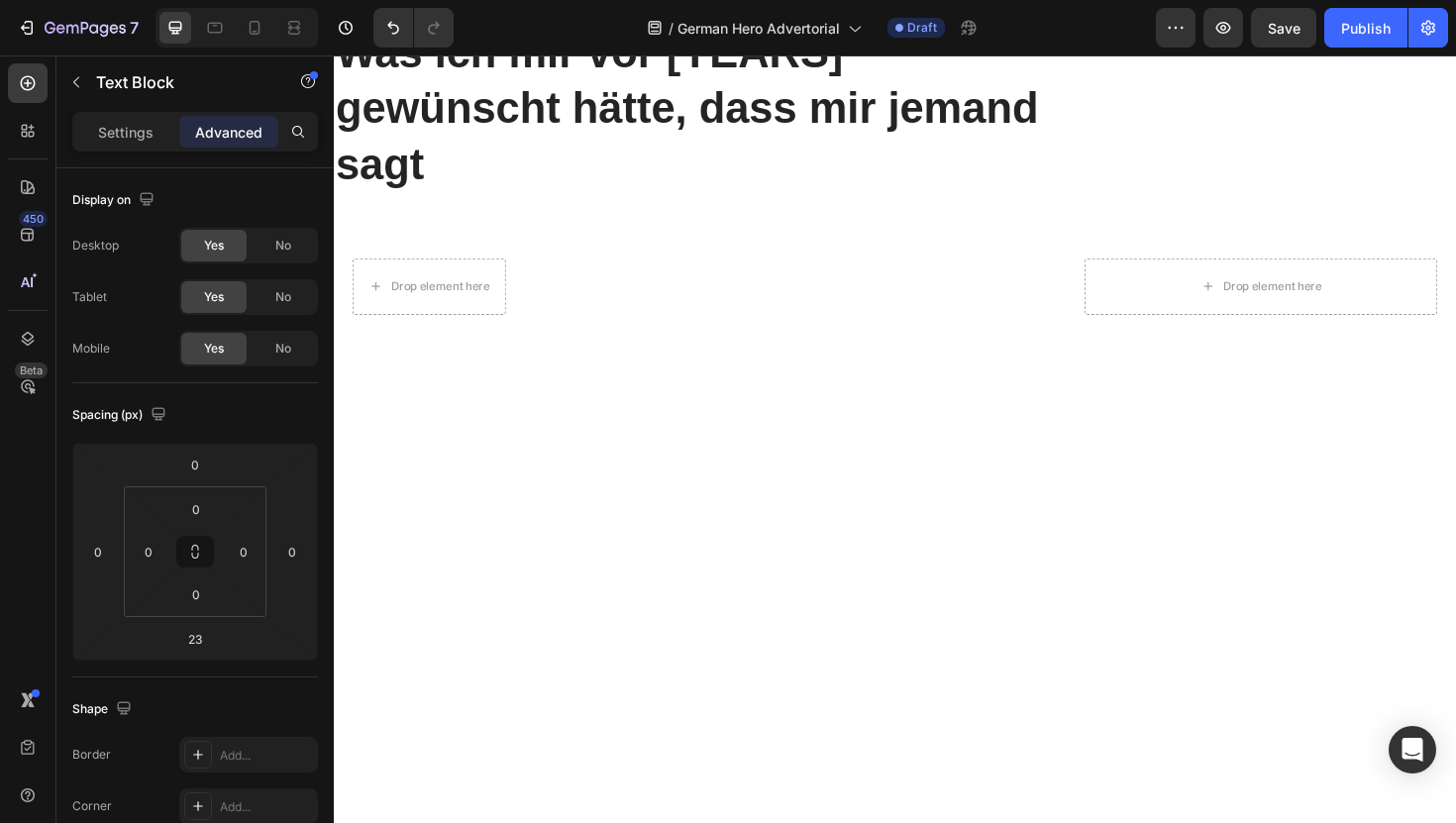 scroll, scrollTop: 10028, scrollLeft: 0, axis: vertical 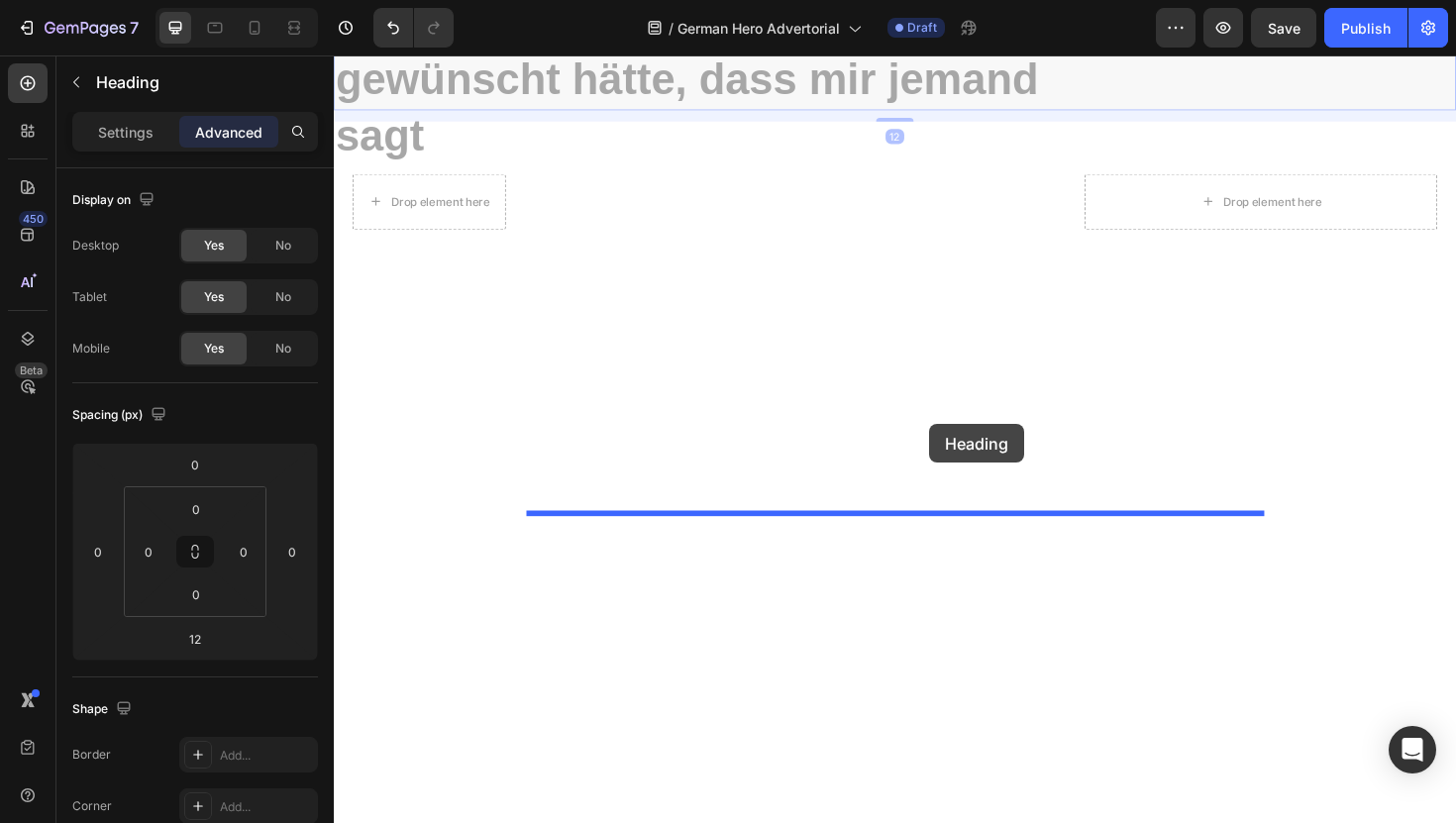 drag, startPoint x: 786, startPoint y: 709, endPoint x: 965, endPoint y: 447, distance: 317.309 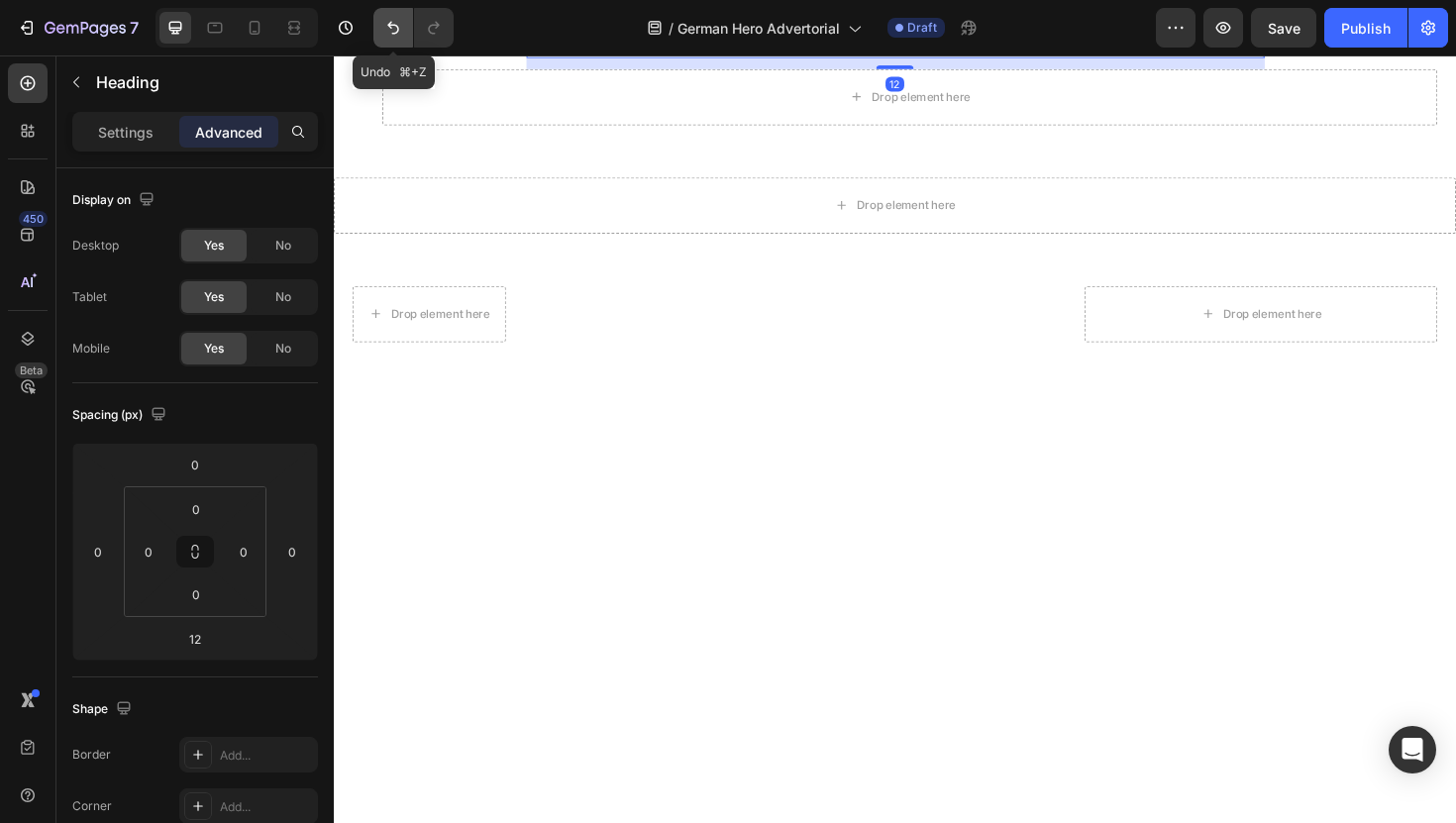 click 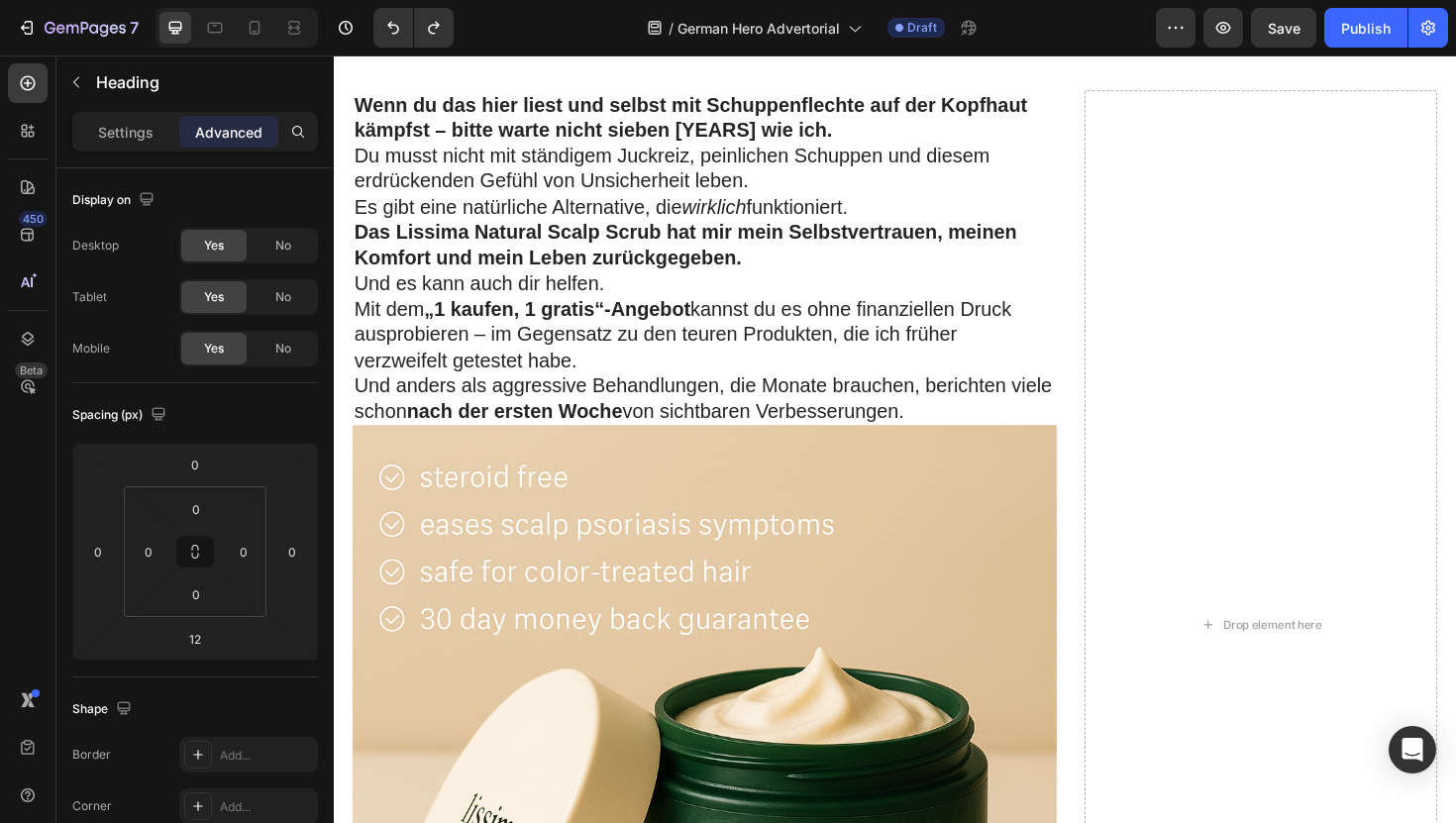scroll, scrollTop: 10291, scrollLeft: 0, axis: vertical 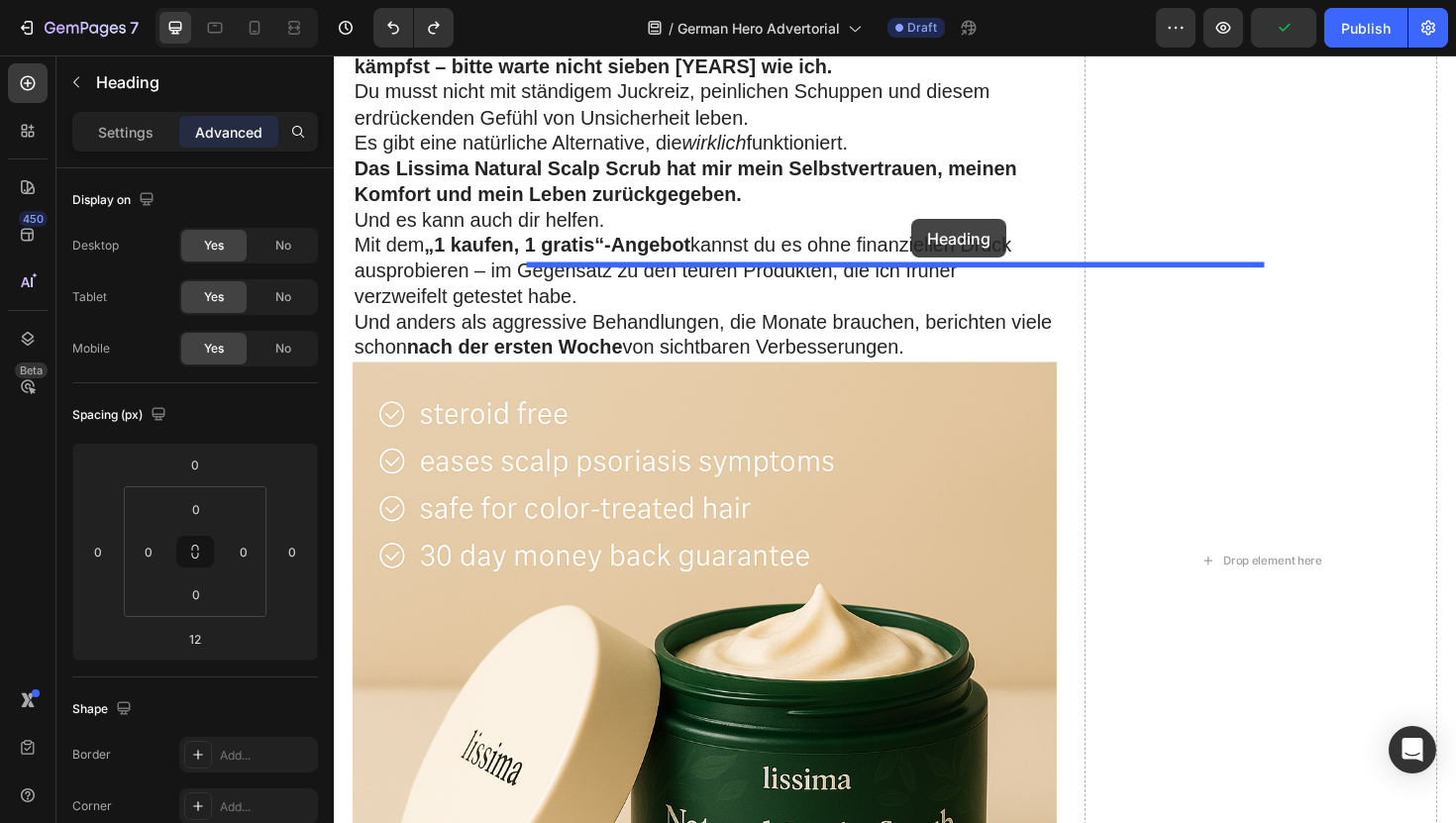 drag, startPoint x: 765, startPoint y: 471, endPoint x: 946, endPoint y: 228, distance: 303.00165 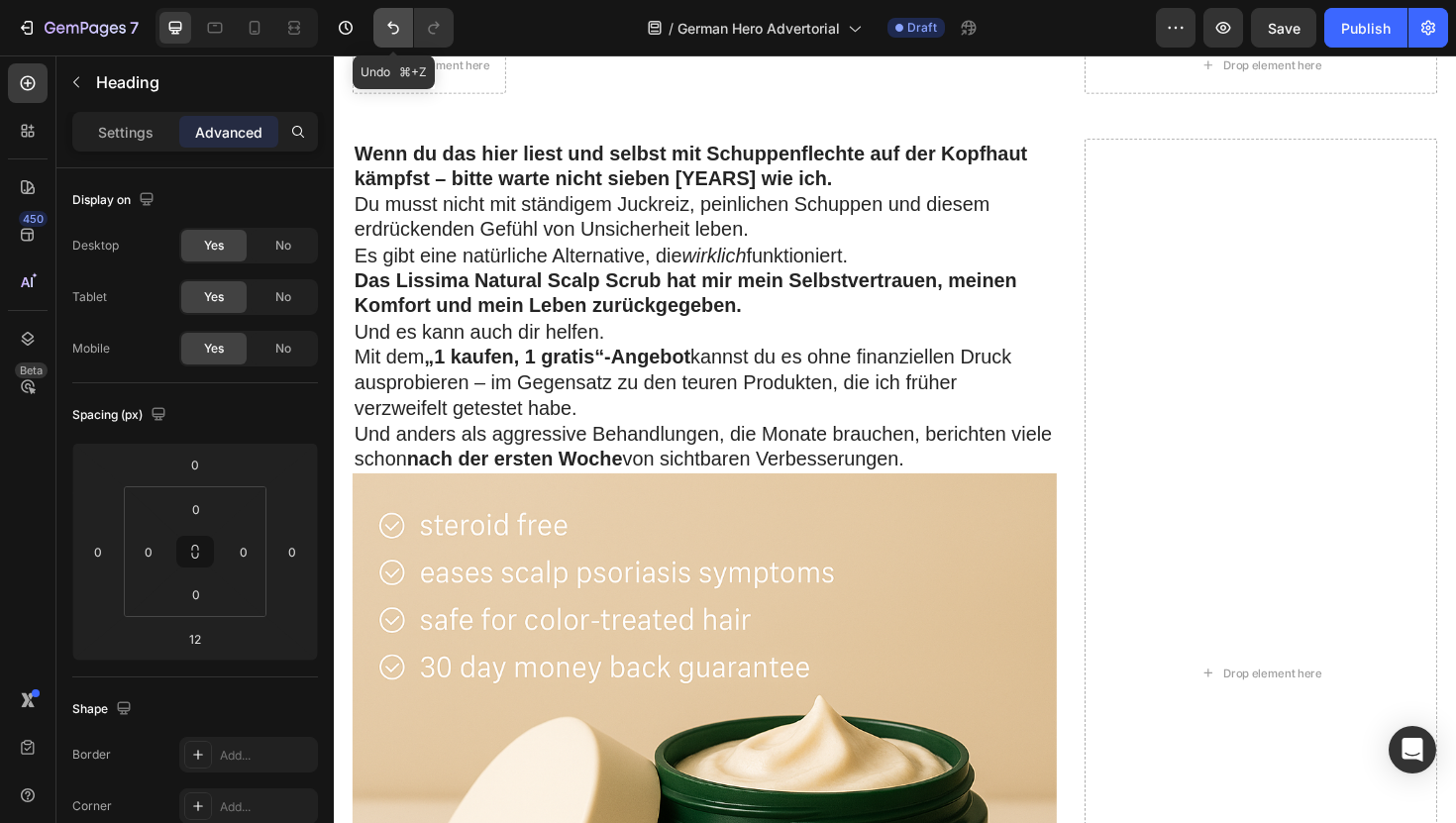 click 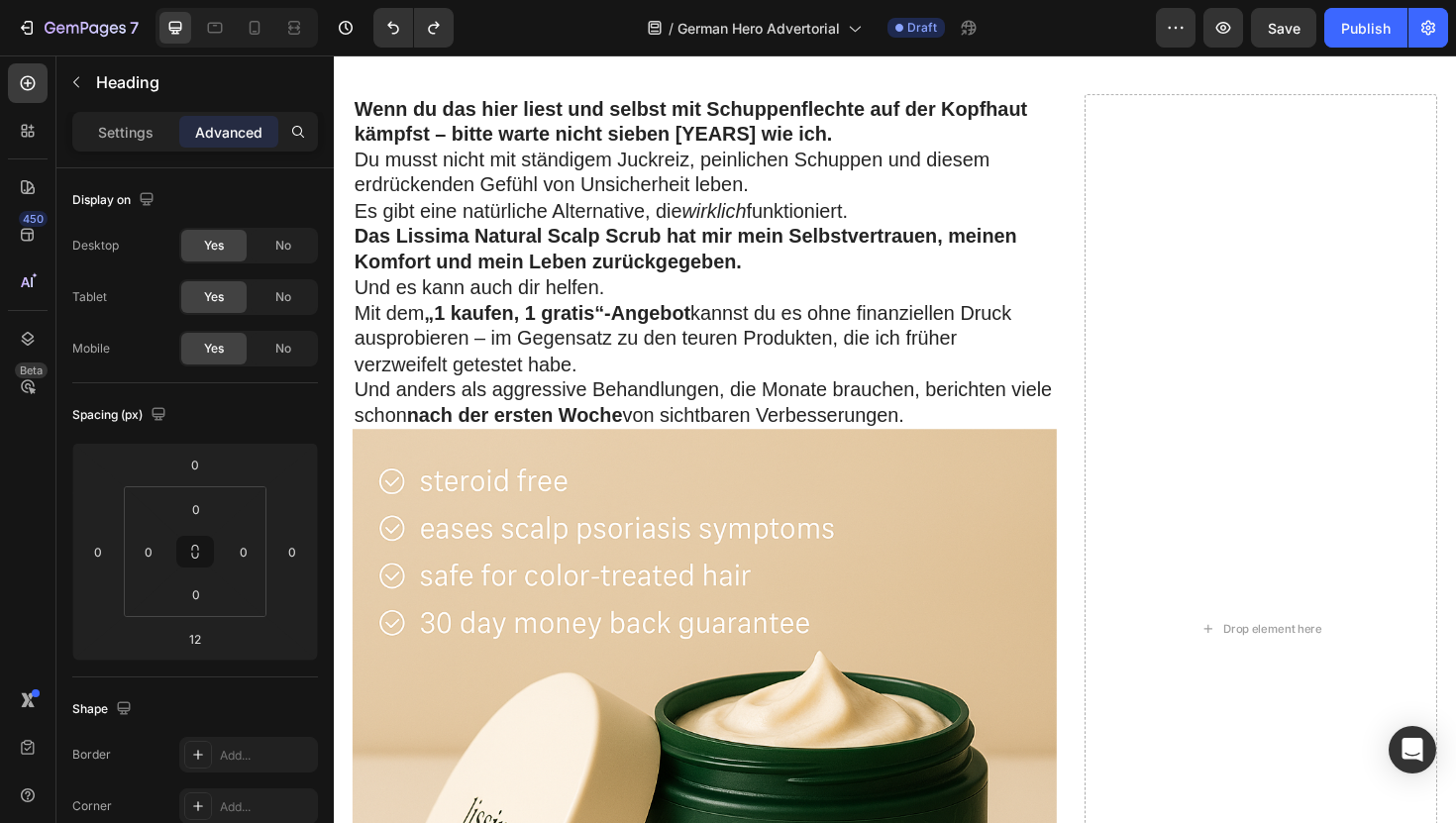 scroll, scrollTop: 10253, scrollLeft: 0, axis: vertical 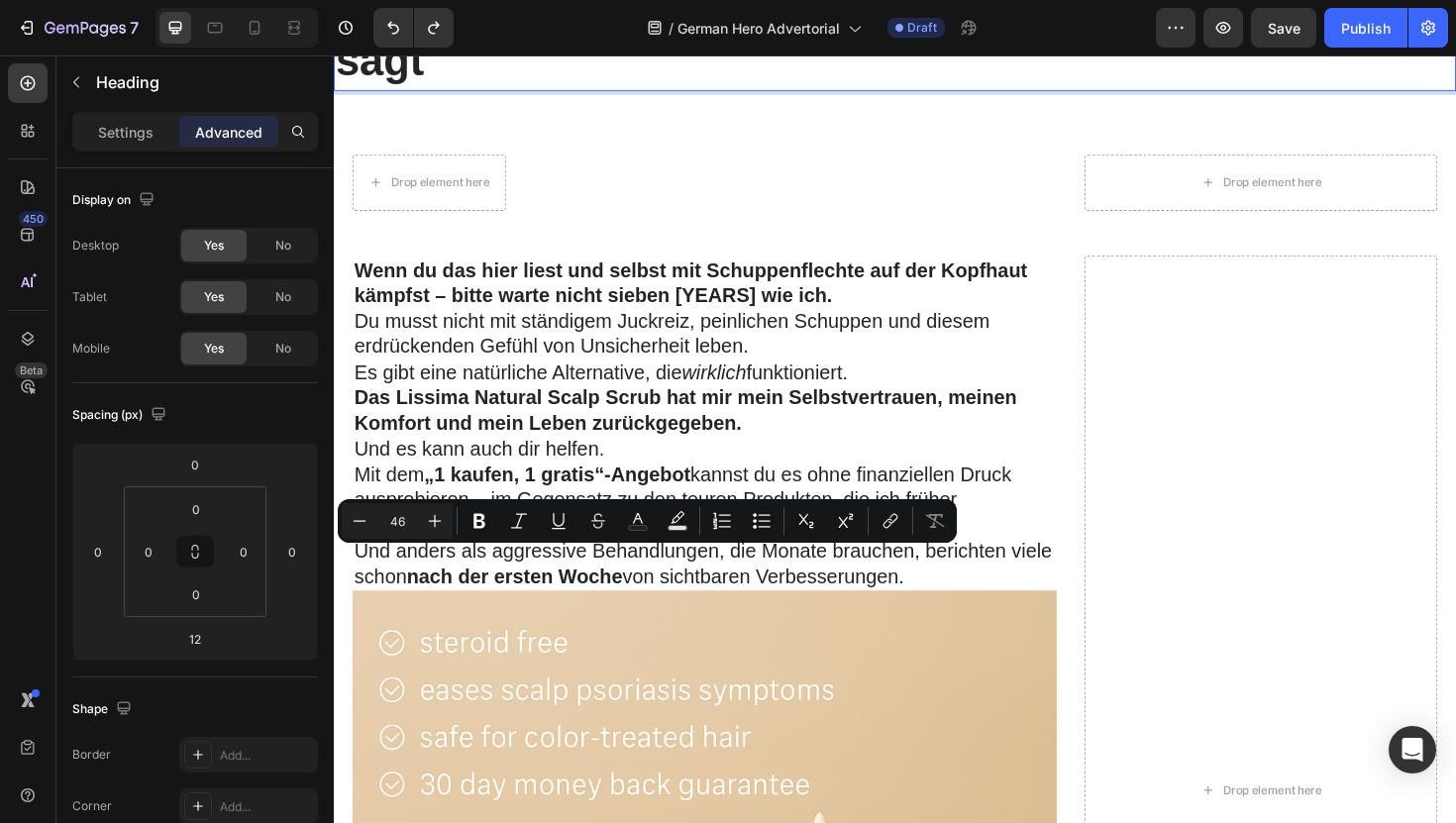drag, startPoint x: 690, startPoint y: 630, endPoint x: 739, endPoint y: 399, distance: 236.13979 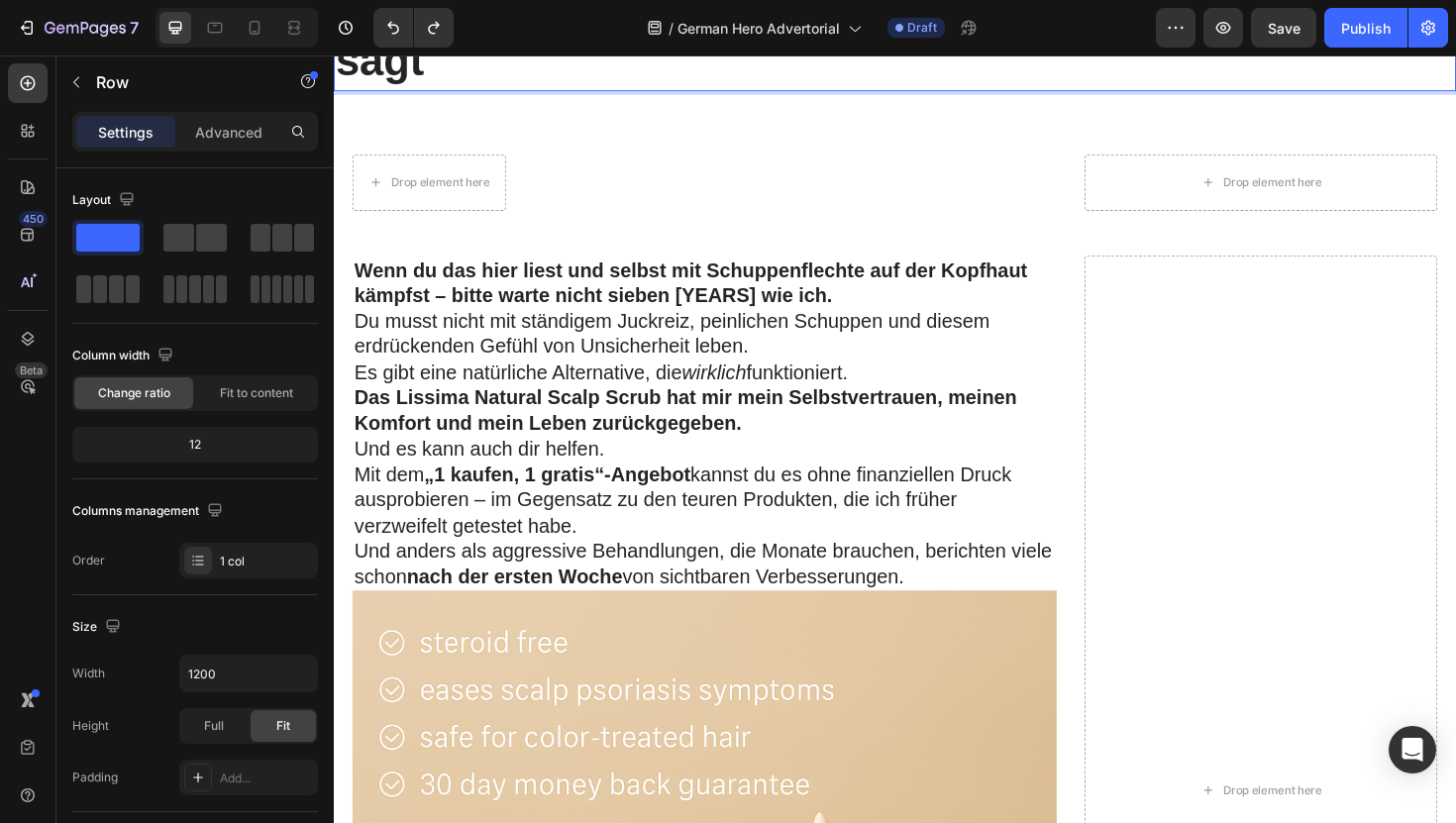 click on "„Ich habe wirklich alles gegen meine Schuppenflechte auf der Kopfhaut ausprobiert… aber dann habe ich  dieses natürliche Kopfhaut-Peeling entdeckt – und es hat alles verändert!“ Heading 3. Juni 2025 | Verfasst von [NAME] Text Block Image Der Albtraum, der mein Selbstvertrauen zerstörte Heading Sieben Jahre lang lebte ich mit Schuppenflechte auf der Kopfhaut – und fühlte mich wie eine Gefangene in meinem eigenen Körper. Der ständige Juckreiz war unerträglich. Ich kratzte mich so sehr, dass meine Kopfhaut blutete – überall auf meinen Schultern lagen weiße Schuppen, als hätte es geschneit. Dunkle Kleidung? Habe ich komplett aus meinem Kleiderschrank verbannt – sie hätte den peinlichen Beweis meiner Krankheit nur sichtbar gemacht.   Ich habe alles ausprobiert, was mir die Ärzte verschrieben haben: Jeder neue Fehlschlag fühlte sich an, als würde sich eine weitere Tür vor mir schließen. Das Schlimmste? Text Block Image Heading mit Image" at bounding box center [928, -5013] 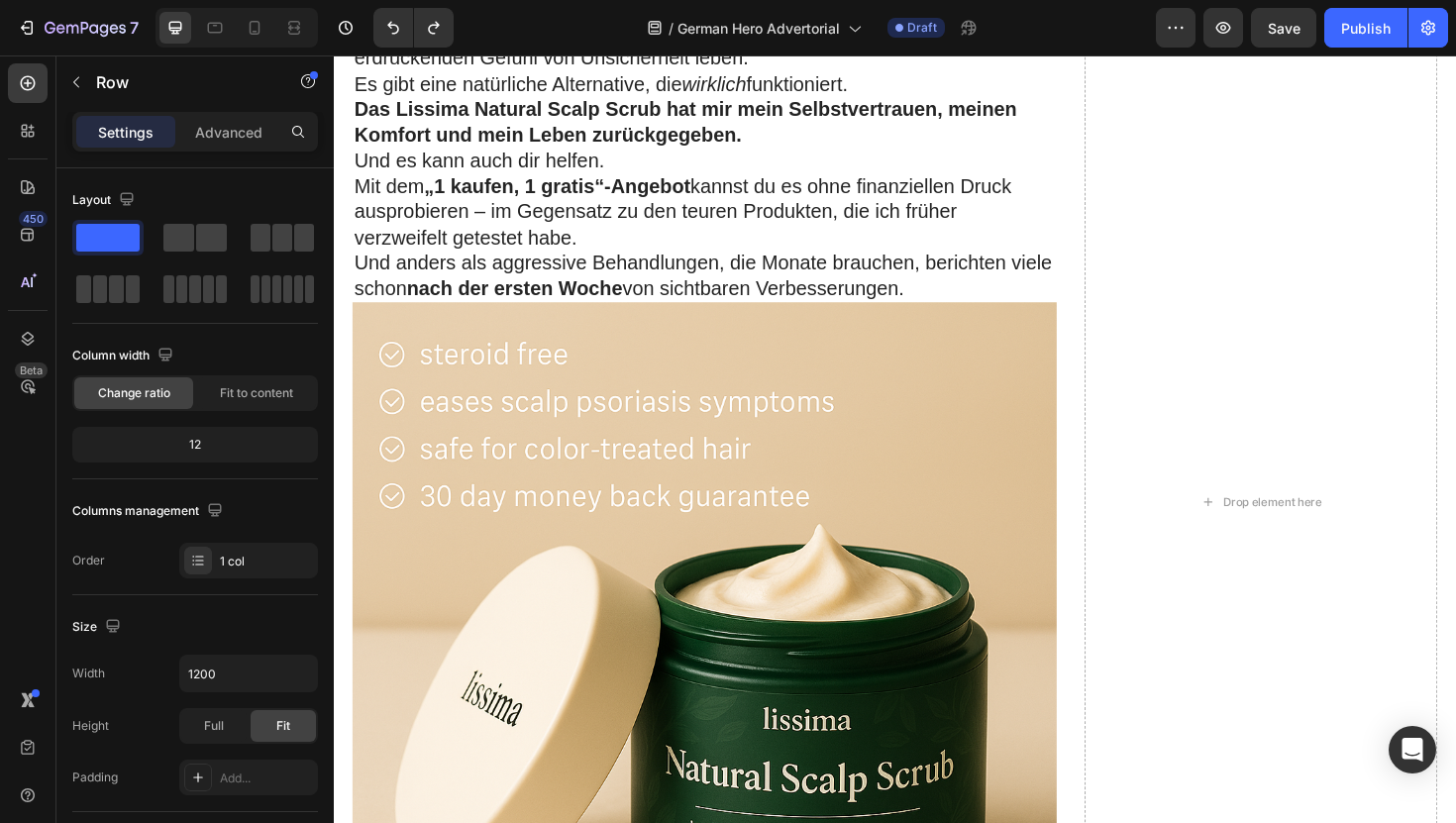 scroll, scrollTop: 10174, scrollLeft: 0, axis: vertical 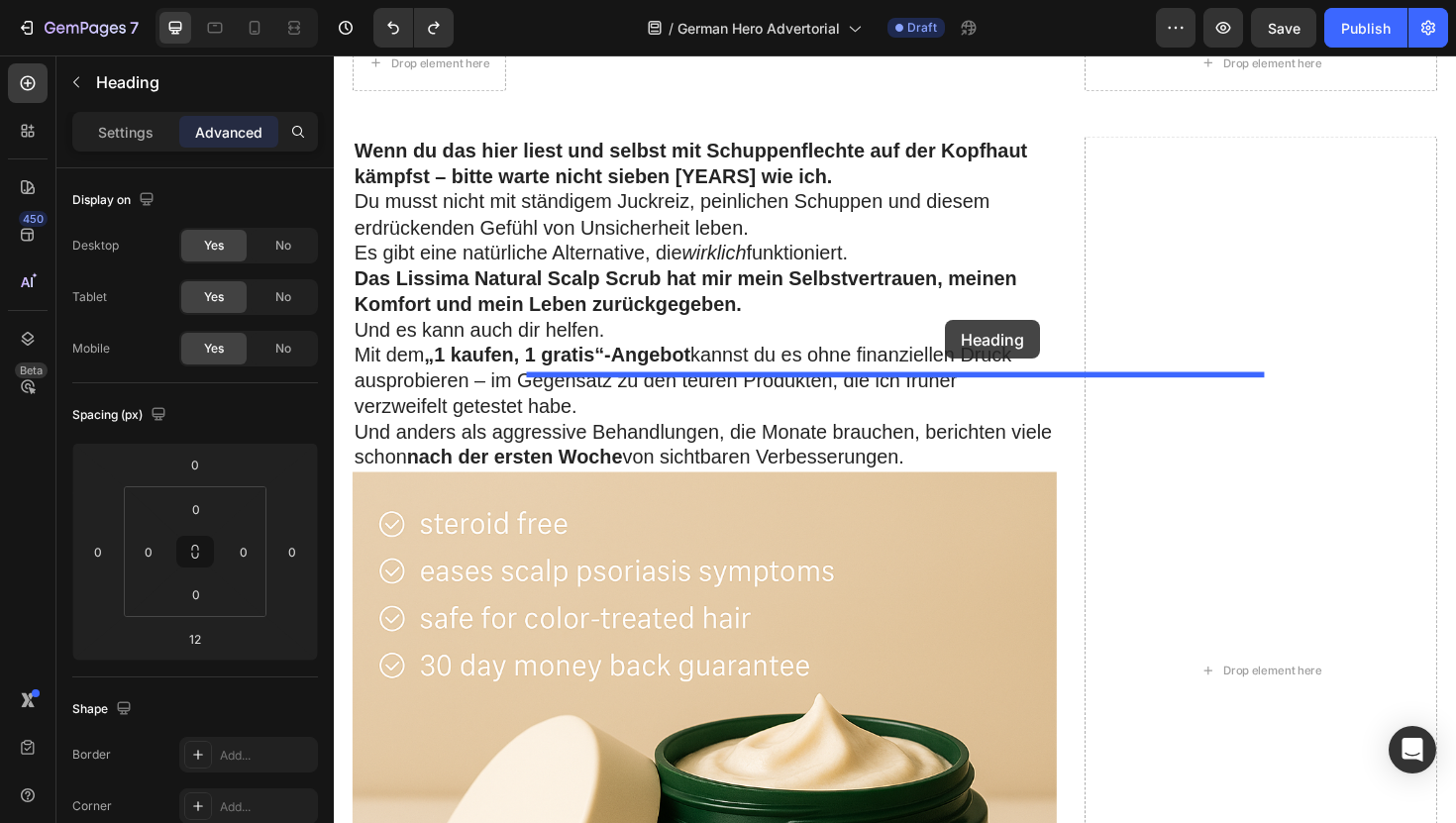drag, startPoint x: 670, startPoint y: 618, endPoint x: 981, endPoint y: 336, distance: 419.81544 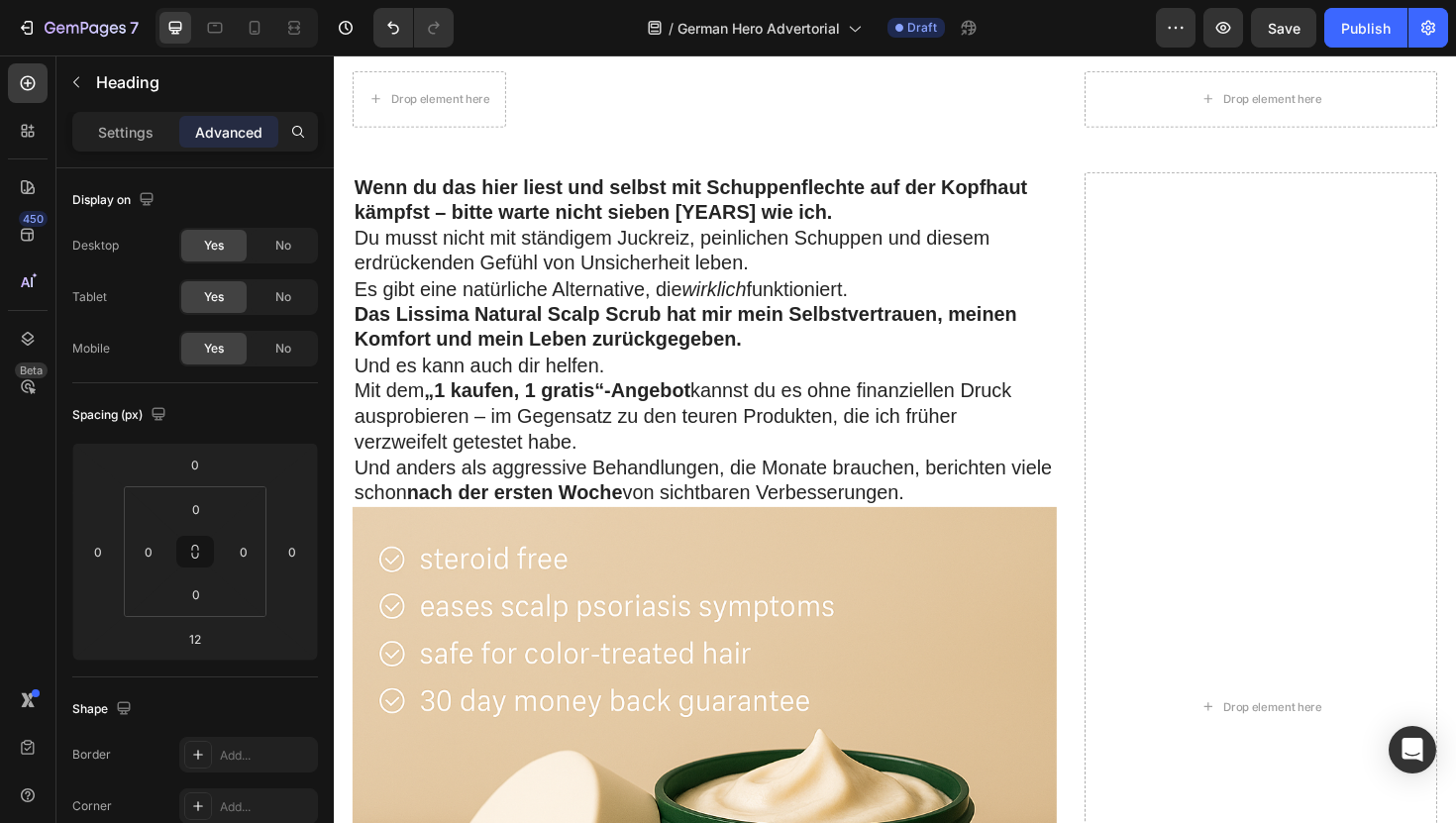 scroll, scrollTop: 10038, scrollLeft: 0, axis: vertical 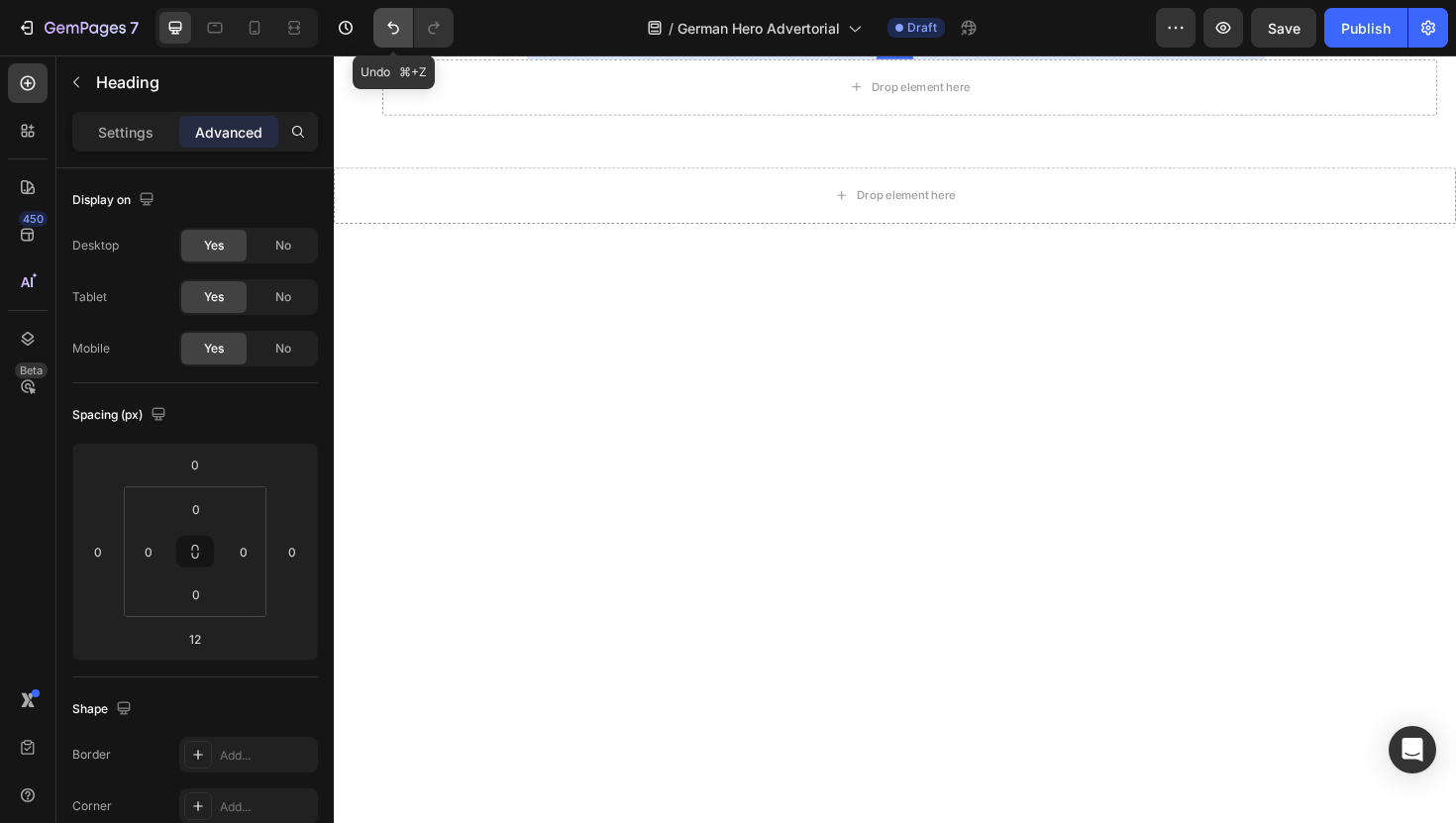 click 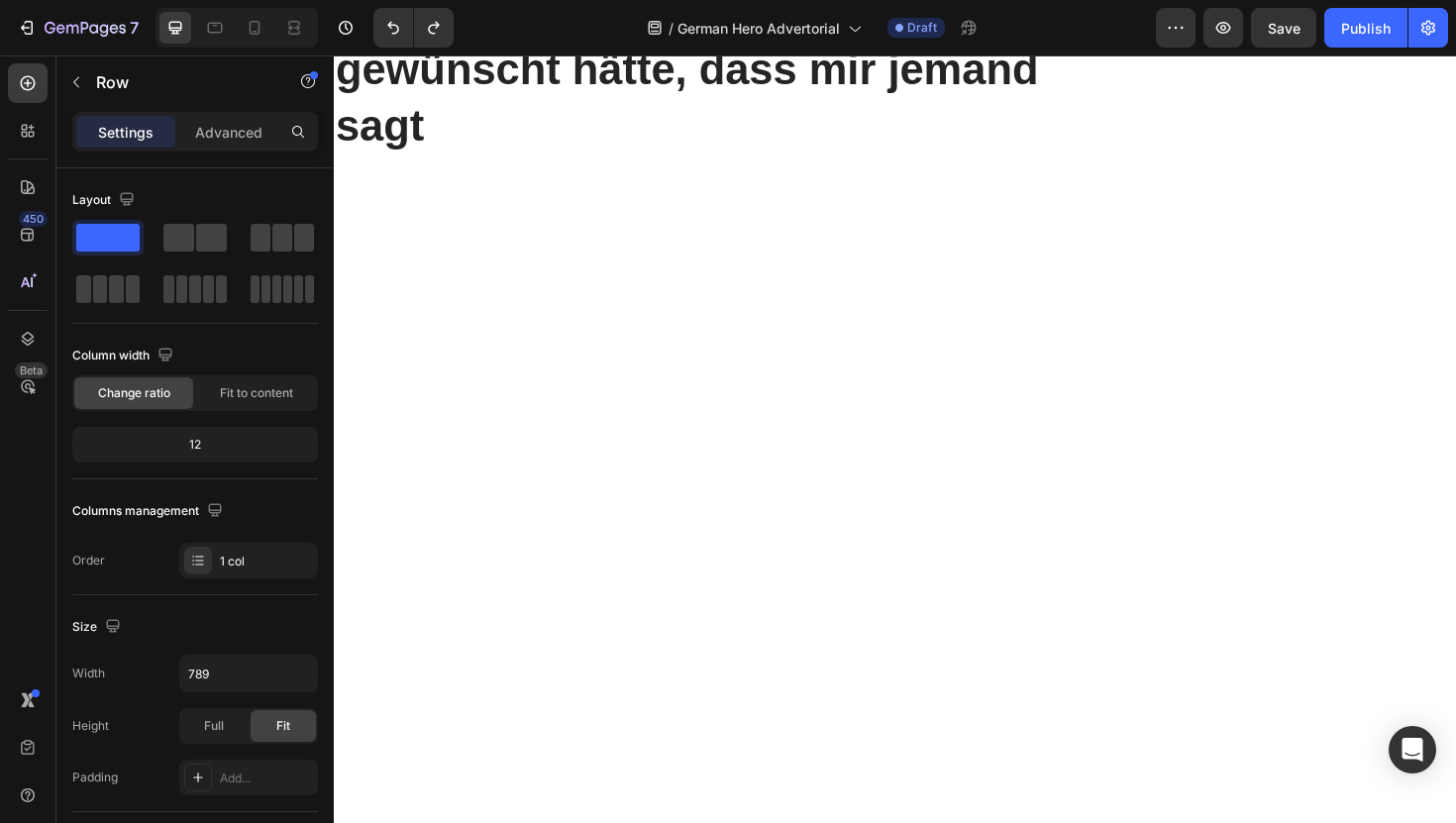 click on "„Ich habe wirklich alles gegen meine Schuppenflechte auf der Kopfhaut ausprobiert… aber dann habe ich  dieses natürliche Kopfhaut-Peeling entdeckt – und es hat alles verändert!“ Heading 3. Juni 2025 | Verfasst von [NAME] Text Block Image Der Albtraum, der mein Selbstvertrauen zerstörte Heading Sieben Jahre lang lebte ich mit Schuppenflechte auf der Kopfhaut – und fühlte mich wie eine Gefangene in meinem eigenen Körper. Der ständige Juckreiz war unerträglich. Ich kratzte mich so sehr, dass meine Kopfhaut blutete – überall auf meinen Schultern lagen weiße Schuppen, als hätte es geschneit. Dunkle Kleidung? Habe ich komplett aus meinem Kleiderschrank verbannt – sie hätte den peinlichen Beweis meiner Krankheit nur sichtbar gemacht.   Ich habe alles ausprobiert, was mir die Ärzte verschrieben haben: Jeder neue Fehlschlag fühlte sich an, als würde sich eine weitere Tür vor mir schließen. Das Schlimmste? Text Block Image Heading mit Image" at bounding box center (928, -4974) 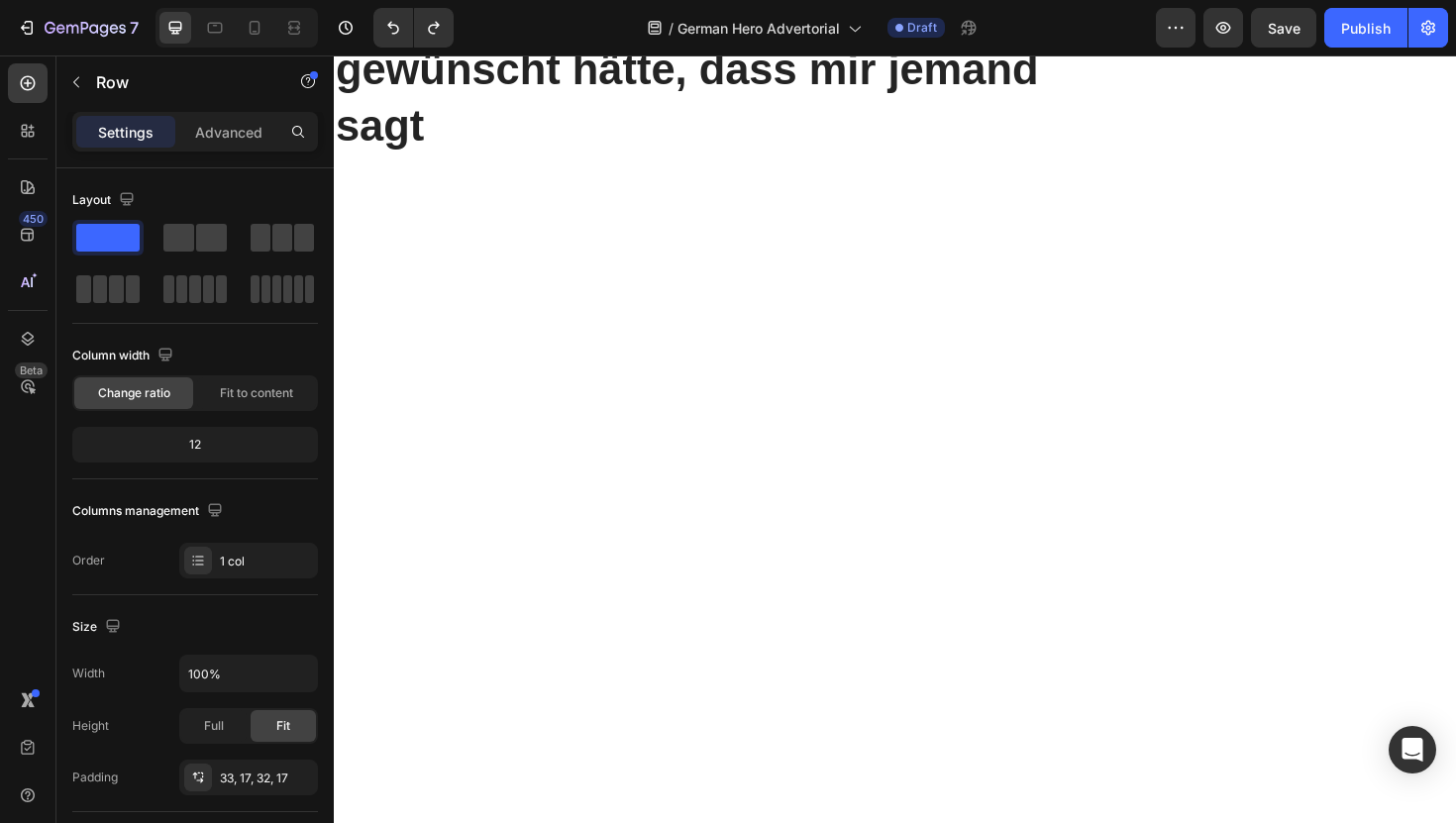 click on "Nur für kurze Zeit: 1 kaufen, 1 gratis dazu Heading Image VERFÜGBARKEIT PRÜFEN Button 30 TAGE GELD-ZURÜCK-GARANTIE KOSTENLOSER VERSAND Item List Row   96" at bounding box center [928, -789] 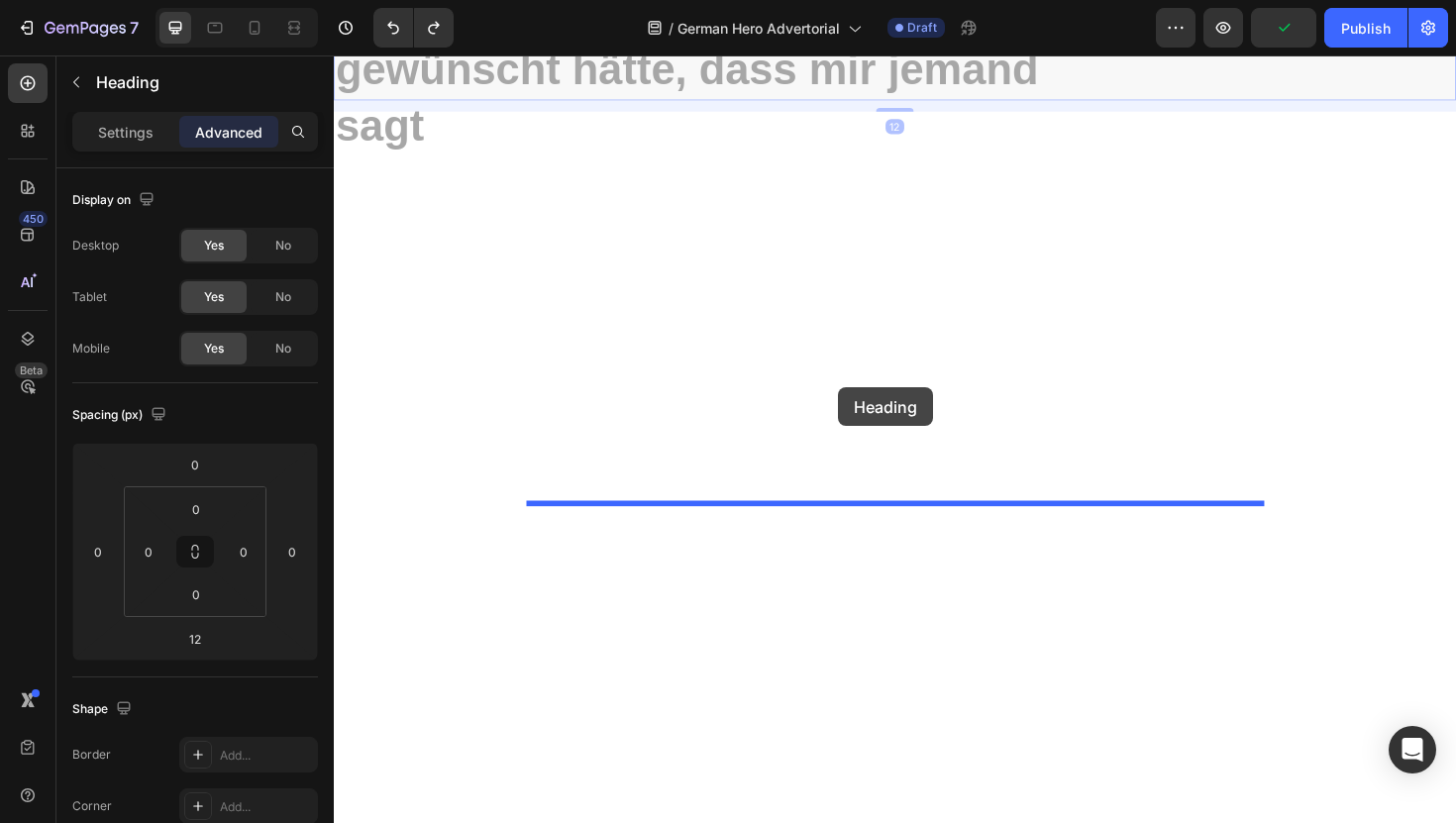 drag, startPoint x: 782, startPoint y: 707, endPoint x: 868, endPoint y: 407, distance: 312.08332 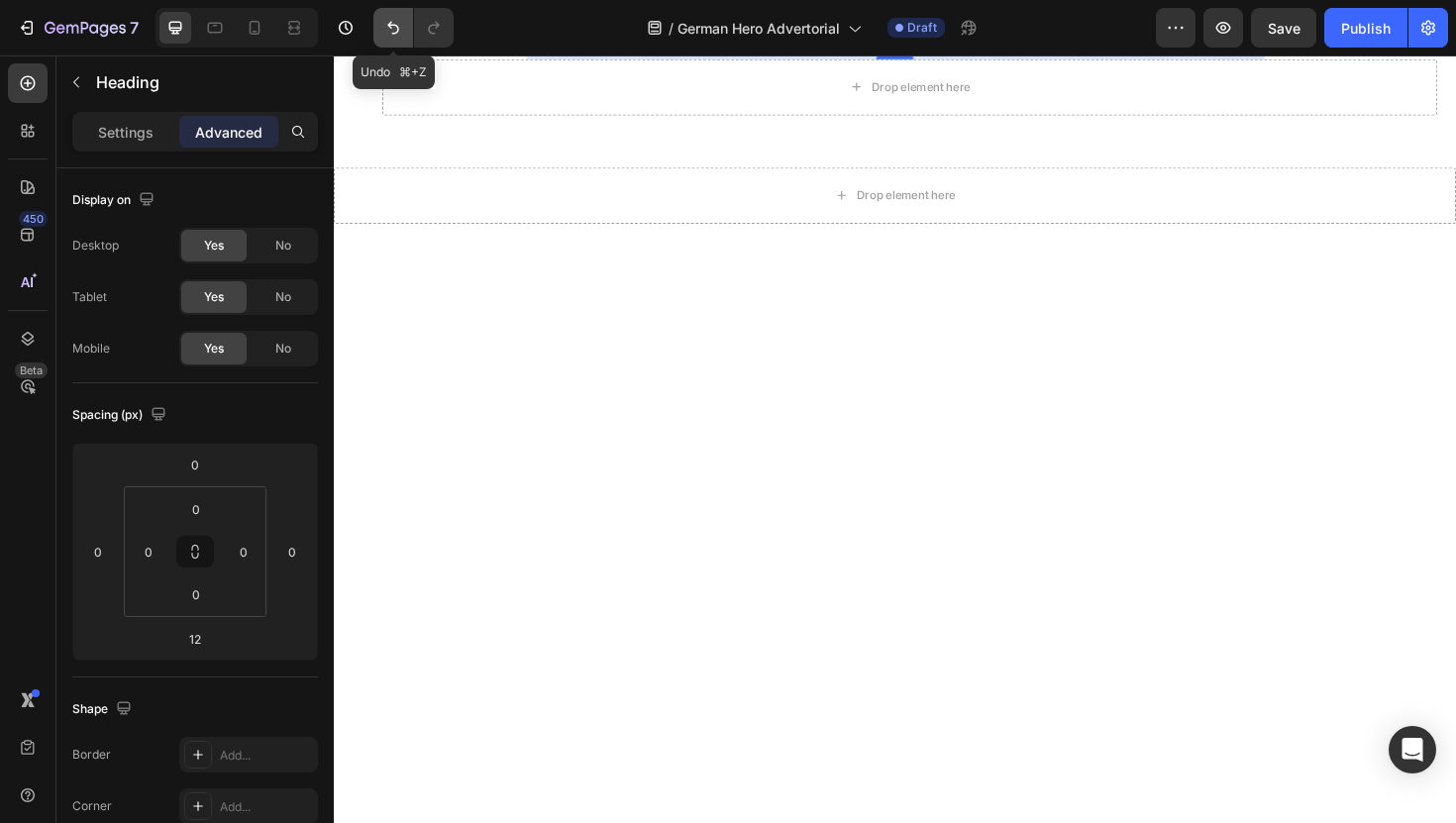 click 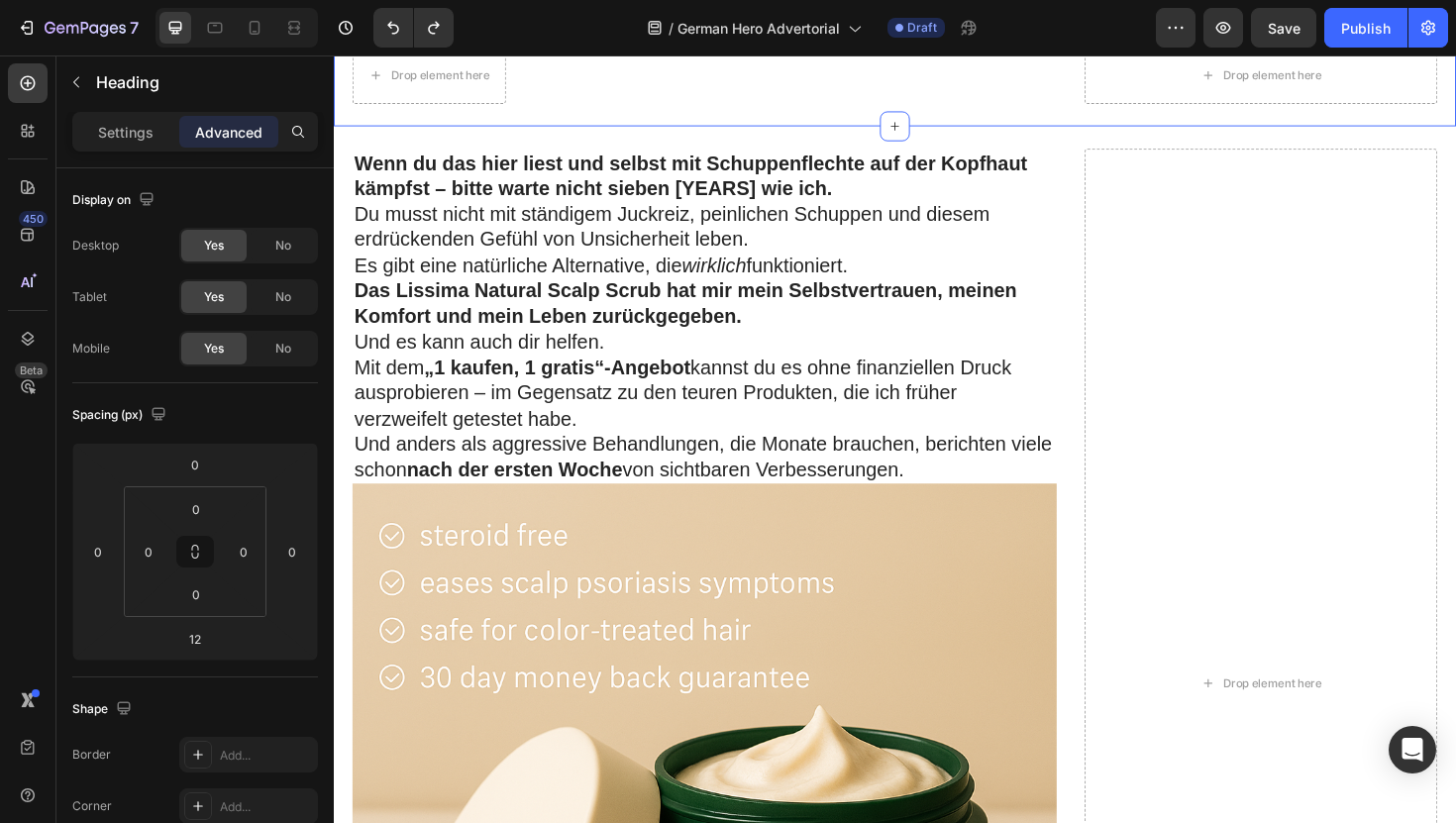 scroll, scrollTop: 10219, scrollLeft: 0, axis: vertical 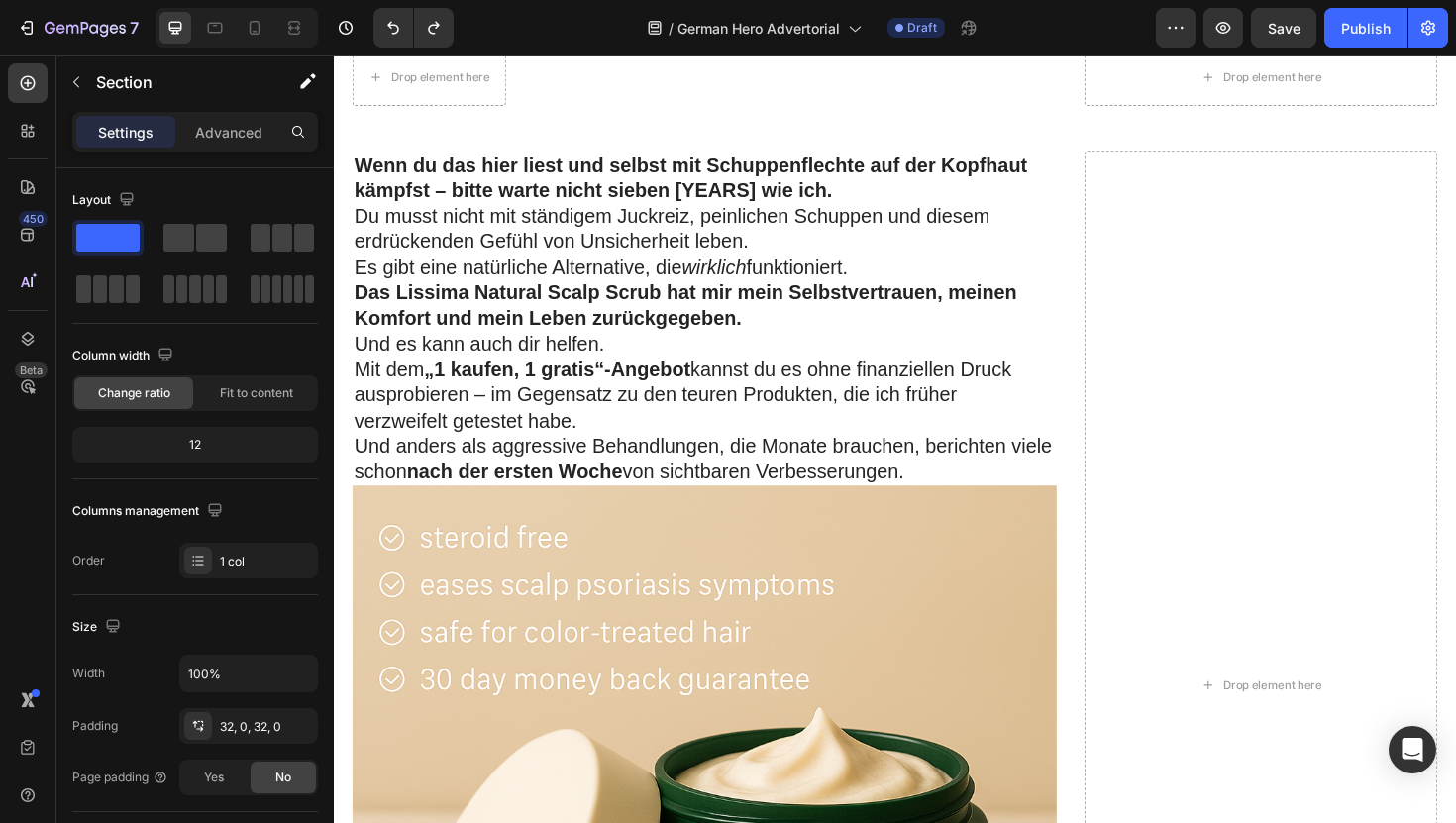 click on "Was ich mir vor Jahren gewünscht hätte, dass mir jemand sagt Heading   12 Section 2" at bounding box center (928, -104) 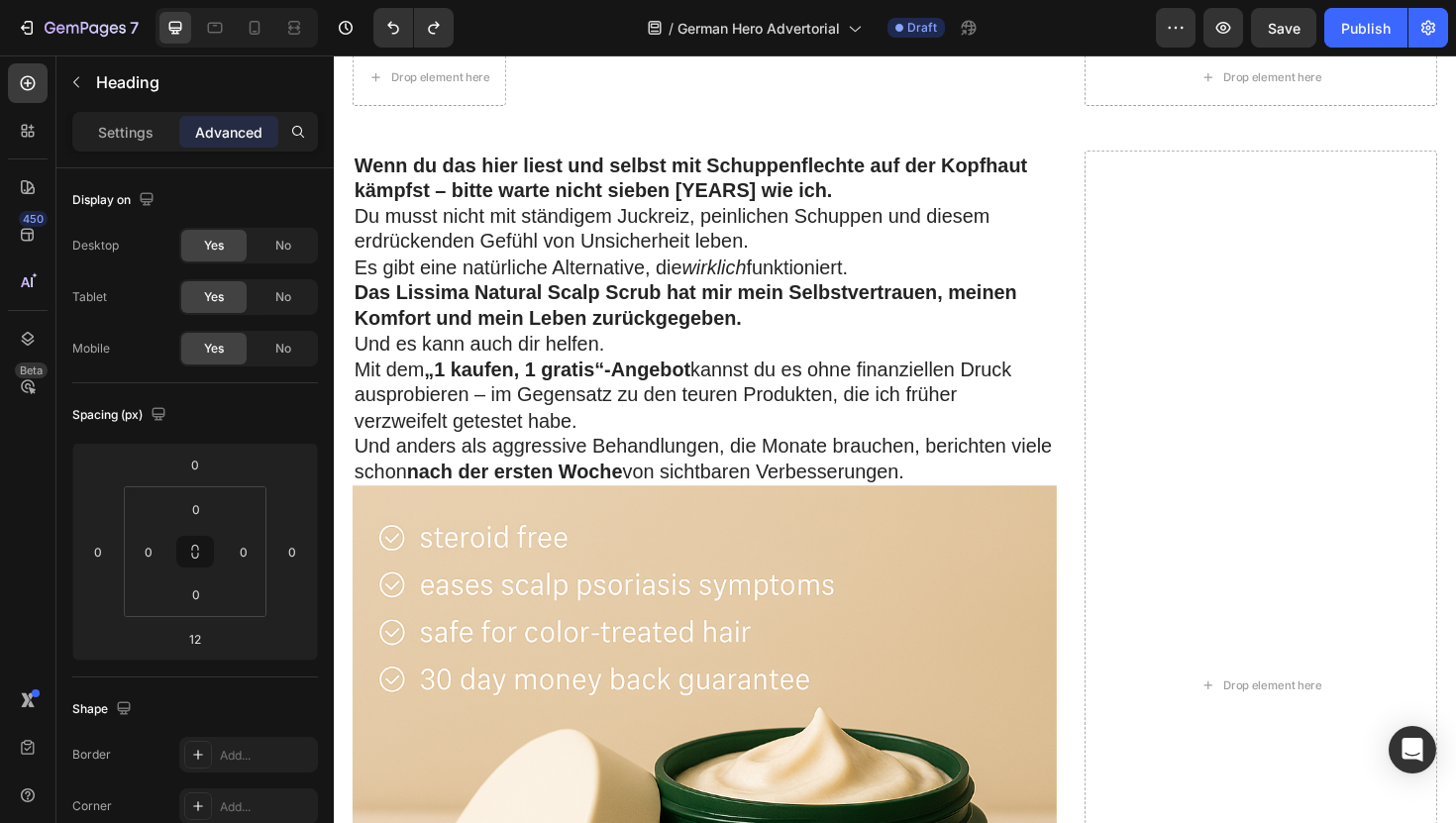 click on "Was ich mir vor [YEARS] Jahren gewünscht hätte, dass mir jemand sagt" at bounding box center [724, -110] 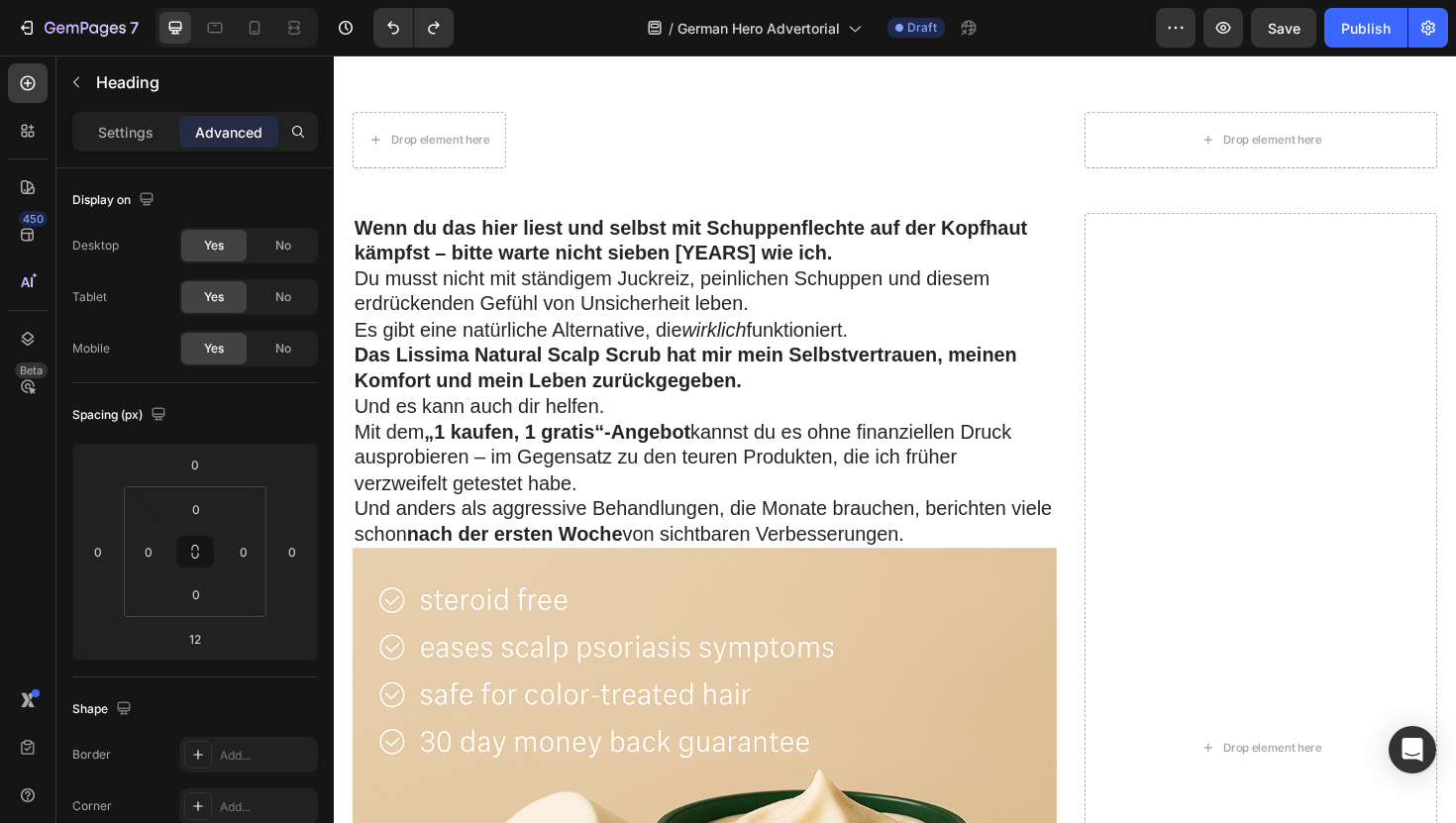 scroll, scrollTop: 10166, scrollLeft: 0, axis: vertical 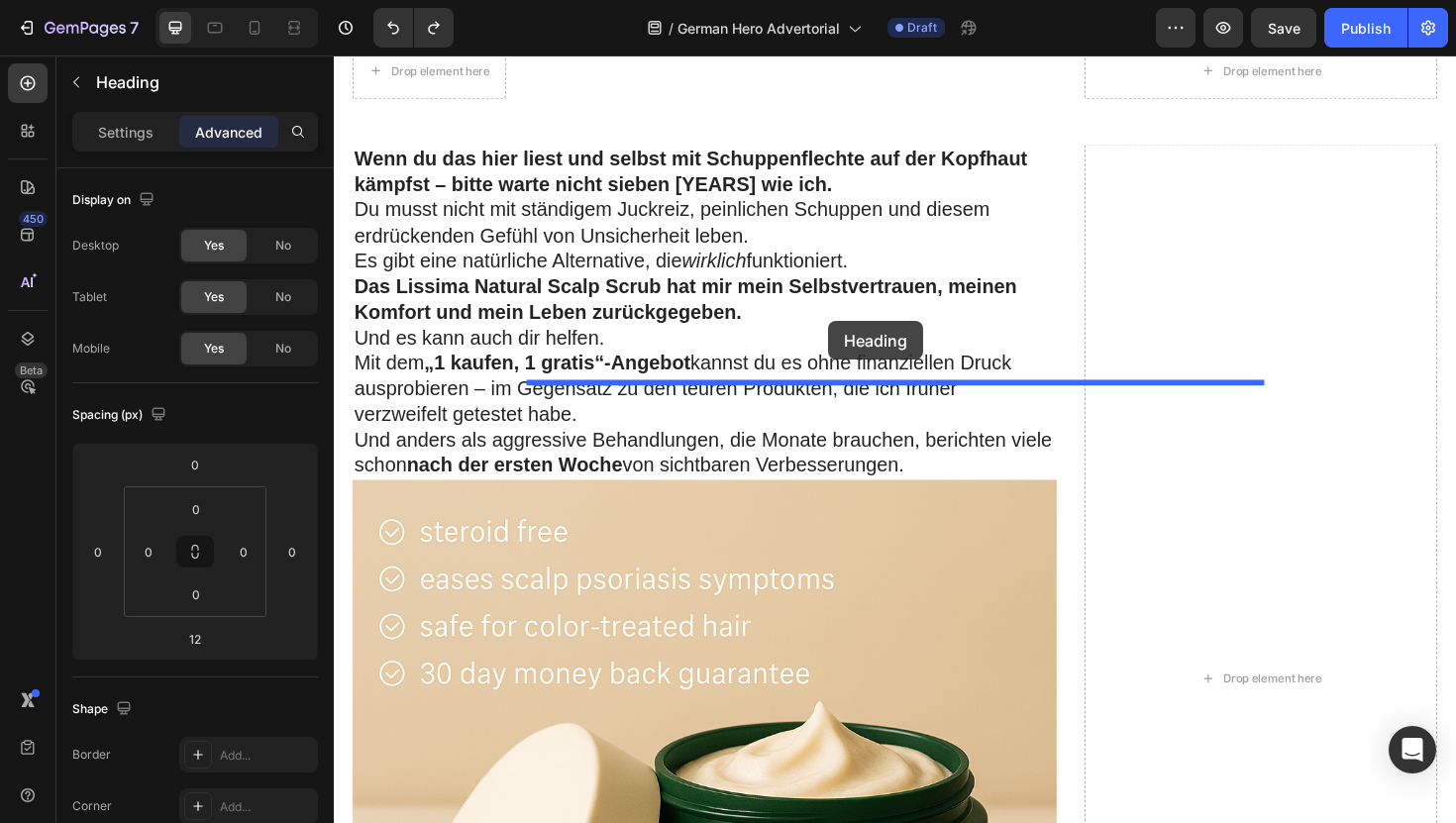 drag, startPoint x: 741, startPoint y: 612, endPoint x: 857, endPoint y: 337, distance: 298.4644 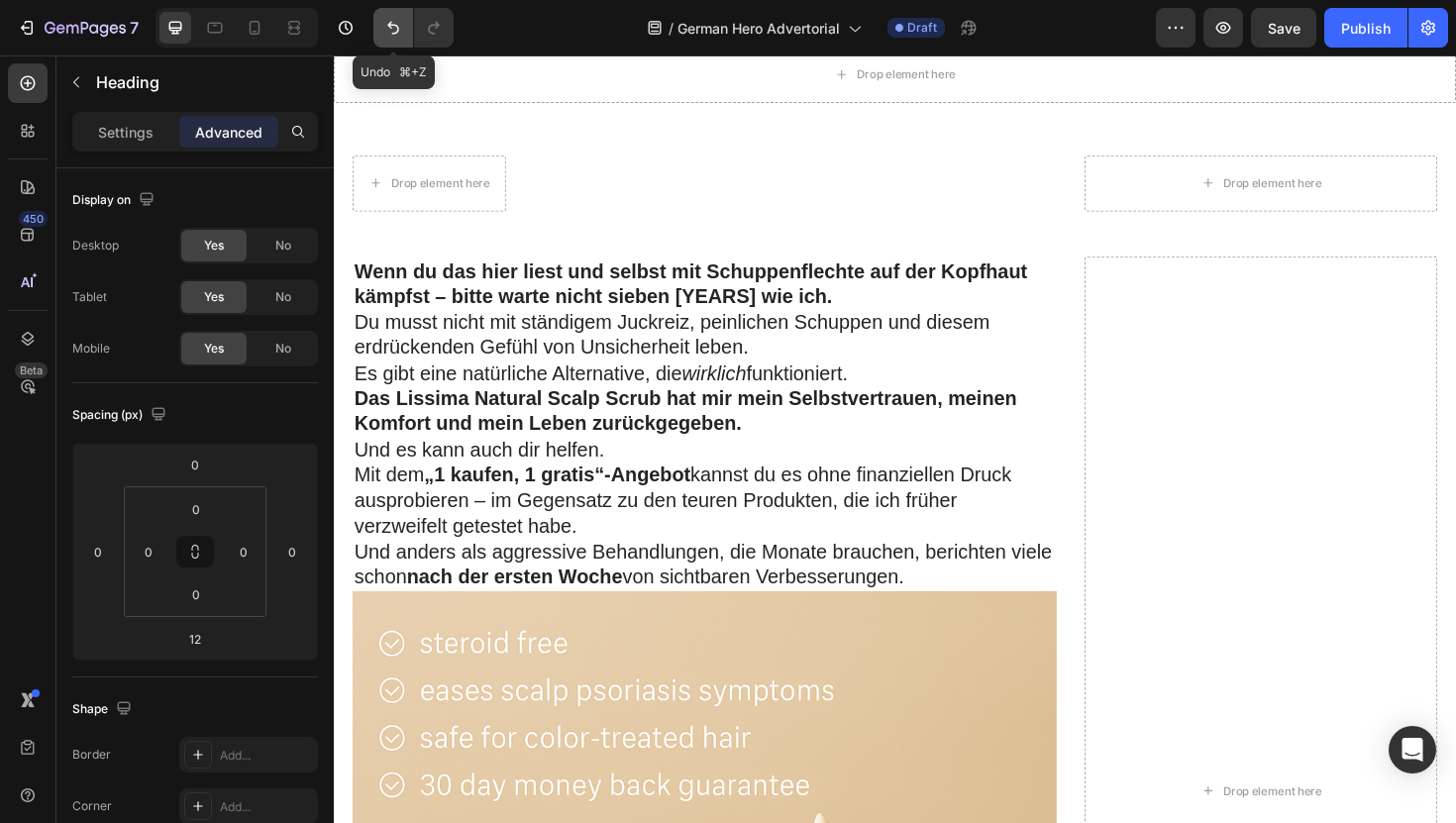 click 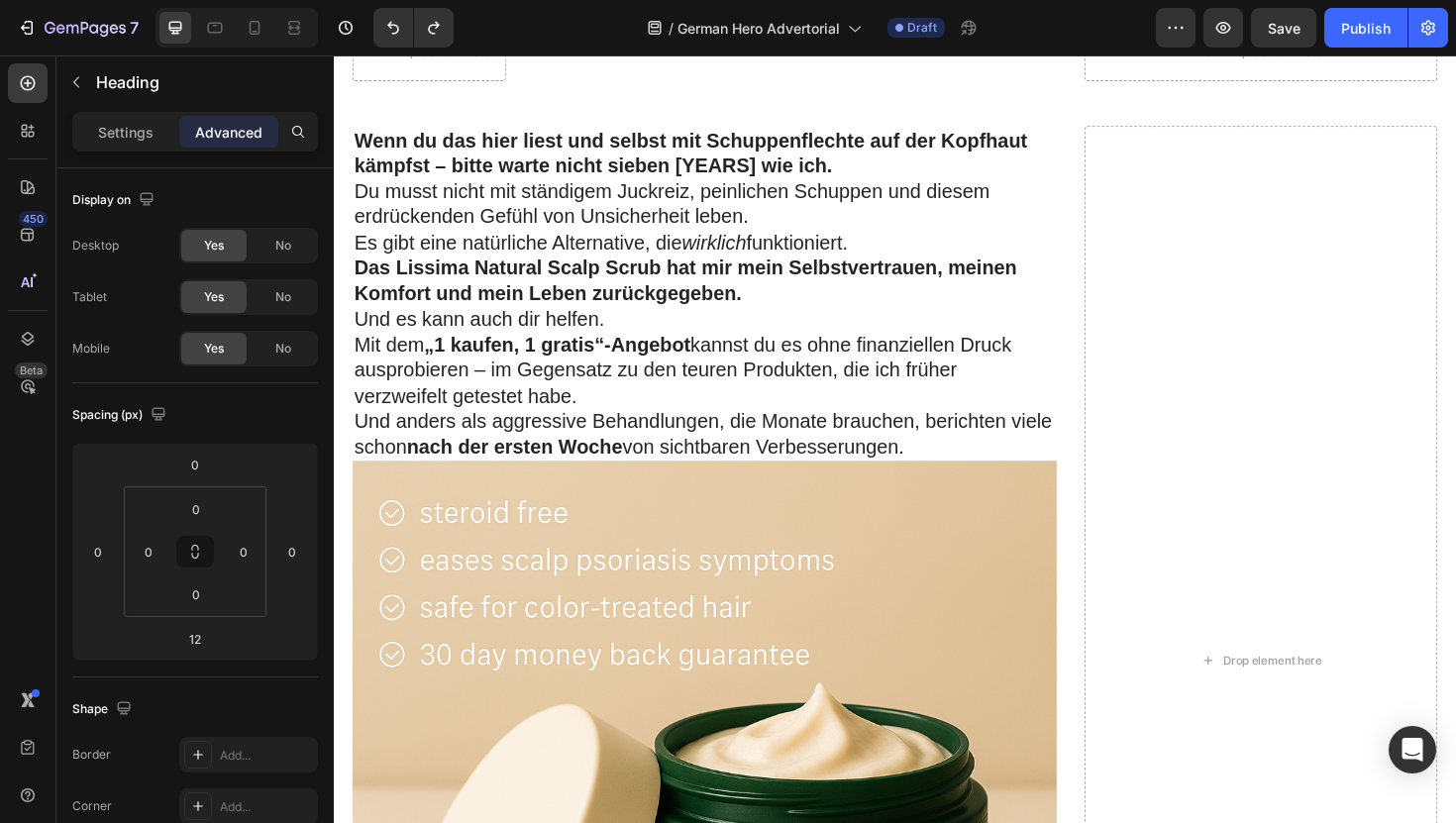 scroll, scrollTop: 10226, scrollLeft: 0, axis: vertical 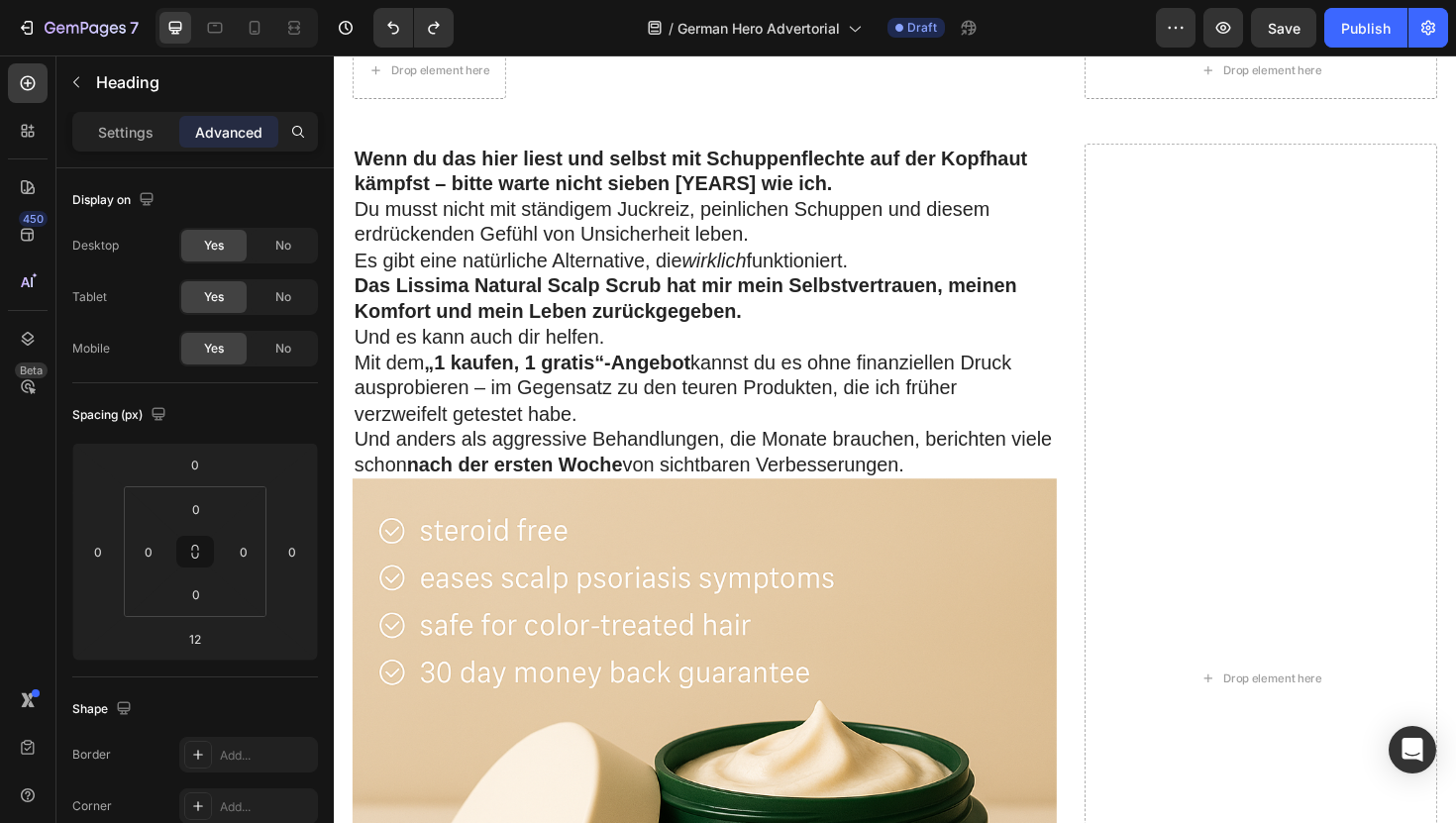 click on "Was ich mir vor [YEARS] Jahren gewünscht hätte, dass mir jemand sagt" at bounding box center [724, -117] 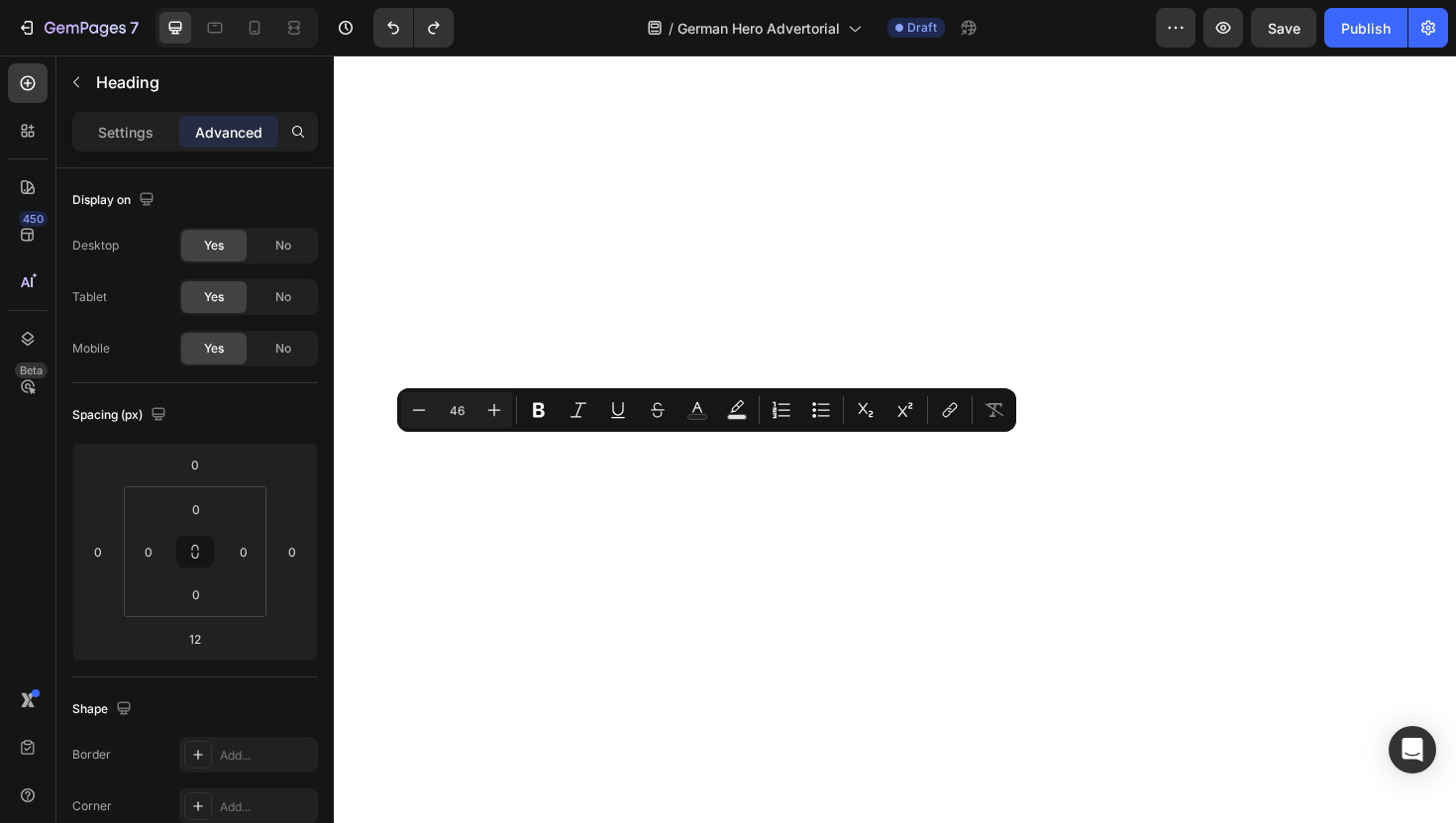 scroll, scrollTop: 0, scrollLeft: 0, axis: both 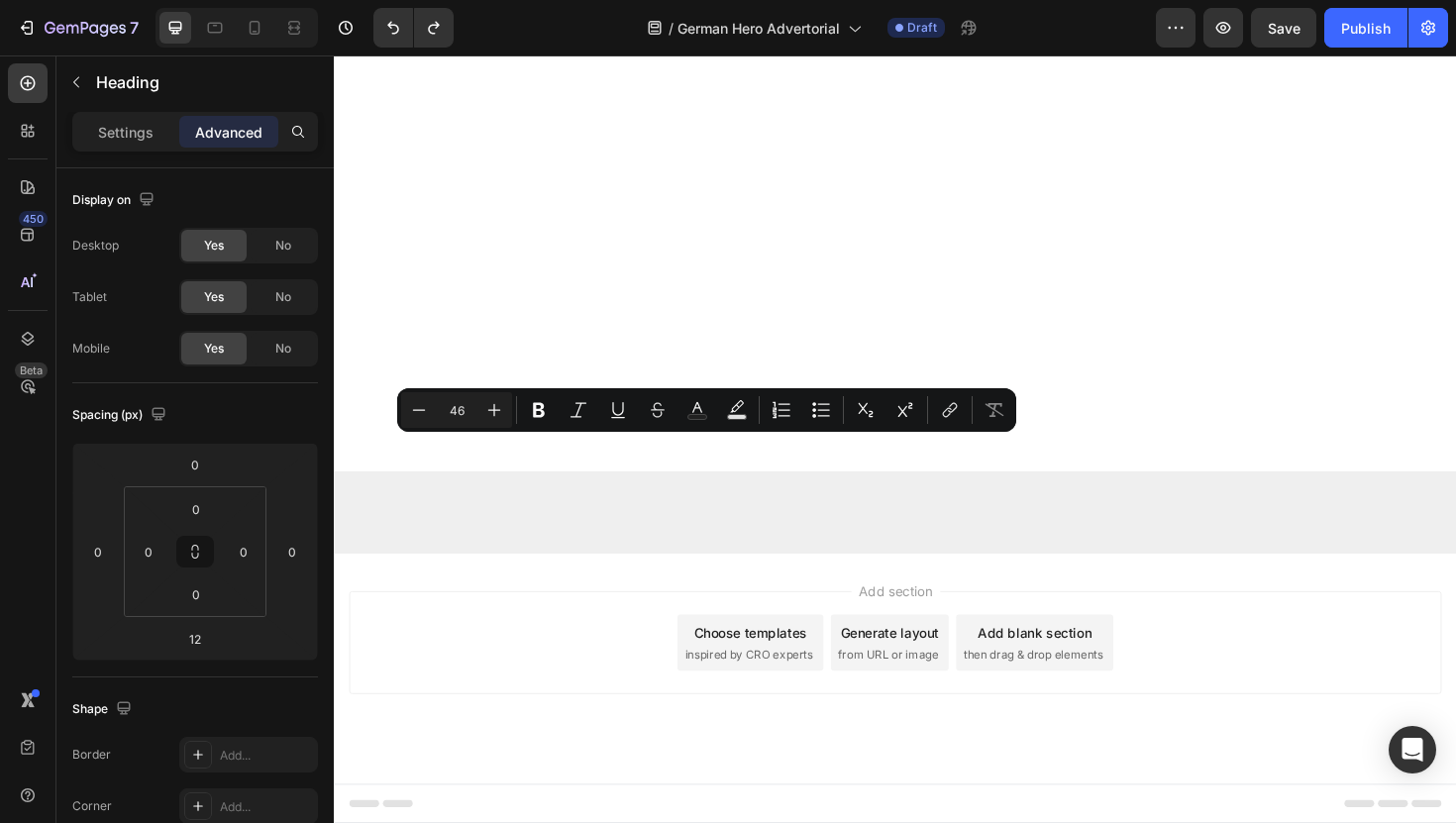 click on "Drop element here Row „Ich habe wirklich alles gegen meine Schuppenflechte auf der Kopfhaut ausprobiert… aber dann habe ich  dieses natürliche Kopfhaut-Peeling entdeckt – und es hat alles verändert!“ Heading 3. Juni 2025 | Verfasst von [NAME] Text Block Image Der Albtraum, der mein Selbstvertrauen zerstörte Heading Sieben Jahre lang lebte ich mit Schuppenflechte auf der Kopfhaut – und fühlte mich wie eine Gefangene in meinem eigenen Körper. Der ständige Juckreiz war unerträglich. Ich kratzte mich so sehr, dass meine Kopfhaut blutete – überall auf meinen Schultern lagen weiße Schuppen, als hätte es geschneit. Dunkle Kleidung? Habe ich komplett aus meinem Kleiderschrank verbannt – sie hätte den peinlichen Beweis meiner Krankheit nur sichtbar gemacht.   Ich habe alles ausprobiert, was mir die Ärzte verschrieben haben: Jeder neue Fehlschlag fühlte sich an, als würde sich eine weitere Tür vor mir schließen. Das Schlimmste? Text Block Image Heading mit Image" at bounding box center (928, -4754) 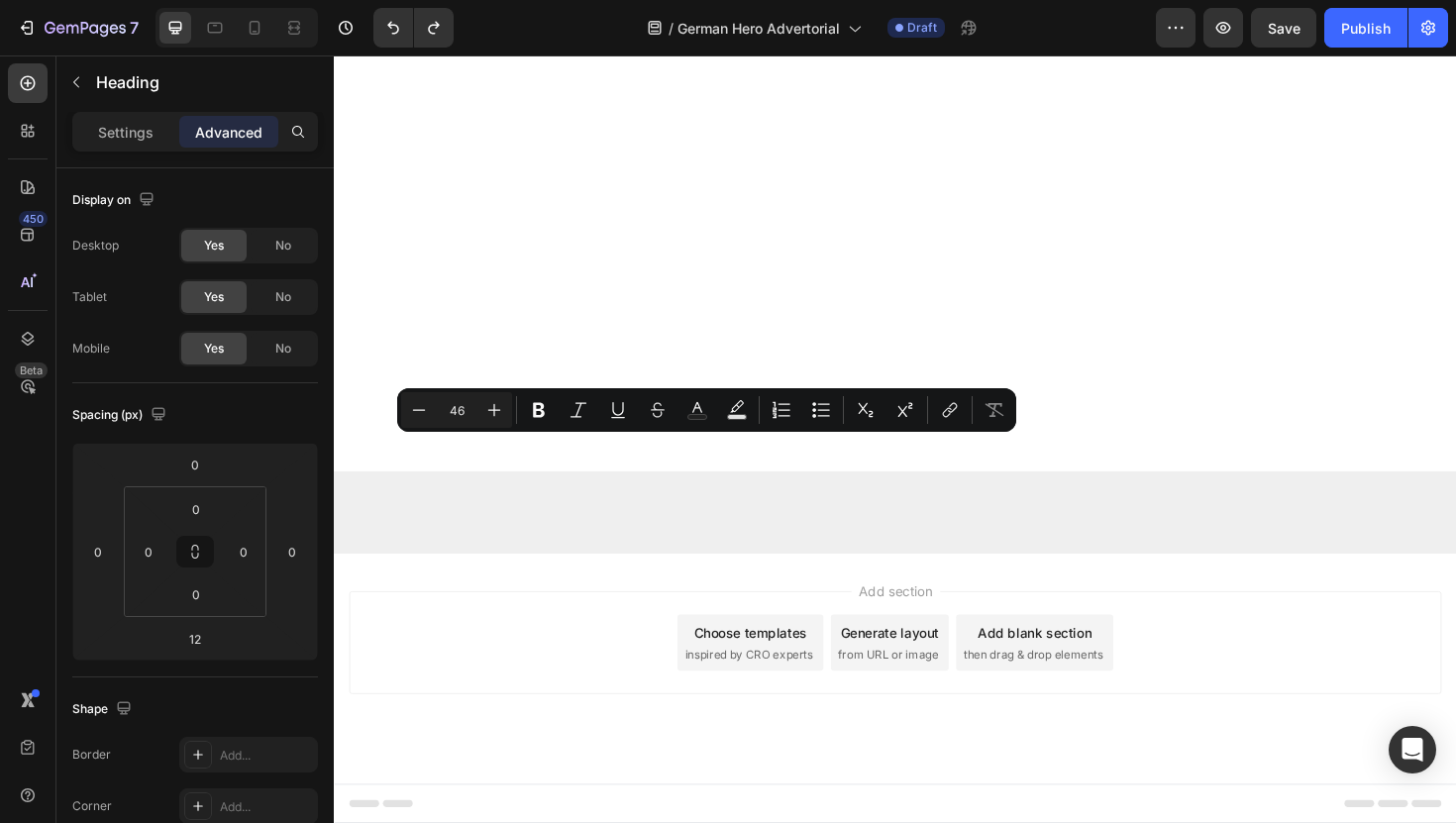 click on "Was ich mir vor [YEARS] Jahren gewünscht hätte, dass mir jemand sagt" at bounding box center [724, -3530] 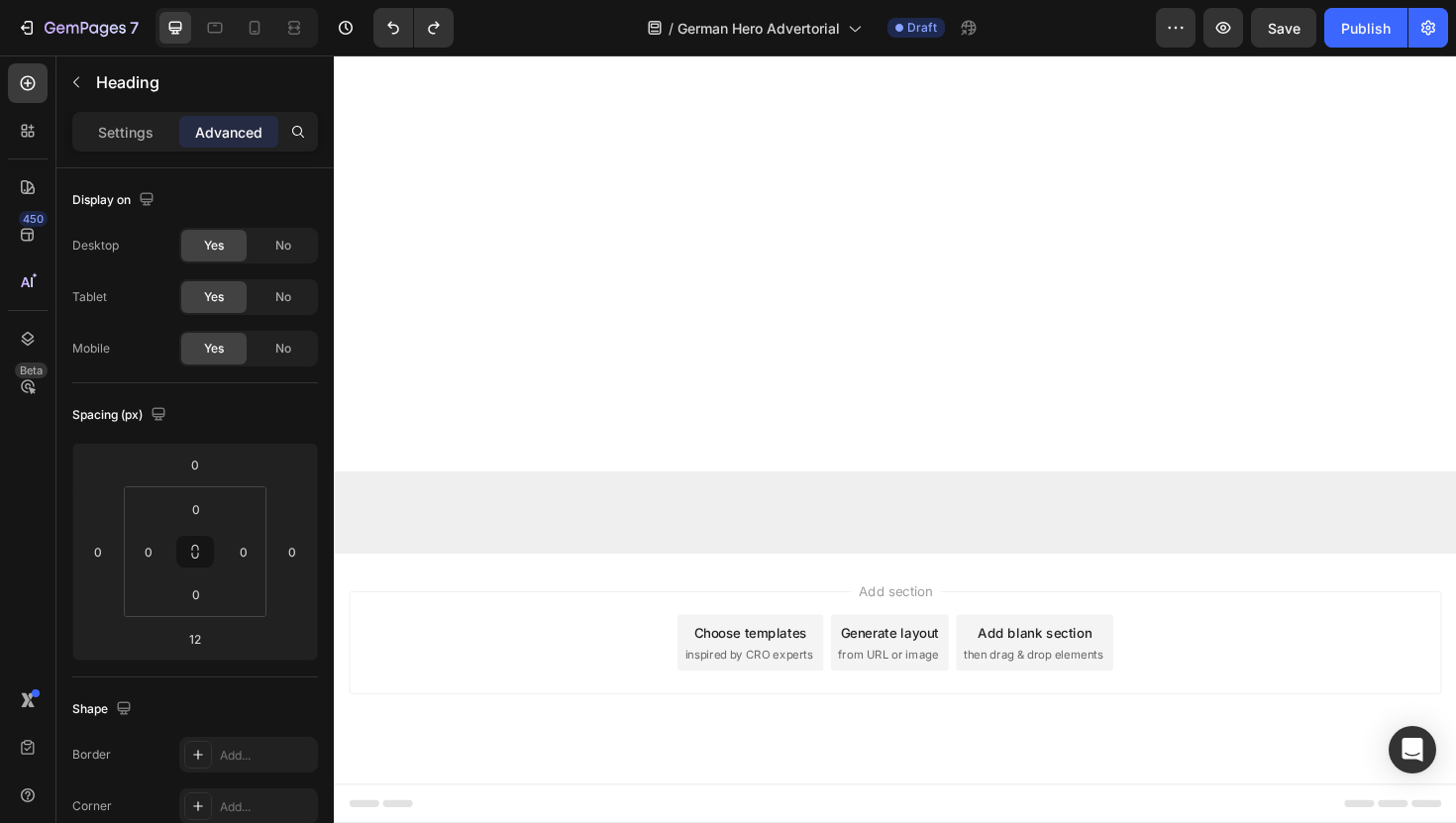 click on "Was ich mir vor [YEARS] Jahren gewünscht hätte, dass mir jemand sagt" at bounding box center (724, -3530) 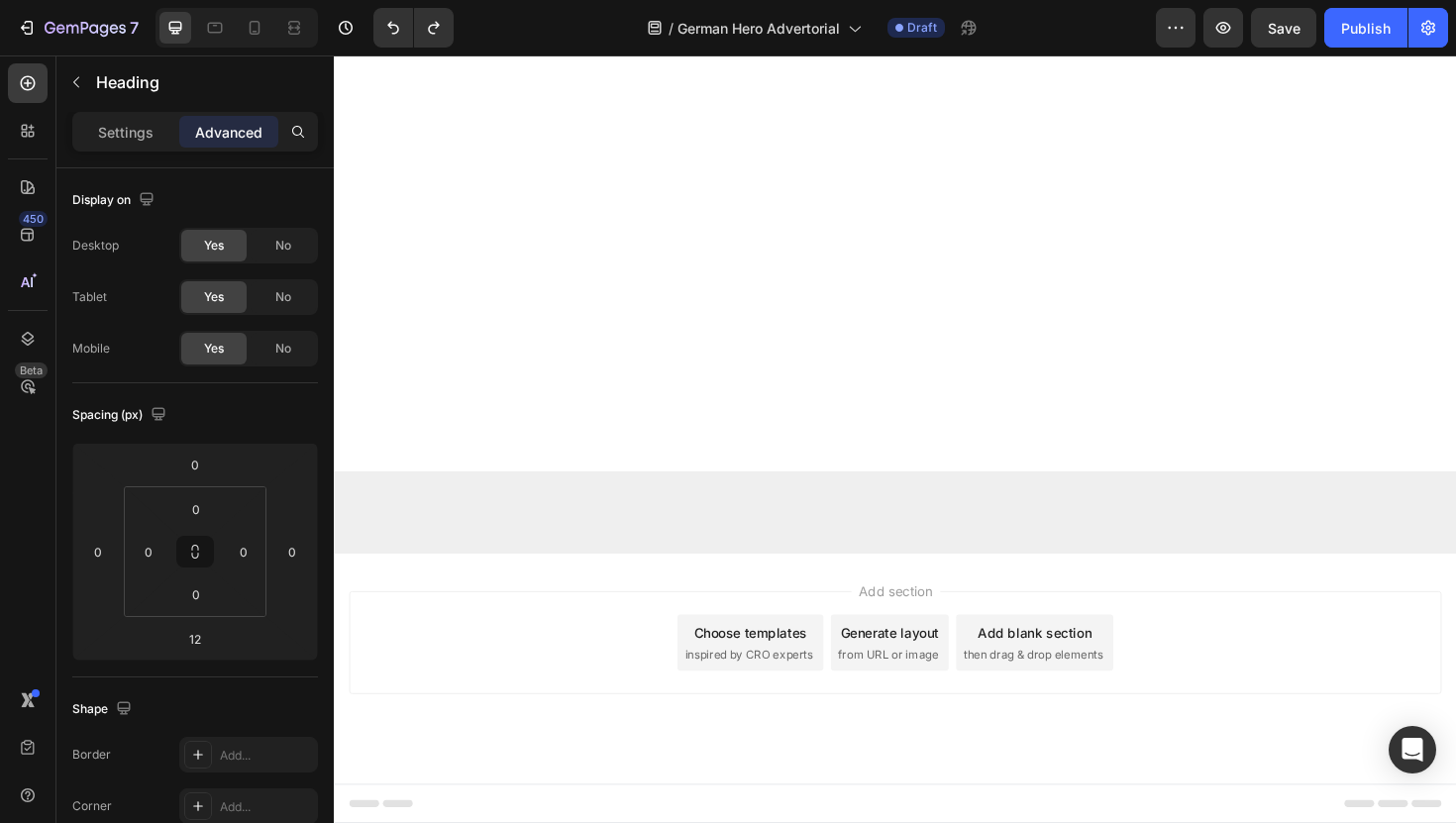 click on "Was ich mir vor [YEARS] Jahren gewünscht hätte, dass mir jemand sagt" at bounding box center [724, -3530] 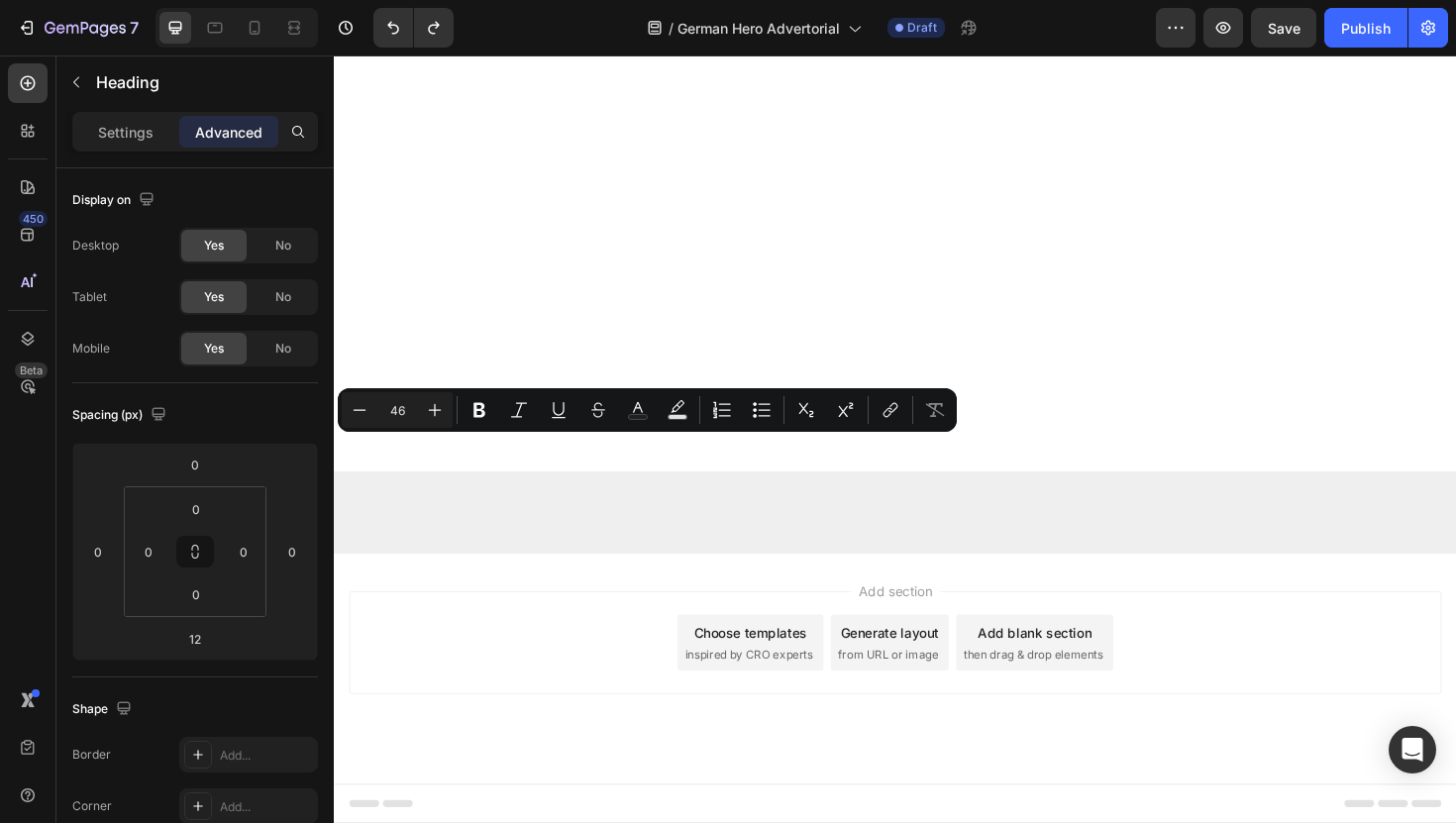 drag, startPoint x: 682, startPoint y: 471, endPoint x: 743, endPoint y: 408, distance: 87.6926 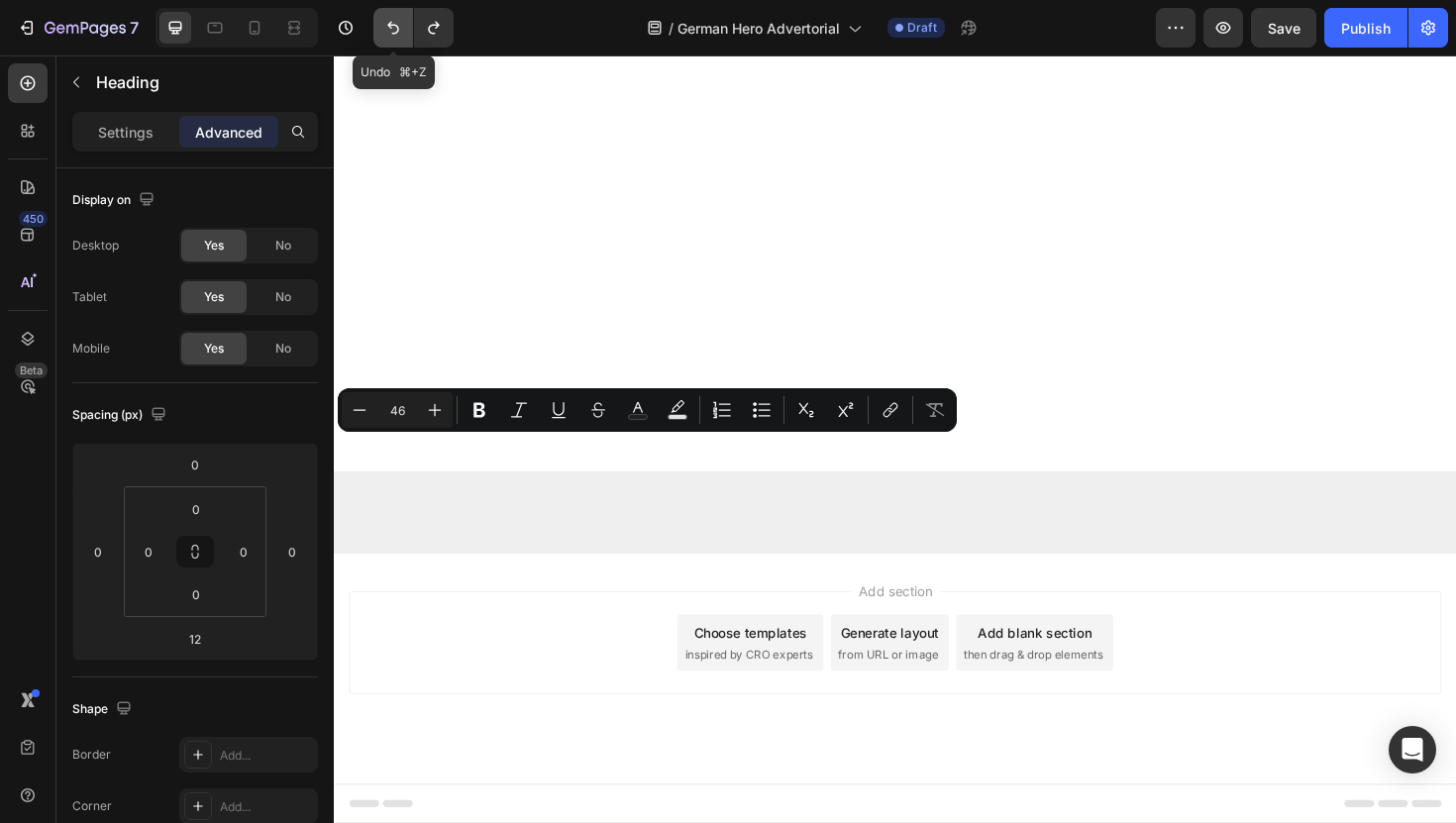 click 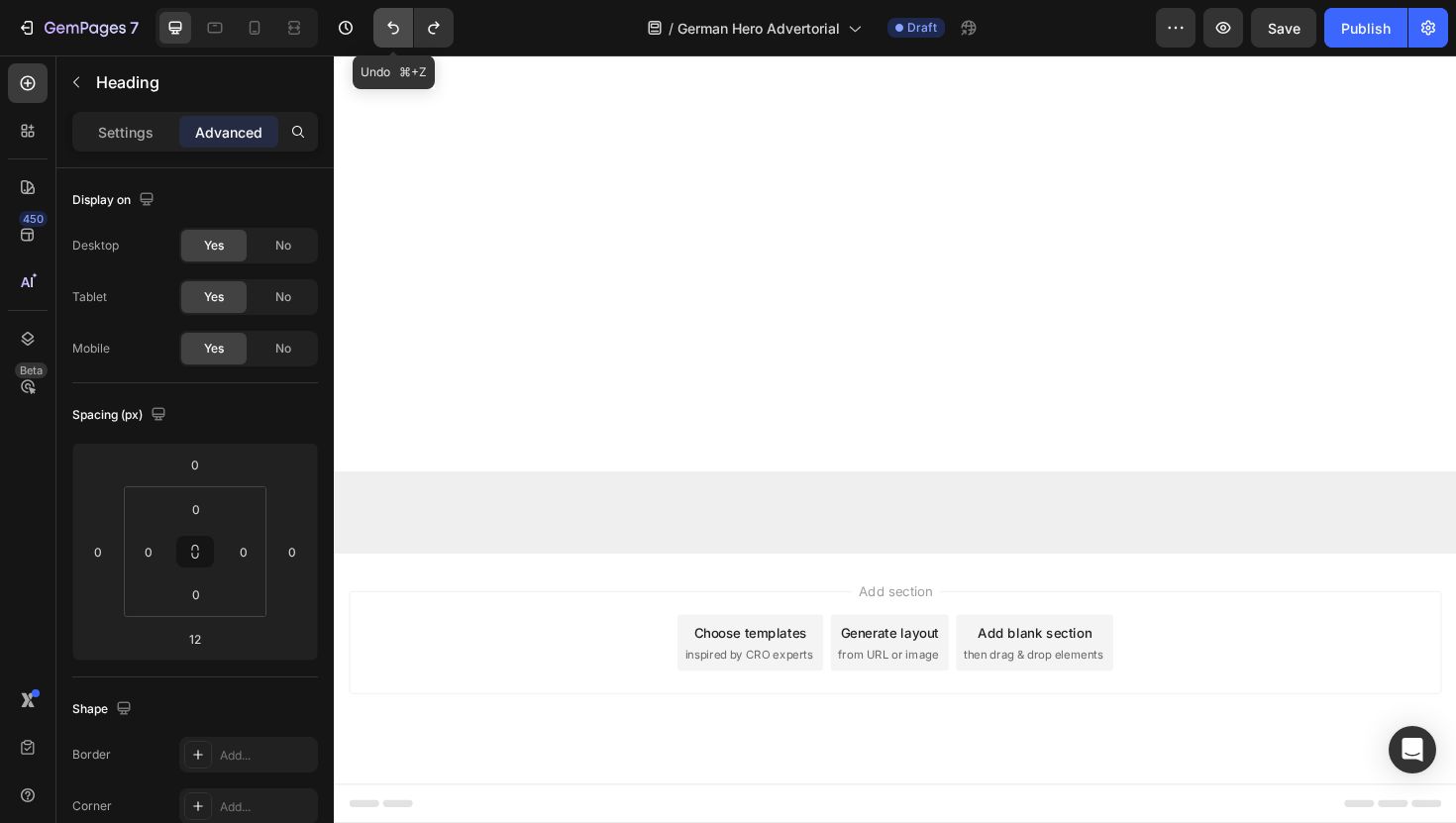 click 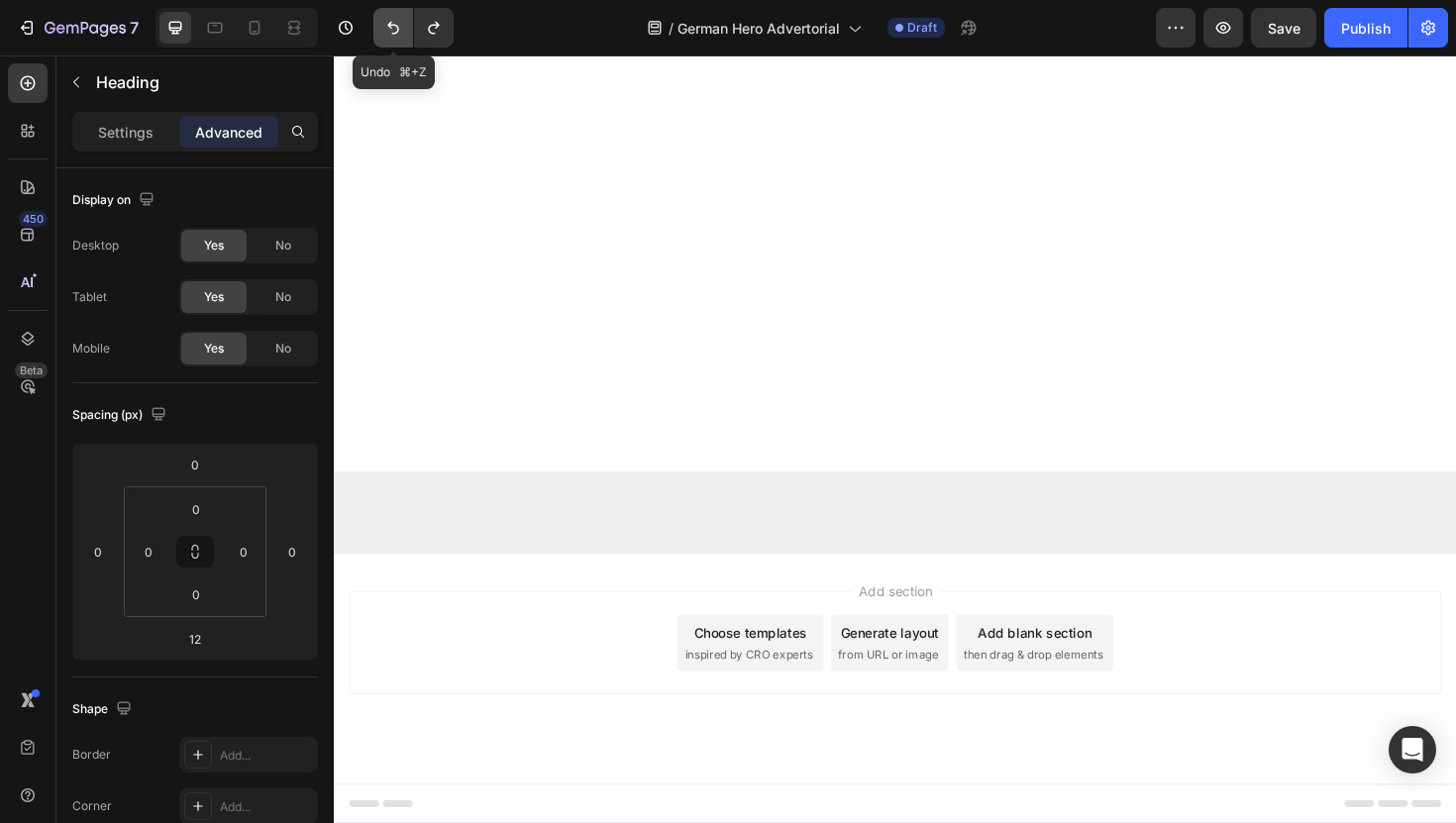 click 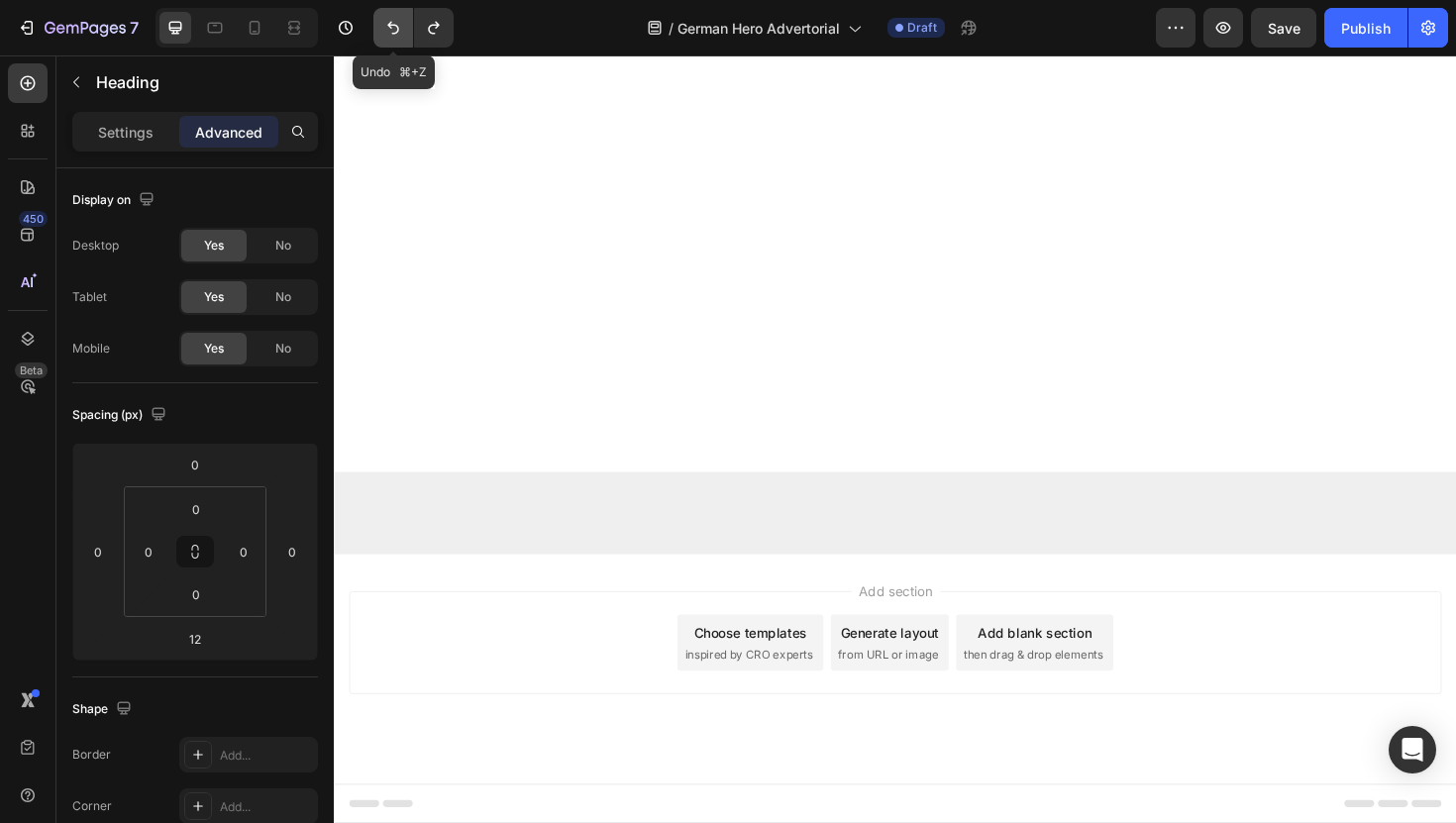 click 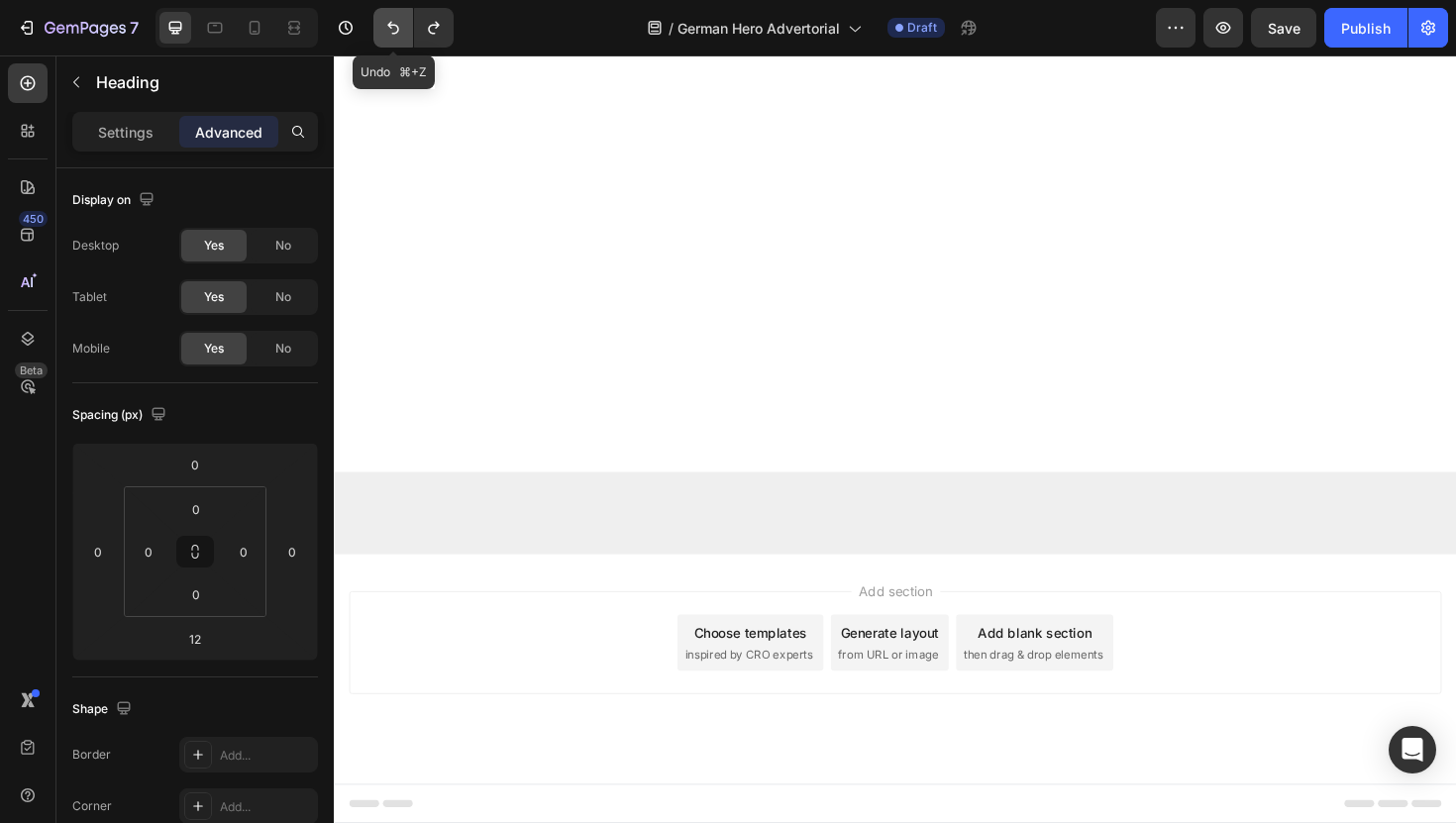 click 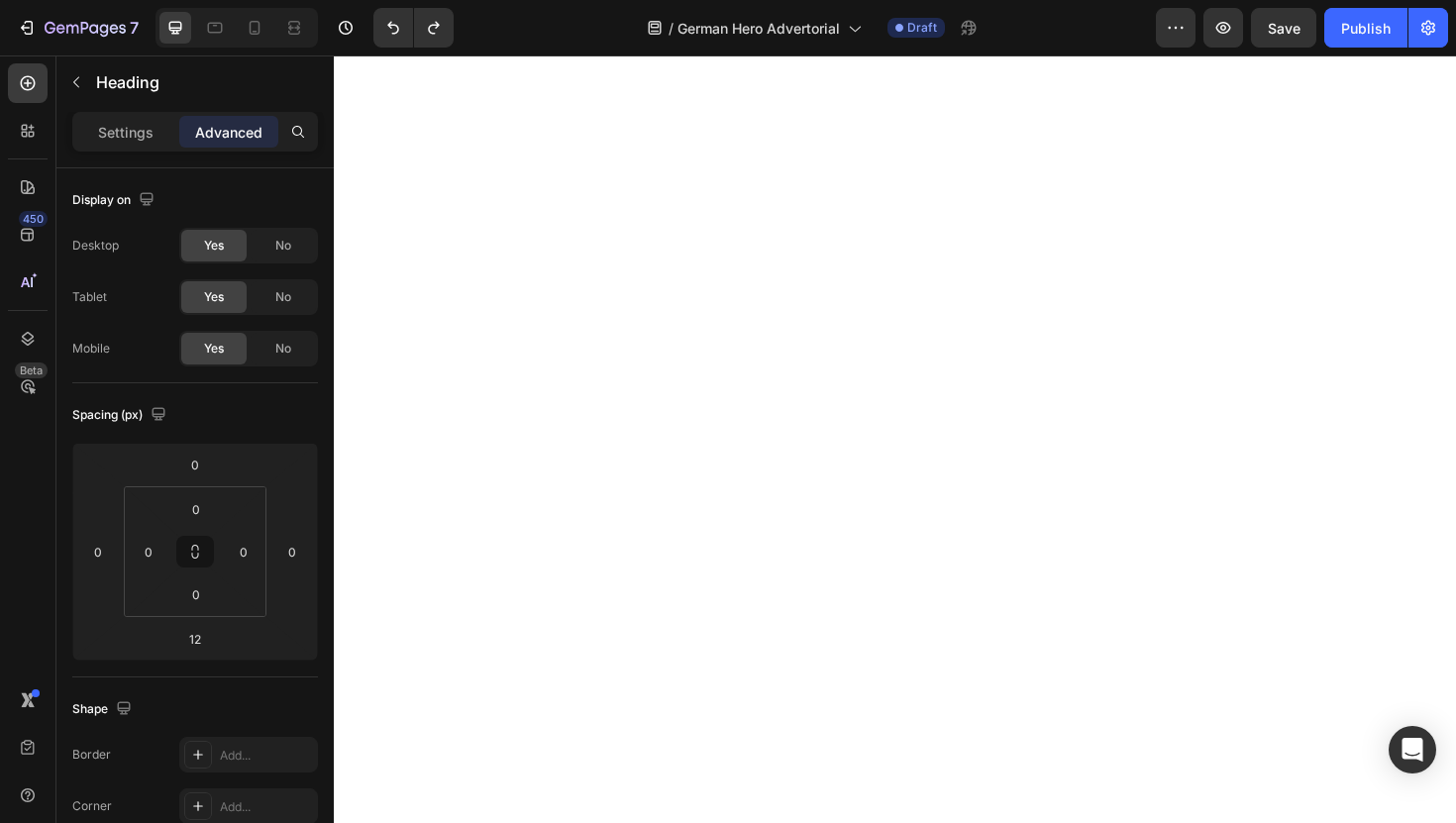 scroll, scrollTop: 10328, scrollLeft: 0, axis: vertical 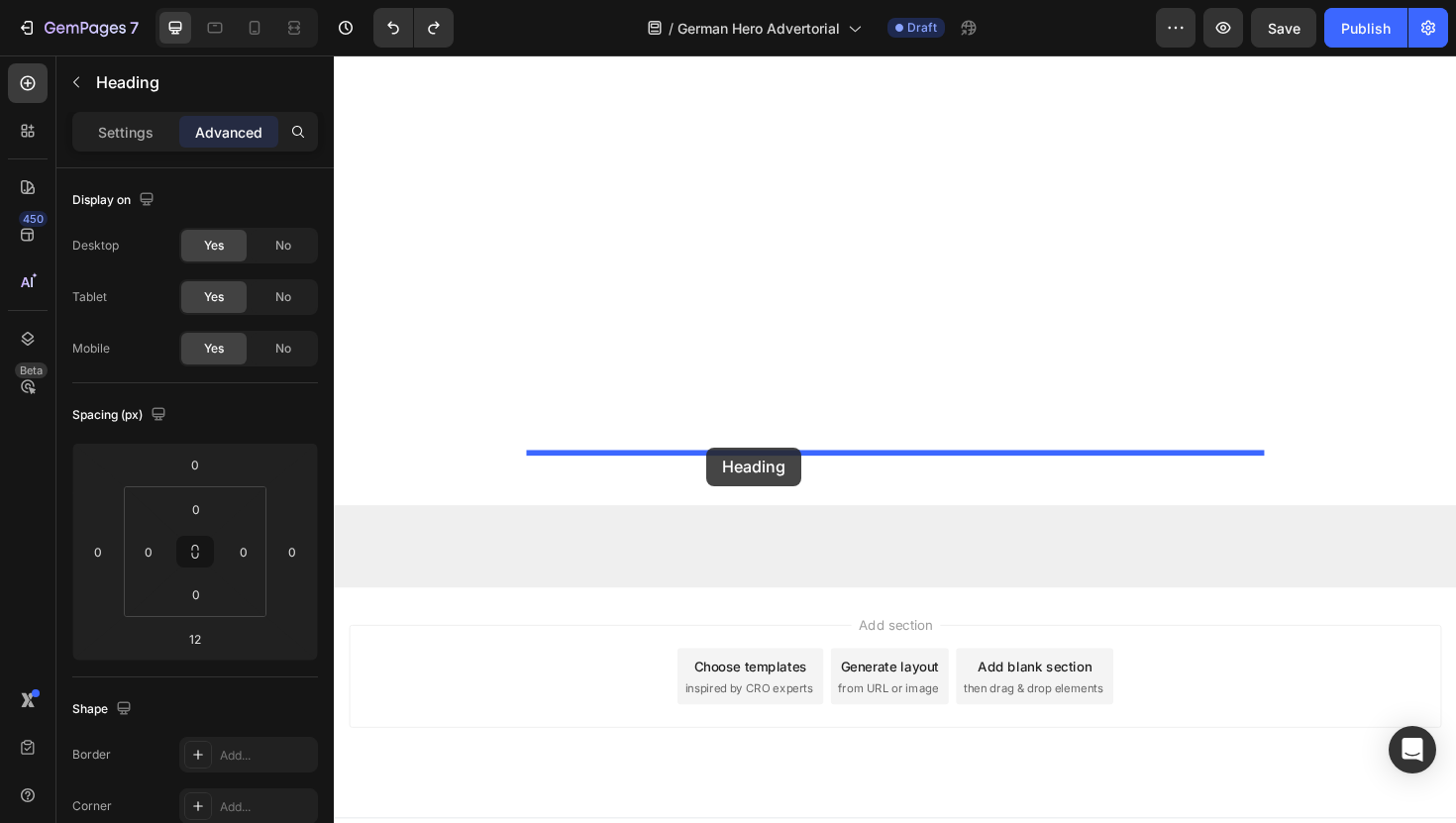 drag, startPoint x: 606, startPoint y: 349, endPoint x: 728, endPoint y: 470, distance: 171.8284 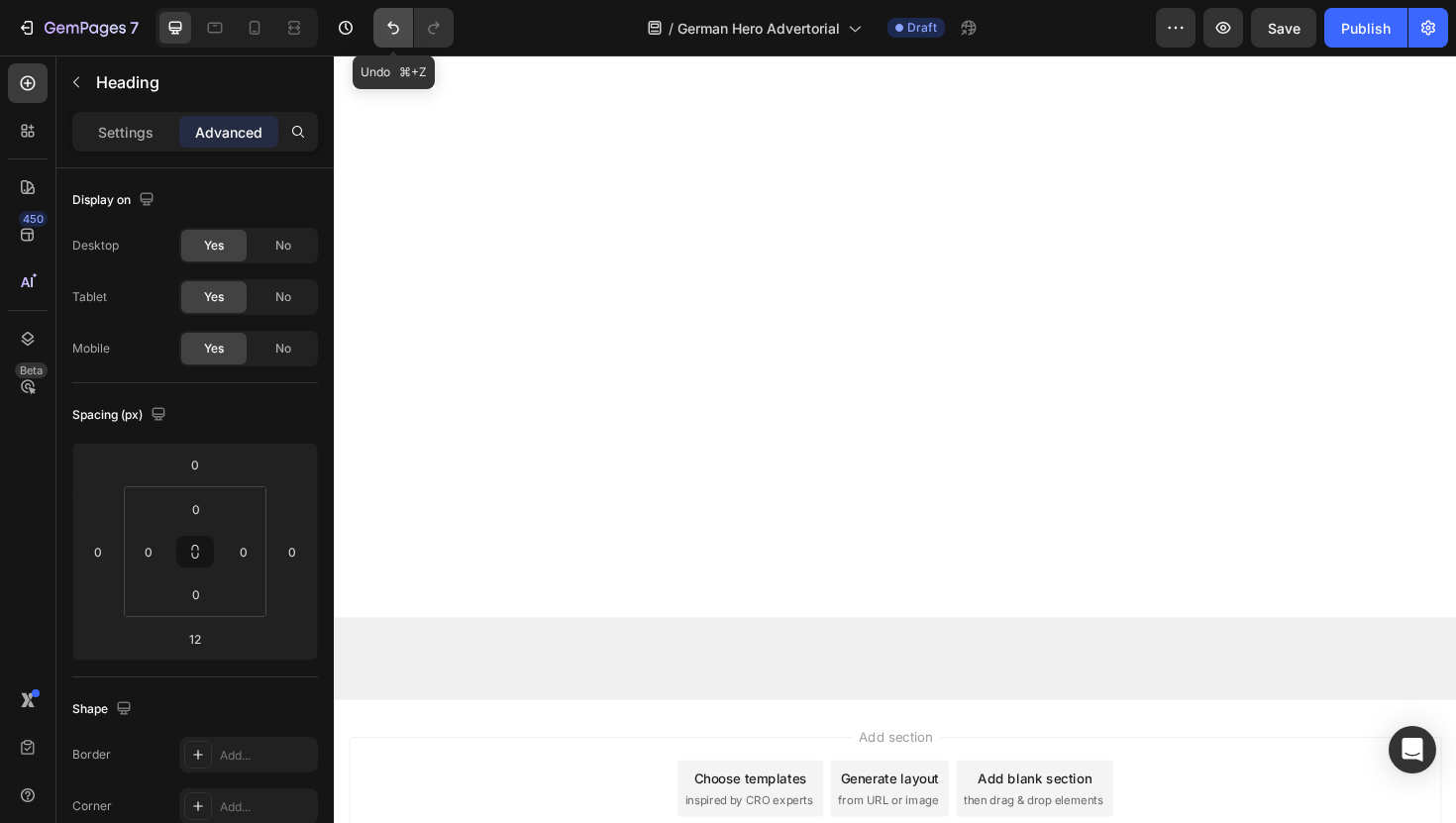click 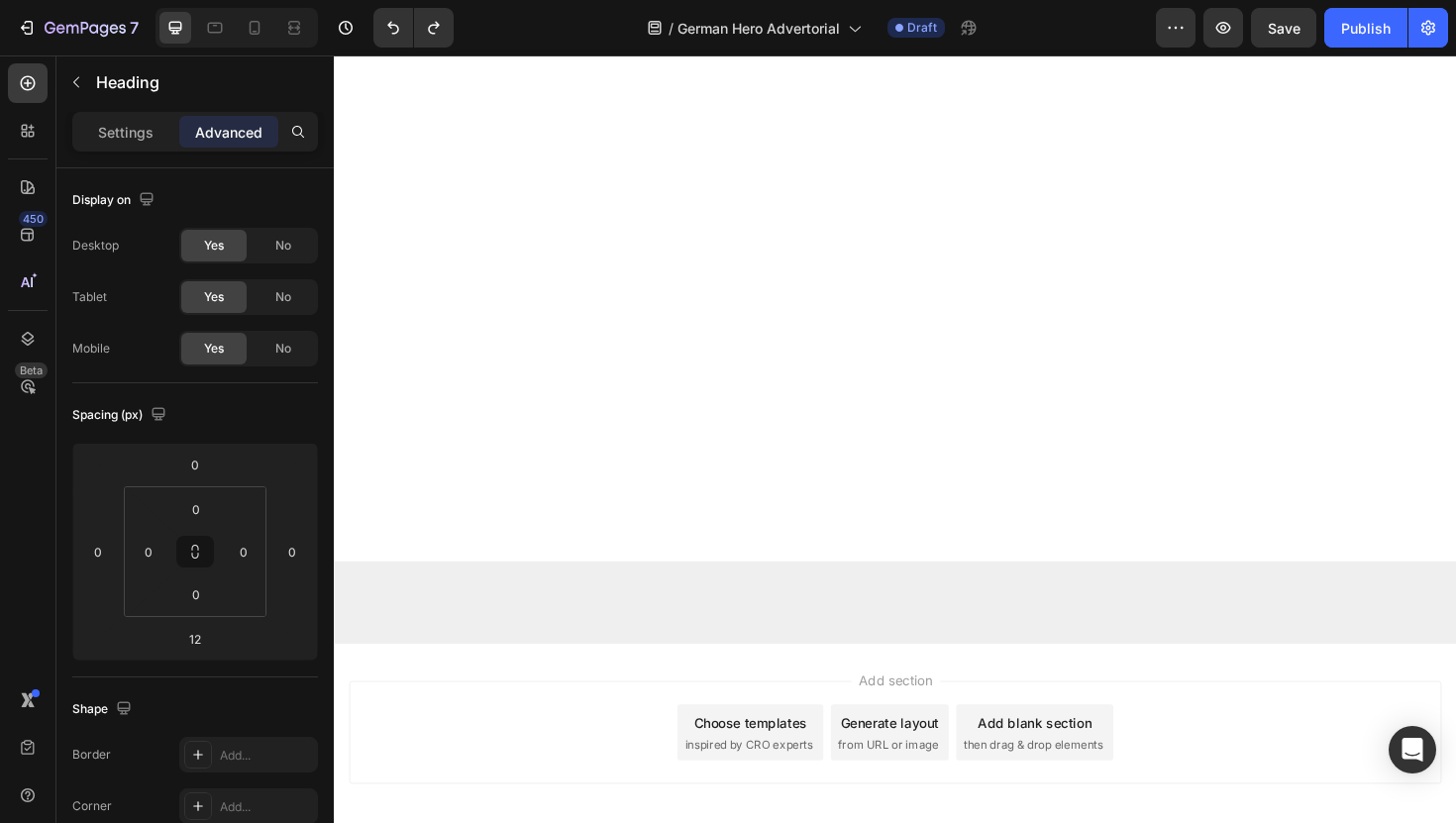 click on "Drop element here" at bounding box center [944, -3610] 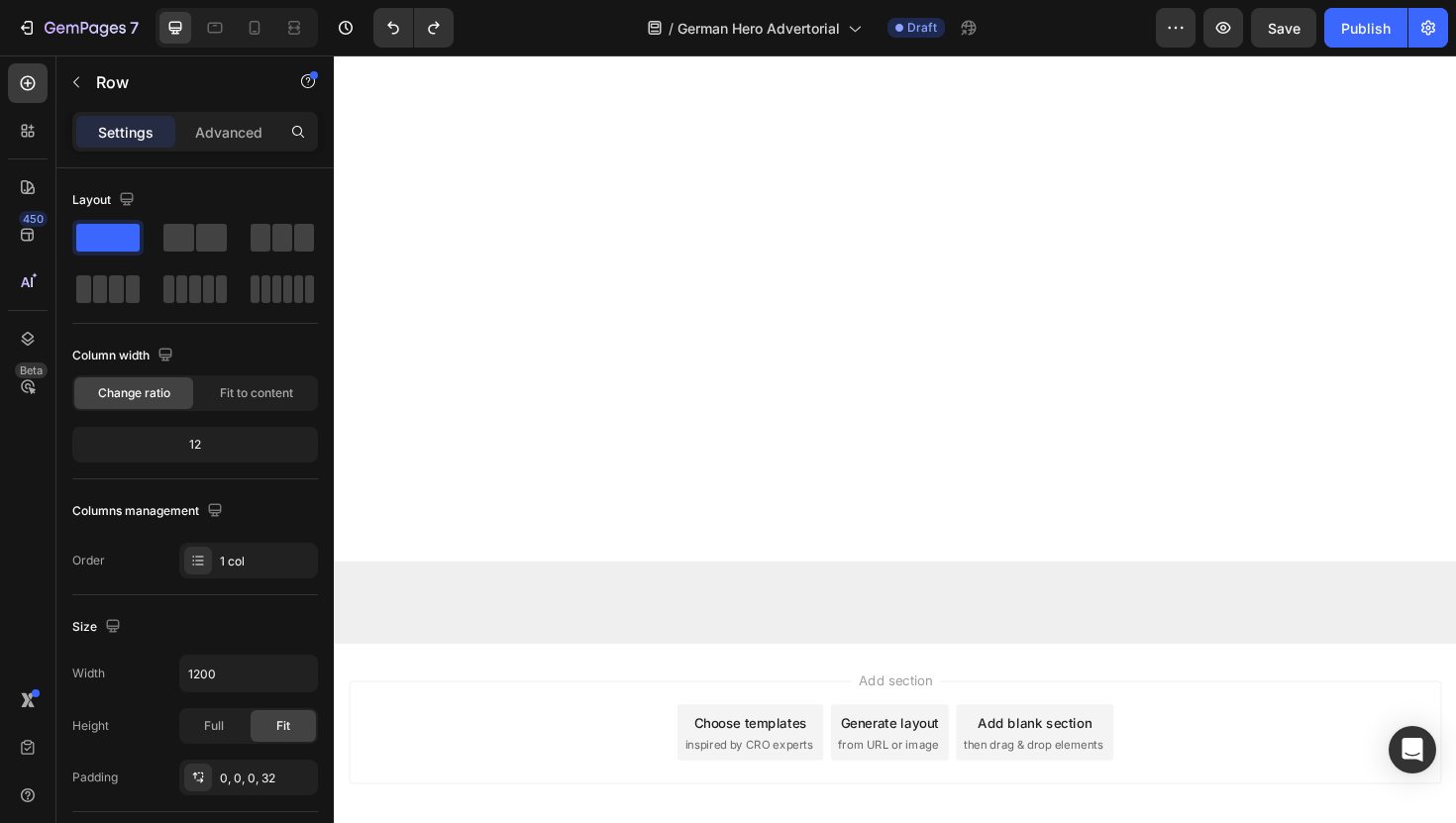 click 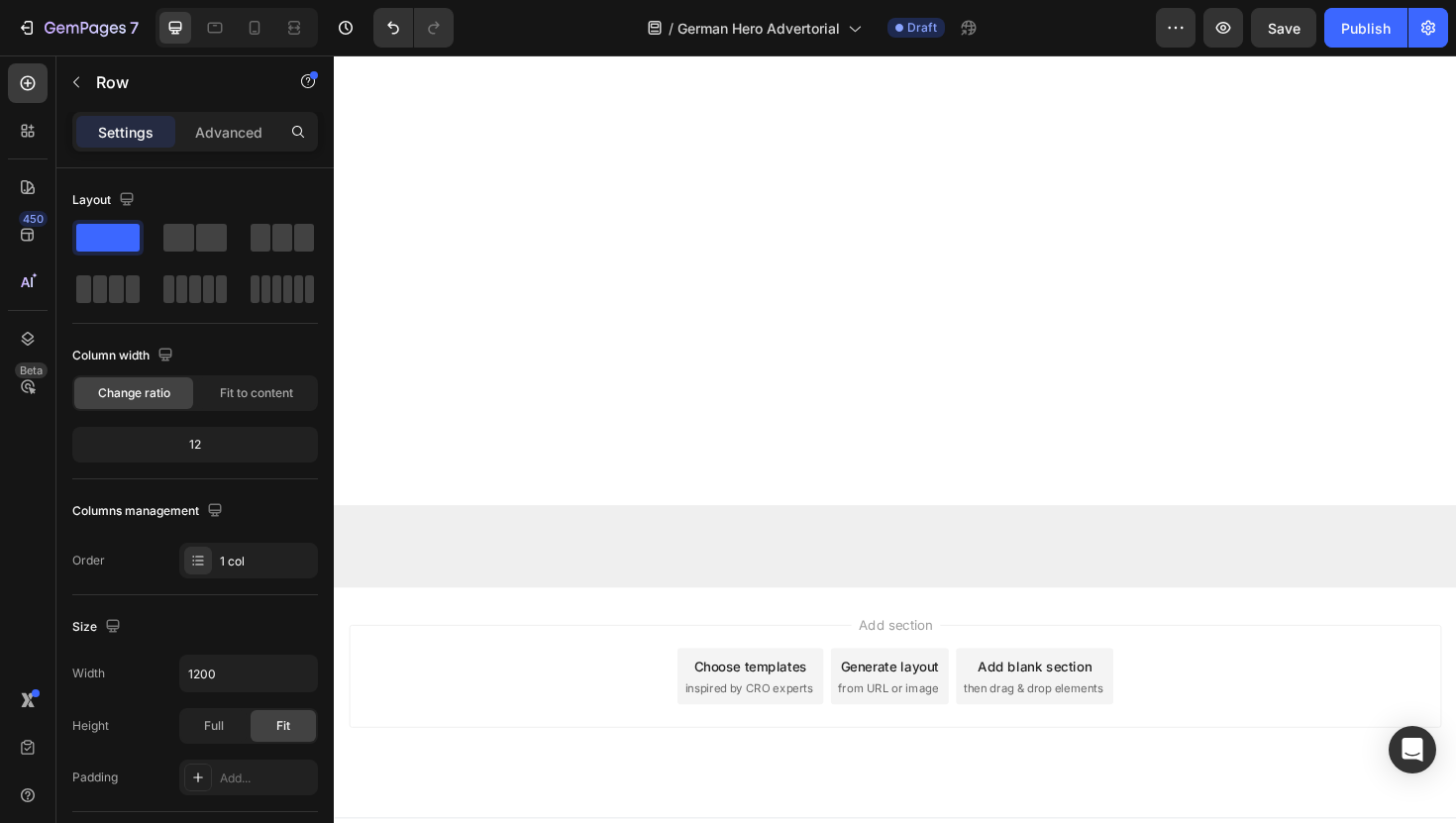 click on "„Ich habe wirklich alles gegen meine Schuppenflechte auf der Kopfhaut ausprobiert… aber dann habe ich  dieses natürliche Kopfhaut-Peeling entdeckt – und es hat alles verändert!“ Heading 3. Juni 2025 | Verfasst von [NAME] Text Block Image Der Albtraum, der mein Selbstvertrauen zerstörte Heading Sieben Jahre lang lebte ich mit Schuppenflechte auf der Kopfhaut – und fühlte mich wie eine Gefangene in meinem eigenen Körper. Der ständige Juckreiz war unerträglich. Ich kratzte mich so sehr, dass meine Kopfhaut blutete – überall auf meinen Schultern lagen weiße Schuppen, als hätte es geschneit. Dunkle Kleidung? Habe ich komplett aus meinem Kleiderschrank verbannt – sie hätte den peinlichen Beweis meiner Krankheit nur sichtbar gemacht.   Ich habe alles ausprobiert, was mir die Ärzte verschrieben haben: Jeder neue Fehlschlag fühlte sich an, als würde sich eine weitere Tür vor mir schließen. Das Schlimmste? Text Block Image Heading mit Image" at bounding box center (928, -6718) 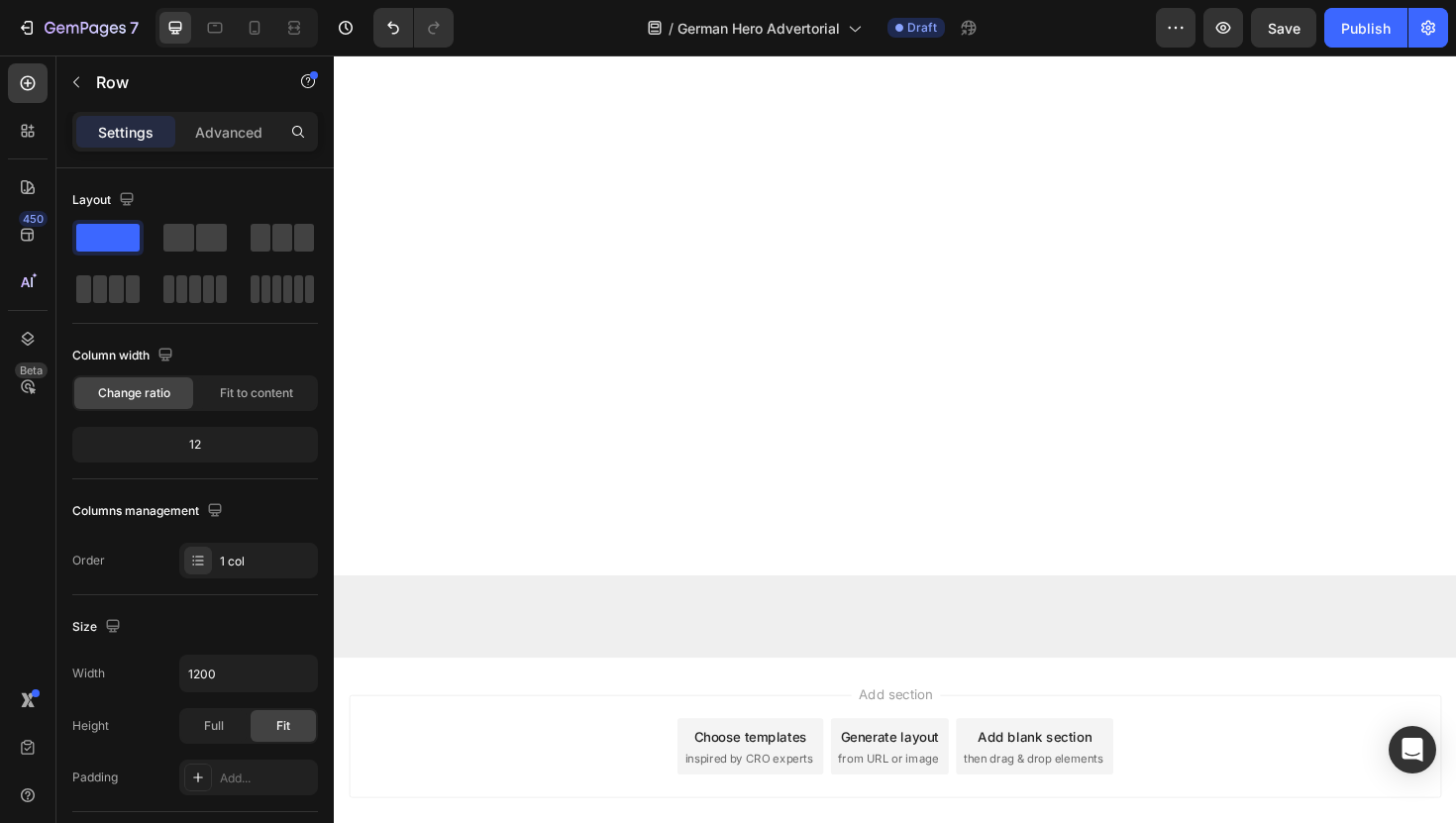 drag, startPoint x: 921, startPoint y: 473, endPoint x: 917, endPoint y: 547, distance: 74.10803 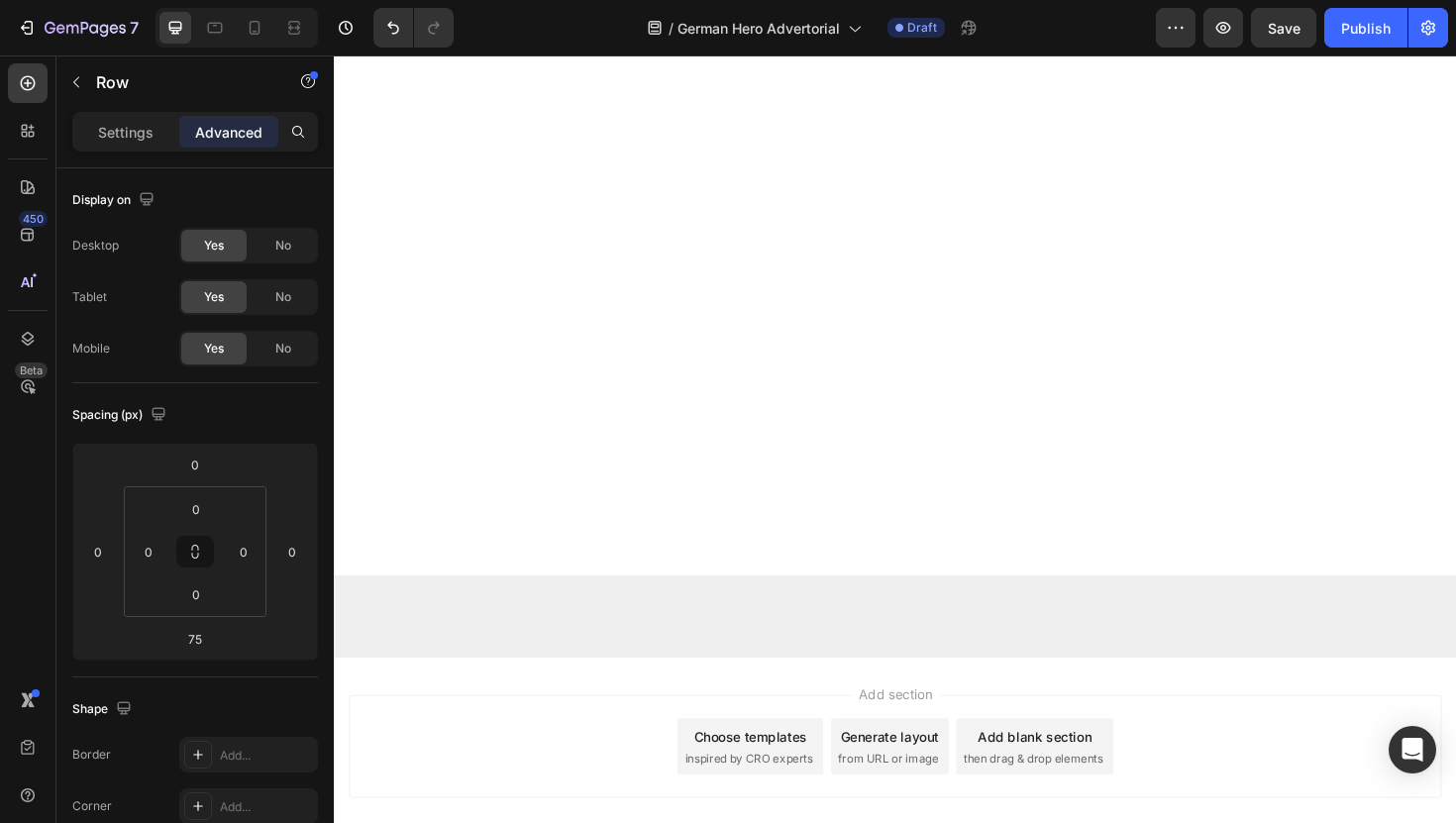 click on "75" at bounding box center [928, -3603] 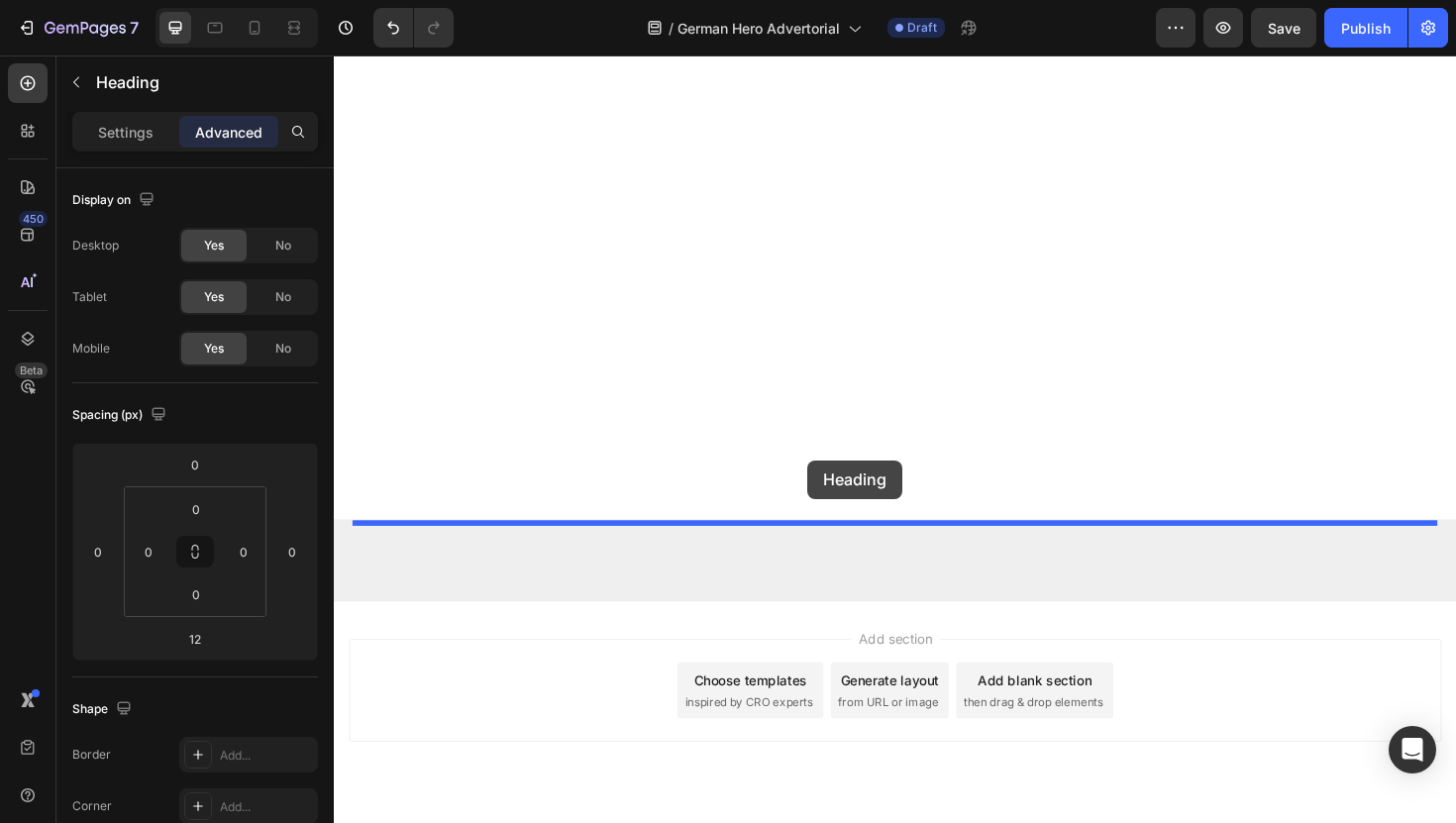 drag, startPoint x: 771, startPoint y: 657, endPoint x: 835, endPoint y: 484, distance: 184.45867 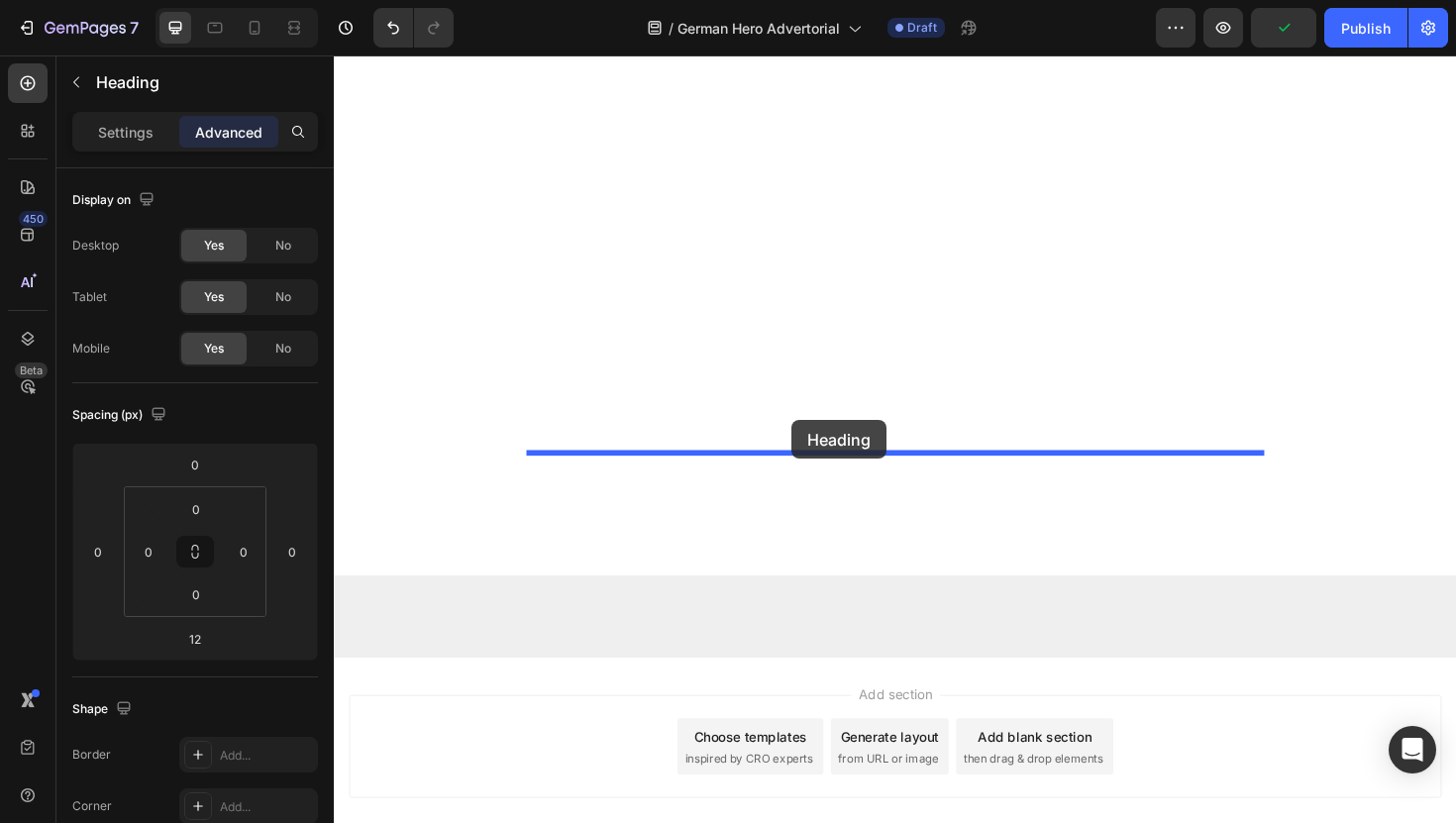 drag, startPoint x: 797, startPoint y: 598, endPoint x: 818, endPoint y: 442, distance: 157.40712 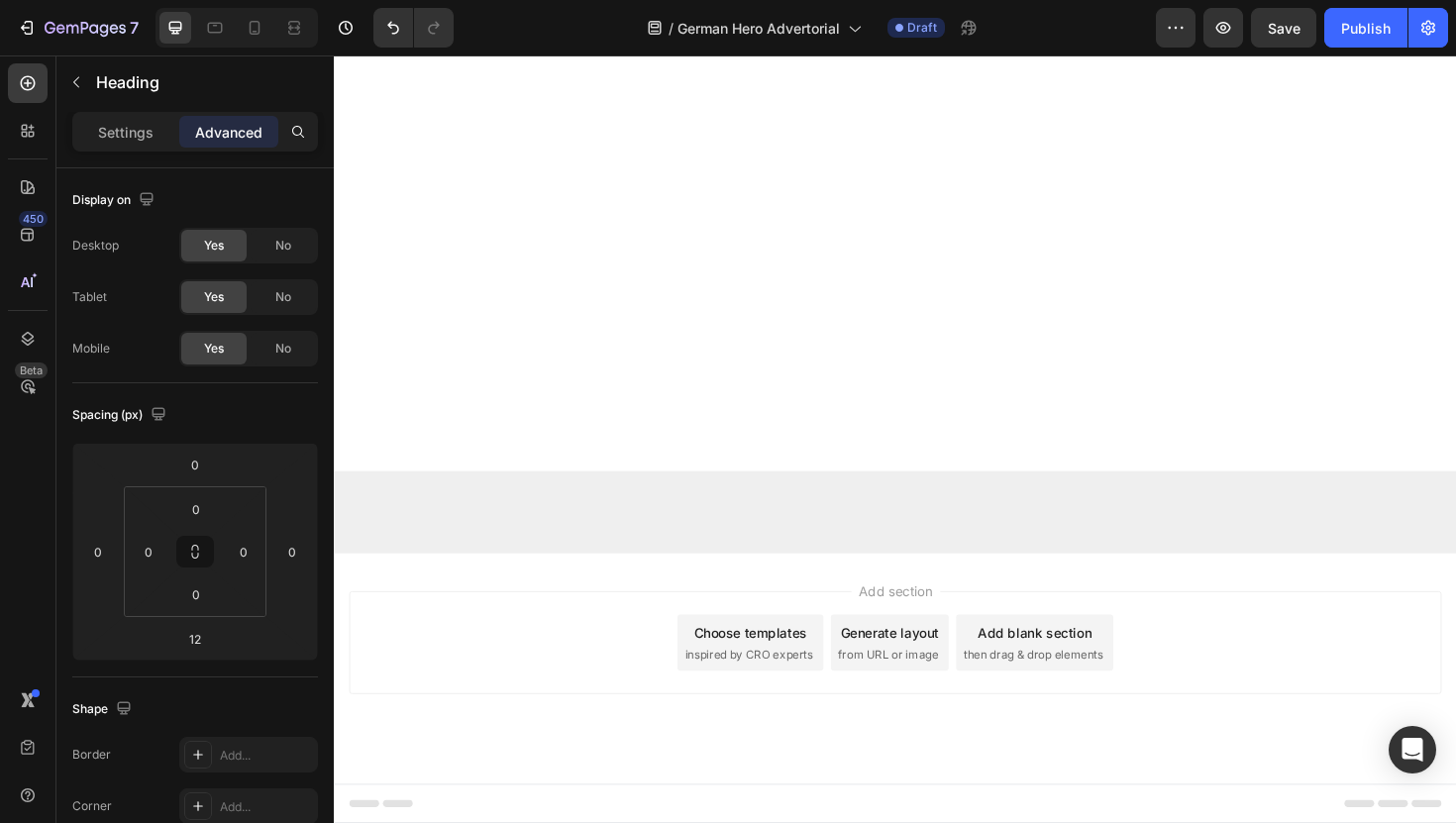 scroll, scrollTop: 10330, scrollLeft: 0, axis: vertical 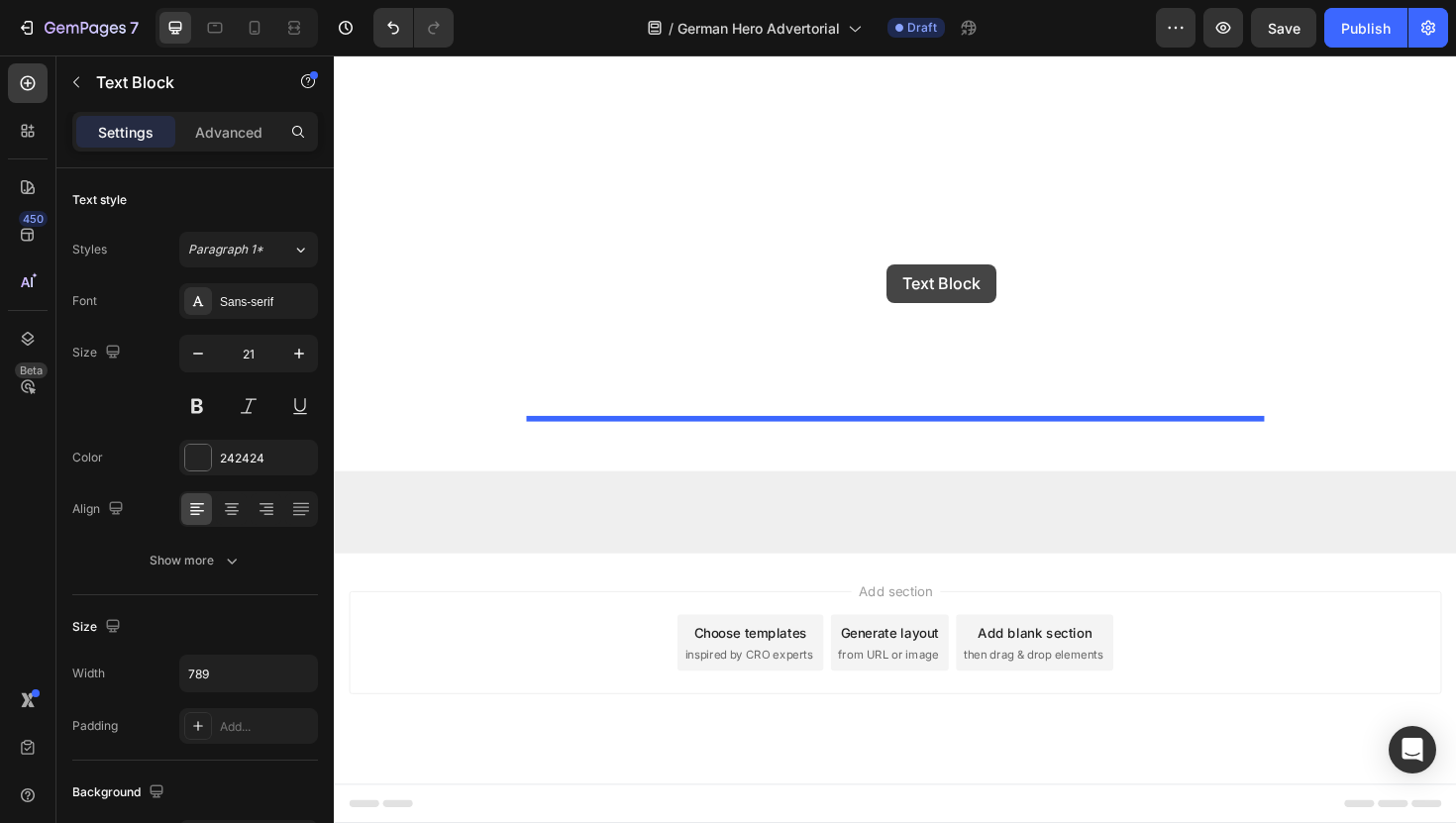 drag, startPoint x: 777, startPoint y: 705, endPoint x: 919, endPoint y: 280, distance: 448.09486 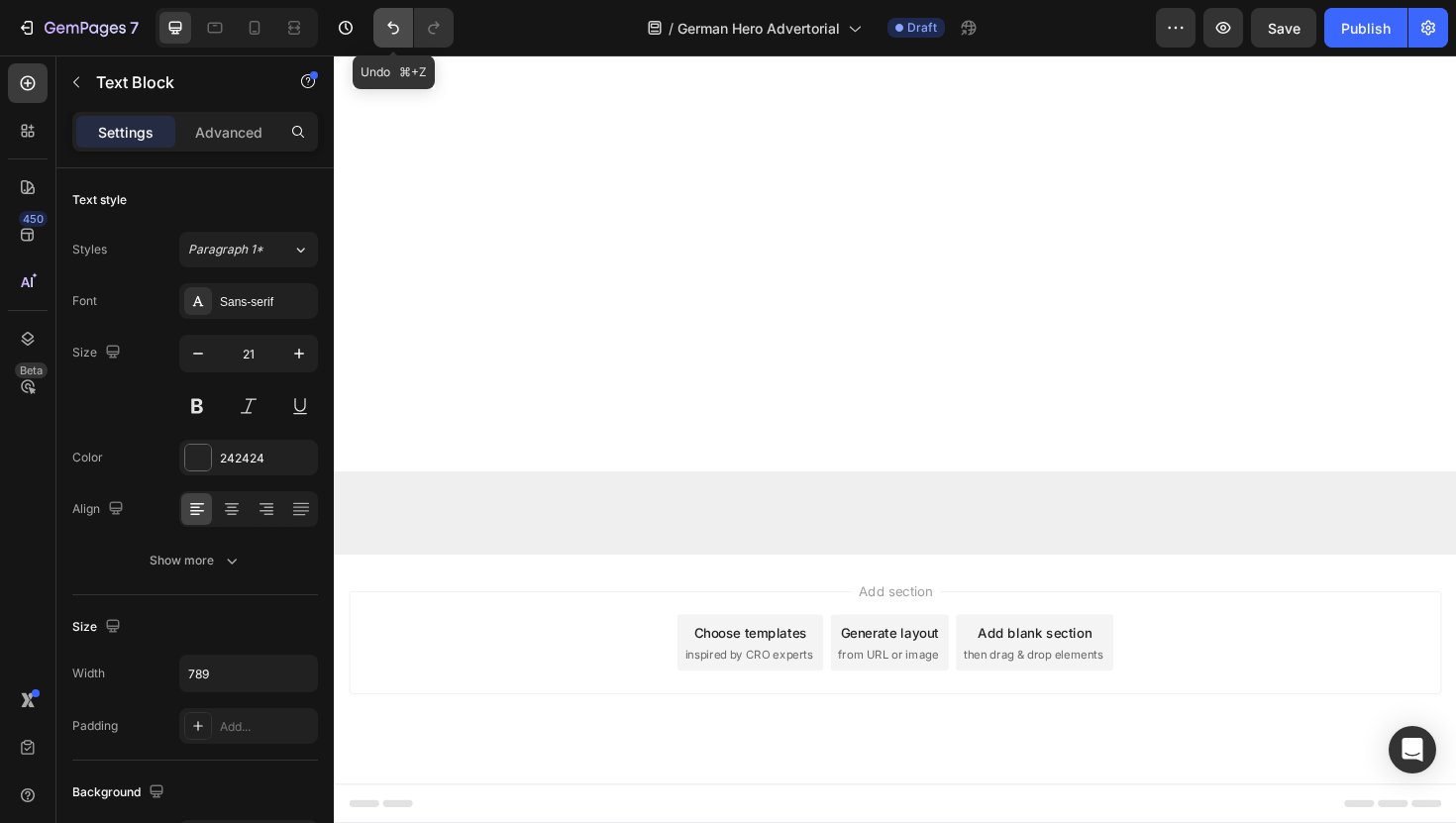 click 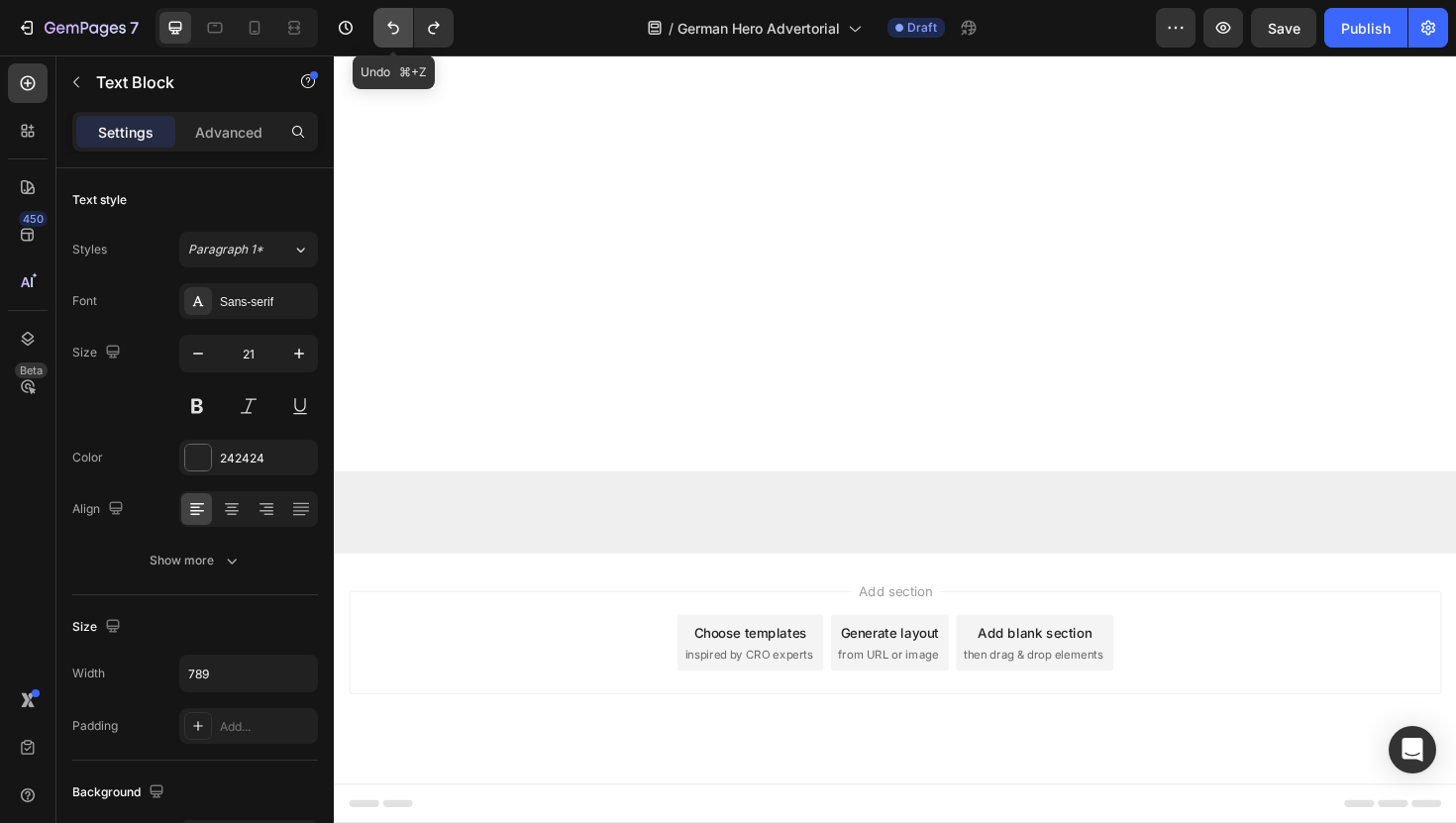 click 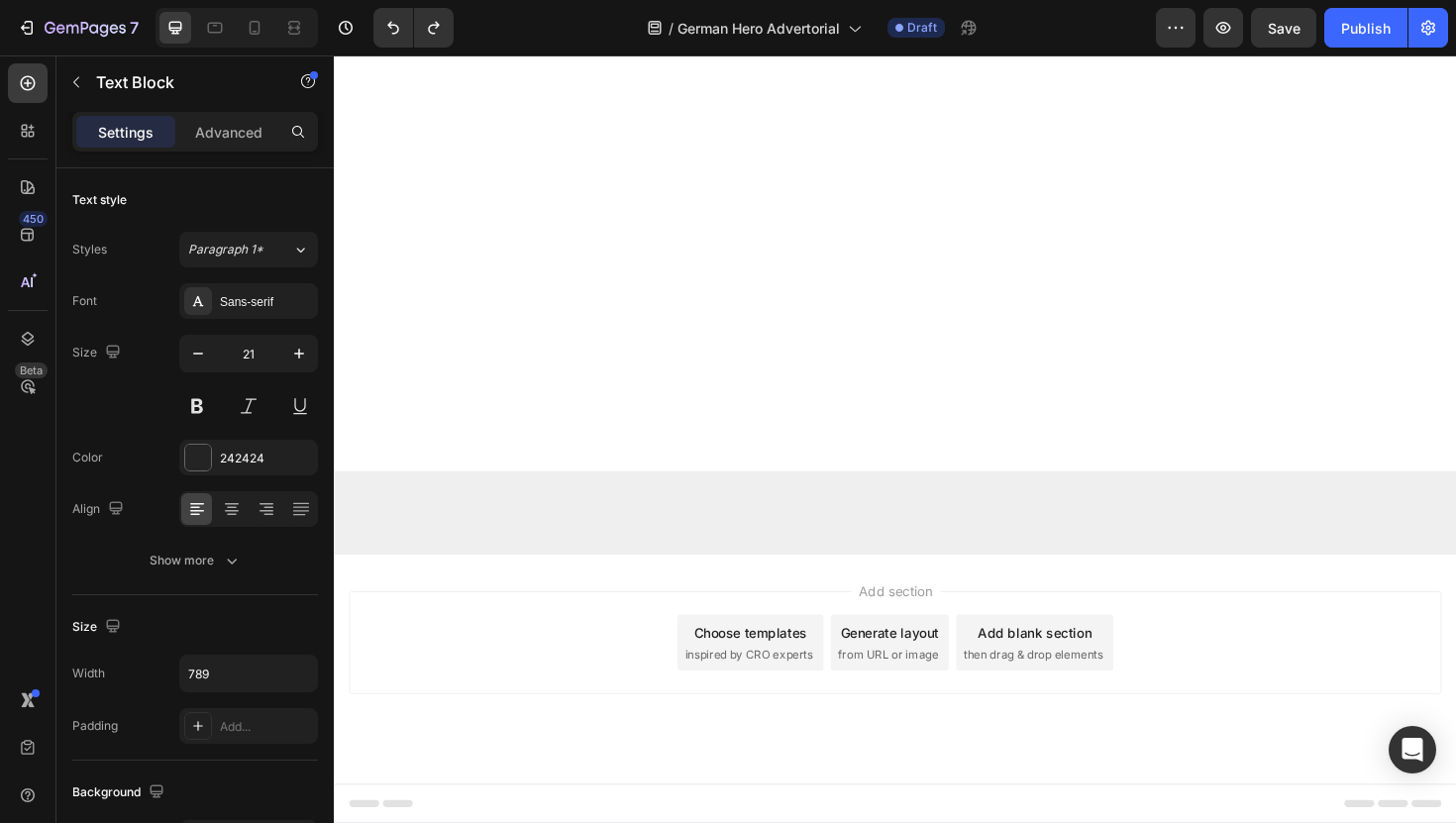 scroll, scrollTop: 10211, scrollLeft: 0, axis: vertical 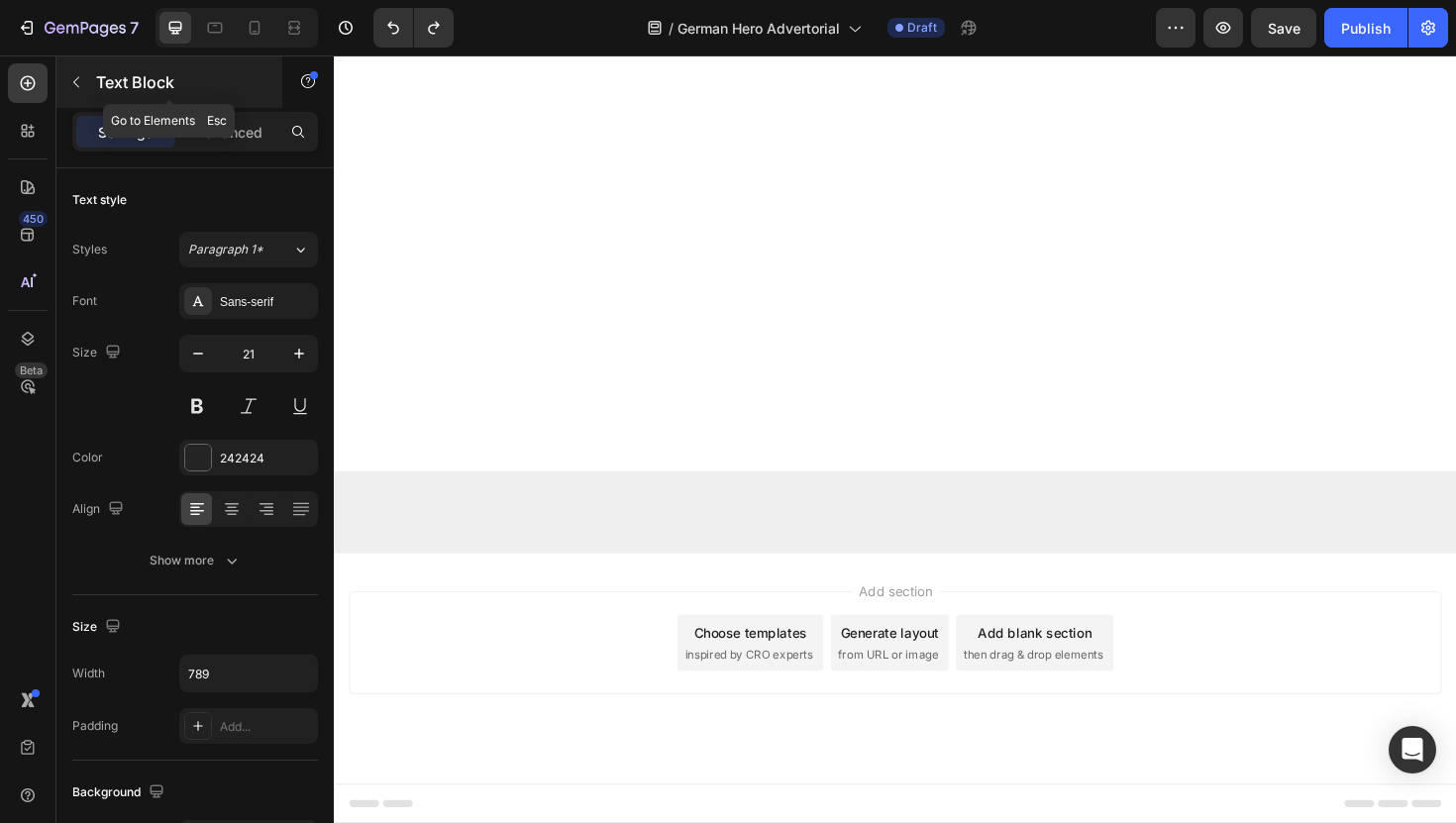 click at bounding box center [76, 82] 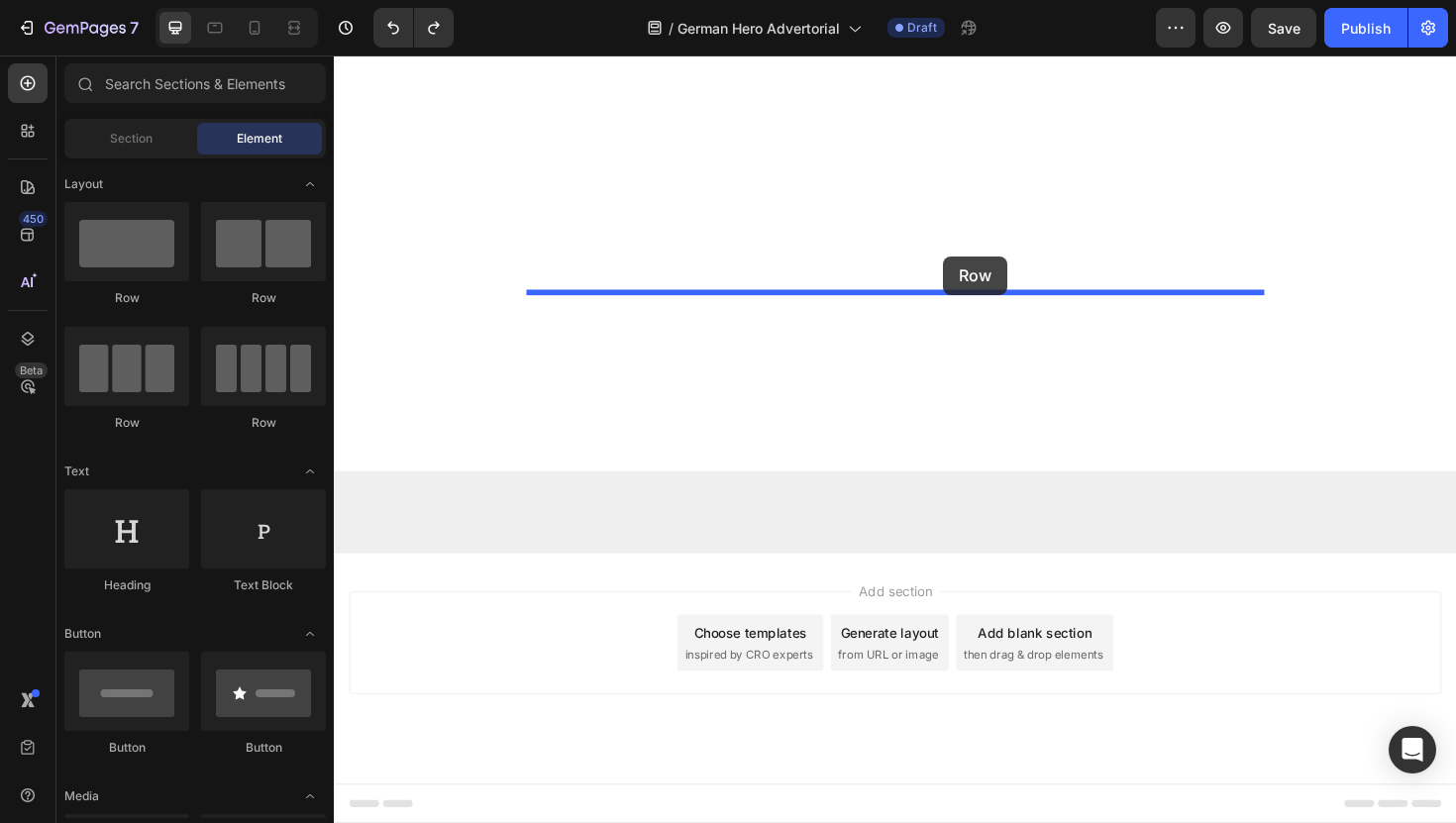 drag, startPoint x: 472, startPoint y: 311, endPoint x: 979, endPoint y: 268, distance: 508.82 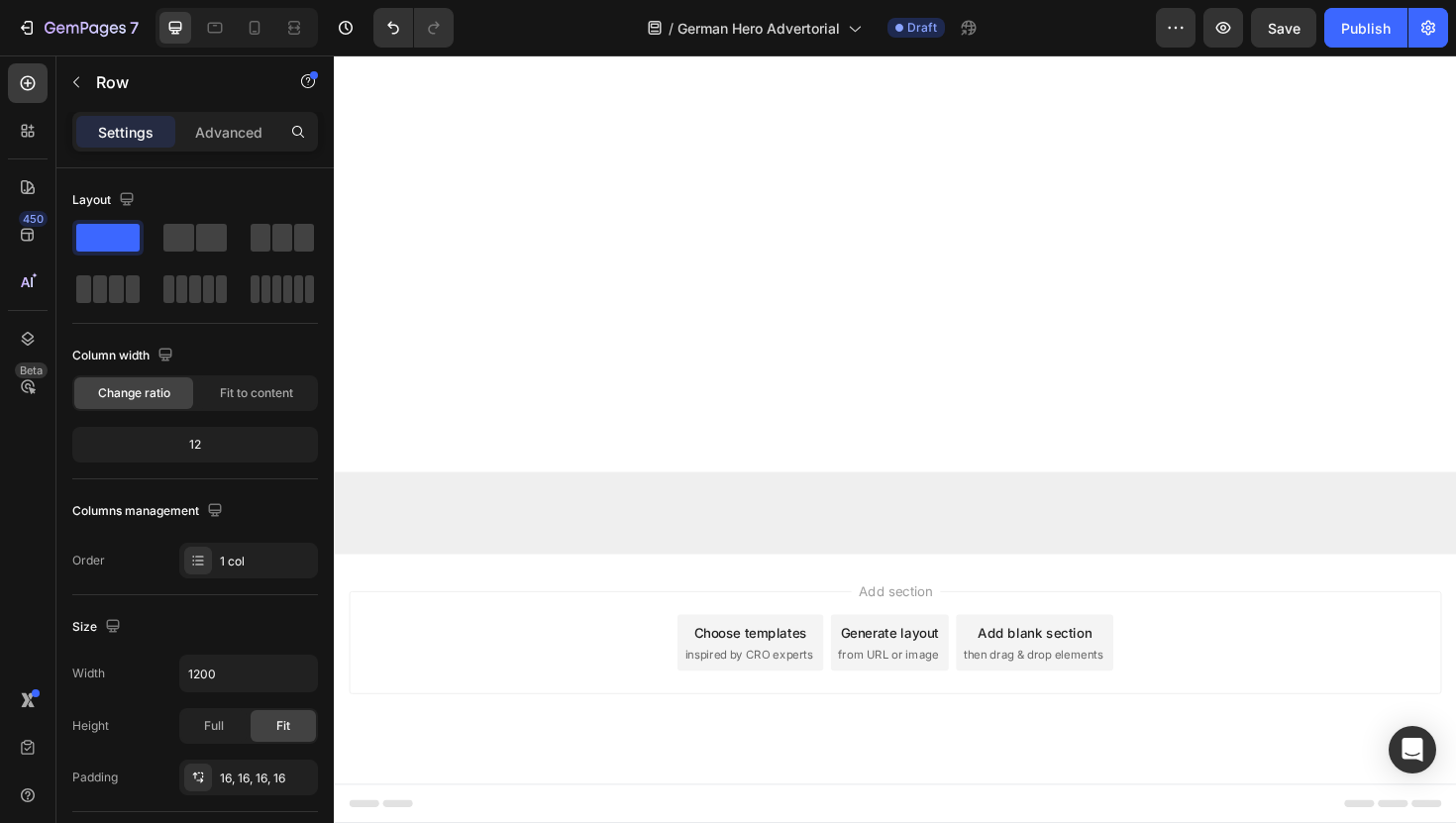 scroll, scrollTop: 10332, scrollLeft: 0, axis: vertical 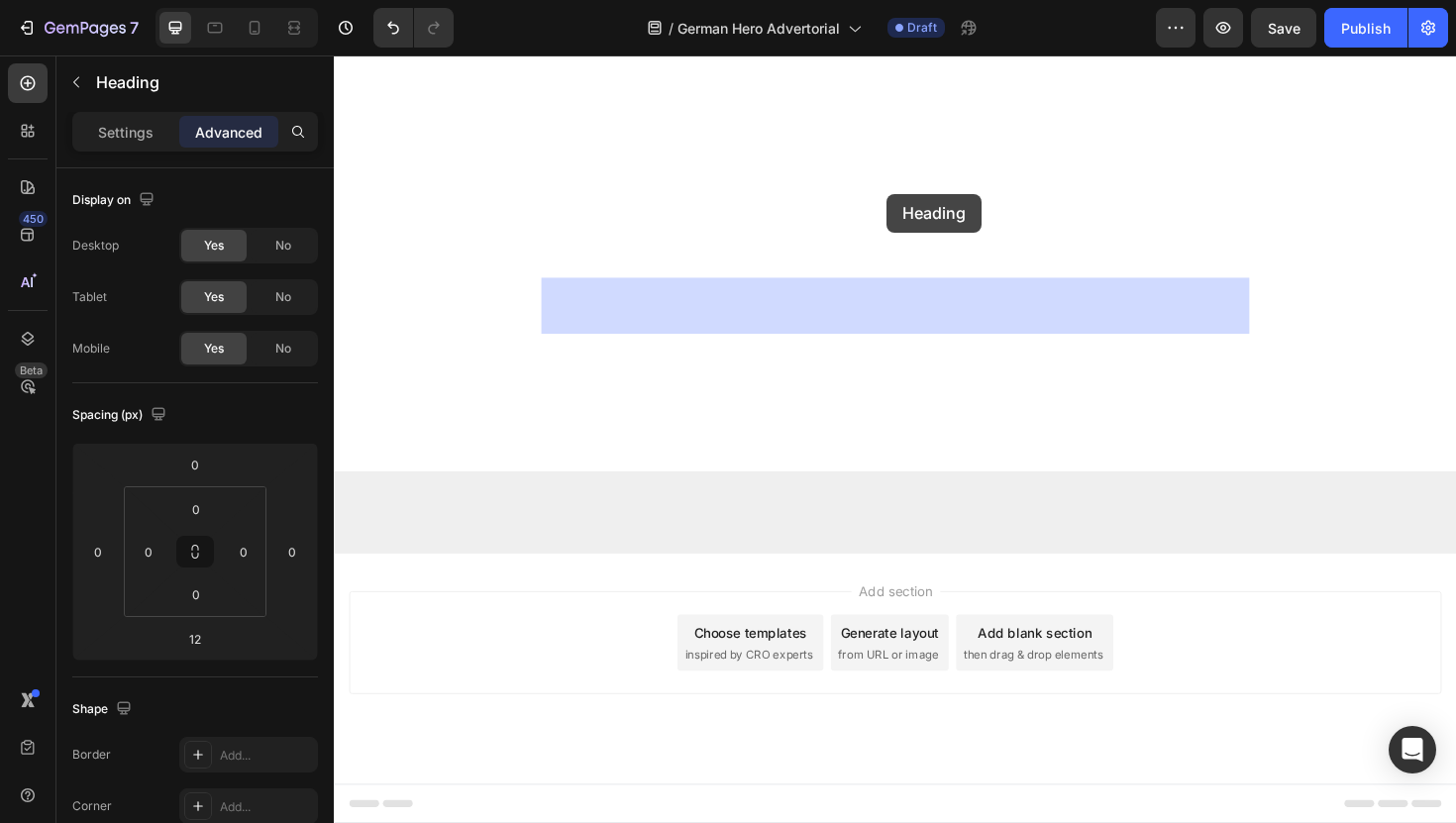 drag, startPoint x: 770, startPoint y: 451, endPoint x: 916, endPoint y: 202, distance: 288.6468 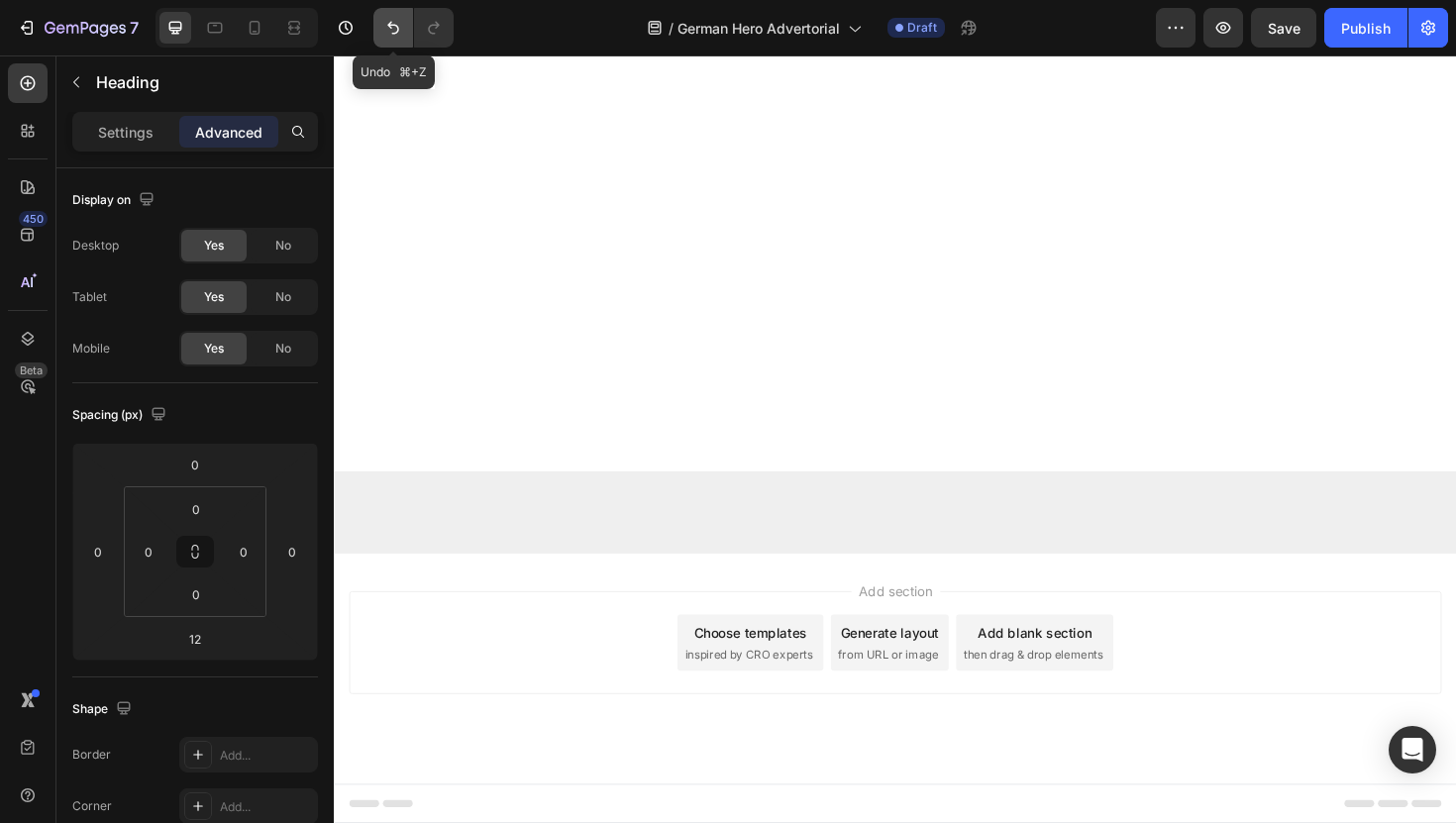 click 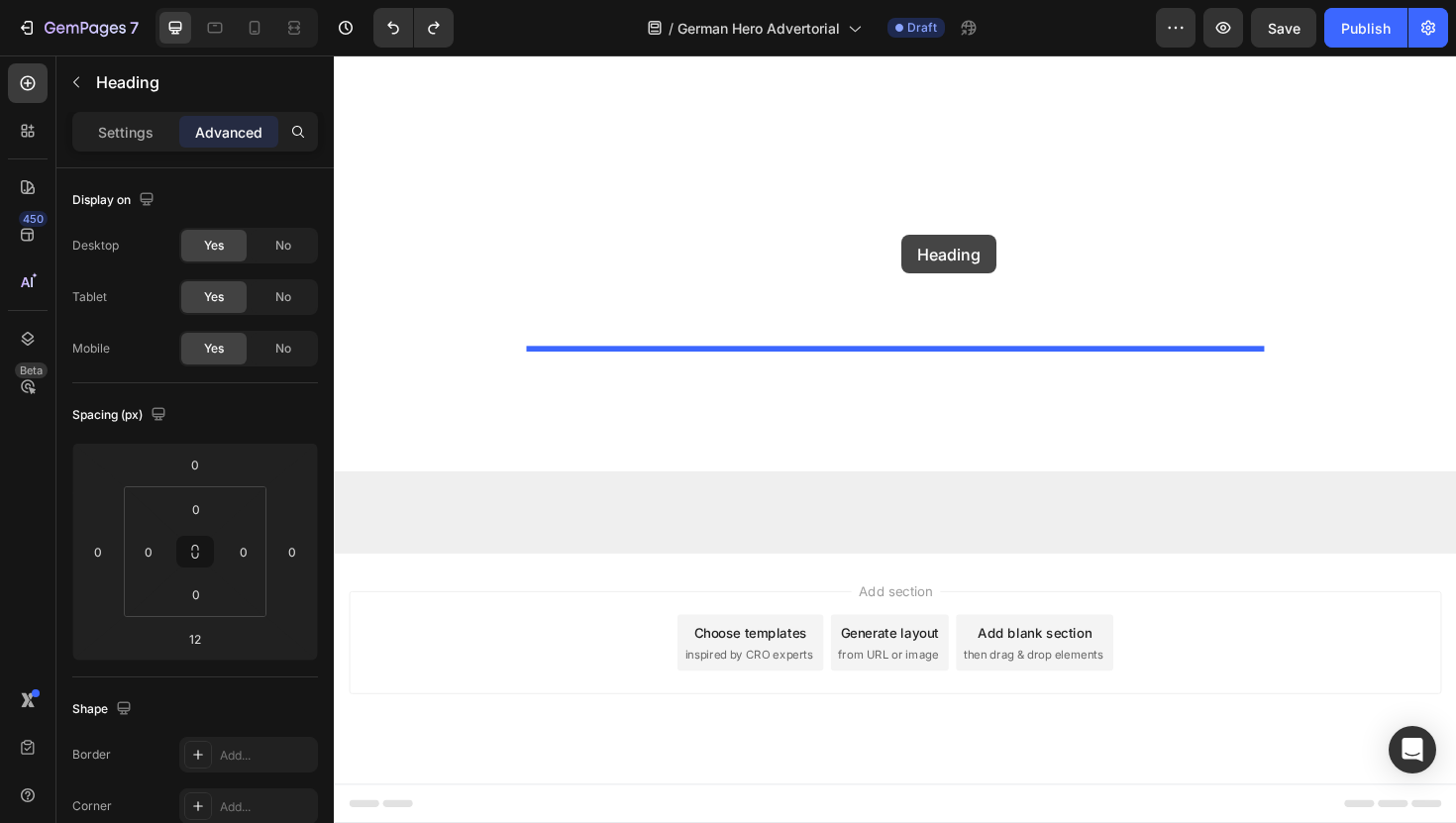 drag, startPoint x: 734, startPoint y: 378, endPoint x: 935, endPoint y: 246, distance: 240.46829 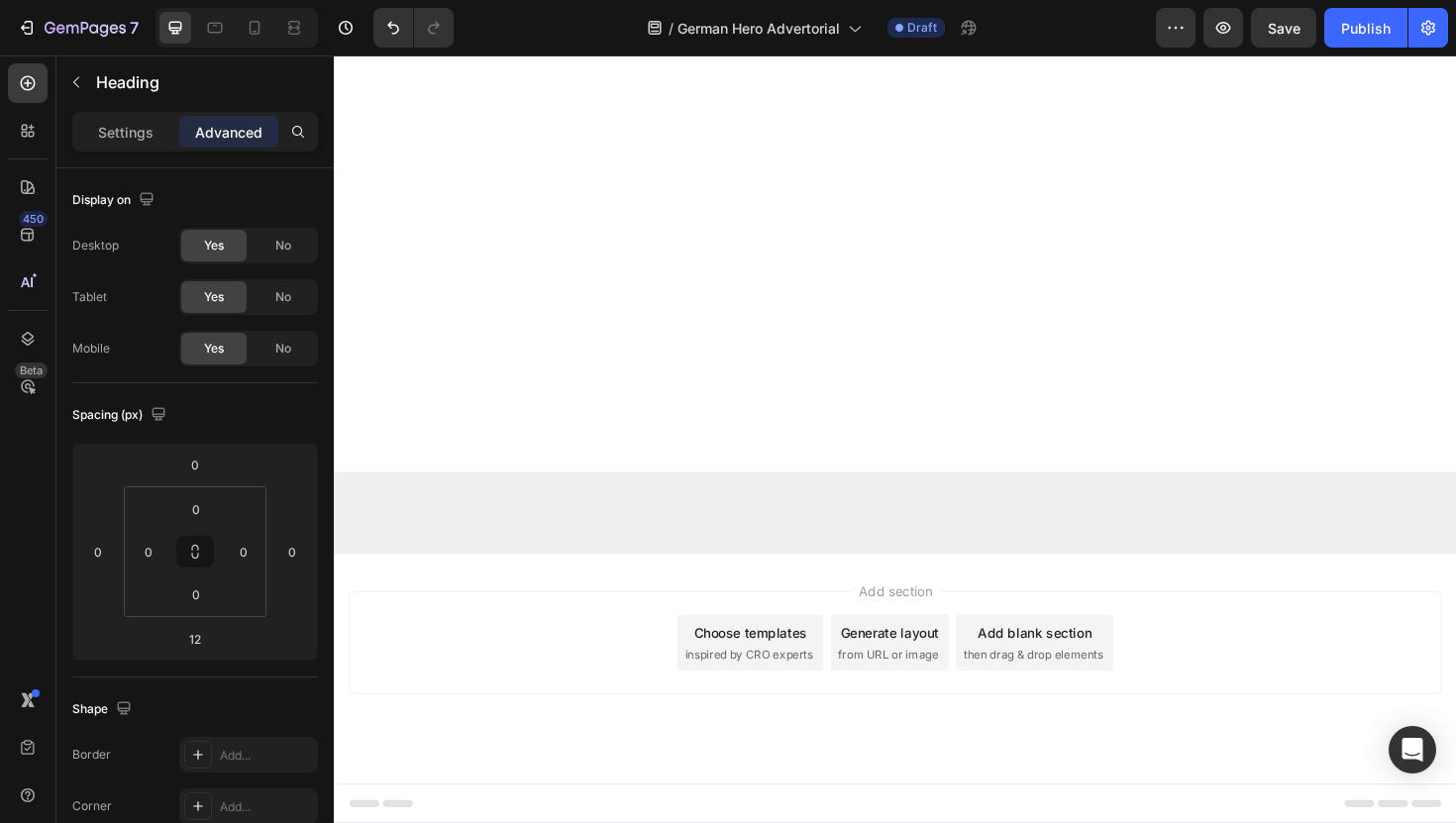 scroll, scrollTop: 10401, scrollLeft: 0, axis: vertical 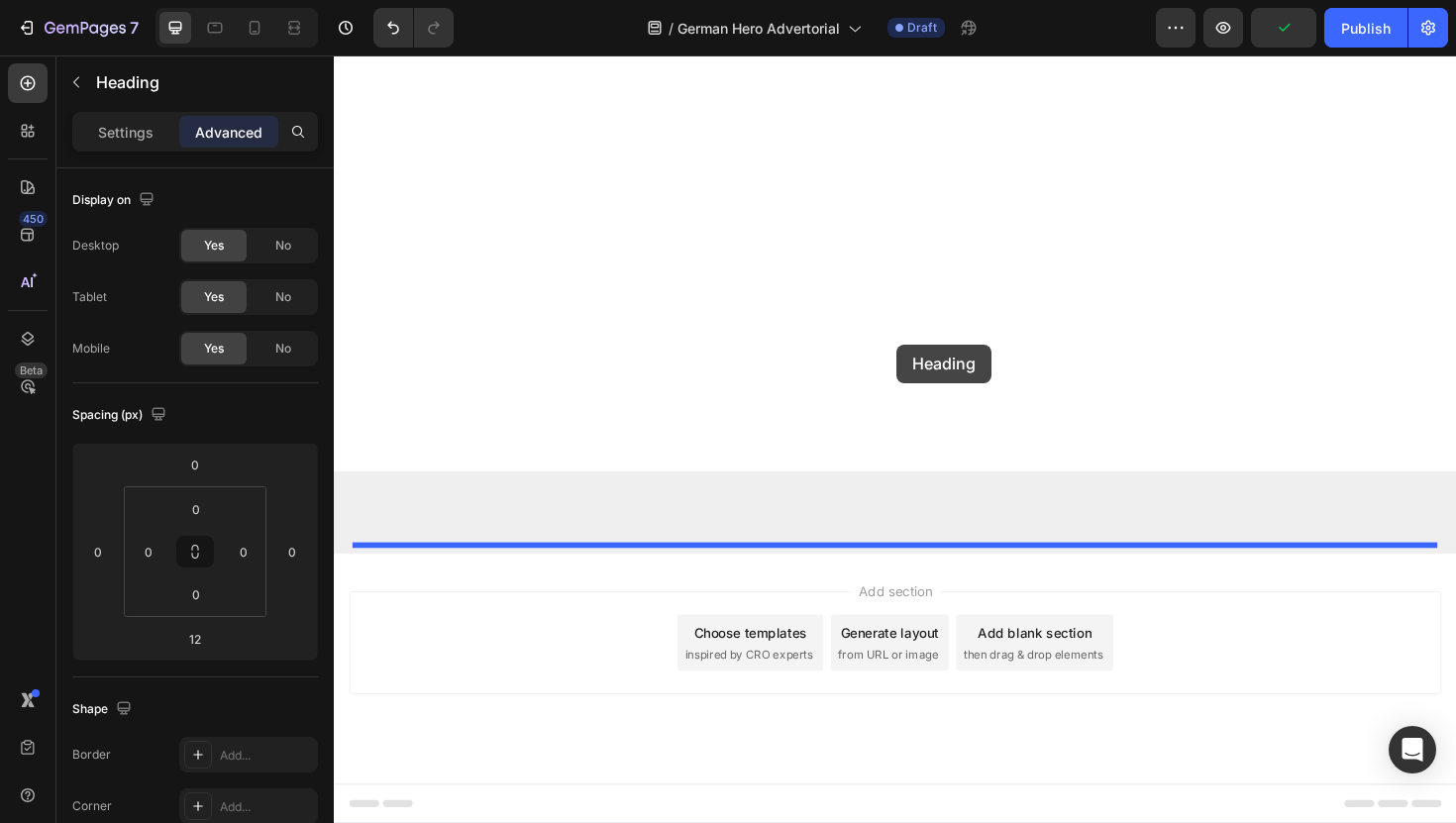 drag, startPoint x: 929, startPoint y: 251, endPoint x: 930, endPoint y: 361, distance: 110.00455 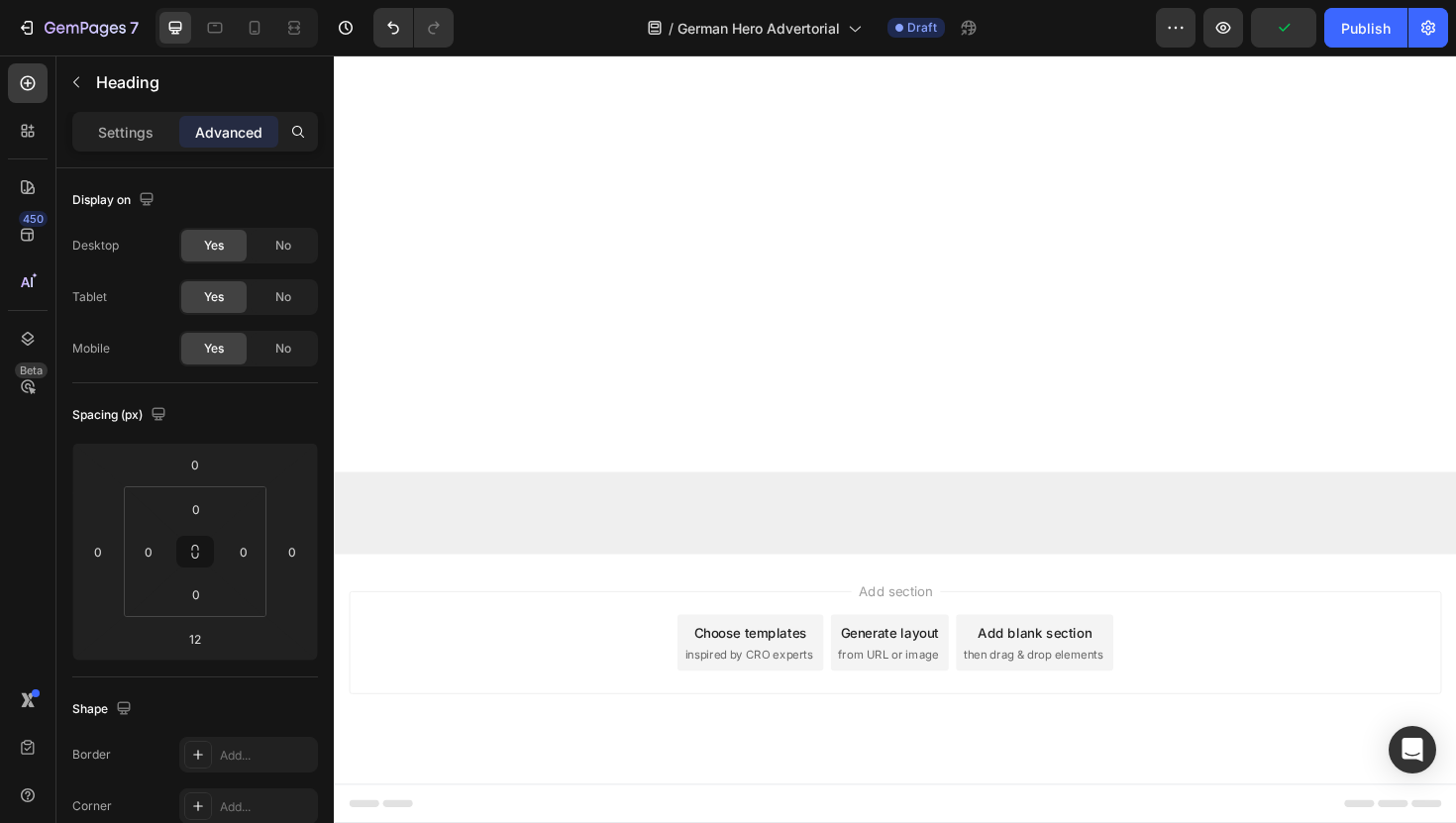click on "Drop element here" at bounding box center (928, -3855) 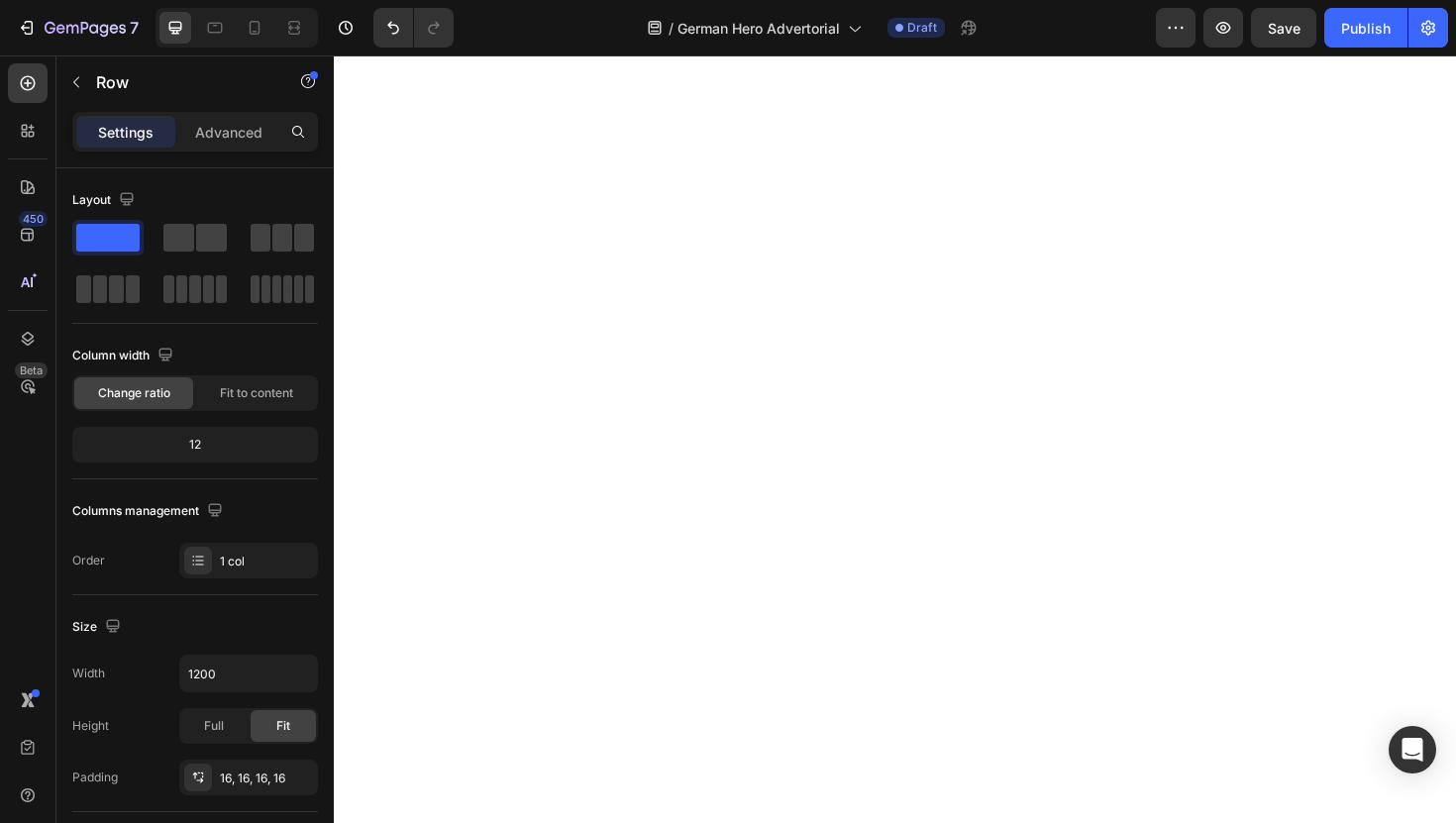 scroll, scrollTop: 10148, scrollLeft: 0, axis: vertical 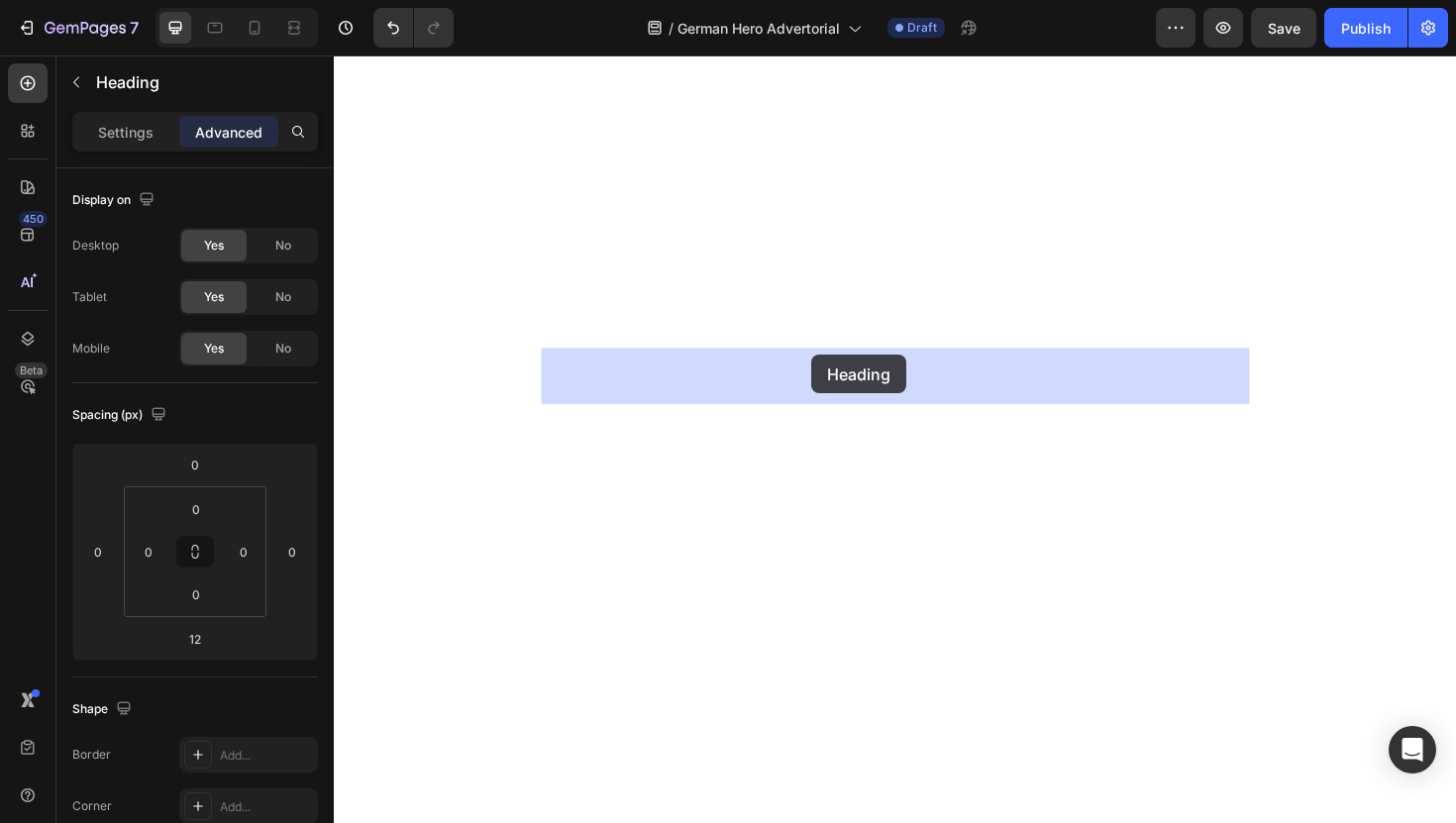 drag, startPoint x: 657, startPoint y: 592, endPoint x: 839, endPoint y: 372, distance: 285.5241 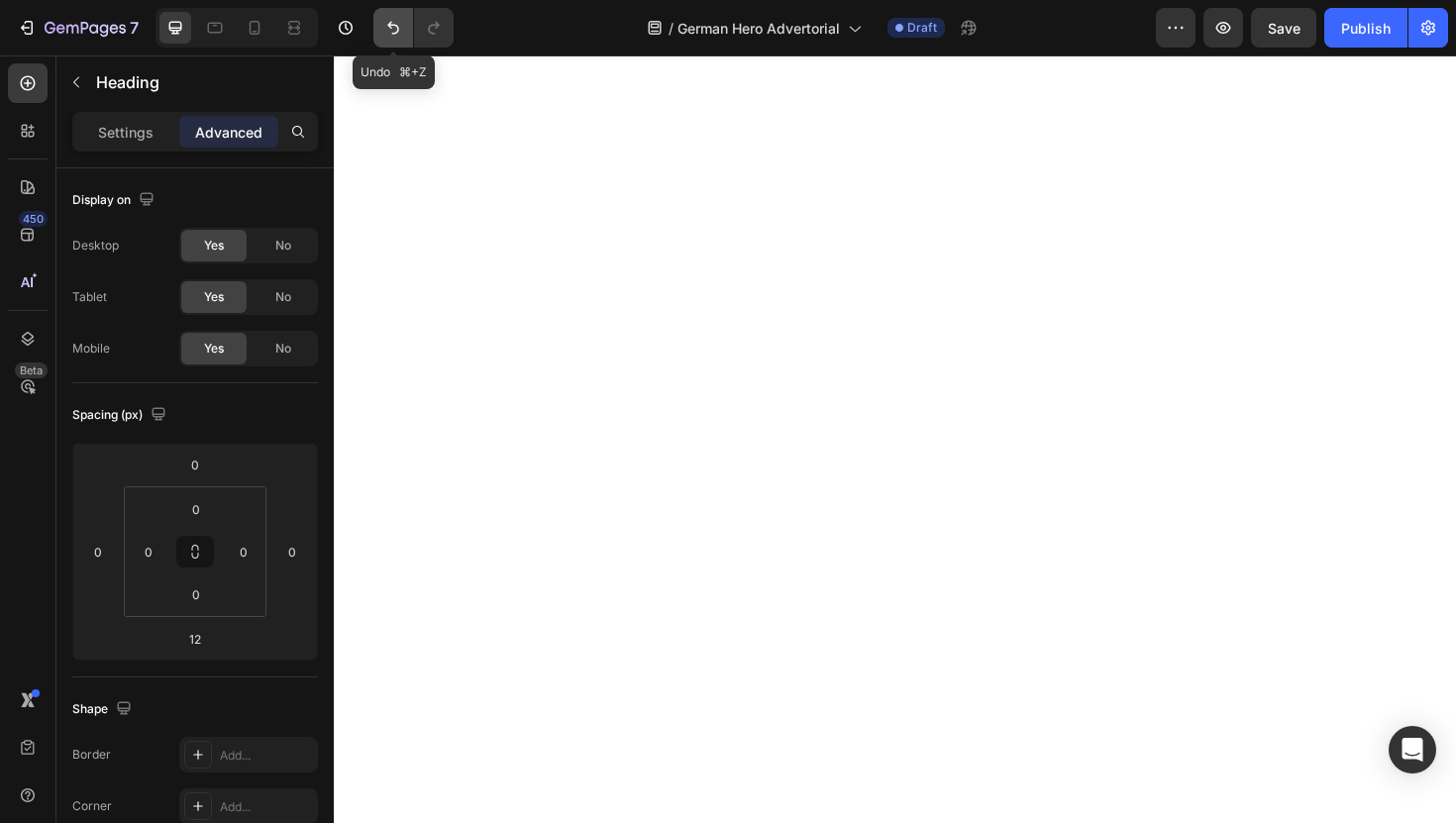 click 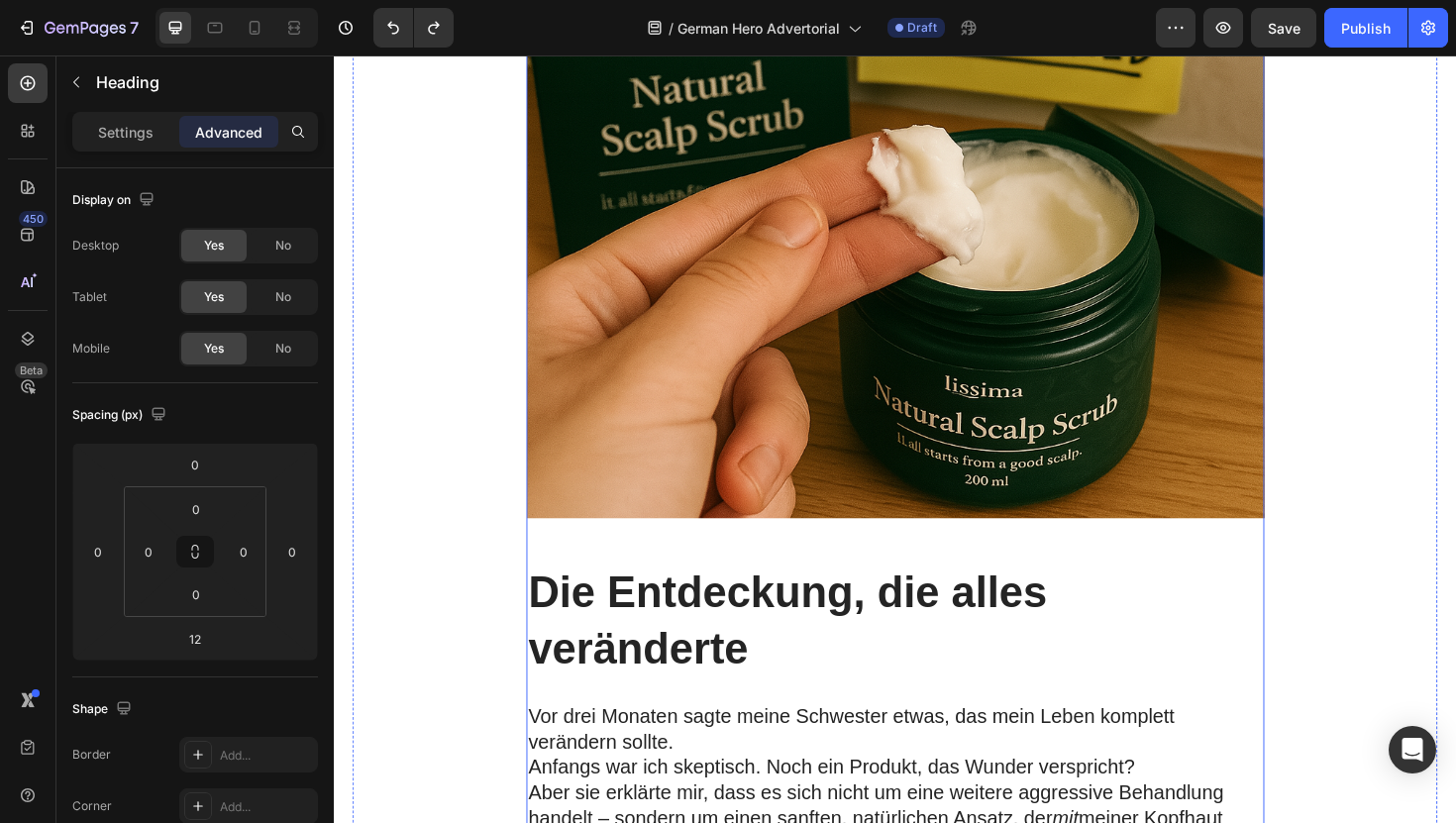scroll, scrollTop: 2230, scrollLeft: 0, axis: vertical 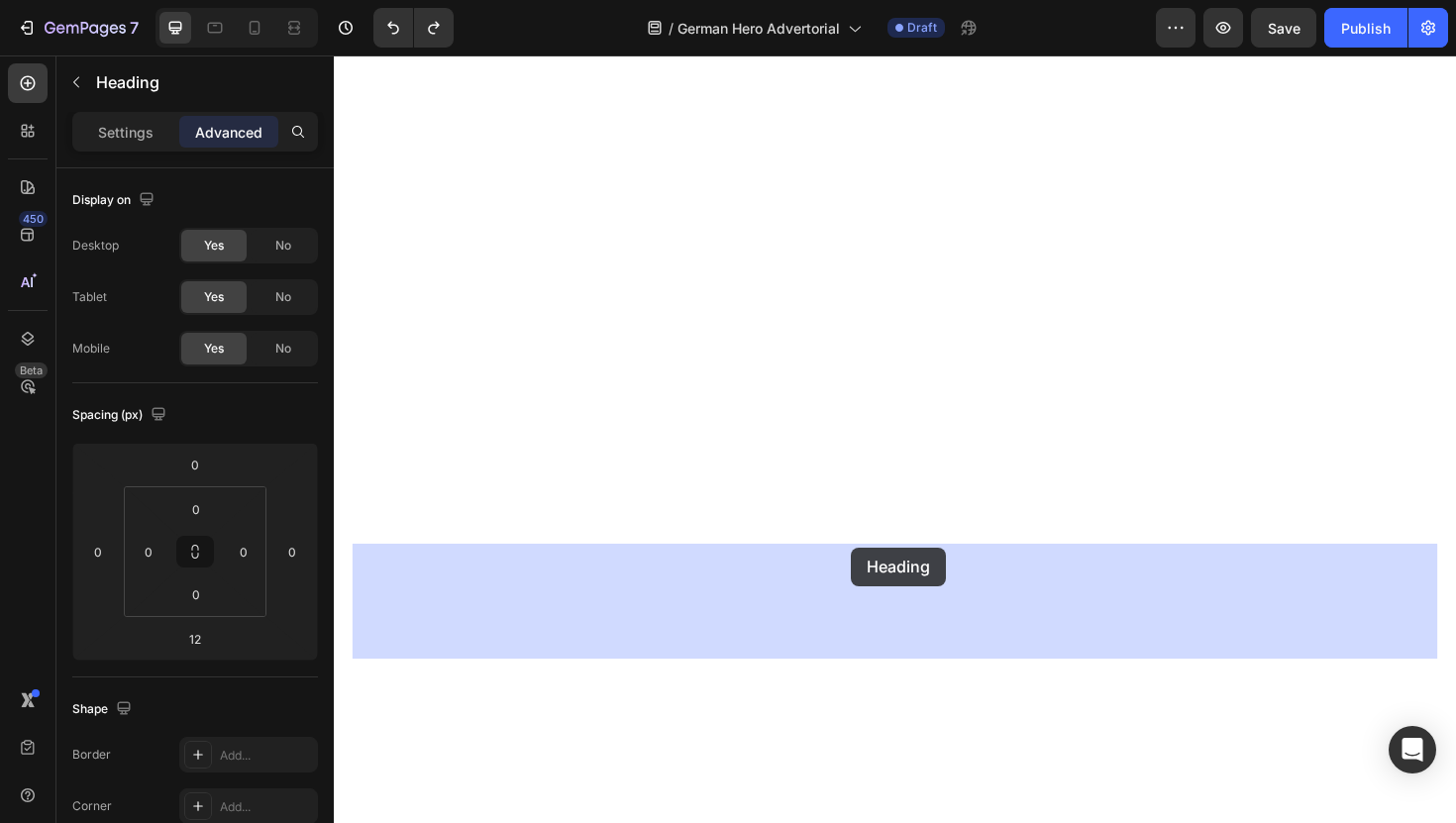 drag, startPoint x: 887, startPoint y: 668, endPoint x: 882, endPoint y: 576, distance: 92.13577 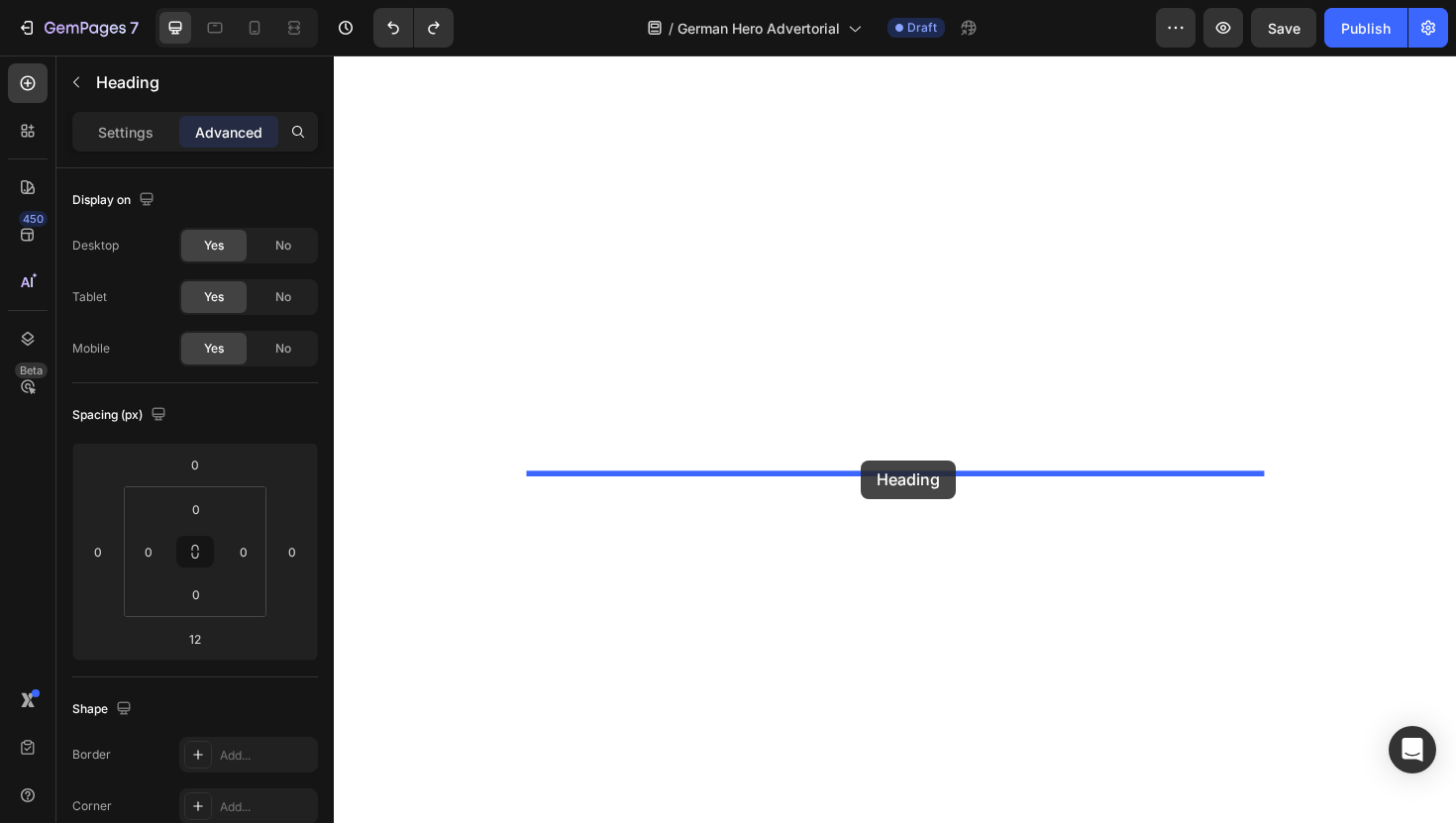 drag, startPoint x: 786, startPoint y: 623, endPoint x: 891, endPoint y: 484, distance: 174.20103 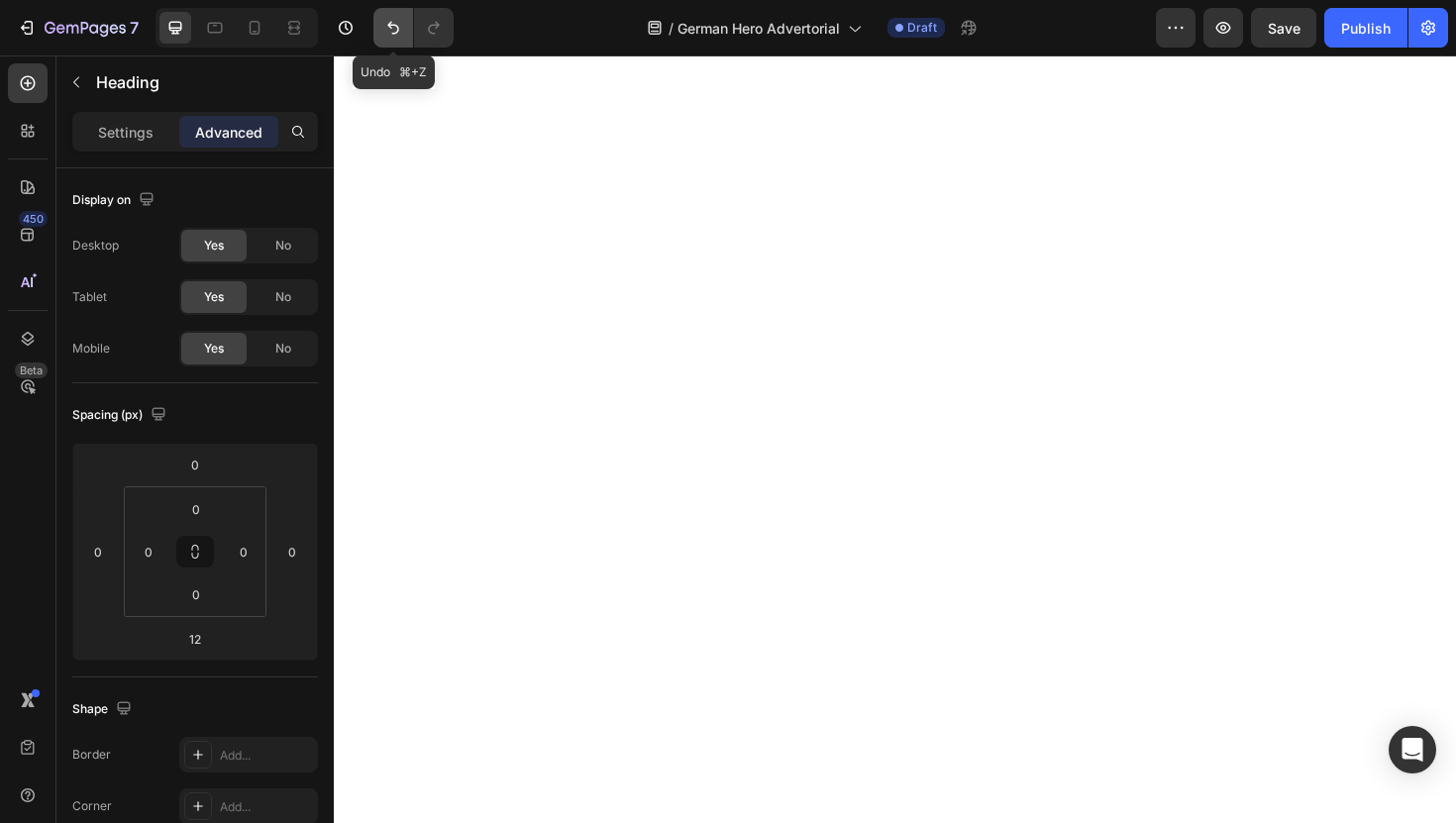click 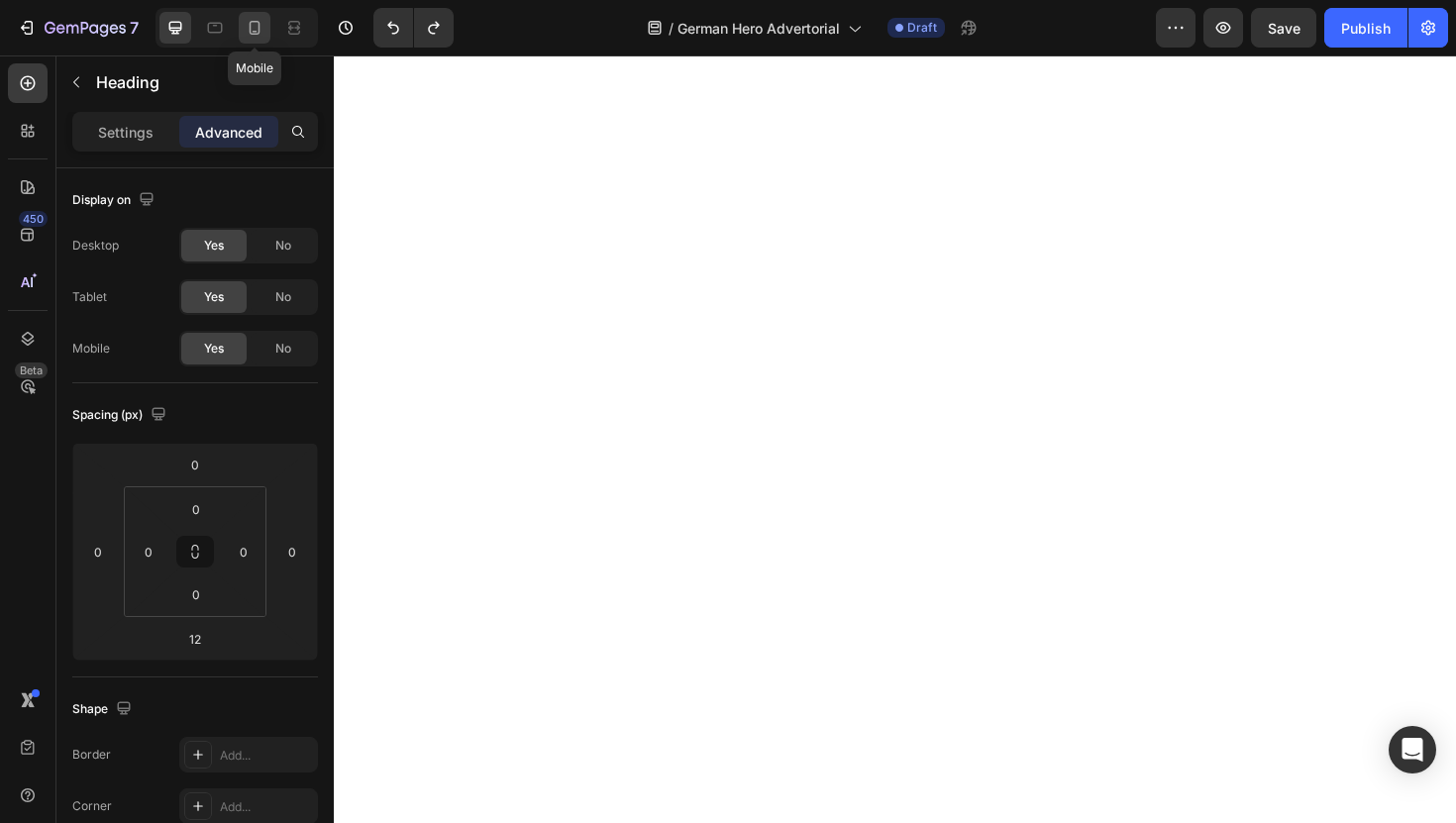 click 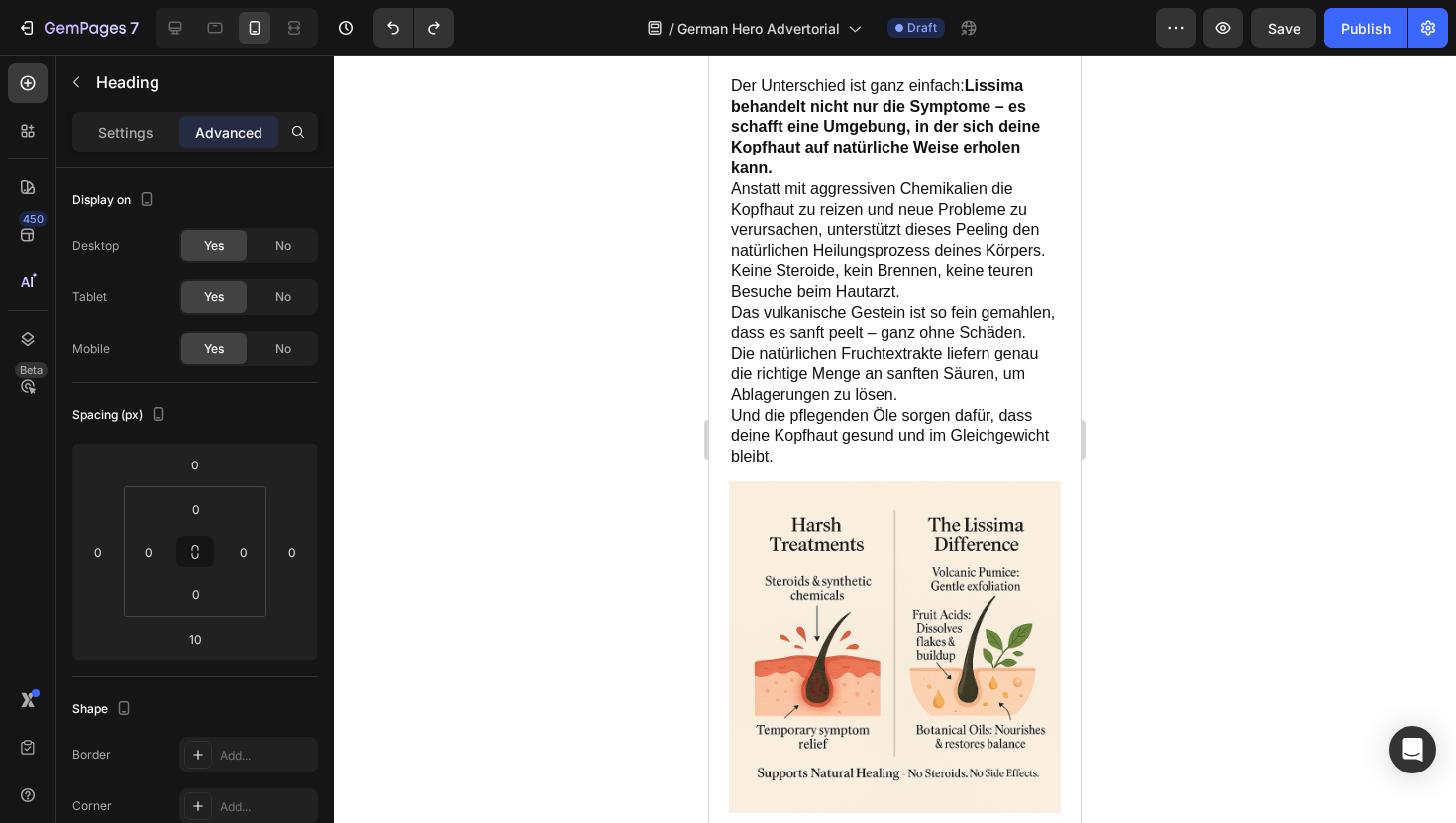 scroll, scrollTop: 3732, scrollLeft: 0, axis: vertical 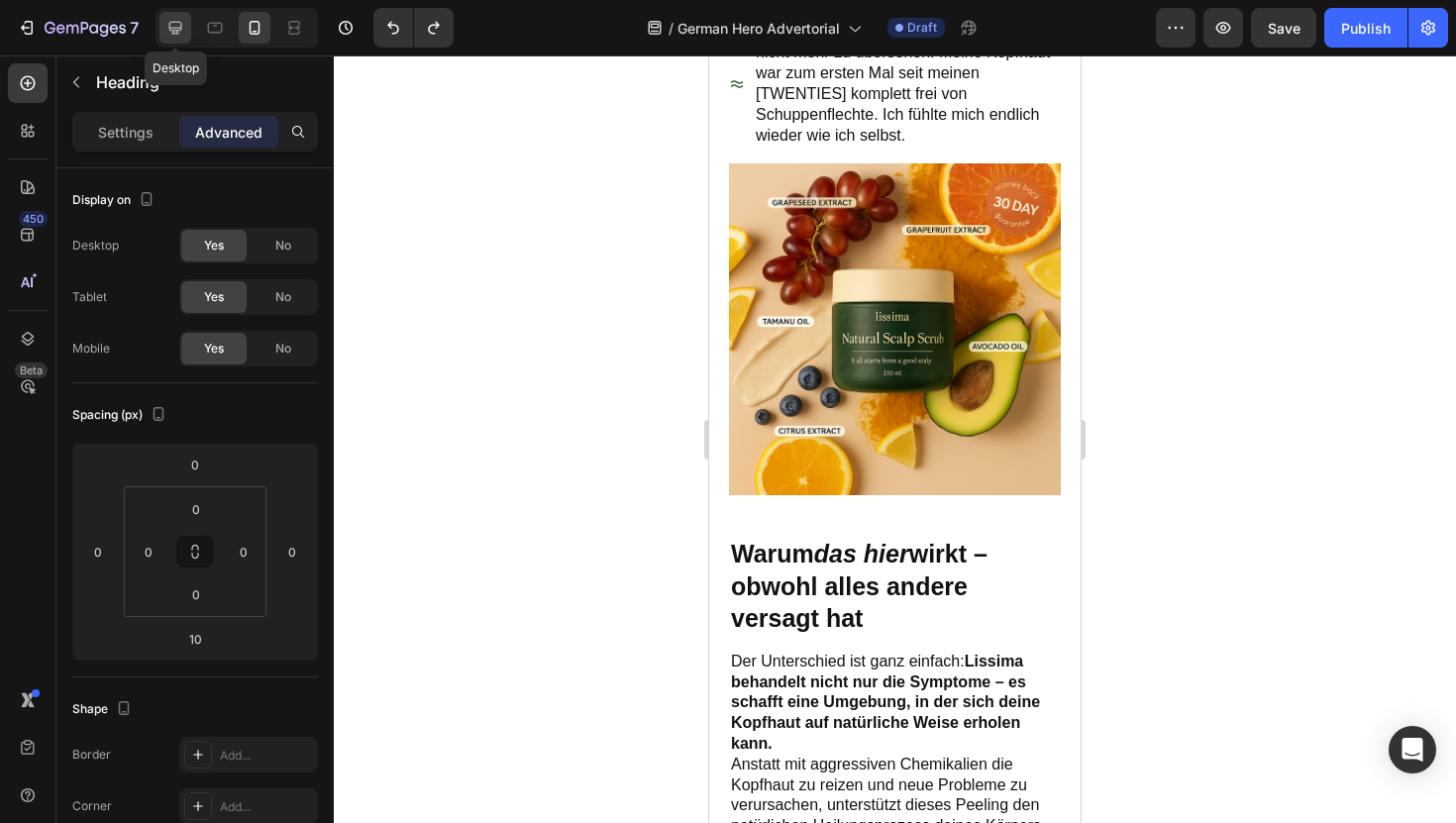 click 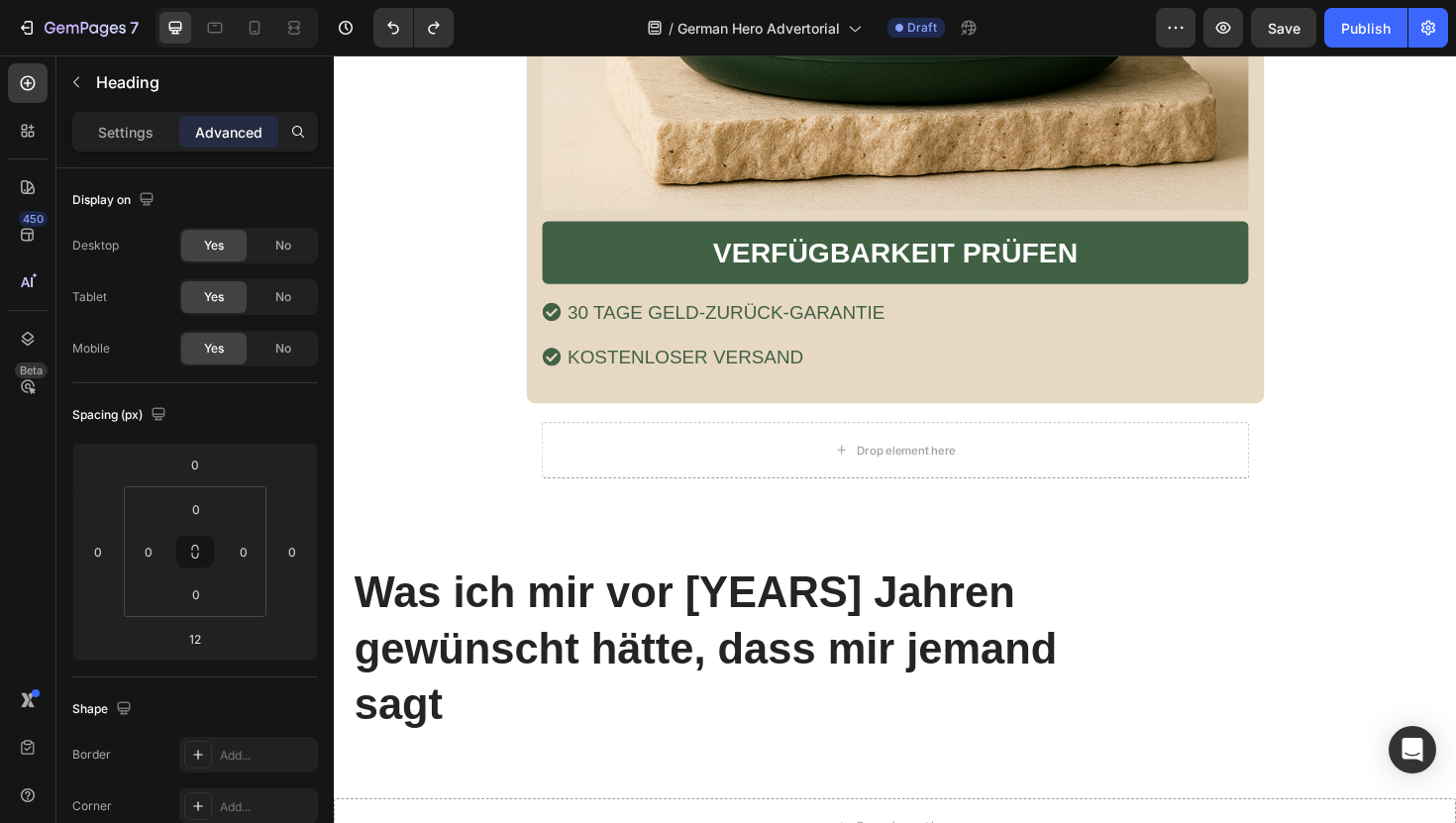 scroll, scrollTop: 10071, scrollLeft: 0, axis: vertical 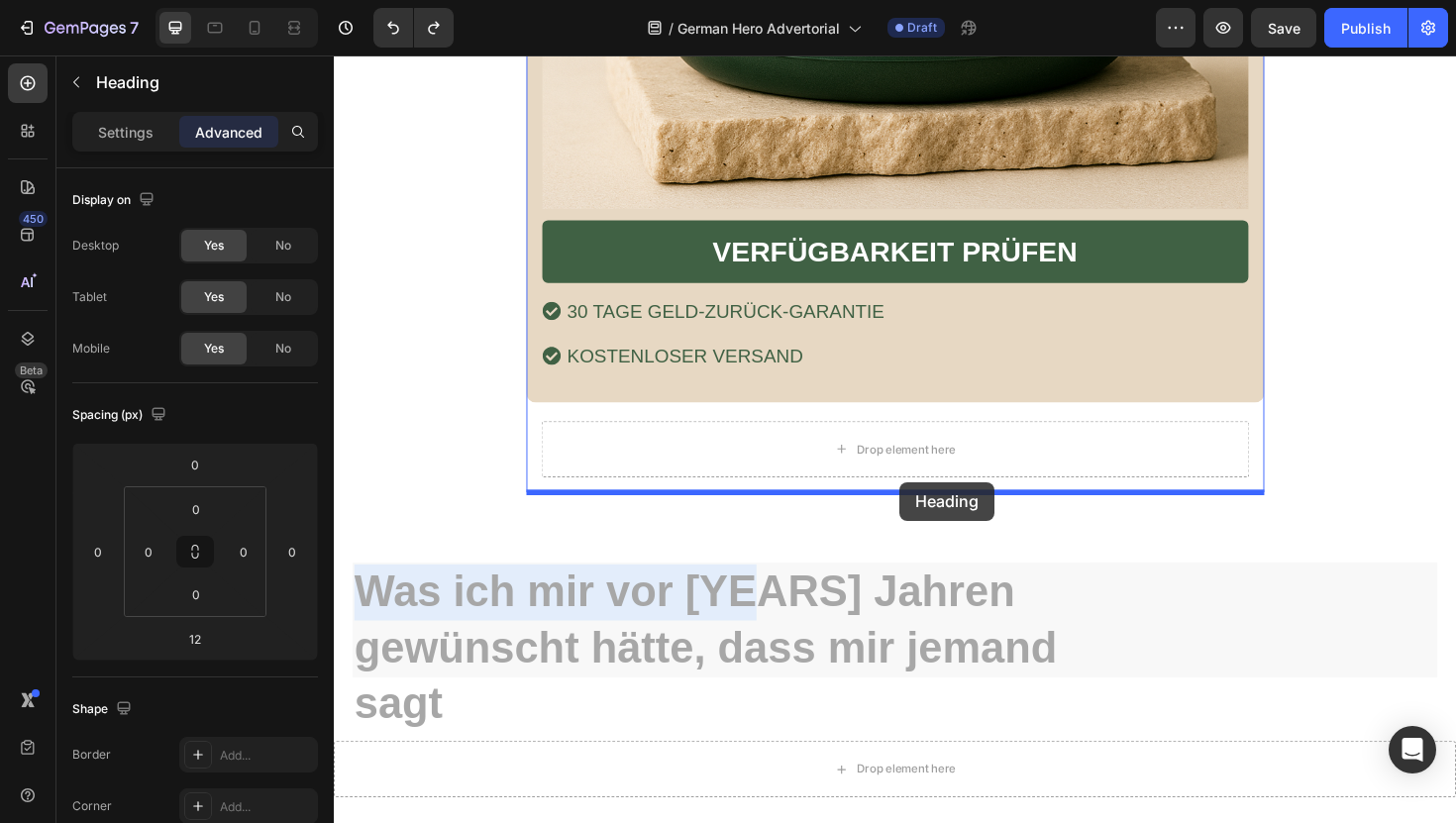 drag, startPoint x: 788, startPoint y: 652, endPoint x: 933, endPoint y: 507, distance: 205.06097 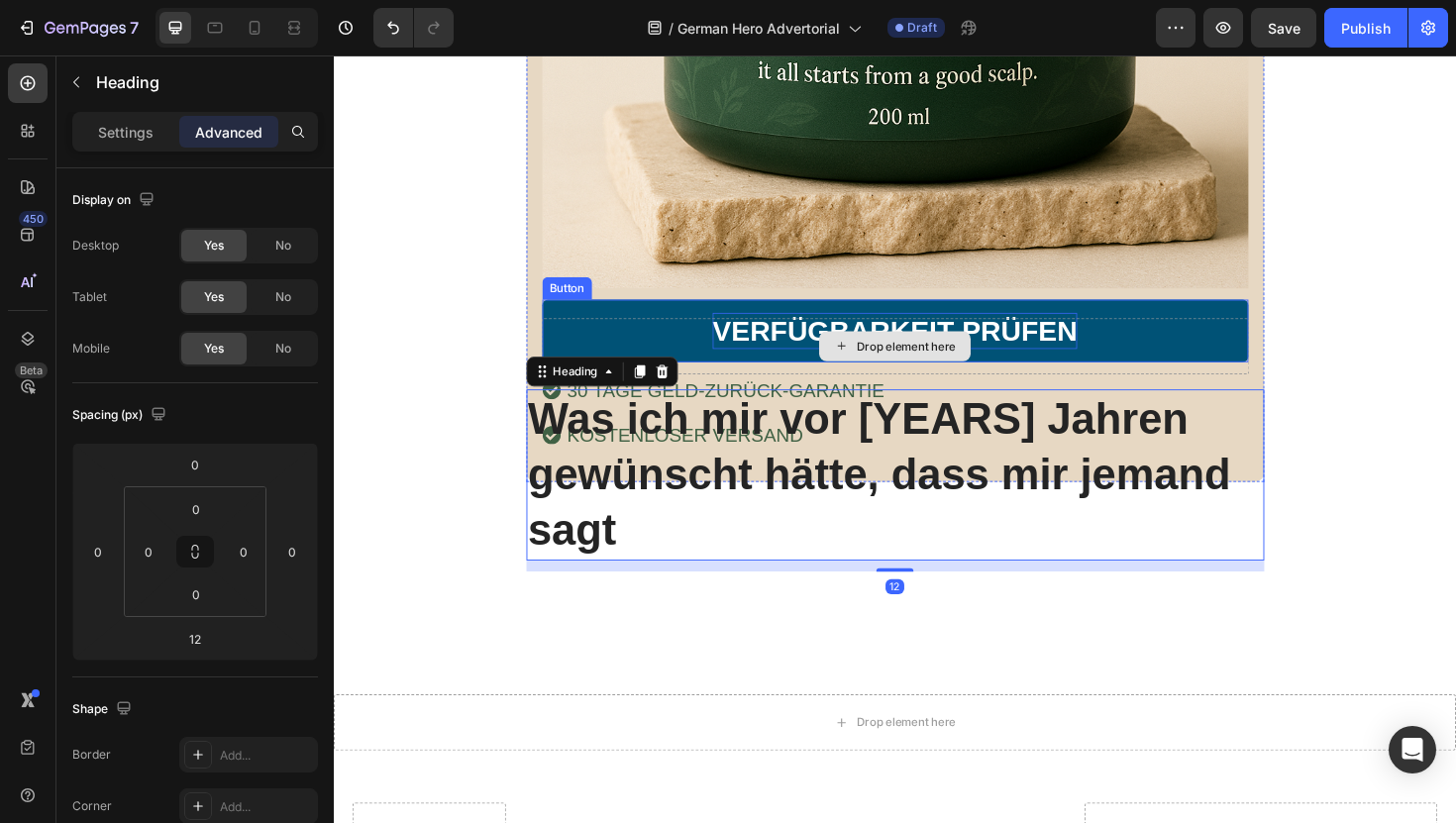 scroll, scrollTop: 10202, scrollLeft: 0, axis: vertical 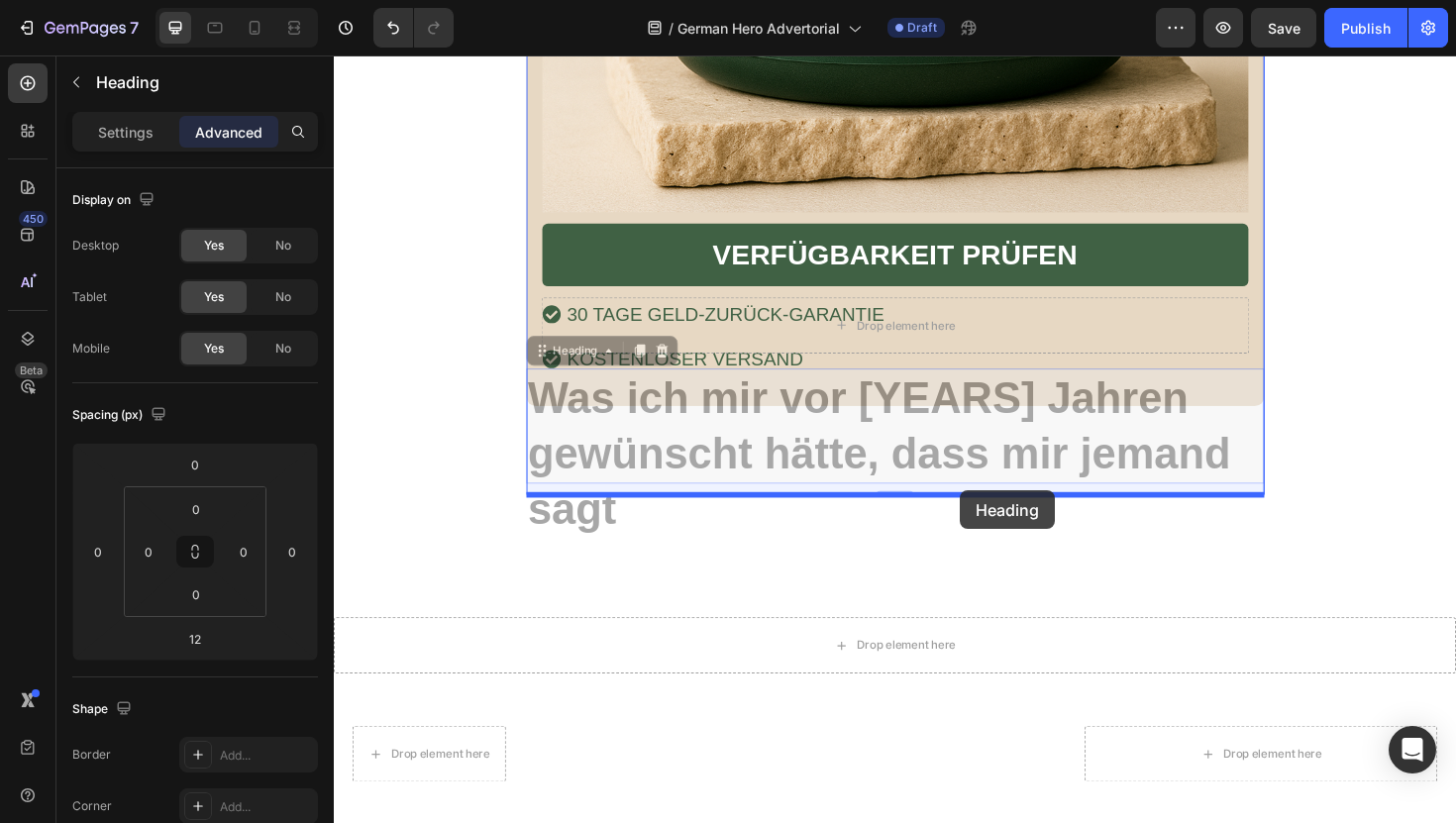 drag, startPoint x: 992, startPoint y: 474, endPoint x: 996, endPoint y: 516, distance: 42.190046 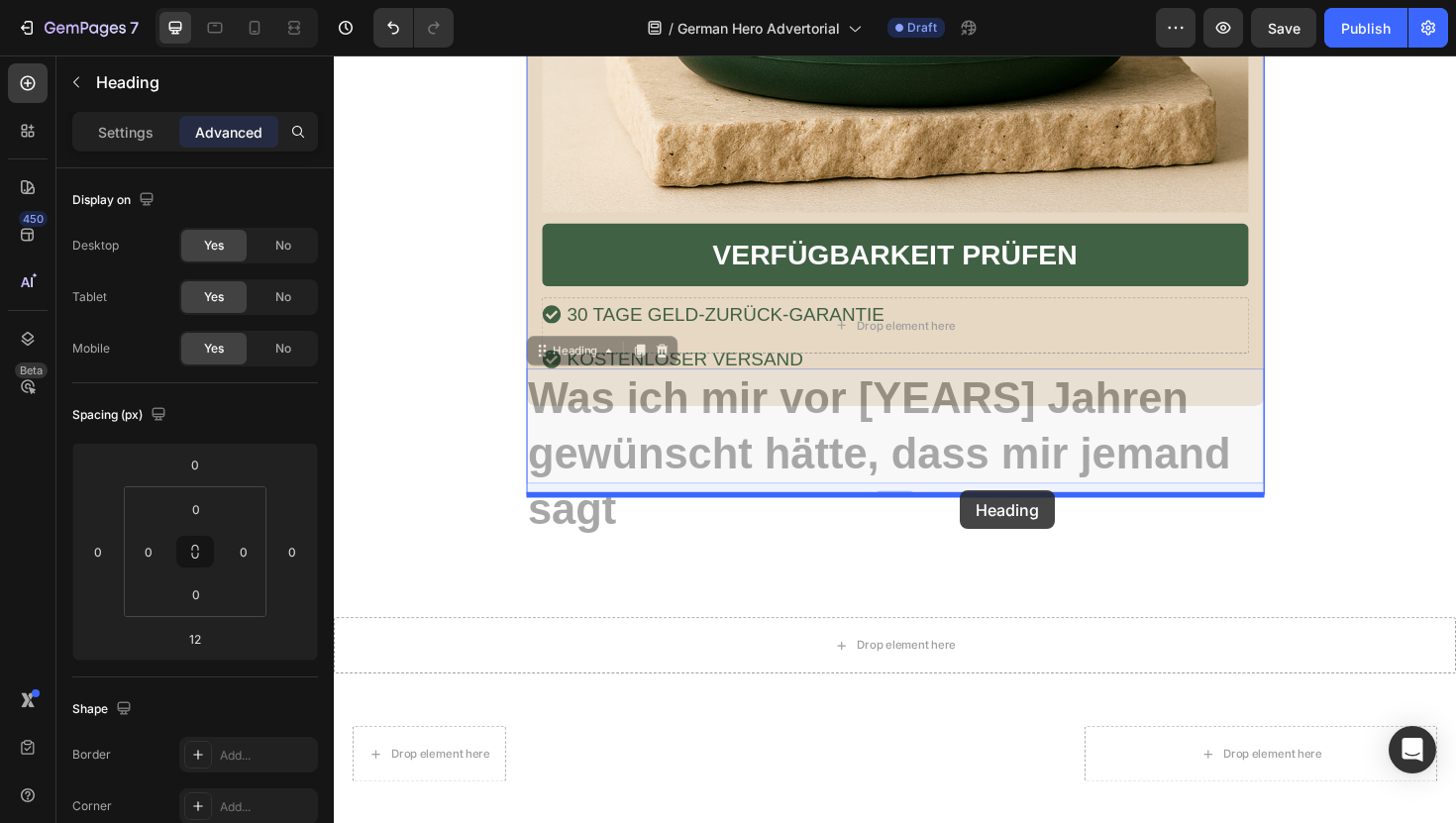 click on "Header
Drop element here Row „Ich habe wirklich alles gegen meine Schuppenflechte auf der Kopfhaut ausprobiert… aber dann habe ich  dieses natürliche Kopfhaut-Peeling entdeckt – und es hat alles verändert!“ Heading 3. Juni 2025 | Verfasst von [NAME] Text Block Image Der Albtraum, der mein Selbstvertrauen zerstörte Heading Sieben Jahre lang lebte ich mit Schuppenflechte auf der Kopfhaut – und fühlte mich wie eine Gefangene in meinem eigenen Körper. Der ständige Juckreiz war unerträglich. Ich kratzte mich so sehr, dass meine Kopfhaut blutete – überall auf meinen Schultern lagen weiße Schuppen, als hätte es geschneit. Dunkle Kleidung? Habe ich komplett aus meinem Kleiderschrank verbannt – sie hätte den peinlichen Beweis meiner Krankheit nur sichtbar gemacht.   Ich habe alles ausprobiert, was mir die Ärzte verschrieben haben: Jeder neue Fehlschlag fühlte sich an, als würde sich eine weitere Tür vor mir schließen. Das Schlimmste? Text Block Image Heading" at bounding box center [928, -2559] 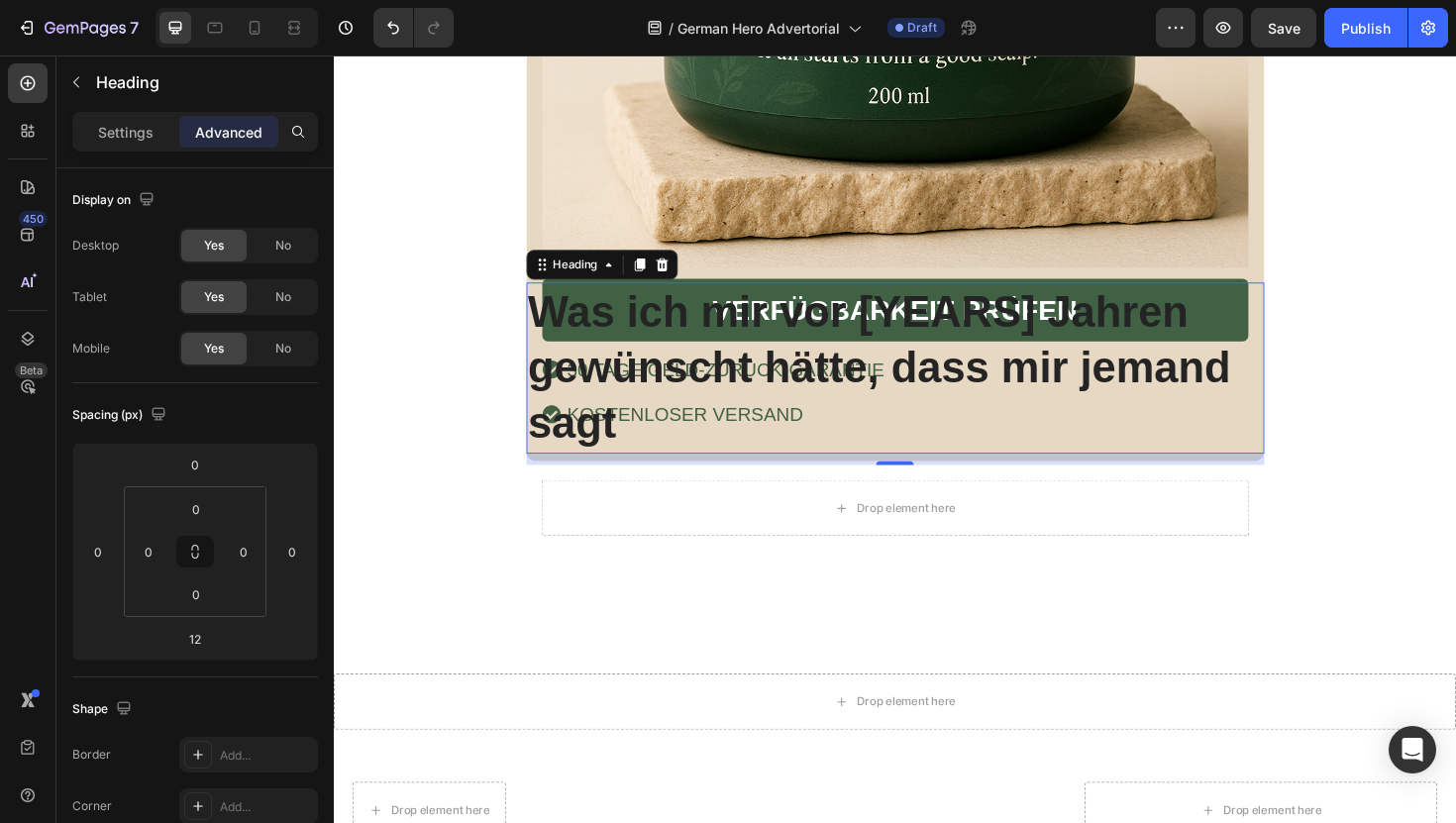 scroll, scrollTop: 10111, scrollLeft: 0, axis: vertical 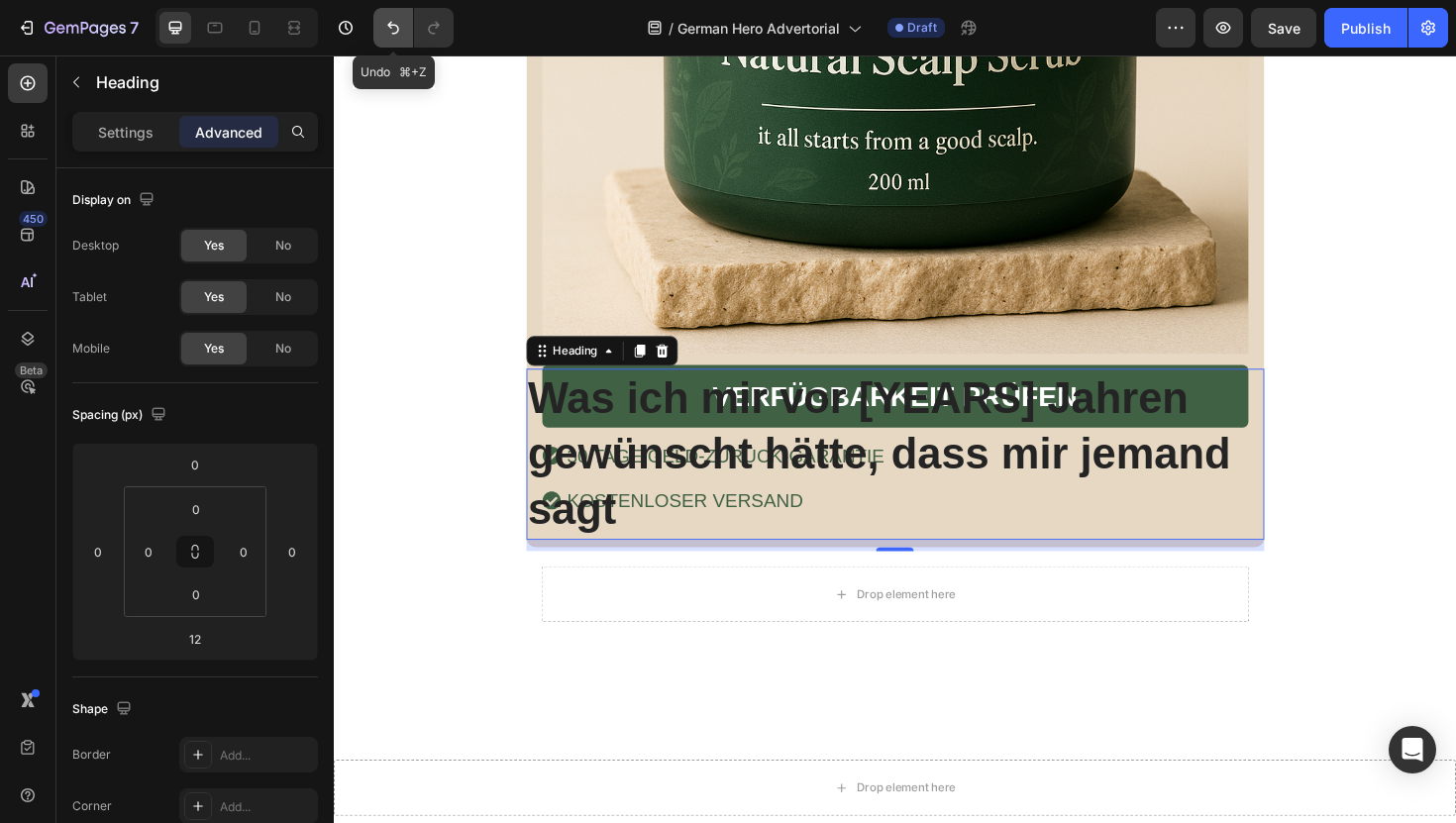 click 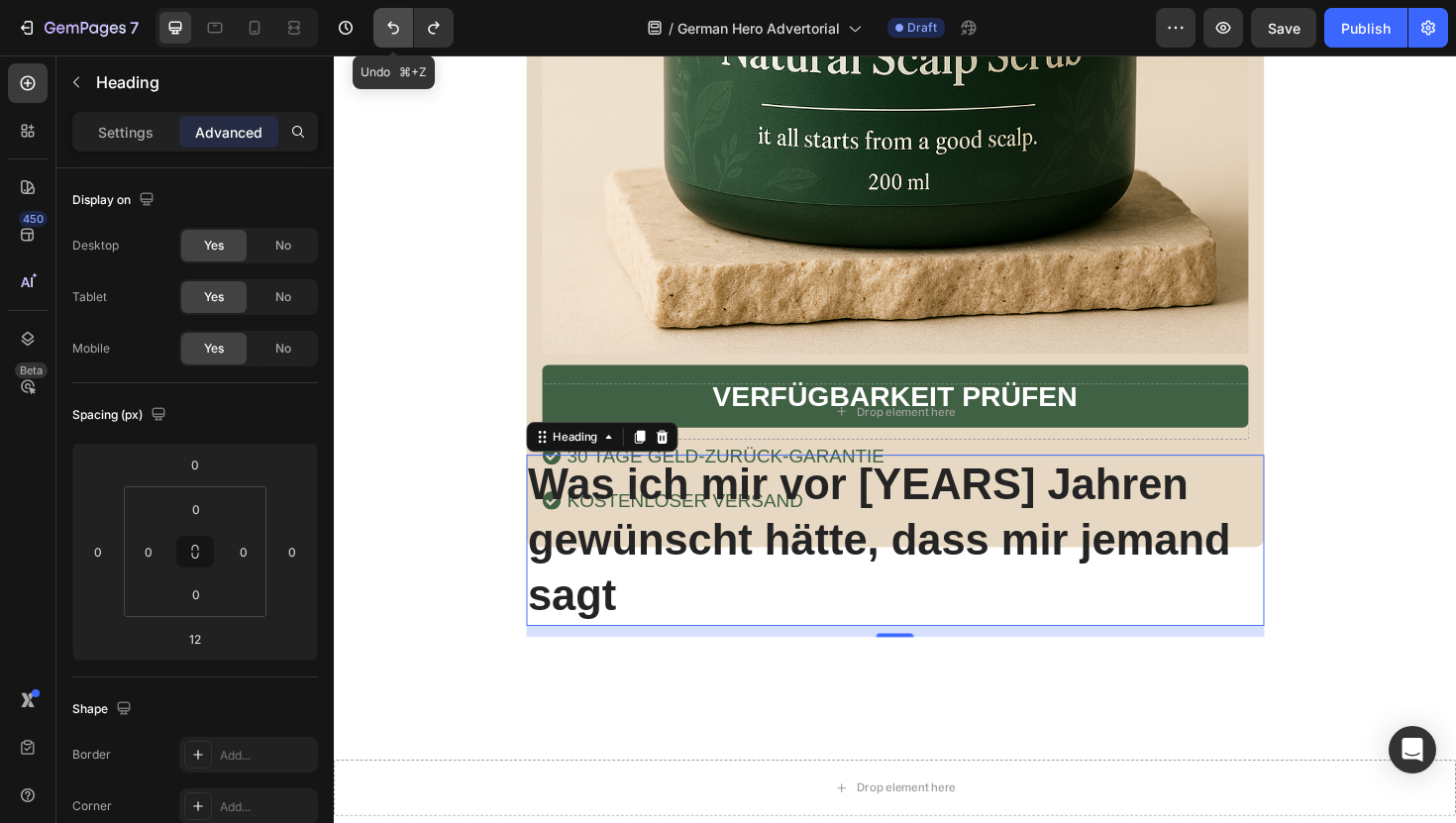 scroll, scrollTop: 9976, scrollLeft: 0, axis: vertical 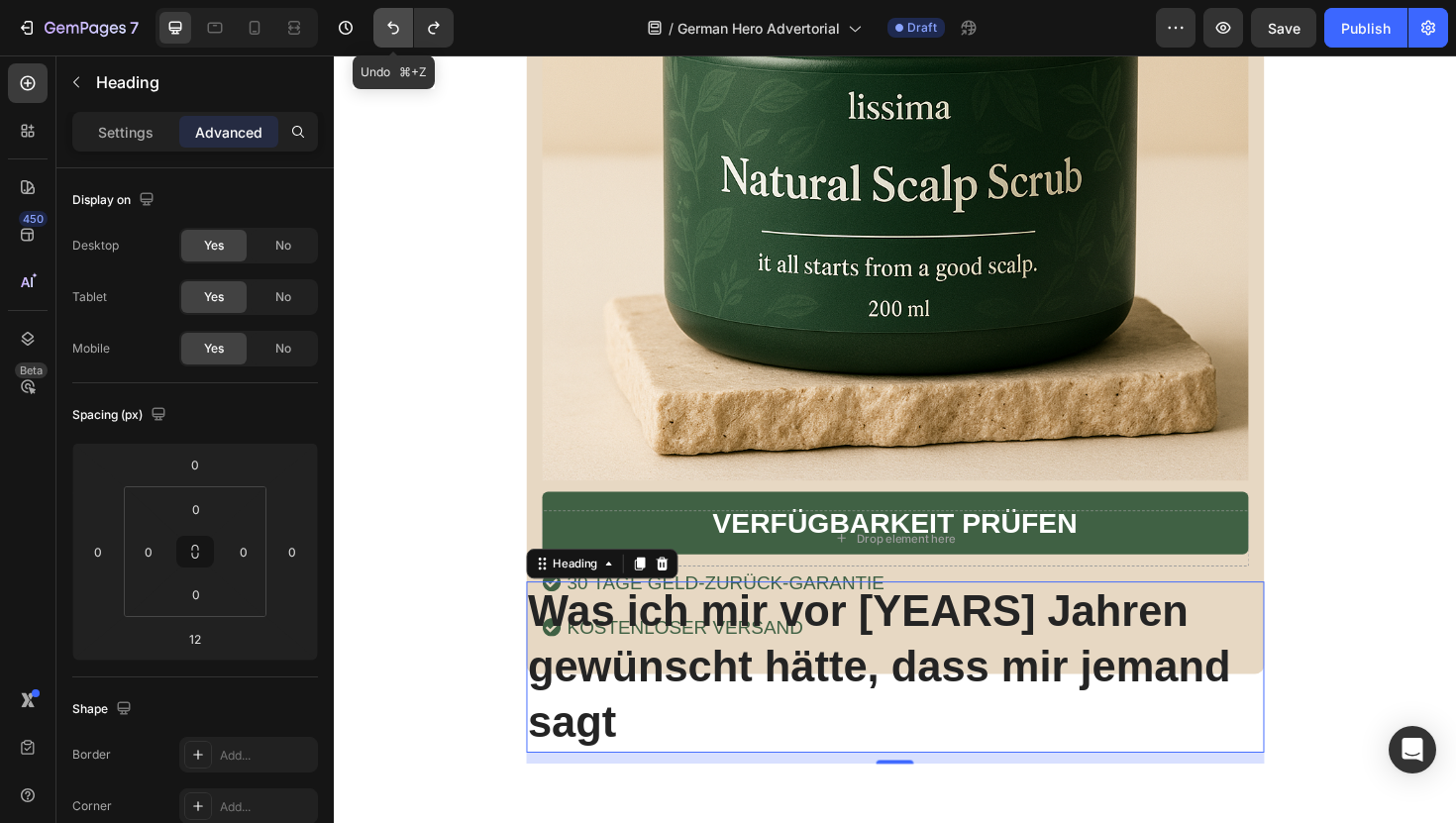 click 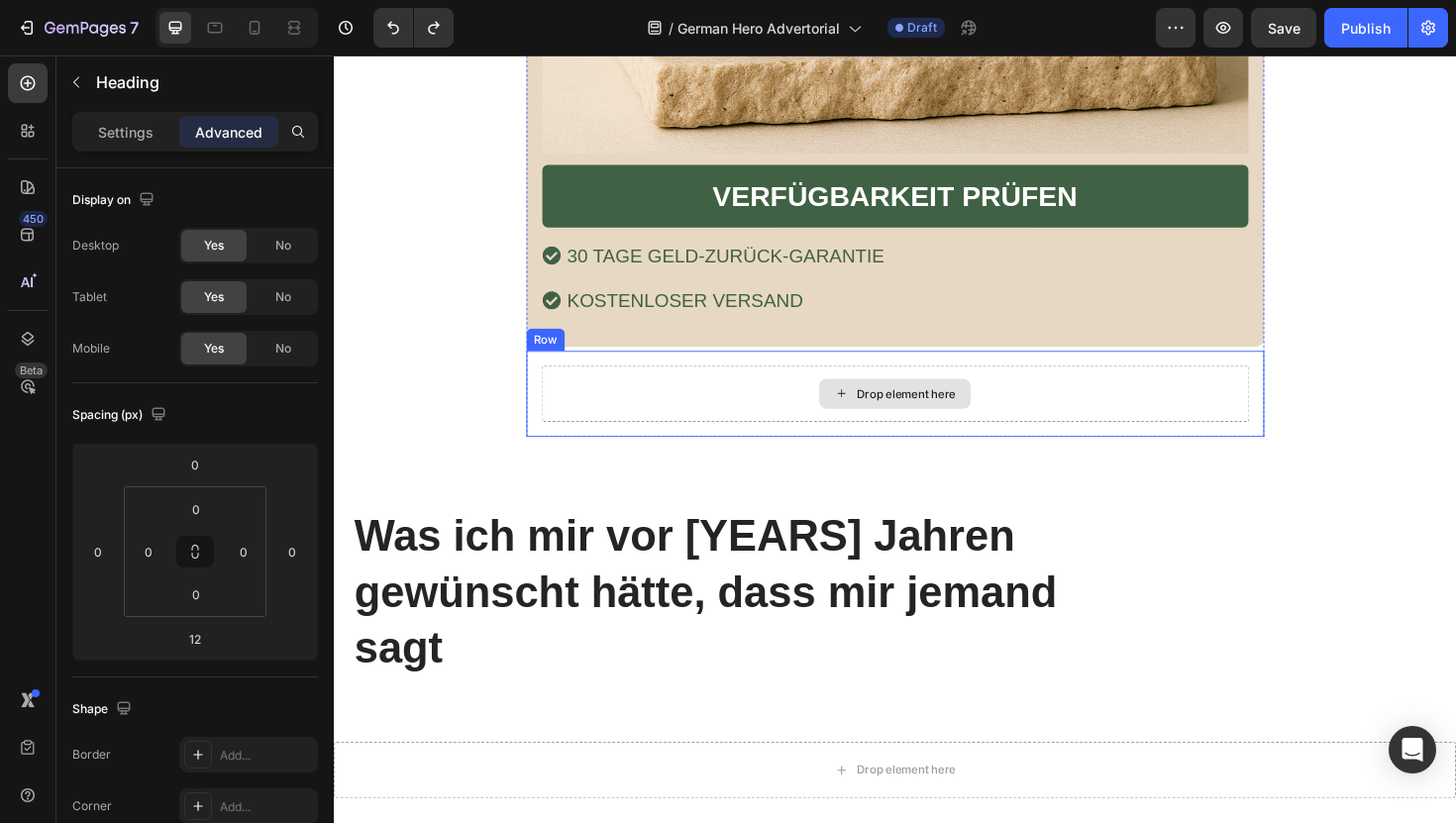 scroll, scrollTop: 10169, scrollLeft: 0, axis: vertical 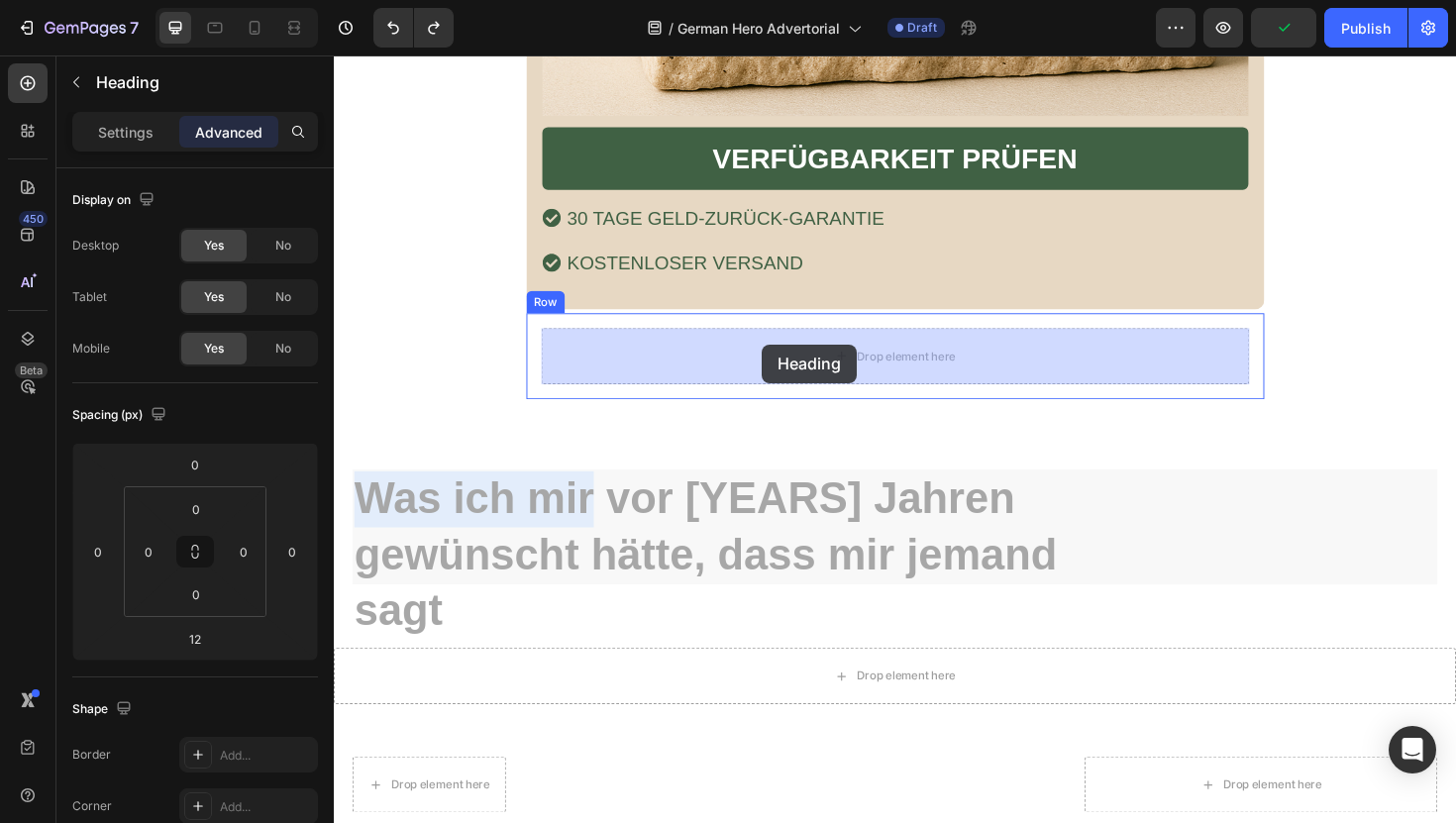 drag, startPoint x: 611, startPoint y: 532, endPoint x: 787, endPoint y: 361, distance: 245.39152 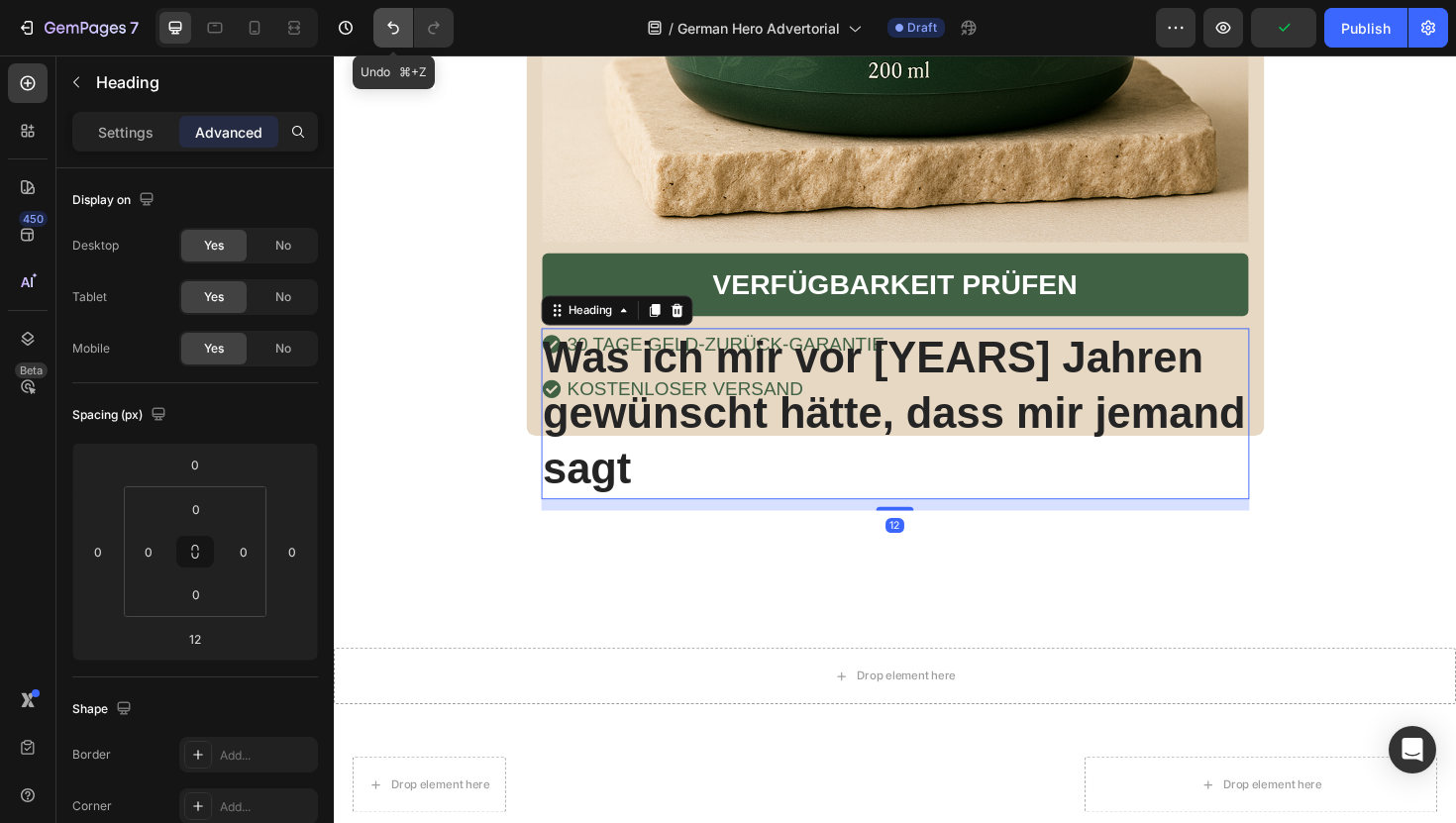 click 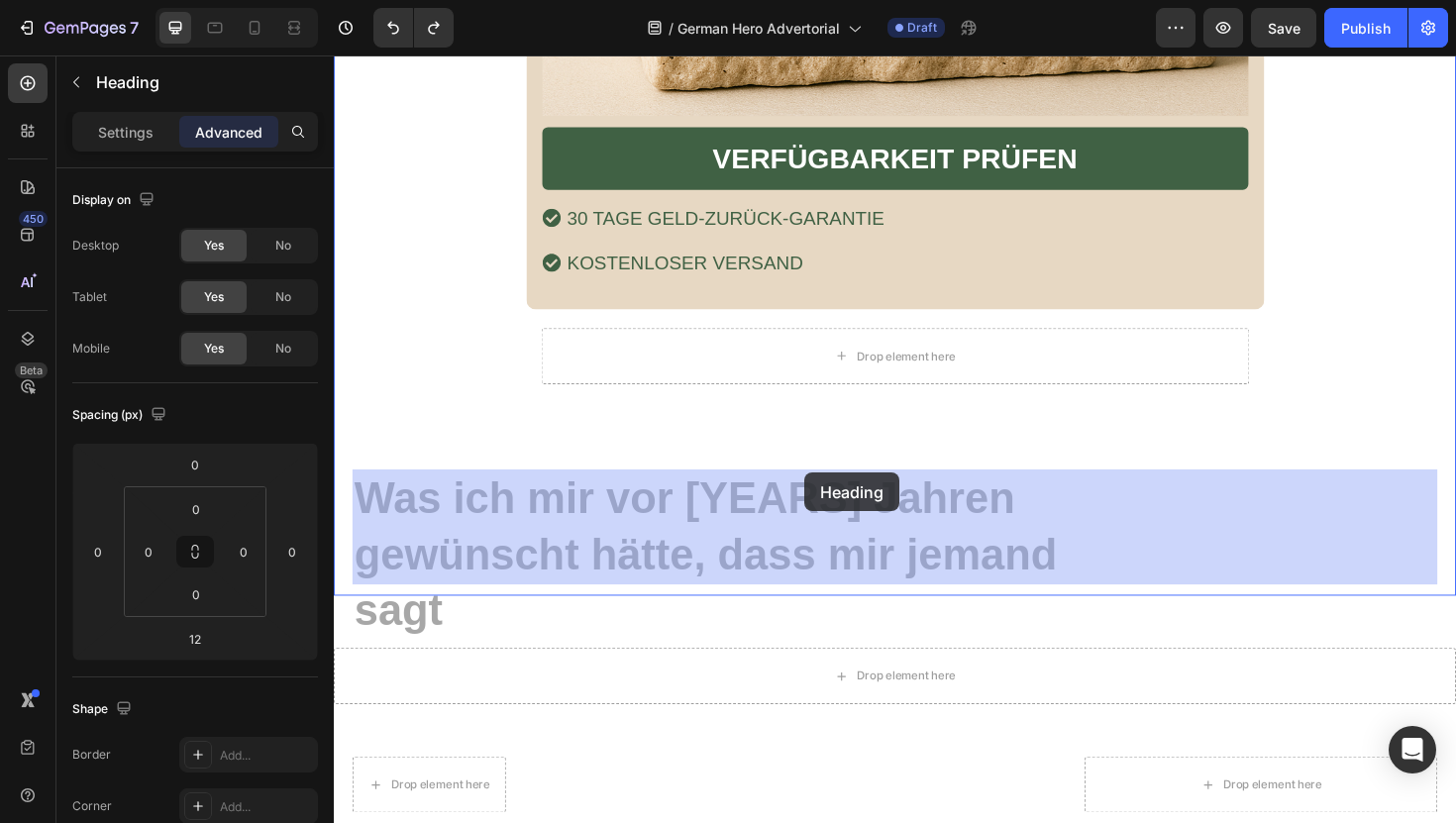 drag, startPoint x: 601, startPoint y: 550, endPoint x: 833, endPoint y: 497, distance: 237.97689 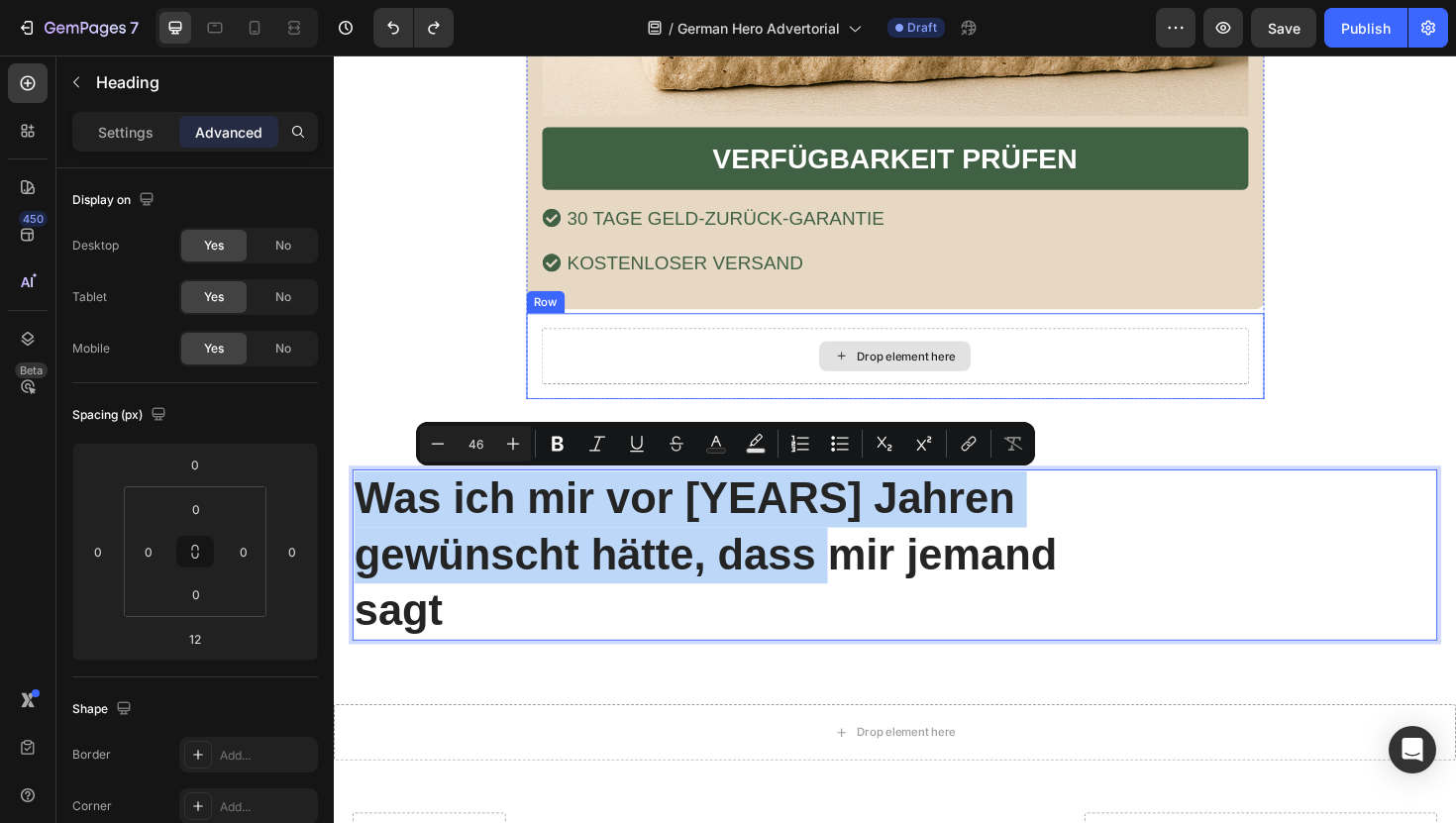 drag, startPoint x: 786, startPoint y: 558, endPoint x: 921, endPoint y: 371, distance: 230.63824 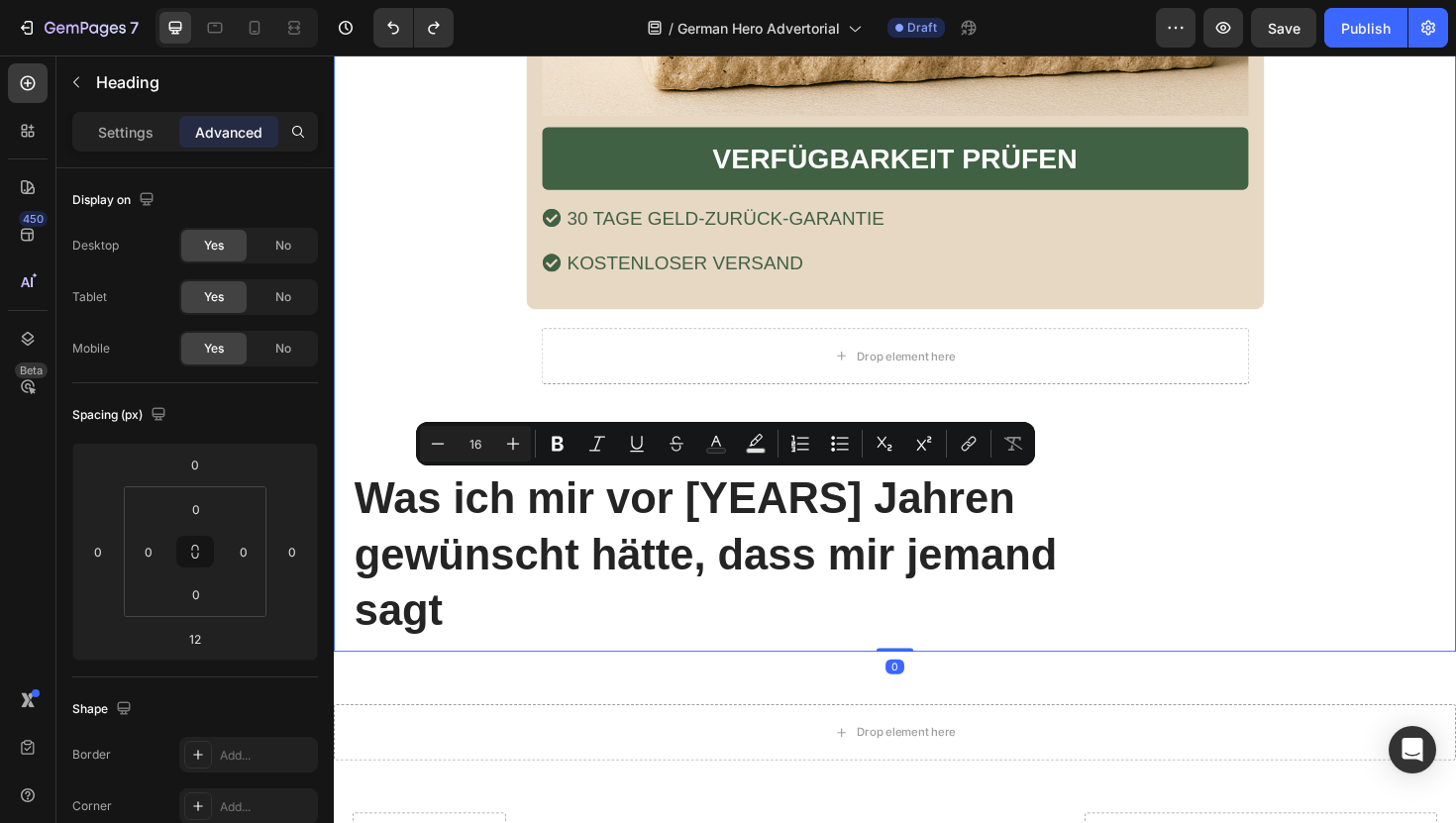 click on "„Ich habe wirklich alles gegen meine Schuppenflechte auf der Kopfhaut ausprobiert… aber dann habe ich  dieses natürliche Kopfhaut-Peeling entdeckt – und es hat alles verändert!“ Heading 3. Juni 2025 | Verfasst von [NAME] Text Block Image Der Albtraum, der mein Selbstvertrauen zerstörte Heading Sieben Jahre lang lebte ich mit Schuppenflechte auf der Kopfhaut – und fühlte mich wie eine Gefangene in meinem eigenen Körper. Der ständige Juckreiz war unerträglich. Ich kratzte mich so sehr, dass meine Kopfhaut blutete – überall auf meinen Schultern lagen weiße Schuppen, als hätte es geschneit. Dunkle Kleidung? Habe ich komplett aus meinem Kleiderschrank verbannt – sie hätte den peinlichen Beweis meiner Krankheit nur sichtbar gemacht.   Ich habe alles ausprobiert, was mir die Ärzte verschrieben haben: Jeder neue Fehlschlag fühlte sich an, als würde sich eine weitere Tür vor mir schließen. Das Schlimmste? Text Block Image Heading mit Image" at bounding box center [928, -4628] 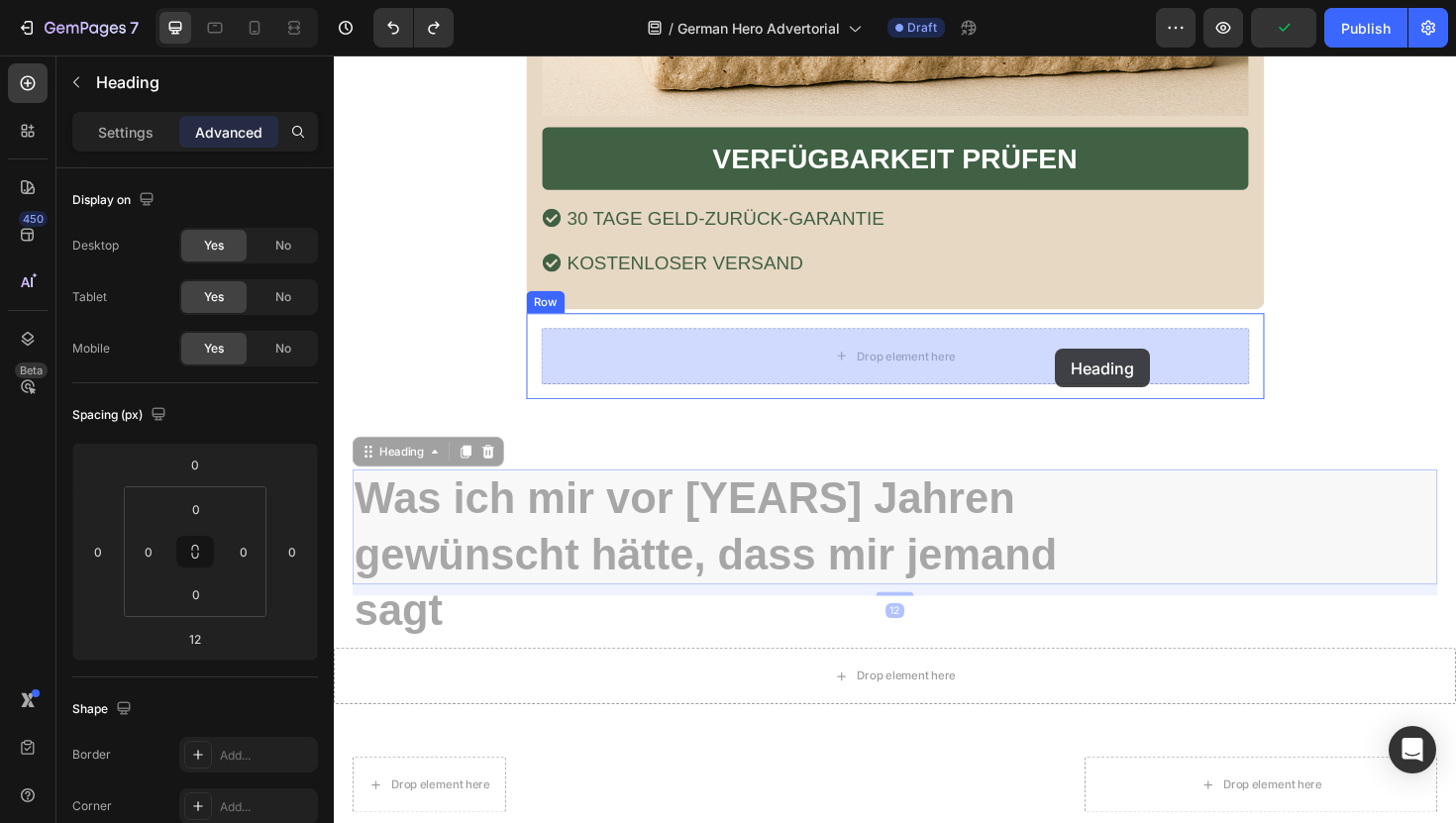 drag, startPoint x: 1123, startPoint y: 526, endPoint x: 1097, endPoint y: 366, distance: 162.09874 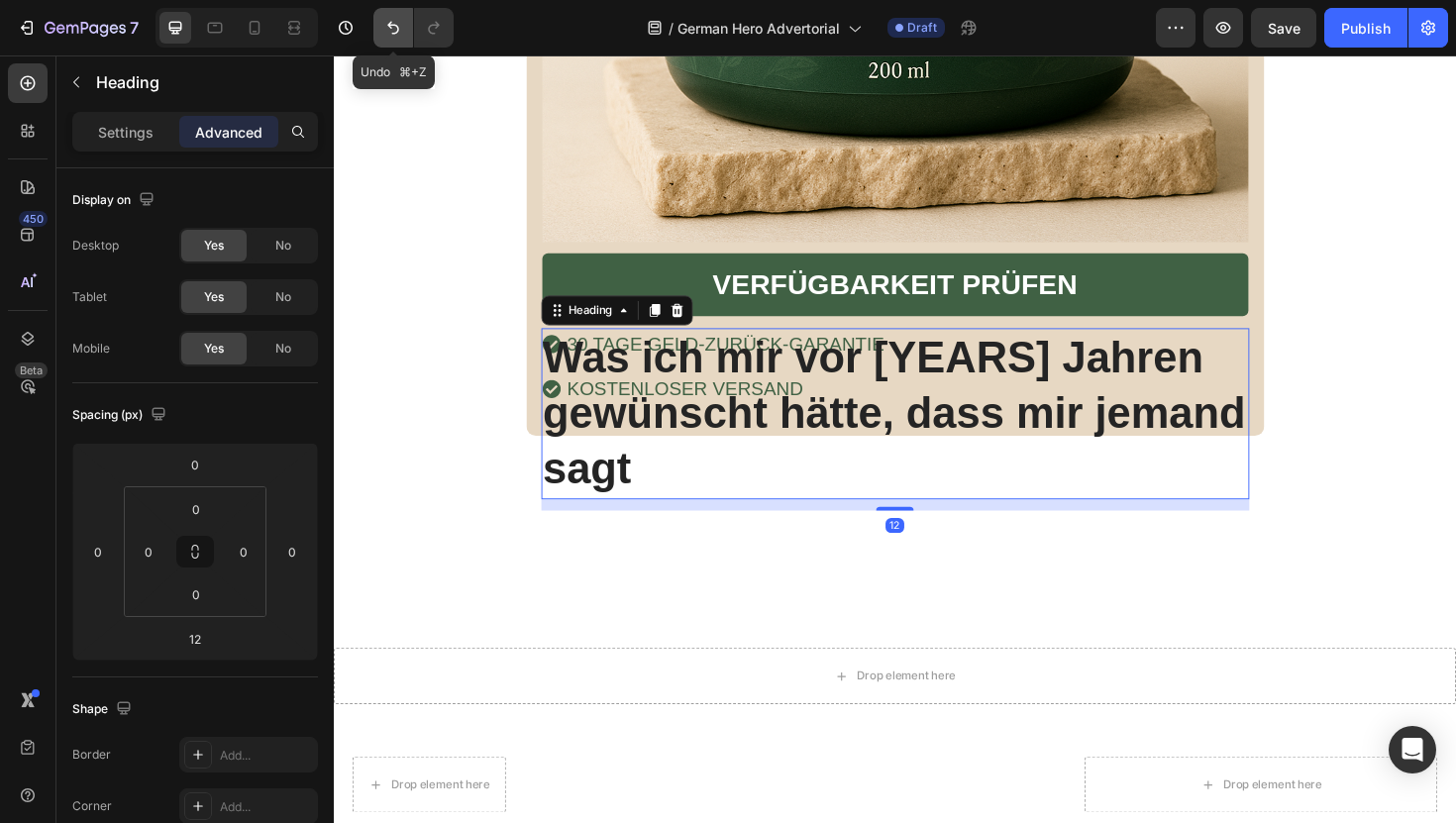 click 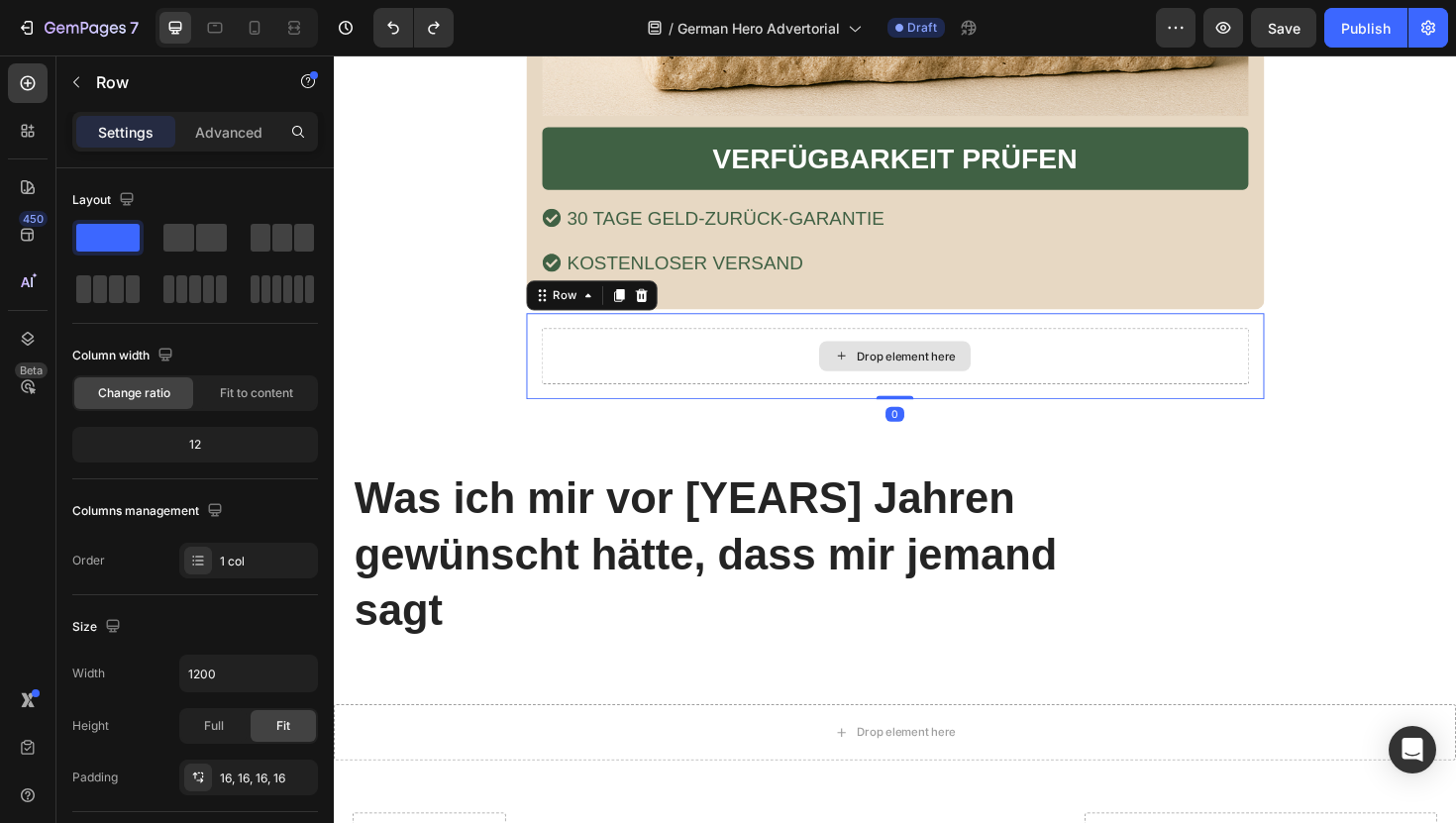 click on "Drop element here" at bounding box center [928, 374] 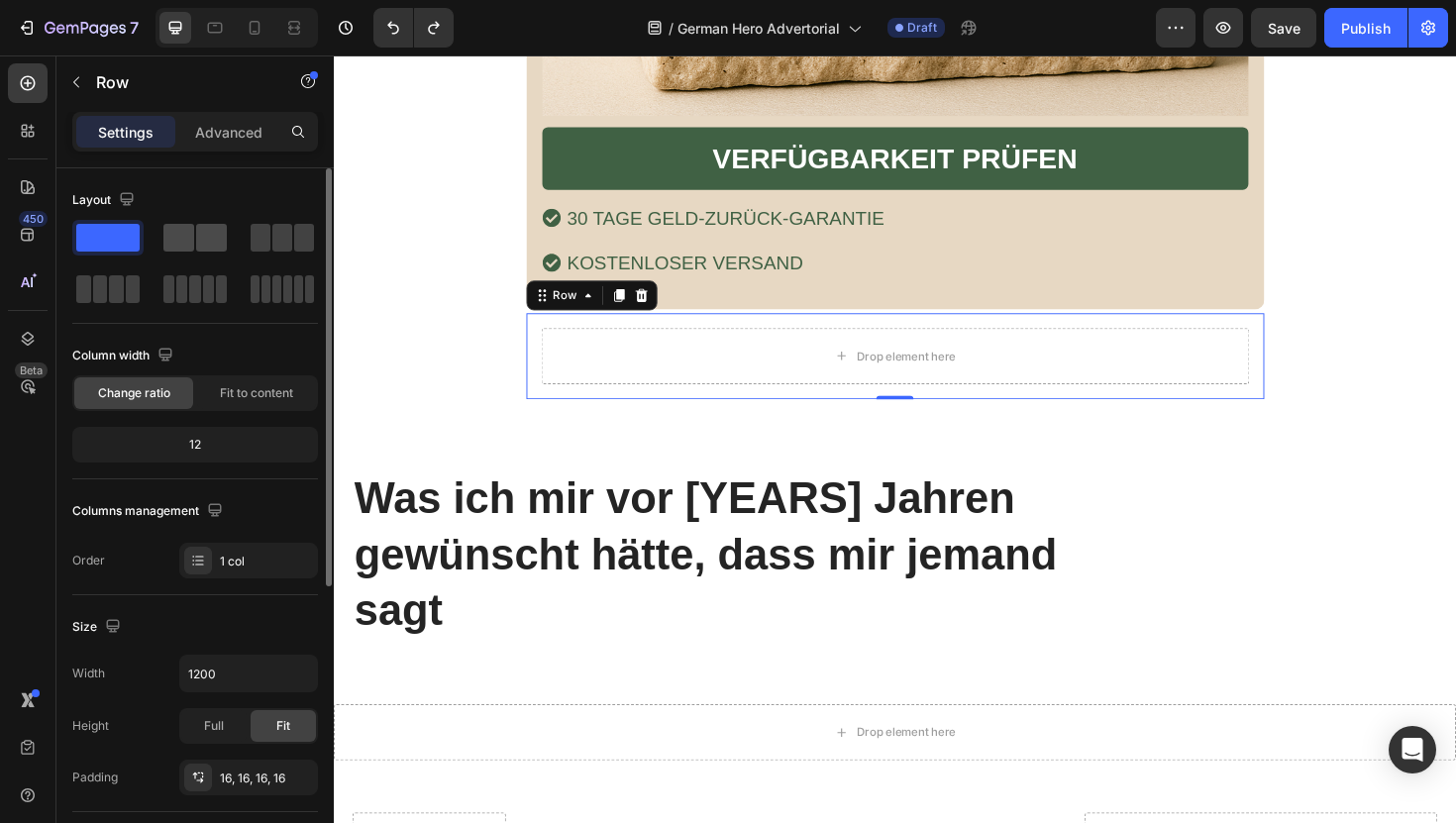 click 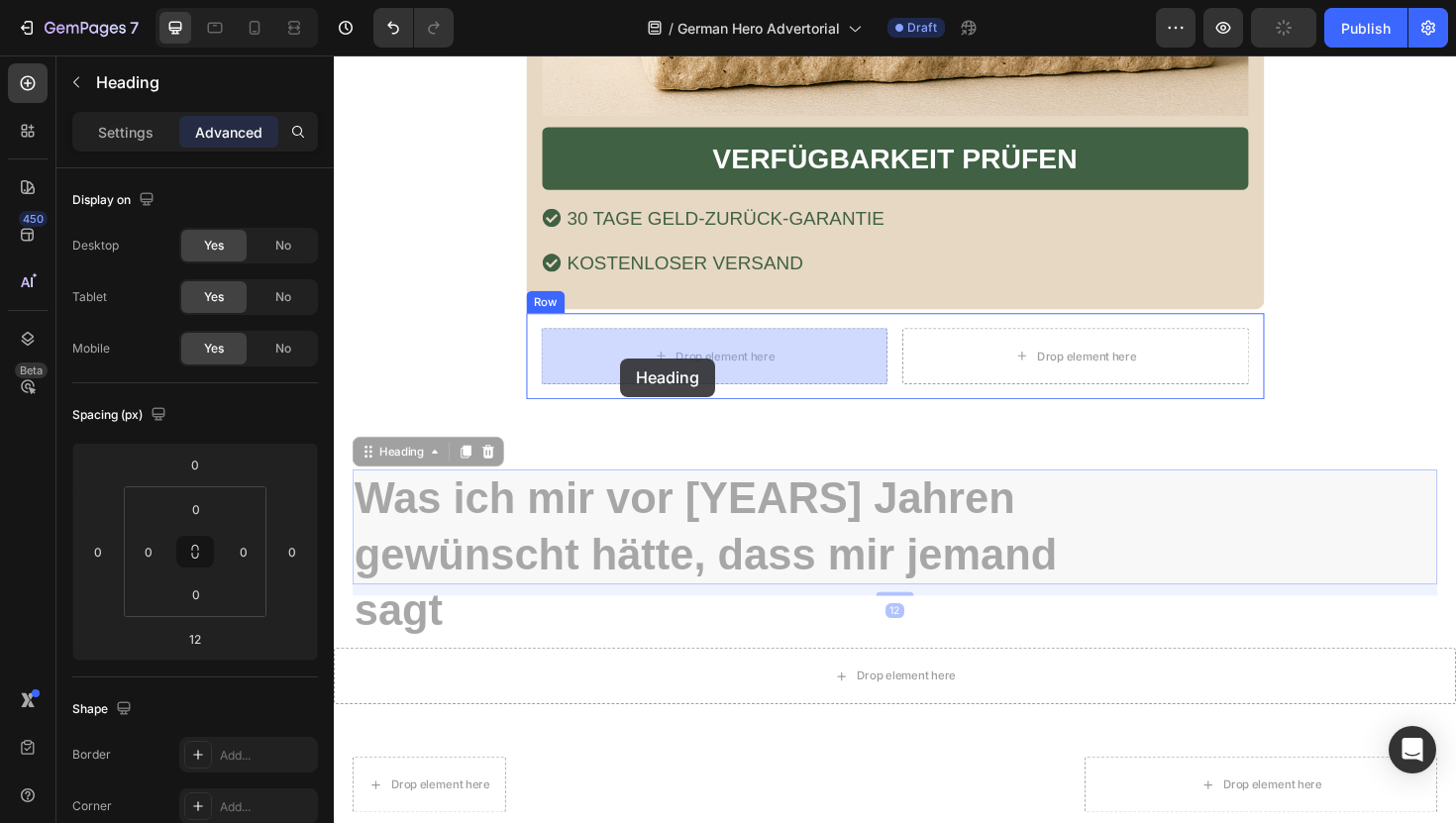 drag, startPoint x: 459, startPoint y: 566, endPoint x: 637, endPoint y: 376, distance: 260.3536 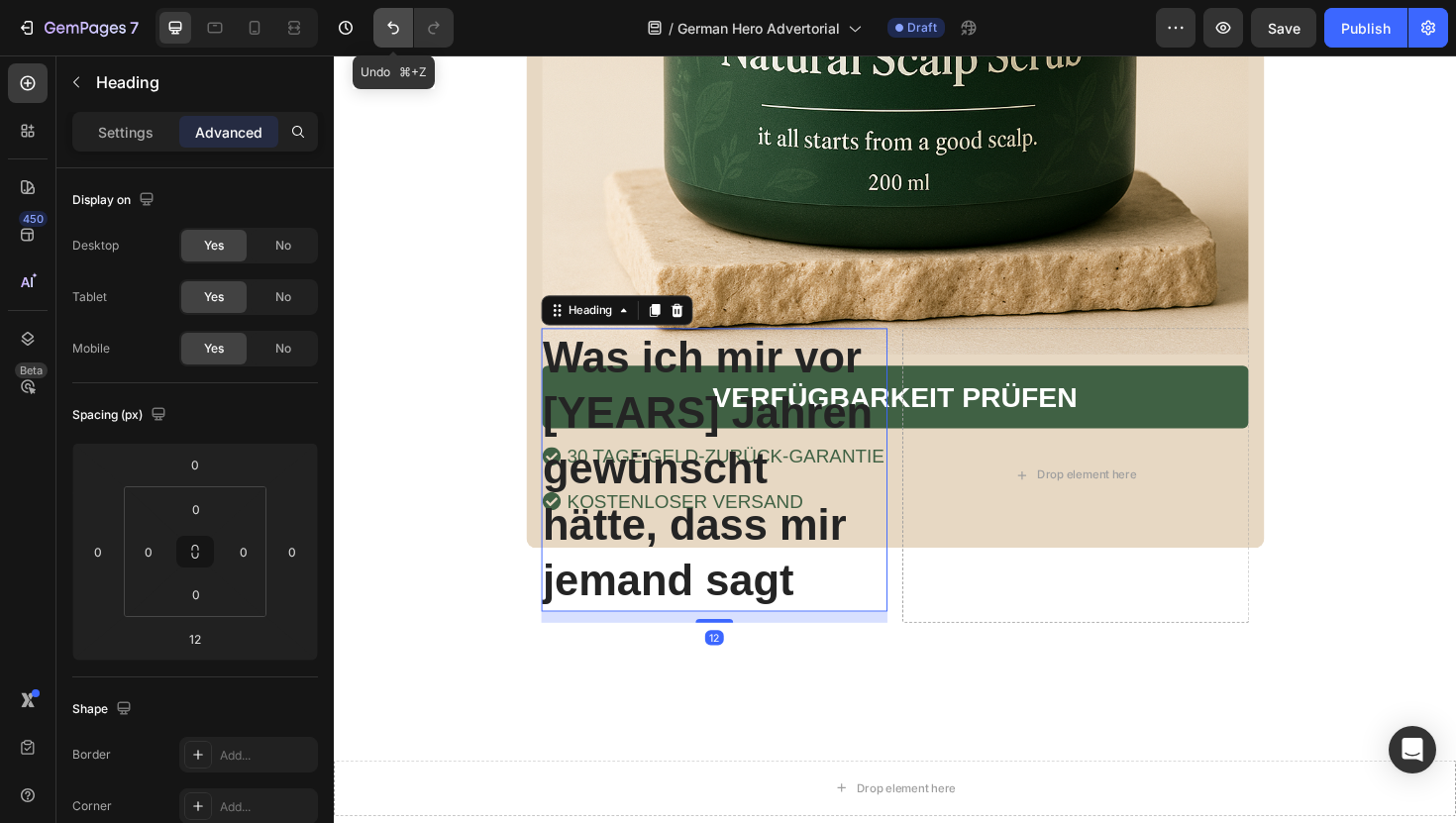 click 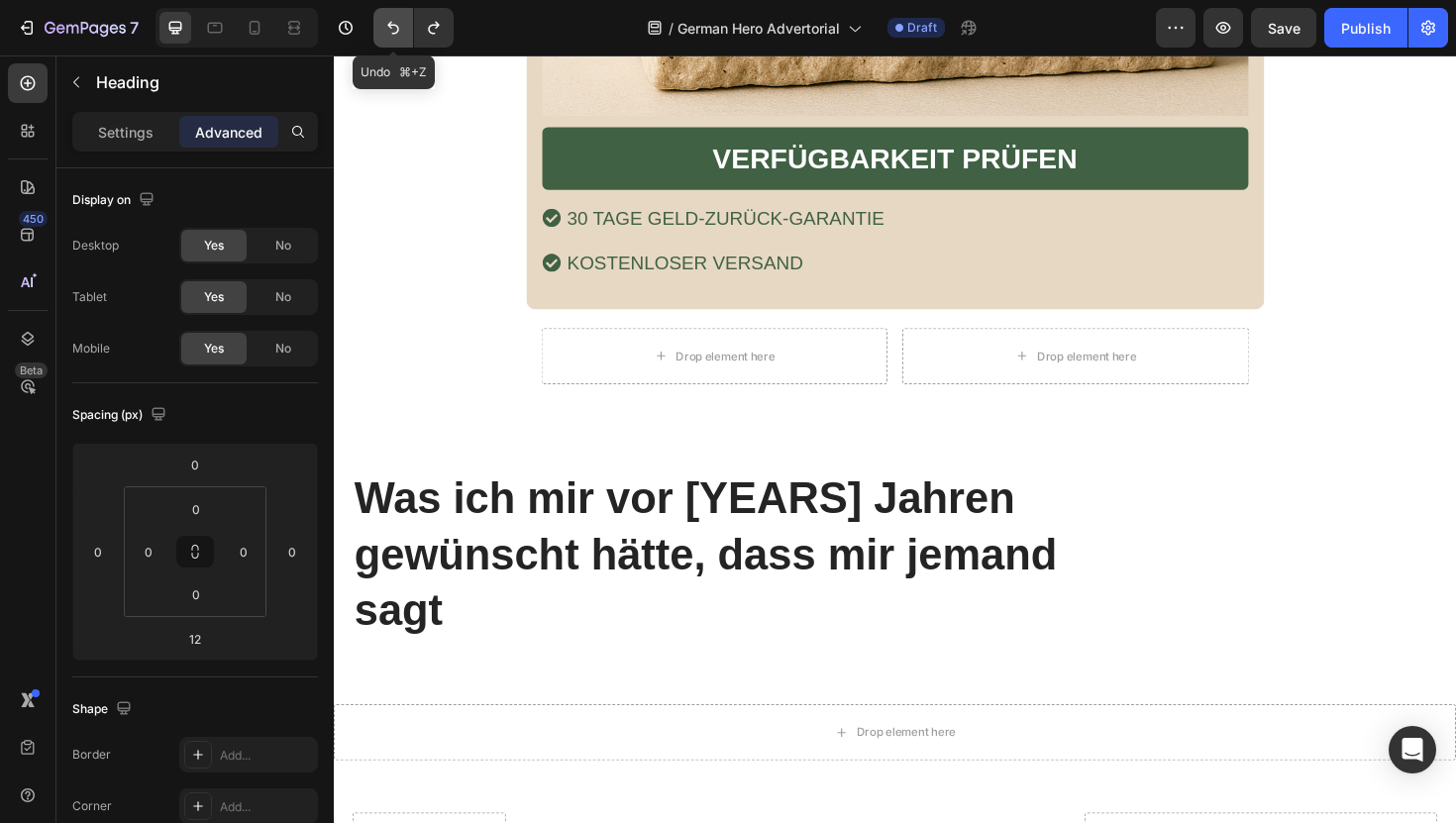 click 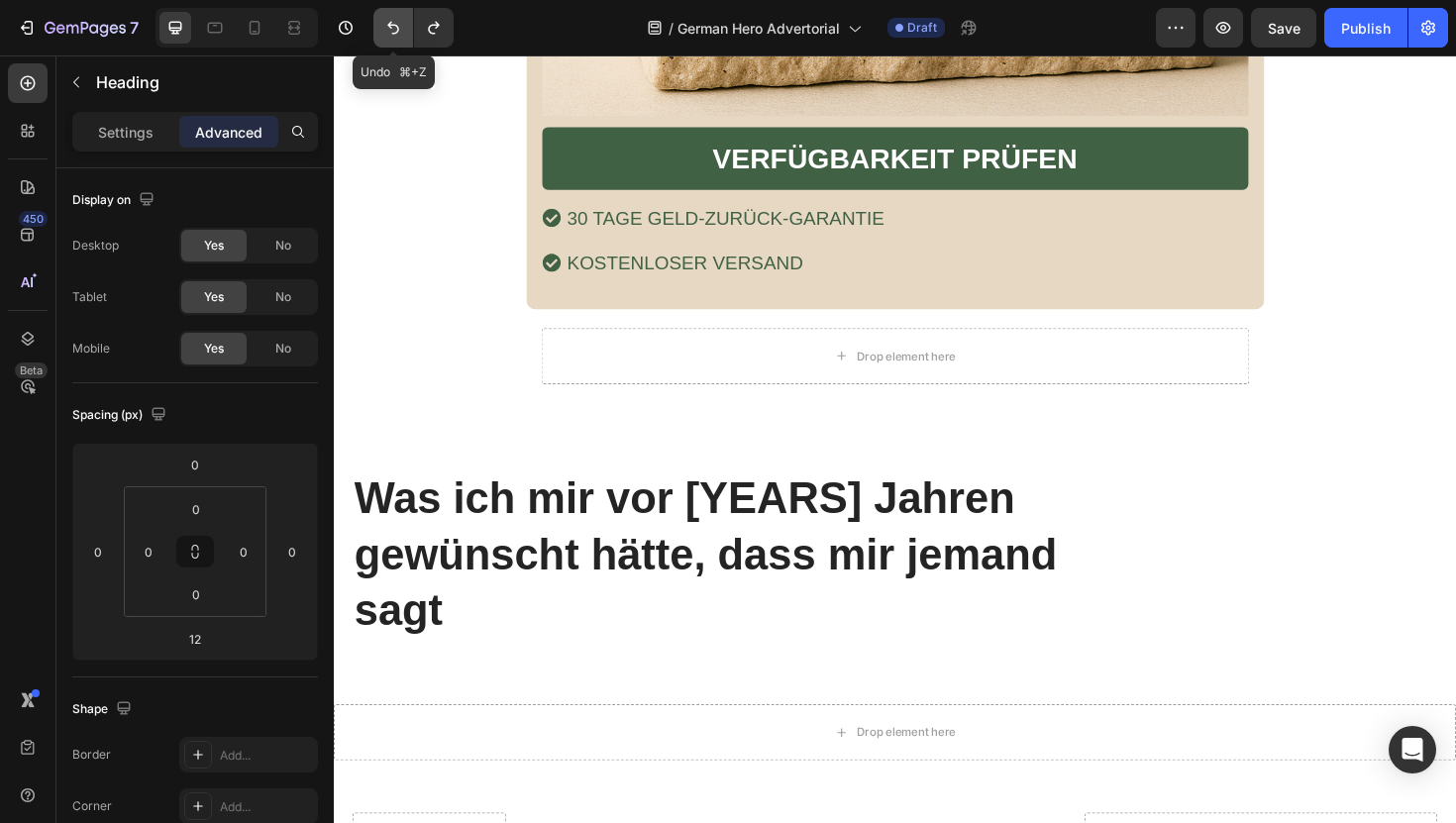 click 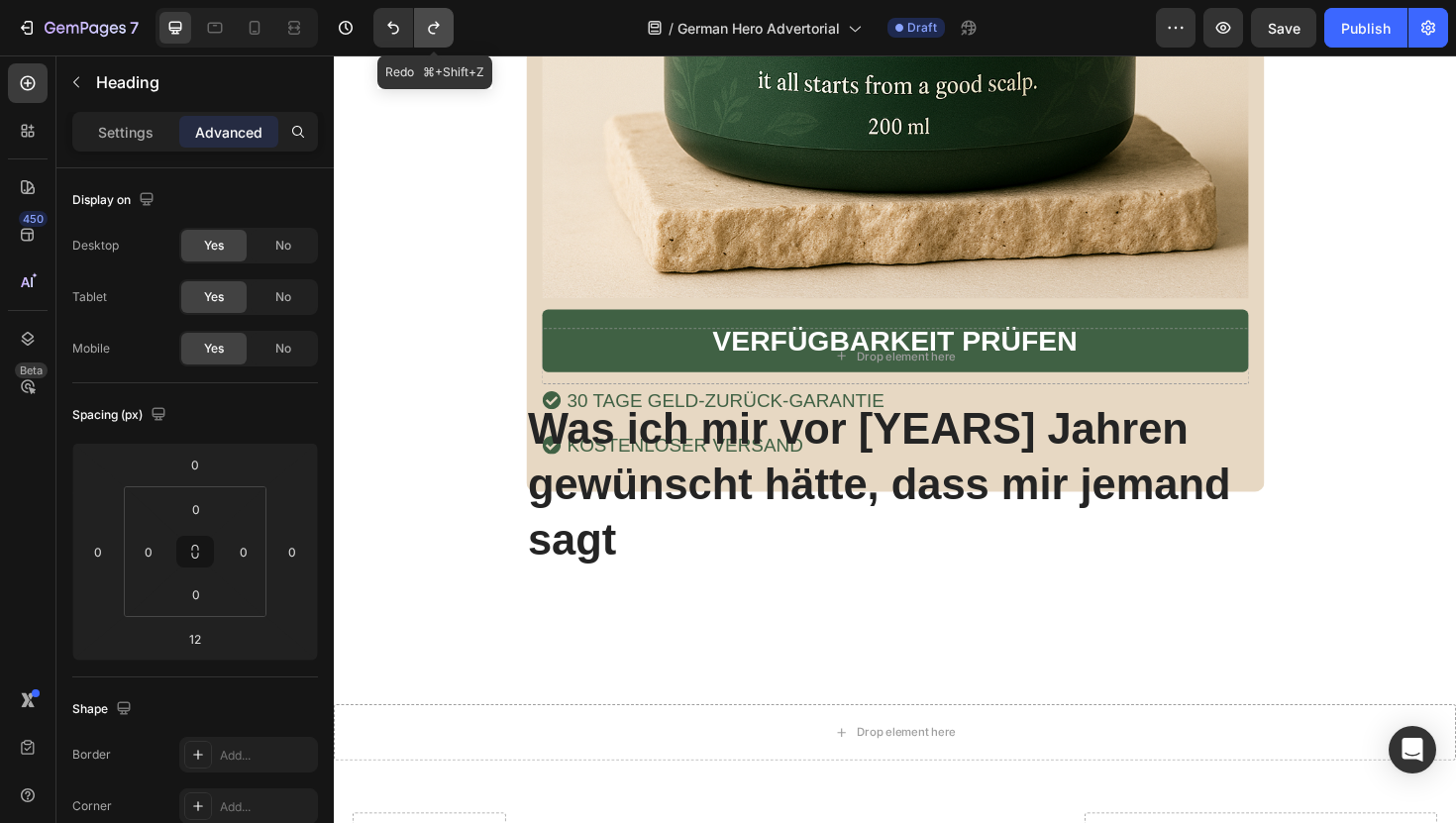 click 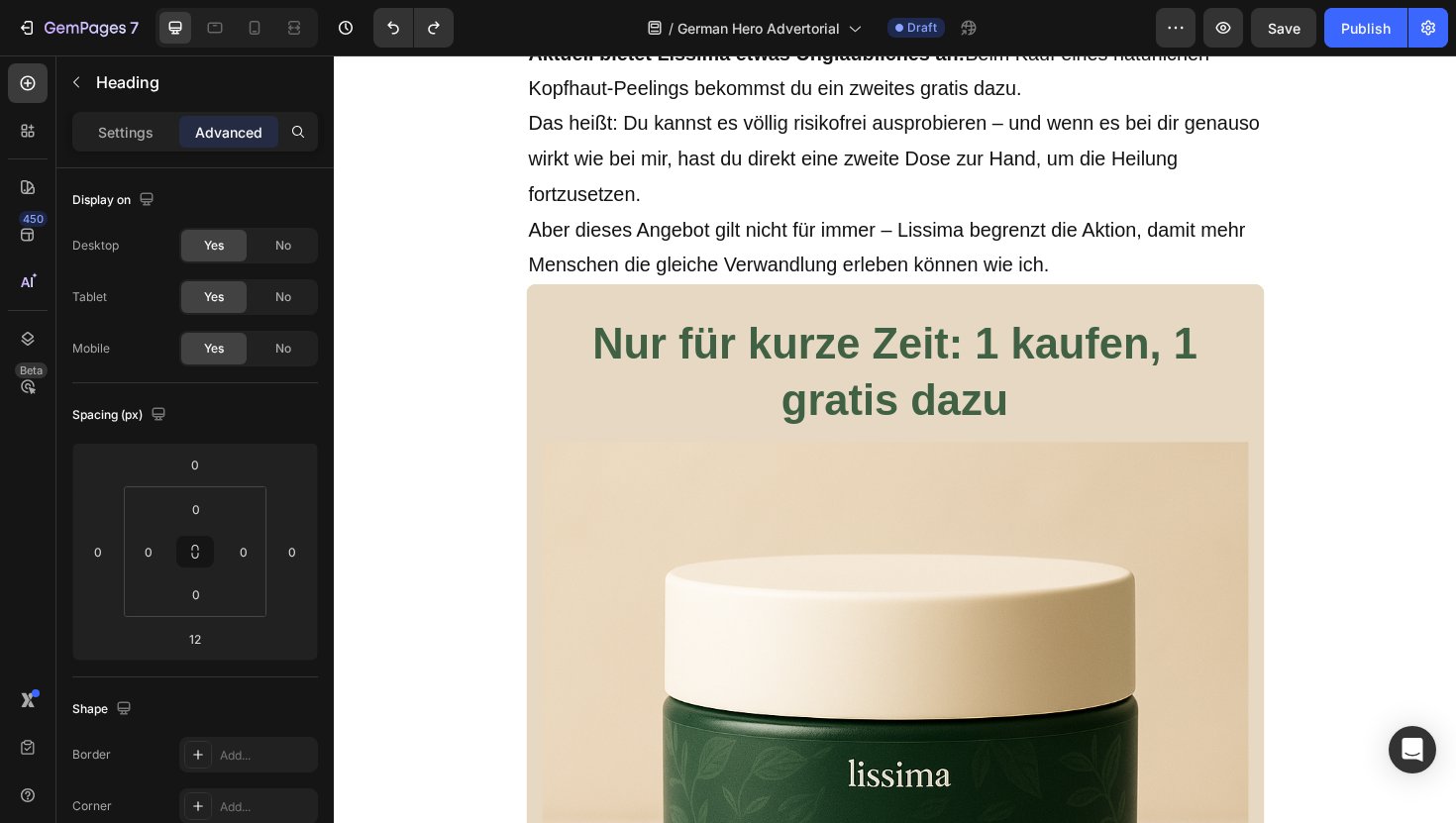 scroll, scrollTop: 9002, scrollLeft: 0, axis: vertical 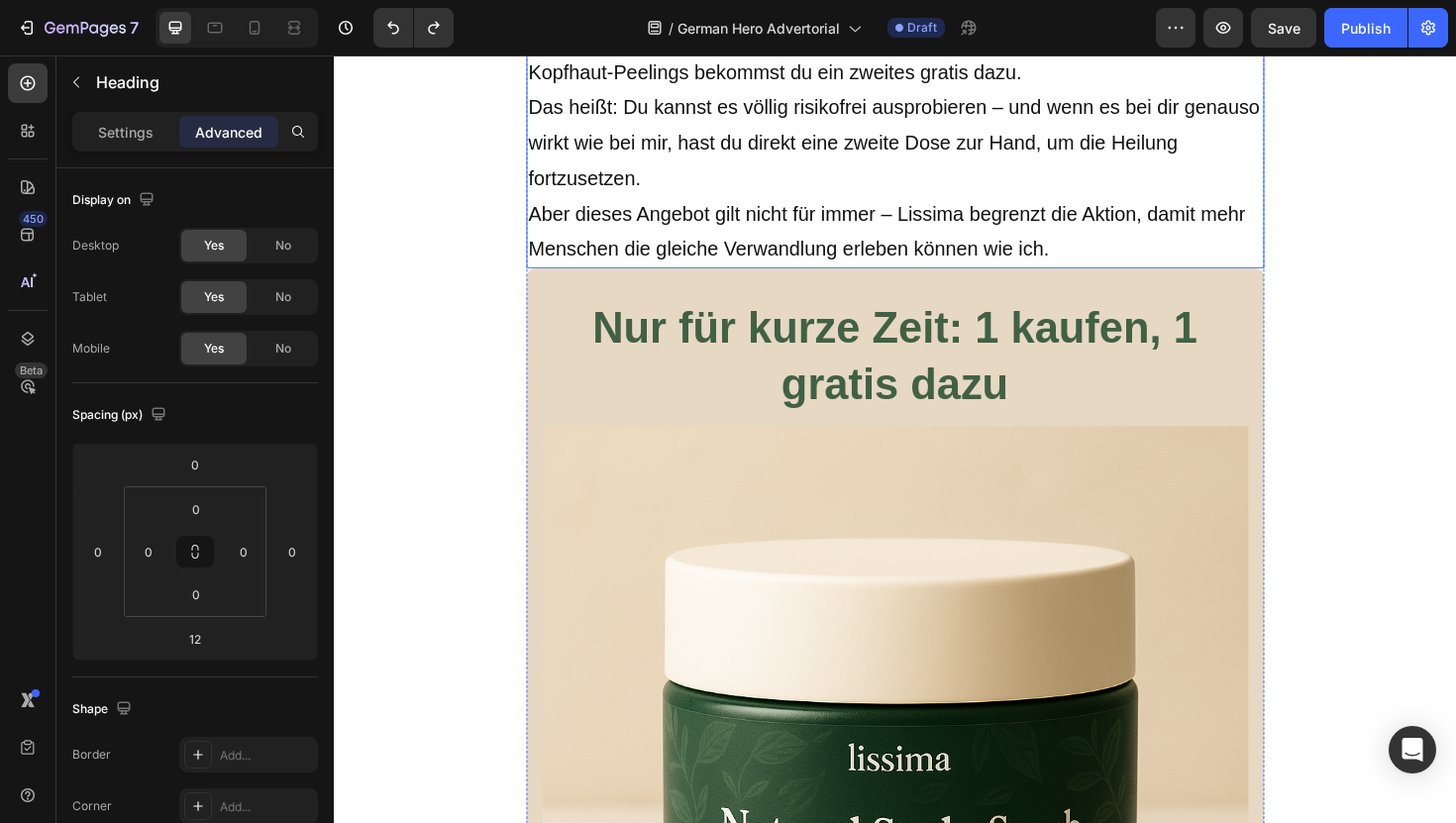 click on "Das heißt: Du kannst es völlig risikofrei ausprobieren – und wenn es bei dir genauso wirkt wie bei mir, hast du direkt eine zweite Dose zur Hand, um die Heilung fortzusetzen. Aber dieses Angebot gilt nicht für immer – Lissima begrenzt die Aktion, damit mehr Menschen die gleiche Verwandlung erleben können wie ich." at bounding box center (928, 185) 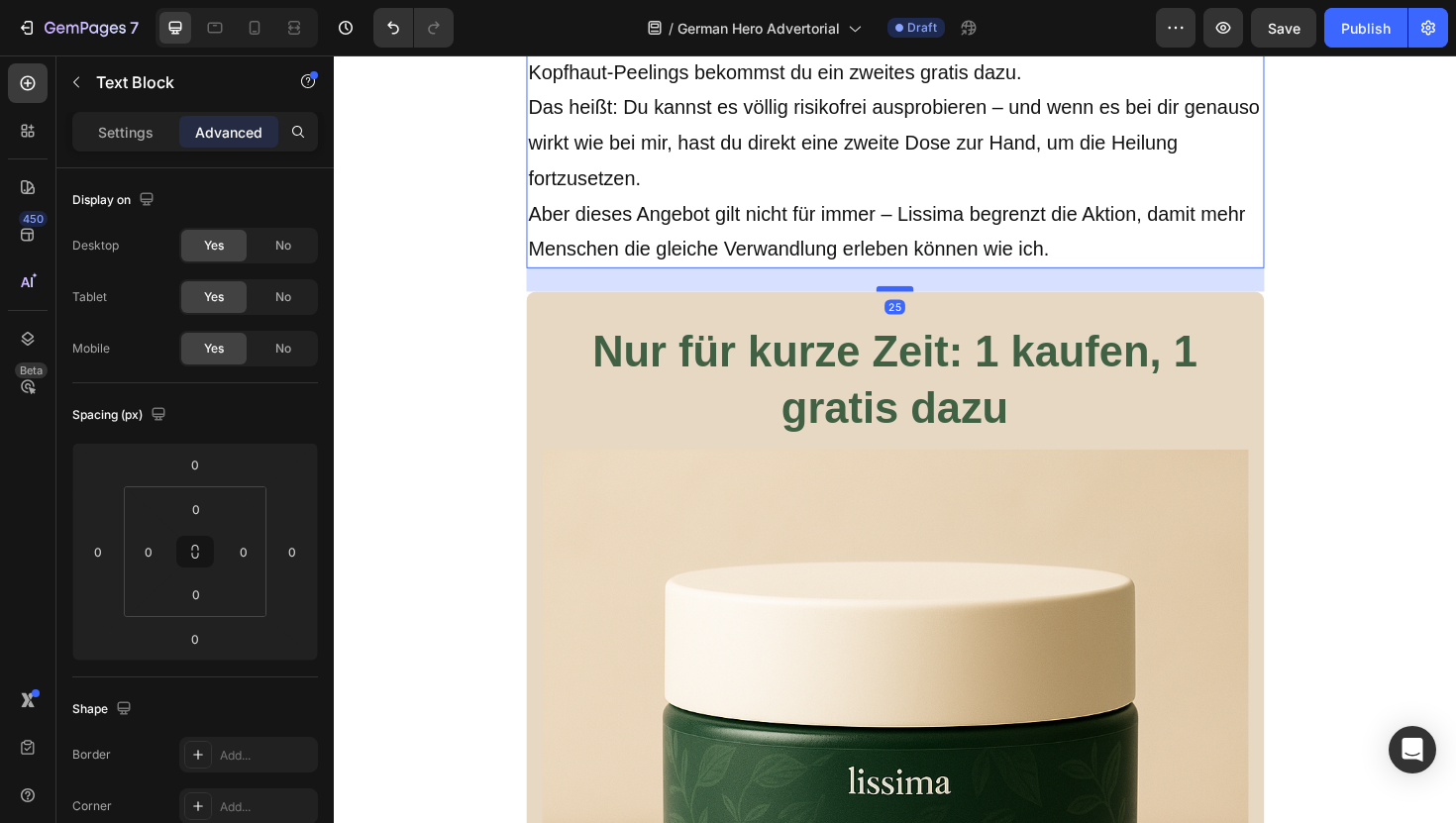 drag, startPoint x: 916, startPoint y: 276, endPoint x: 915, endPoint y: 301, distance: 25.019992 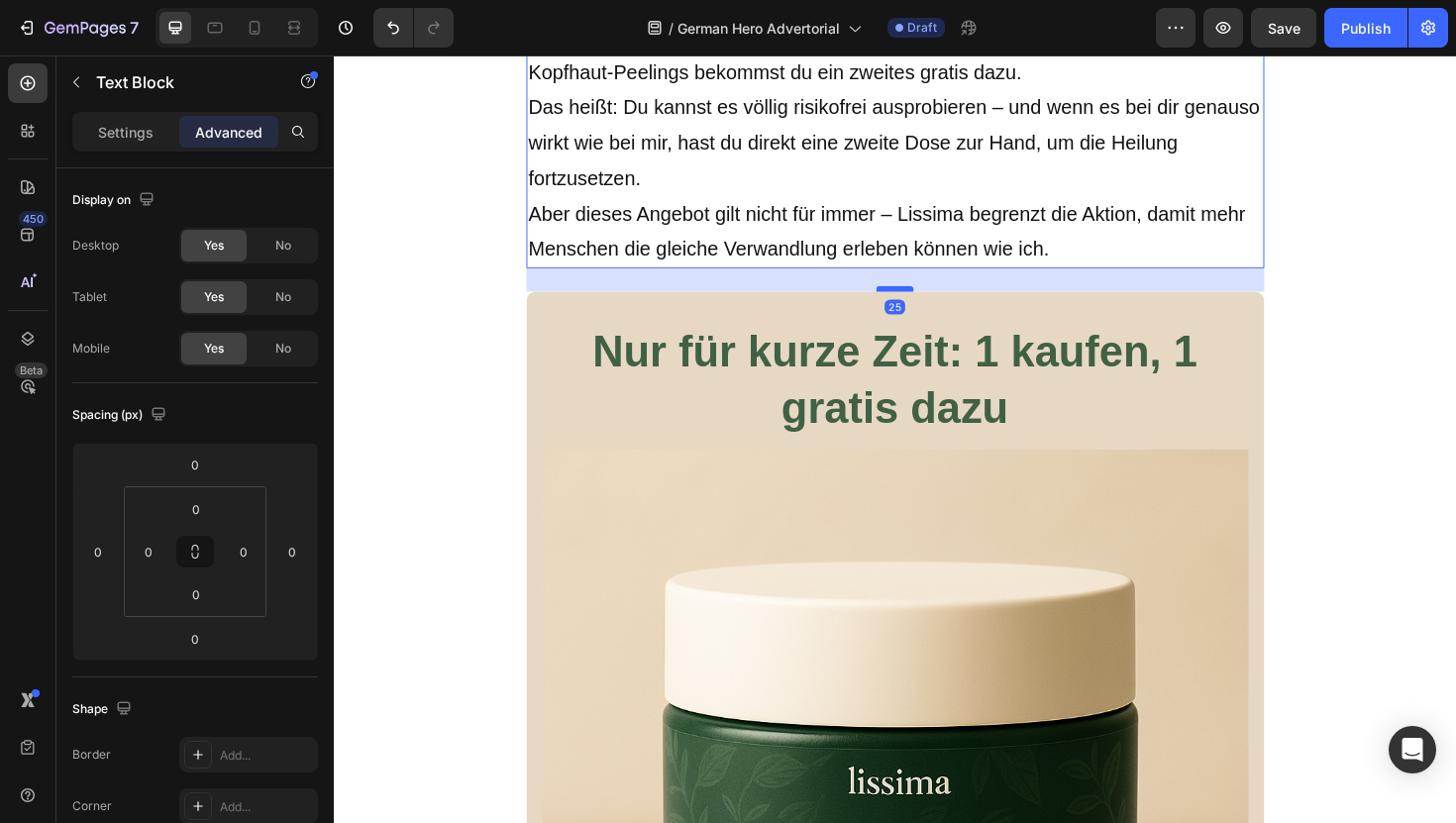 click at bounding box center [928, 303] 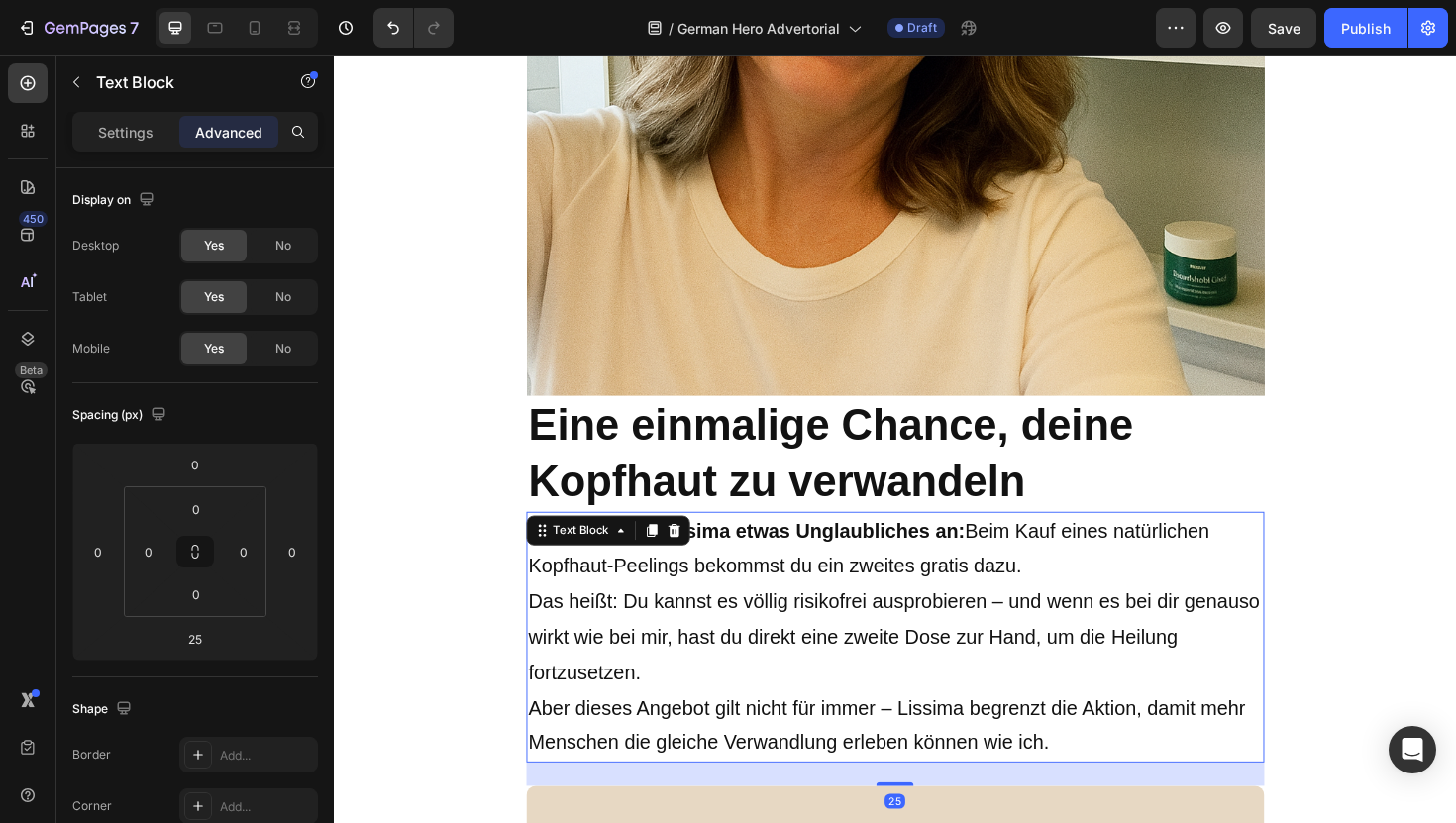 scroll, scrollTop: 8476, scrollLeft: 0, axis: vertical 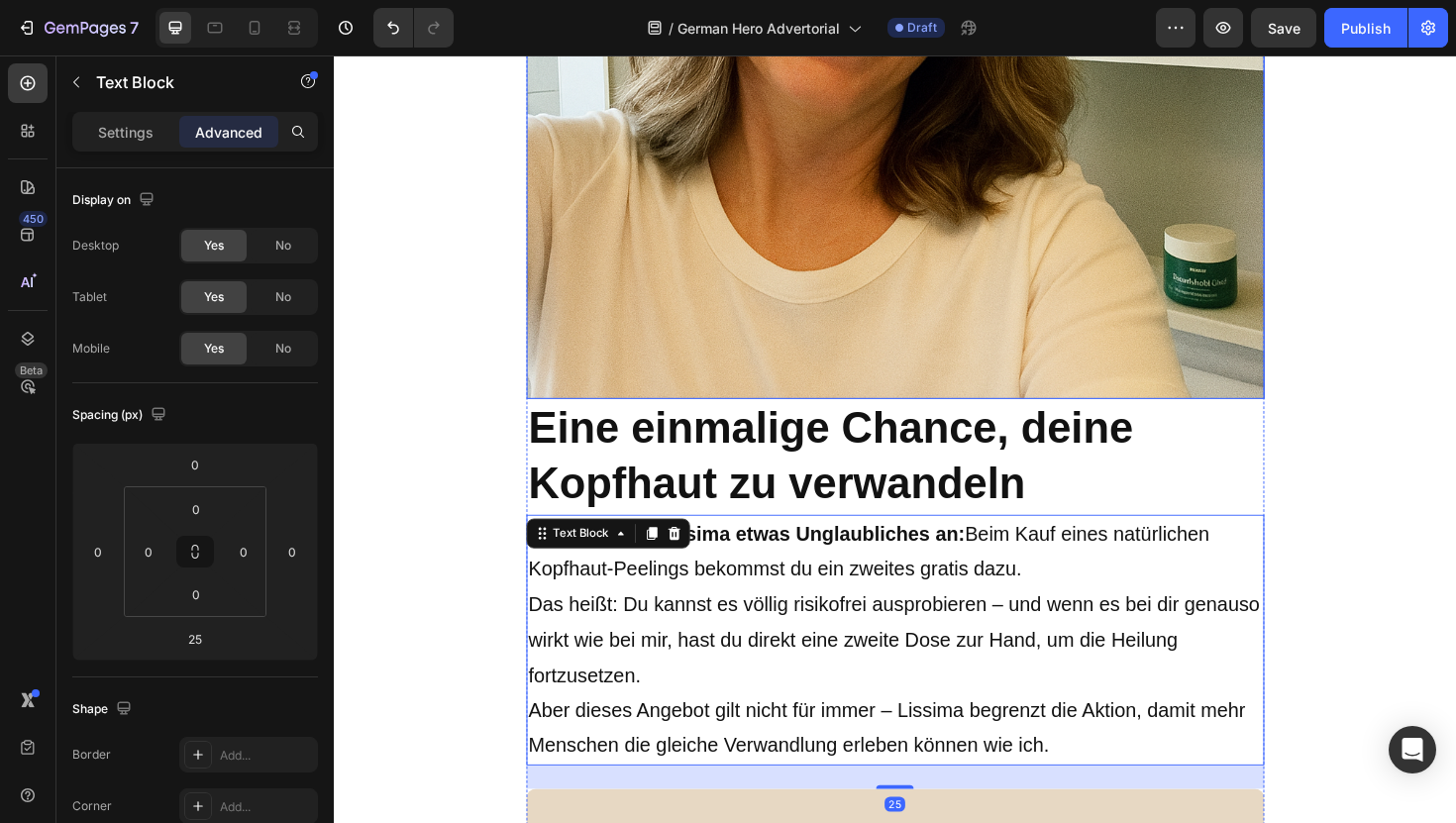 click at bounding box center (928, 28) 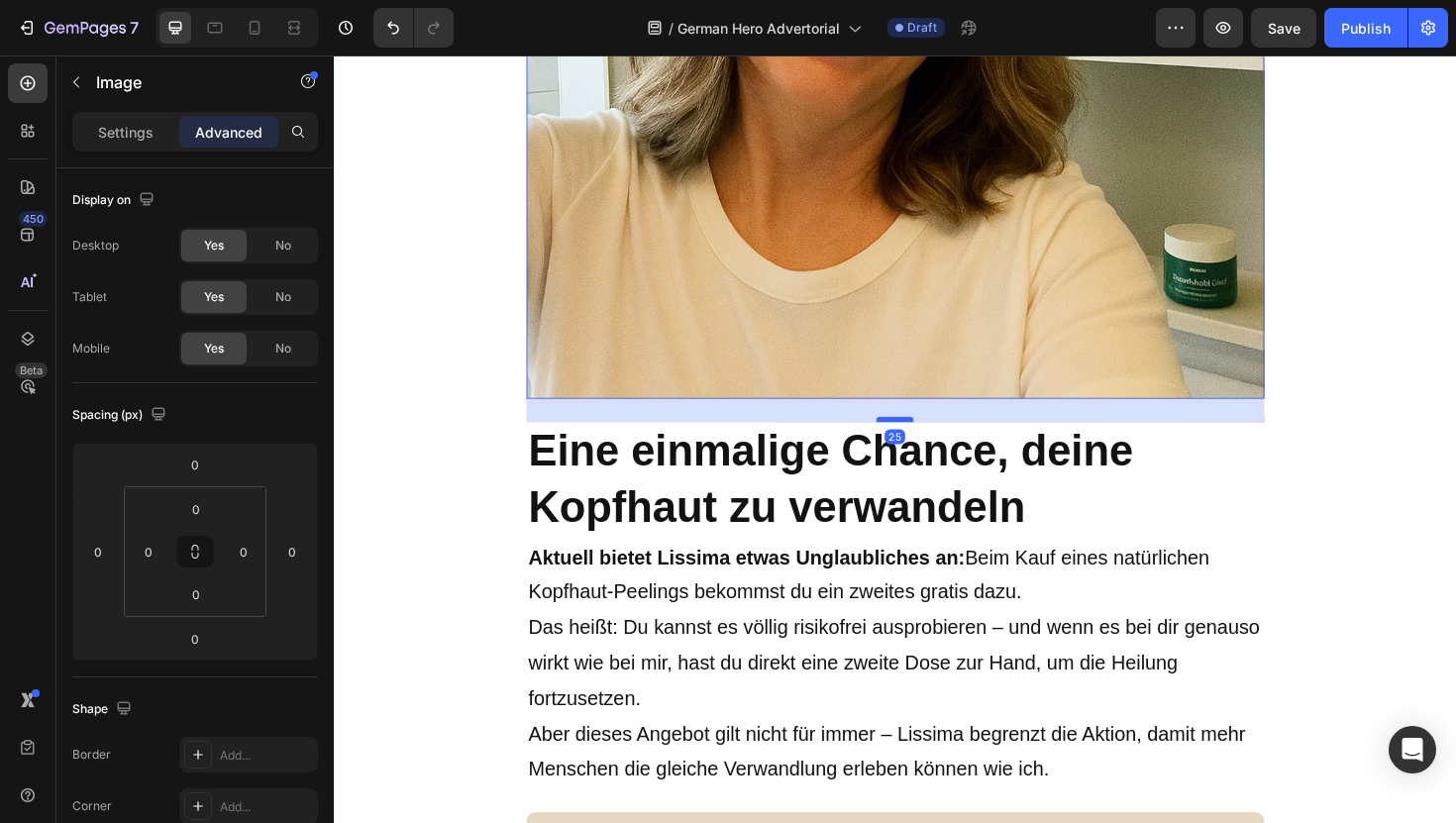 drag, startPoint x: 929, startPoint y: 417, endPoint x: 929, endPoint y: 442, distance: 25 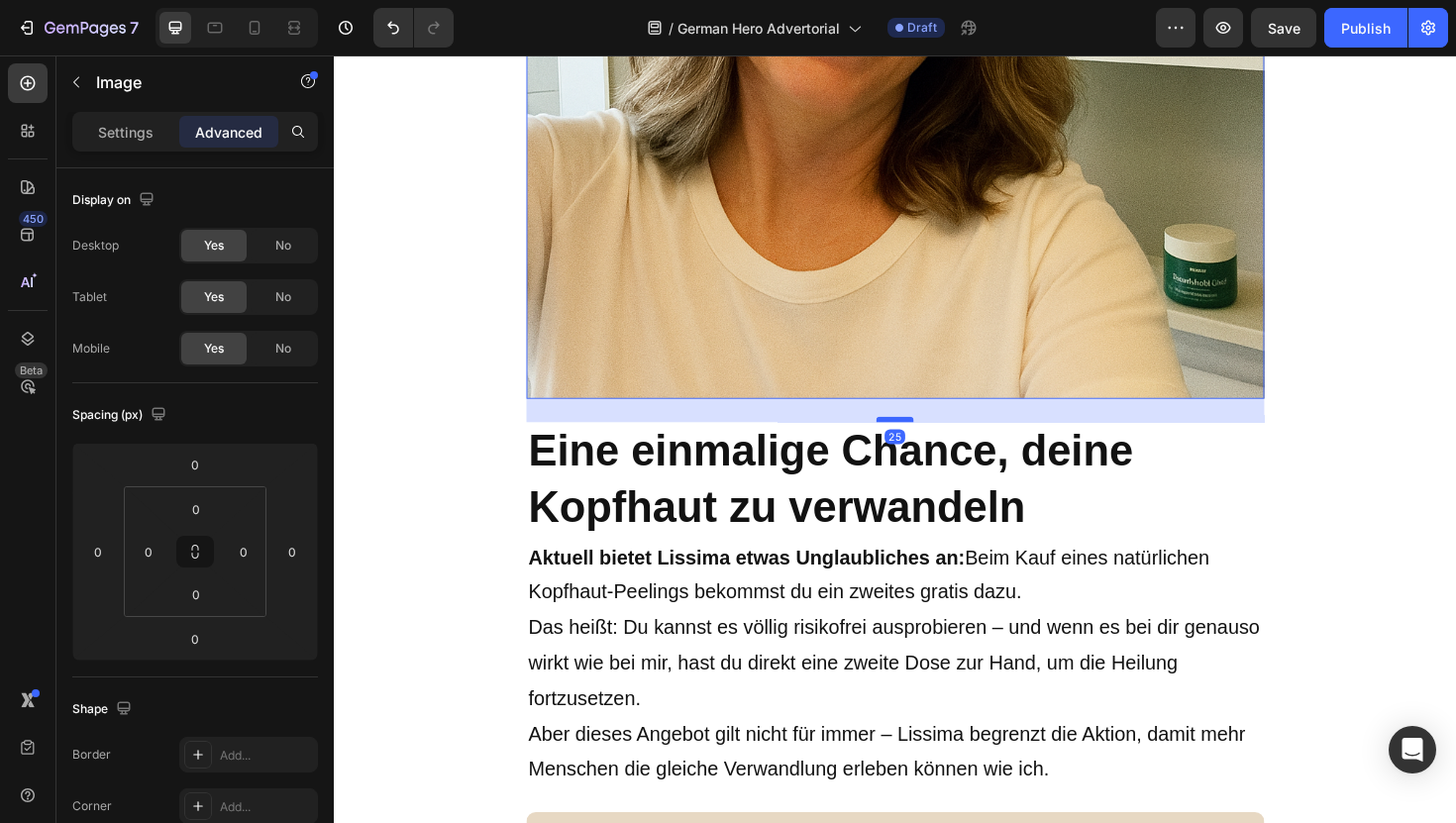 click at bounding box center (928, 441) 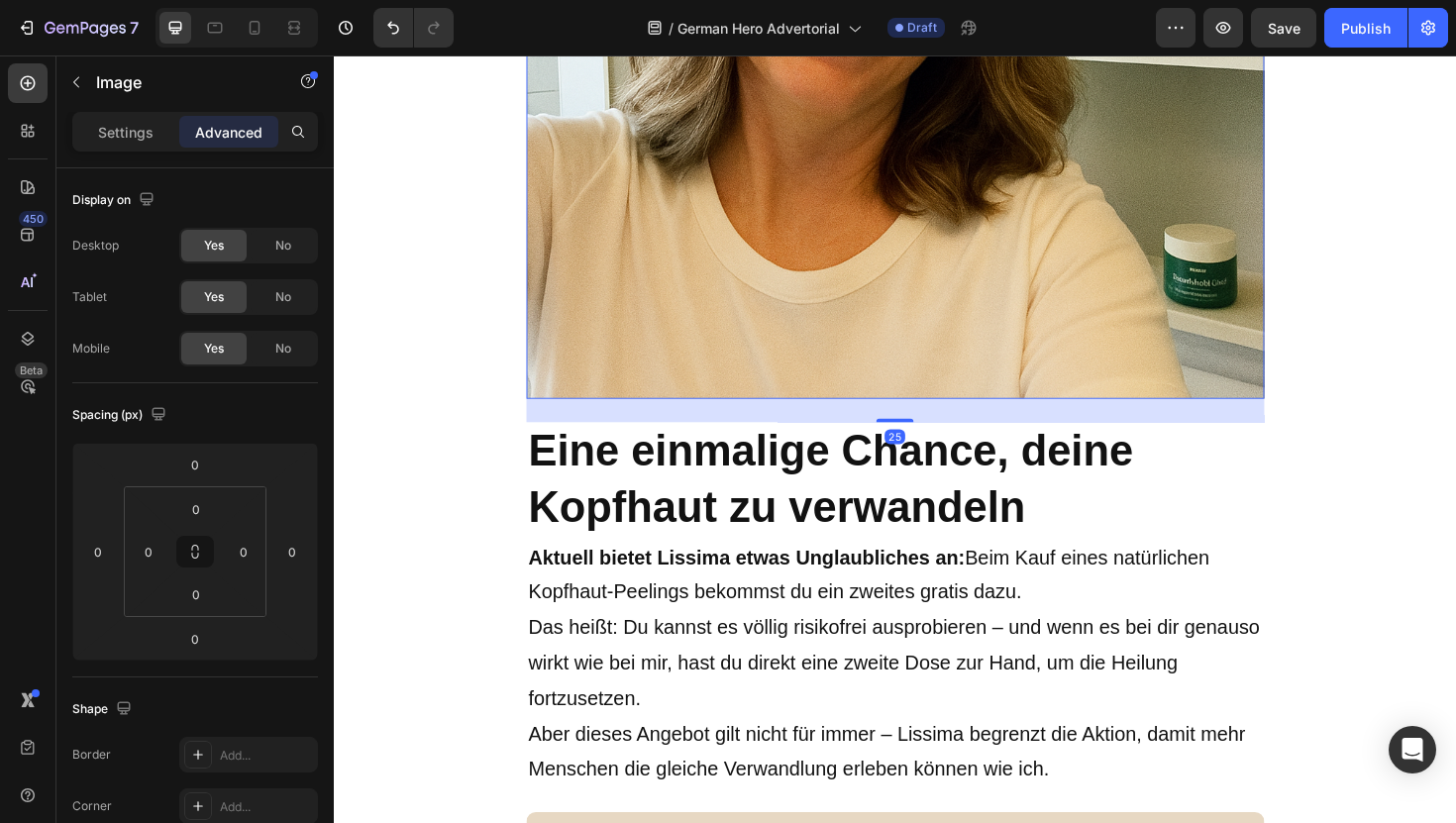 type on "25" 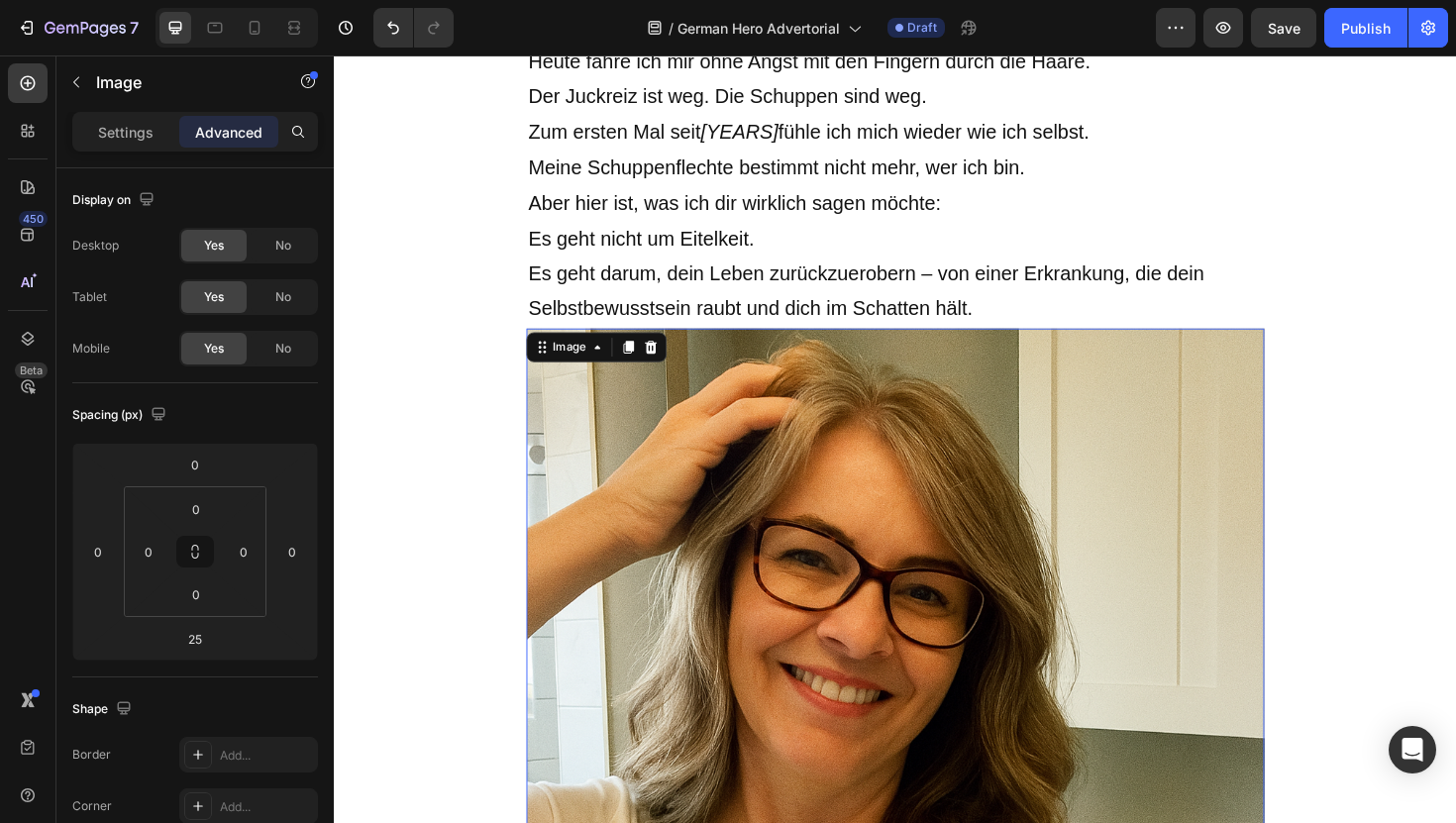 scroll, scrollTop: 7767, scrollLeft: 0, axis: vertical 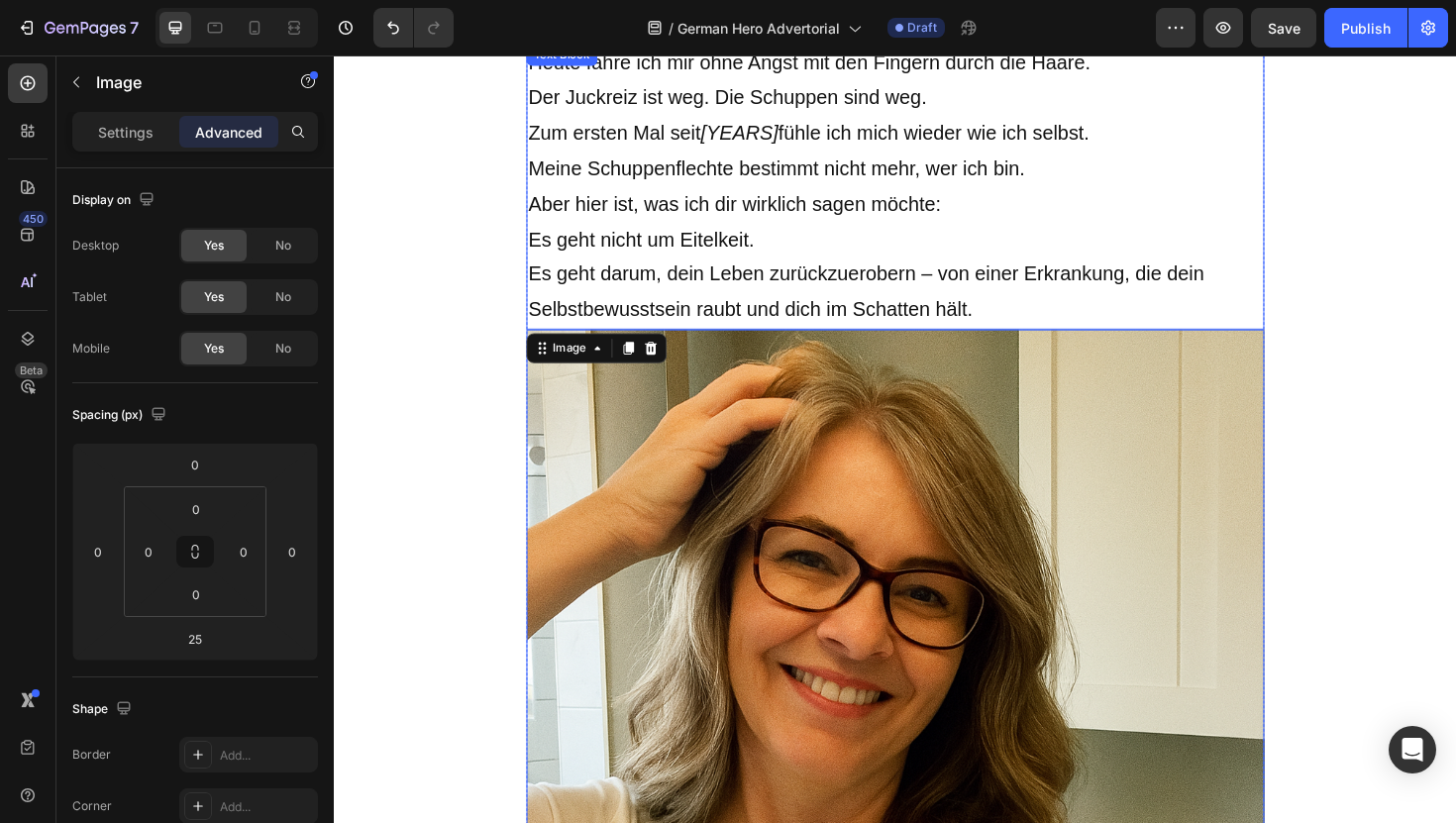 click on "Aber hier ist, was ich dir wirklich sagen möchte: Es geht nicht um Eitelkeit. Es geht darum, dein Leben zurückzuerobern – von einer Erkrankung, die dein Selbstbewusstsein raubt und dich im Schatten hält." at bounding box center (928, 268) 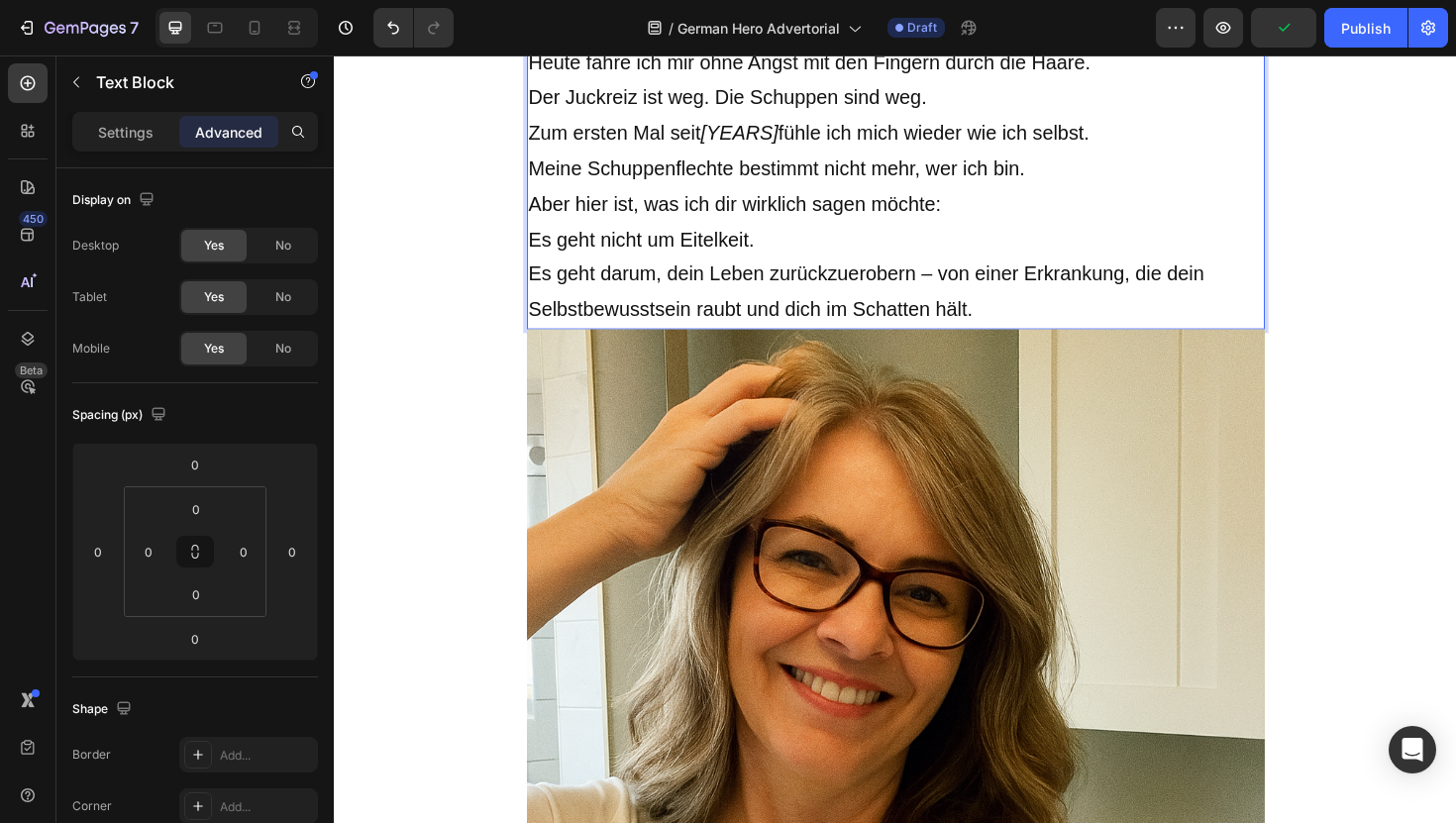 click on "Aber hier ist, was ich dir wirklich sagen möchte: Es geht nicht um Eitelkeit. Es geht darum, dein Leben zurückzuerobern – von einer Erkrankung, die dein Selbstbewusstsein raubt und dich im Schatten hält." at bounding box center (928, 268) 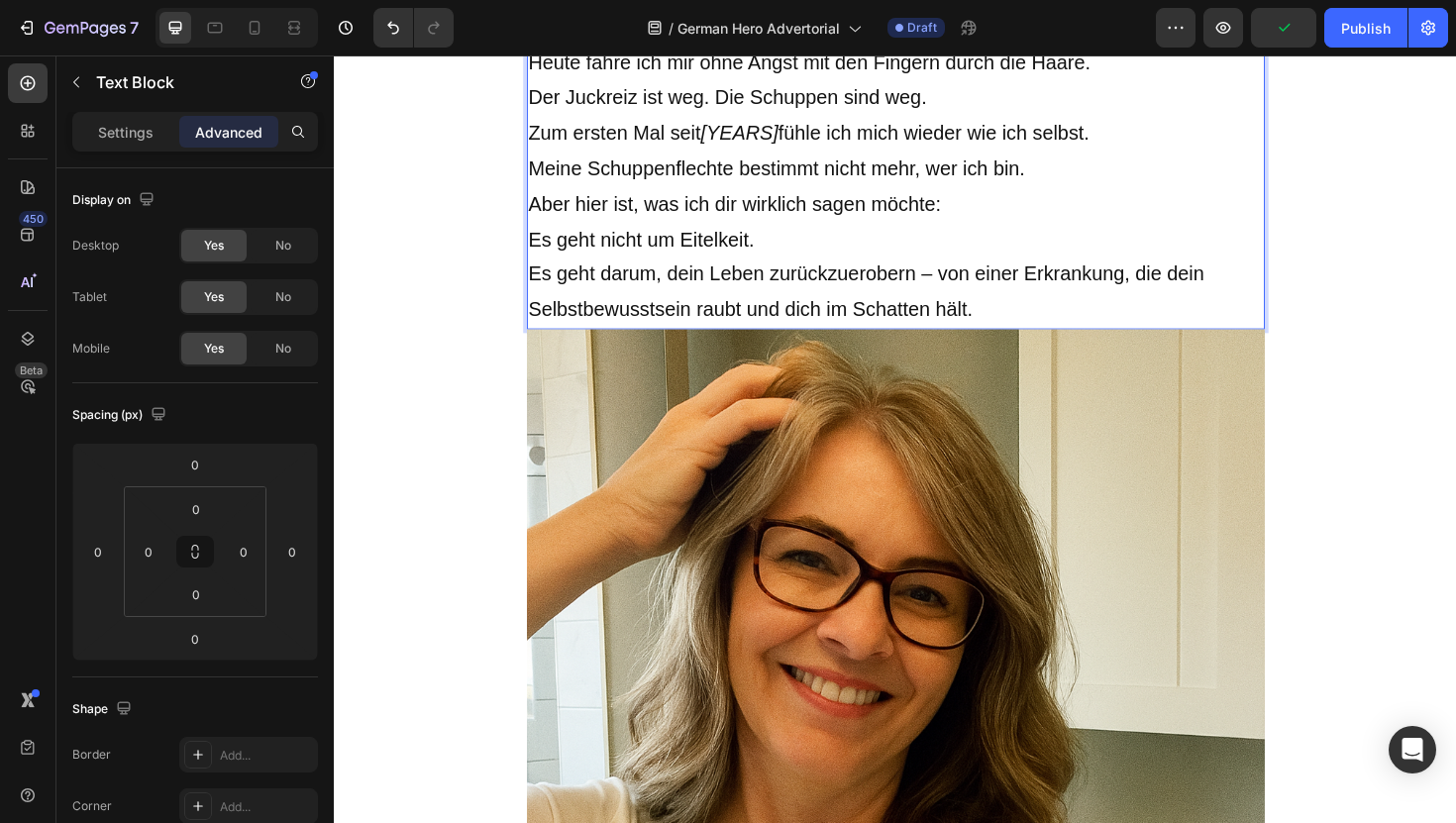 click on "Aber hier ist, was ich dir wirklich sagen möchte: Es geht nicht um Eitelkeit. Es geht darum, dein Leben zurückzuerobern – von einer Erkrankung, die dein Selbstbewusstsein raubt und dich im Schatten hält." at bounding box center (928, 268) 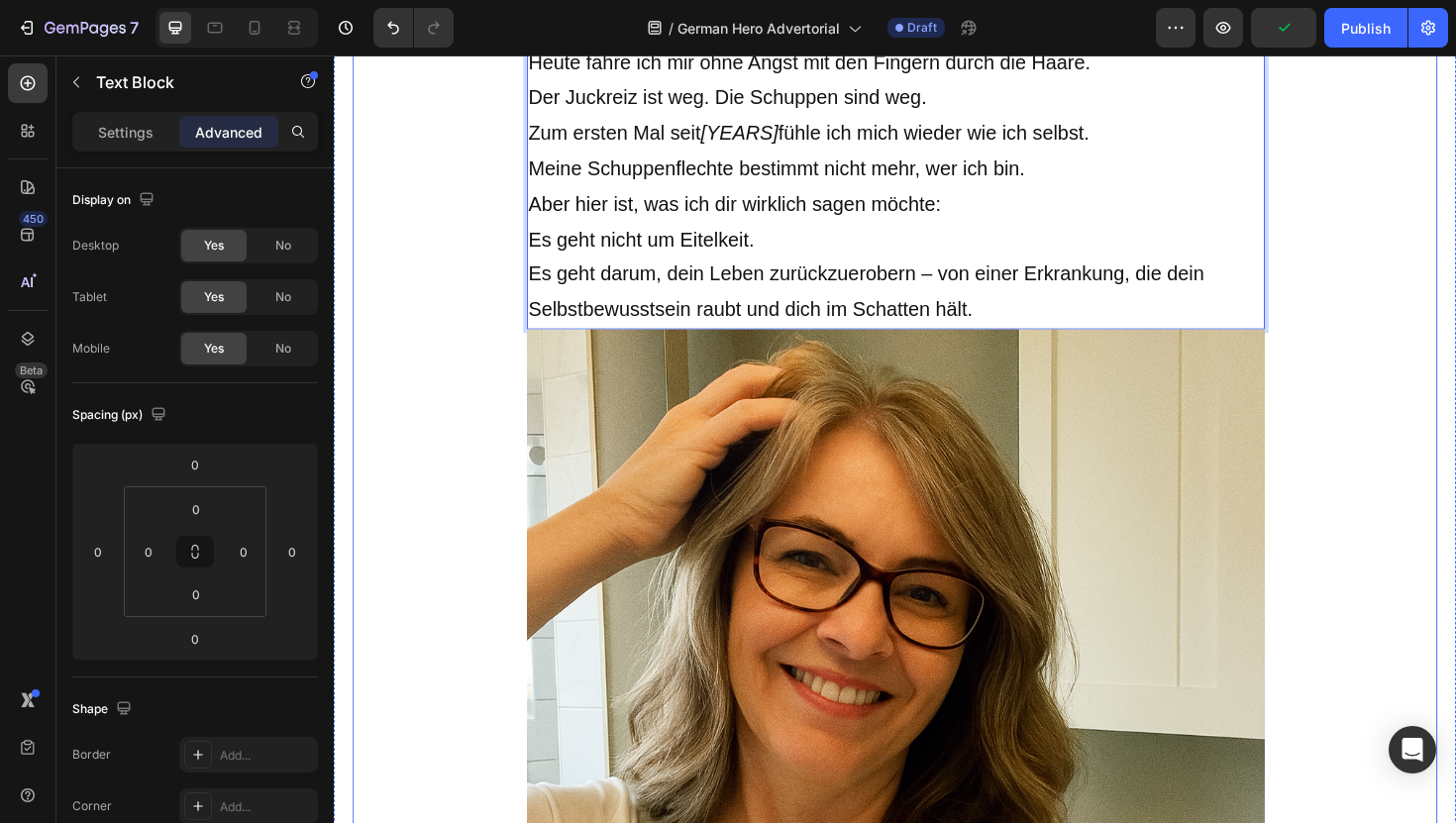 click on "„Ich habe wirklich alles gegen meine Schuppenflechte auf der Kopfhaut ausprobiert… aber dann habe ich  dieses natürliche Kopfhaut-Peeling entdeckt – und es hat alles verändert!“ Heading 3. Juni 2025 | Verfasst von [NAME] Text Block Image Der Albtraum, der mein Selbstvertrauen zerstörte Heading Sieben Jahre lang lebte ich mit Schuppenflechte auf der Kopfhaut – und fühlte mich wie eine Gefangene in meinem eigenen Körper. Der ständige Juckreiz war unerträglich. Ich kratzte mich so sehr, dass meine Kopfhaut blutete – überall auf meinen Schultern lagen weiße Schuppen, als hätte es geschneit. Dunkle Kleidung? Habe ich komplett aus meinem Kleiderschrank verbannt – sie hätte den peinlichen Beweis meiner Krankheit nur sichtbar gemacht.   Ich habe alles ausprobiert, was mir die Ärzte verschrieben haben: Jeder neue Fehlschlag fühlte sich an, als würde sich eine weitere Tür vor mir schließen. Das Schlimmste? Text Block Image Heading mit Image" at bounding box center [928, -2335] 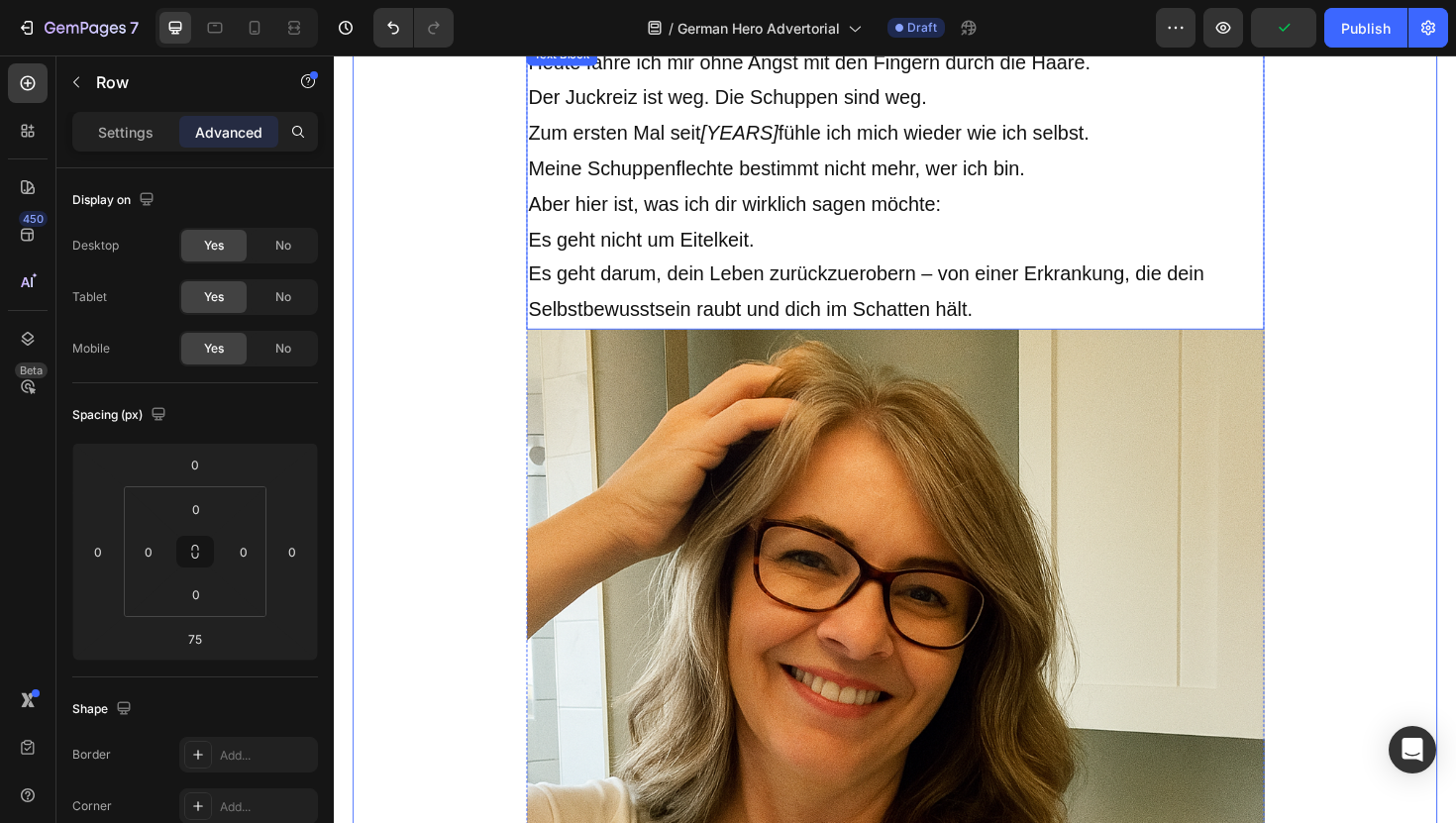 click on "Aber hier ist, was ich dir wirklich sagen möchte: Es geht nicht um Eitelkeit. Es geht darum, dein Leben zurückzuerobern – von einer Erkrankung, die dein Selbstbewusstsein raubt und dich im Schatten hält." at bounding box center (928, 268) 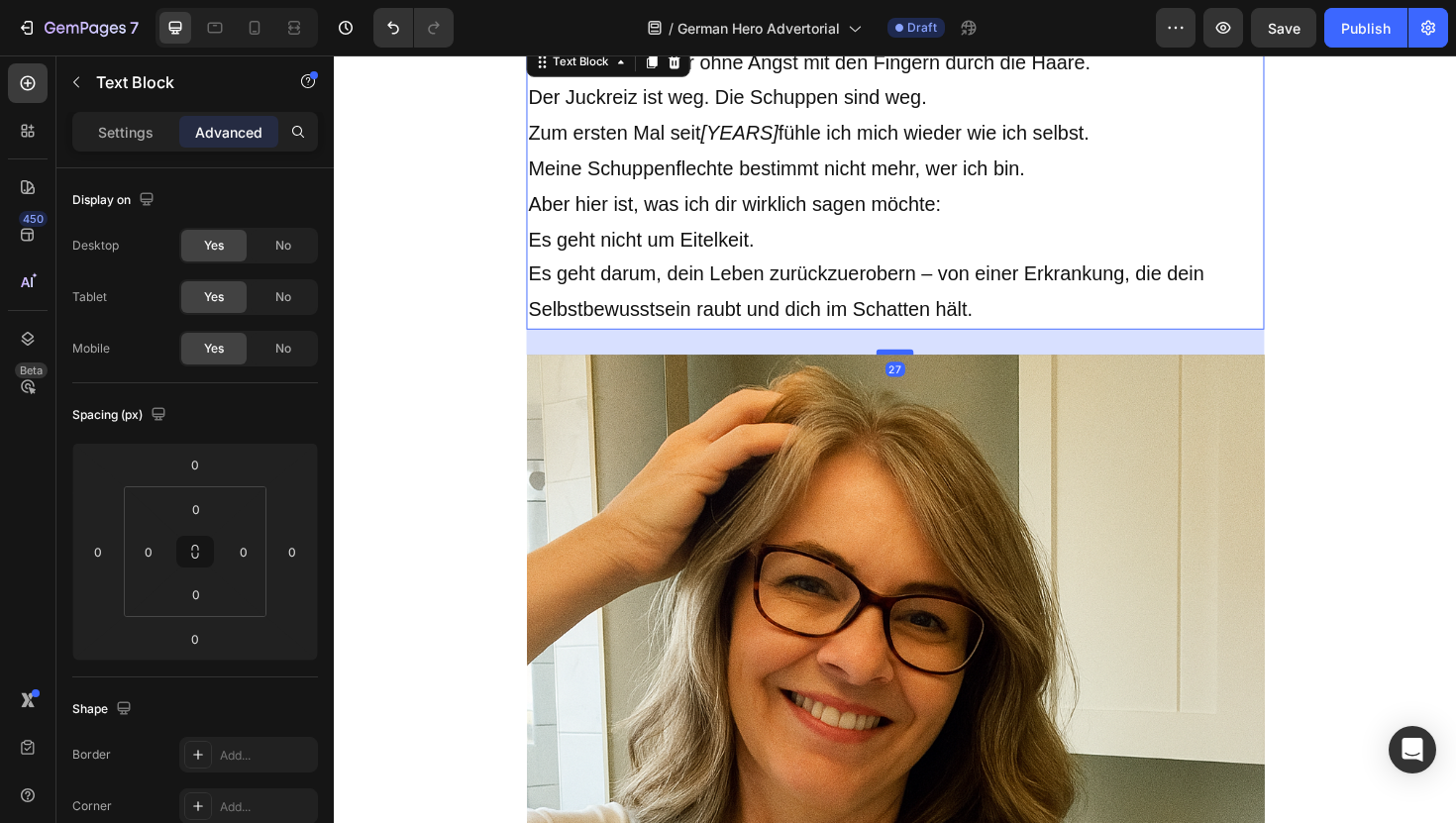 drag, startPoint x: 939, startPoint y: 344, endPoint x: 938, endPoint y: 370, distance: 26.019224 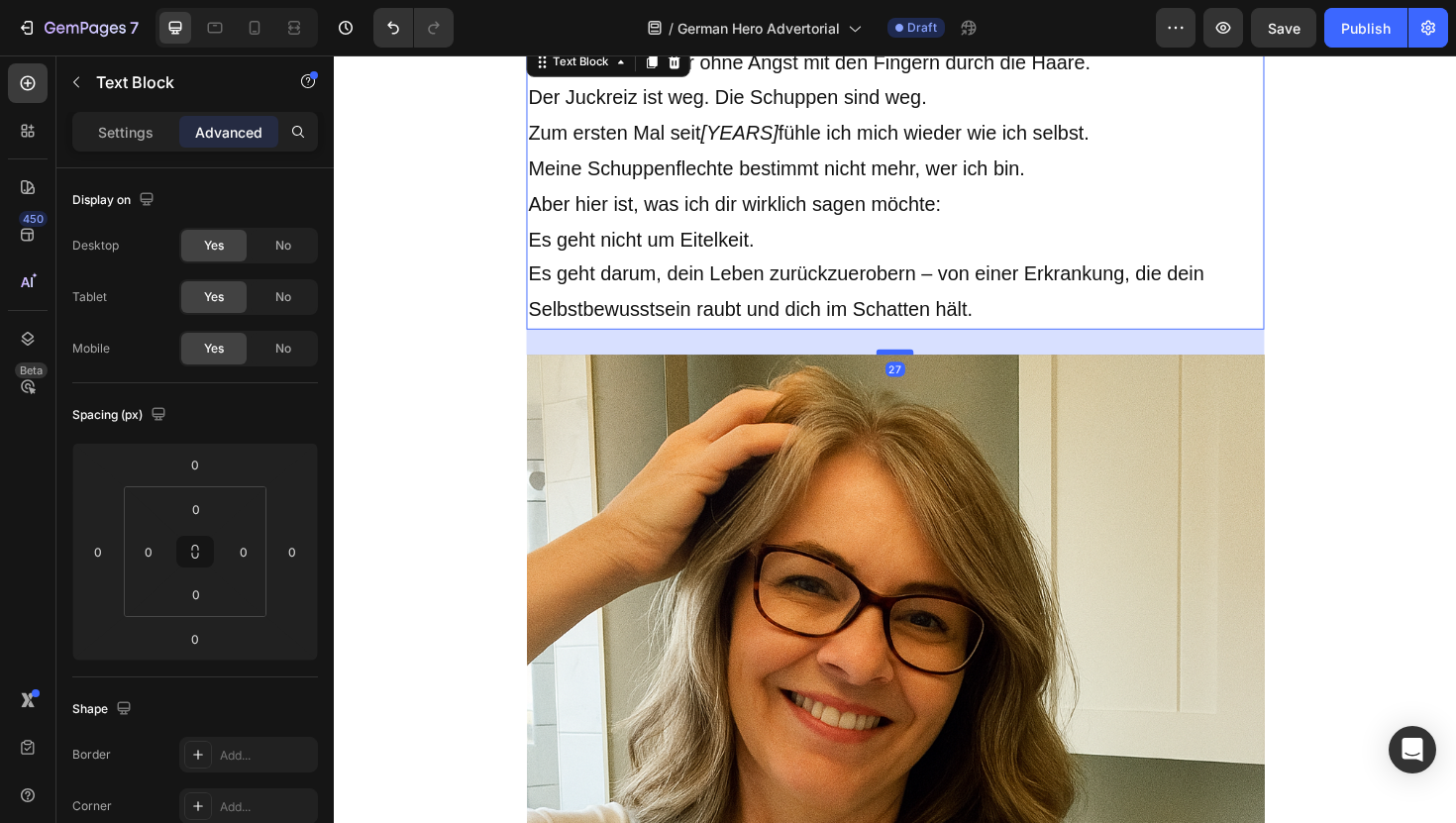 click at bounding box center [928, 369] 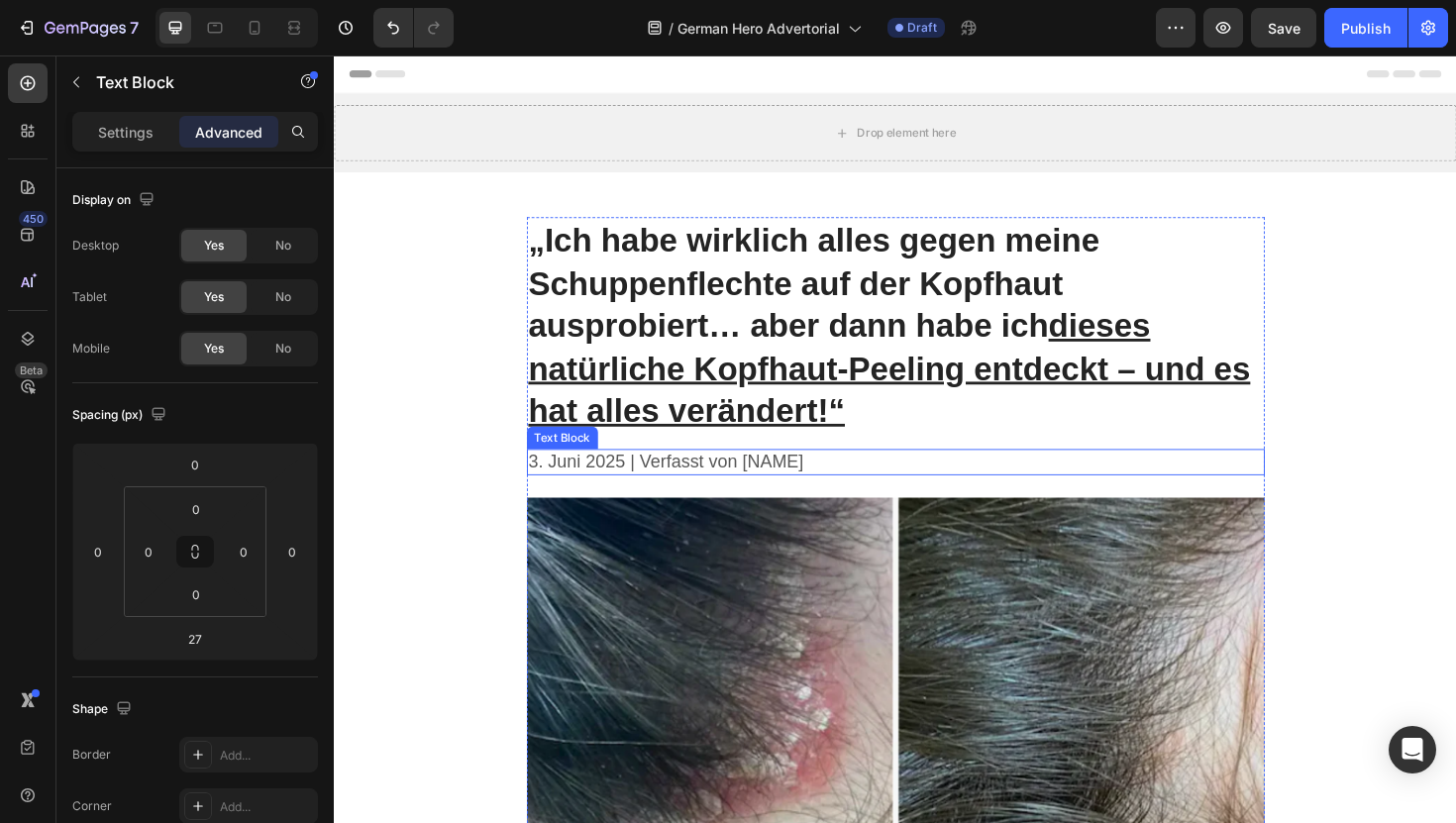 scroll, scrollTop: 0, scrollLeft: 0, axis: both 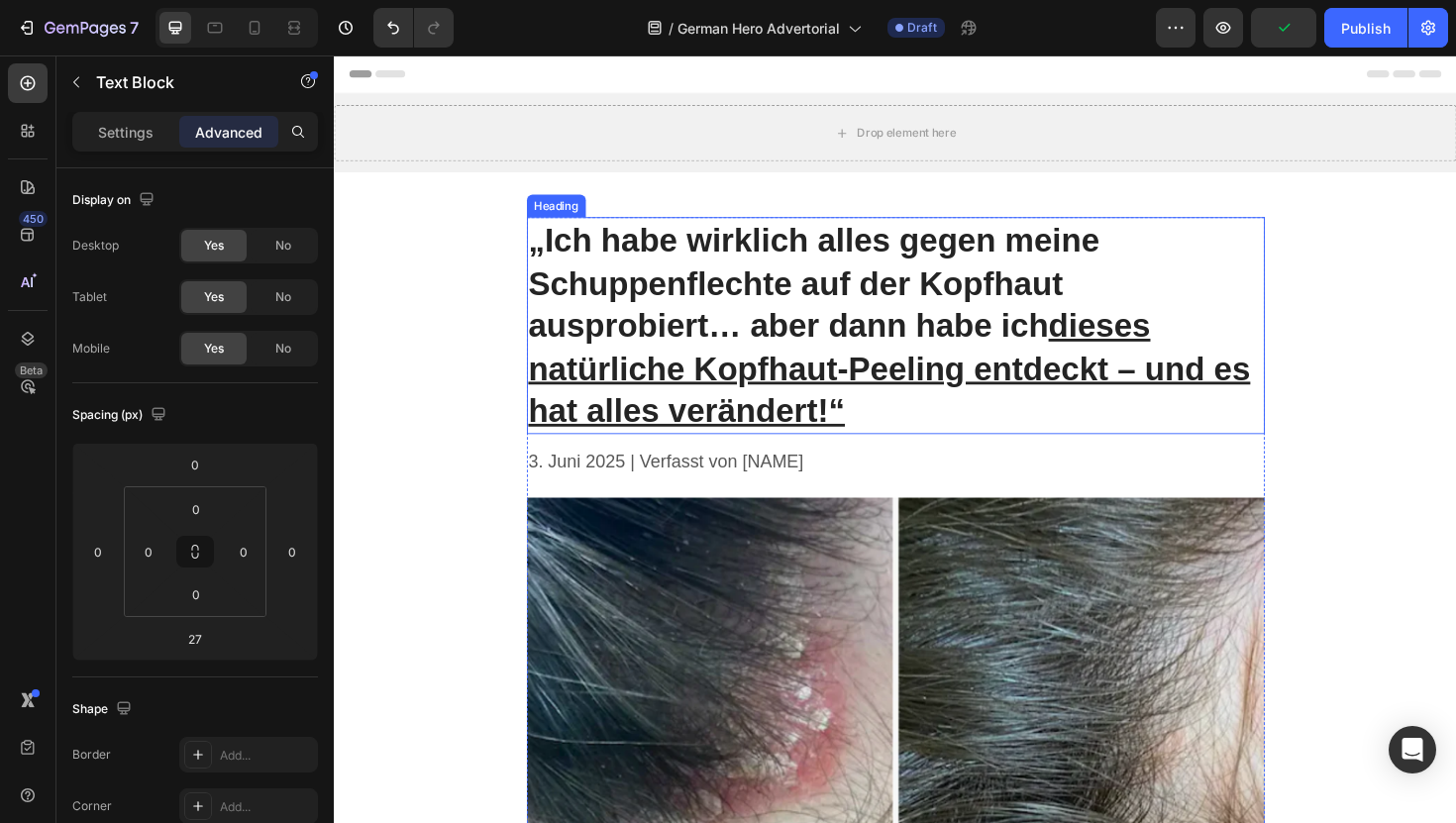 click on "„Ich habe wirklich alles gegen meine Schuppenflechte auf der Kopfhaut ausprobiert… aber dann habe ich  dieses natürliche Kopfhaut-Peeling entdeckt – und es hat alles verändert!“" at bounding box center (928, 342) 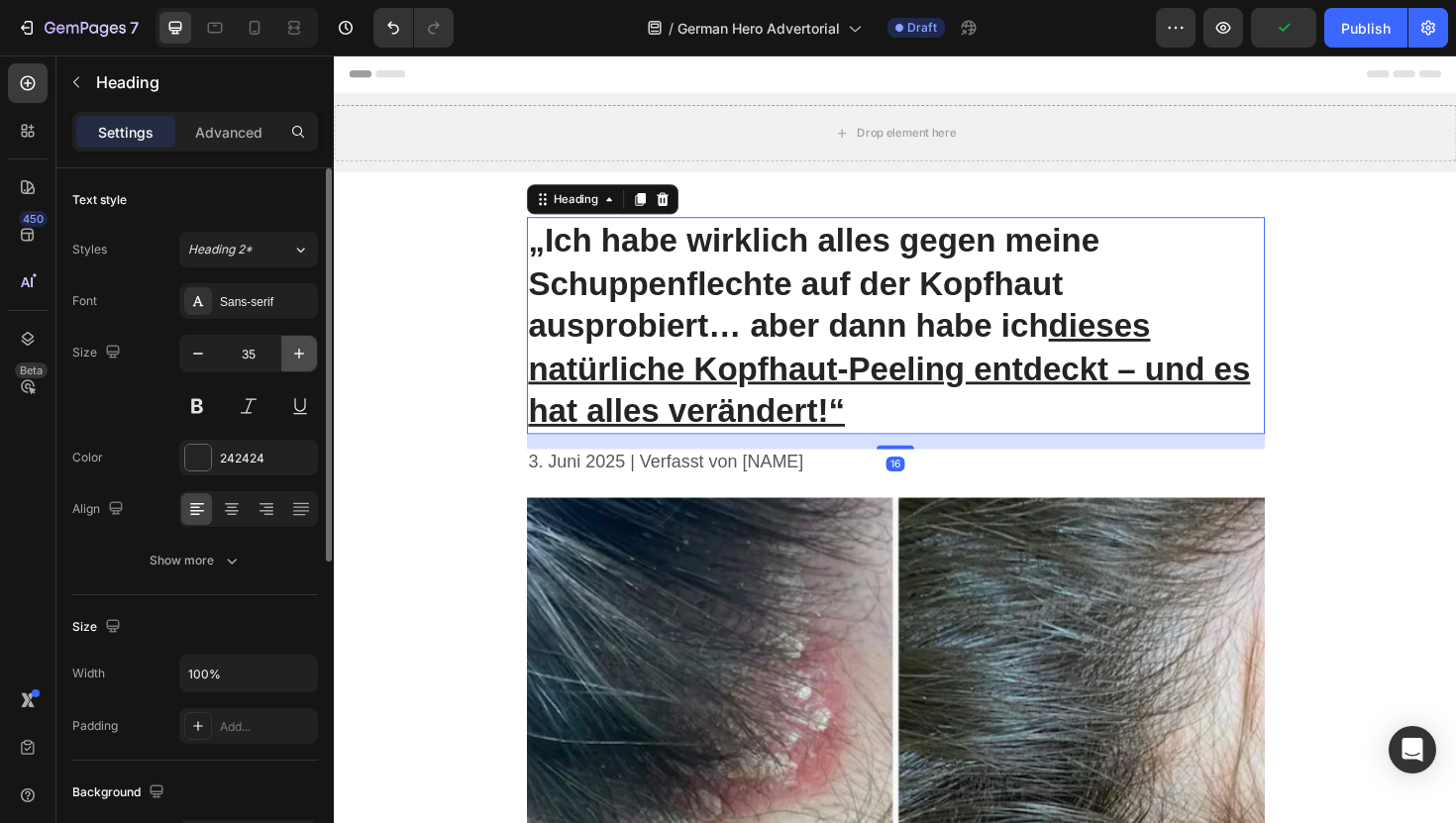 click 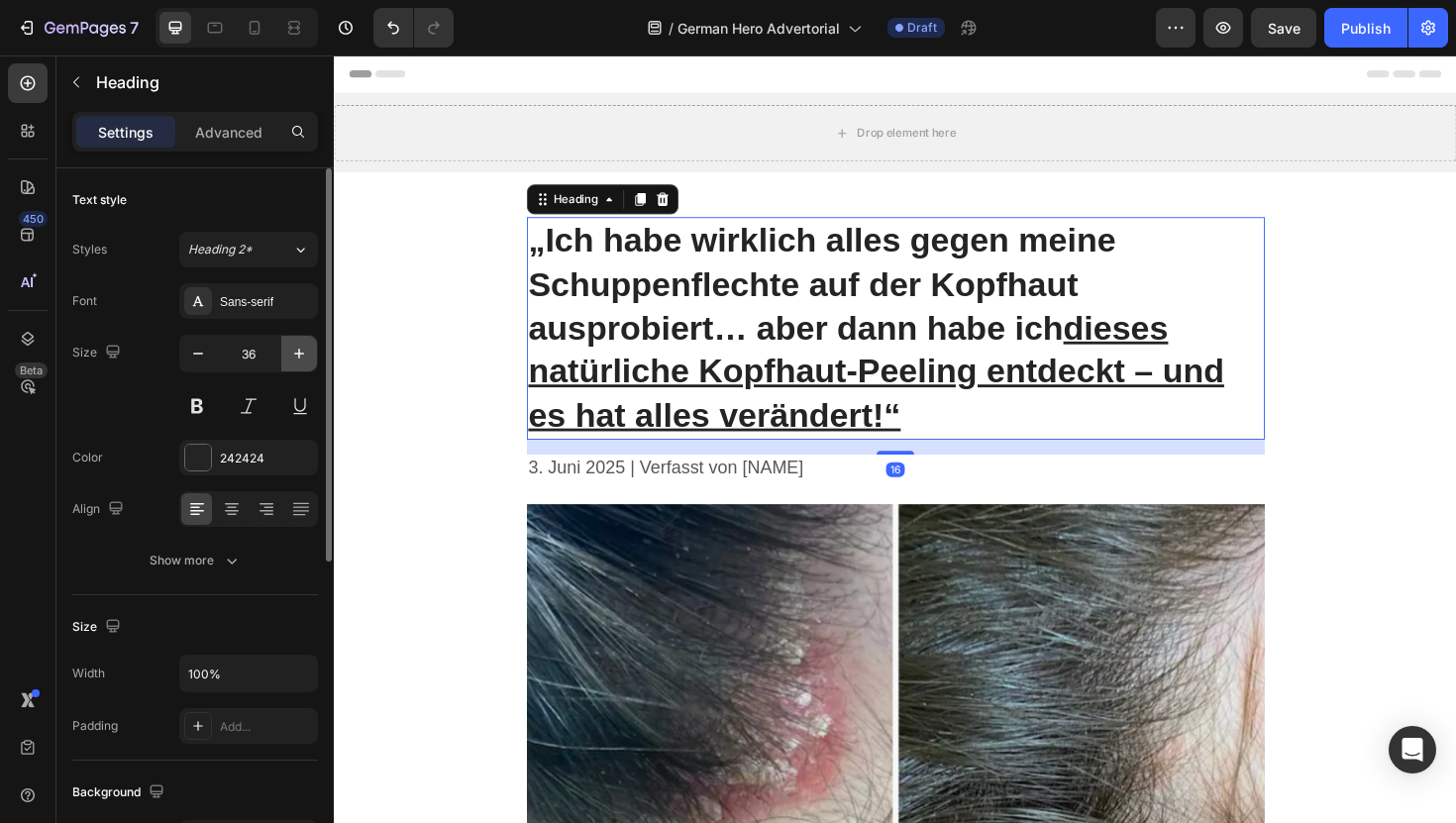 click 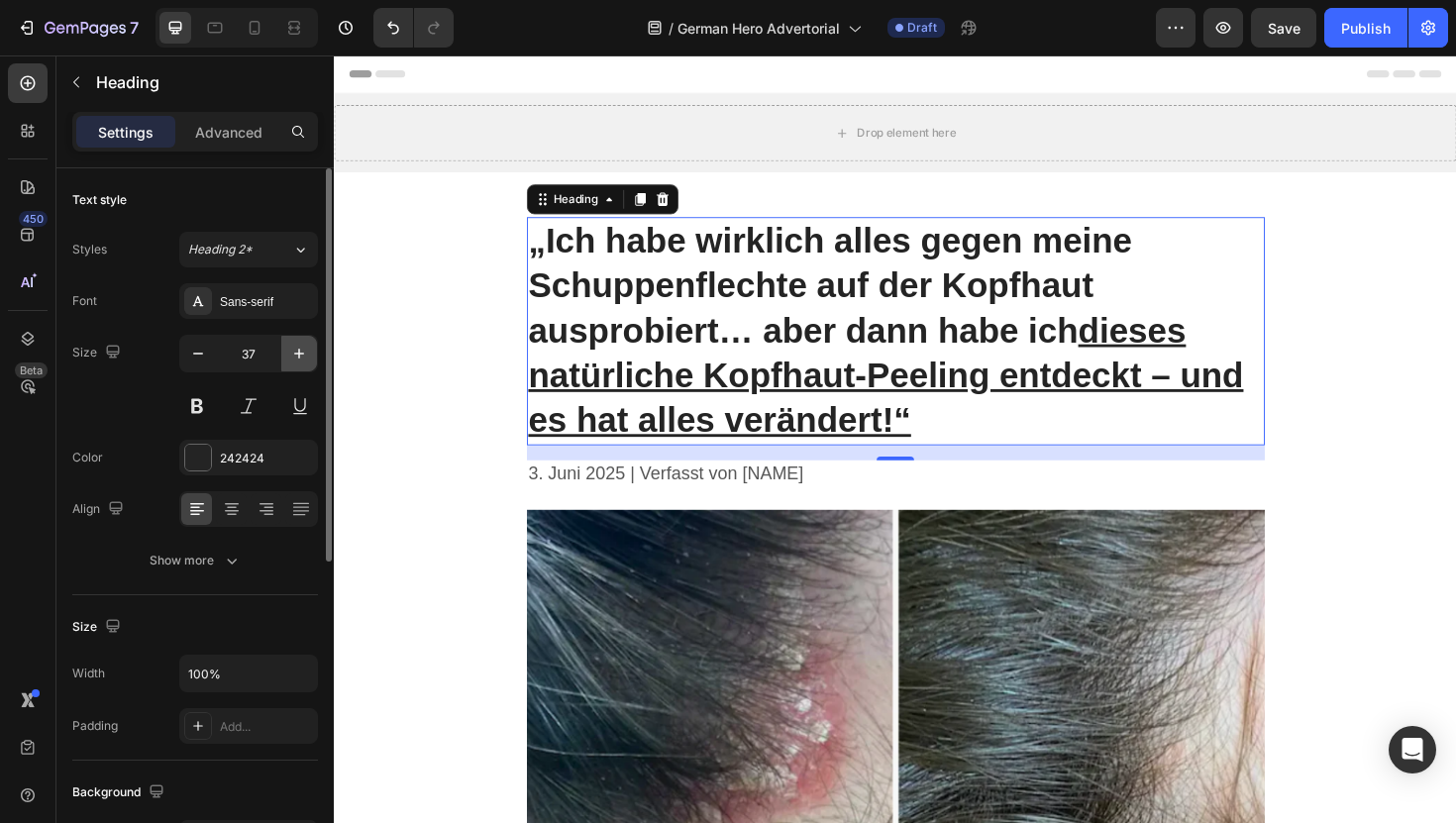 click 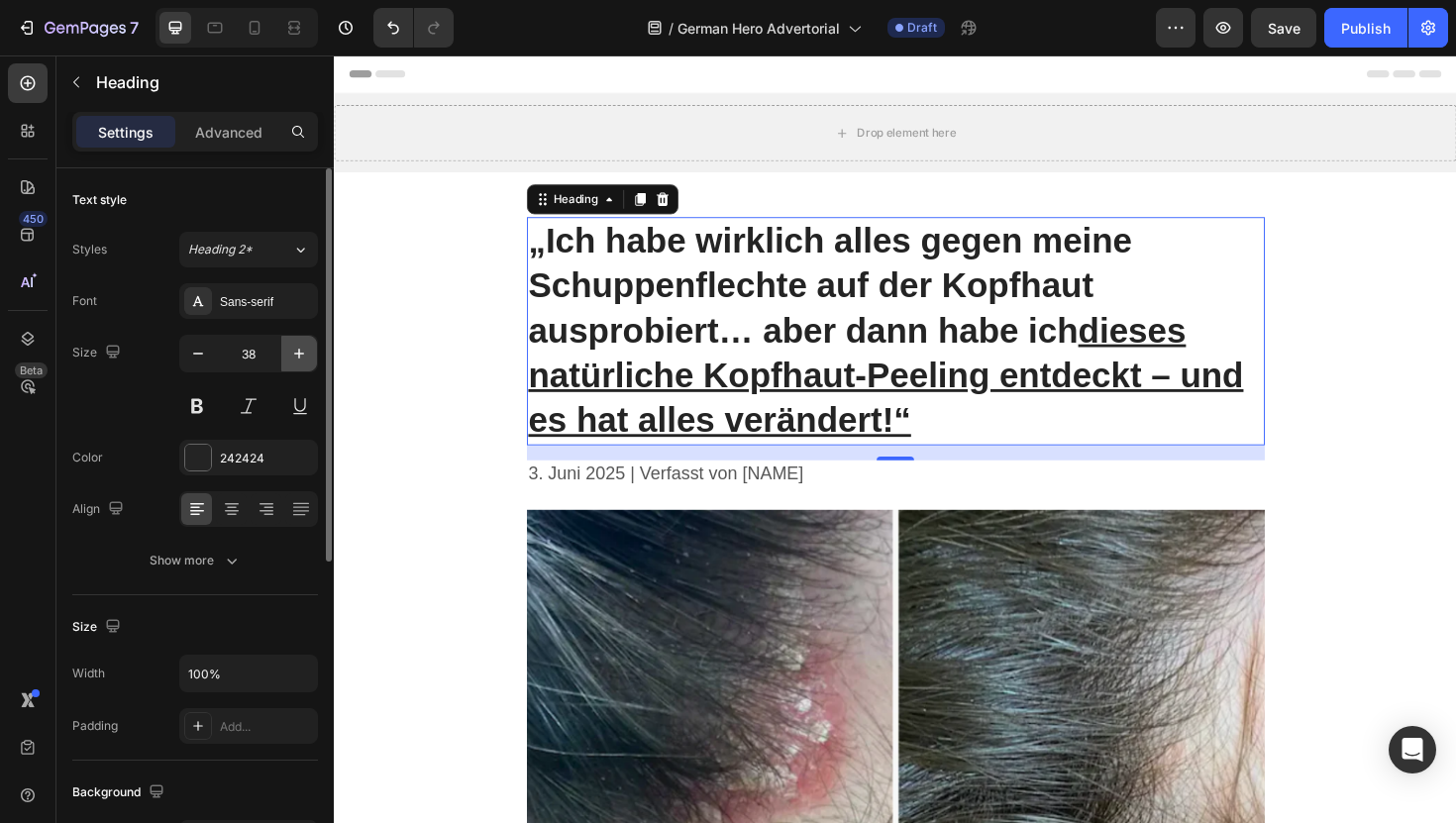 click 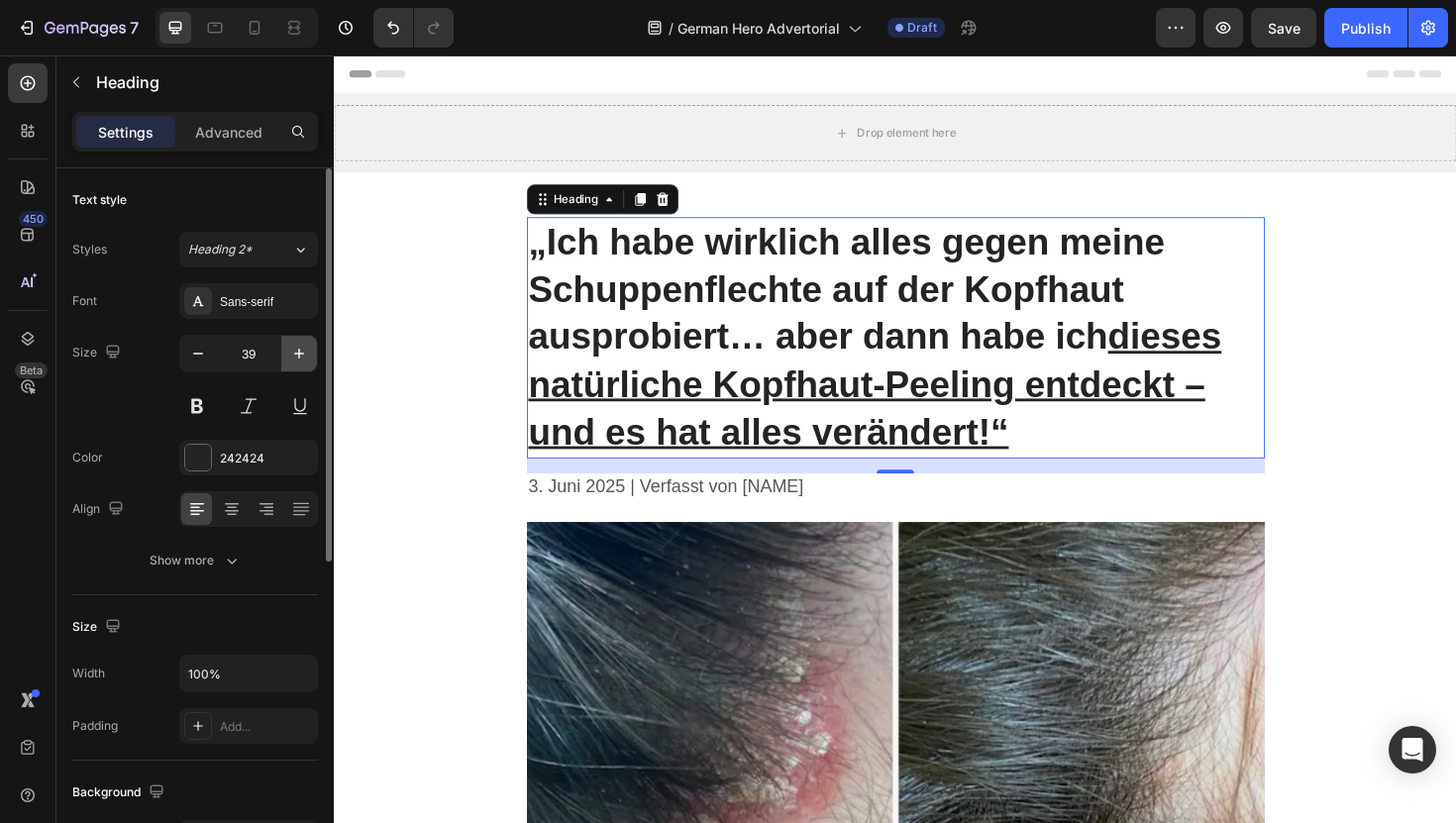 click 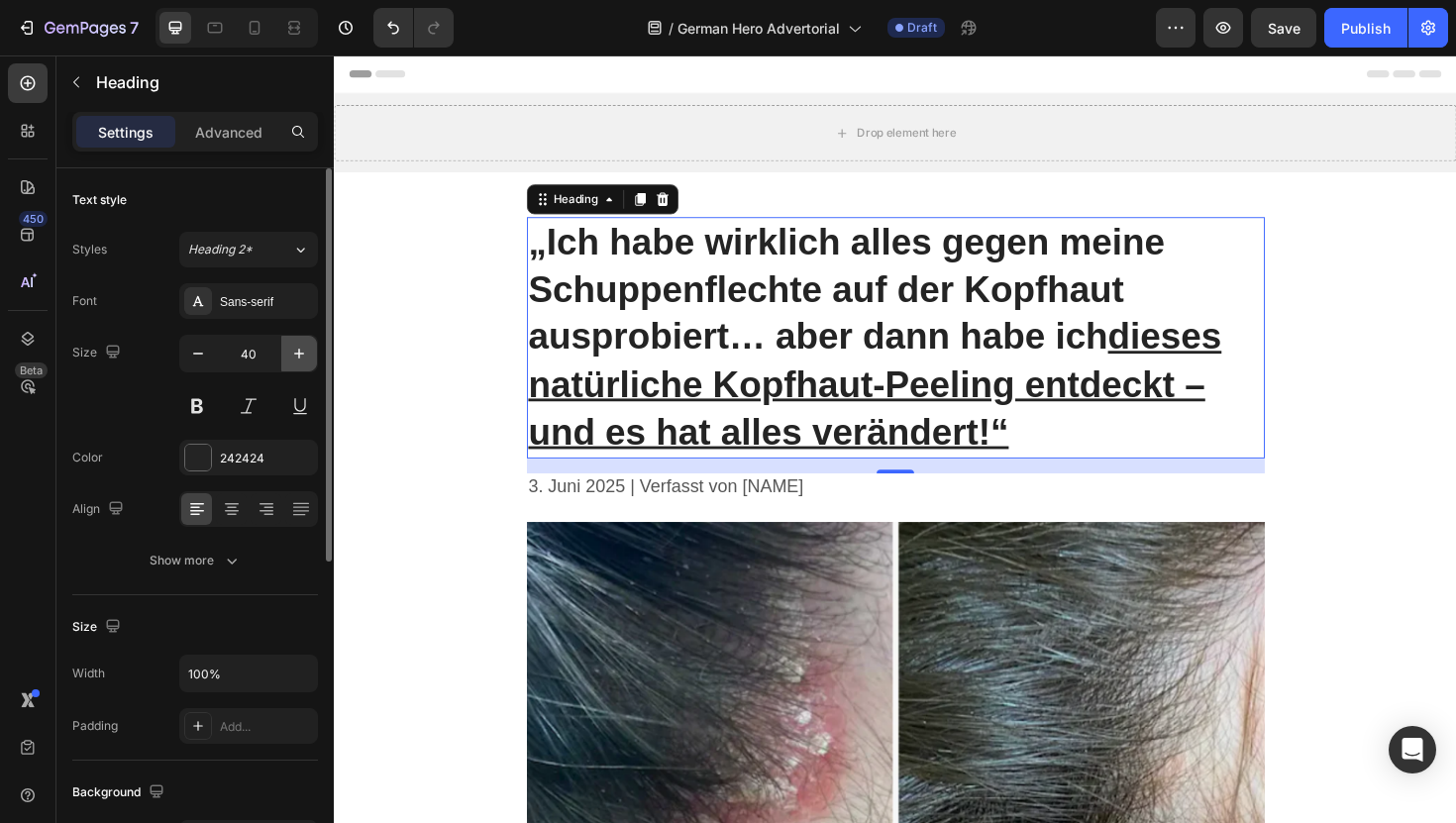 click 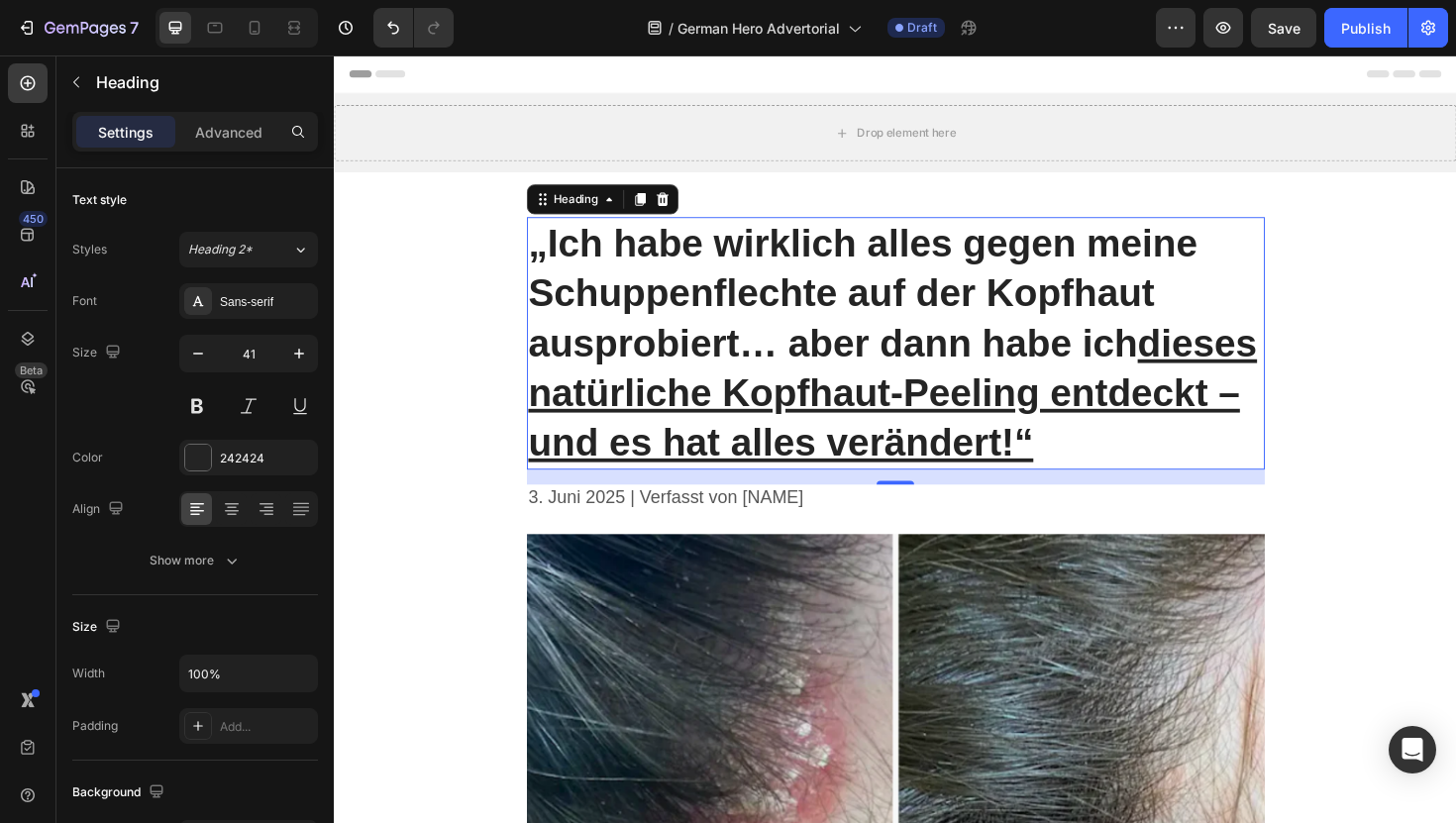 click at bounding box center [237, 28] 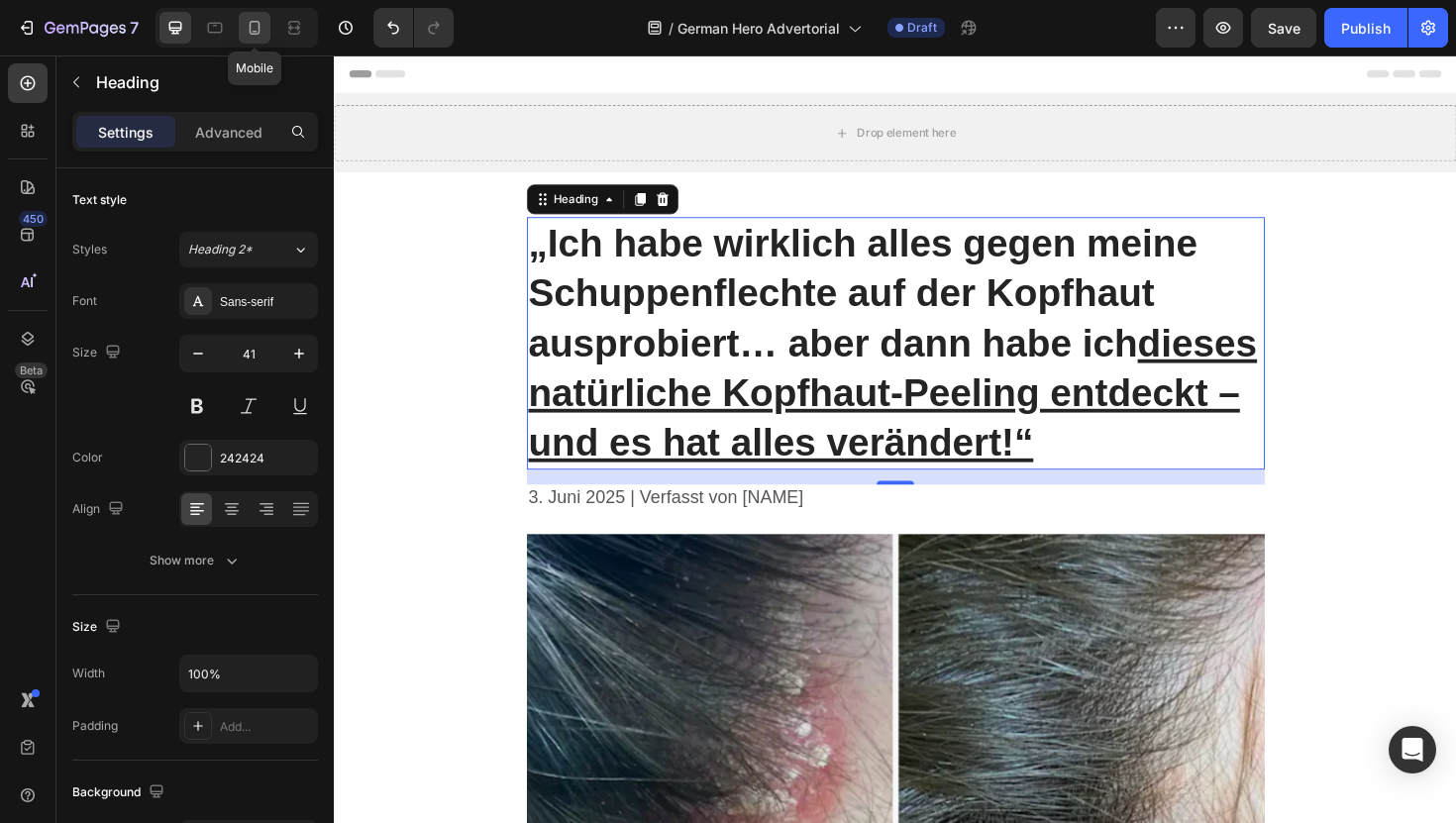 click 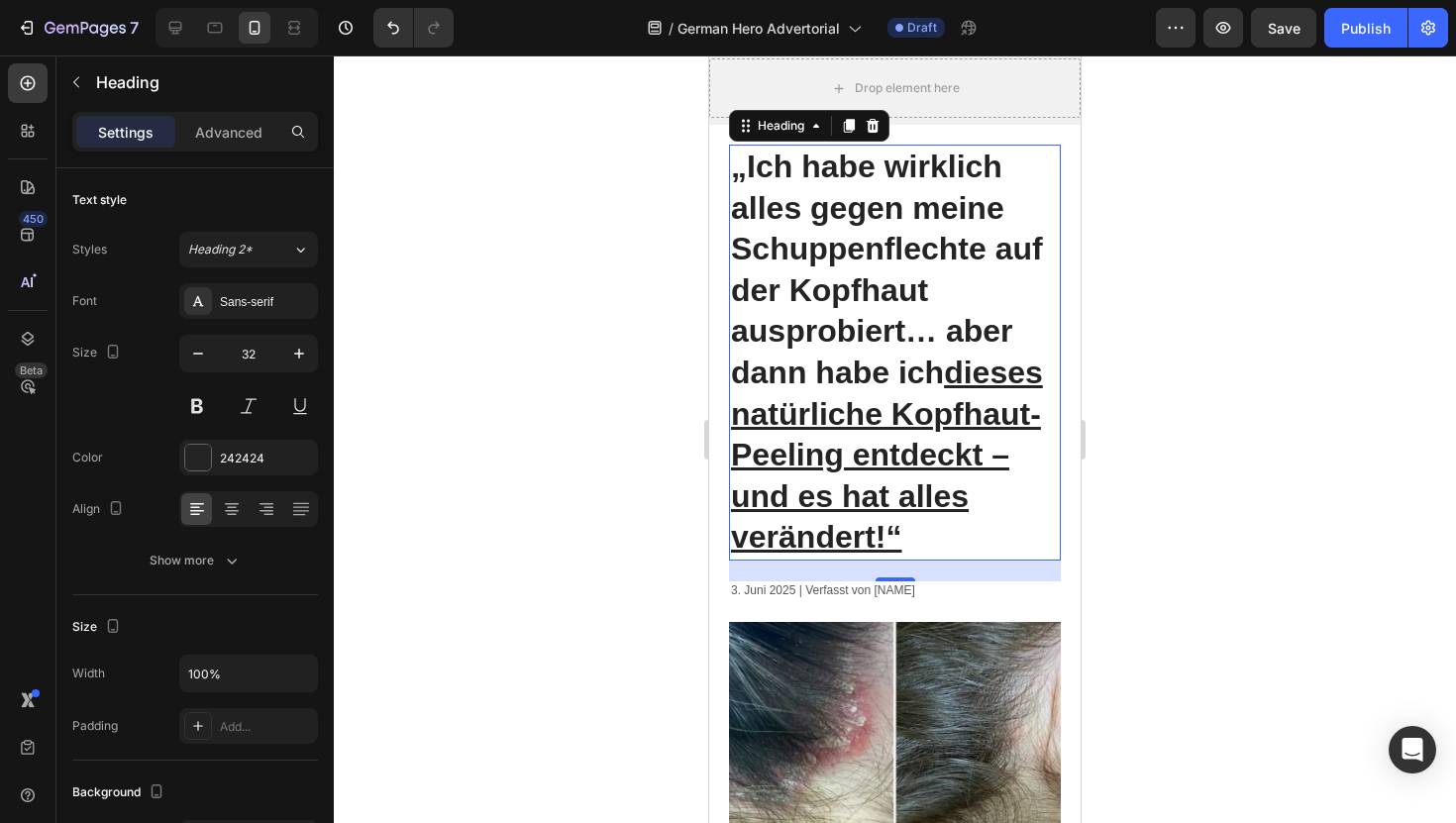 scroll, scrollTop: 64, scrollLeft: 0, axis: vertical 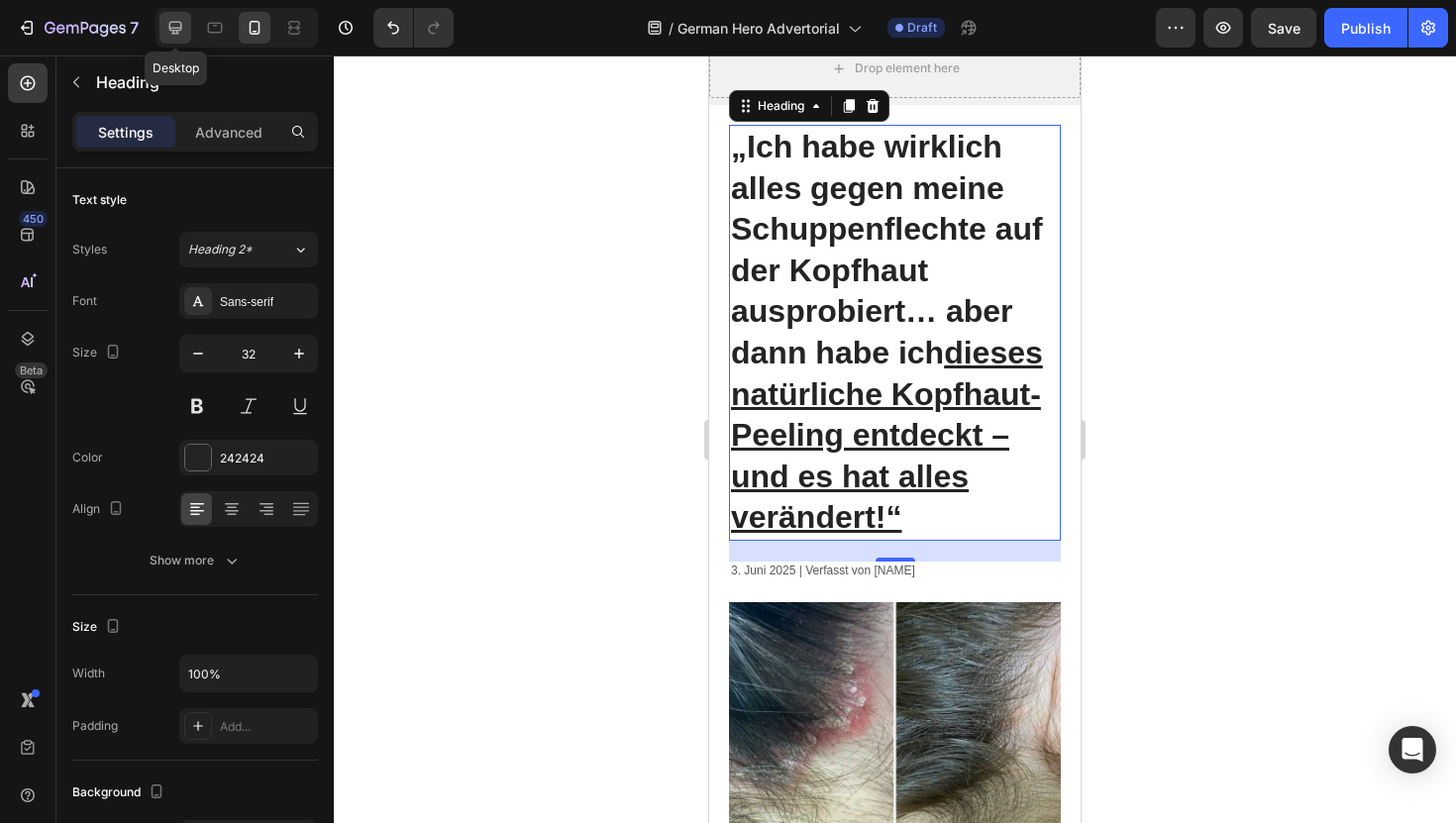 click 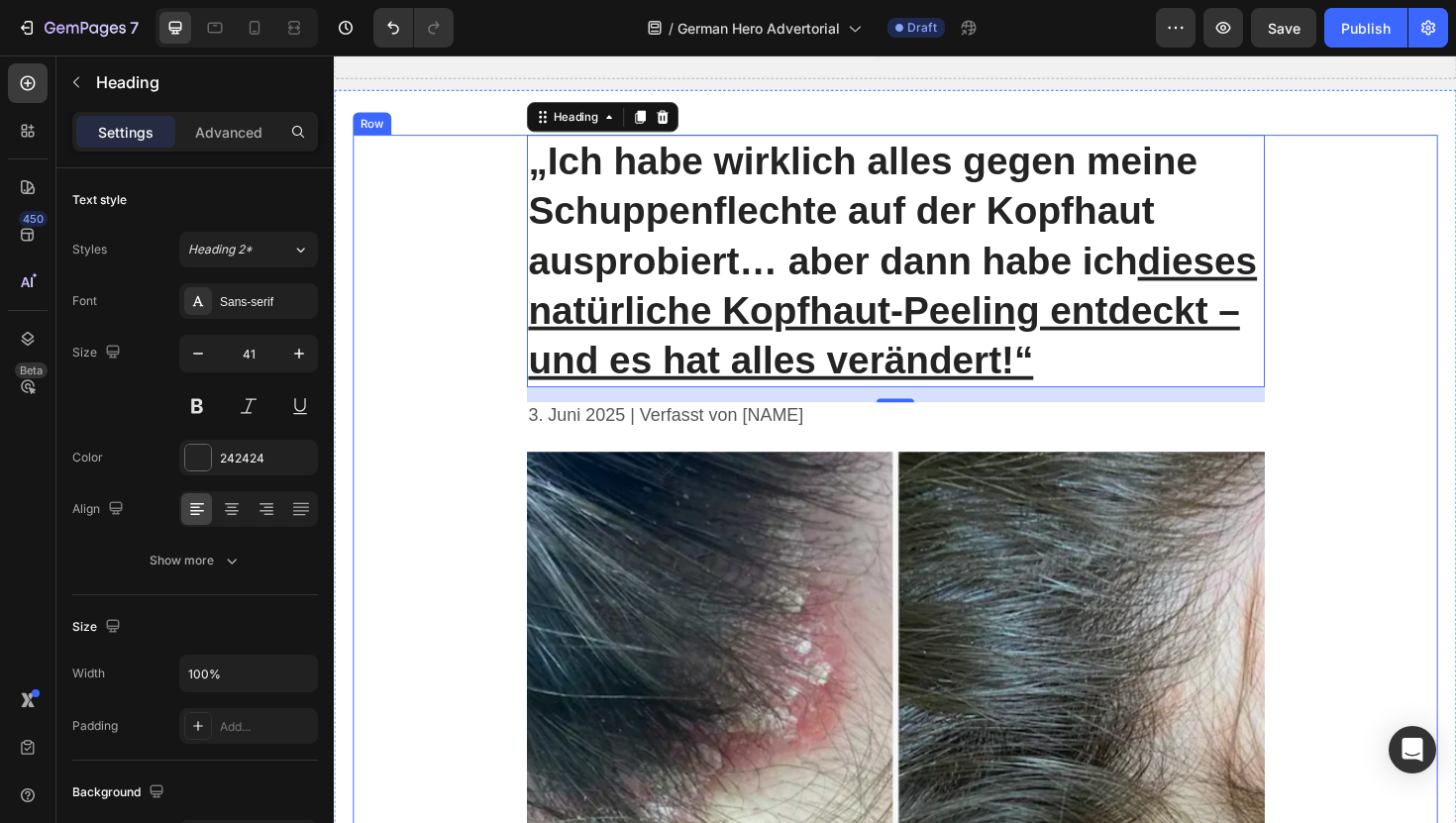 scroll, scrollTop: 102, scrollLeft: 0, axis: vertical 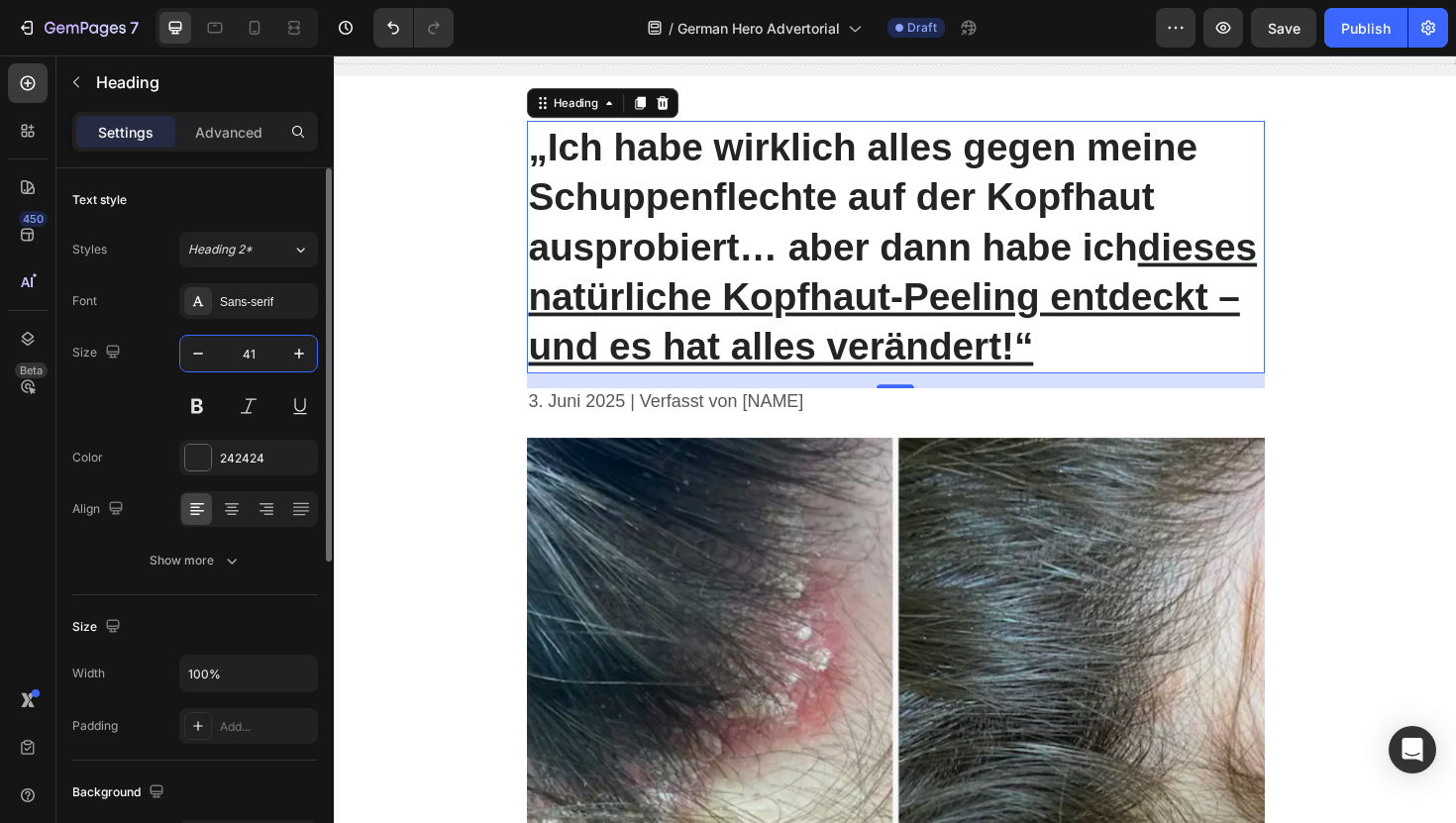 click on "41" at bounding box center (249, 354) 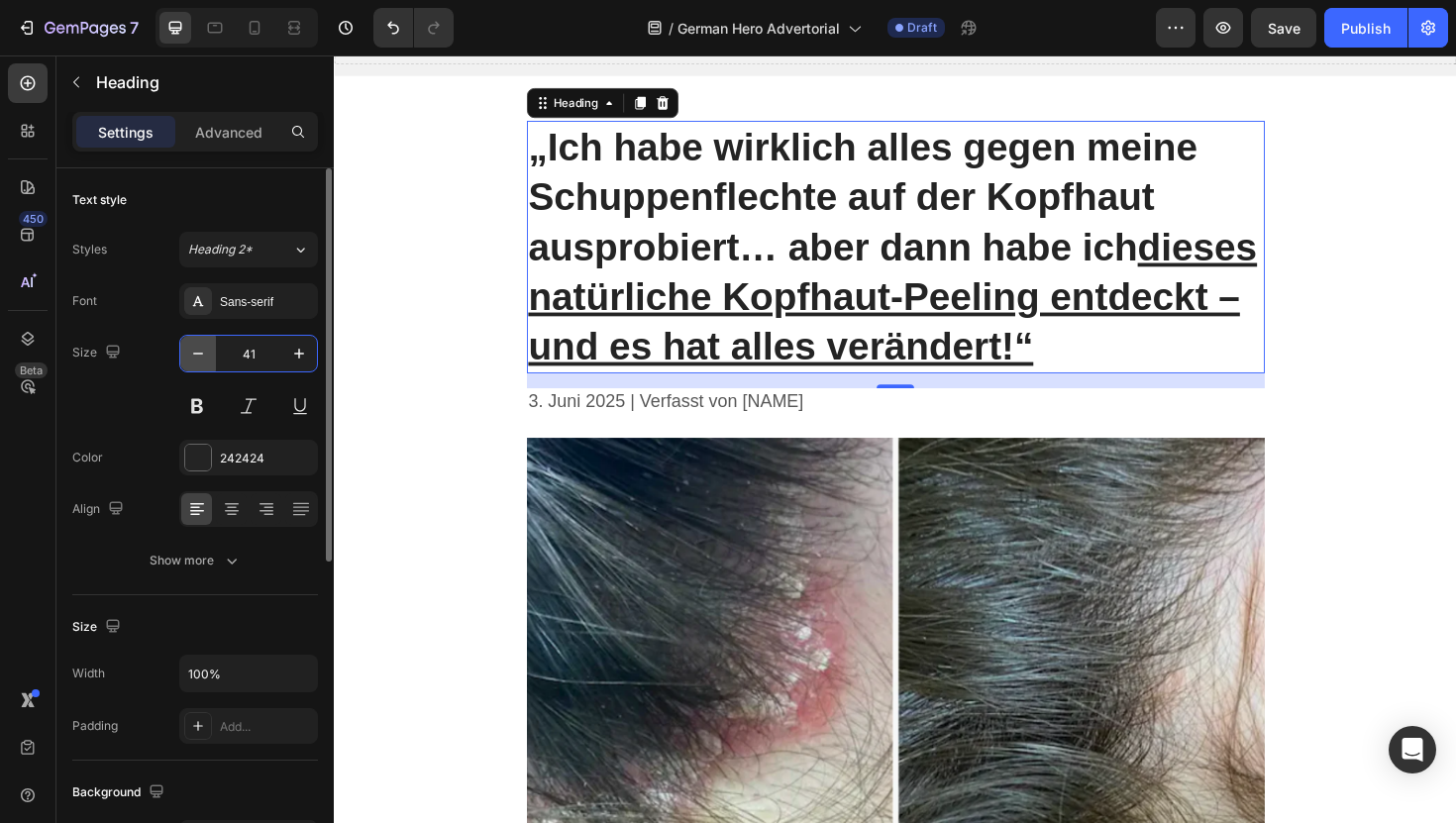 click at bounding box center (198, 354) 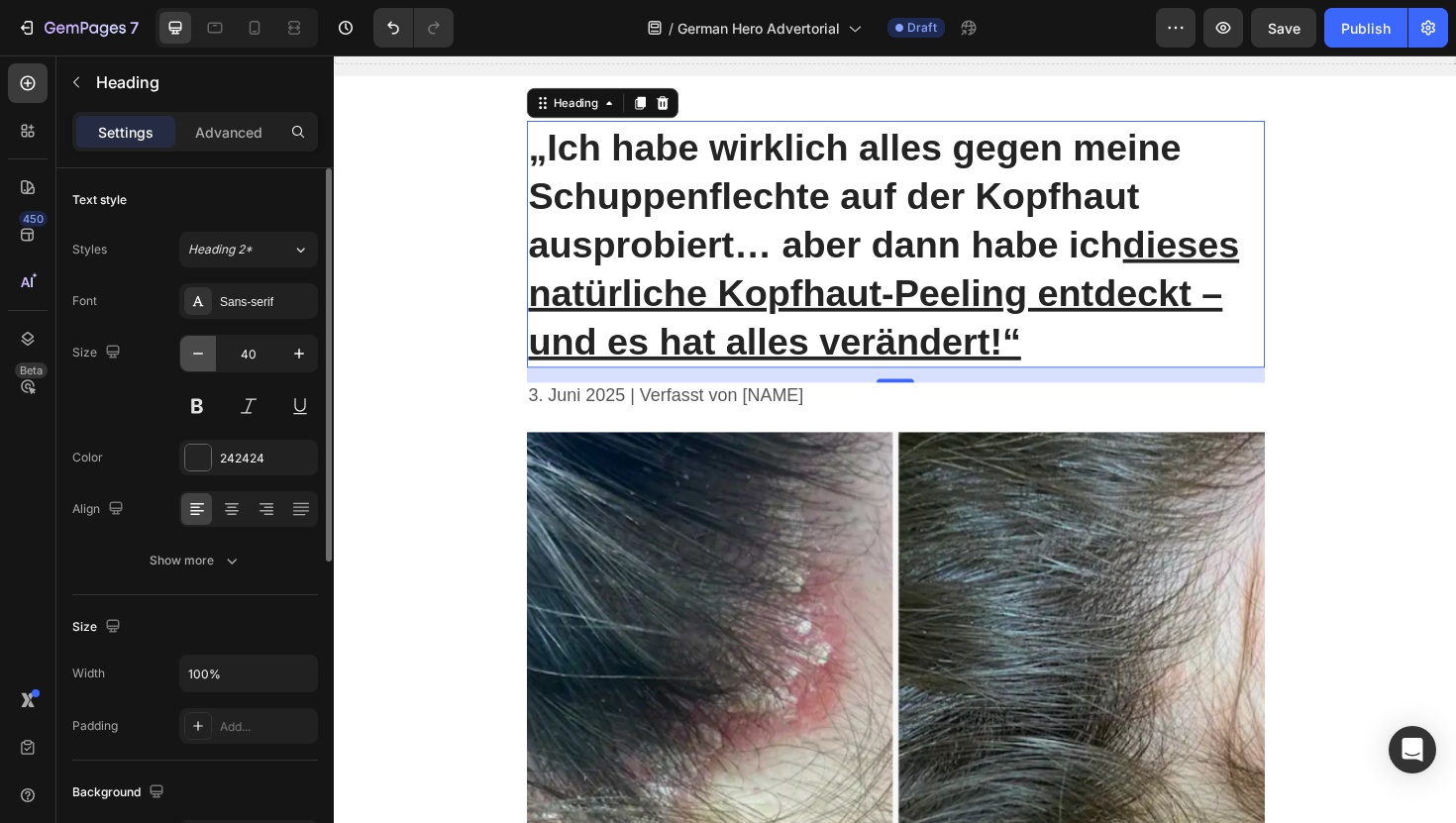 click at bounding box center [198, 354] 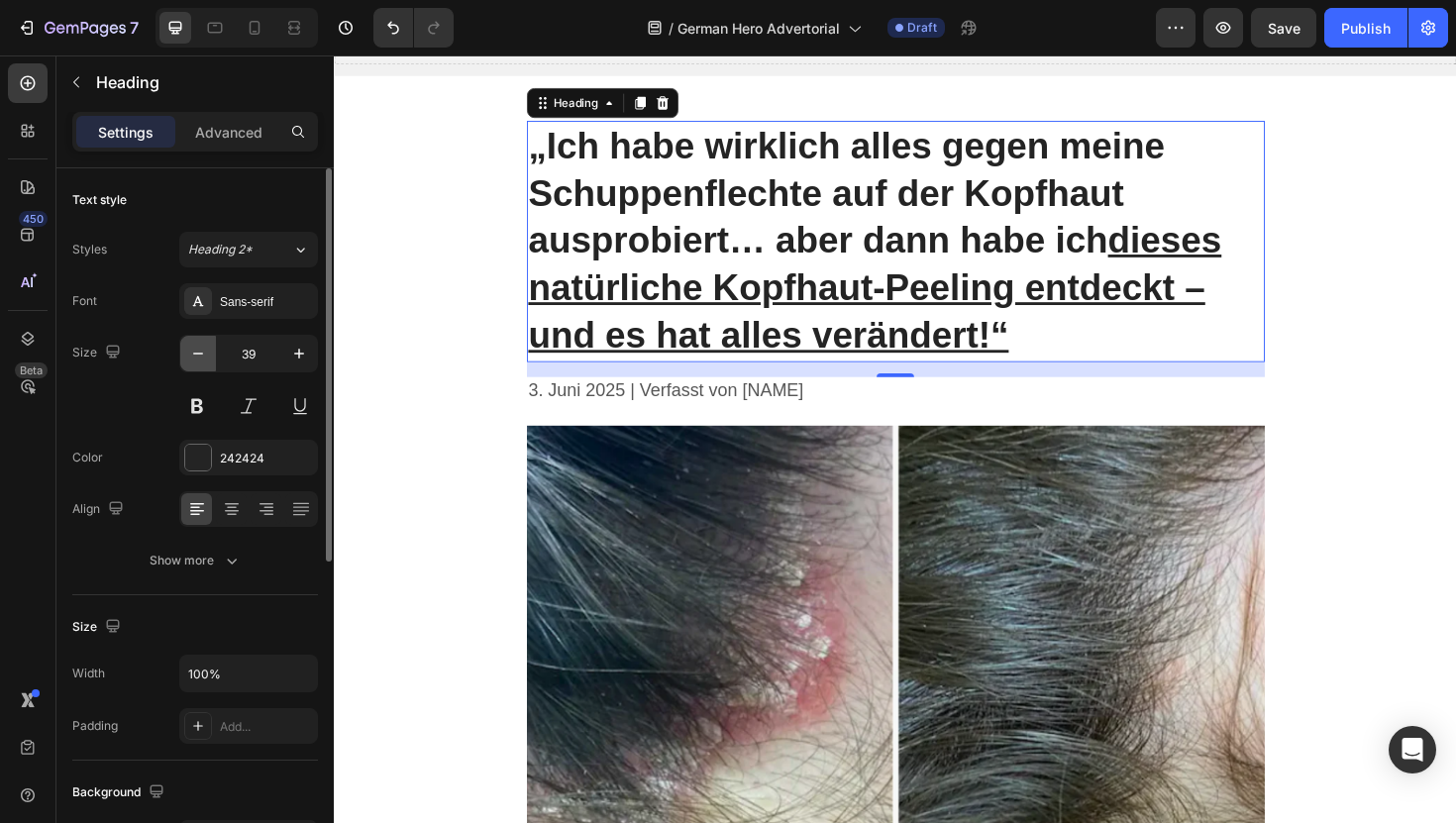 click at bounding box center (198, 354) 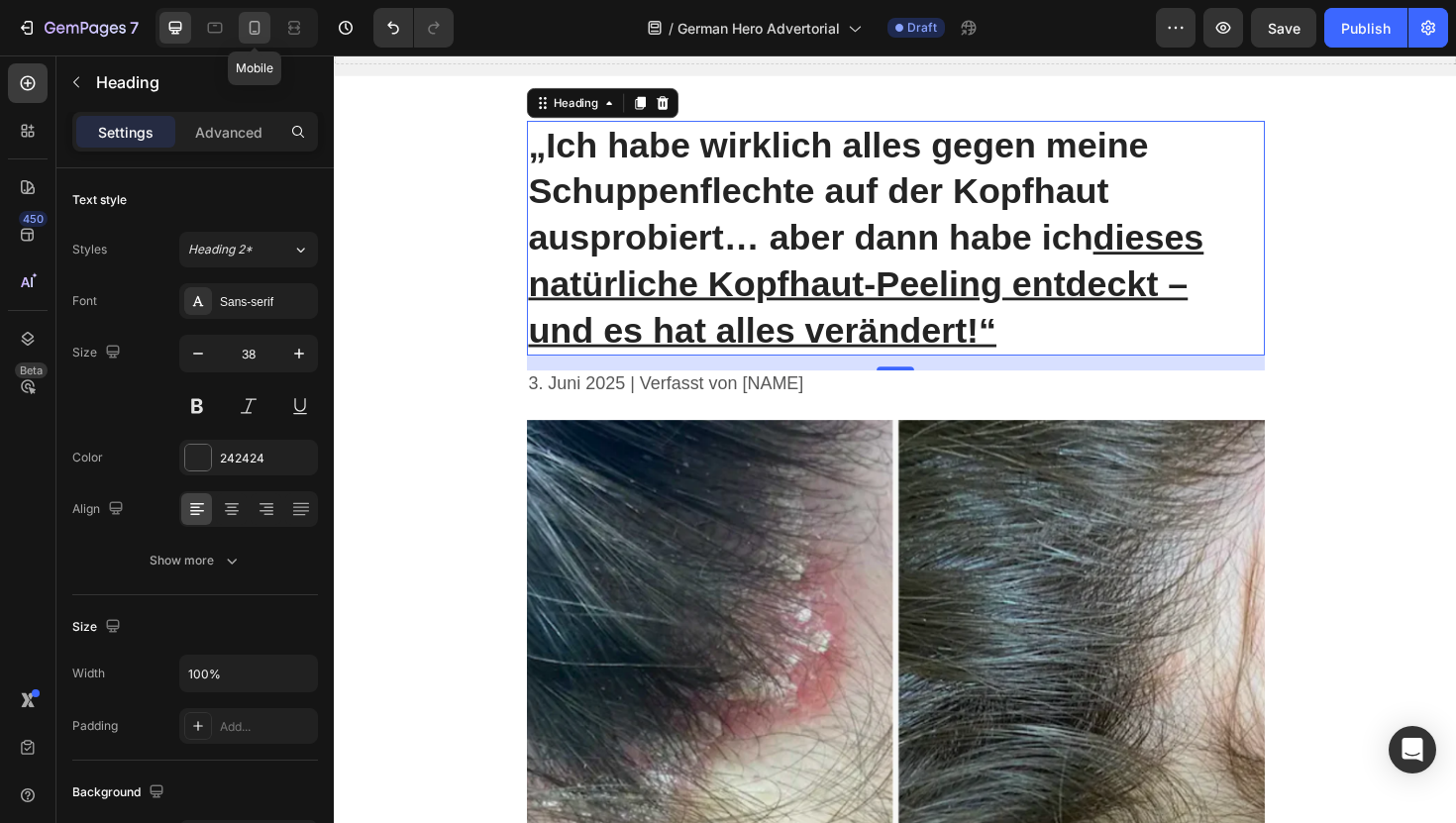 click 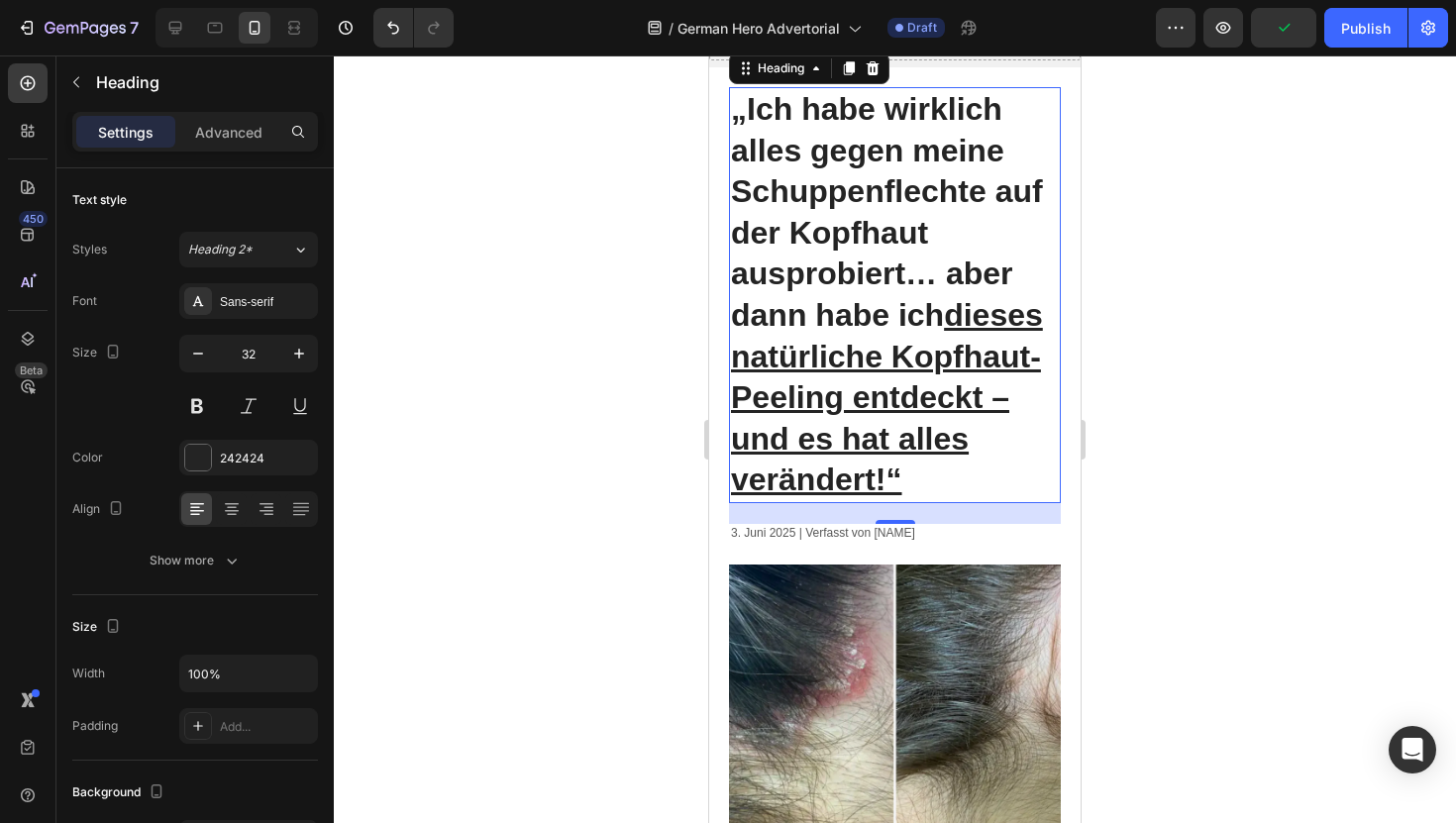 scroll, scrollTop: 64, scrollLeft: 0, axis: vertical 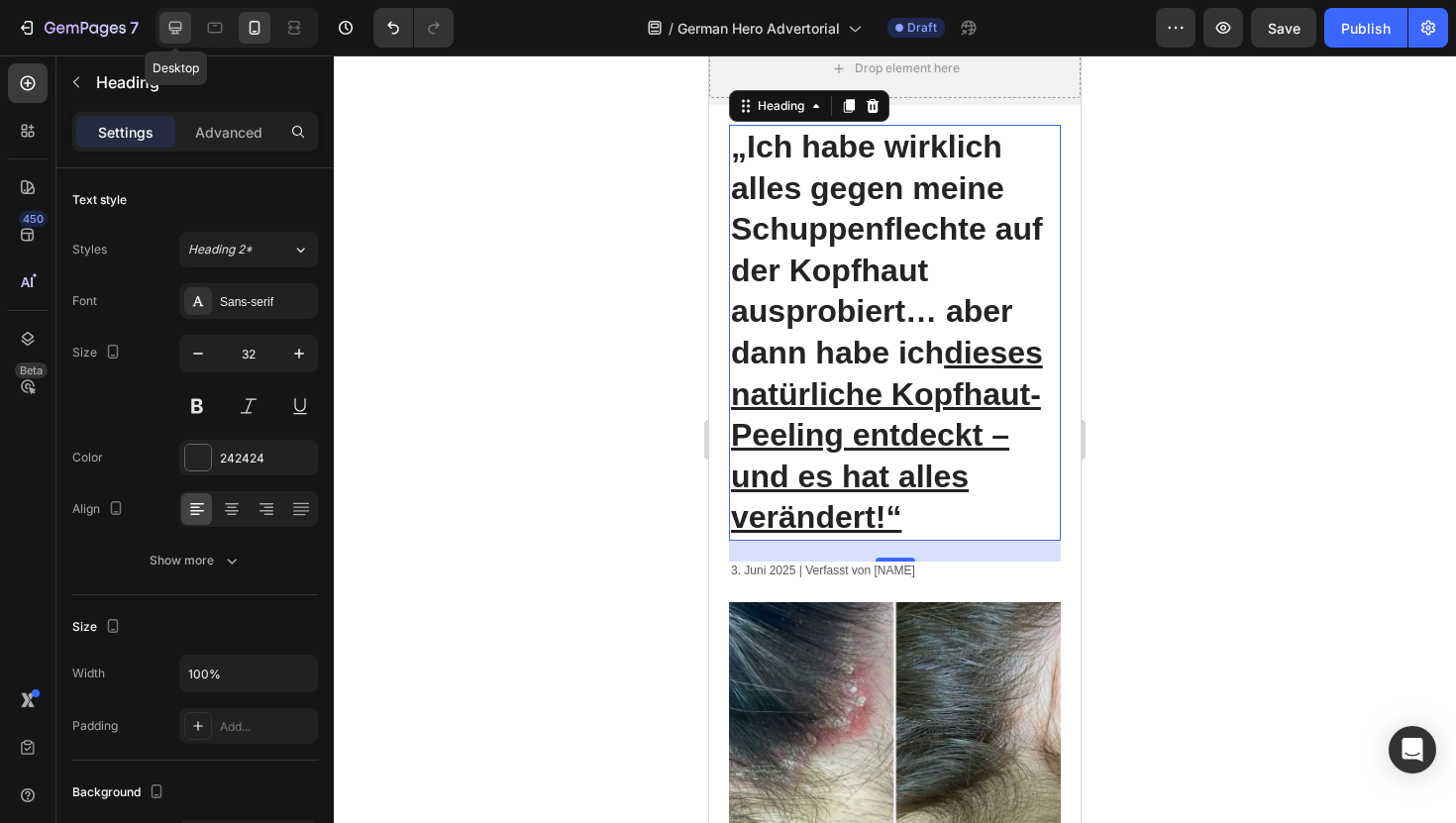 click 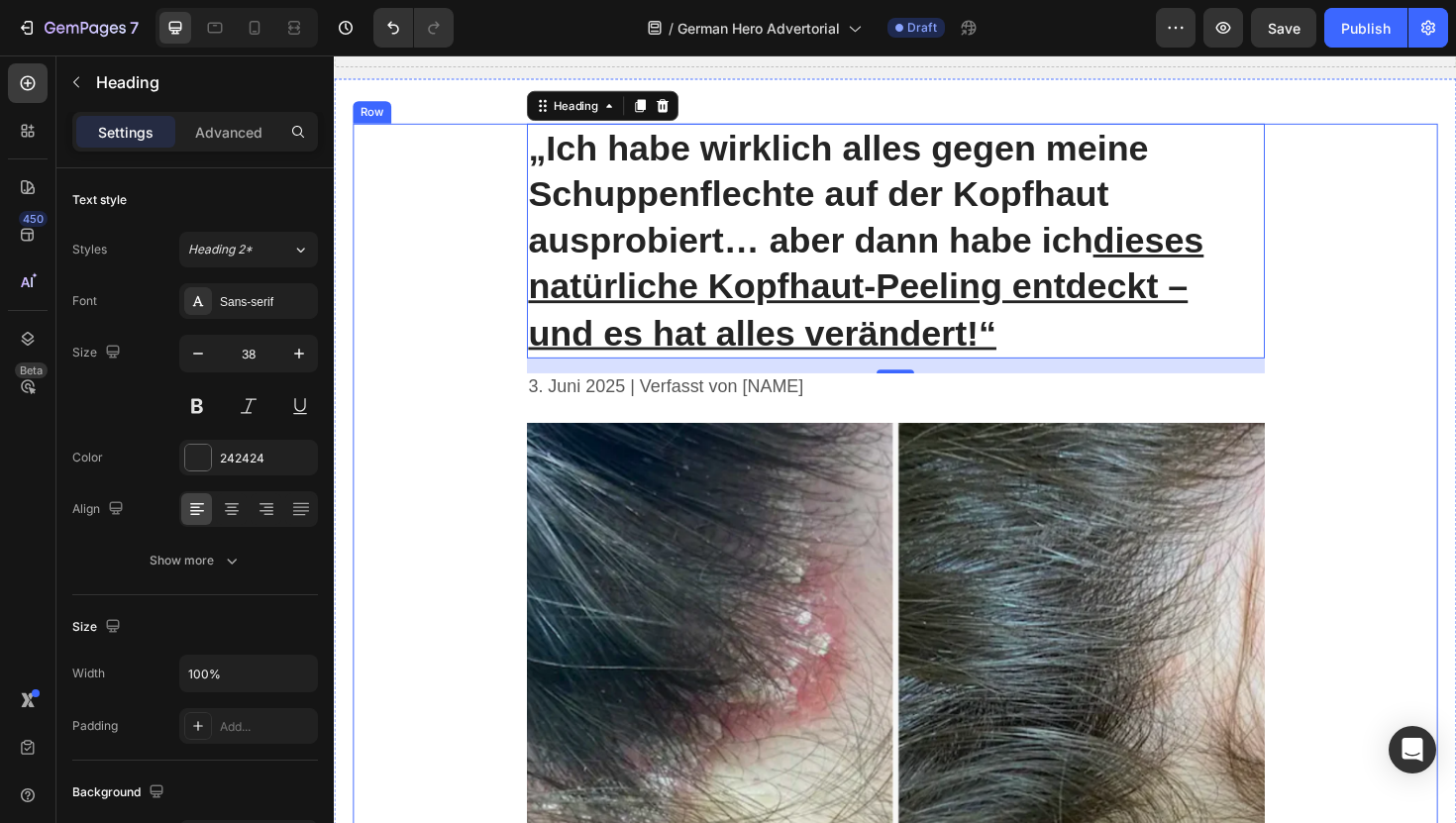 scroll, scrollTop: 102, scrollLeft: 0, axis: vertical 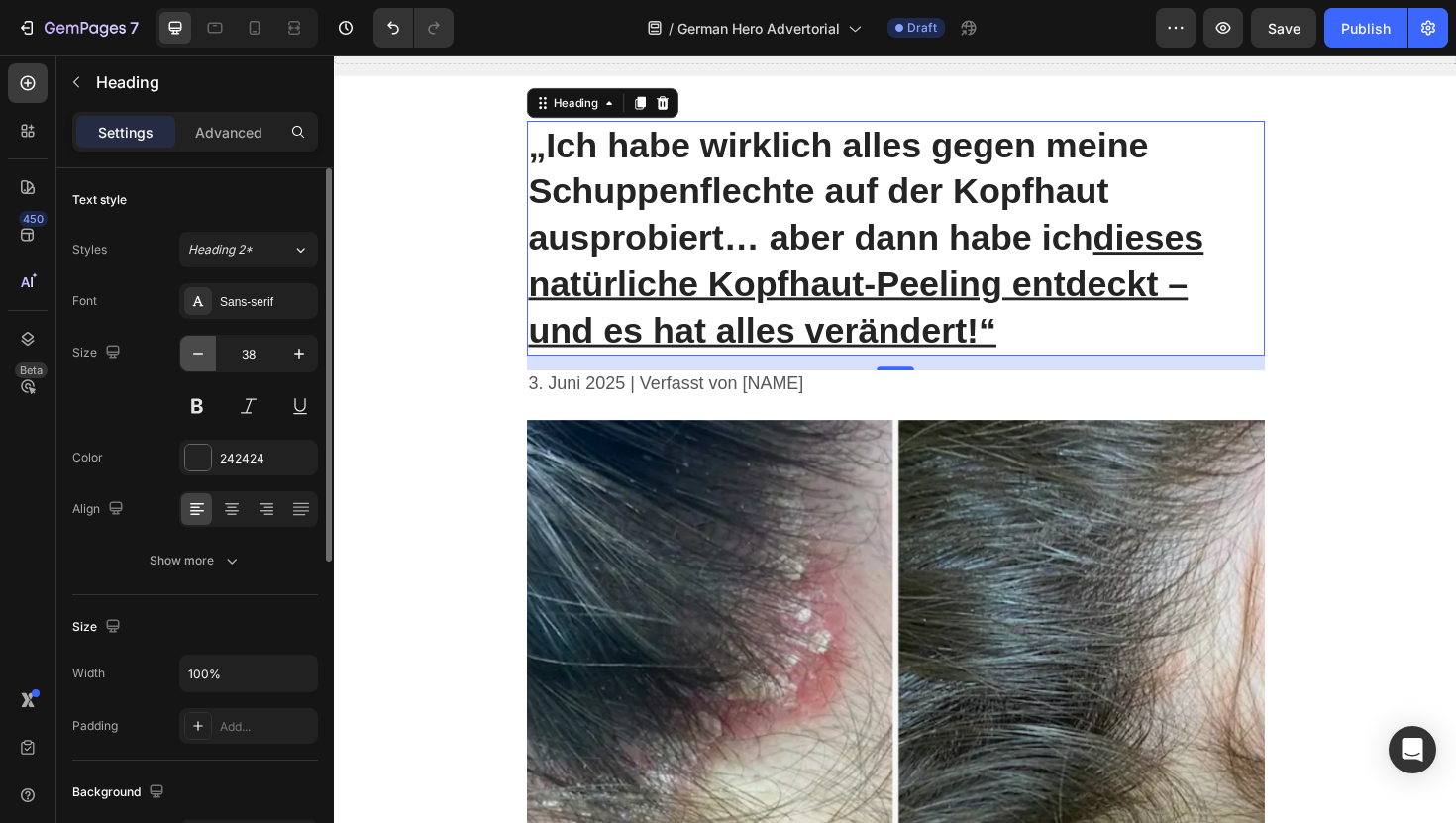 click 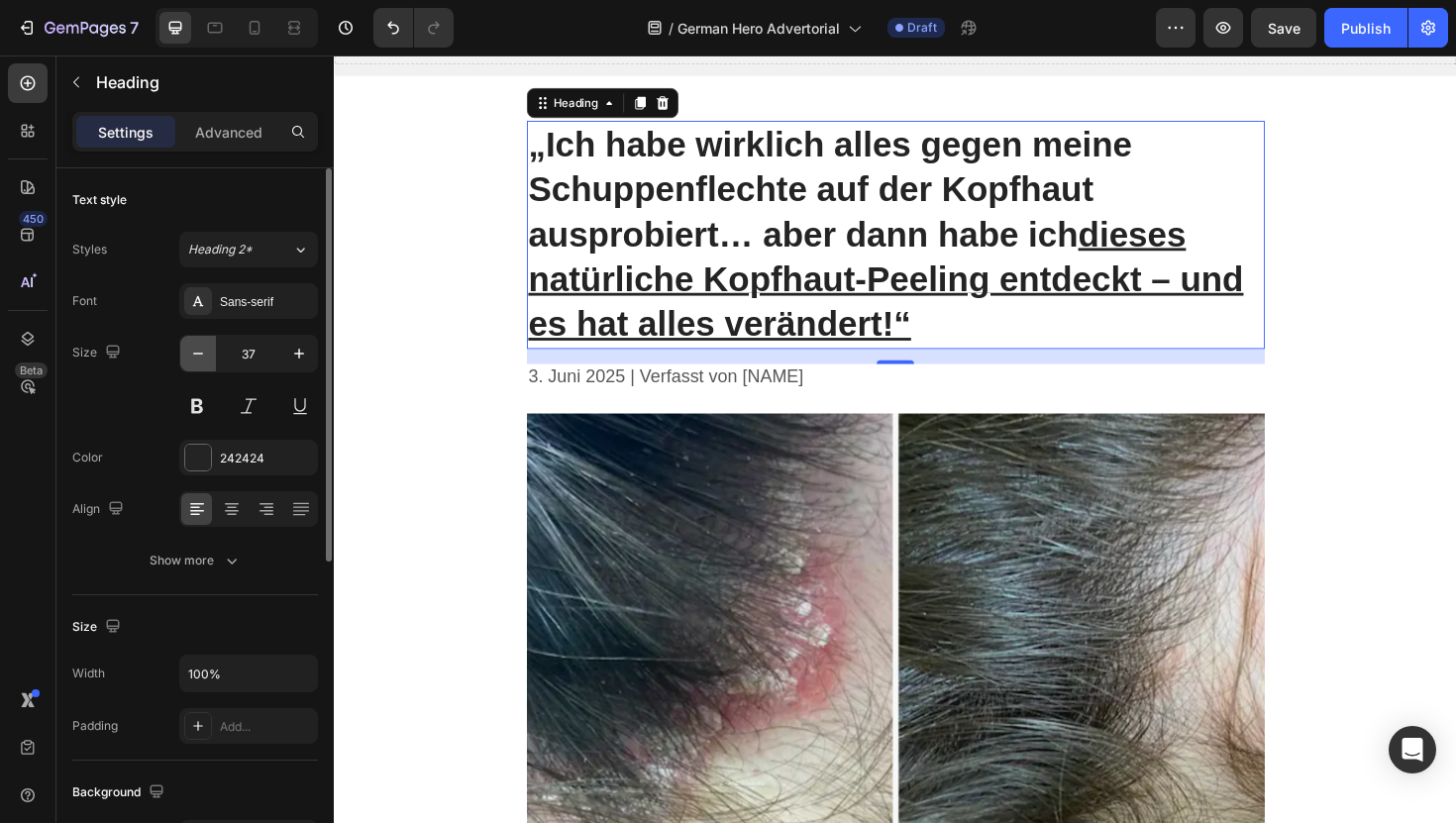 click 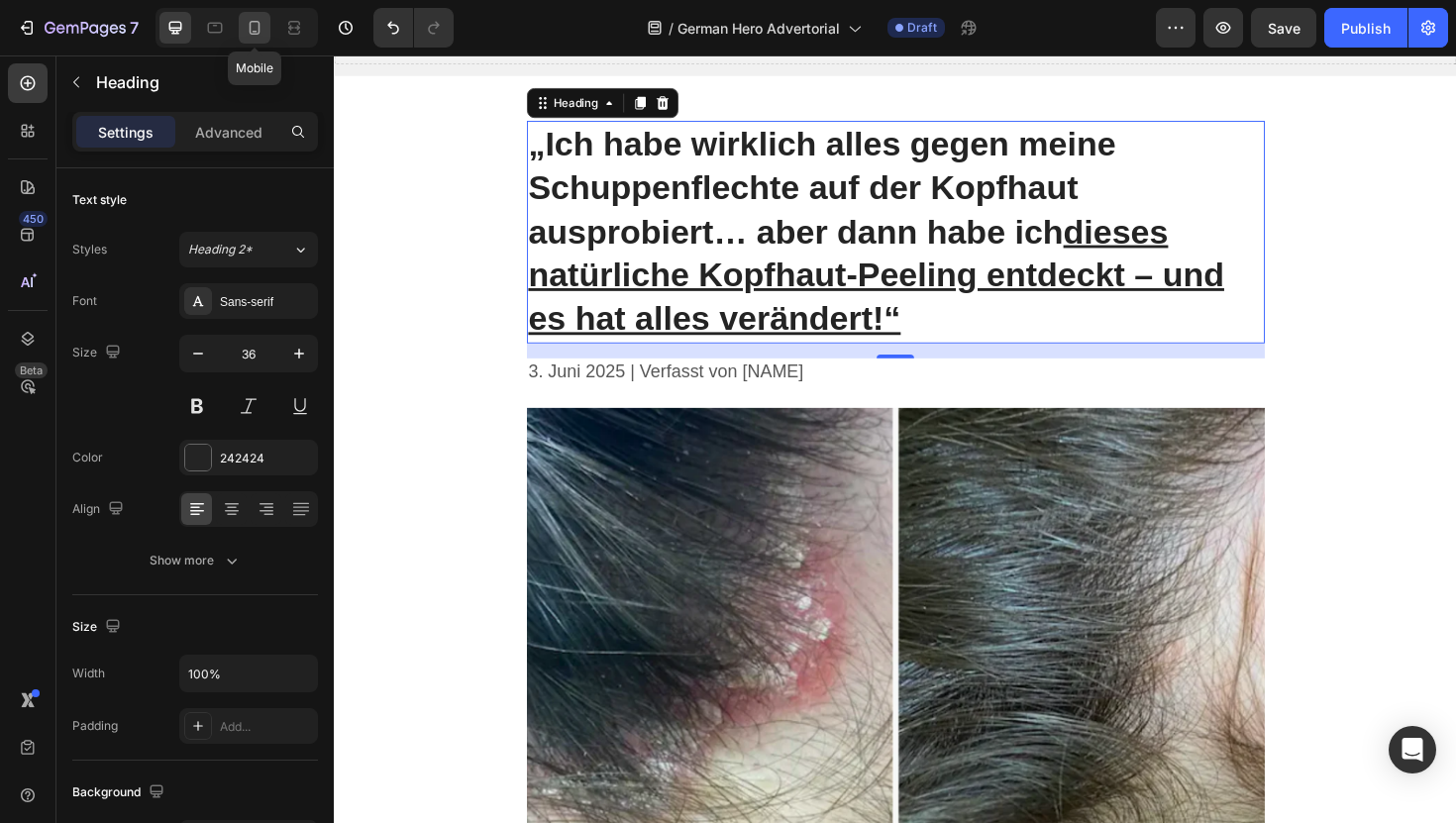 click 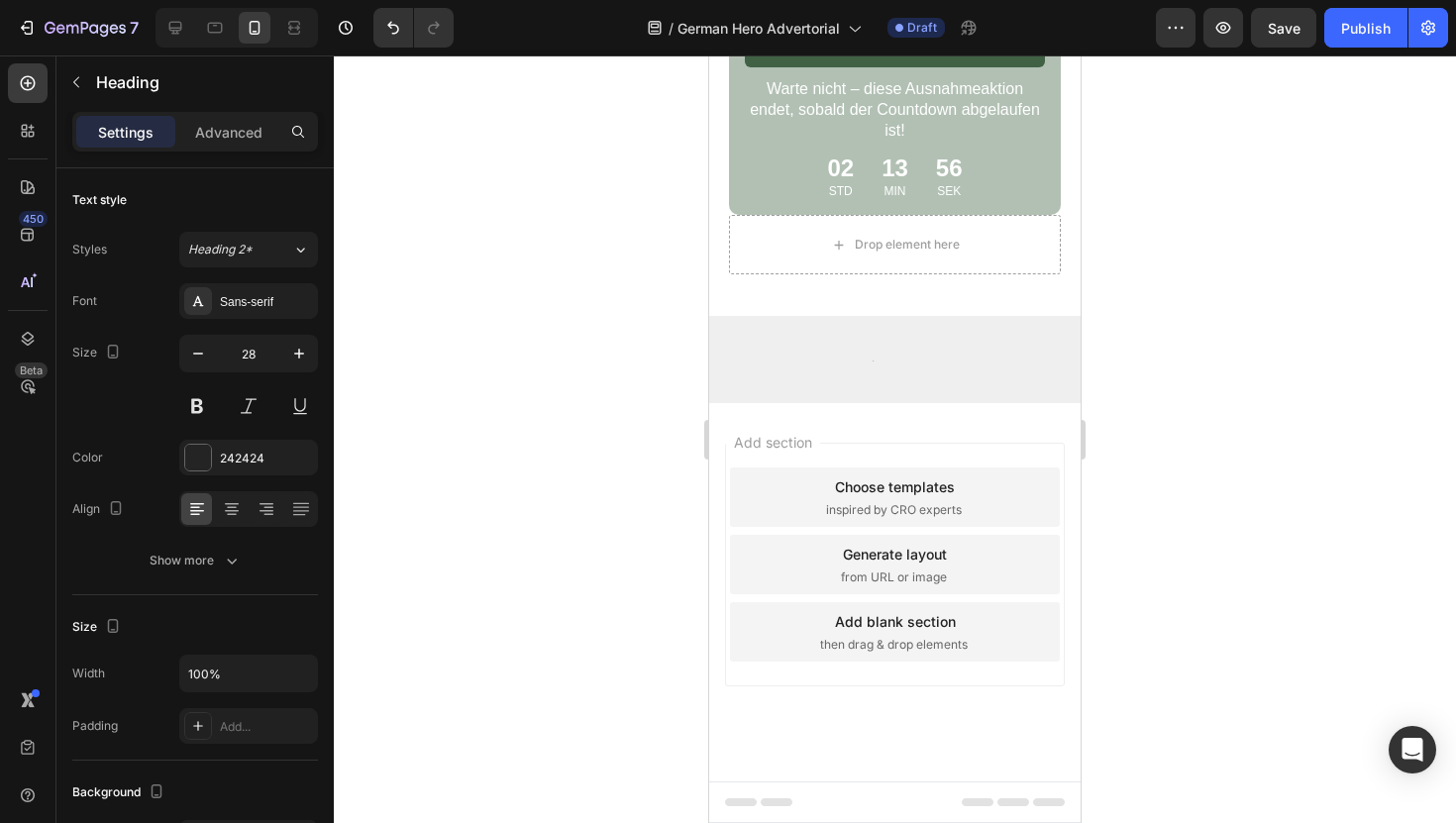 scroll, scrollTop: 10833, scrollLeft: 0, axis: vertical 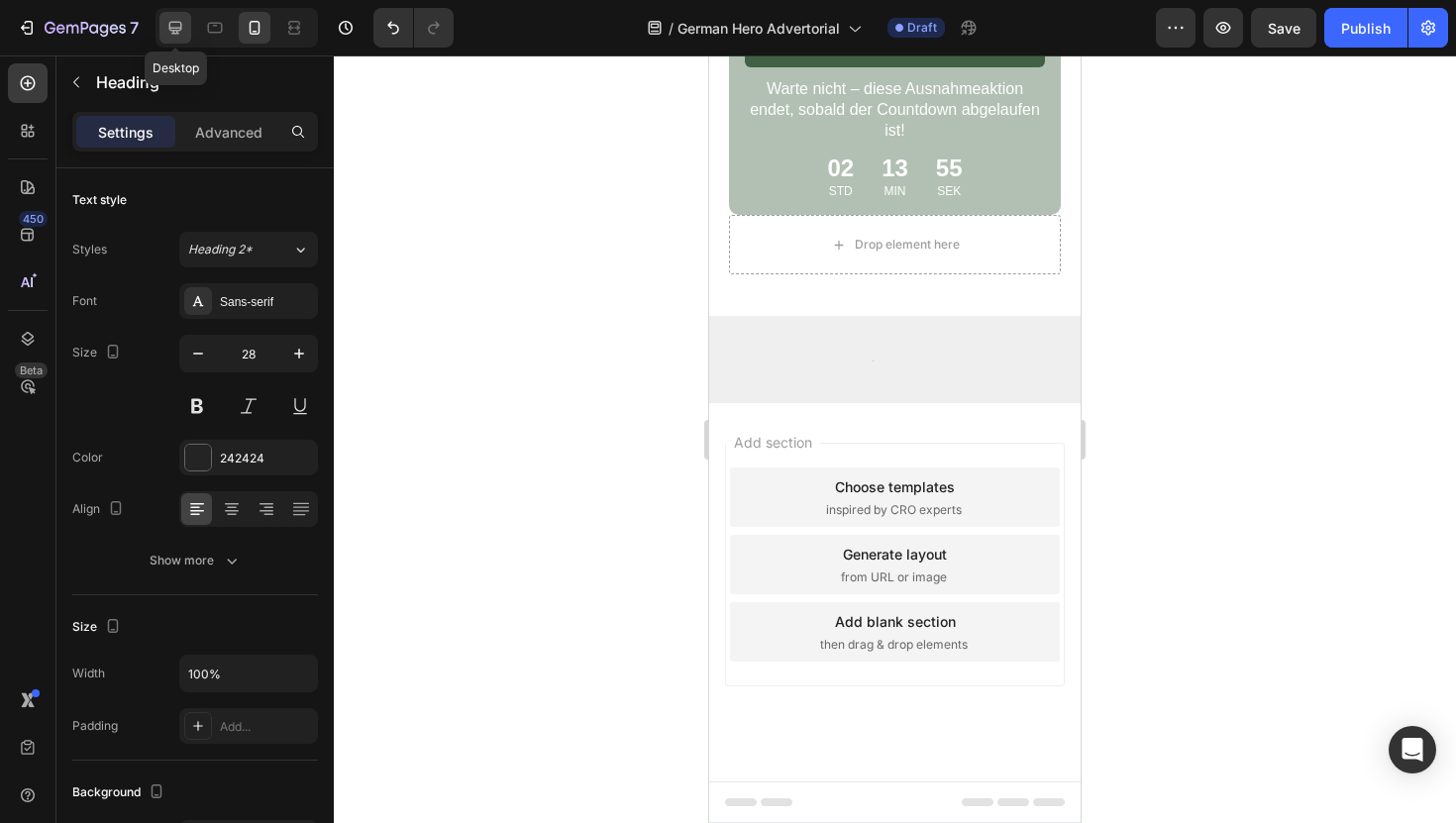 click 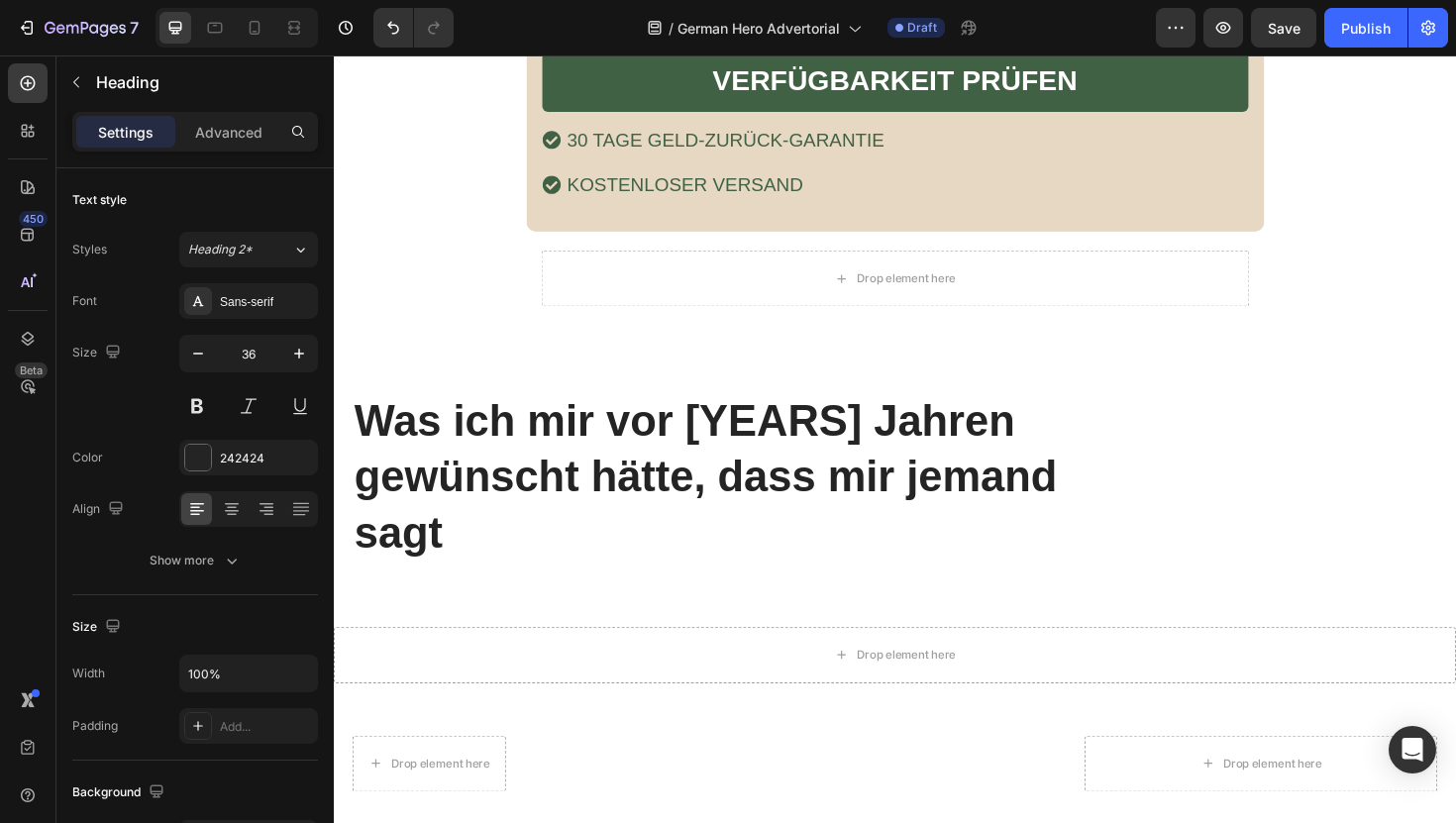 scroll, scrollTop: 10433, scrollLeft: 0, axis: vertical 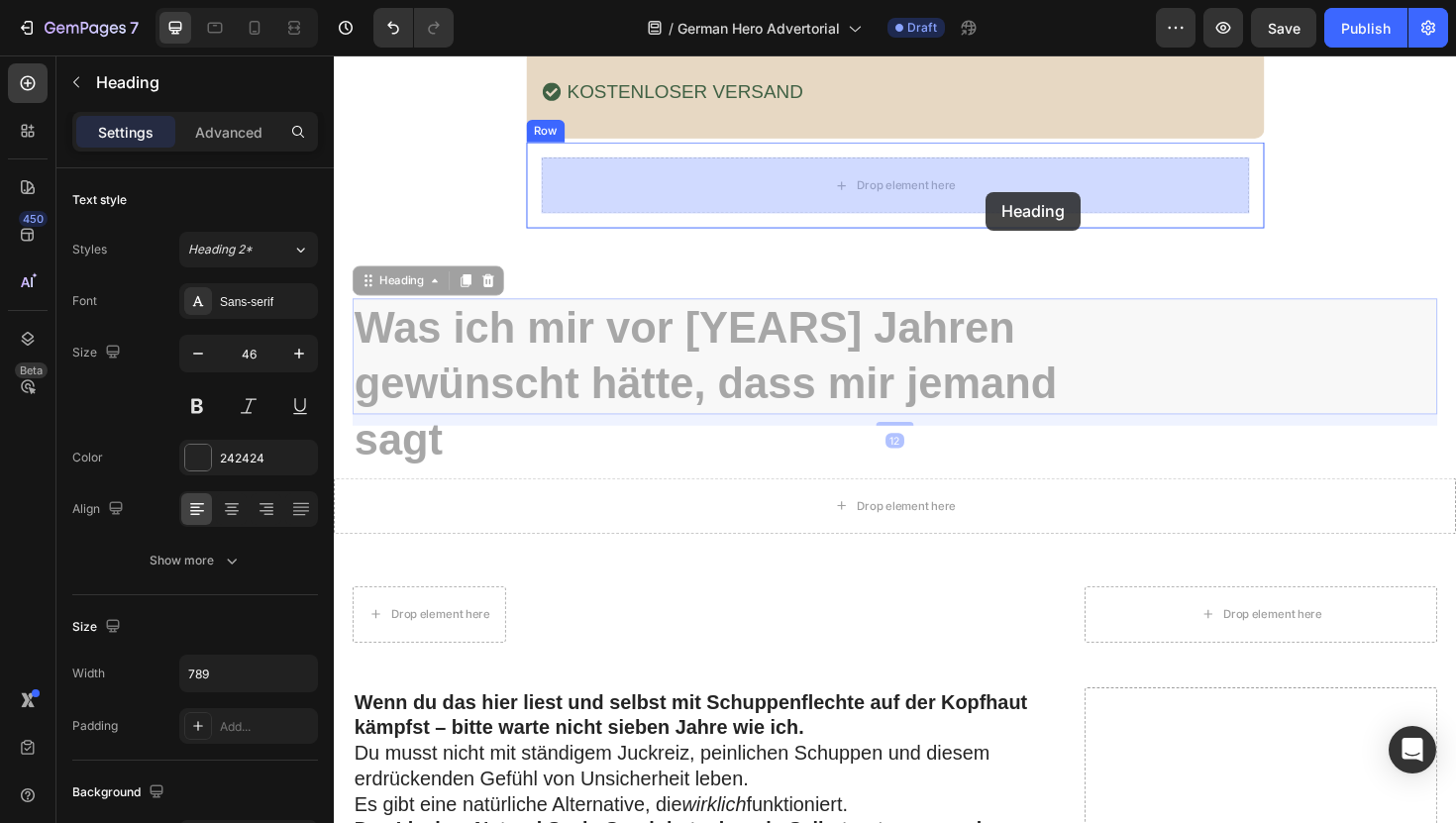 drag, startPoint x: 810, startPoint y: 360, endPoint x: 1024, endPoint y: 200, distance: 267.2003 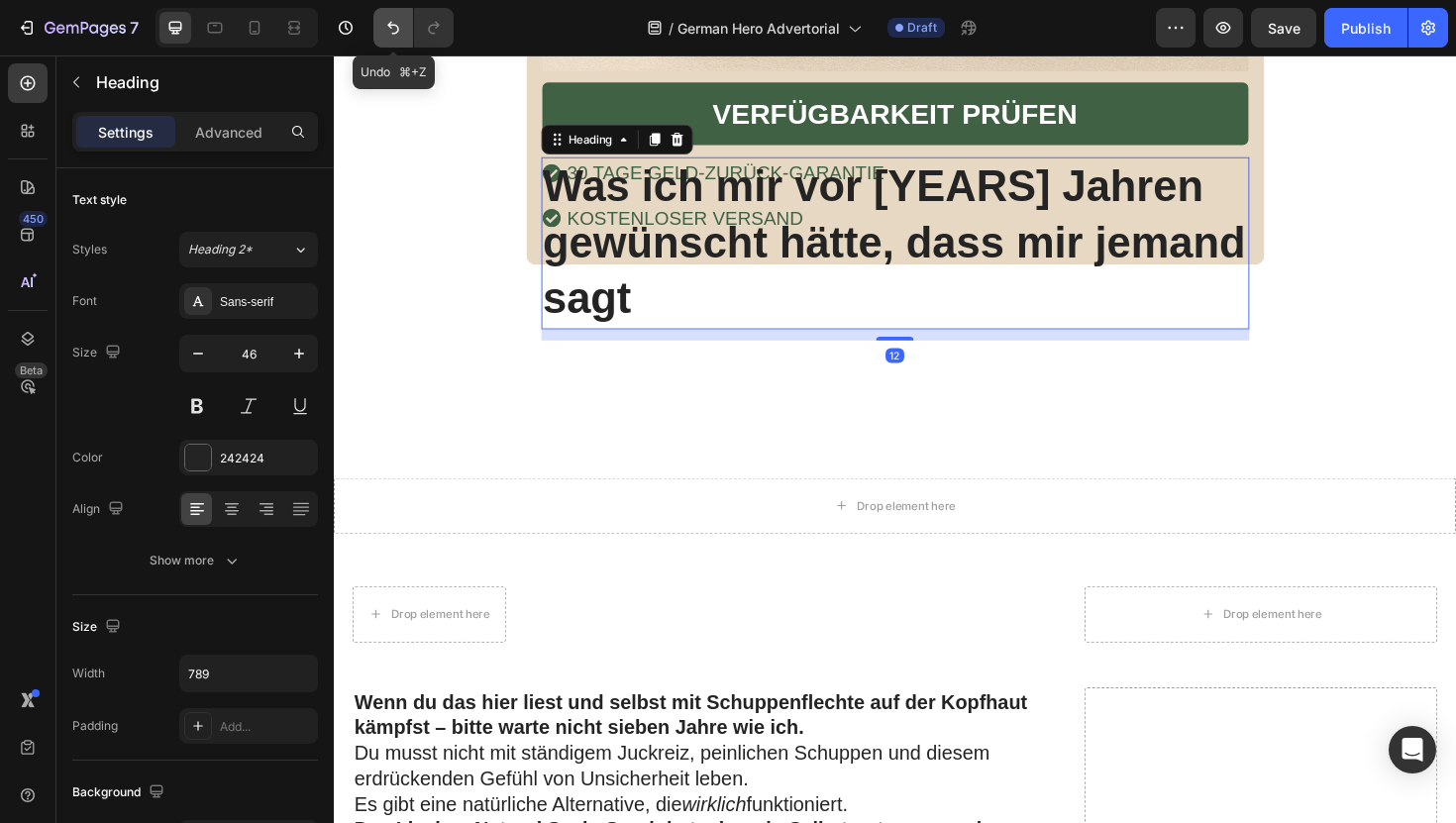 click 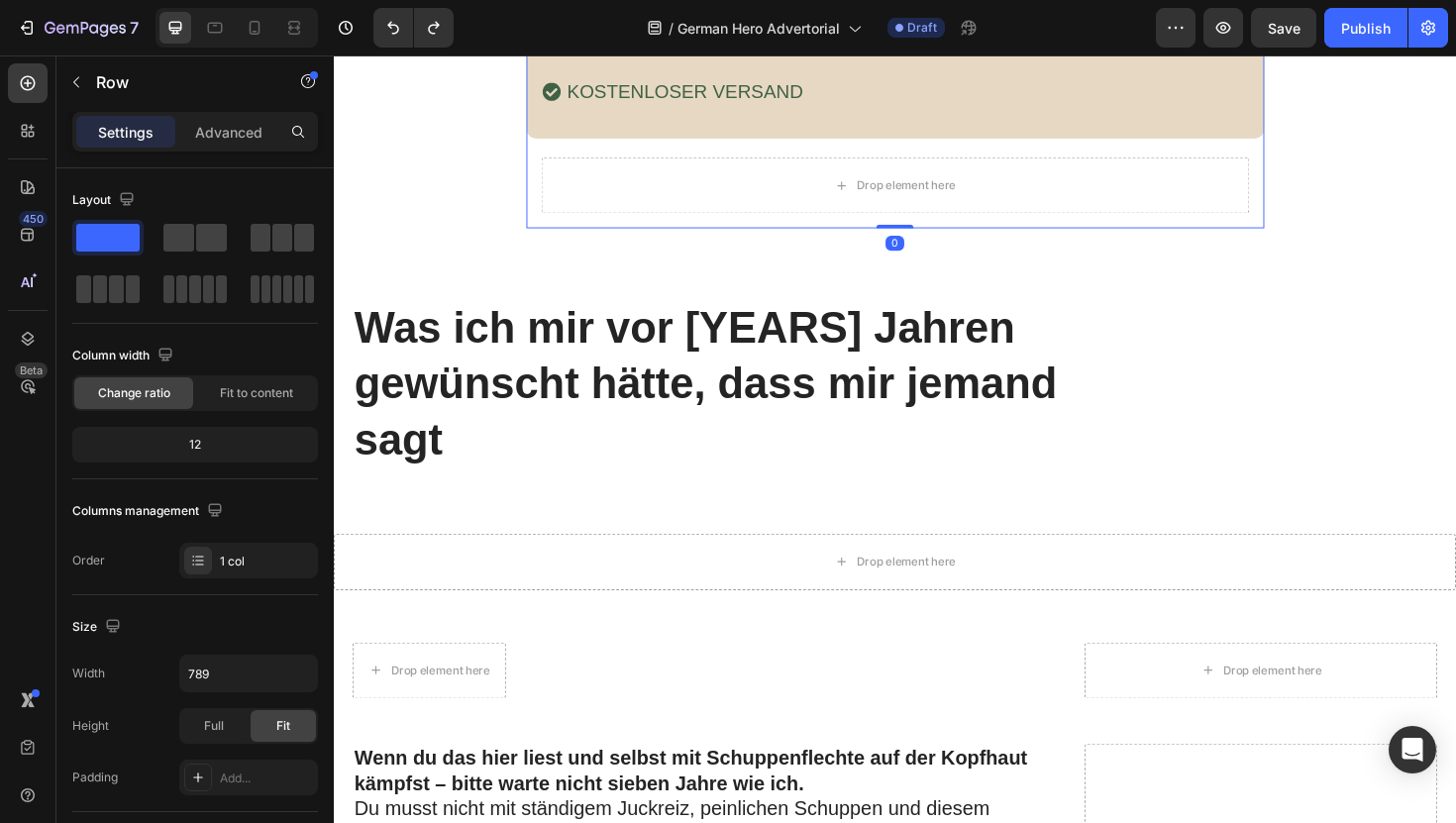 click on "„Ich habe wirklich alles gegen meine Schuppenflechte auf der Kopfhaut ausprobiert… aber dann habe ich  dieses natürliche Kopfhaut-Peeling entdeckt – und es hat alles verändert!“ Heading 3. Juni 2025 | Verfasst von [NAME] Text Block Image Der Albtraum, der mein Selbstvertrauen zerstörte Heading Sieben Jahre lang lebte ich mit Schuppenflechte auf der Kopfhaut – und fühlte mich wie eine Gefangene in meinem eigenen Körper. Der ständige Juckreiz war unerträglich. Ich kratzte mich so sehr, dass meine Kopfhaut blutete – überall auf meinen Schultern lagen weiße Schuppen, als hätte es geschneit. Dunkle Kleidung? Habe ich komplett aus meinem Kleiderschrank verbannt – sie hätte den peinlichen Beweis meiner Krankheit nur sichtbar gemacht.   Ich habe alles ausprobiert, was mir die Ärzte verschrieben haben: Jeder neue Fehlschlag fühlte sich an, als würde sich eine weitere Tür vor mir schließen. Das Schlimmste? Text Block Image Heading mit Image" at bounding box center (928, -4984) 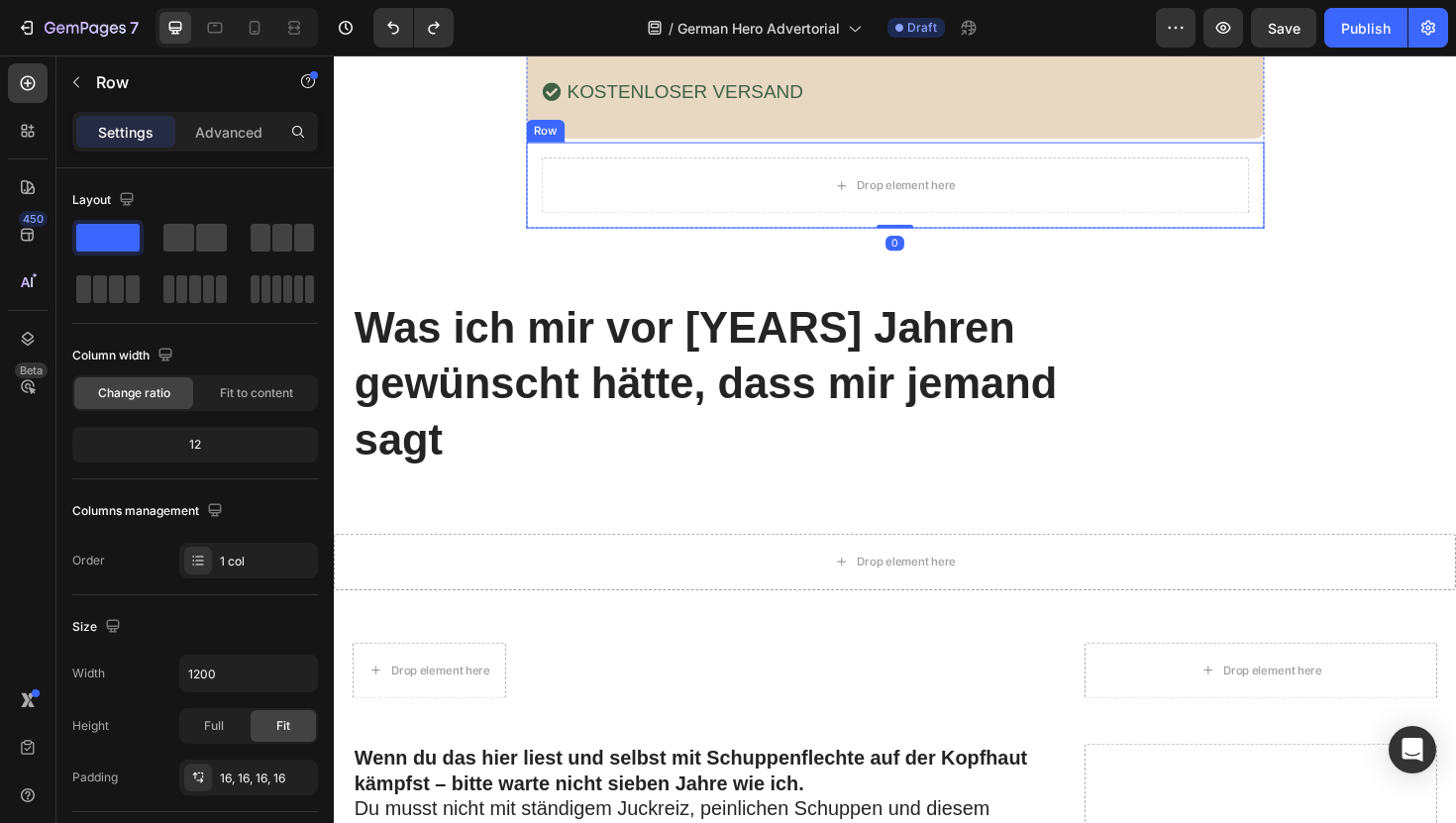 click on "Drop element here Row" at bounding box center (928, 193) 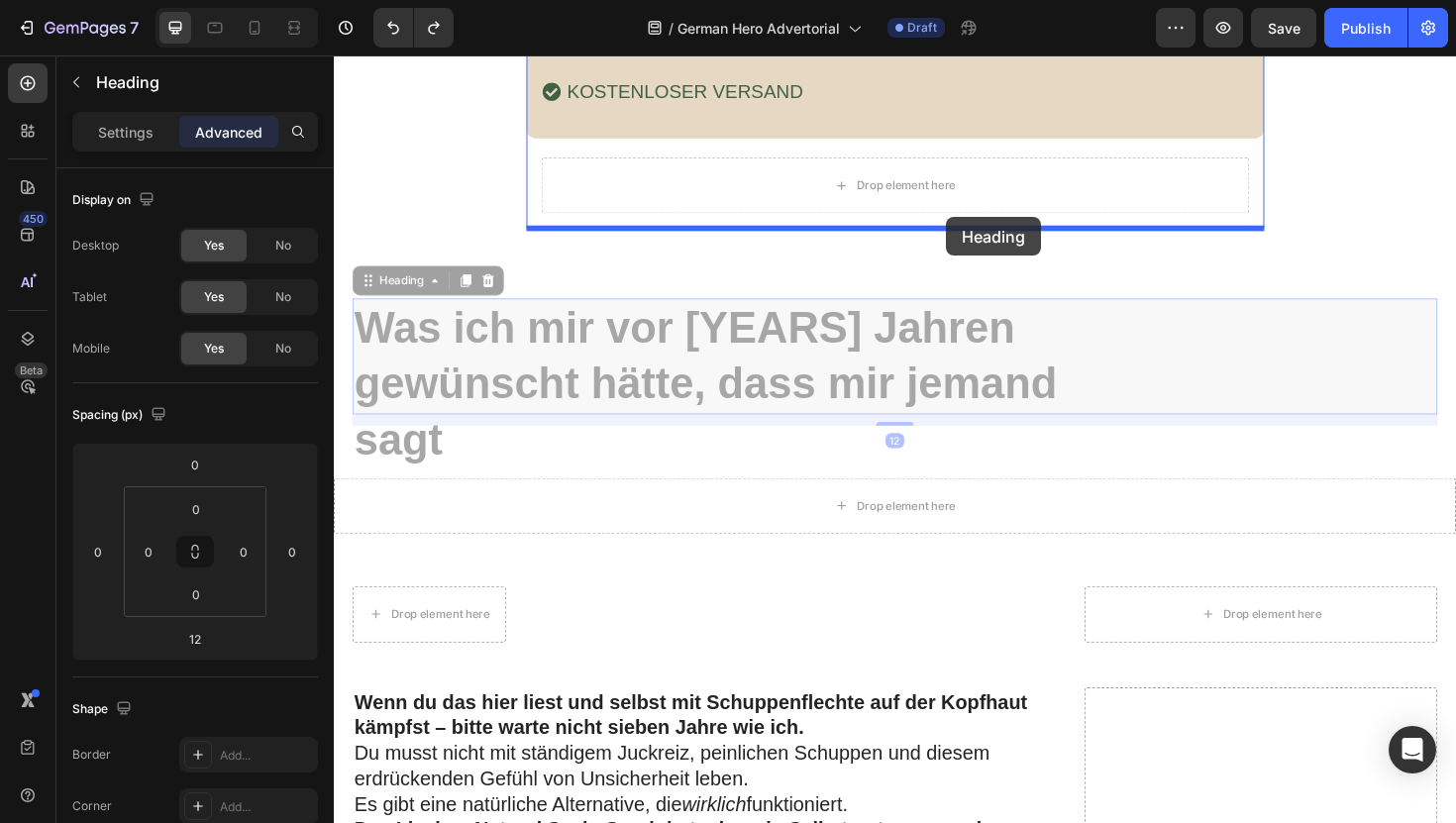 drag, startPoint x: 876, startPoint y: 403, endPoint x: 983, endPoint y: 228, distance: 205.11948 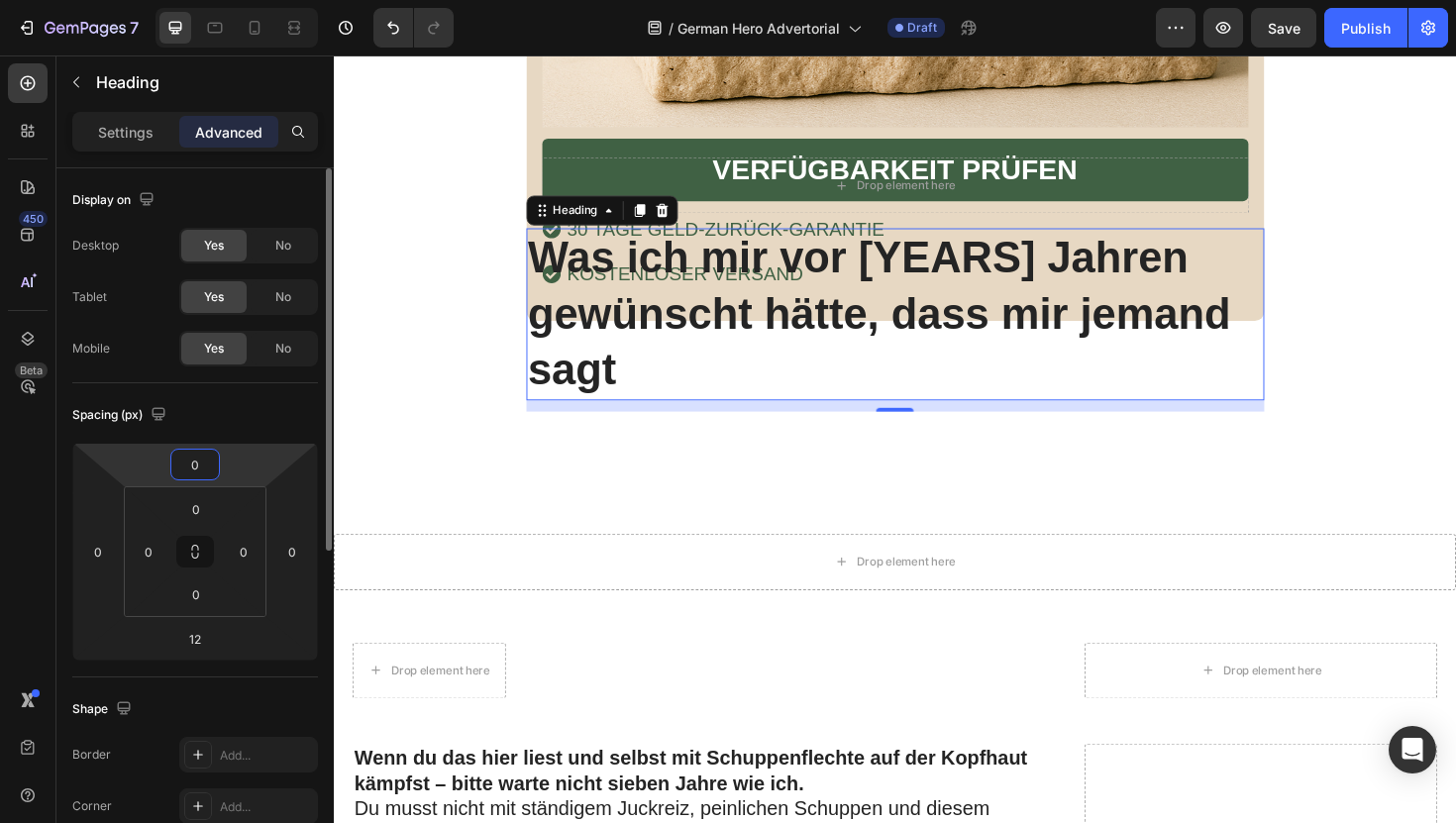click on "0" at bounding box center (195, 464) 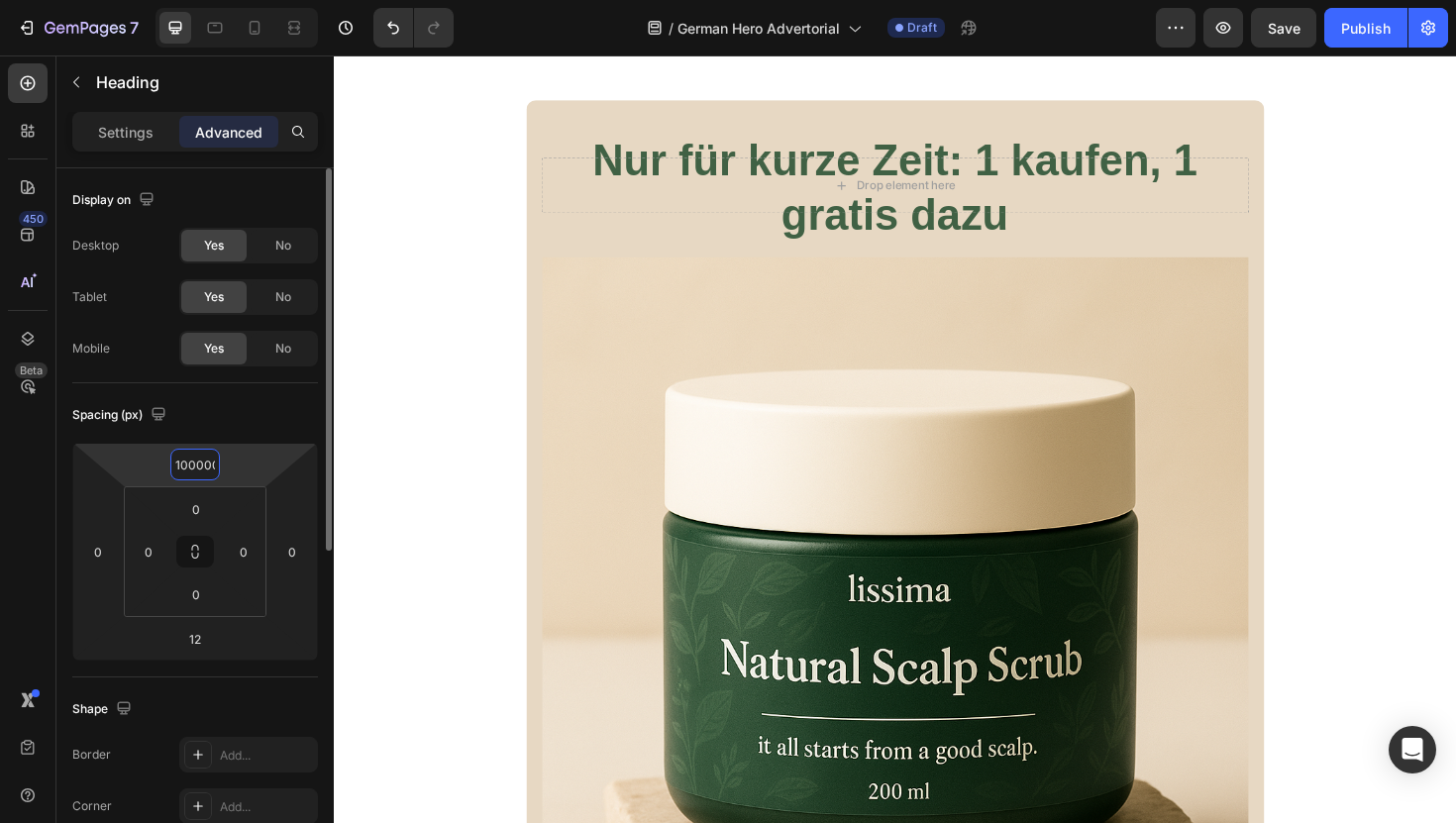 scroll, scrollTop: 0, scrollLeft: 2, axis: horizontal 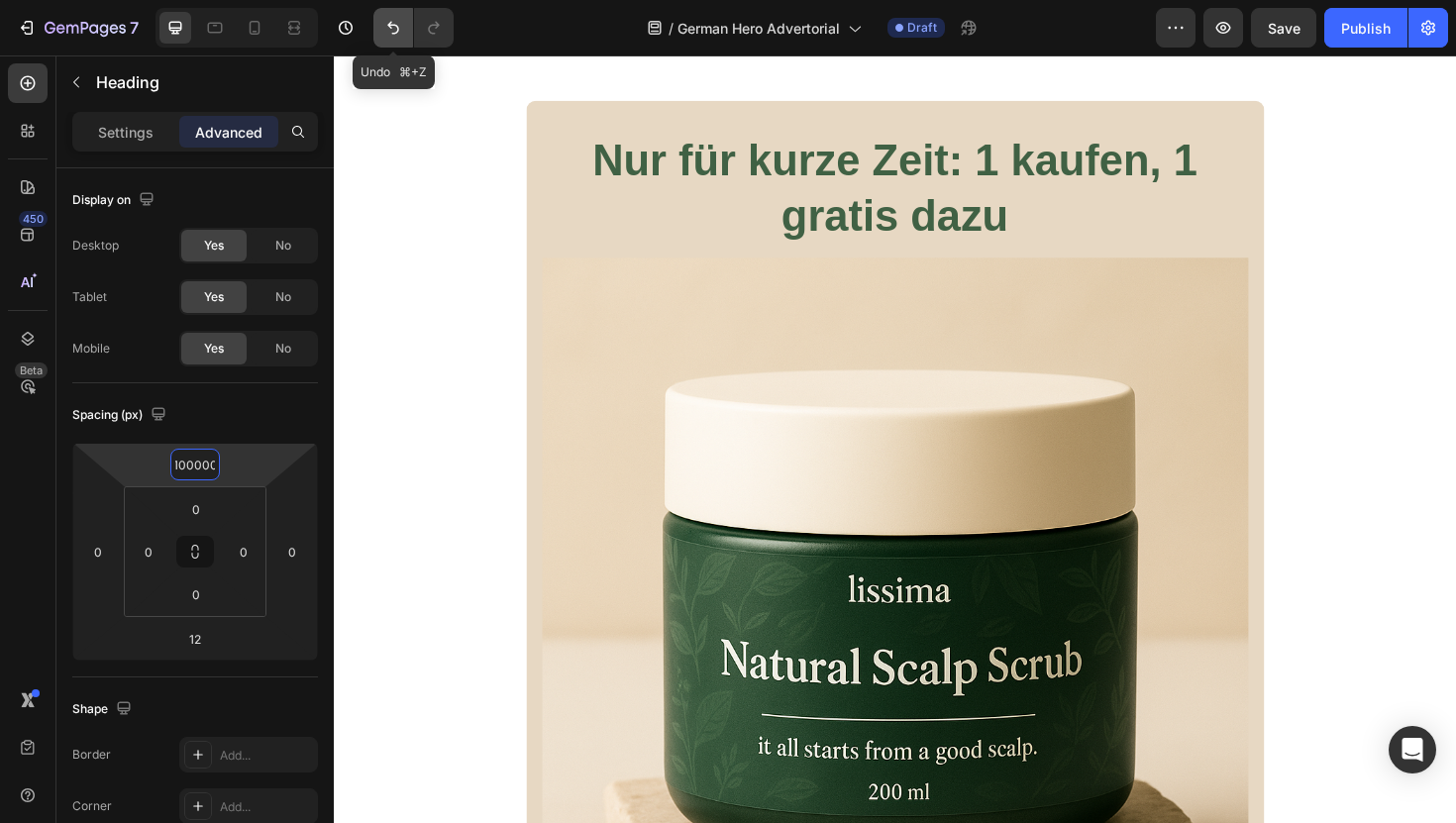 click 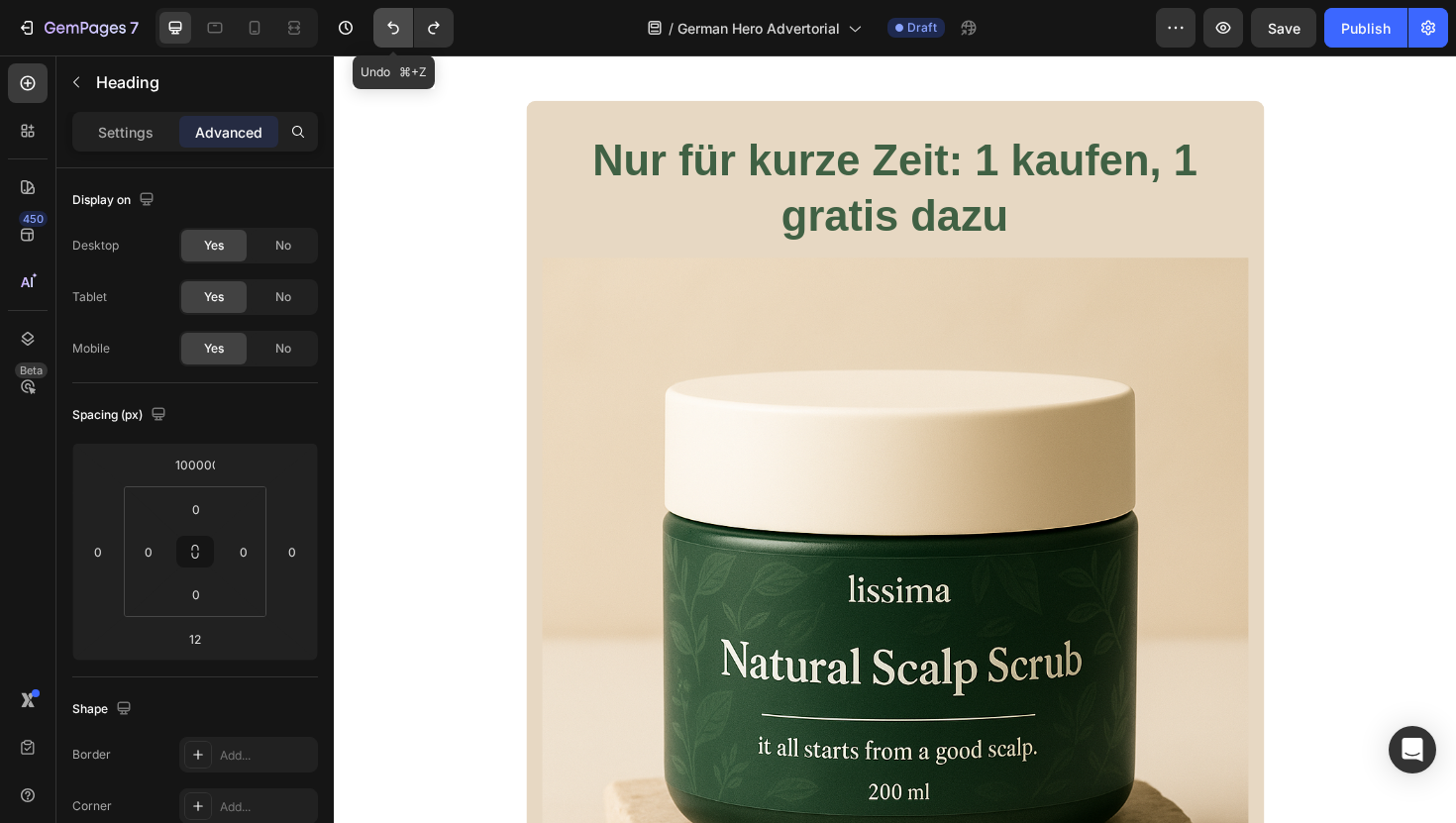 click 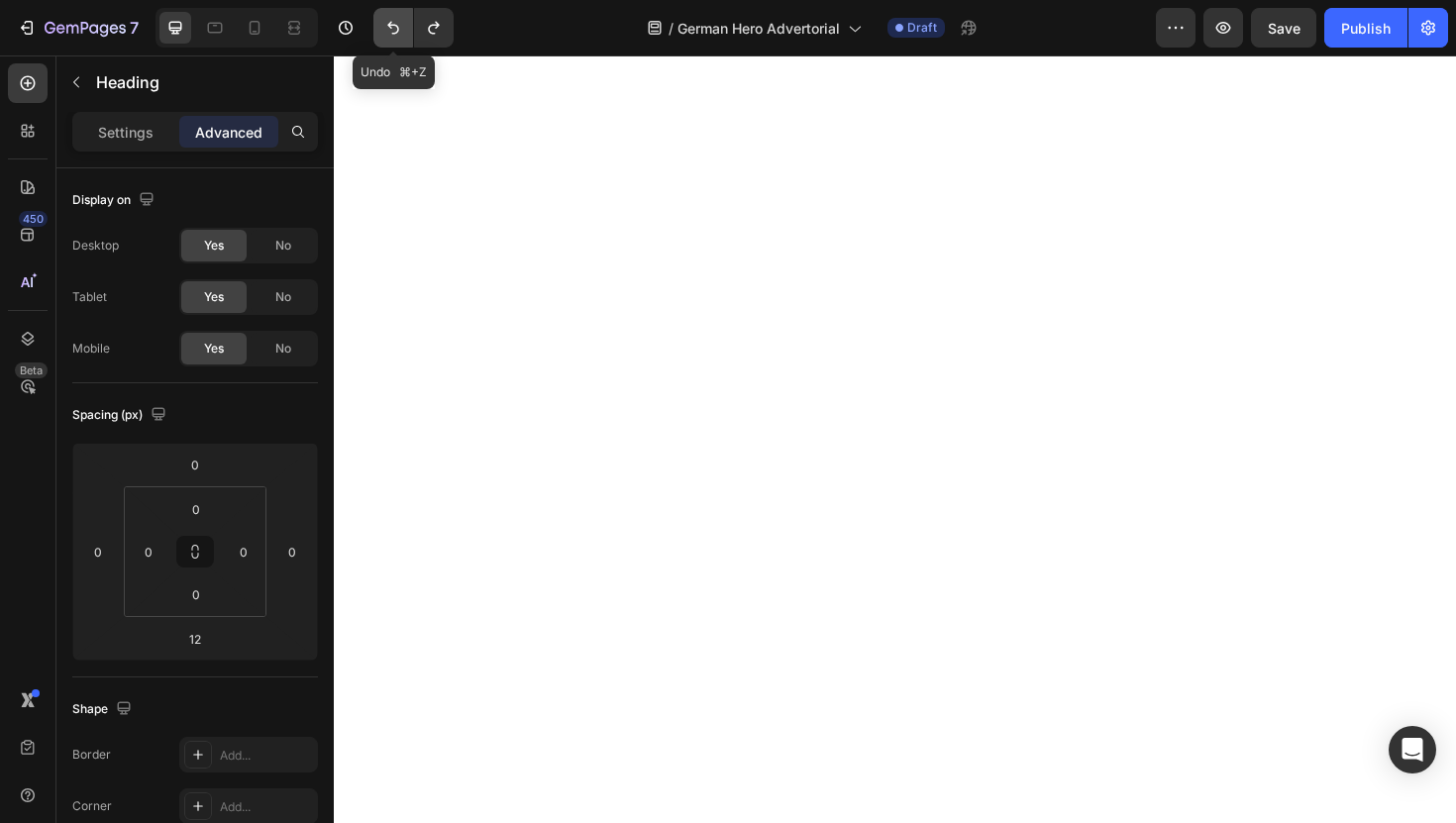 click 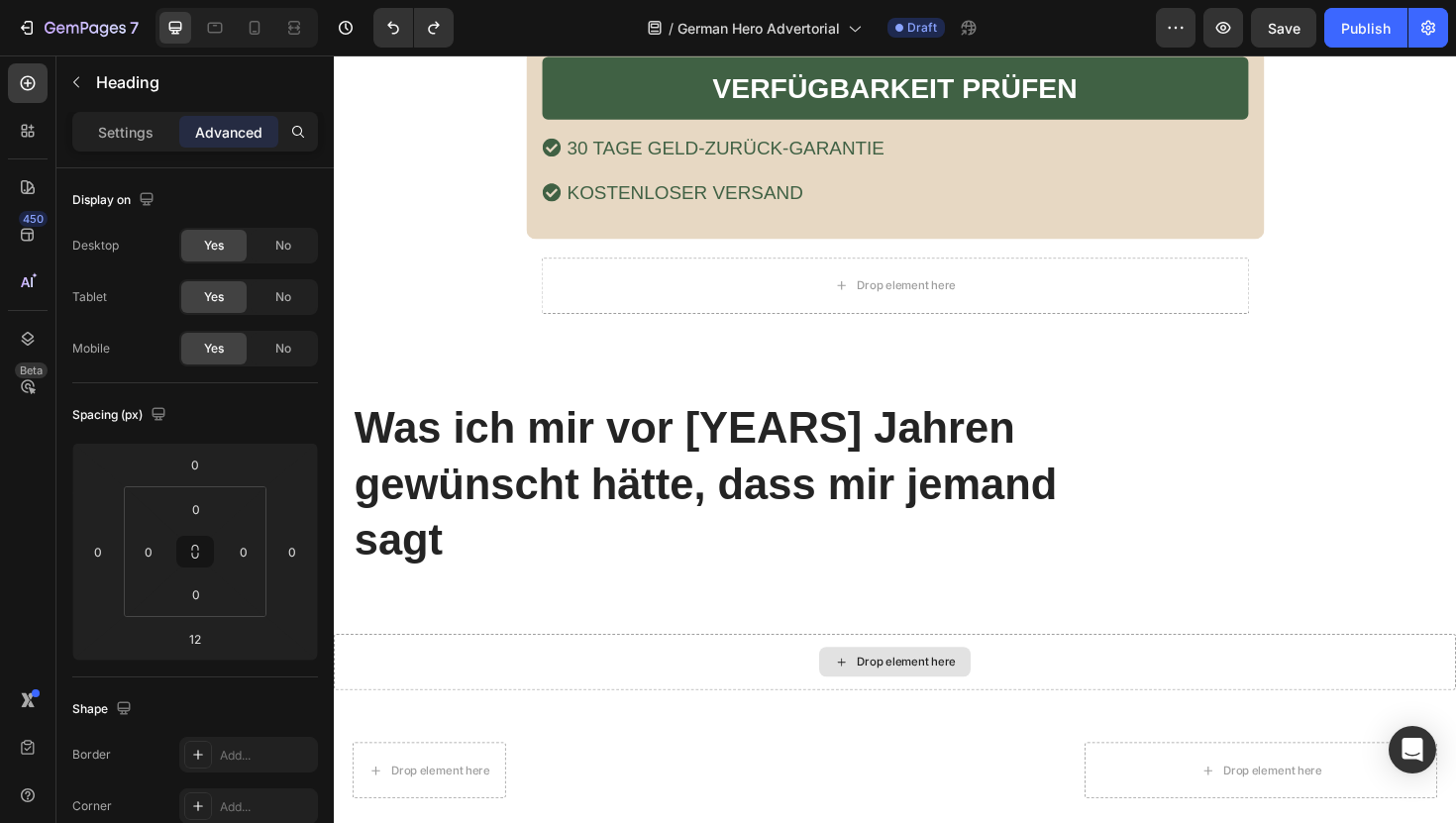 scroll, scrollTop: 10347, scrollLeft: 0, axis: vertical 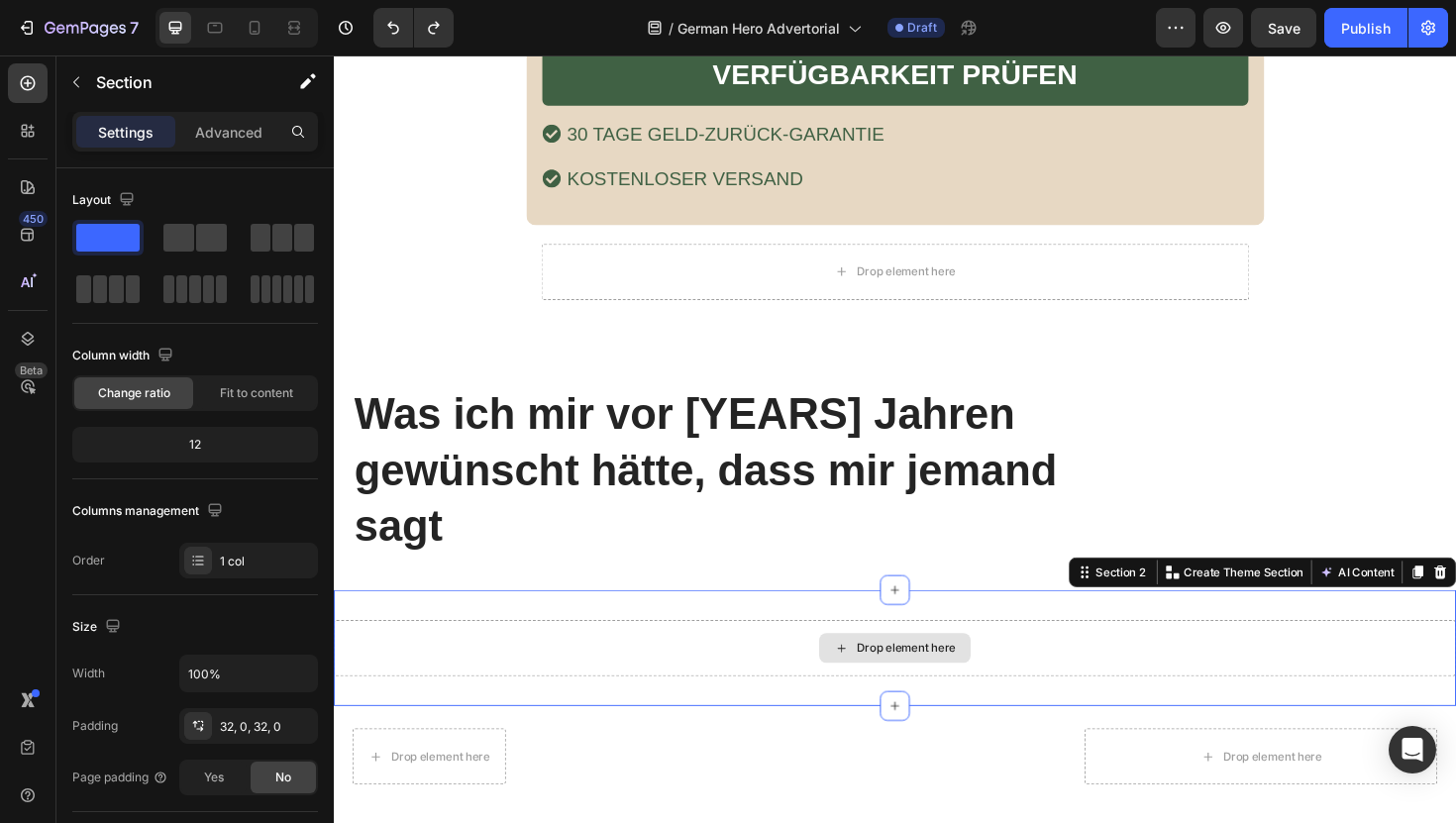 click on "Drop element here" at bounding box center (928, 683) 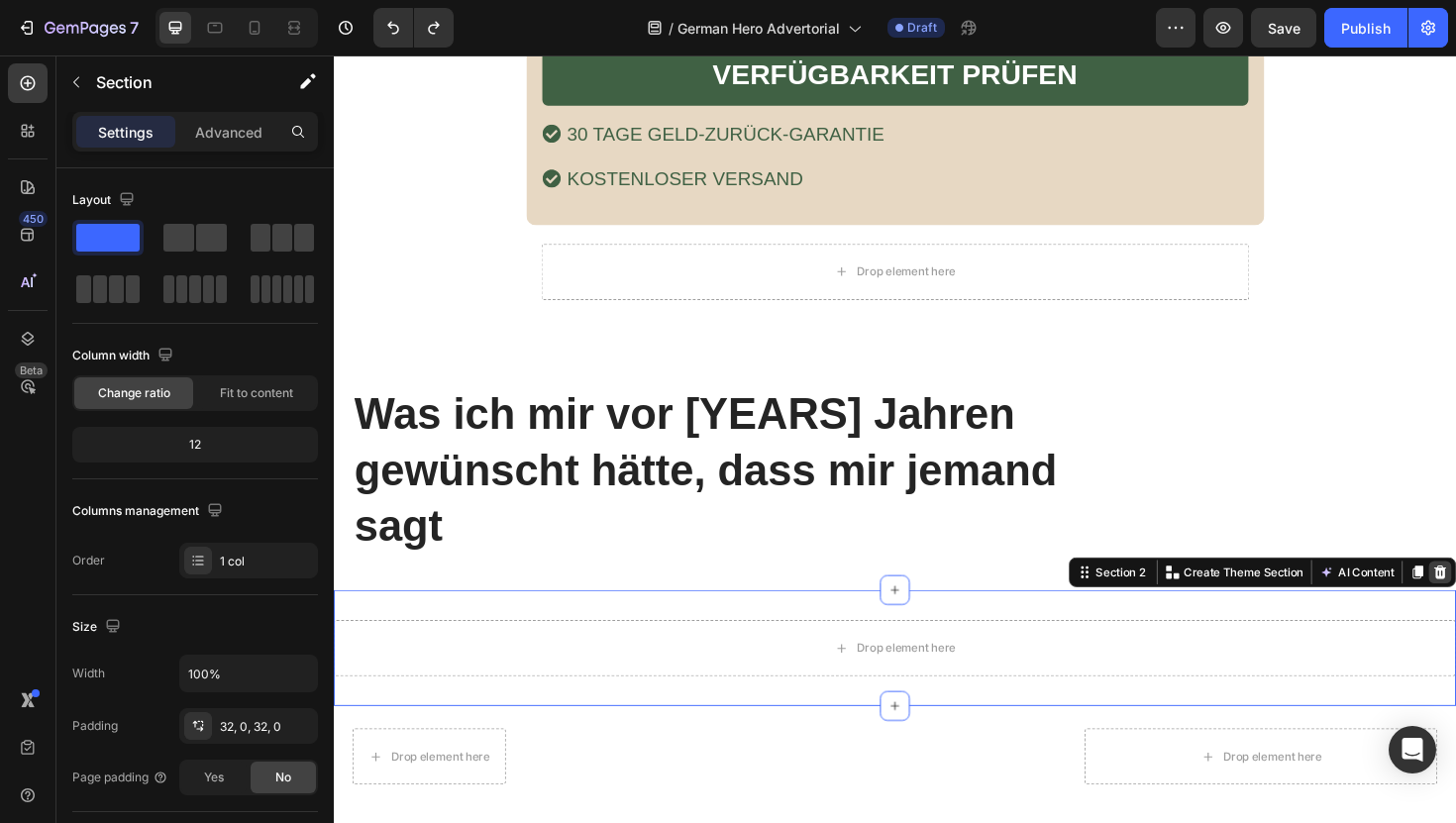 click 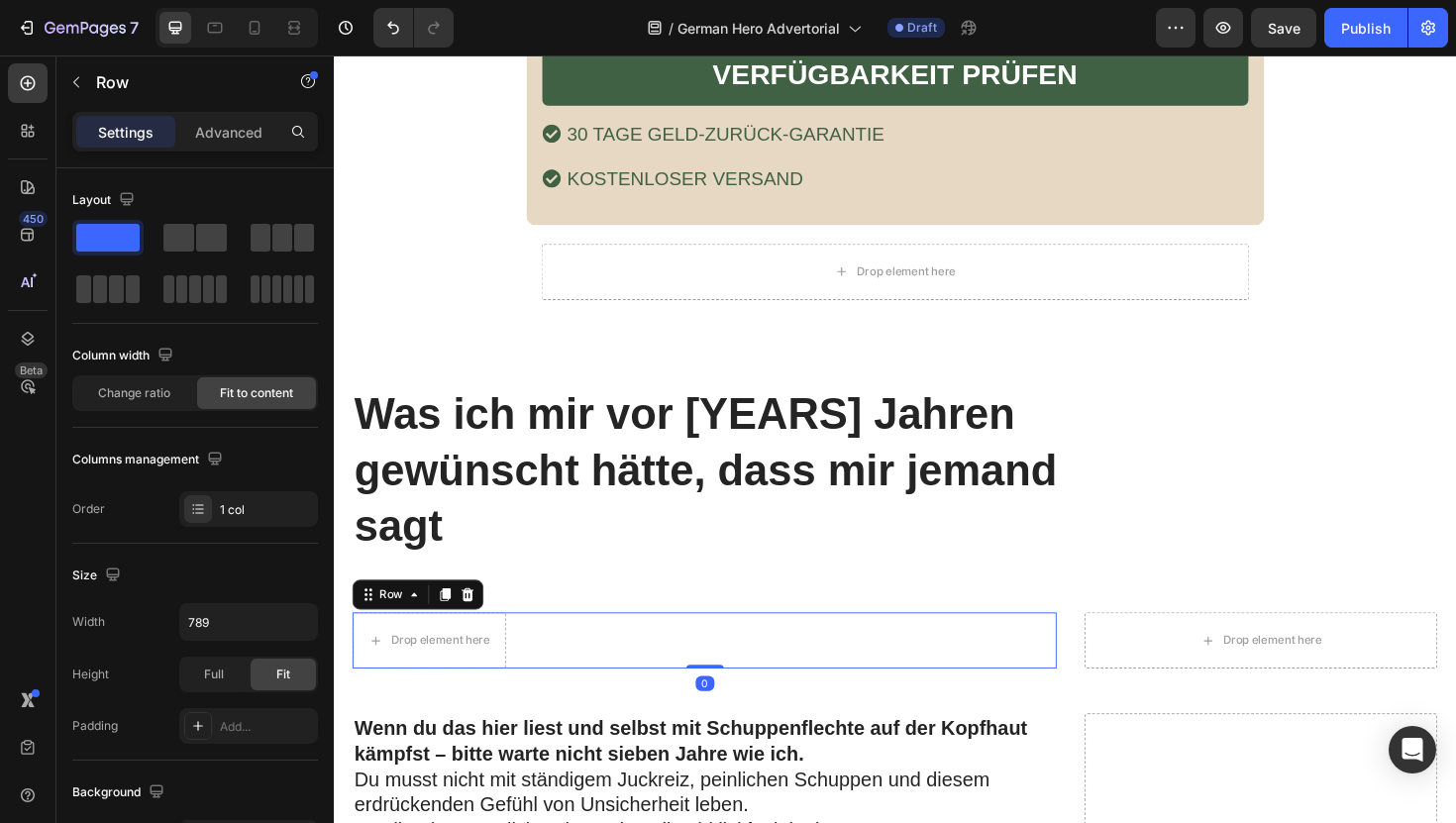 click on "Drop element here Row   0" at bounding box center (726, 675) 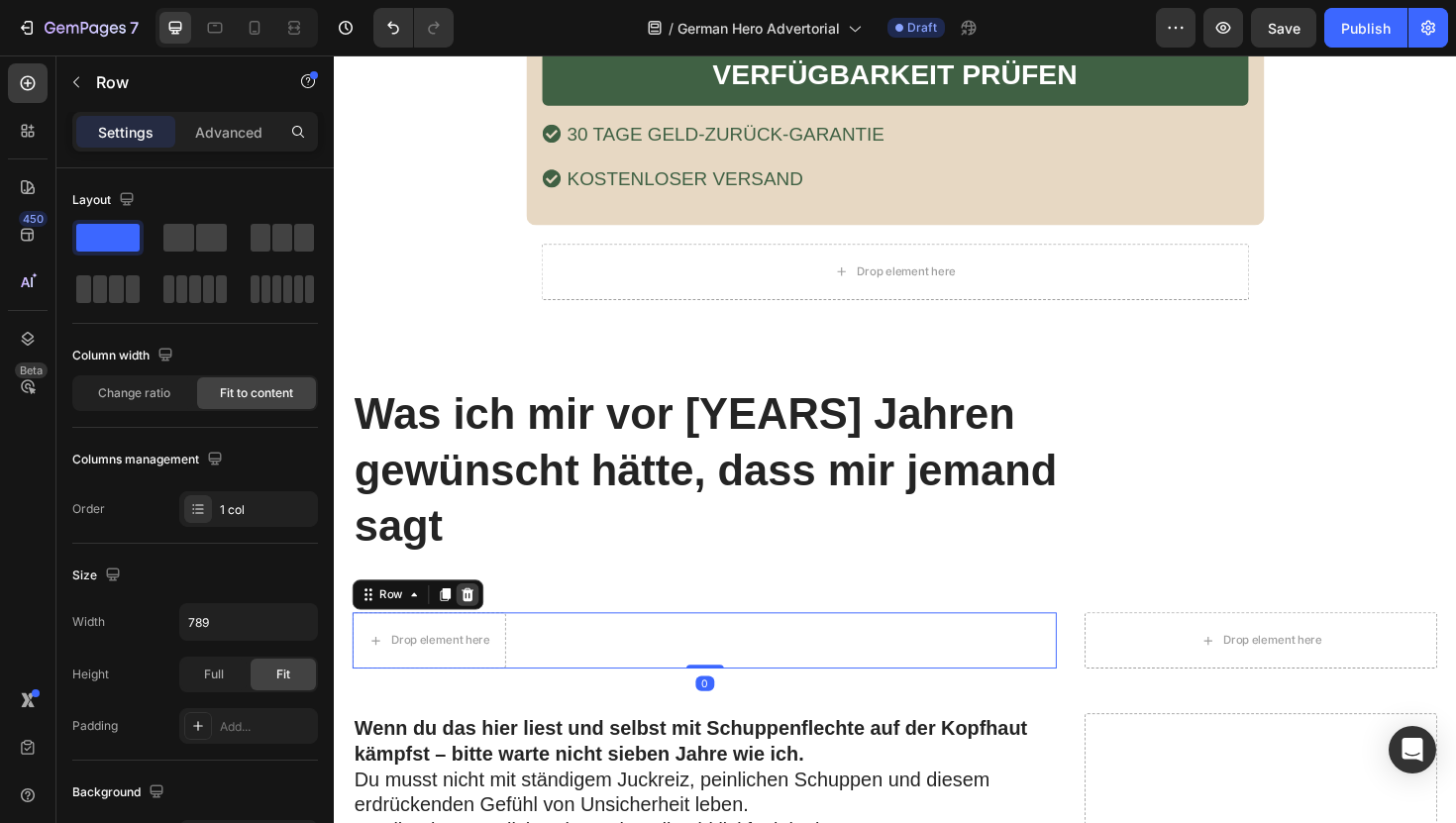 click at bounding box center [475, 627] 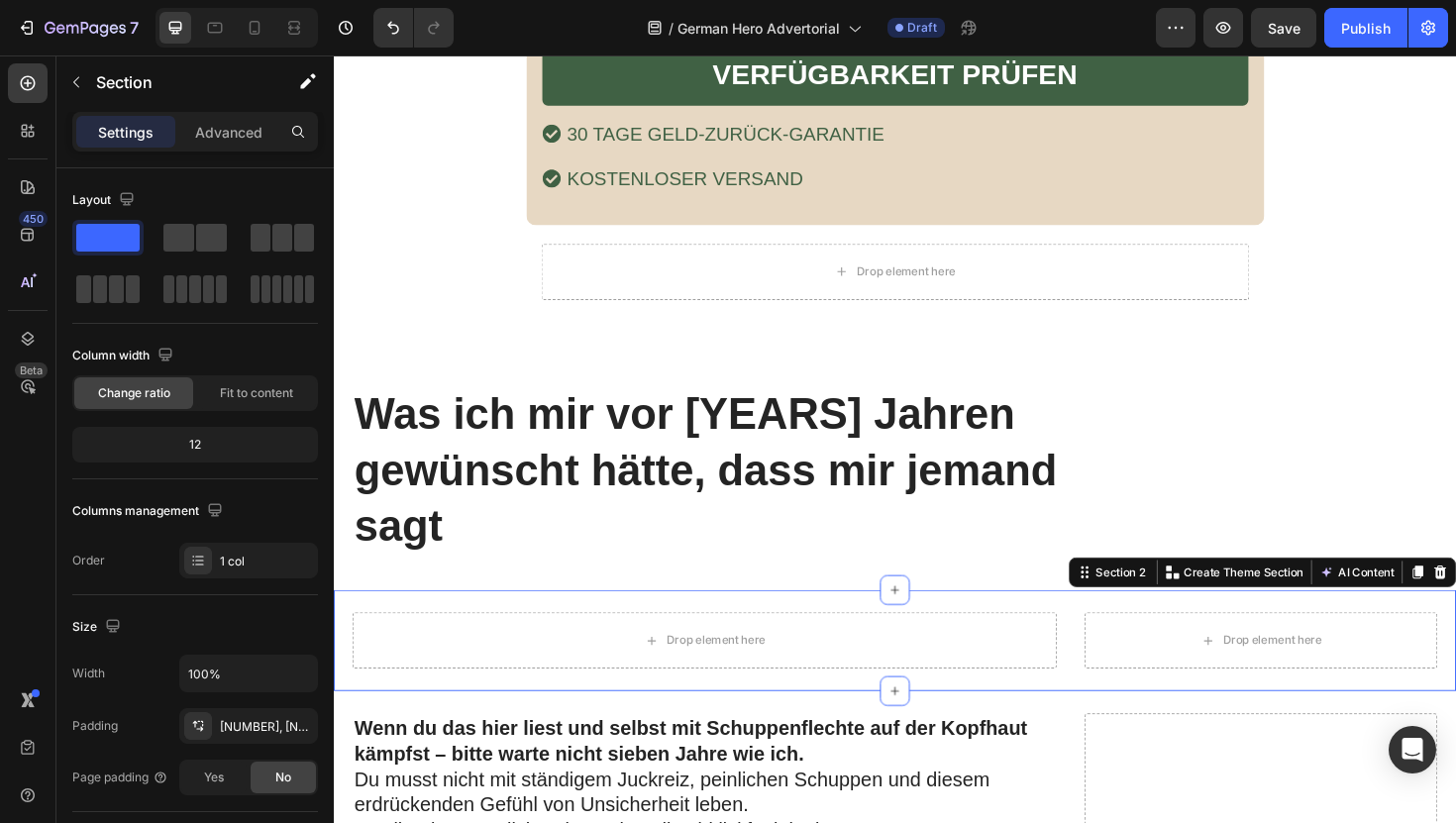 click on "Drop element here
Drop element here Row Section 2   You can create reusable sections Create Theme Section AI Content Write with GemAI What would you like to describe here? Tone and Voice Persuasive Product Deep Cleansing Scalp Massager Show more Generate" at bounding box center [928, 675] 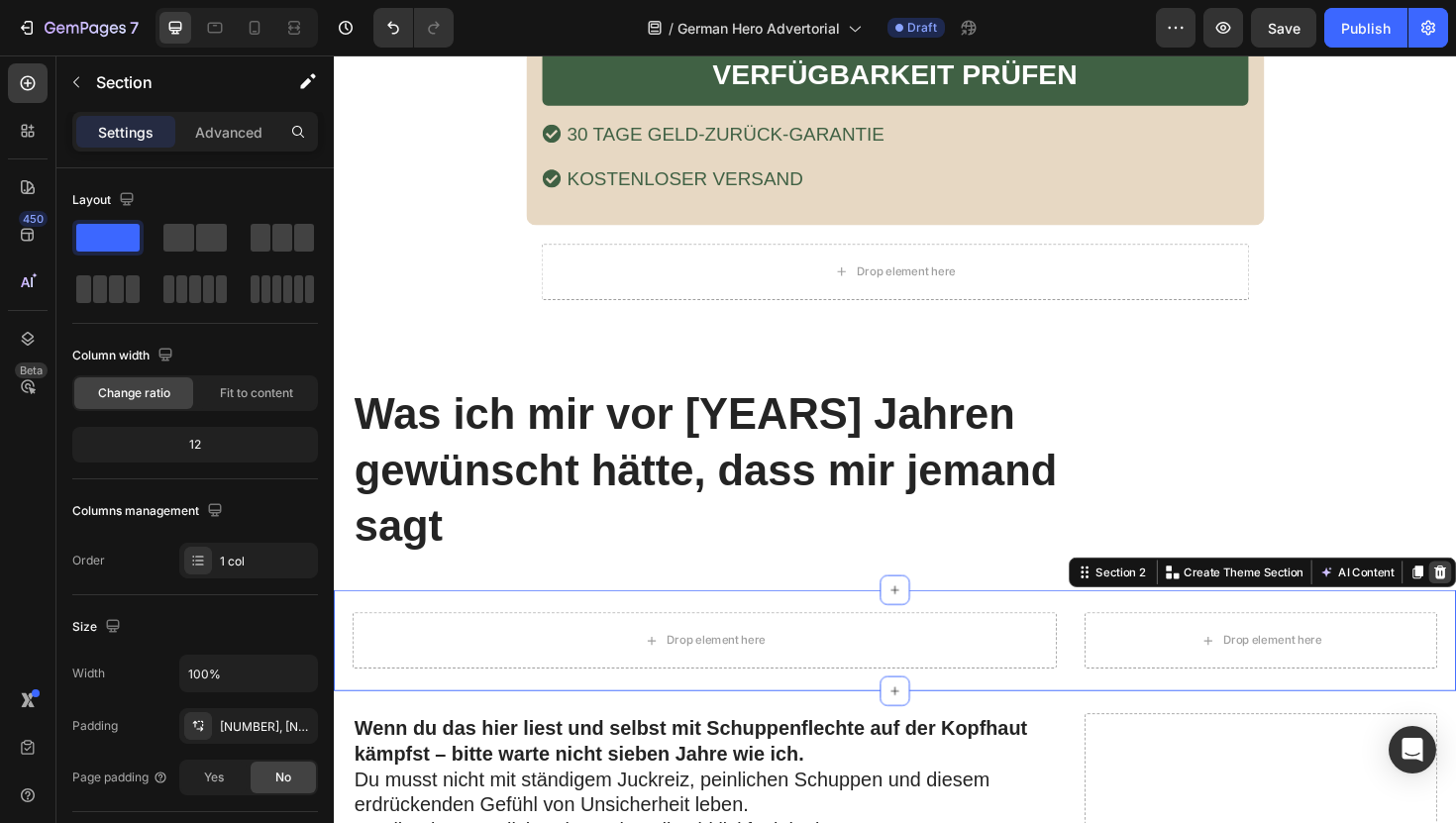 click 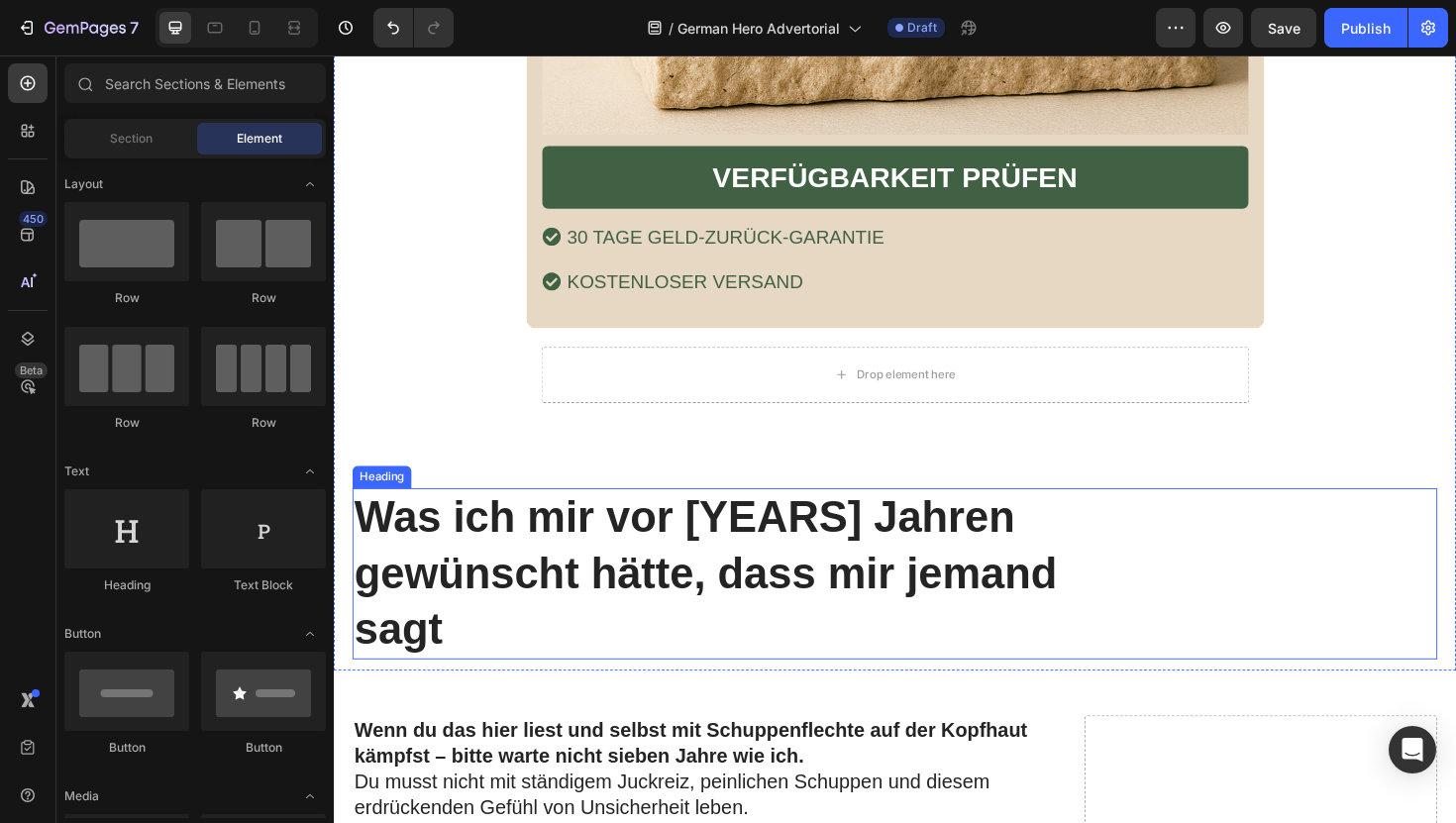 scroll, scrollTop: 10234, scrollLeft: 0, axis: vertical 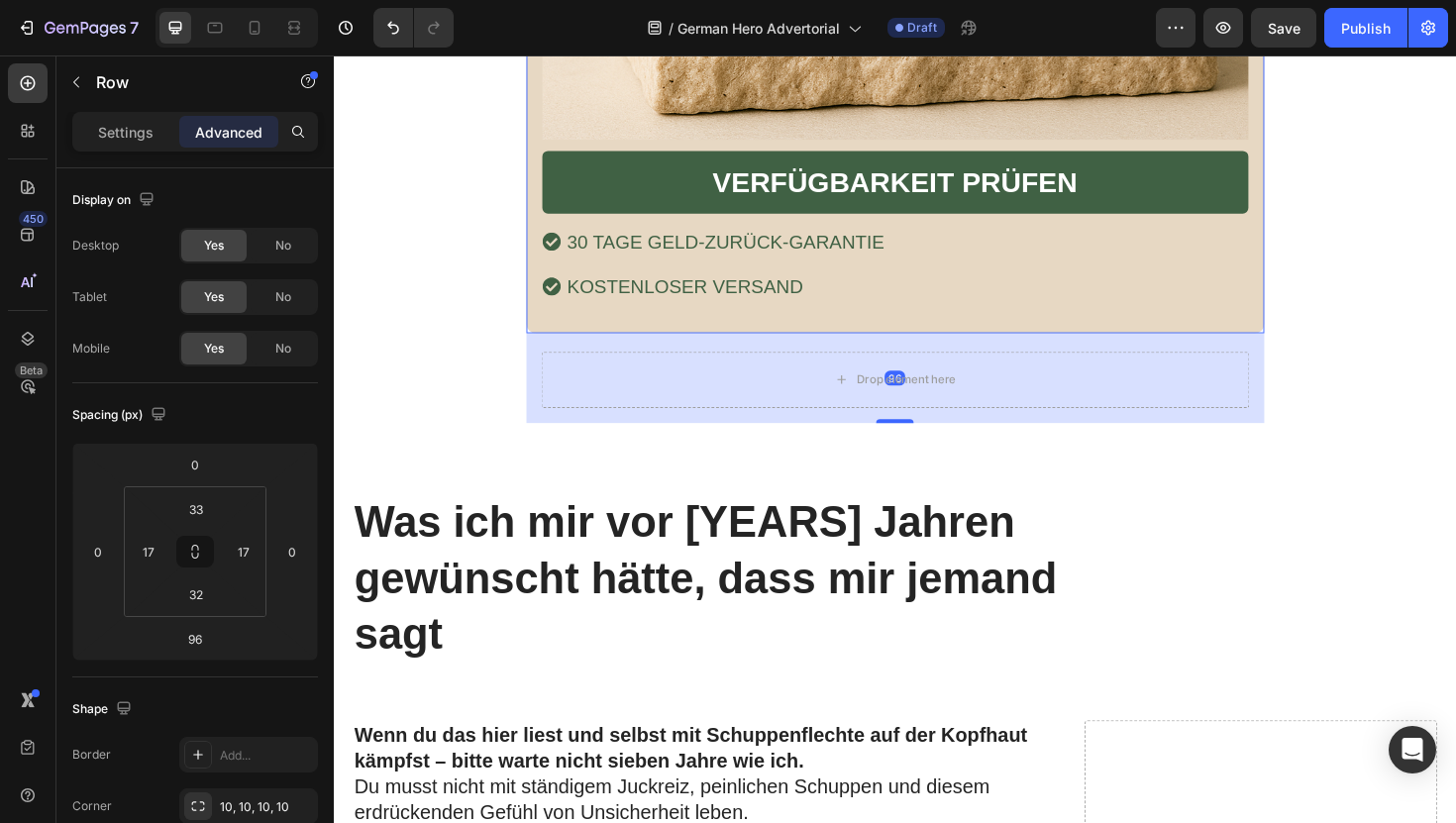click on "Nur für kurze Zeit: 1 kaufen, 1 gratis dazu Heading Image VERFÜGBARKEIT PRÜFEN Button 30 TAGE GELD-ZURÜCK-GARANTIE KOSTENLOSER VERSAND Item List Row   96" at bounding box center [928, -211] 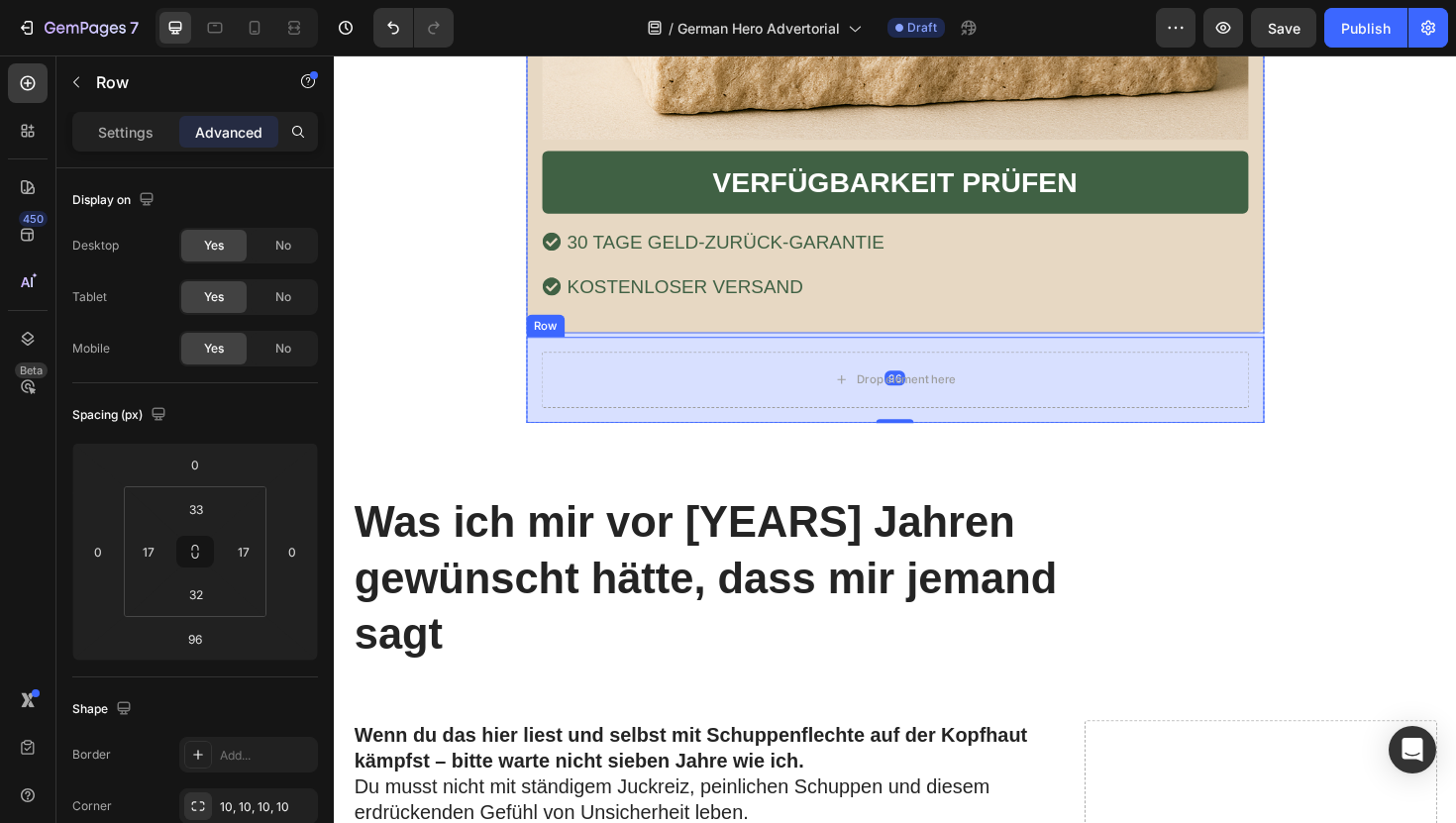 click on "Drop element here Row" at bounding box center (928, 399) 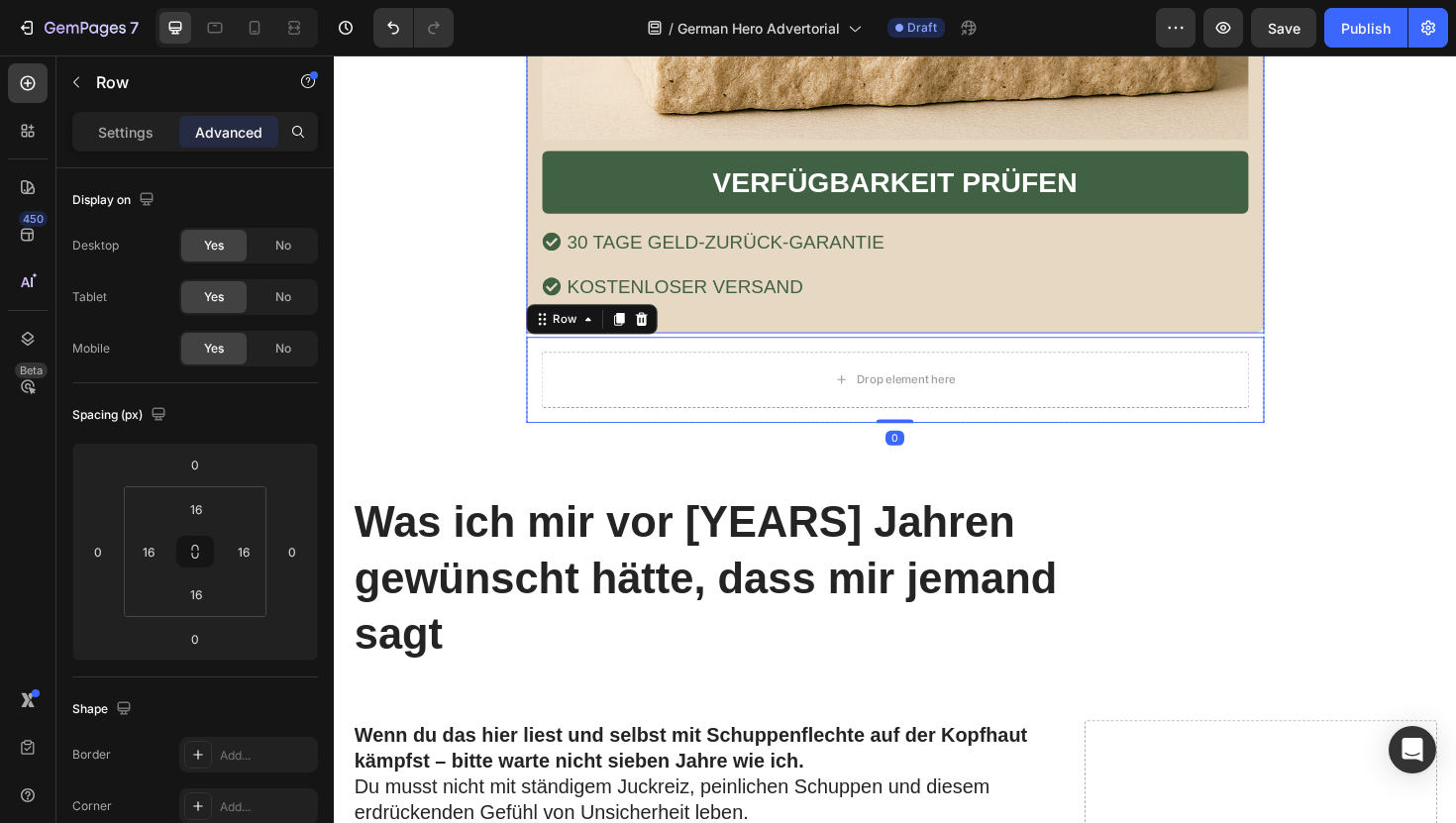 click on "Nur für kurze Zeit: 1 kaufen, 1 gratis dazu Heading Image VERFÜGBARKEIT PRÜFEN Button 30 TAGE GELD-ZURÜCK-GARANTIE KOSTENLOSER VERSAND Item List Row" at bounding box center [928, -211] 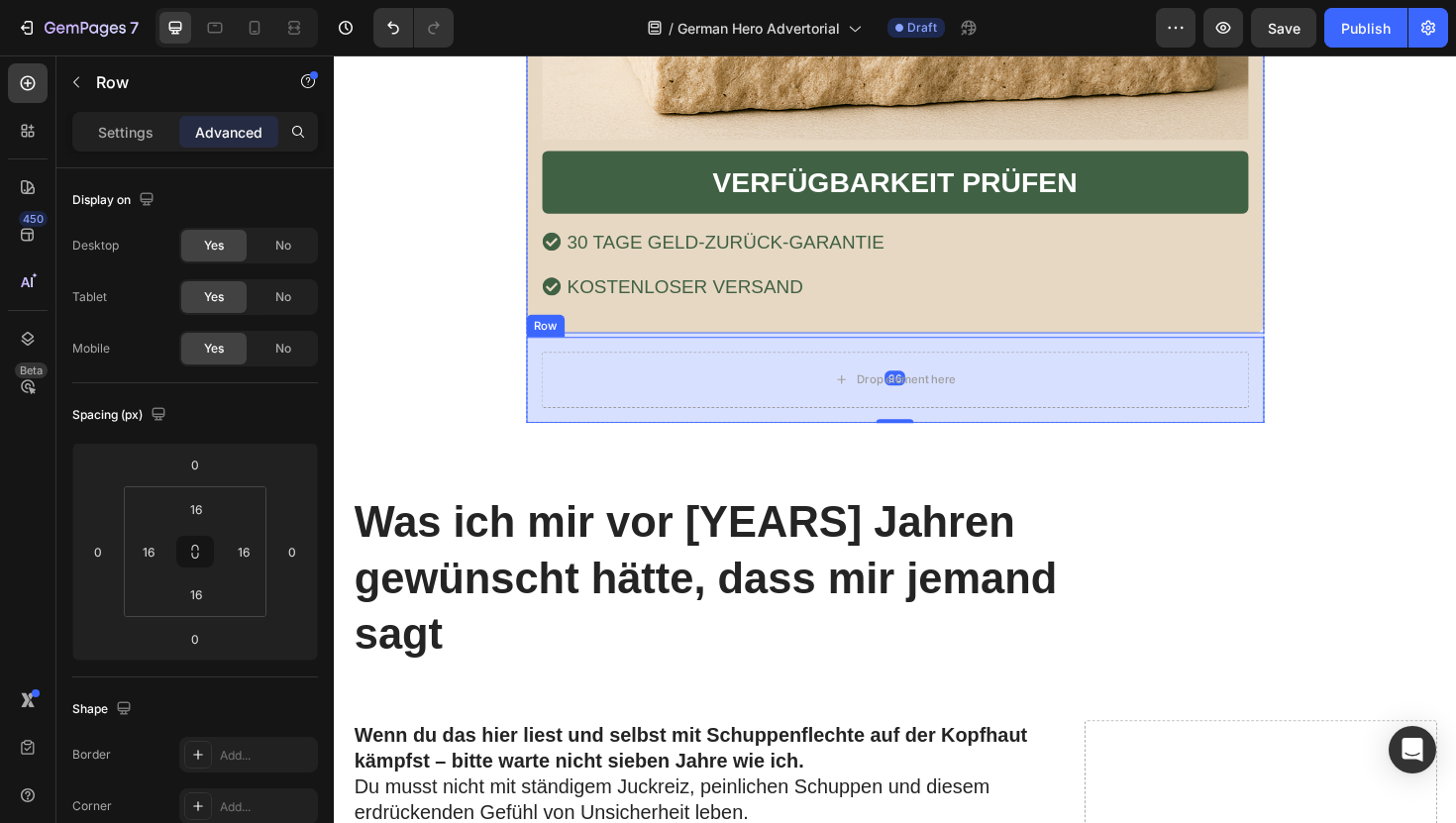 click on "Drop element here Row" at bounding box center (928, 399) 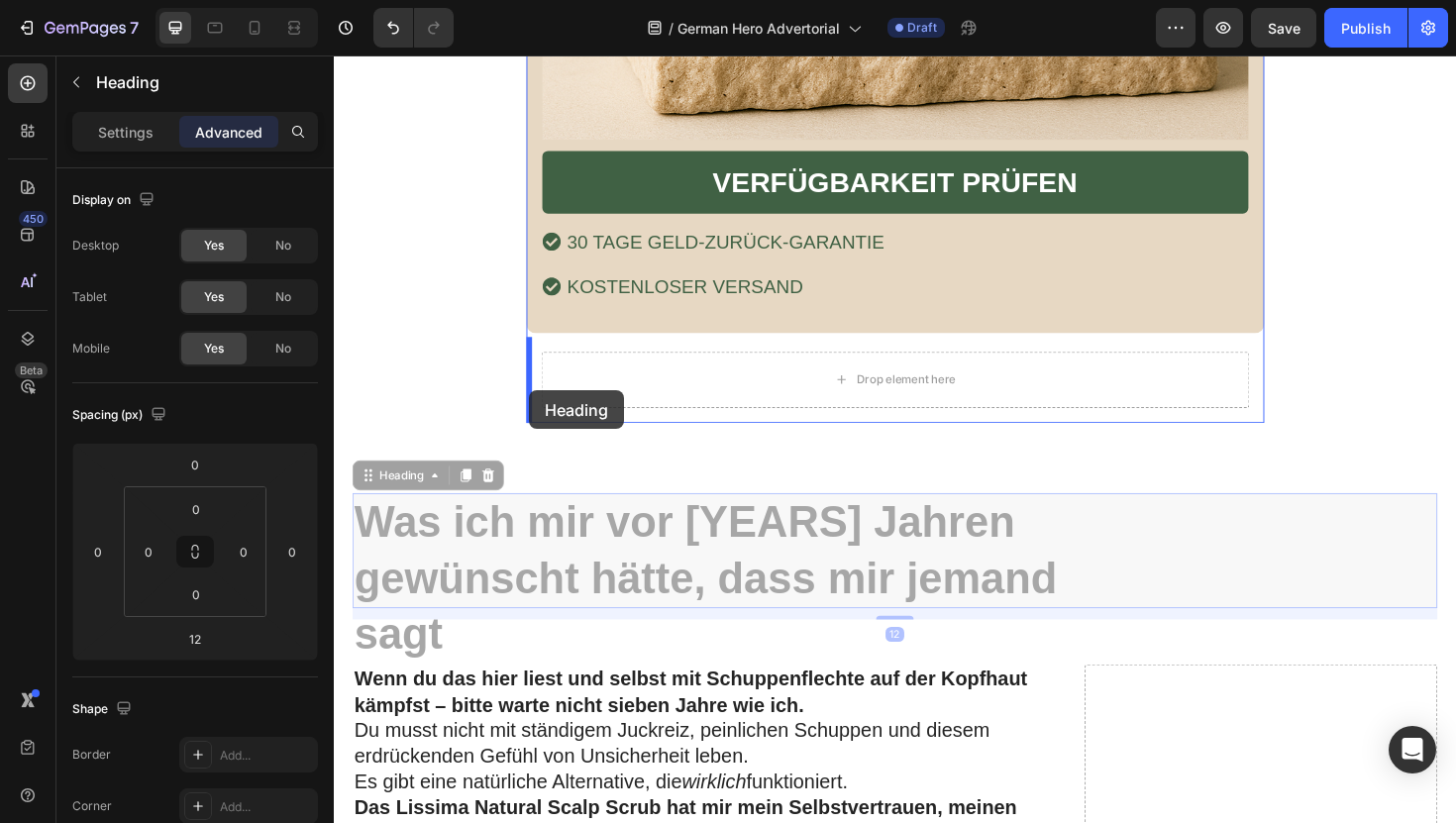 drag, startPoint x: 520, startPoint y: 608, endPoint x: 541, endPoint y: 410, distance: 199.11052 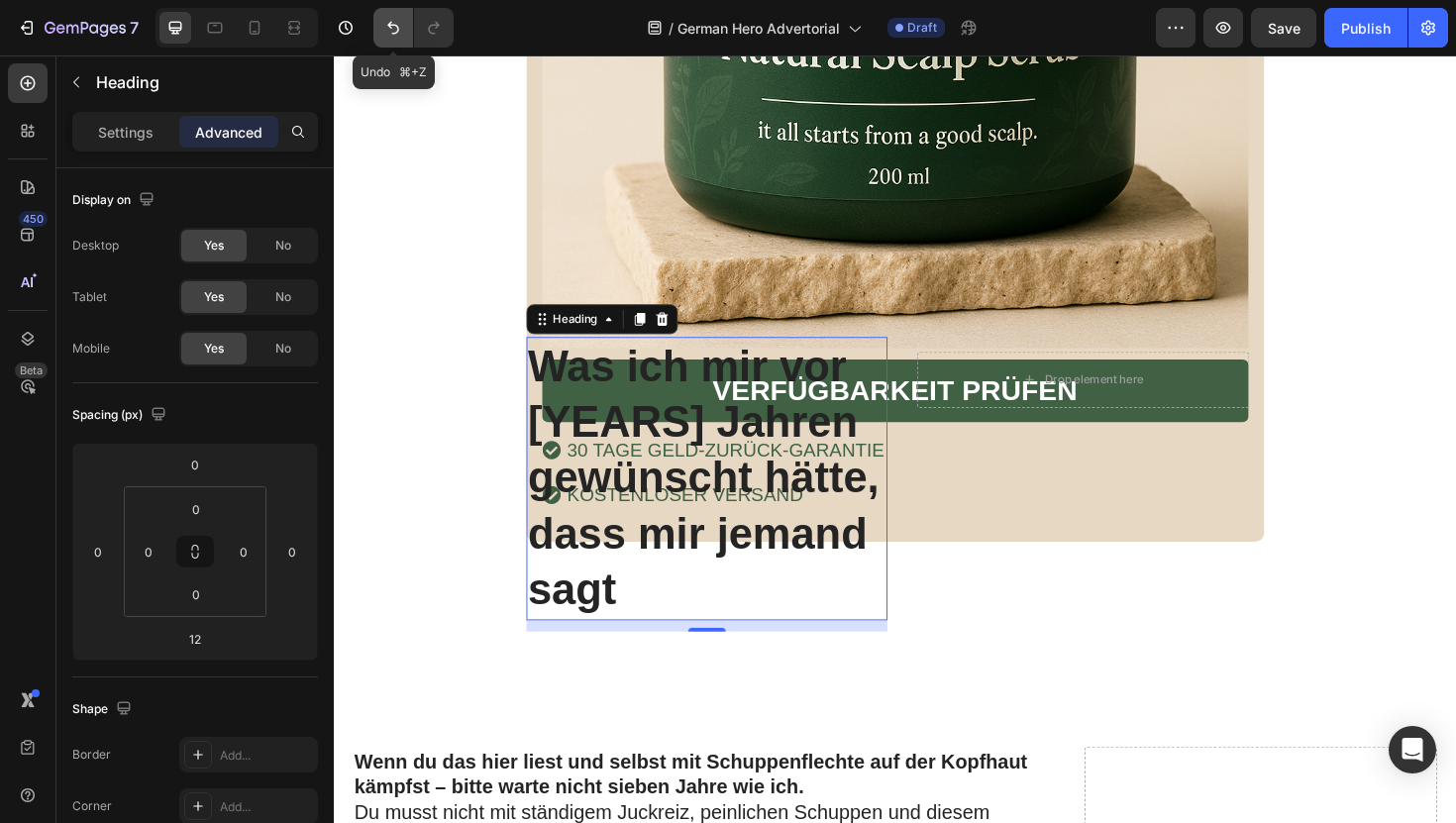 click 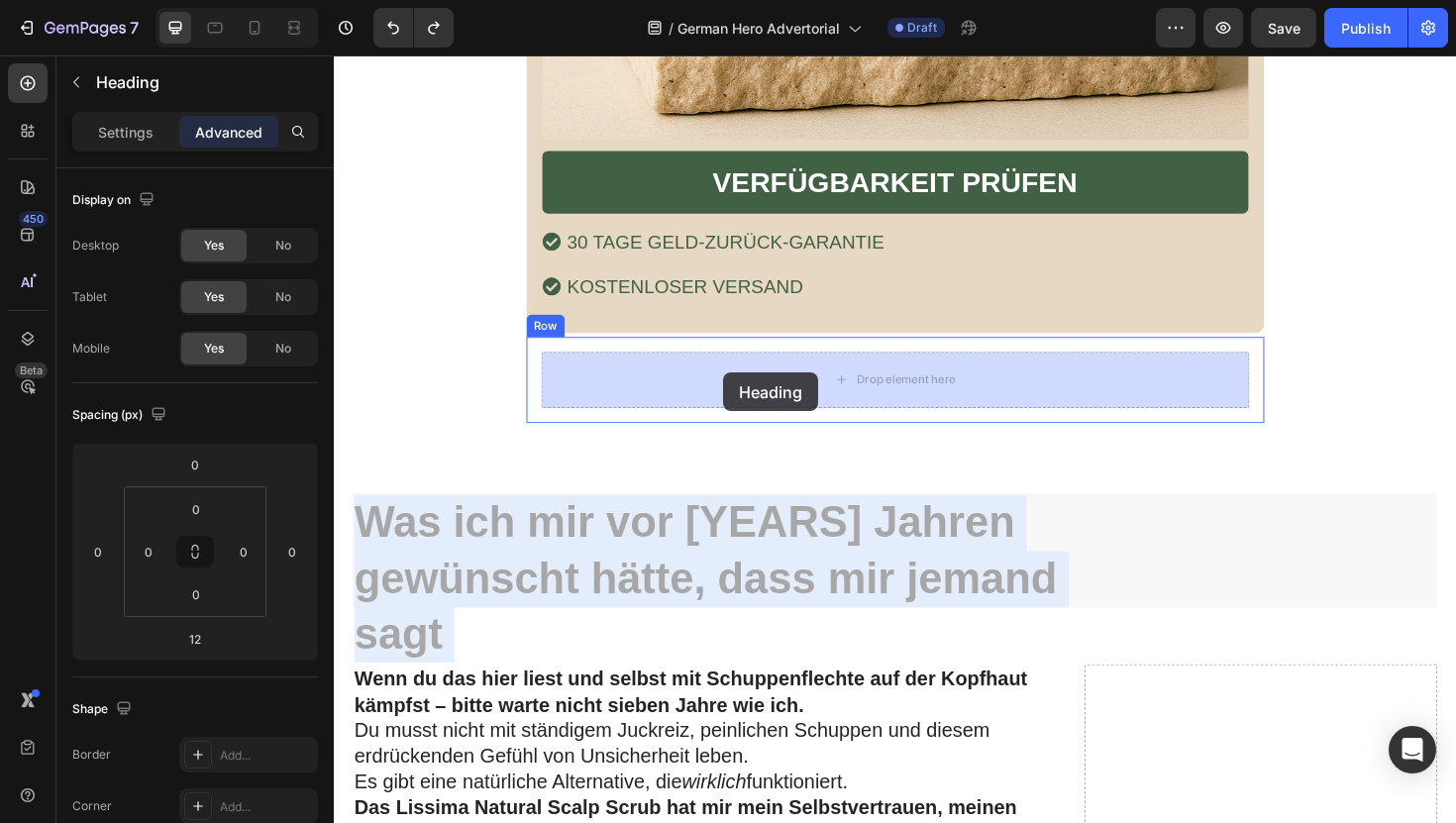 drag, startPoint x: 592, startPoint y: 590, endPoint x: 746, endPoint y: 391, distance: 251.62869 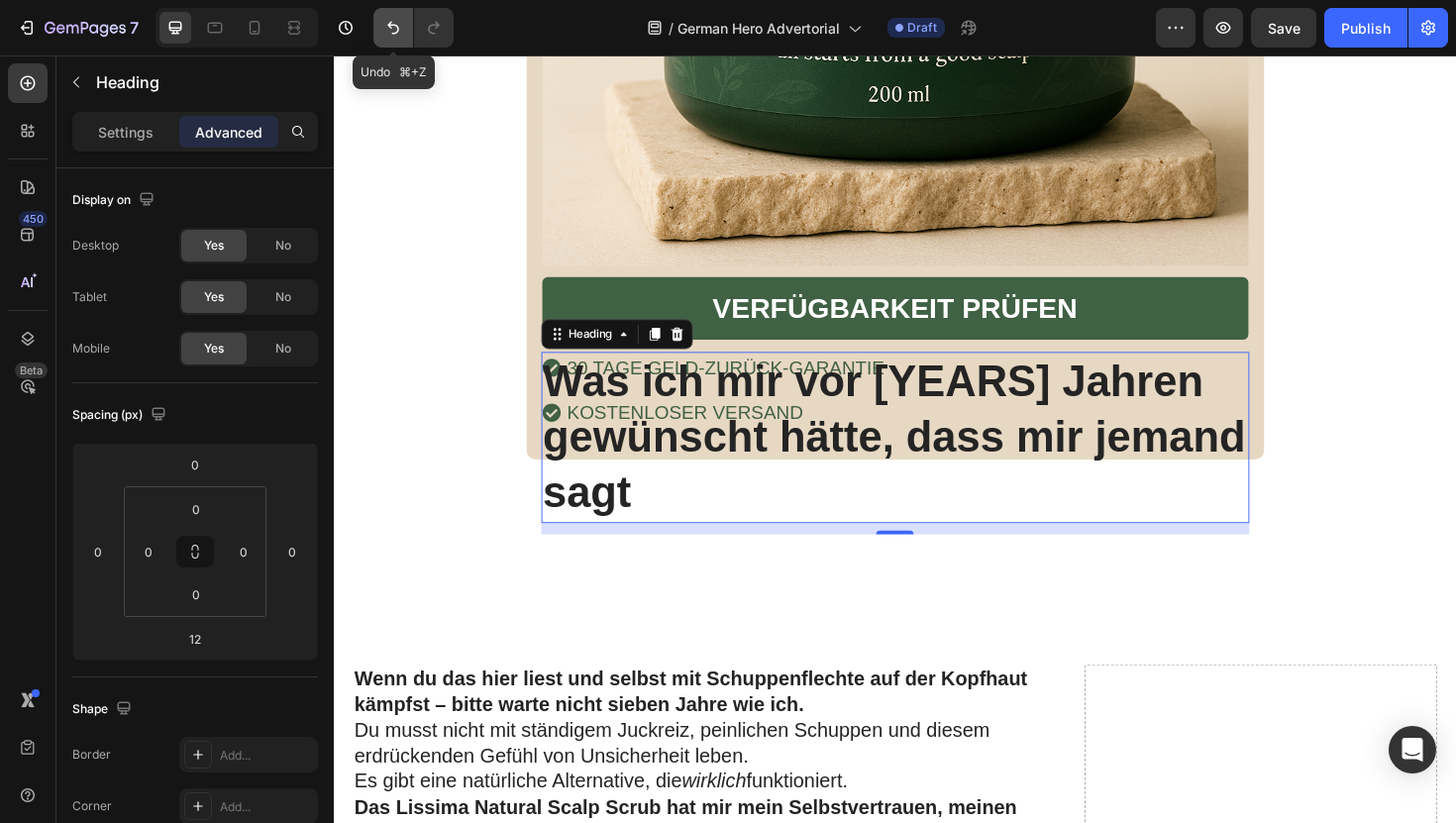 click 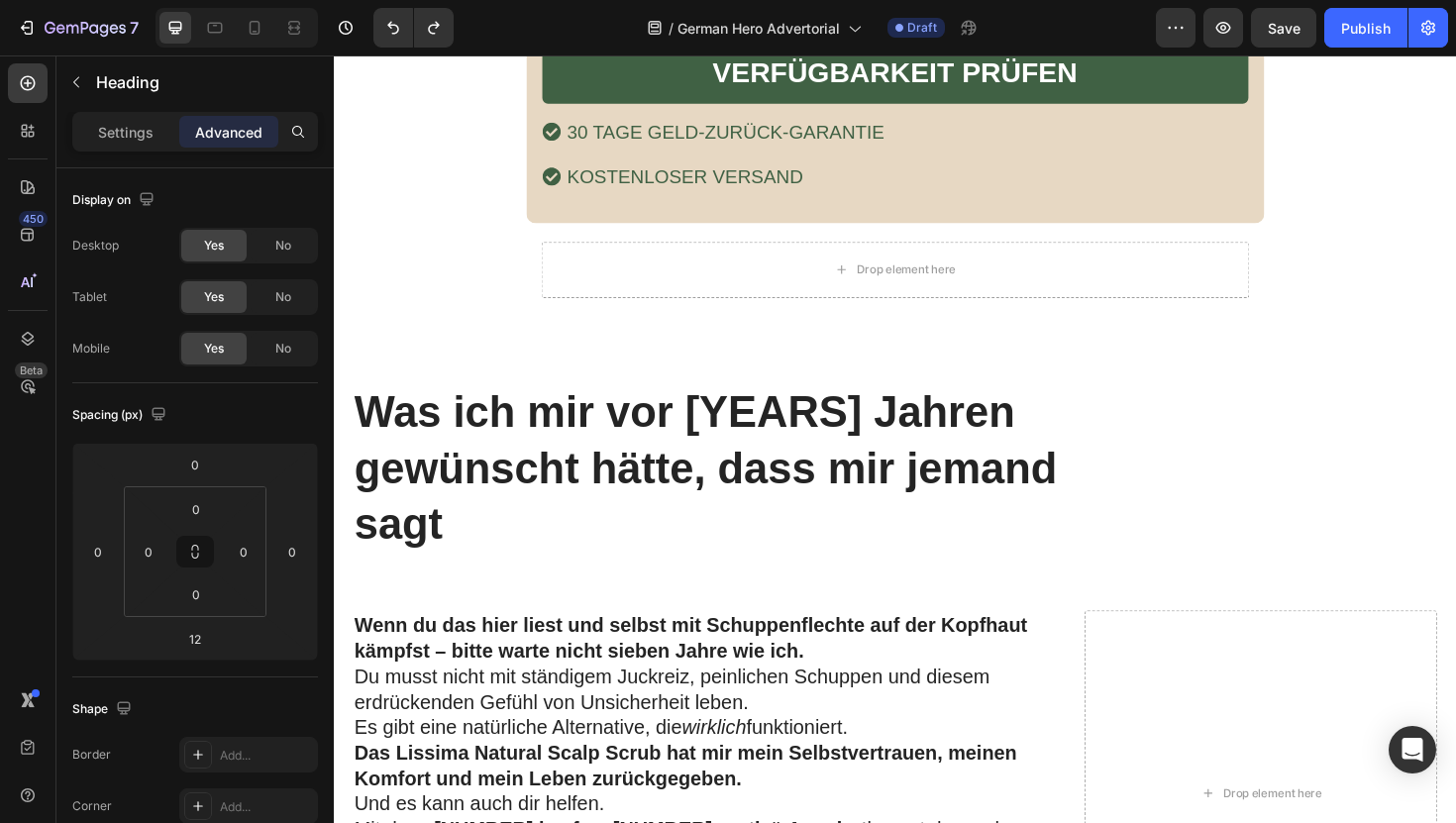 scroll, scrollTop: 10369, scrollLeft: 0, axis: vertical 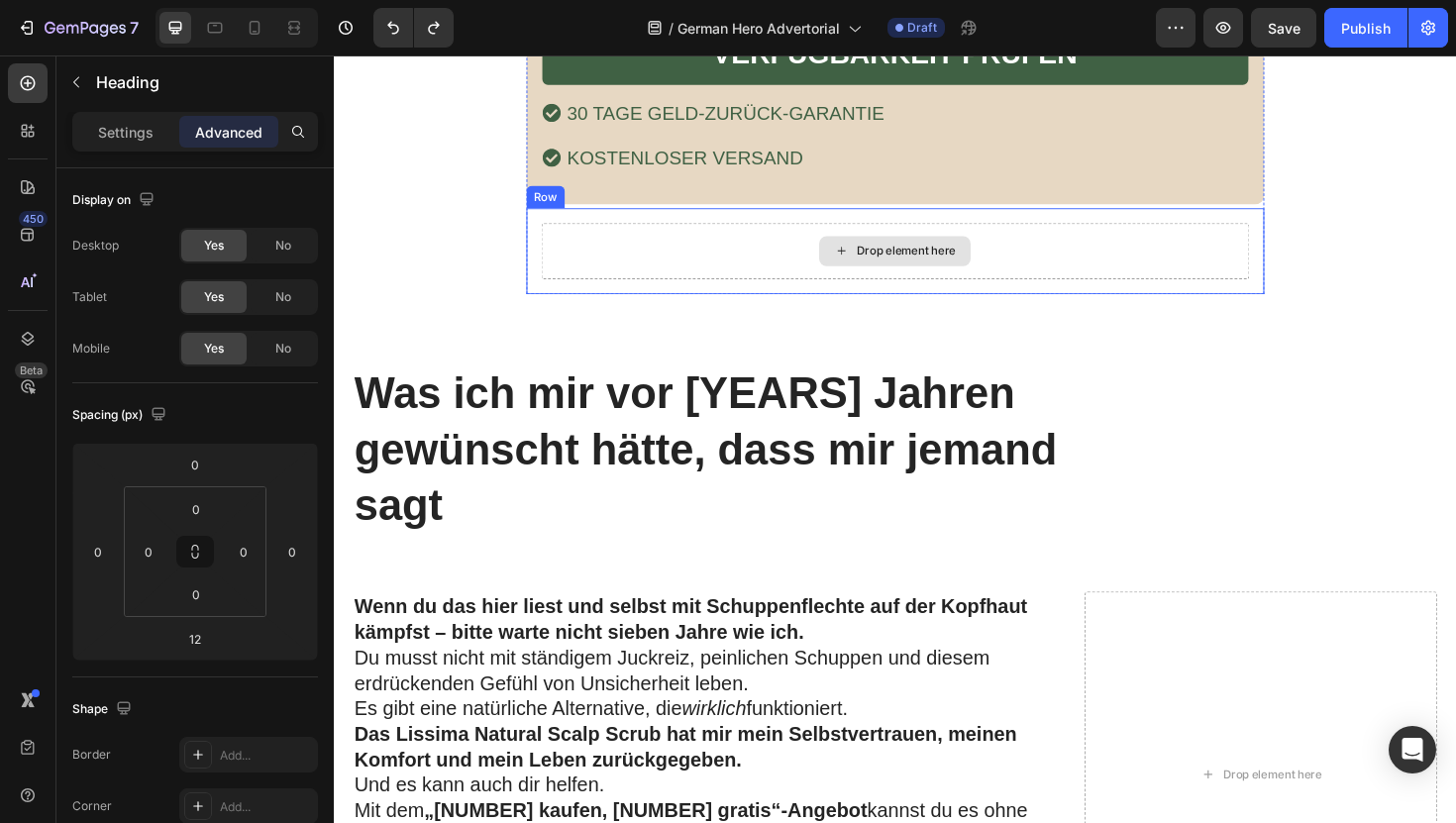 click on "Drop element here" at bounding box center [928, 263] 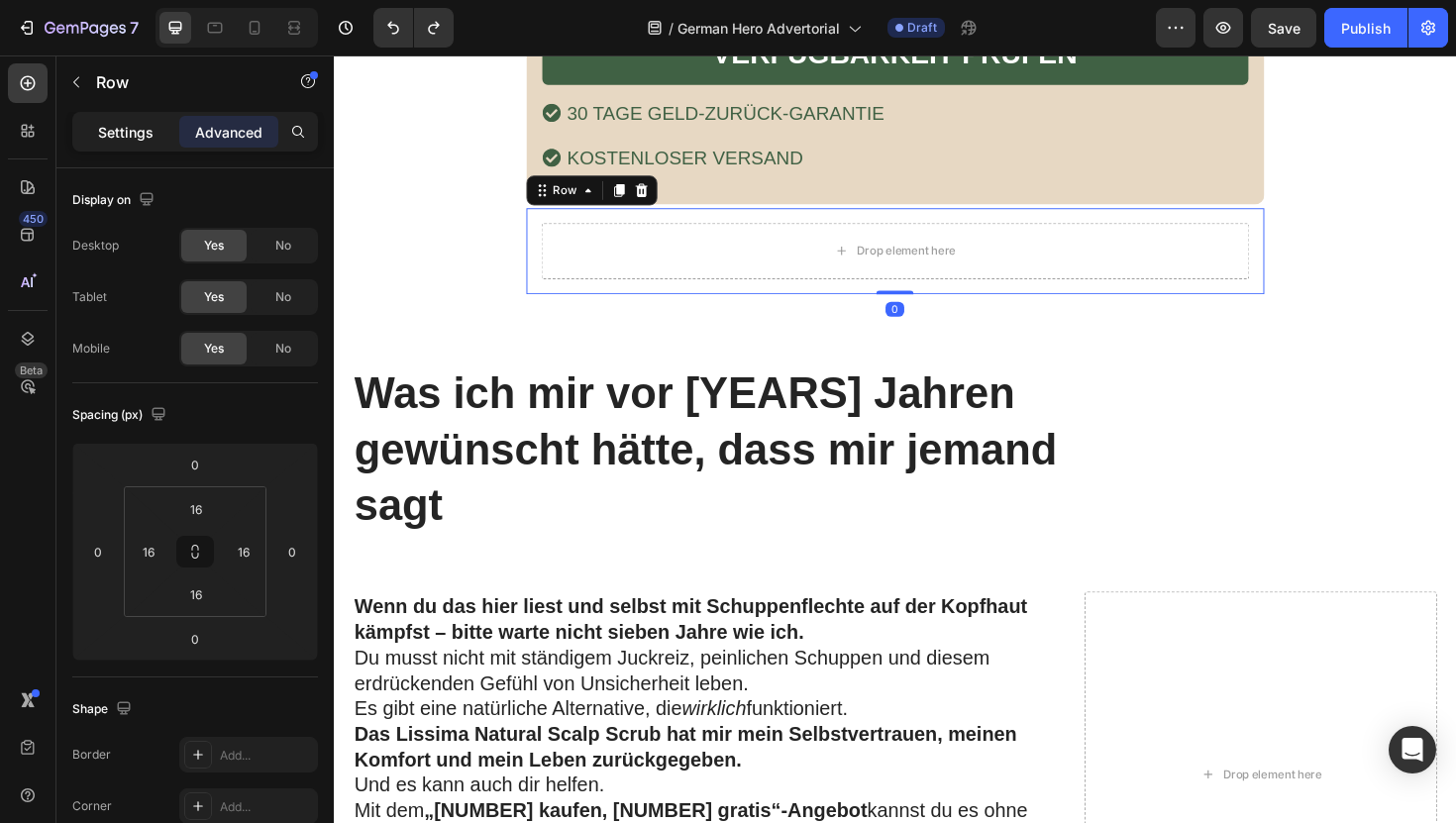 click on "Settings" 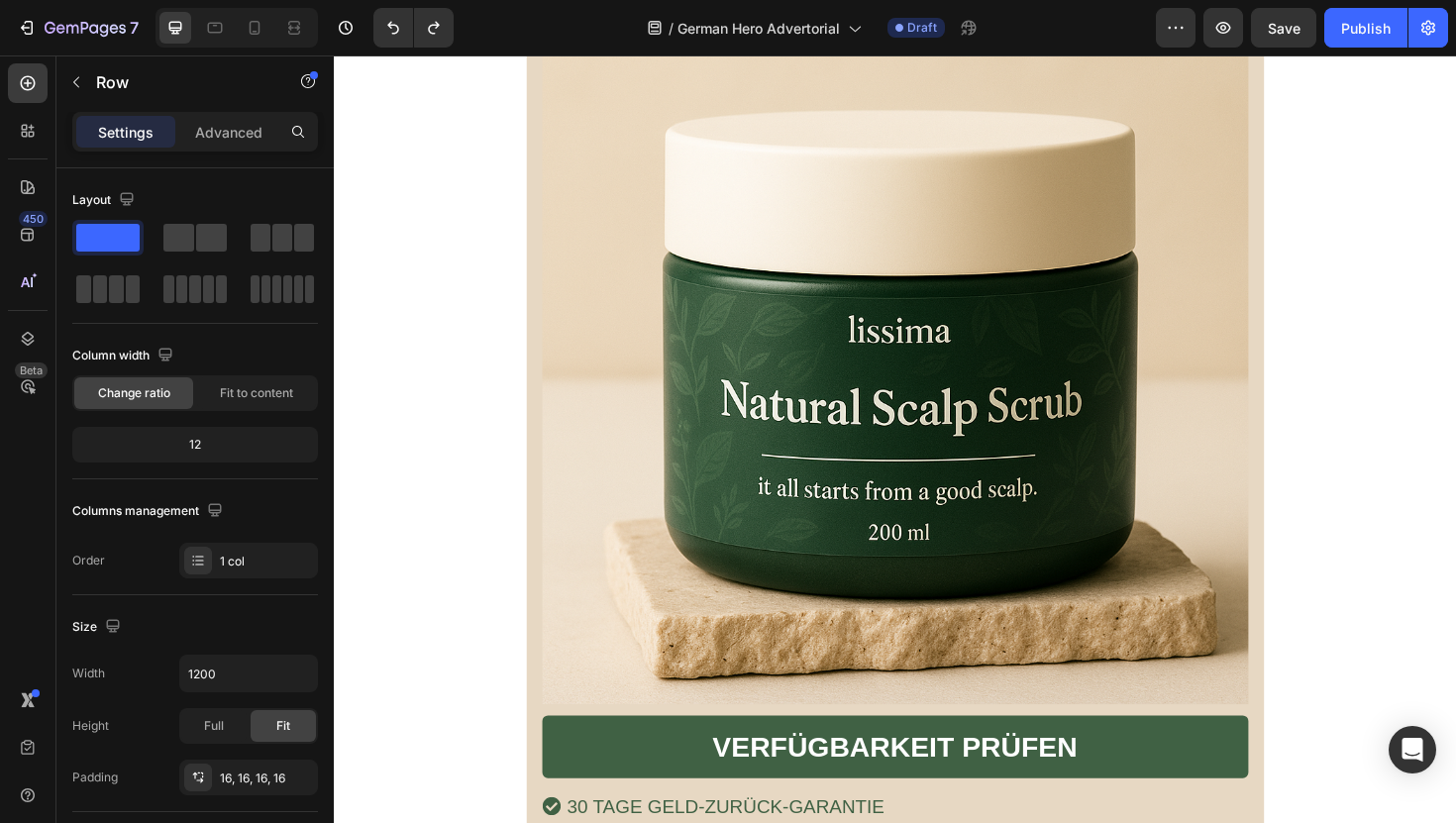 scroll, scrollTop: 9601, scrollLeft: 0, axis: vertical 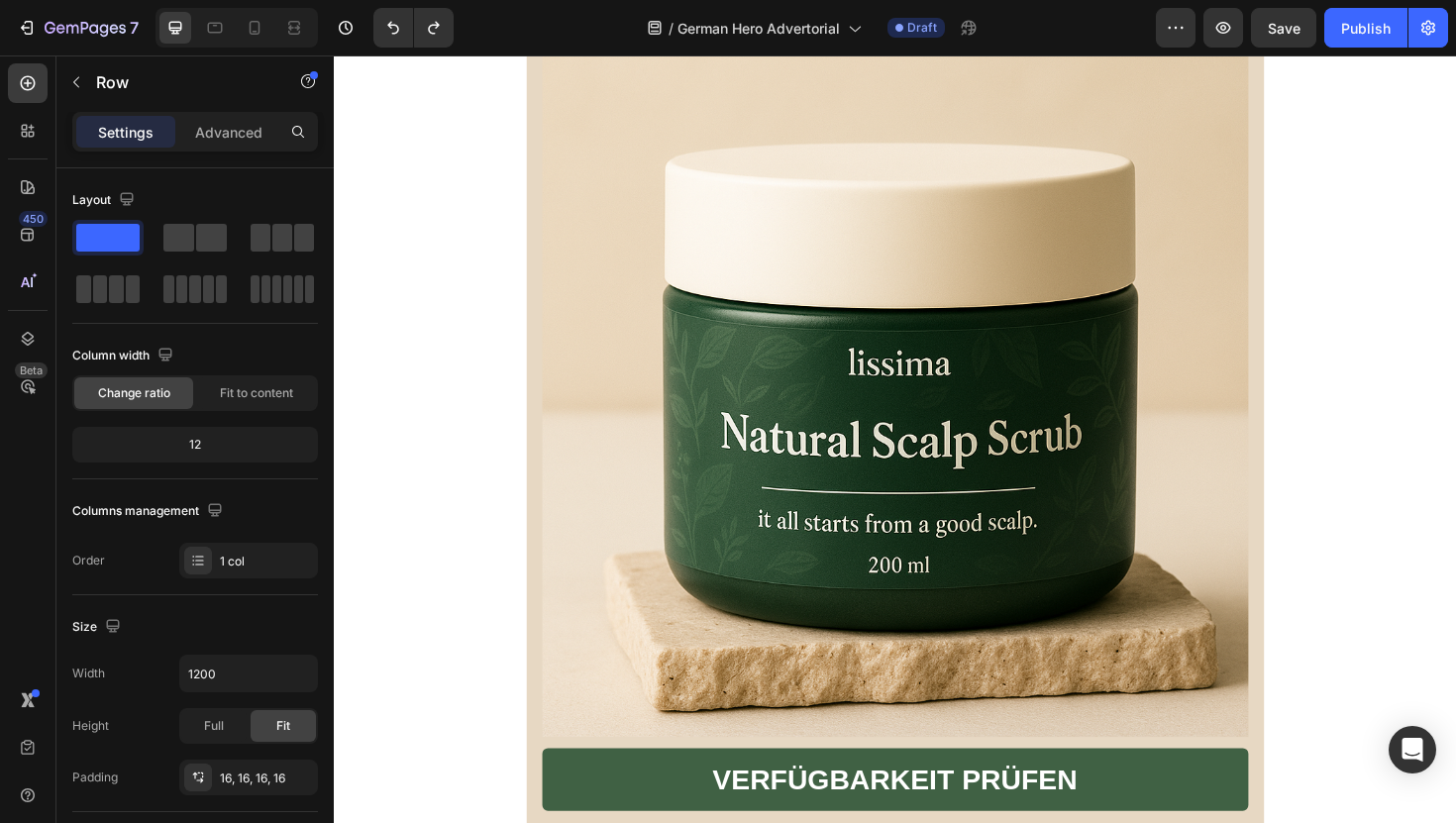 click at bounding box center (928, 403) 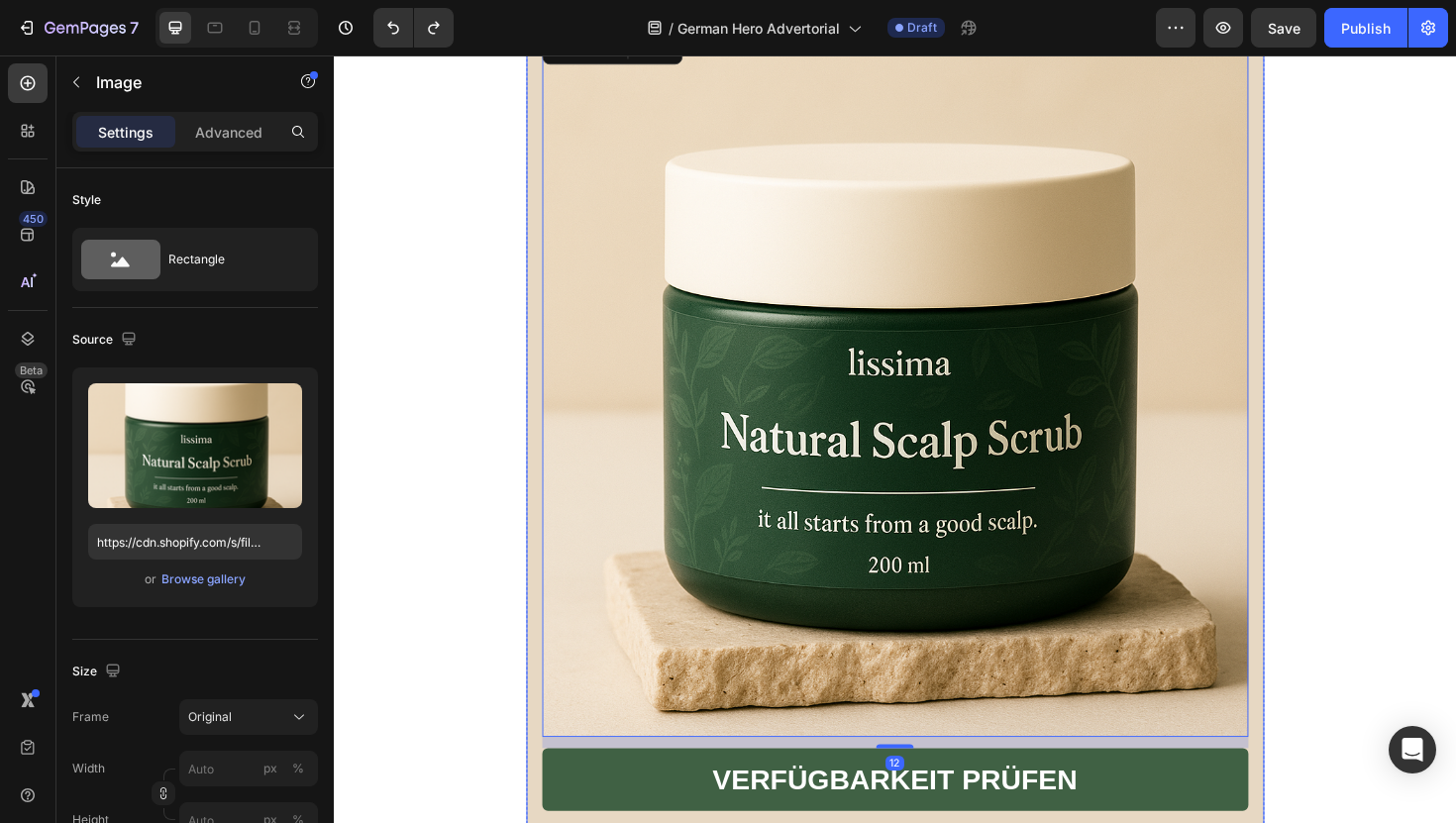 click on "Nur für kurze Zeit: 1 kaufen, 1 gratis dazu Heading Image   12 VERFÜGBARKEIT PRÜFEN Button 30 TAGE GELD-ZURÜCK-GARANTIE KOSTENLOSER VERSAND Item List Row" at bounding box center (928, 422) 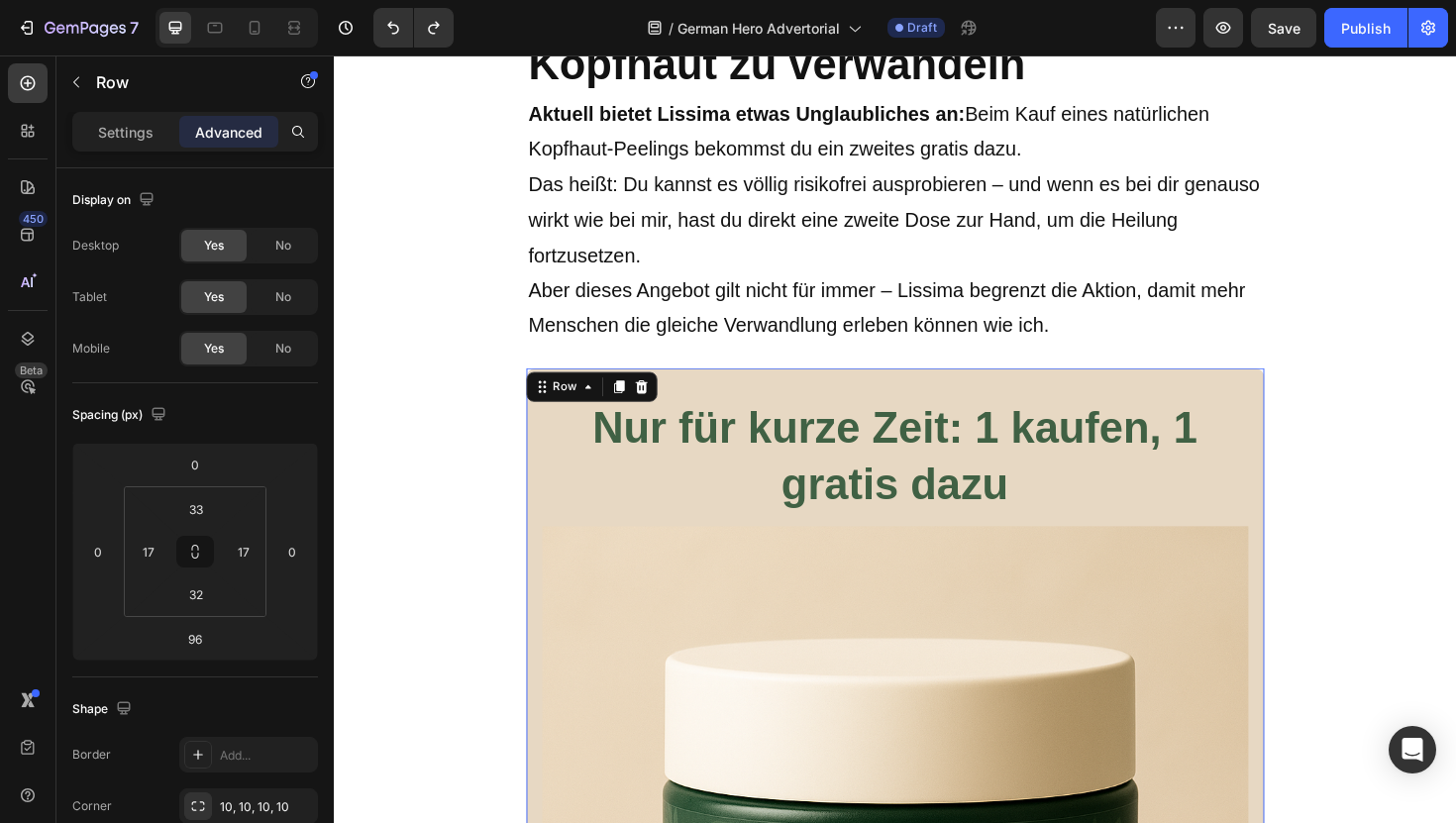 scroll, scrollTop: 8977, scrollLeft: 0, axis: vertical 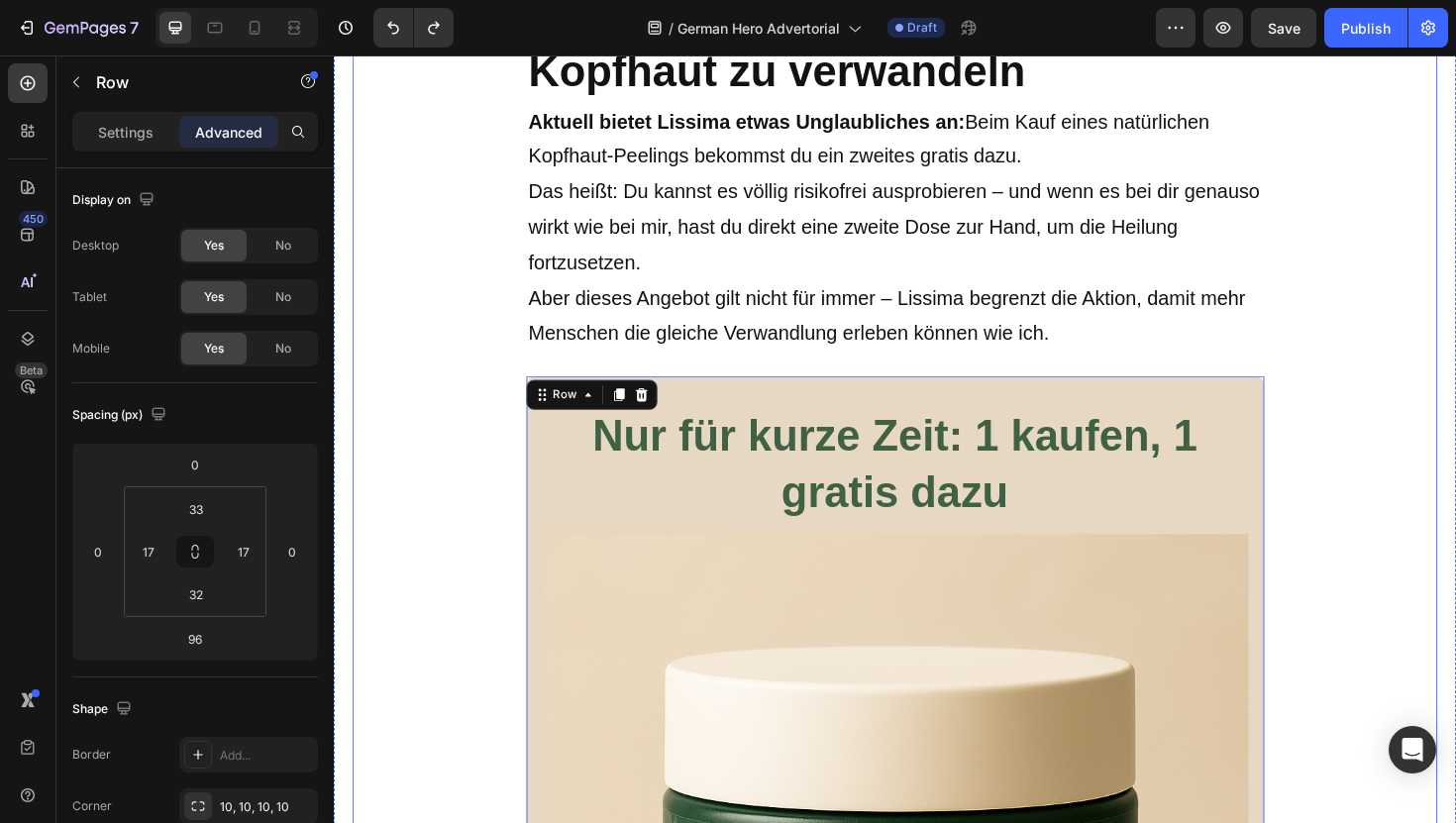click on "„Ich habe wirklich alles gegen meine Schuppenflechte auf der Kopfhaut ausprobiert… aber dann habe ich  dieses natürliche Kopfhaut-Peeling entdeckt – und es hat alles verändert!“ Heading 3. Juni 2025 | Verfasst von [NAME] Text Block Image Der Albtraum, der mein Selbstvertrauen zerstörte Heading Sieben Jahre lang lebte ich mit Schuppenflechte auf der Kopfhaut – und fühlte mich wie eine Gefangene in meinem eigenen Körper. Der ständige Juckreiz war unerträglich. Ich kratzte mich so sehr, dass meine Kopfhaut blutete – überall auf meinen Schultern lagen weiße Schuppen, als hätte es geschneit. Dunkle Kleidung? Habe ich komplett aus meinem Kleiderschrank verbannt – sie hätte den peinlichen Beweis meiner Krankheit nur sichtbar gemacht.   Ich habe alles ausprobiert, was mir die Ärzte verschrieben haben: Jeder neue Fehlschlag fühlte sich an, als würde sich eine weitere Tür vor mir schließen. Das Schlimmste? Text Block Image Heading mit Image" at bounding box center (928, -3525) 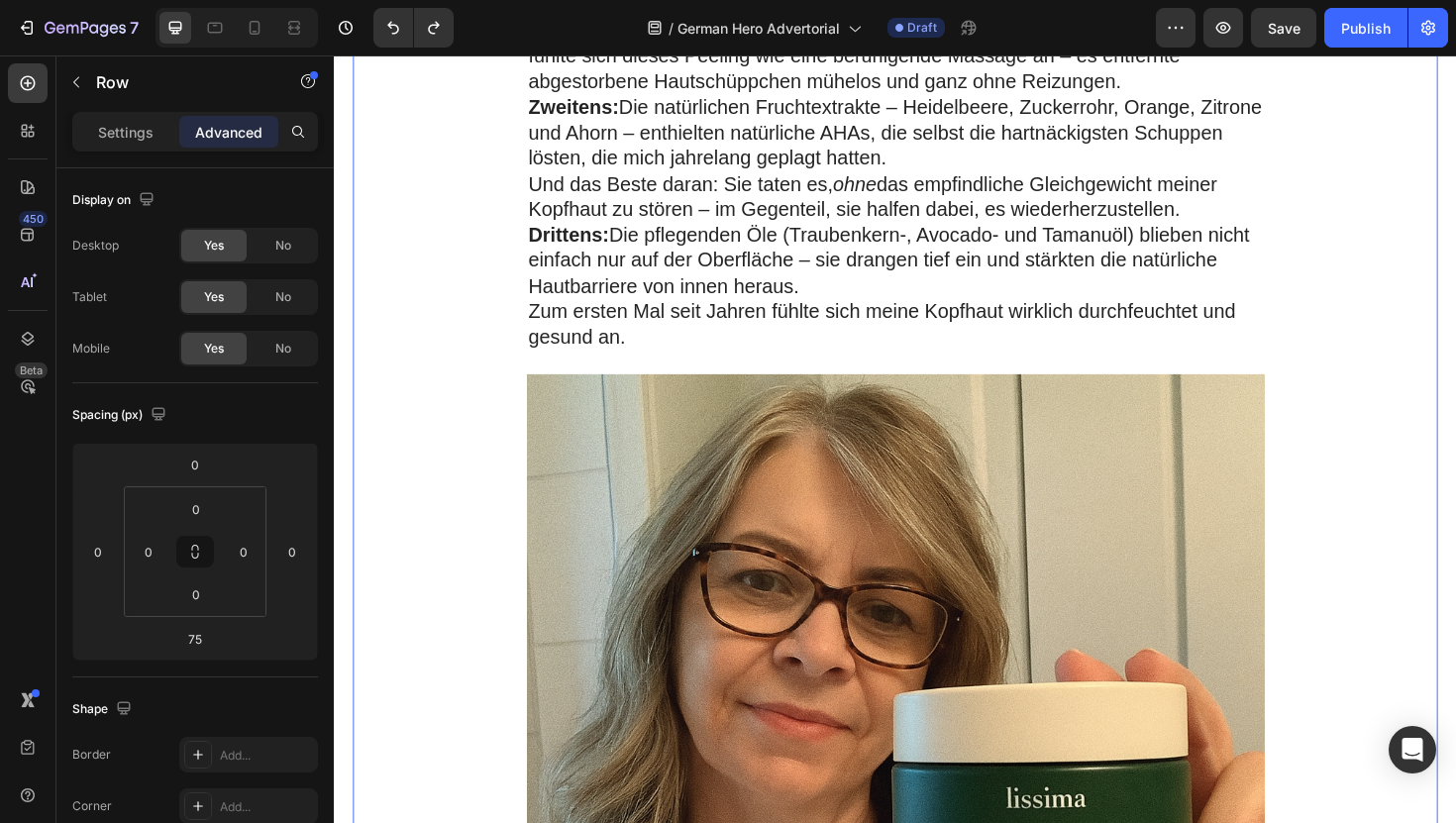 scroll, scrollTop: 4295, scrollLeft: 0, axis: vertical 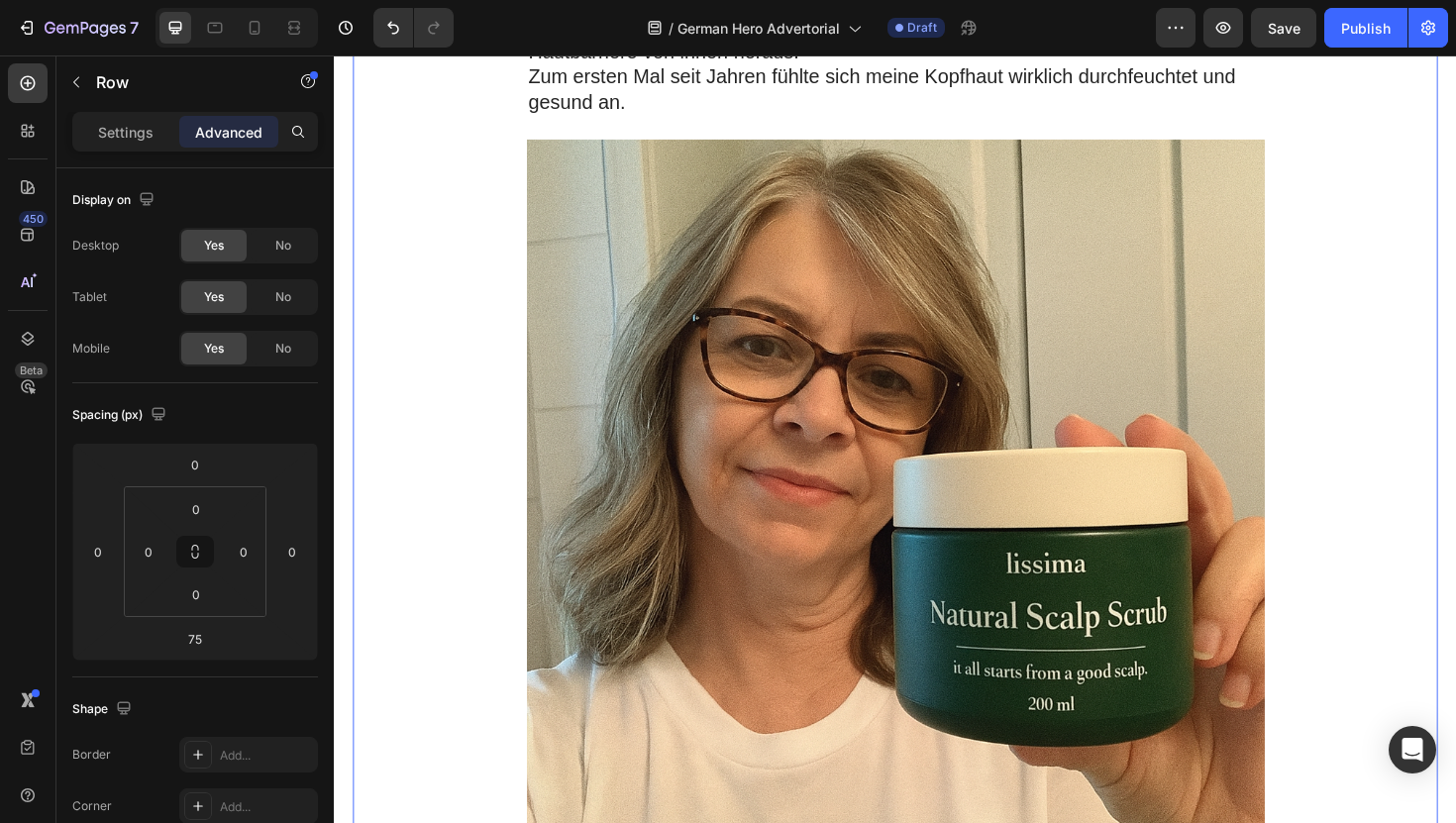 click on "Settings Advanced" at bounding box center [195, 140] 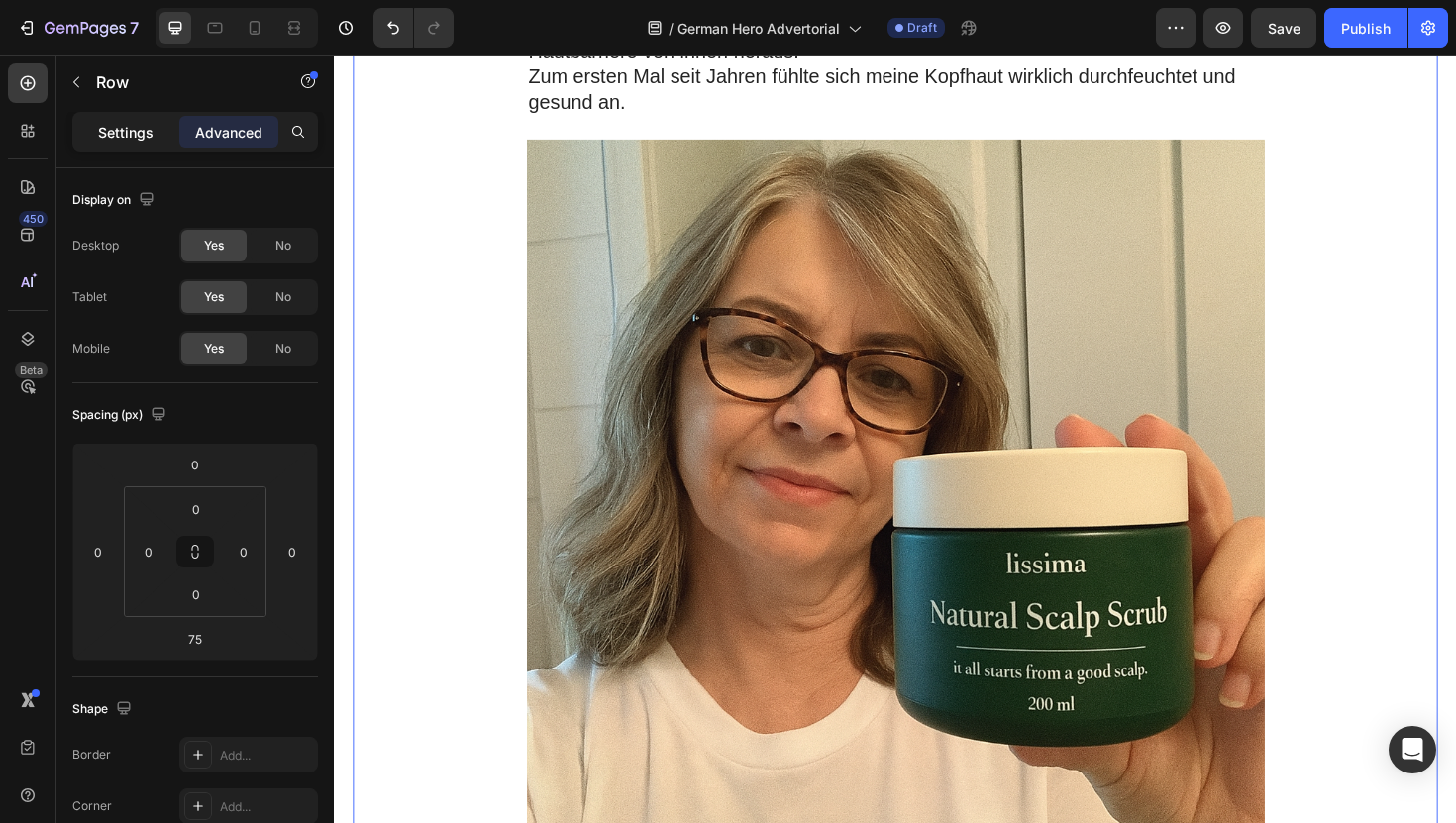 click on "Settings" at bounding box center [126, 132] 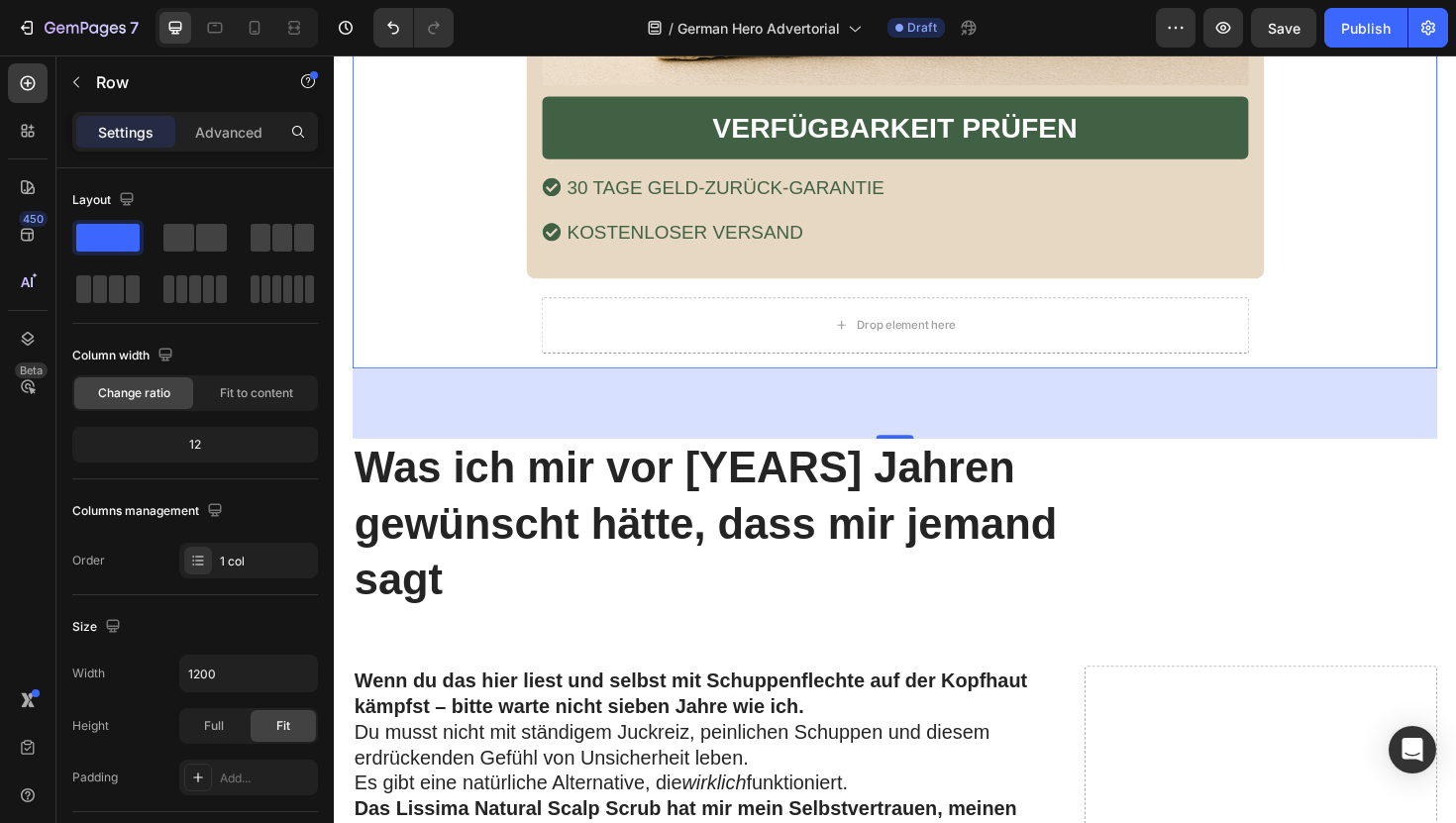 scroll, scrollTop: 10285, scrollLeft: 0, axis: vertical 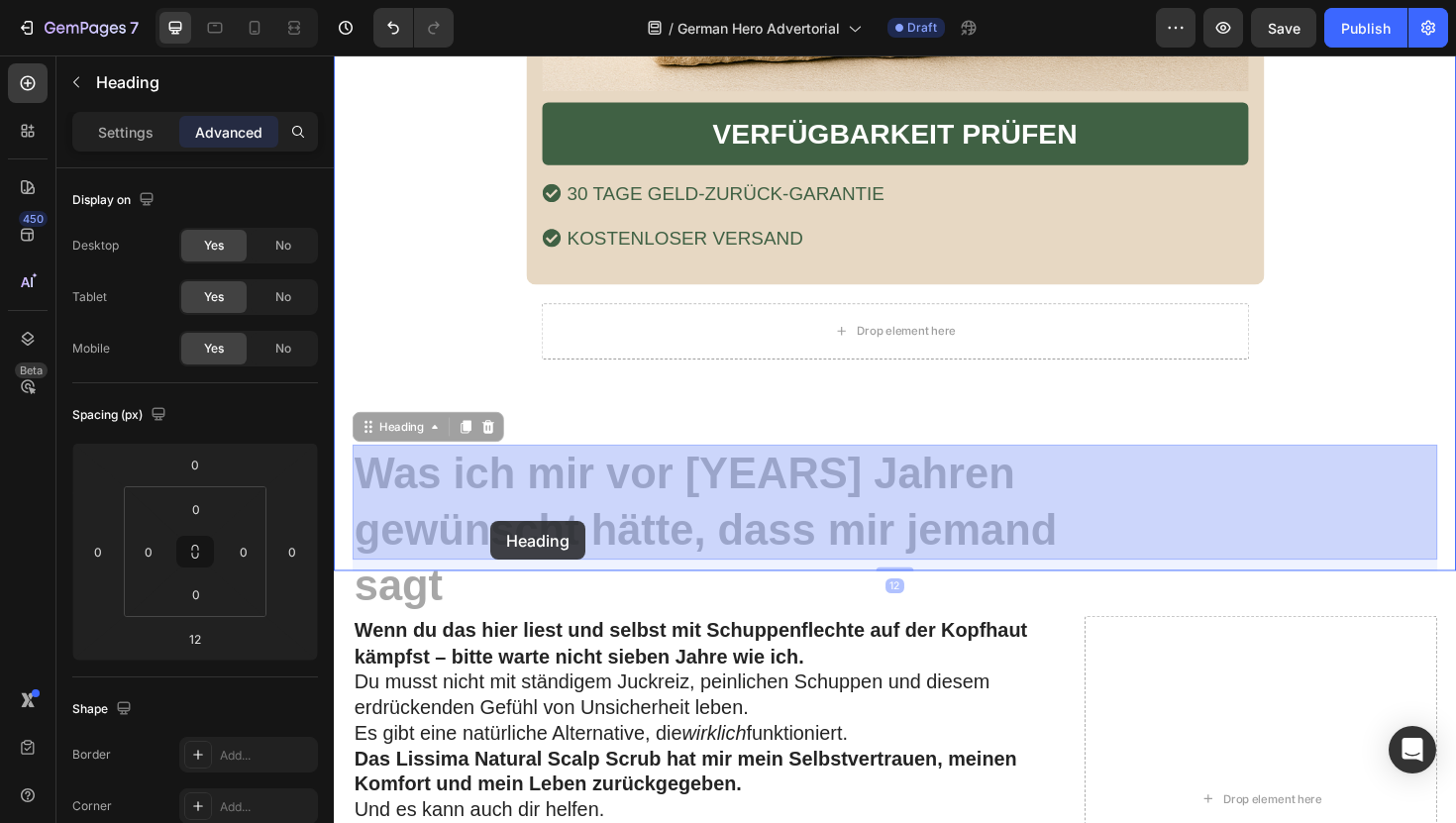 drag, startPoint x: 418, startPoint y: 521, endPoint x: 499, endPoint y: 549, distance: 85.70298 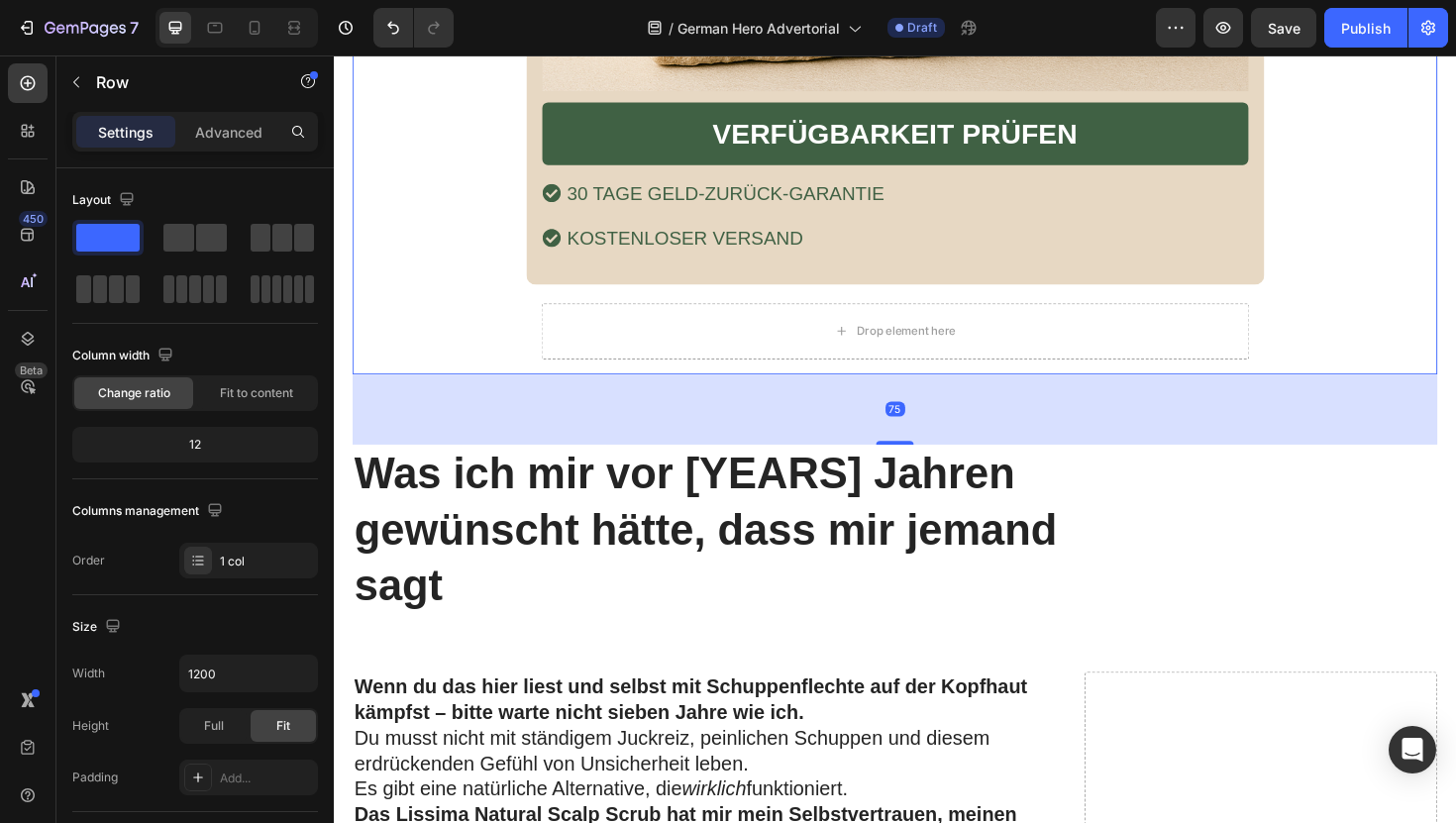 click on "„Ich habe wirklich alles gegen meine Schuppenflechte auf der Kopfhaut ausprobiert… aber dann habe ich  dieses natürliche Kopfhaut-Peeling entdeckt – und es hat alles verändert!“ Heading 3. Juni 2025 | Verfasst von [NAME] Text Block Image Der Albtraum, der mein Selbstvertrauen zerstörte Heading Sieben Jahre lang lebte ich mit Schuppenflechte auf der Kopfhaut – und fühlte mich wie eine Gefangene in meinem eigenen Körper. Der ständige Juckreiz war unerträglich. Ich kratzte mich so sehr, dass meine Kopfhaut blutete – überall auf meinen Schultern lagen weiße Schuppen, als hätte es geschneit. Dunkle Kleidung? Habe ich komplett aus meinem Kleiderschrank verbannt – sie hätte den peinlichen Beweis meiner Krankheit nur sichtbar gemacht.   Ich habe alles ausprobiert, was mir die Ärzte verschrieben haben: Jeder neue Fehlschlag fühlte sich an, als würde sich eine weitere Tür vor mir schließen. Das Schlimmste? Text Block Image Heading mit Image" at bounding box center (928, -4833) 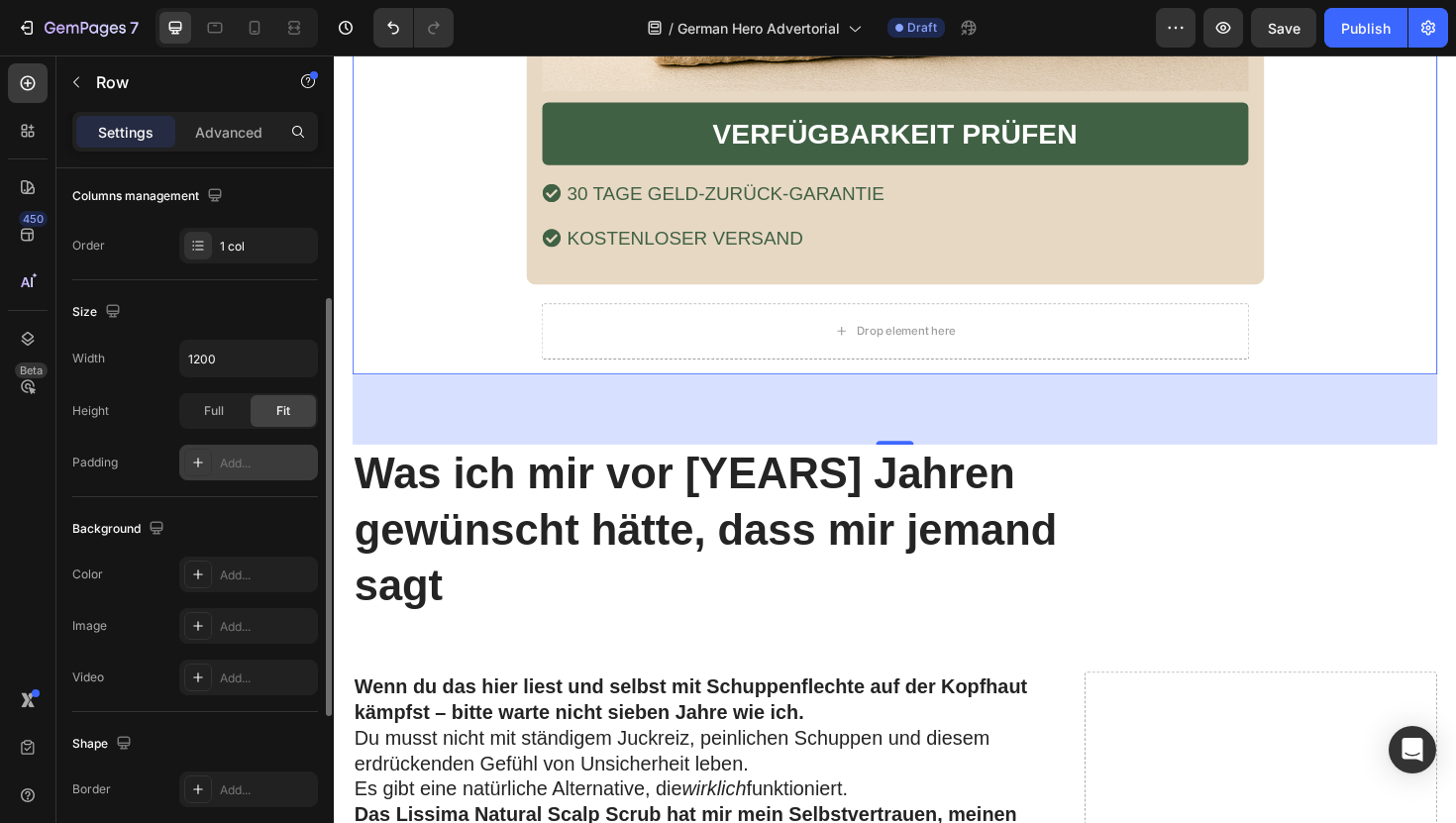 scroll, scrollTop: 215, scrollLeft: 0, axis: vertical 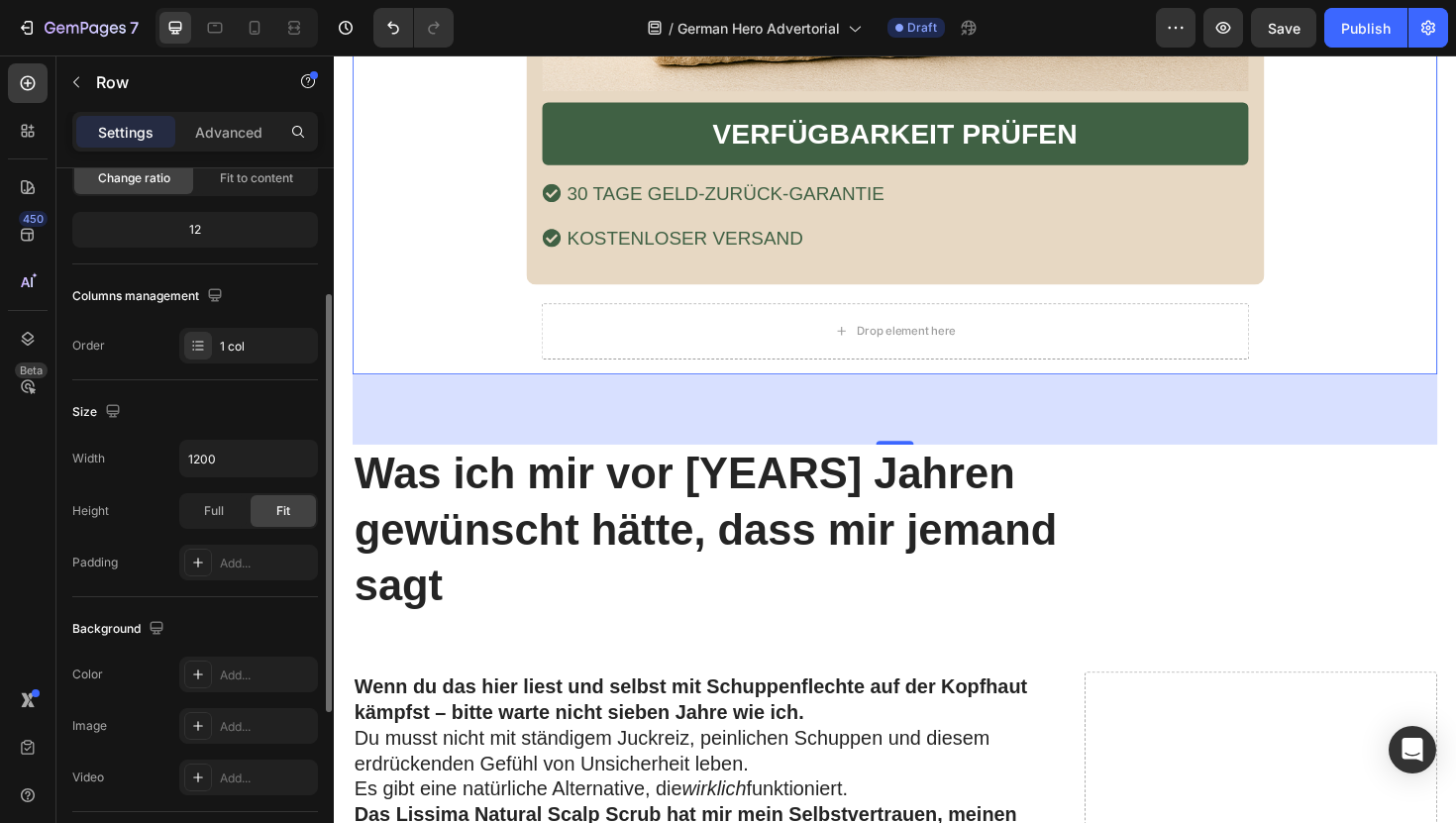 click on "Size Width 1200 Height Full Fit Padding Add..." 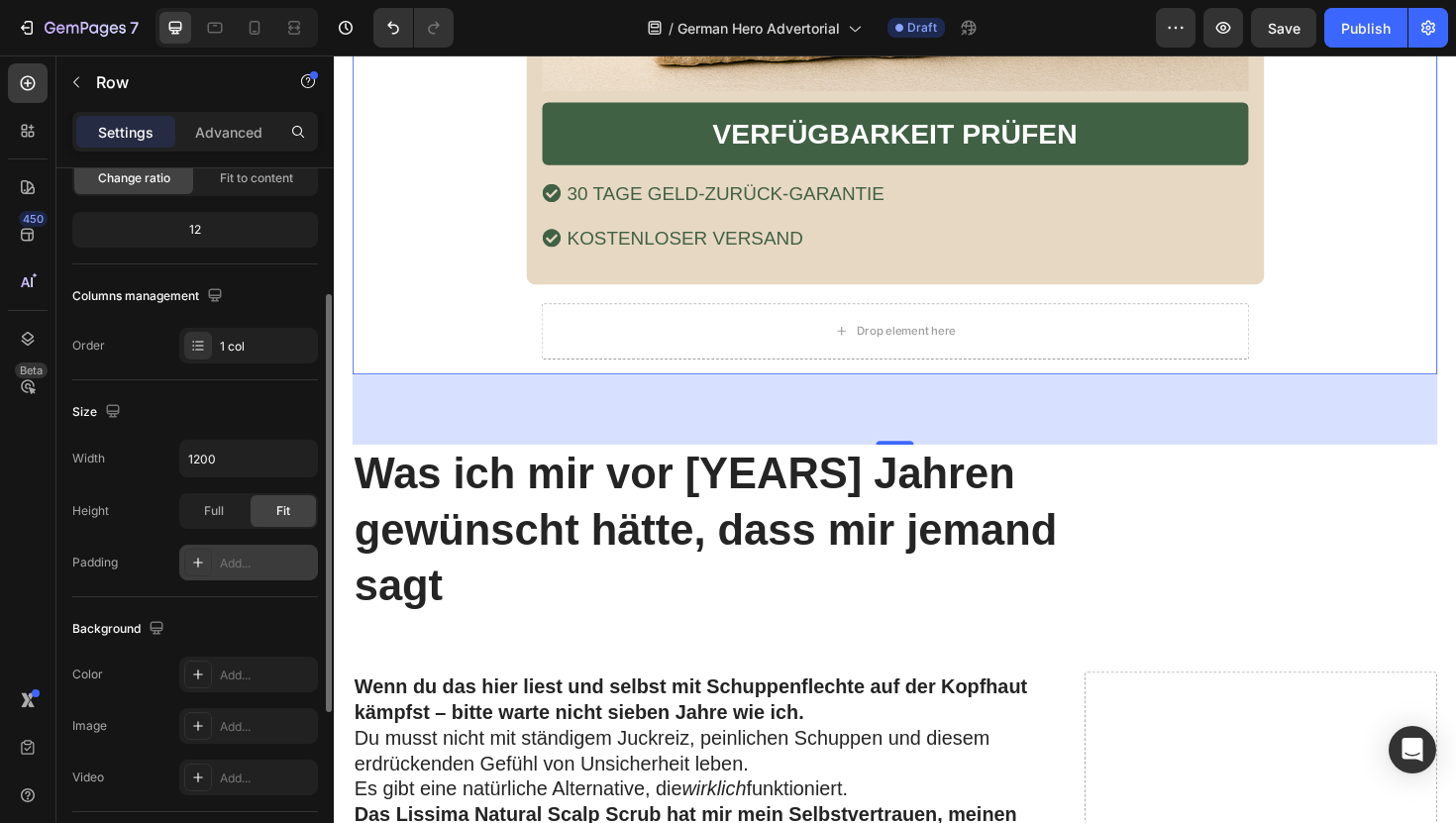 click on "Add..." at bounding box center (249, 563) 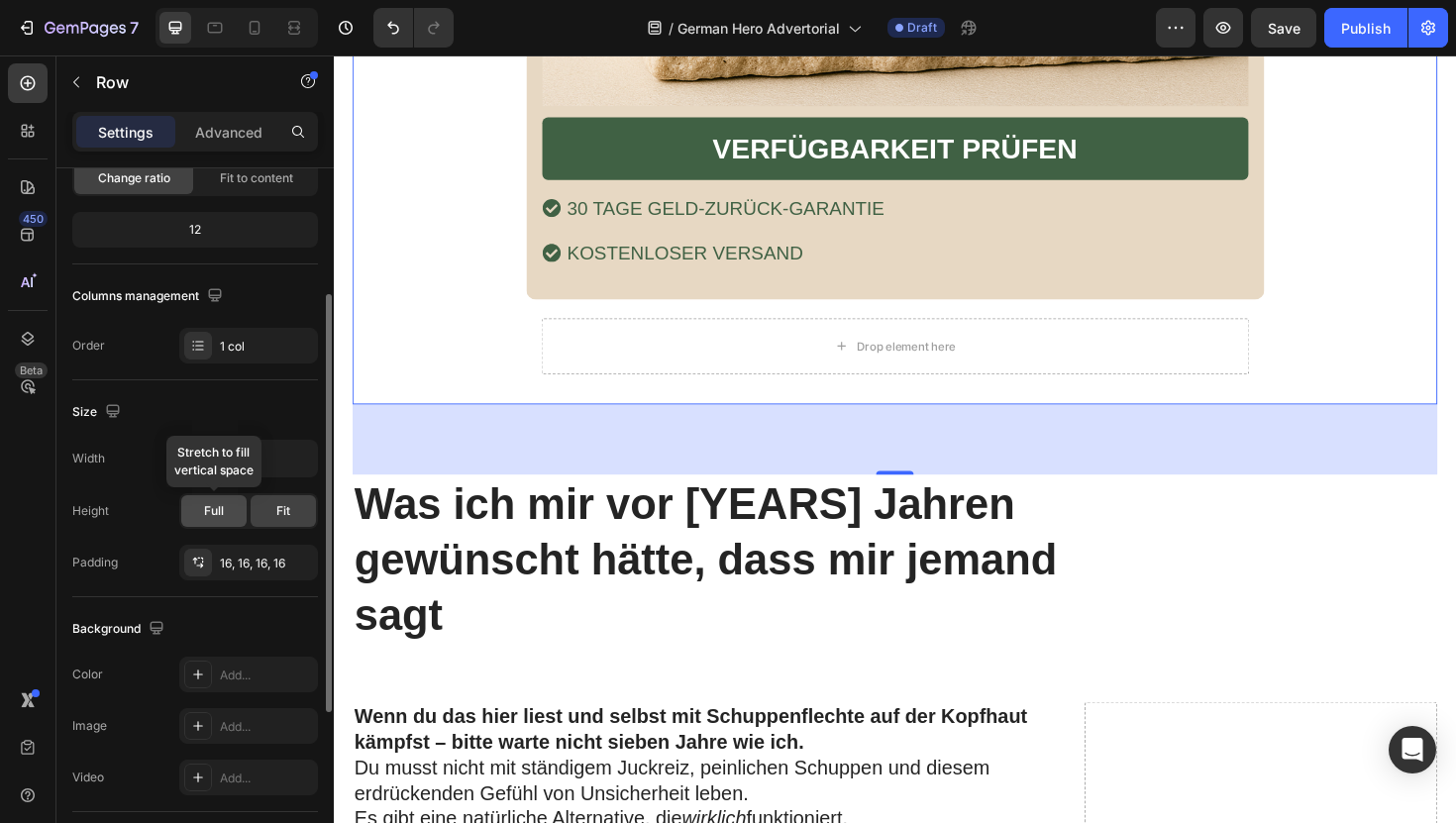 click on "Full" 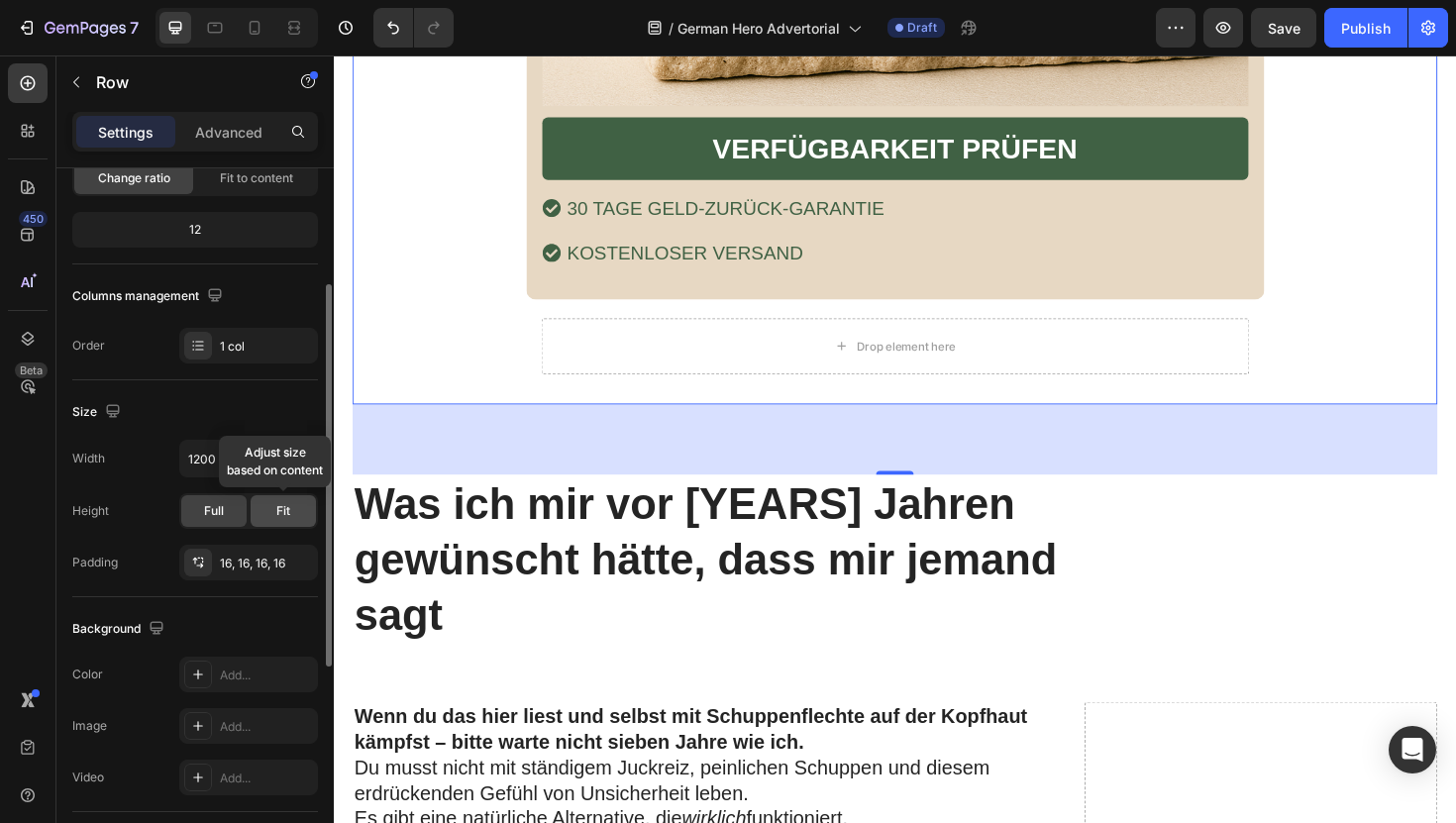 click on "Fit" 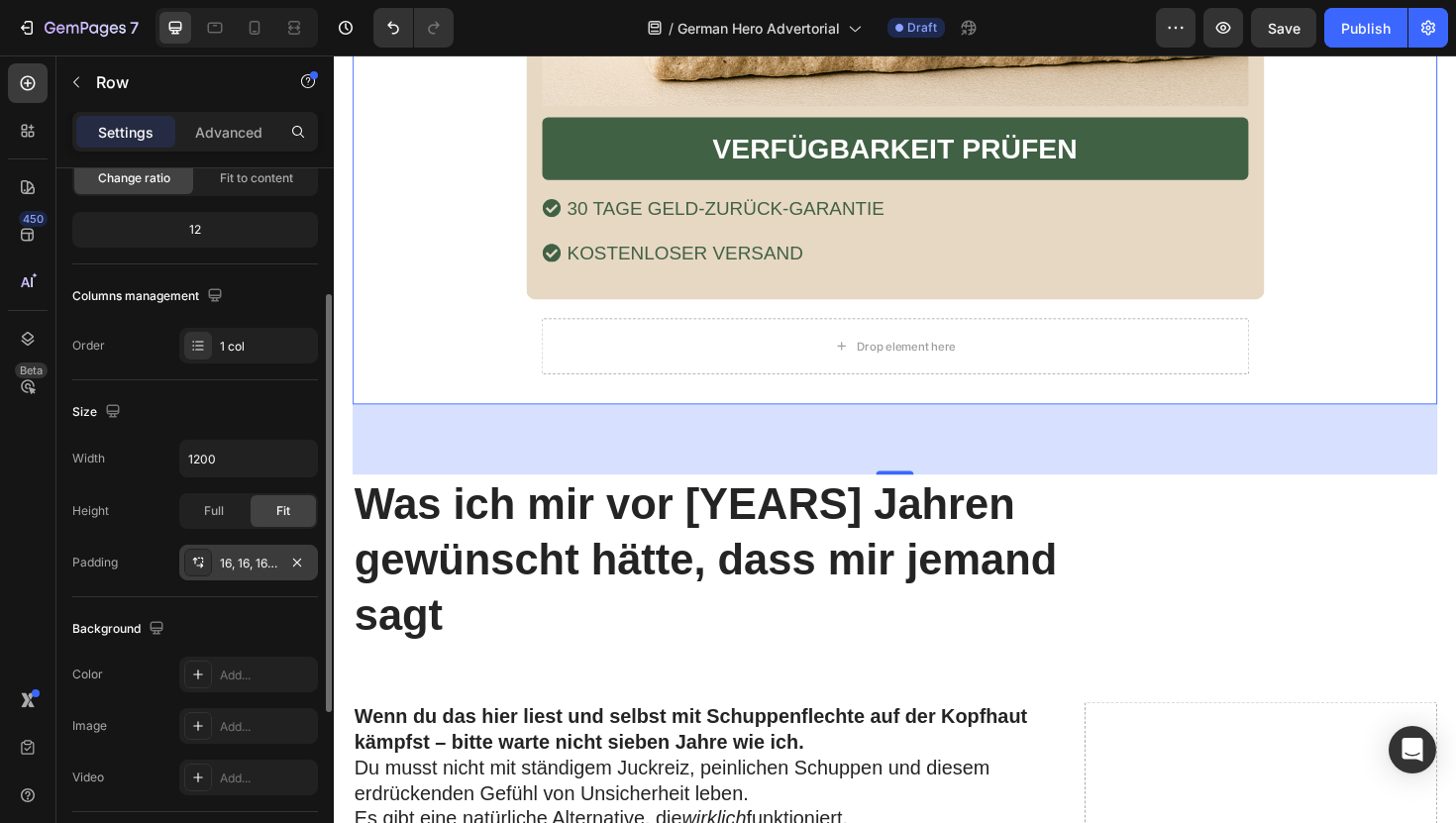 click on "16, 16, 16, 16" at bounding box center [249, 564] 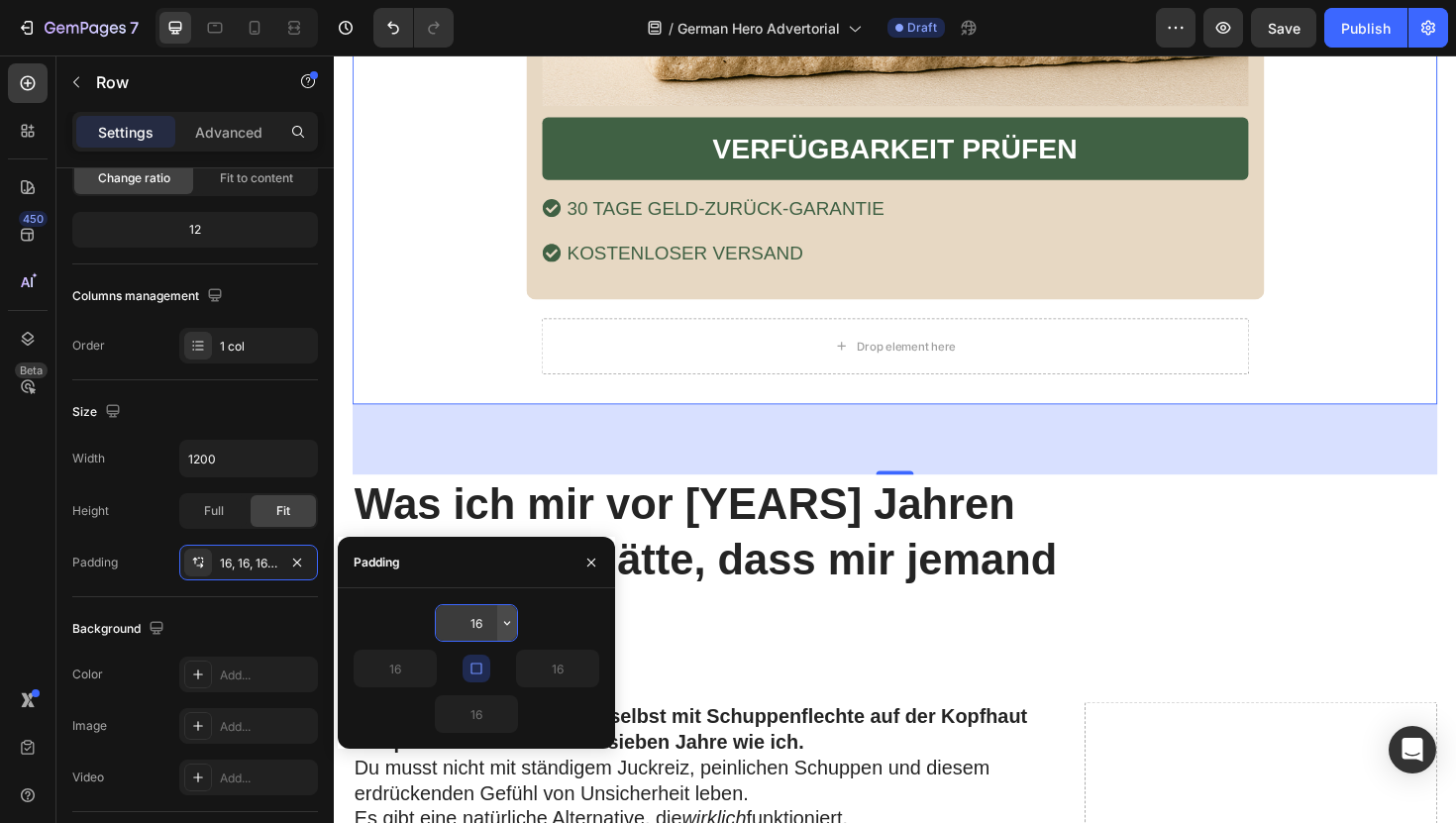 click 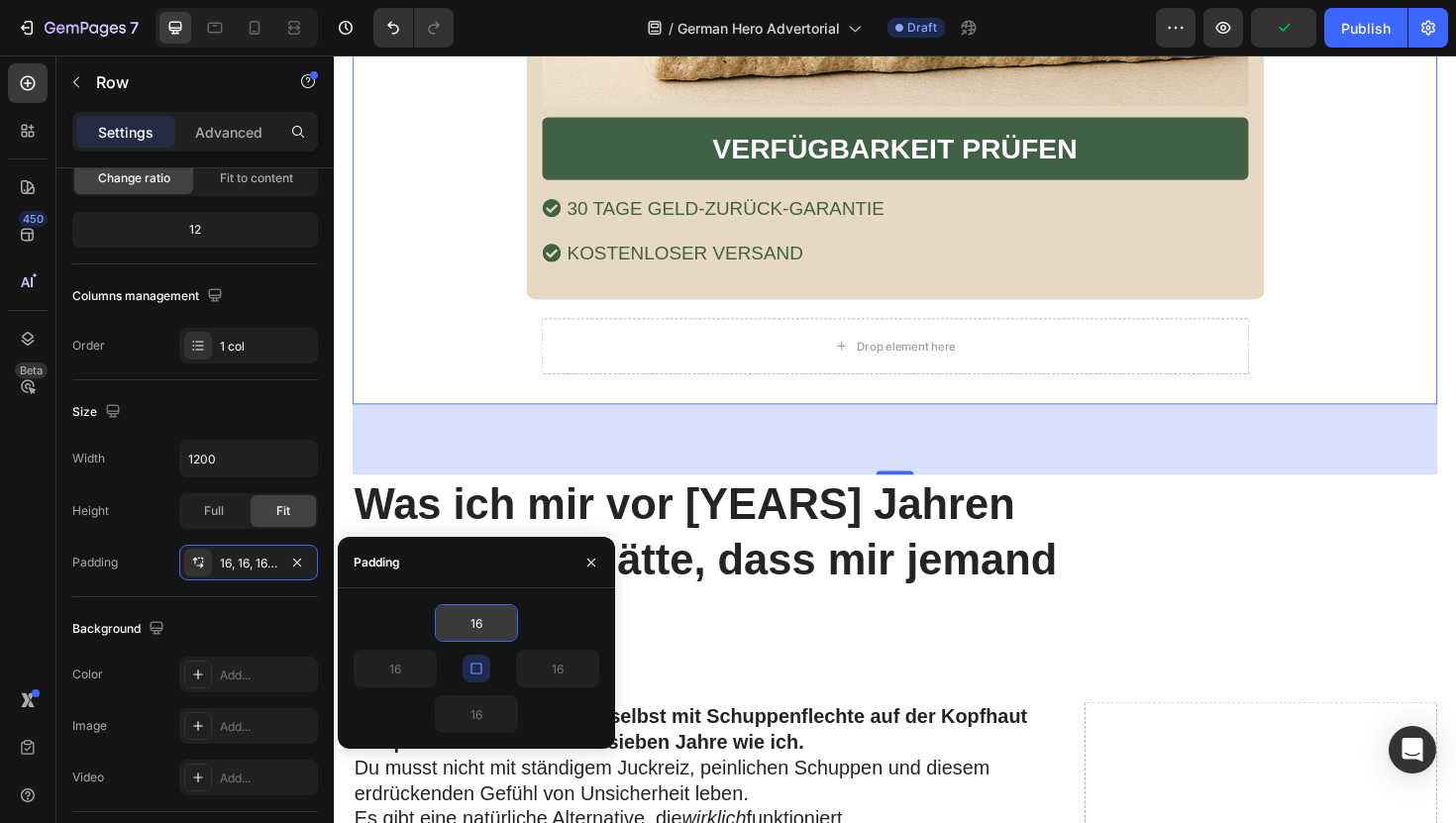 click on "16" at bounding box center (538, 669) 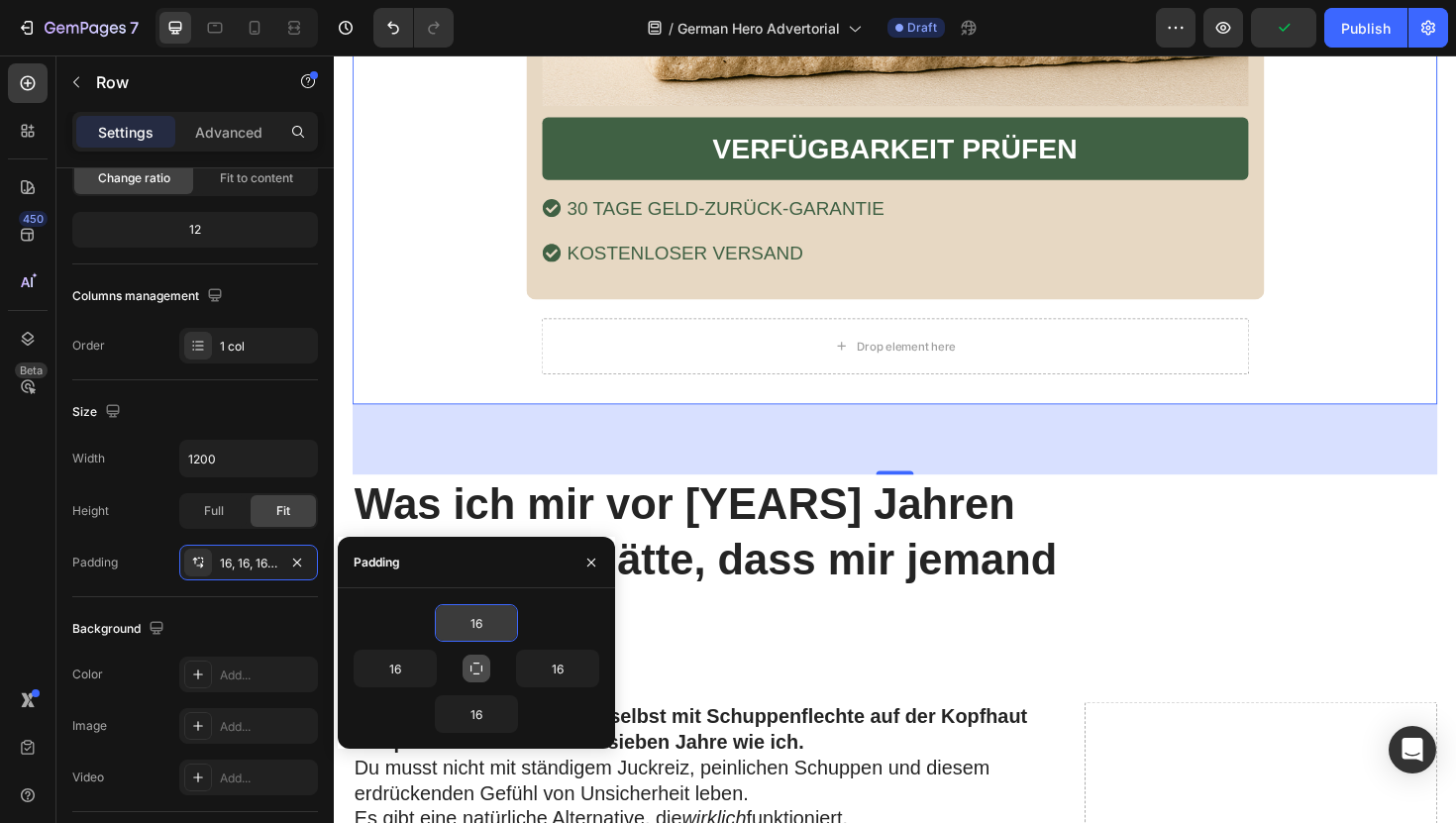 click 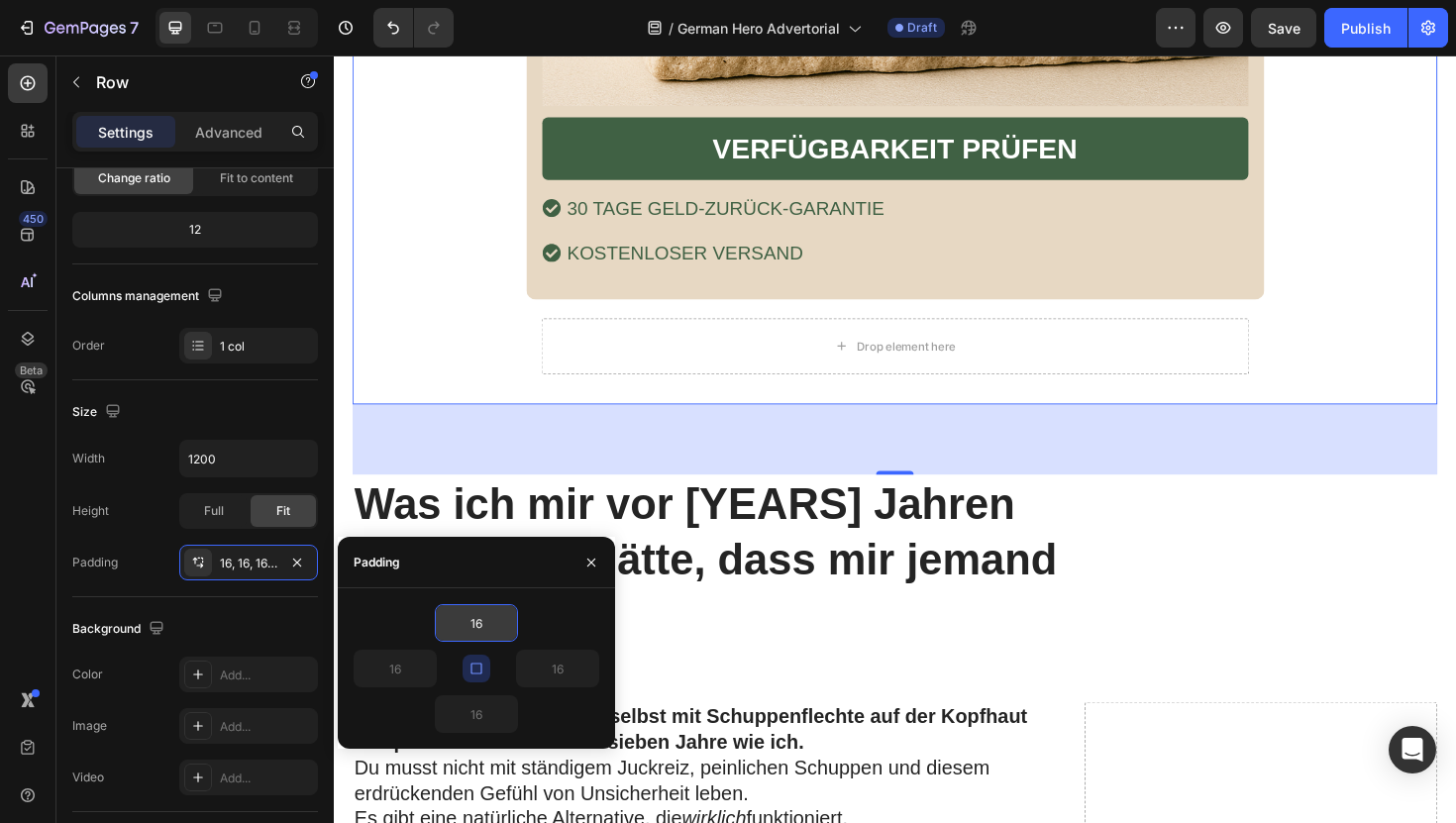 click 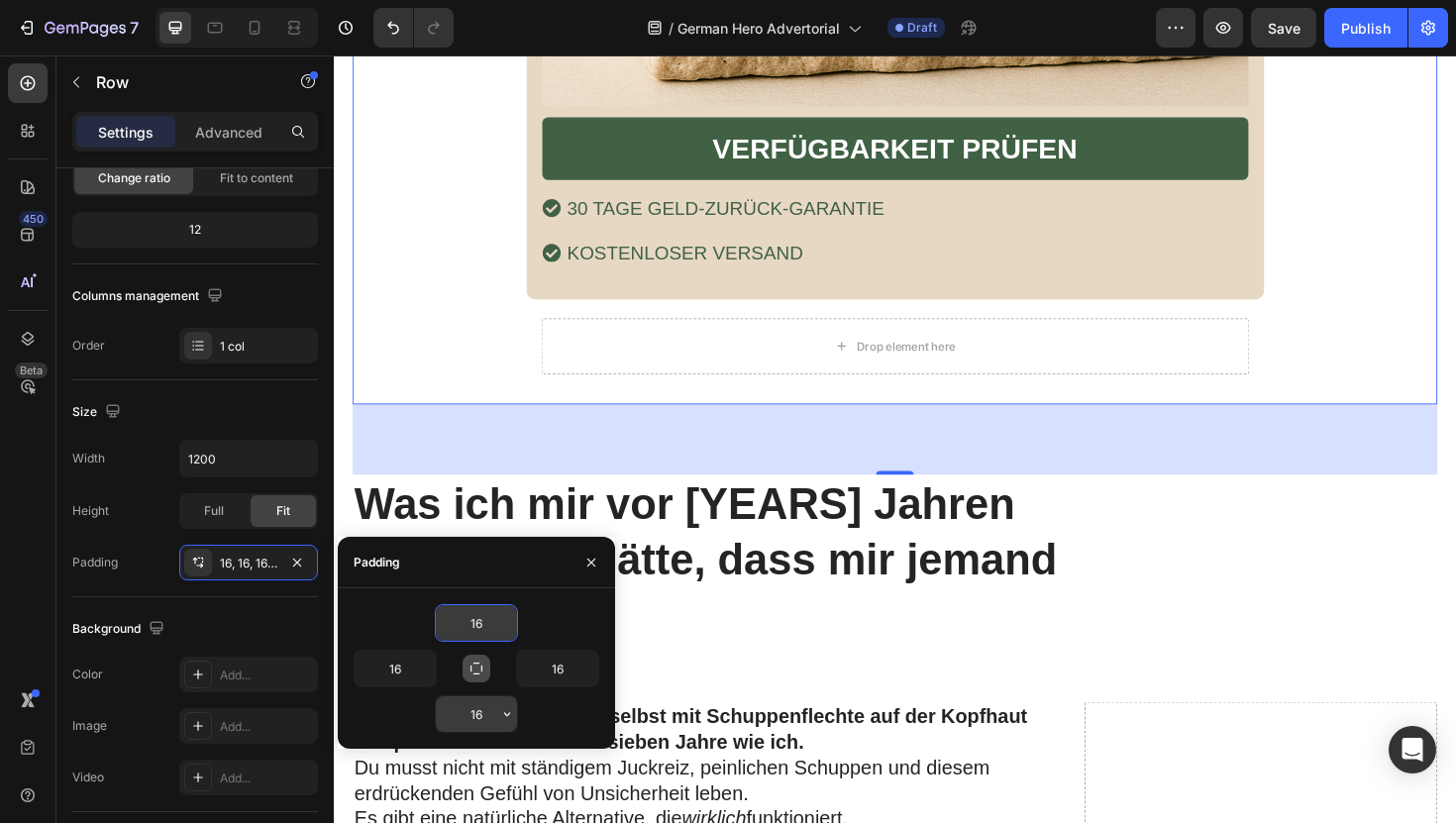 click on "16" at bounding box center (476, 714) 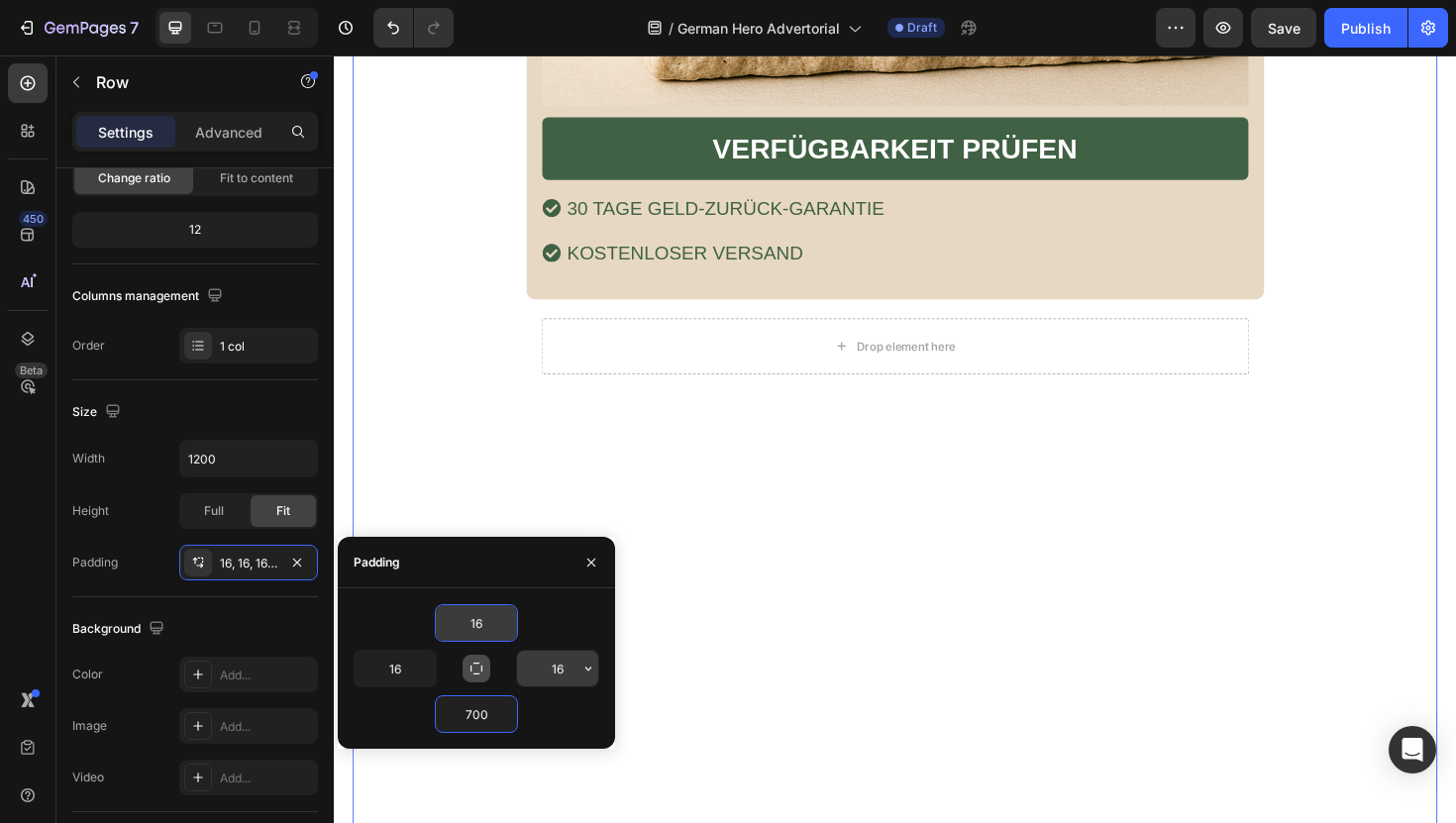 type on "70" 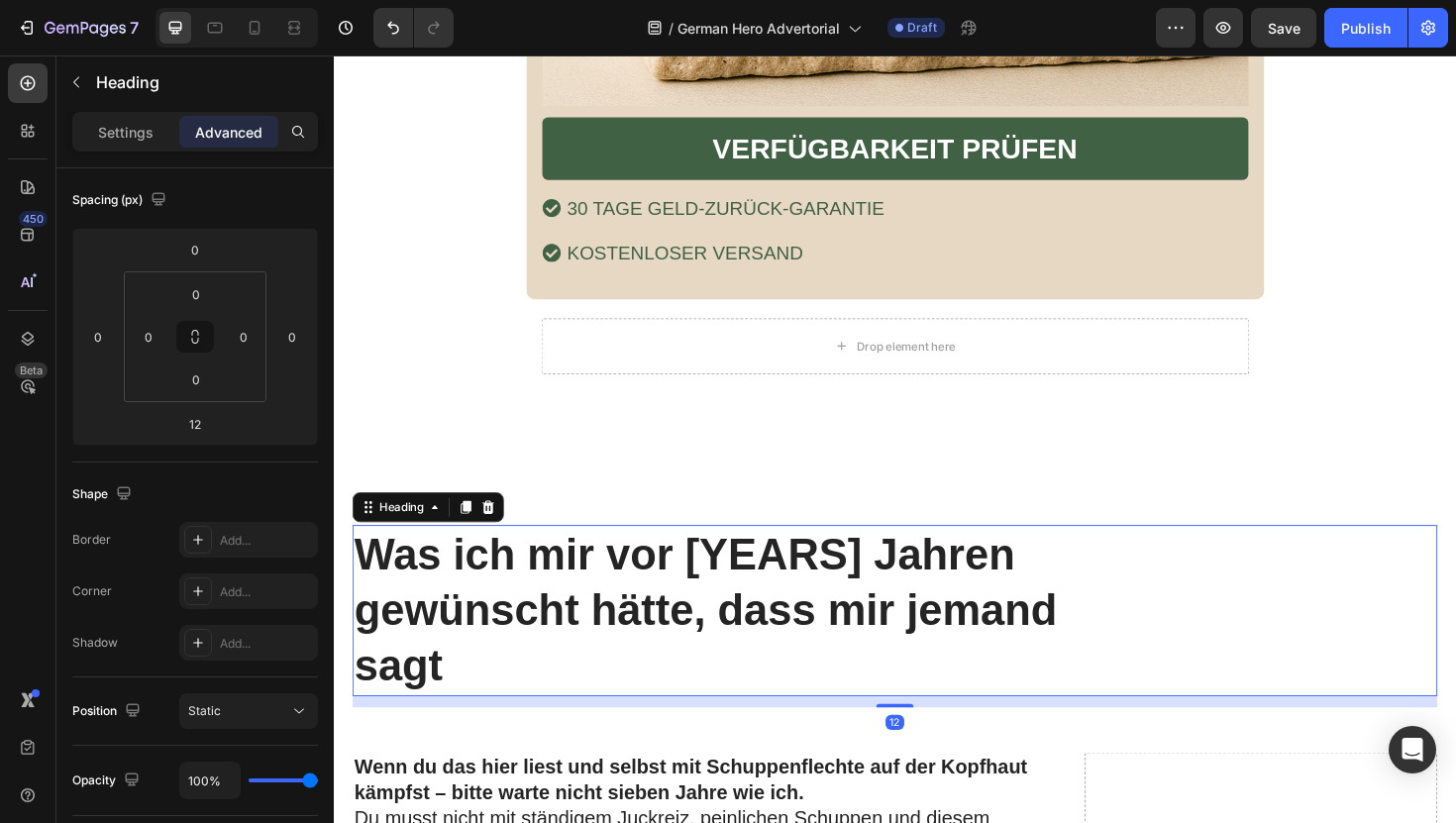 scroll, scrollTop: 0, scrollLeft: 0, axis: both 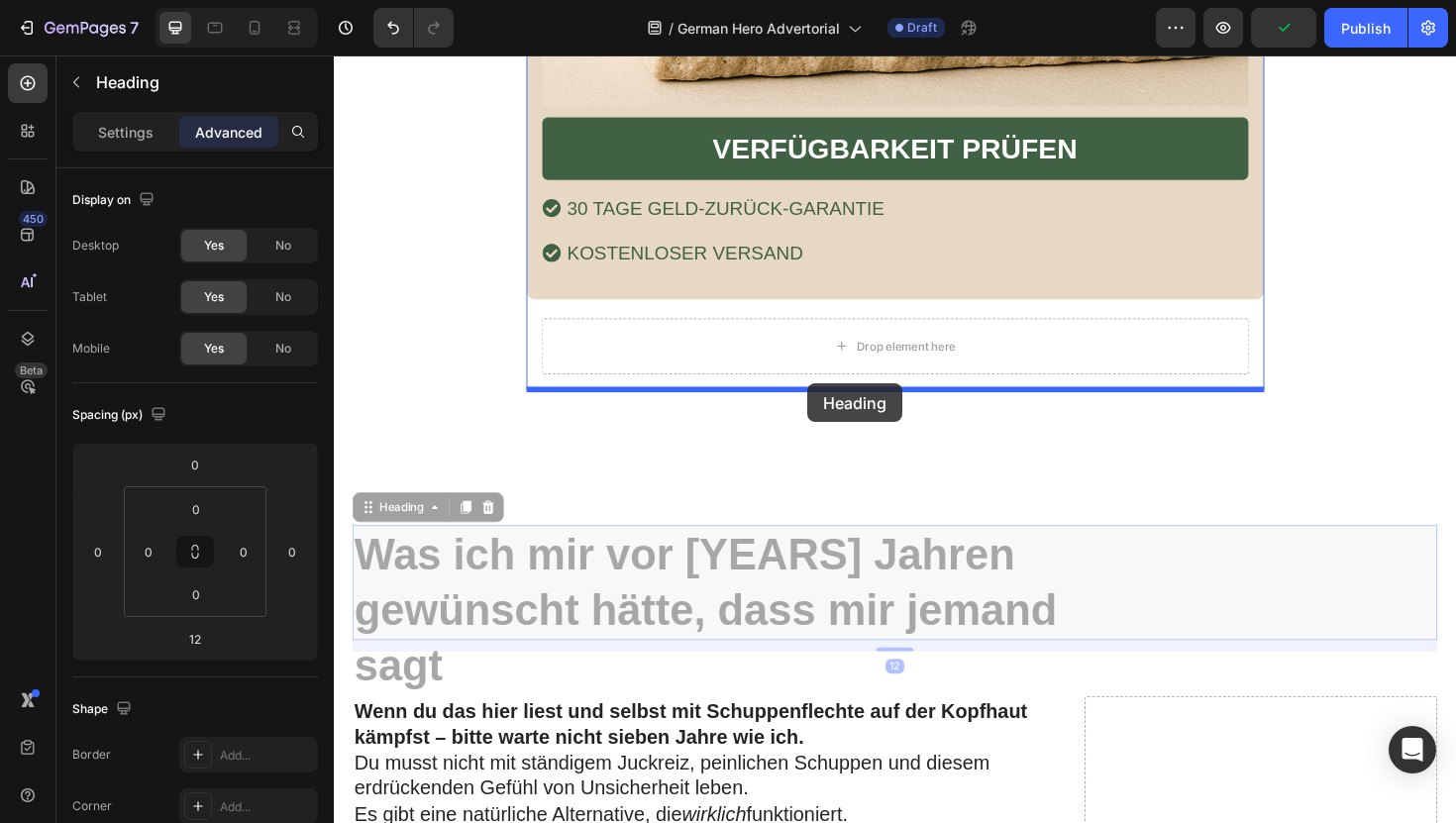 drag, startPoint x: 739, startPoint y: 604, endPoint x: 835, endPoint y: 403, distance: 222.74874 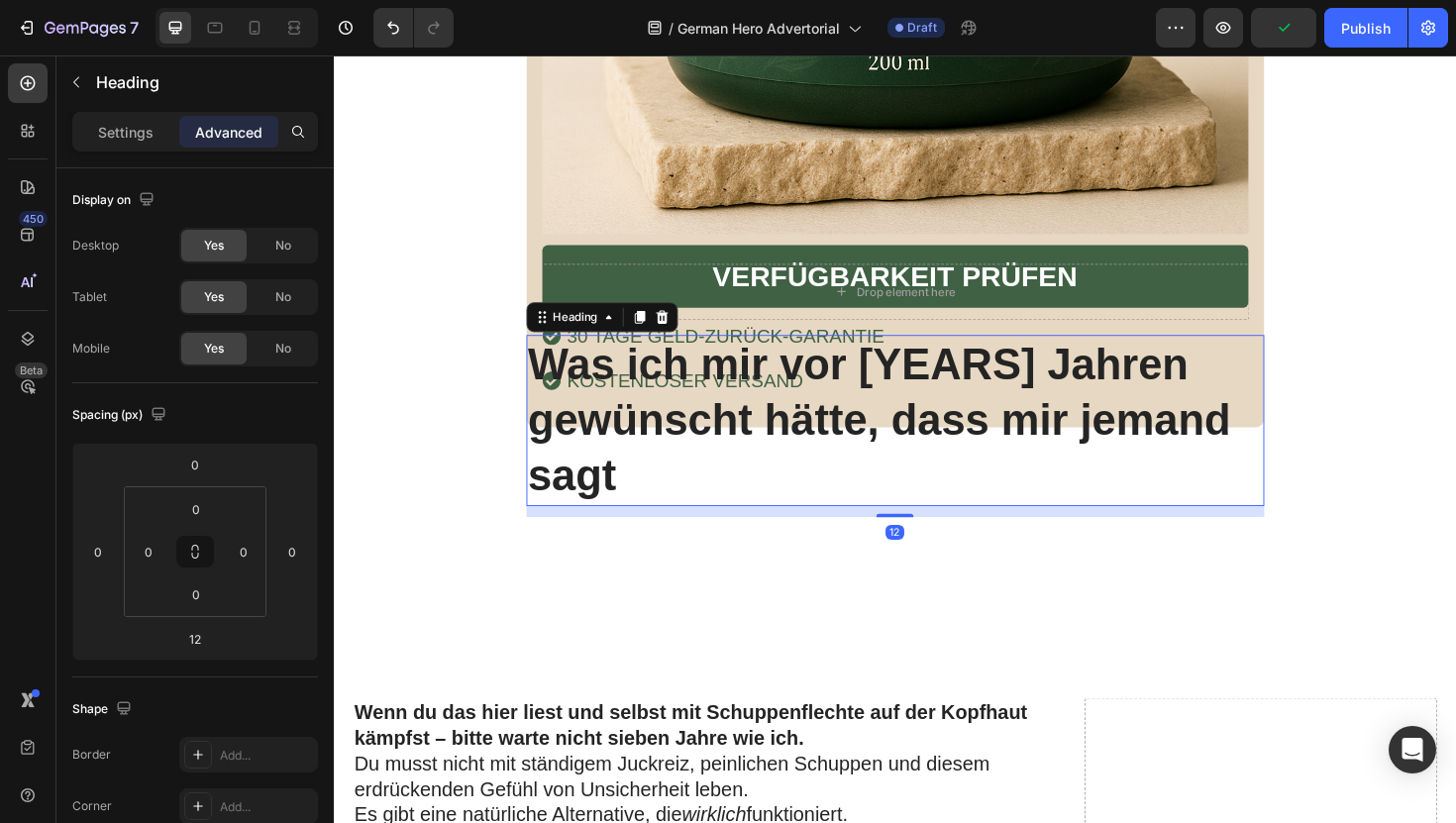 scroll, scrollTop: 10361, scrollLeft: 0, axis: vertical 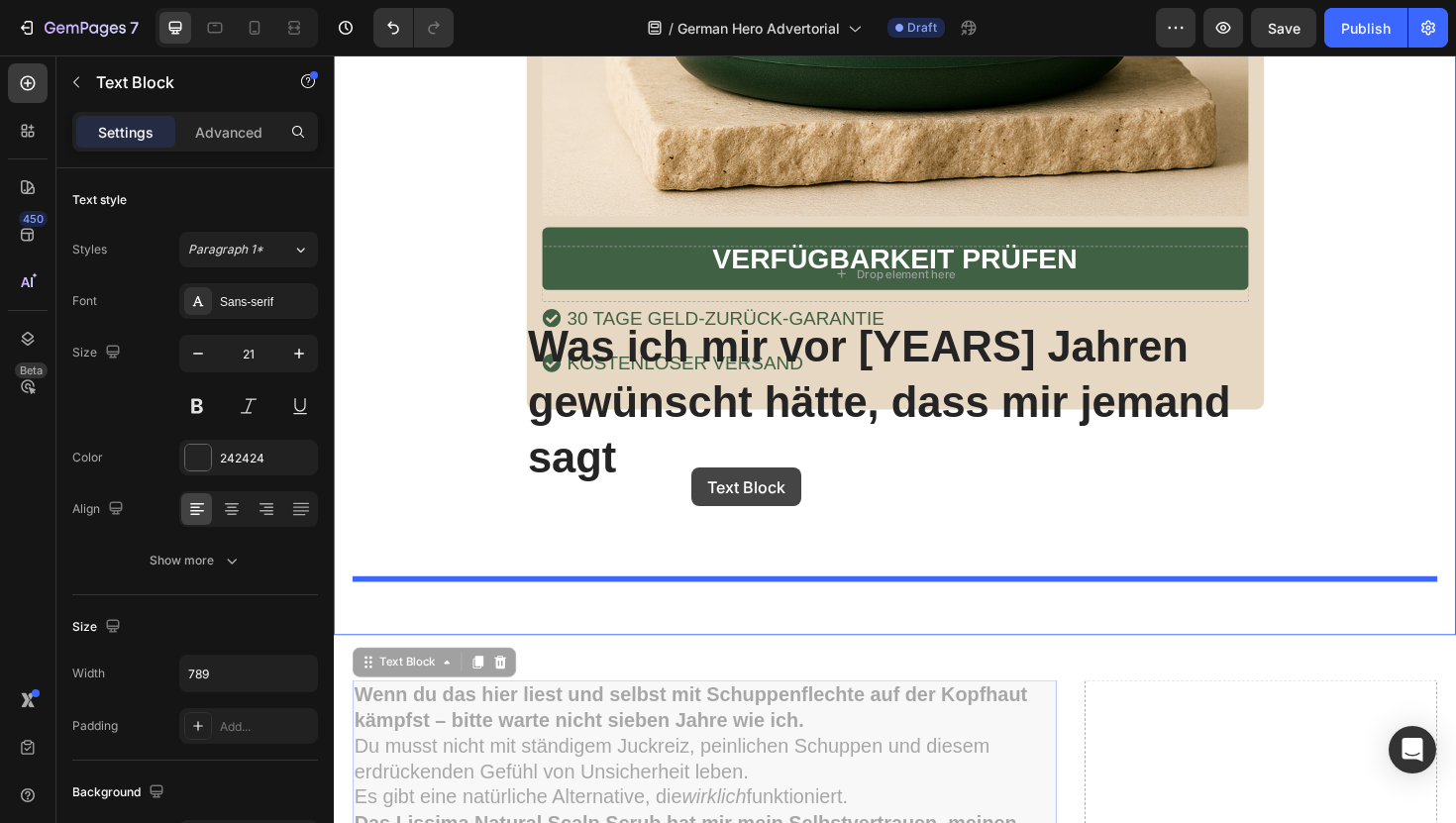 drag, startPoint x: 509, startPoint y: 740, endPoint x: 712, endPoint y: 492, distance: 320.48869 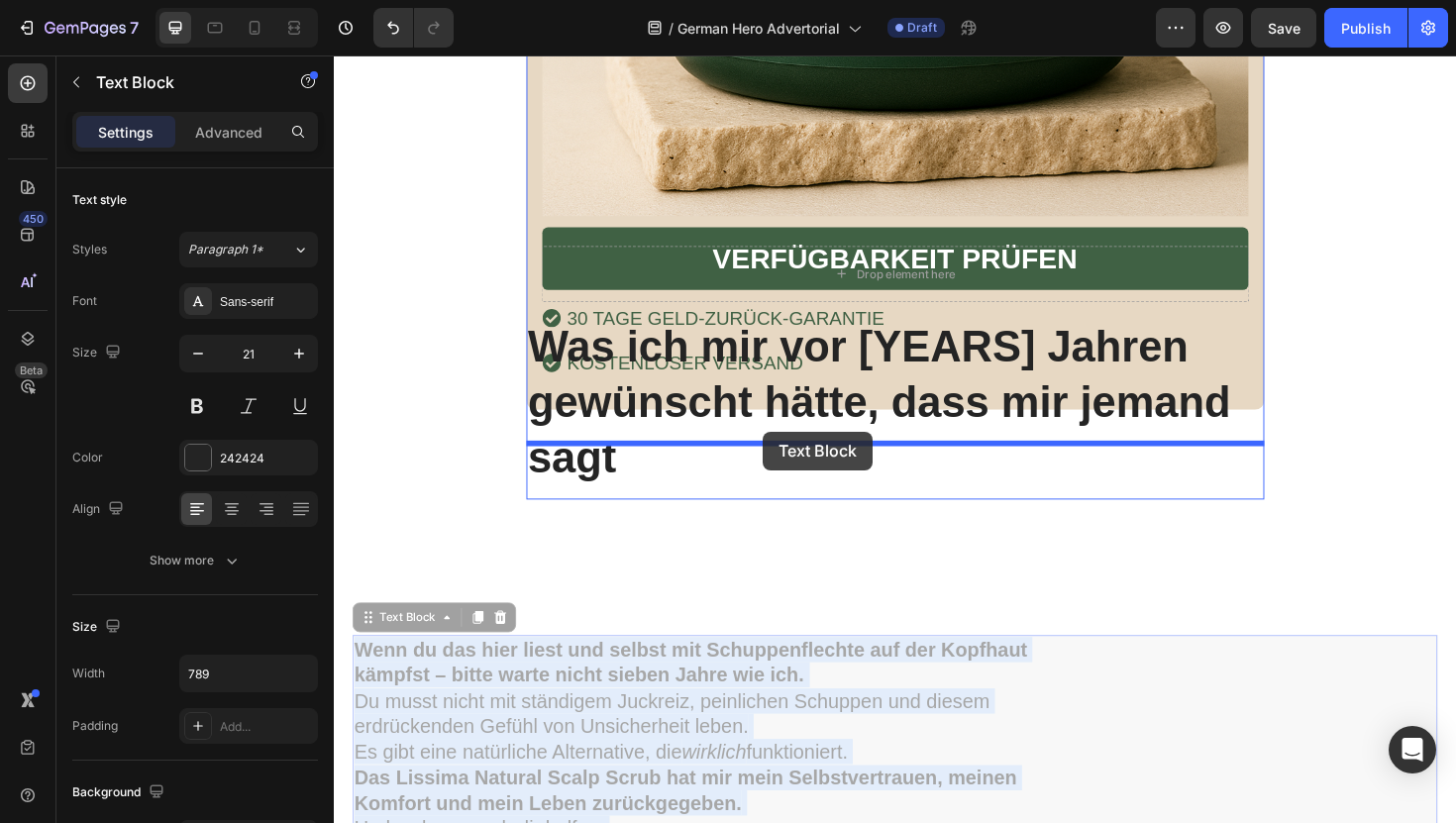 drag, startPoint x: 695, startPoint y: 693, endPoint x: 788, endPoint y: 454, distance: 256.4566 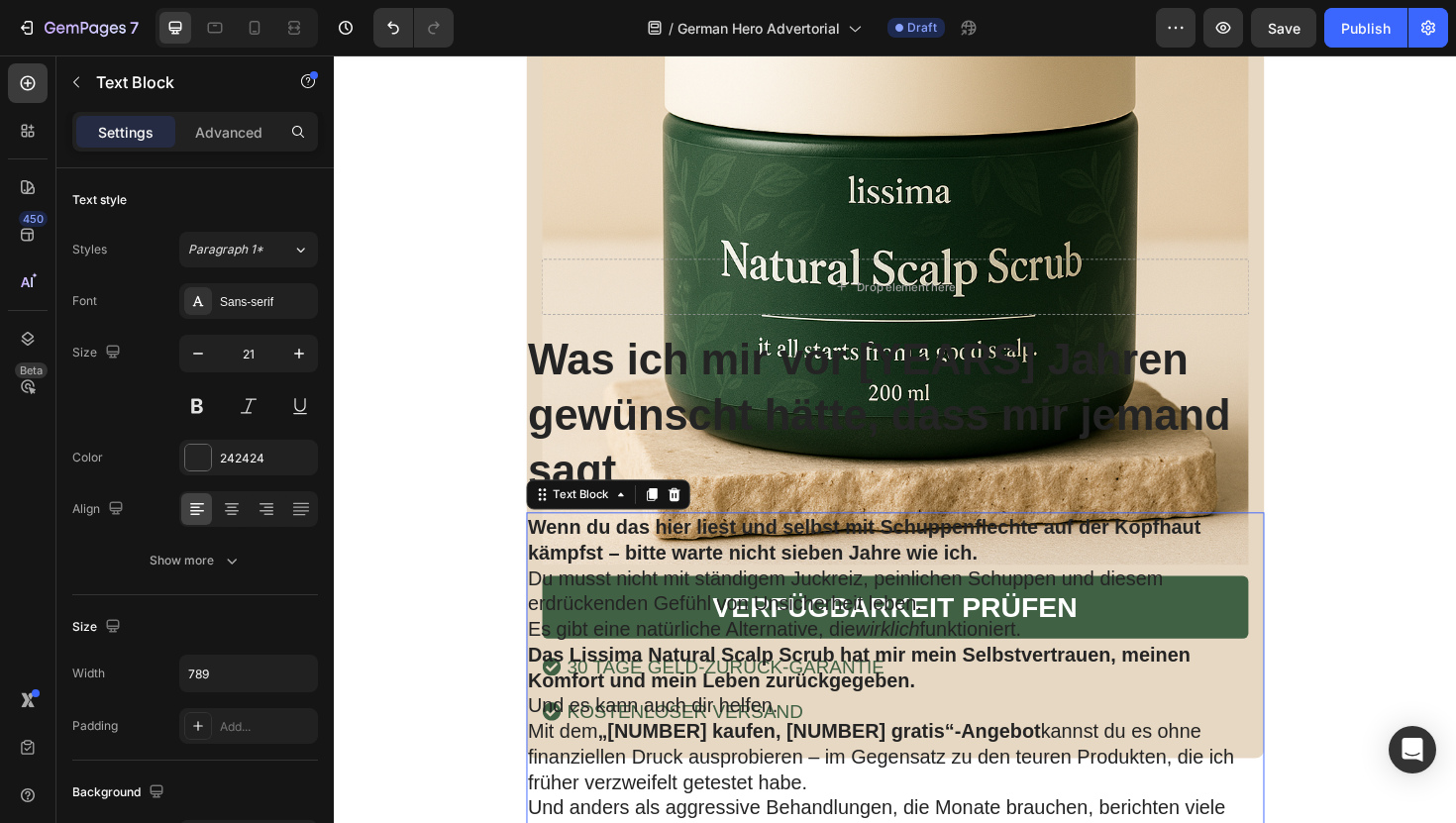 scroll, scrollTop: 10214, scrollLeft: 0, axis: vertical 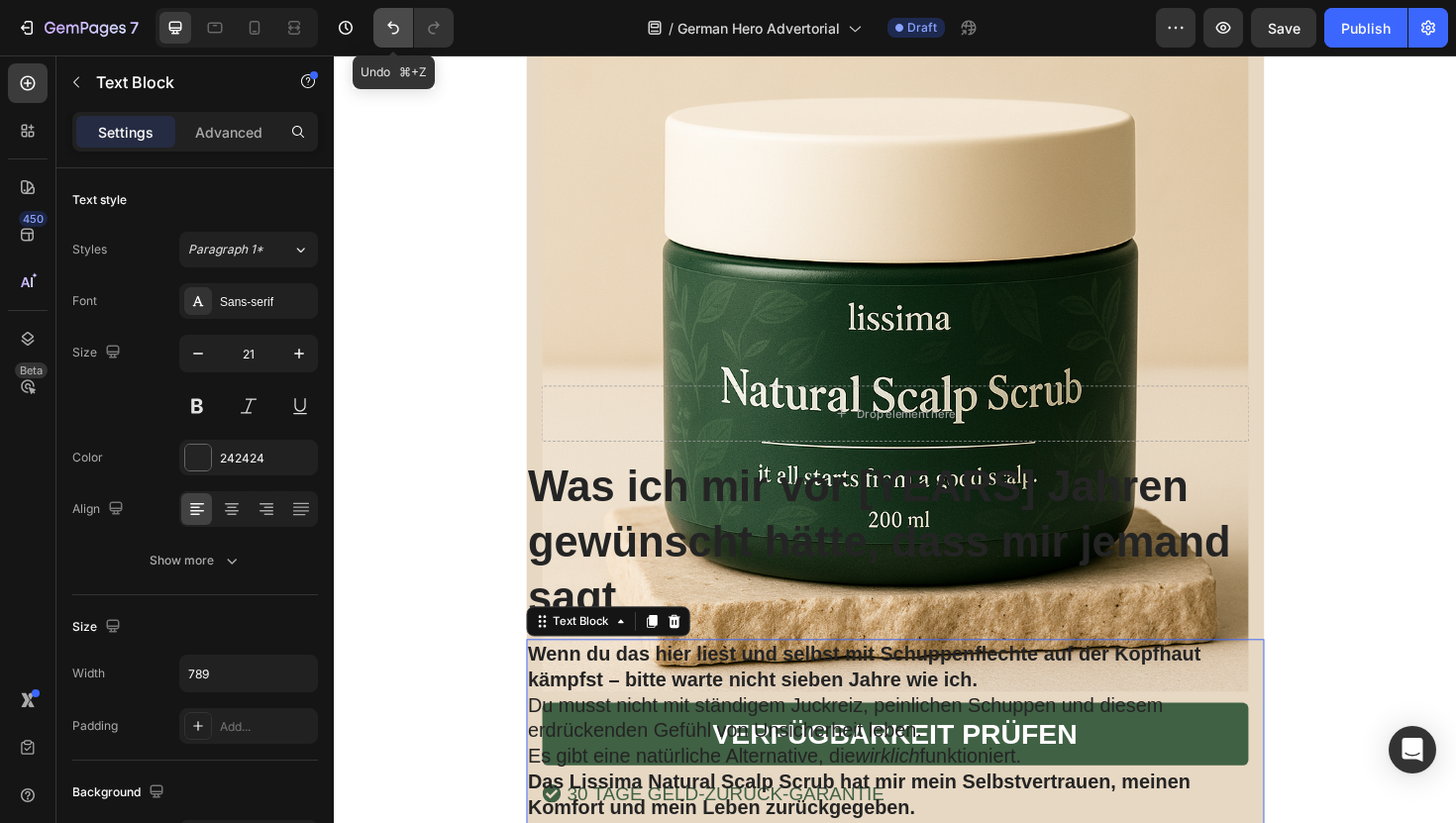 click 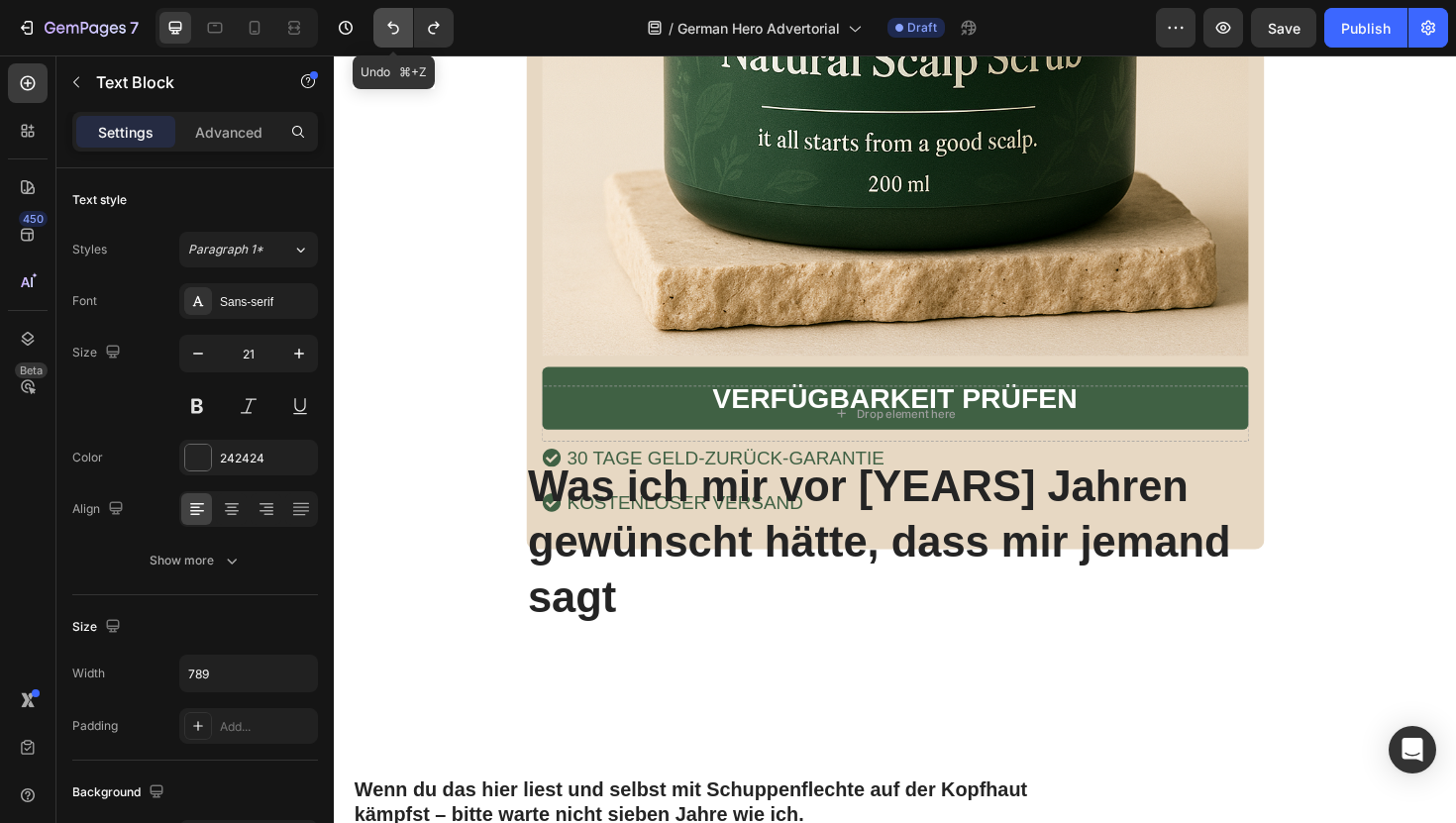 click 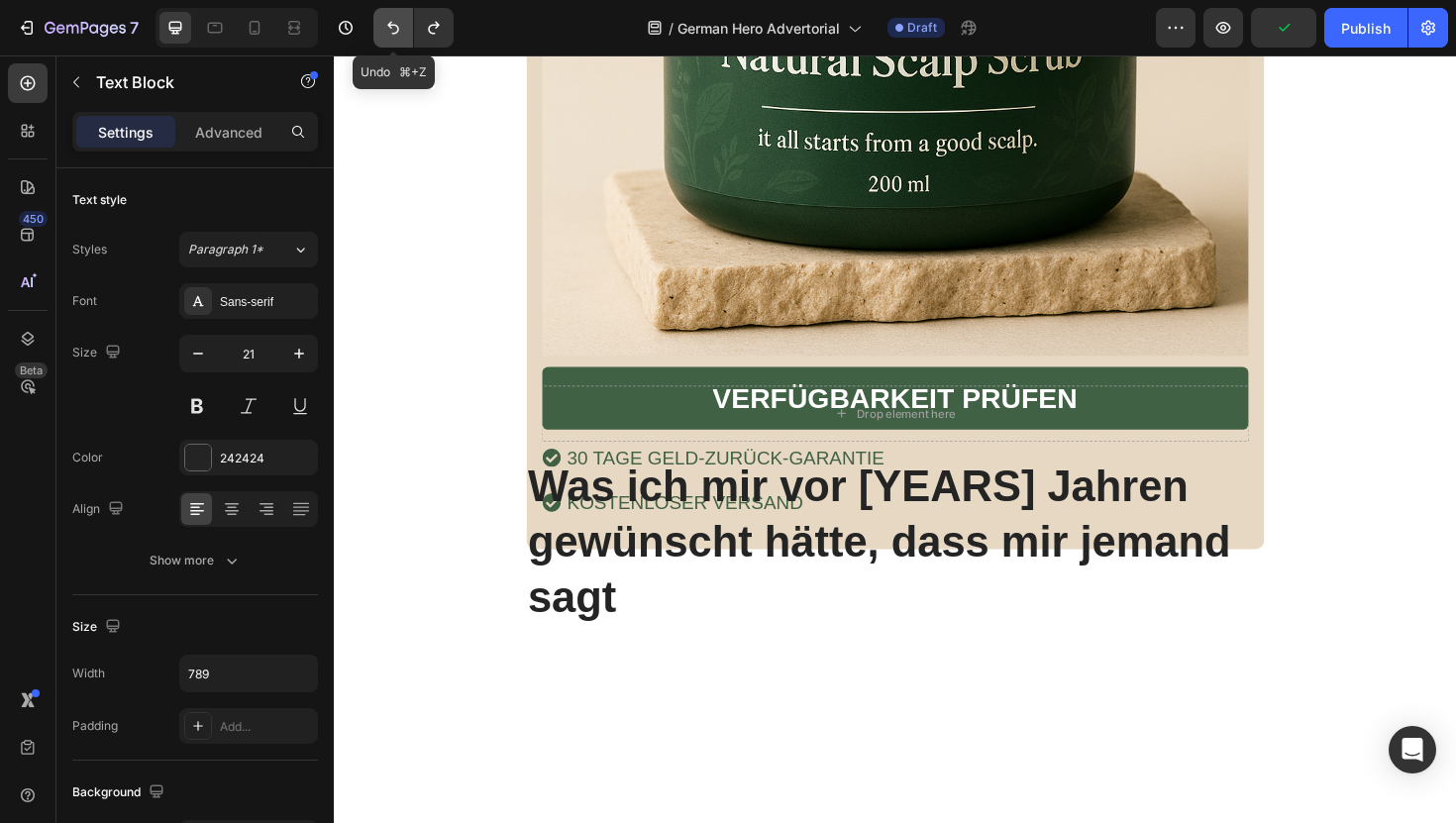 click 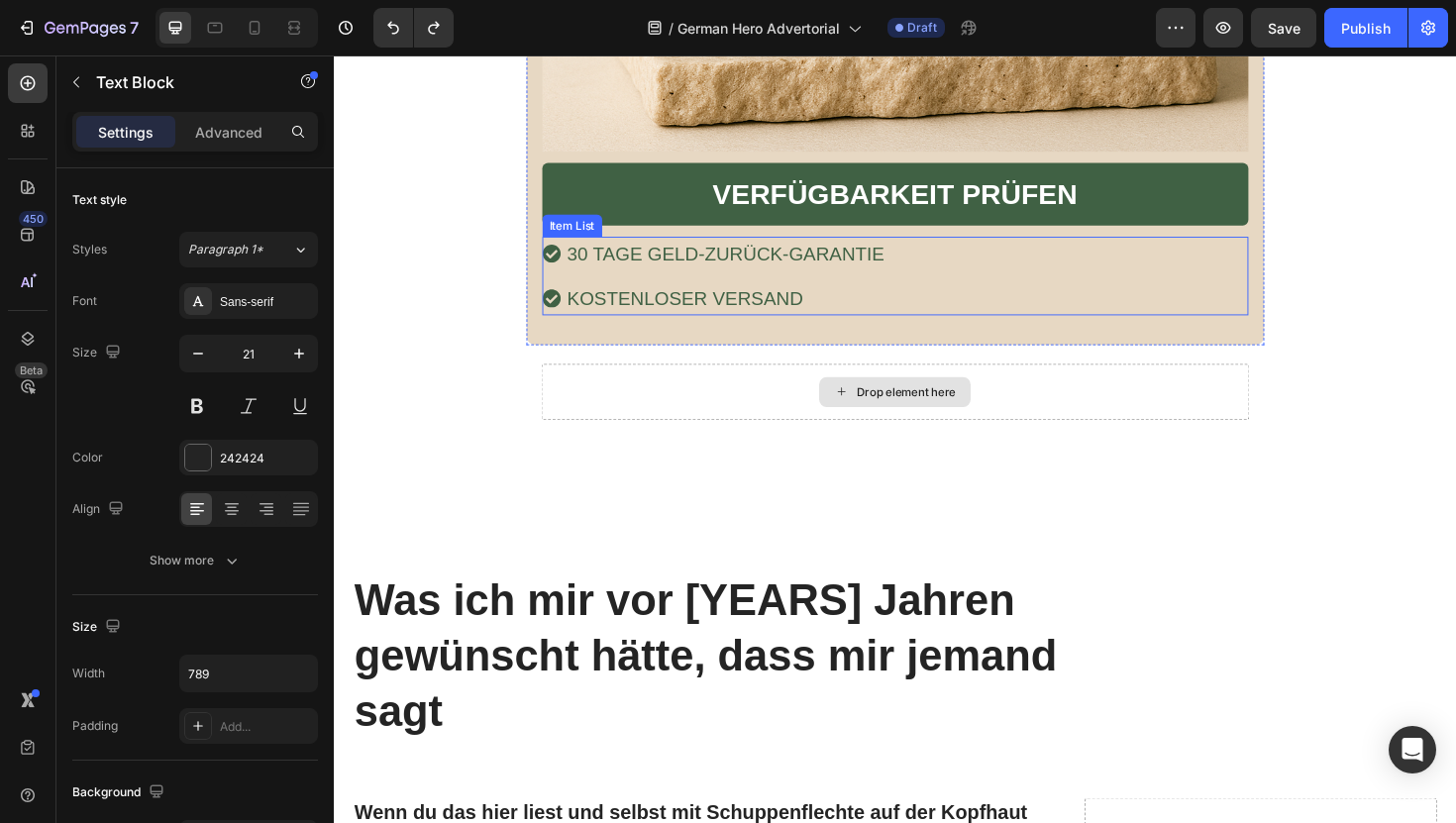scroll, scrollTop: 10278, scrollLeft: 0, axis: vertical 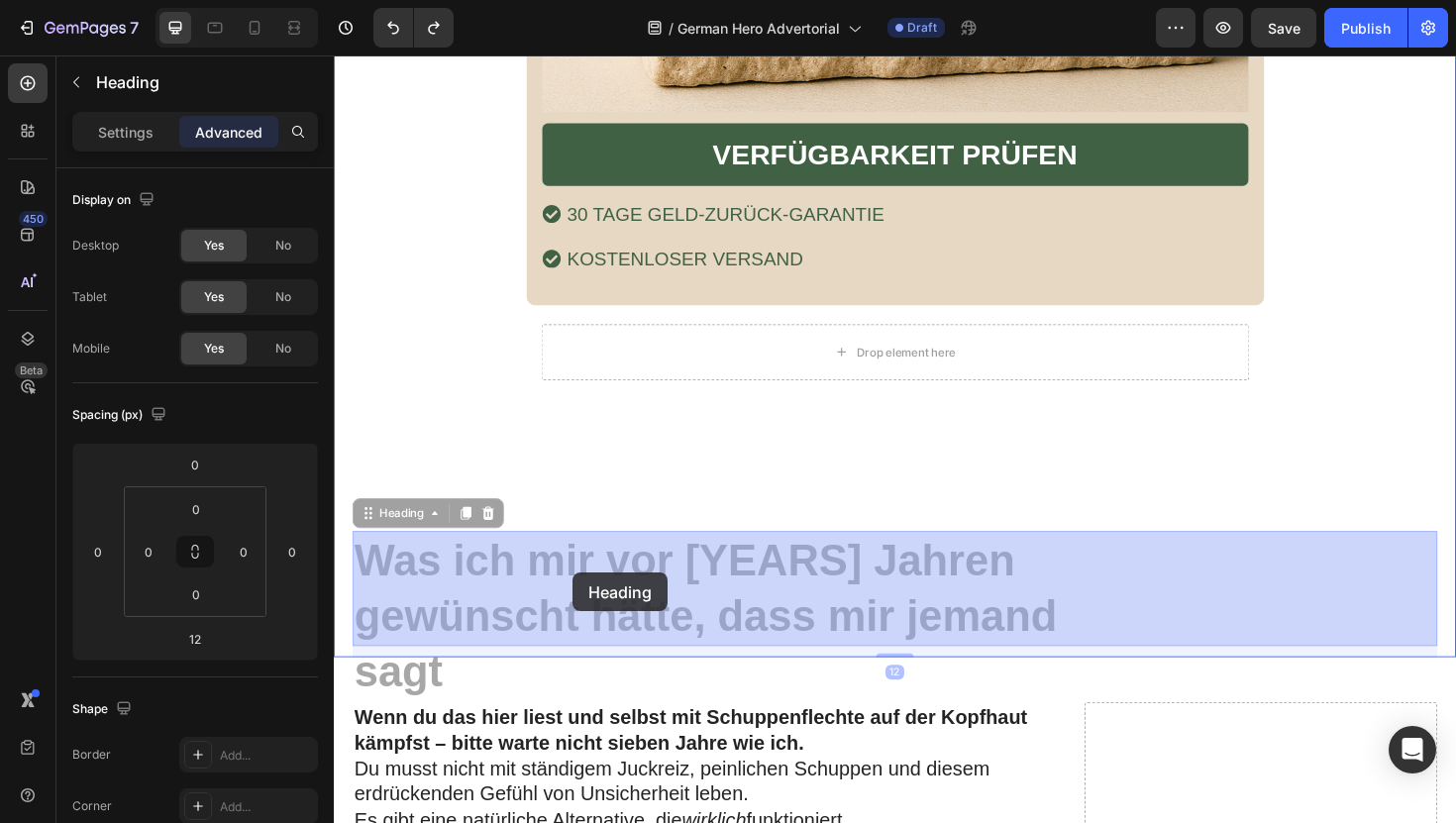 drag, startPoint x: 615, startPoint y: 601, endPoint x: 574, endPoint y: 599, distance: 41.04875 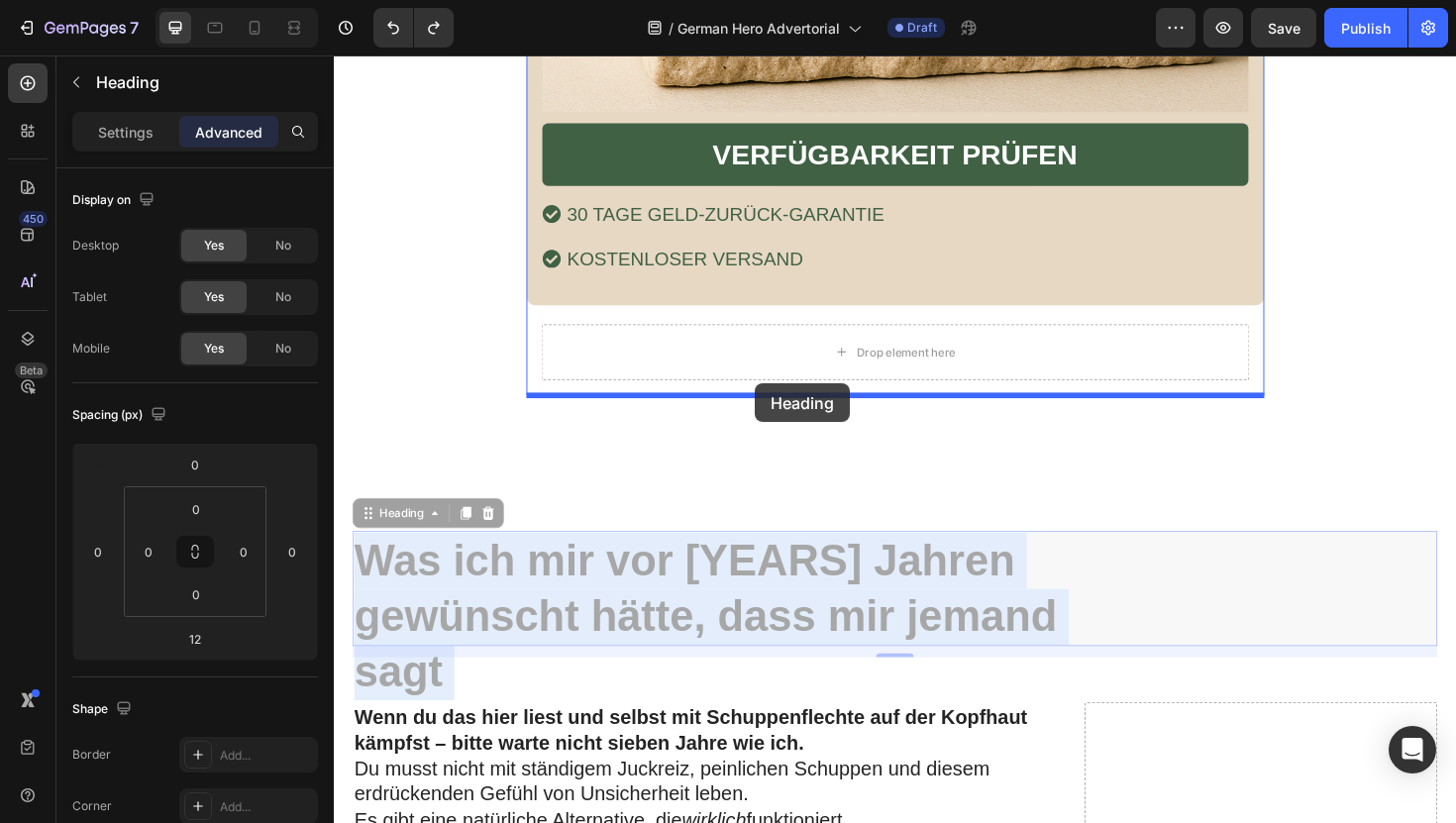 drag, startPoint x: 631, startPoint y: 617, endPoint x: 779, endPoint y: 402, distance: 261.01533 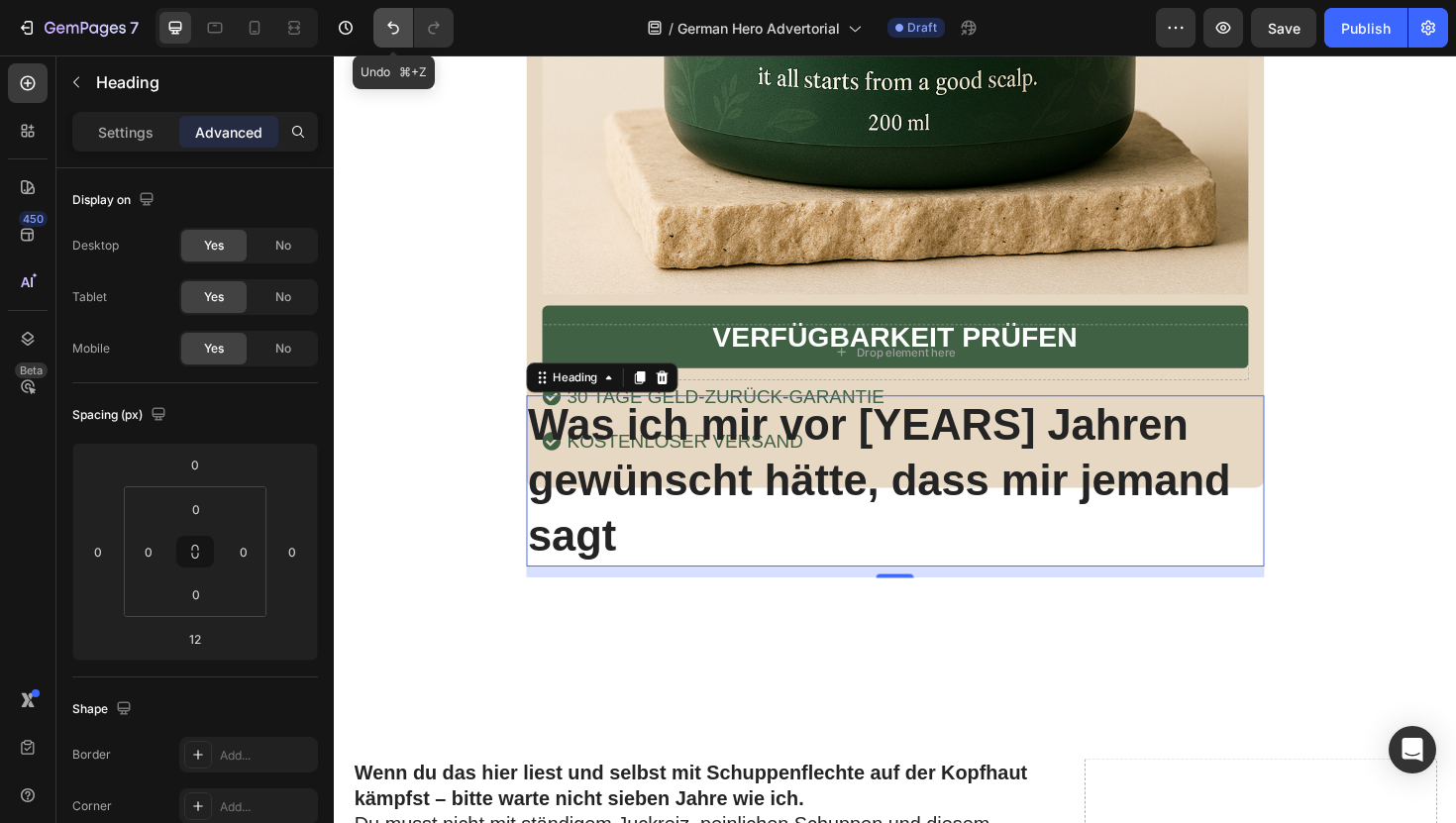 click 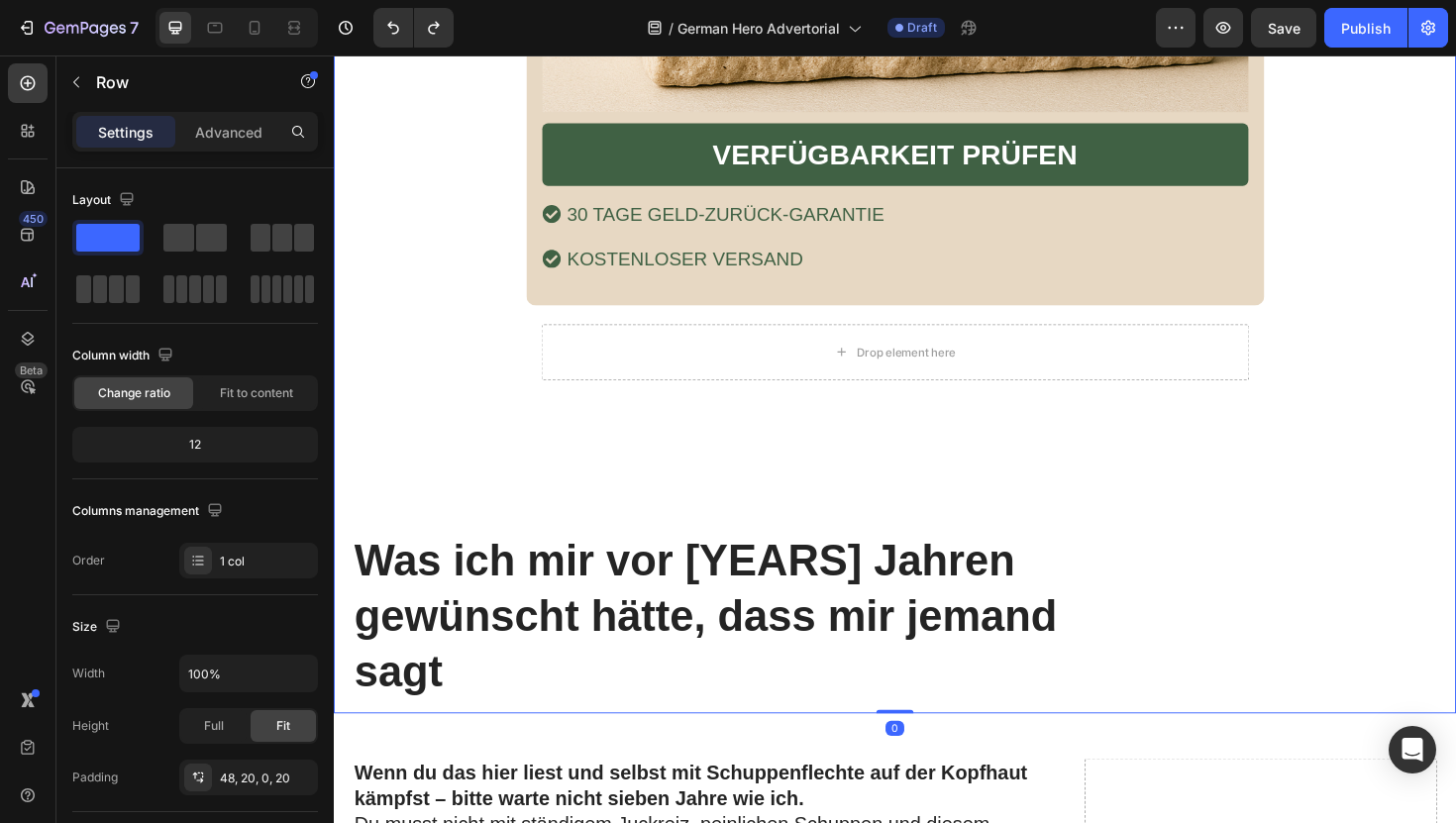 click on "„Ich habe wirklich alles gegen meine Schuppenflechte auf der Kopfhaut ausprobiert… aber dann habe ich  dieses natürliche Kopfhaut-Peeling entdeckt – und es hat alles verändert!“ Heading 3. Juni 2025 | Verfasst von [NAME] Text Block Image Der Albtraum, der mein Selbstvertrauen zerstörte Heading Sieben Jahre lang lebte ich mit Schuppenflechte auf der Kopfhaut – und fühlte mich wie eine Gefangene in meinem eigenen Körper. Der ständige Juckreiz war unerträglich. Ich kratzte mich so sehr, dass meine Kopfhaut blutete – überall auf meinen Schultern lagen weiße Schuppen, als hätte es geschneit. Dunkle Kleidung? Habe ich komplett aus meinem Kleiderschrank verbannt – sie hätte den peinlichen Beweis meiner Krankheit nur sichtbar gemacht.   Ich habe alles ausprobiert, was mir die Ärzte verschrieben haben: Jeder neue Fehlschlag fühlte sich an, als würde sich eine weitere Tür vor mir schließen. Das Schlimmste? Text Block Image Heading mit Image" at bounding box center (928, -4650) 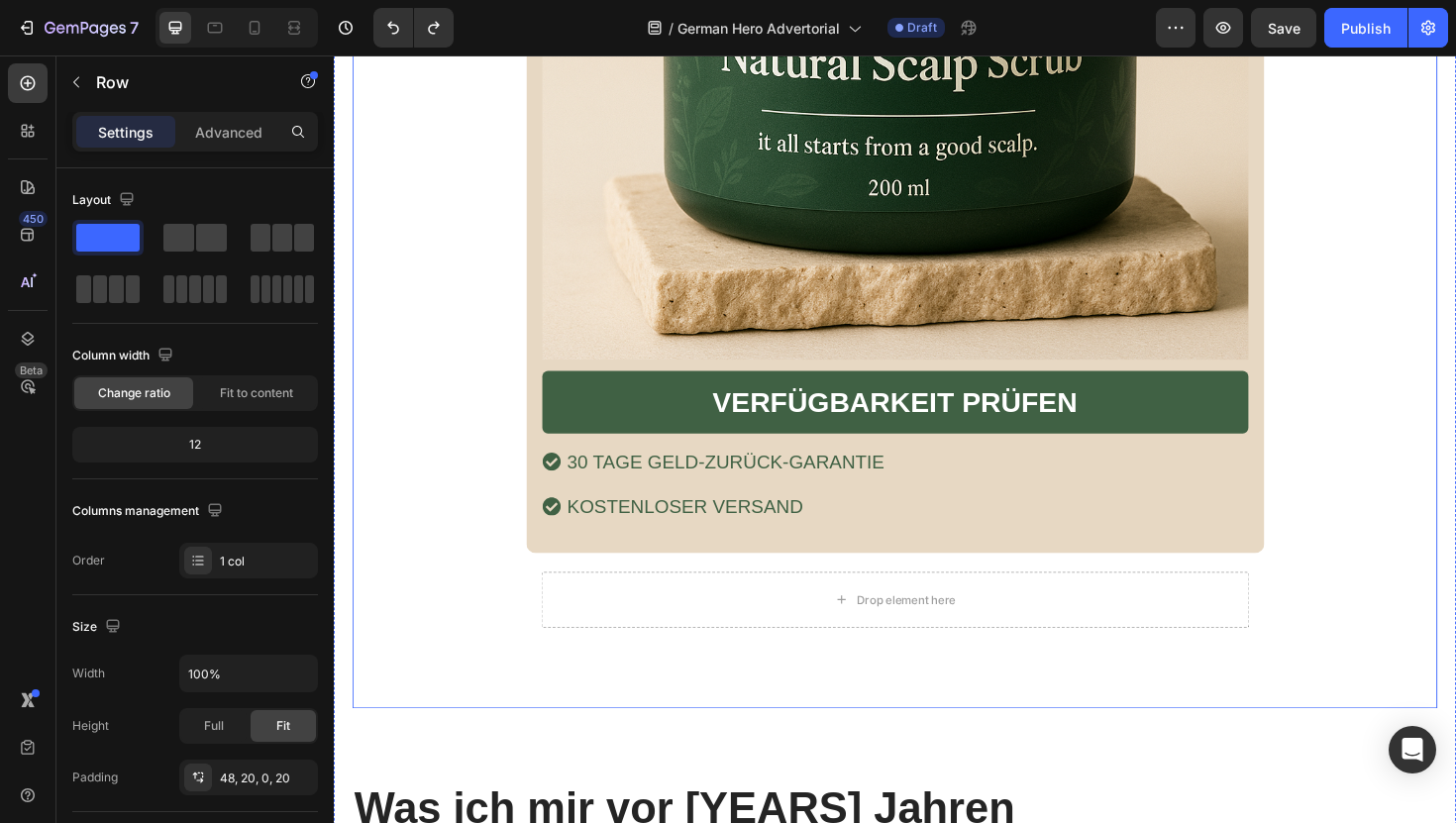 scroll, scrollTop: 10005, scrollLeft: 0, axis: vertical 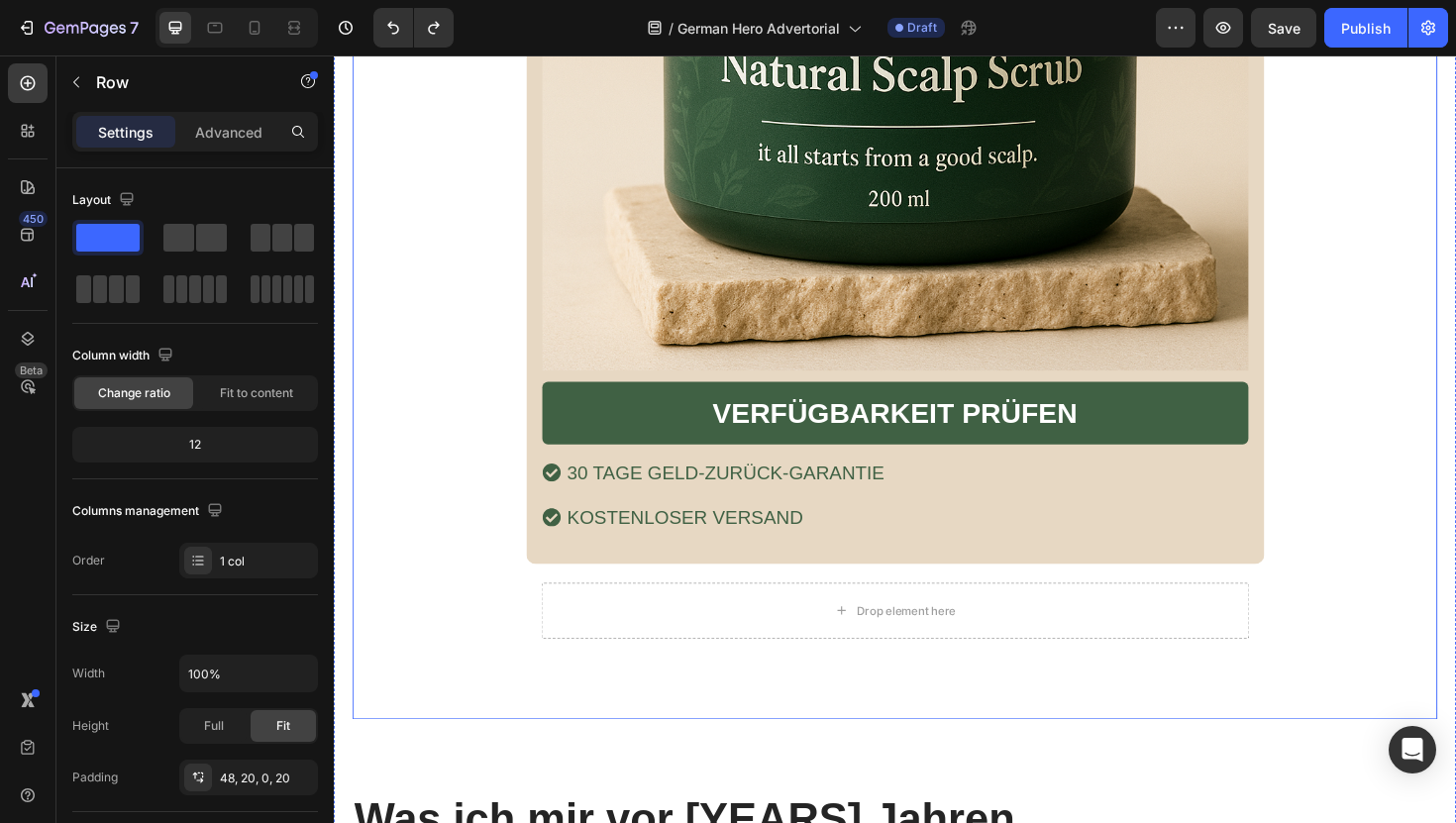 click on "„Ich habe wirklich alles gegen meine Schuppenflechte auf der Kopfhaut ausprobiert… aber dann habe ich  dieses natürliche Kopfhaut-Peeling entdeckt – und es hat alles verändert!“ Heading 3. Juni 2025 | Verfasst von [NAME] Text Block Image Der Albtraum, der mein Selbstvertrauen zerstörte Heading Sieben Jahre lang lebte ich mit Schuppenflechte auf der Kopfhaut – und fühlte mich wie eine Gefangene in meinem eigenen Körper. Der ständige Juckreiz war unerträglich. Ich kratzte mich so sehr, dass meine Kopfhaut blutete – überall auf meinen Schultern lagen weiße Schuppen, als hätte es geschneit. Dunkle Kleidung? Habe ich komplett aus meinem Kleiderschrank verbannt – sie hätte den peinlichen Beweis meiner Krankheit nur sichtbar gemacht.   Ich habe alles ausprobiert, was mir die Ärzte verschrieben haben: Jeder neue Fehlschlag fühlte sich an, als würde sich eine weitere Tür vor mir schließen. Das Schlimmste? Text Block Image Heading mit Image" at bounding box center (928, -4537) 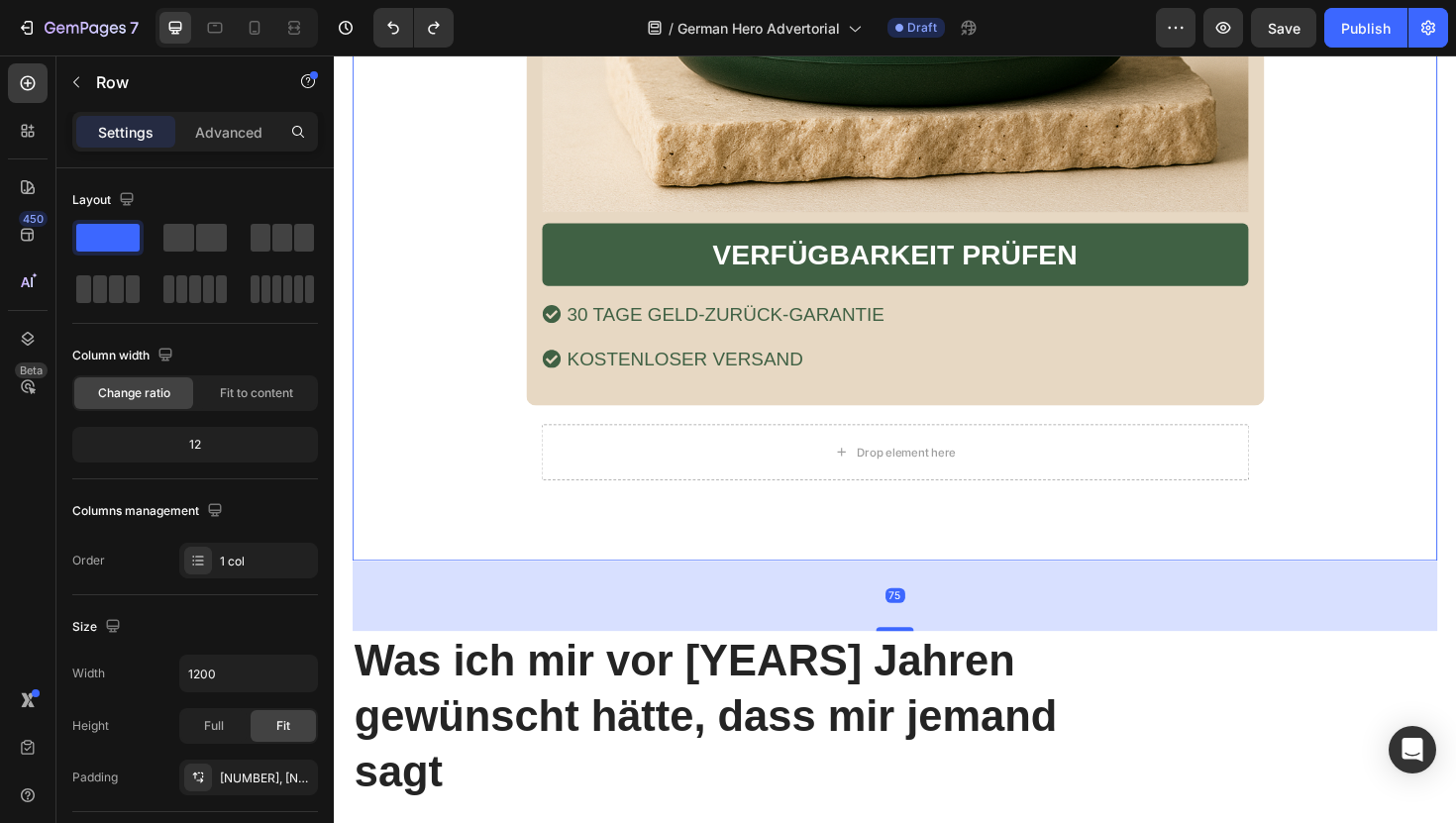 scroll, scrollTop: 10220, scrollLeft: 0, axis: vertical 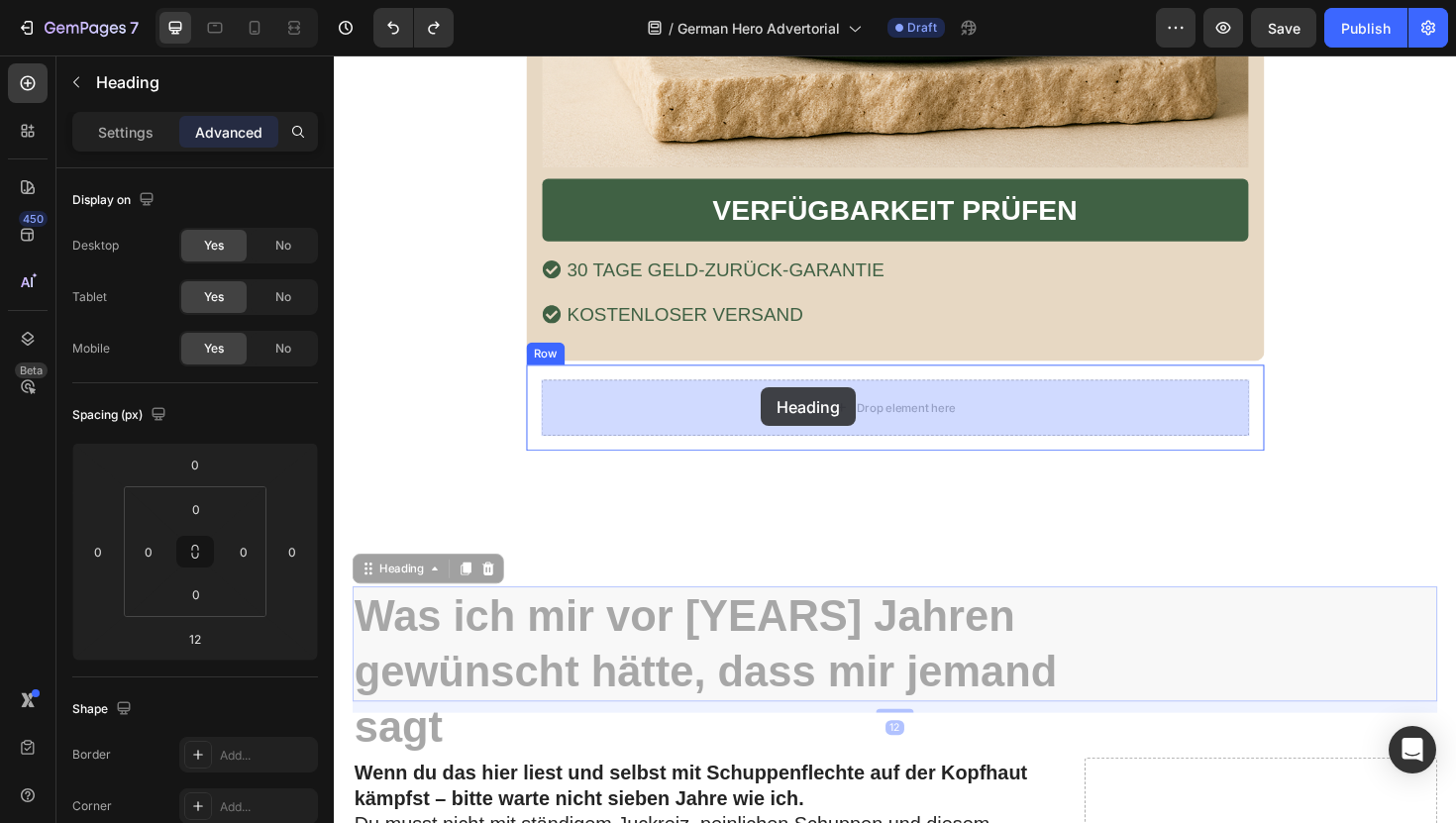 drag, startPoint x: 598, startPoint y: 678, endPoint x: 786, endPoint y: 407, distance: 329.82571 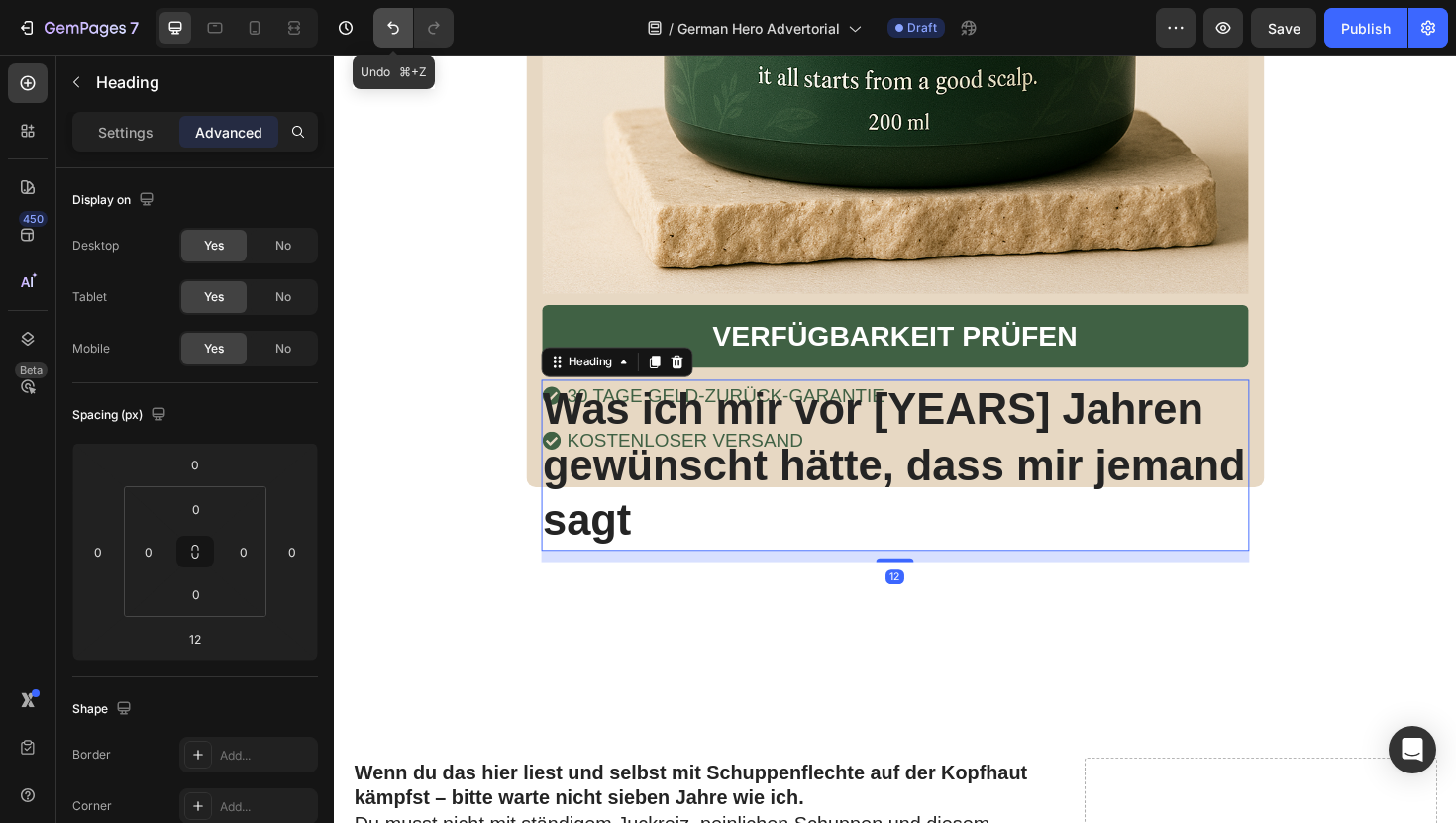 click 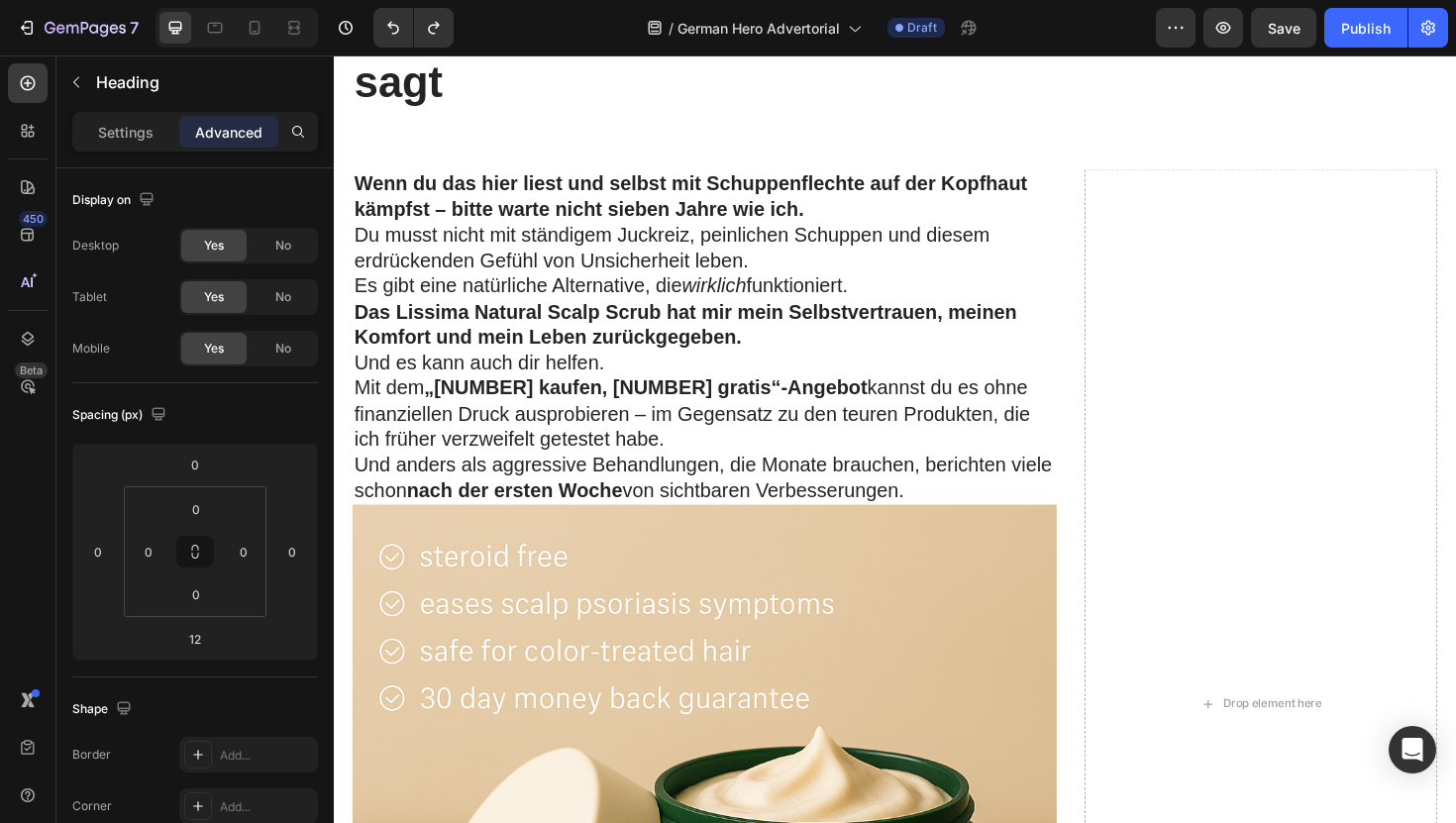 scroll, scrollTop: 10907, scrollLeft: 0, axis: vertical 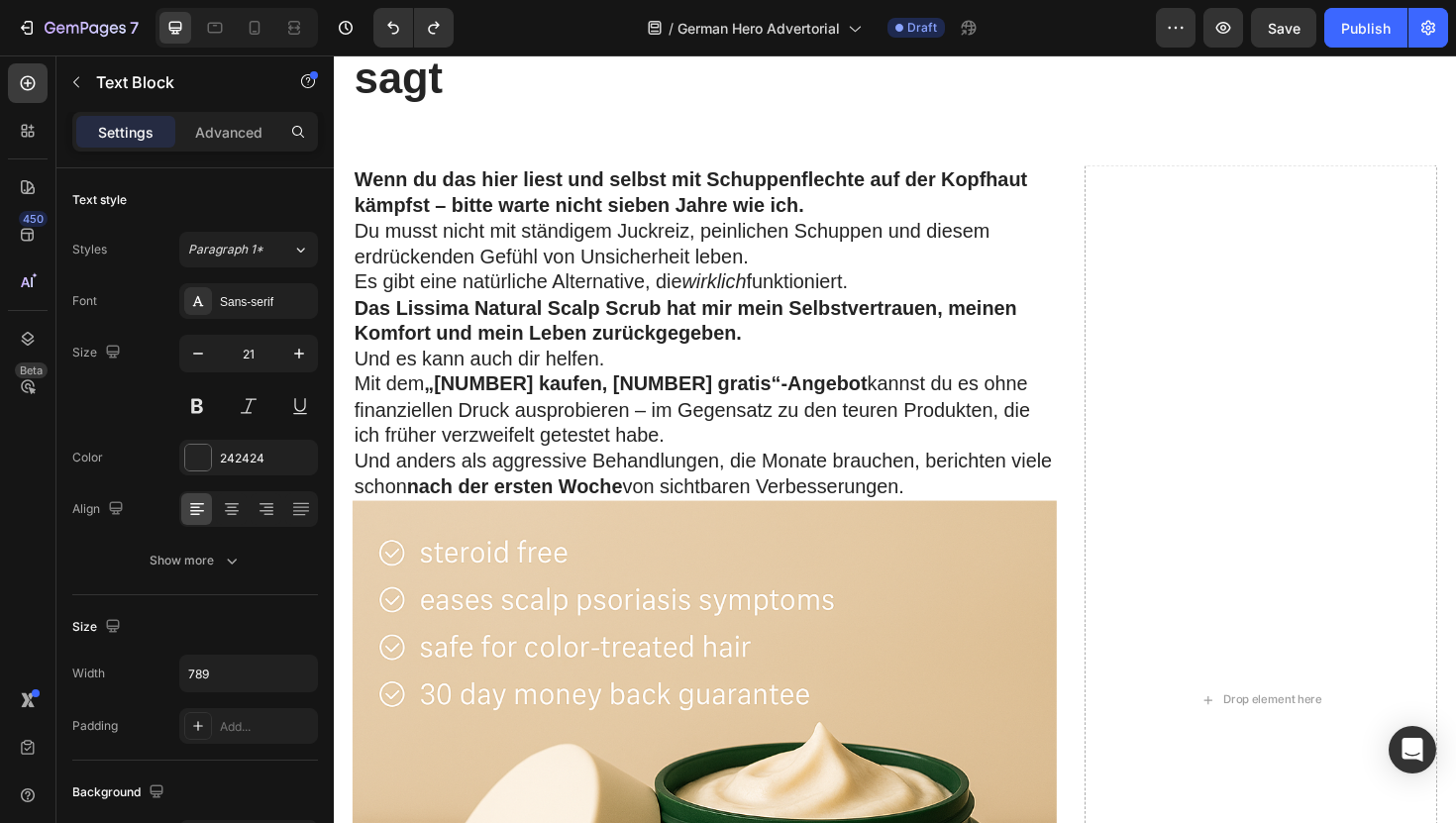 click on "Mit dem  „1 kaufen, 1 gratis“-Angebot  kannst du es ohne finanziellen Druck ausprobieren – im Gegensatz zu den teuren Produkten, die ich früher verzweifelt getestet habe. Und anders als aggressive Behandlungen, die Monate brauchen, berichten viele schon  nach der ersten Woche  von sichtbaren Verbesserungen." at bounding box center (726, 457) 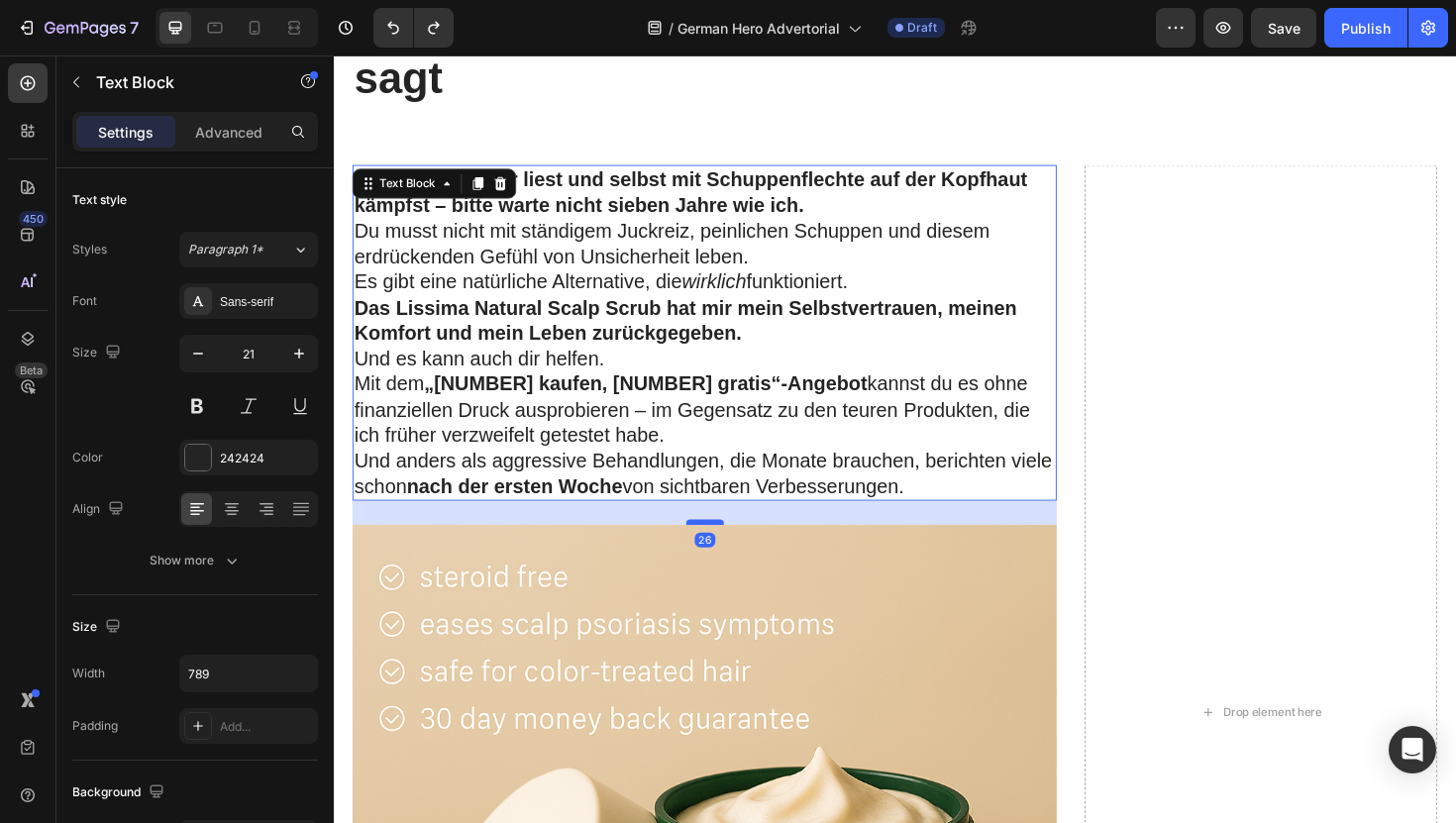 drag, startPoint x: 714, startPoint y: 464, endPoint x: 709, endPoint y: 490, distance: 26.476405 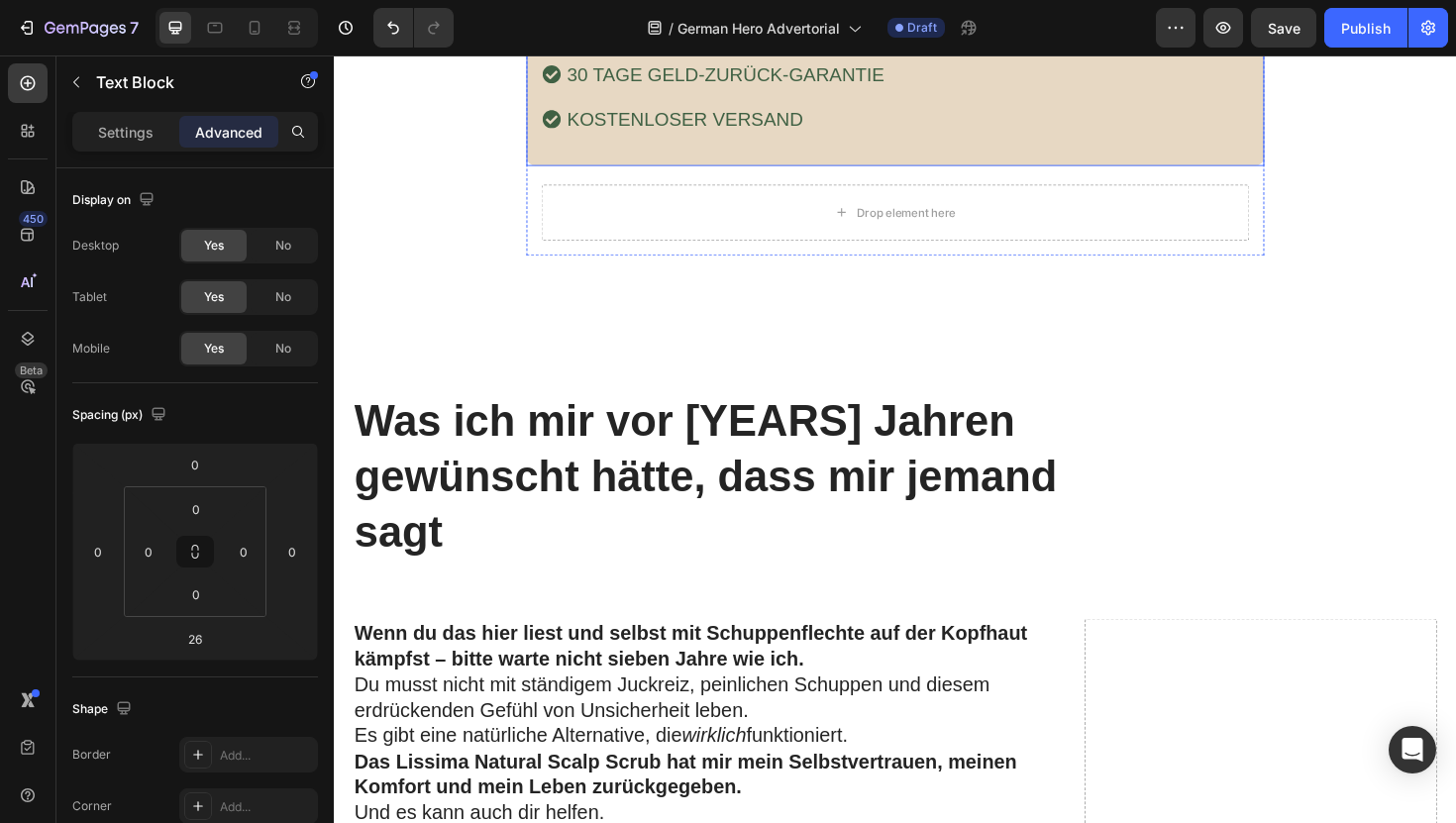 scroll, scrollTop: 10402, scrollLeft: 0, axis: vertical 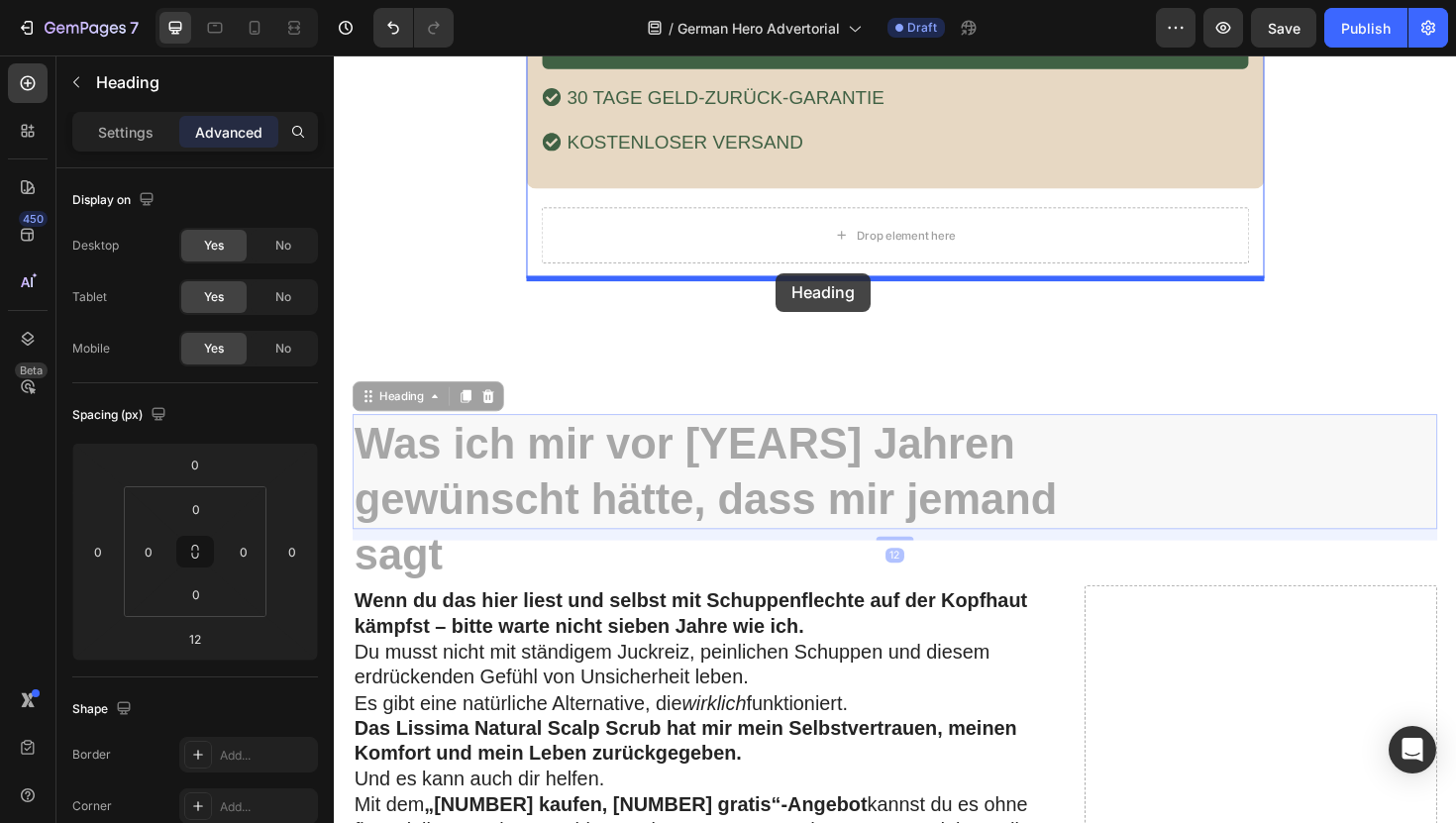 drag, startPoint x: 728, startPoint y: 514, endPoint x: 801, endPoint y: 286, distance: 239.40134 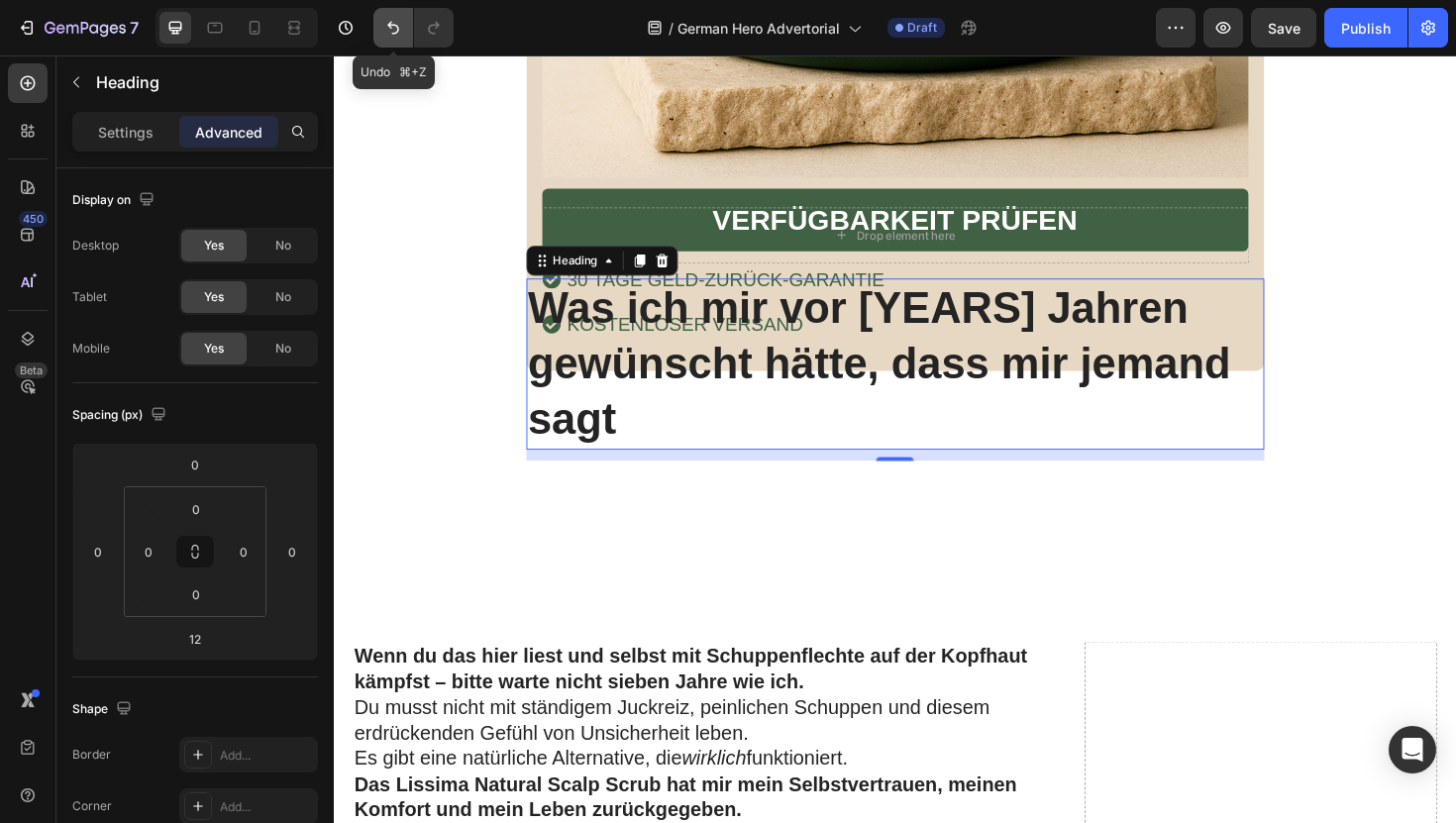 click 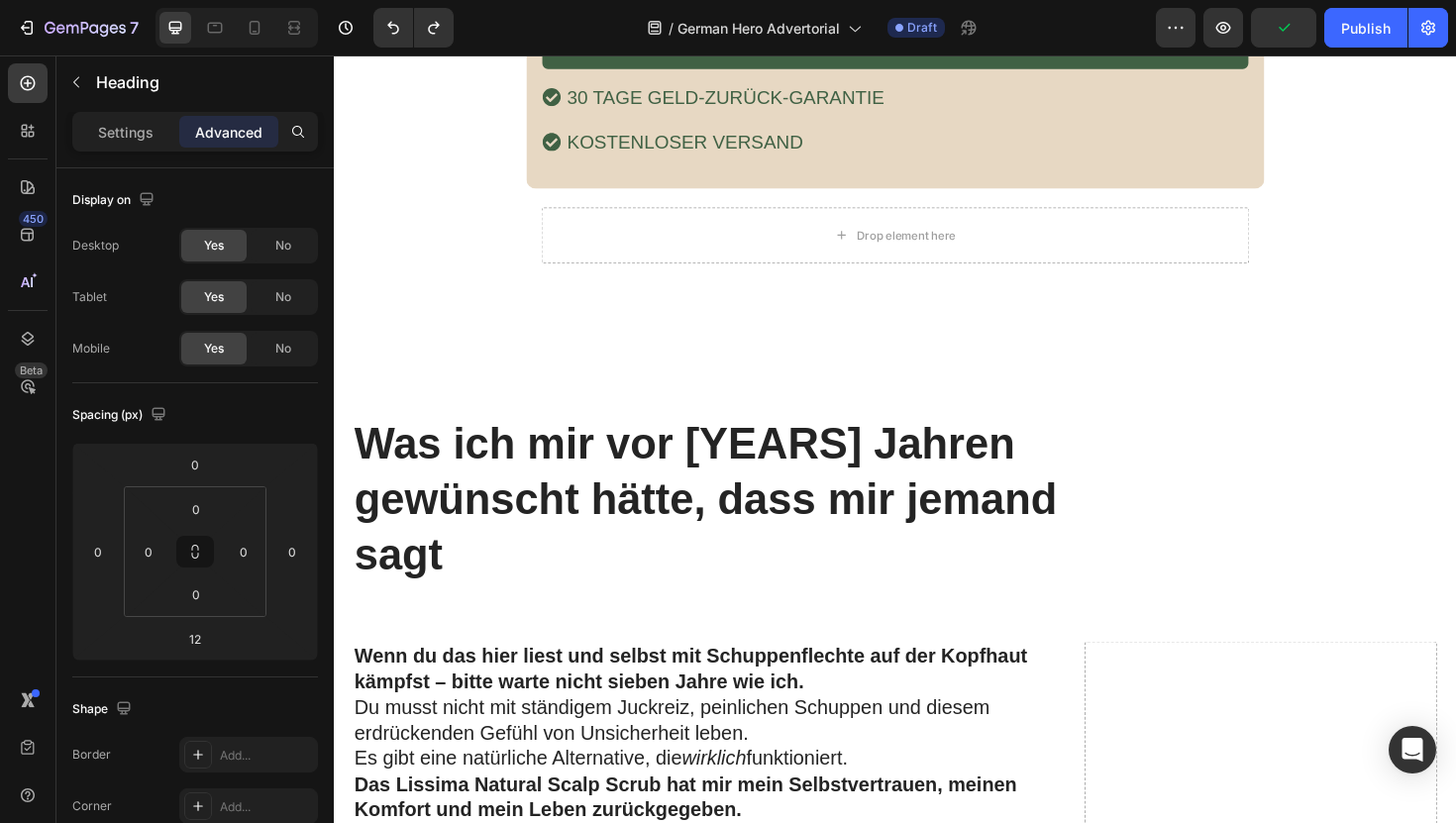 scroll, scrollTop: 10442, scrollLeft: 0, axis: vertical 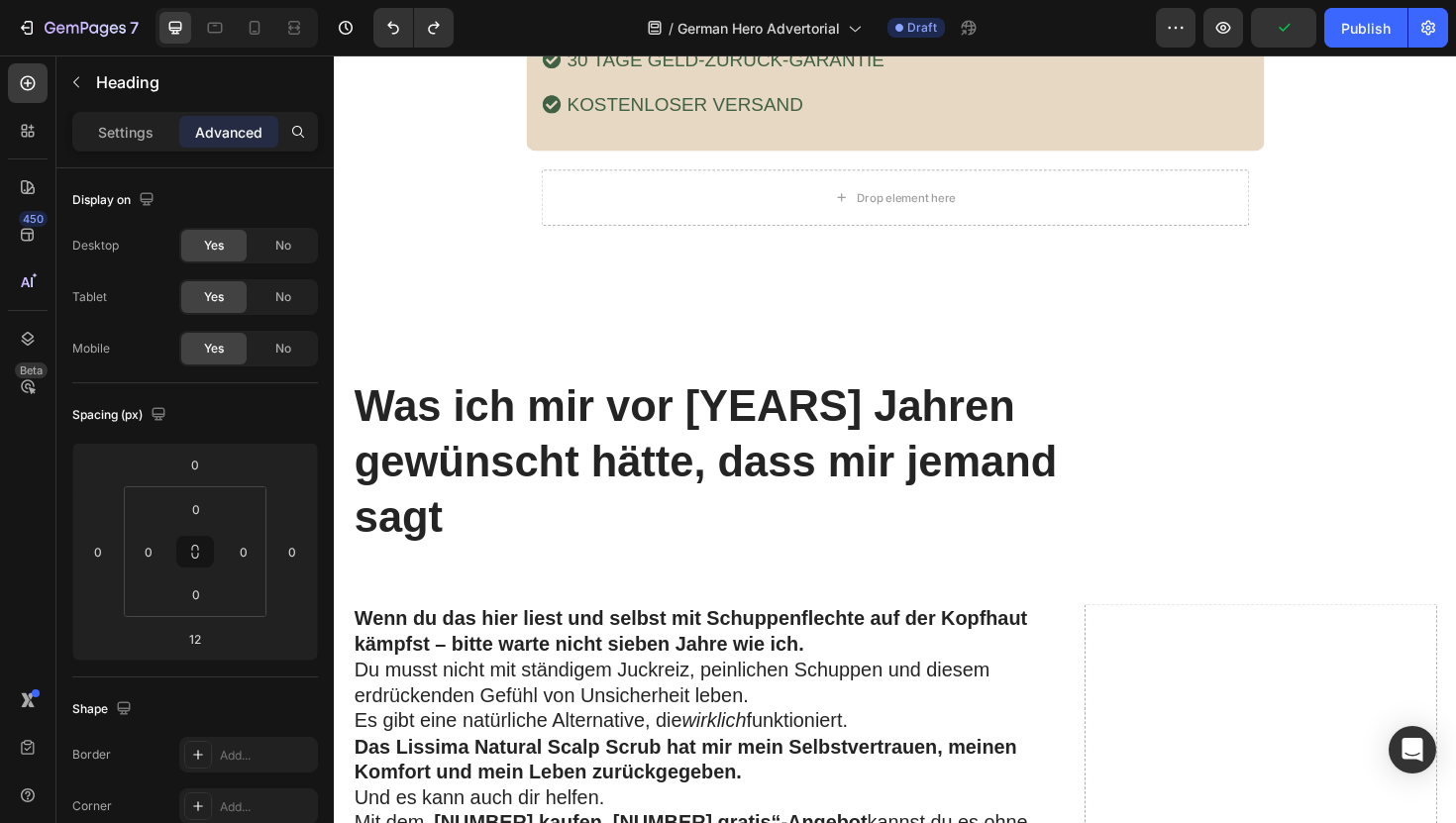 click on "Was ich mir vor [YEARS] Jahren gewünscht hätte, dass mir jemand sagt" at bounding box center [744, 485] 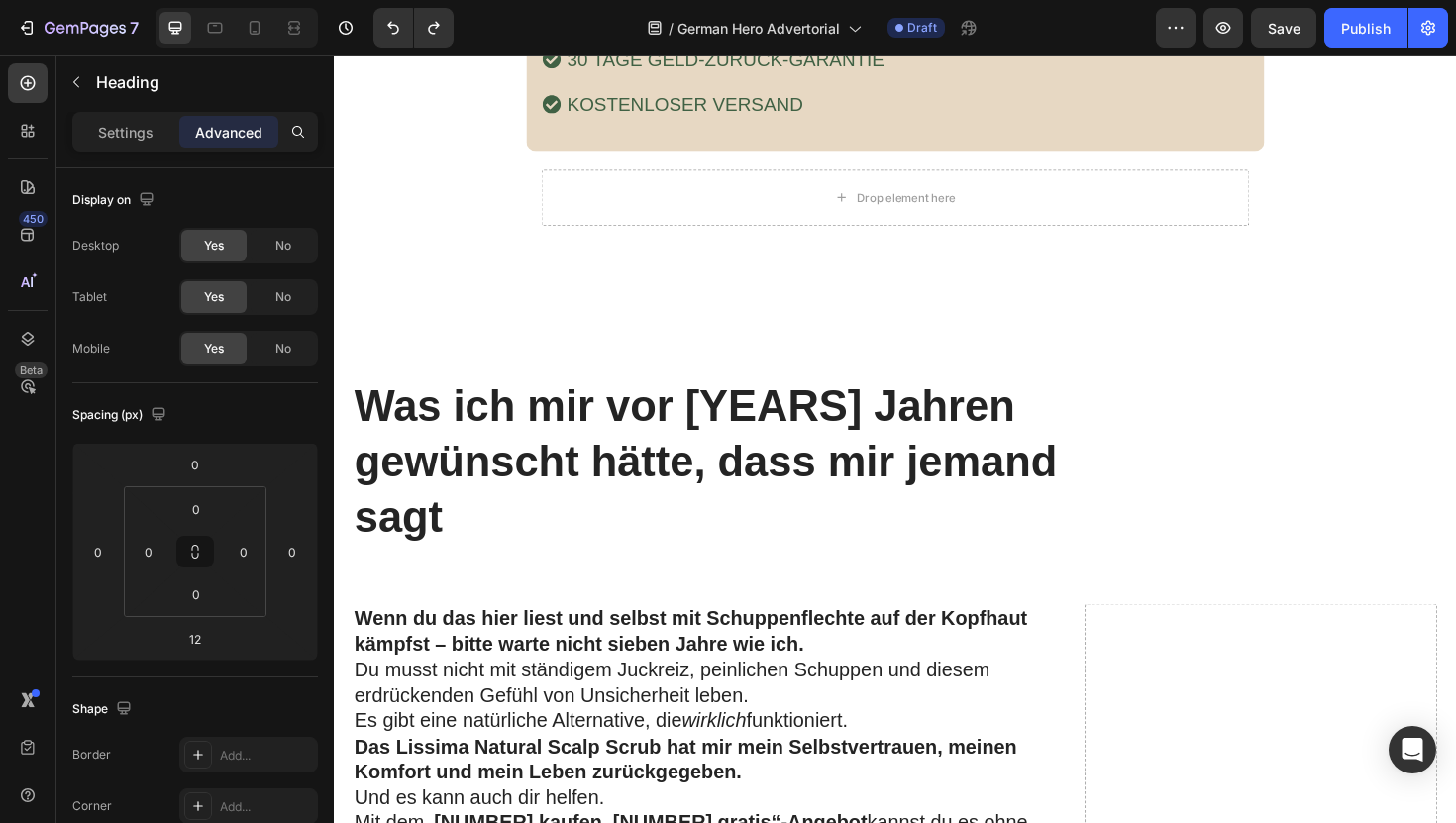 click on "Was ich mir vor [YEARS] Jahren gewünscht hätte, dass mir jemand sagt" at bounding box center (744, 485) 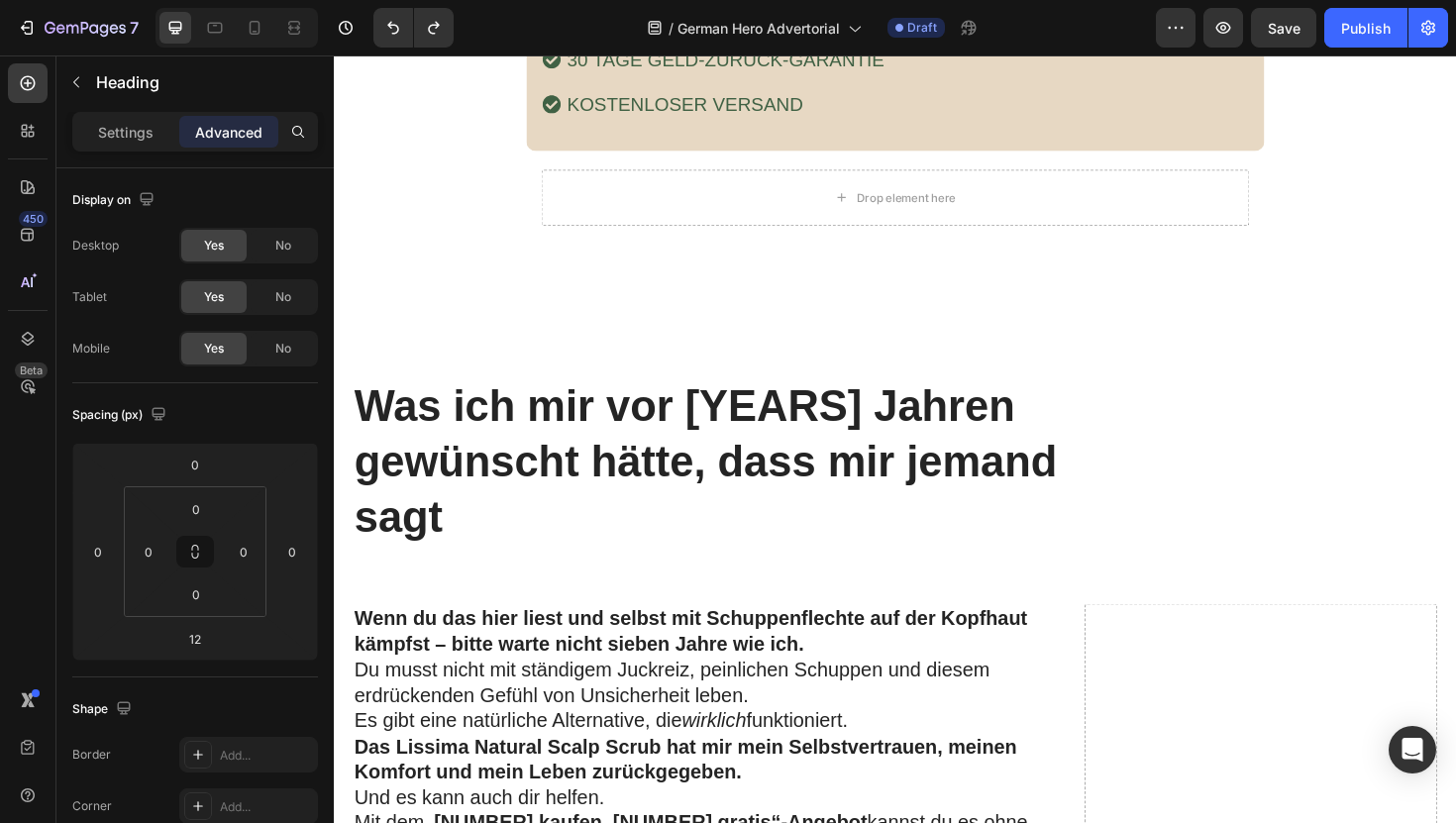 click on "Was ich mir vor [YEARS] Jahren gewünscht hätte, dass mir jemand sagt" at bounding box center (744, 485) 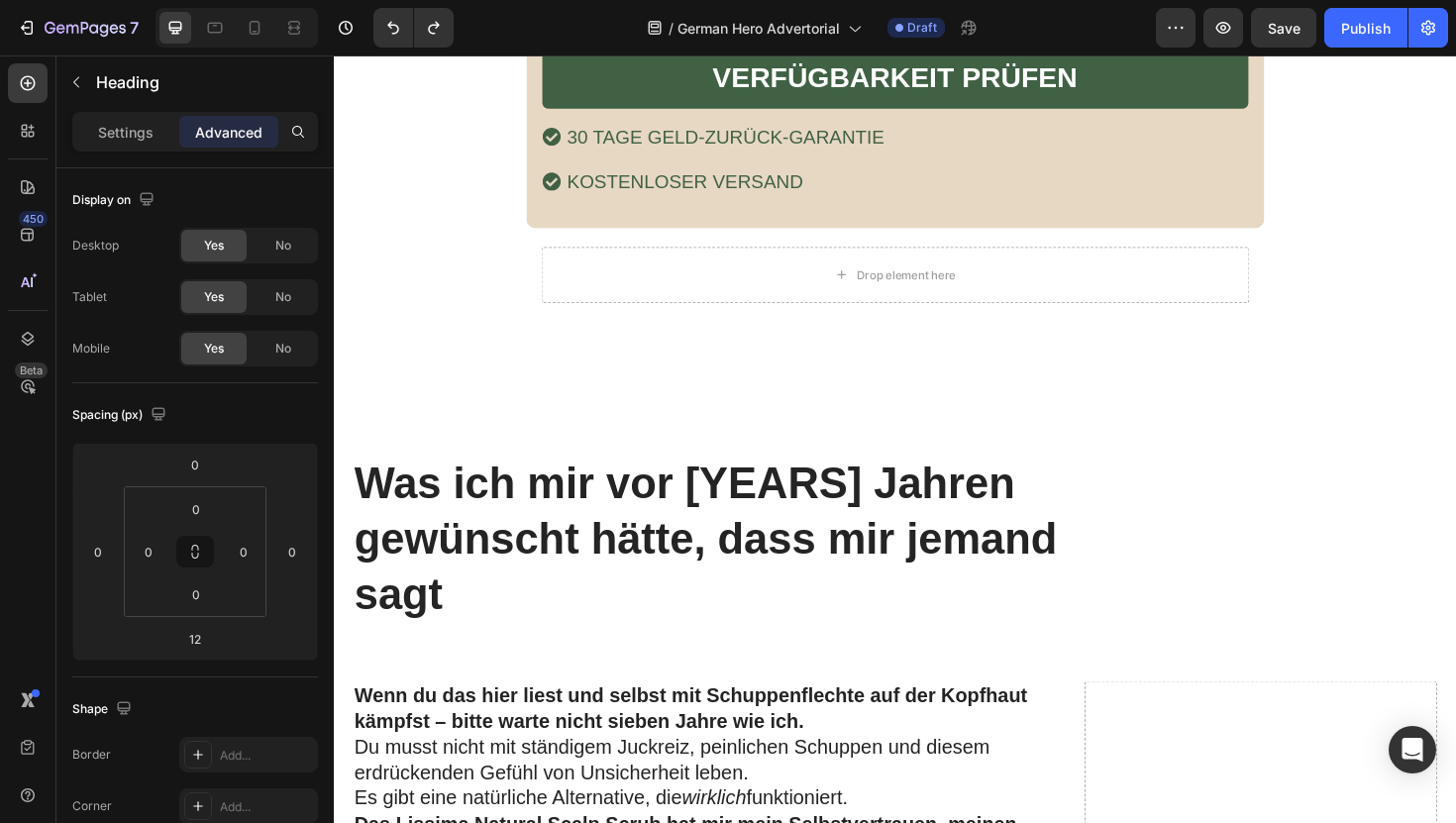 scroll, scrollTop: 10318, scrollLeft: 0, axis: vertical 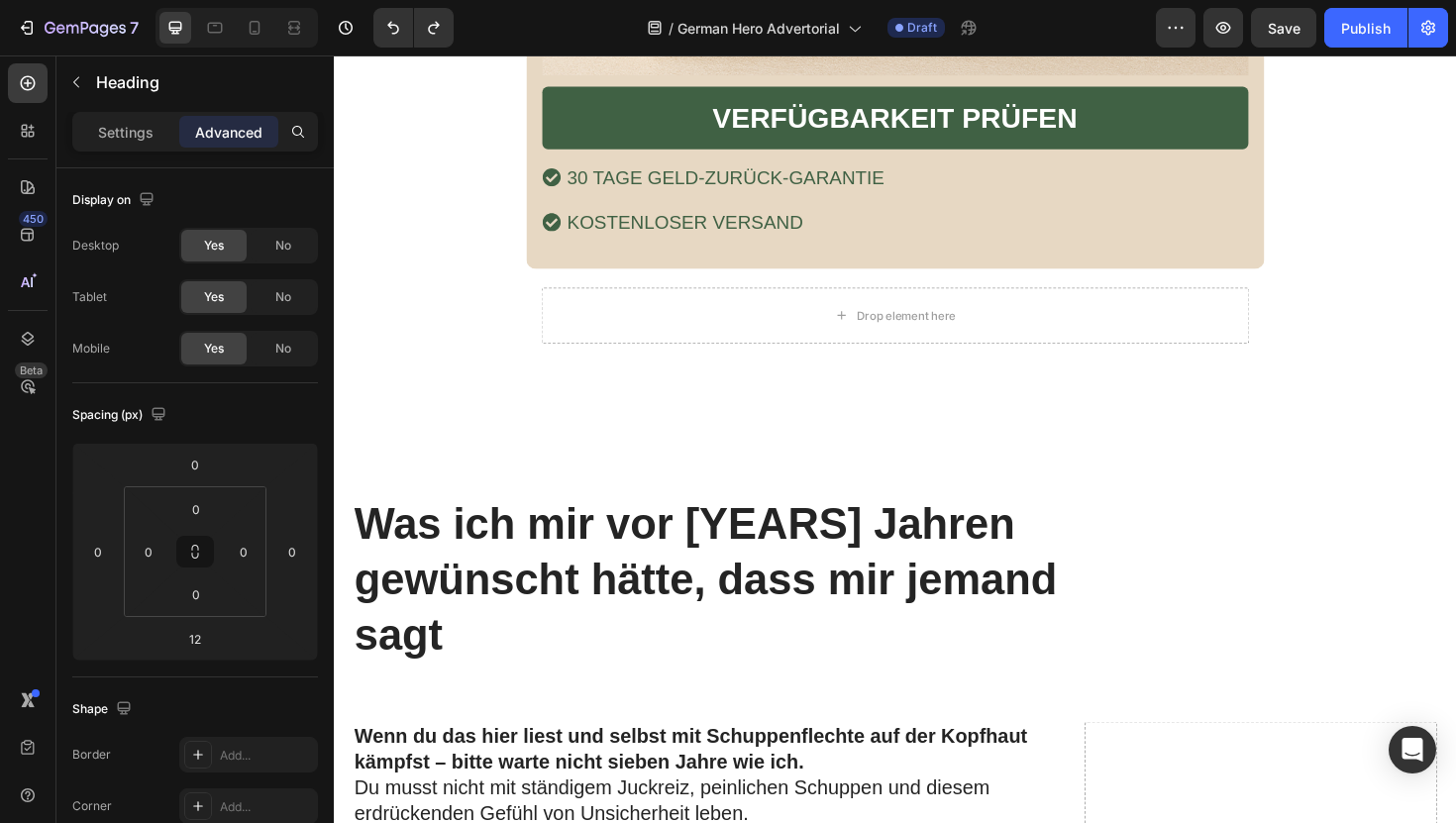 click on "Was ich mir vor [YEARS] Jahren gewünscht hätte, dass mir jemand sagt" at bounding box center (744, 610) 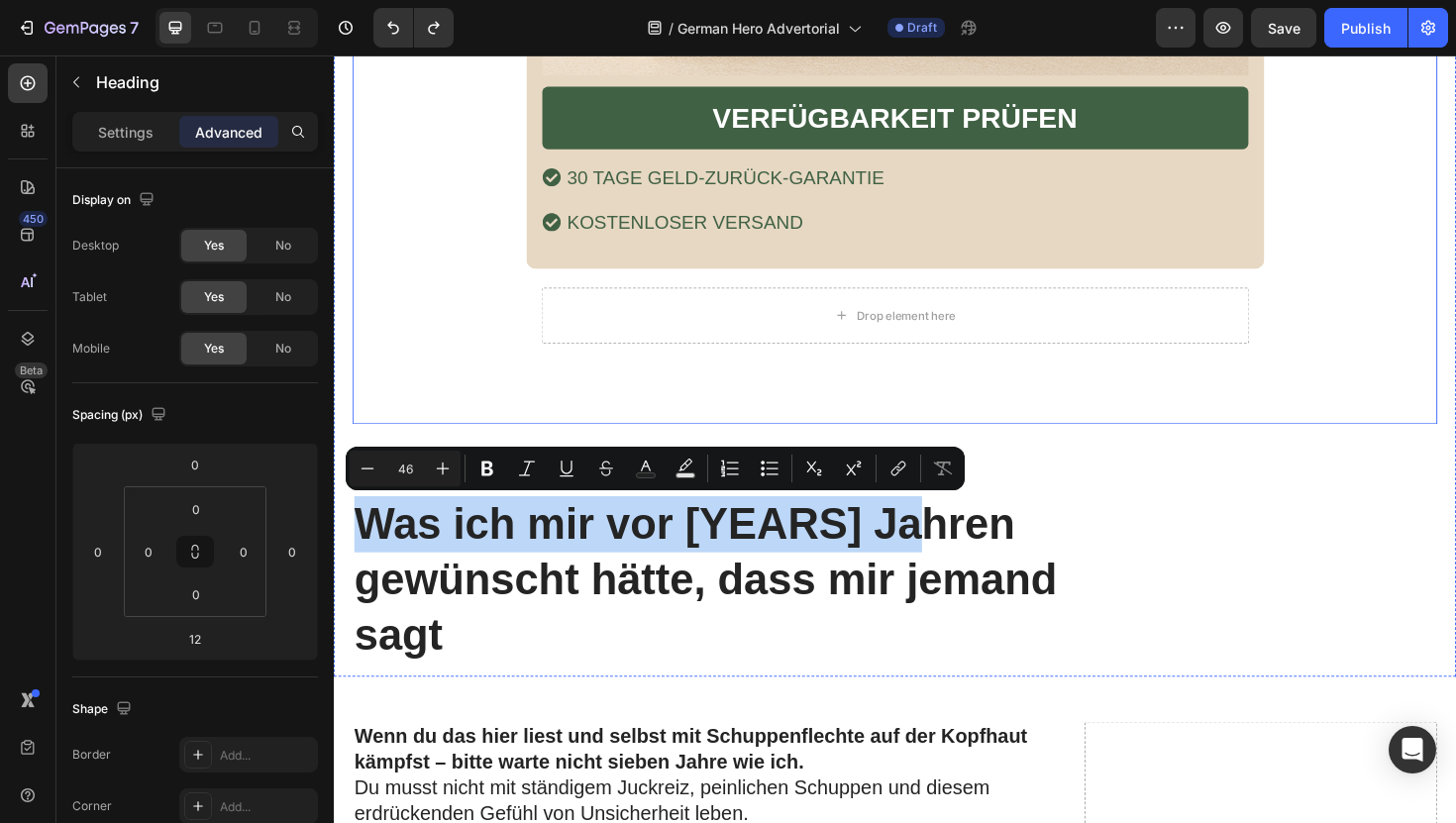 drag, startPoint x: 950, startPoint y: 552, endPoint x: 976, endPoint y: 389, distance: 165.06059 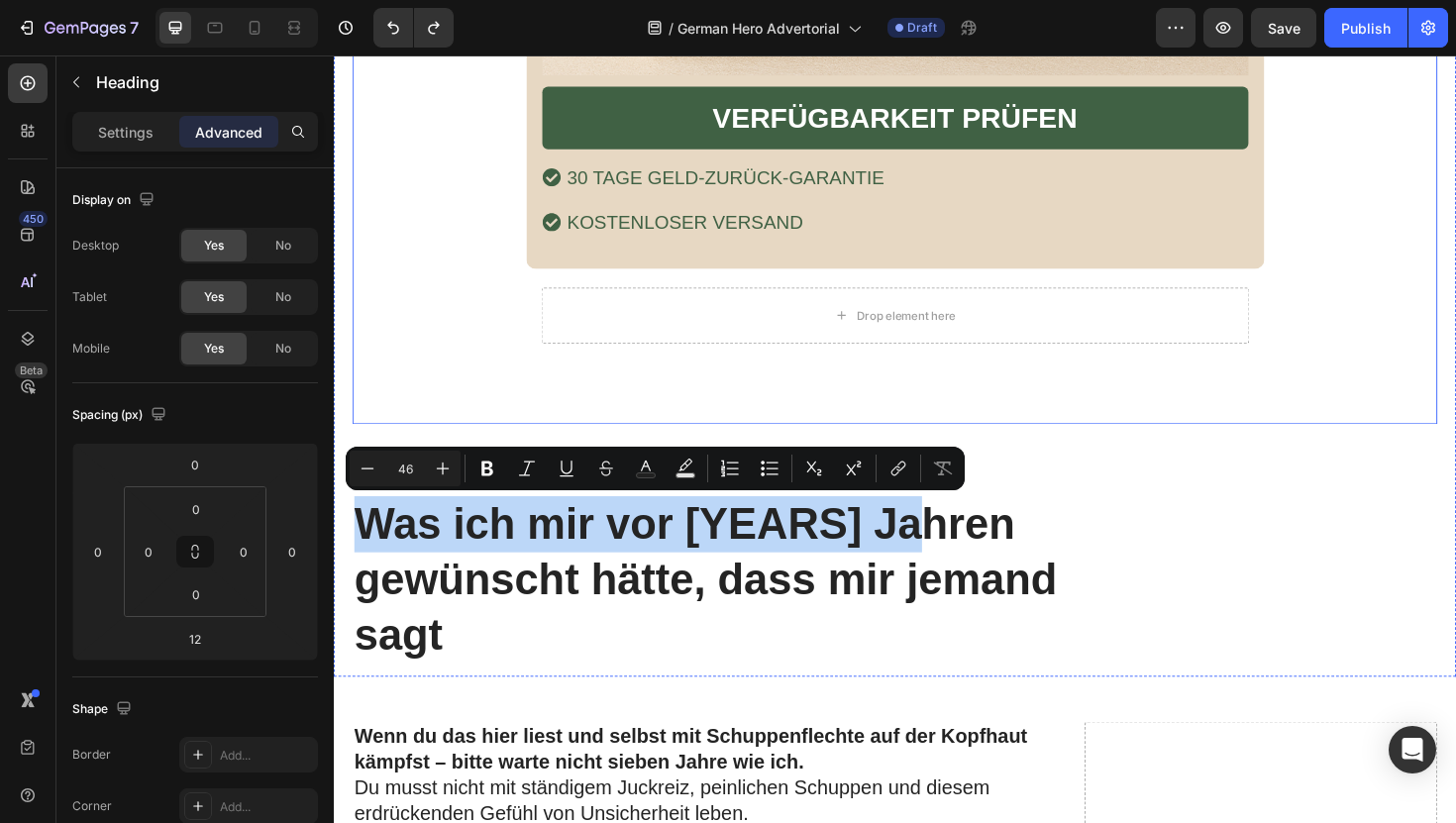 click on "„Ich habe wirklich alles gegen meine Schuppenflechte auf der Kopfhaut ausprobiert… aber dann habe ich  dieses natürliche Kopfhaut-Peeling entdeckt – und es hat alles verändert!“ Heading 3. Juni 2025 | Verfasst von [NAME] Text Block Image Der Albtraum, der mein Selbstvertrauen zerstörte Heading Sieben Jahre lang lebte ich mit Schuppenflechte auf der Kopfhaut – und fühlte mich wie eine Gefangene in meinem eigenen Körper. Der ständige Juckreiz war unerträglich. Ich kratzte mich so sehr, dass meine Kopfhaut blutete – überall auf meinen Schultern lagen weiße Schuppen, als hätte es geschneit. Dunkle Kleidung? Habe ich komplett aus meinem Kleiderschrank verbannt – sie hätte den peinlichen Beweis meiner Krankheit nur sichtbar gemacht.   Ich habe alles ausprobiert, was mir die Ärzte verschrieben haben: Jeder neue Fehlschlag fühlte sich an, als würde sich eine weitere Tür vor mir schließen. Das Schlimmste? Text Block Image Heading mit Image" at bounding box center (928, -4689) 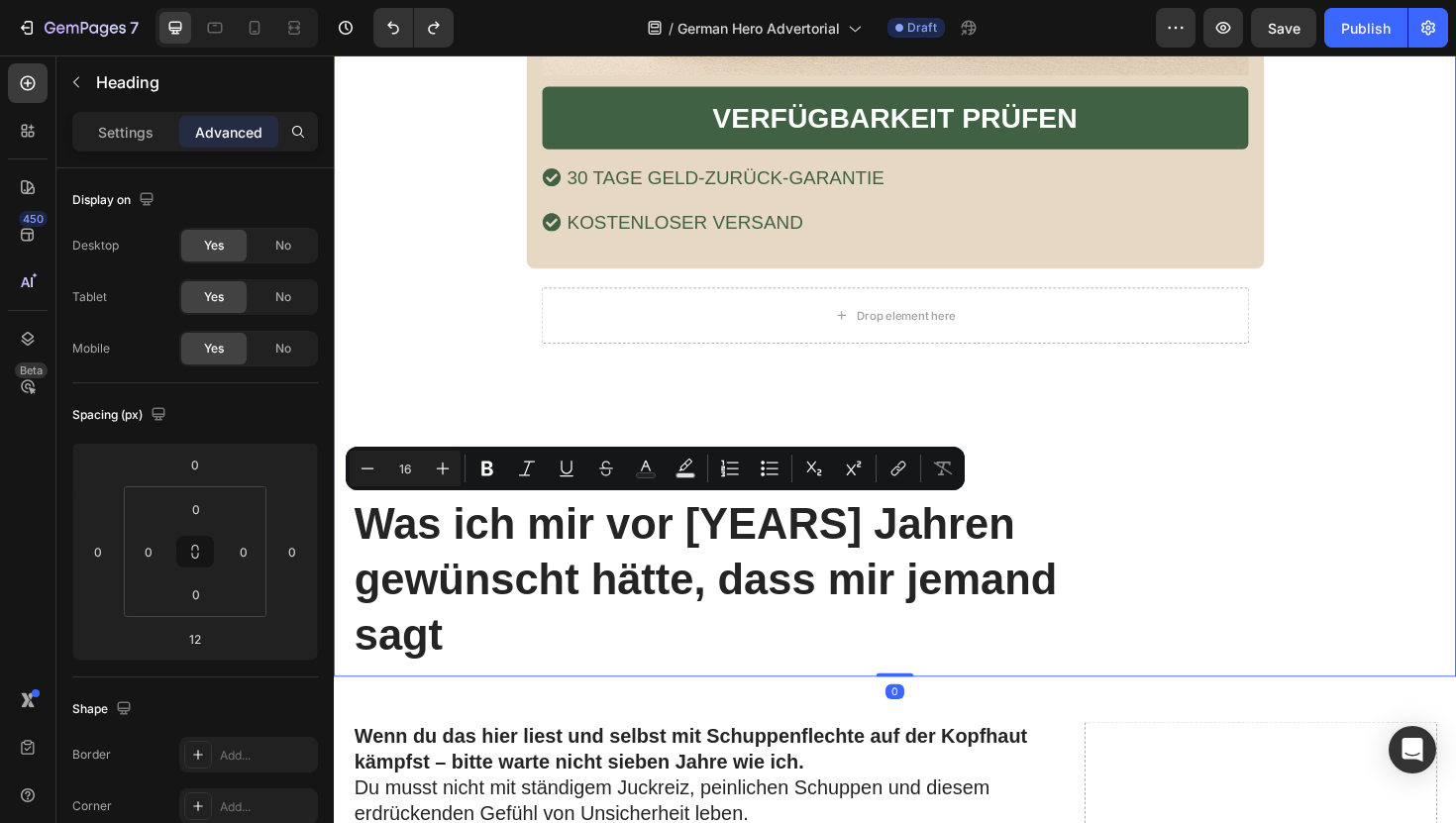 click on "„Ich habe wirklich alles gegen meine Schuppenflechte auf der Kopfhaut ausprobiert… aber dann habe ich  dieses natürliche Kopfhaut-Peeling entdeckt – und es hat alles verändert!“ Heading 3. Juni 2025 | Verfasst von [NAME] Text Block Image Der Albtraum, der mein Selbstvertrauen zerstörte Heading Sieben Jahre lang lebte ich mit Schuppenflechte auf der Kopfhaut – und fühlte mich wie eine Gefangene in meinem eigenen Körper. Der ständige Juckreiz war unerträglich. Ich kratzte mich so sehr, dass meine Kopfhaut blutete – überall auf meinen Schultern lagen weiße Schuppen, als hätte es geschneit. Dunkle Kleidung? Habe ich komplett aus meinem Kleiderschrank verbannt – sie hätte den peinlichen Beweis meiner Krankheit nur sichtbar gemacht.   Ich habe alles ausprobiert, was mir die Ärzte verschrieben haben: Jeder neue Fehlschlag fühlte sich an, als würde sich eine weitere Tür vor mir schließen. Das Schlimmste? Text Block Image Heading mit Image" at bounding box center [928, -4689] 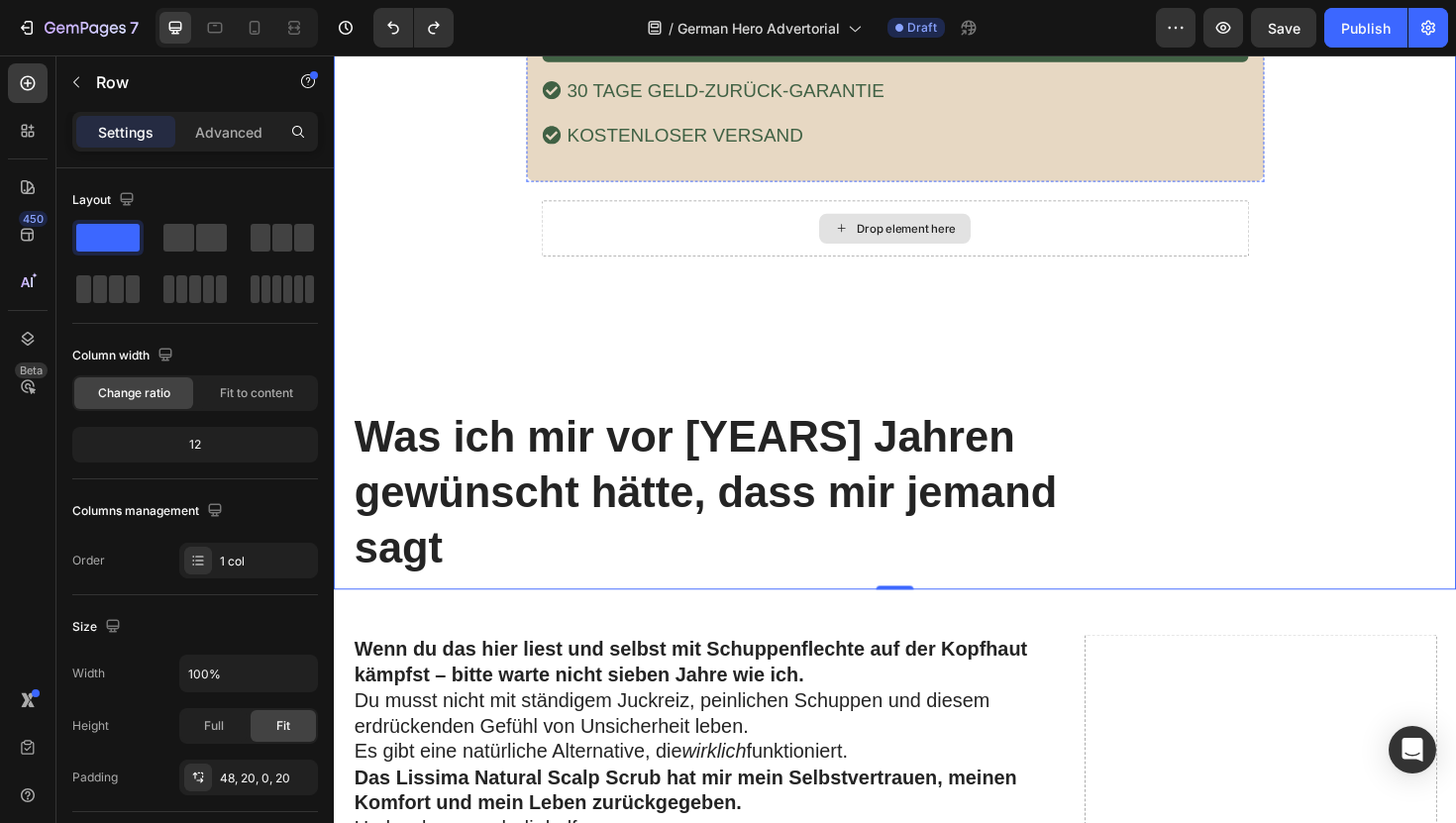 scroll, scrollTop: 10455, scrollLeft: 0, axis: vertical 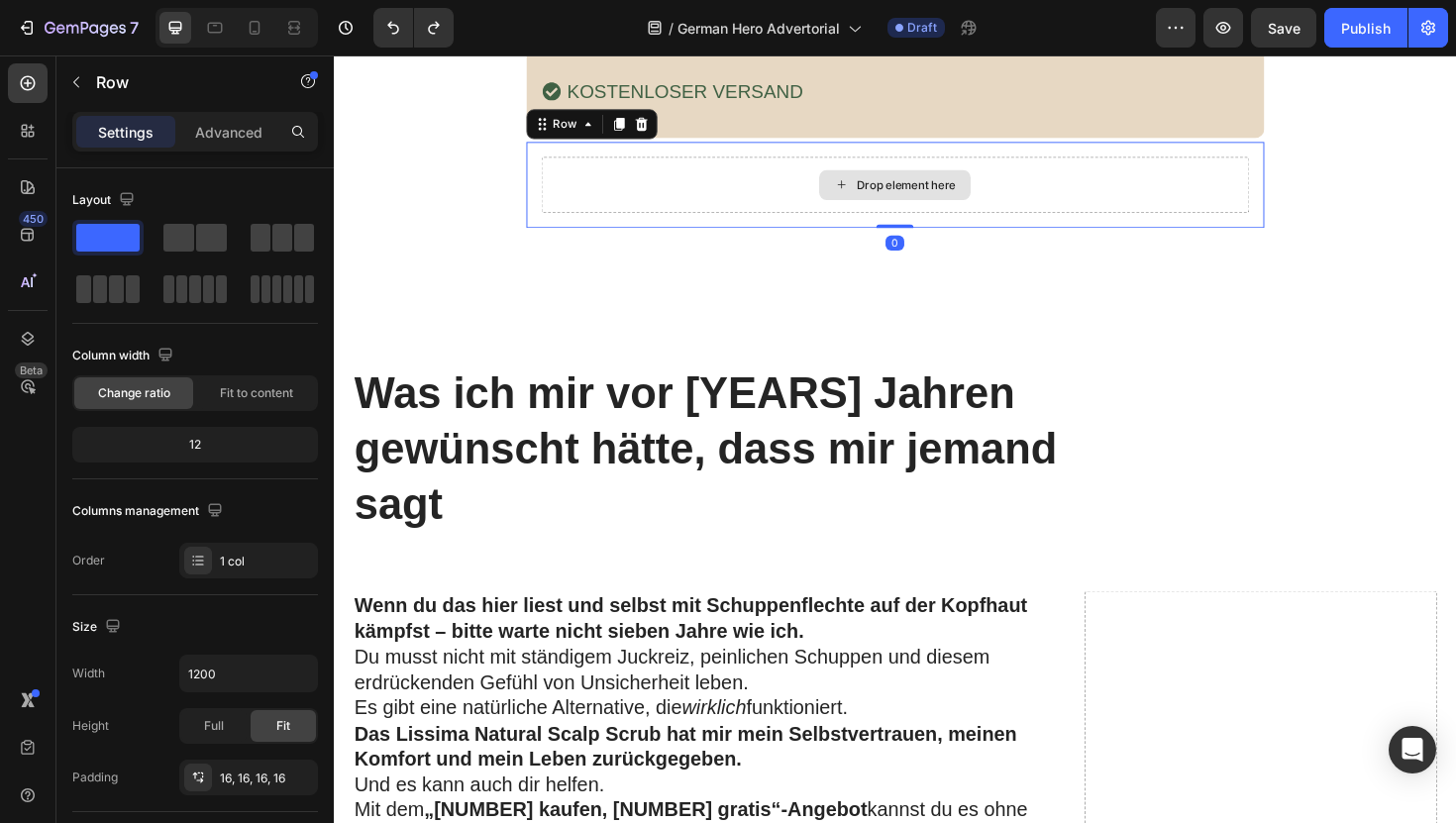 click on "Drop element here" at bounding box center (928, 193) 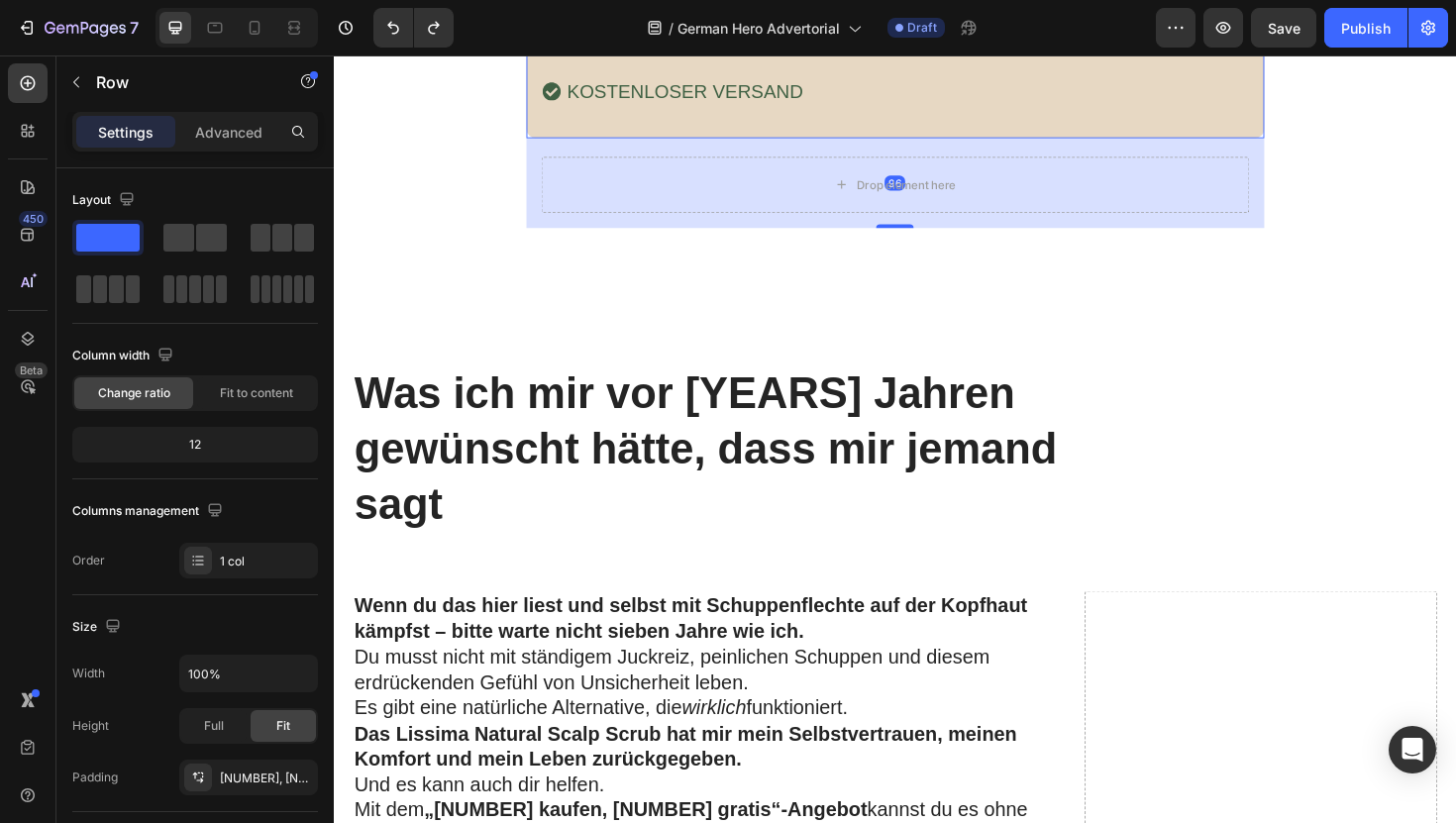 click on "Nur für kurze Zeit: 1 kaufen, 1 gratis dazu Heading Image VERFÜGBARKEIT PRÜFEN Button 30 TAGE GELD-ZURÜCK-GARANTIE KOSTENLOSER VERSAND Item List Row   96" at bounding box center (928, -417) 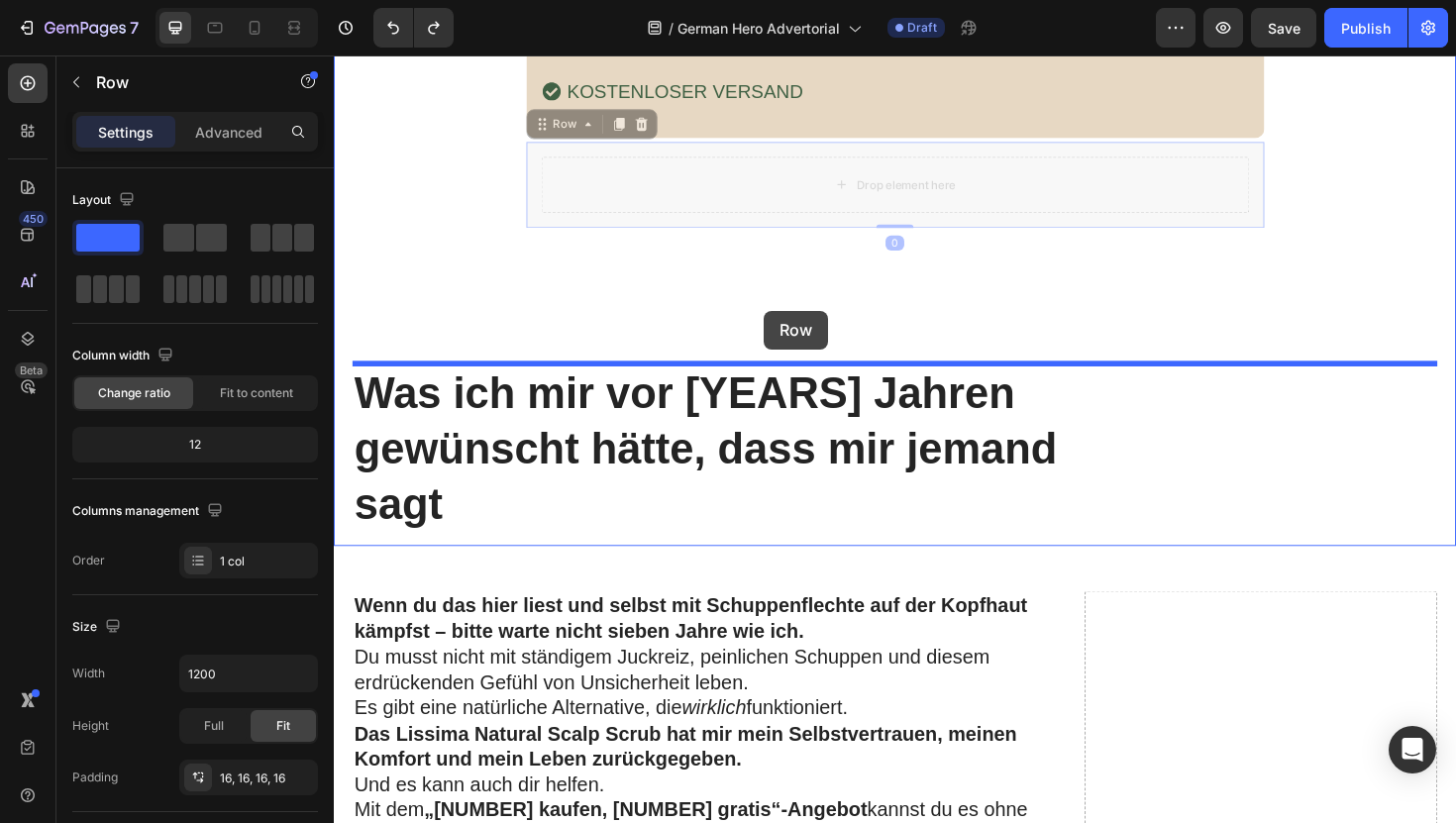 drag, startPoint x: 793, startPoint y: 160, endPoint x: 788, endPoint y: 325, distance: 165.07574 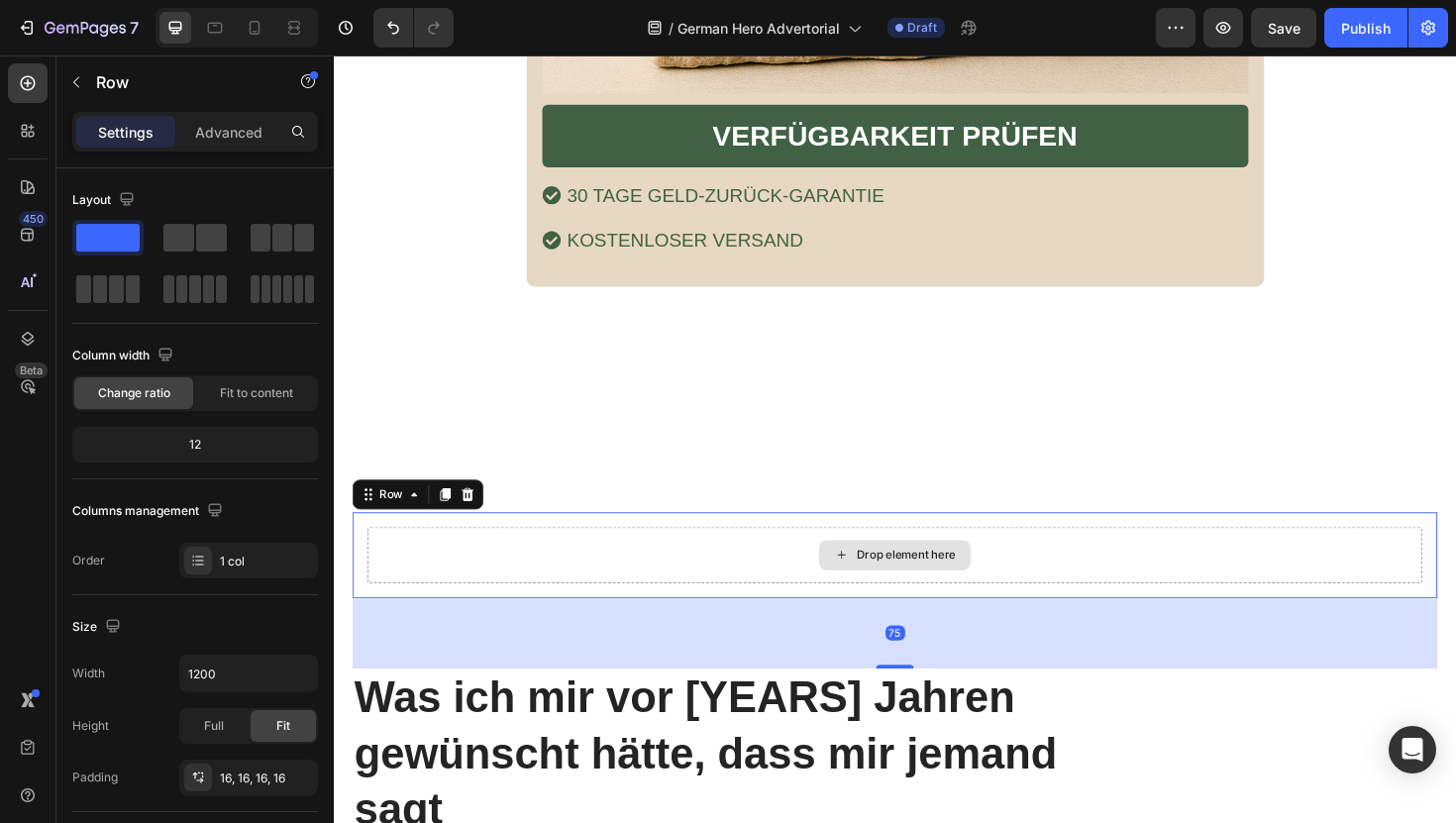 scroll, scrollTop: 10172, scrollLeft: 0, axis: vertical 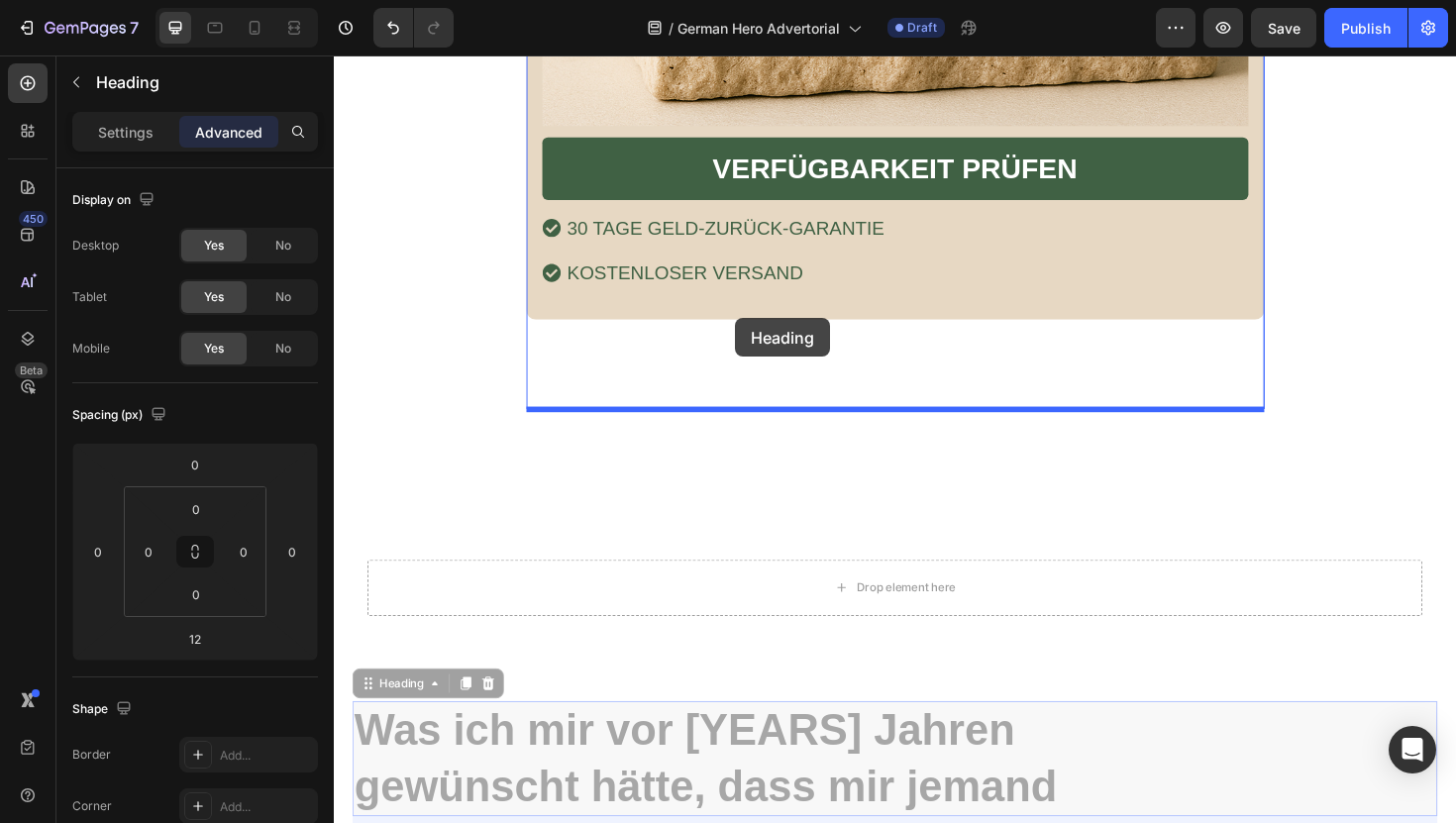 drag, startPoint x: 646, startPoint y: 786, endPoint x: 759, endPoint y: 334, distance: 465.91094 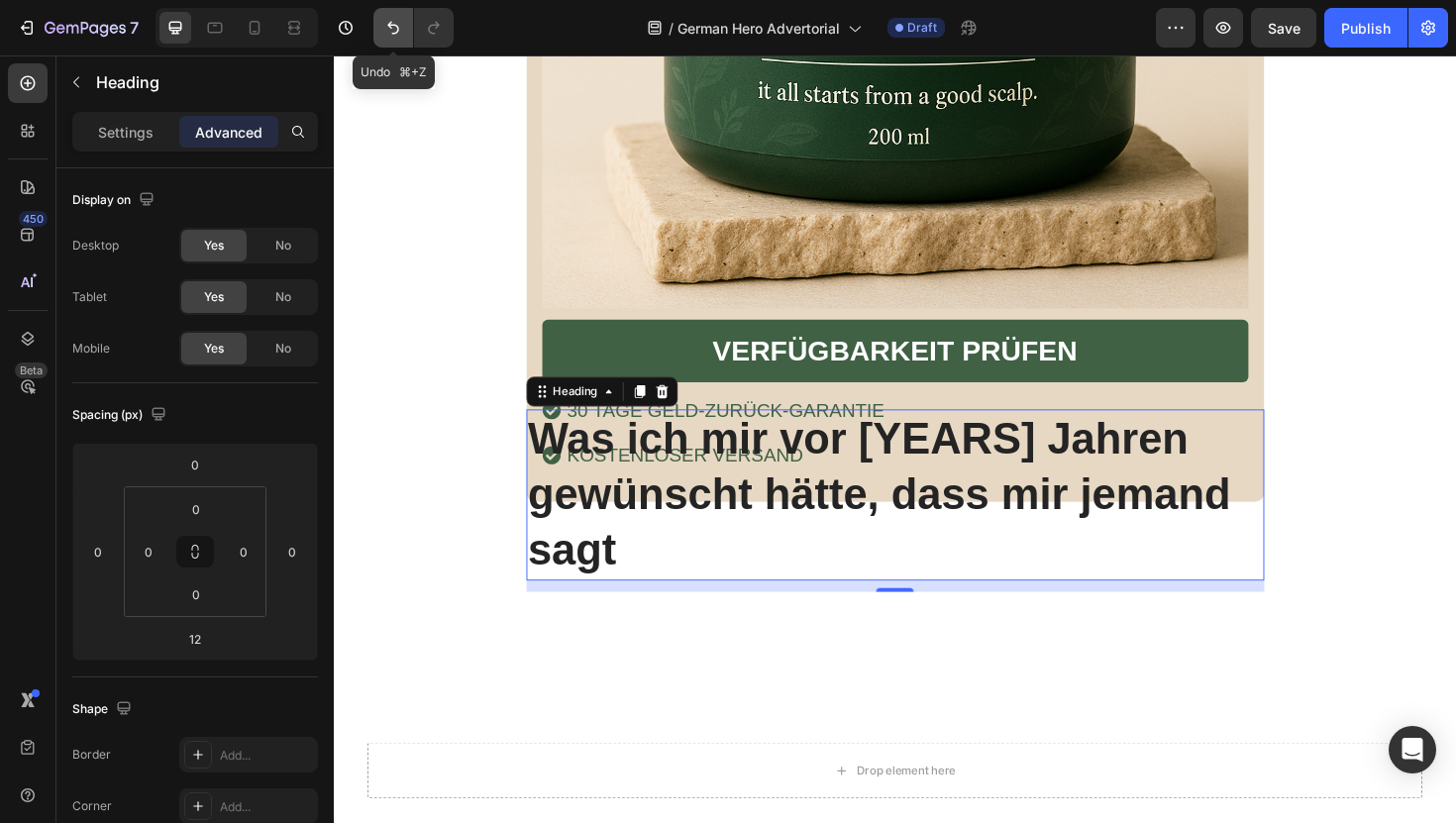 click 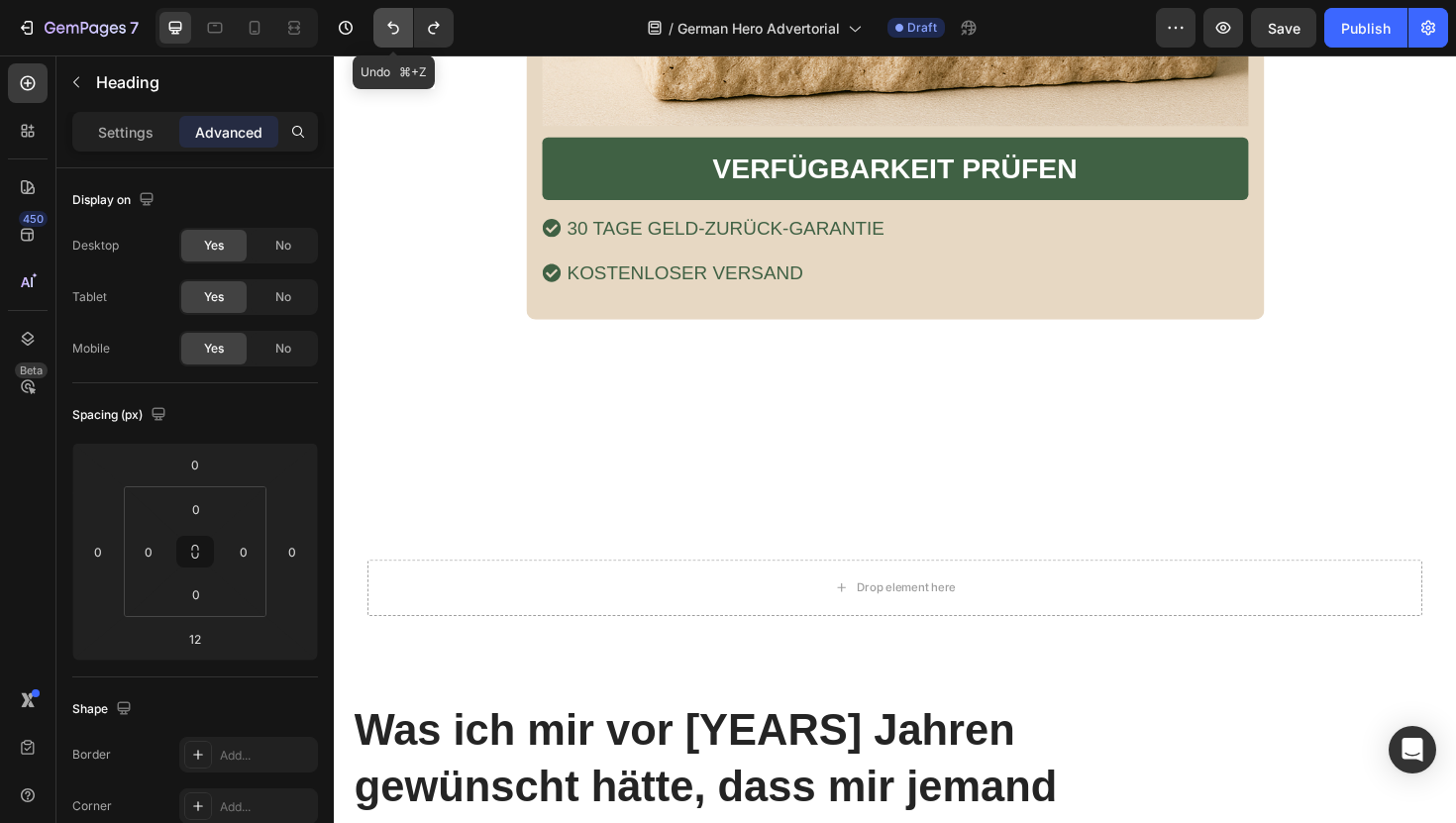 click 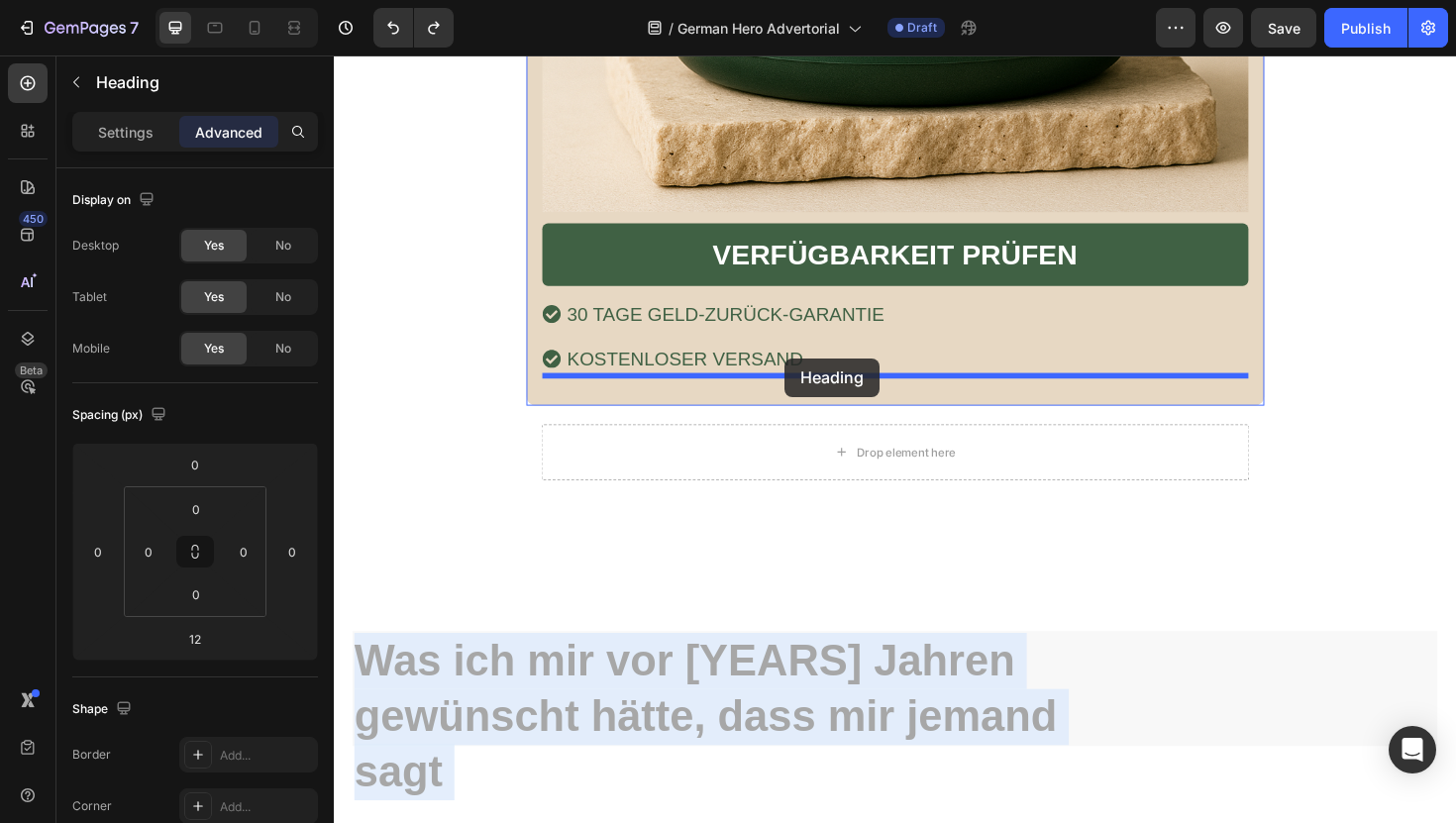 drag, startPoint x: 479, startPoint y: 744, endPoint x: 811, endPoint y: 376, distance: 495.62889 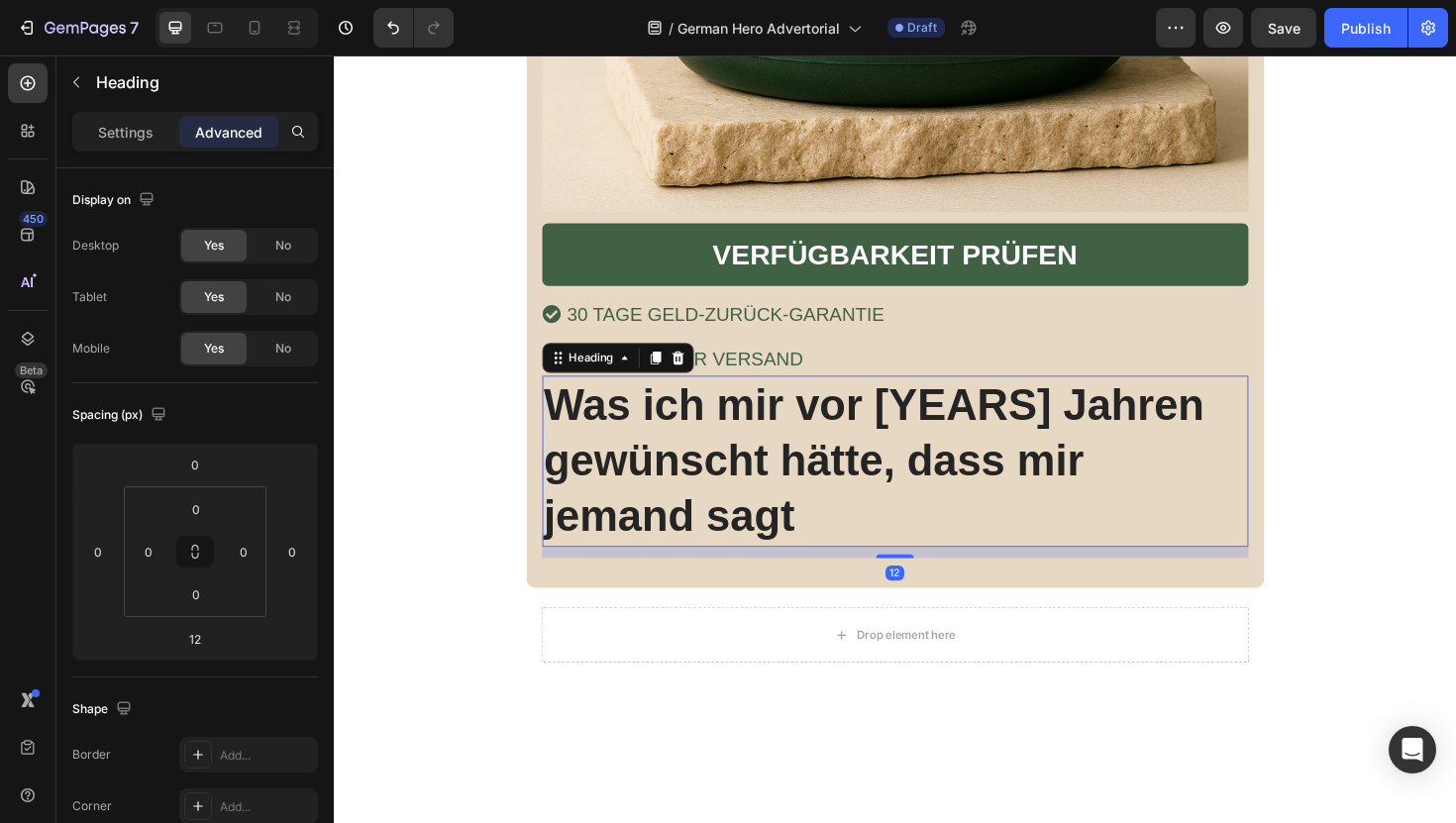 scroll, scrollTop: 10365, scrollLeft: 0, axis: vertical 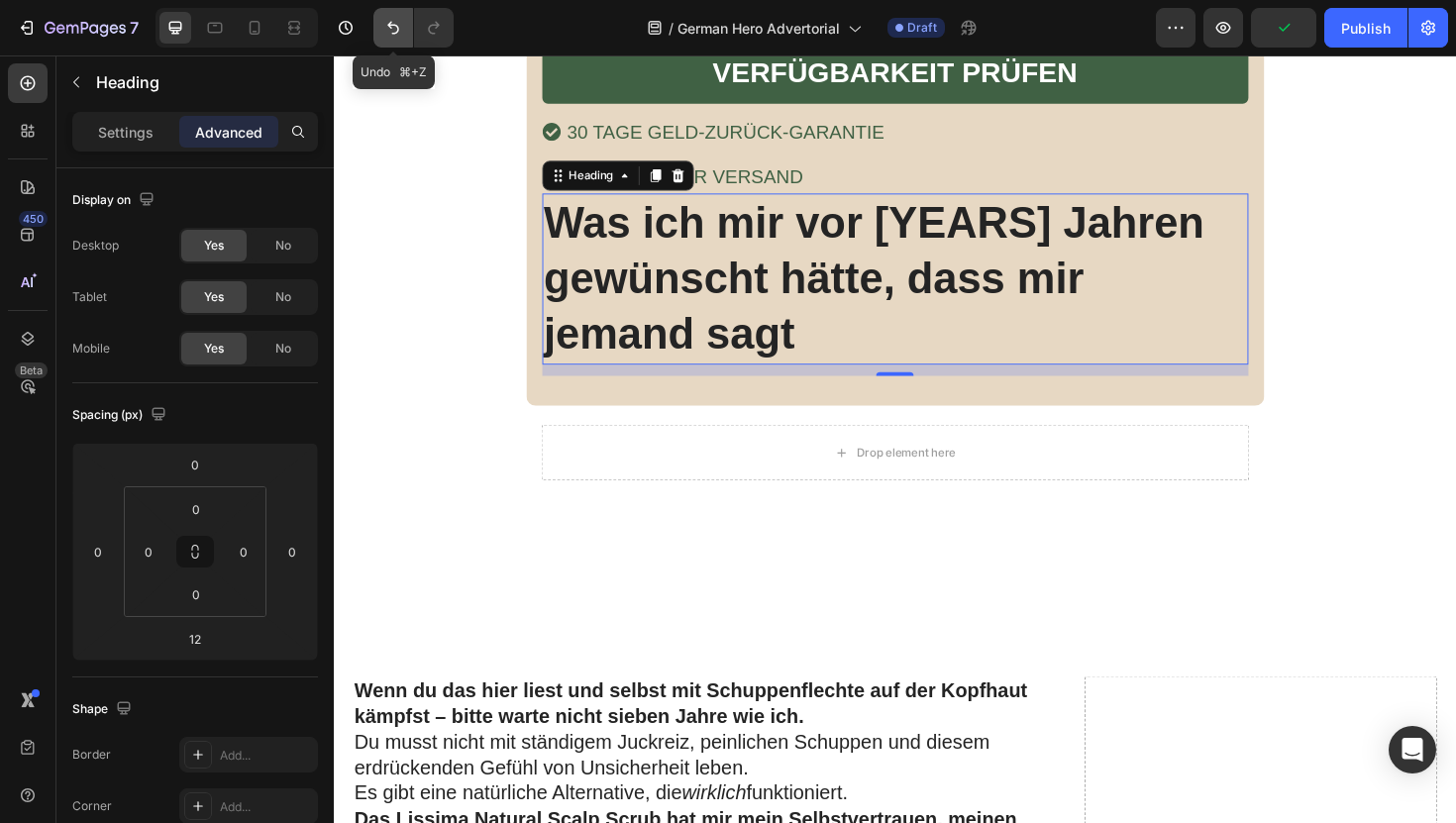 click 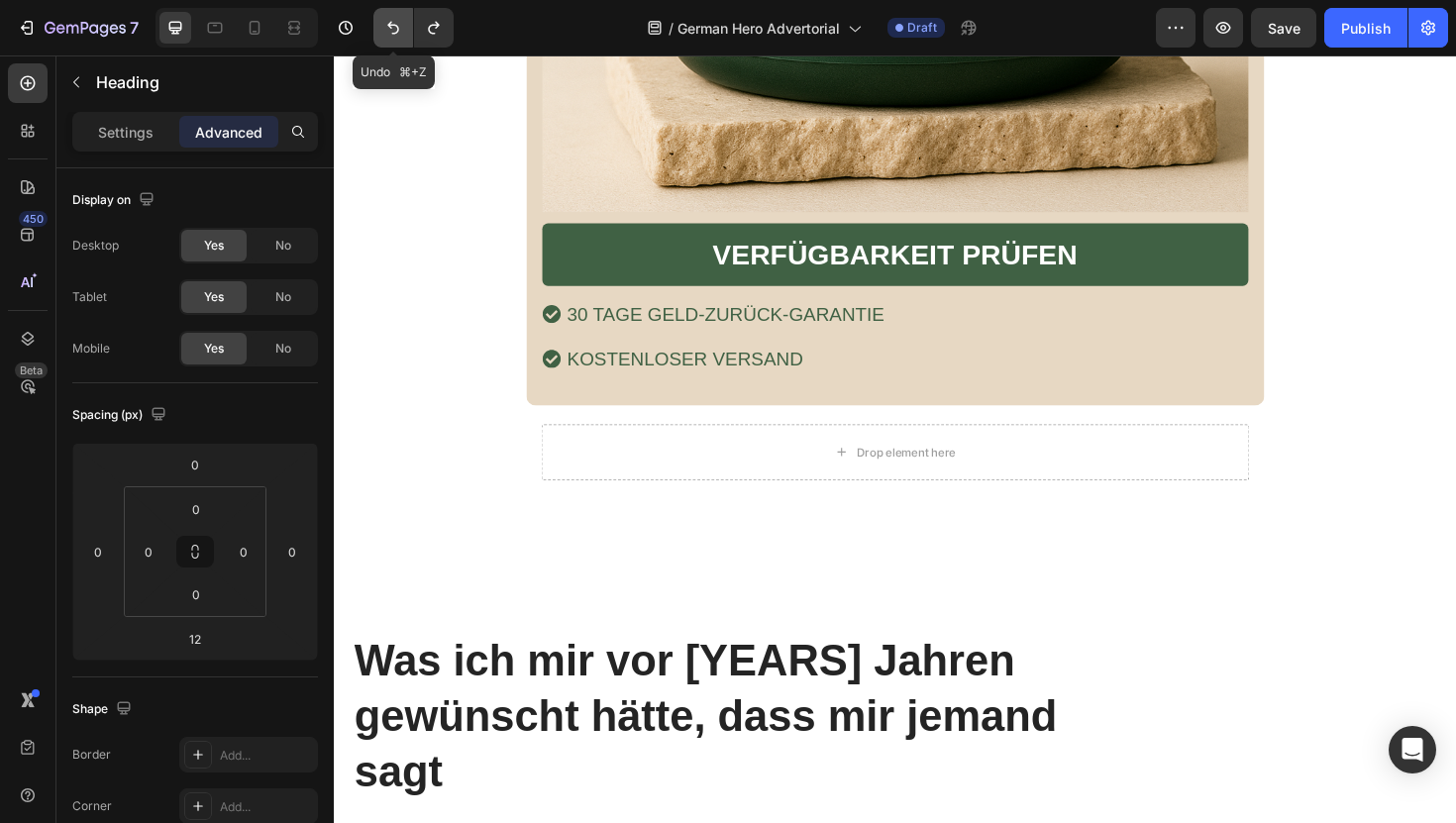 click 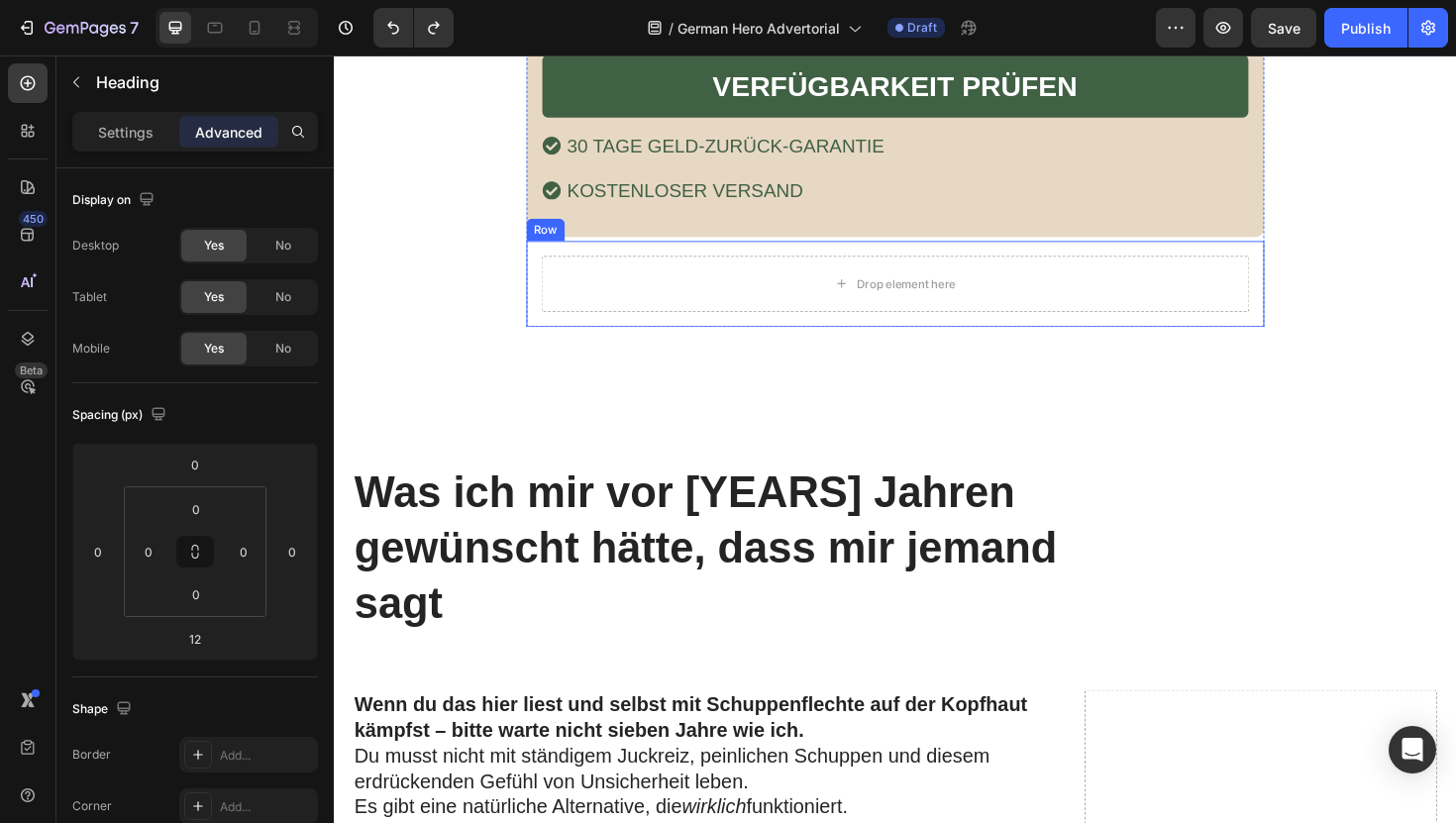 scroll, scrollTop: 10379, scrollLeft: 0, axis: vertical 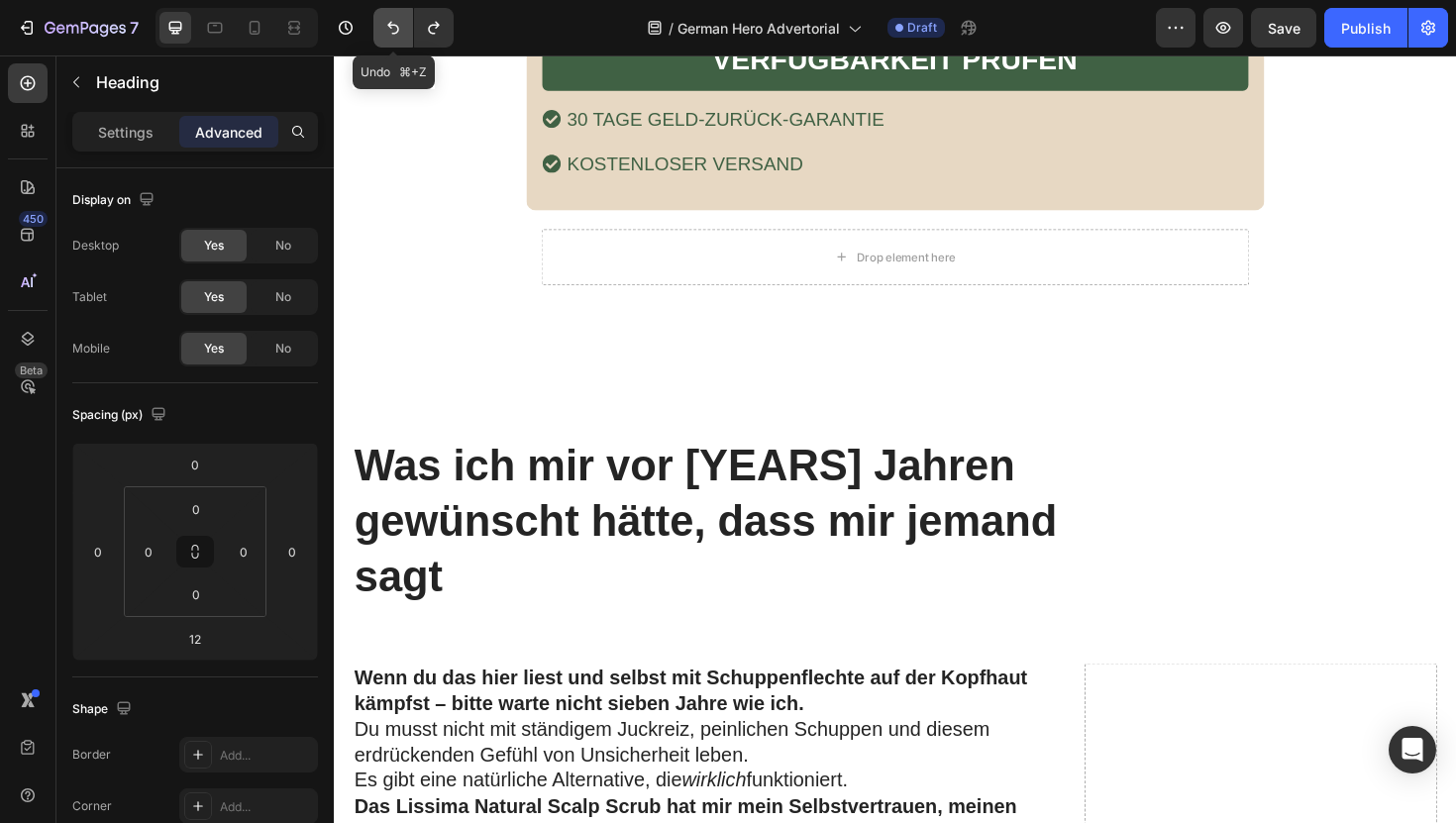 click 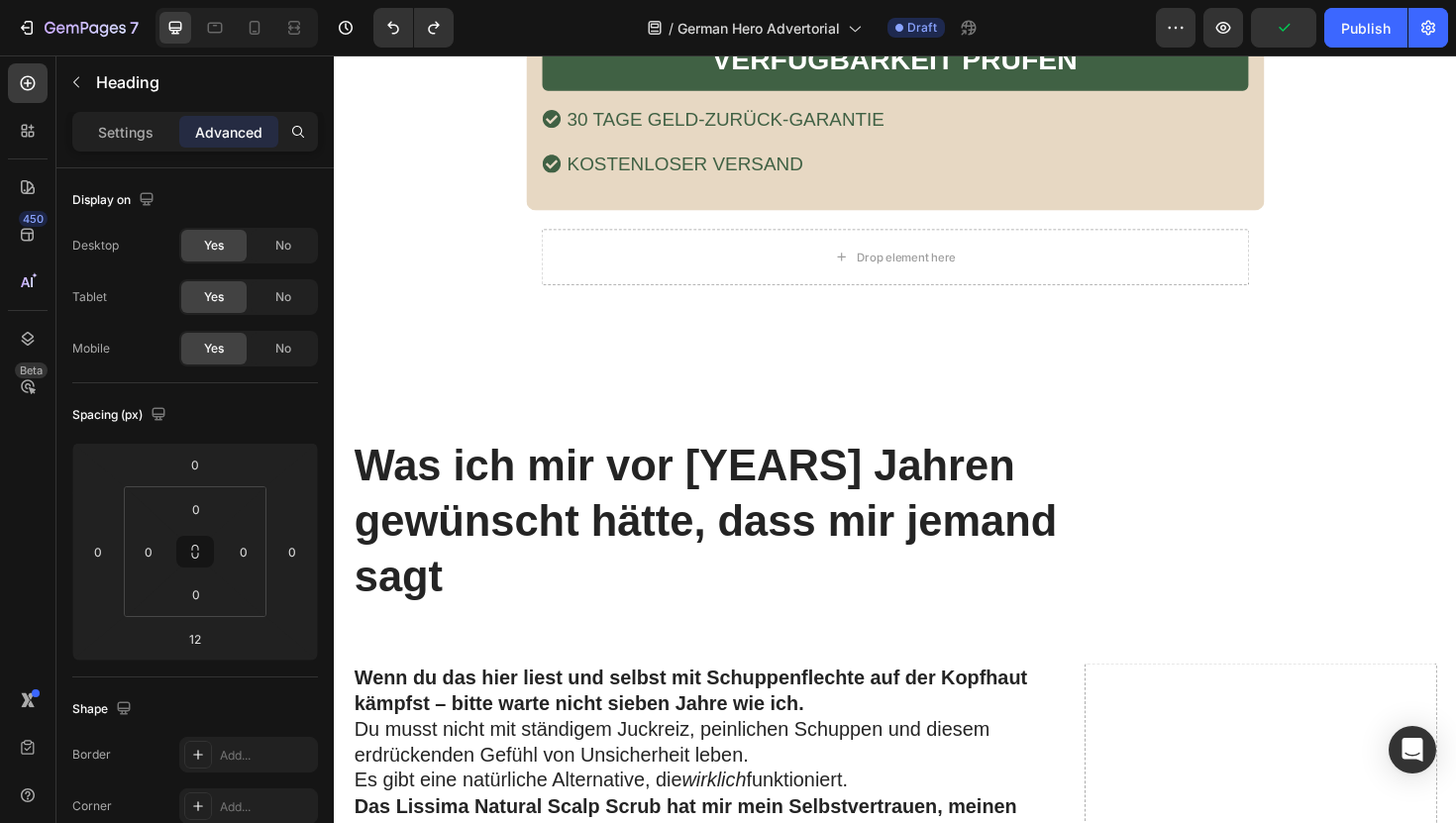 click on "Was ich mir vor [YEARS] Jahren gewünscht hätte, dass mir jemand sagt" at bounding box center (744, 549) 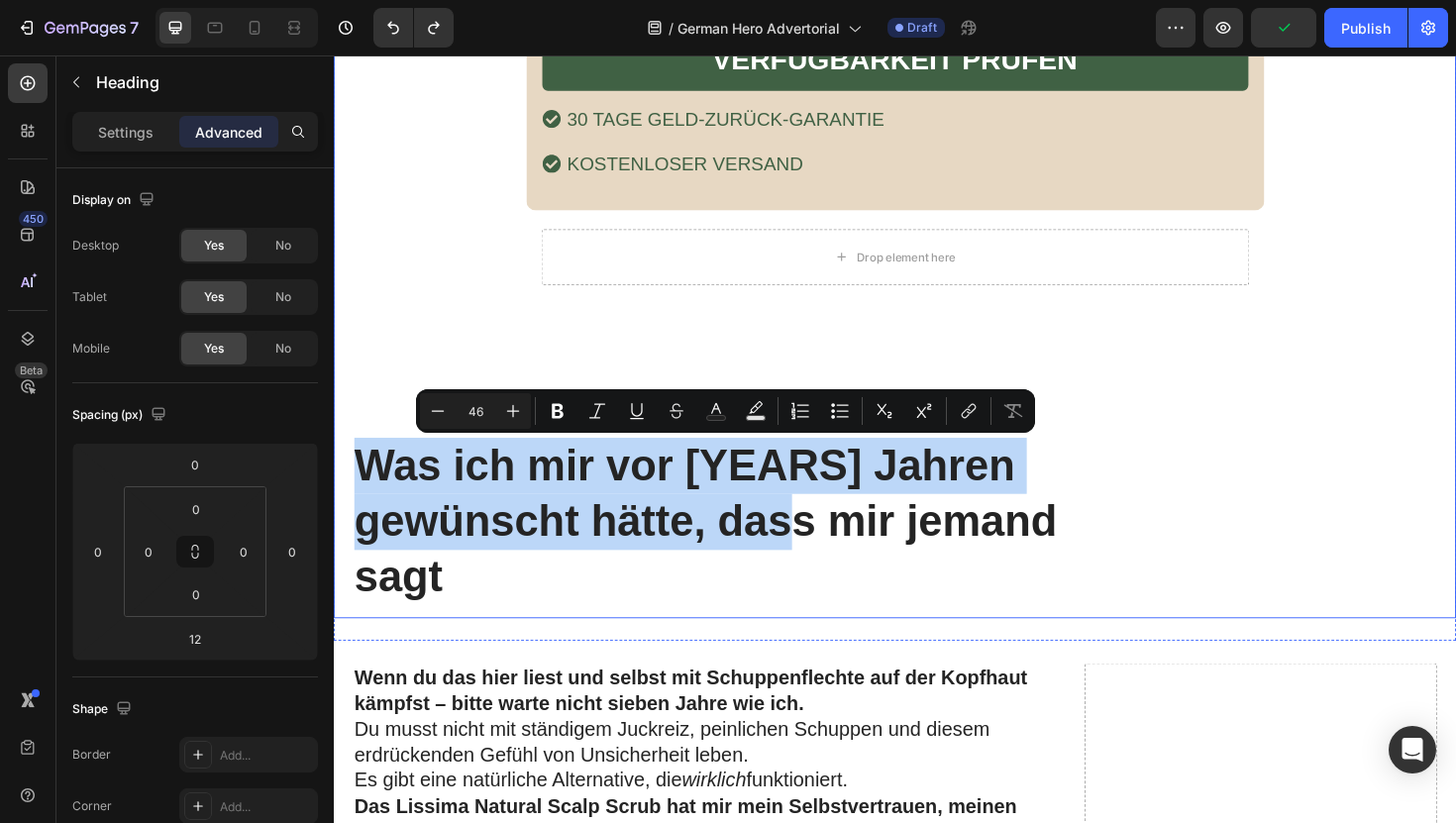 drag, startPoint x: 735, startPoint y: 539, endPoint x: 734, endPoint y: 387, distance: 152.00329 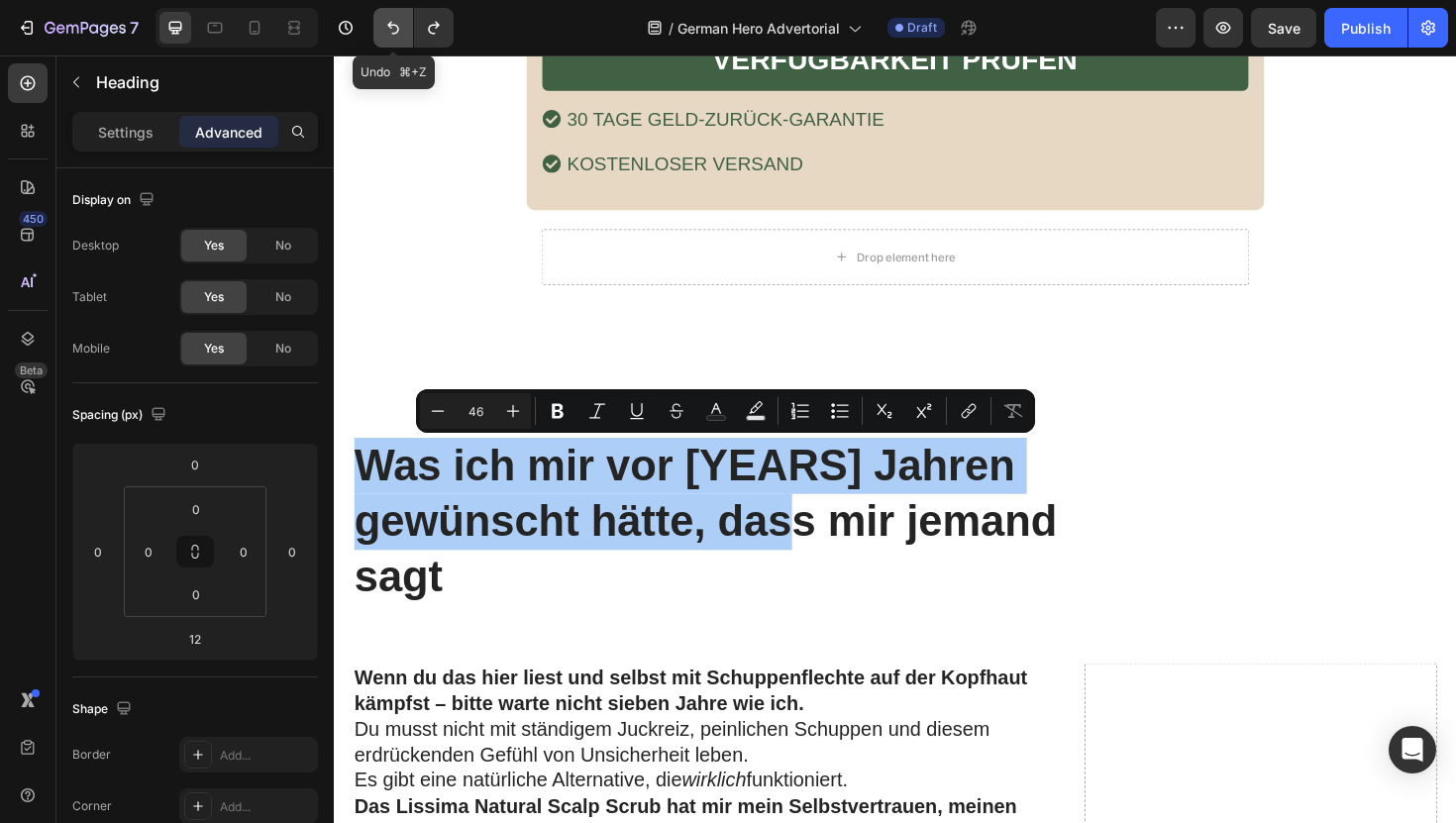 click 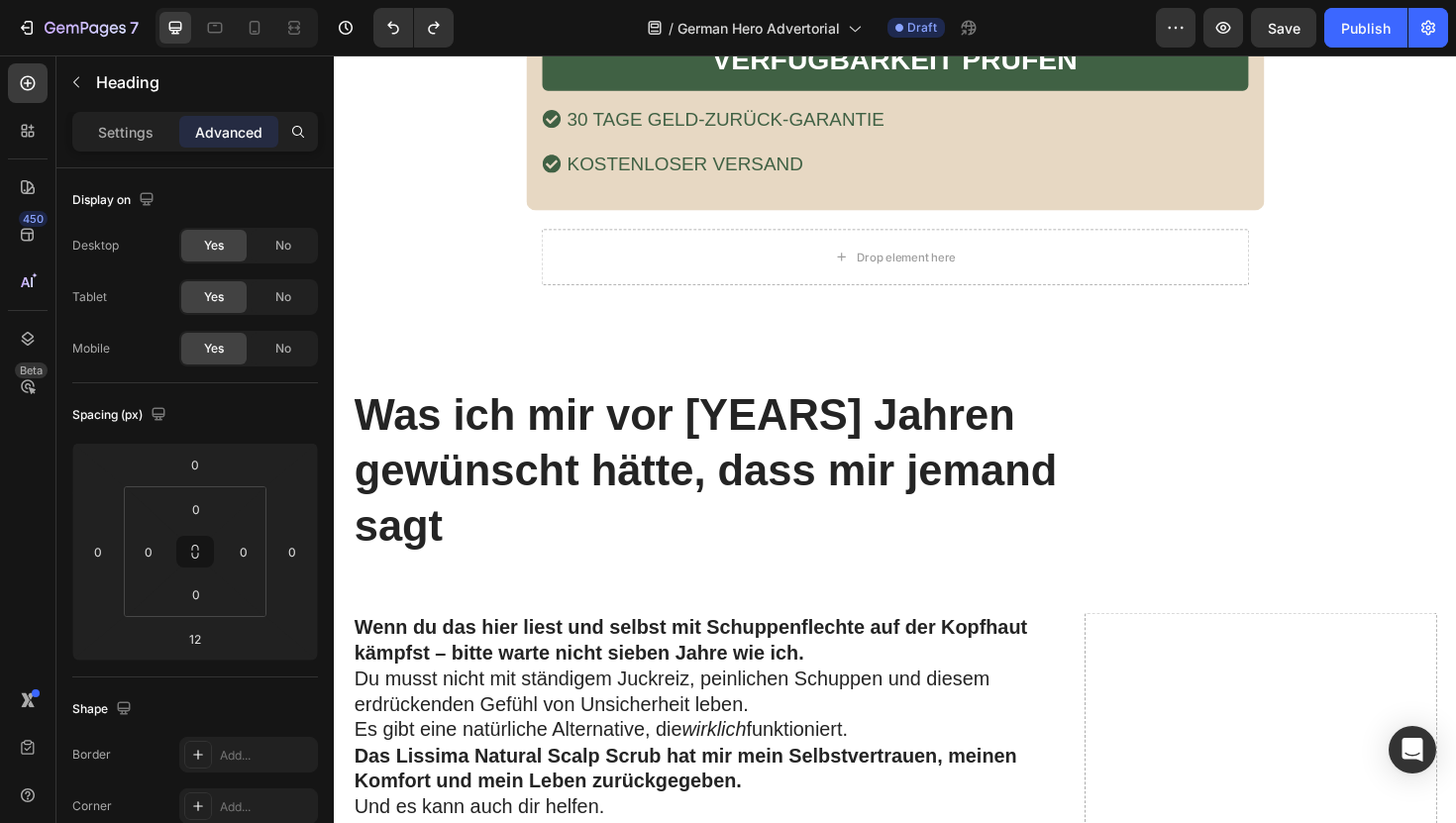 click on "Was ich mir vor [YEARS] Jahren gewünscht hätte, dass mir jemand sagt" at bounding box center [744, 495] 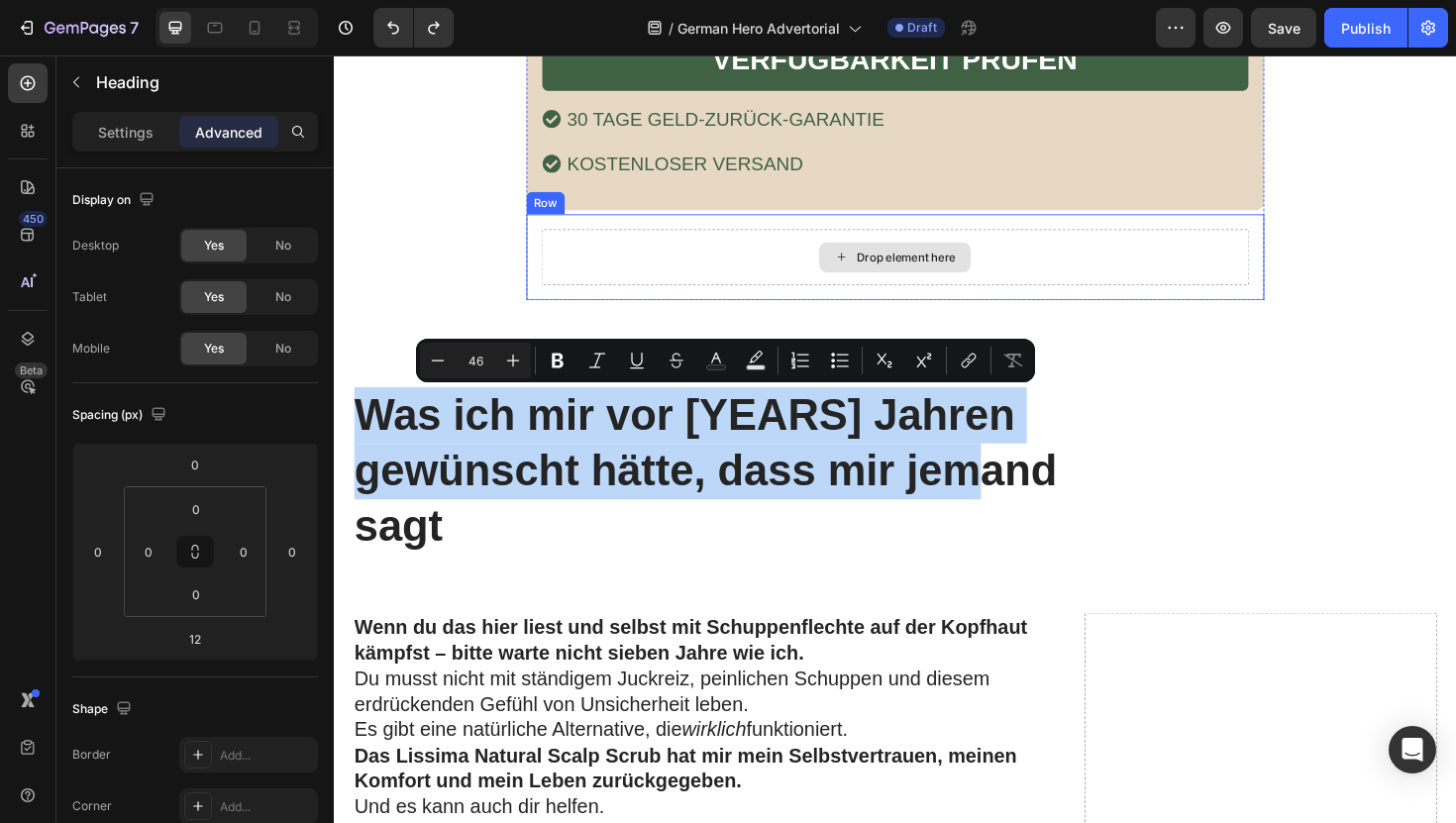 drag, startPoint x: 922, startPoint y: 483, endPoint x: 949, endPoint y: 250, distance: 234.55916 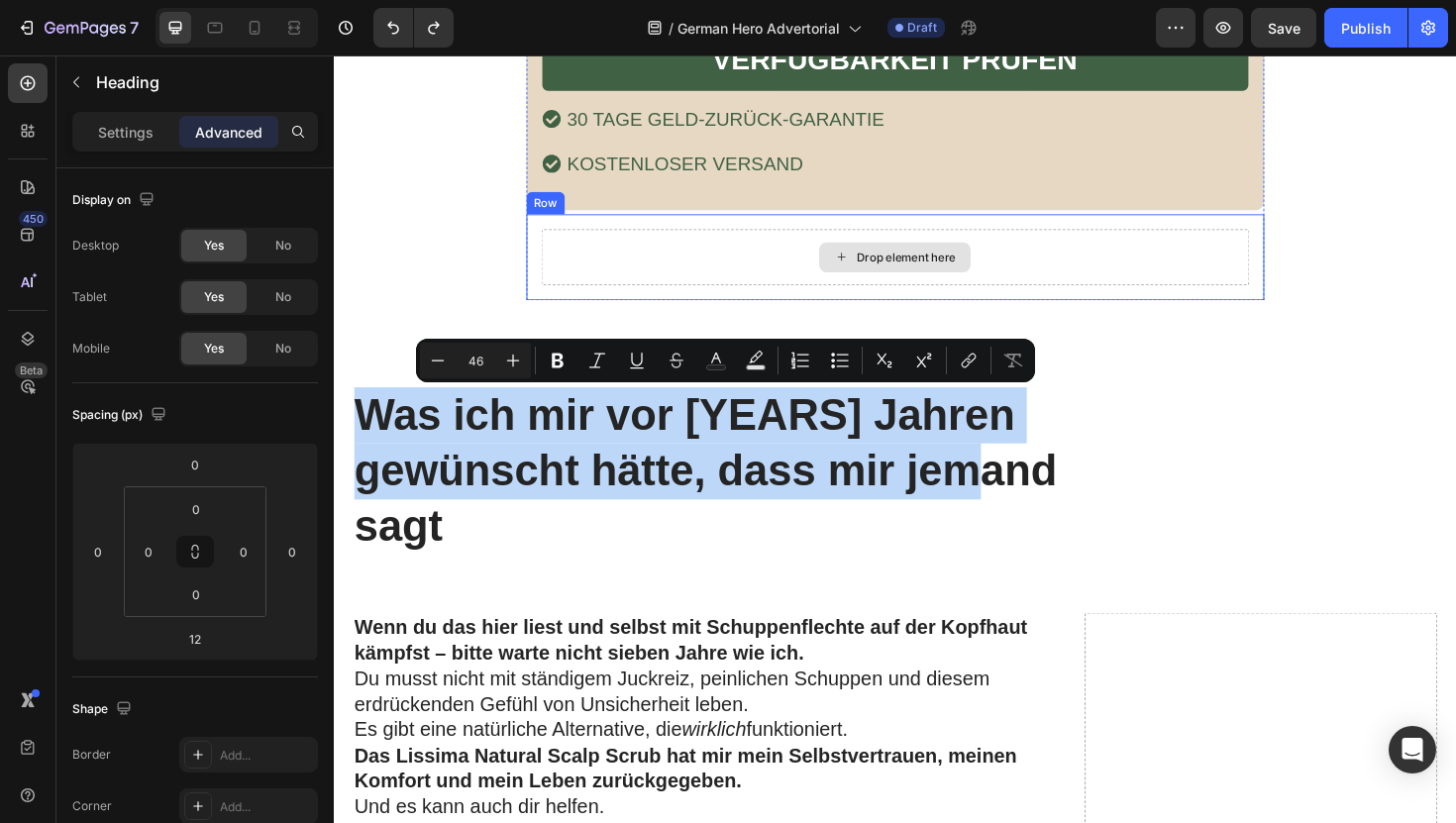click on "„Ich habe wirklich alles gegen meine Schuppenflechte auf der Kopfhaut ausprobiert… aber dann habe ich  dieses natürliche Kopfhaut-Peeling entdeckt – und es hat alles verändert!“ Heading 3. Juni 2025 | Verfasst von [NAME] Text Block Image Der Albtraum, der mein Selbstvertrauen zerstörte Heading Sieben Jahre lang lebte ich mit Schuppenflechte auf der Kopfhaut – und fühlte mich wie eine Gefangene in meinem eigenen Körper. Der ständige Juckreiz war unerträglich. Ich kratzte mich so sehr, dass meine Kopfhaut blutete – überall auf meinen Schultern lagen weiße Schuppen, als hätte es geschneit. Dunkle Kleidung? Habe ich komplett aus meinem Kleiderschrank verbannt – sie hätte den peinlichen Beweis meiner Krankheit nur sichtbar gemacht.   Ich habe alles ausprobiert, was mir die Ärzte verschrieben haben: Jeder neue Fehlschlag fühlte sich an, als würde sich eine weitere Tür vor mir schließen. Das Schlimmste? Text Block Image Heading mit Image" at bounding box center (928, -4778) 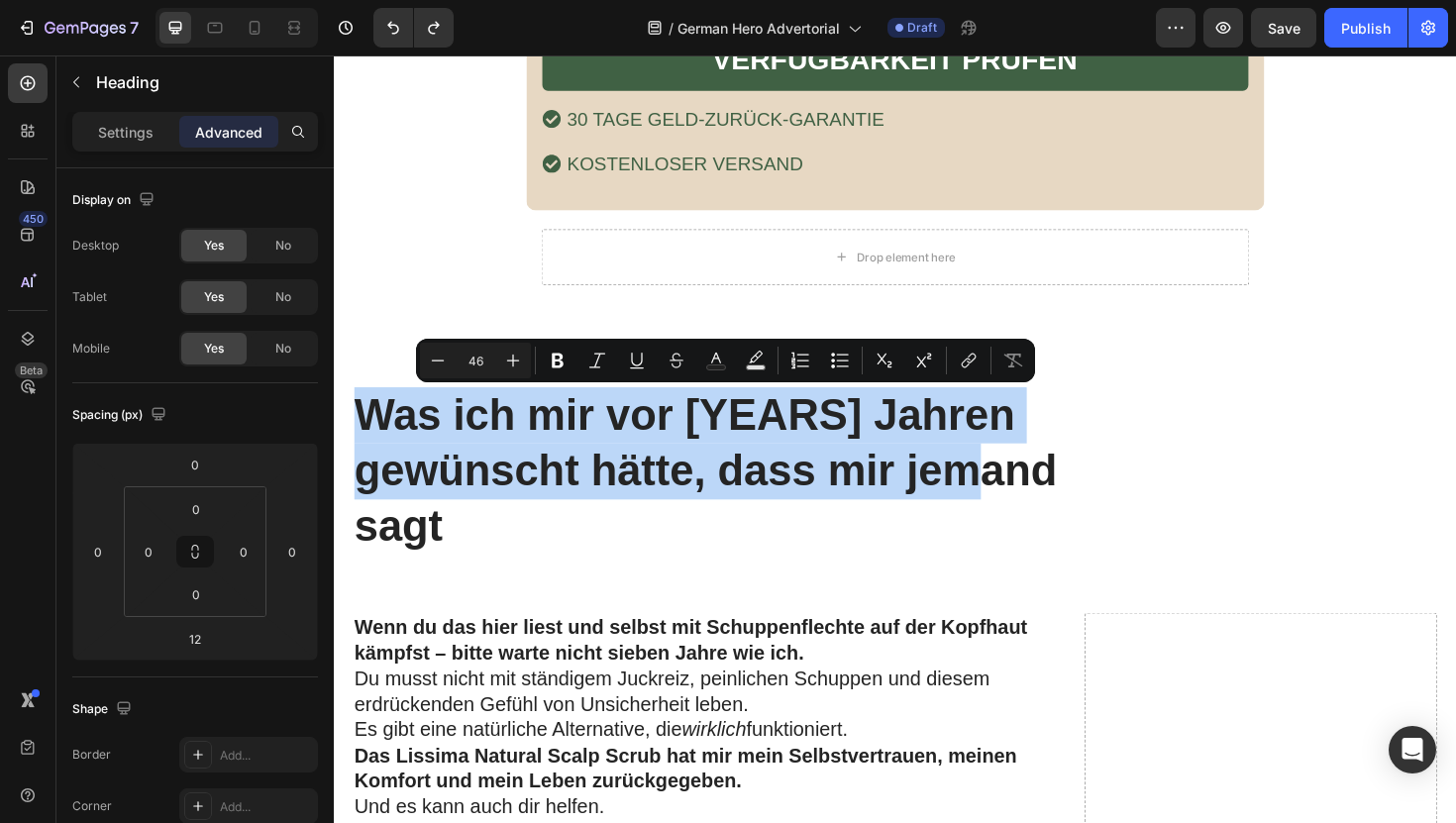 click on "Was ich mir vor [YEARS] Jahren gewünscht hätte, dass mir jemand sagt" at bounding box center [744, 495] 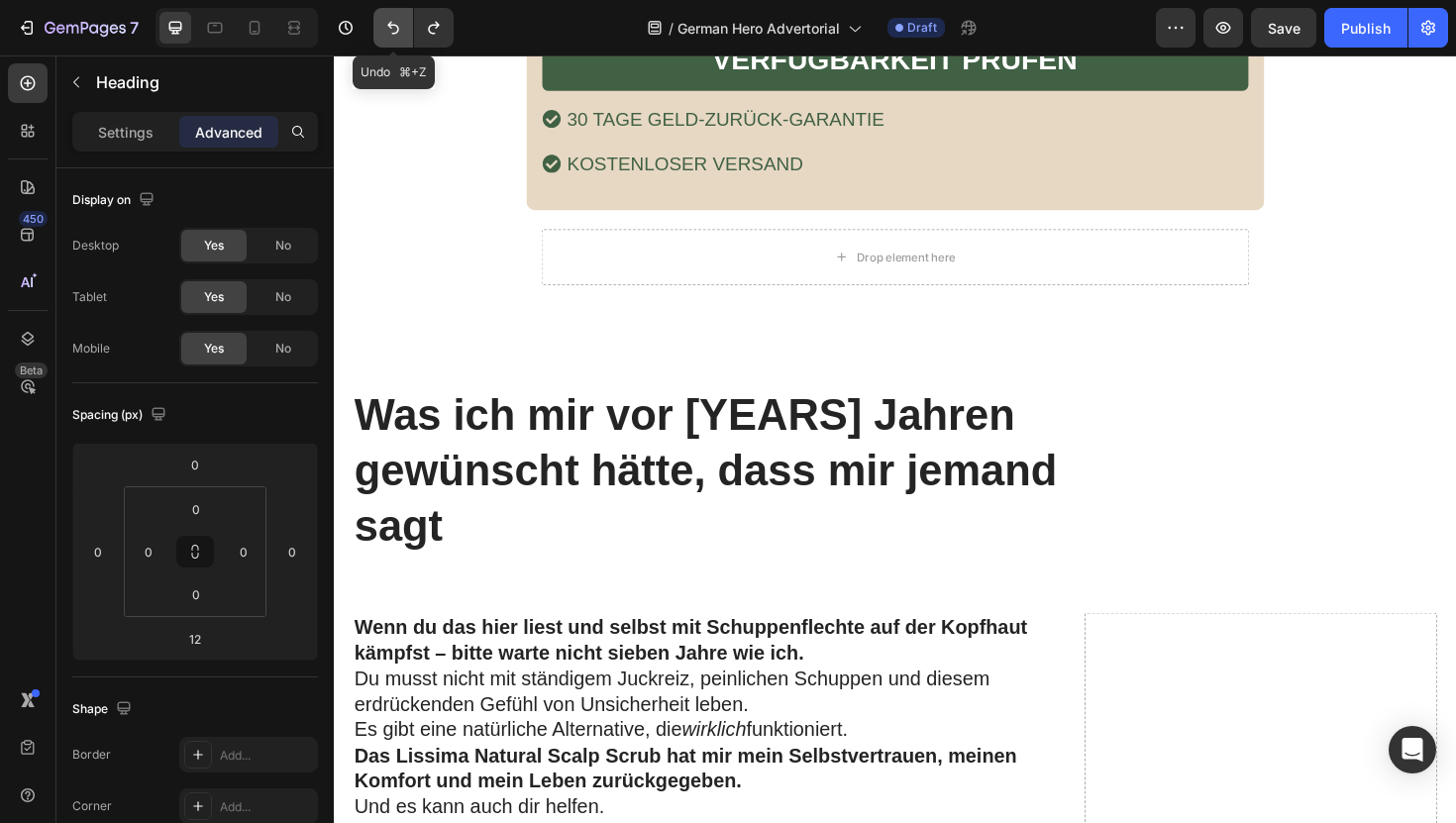 click 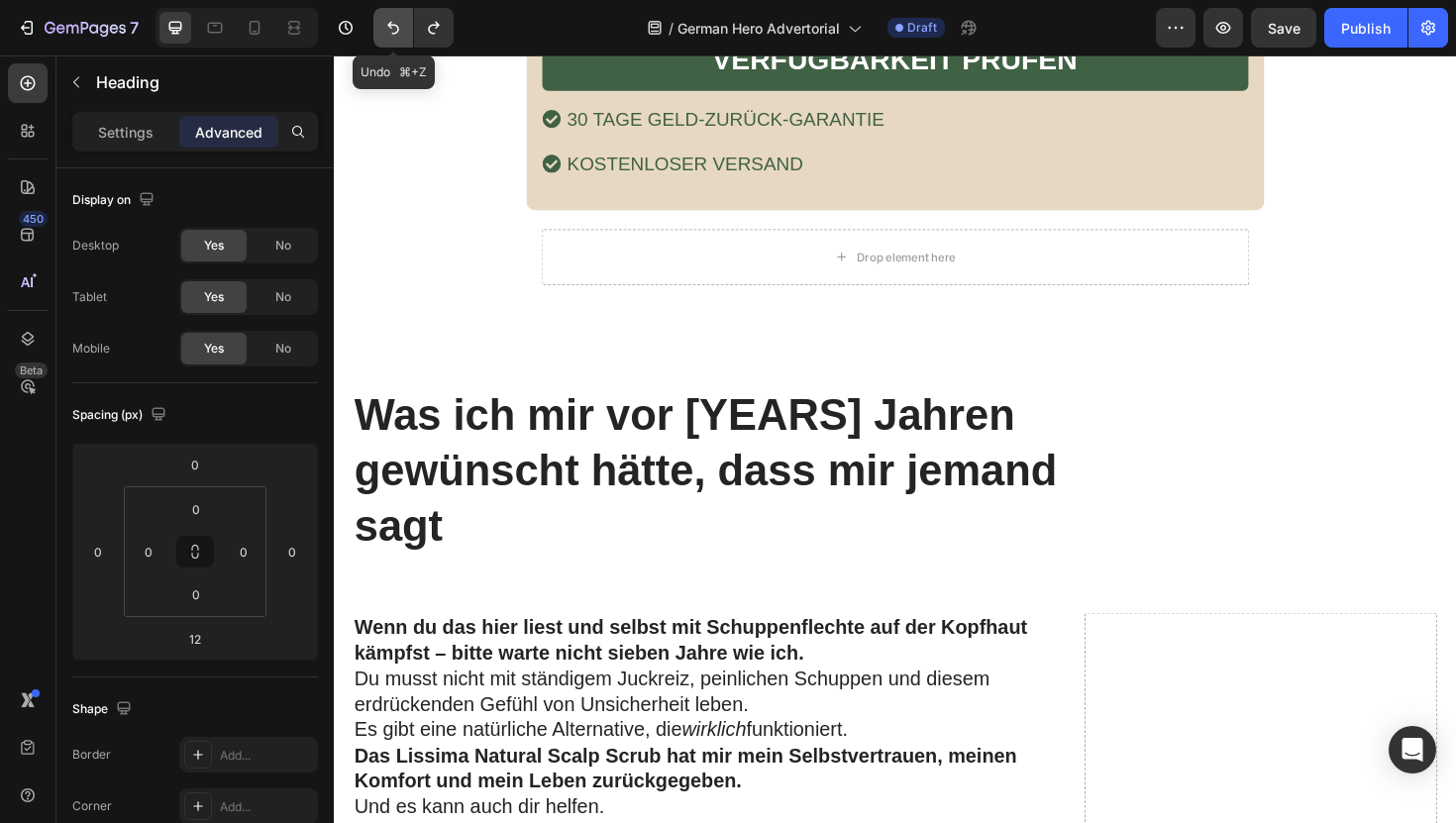 click 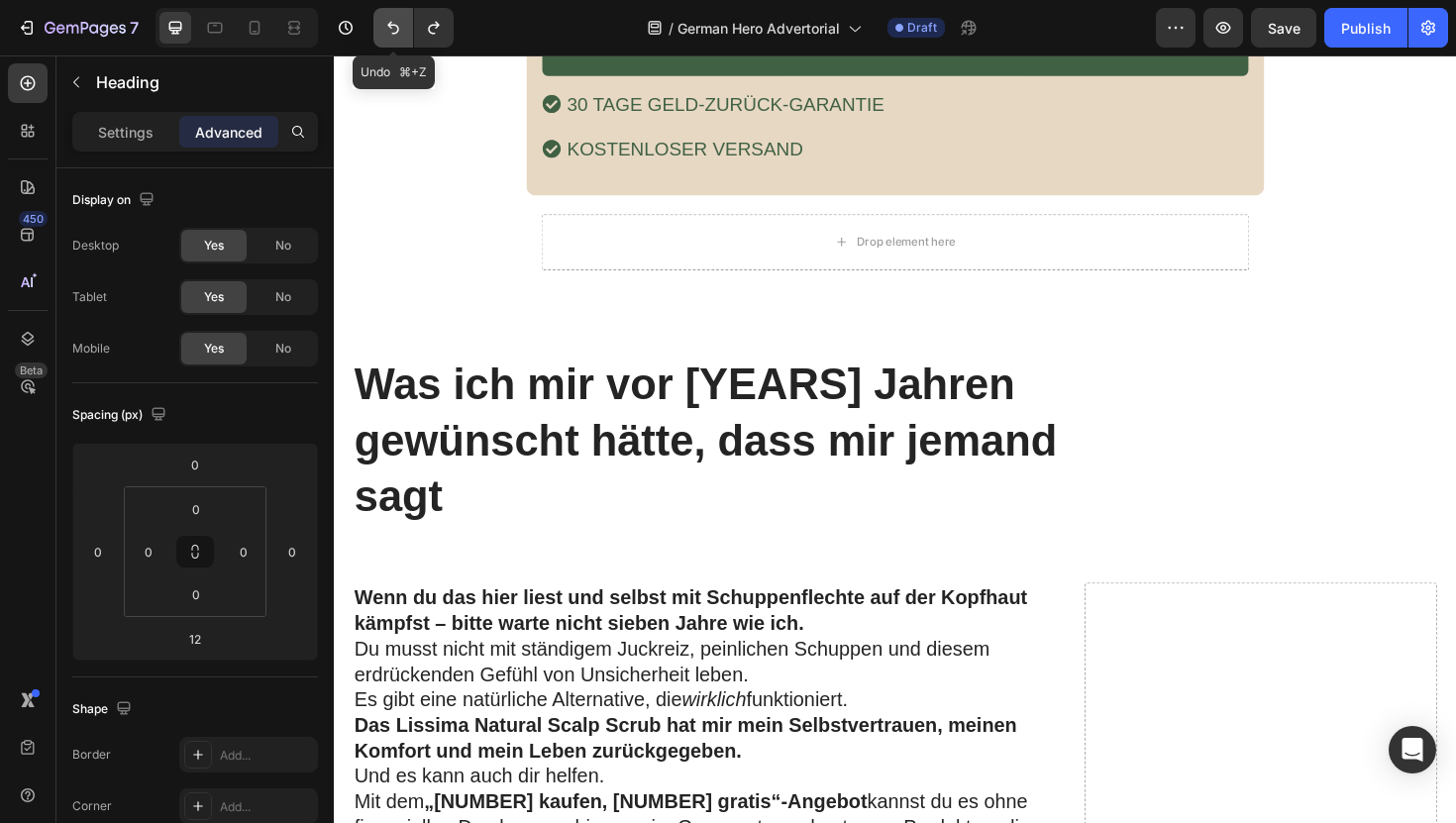 click 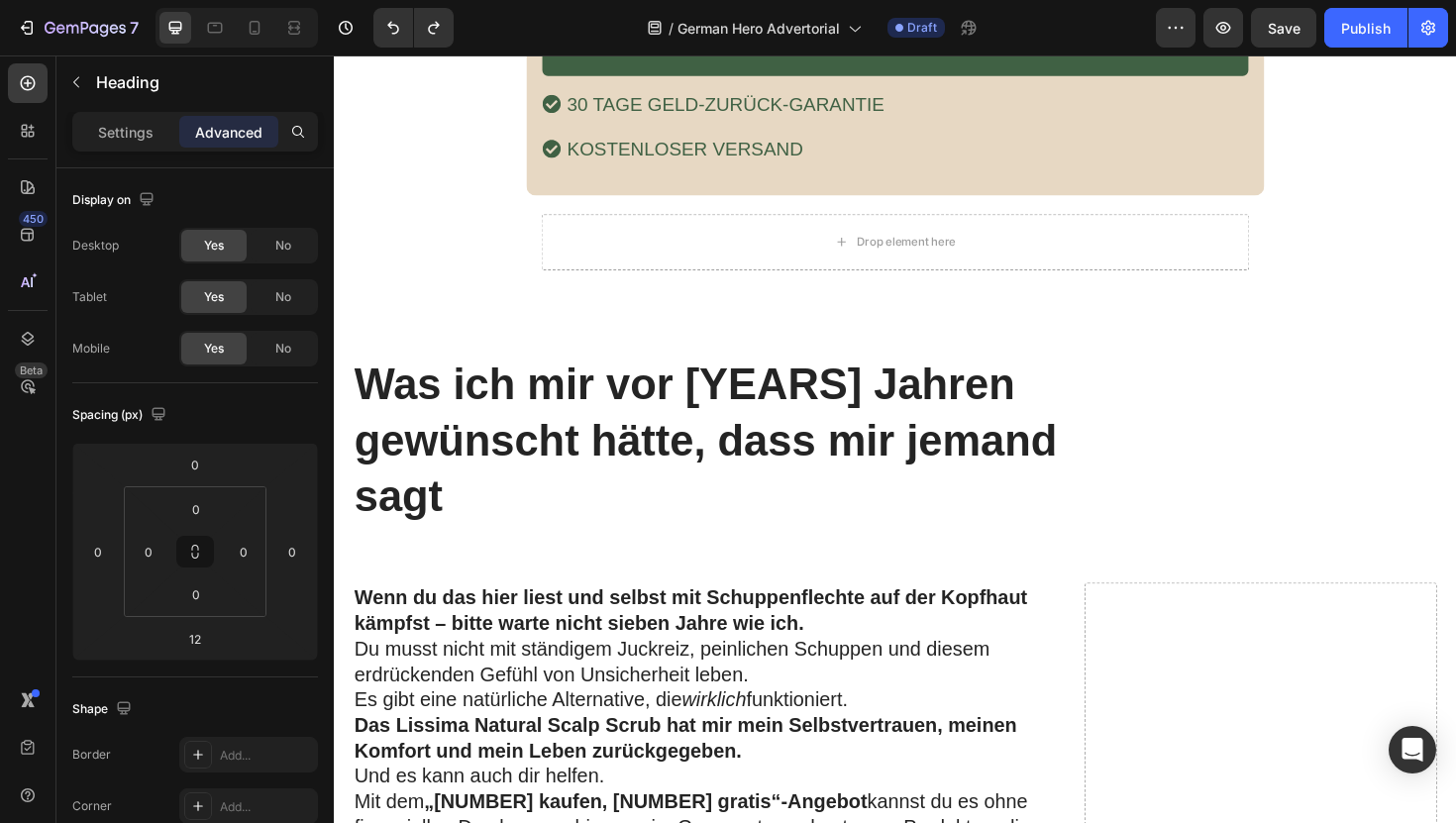 click on "Was ich mir vor [YEARS] Jahren gewünscht hätte, dass mir jemand sagt" at bounding box center (744, 463) 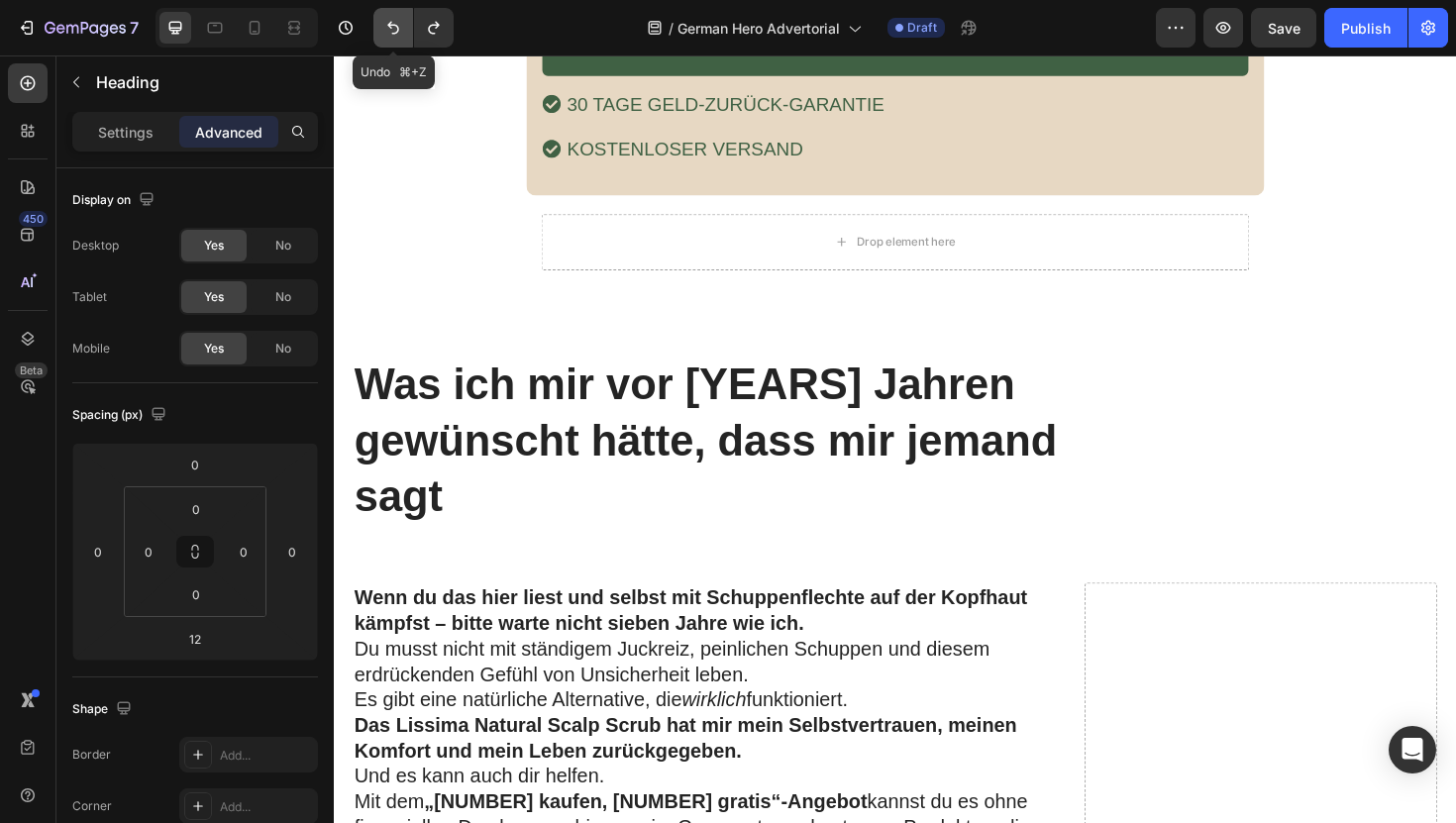 click 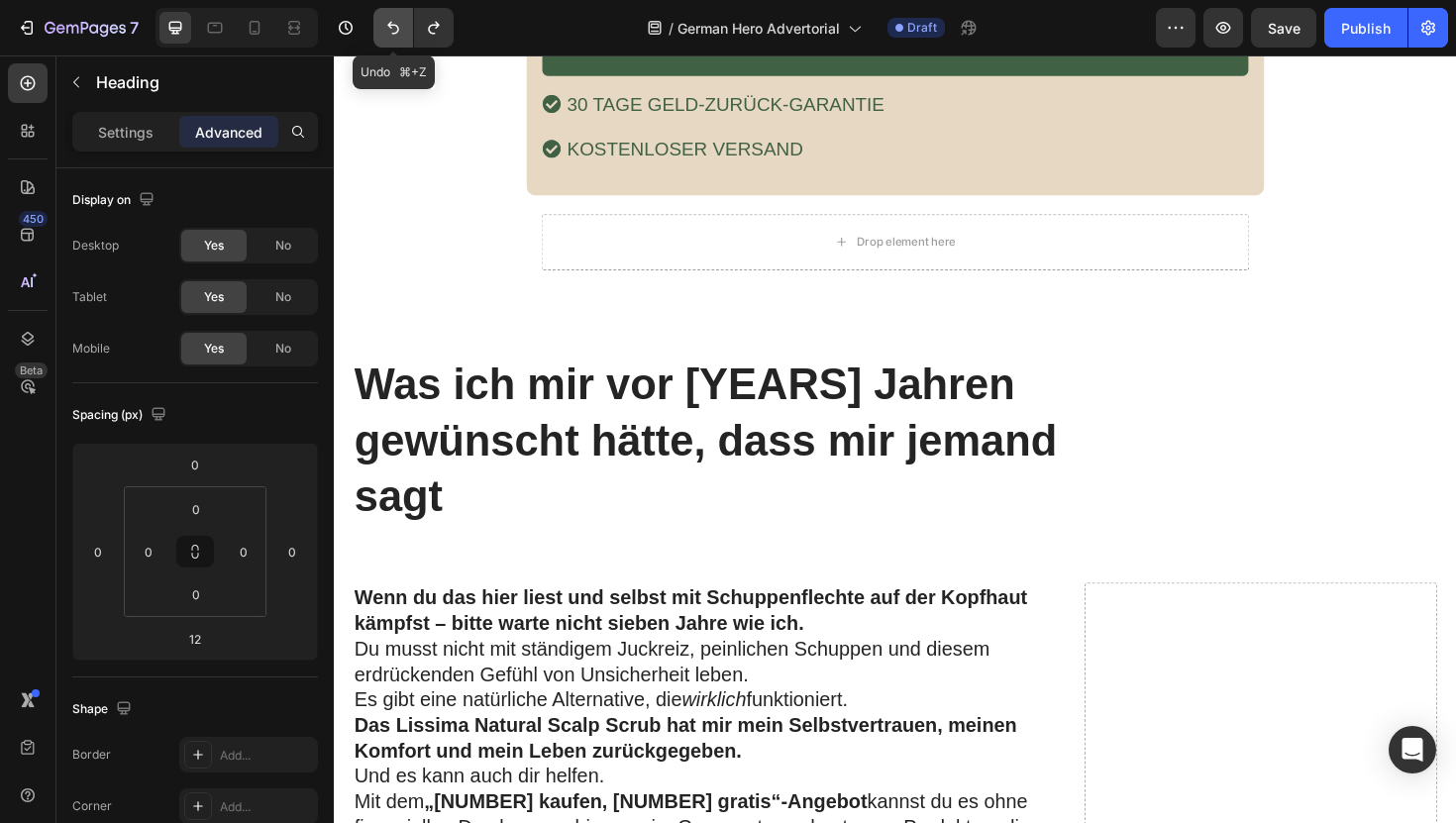 click 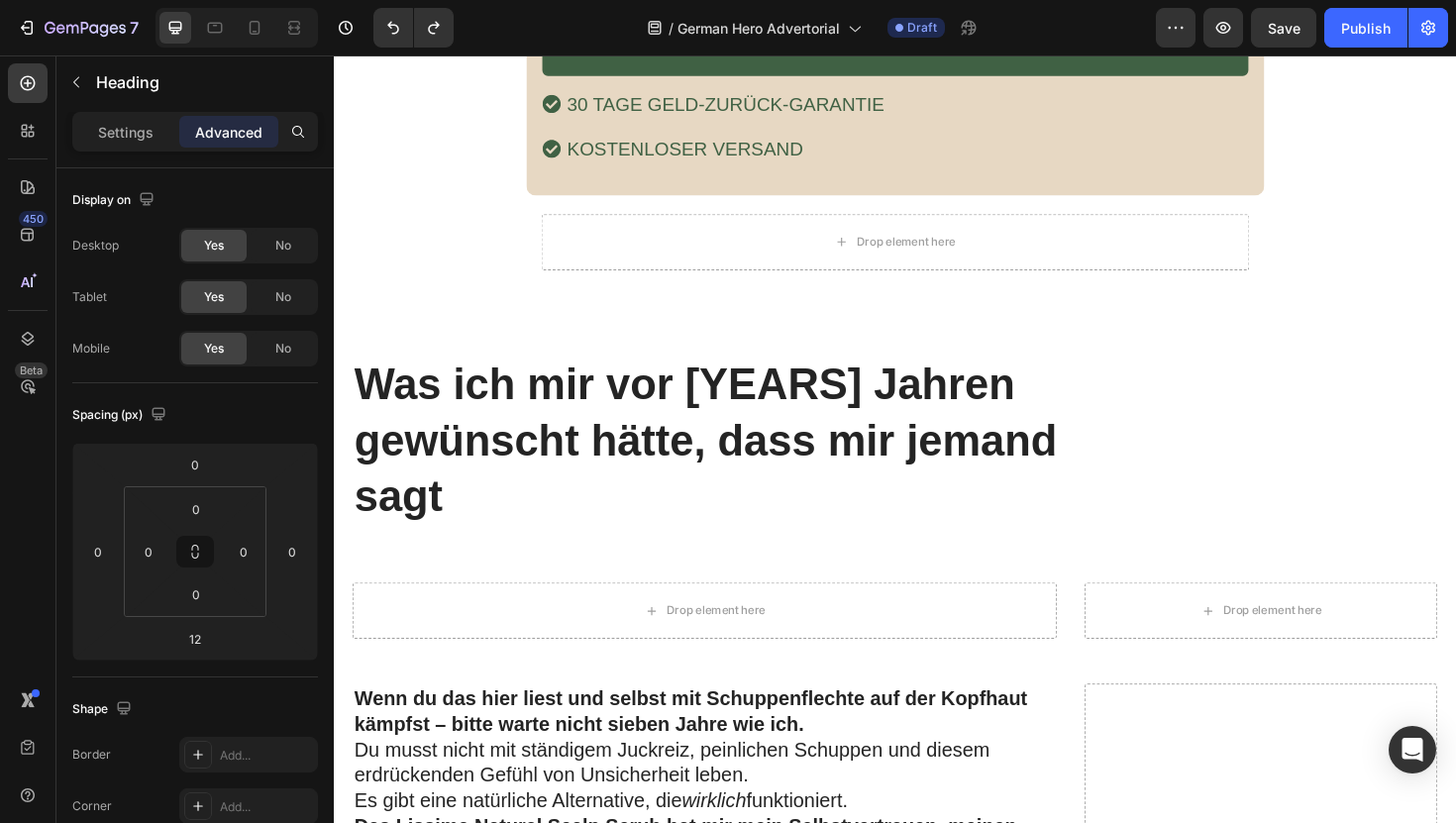 click on "Was ich mir vor [YEARS] Jahren gewünscht hätte, dass mir jemand sagt" at bounding box center (744, 463) 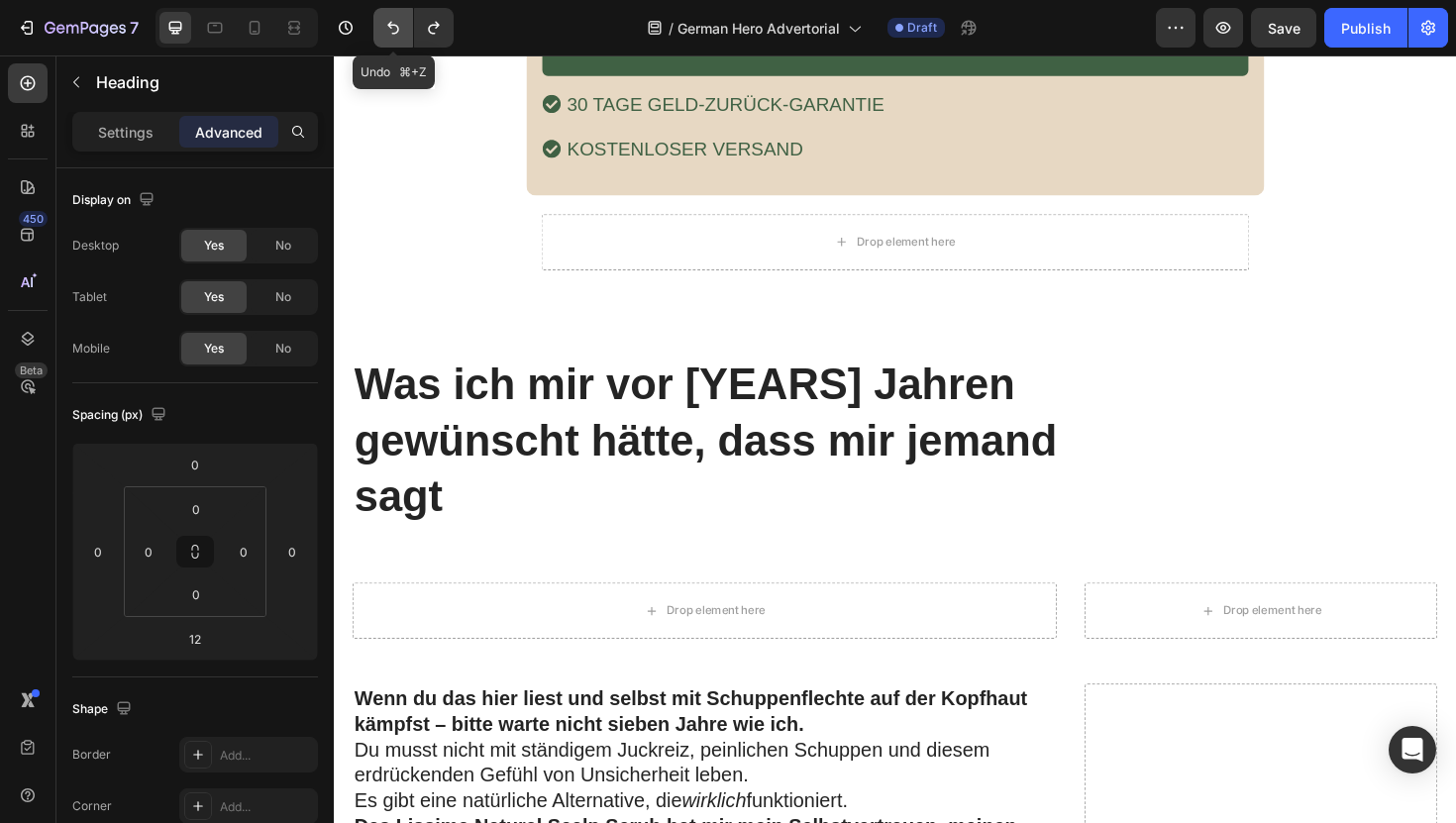 click 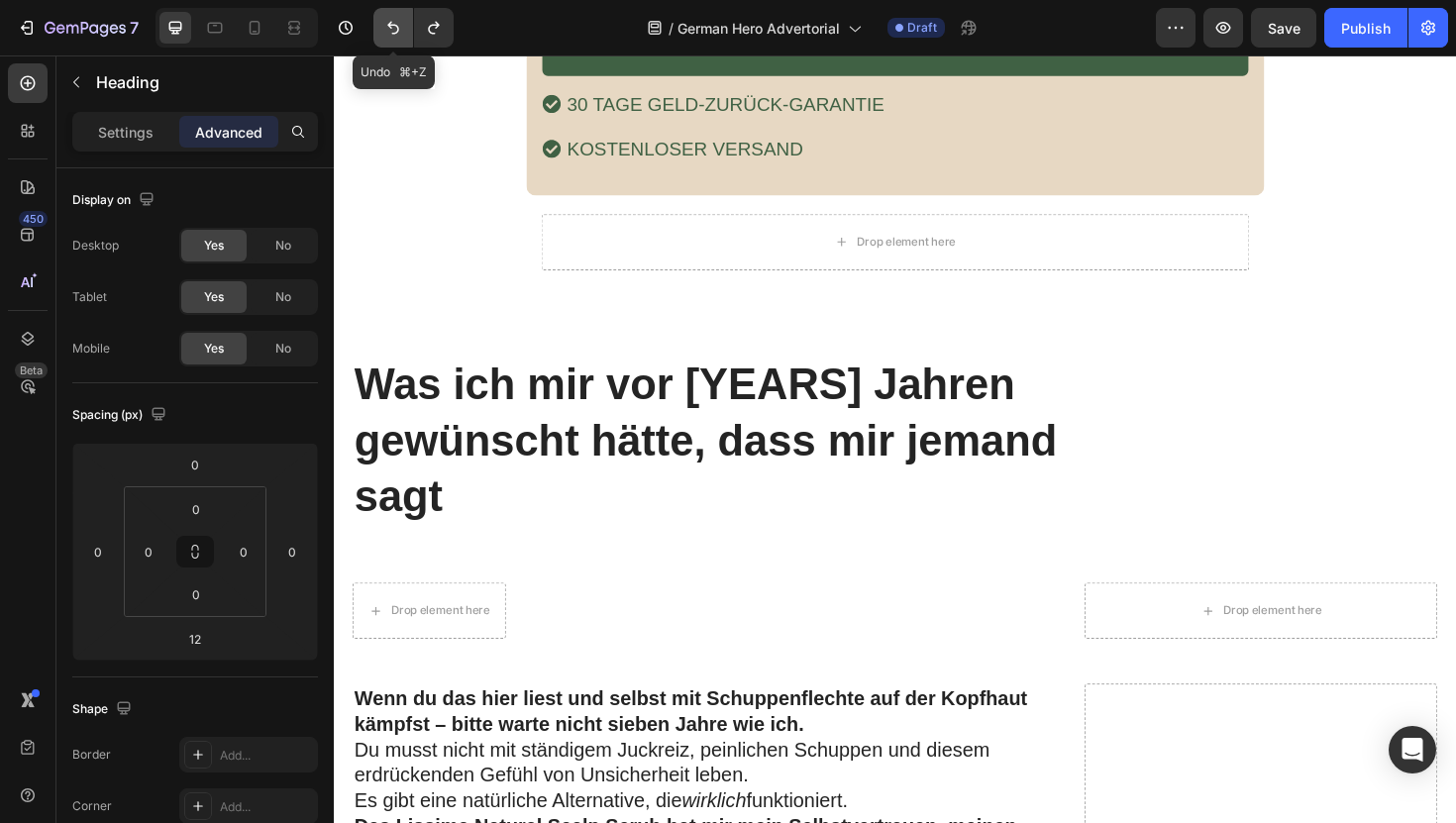click 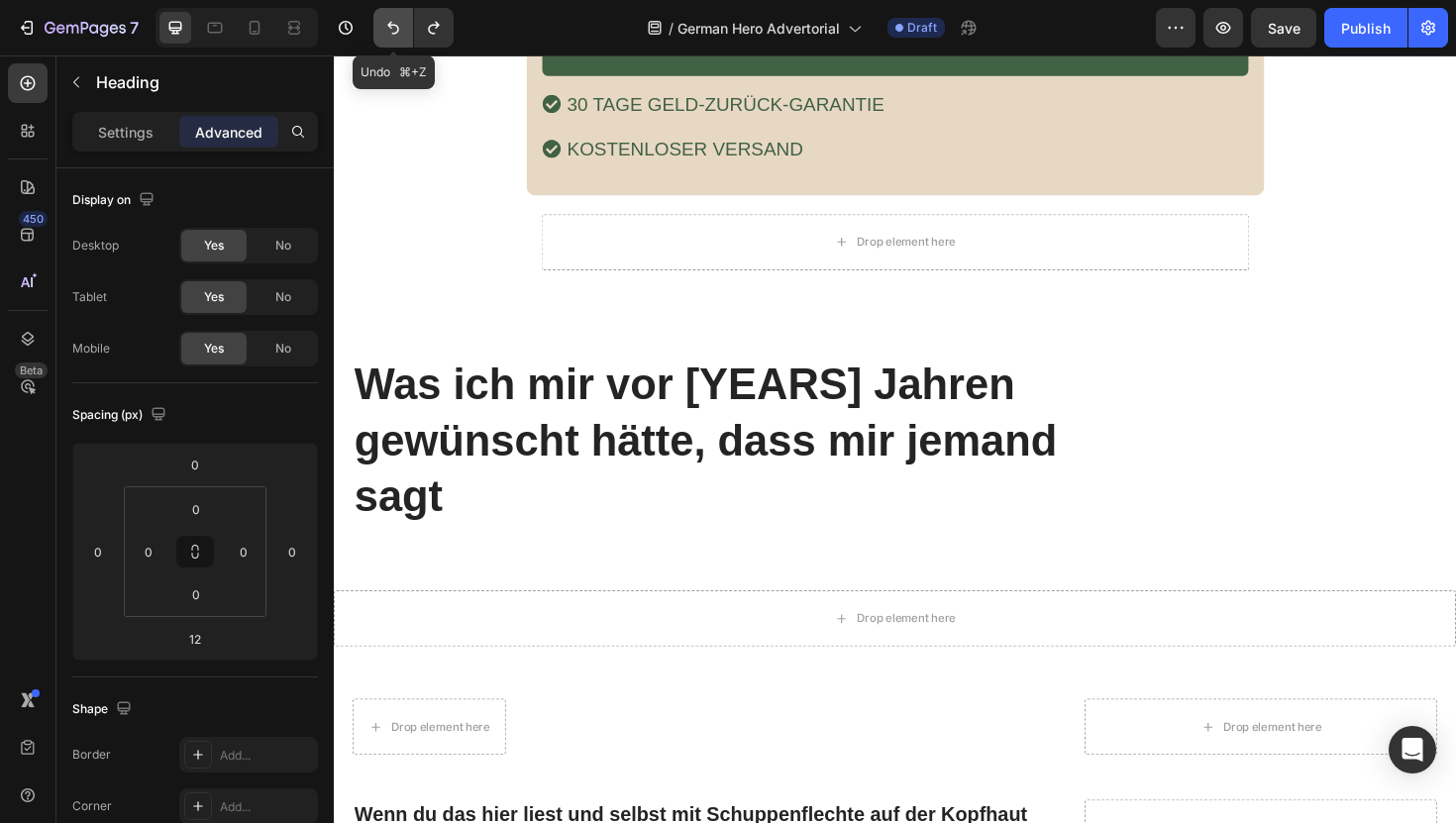 click 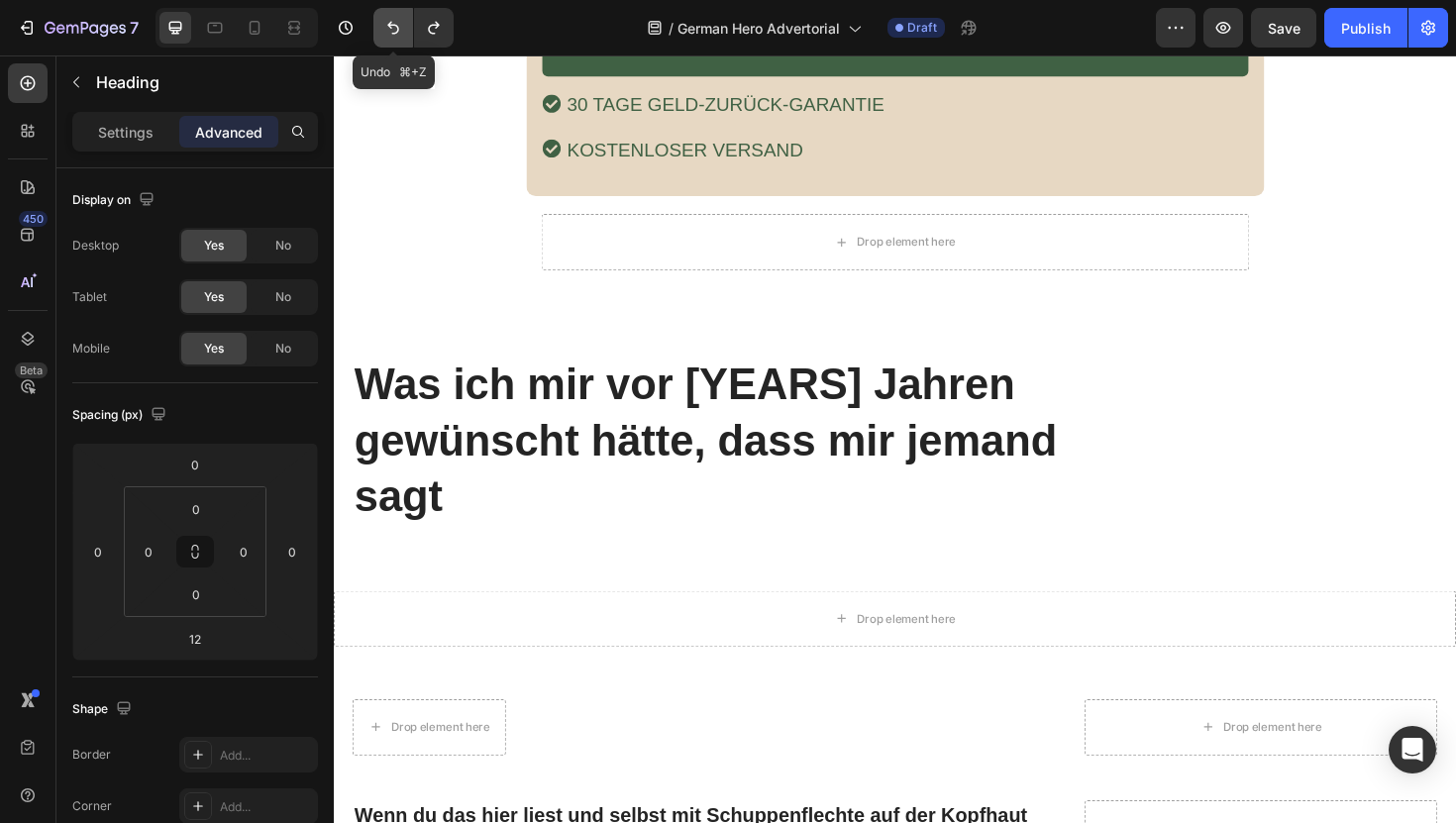 click 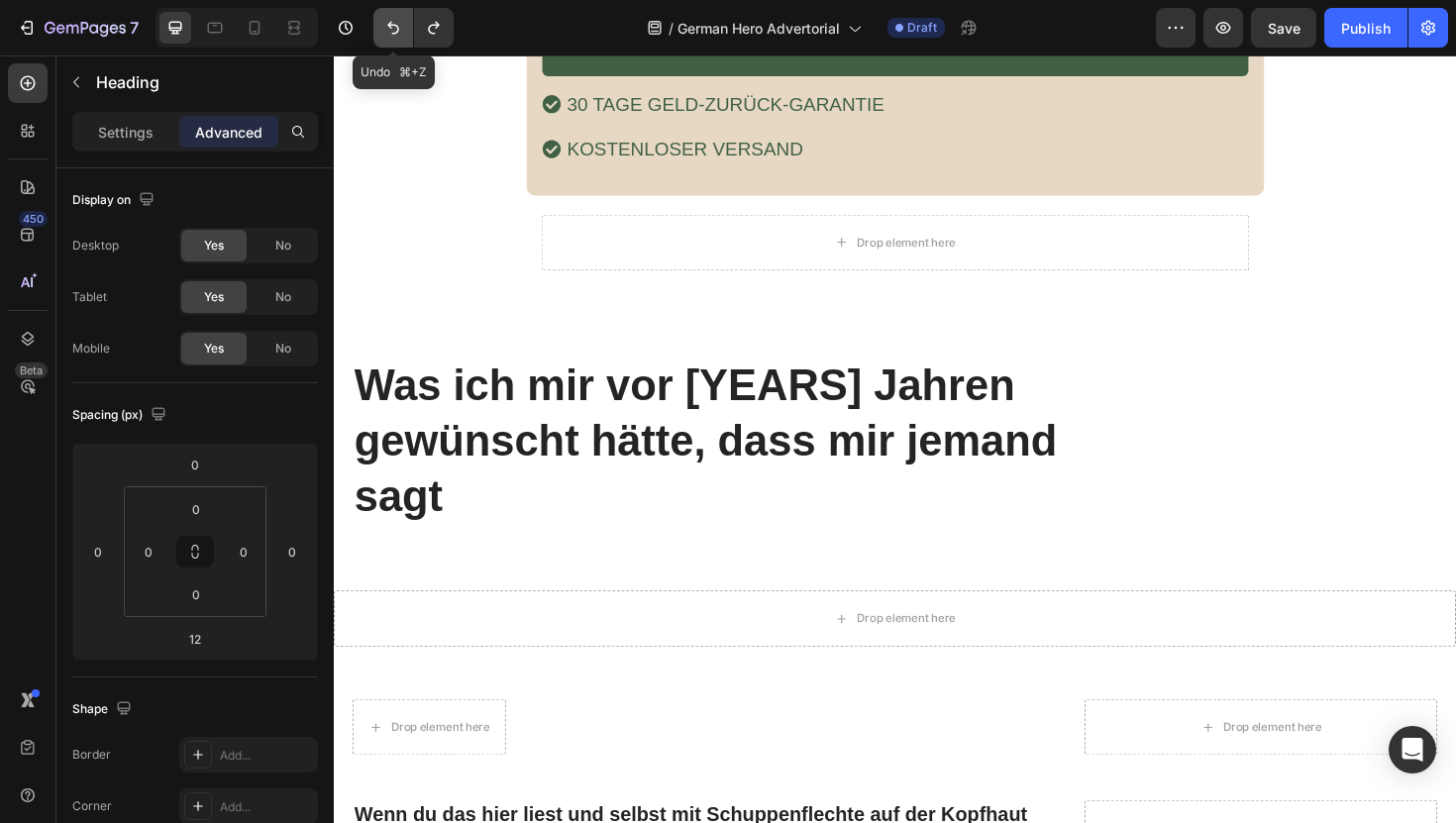 click 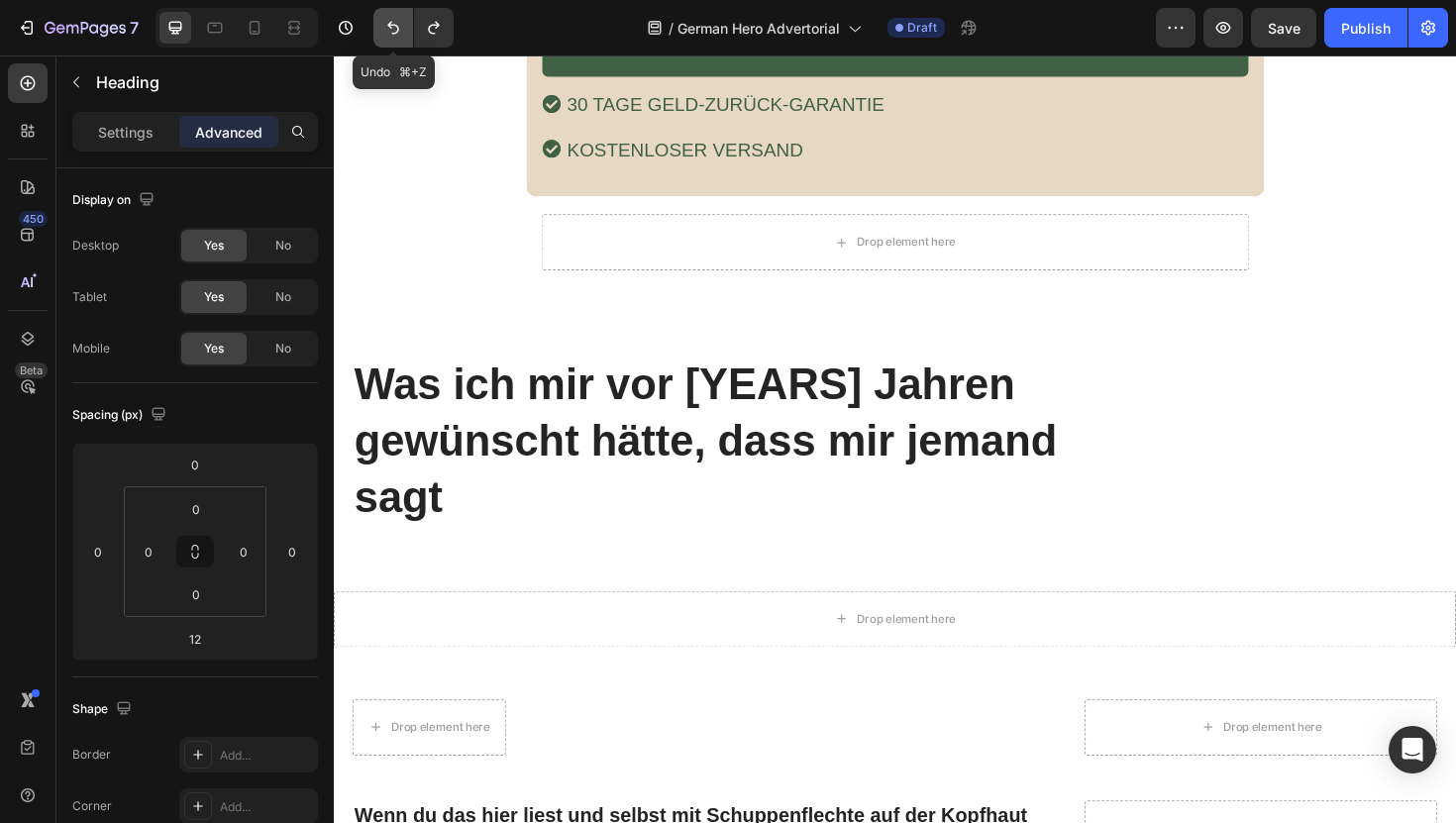 click 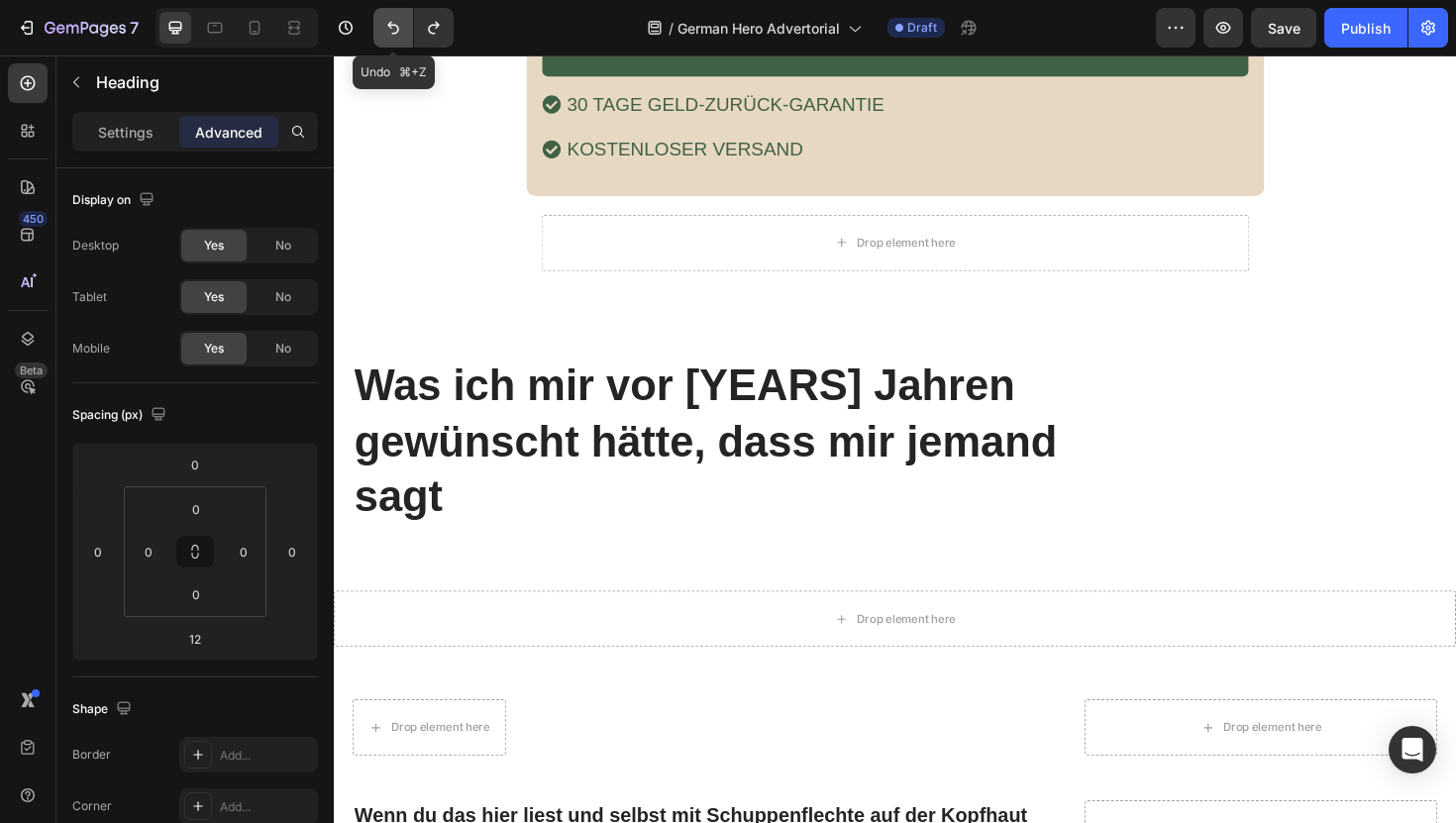 click 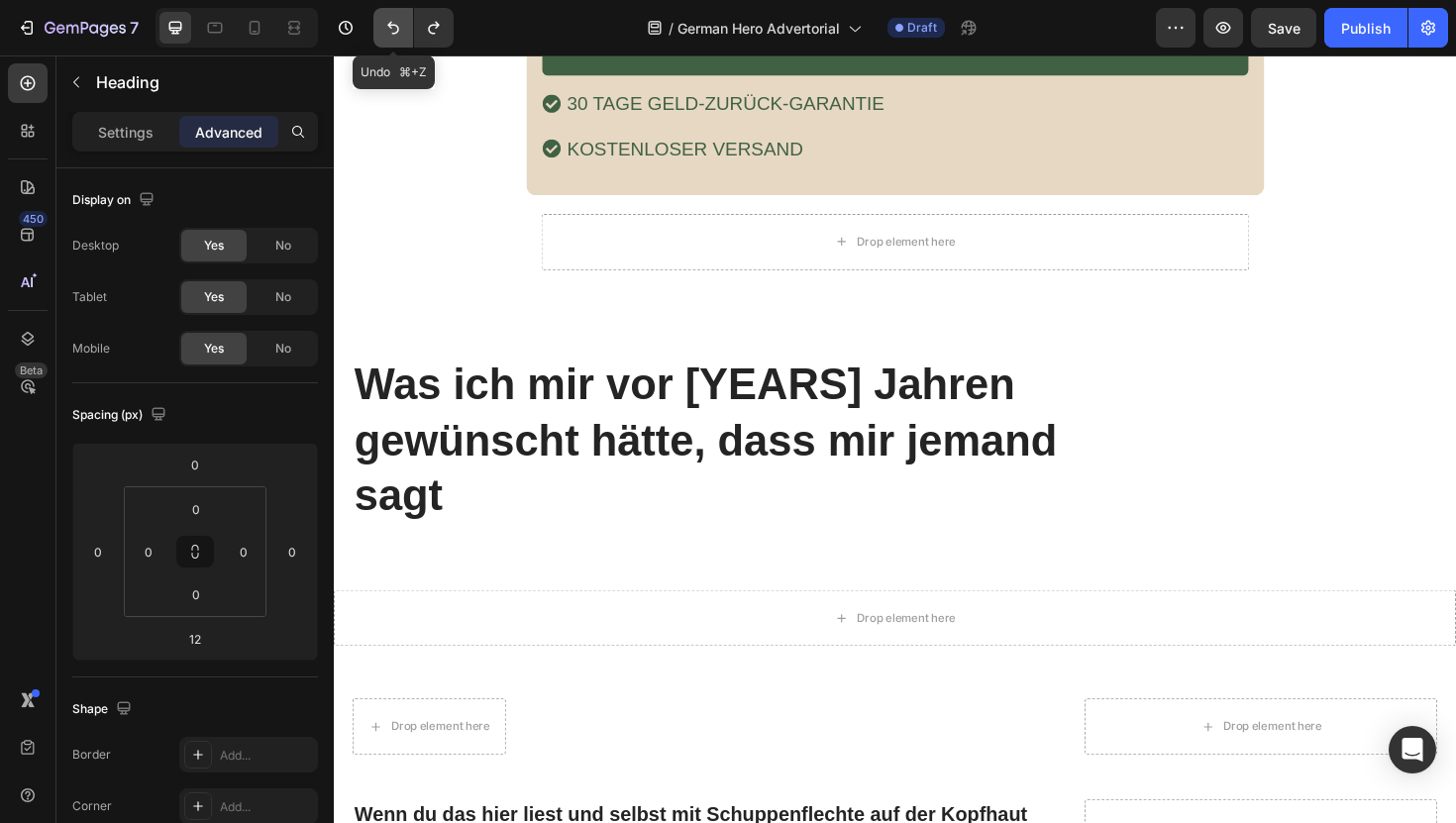 click 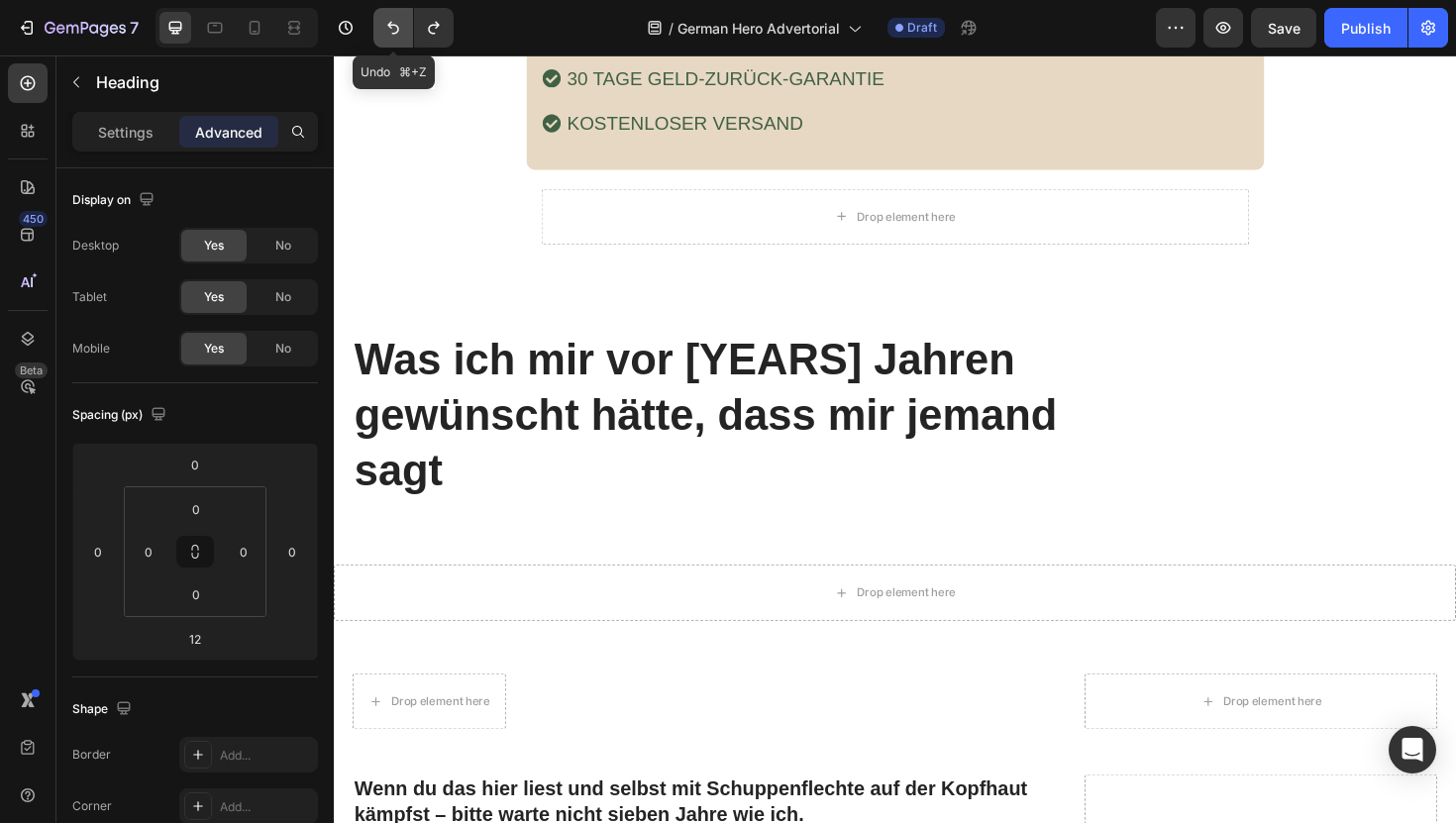 scroll, scrollTop: 10339, scrollLeft: 0, axis: vertical 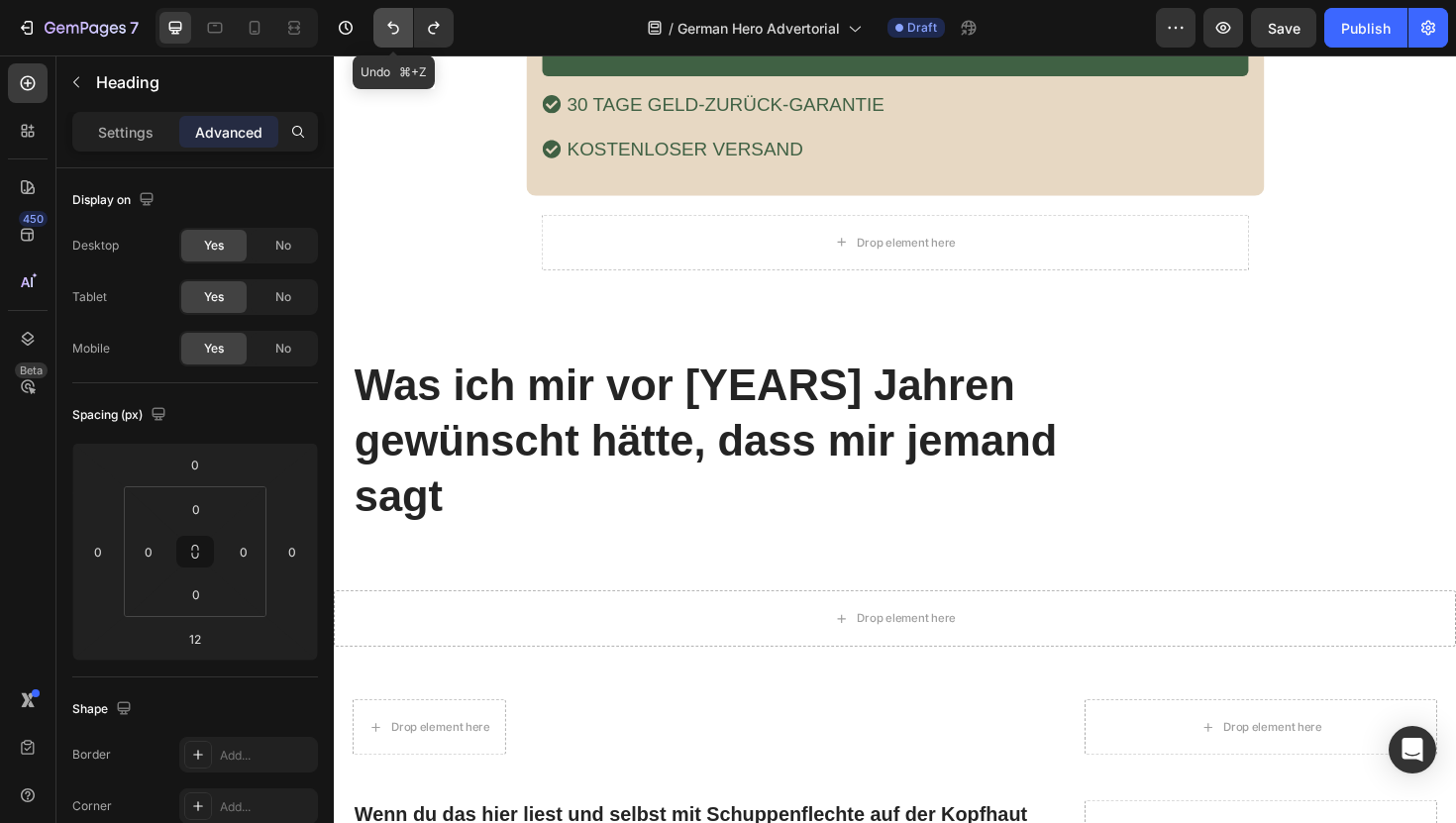 click 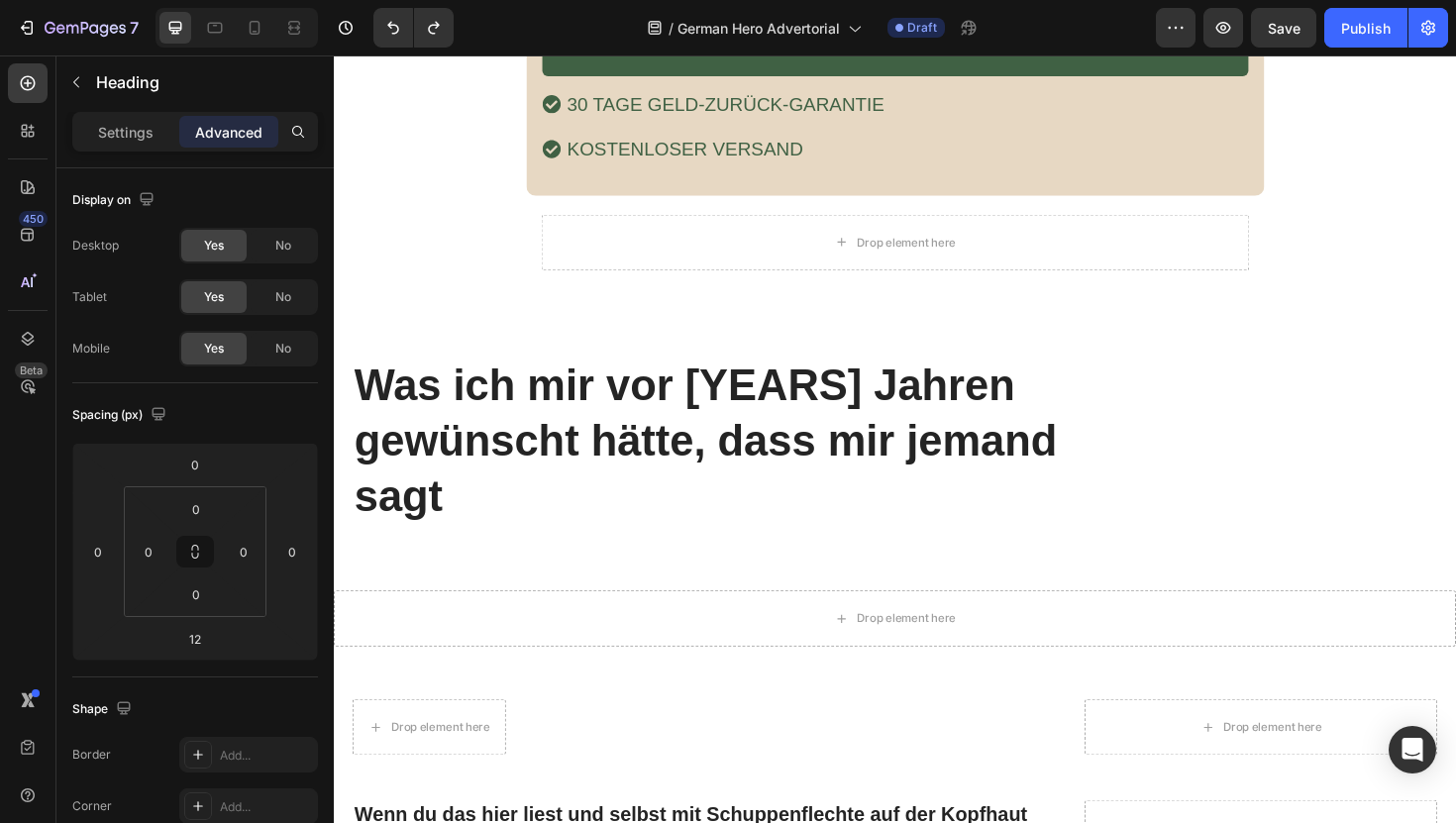 click on "Was ich mir vor [YEARS] Jahren gewünscht hätte, dass mir jemand sagt" at bounding box center (744, 463) 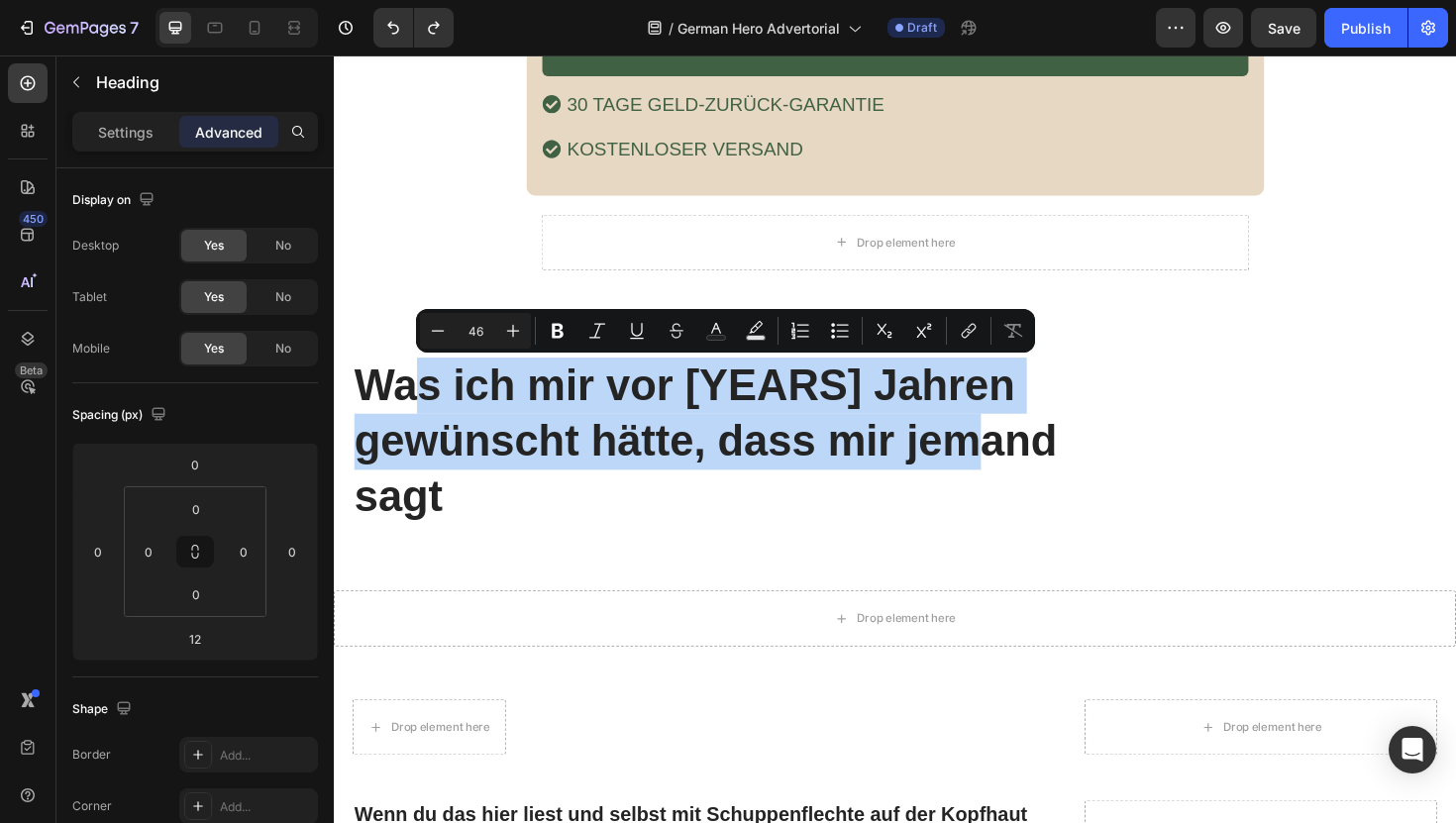 drag, startPoint x: 1027, startPoint y: 466, endPoint x: 431, endPoint y: 403, distance: 599.32045 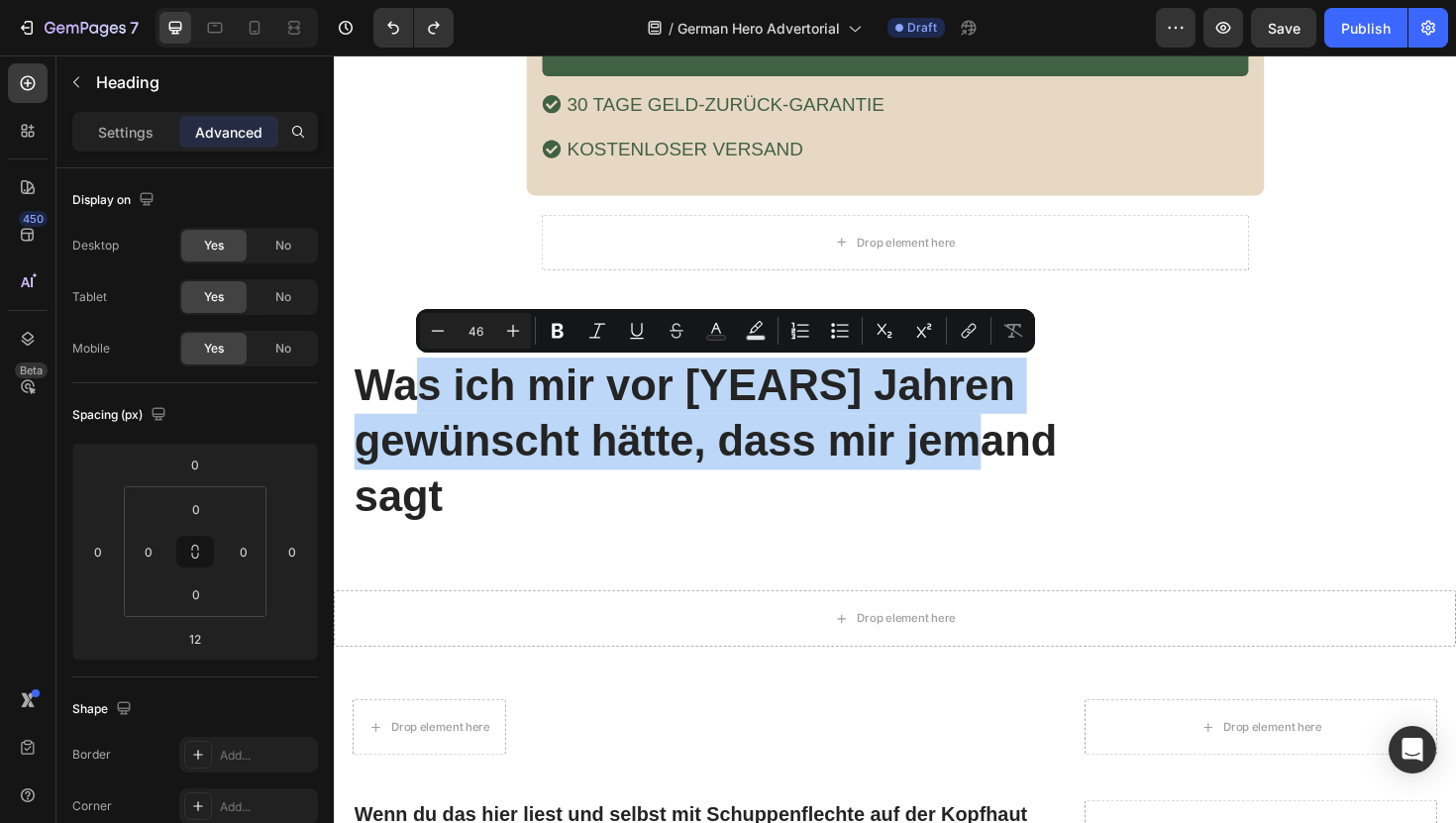 click on "Was ich mir vor [YEARS] Jahren gewünscht hätte, dass mir jemand sagt" at bounding box center (744, 463) 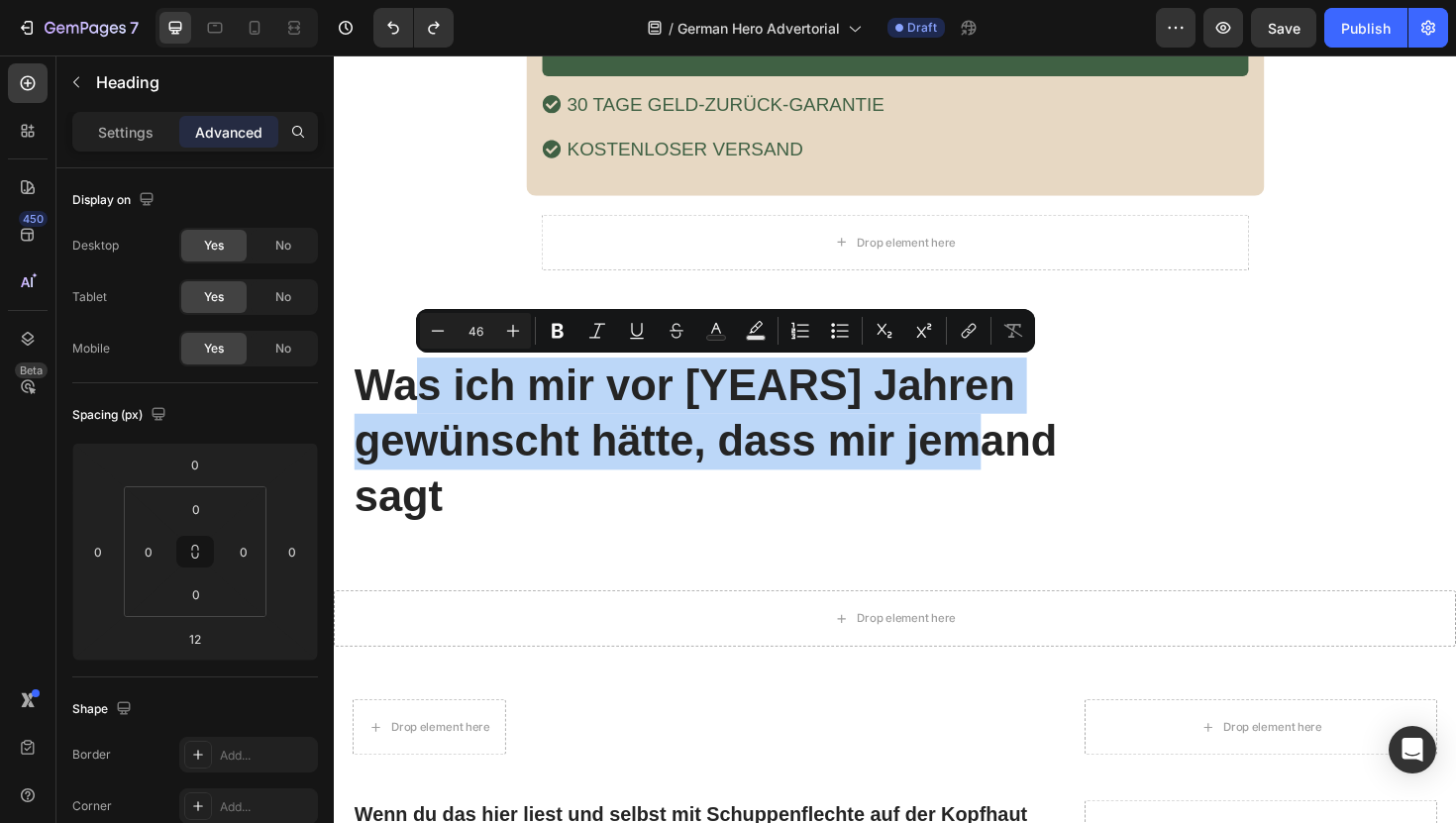 click on "Was ich mir vor [YEARS] Jahren gewünscht hätte, dass mir jemand sagt" at bounding box center [744, 463] 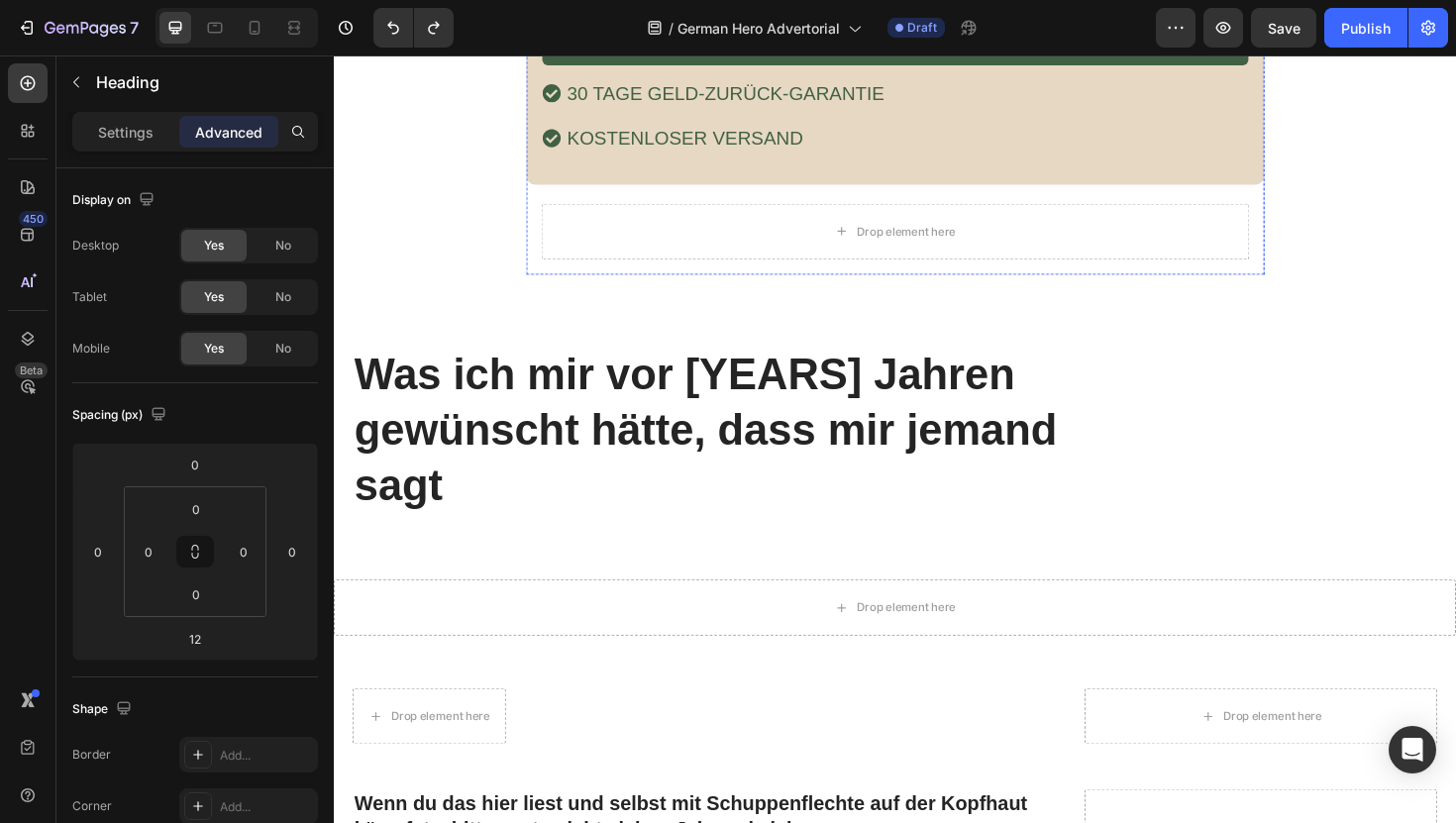 scroll, scrollTop: 10302, scrollLeft: 0, axis: vertical 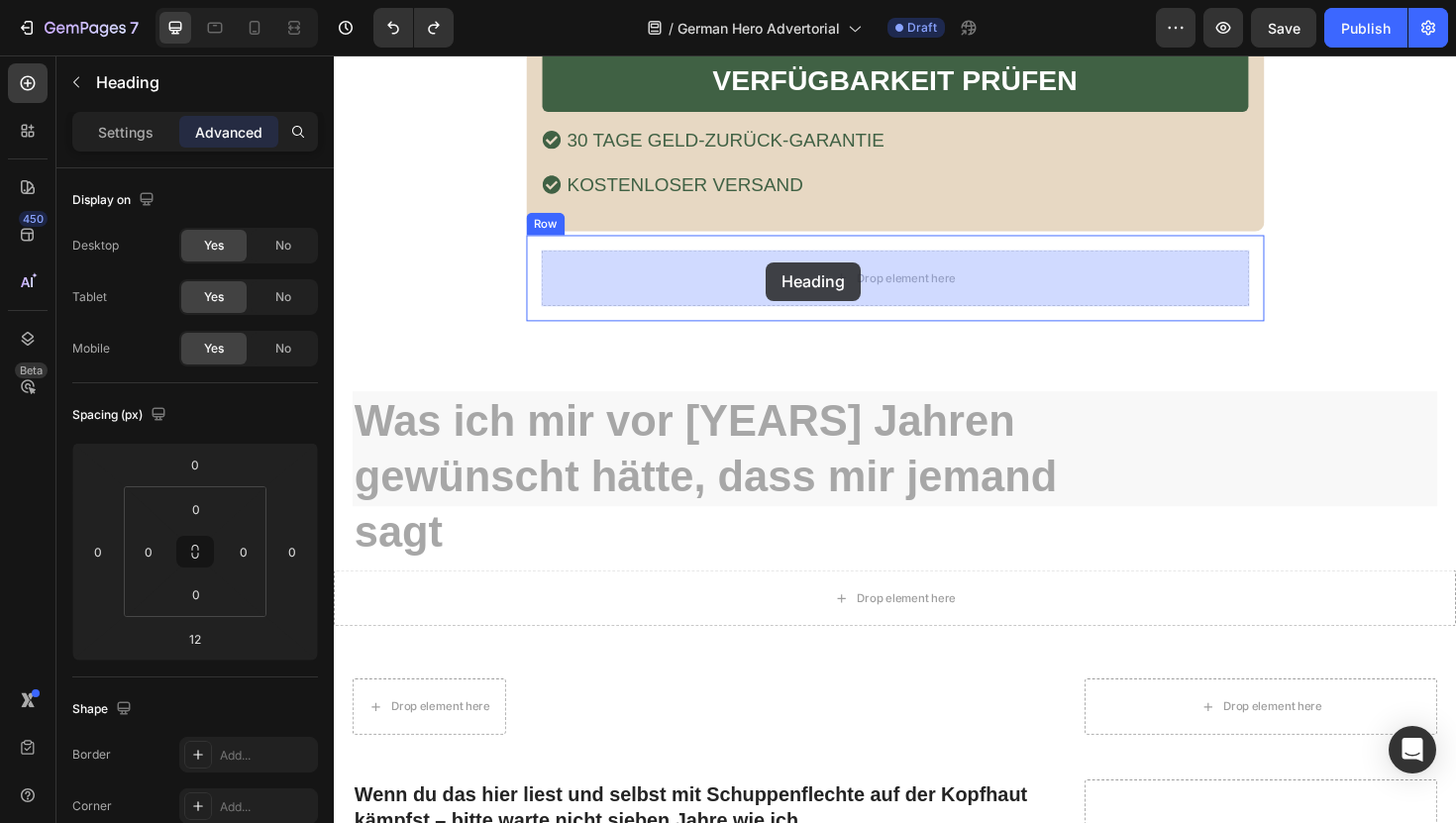 drag, startPoint x: 992, startPoint y: 505, endPoint x: 791, endPoint y: 283, distance: 299.47454 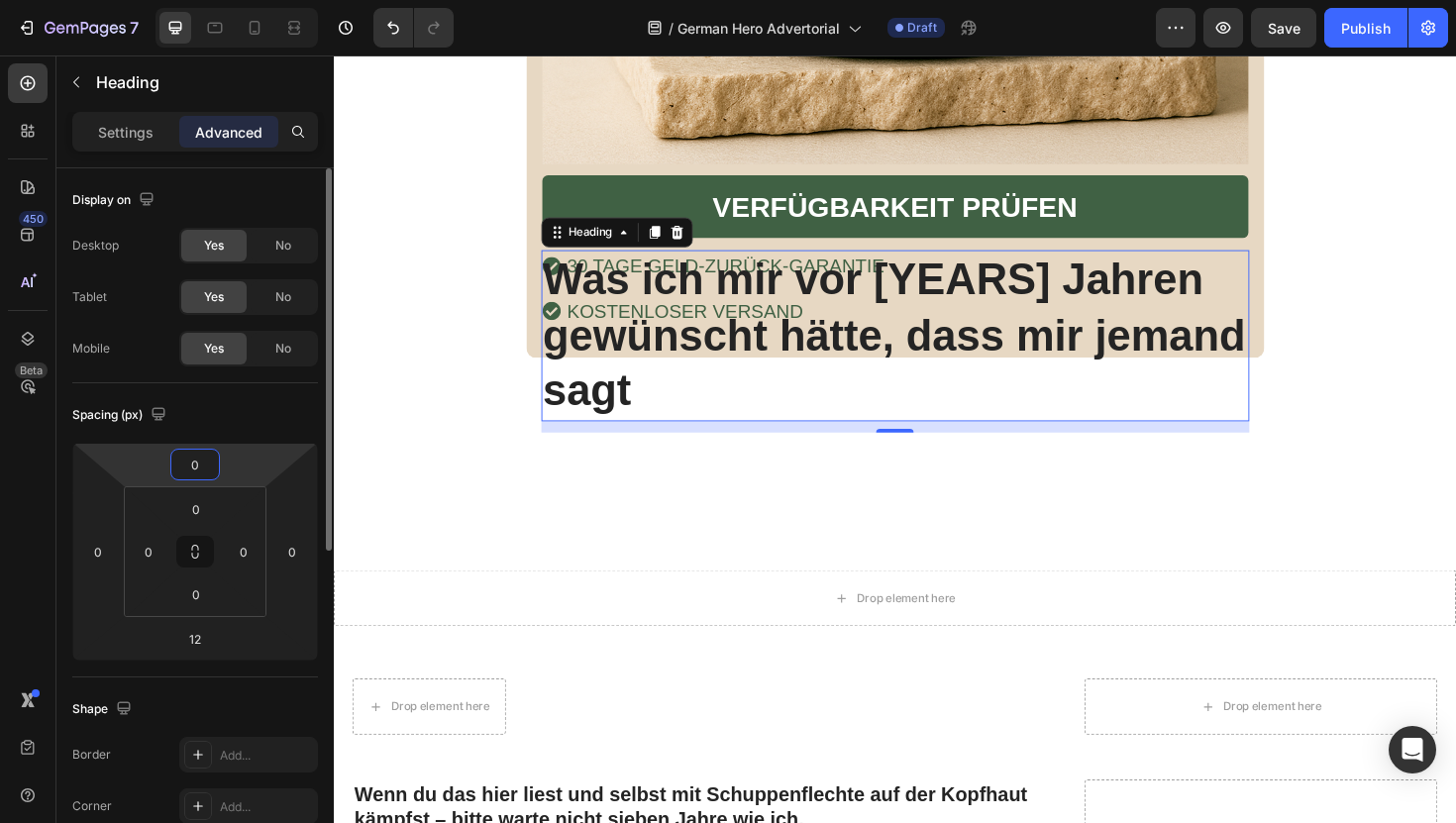 click on "0" at bounding box center (195, 464) 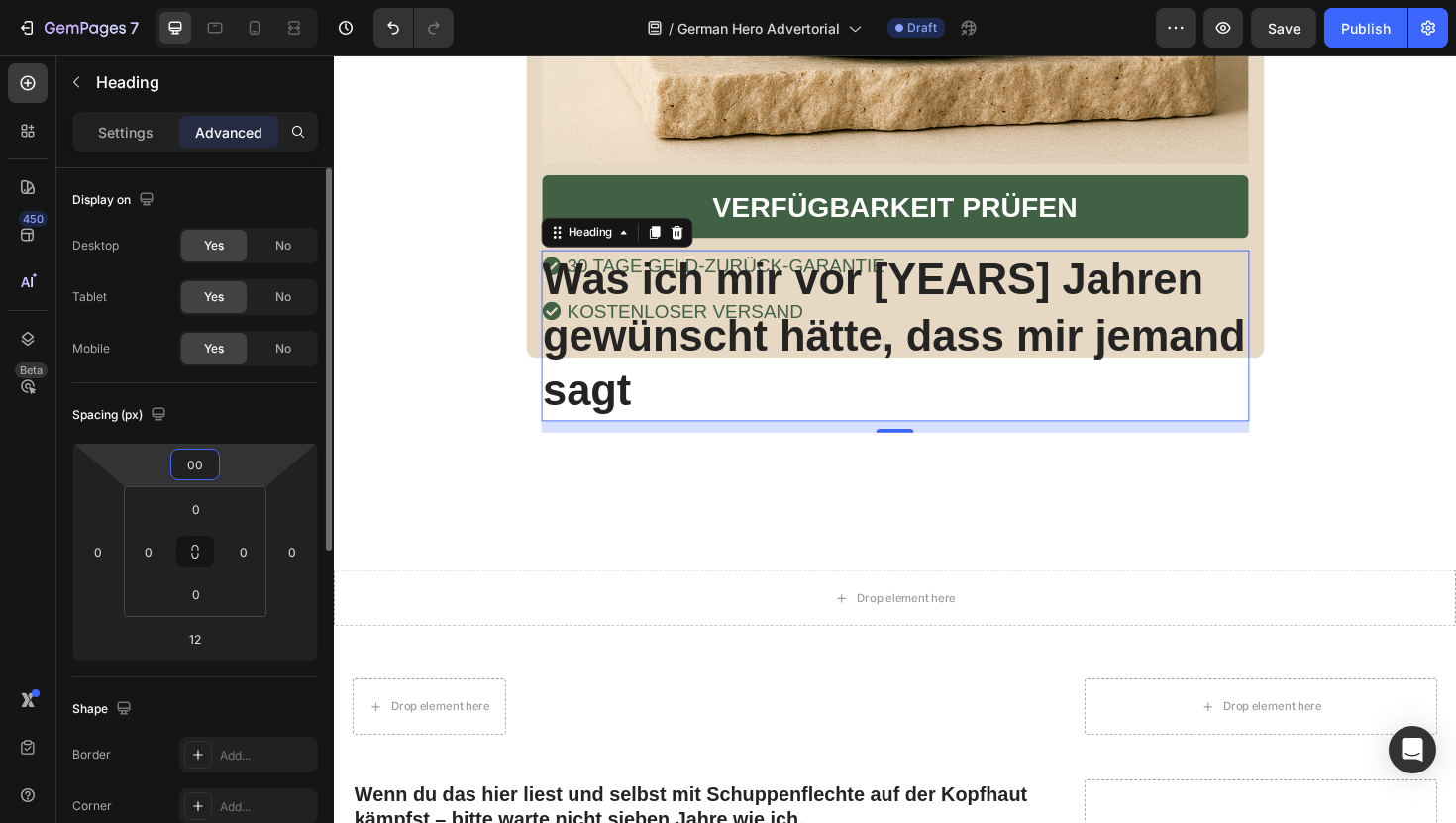 type on "00" 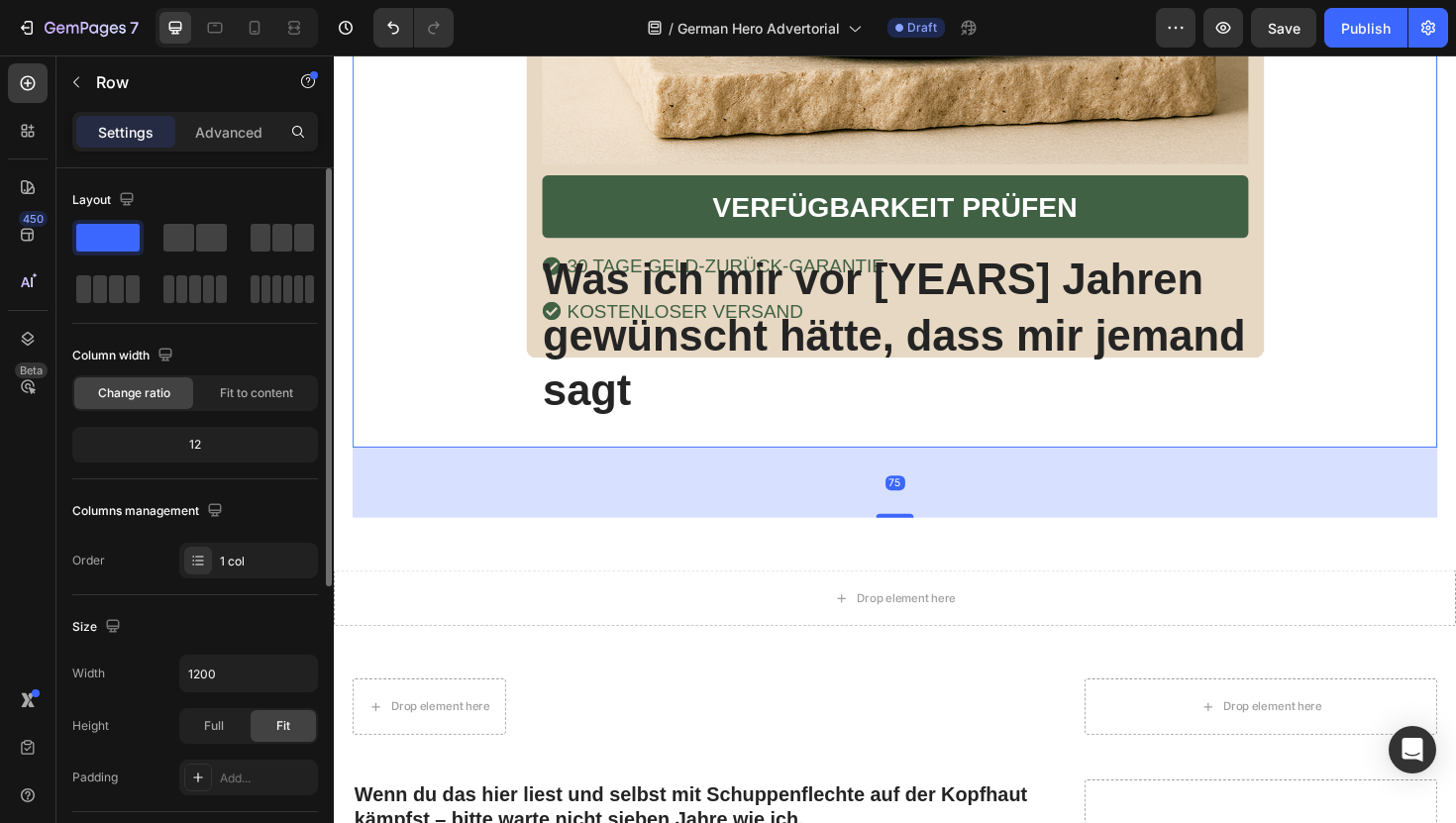 click on "„Ich habe wirklich alles gegen meine Schuppenflechte auf der Kopfhaut ausprobiert… aber dann habe ich  dieses natürliche Kopfhaut-Peeling entdeckt – und es hat alles verändert!“ Heading 3. Juni 2025 | Verfasst von [NAME] Text Block Image Der Albtraum, der mein Selbstvertrauen zerstörte Heading Sieben Jahre lang lebte ich mit Schuppenflechte auf der Kopfhaut – und fühlte mich wie eine Gefangene in meinem eigenen Körper. Der ständige Juckreiz war unerträglich. Ich kratzte mich so sehr, dass meine Kopfhaut blutete – überall auf meinen Schultern lagen weiße Schuppen, als hätte es geschneit. Dunkle Kleidung? Habe ich komplett aus meinem Kleiderschrank verbannt – sie hätte den peinlichen Beweis meiner Krankheit nur sichtbar gemacht.   Ich habe alles ausprobiert, was mir die Ärzte verschrieben haben: Jeder neue Fehlschlag fühlte sich an, als würde sich eine weitere Tür vor mir schließen. Das Schlimmste? Text Block Image Heading mit Image" at bounding box center [928, -4802] 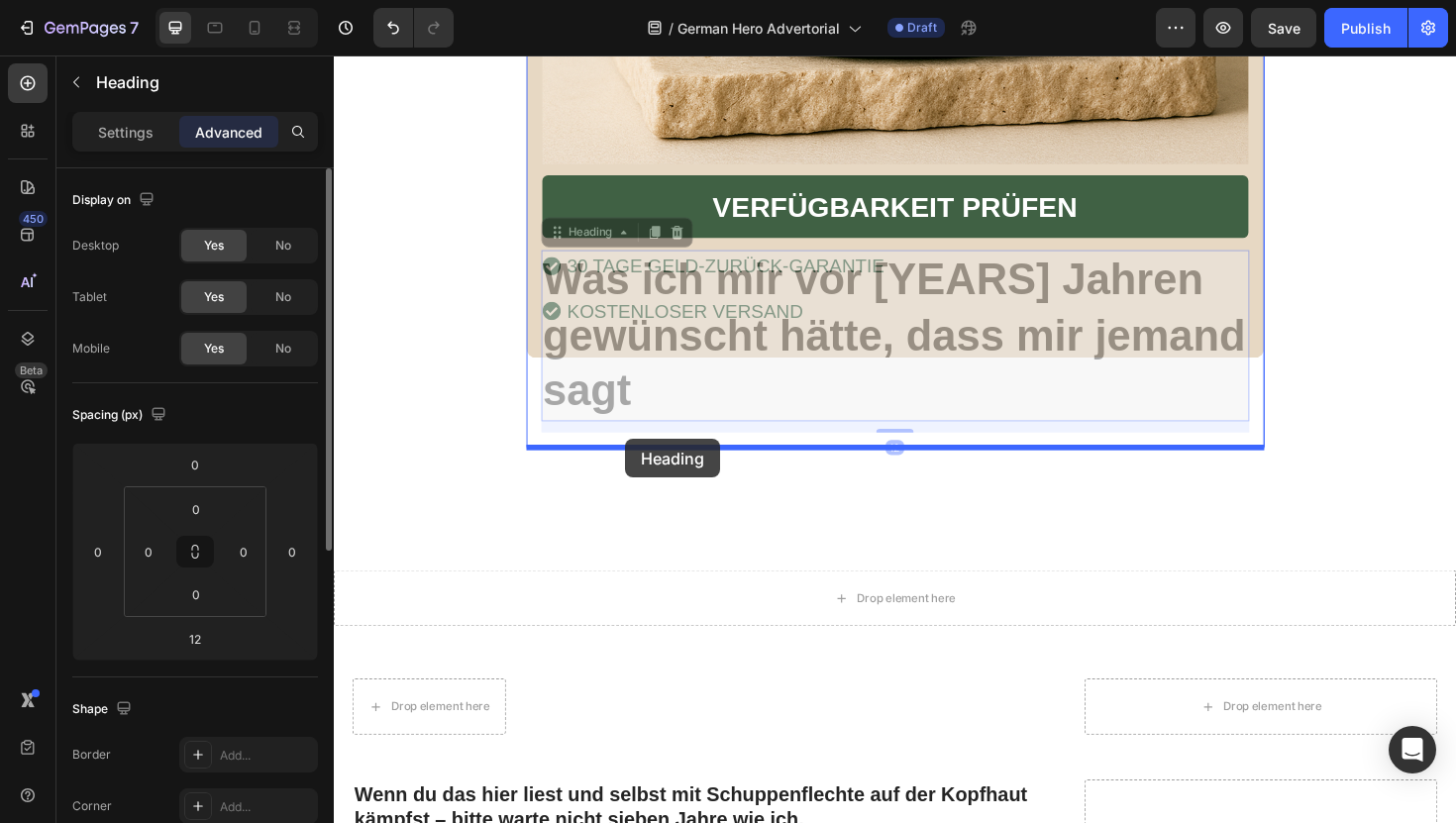 drag, startPoint x: 592, startPoint y: 348, endPoint x: 642, endPoint y: 462, distance: 124.48293 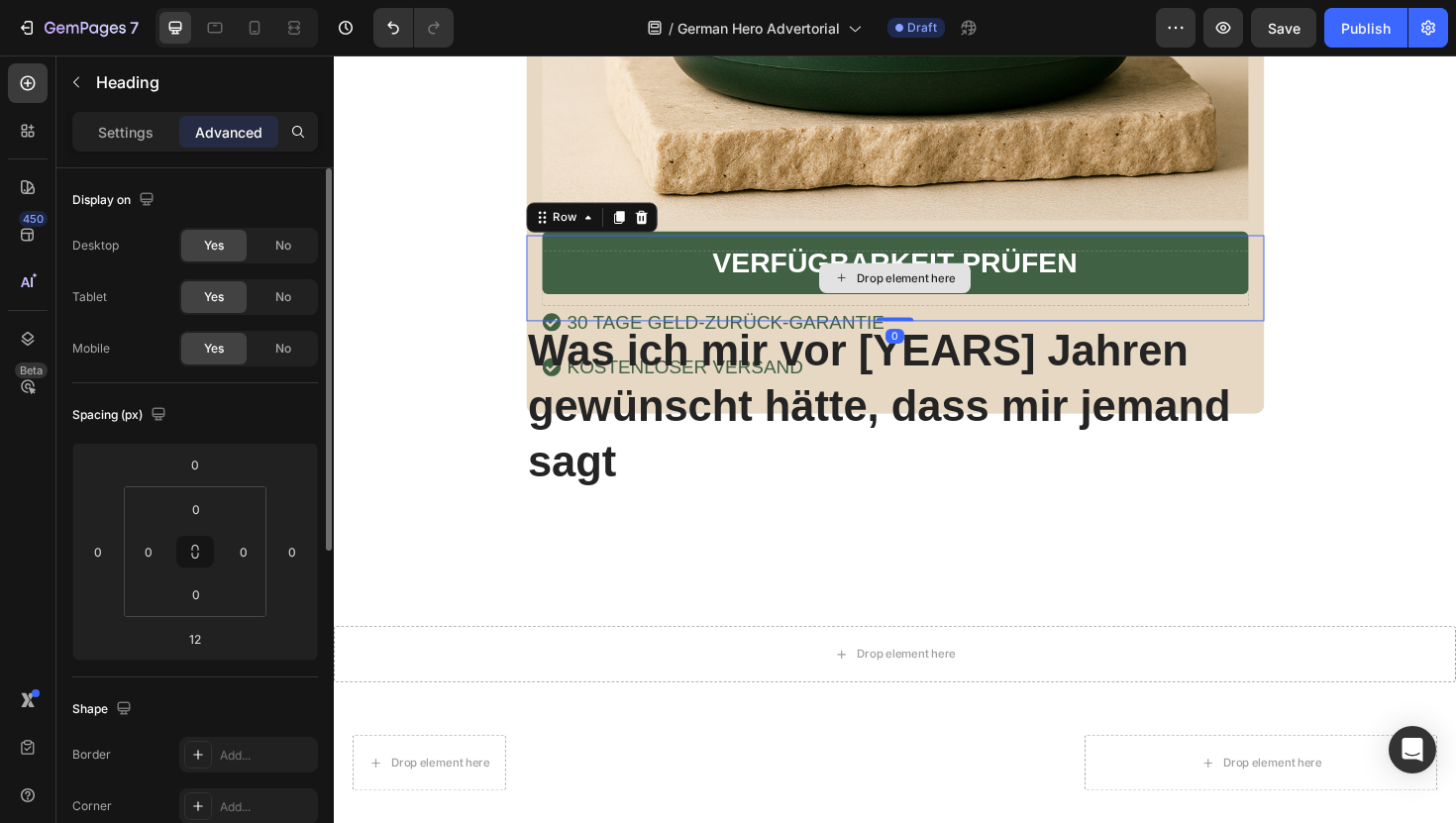 click on "Drop element here" at bounding box center [928, 291] 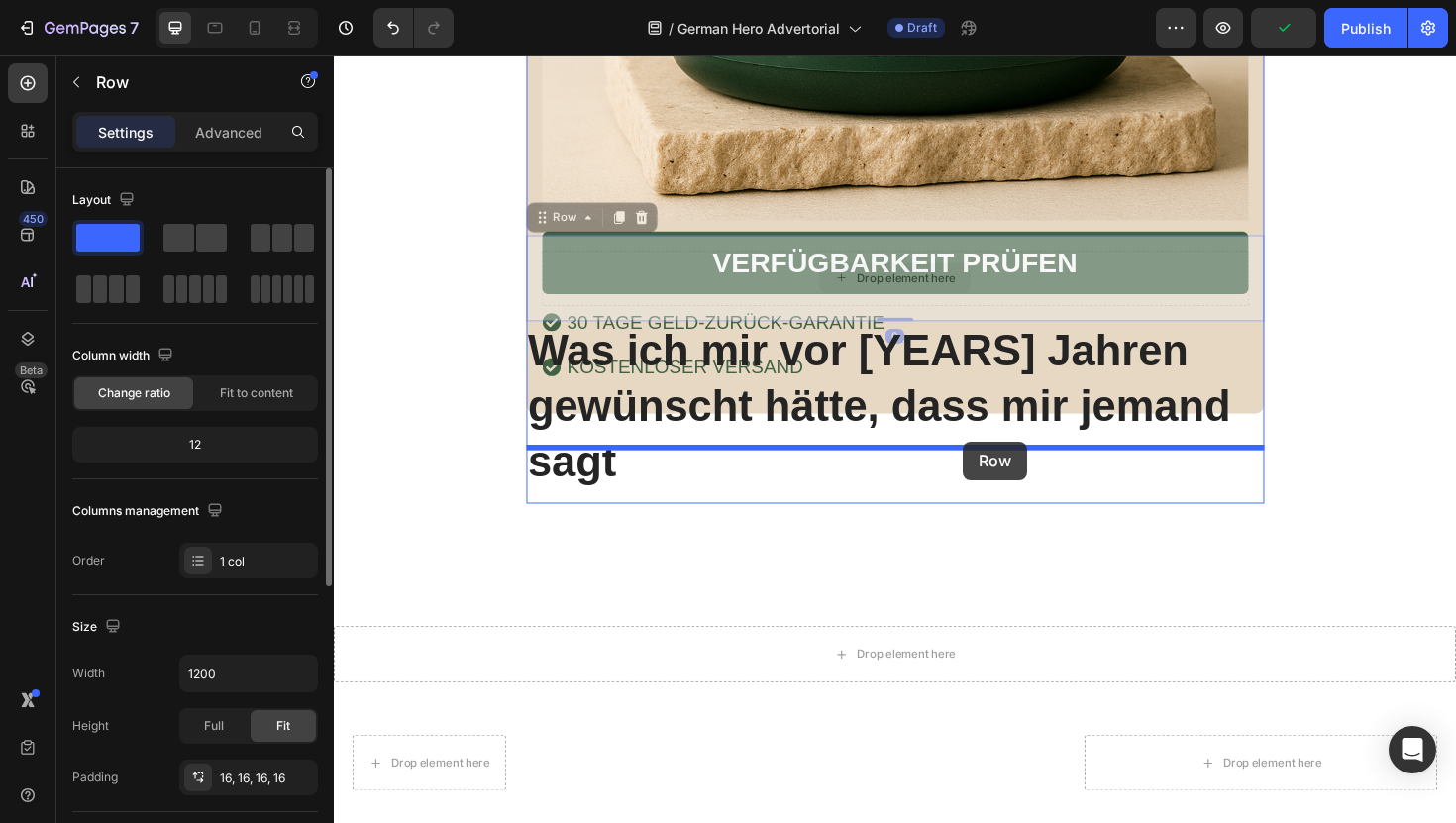 drag, startPoint x: 1015, startPoint y: 284, endPoint x: 999, endPoint y: 463, distance: 179.71366 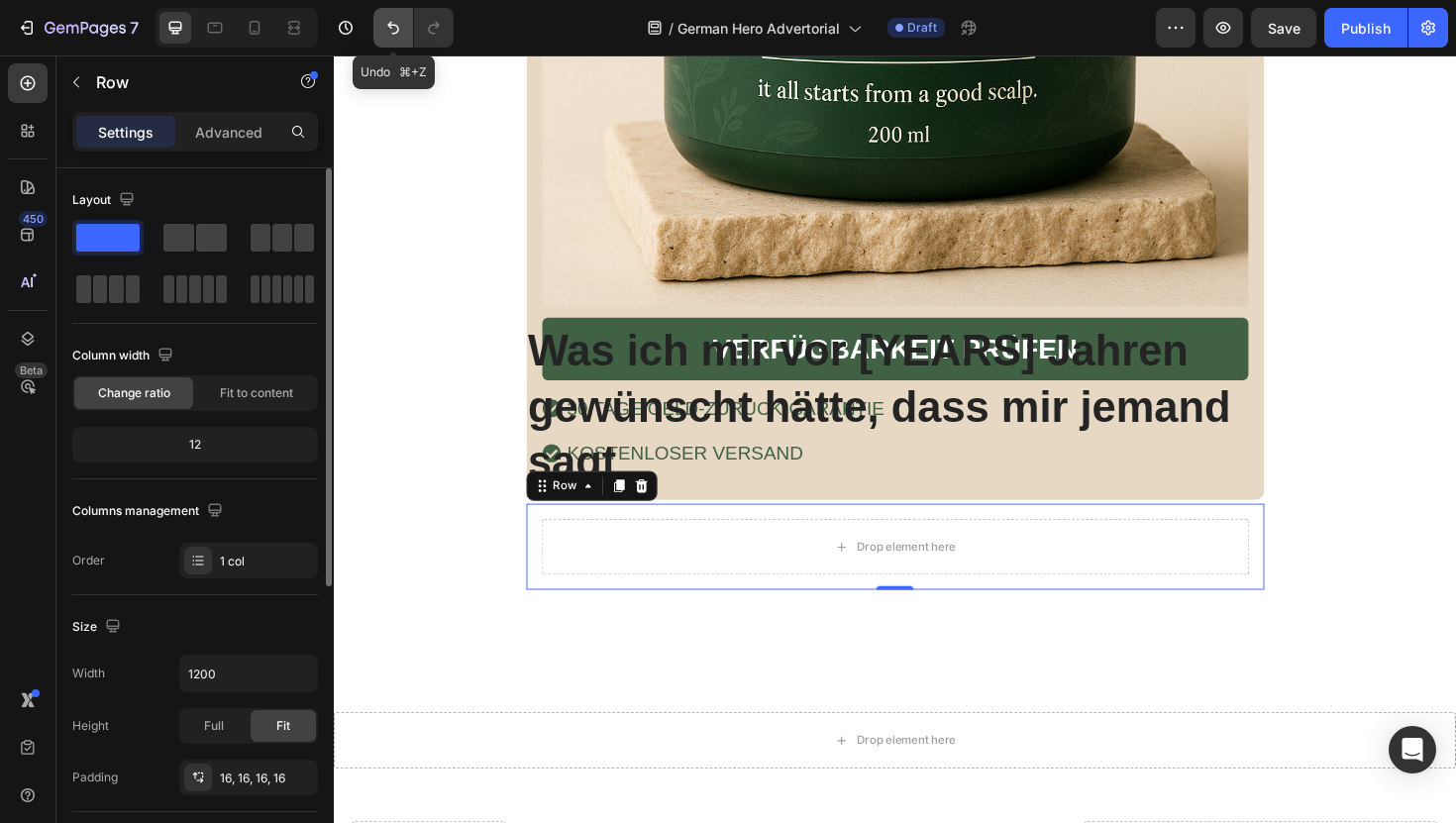 click 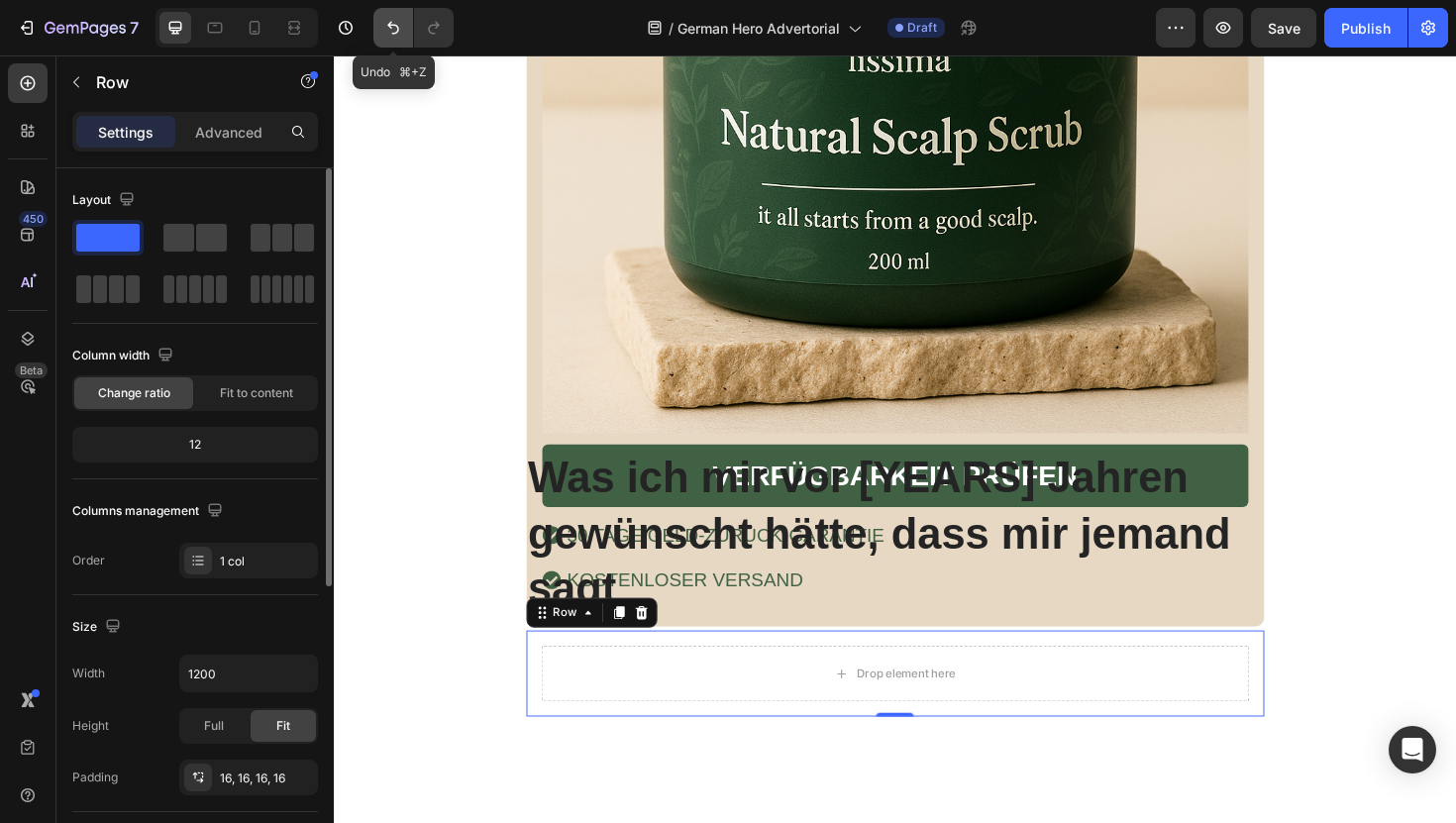 click 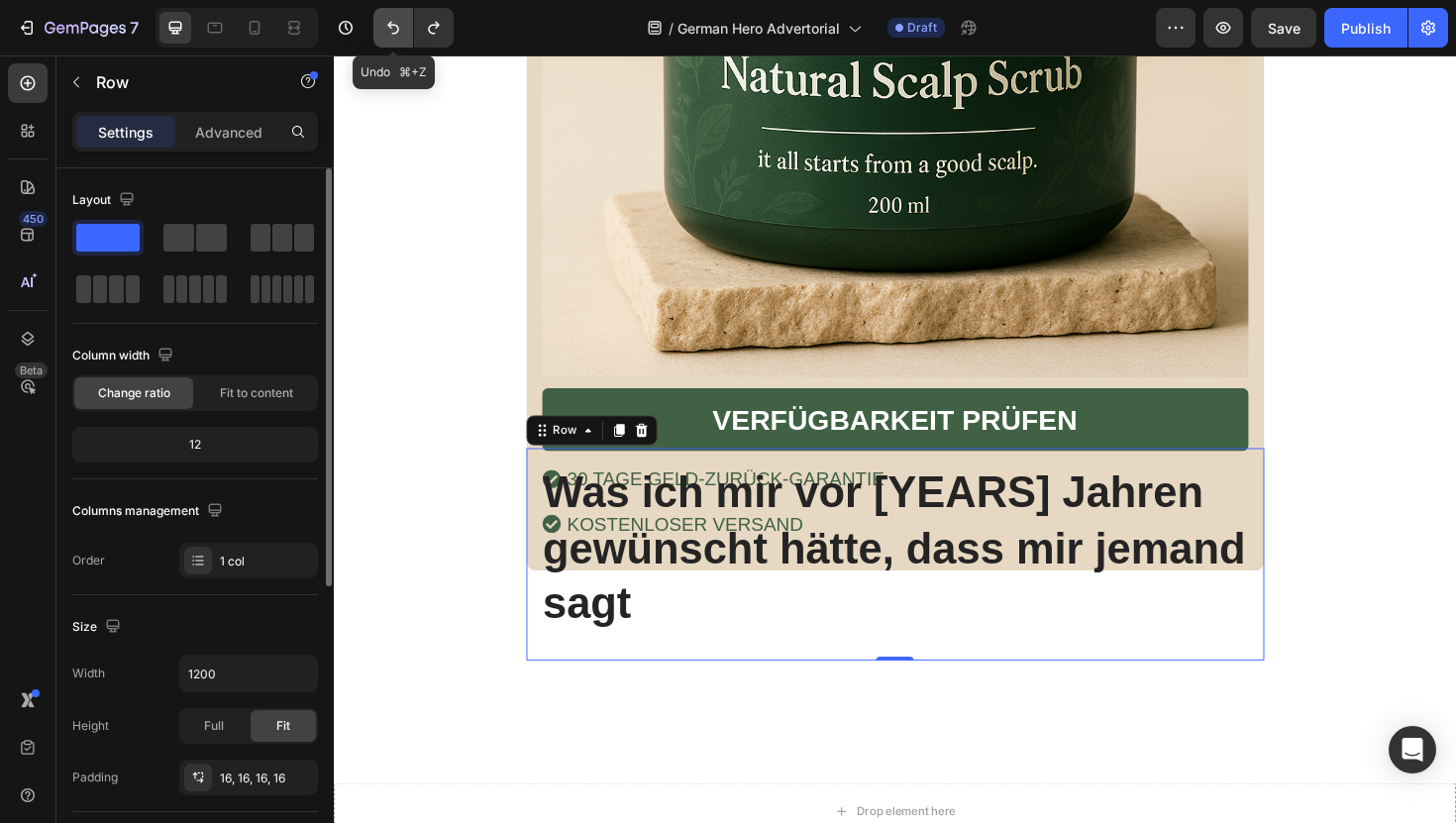 click 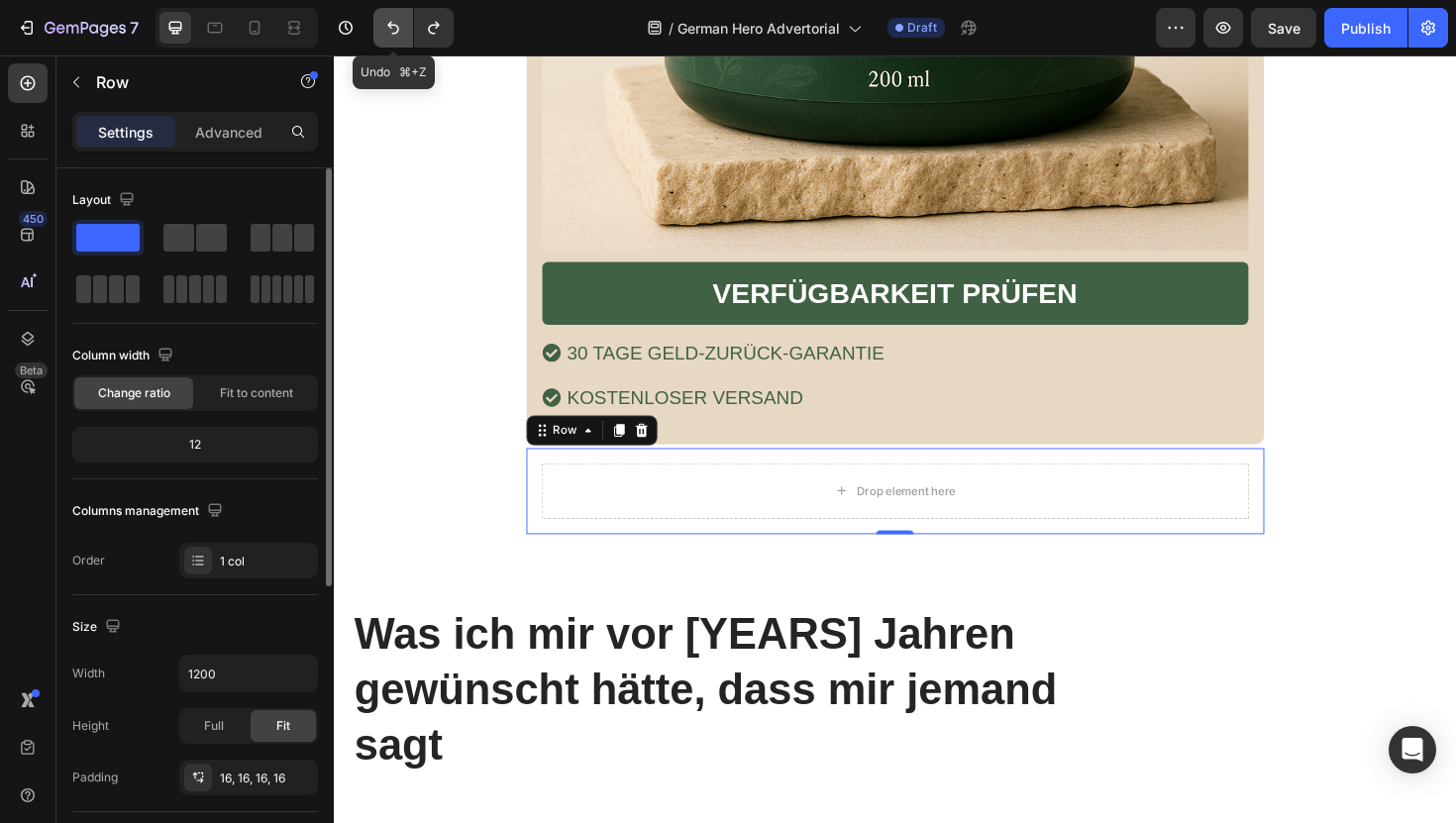 click 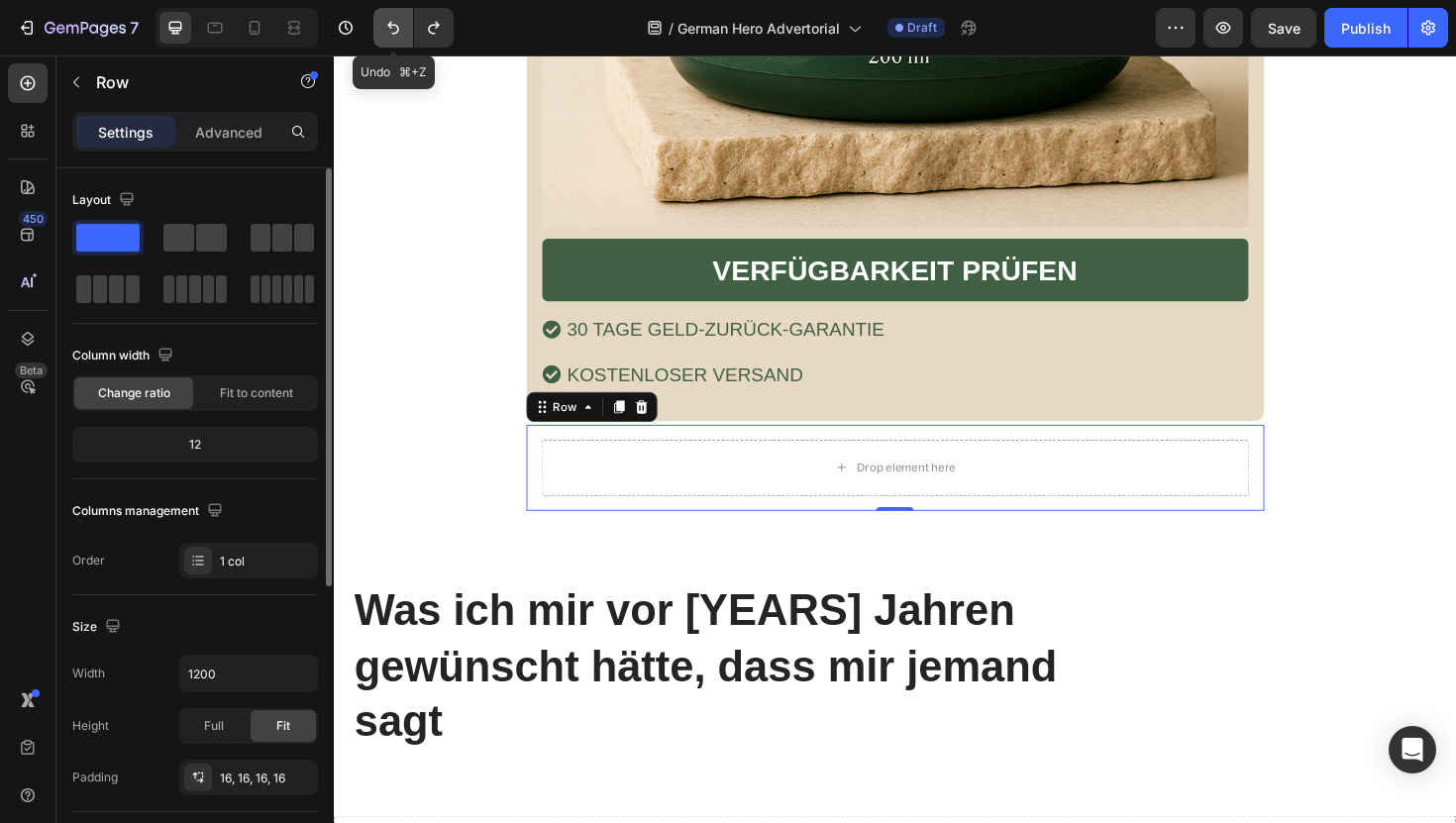 scroll, scrollTop: 10051, scrollLeft: 0, axis: vertical 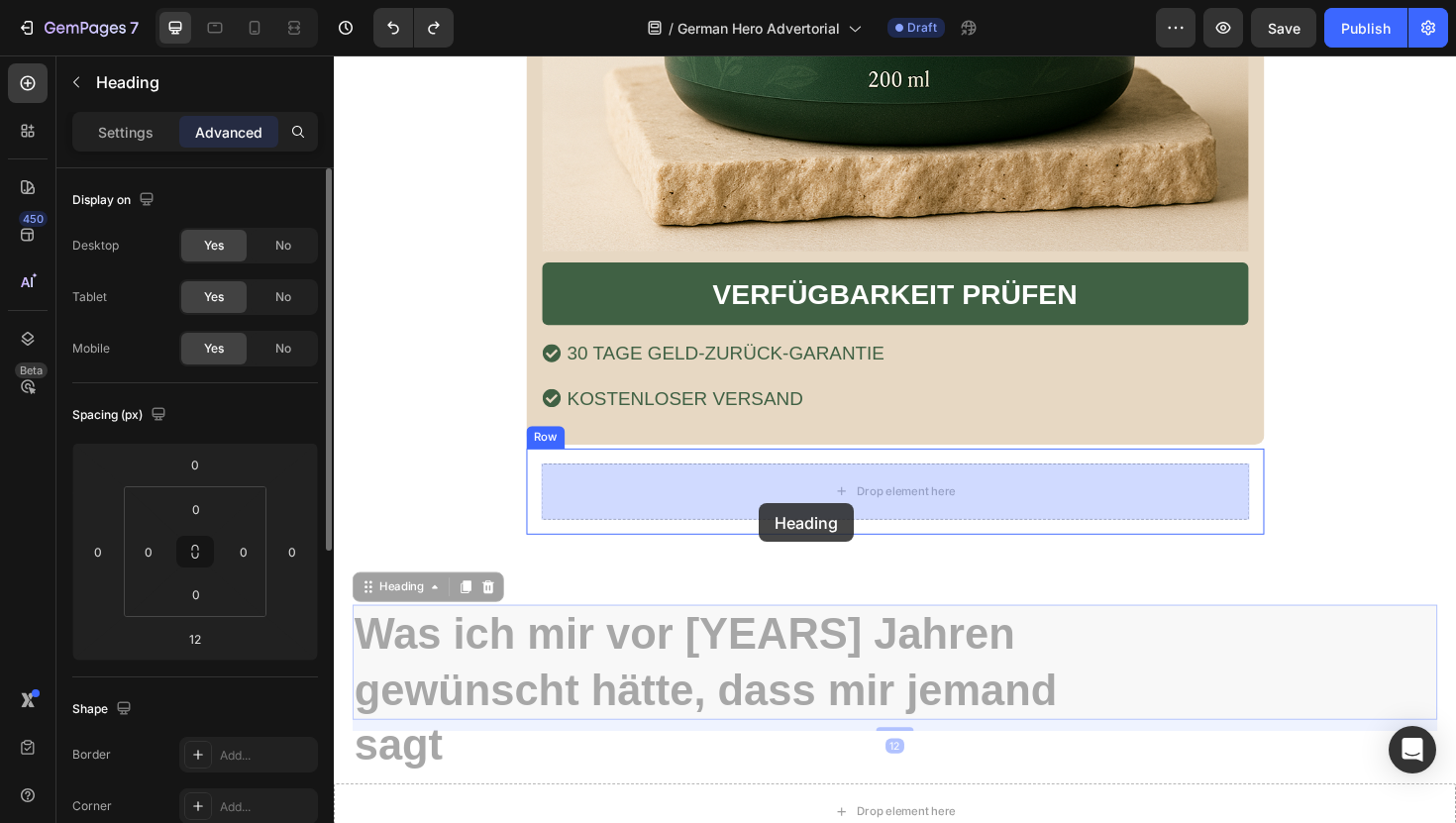 drag, startPoint x: 650, startPoint y: 692, endPoint x: 783, endPoint y: 528, distance: 211.1516 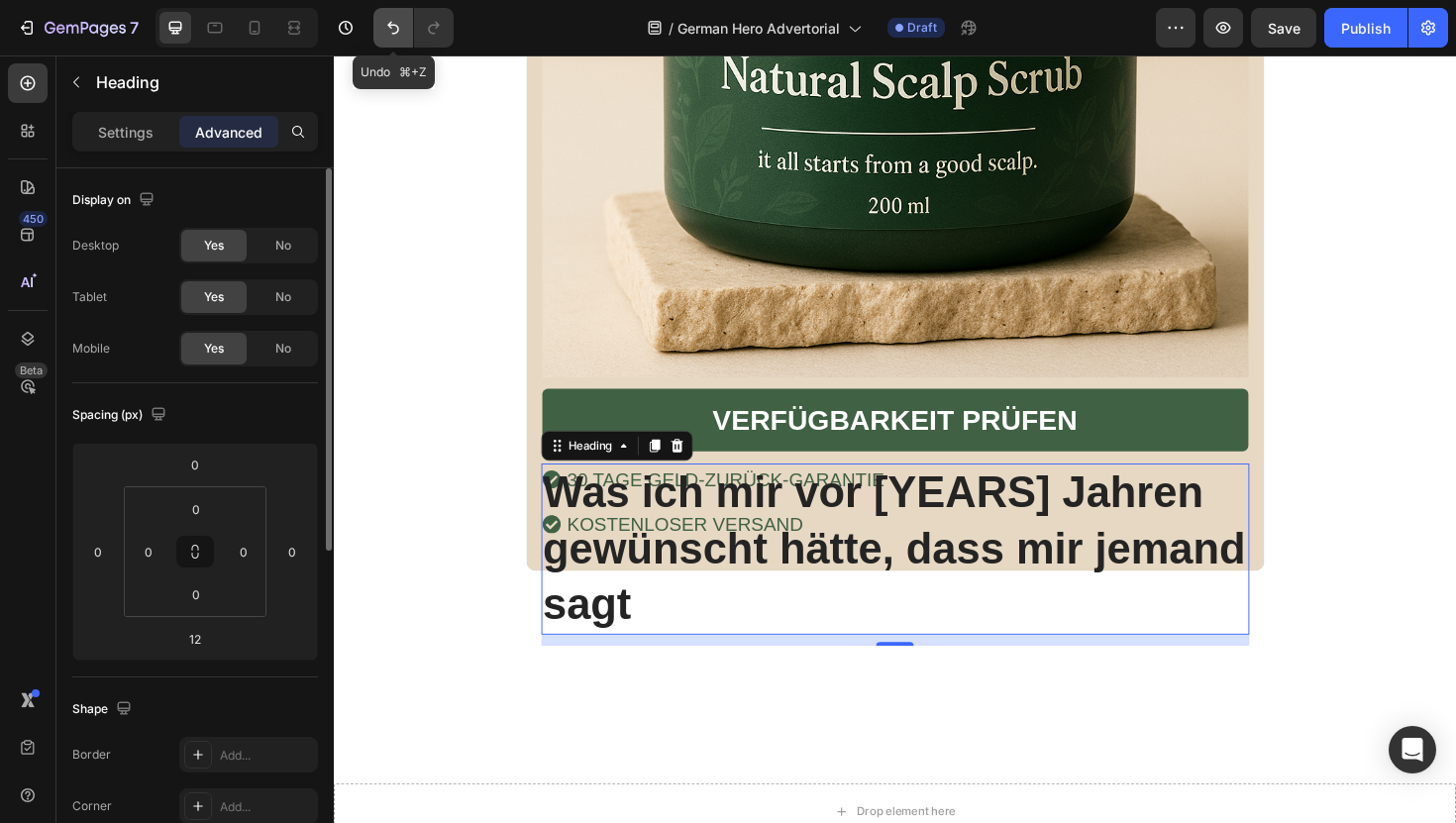 click 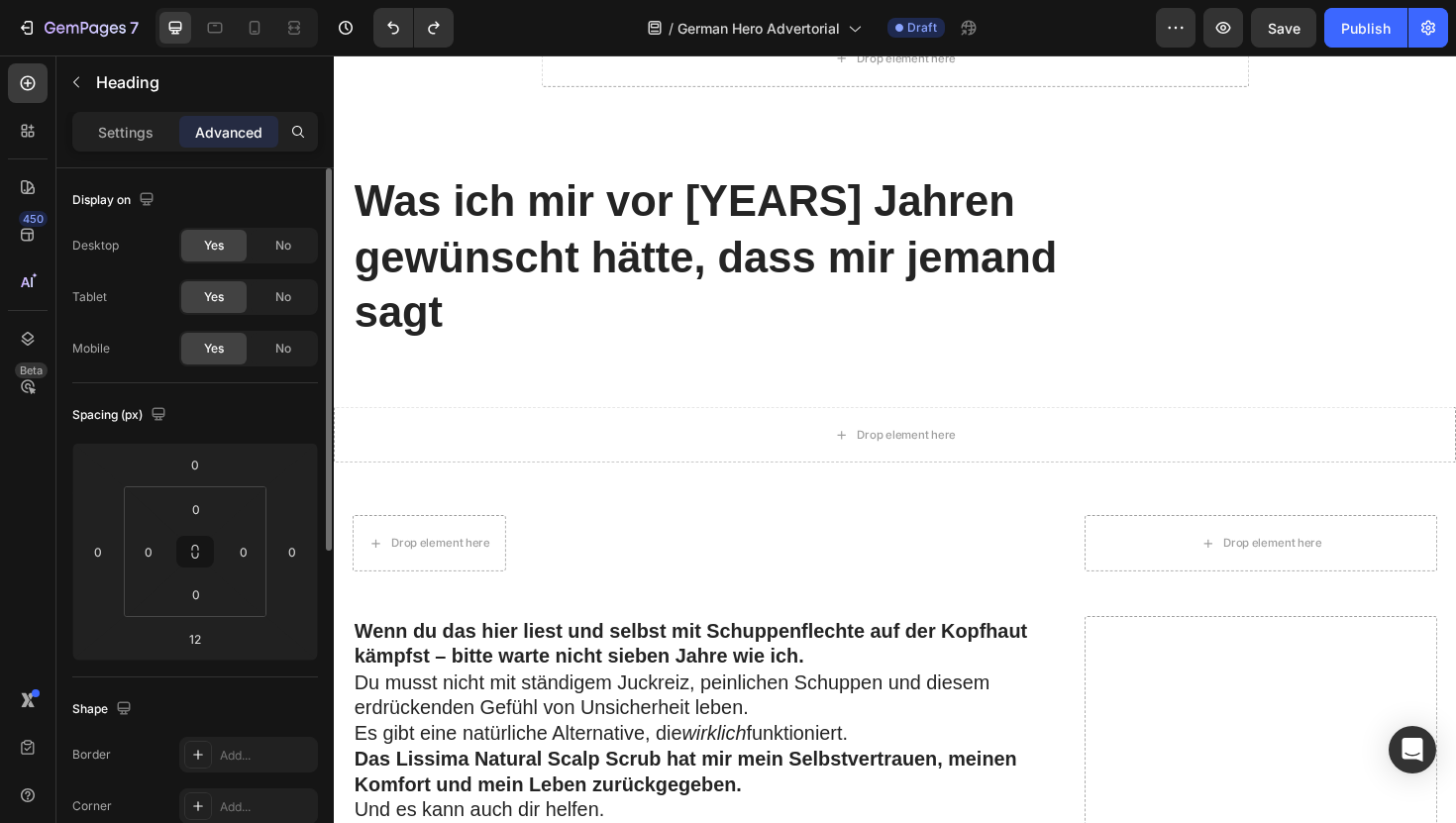 scroll, scrollTop: 10503, scrollLeft: 0, axis: vertical 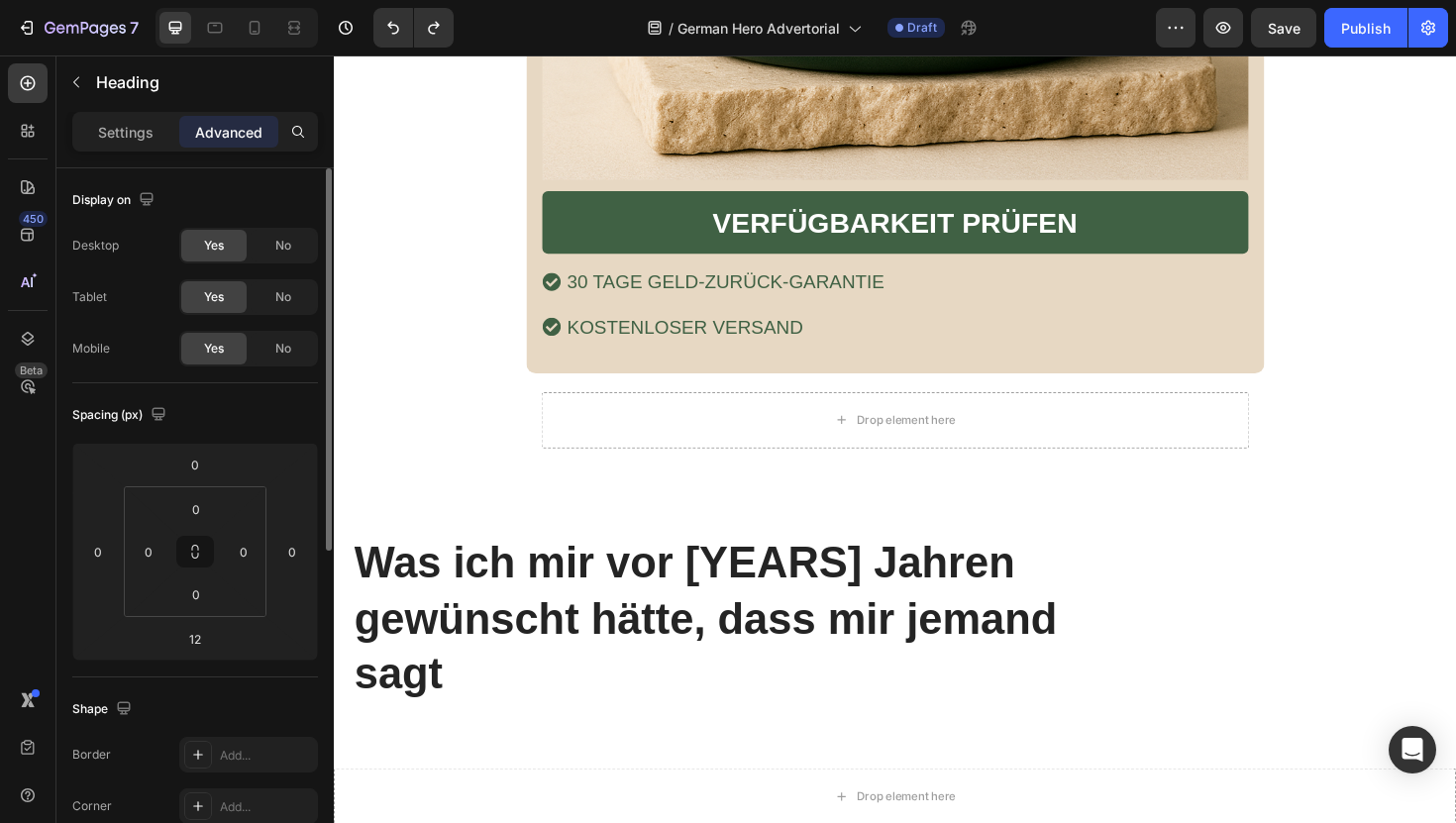 click on "Was ich mir vor [YEARS] Jahren gewünscht hätte, dass mir jemand sagt" at bounding box center [744, 652] 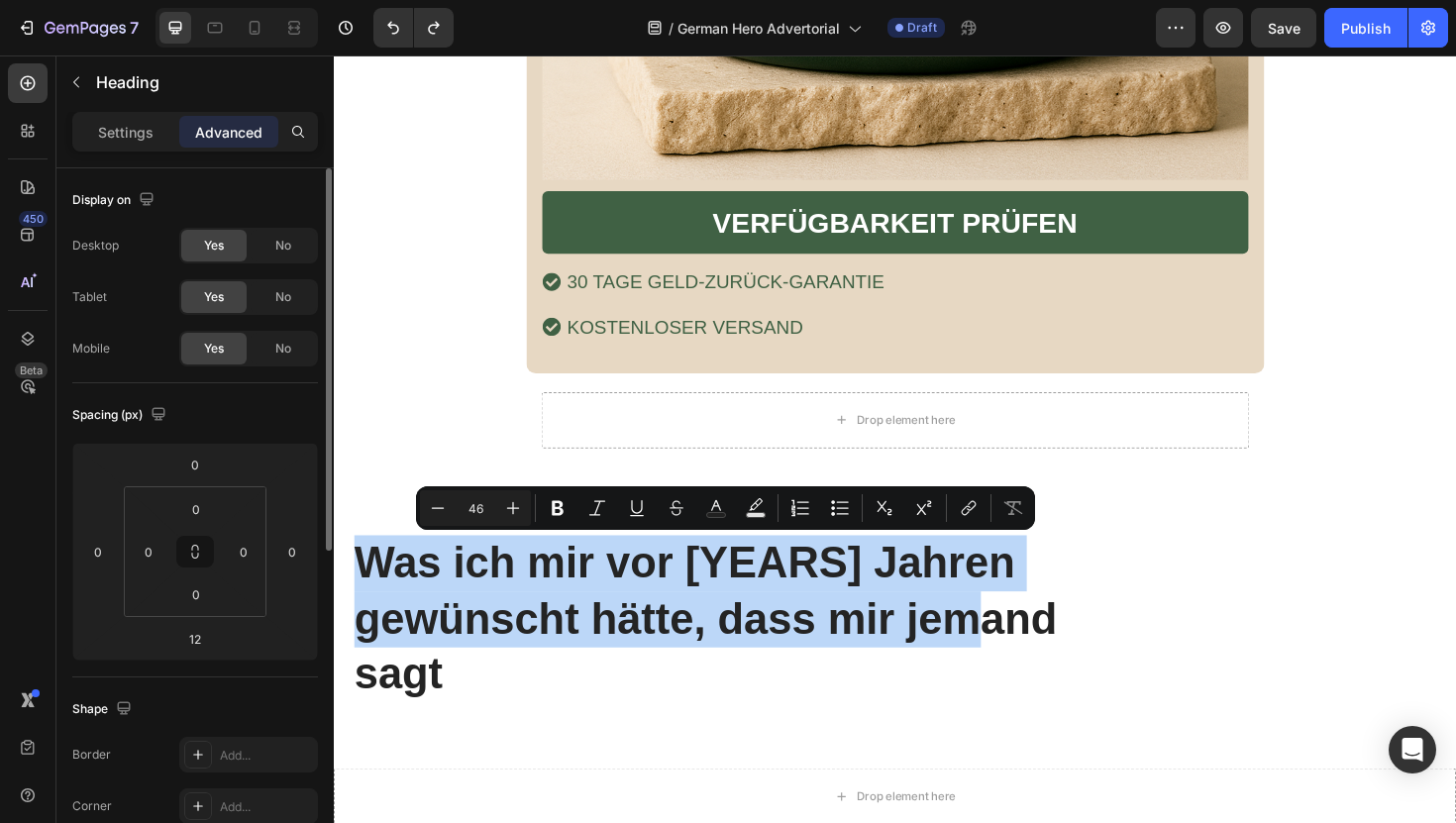 drag, startPoint x: 985, startPoint y: 664, endPoint x: 1092, endPoint y: 561, distance: 148.51936 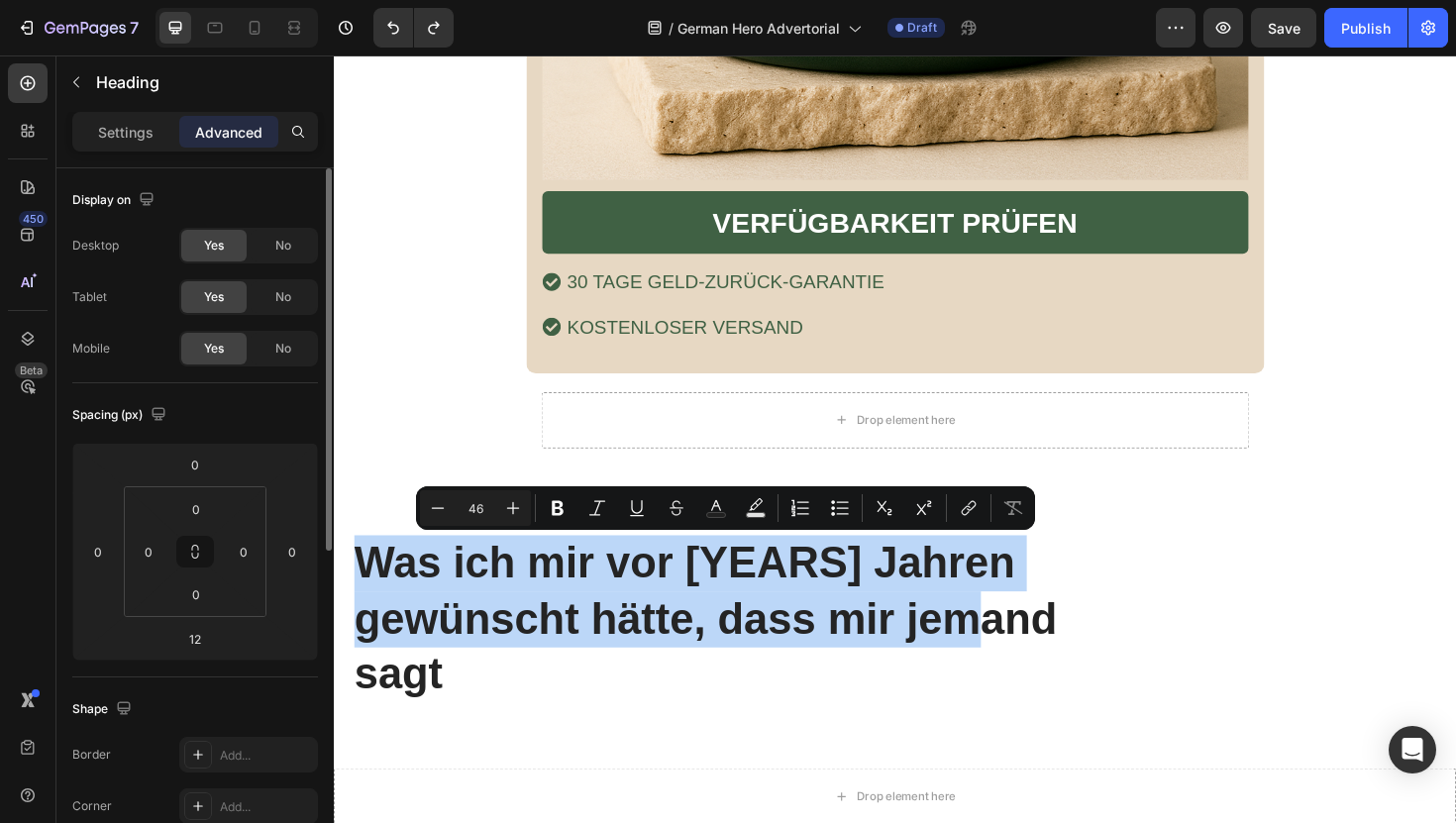 click on "Was ich mir vor [YEARS] Jahren gewünscht hätte, dass mir jemand sagt" at bounding box center [744, 652] 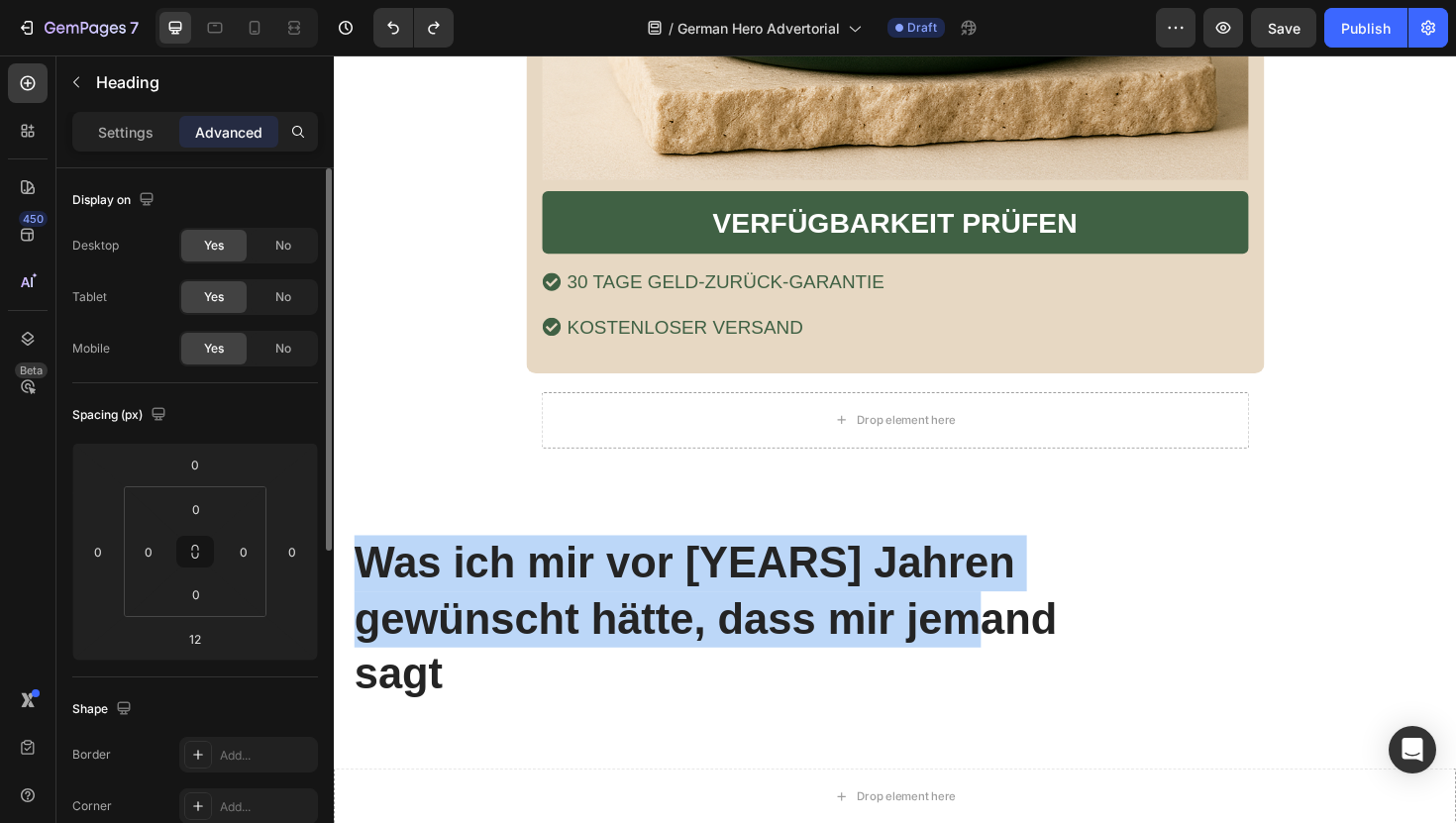 click on "Was ich mir vor [YEARS] Jahren gewünscht hätte, dass mir jemand sagt" at bounding box center (928, 652) 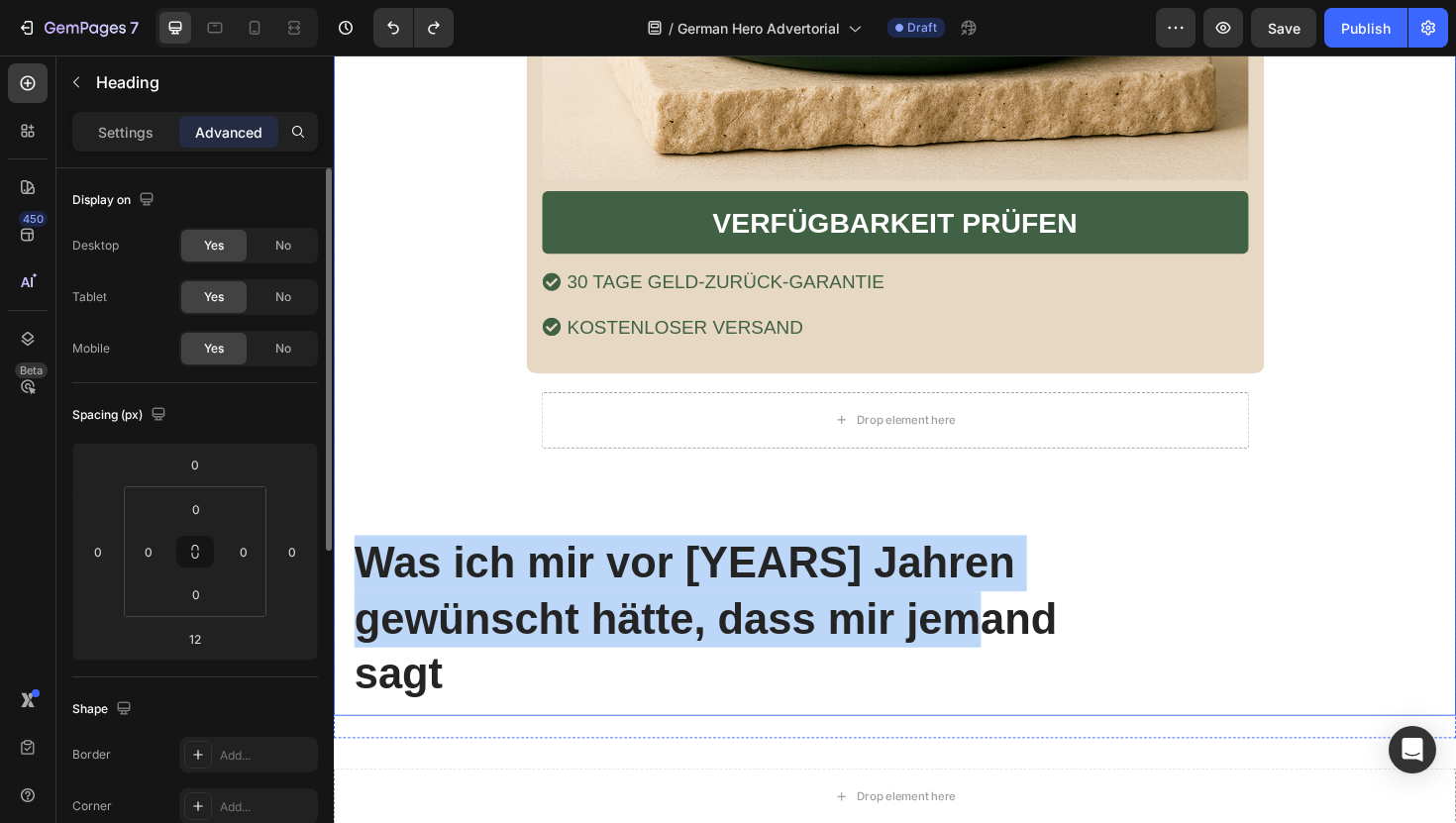 click on "„Ich habe wirklich alles gegen meine Schuppenflechte auf der Kopfhaut ausprobiert… aber dann habe ich  dieses natürliche Kopfhaut-Peeling entdeckt – und es hat alles verändert!“ Heading 3. Juni 2025 | Verfasst von [NAME] Text Block Image Der Albtraum, der mein Selbstvertrauen zerstörte Heading Sieben Jahre lang lebte ich mit Schuppenflechte auf der Kopfhaut – und fühlte mich wie eine Gefangene in meinem eigenen Körper. Der ständige Juckreiz war unerträglich. Ich kratzte mich so sehr, dass meine Kopfhaut blutete – überall auf meinen Schultern lagen weiße Schuppen, als hätte es geschneit. Dunkle Kleidung? Habe ich komplett aus meinem Kleiderschrank verbannt – sie hätte den peinlichen Beweis meiner Krankheit nur sichtbar gemacht.   Ich habe alles ausprobiert, was mir die Ärzte verschrieben haben: Jeder neue Fehlschlag fühlte sich an, als würde sich eine weitere Tür vor mir schließen. Das Schlimmste? Text Block Image Heading mit Image" at bounding box center [928, -4573] 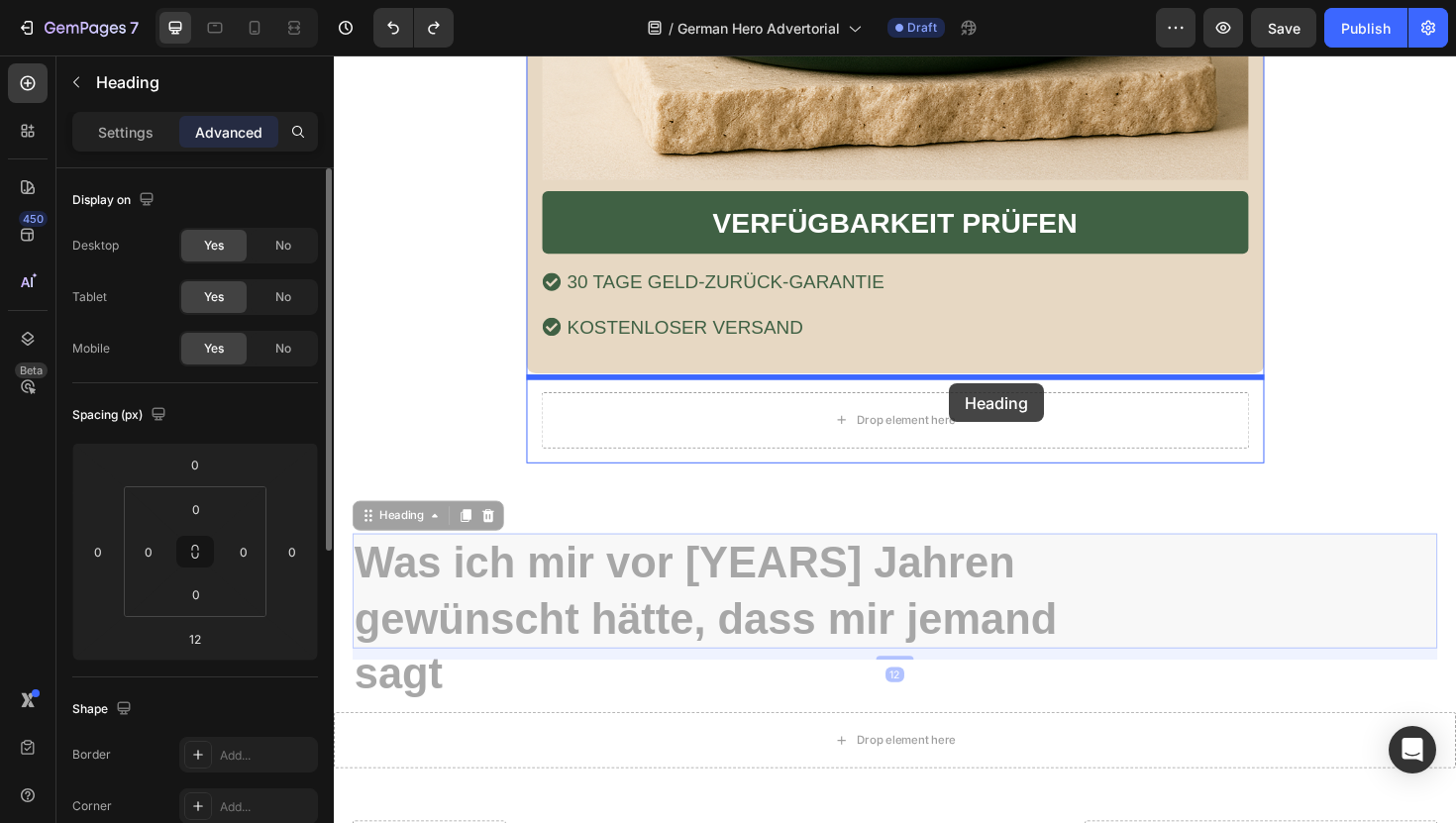 drag, startPoint x: 907, startPoint y: 606, endPoint x: 986, endPoint y: 403, distance: 217.83021 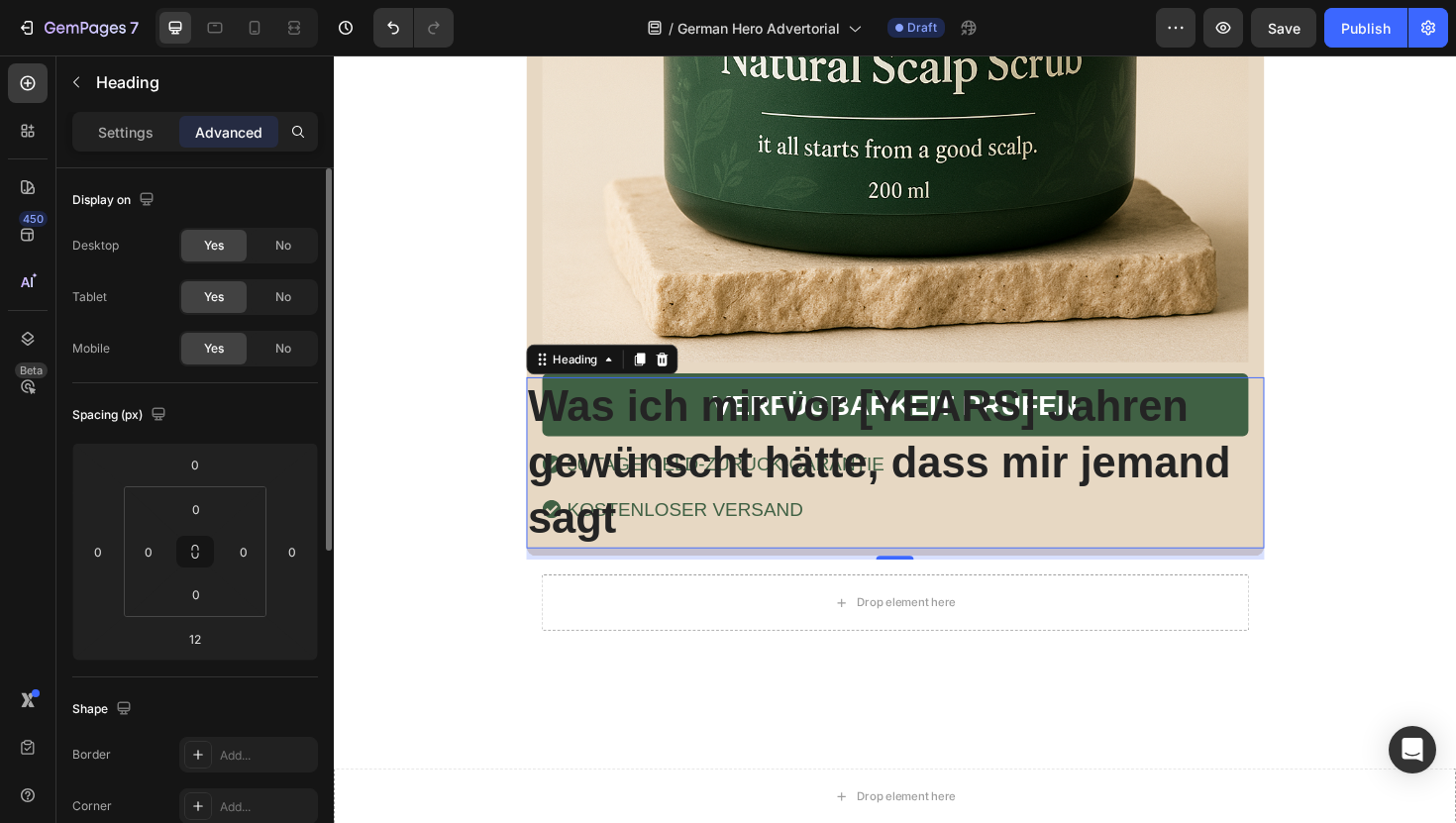 scroll, scrollTop: 10261, scrollLeft: 0, axis: vertical 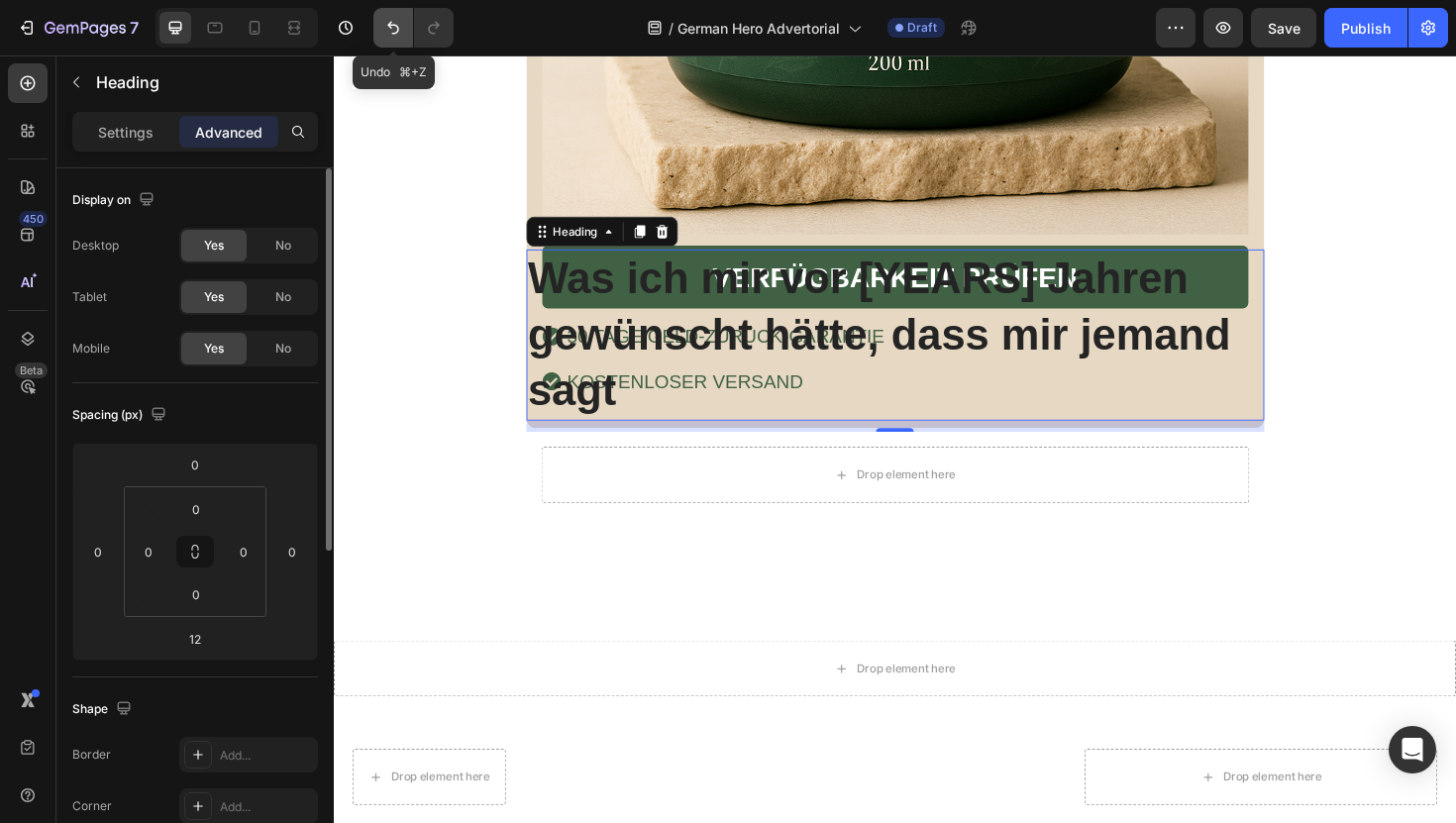click 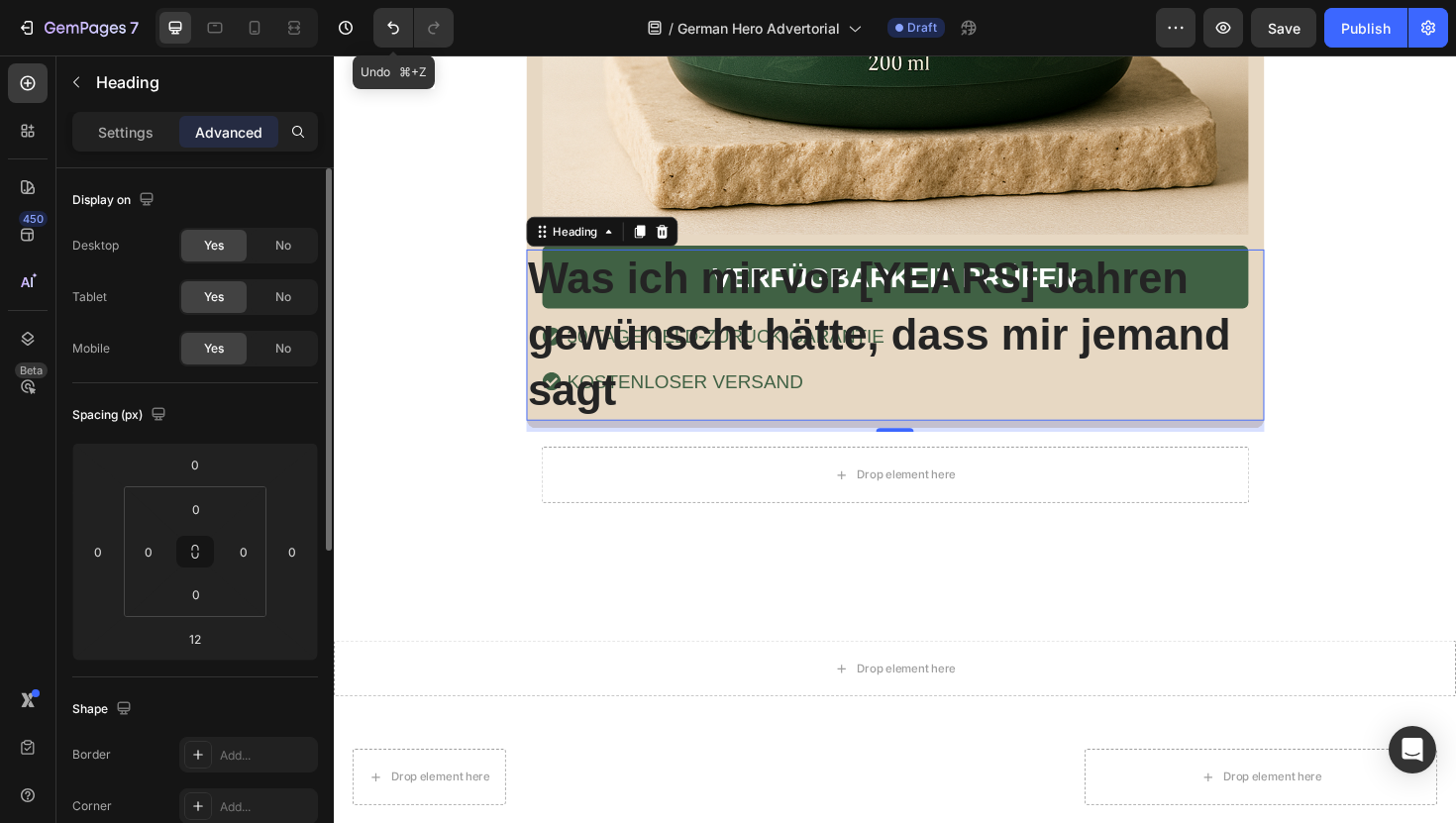 scroll, scrollTop: 10127, scrollLeft: 0, axis: vertical 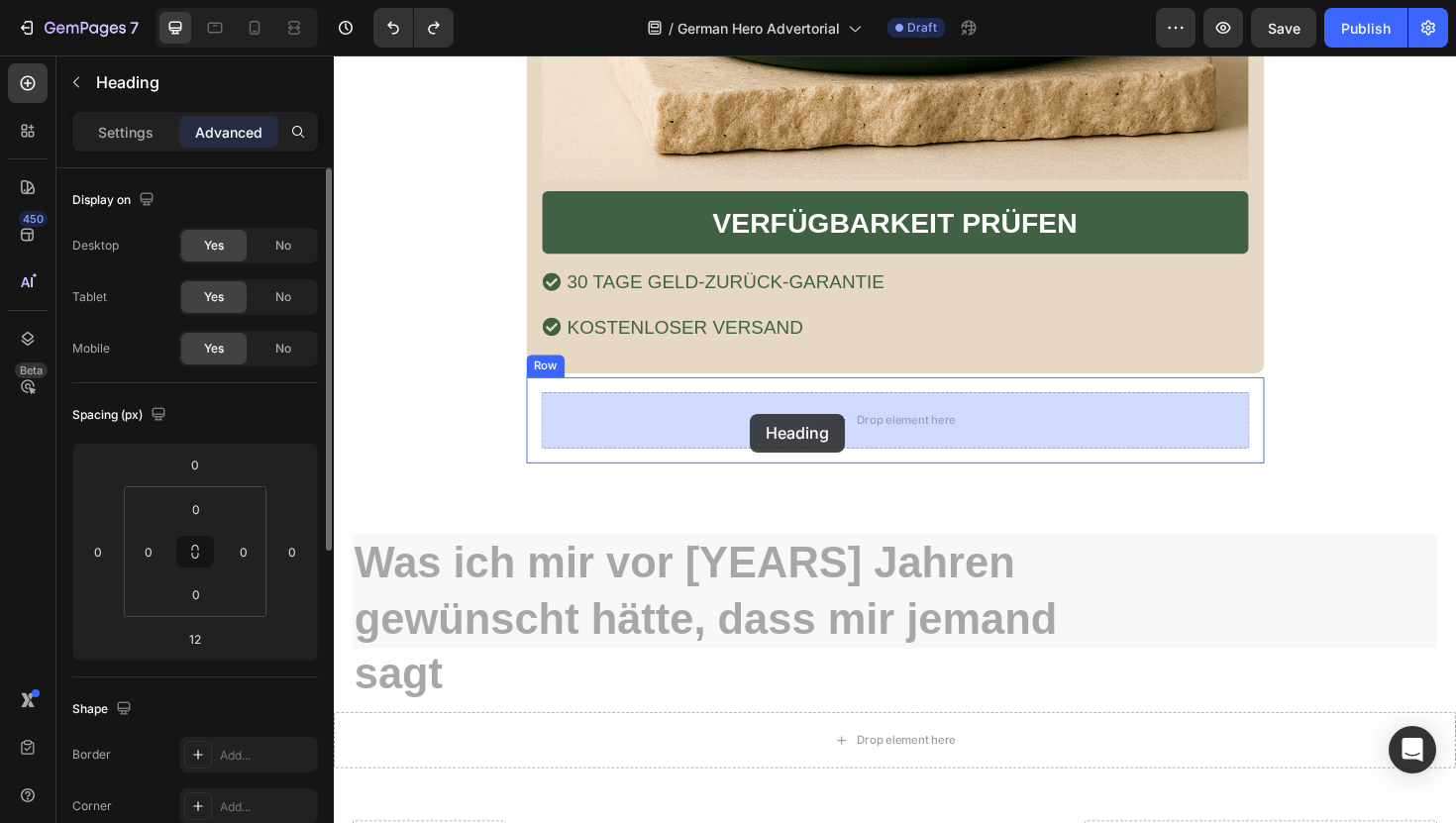 drag, startPoint x: 707, startPoint y: 626, endPoint x: 775, endPoint y: 435, distance: 202.74368 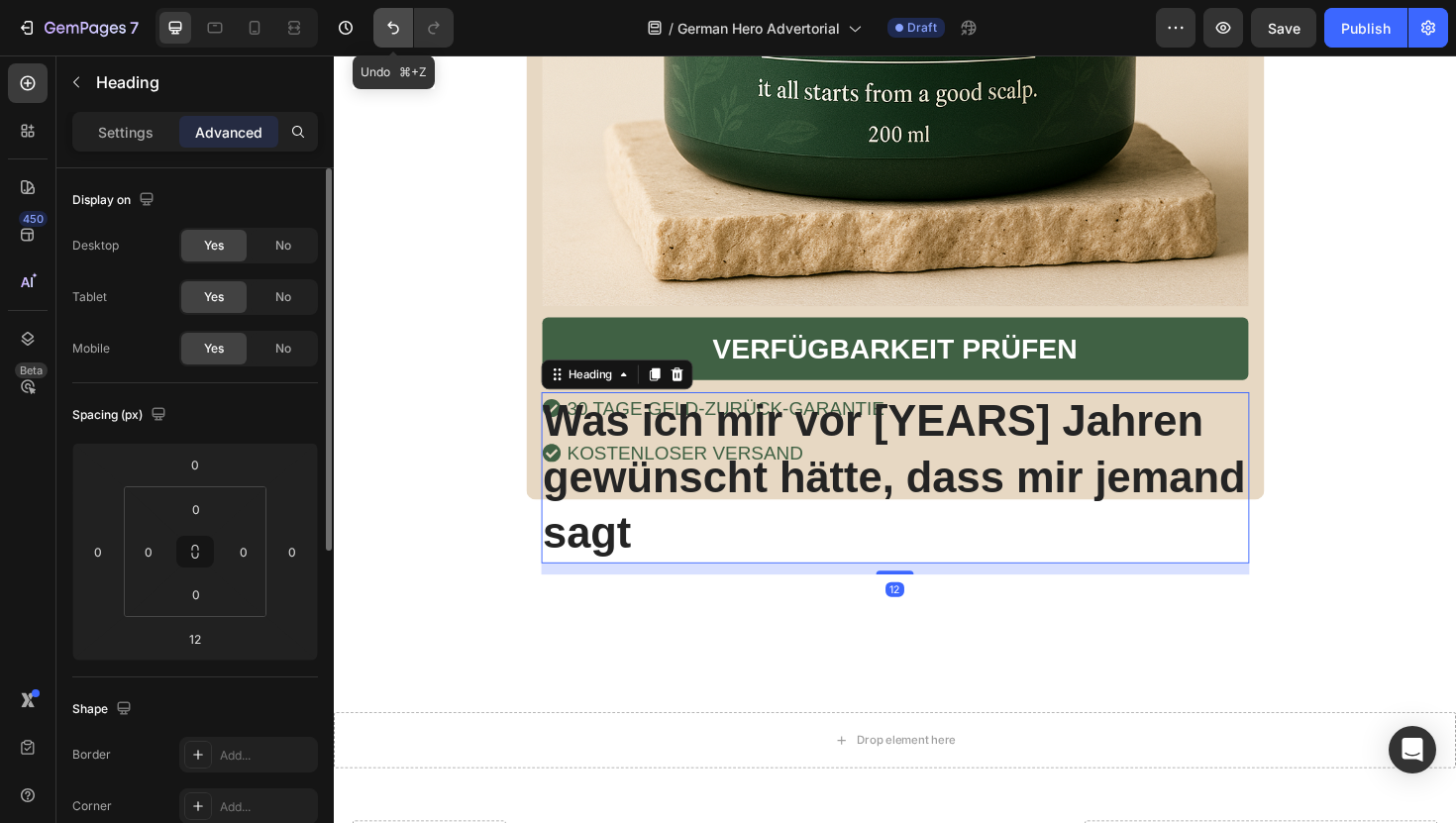 click 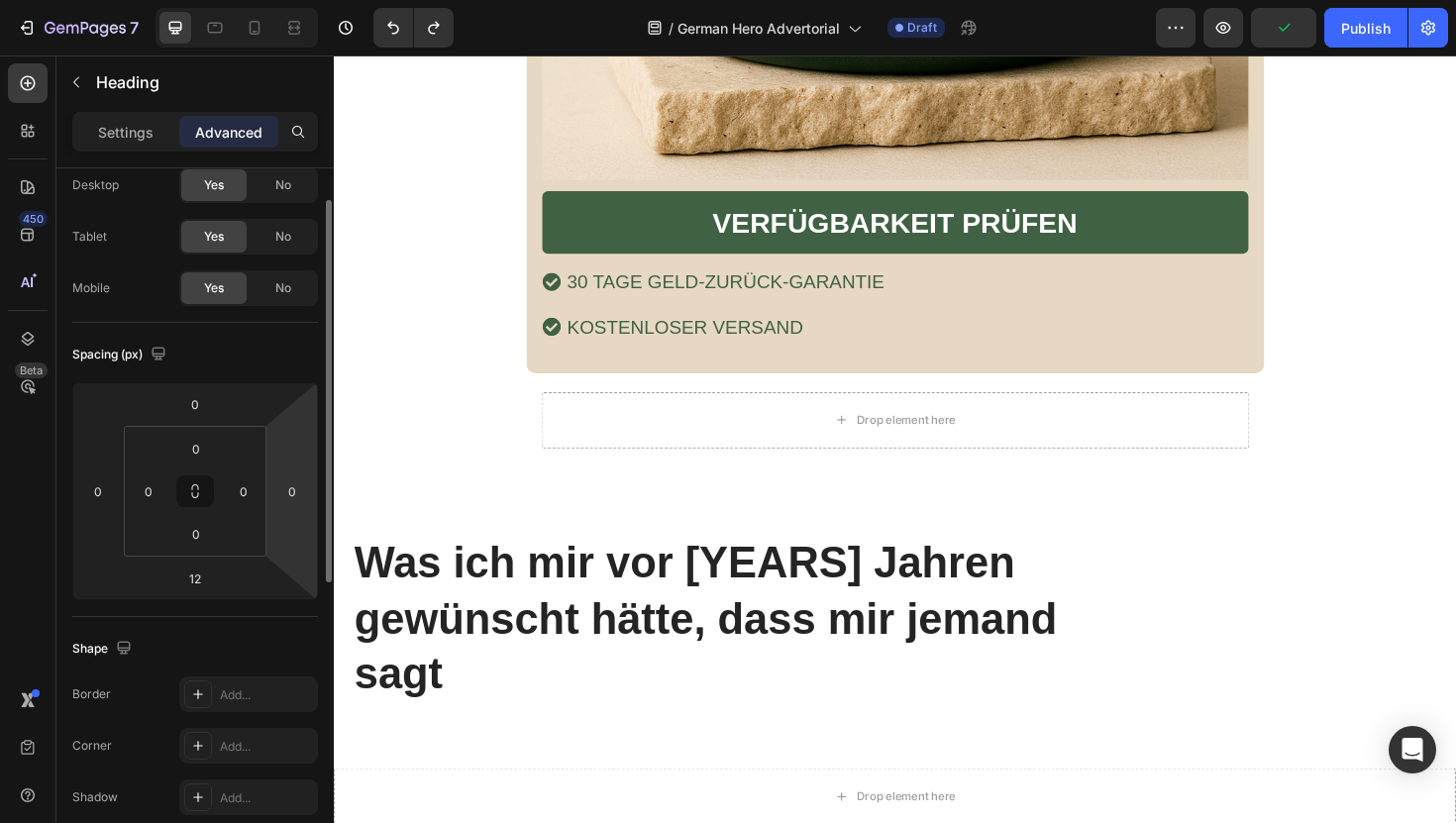 scroll, scrollTop: 136, scrollLeft: 0, axis: vertical 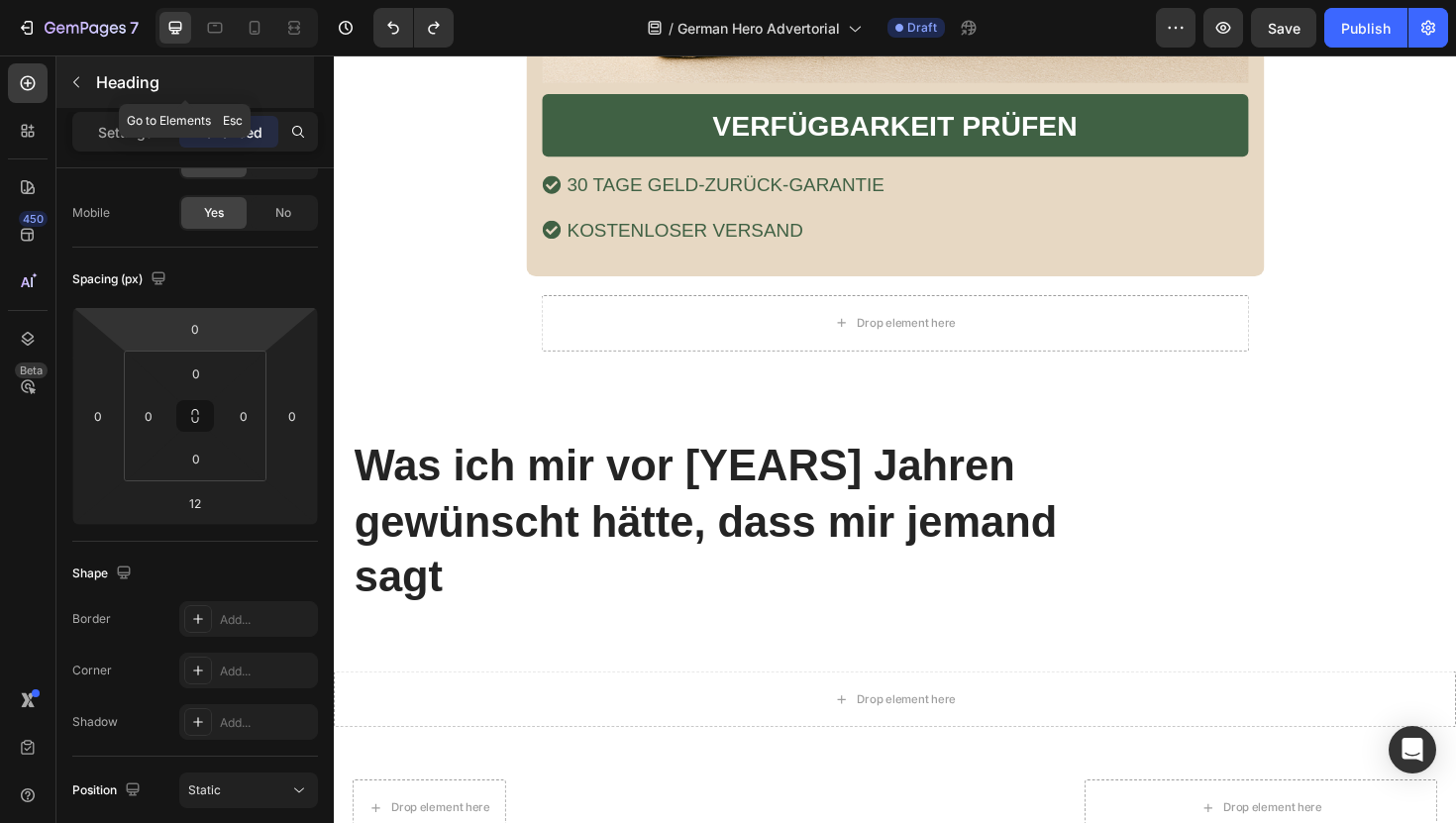 click at bounding box center (76, 82) 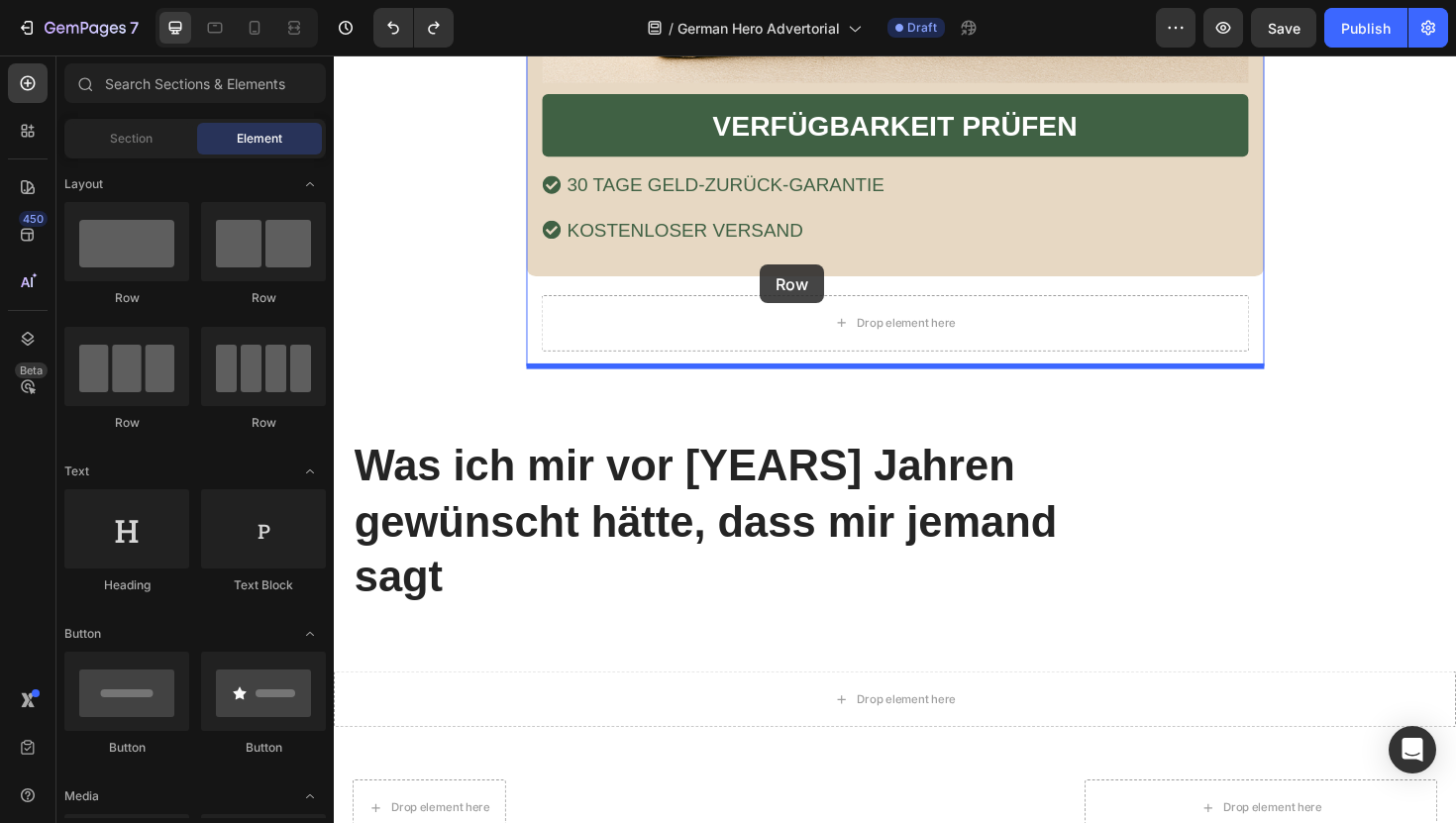 drag, startPoint x: 497, startPoint y: 294, endPoint x: 784, endPoint y: 281, distance: 287.29427 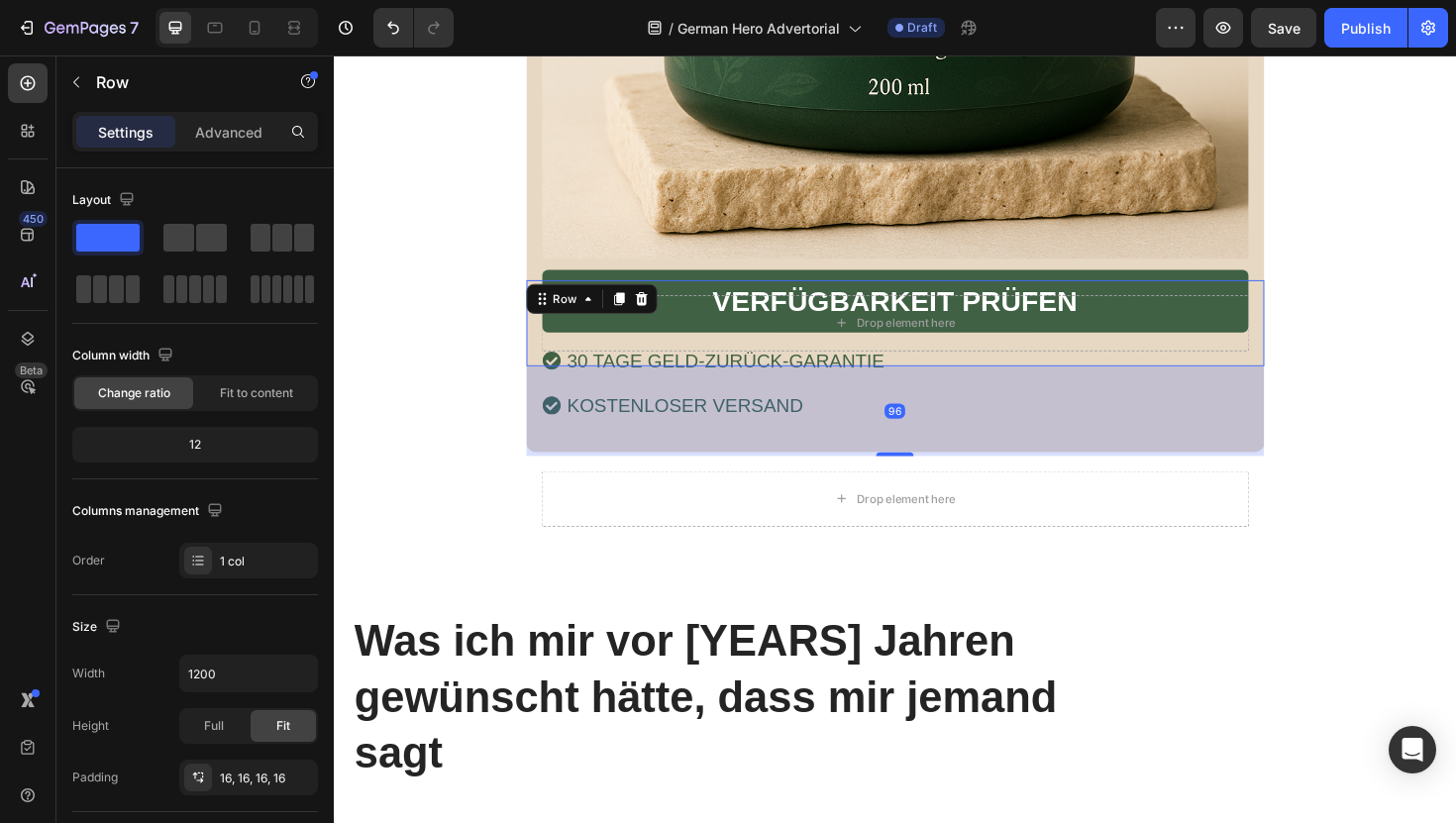 scroll, scrollTop: 10416, scrollLeft: 0, axis: vertical 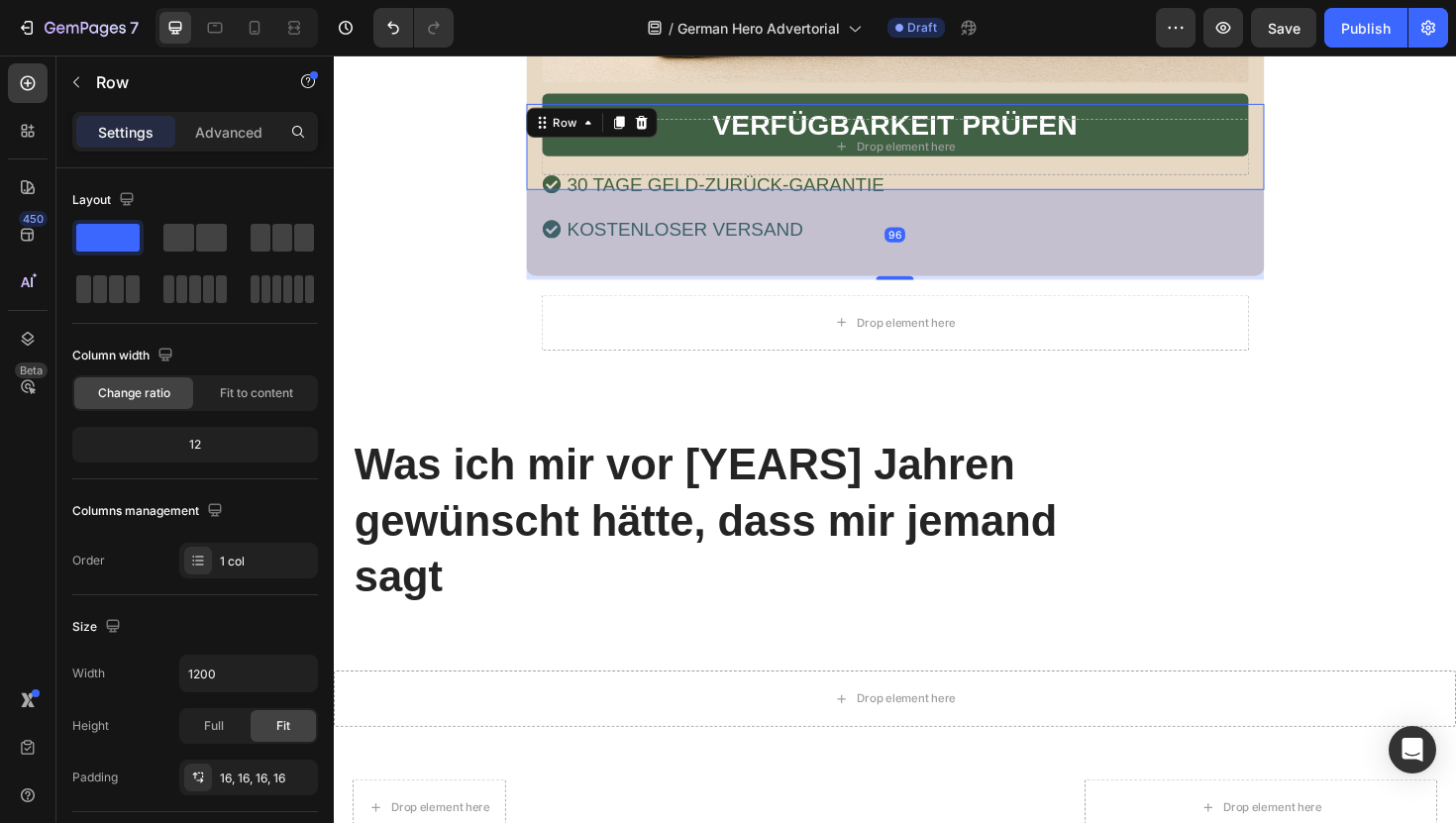 click on "96" at bounding box center [928, 246] 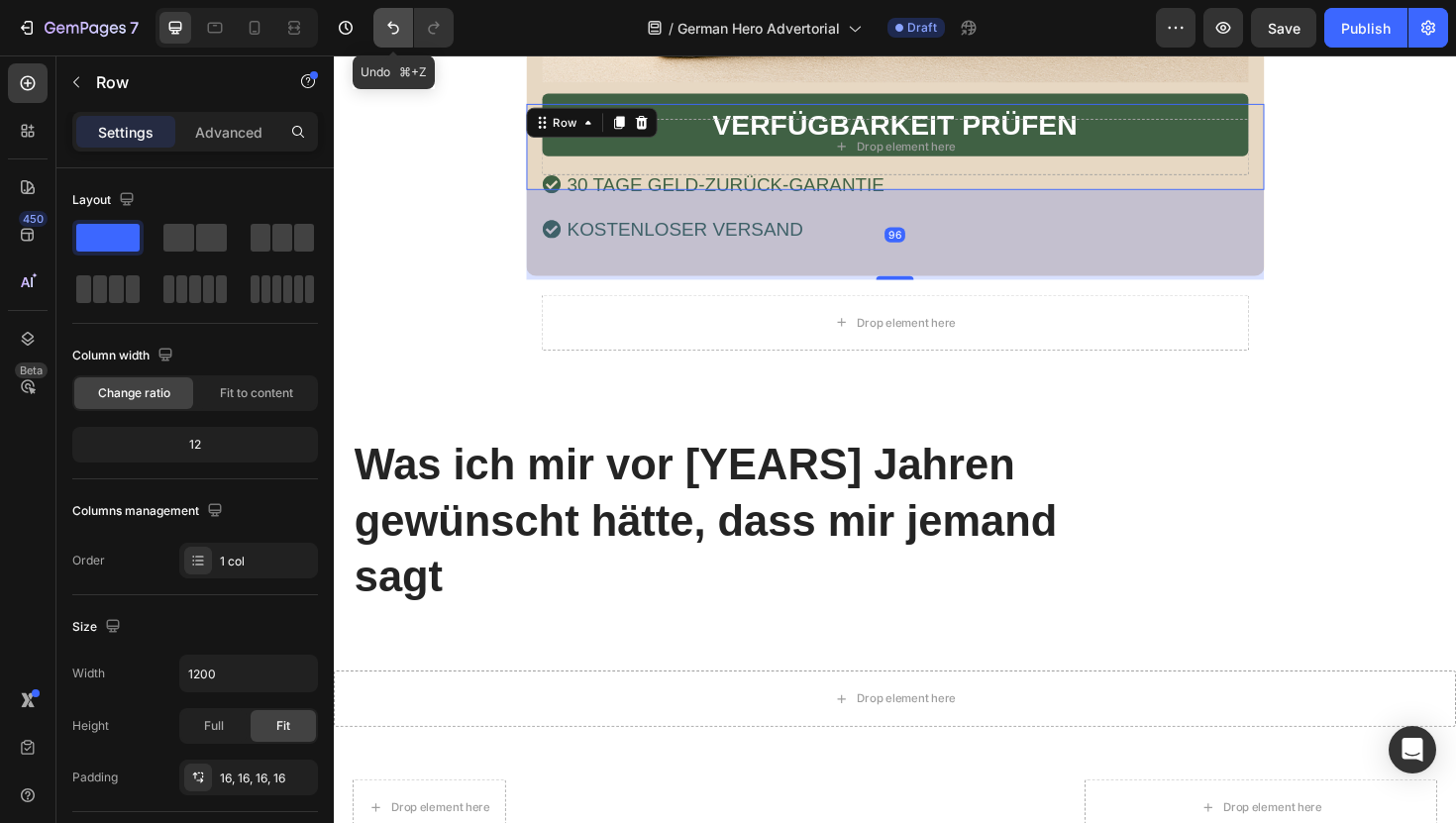 click 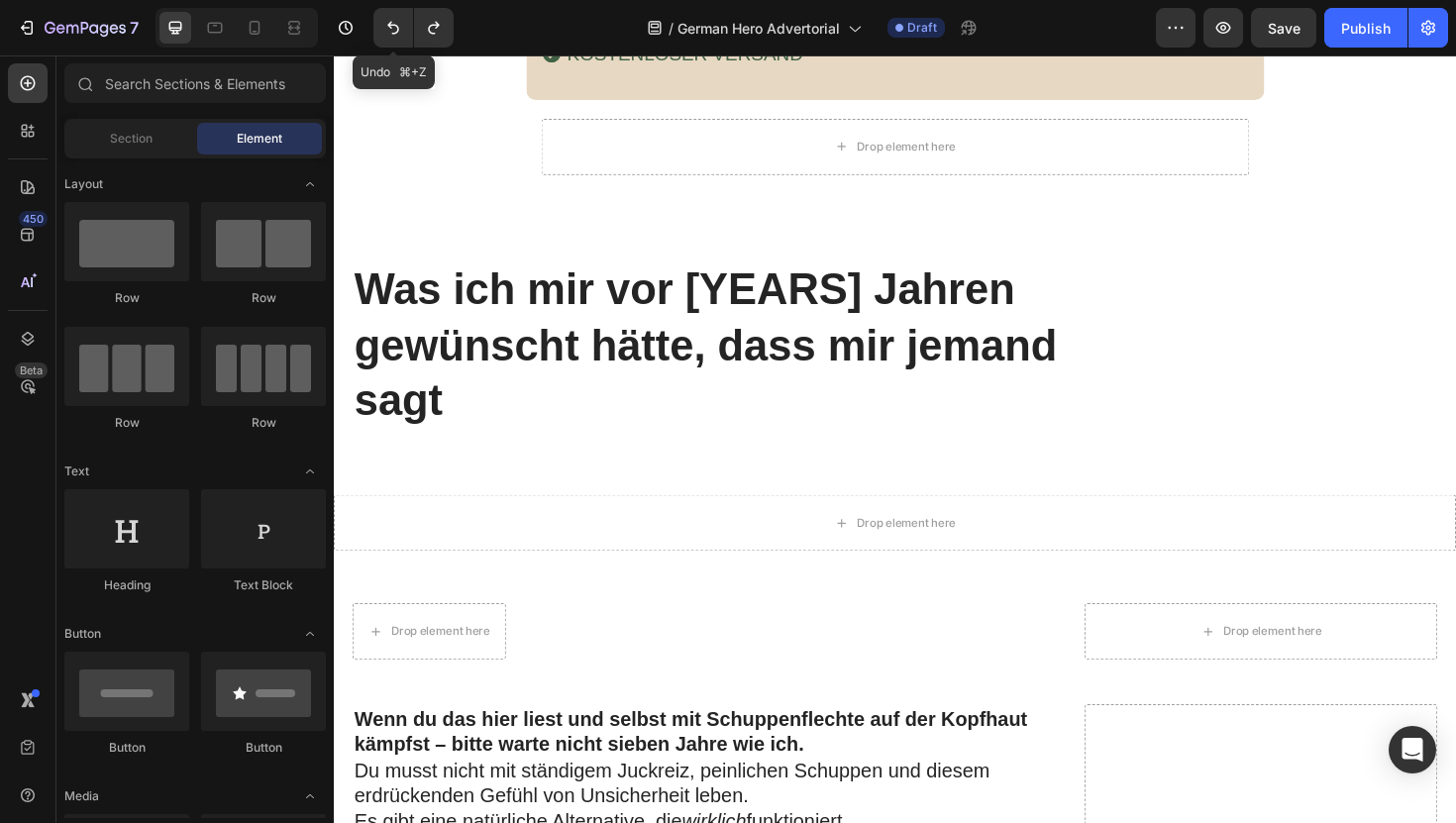 scroll, scrollTop: 10230, scrollLeft: 0, axis: vertical 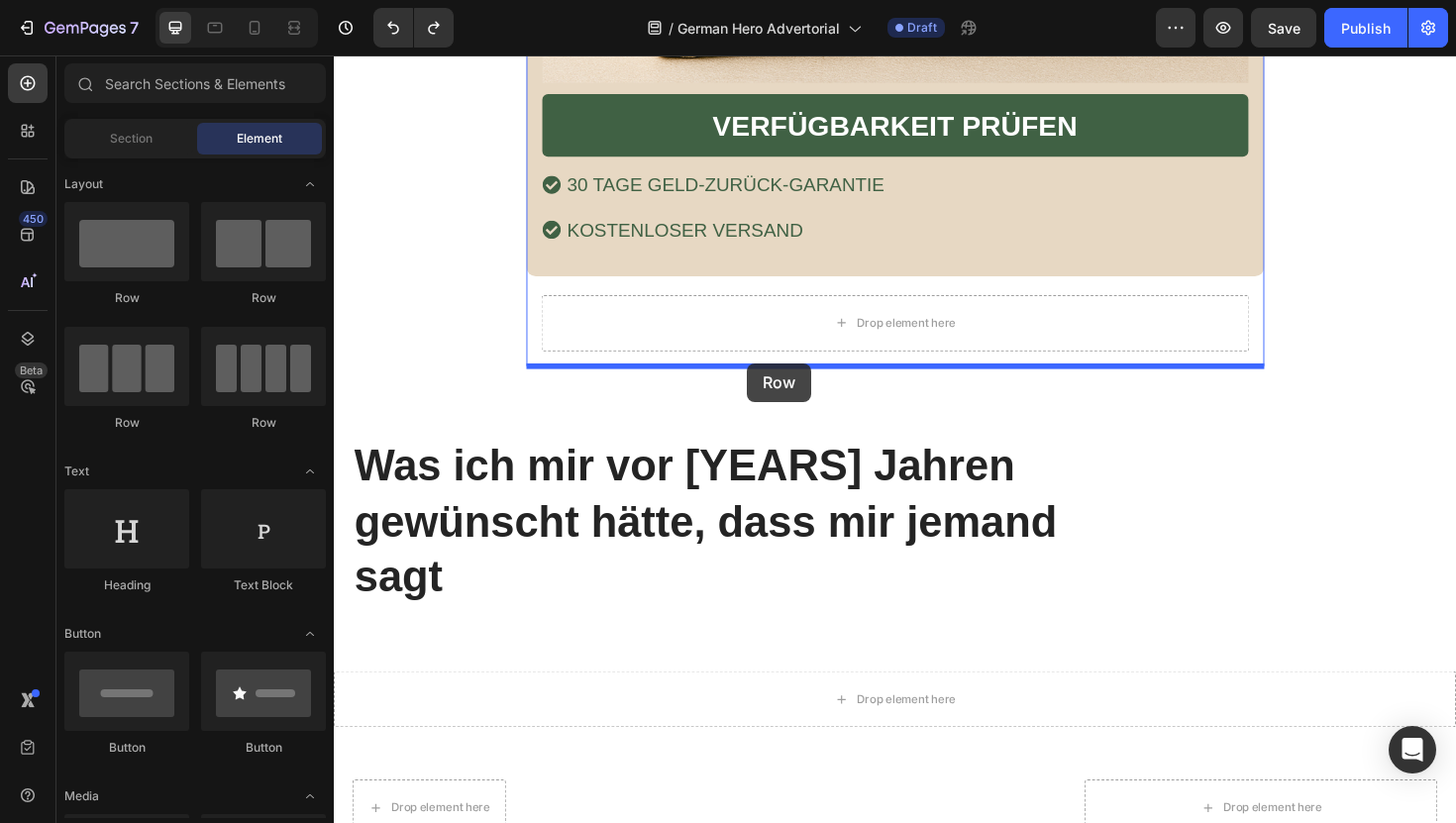 drag, startPoint x: 458, startPoint y: 294, endPoint x: 772, endPoint y: 381, distance: 325.82971 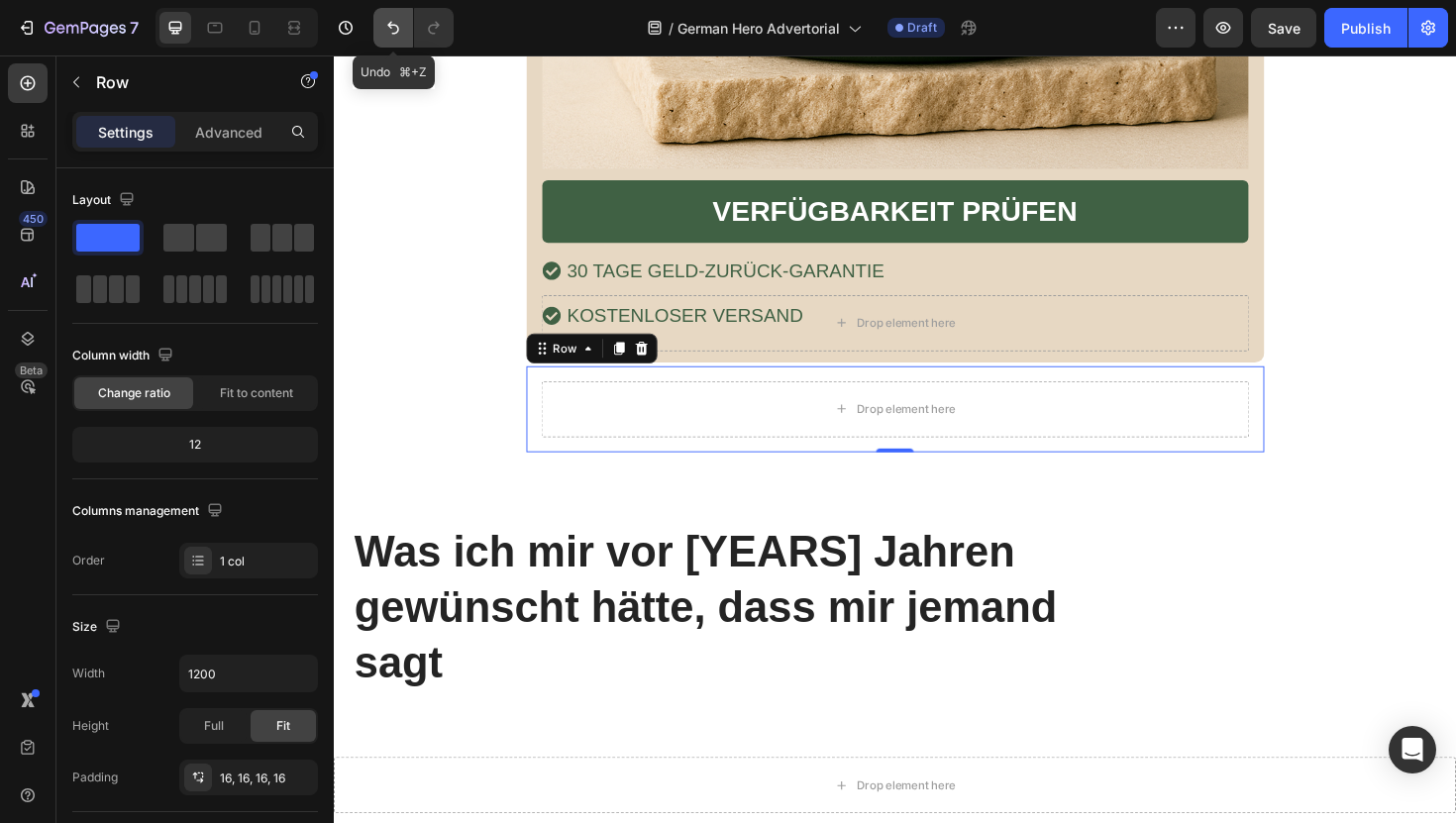 click 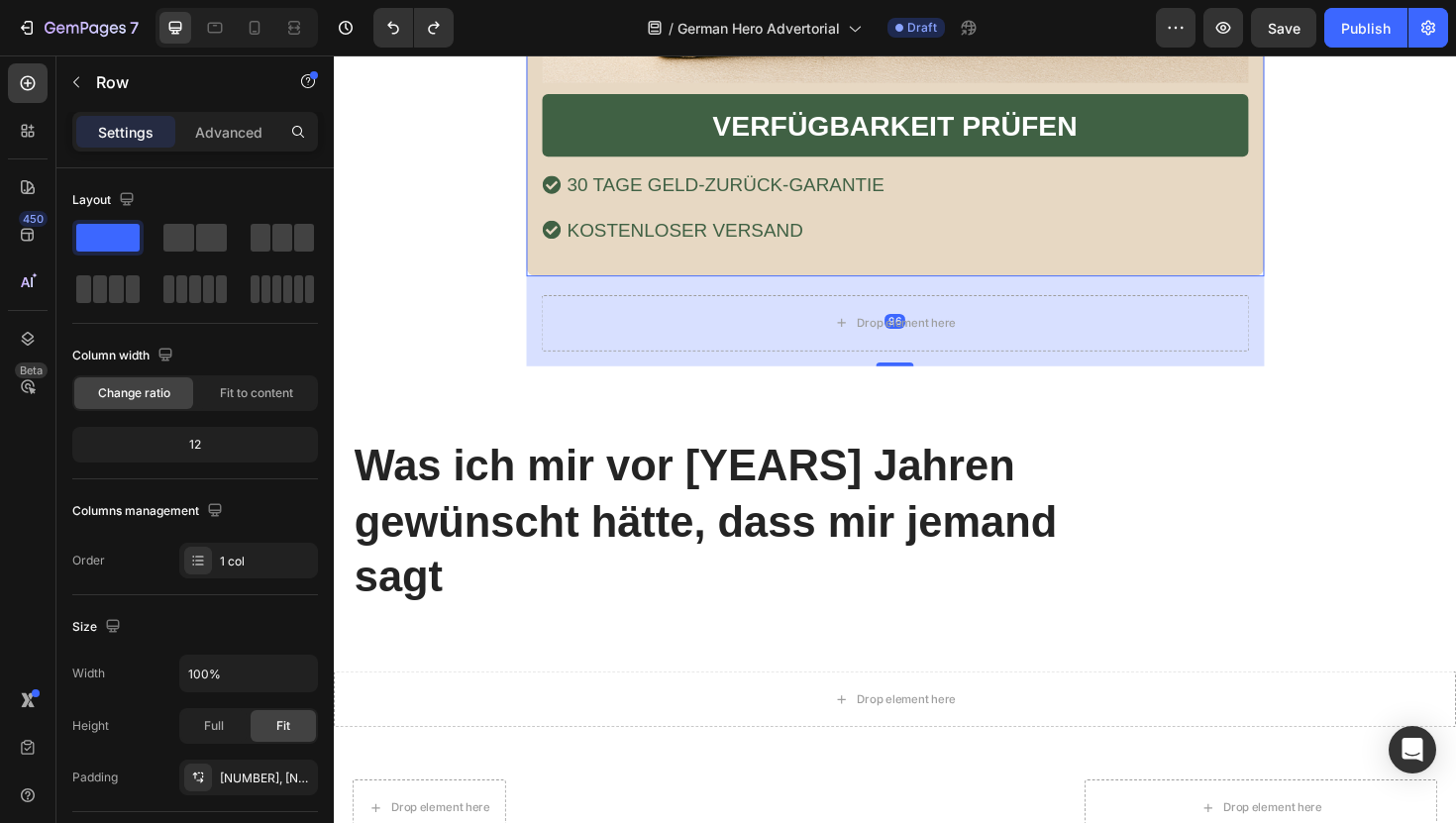 click on "Nur für kurze Zeit: 1 kaufen, 1 gratis dazu Heading Image VERFÜGBARKEIT PRÜFEN Button 30 TAGE GELD-ZURÜCK-GARANTIE KOSTENLOSER VERSAND Item List Row   96" at bounding box center [928, -271] 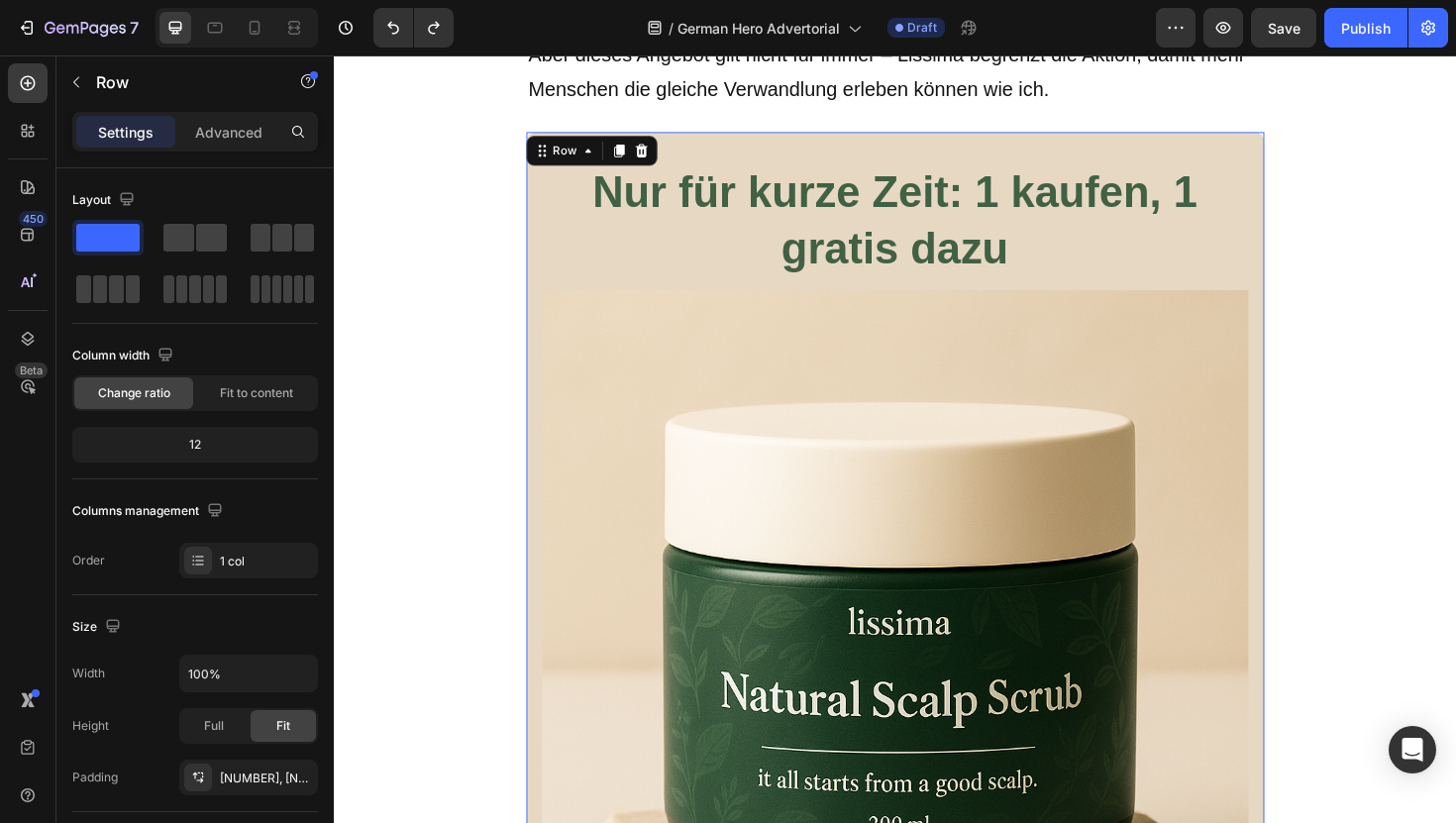scroll, scrollTop: 9147, scrollLeft: 0, axis: vertical 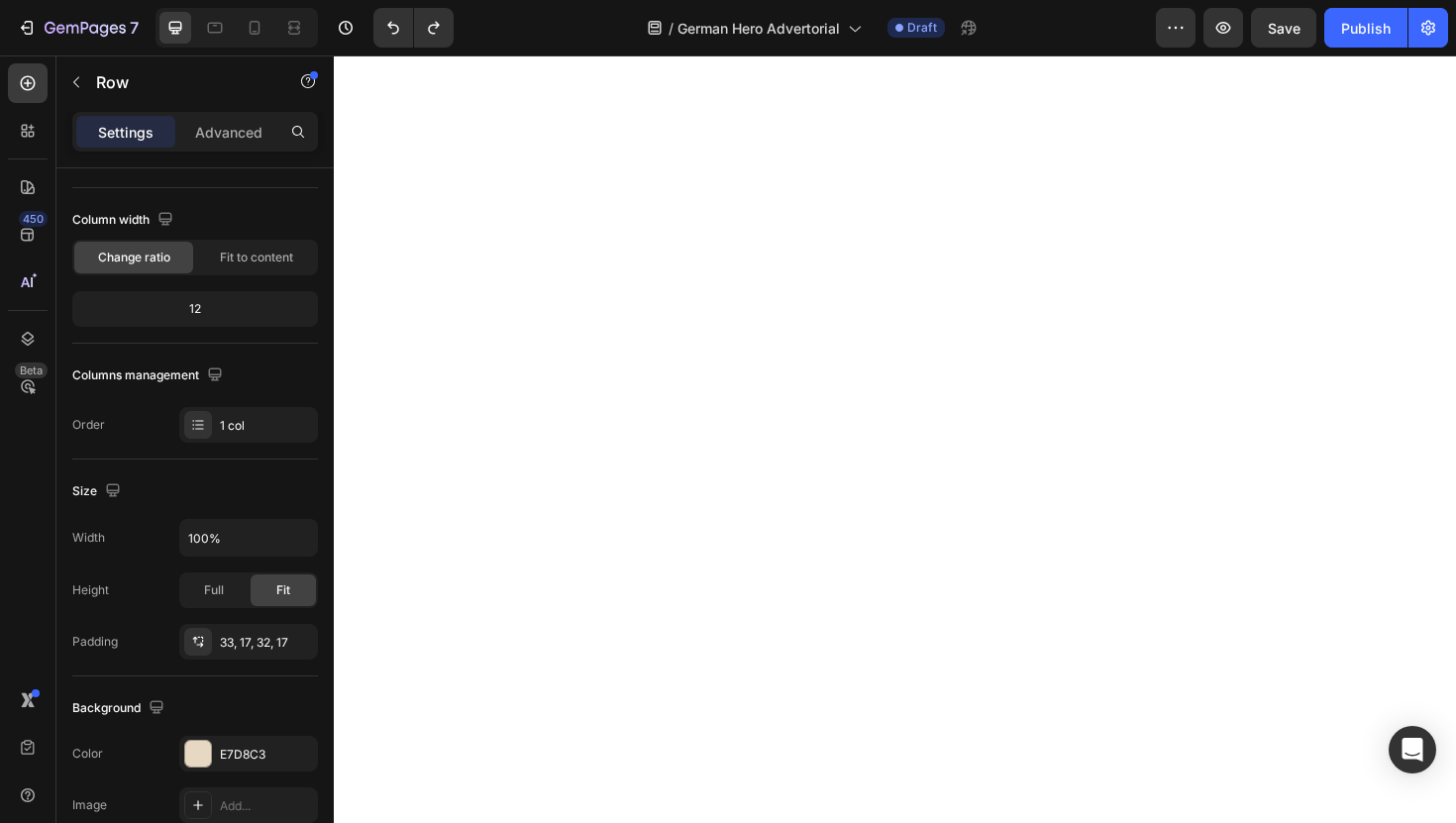click on "Drop element here" at bounding box center [928, -3602] 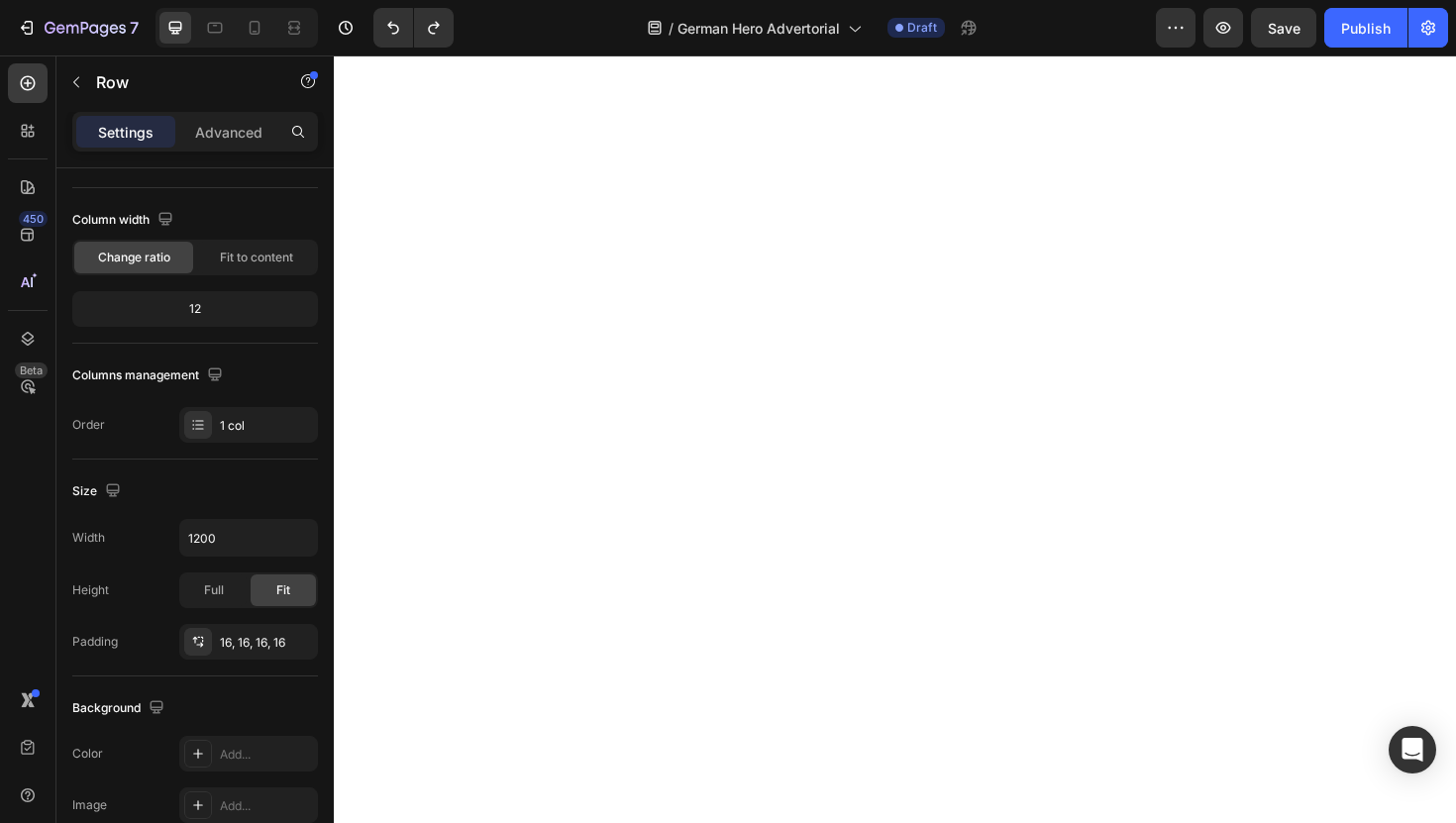 click 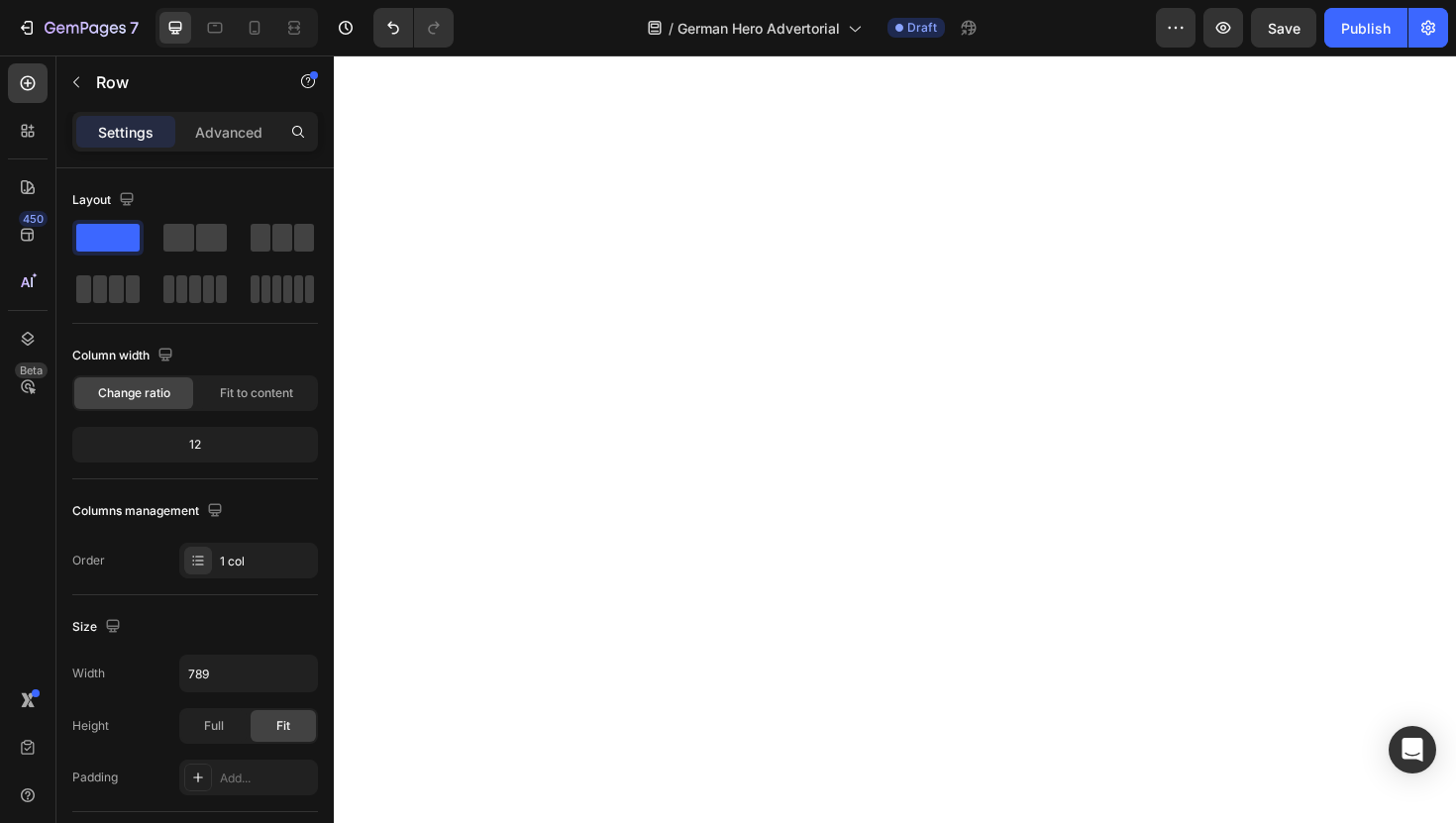 click on "„Ich habe wirklich alles gegen meine Schuppenflechte auf der Kopfhaut ausprobiert… aber dann habe ich  dieses natürliche Kopfhaut-Peeling entdeckt – und es hat alles verändert!“ Heading 3. Juni 2025 | Verfasst von [NAME] Text Block Image Der Albtraum, der mein Selbstvertrauen zerstörte Heading Sieben Jahre lang lebte ich mit Schuppenflechte auf der Kopfhaut – und fühlte mich wie eine Gefangene in meinem eigenen Körper. Der ständige Juckreiz war unerträglich. Ich kratzte mich so sehr, dass meine Kopfhaut blutete – überall auf meinen Schultern lagen weiße Schuppen, als hätte es geschneit. Dunkle Kleidung? Habe ich komplett aus meinem Kleiderschrank verbannt – sie hätte den peinlichen Beweis meiner Krankheit nur sichtbar gemacht.   Ich habe alles ausprobiert, was mir die Ärzte verschrieben haben: Jeder neue Fehlschlag fühlte sich an, als würde sich eine weitere Tür vor mir schließen. Das Schlimmste? Text Block Image Heading mit Image" at bounding box center [928, -6738] 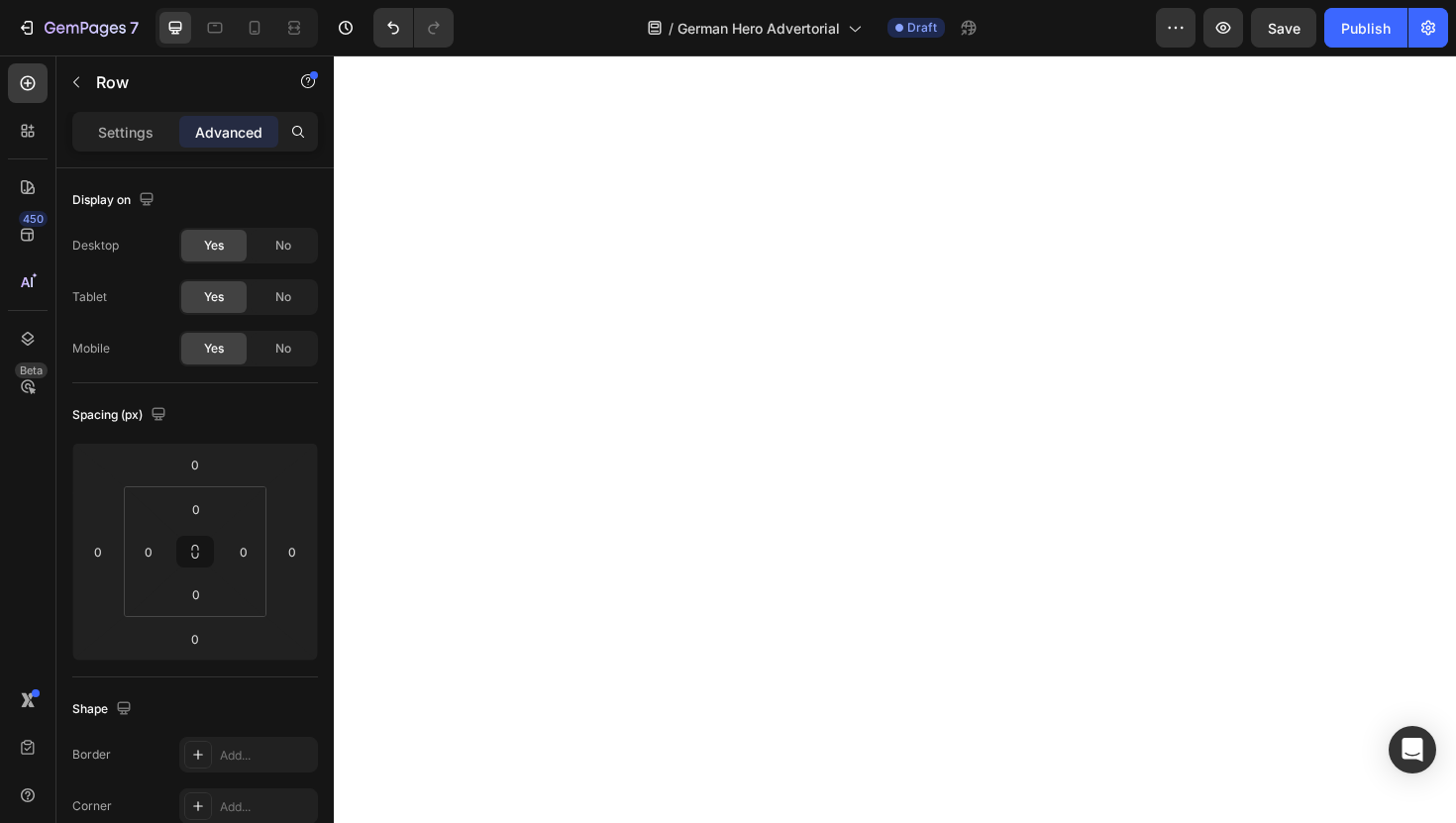 click on "30 TAGE GELD-ZURÜCK-GARANTIE KOSTENLOSER VERSAND" at bounding box center [928, -3816] 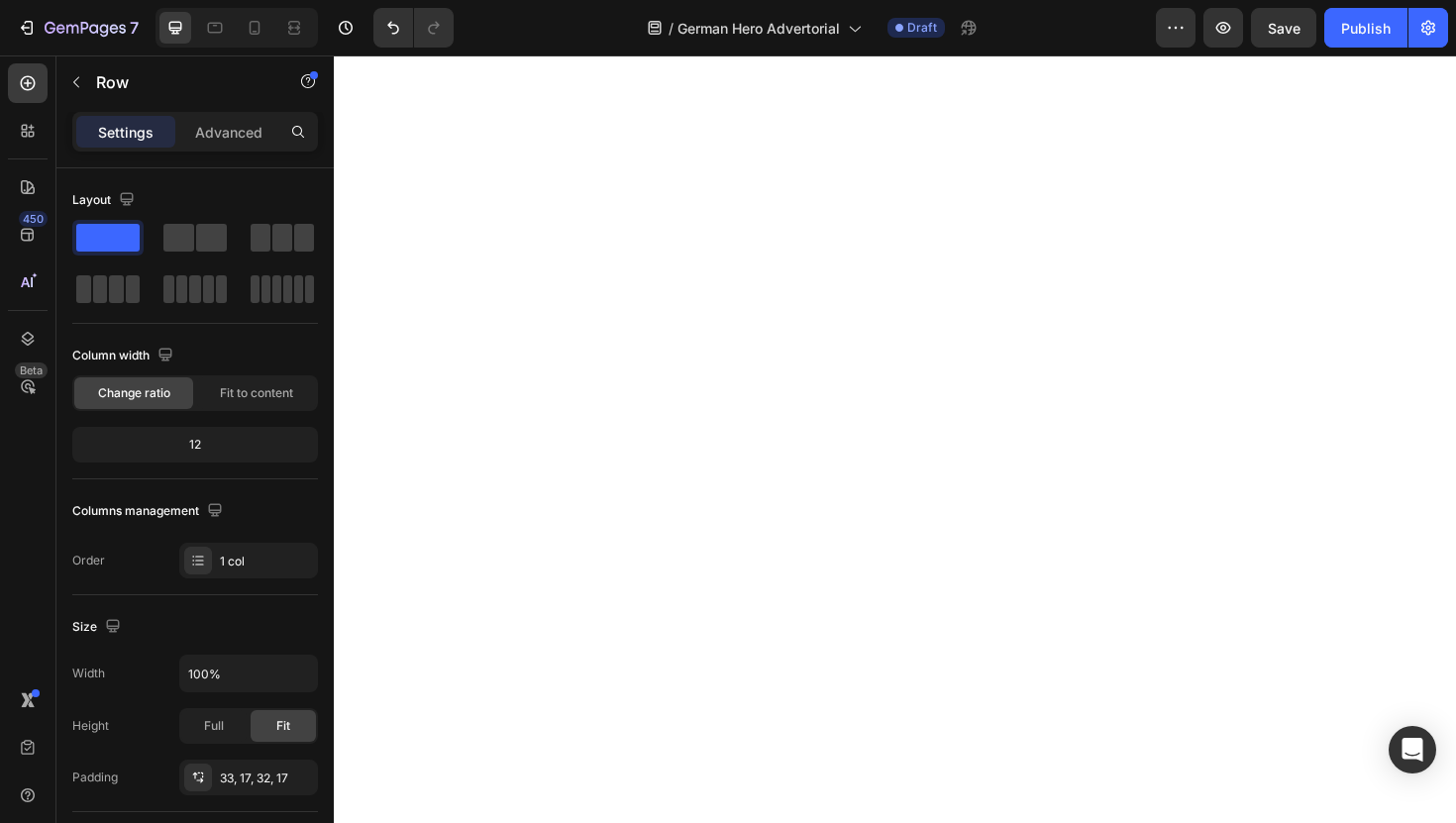 click on "Nur für kurze Zeit: 1 kaufen, 1 gratis dazu Heading Image VERFÜGBARKEIT PRÜFEN Button 30 TAGE GELD-ZURÜCK-GARANTIE KOSTENLOSER VERSAND Item List Row   96" at bounding box center [928, -3928] 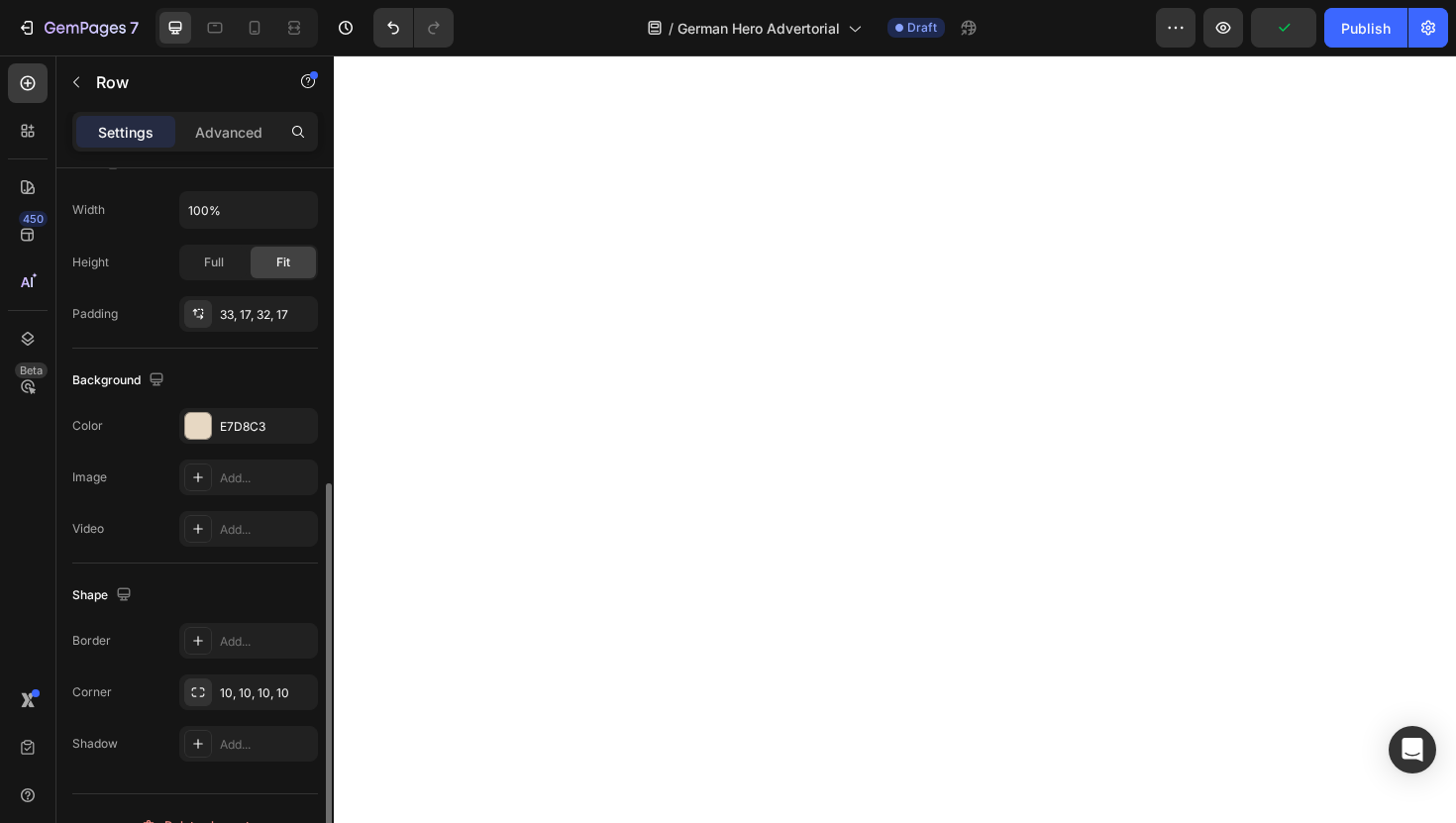 scroll, scrollTop: 497, scrollLeft: 0, axis: vertical 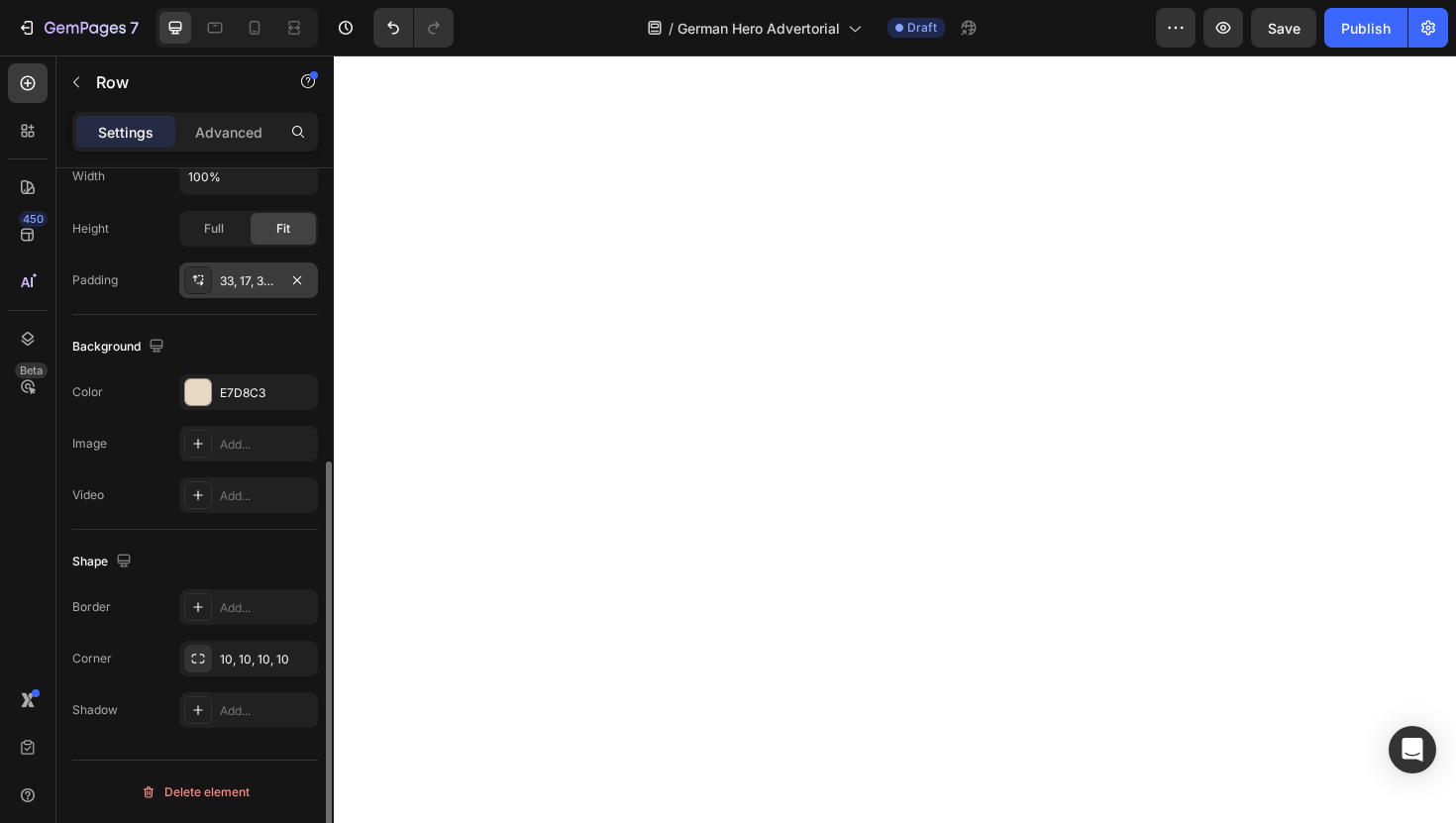click on "[NUMBER], [NUMBER], [NUMBER], [NUMBER]" at bounding box center (249, 280) 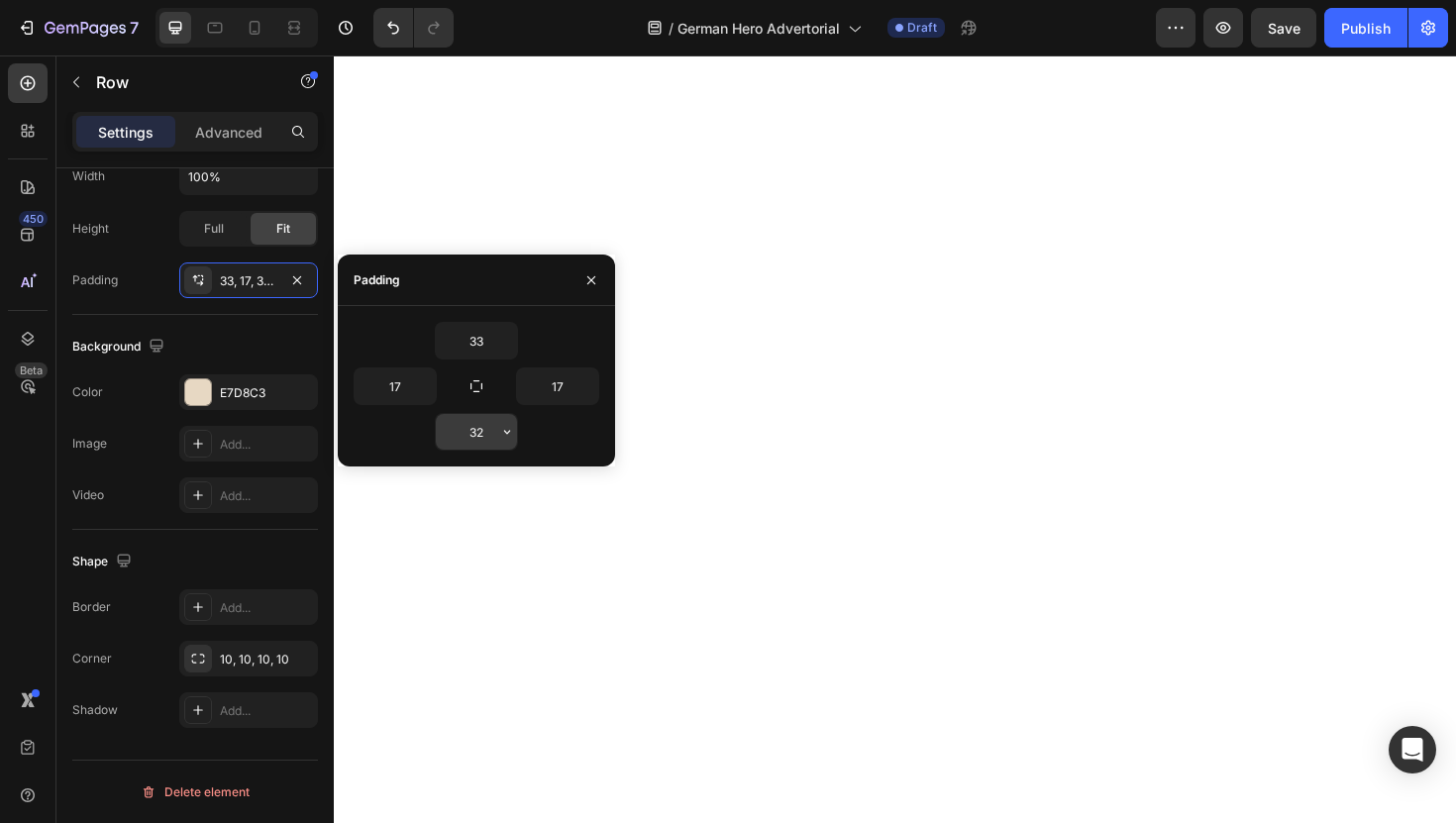 click on "32" at bounding box center (476, 432) 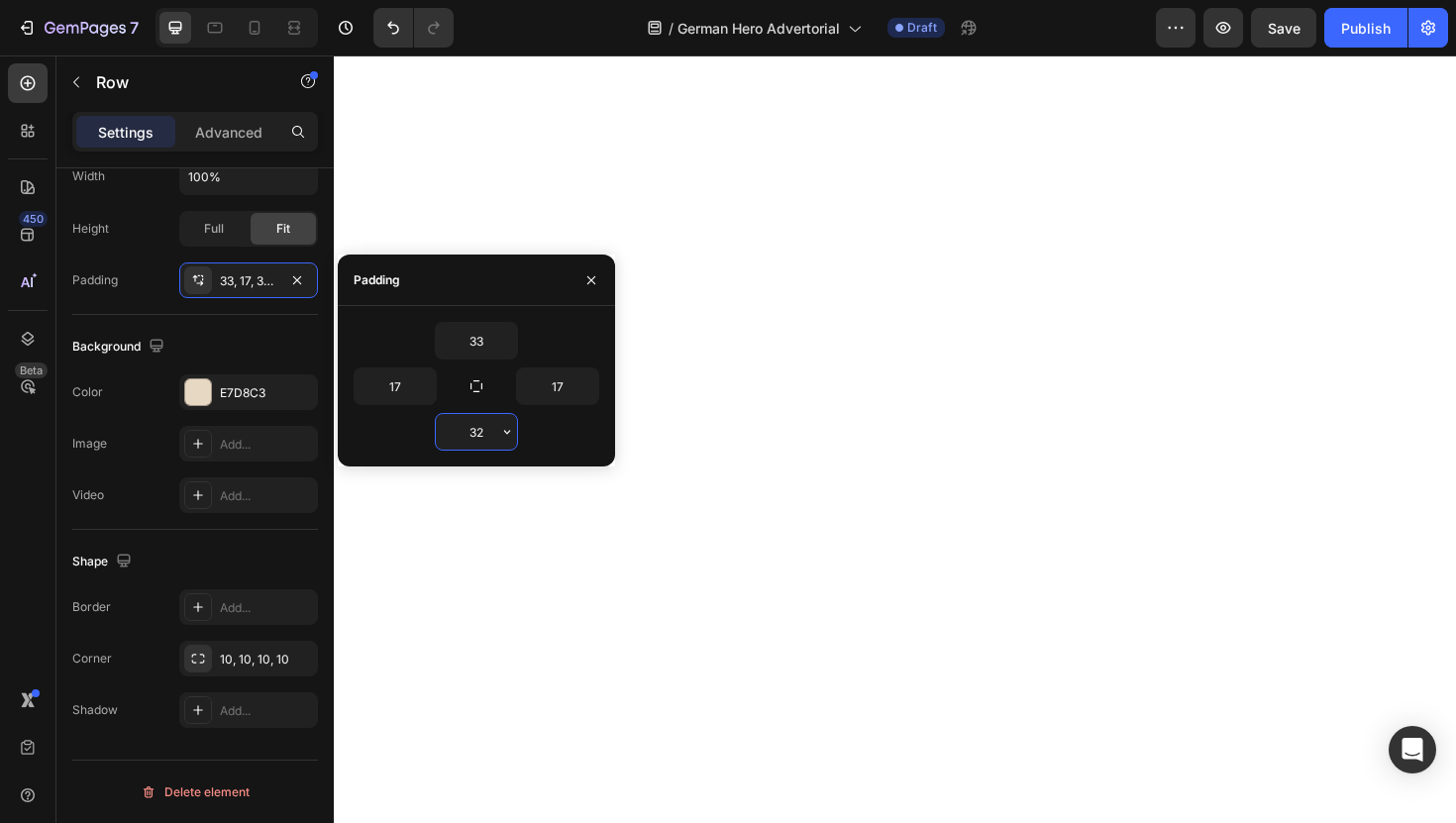 type 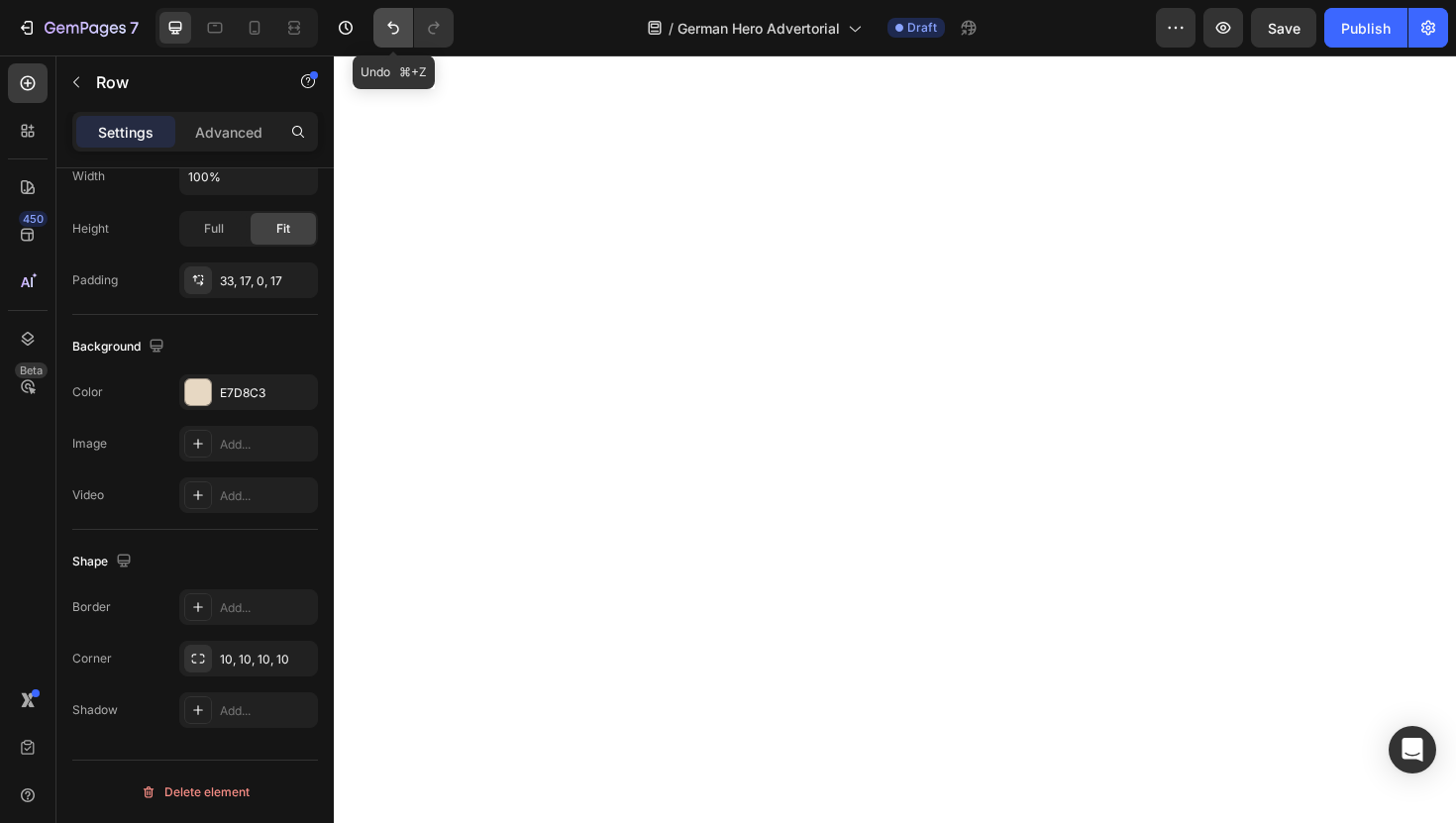 click 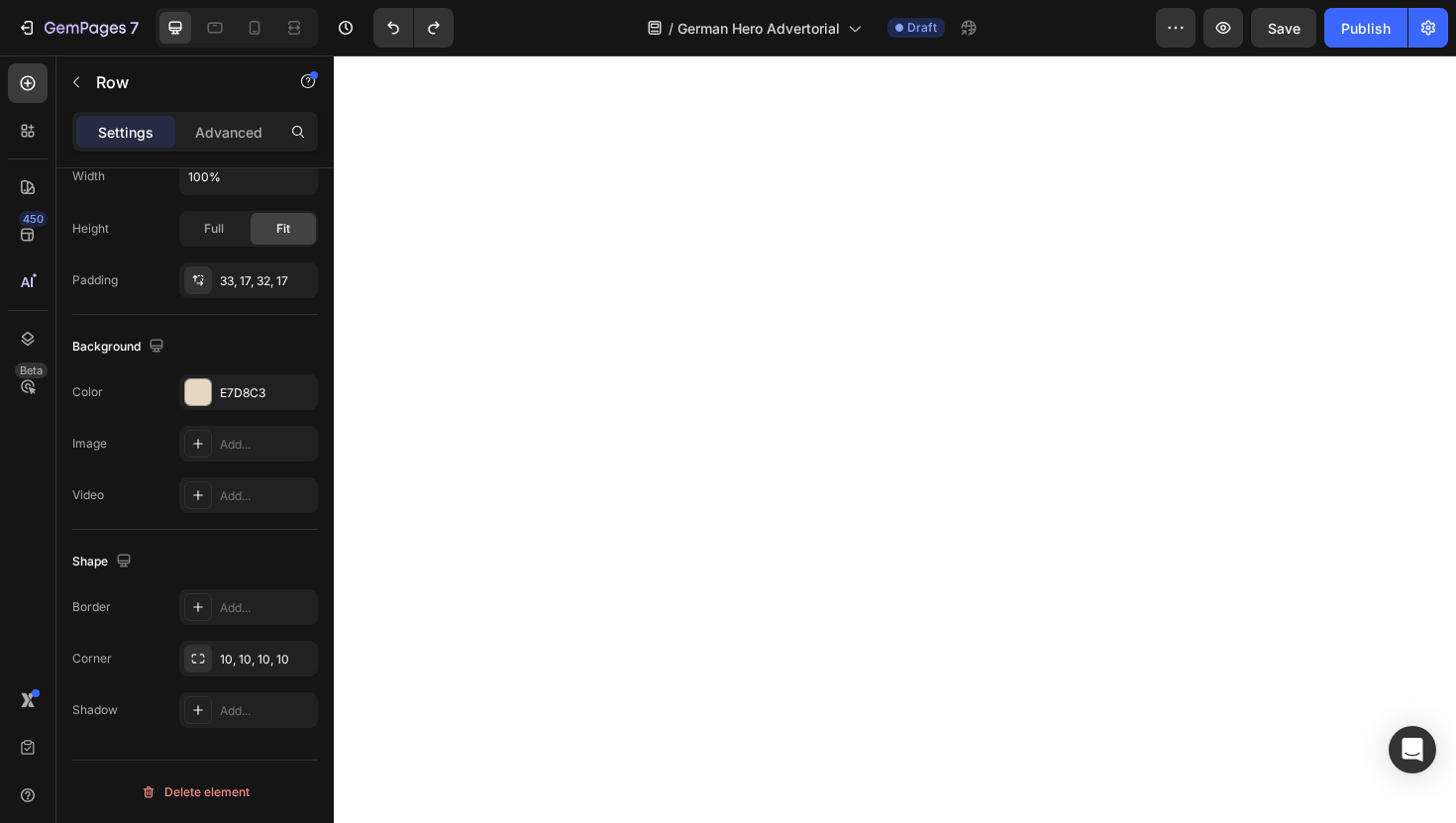 click on "96" at bounding box center [928, -3743] 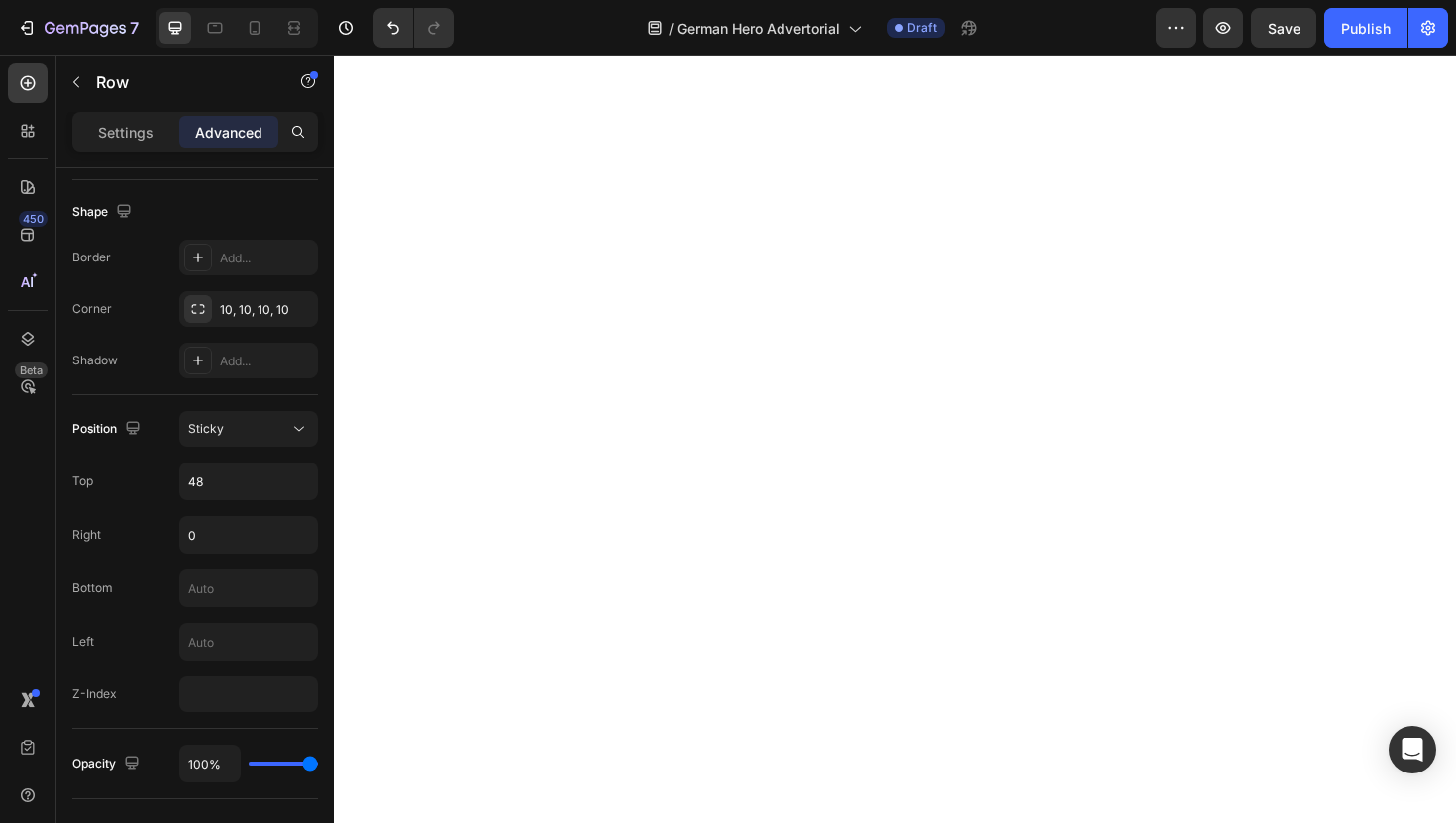 drag, startPoint x: 938, startPoint y: 464, endPoint x: 939, endPoint y: 337, distance: 127.00394 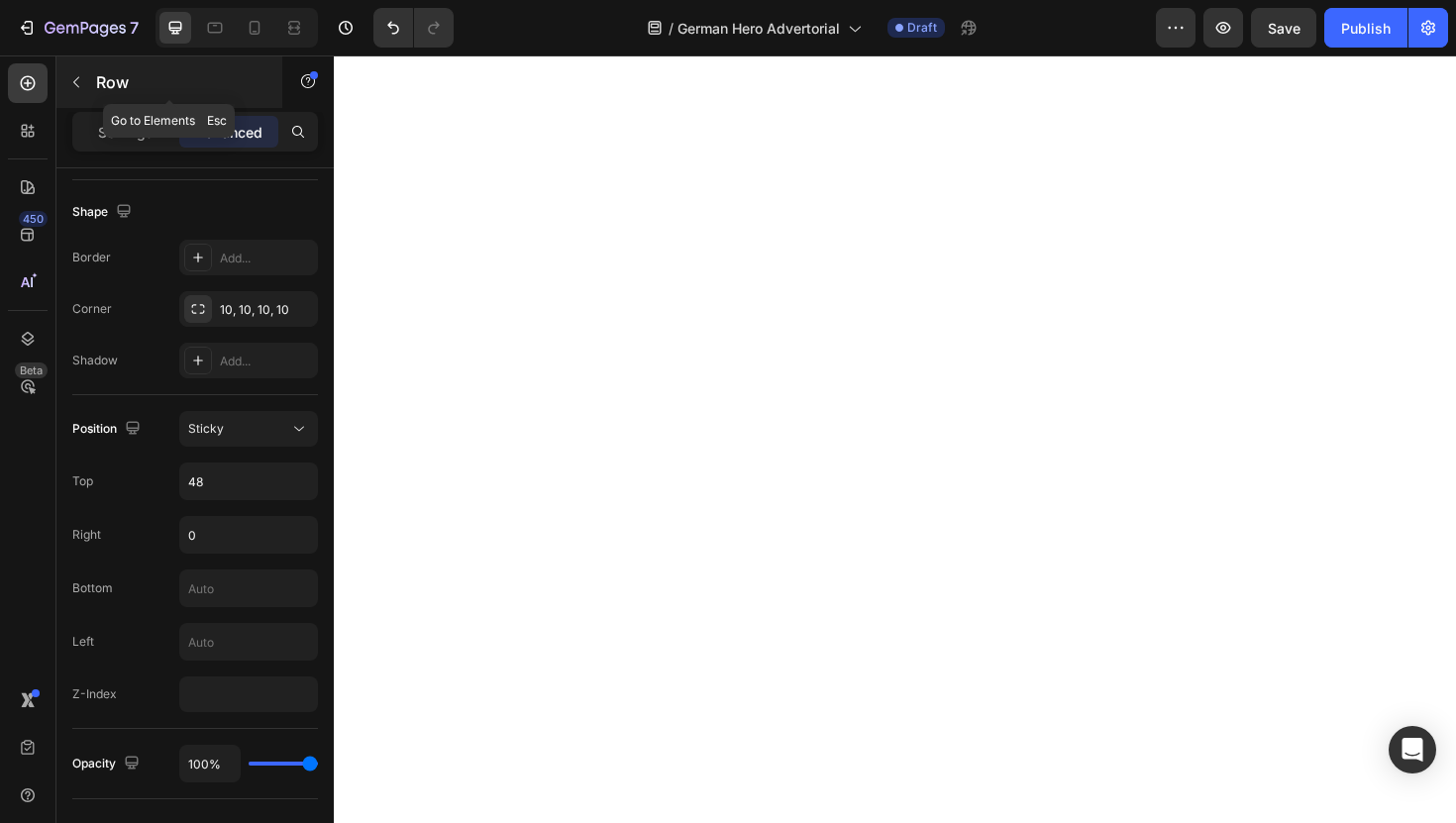 click at bounding box center (76, 82) 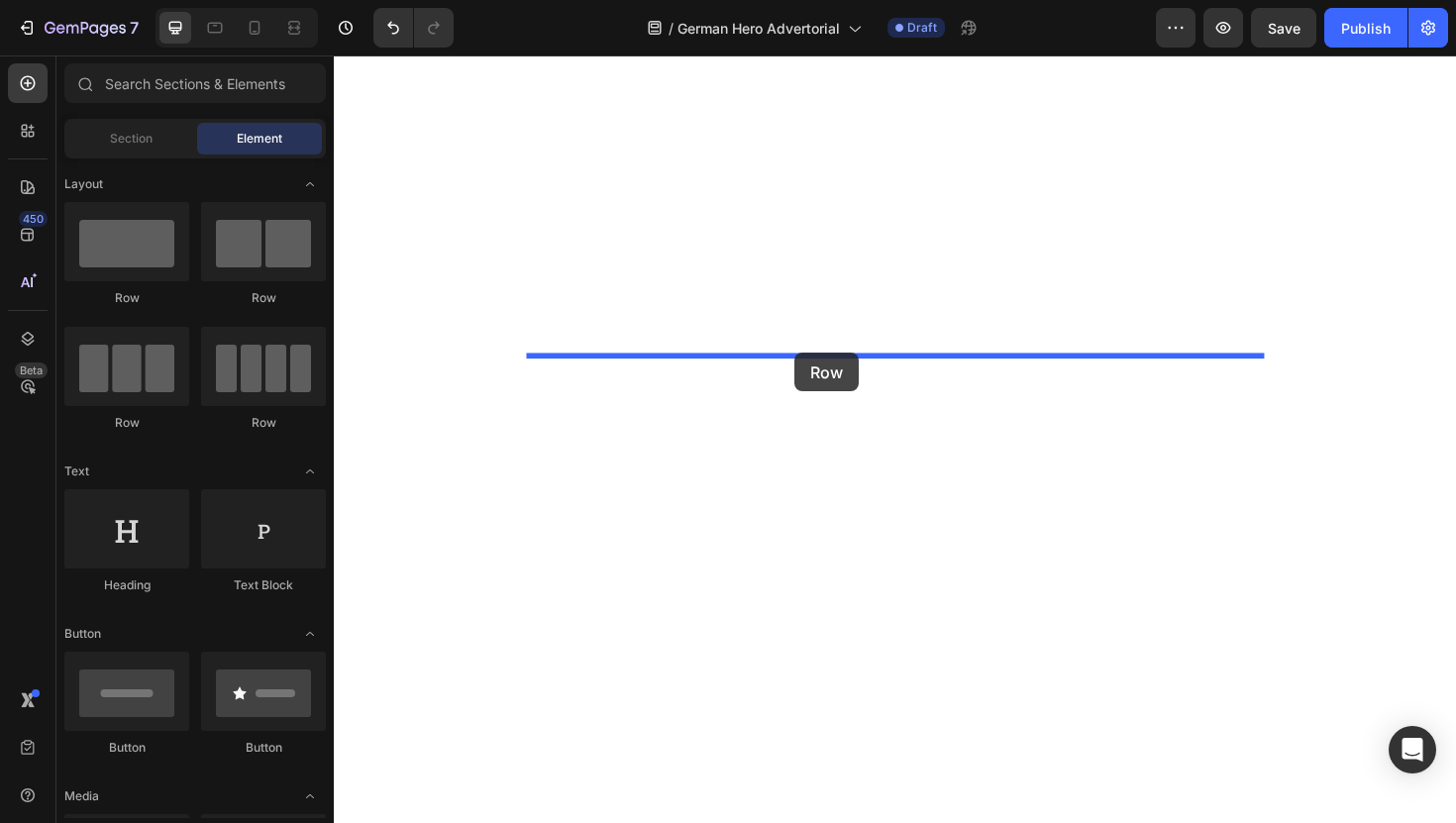 drag, startPoint x: 473, startPoint y: 320, endPoint x: 821, endPoint y: 370, distance: 351.5736 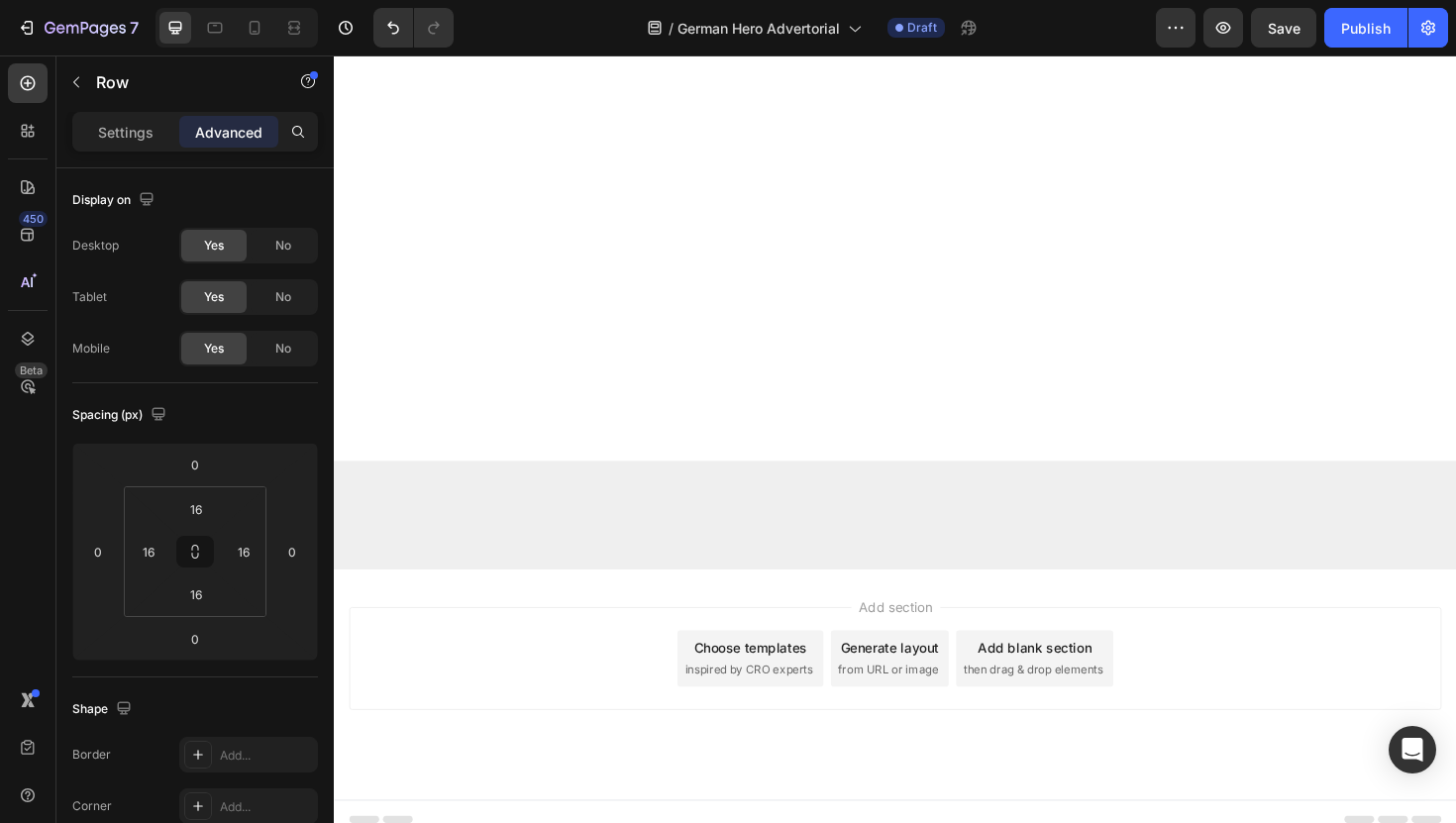 scroll, scrollTop: 10199, scrollLeft: 0, axis: vertical 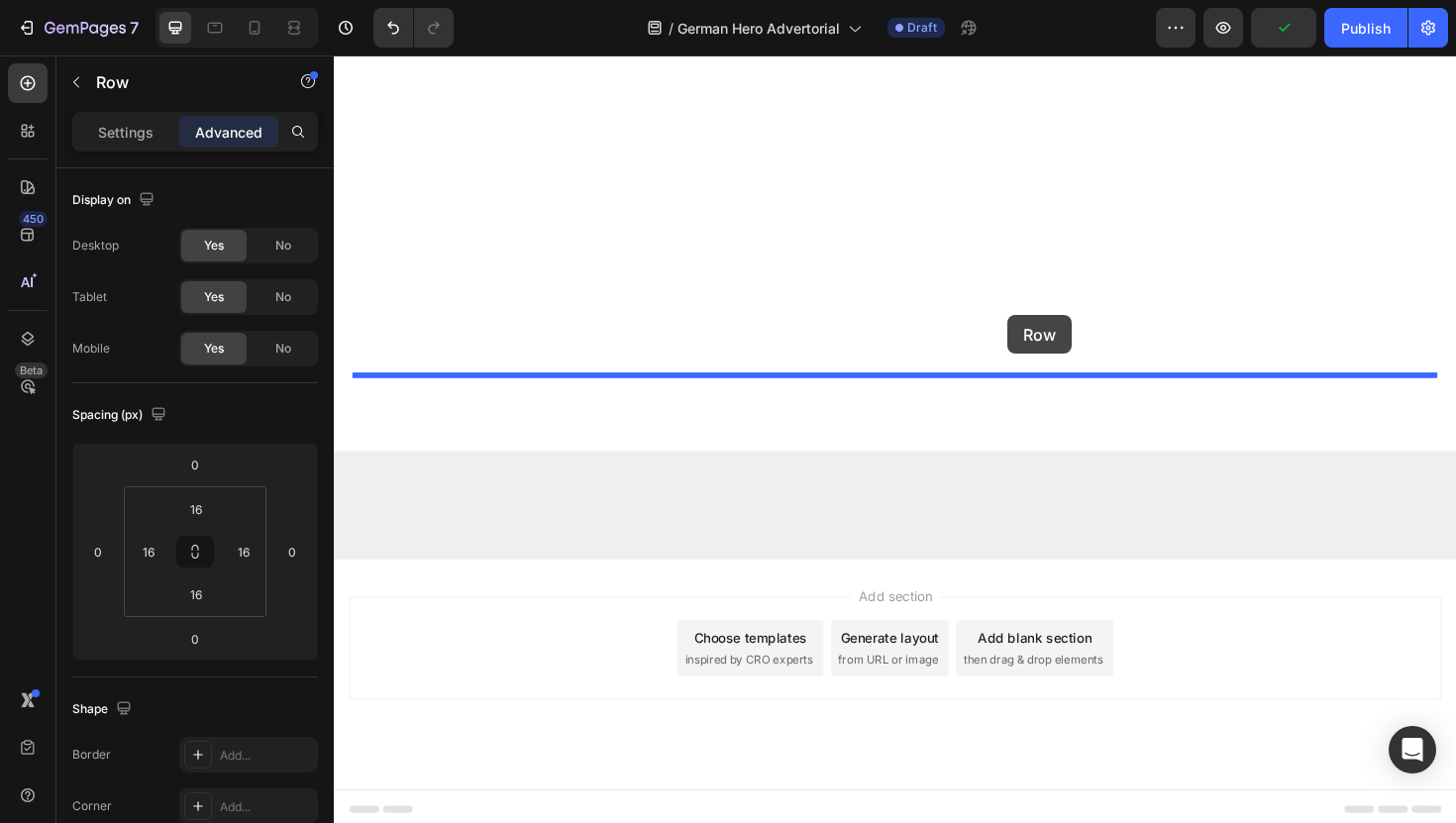 drag, startPoint x: 1056, startPoint y: 248, endPoint x: 1045, endPoint y: 344, distance: 96.62815 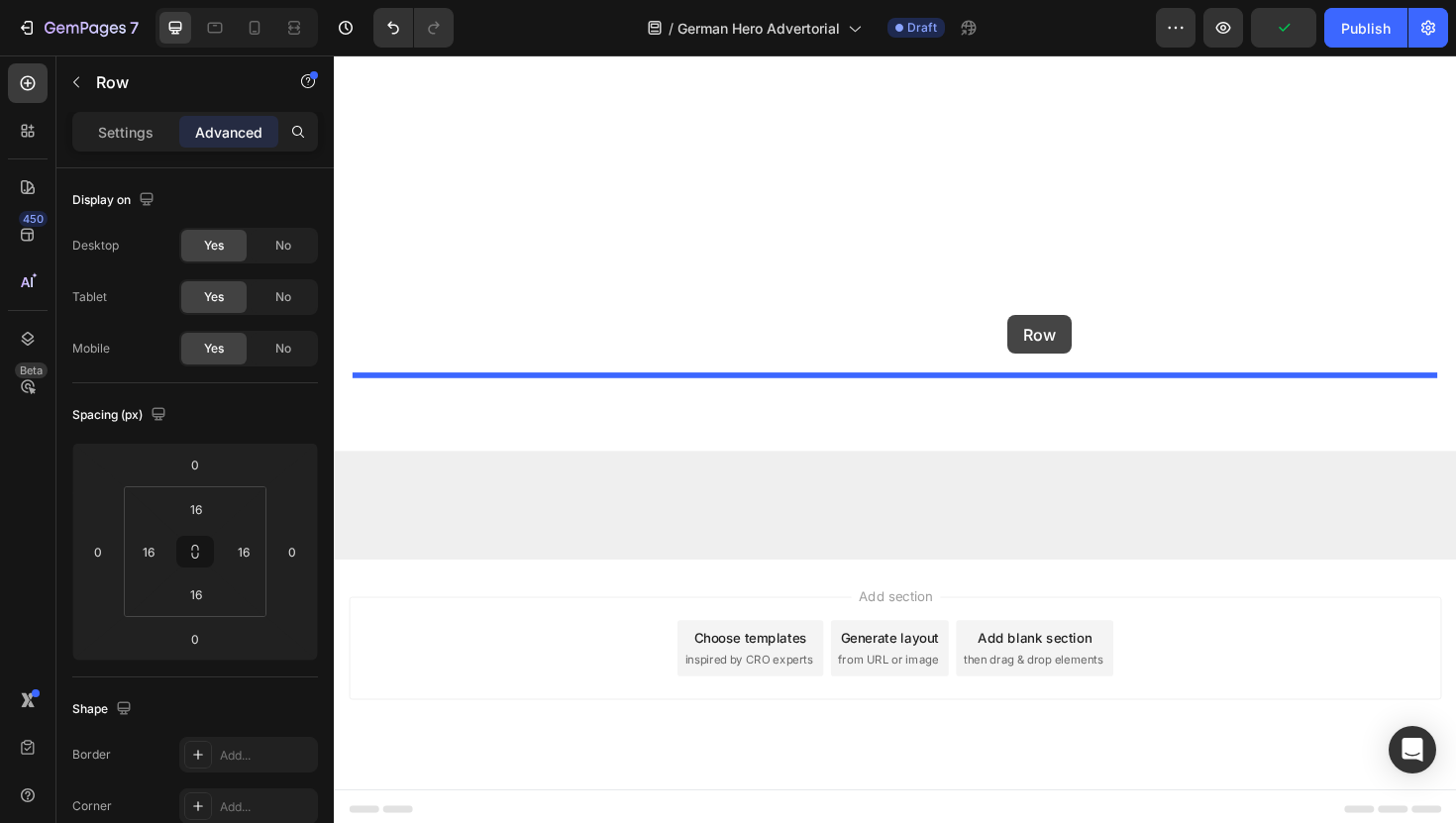 type on "75" 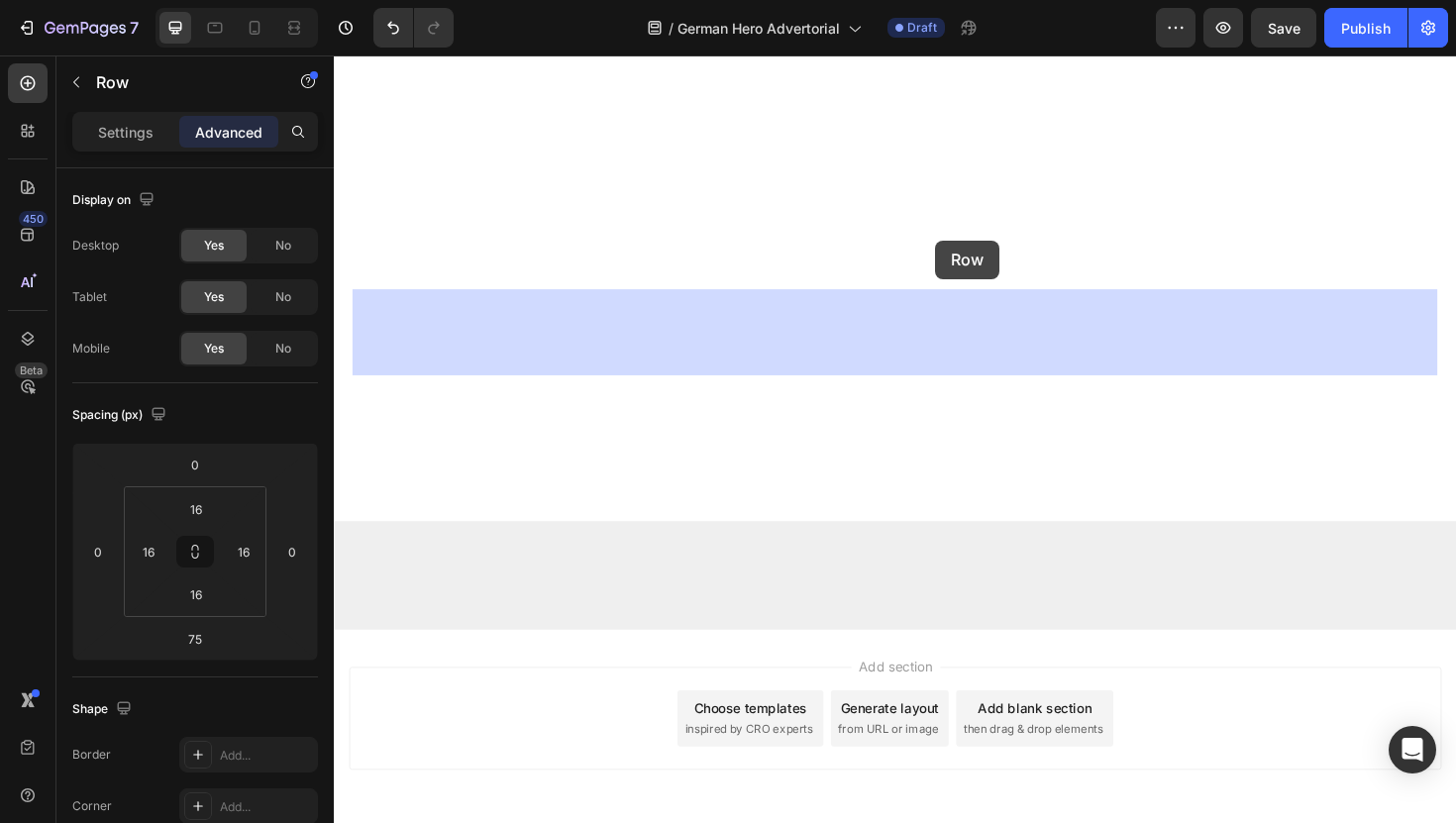 drag, startPoint x: 1023, startPoint y: 313, endPoint x: 971, endPoint y: 252, distance: 80.156098 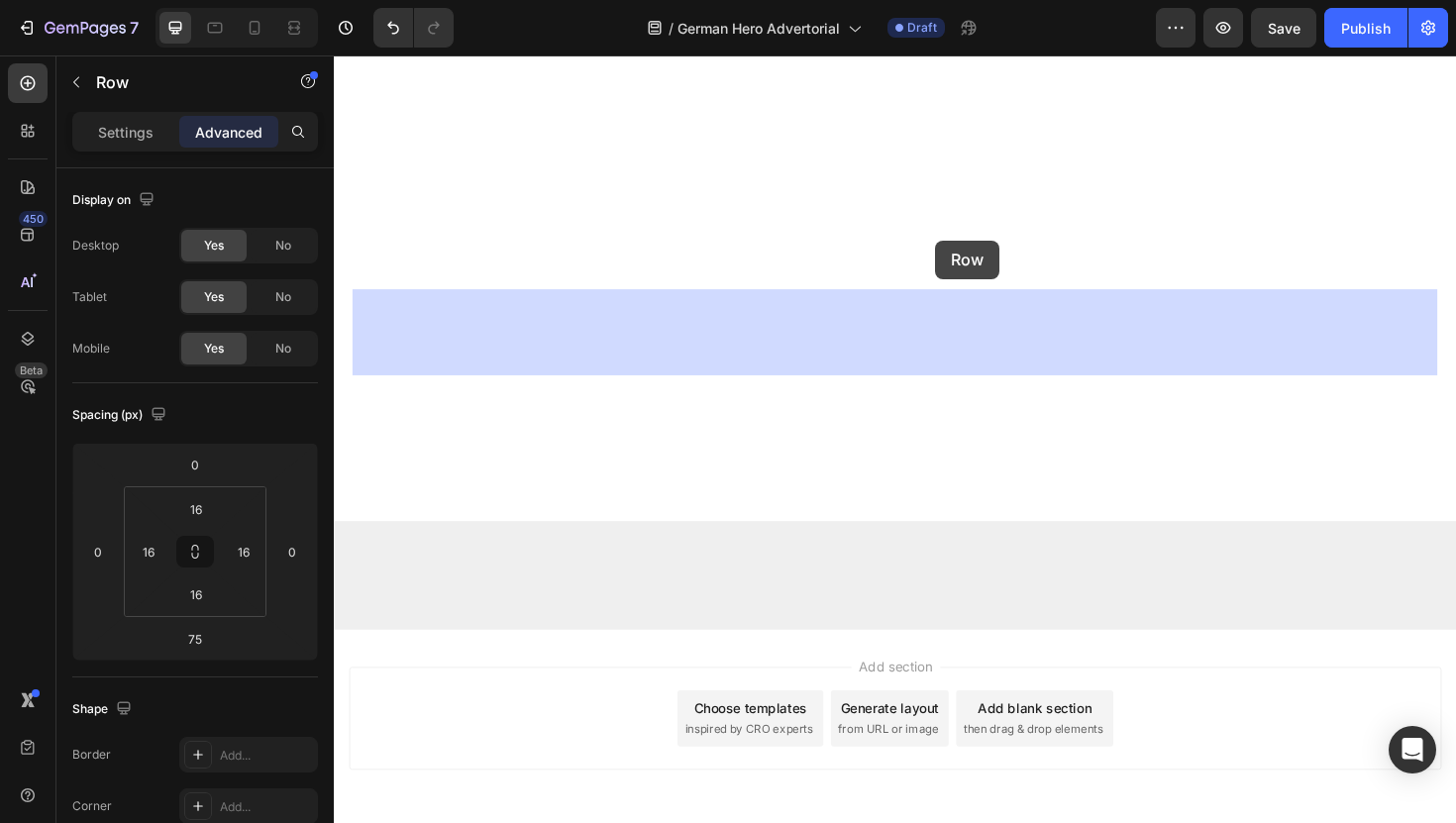 click on "Header
Drop element here Row „Ich habe wirklich alles gegen meine Schuppenflechte auf der Kopfhaut ausprobiert… aber dann habe ich  dieses natürliche Kopfhaut-Peeling entdeckt – und es hat alles verändert!“ Heading 3. Juni 2025 | Verfasst von [NAME] Text Block Image Der Albtraum, der mein Selbstvertrauen zerstörte Heading Sieben Jahre lang lebte ich mit Schuppenflechte auf der Kopfhaut – und fühlte mich wie eine Gefangene in meinem eigenen Körper. Der ständige Juckreiz war unerträglich. Ich kratzte mich so sehr, dass meine Kopfhaut blutete – überall auf meinen Schultern lagen weiße Schuppen, als hätte es geschneit. Dunkle Kleidung? Habe ich komplett aus meinem Kleiderschrank verbannt – sie hätte den peinlichen Beweis meiner Krankheit nur sichtbar gemacht.   Ich habe alles ausprobiert, was mir die Ärzte verschrieben haben: Jeder neue Fehlschlag fühlte sich an, als würde sich eine weitere Tür vor mir schließen. Das Schlimmste? Text Block Image Heading" at bounding box center (928, -4597) 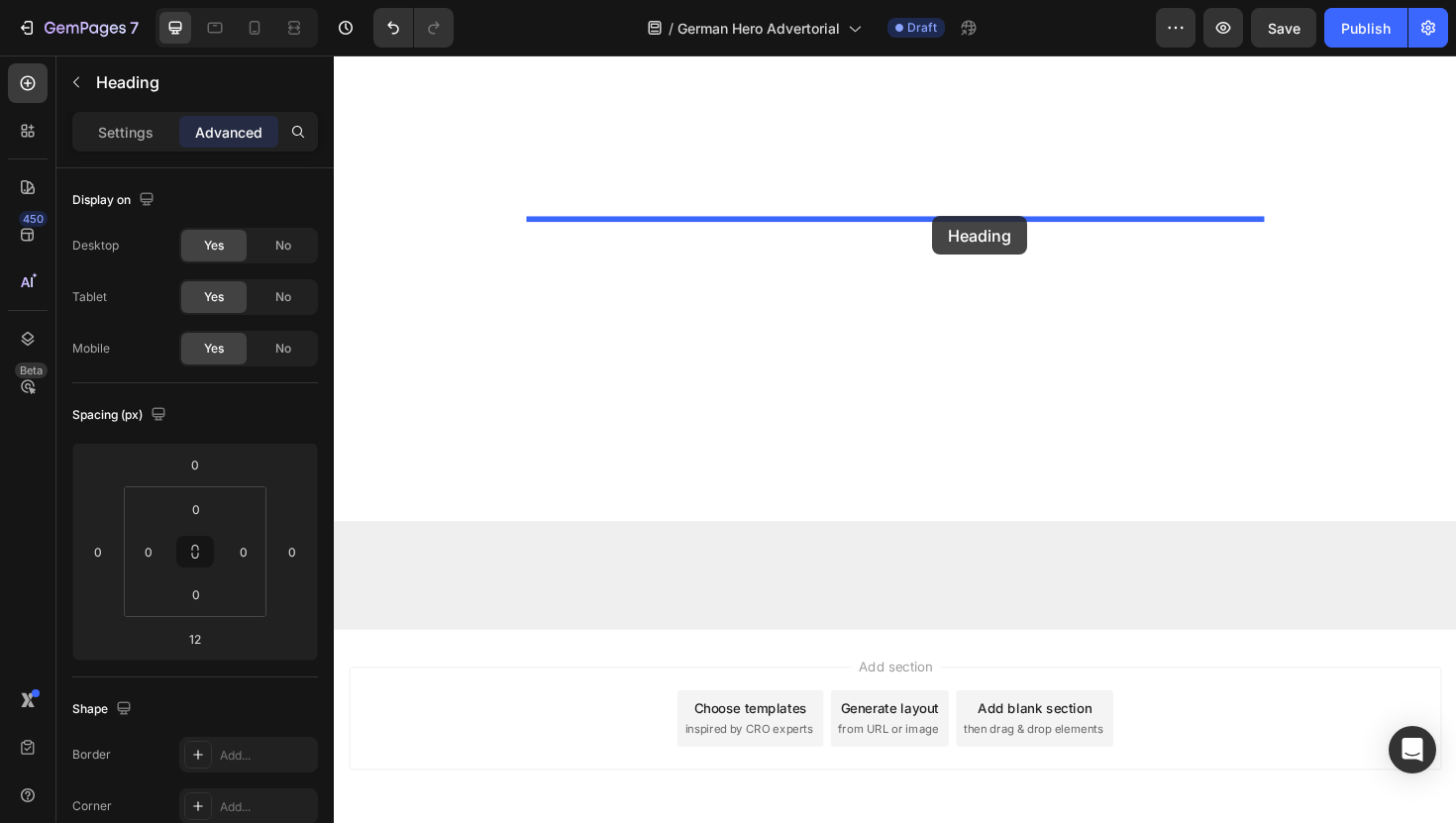 drag, startPoint x: 896, startPoint y: 568, endPoint x: 968, endPoint y: 226, distance: 349.49678 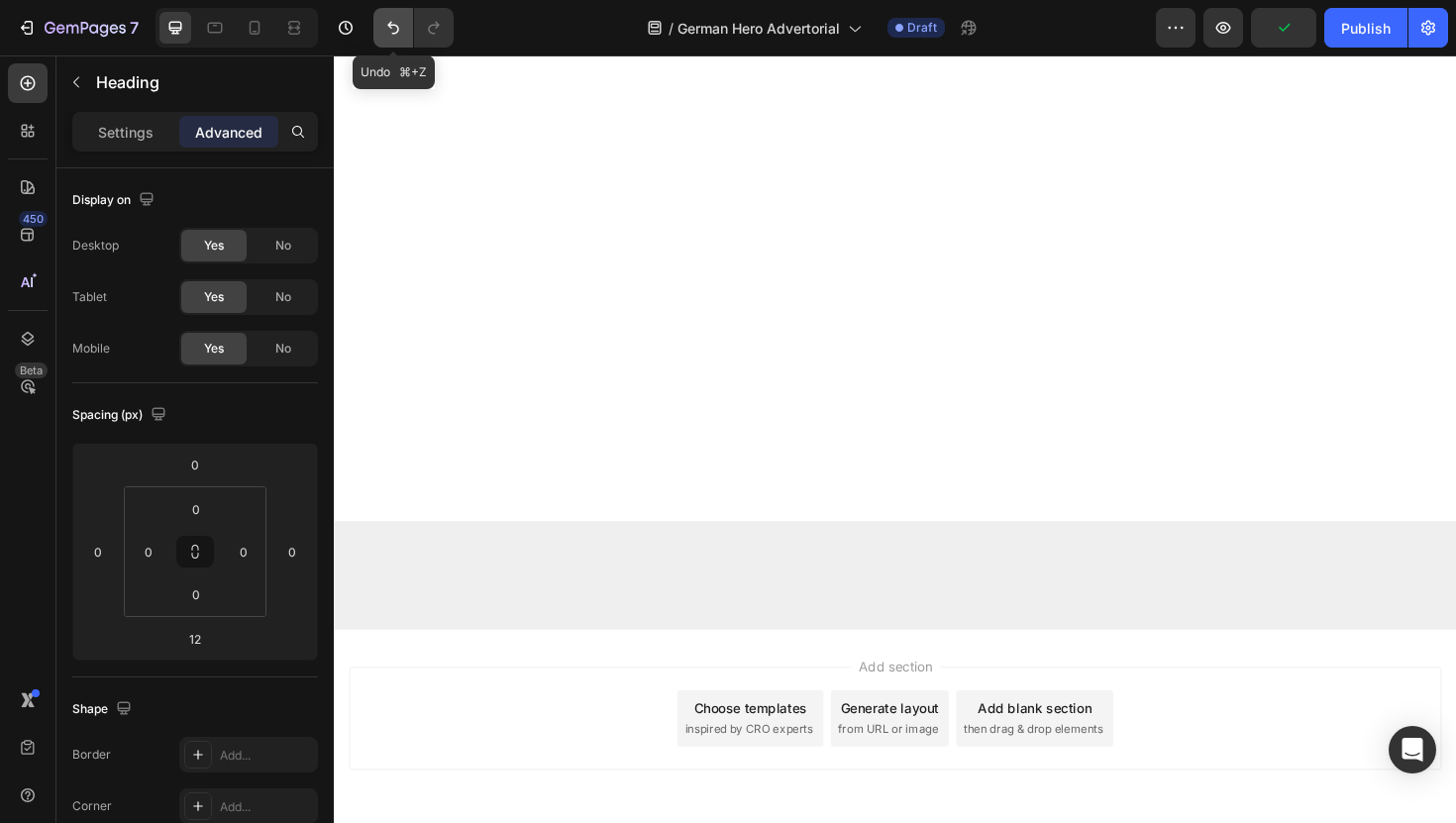click 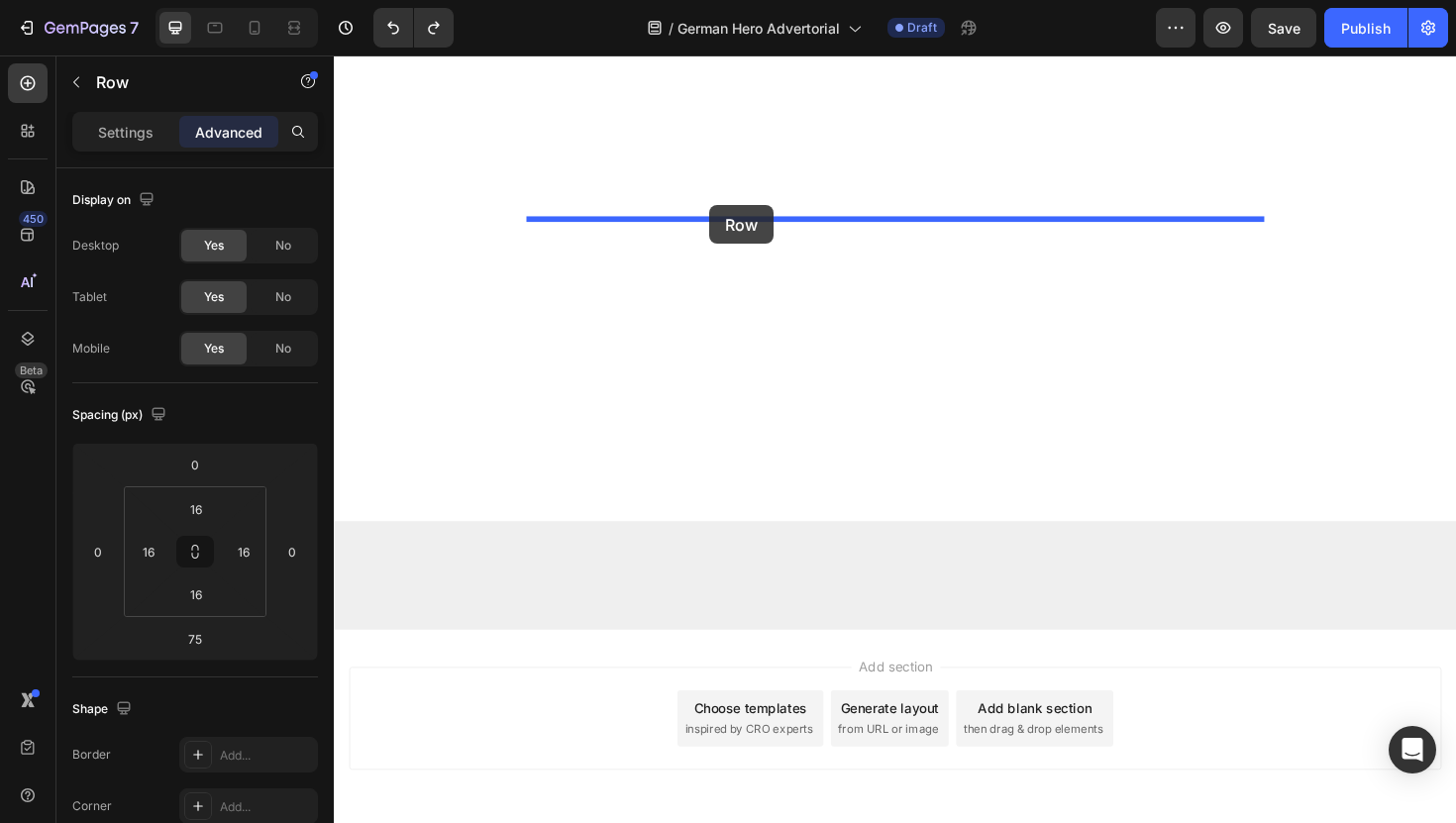 drag, startPoint x: 676, startPoint y: 323, endPoint x: 731, endPoint y: 214, distance: 122.09013 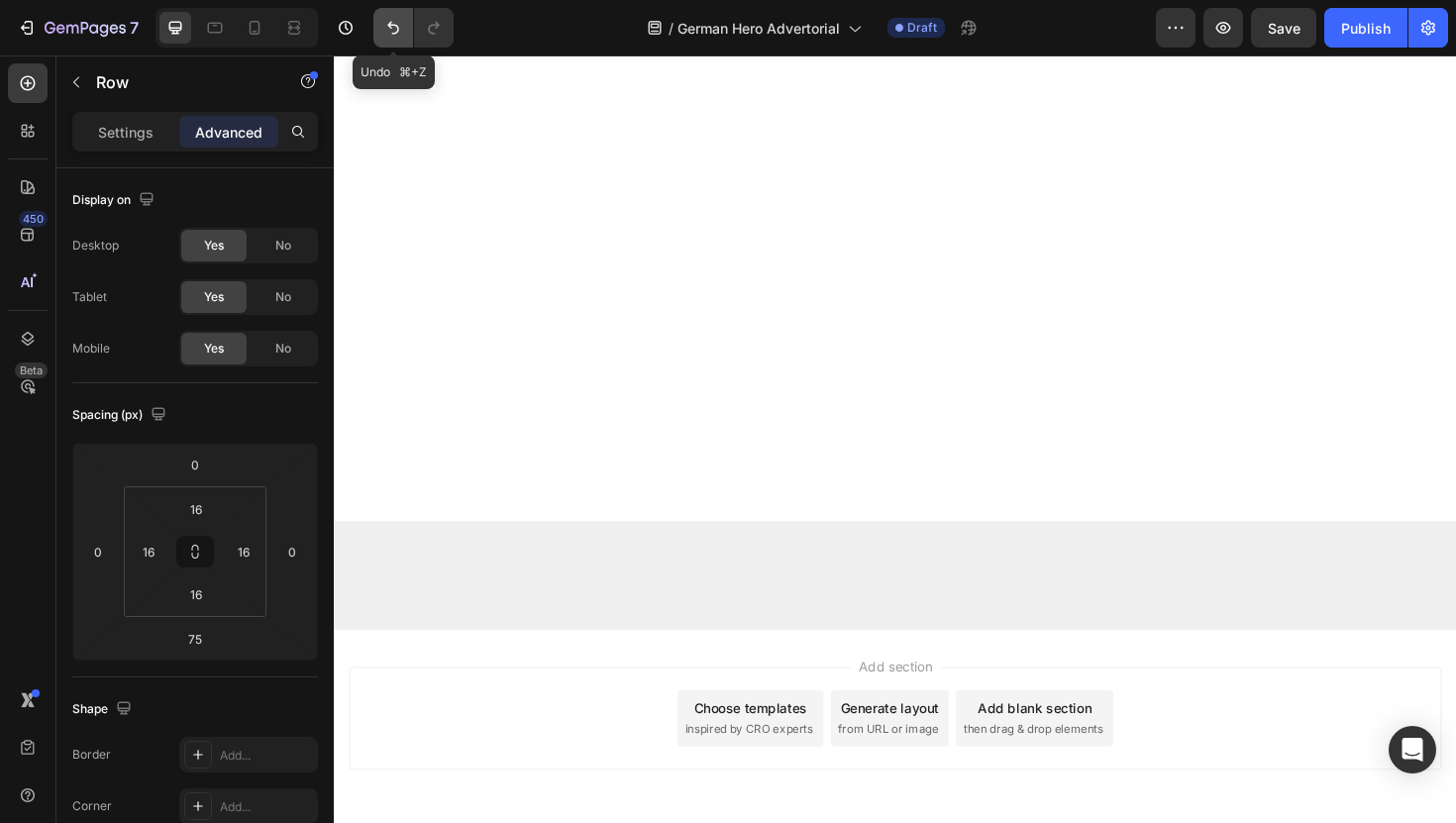 click 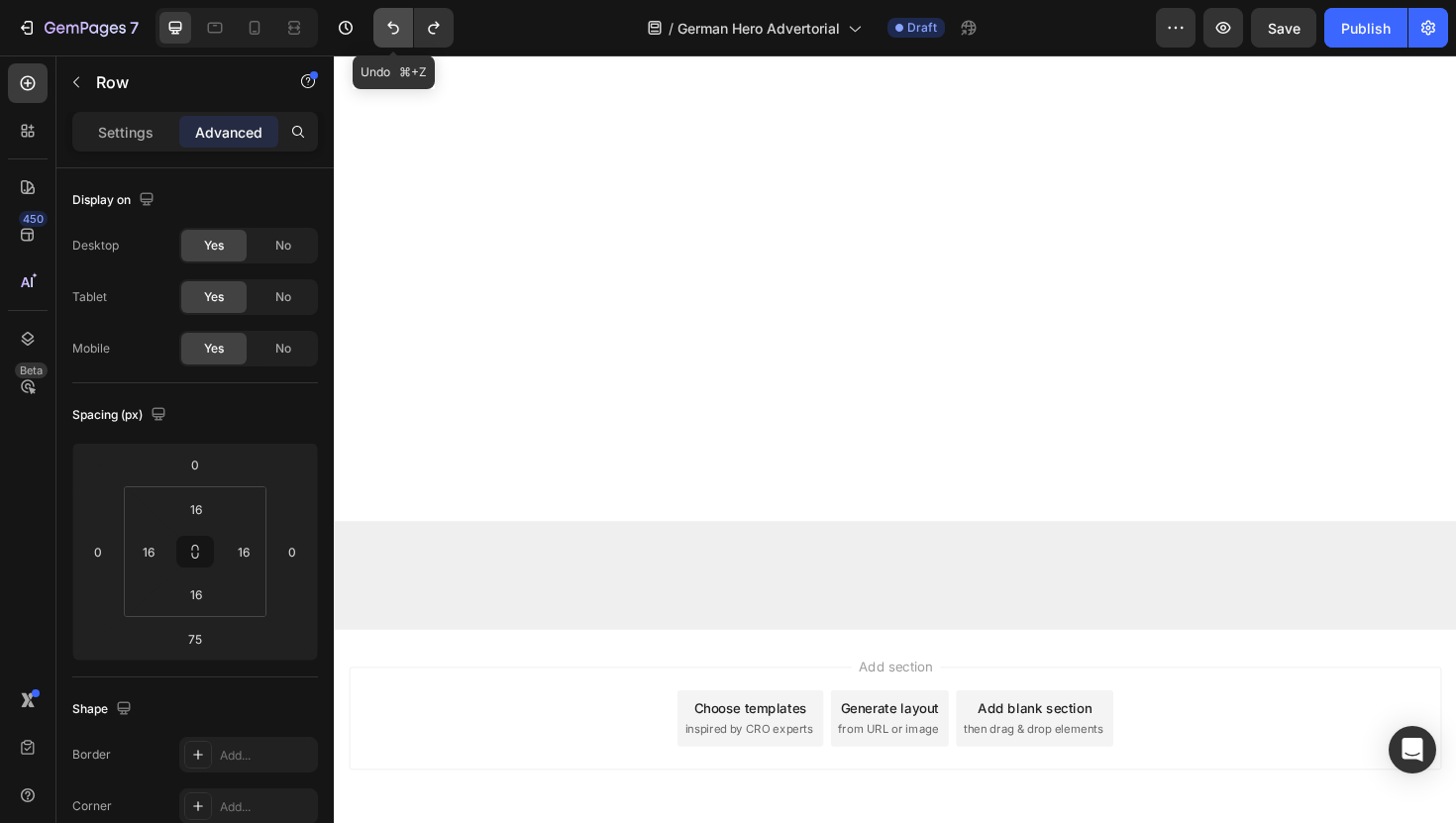 click 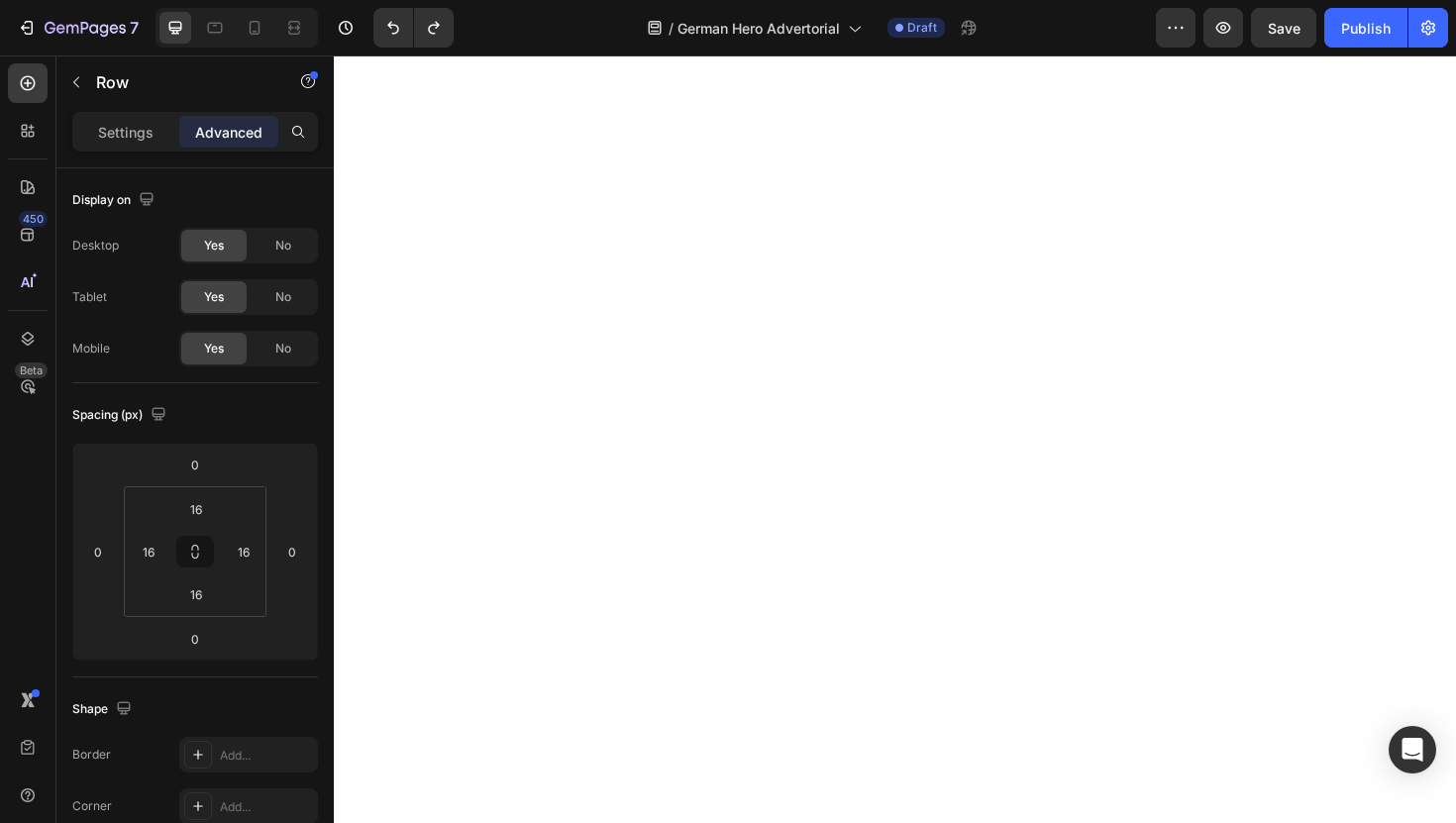 scroll, scrollTop: 9680, scrollLeft: 0, axis: vertical 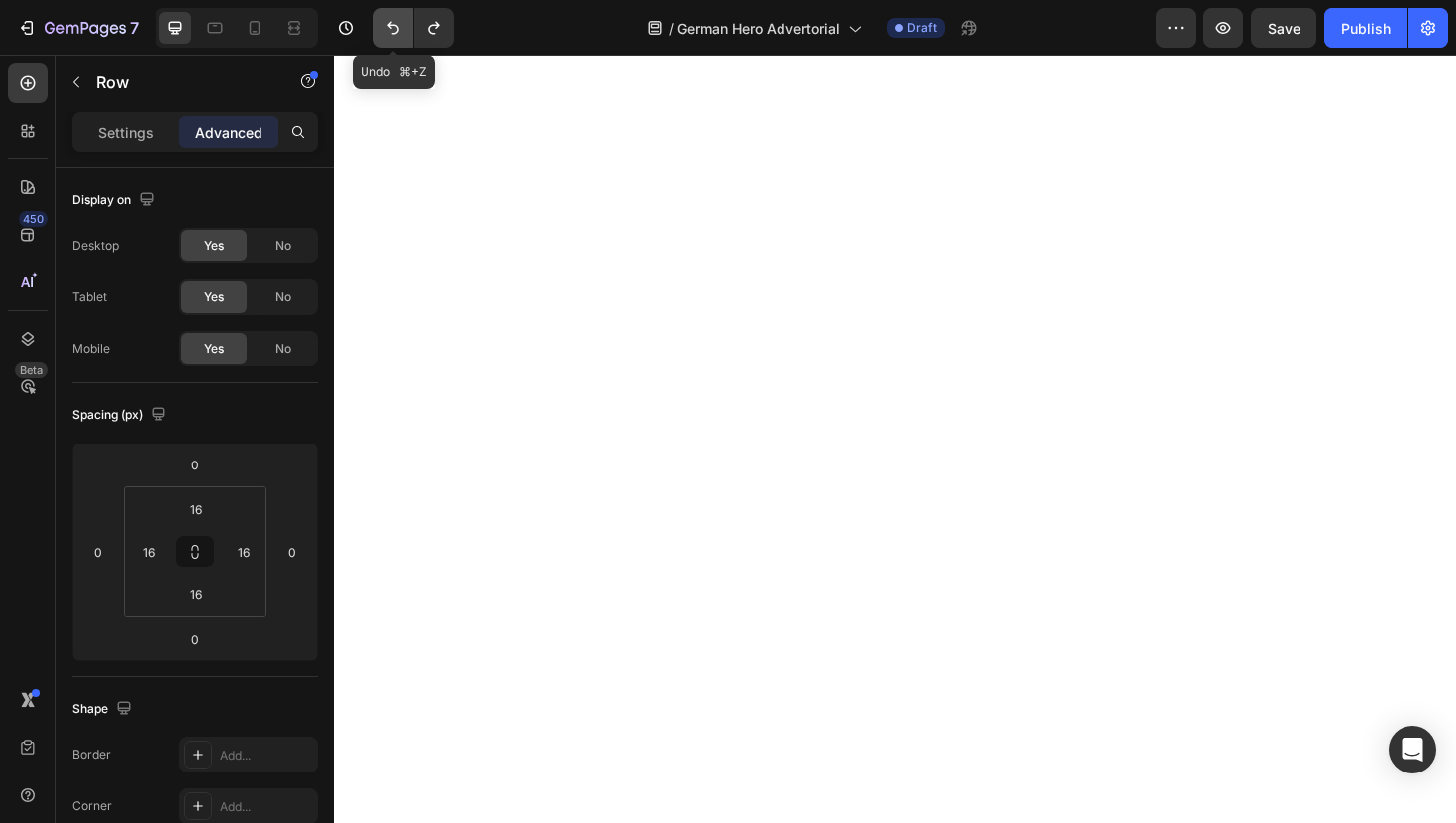 click 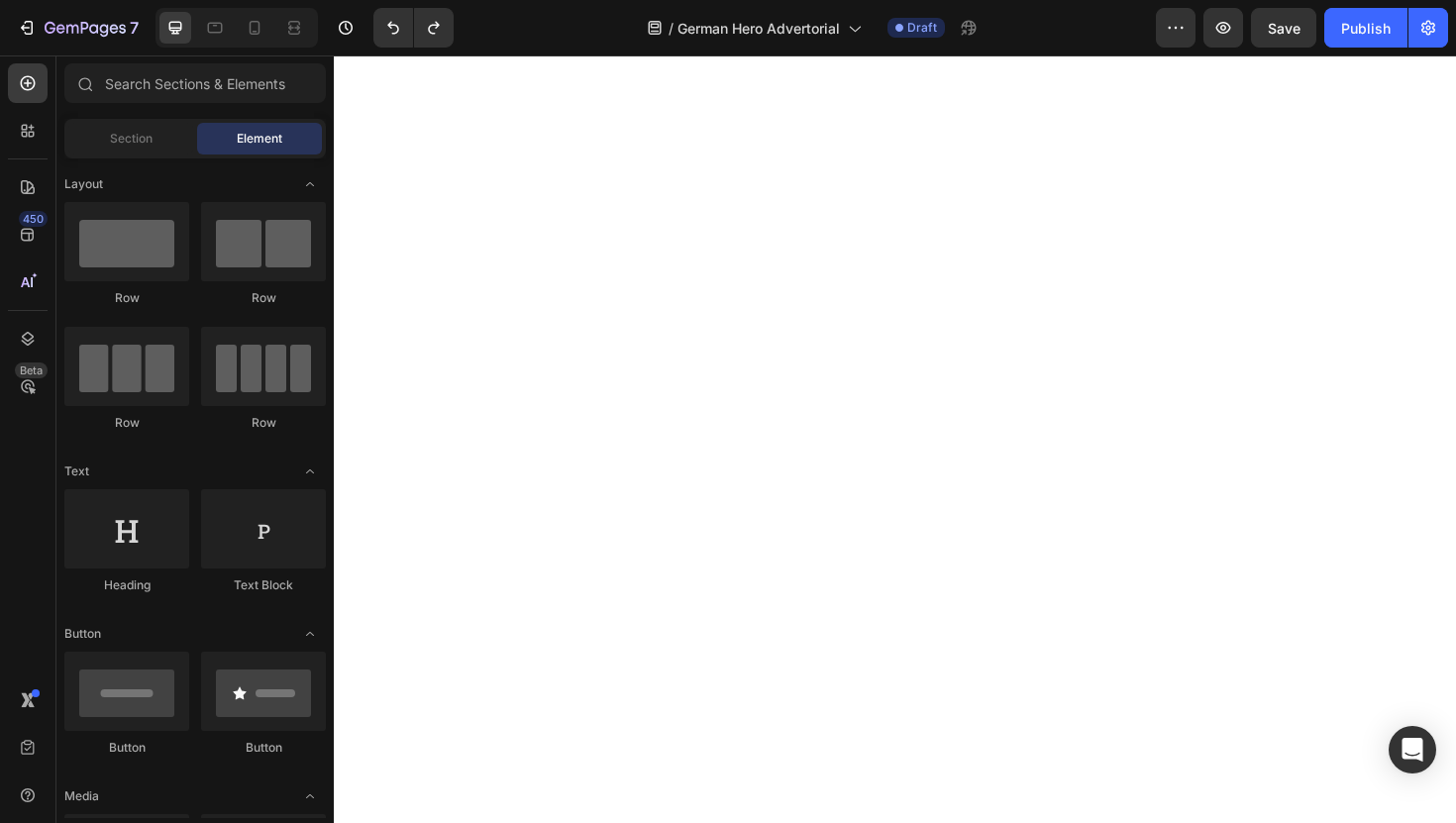 scroll, scrollTop: 9997, scrollLeft: 0, axis: vertical 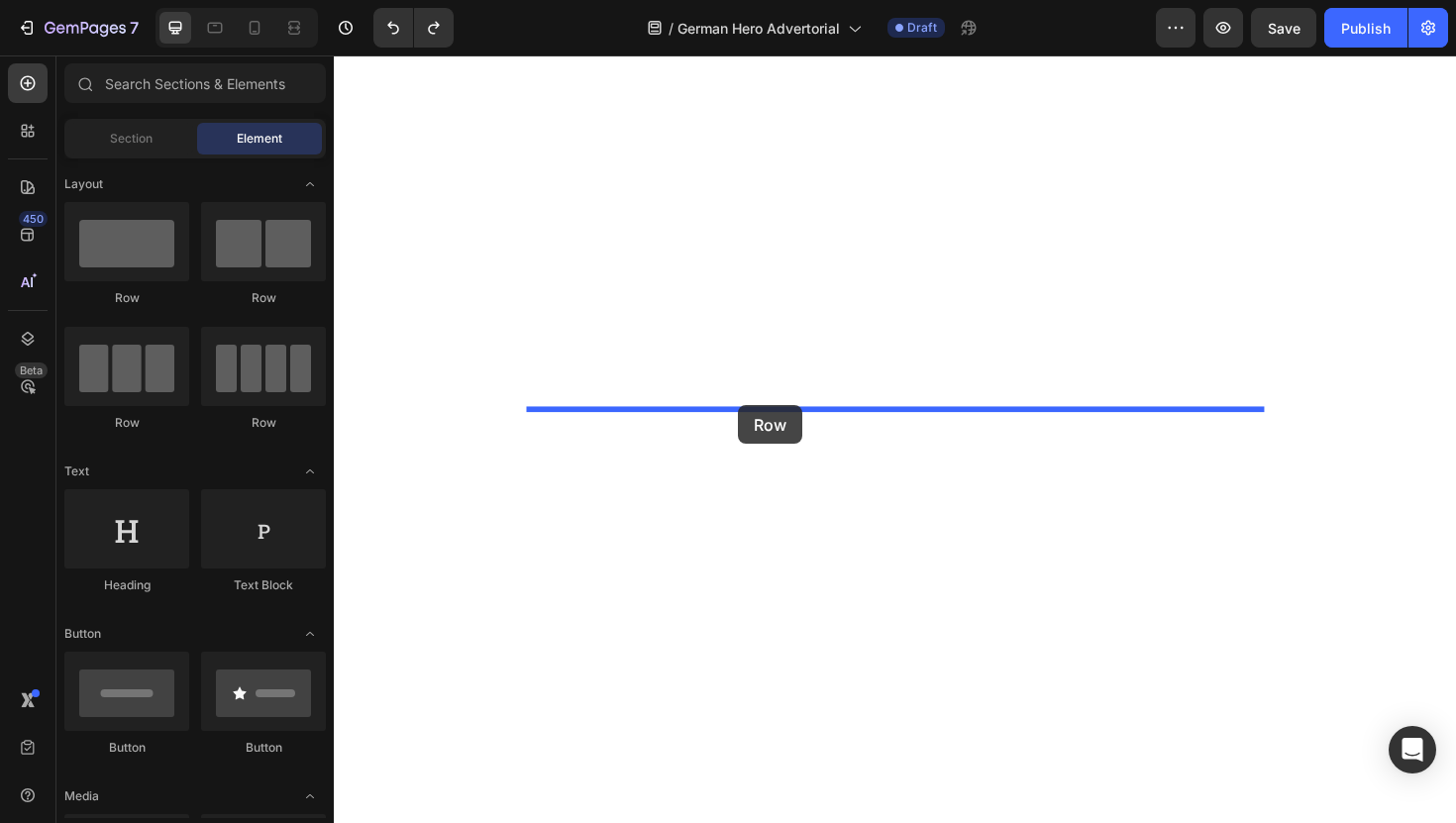 drag, startPoint x: 470, startPoint y: 342, endPoint x: 762, endPoint y: 426, distance: 303.84206 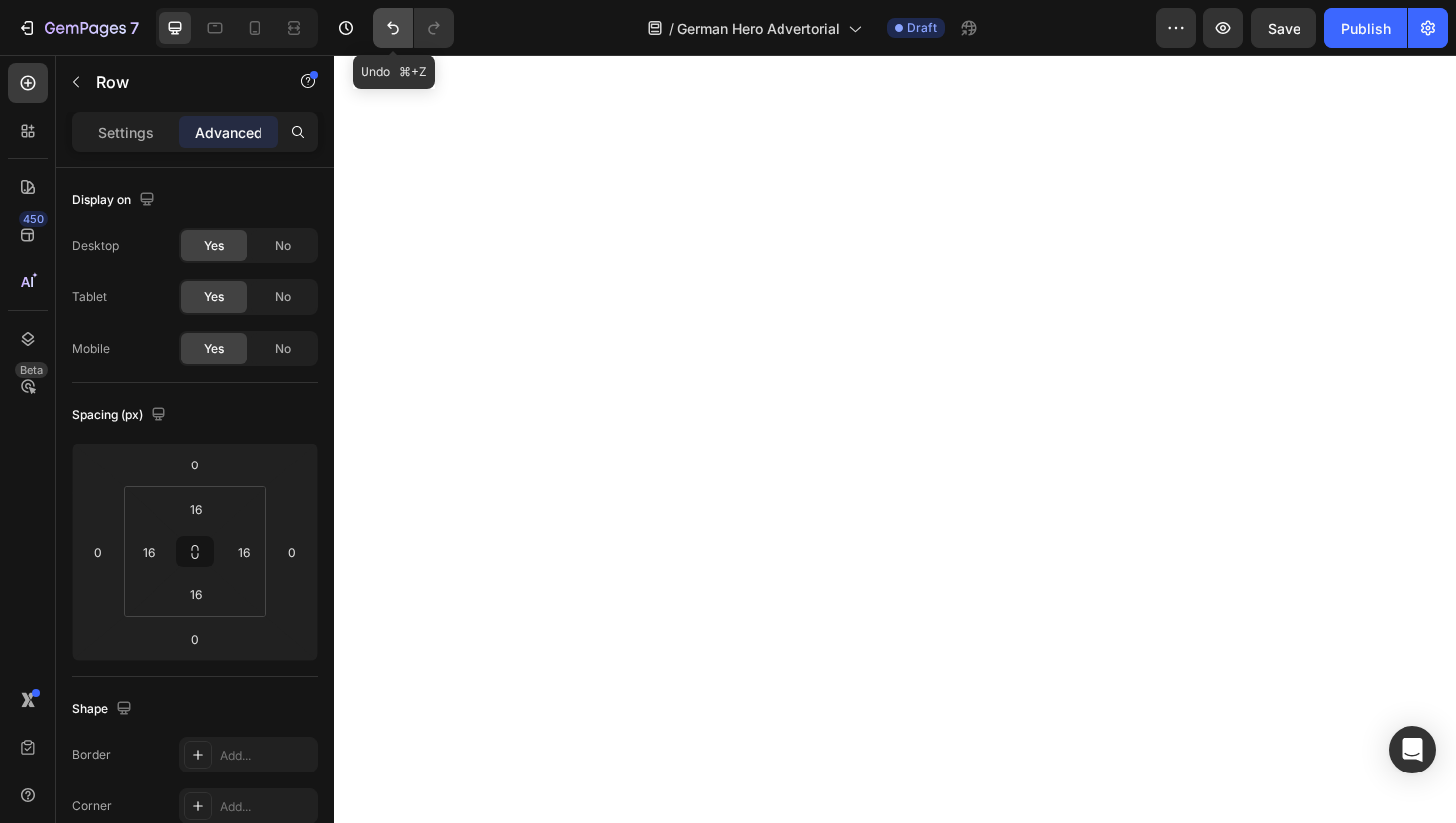click 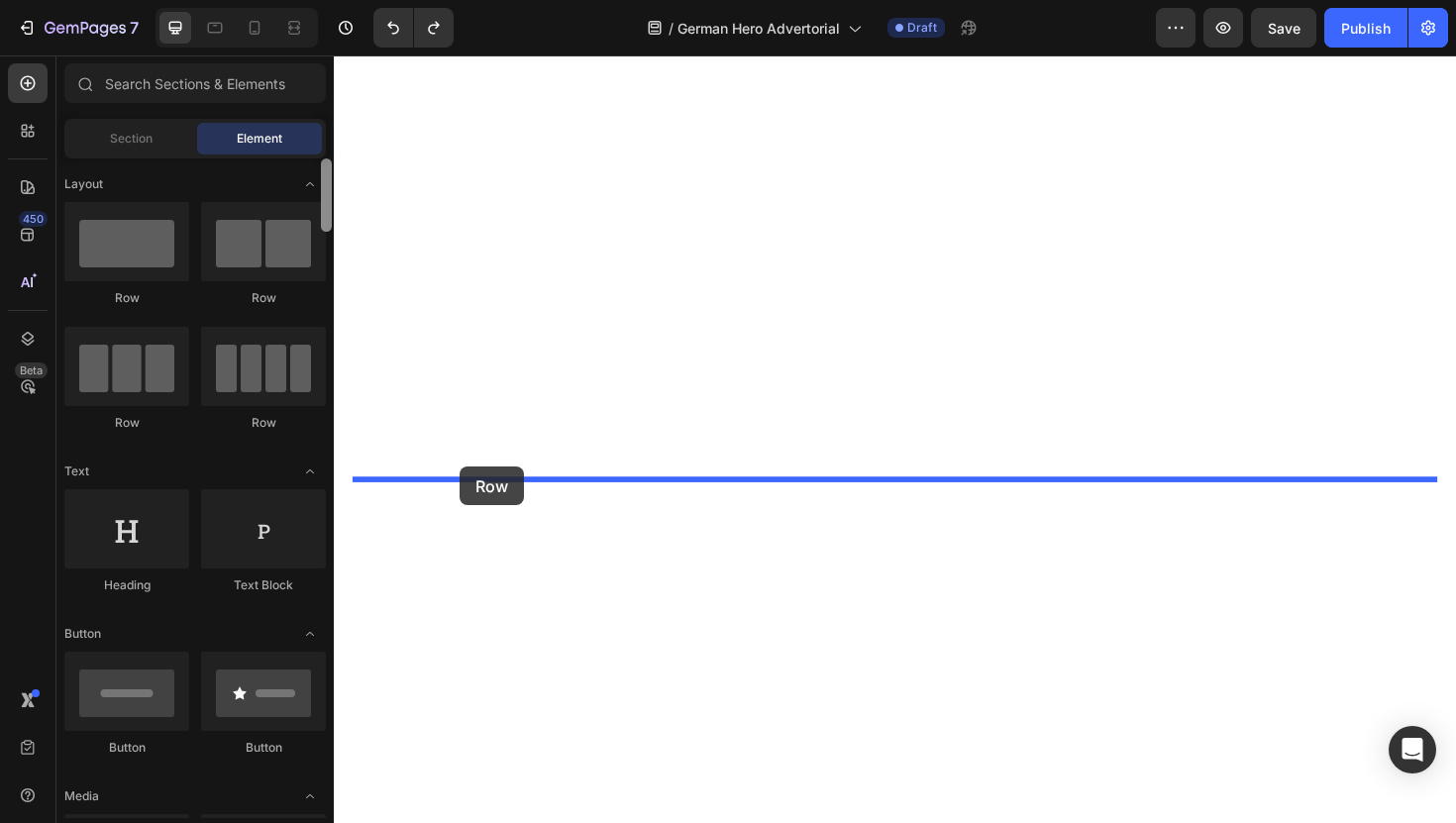drag, startPoint x: 140, startPoint y: 251, endPoint x: 327, endPoint y: 456, distance: 277.4779 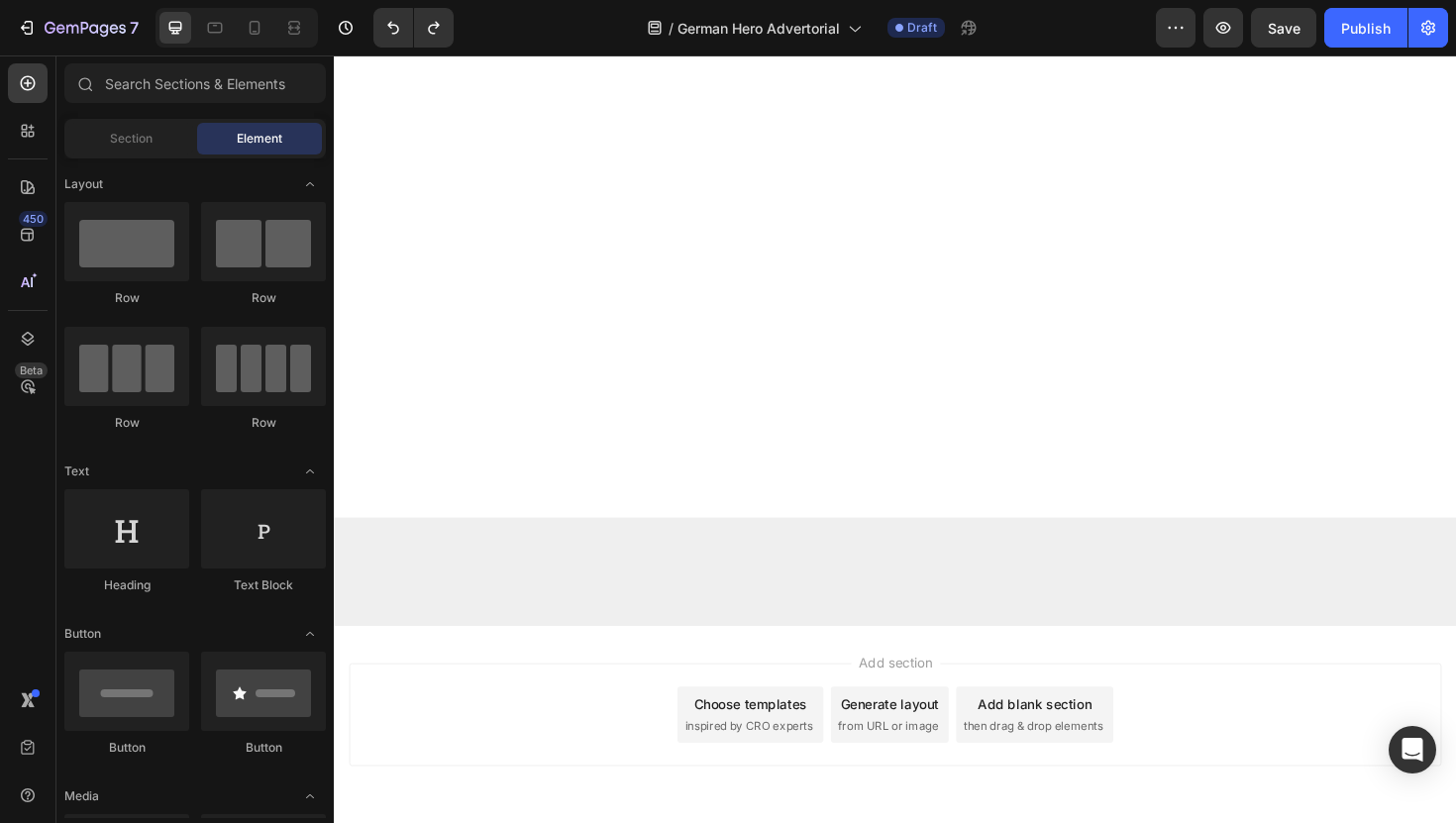 scroll, scrollTop: 9993, scrollLeft: 0, axis: vertical 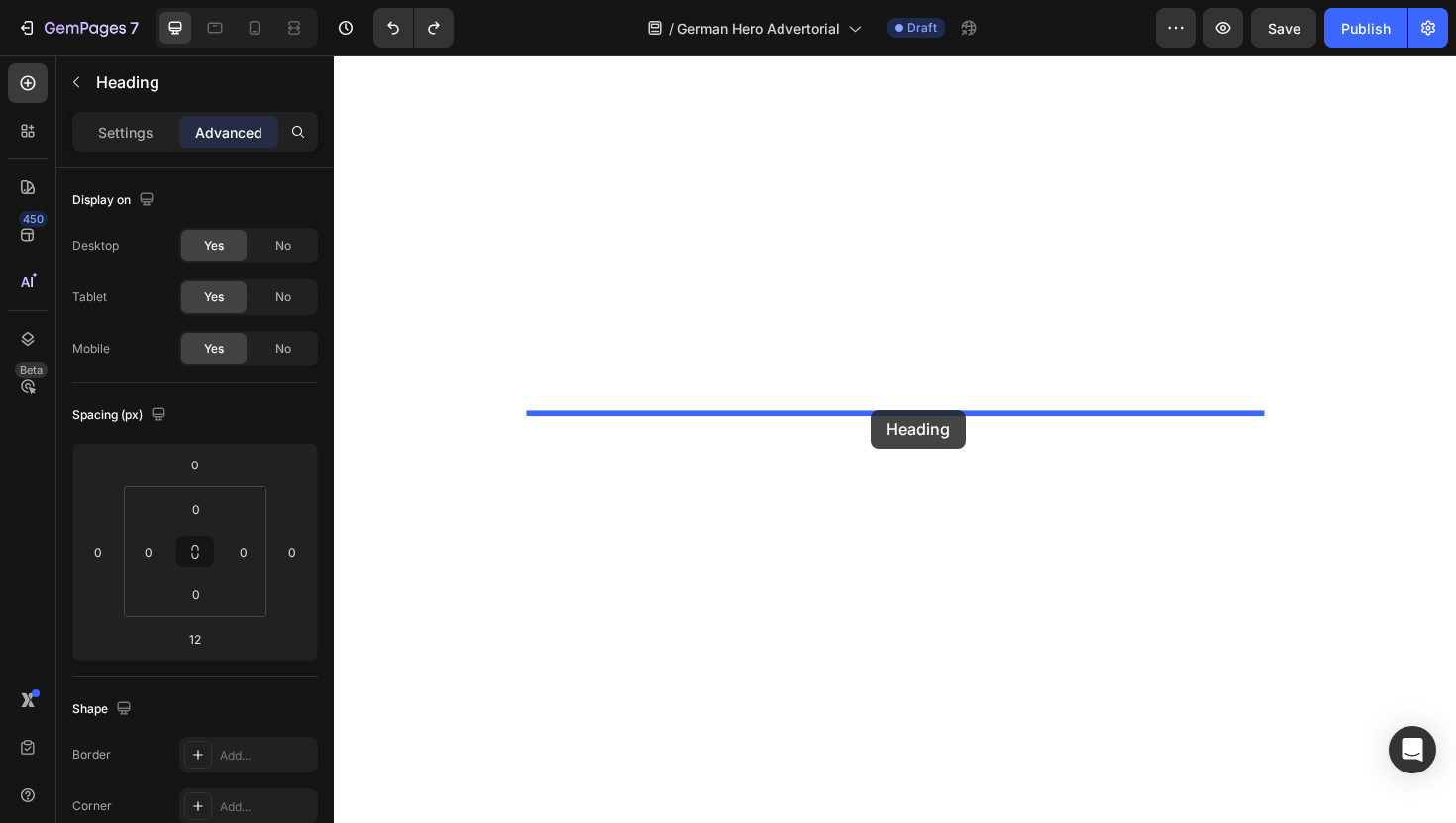 drag, startPoint x: 656, startPoint y: 537, endPoint x: 902, endPoint y: 431, distance: 267.8656 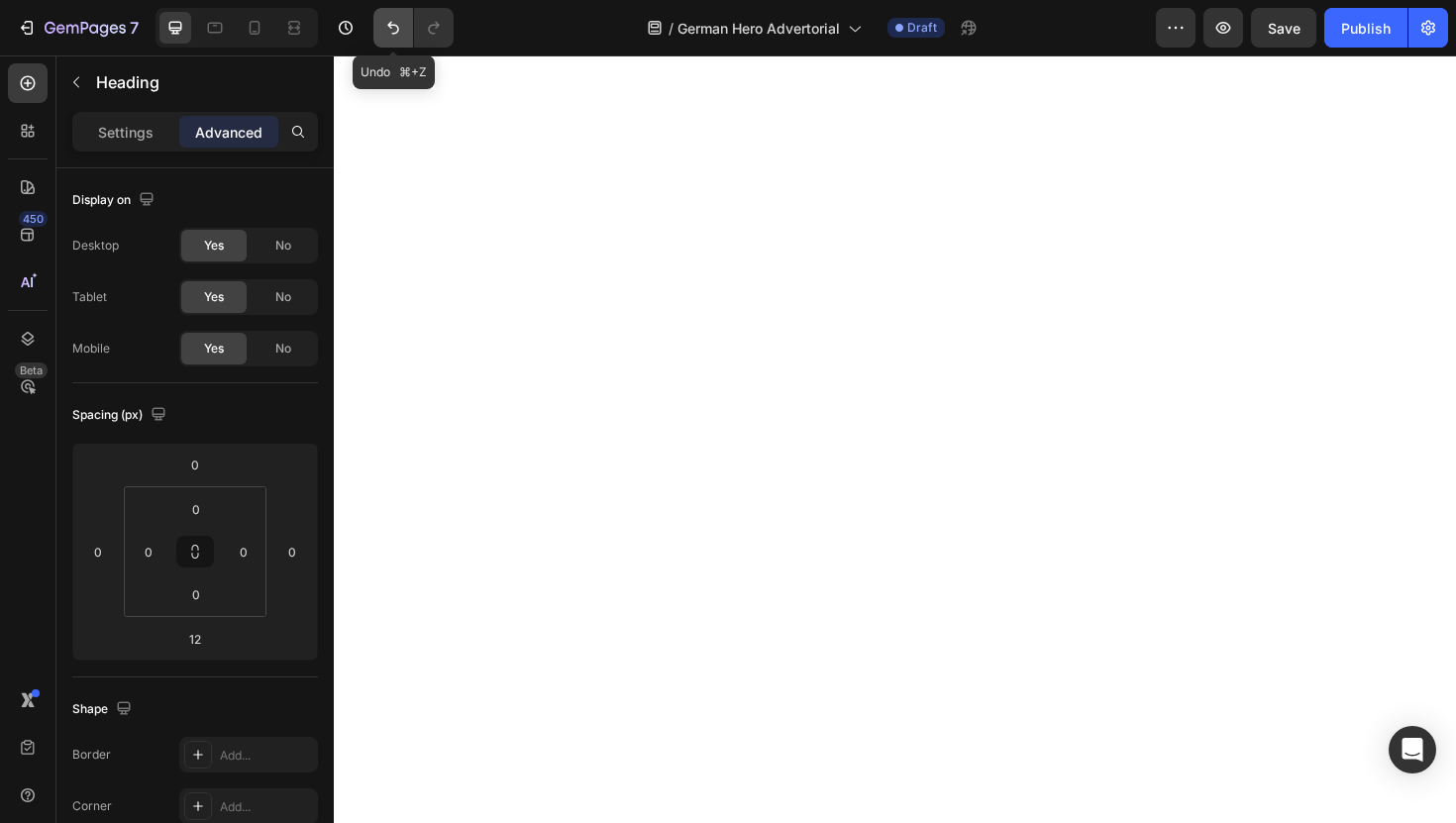 click 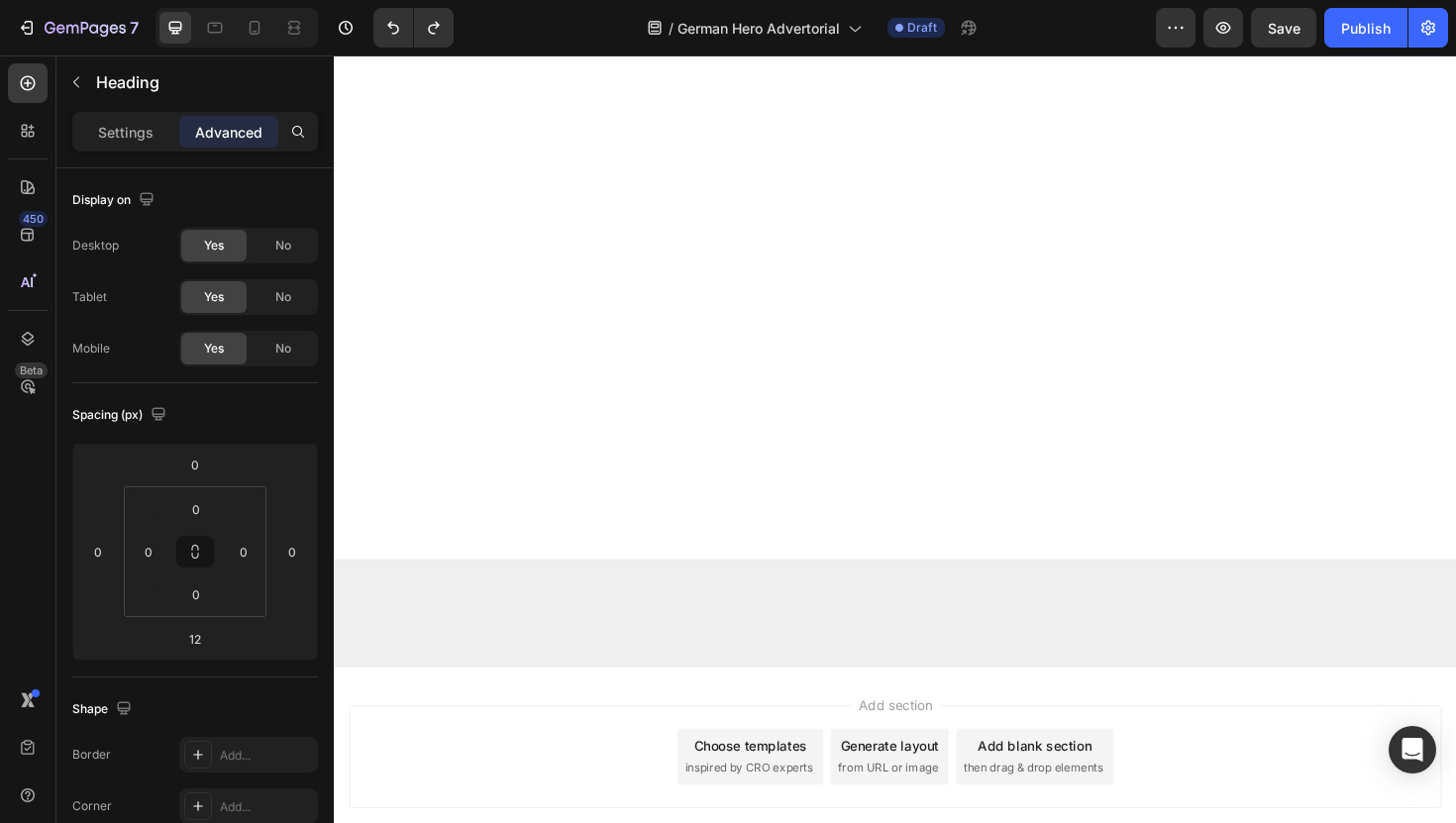 scroll, scrollTop: 10097, scrollLeft: 0, axis: vertical 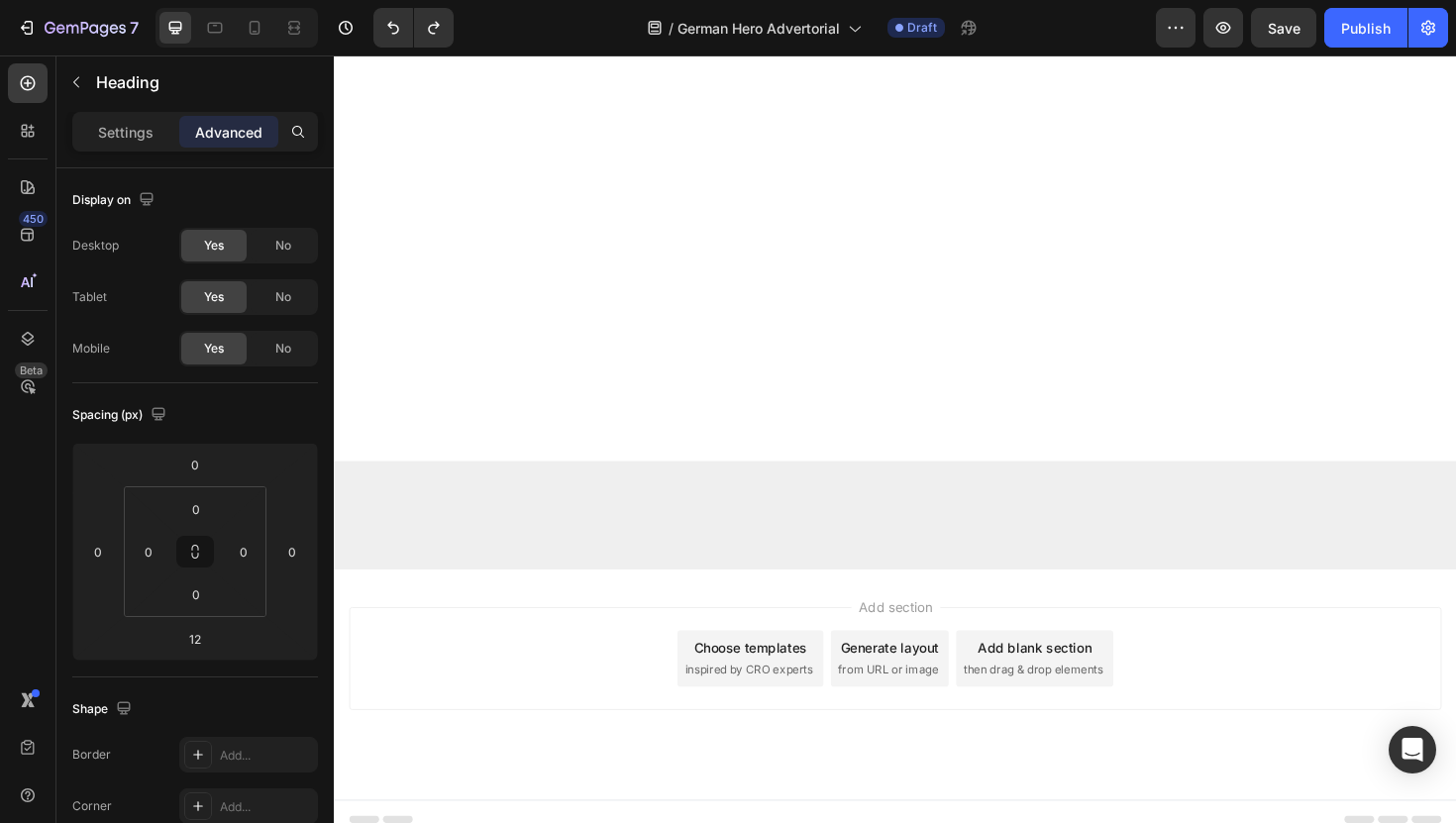 click on "„Ich habe wirklich alles gegen meine Schuppenflechte auf der Kopfhaut ausprobiert… aber dann habe ich  dieses natürliche Kopfhaut-Peeling entdeckt – und es hat alles verändert!“ Heading 3. Juni 2025 | Verfasst von [NAME] Text Block Image Der Albtraum, der mein Selbstvertrauen zerstörte Heading Sieben Jahre lang lebte ich mit Schuppenflechte auf der Kopfhaut – und fühlte mich wie eine Gefangene in meinem eigenen Körper. Der ständige Juckreiz war unerträglich. Ich kratzte mich so sehr, dass meine Kopfhaut blutete – überall auf meinen Schultern lagen weiße Schuppen, als hätte es geschneit. Dunkle Kleidung? Habe ich komplett aus meinem Kleiderschrank verbannt – sie hätte den peinlichen Beweis meiner Krankheit nur sichtbar gemacht.   Ich habe alles ausprobiert, was mir die Ärzte verschrieben haben: Jeder neue Fehlschlag fühlte sich an, als würde sich eine weitere Tür vor mir schließen. Das Schlimmste? Text Block Image Heading mit Image" at bounding box center (928, -6828) 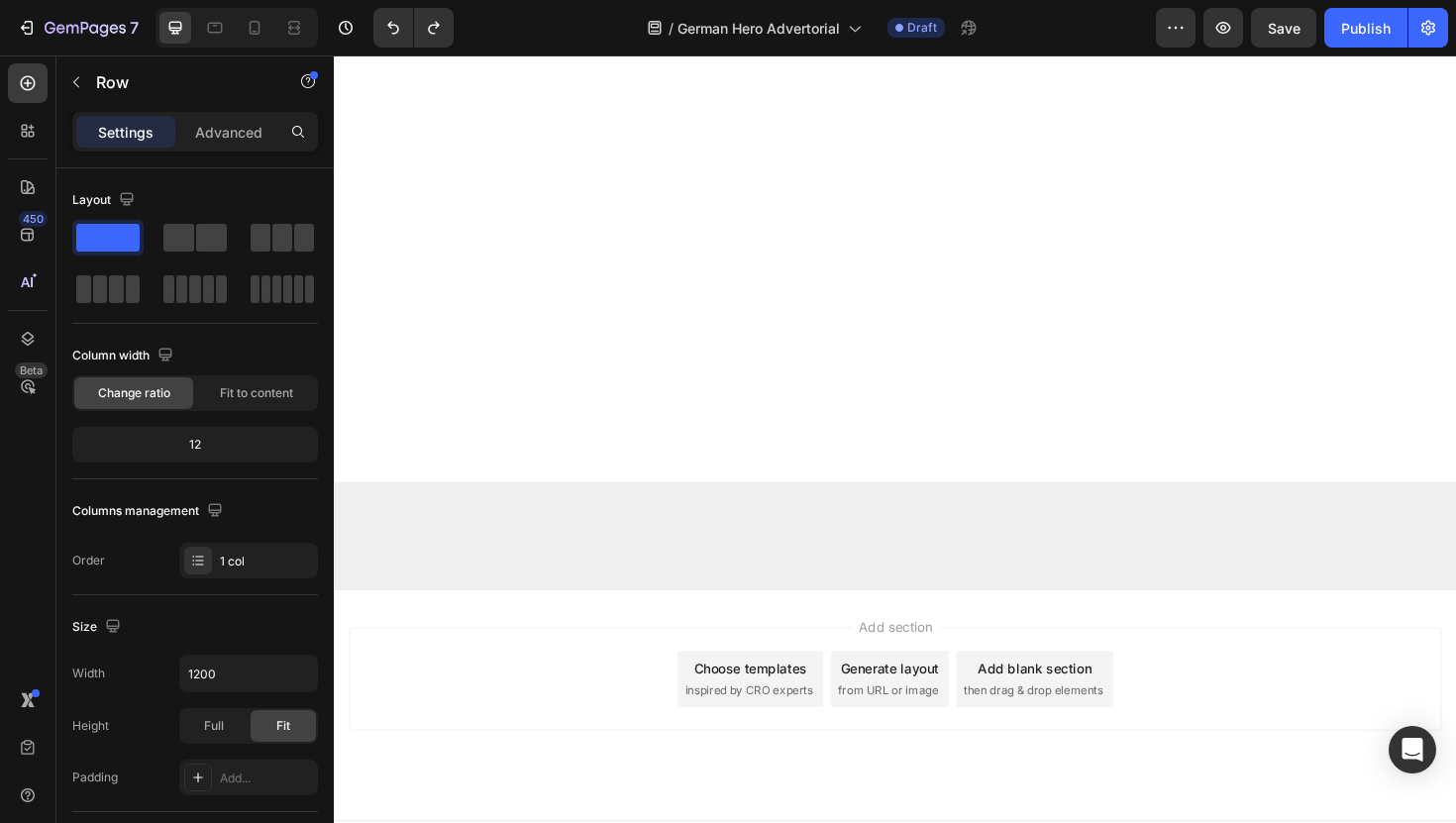 scroll, scrollTop: 10077, scrollLeft: 0, axis: vertical 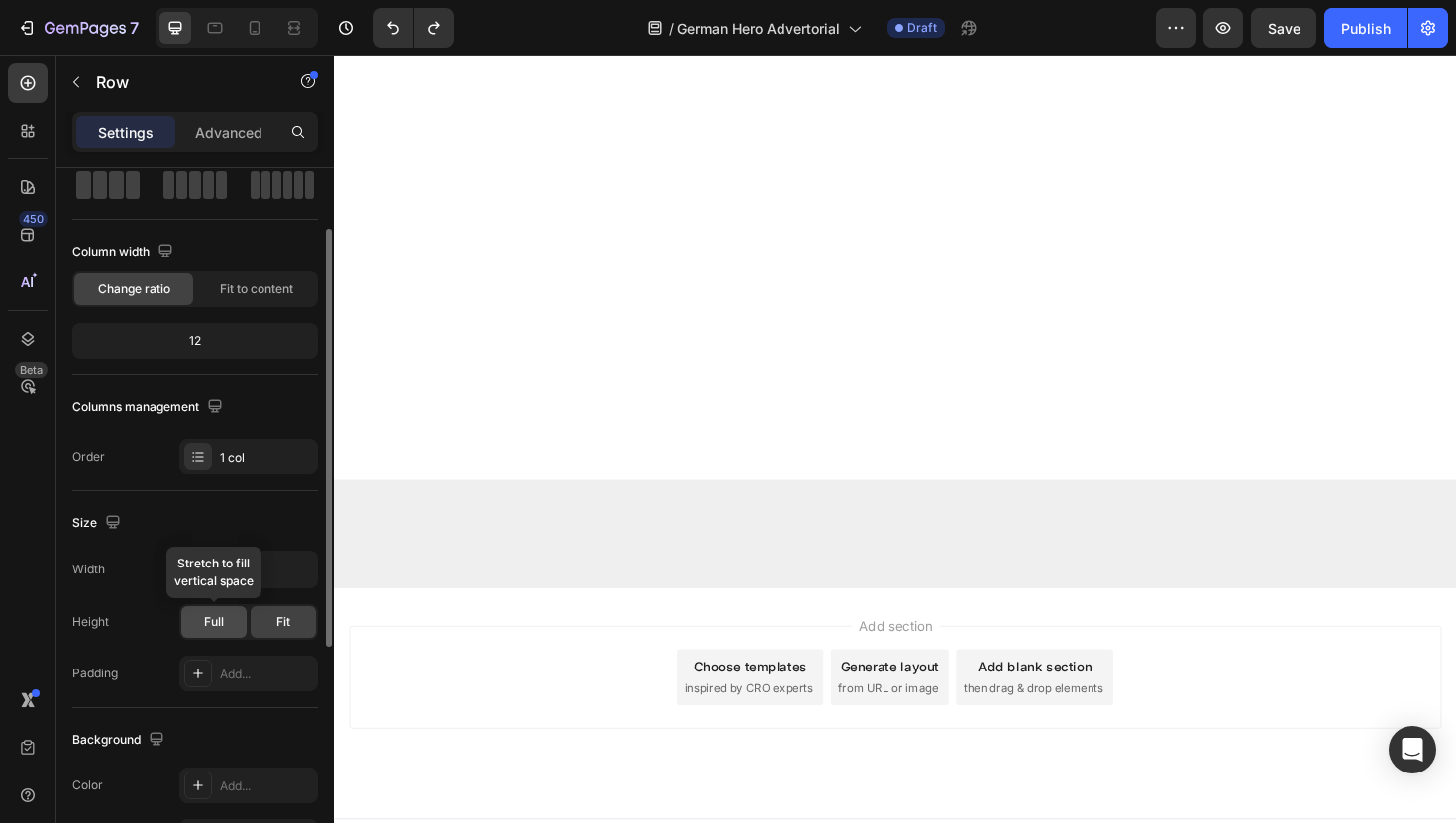 click on "Full" 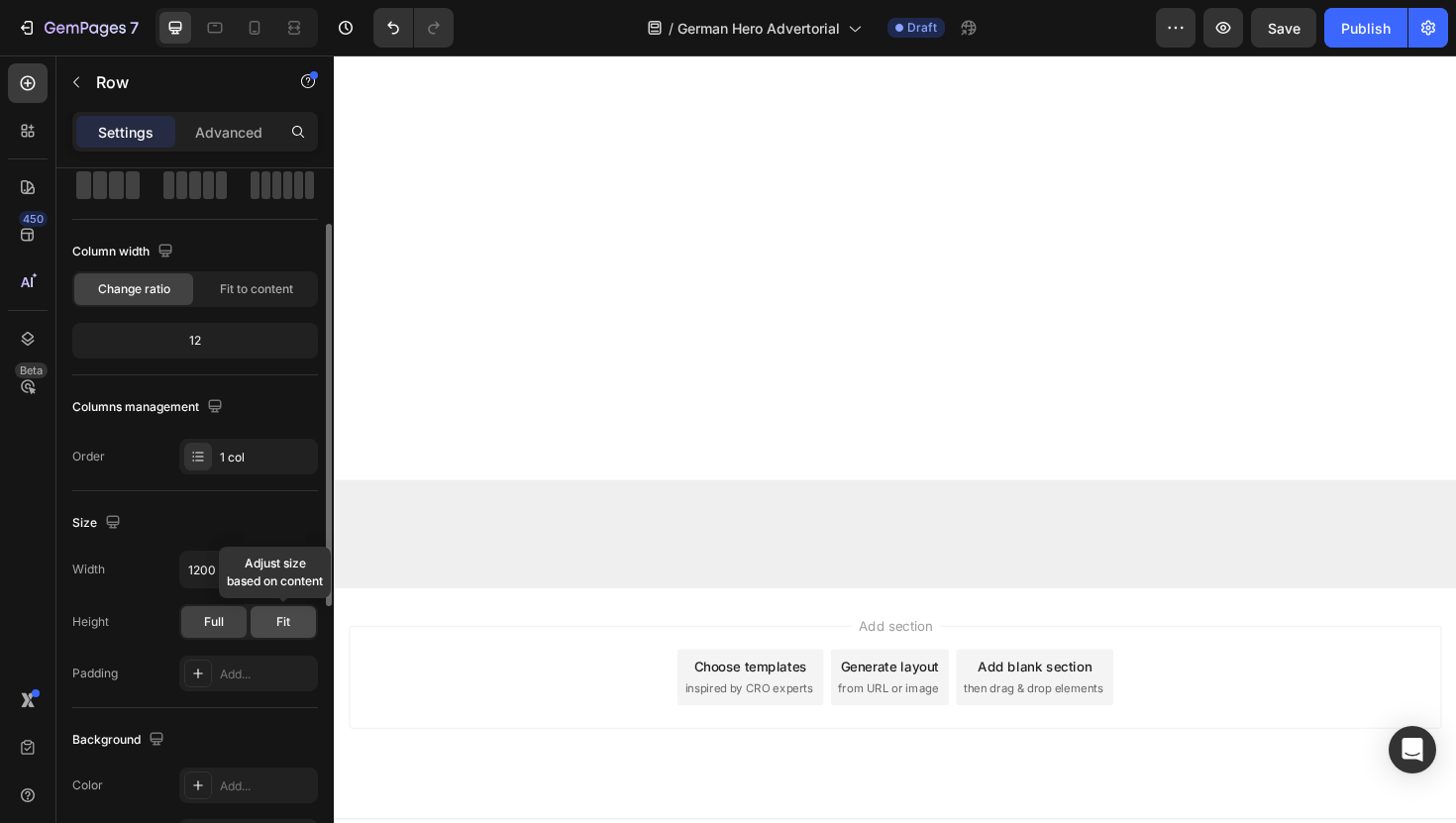 click on "Fit" 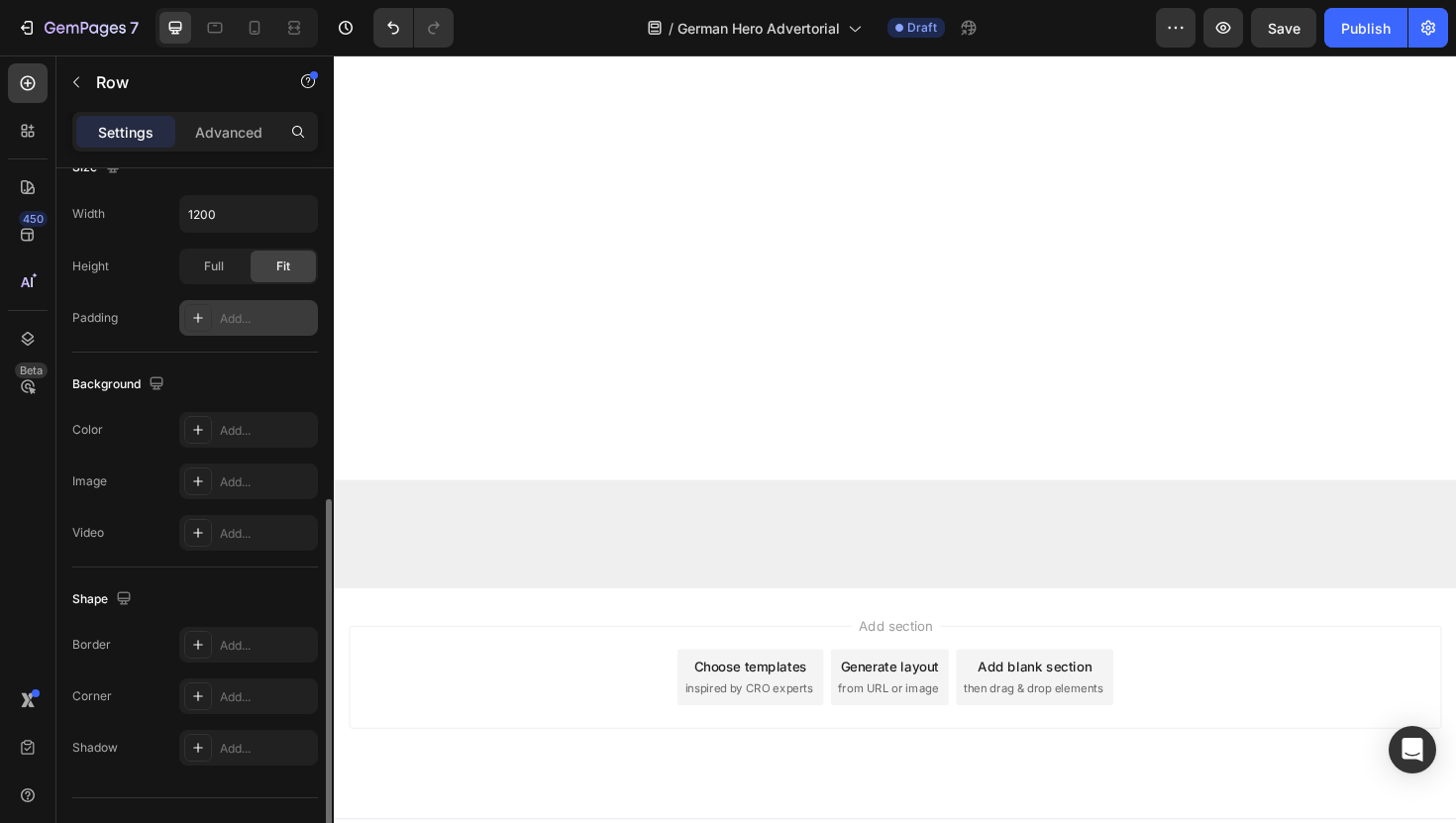 scroll, scrollTop: 497, scrollLeft: 0, axis: vertical 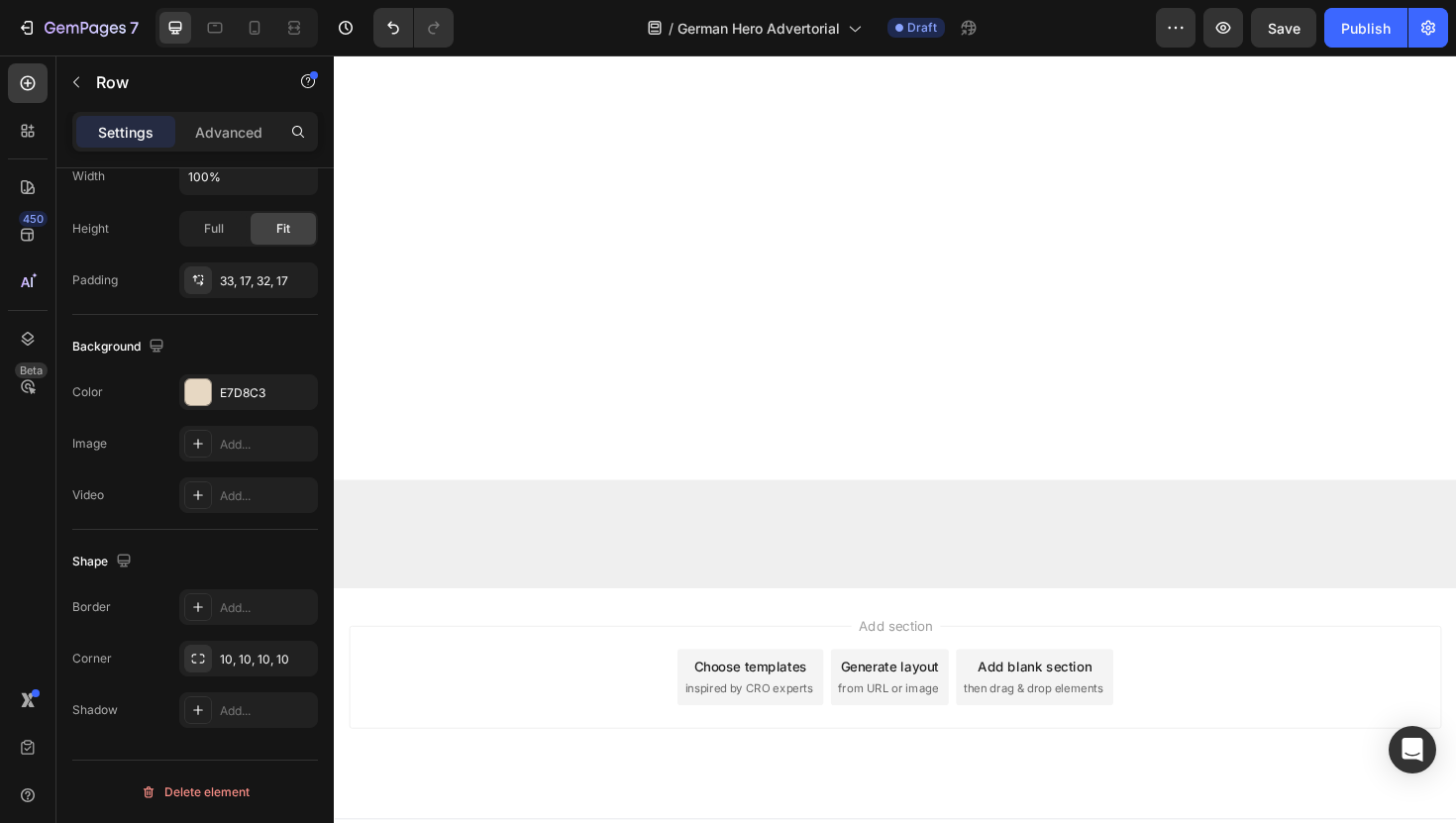 click on "Nur für kurze Zeit: 1 kaufen, 1 gratis dazu Heading Image VERFÜGBARKEIT PRÜFEN Button 30 TAGE GELD-ZURÜCK-GARANTIE KOSTENLOSER VERSAND Item List Row   0" at bounding box center [928, -3951] 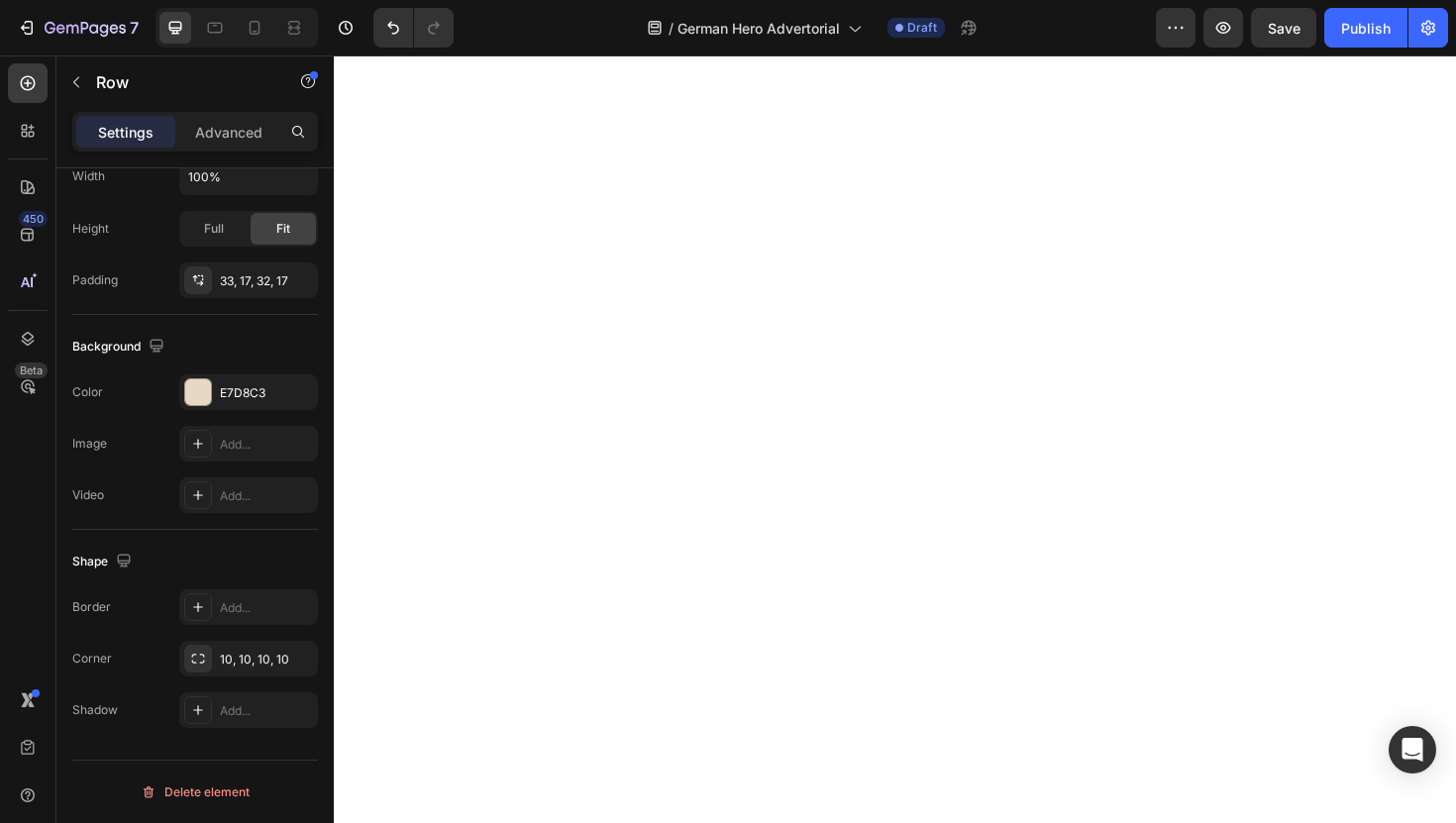 scroll, scrollTop: 9891, scrollLeft: 0, axis: vertical 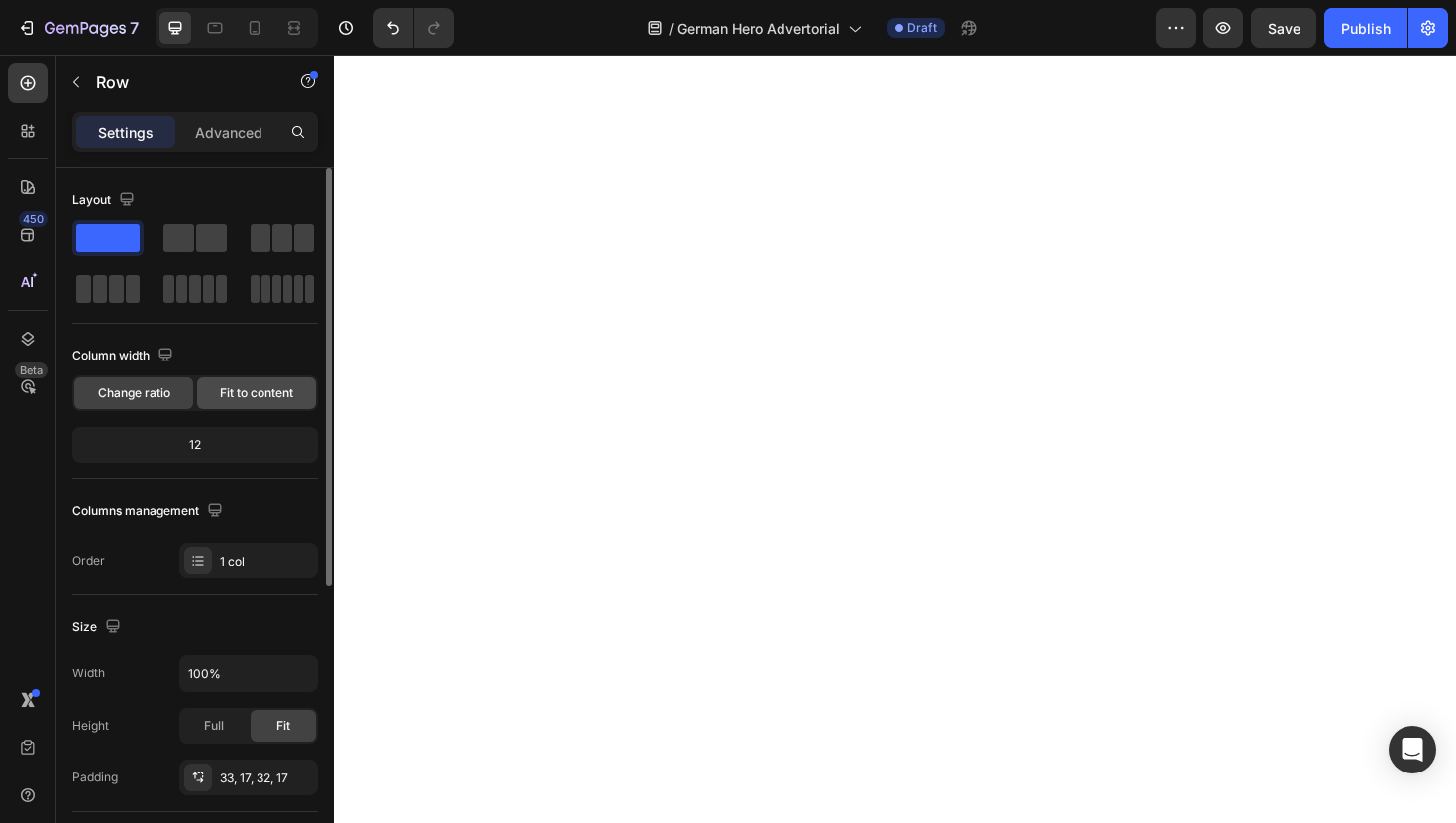 click on "Fit to content" 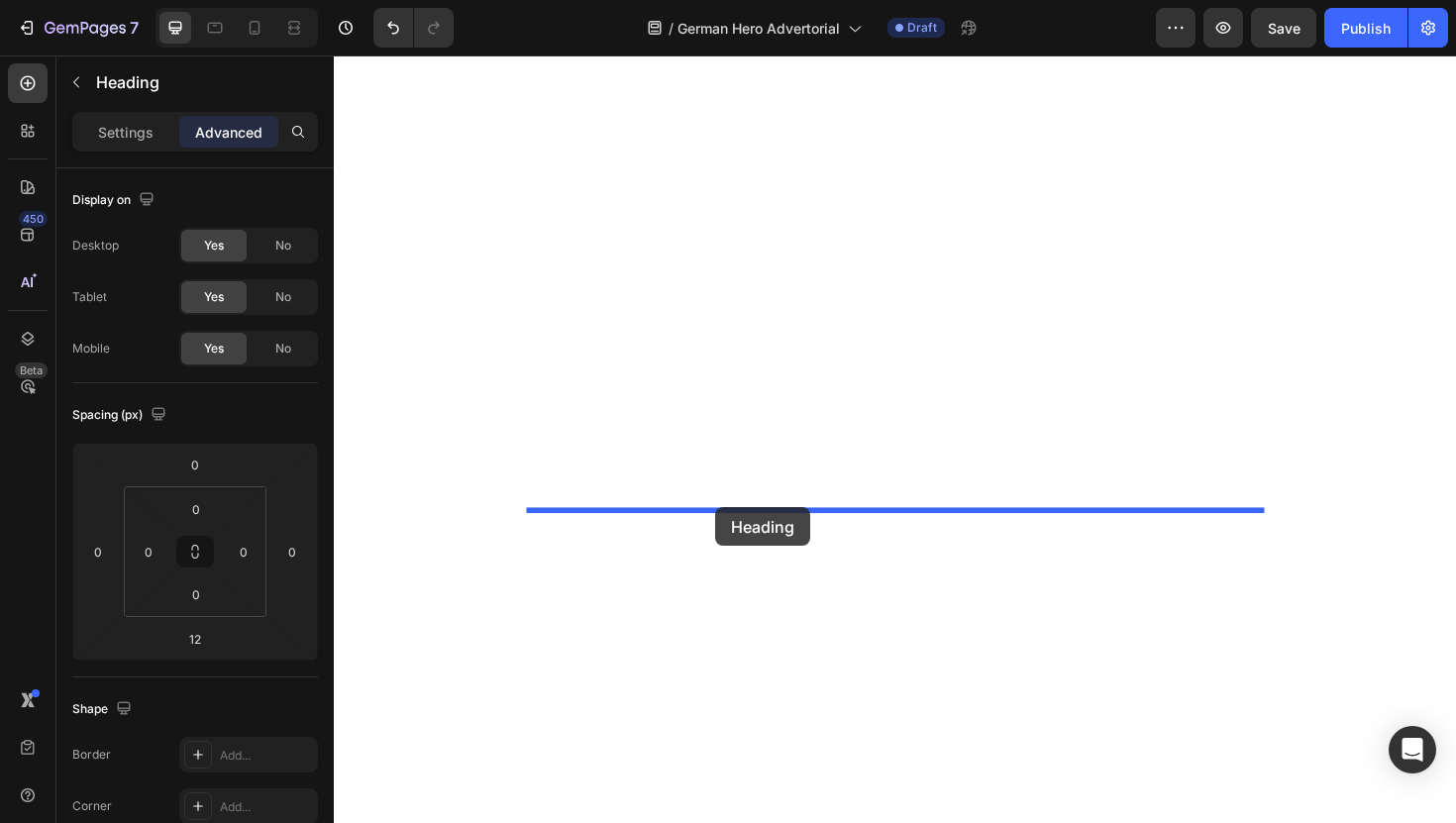 drag, startPoint x: 522, startPoint y: 653, endPoint x: 738, endPoint y: 534, distance: 246.61103 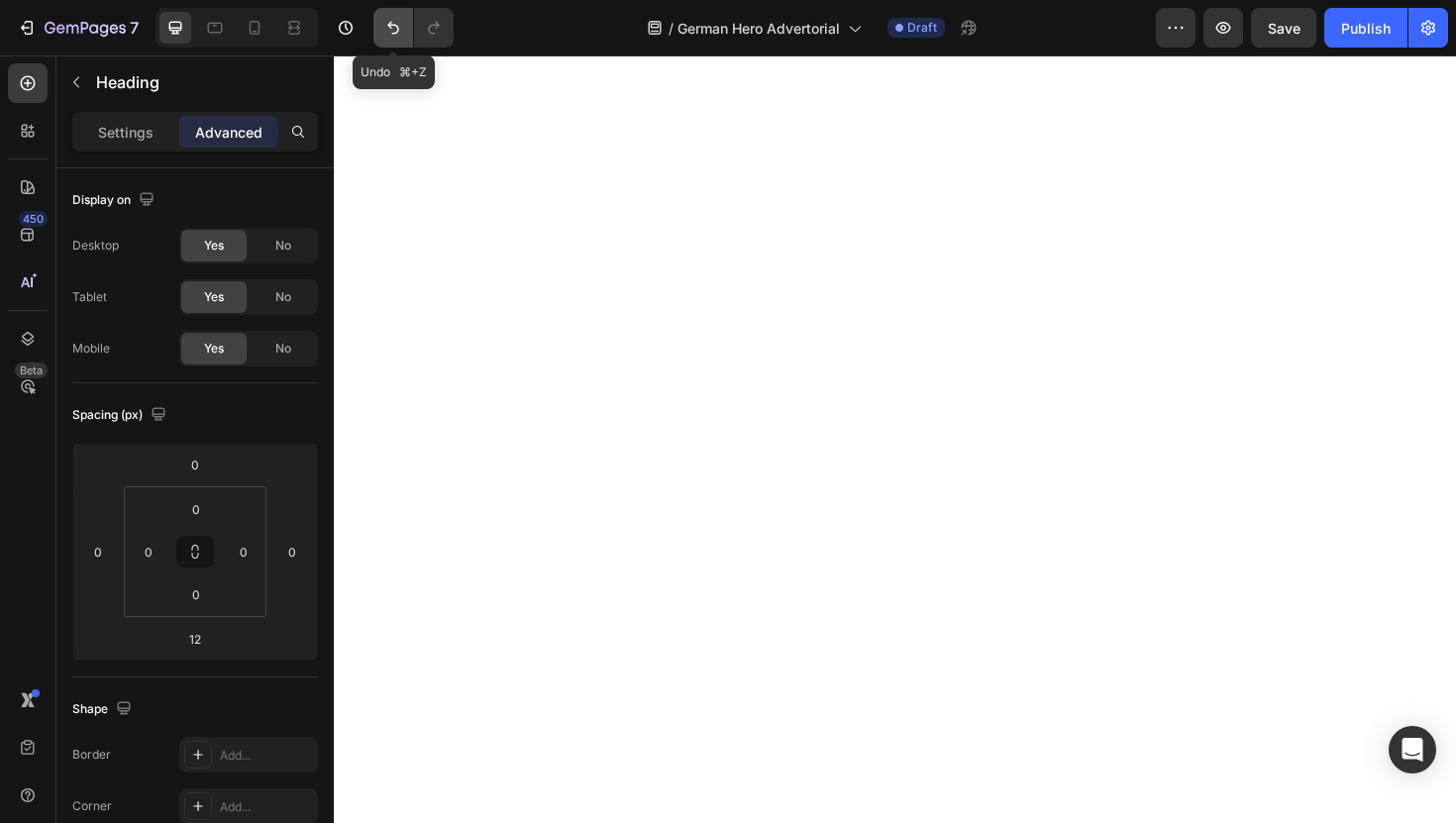 click 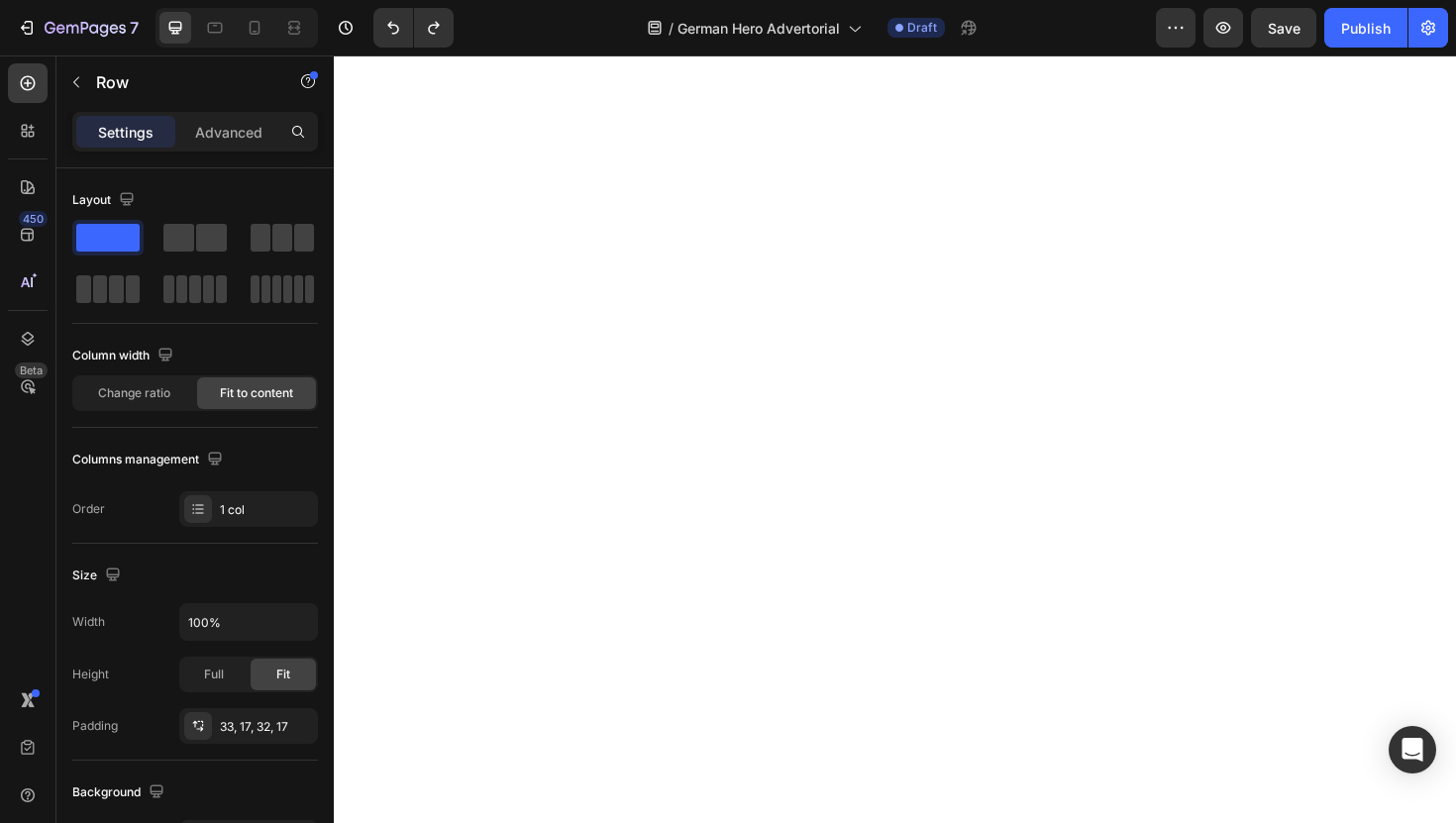 click on "Nur für kurze Zeit: 1 kaufen, 1 gratis dazu Heading Image VERFÜGBARKEIT PRÜFEN Button 30 TAGE GELD-ZURÜCK-GARANTIE KOSTENLOSER VERSAND Item List Row   0" at bounding box center [928, -3764] 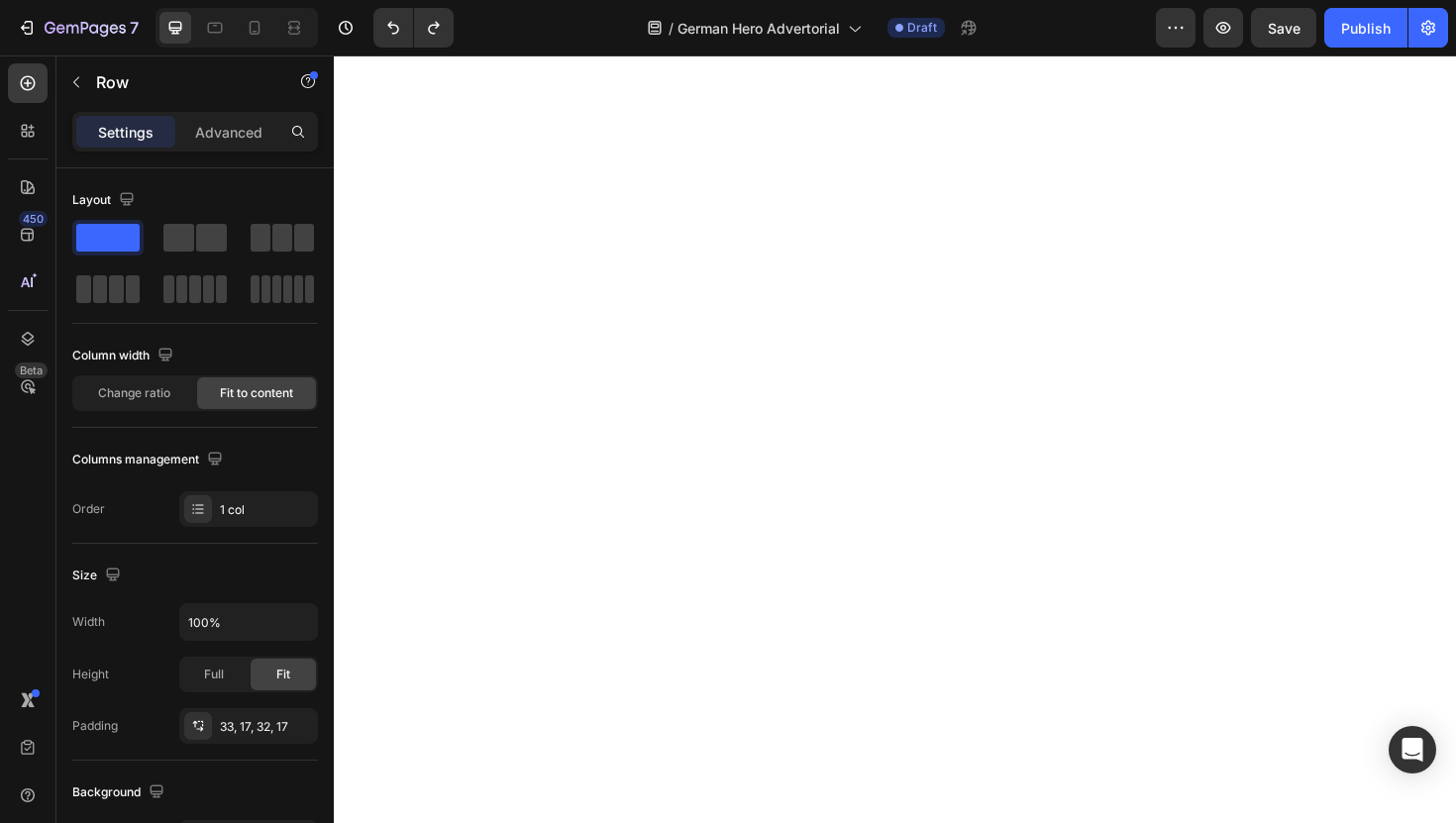 scroll, scrollTop: 9228, scrollLeft: 0, axis: vertical 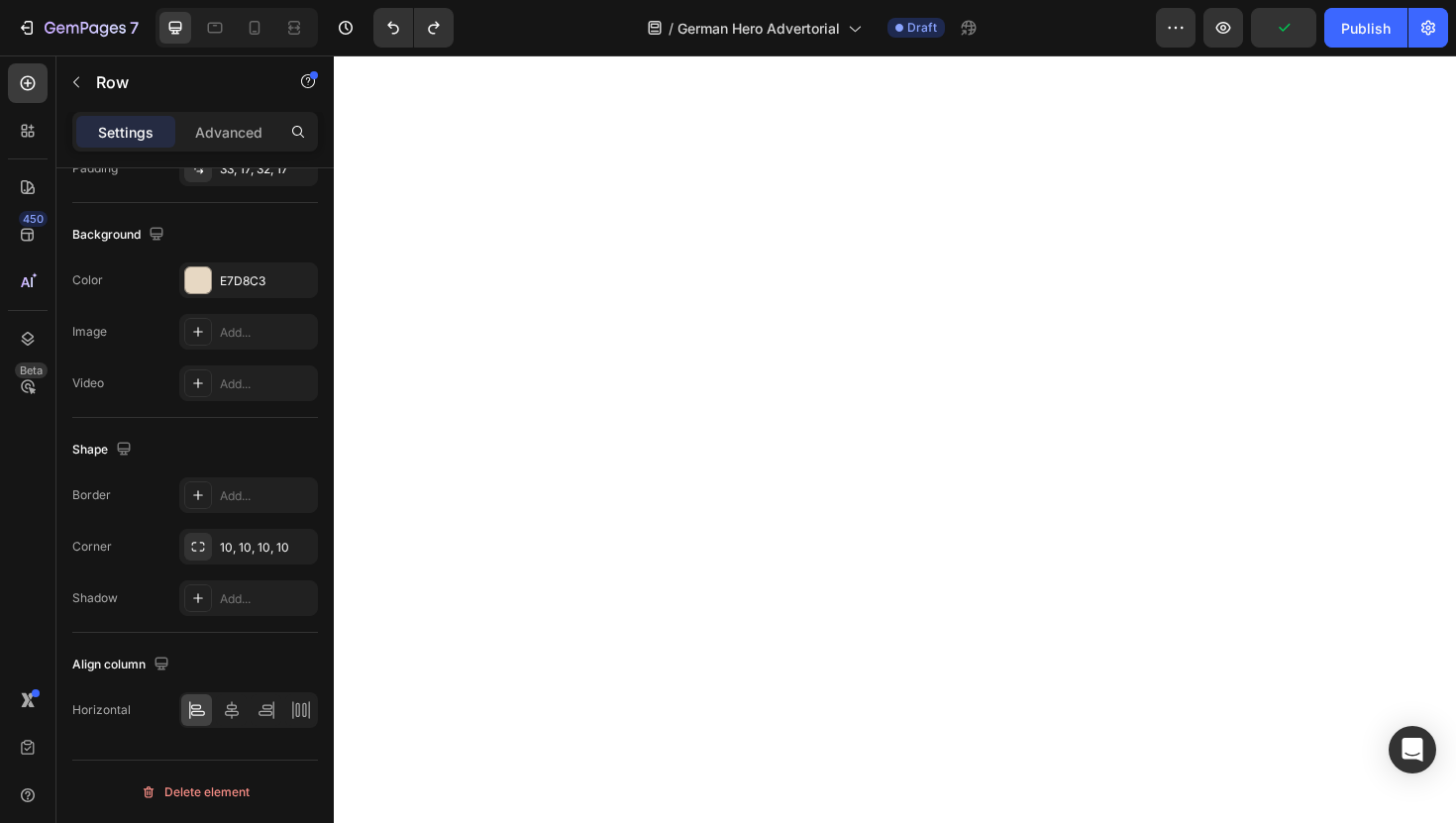 click on "Settings Advanced" at bounding box center [195, 132] 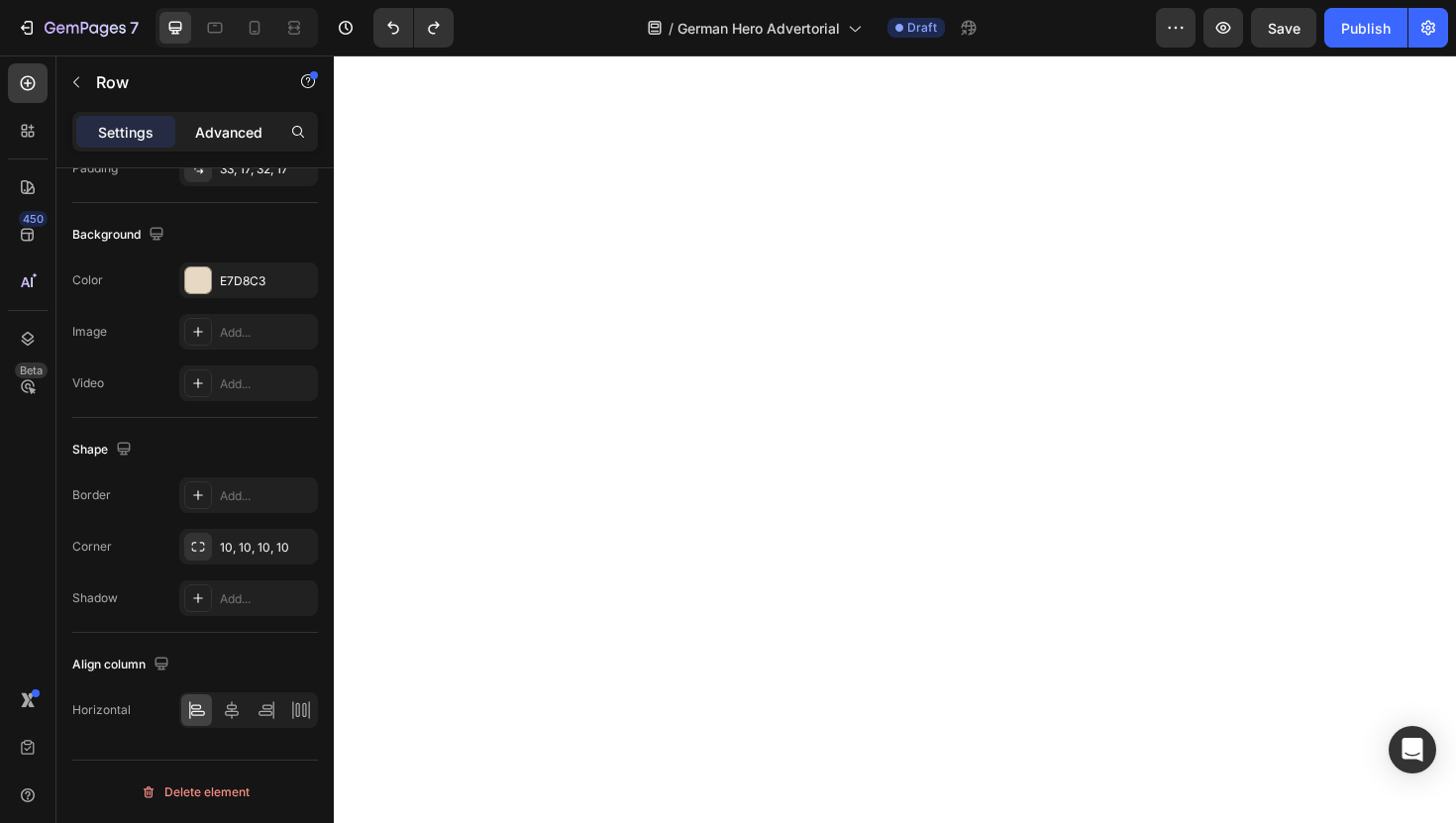 click on "Advanced" at bounding box center (229, 132) 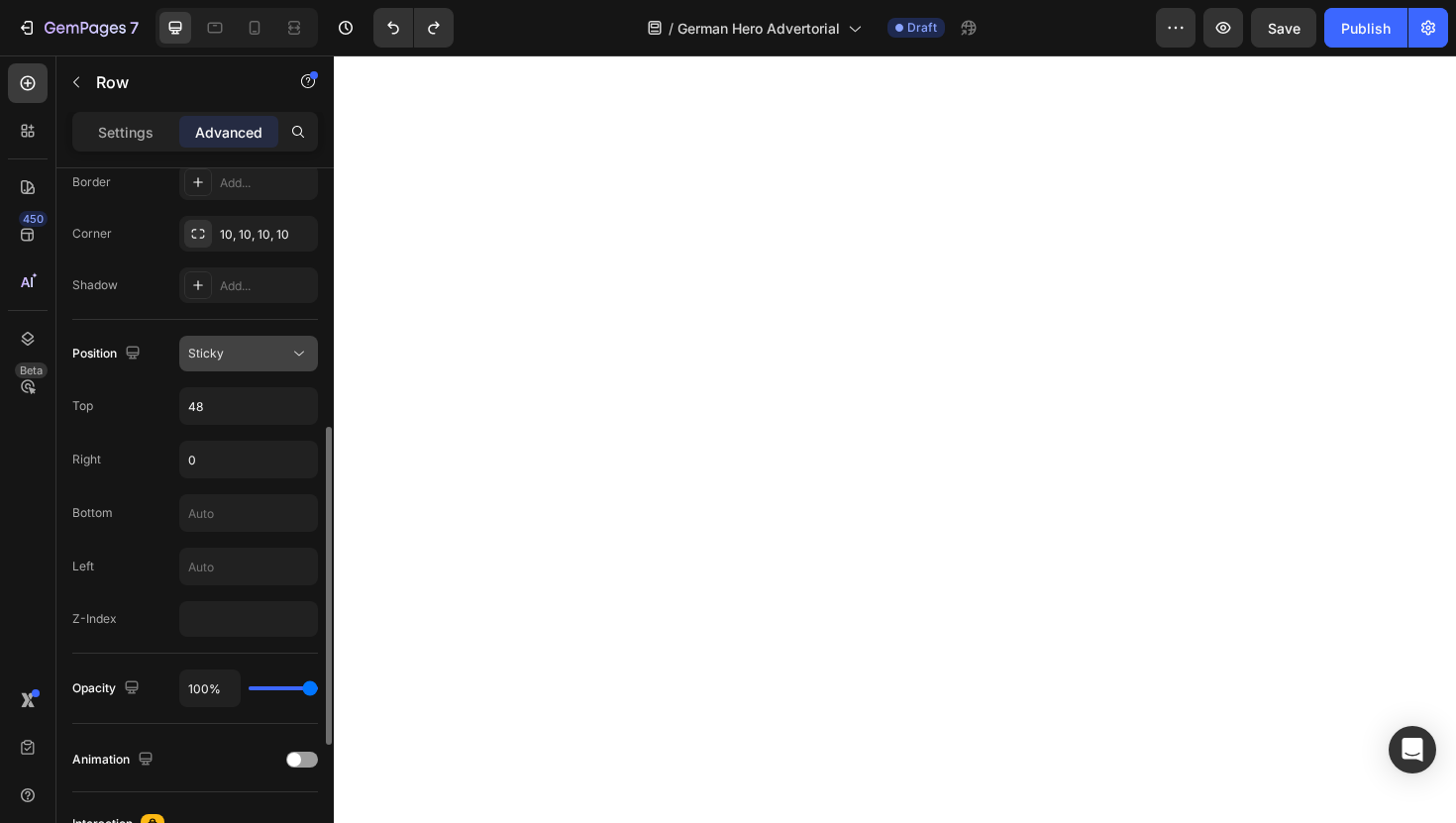 scroll, scrollTop: 573, scrollLeft: 0, axis: vertical 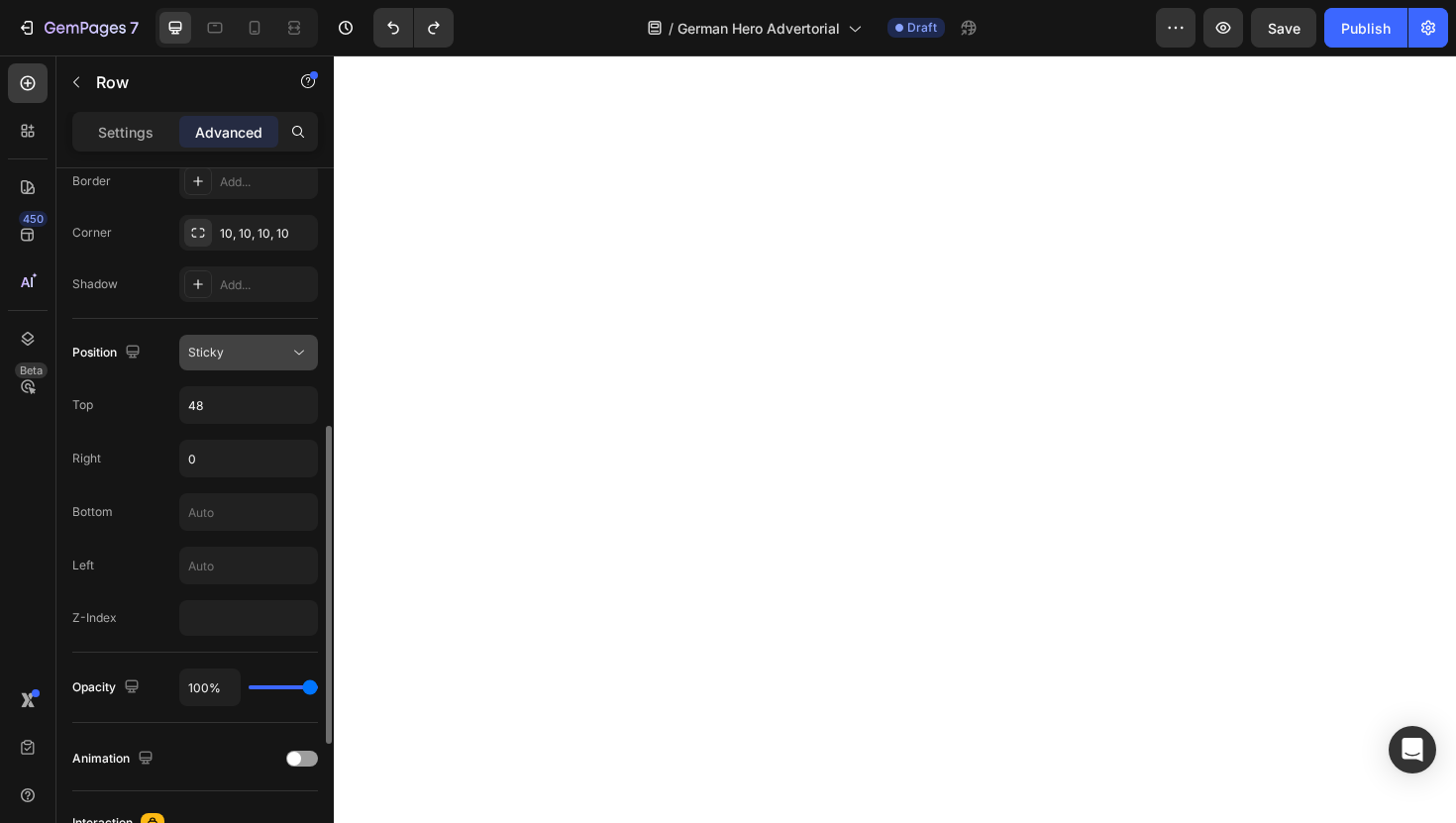 click on "Sticky" at bounding box center (249, 353) 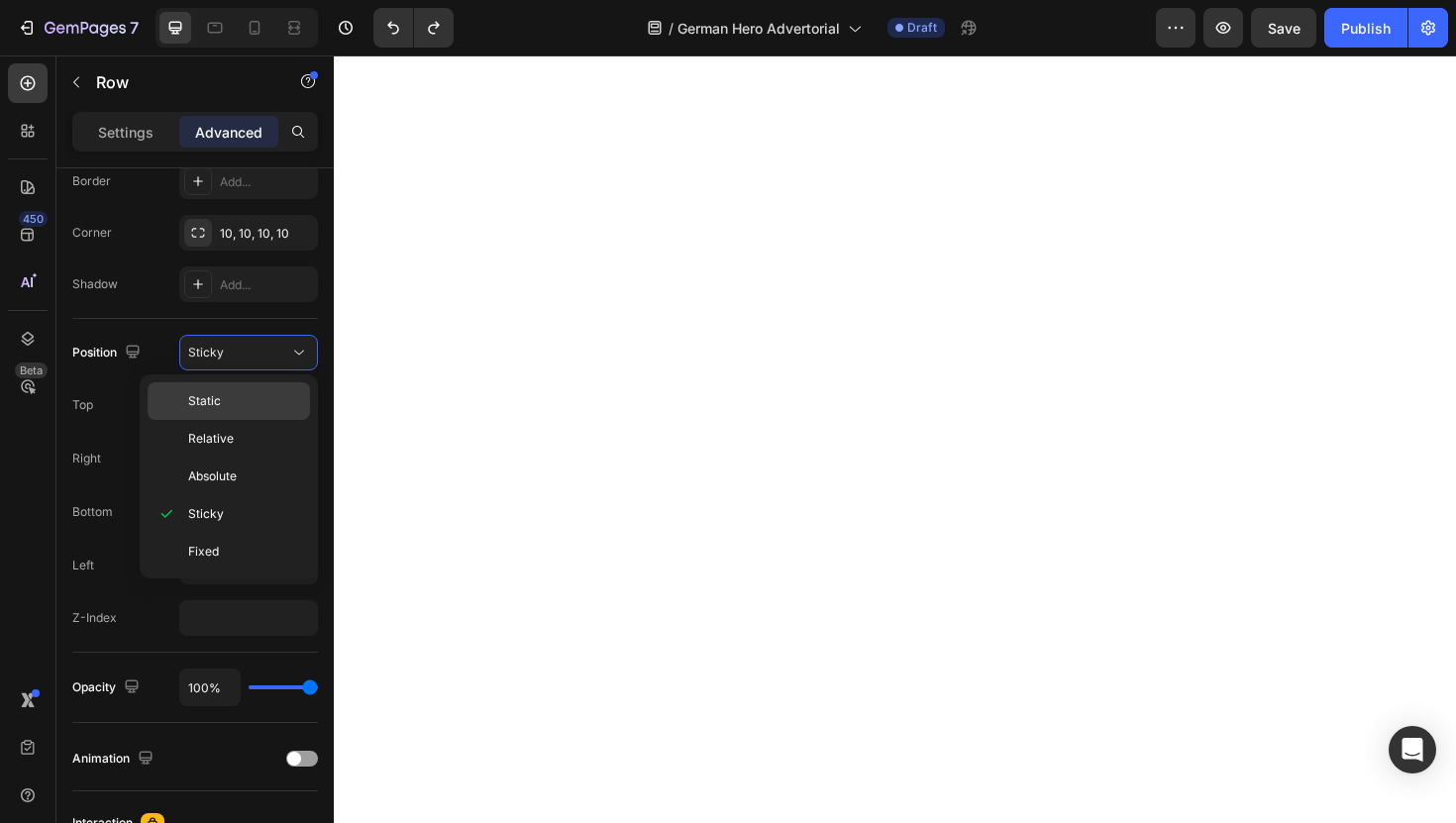 click on "Static" 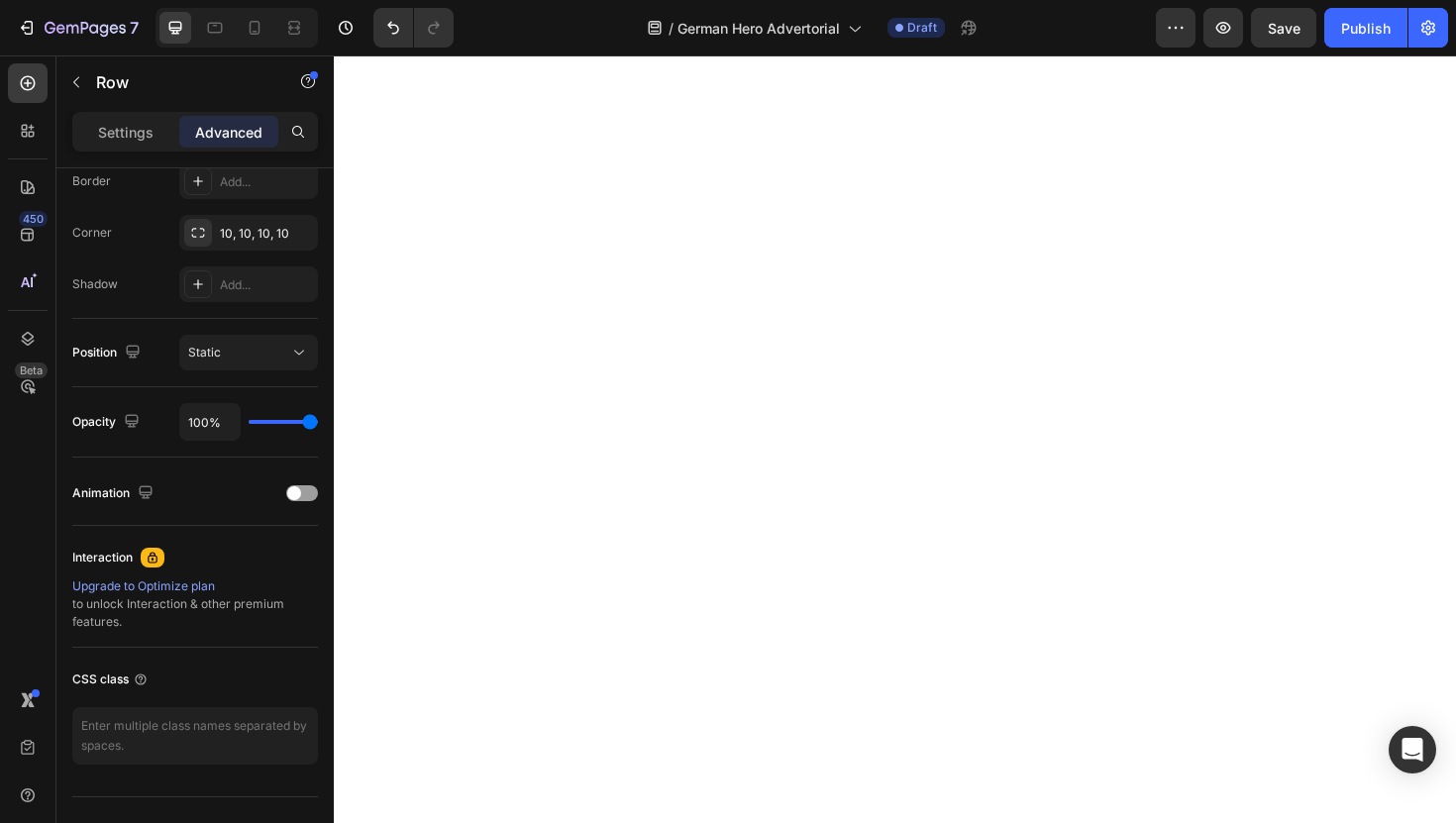 scroll, scrollTop: 10008, scrollLeft: 0, axis: vertical 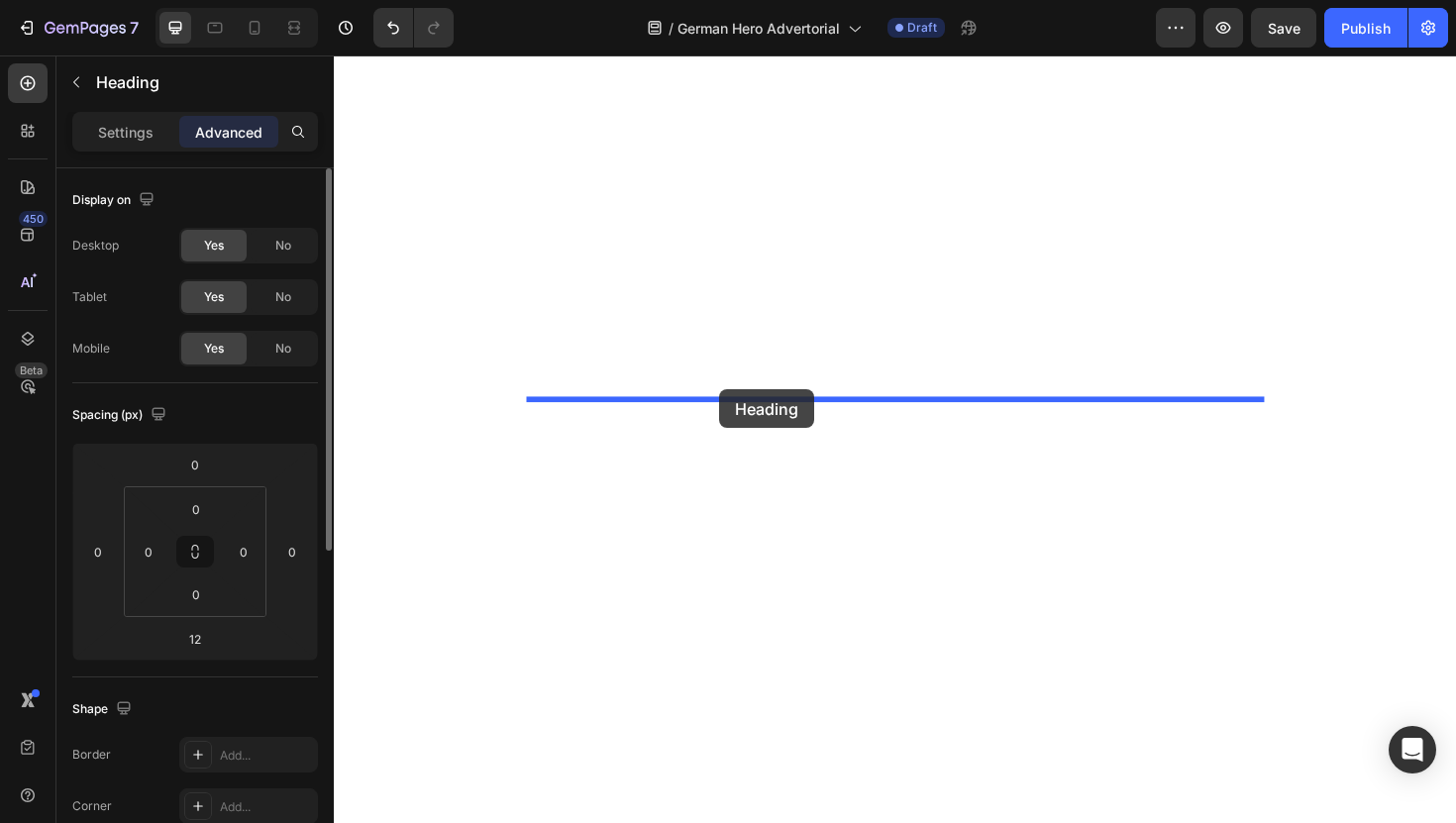 drag, startPoint x: 641, startPoint y: 533, endPoint x: 742, endPoint y: 407, distance: 161.48375 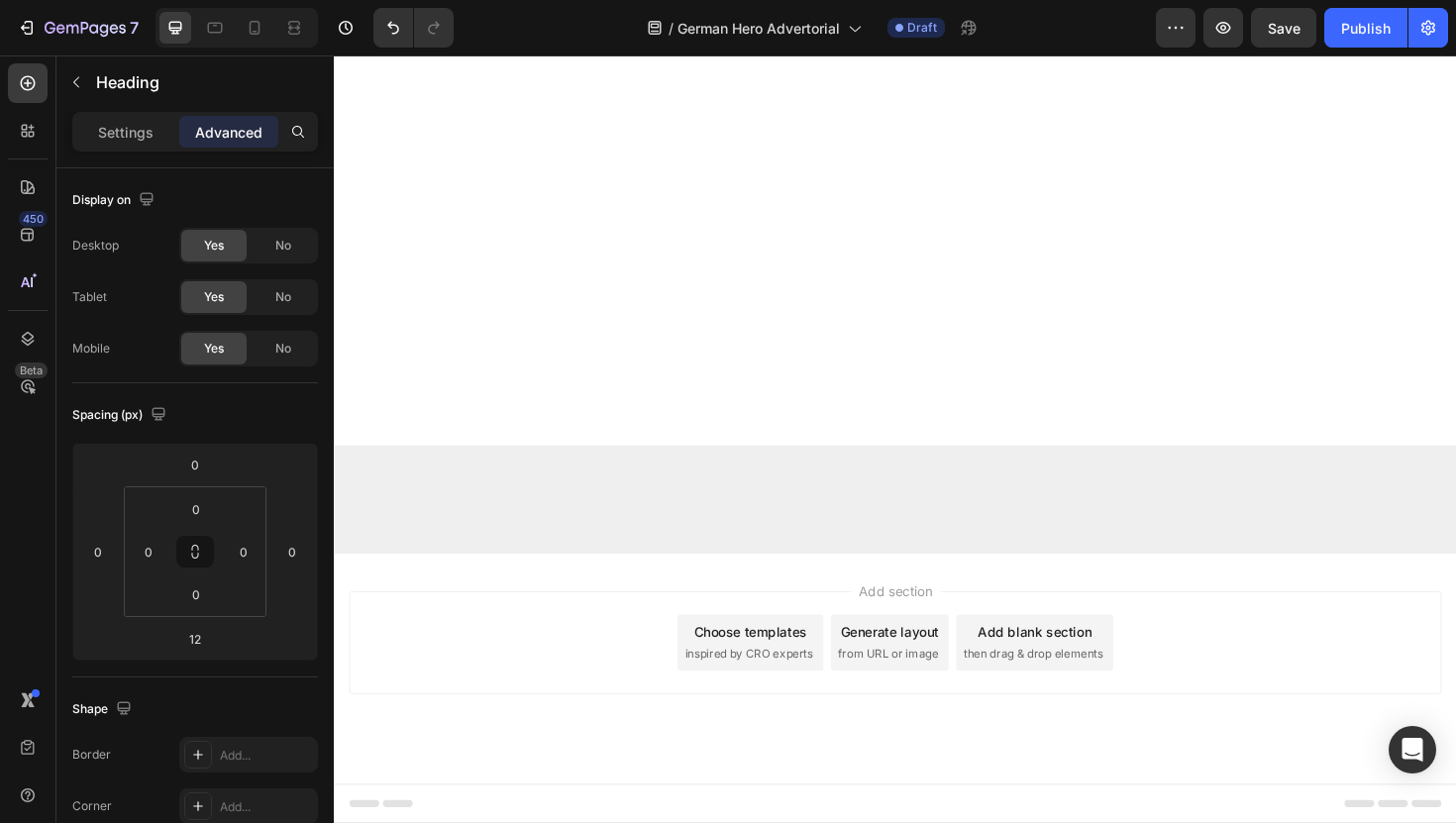 scroll, scrollTop: 10329, scrollLeft: 0, axis: vertical 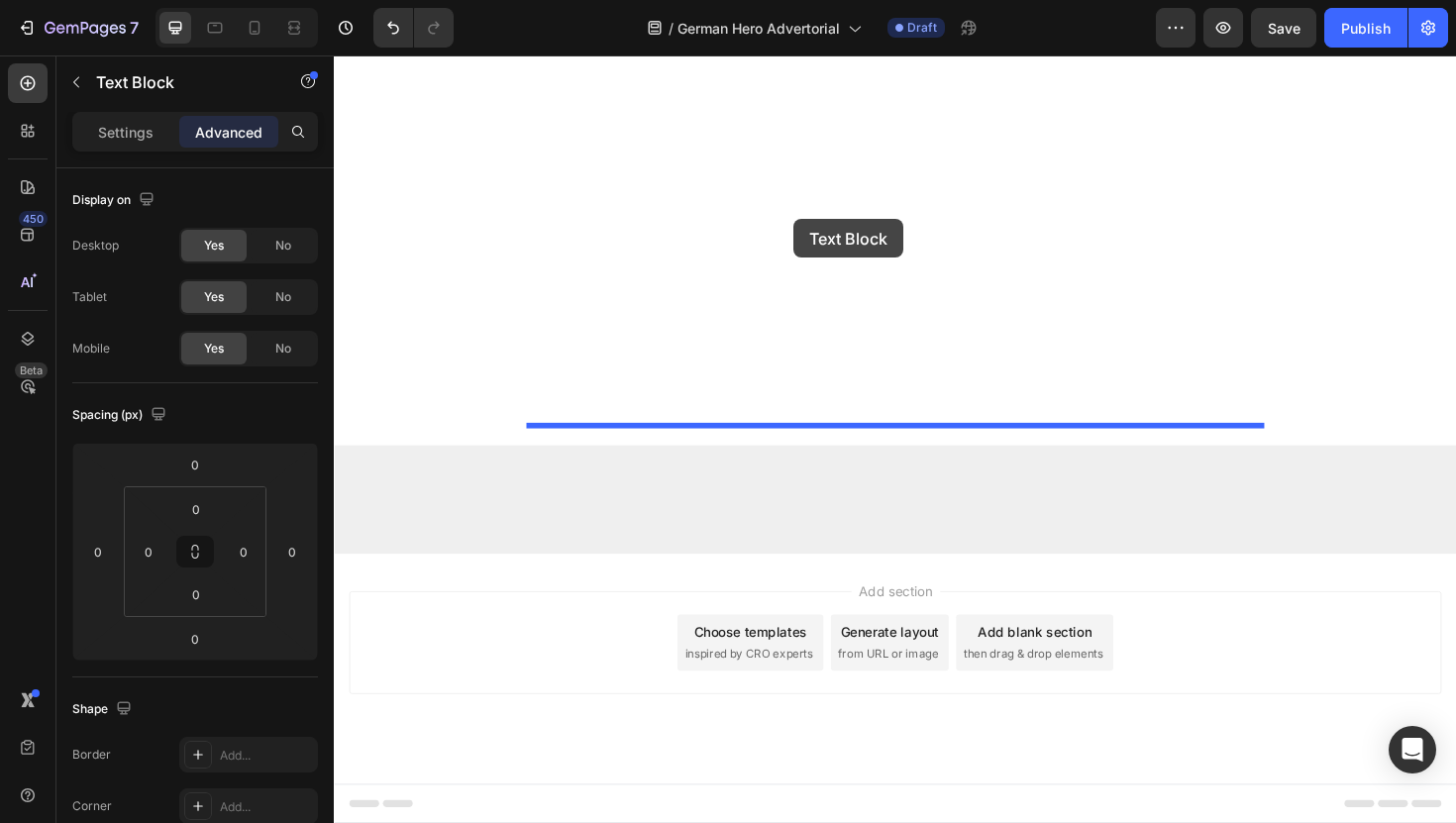 drag, startPoint x: 706, startPoint y: 712, endPoint x: 815, endPoint y: 218, distance: 505.8824 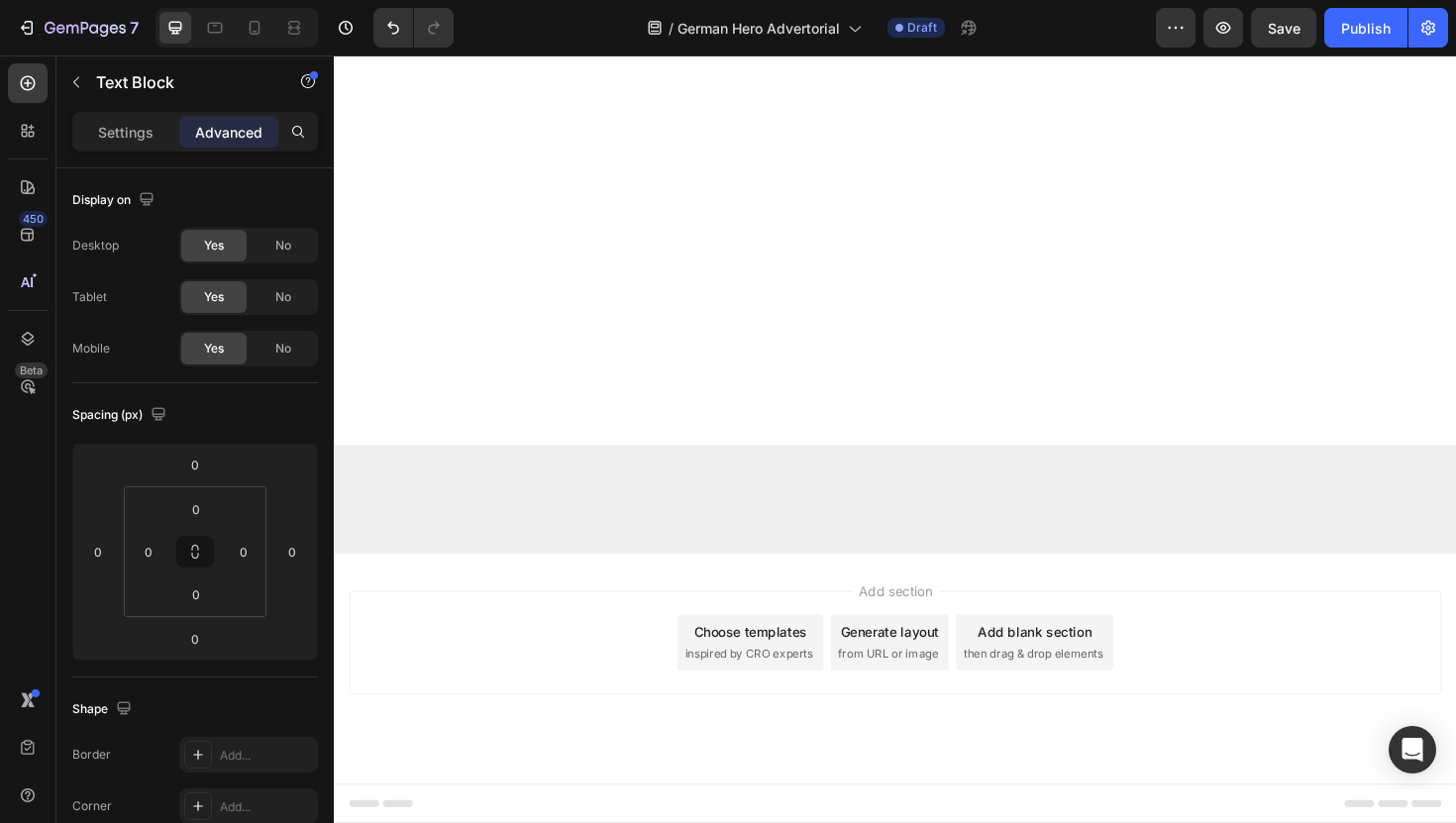 scroll, scrollTop: 10723, scrollLeft: 0, axis: vertical 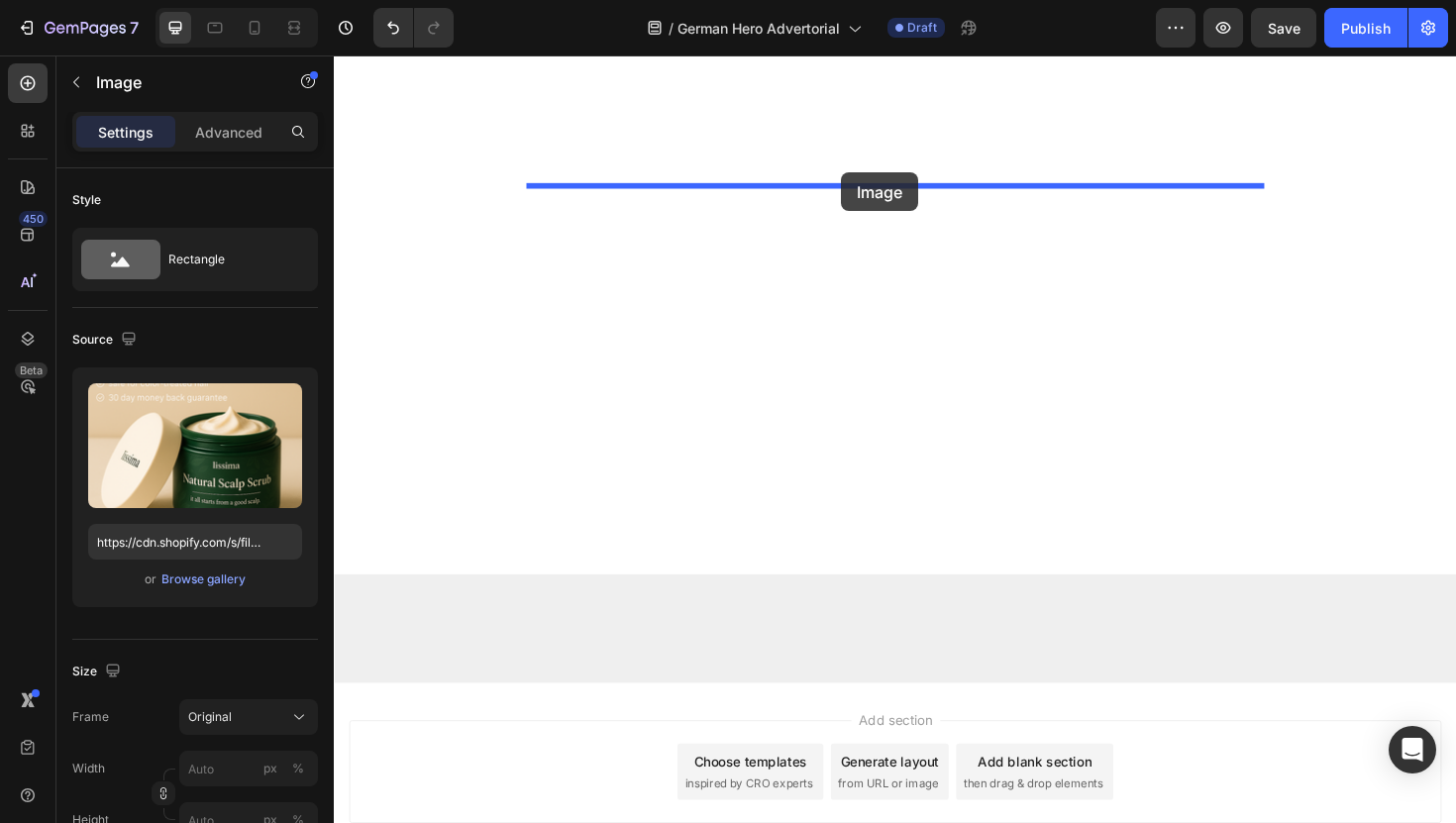 drag, startPoint x: 767, startPoint y: 676, endPoint x: 871, endPoint y: 179, distance: 507.7647 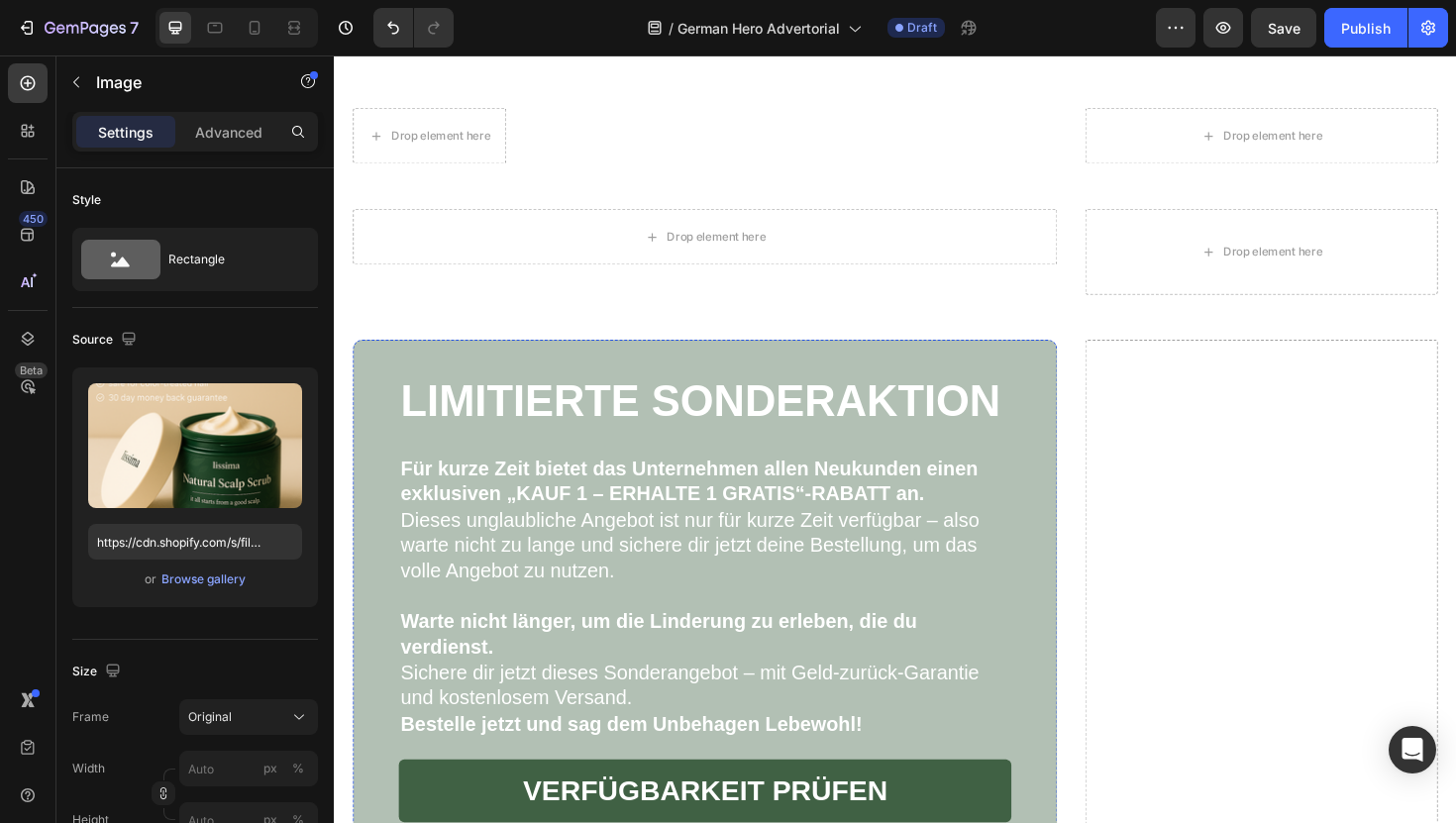 scroll, scrollTop: 11814, scrollLeft: 0, axis: vertical 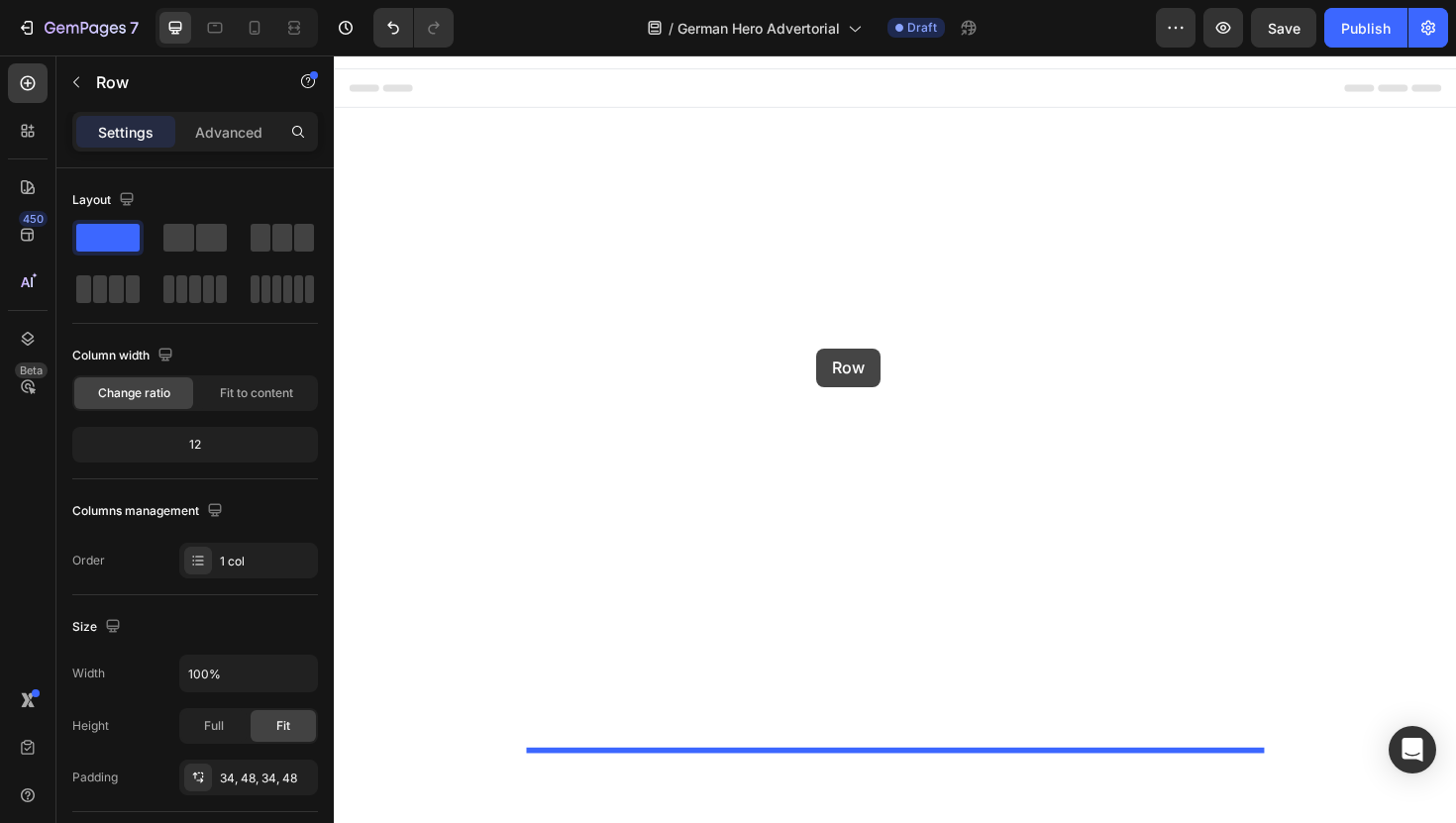 drag, startPoint x: 888, startPoint y: 394, endPoint x: 845, endPoint y: 365, distance: 51.86521 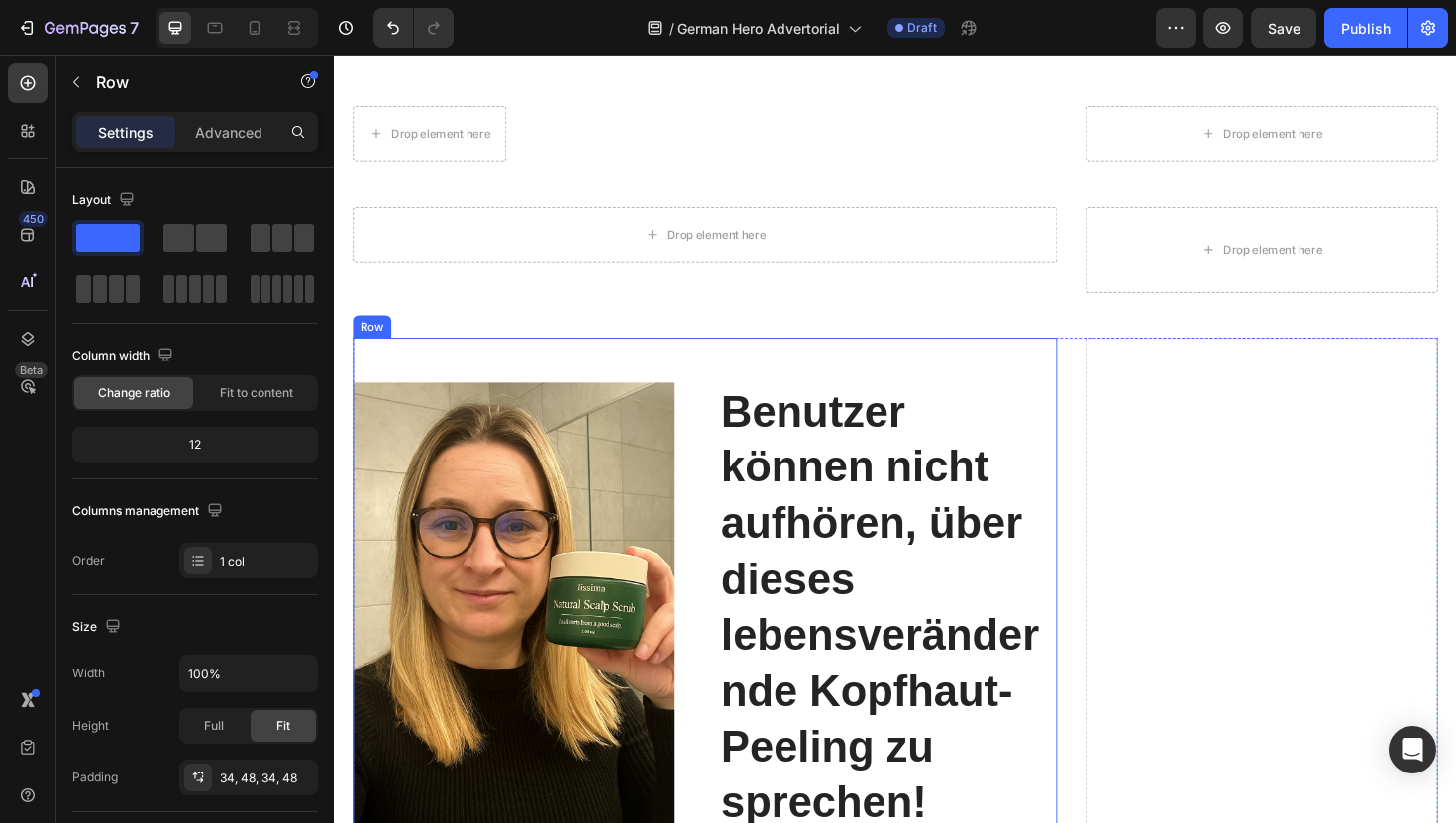 scroll, scrollTop: 12454, scrollLeft: 0, axis: vertical 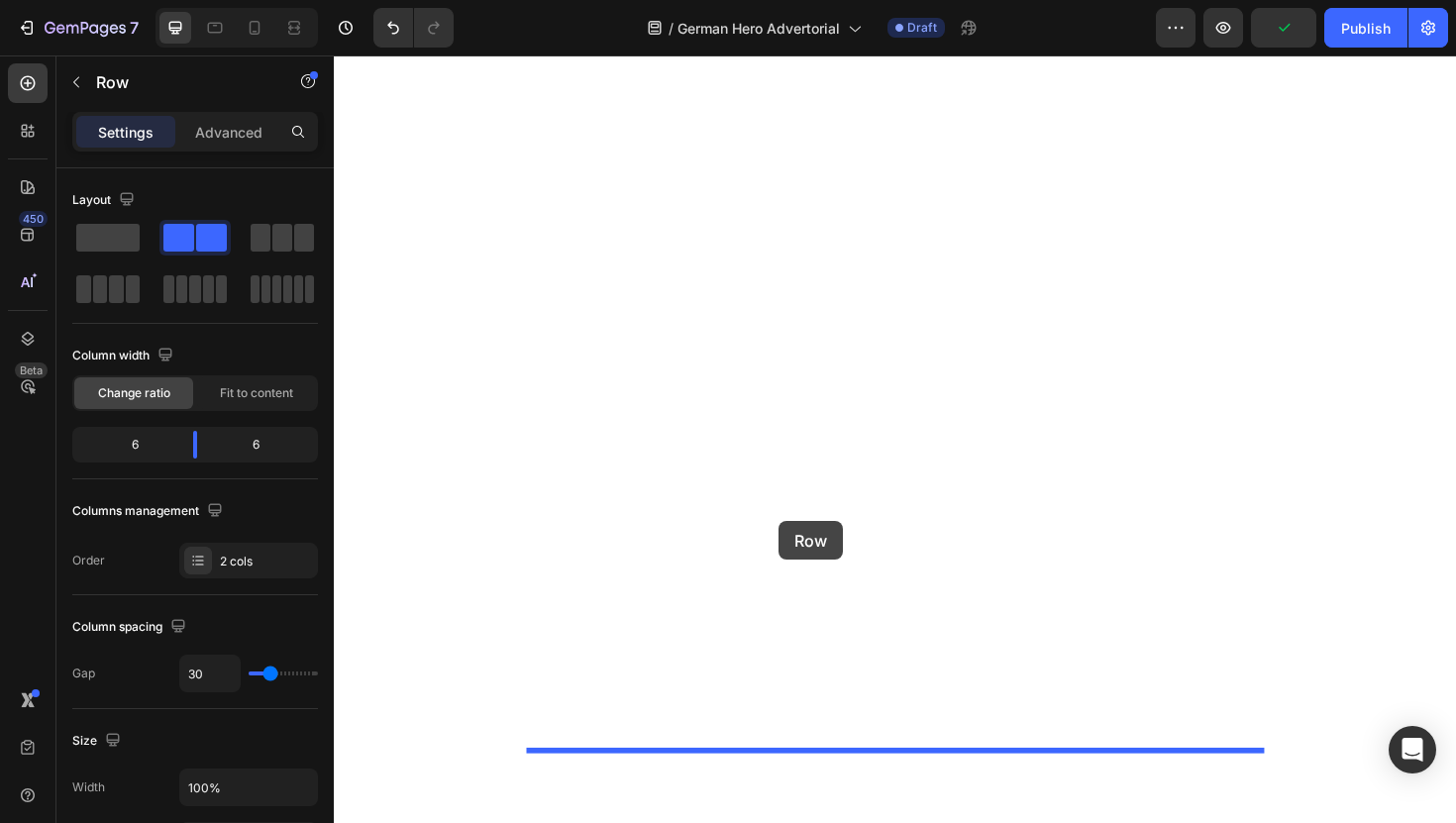 drag, startPoint x: 721, startPoint y: 379, endPoint x: 805, endPoint y: 549, distance: 189.62067 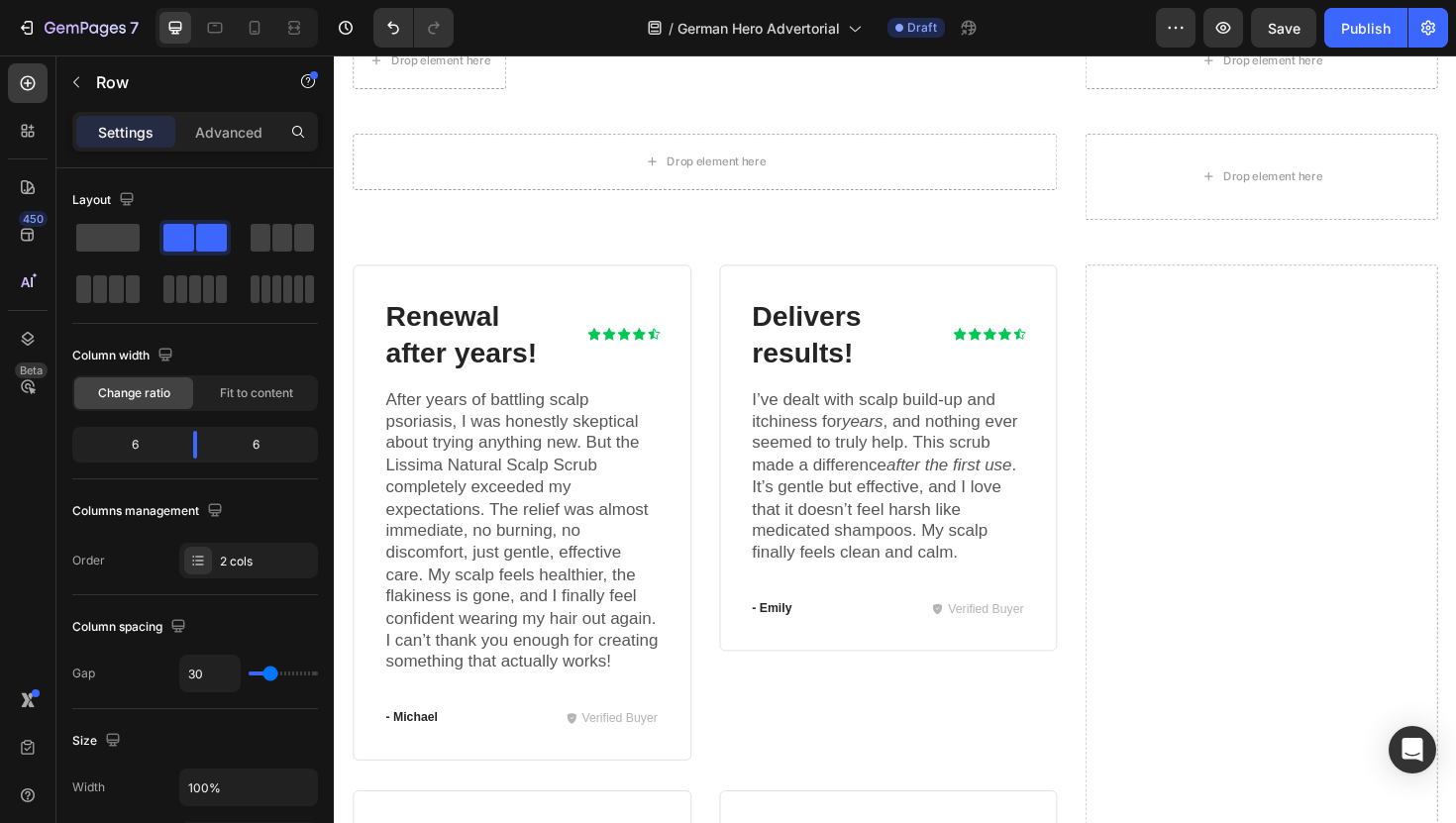 scroll, scrollTop: 13240, scrollLeft: 0, axis: vertical 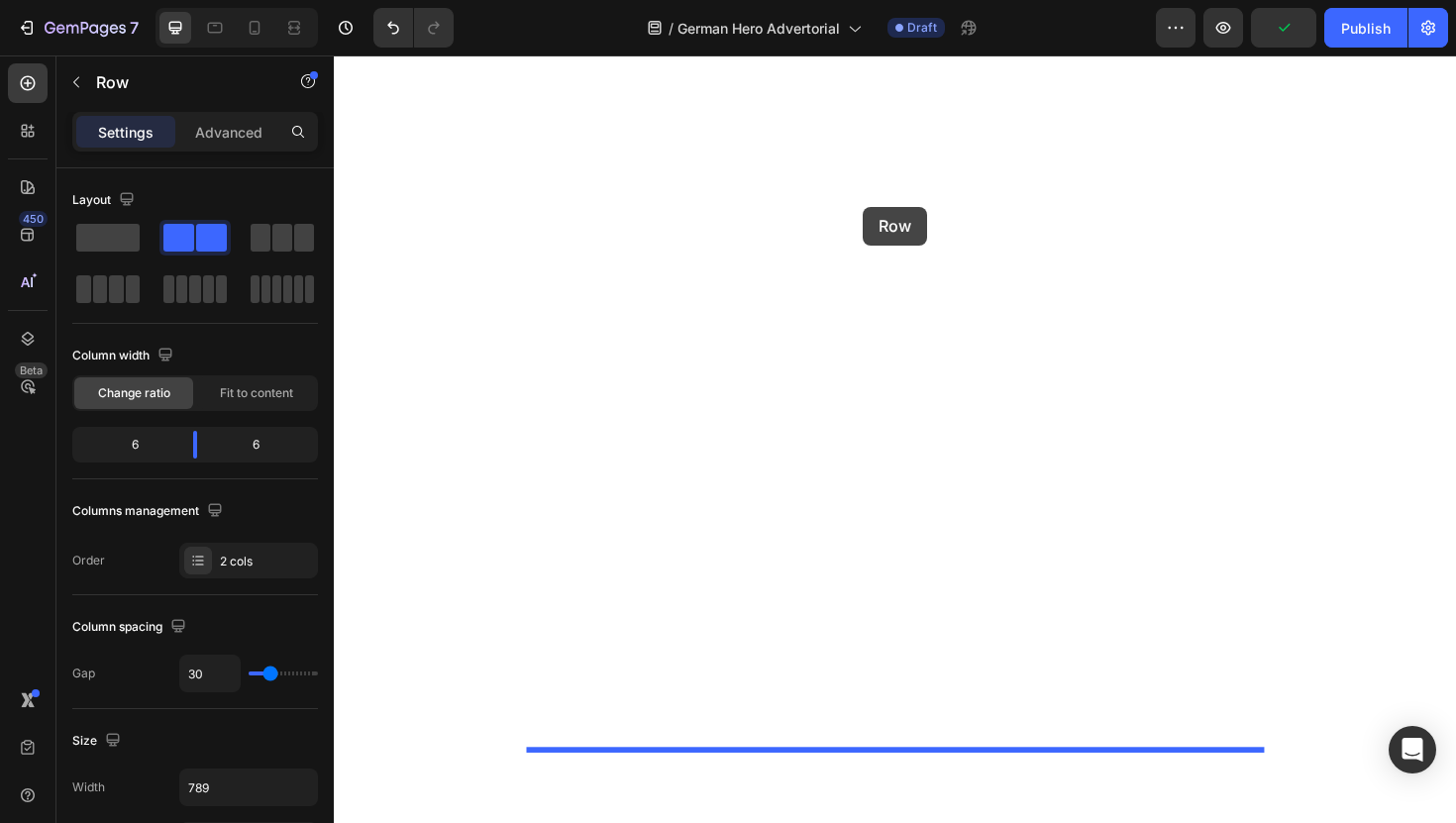 drag, startPoint x: 738, startPoint y: 422, endPoint x: 894, endPoint y: 214, distance: 260 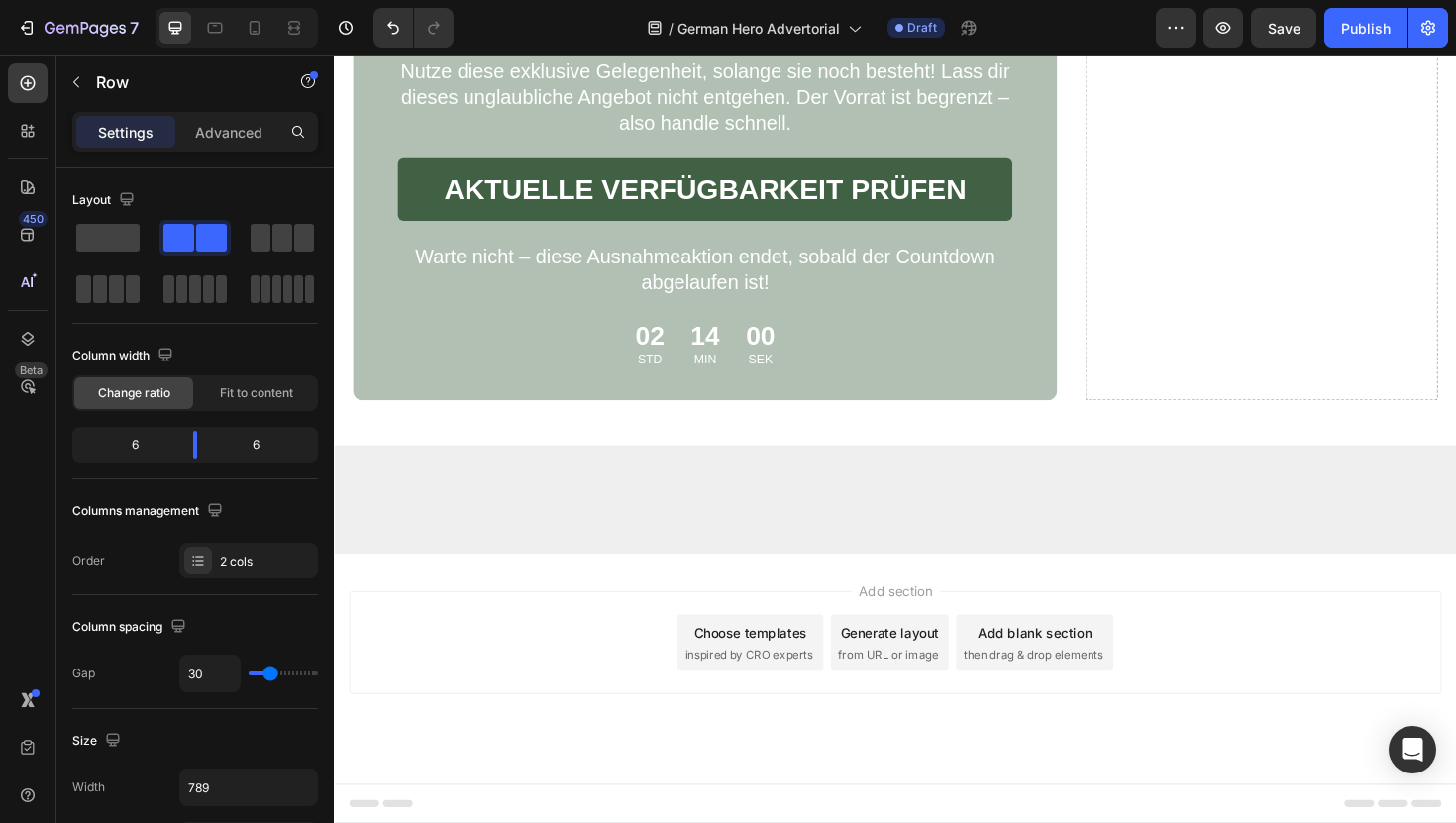 scroll, scrollTop: 13567, scrollLeft: 0, axis: vertical 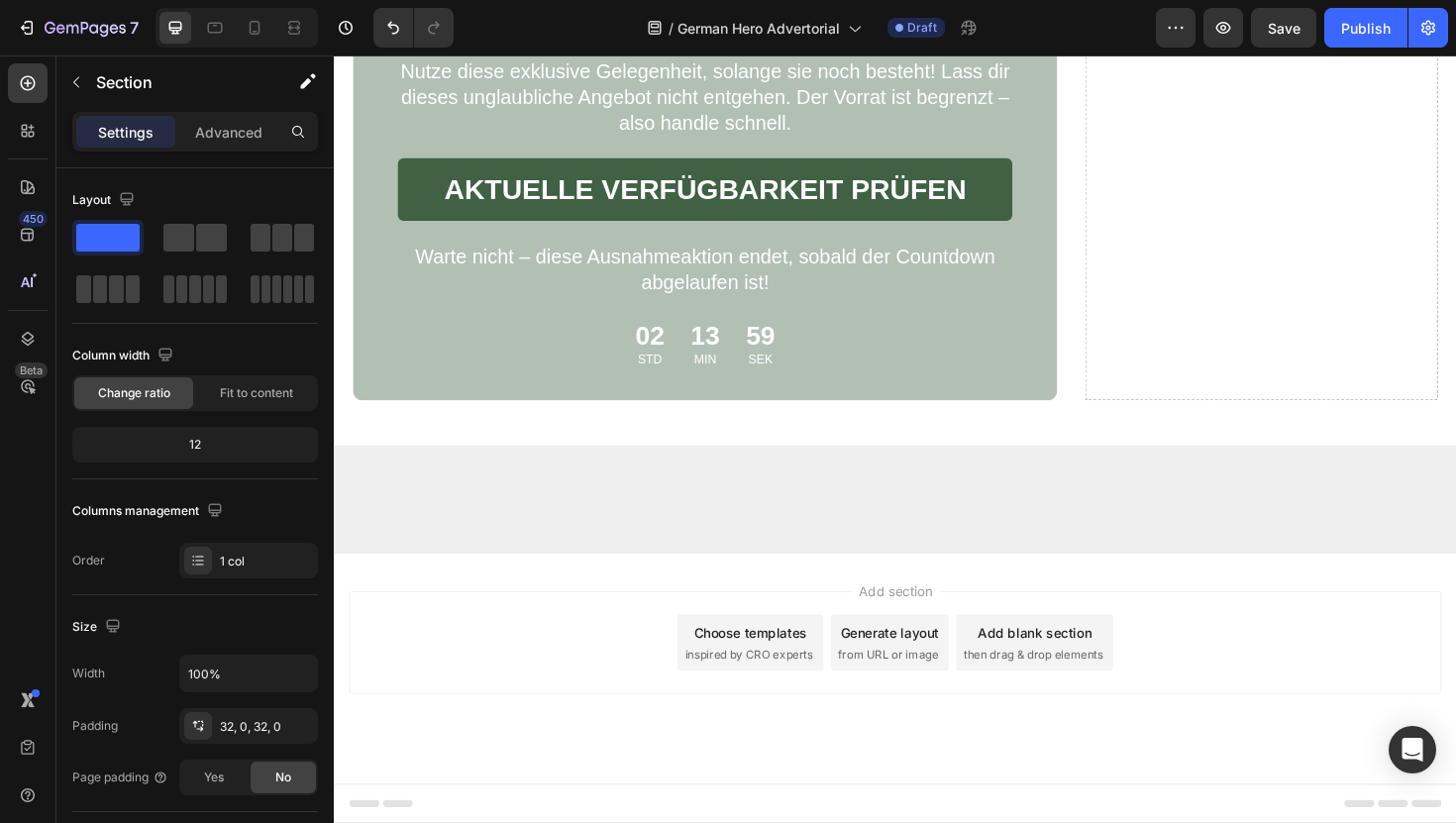 click on "Drop element here Section 2   You can create reusable sections Create Theme Section AI Content Write with GemAI What would you like to describe here? Tone and Voice Persuasive Product Show more Generate" at bounding box center [928, -1245] 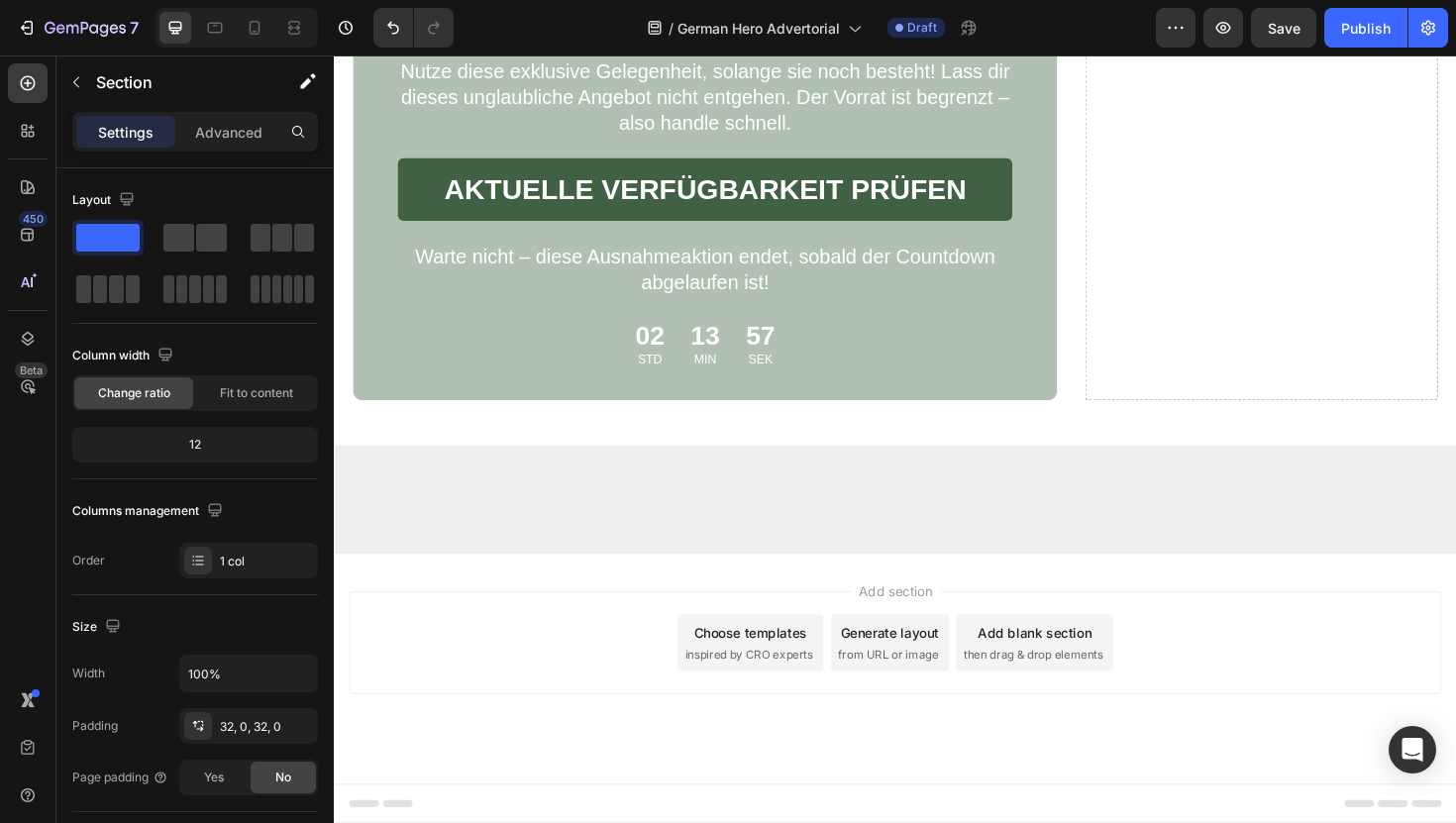 click 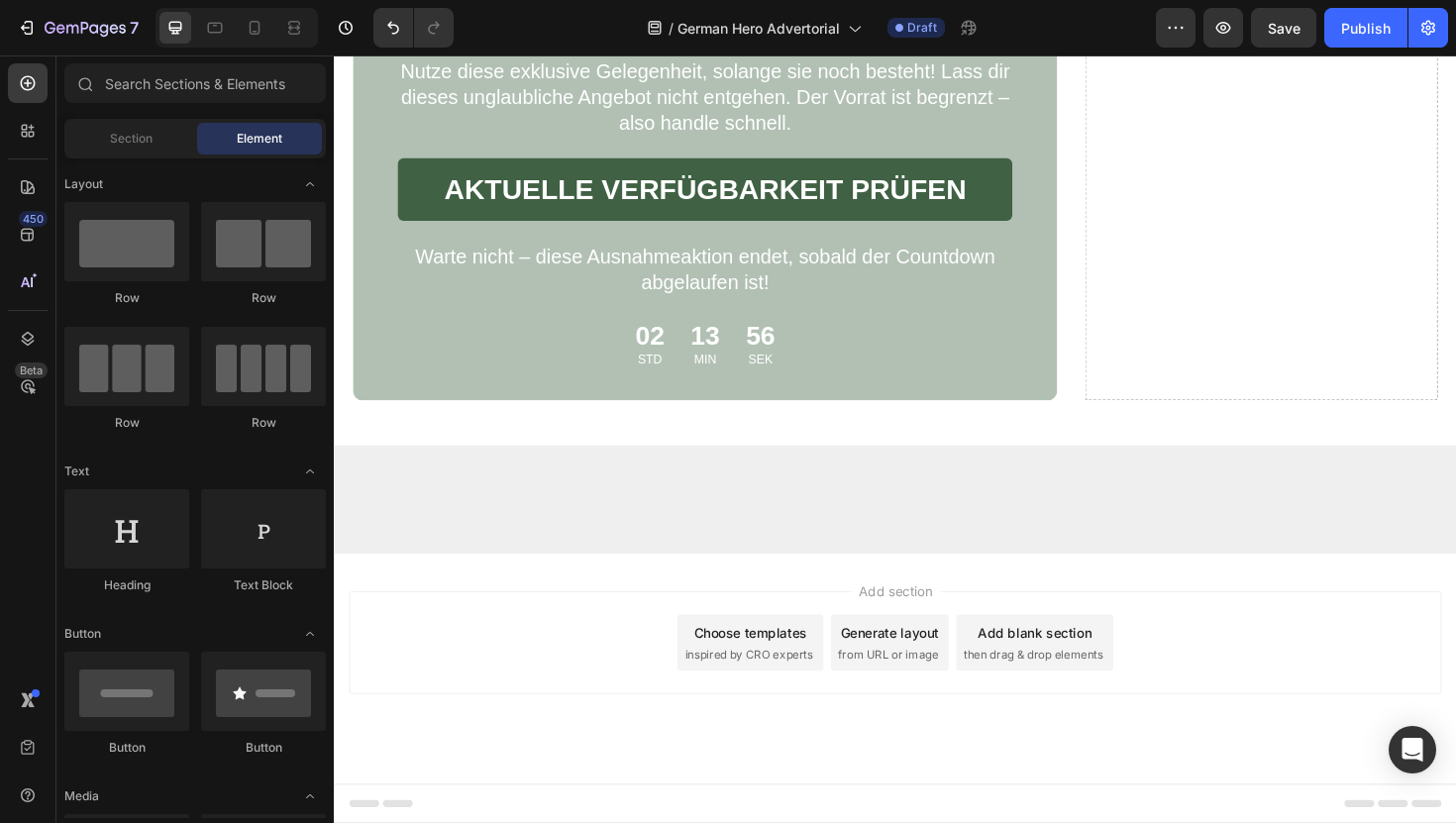 click on "Drop element here Row" at bounding box center (726, -1130) 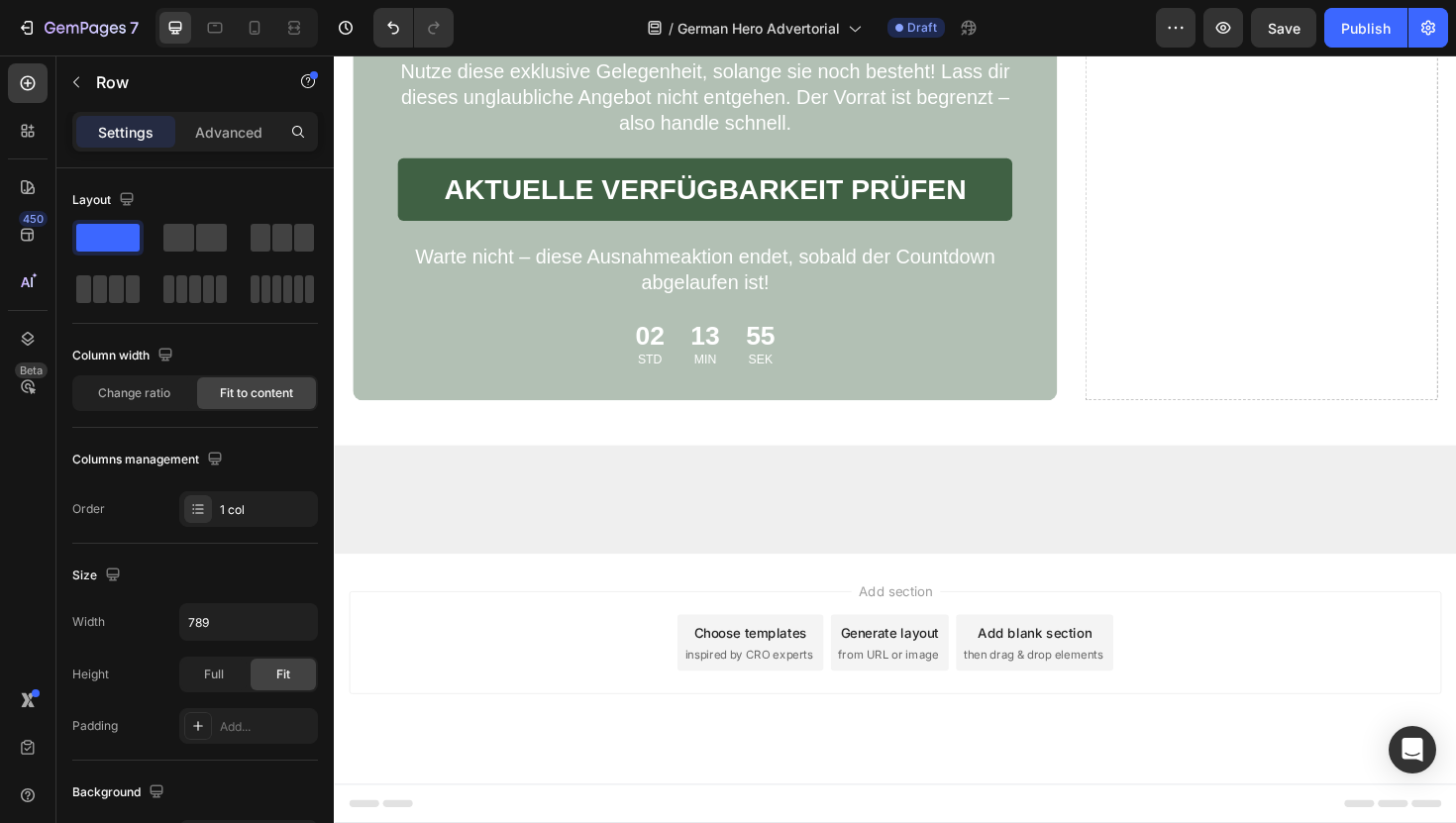 click on "Drop element here Row   0
Drop element here Row Section 2" at bounding box center [928, -1130] 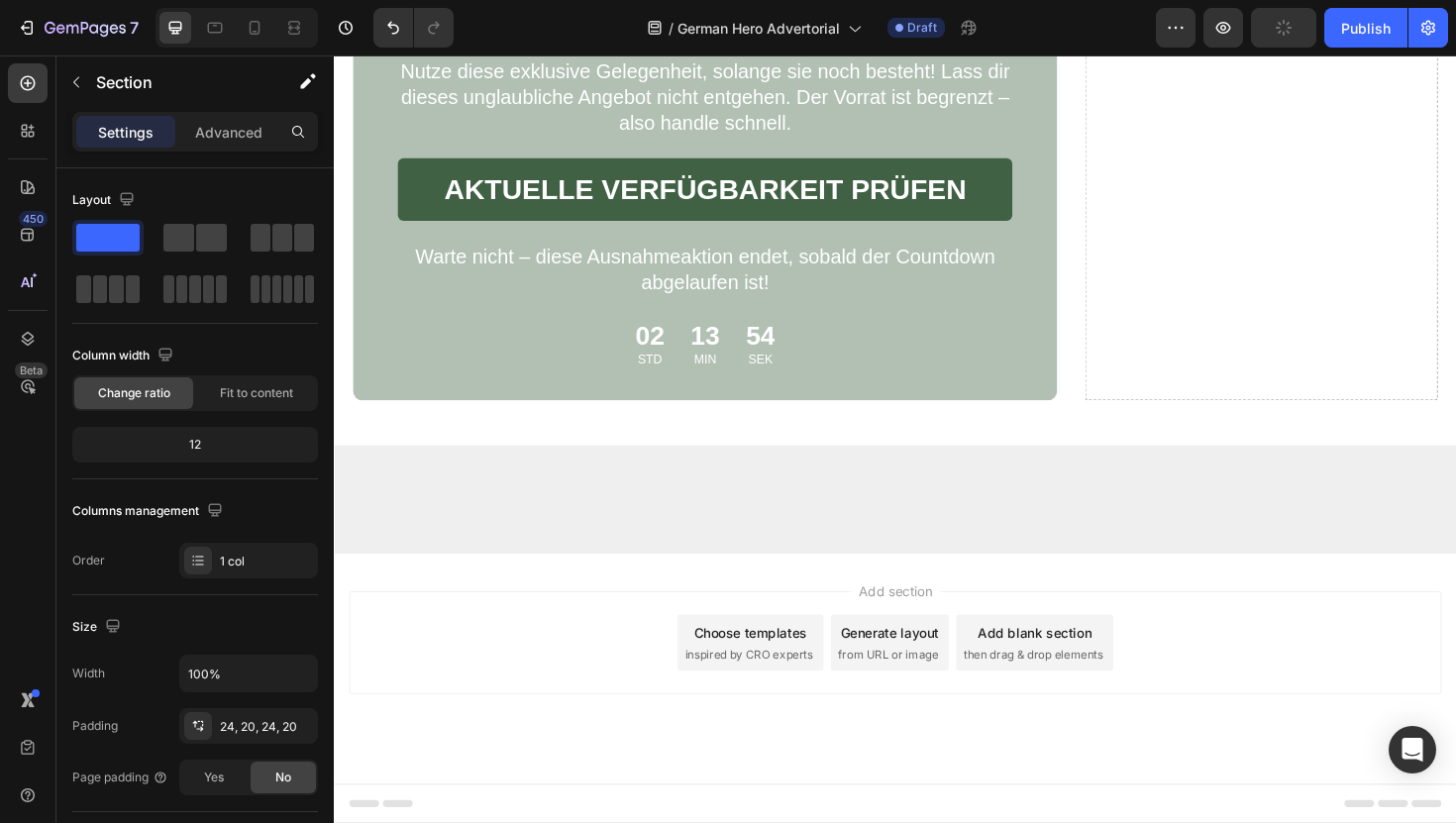 click at bounding box center (1506, -1202) 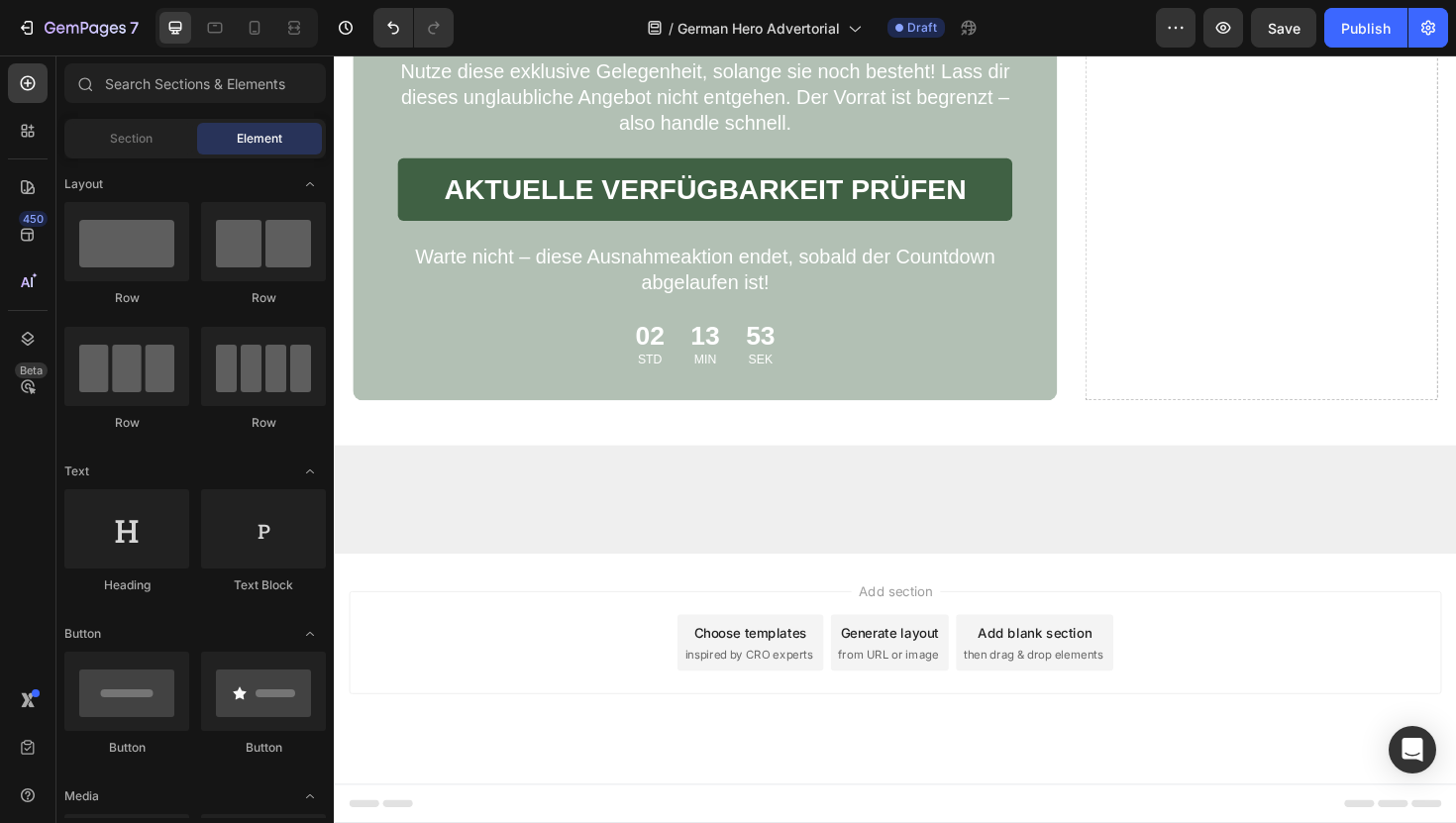 click on "Drop element here Row
Drop element here Row Section 2" at bounding box center (928, -1007) 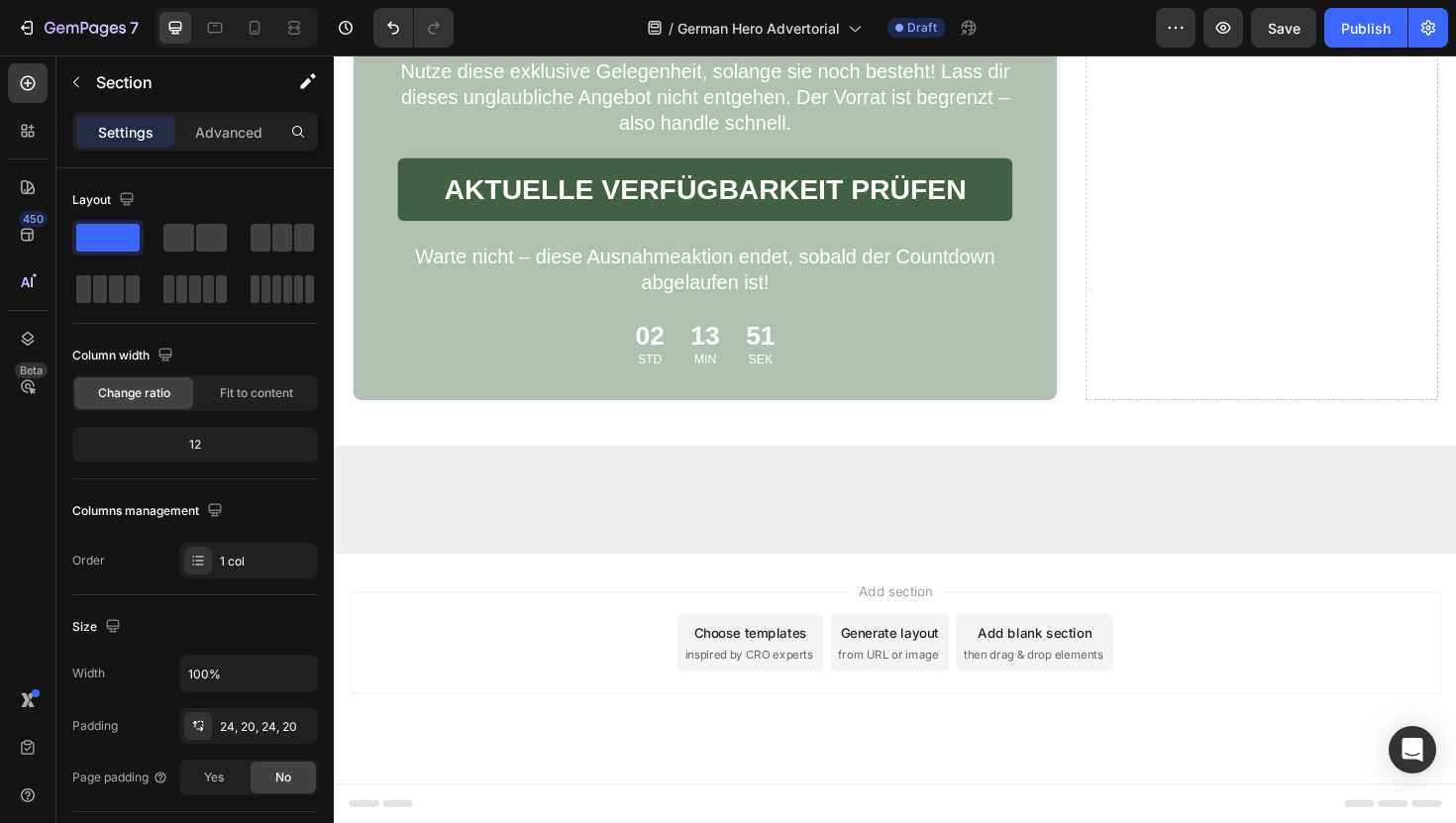 click 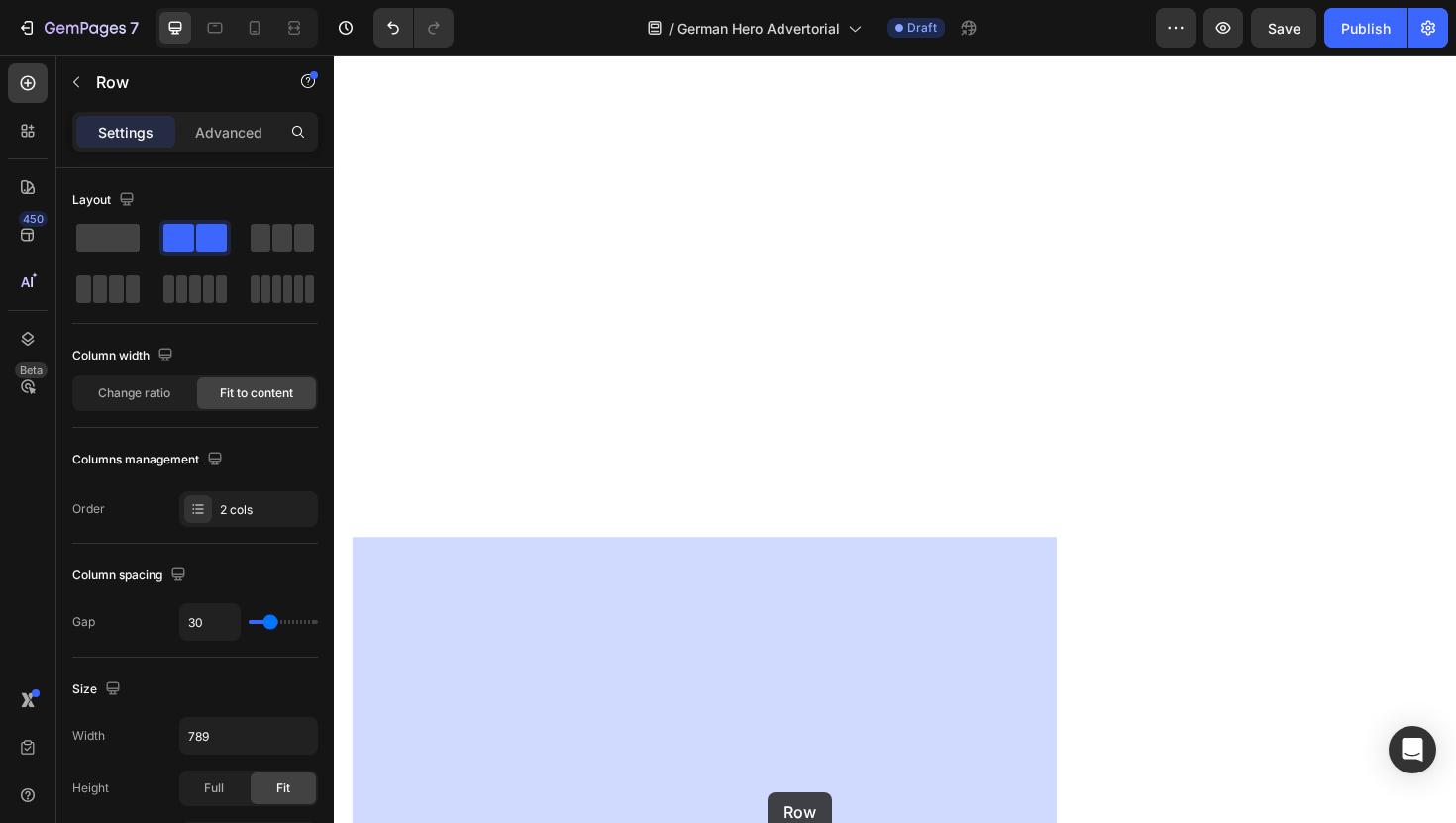 scroll, scrollTop: 13214, scrollLeft: 0, axis: vertical 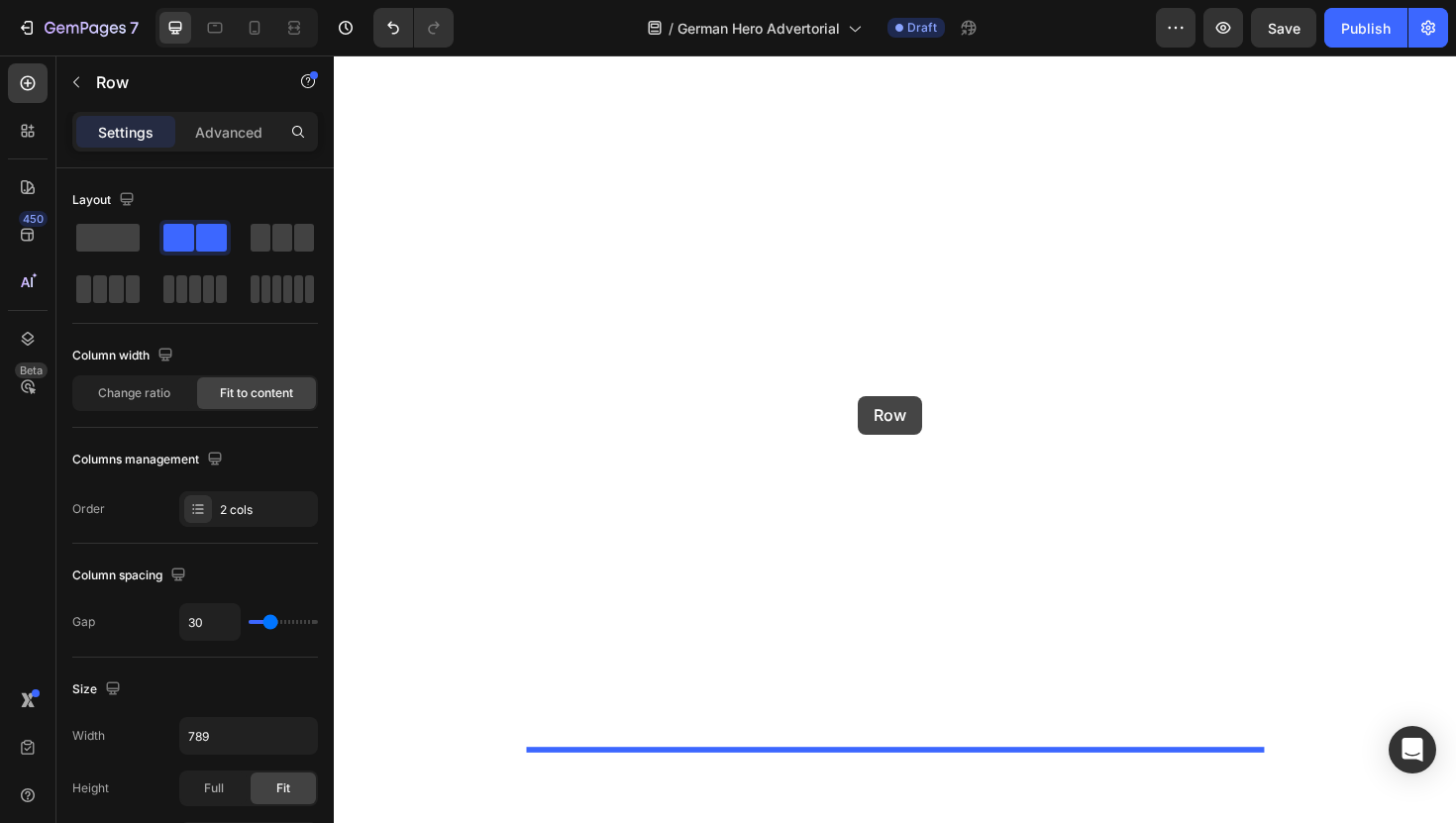 drag, startPoint x: 724, startPoint y: 261, endPoint x: 888, endPoint y: 416, distance: 225.65682 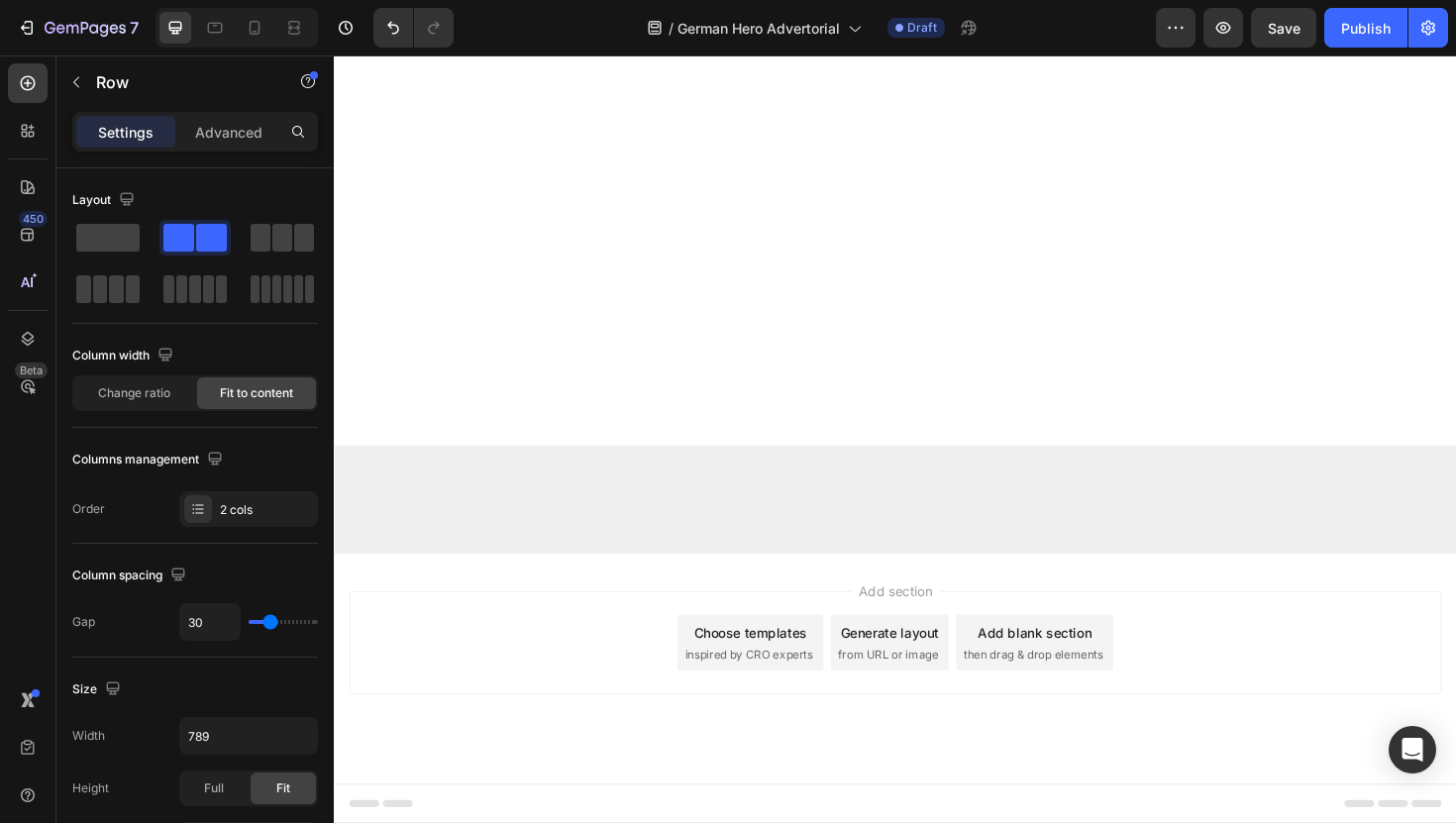 scroll, scrollTop: 12309, scrollLeft: 0, axis: vertical 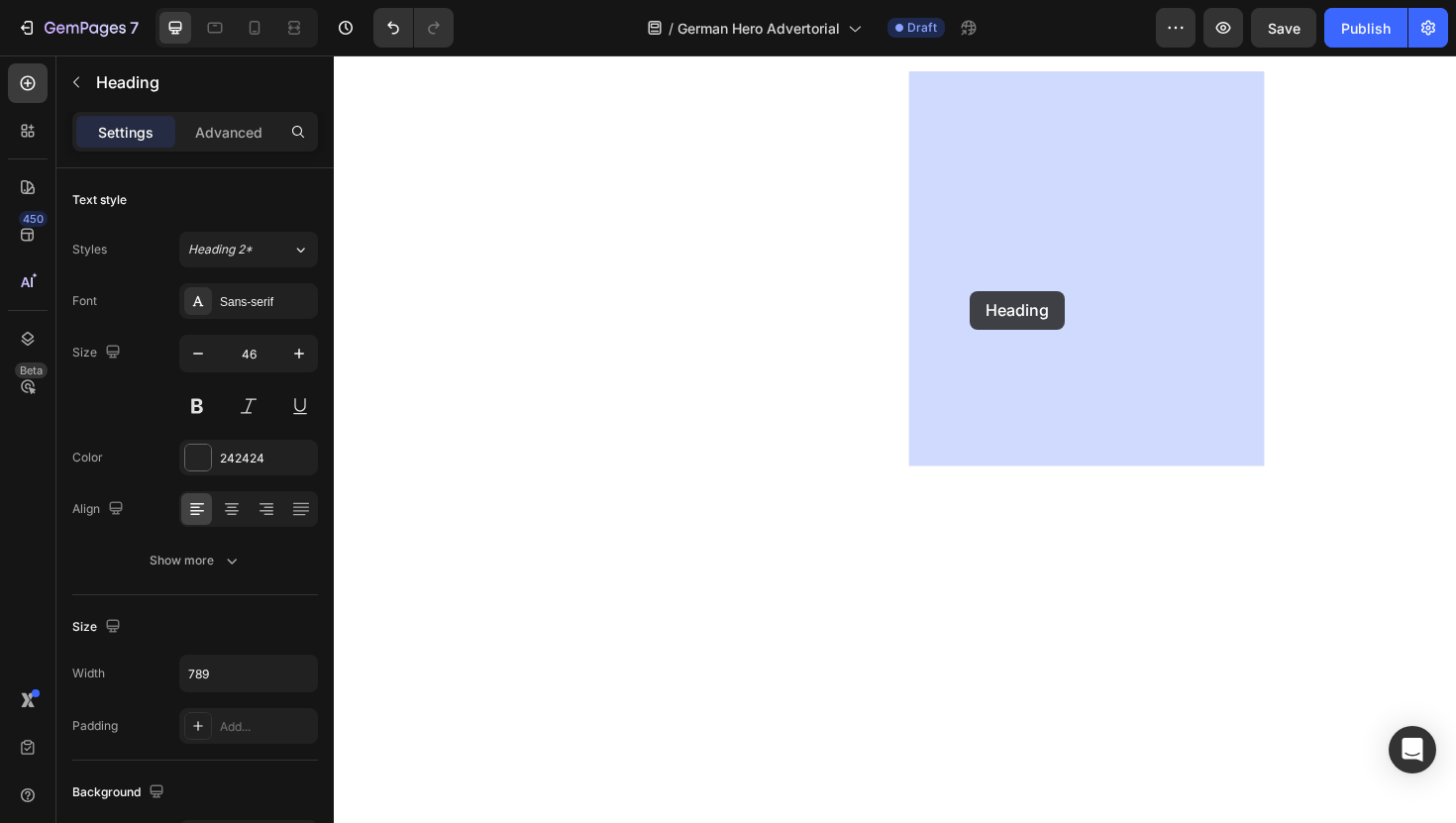 drag, startPoint x: 1066, startPoint y: 311, endPoint x: 1041, endPoint y: 304, distance: 25.96151 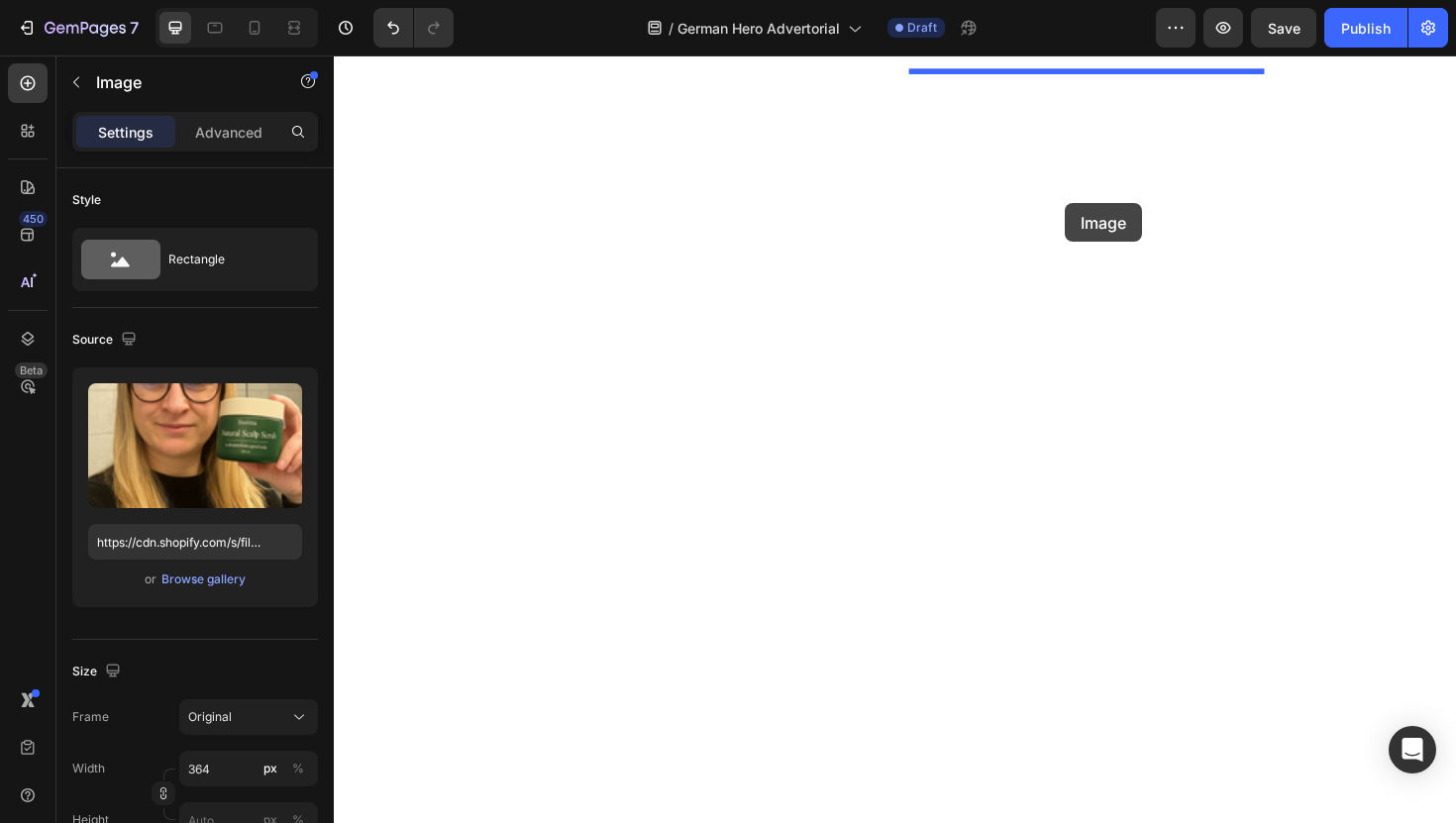 drag, startPoint x: 678, startPoint y: 229, endPoint x: 1112, endPoint y: 213, distance: 434.29483 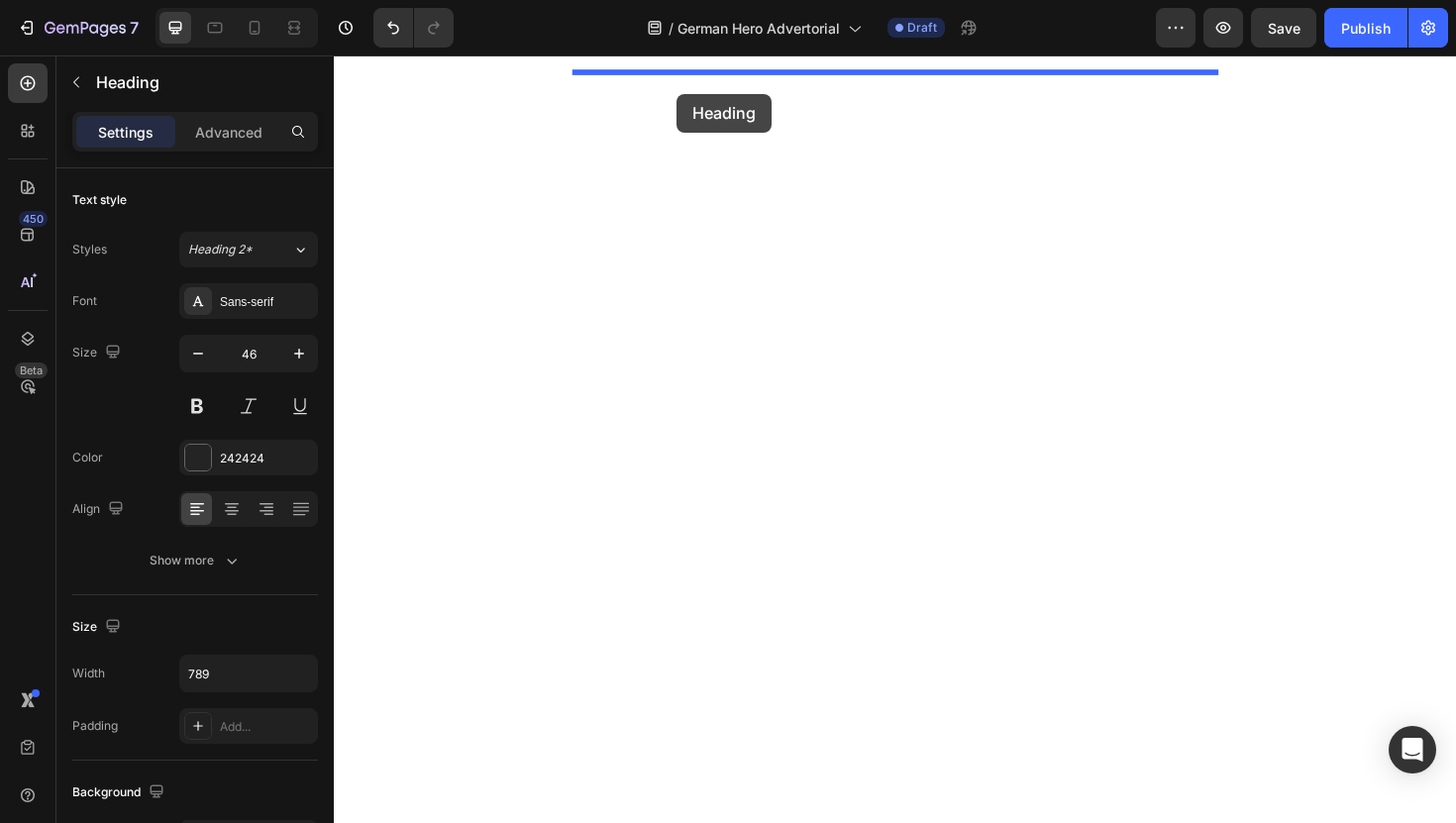 scroll, scrollTop: 12075, scrollLeft: 0, axis: vertical 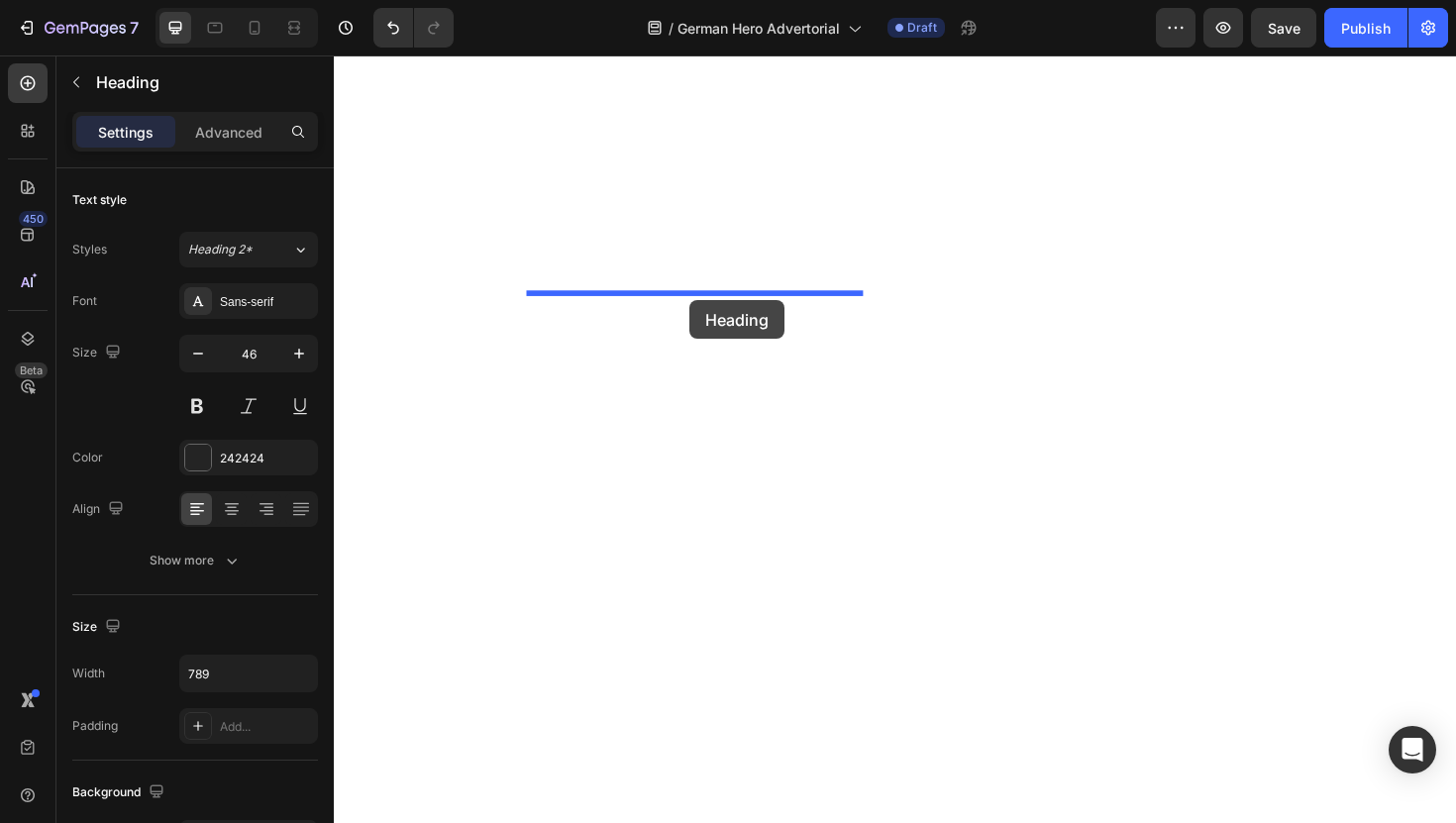 drag, startPoint x: 1023, startPoint y: 701, endPoint x: 710, endPoint y: 313, distance: 498.5108 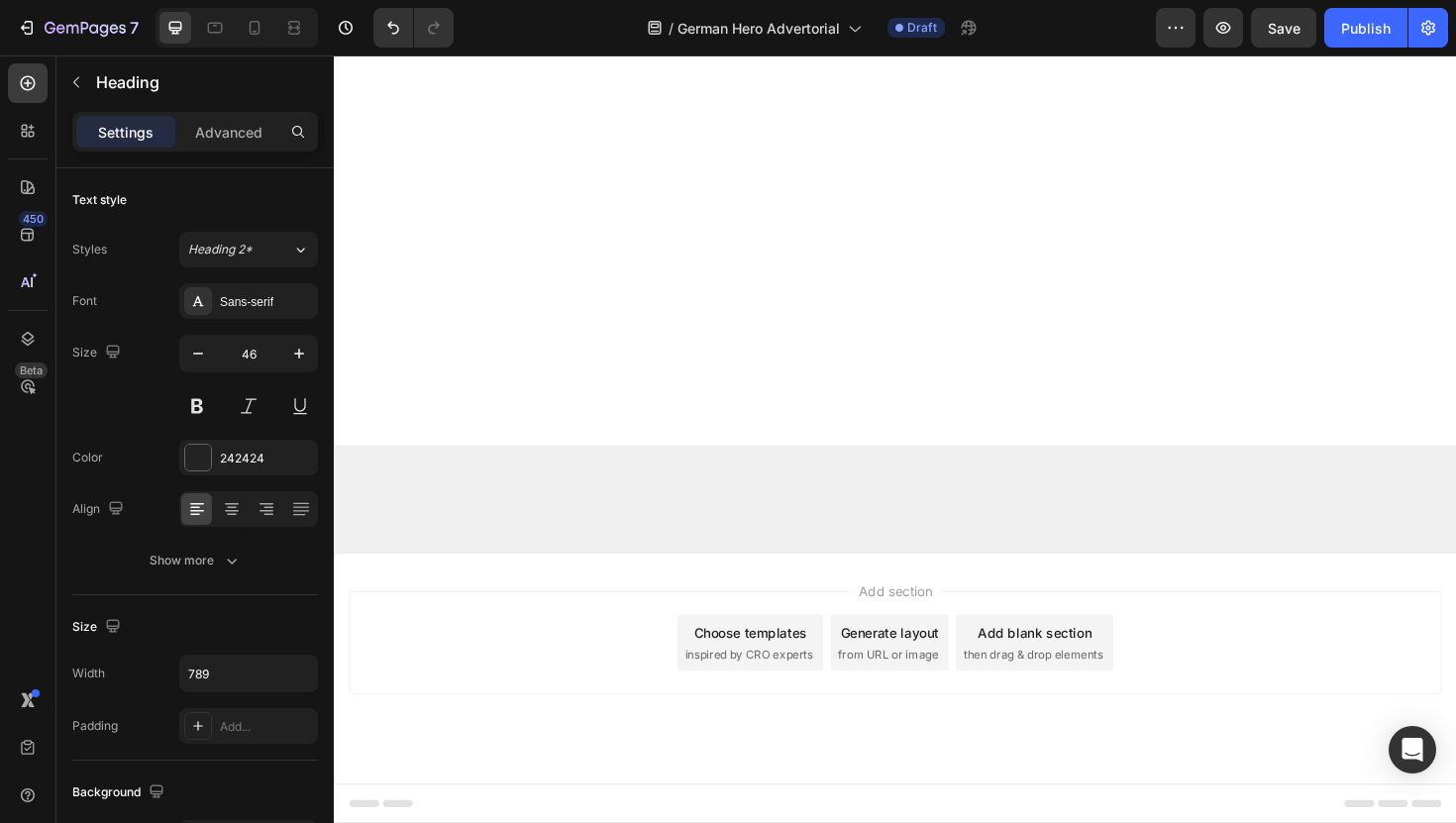 scroll, scrollTop: 12523, scrollLeft: 0, axis: vertical 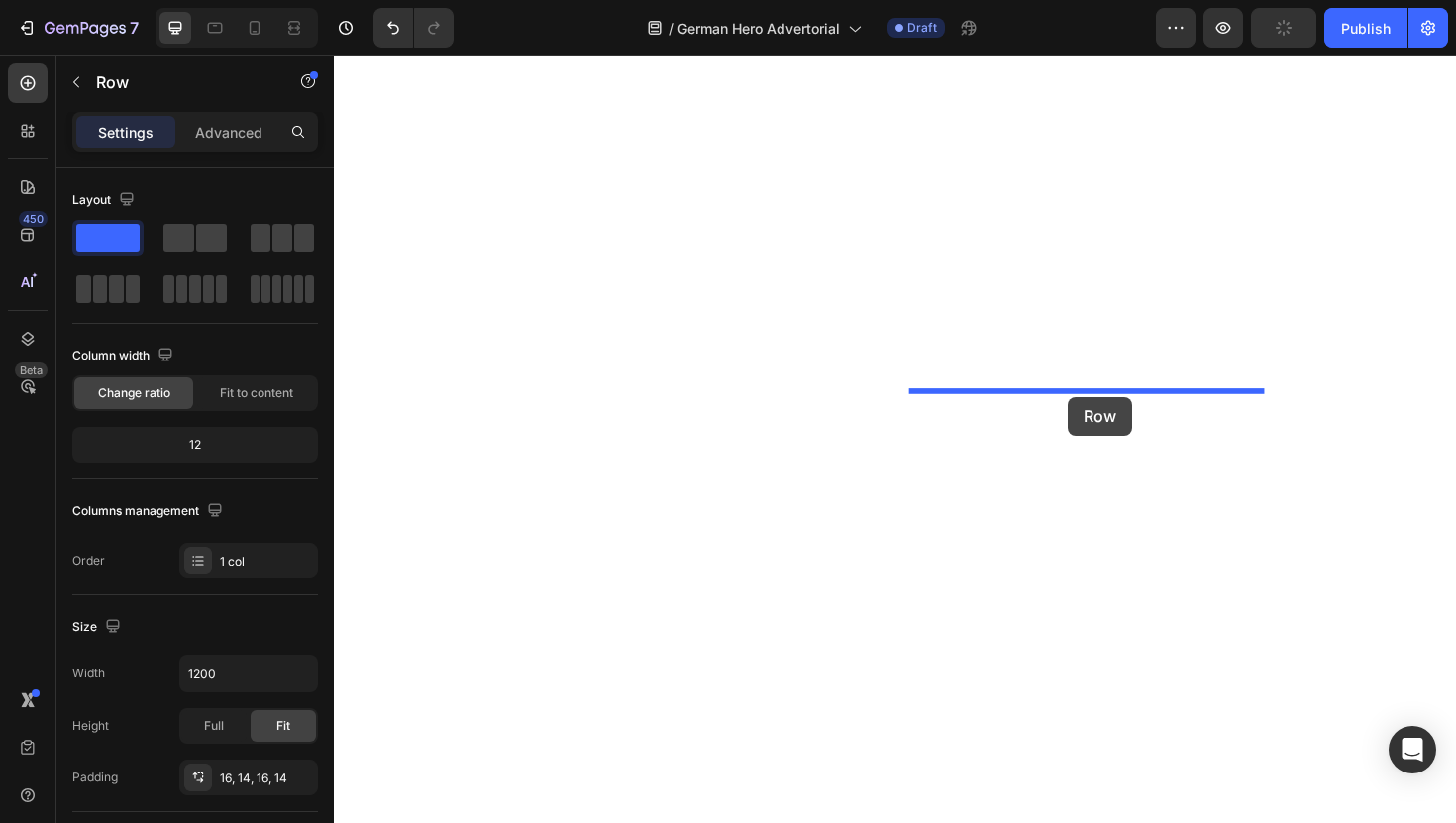 drag, startPoint x: 862, startPoint y: 485, endPoint x: 1110, endPoint y: 408, distance: 259.67865 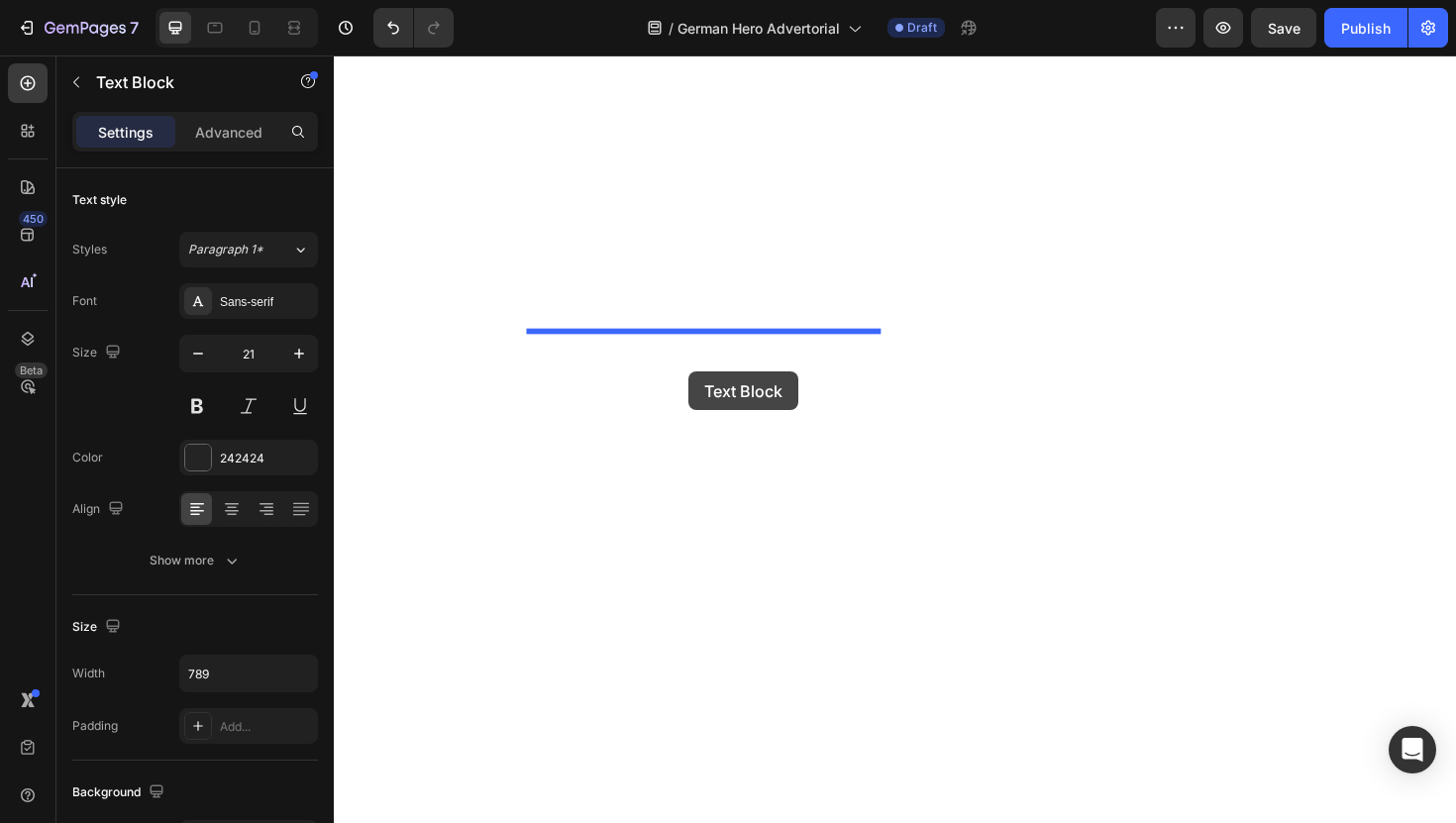 drag, startPoint x: 1113, startPoint y: 606, endPoint x: 708, endPoint y: 391, distance: 458.53026 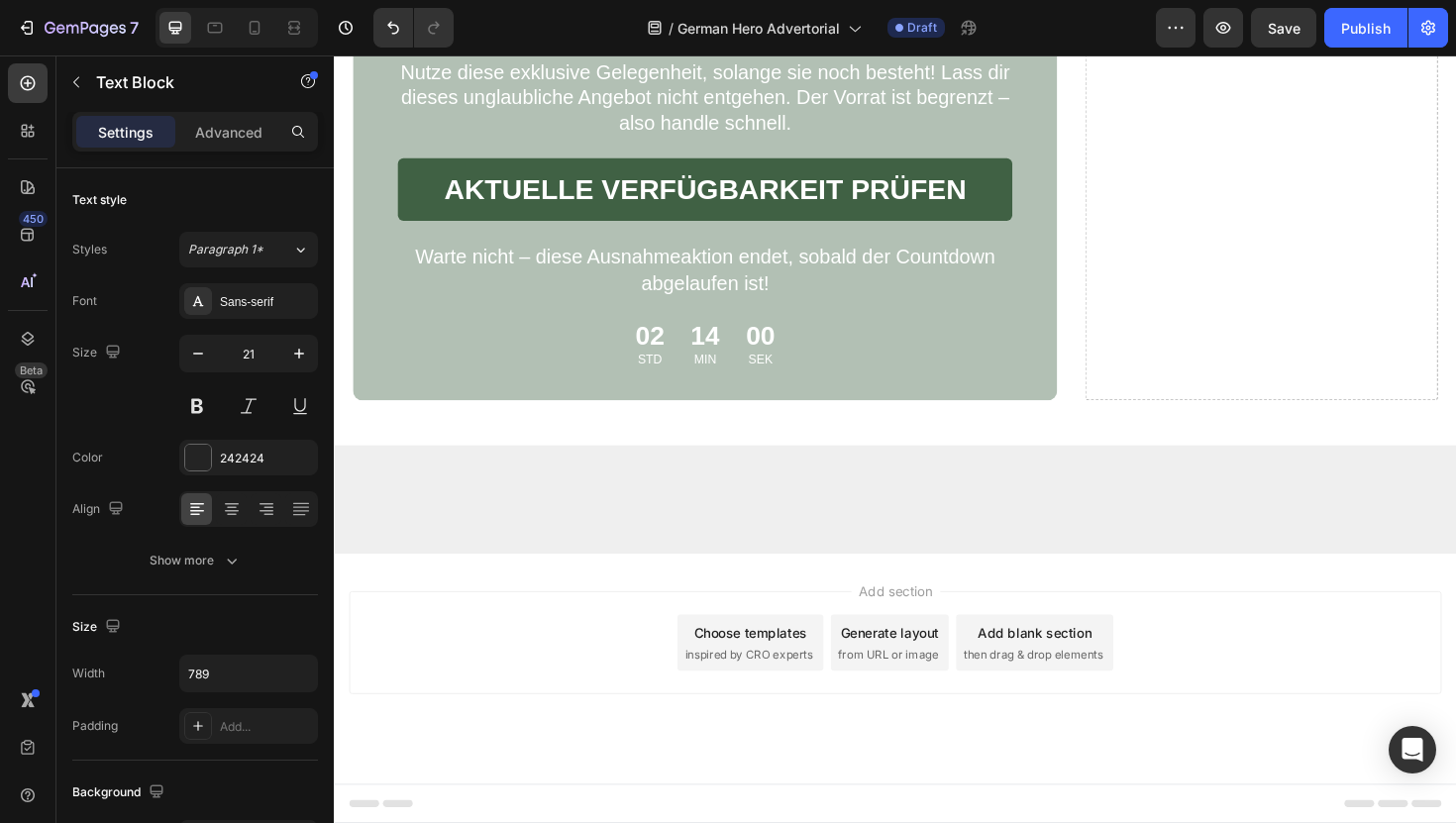 scroll, scrollTop: 13860, scrollLeft: 0, axis: vertical 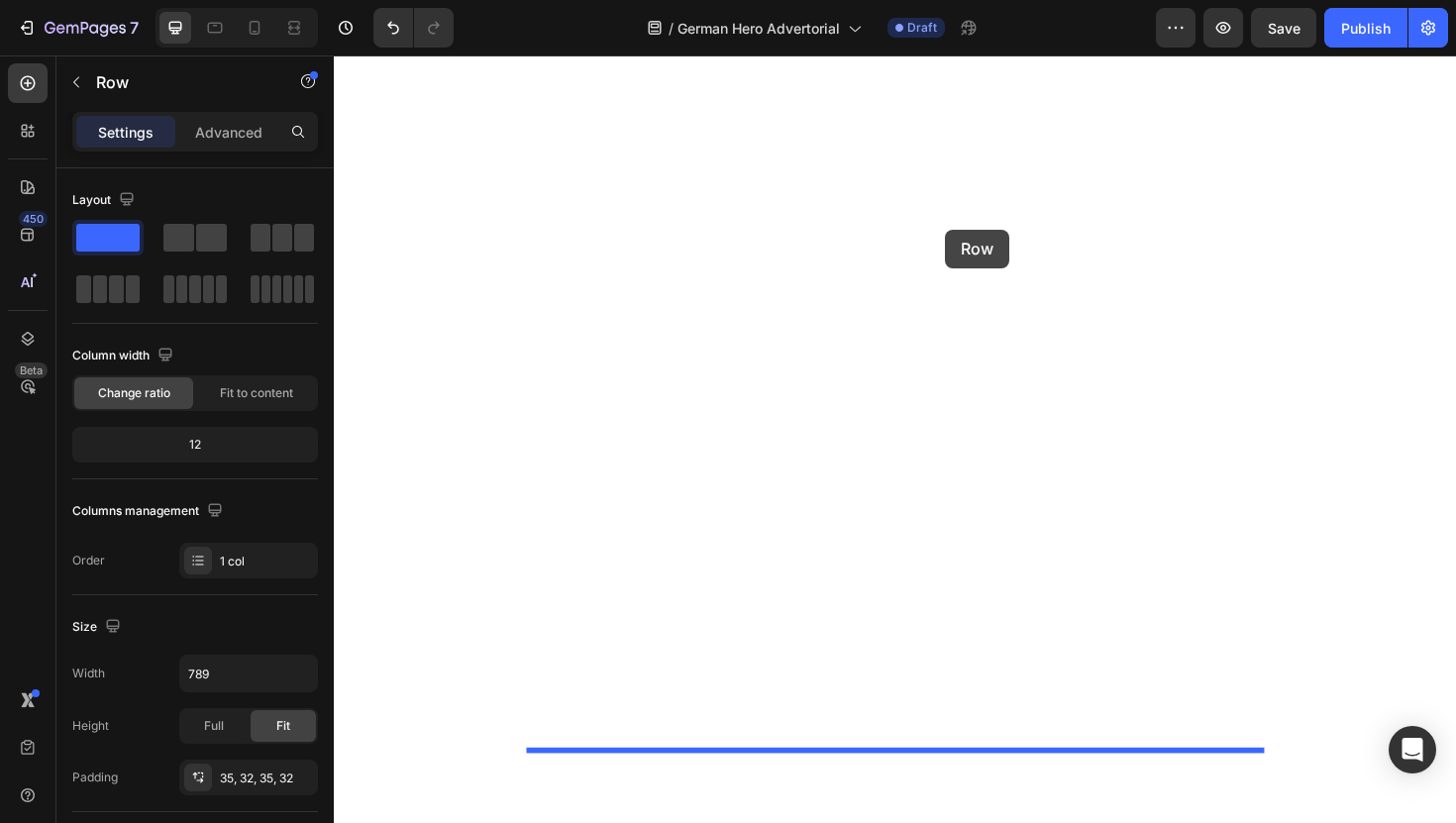 drag, startPoint x: 826, startPoint y: 421, endPoint x: 982, endPoint y: 240, distance: 238.94979 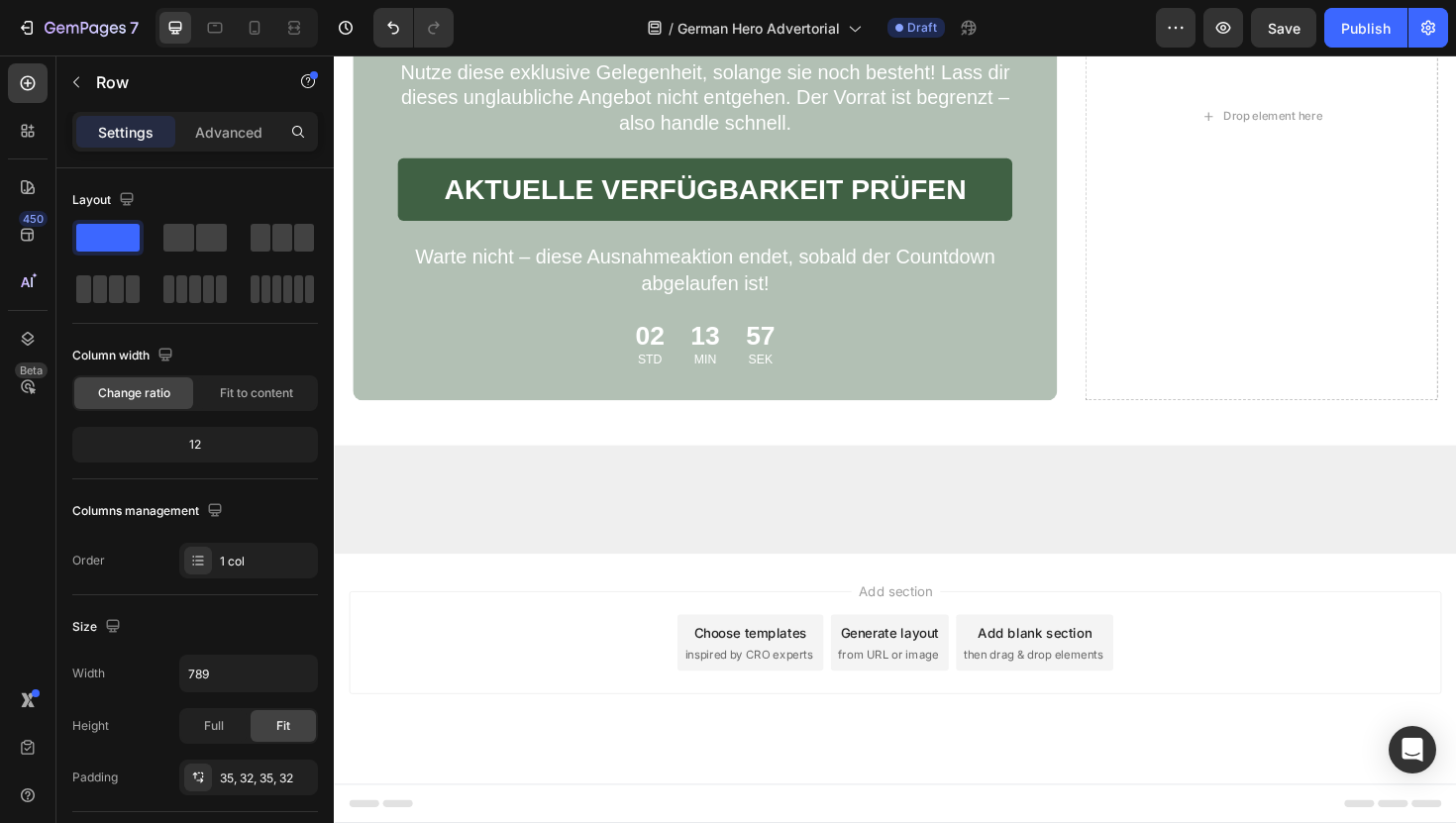 scroll, scrollTop: 14046, scrollLeft: 0, axis: vertical 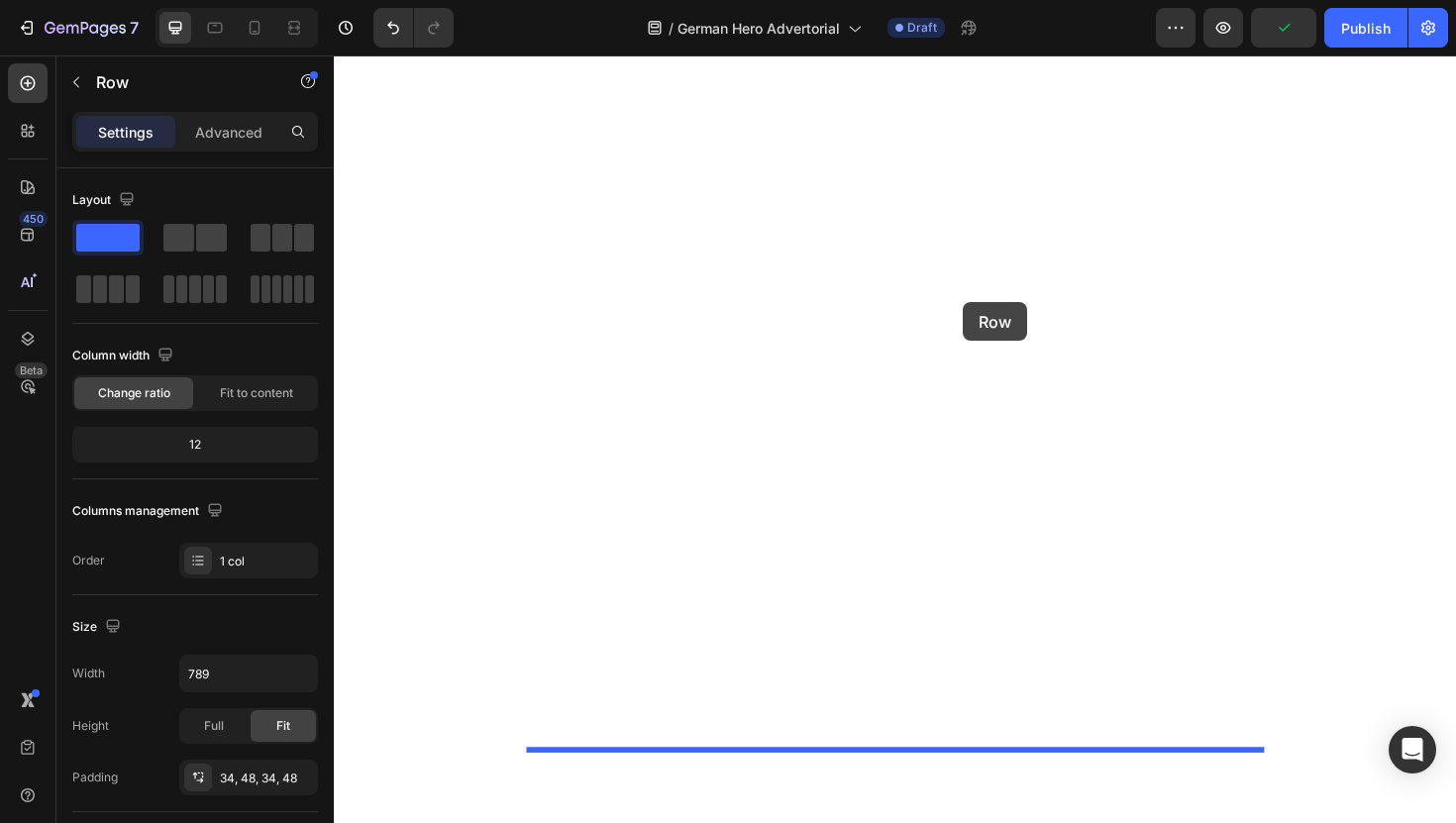 drag, startPoint x: 962, startPoint y: 506, endPoint x: 1000, endPoint y: 317, distance: 192.78226 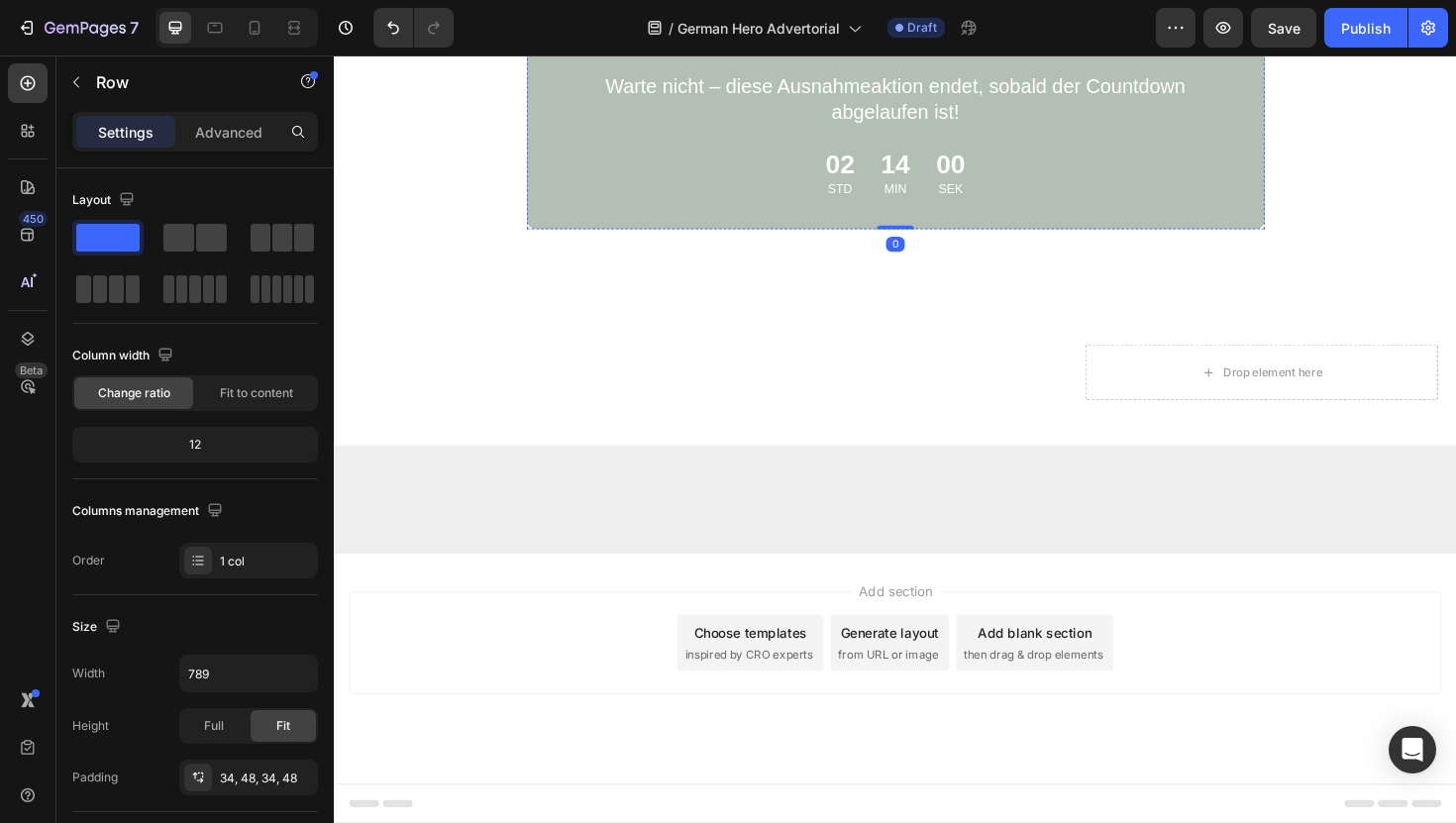 scroll, scrollTop: 14765, scrollLeft: 0, axis: vertical 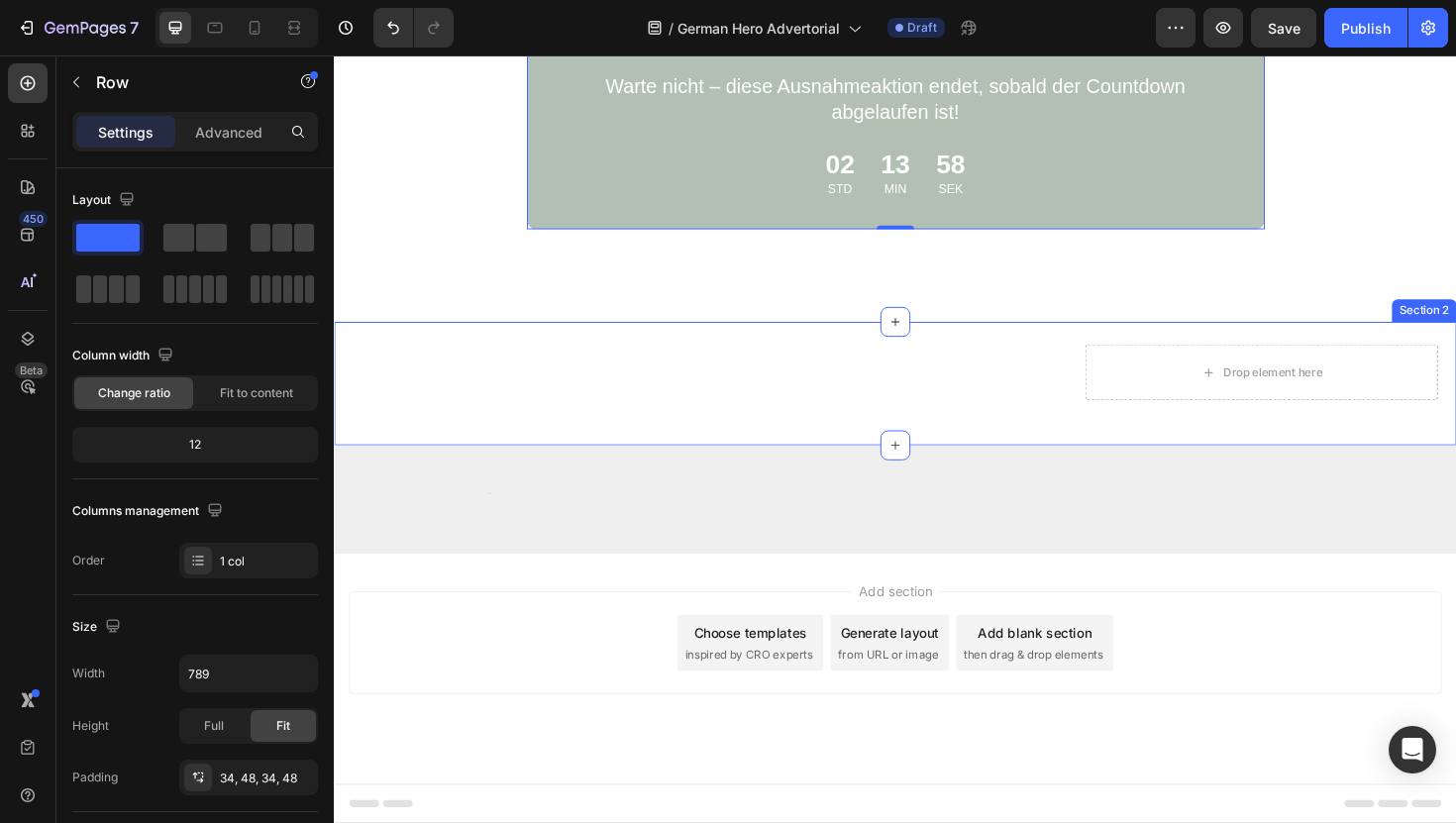 click on "Erneuerung nach Jahren! Heading Icon Icon Icon Icon
Icon Icon List Row Nach Jahren des Kampfes gegen Schuppenflechte auf der Kopfhaut war ich ehrlich gesagt skeptisch, etwas Neues auszuprobieren. Aber das Lissima Natural Scalp Scrub hat meine Erwartungen komplett übertroffen. Die Linderung kam fast sofort – kein Brennen, kein Unwohlsein, einfach sanfte und wirksame Pflege. Meine Kopfhaut fühlt sich gesünder an, die Schuppen sind verschwunden und ich traue mich endlich wieder, meine Haare offen zu tragen. Ich kann euch nicht genug danken dafür, dass ihr etwas entwickelt habt, das wirklich funktioniert! Text Block - Jenna Text Block
Verifizierte Käuferin Item List Row Row Bringt Ergebnisse! Heading Icon Icon Icon Icon
Icon Icon List Row Text Block - Emily Text Block
Verifizierte Käuferin Item List Row Row Die ultimative Lösung! Heading Icon Icon Icon Icon
Icon Icon List Row Text Block - William Text Block
Verifizierte Käuferin Item List Row" at bounding box center (928, 403) 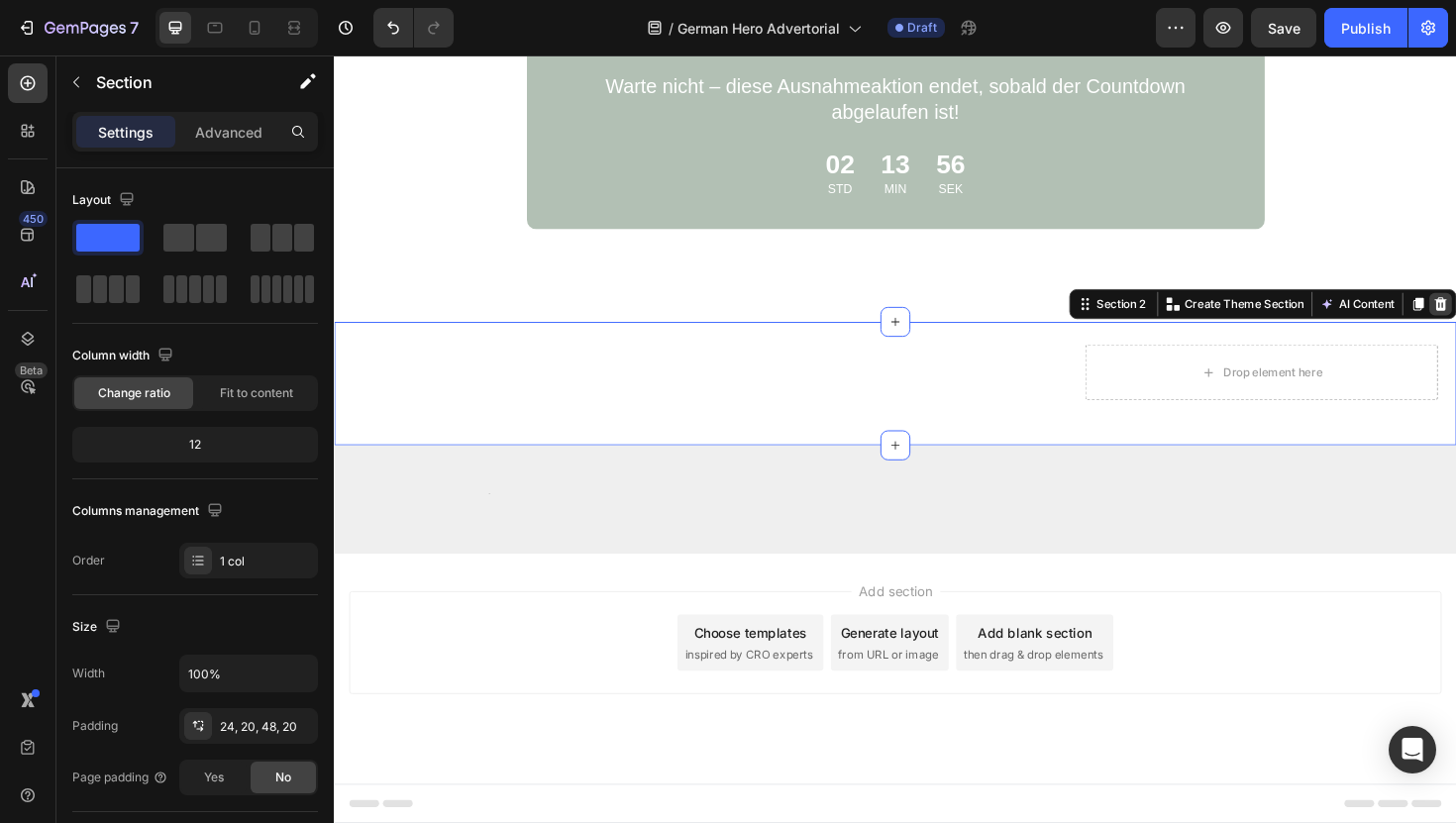 click at bounding box center [1506, 319] 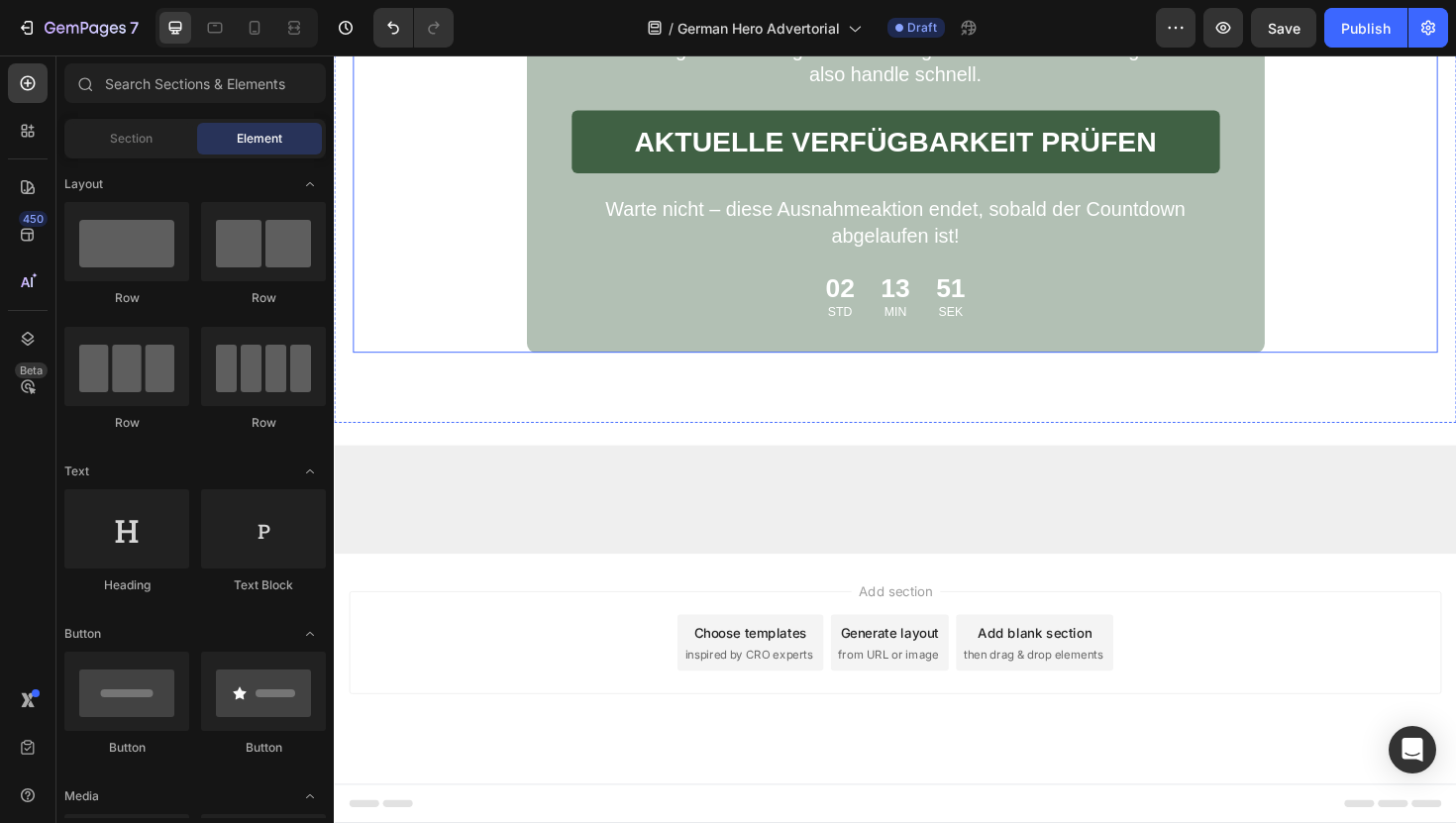 scroll, scrollTop: 10412, scrollLeft: 0, axis: vertical 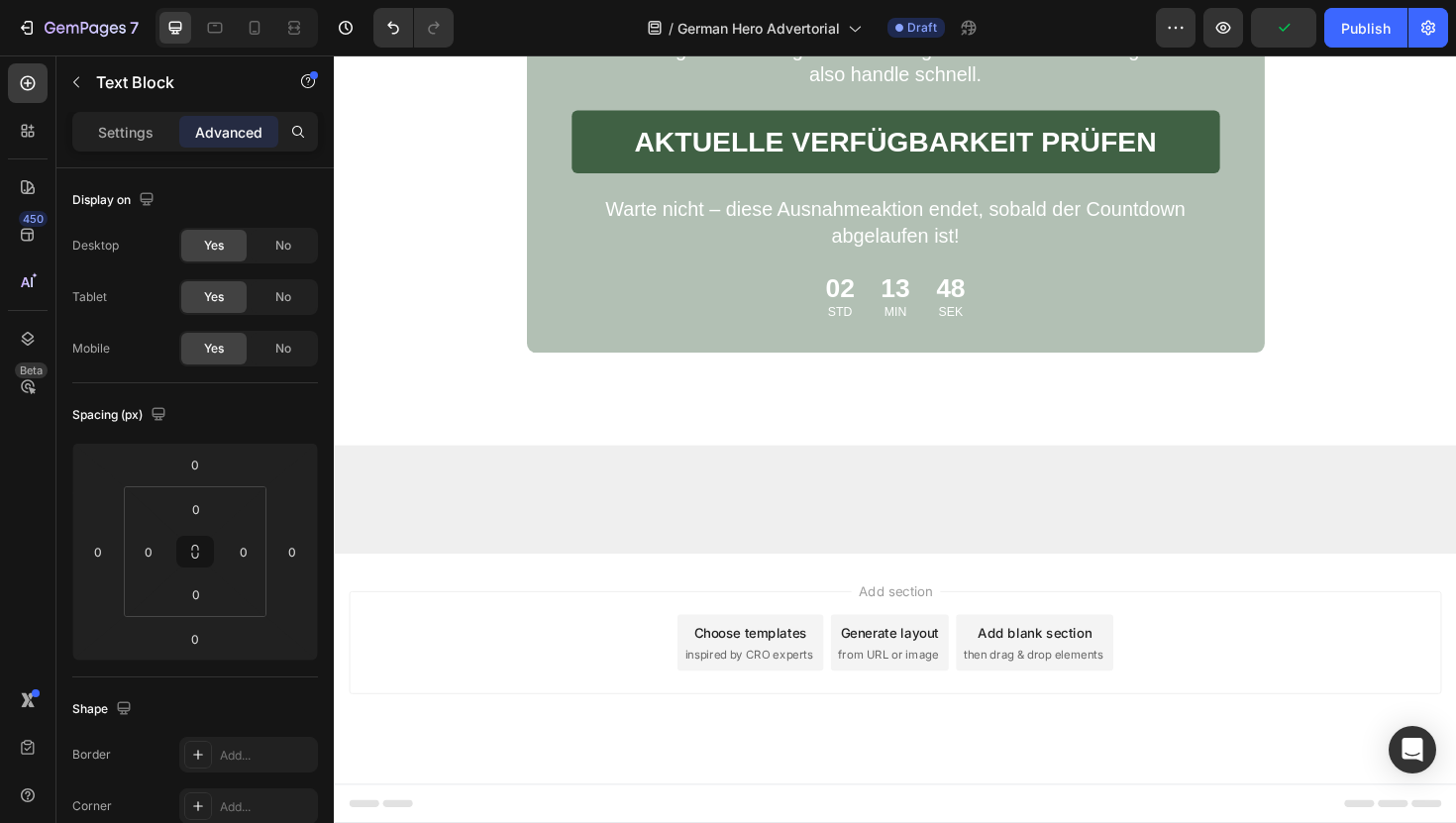 drag, startPoint x: 946, startPoint y: 503, endPoint x: 944, endPoint y: 535, distance: 32.06244 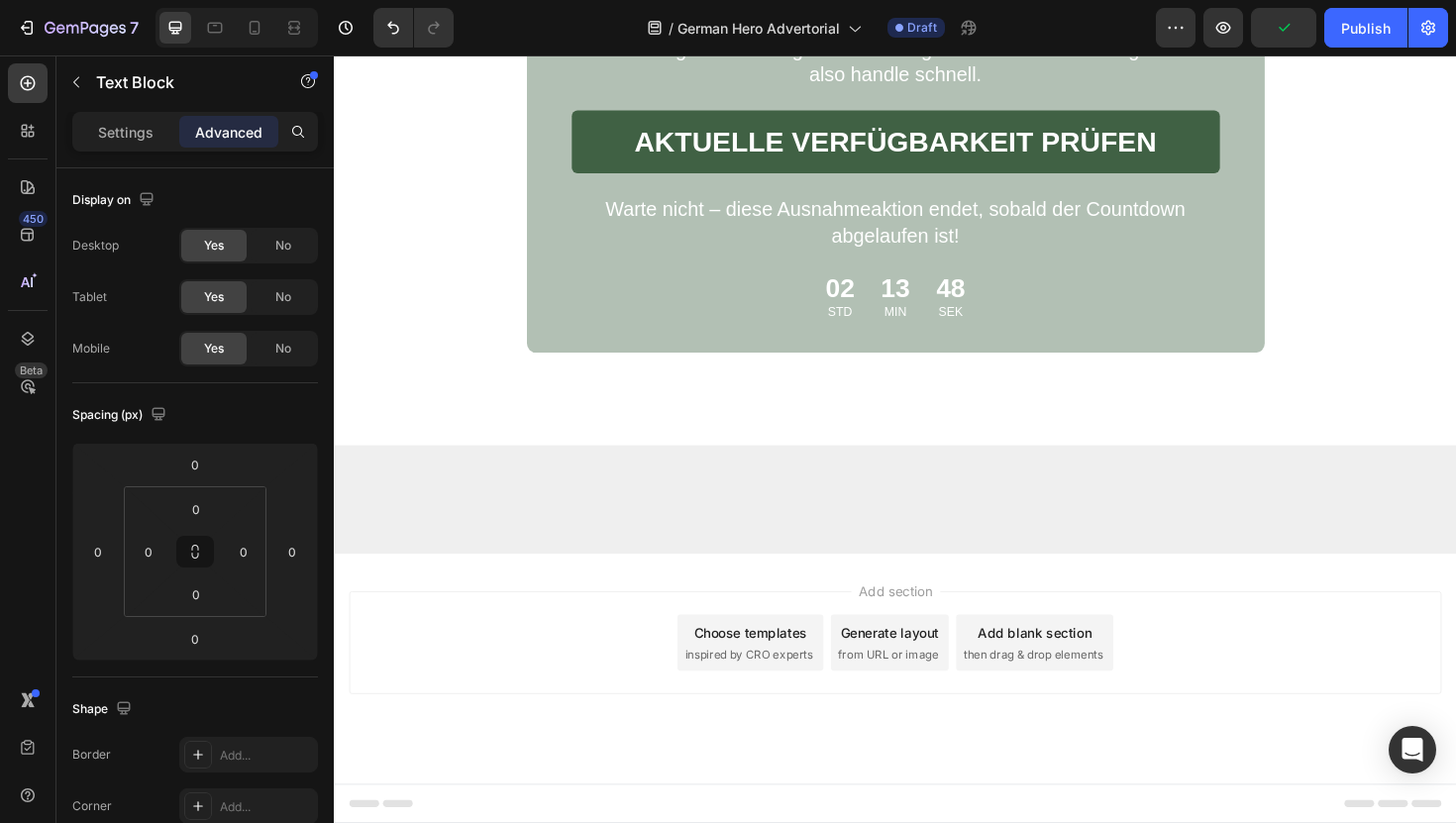 click at bounding box center [928, -2939] 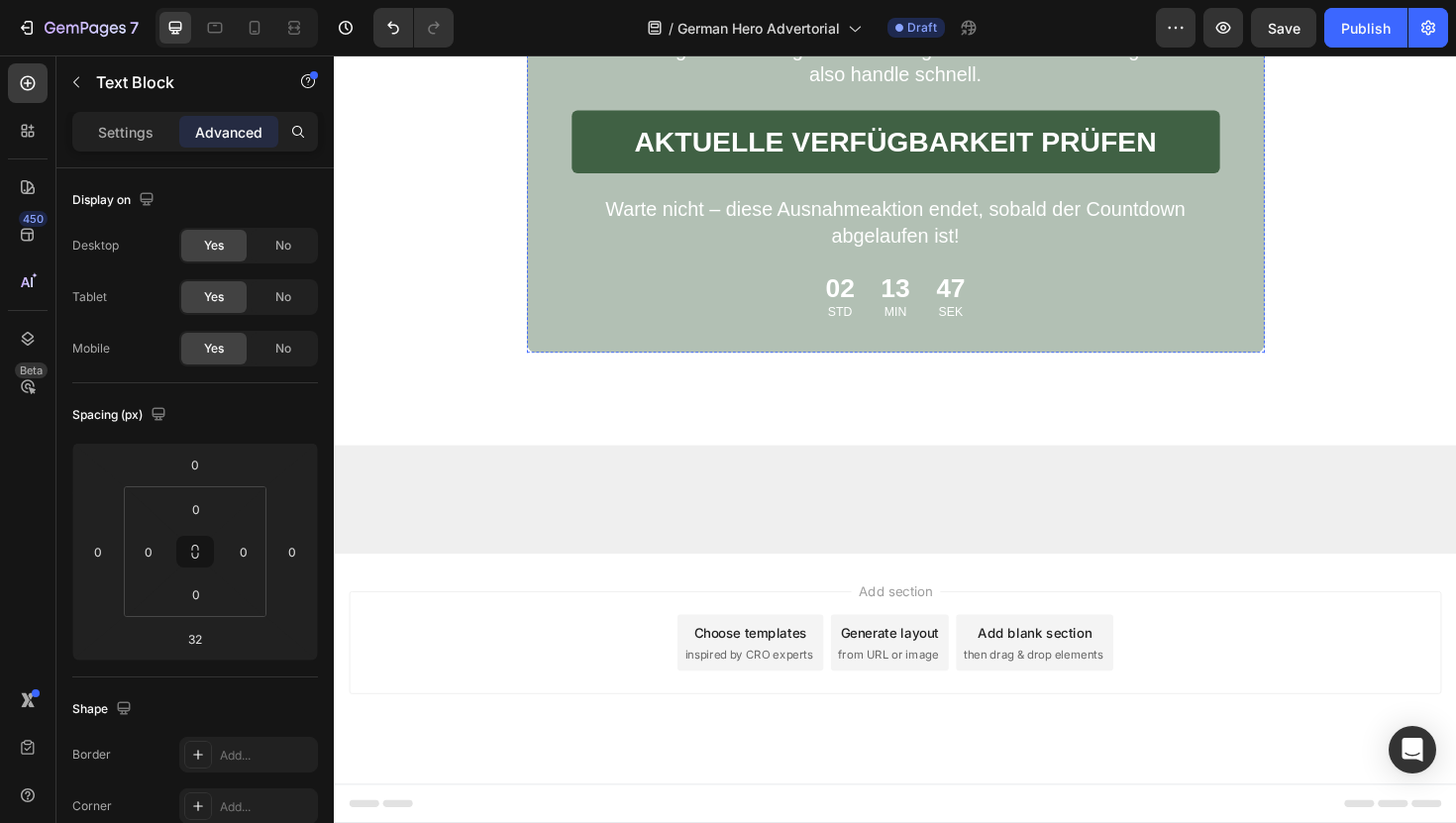 scroll, scrollTop: 11121, scrollLeft: 0, axis: vertical 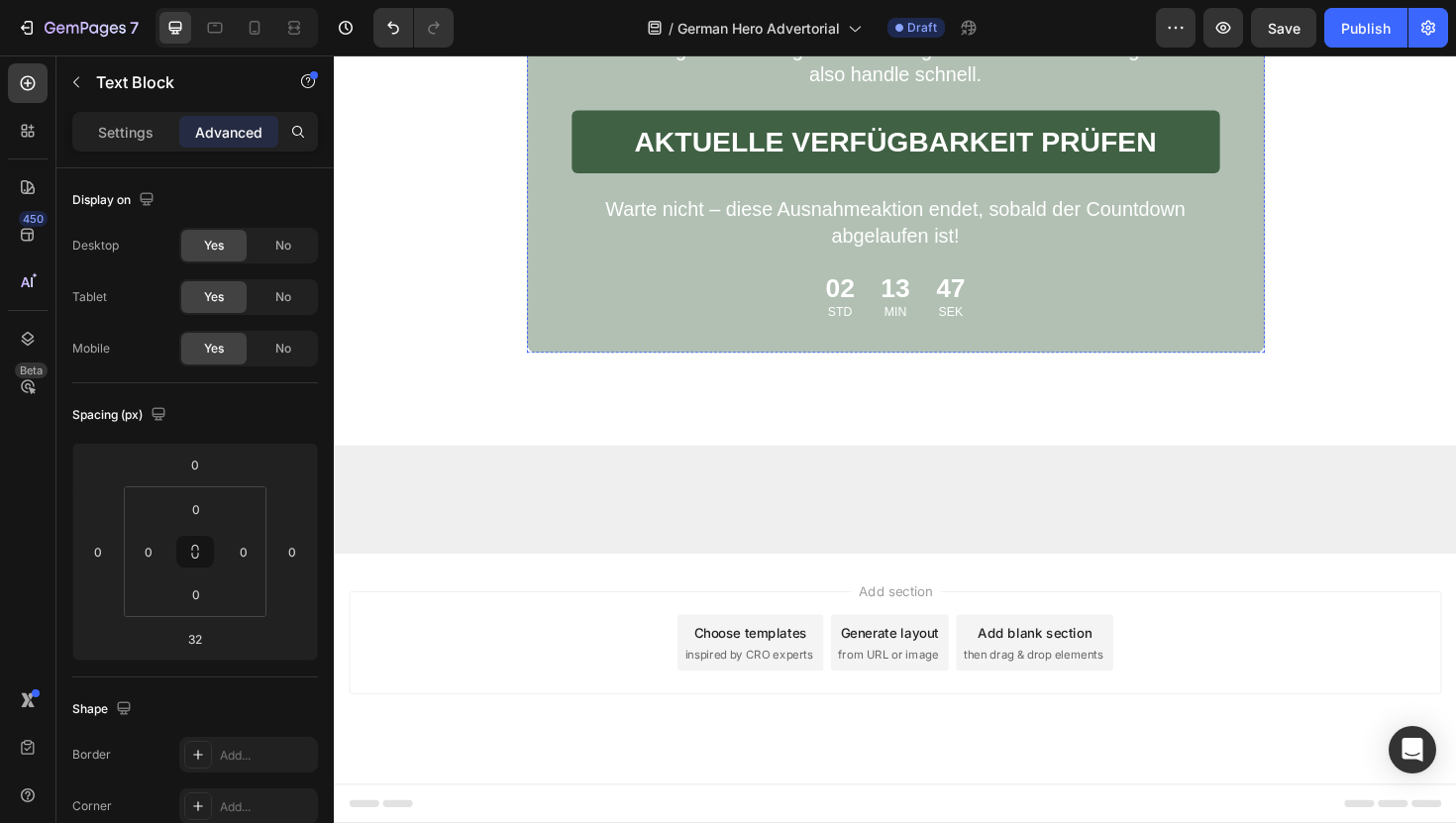 click at bounding box center (928, -2936) 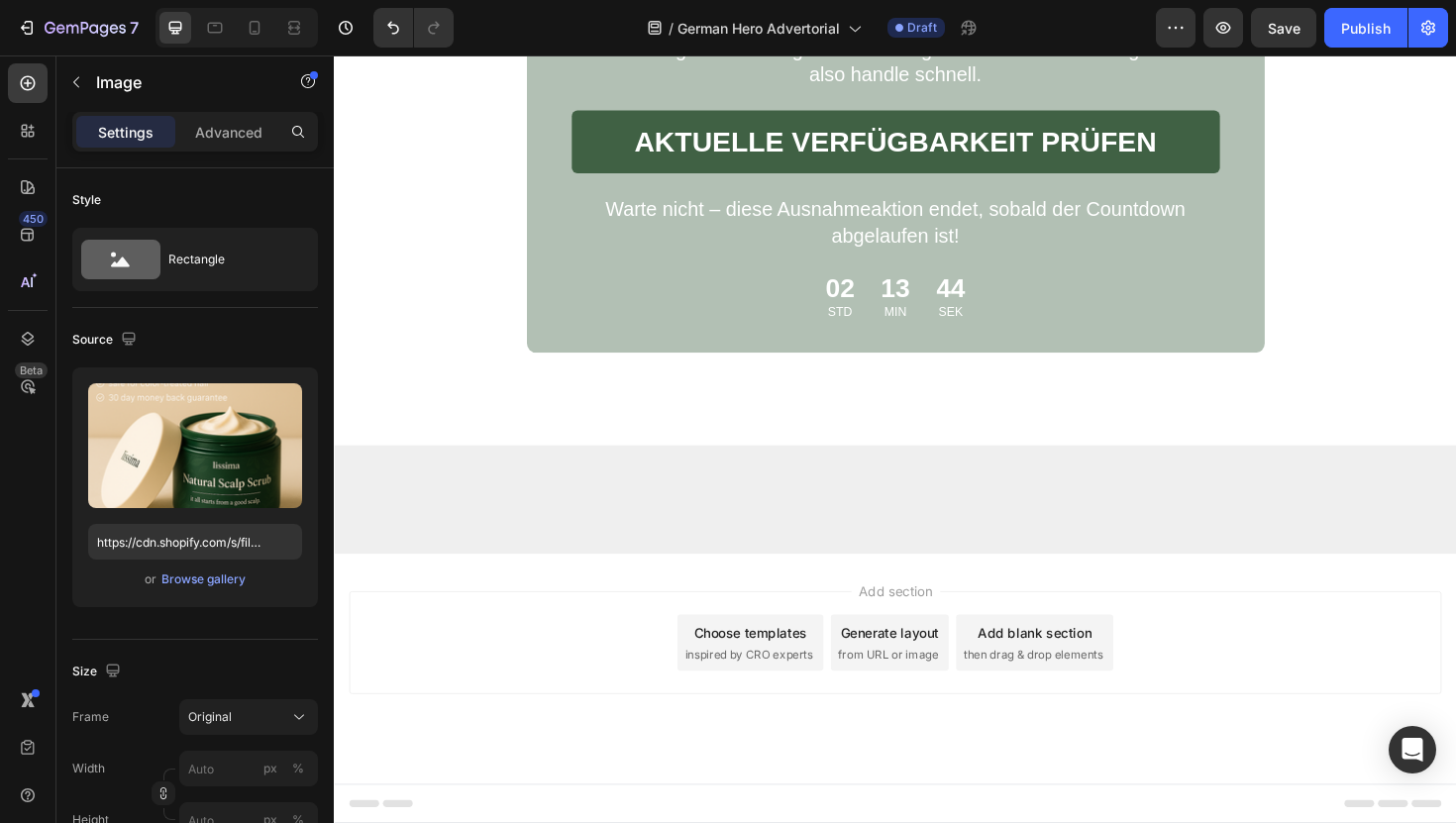drag, startPoint x: 932, startPoint y: 606, endPoint x: 933, endPoint y: 639, distance: 33.01515 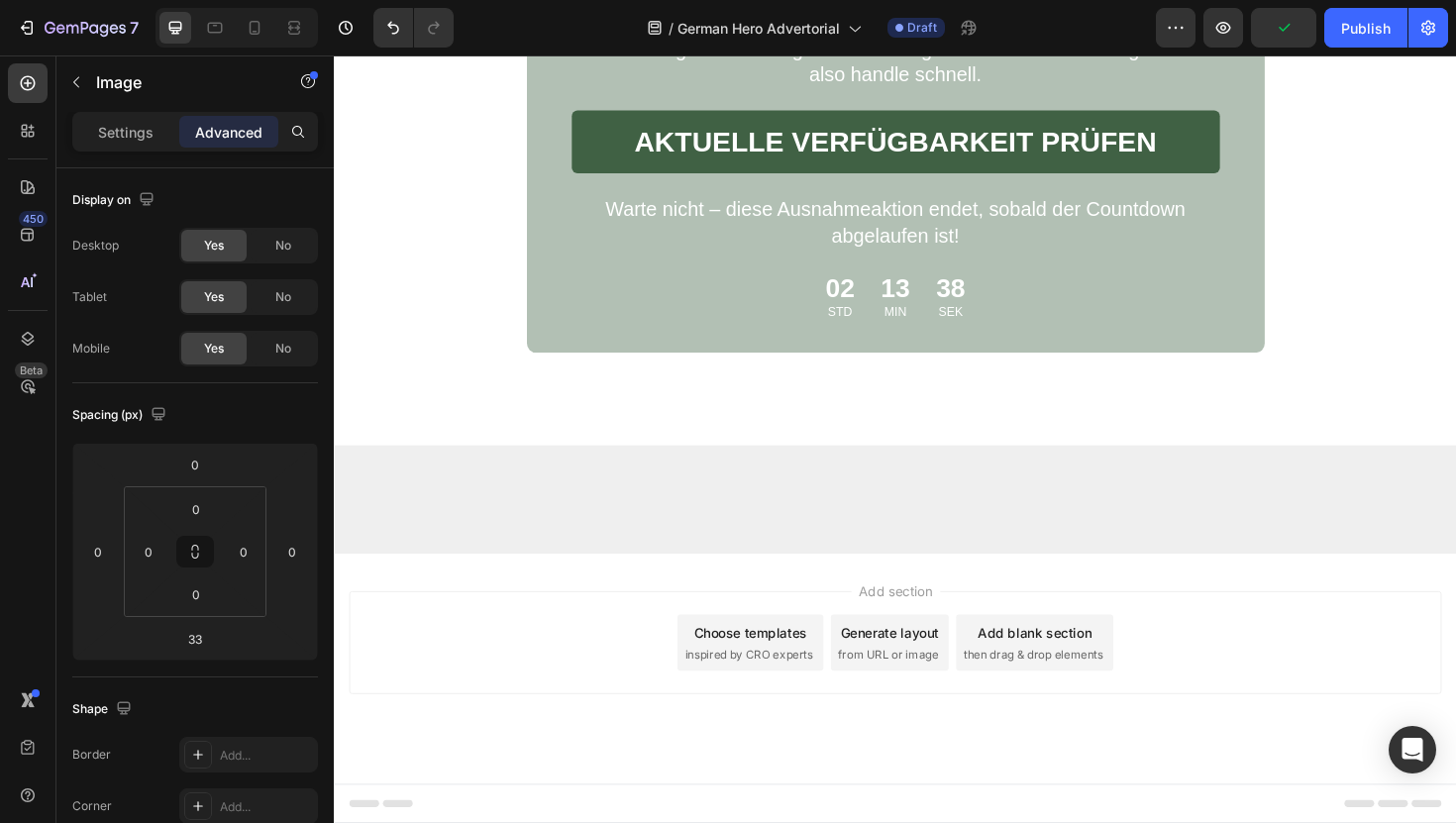 scroll, scrollTop: 9796, scrollLeft: 0, axis: vertical 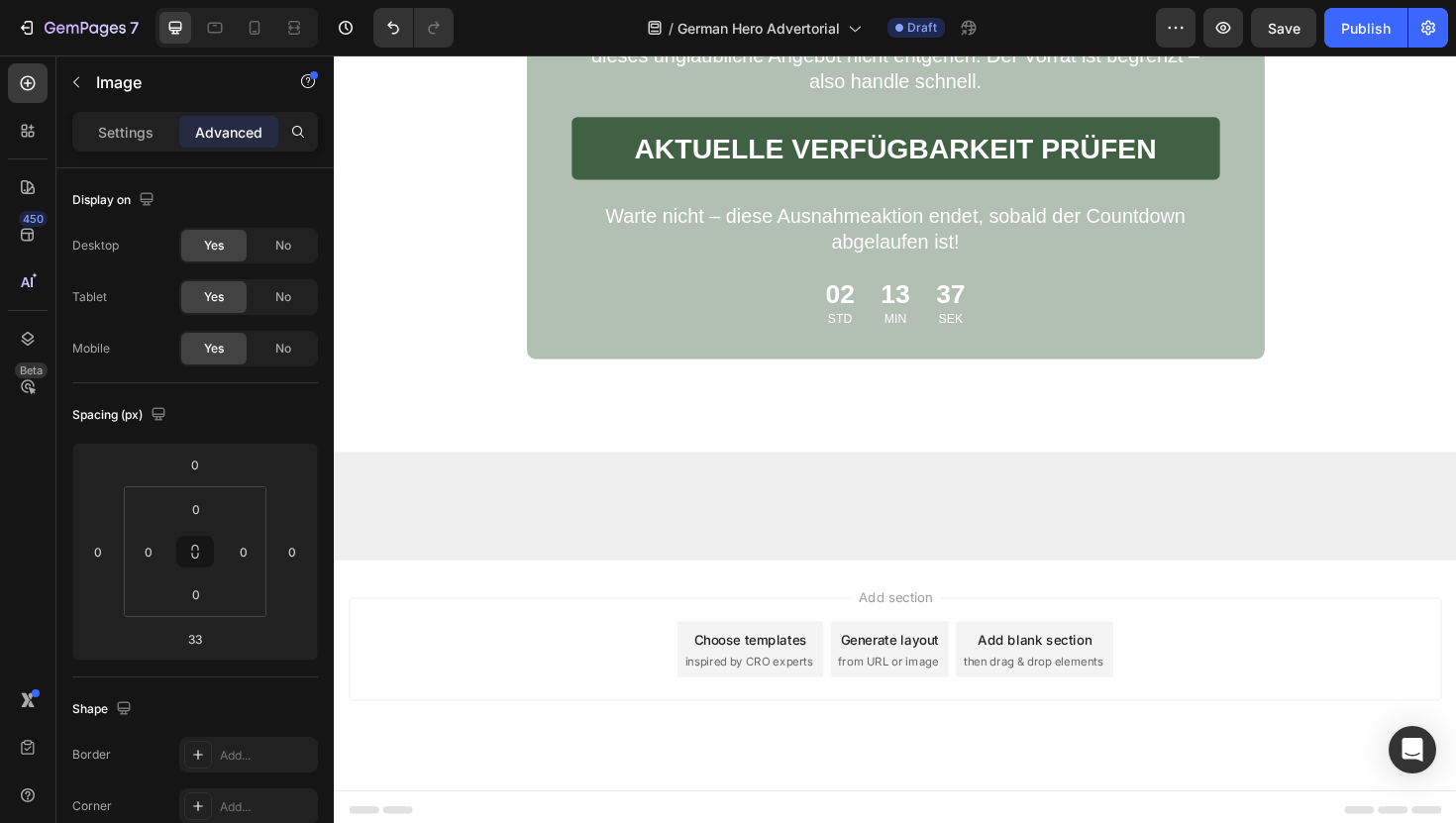 click on "Nur für kurze Zeit: 1 kaufen, 1 gratis dazu Heading Image VERFÜGBARKEIT PRÜFEN Button 30 TAGE GELD-ZURÜCK-GARANTIE KOSTENLOSER VERSAND Item List Row" at bounding box center [928, -3669] 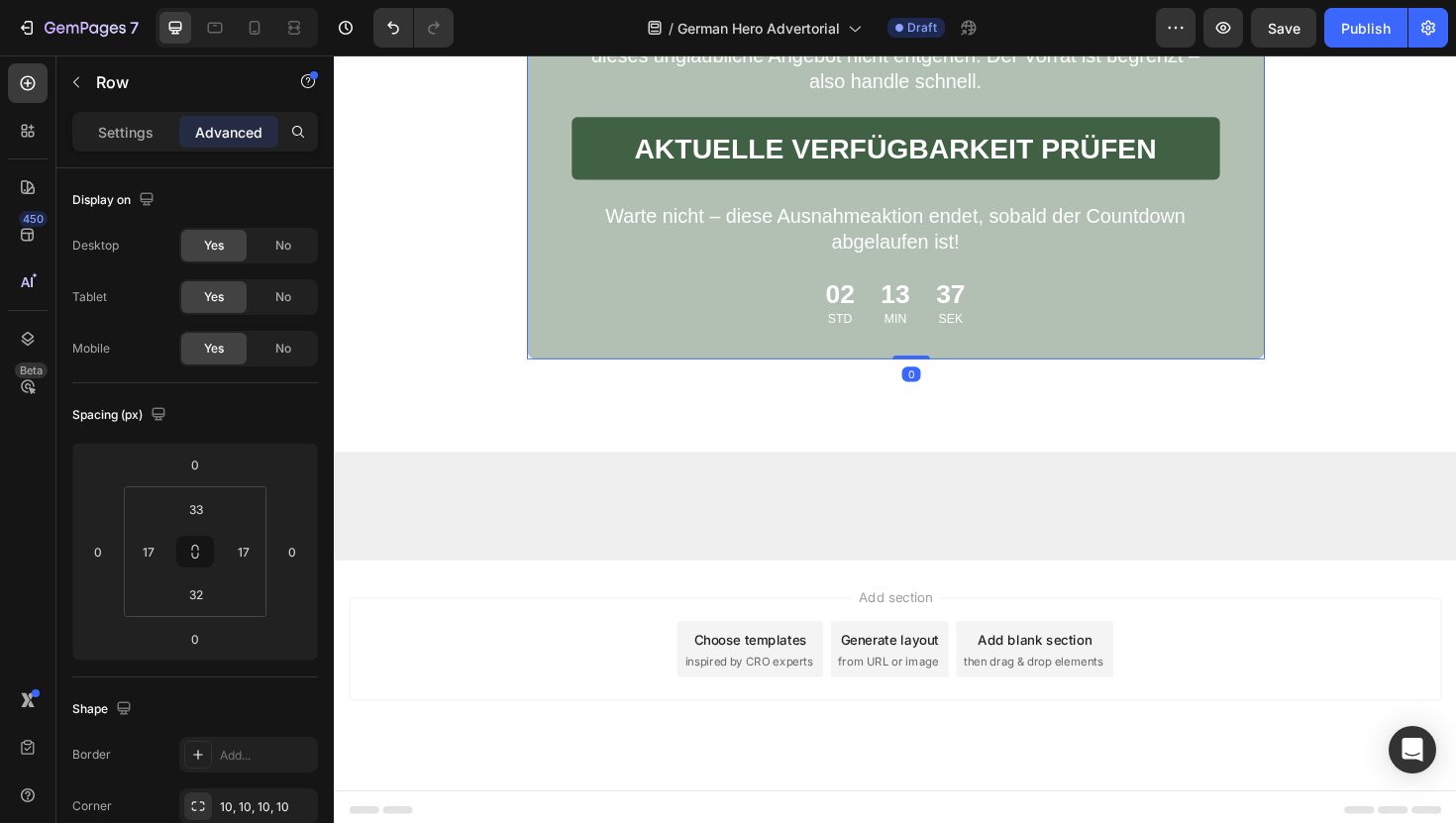 click on "Nur für kurze Zeit: 1 kaufen, 1 gratis dazu Heading Image VERFÜGBARKEIT PRÜFEN Button 30 TAGE GELD-ZURÜCK-GARANTIE KOSTENLOSER VERSAND Item List Row   0" at bounding box center (928, -3669) 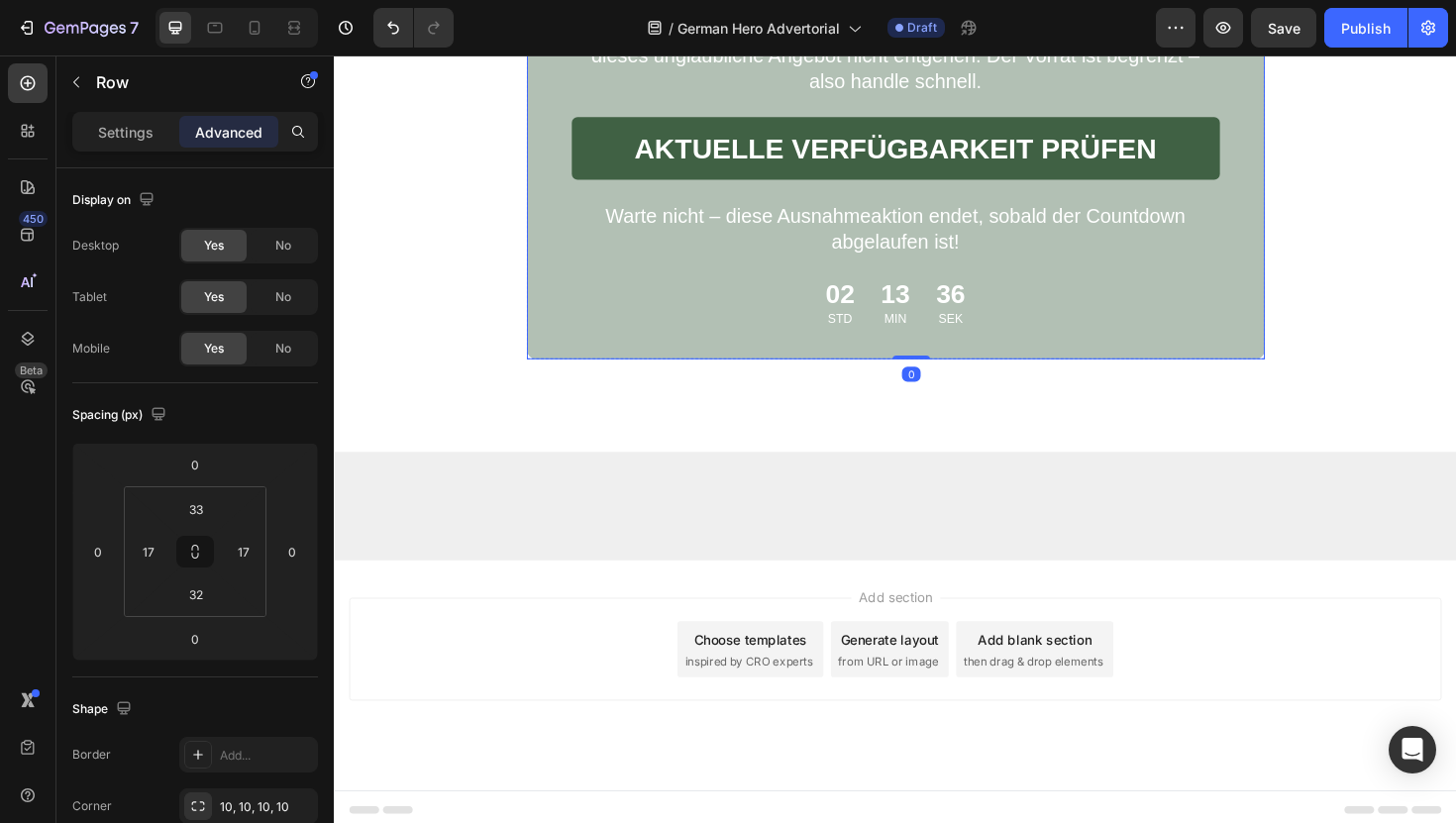 click on "Was ich mir vor [YEARS] Jahren gewünscht hätte, dass mir jemand sagt" at bounding box center (928, -3423) 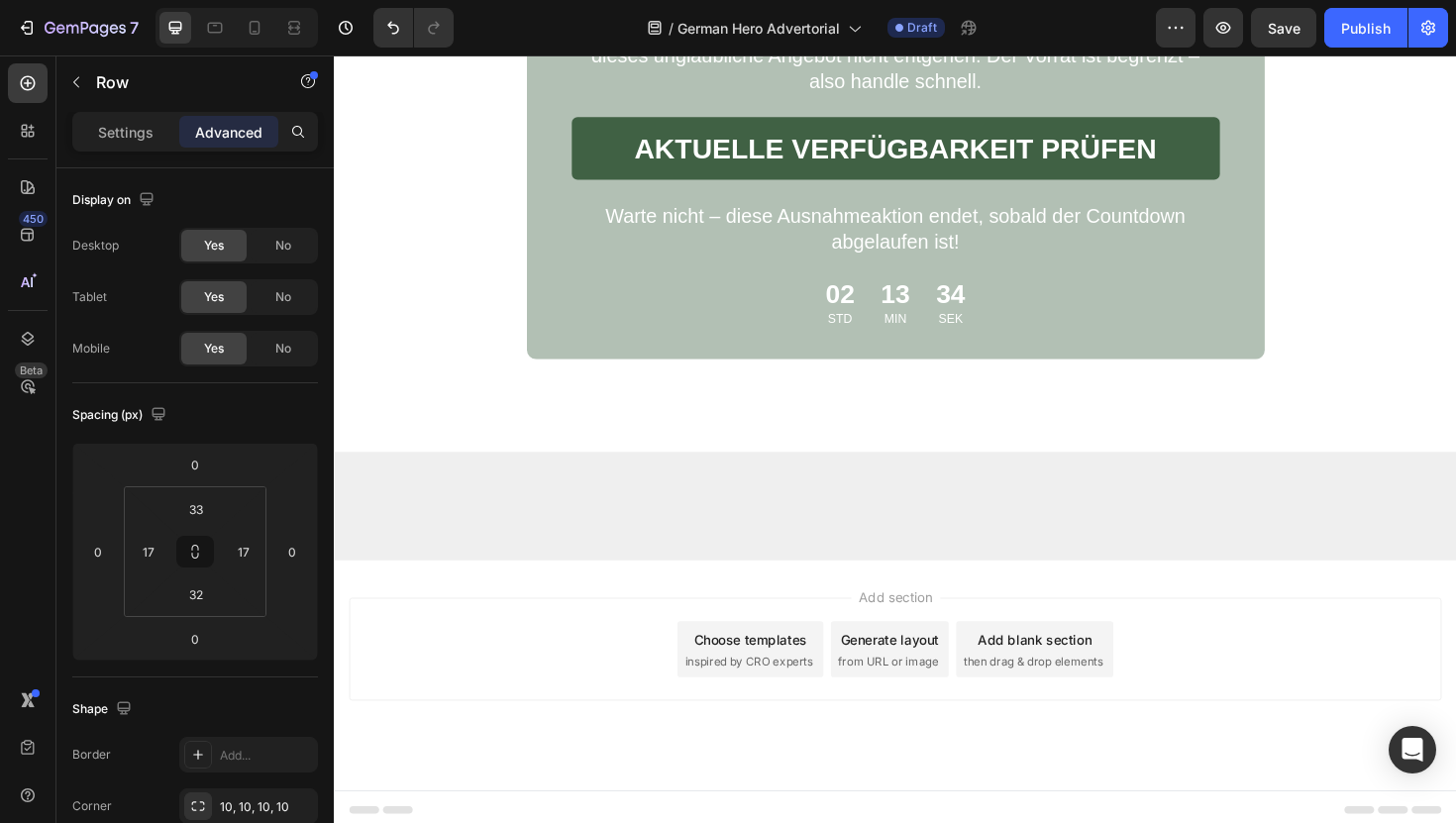 click on "30 TAGE GELD-ZURÜCK-GARANTIE KOSTENLOSER VERSAND Item List   0" at bounding box center [928, -3557] 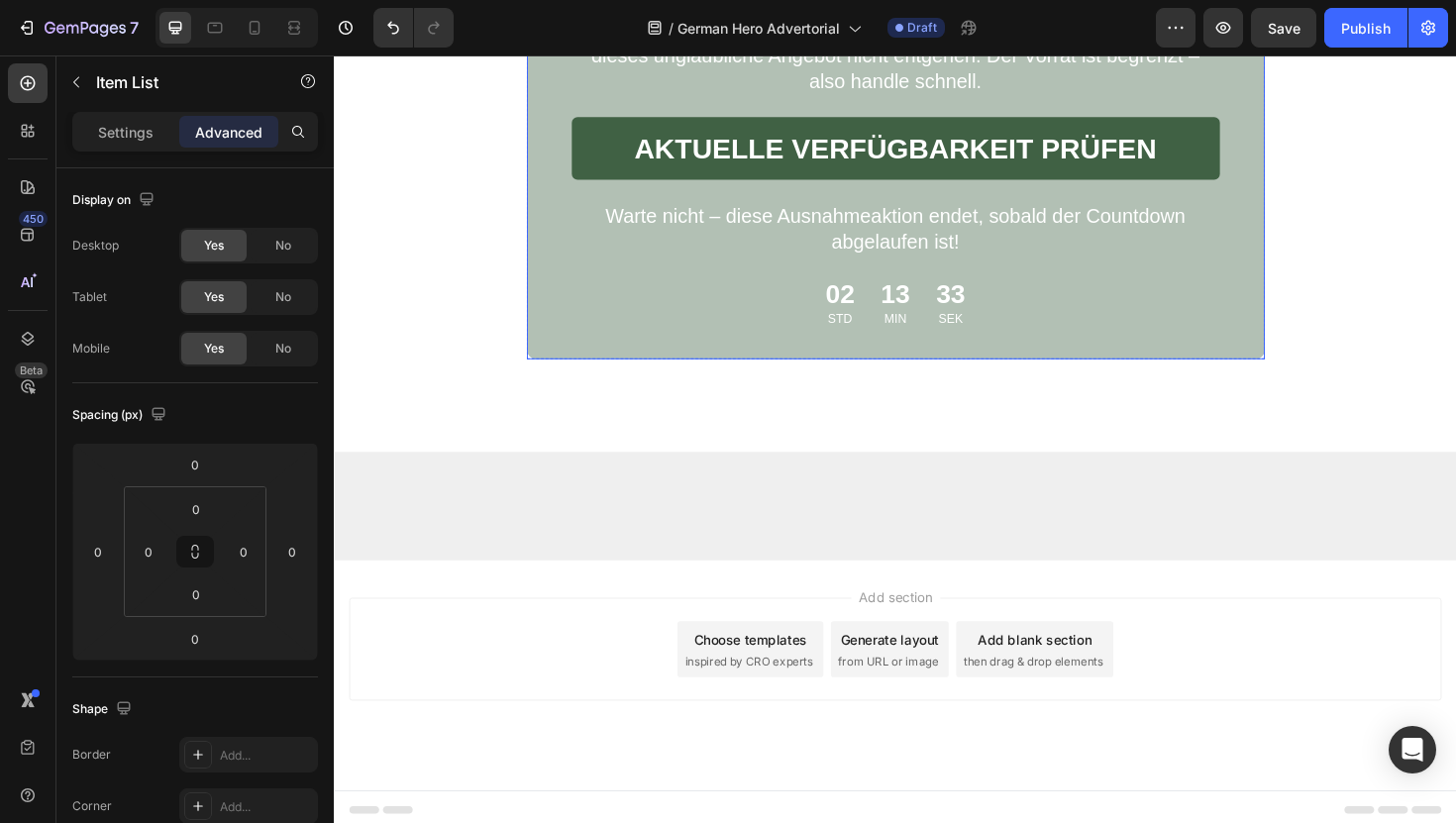 click on "Nur für kurze Zeit: 1 kaufen, 1 gratis dazu Heading Image VERFÜGBARKEIT PRÜFEN Button 30 TAGE GELD-ZURÜCK-GARANTIE KOSTENLOSER VERSAND Item List   0 Row" at bounding box center [928, -3669] 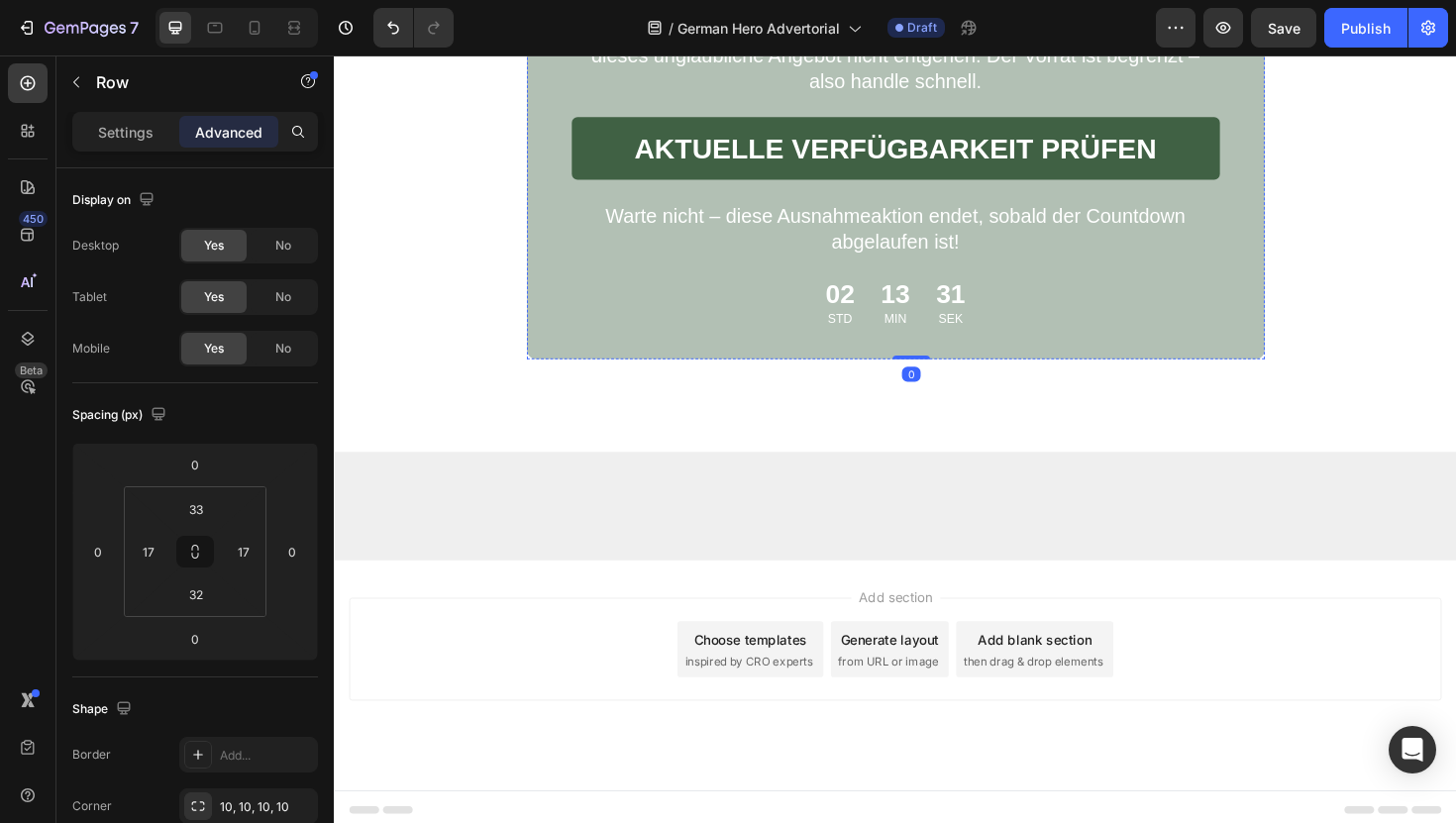 click at bounding box center [928, -3689] 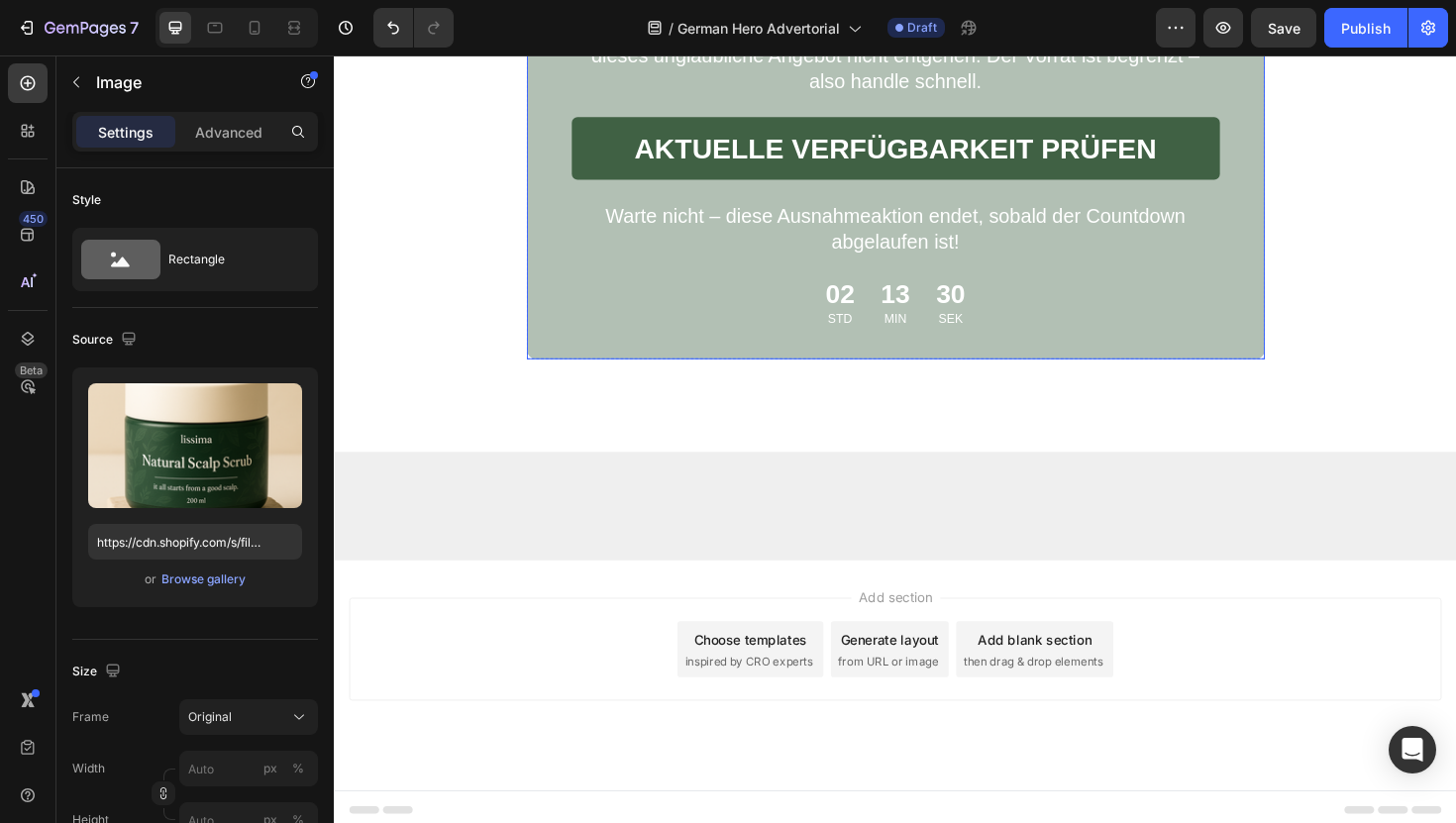 click on "Was ich mir vor [YEARS] Jahren gewünscht hätte, dass mir jemand sagt" at bounding box center (928, -3423) 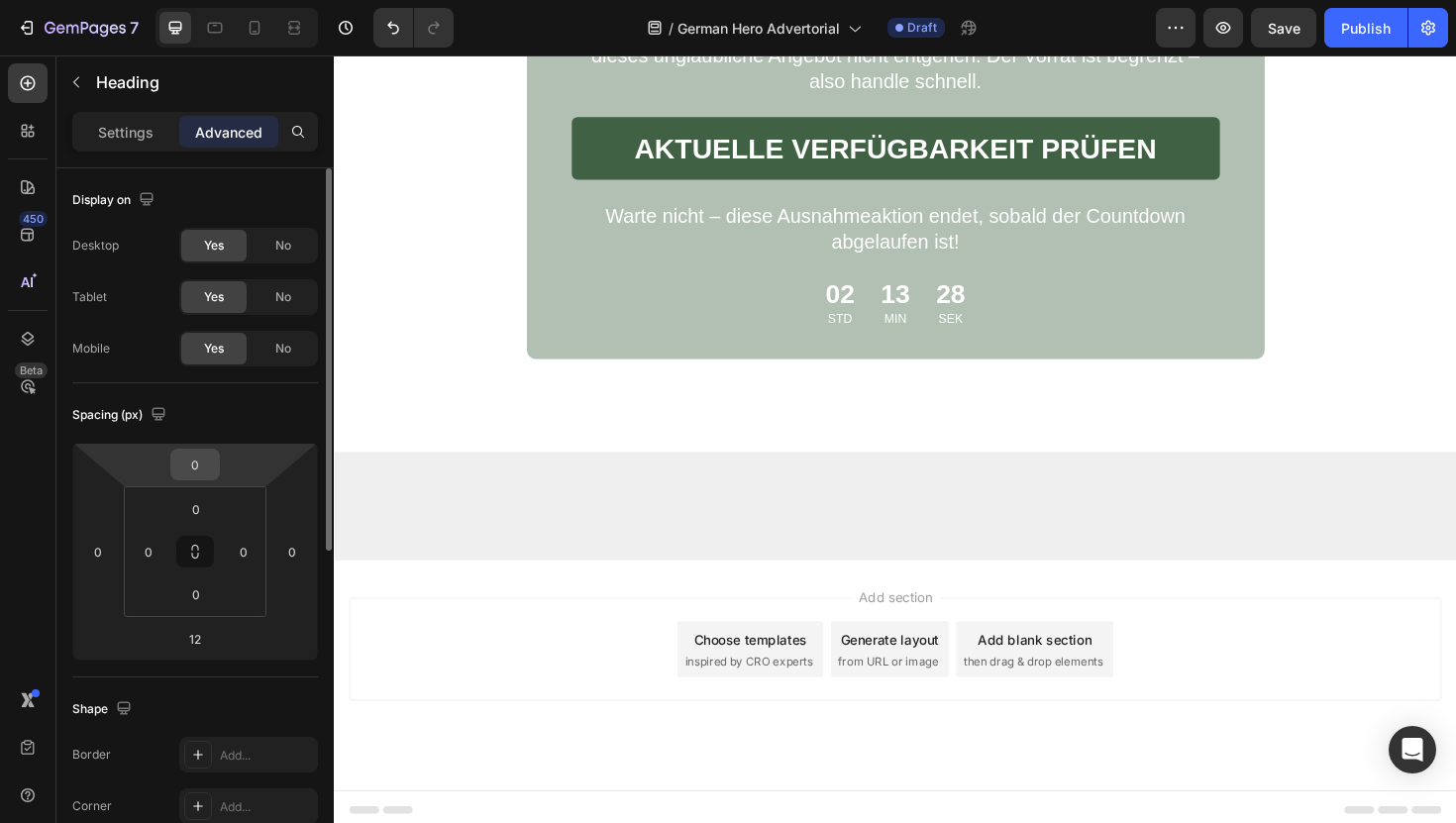 click on "0" at bounding box center [195, 464] 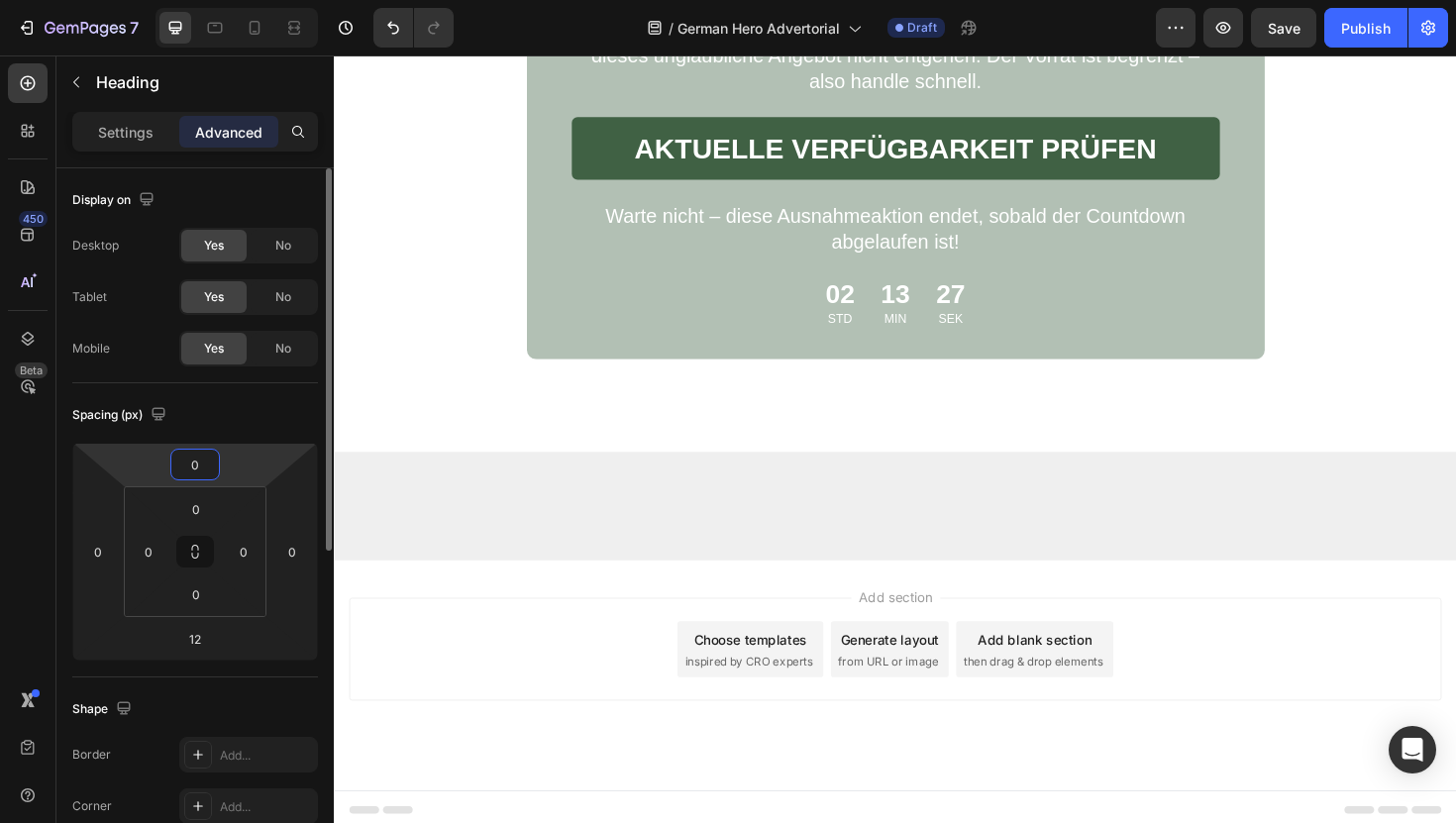 click on "0" at bounding box center [195, 464] 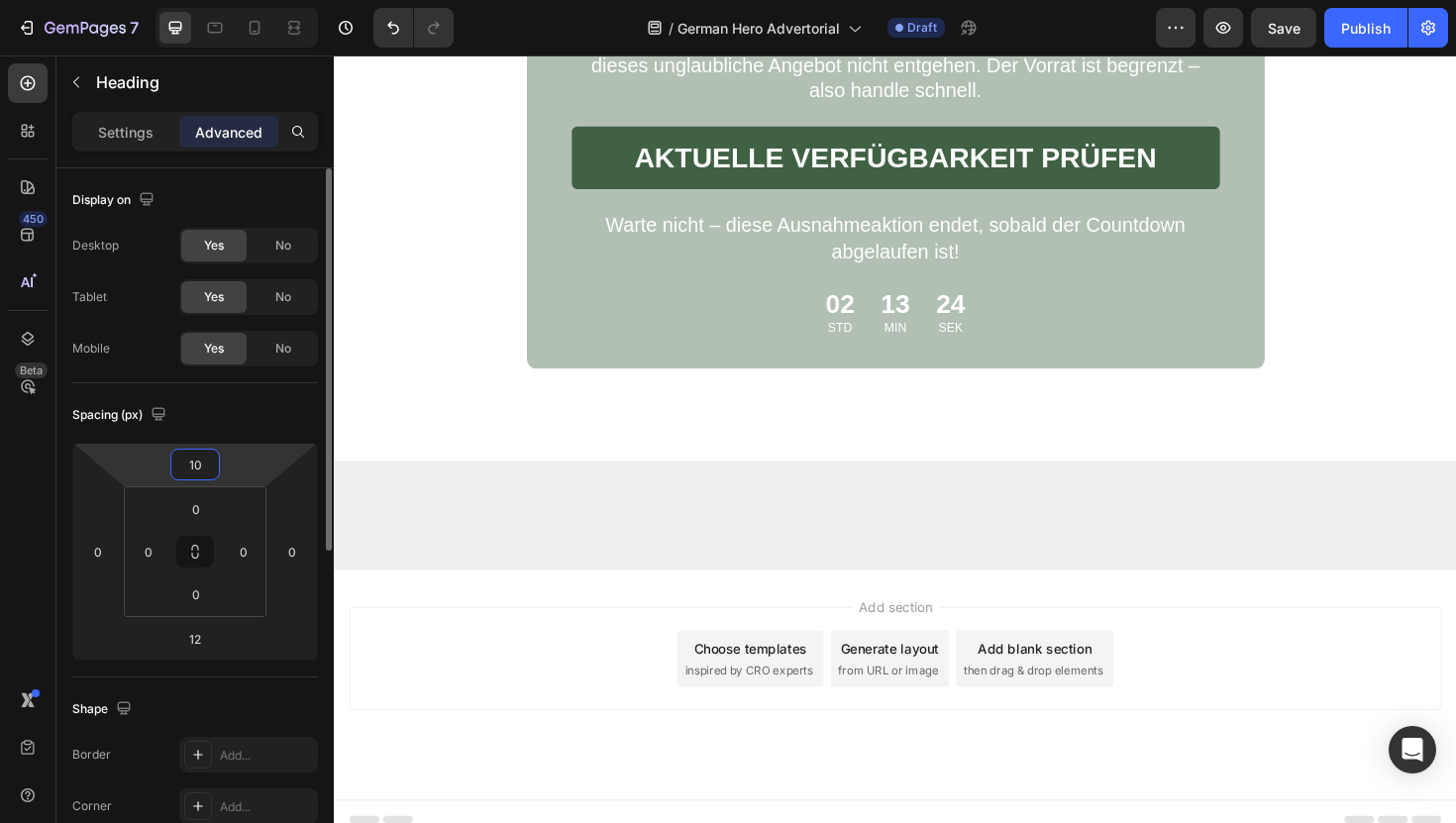 type on "1" 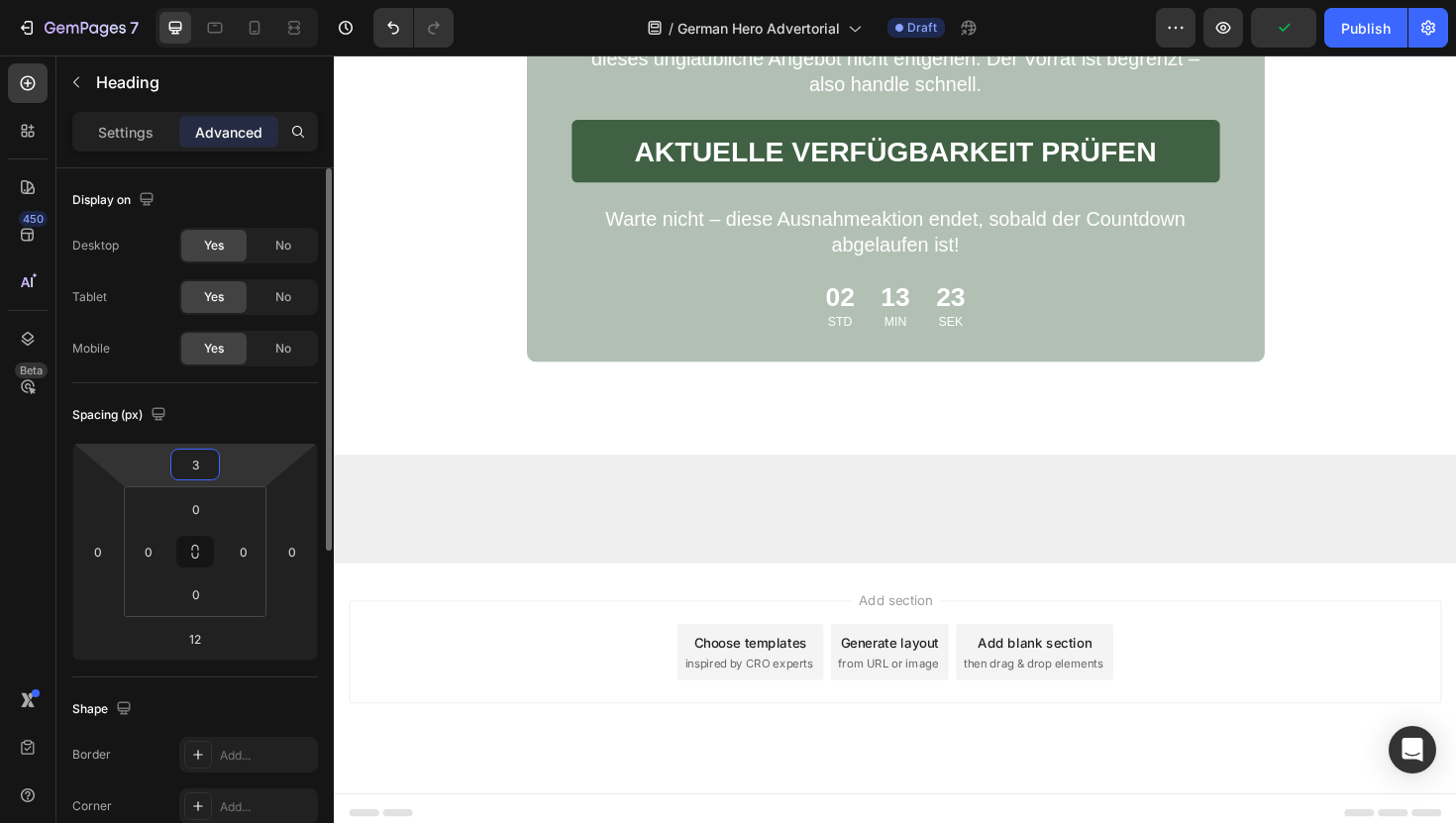type on "30" 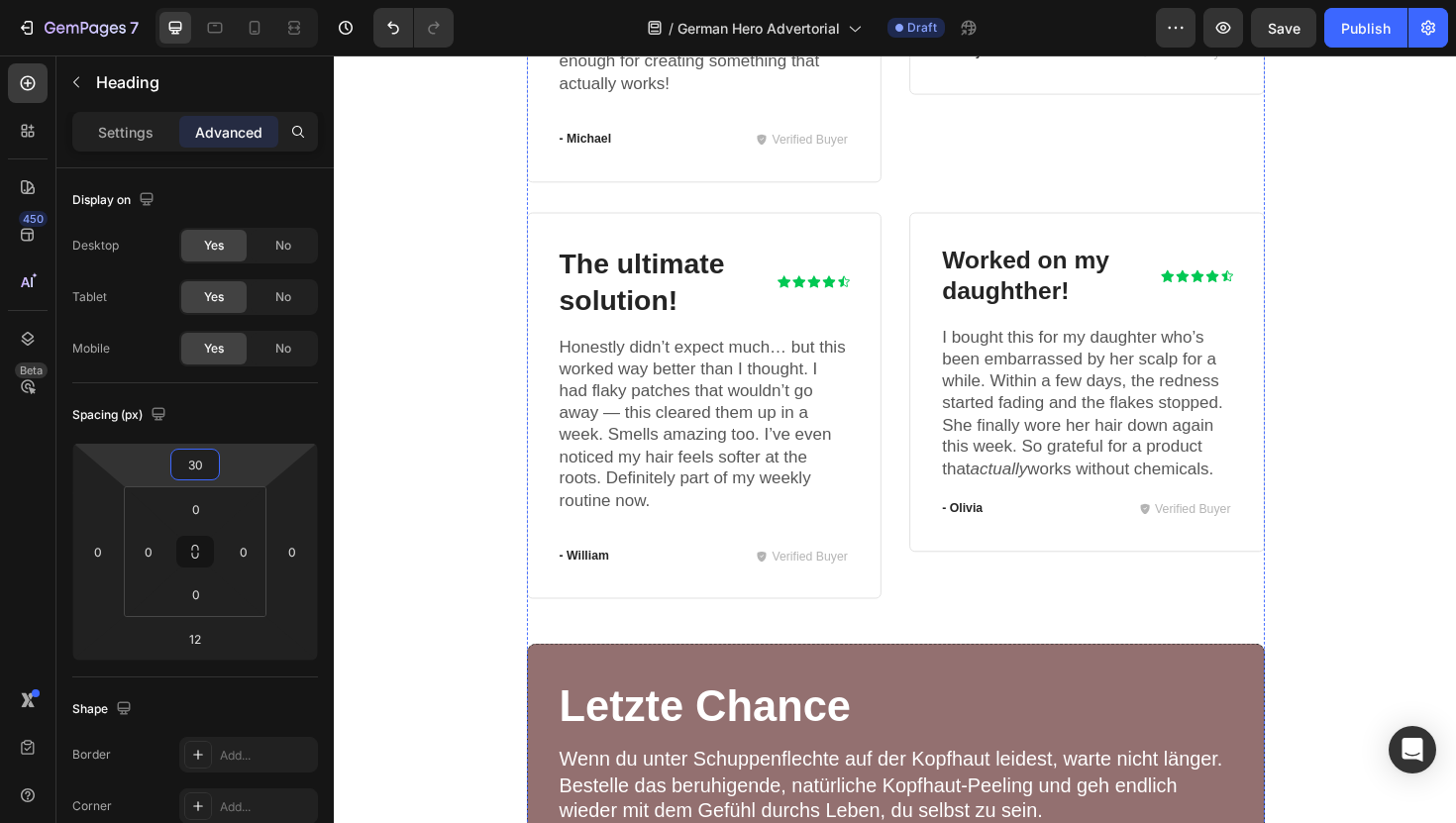 scroll, scrollTop: 8554, scrollLeft: 0, axis: vertical 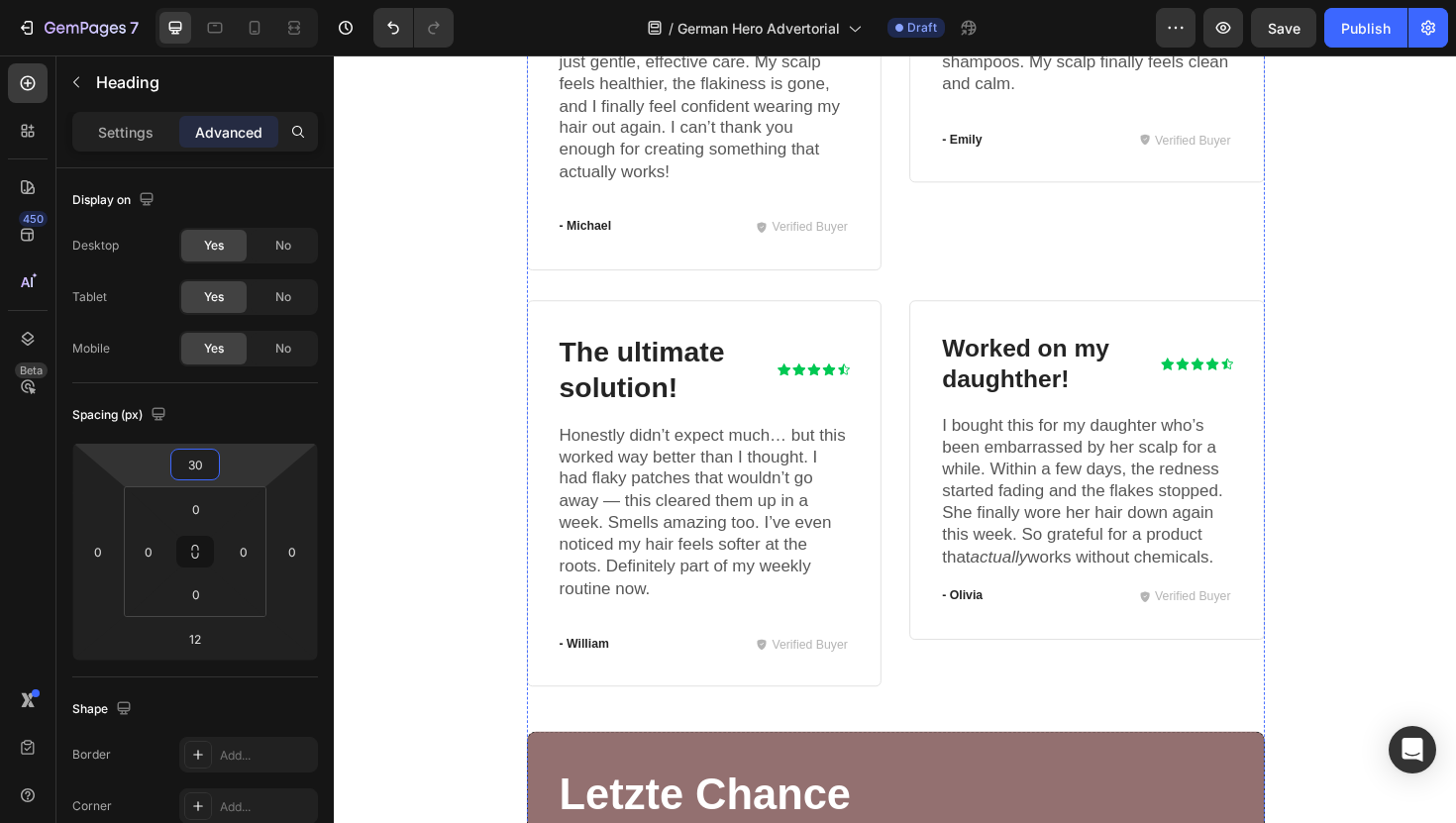 click at bounding box center (928, -3028) 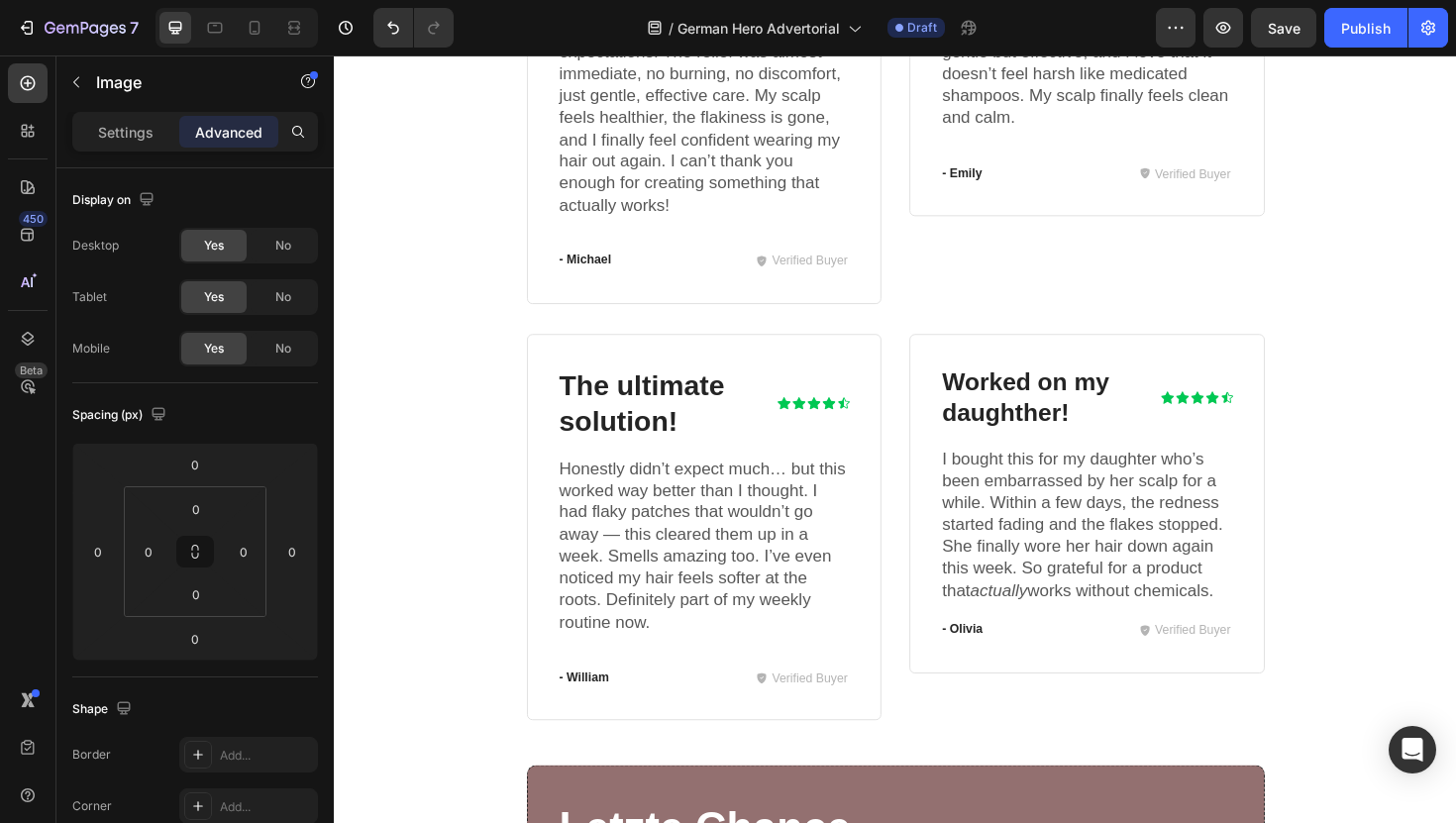 drag, startPoint x: 915, startPoint y: 337, endPoint x: 911, endPoint y: 373, distance: 36.221541 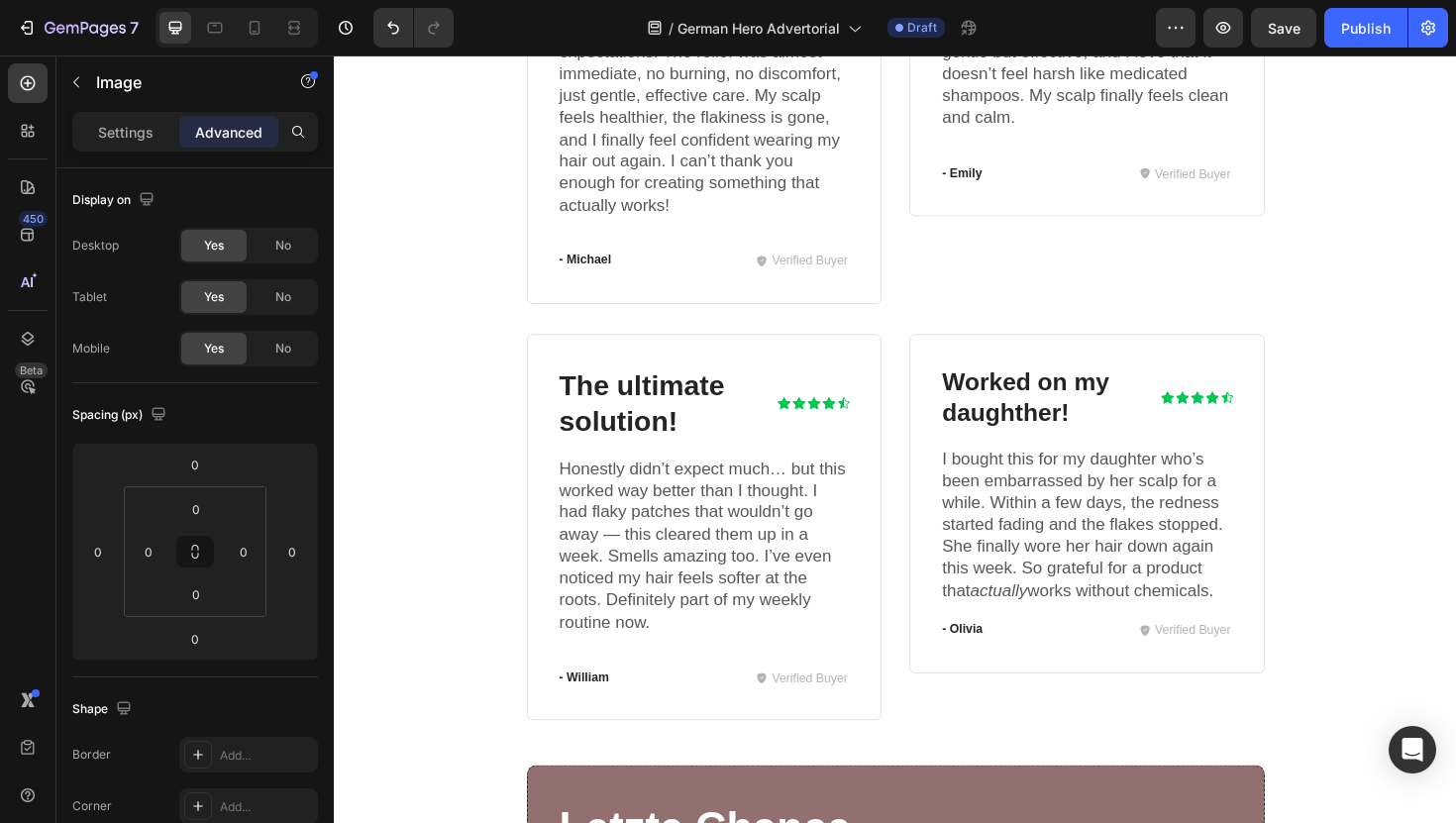 click at bounding box center [928, -2995] 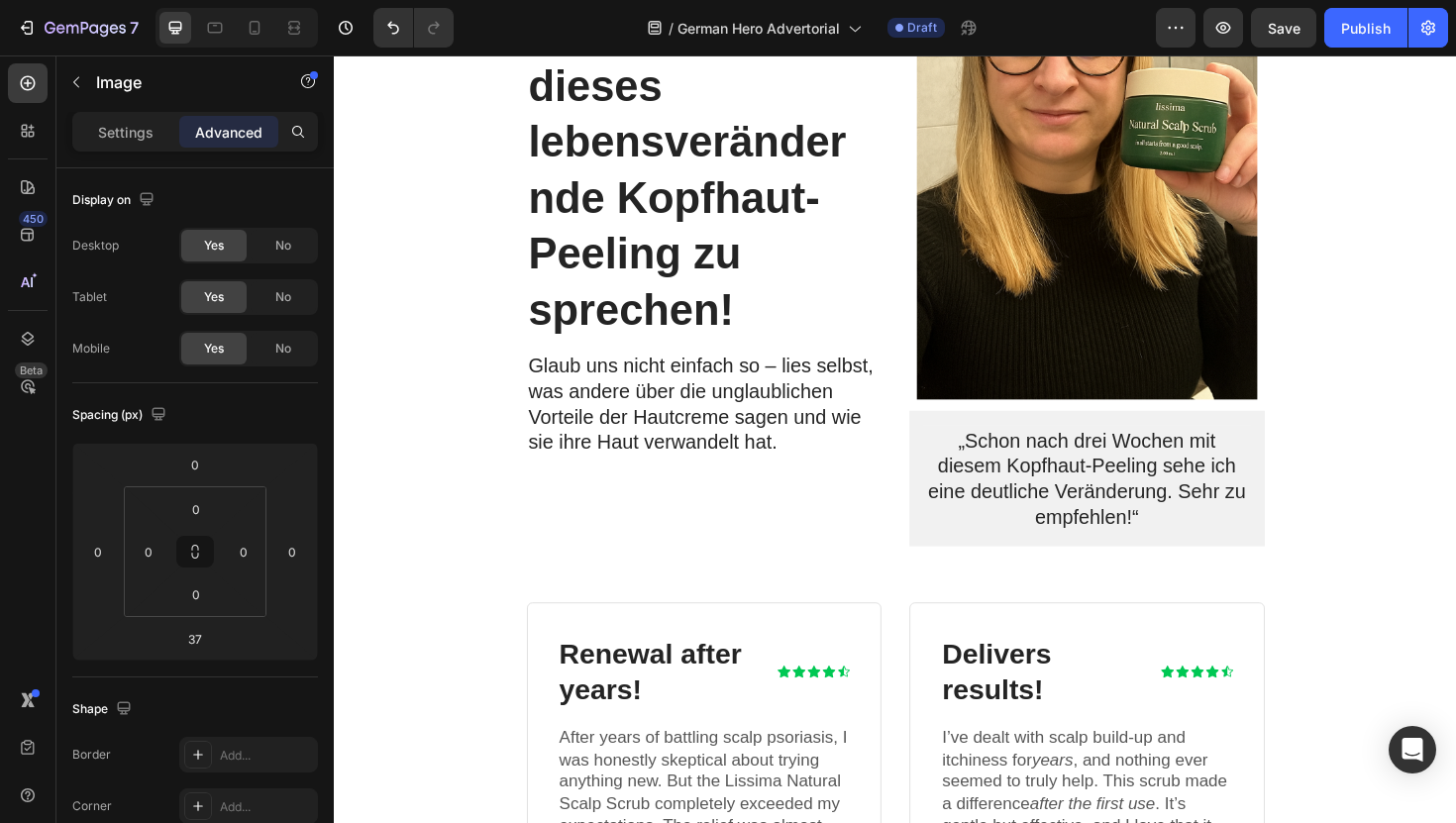 scroll, scrollTop: 7729, scrollLeft: 0, axis: vertical 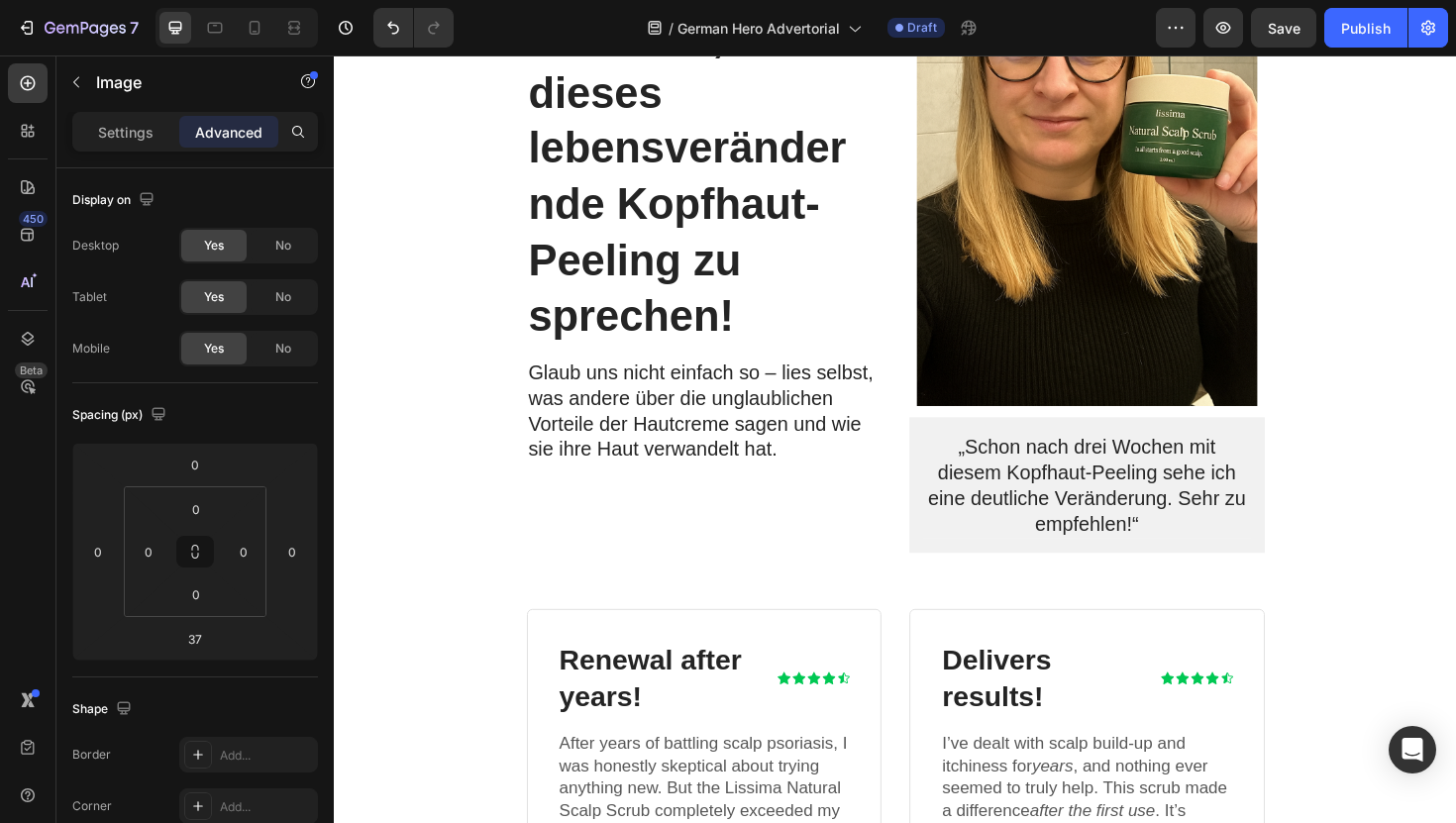 click on "Aber hier ist, was ich dir wirklich sagen möchte: Es geht nicht um Eitelkeit. Es geht darum, dein Leben zurückzuerobern – von einer Erkrankung, die dein Selbstbewusstsein raubt und dich im Schatten hält." at bounding box center [928, -2280] 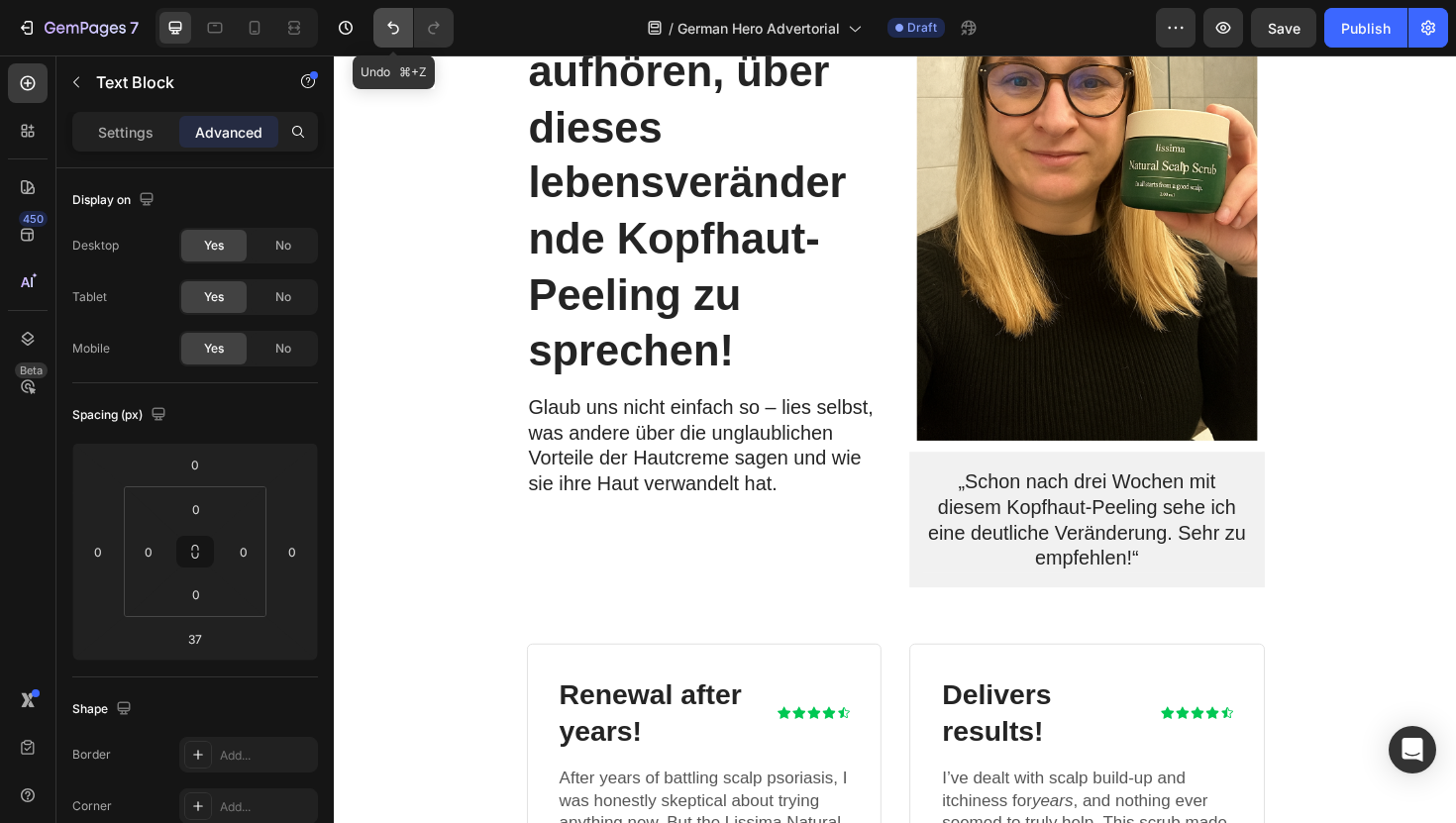 click 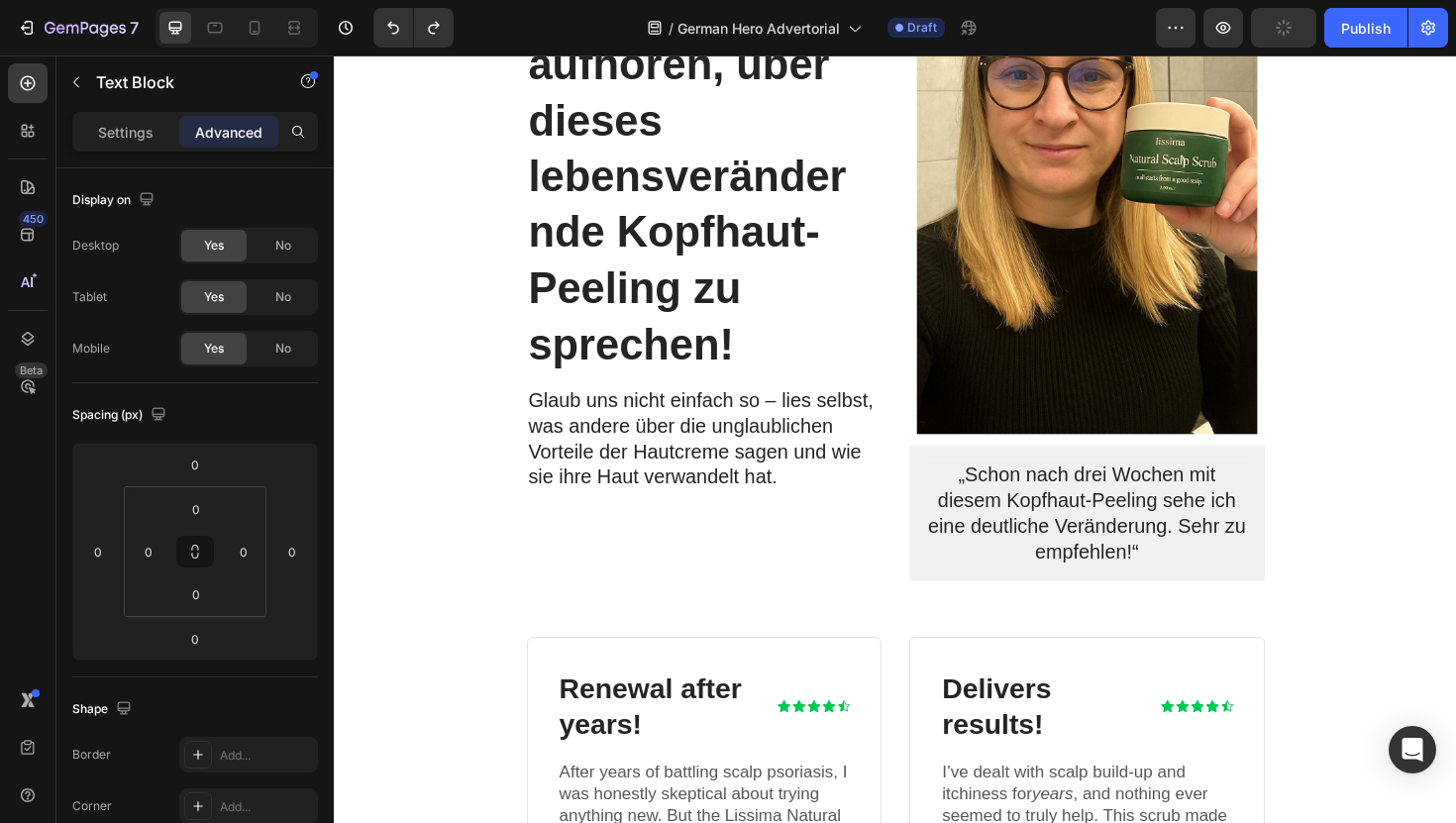 drag, startPoint x: 940, startPoint y: 379, endPoint x: 940, endPoint y: 409, distance: 30 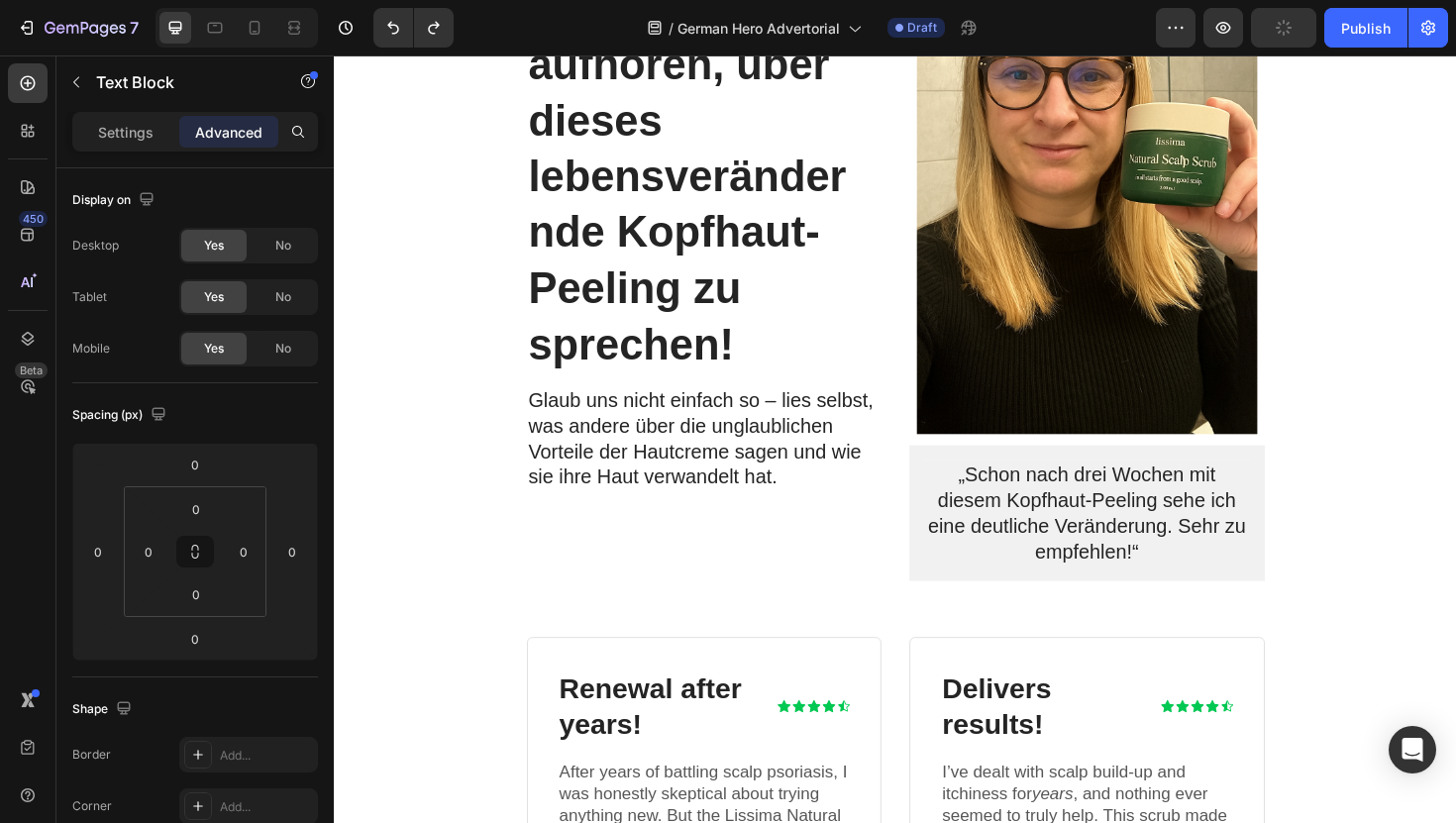 click at bounding box center [928, -2176] 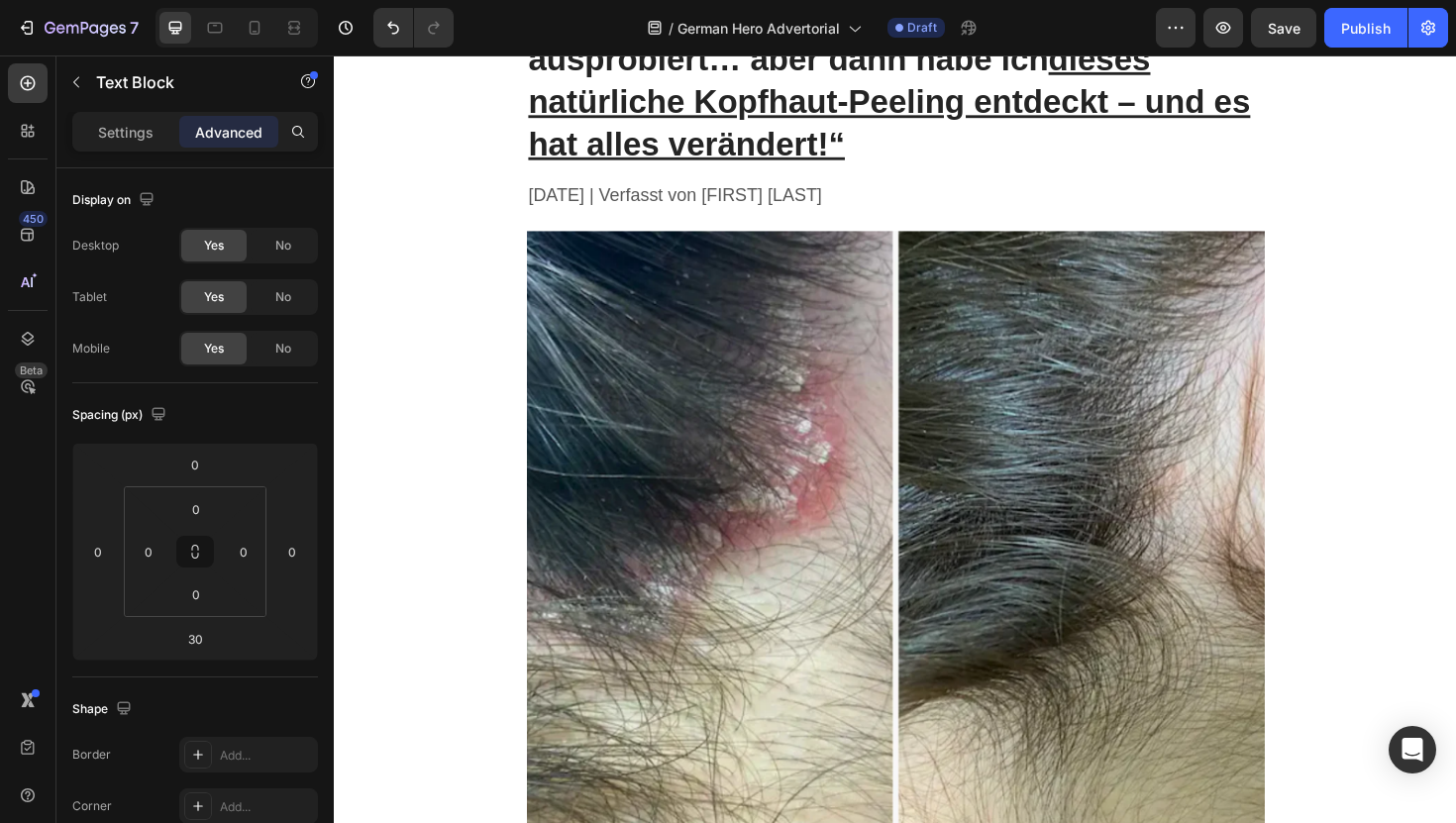 scroll, scrollTop: 0, scrollLeft: 0, axis: both 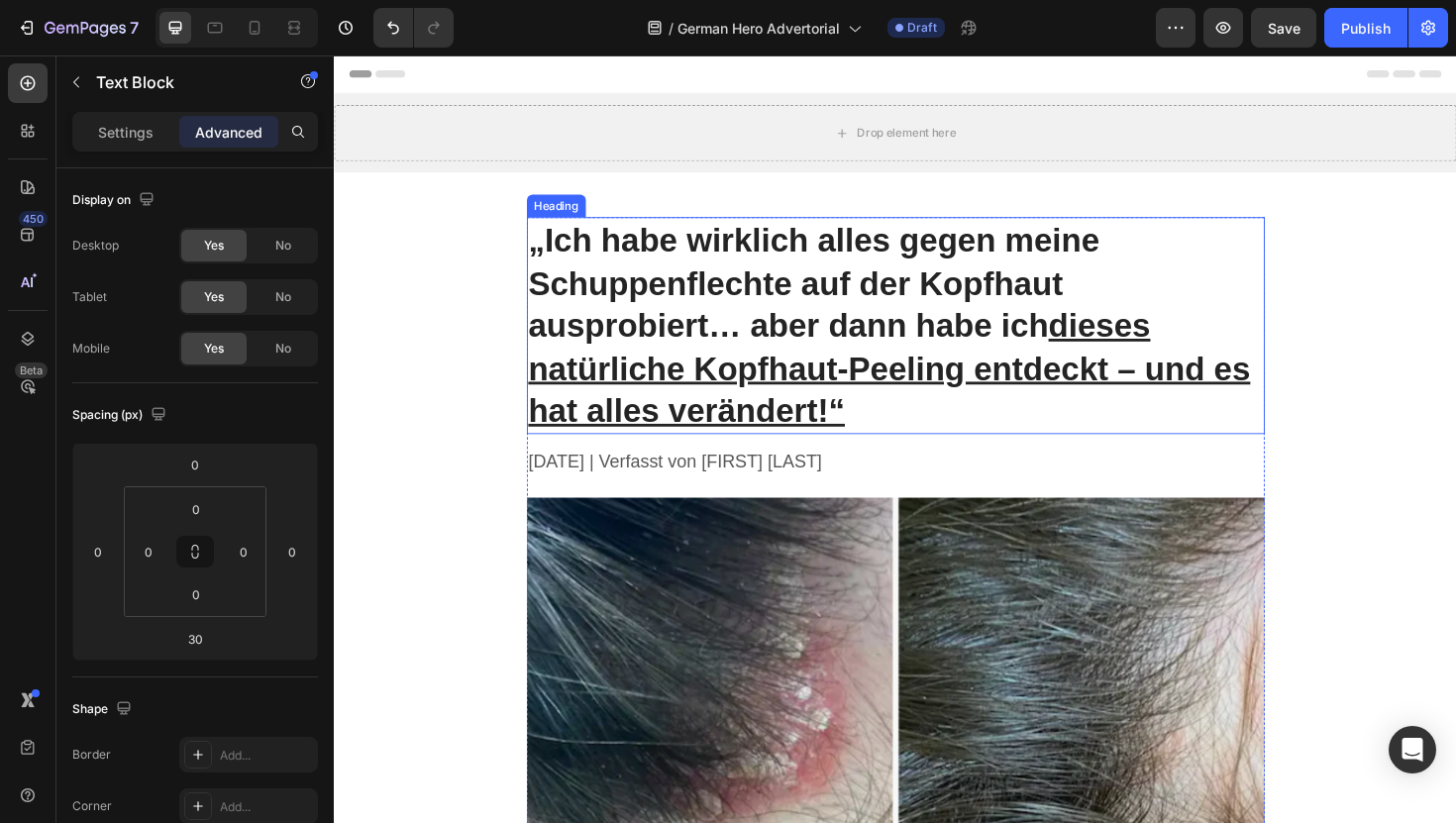 click on "„Ich habe wirklich alles gegen meine Schuppenflechte auf der Kopfhaut ausprobiert… aber dann habe ich  dieses natürliche Kopfhaut-Peeling entdeckt – und es hat alles verändert!“" at bounding box center [928, 342] 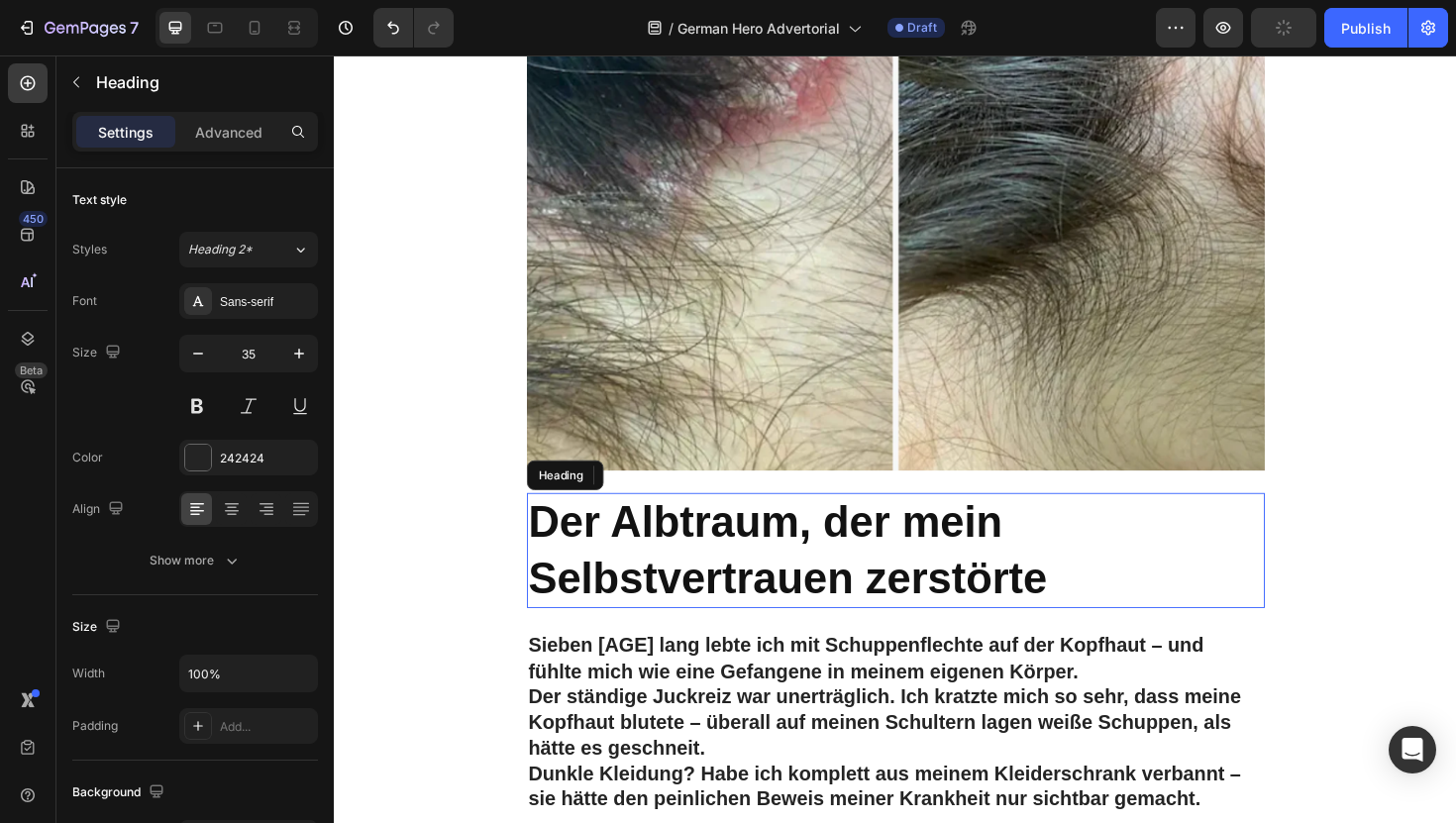 click on "Der Albtraum, der mein Selbstvertrauen zerstörte" at bounding box center (928, 580) 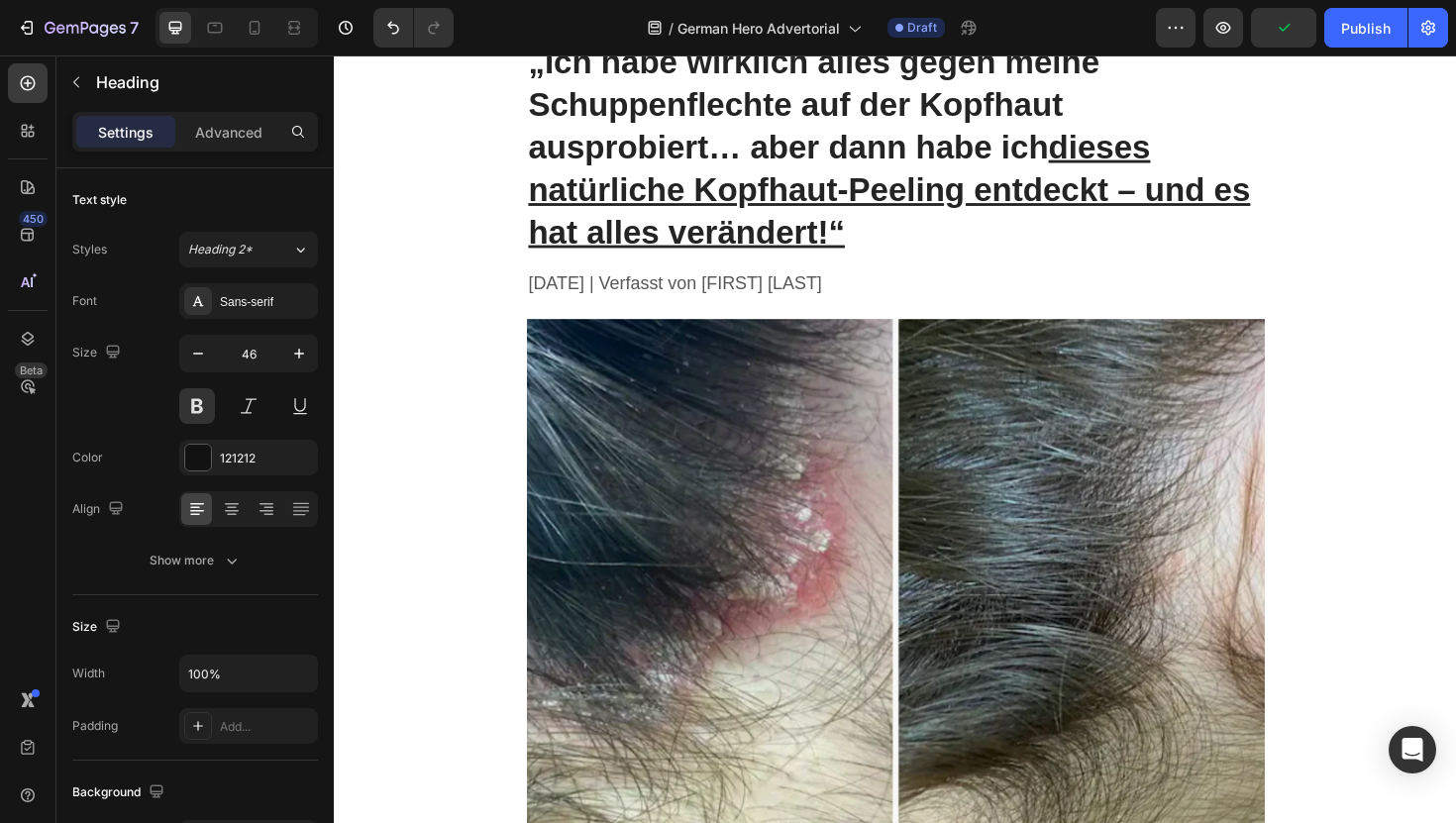 scroll, scrollTop: 0, scrollLeft: 0, axis: both 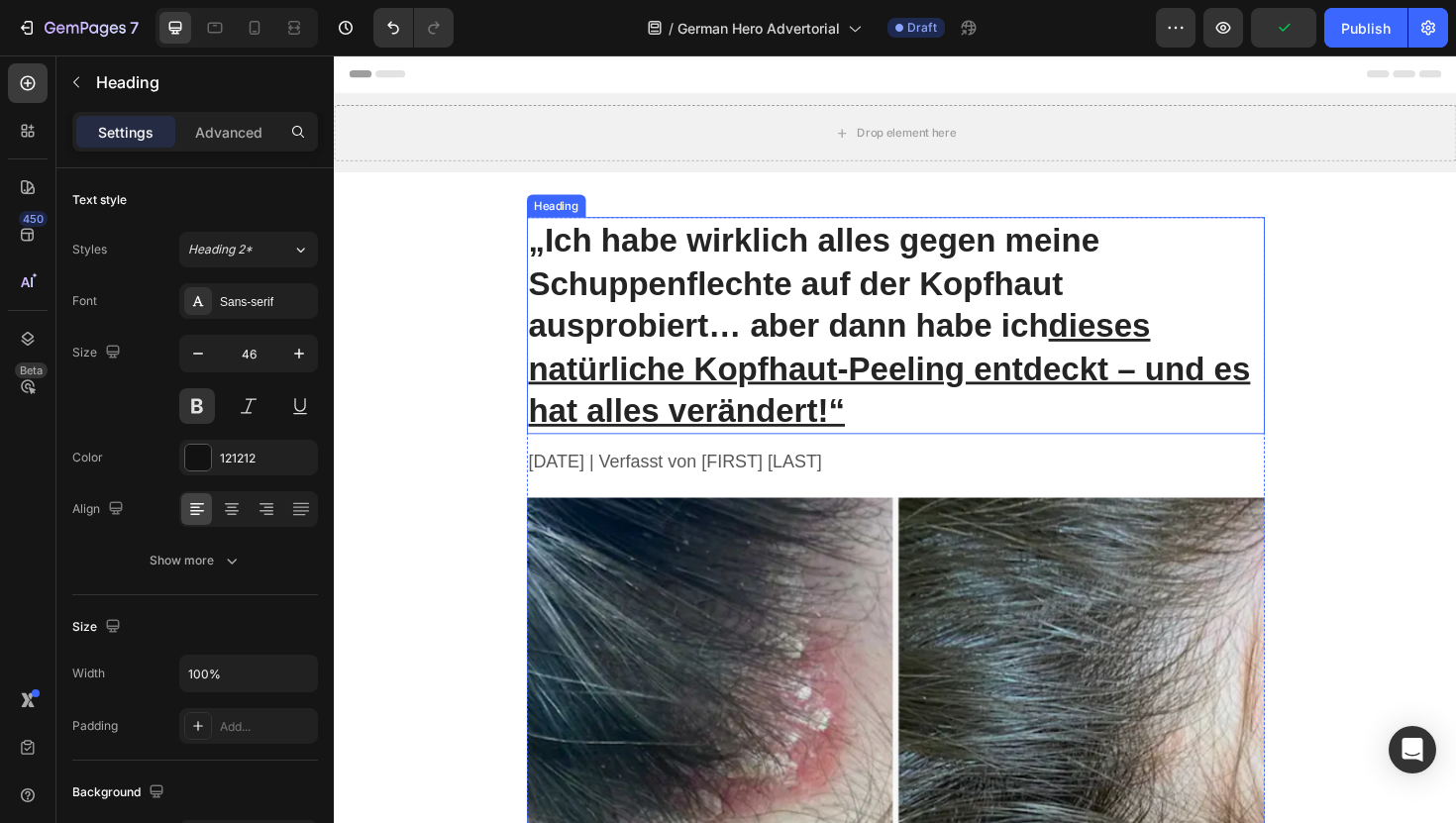 click on "dieses natürliche Kopfhaut-Peeling entdeckt – und es hat alles verändert!“" at bounding box center [922, 386] 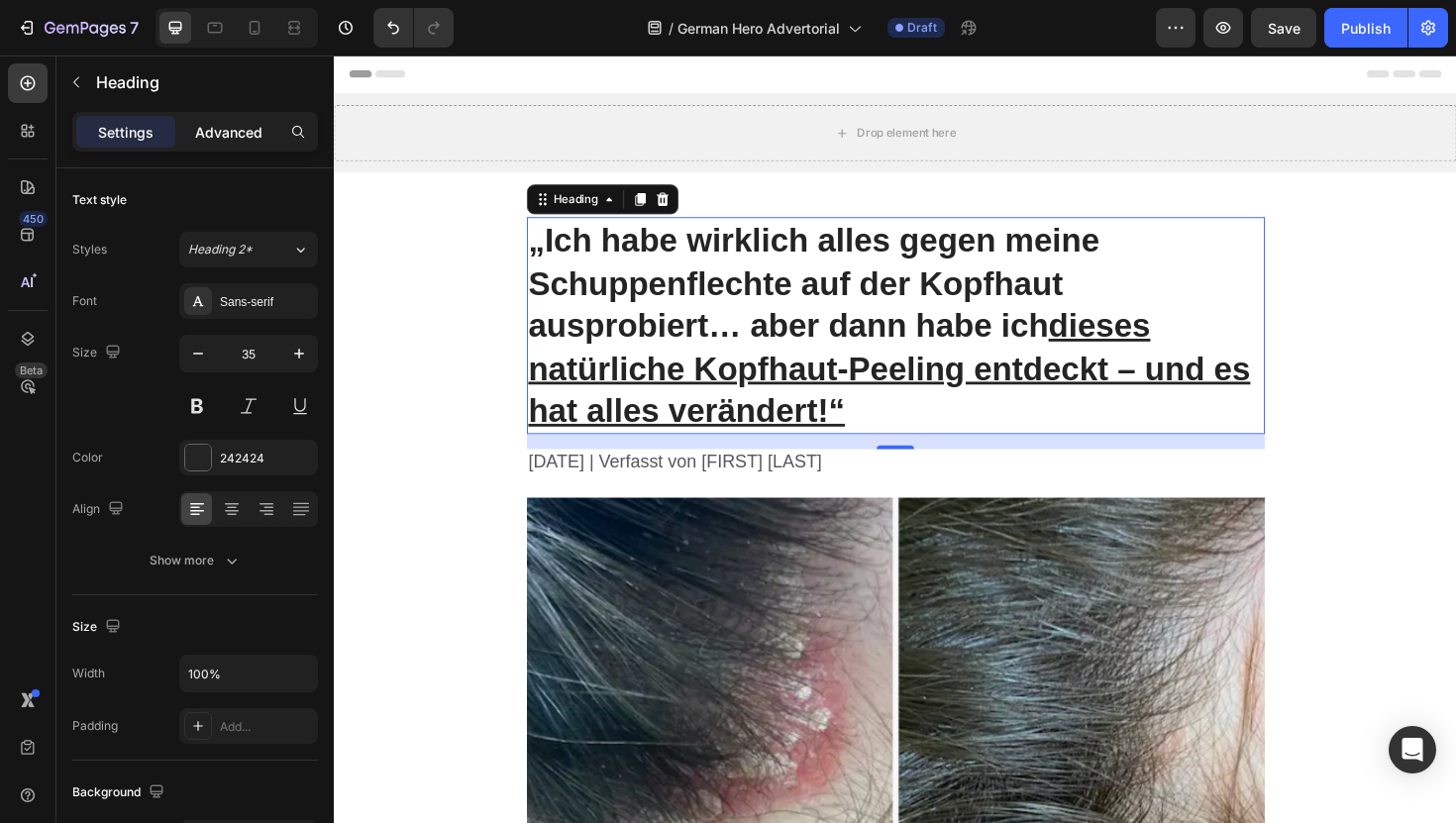 click on "Advanced" at bounding box center (229, 132) 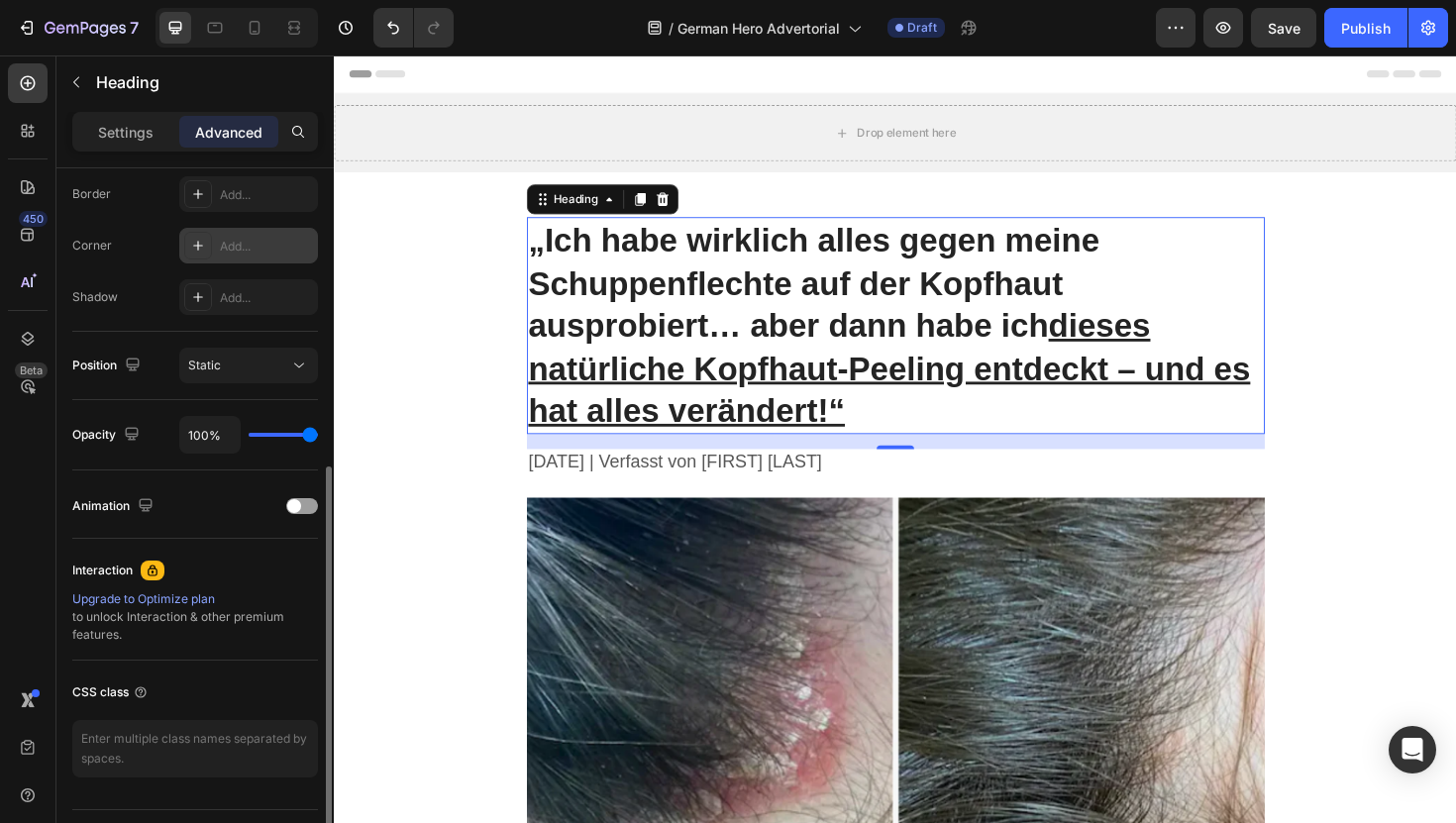 scroll, scrollTop: 0, scrollLeft: 0, axis: both 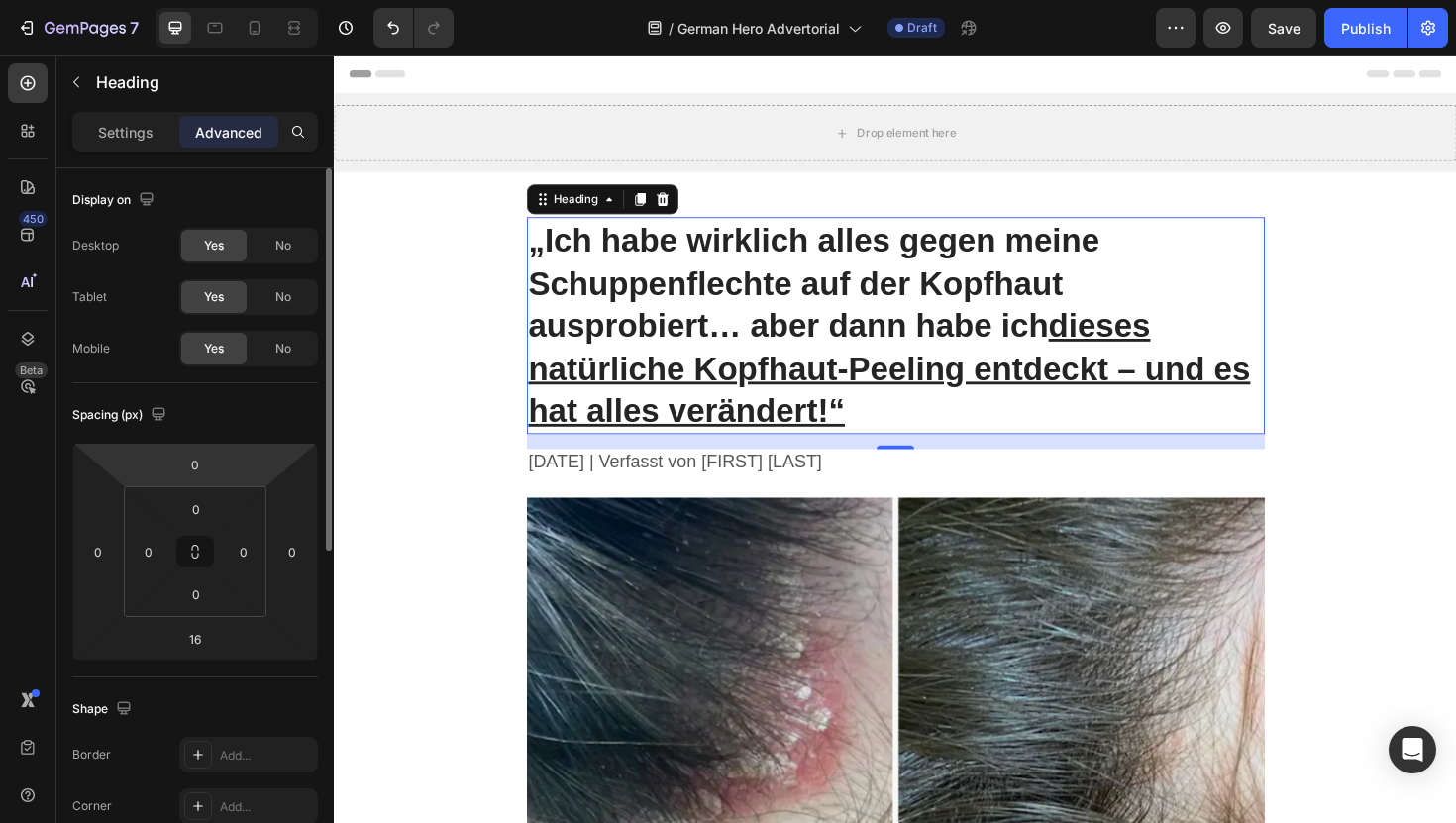 click on "Settings Advanced" at bounding box center (195, 132) 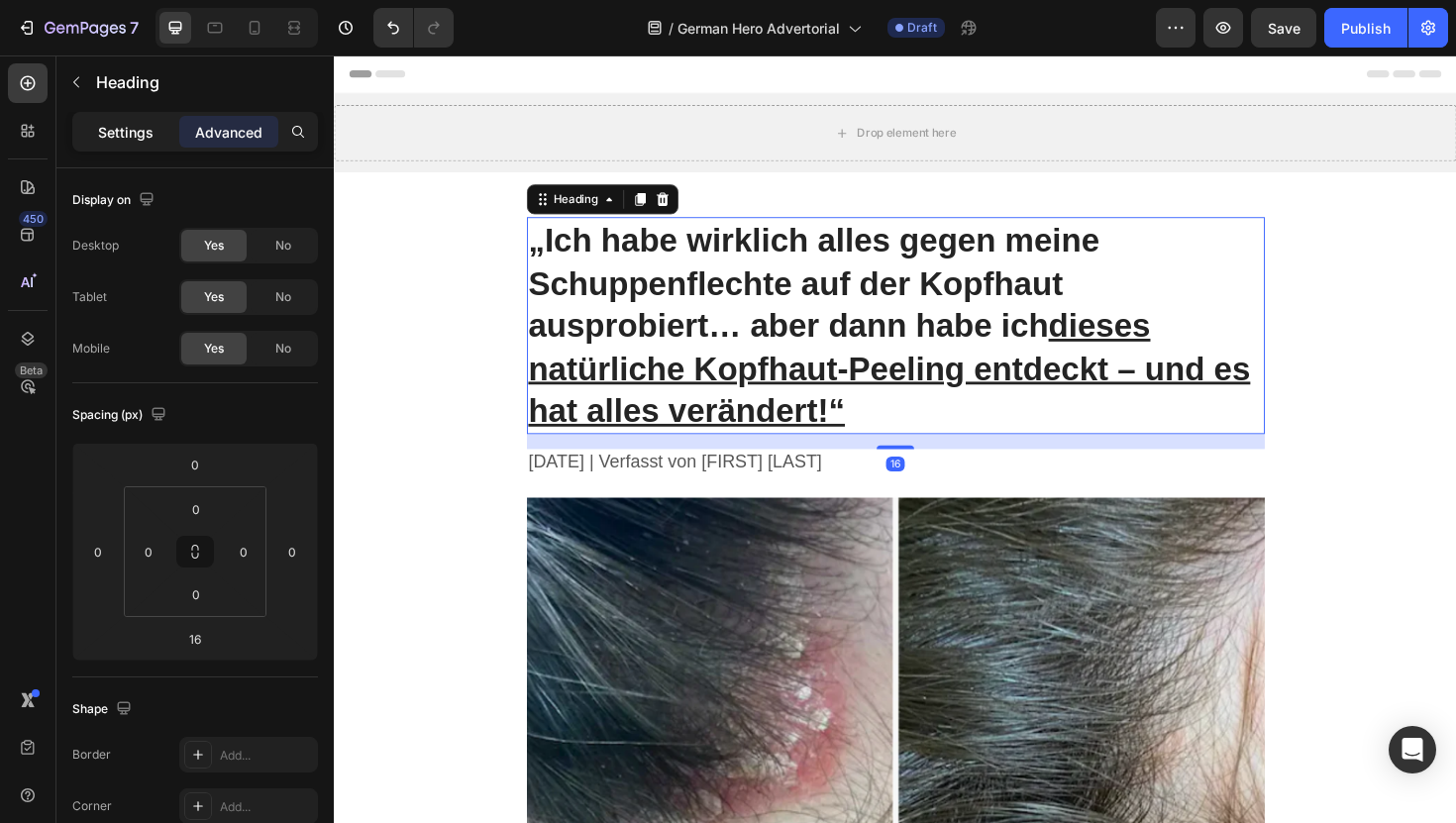 click on "Settings" at bounding box center [126, 132] 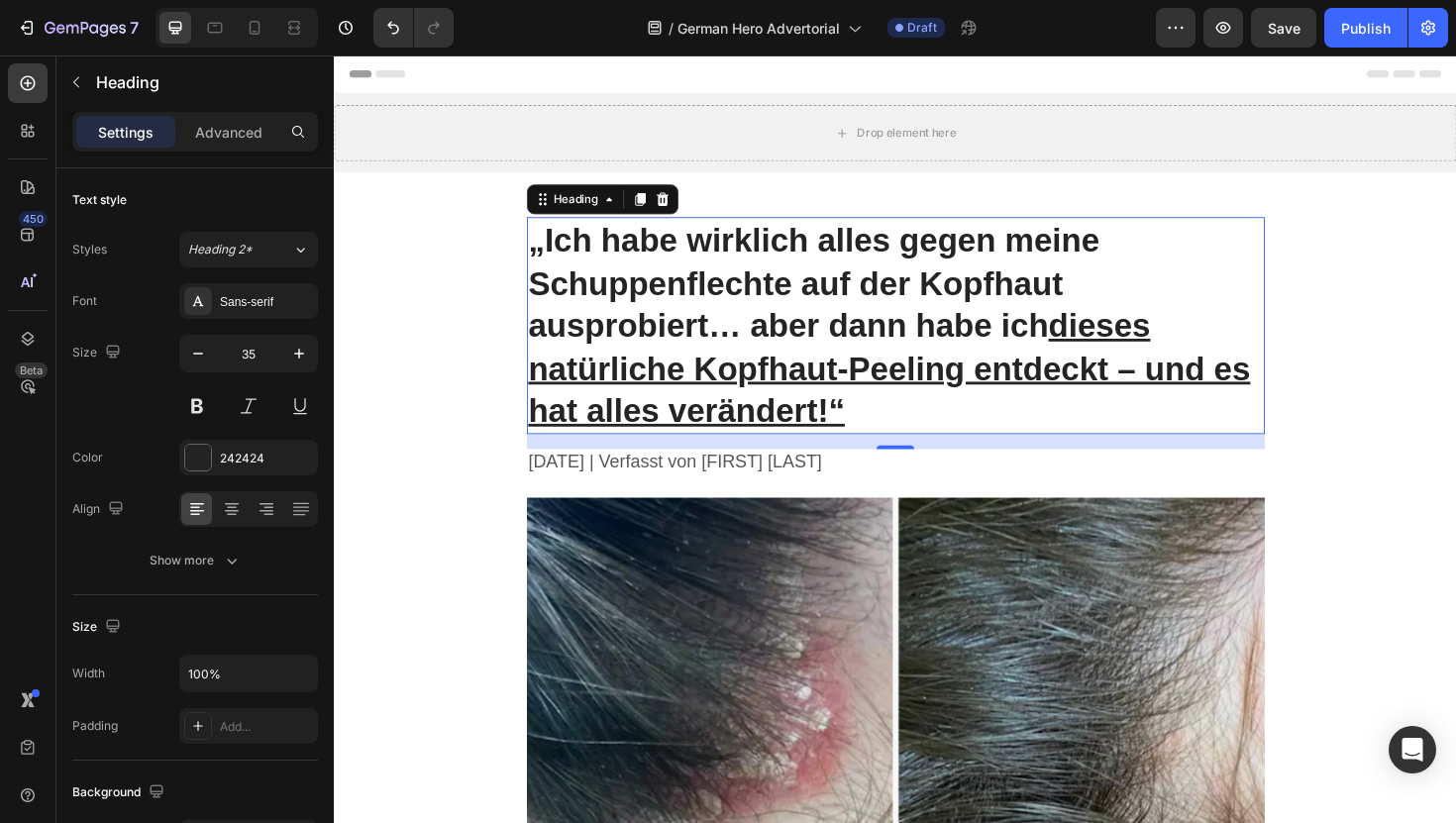 click on "„Ich habe wirklich alles gegen meine Schuppenflechte auf der Kopfhaut ausprobiert… aber dann habe ich  dieses natürliche Kopfhaut-Peeling entdeckt – und es hat alles verändert!“" at bounding box center (928, 342) 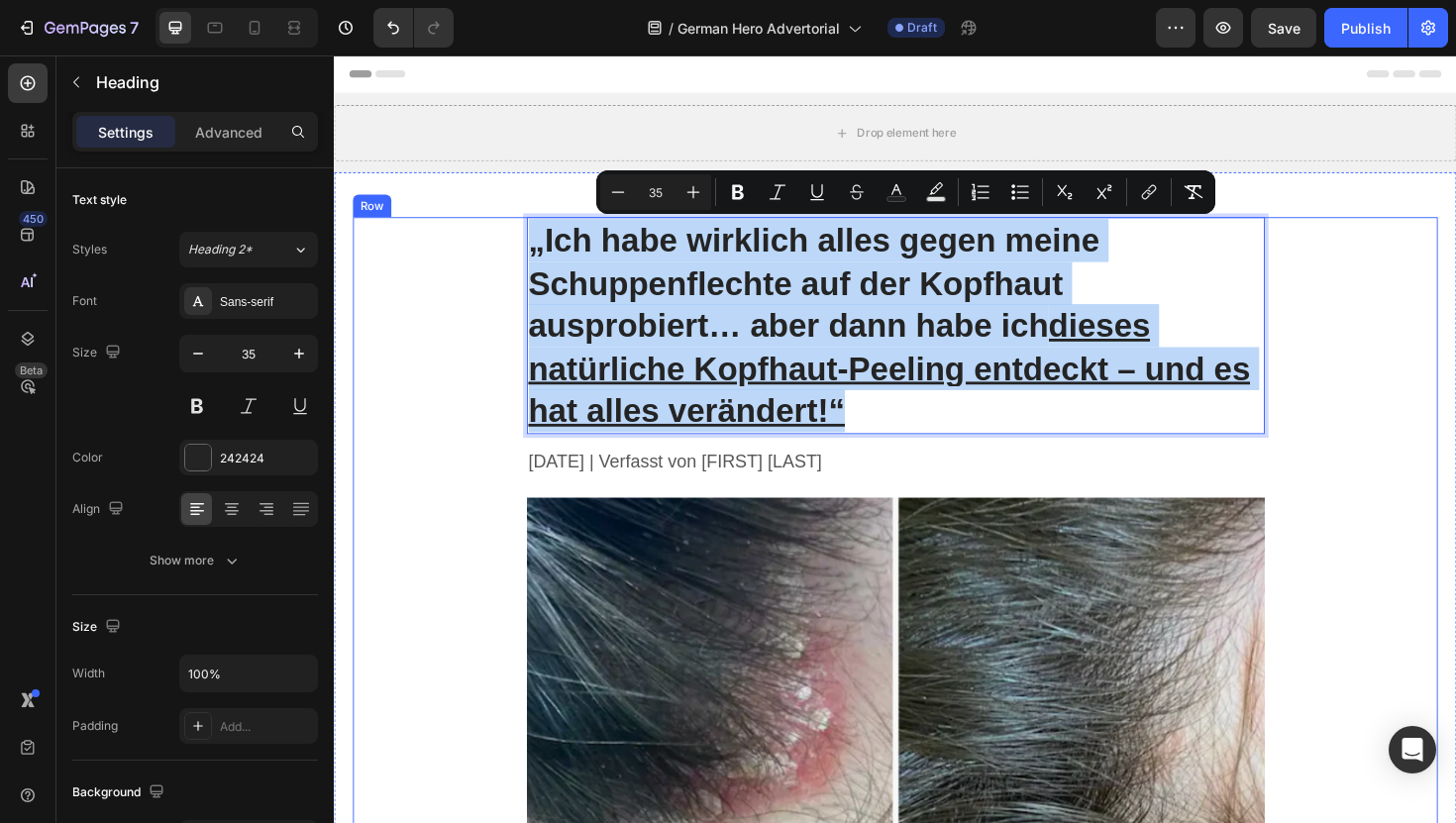 drag, startPoint x: 919, startPoint y: 422, endPoint x: 522, endPoint y: 253, distance: 431.47422 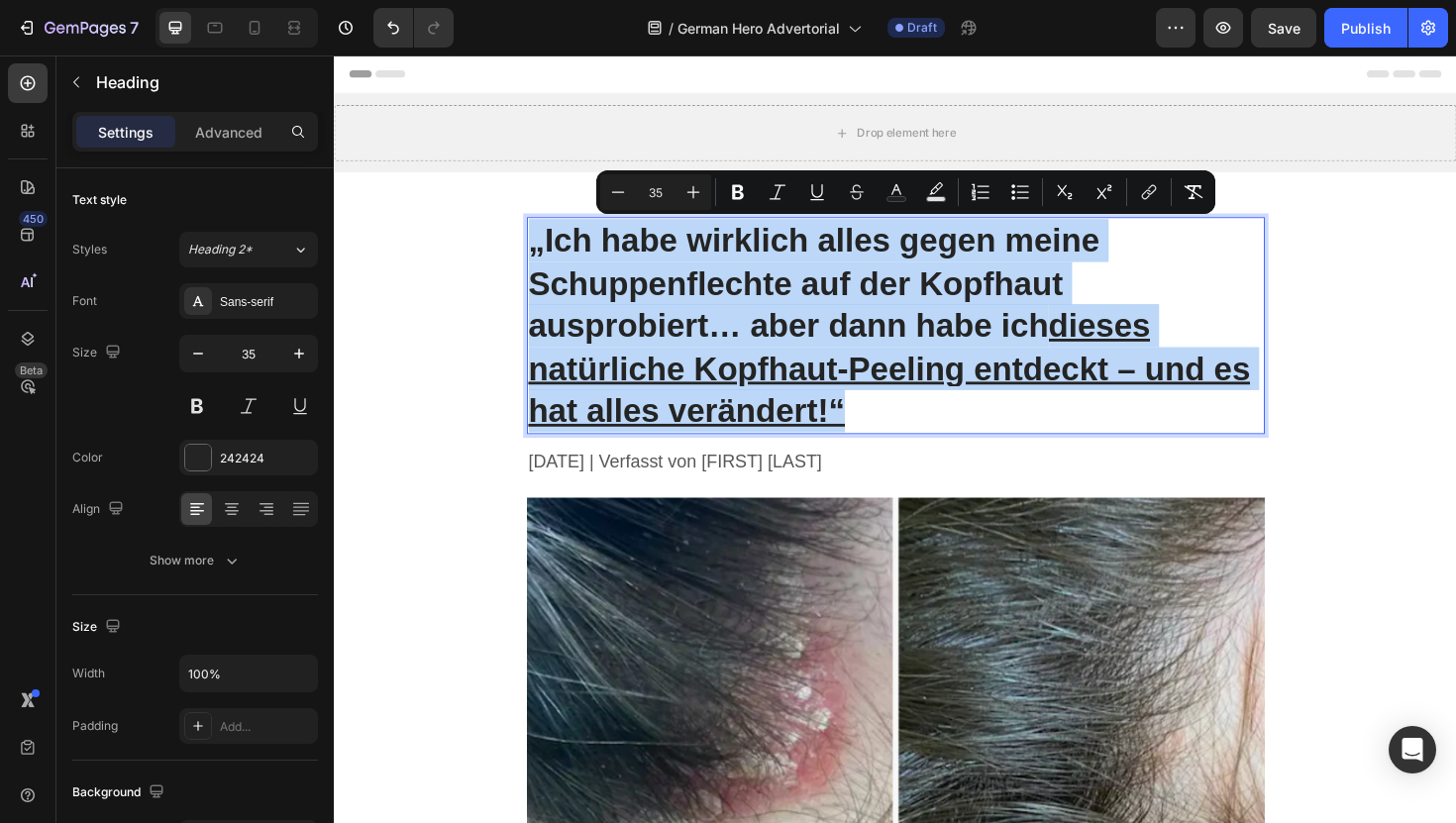 copy on "„Ich habe wirklich alles gegen meine Schuppenflechte auf der Kopfhaut ausprobiert… aber dann habe ich  dieses natürliche Kopfhaut-Peeling entdeckt – und es hat alles verändert!“" 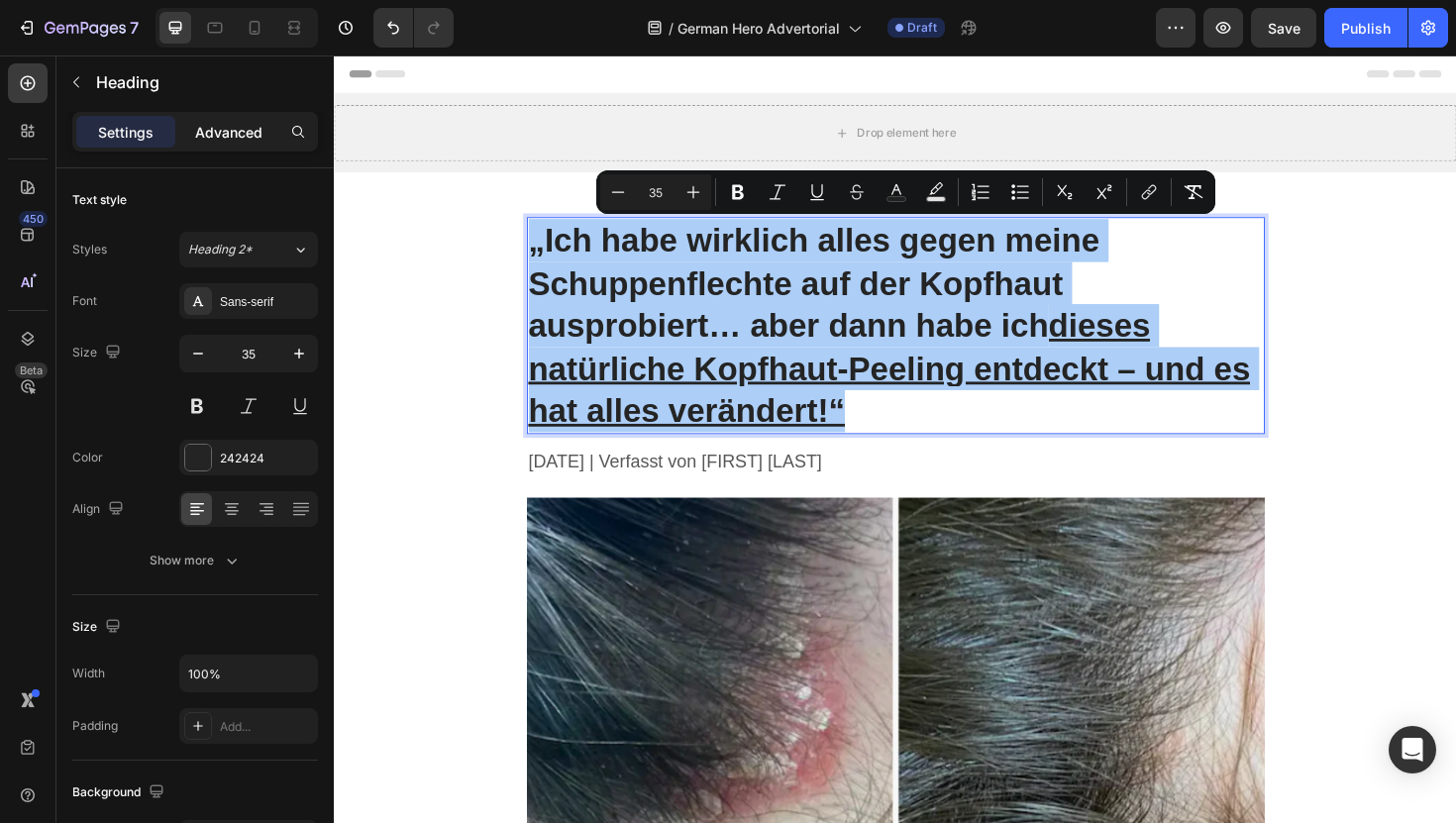 click on "Advanced" at bounding box center [229, 132] 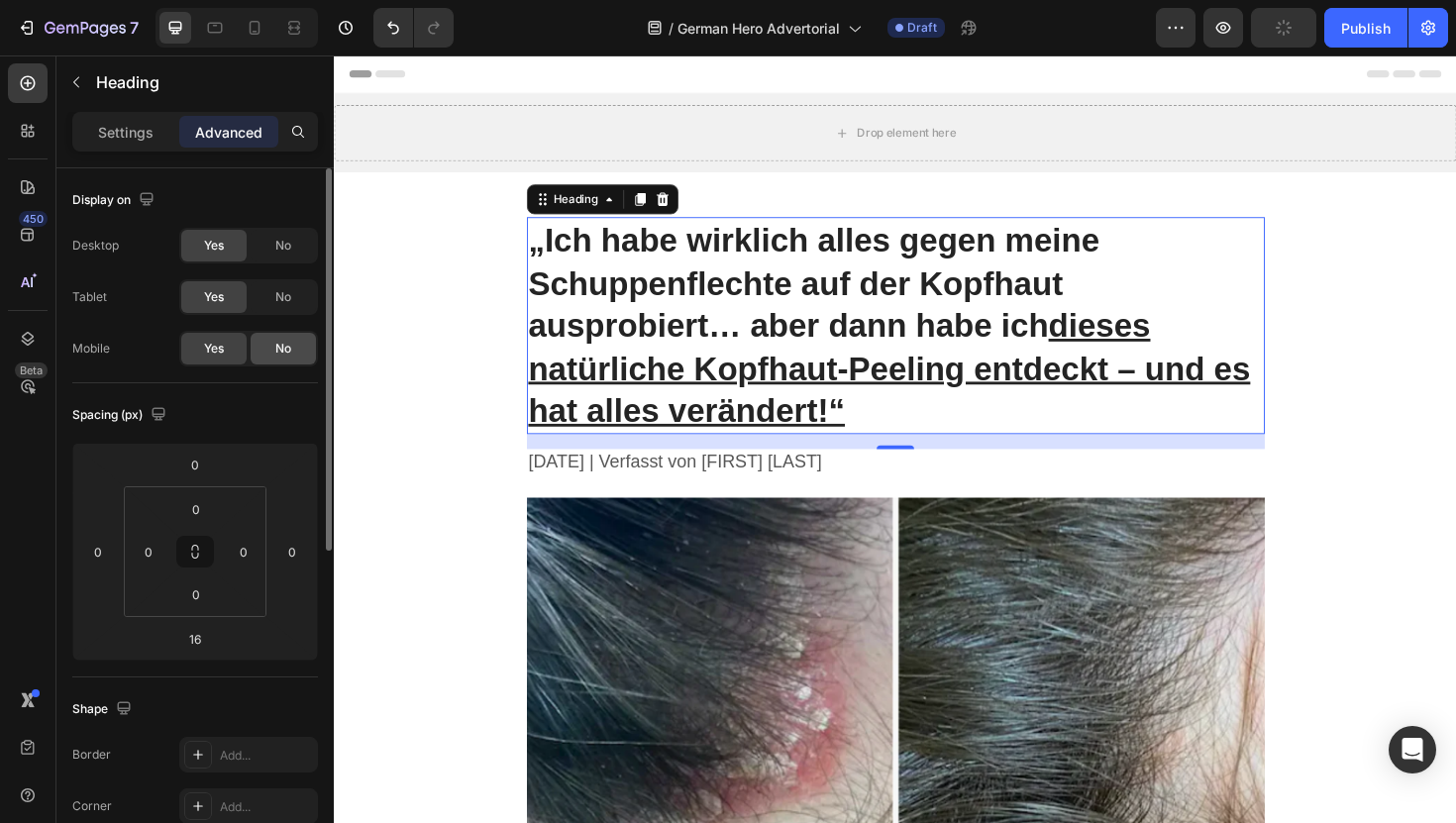 click on "No" 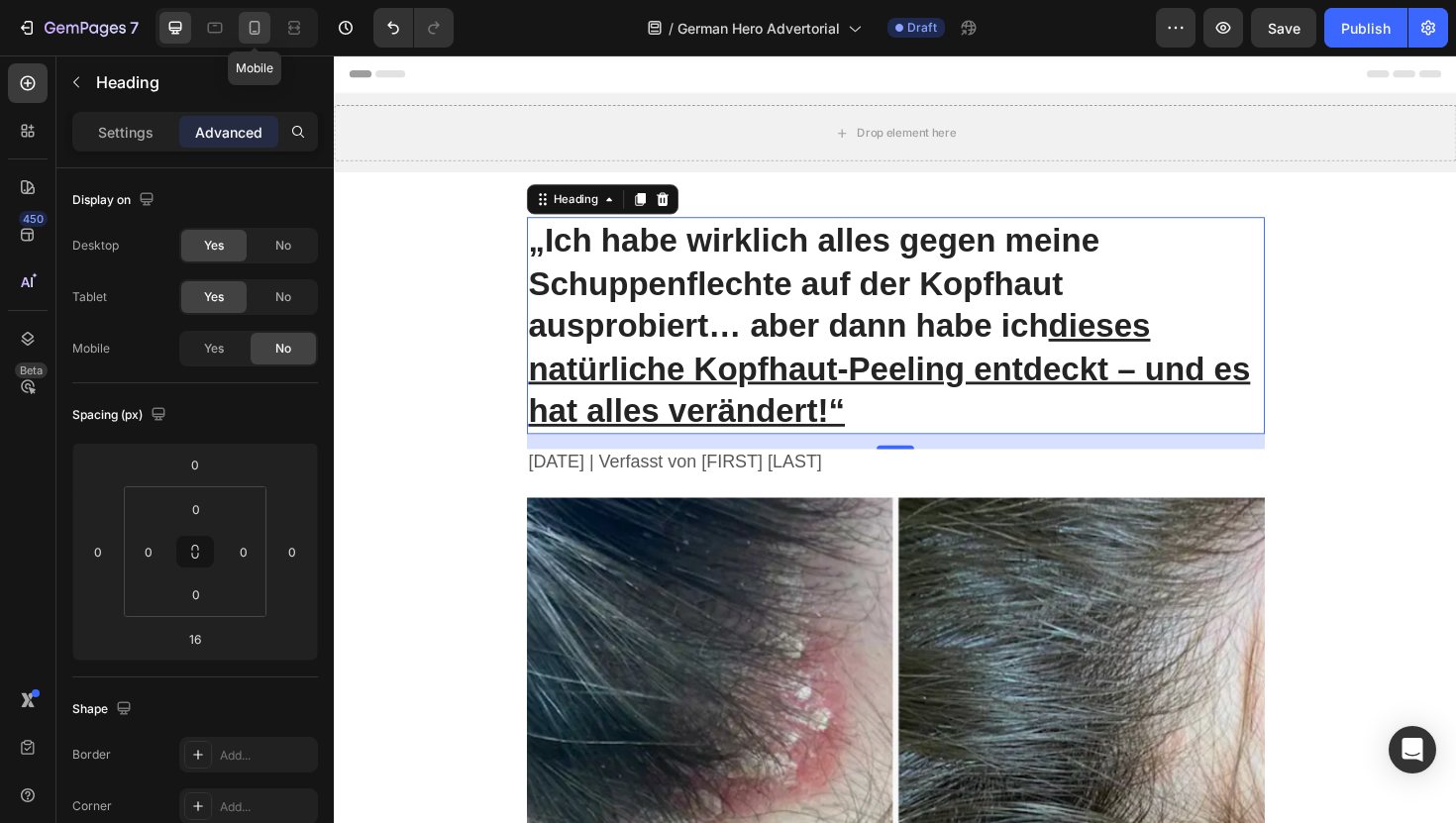 click 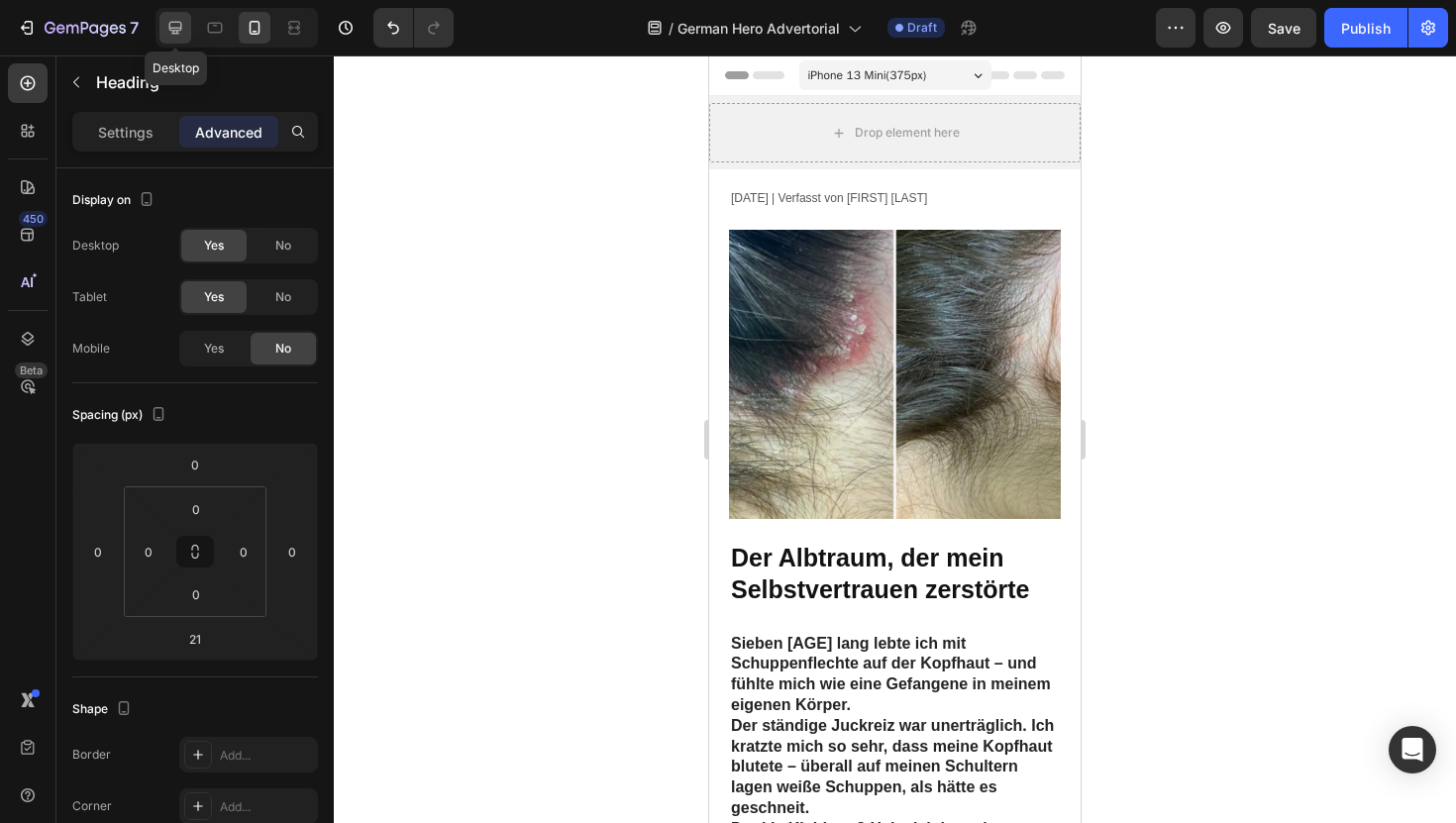click 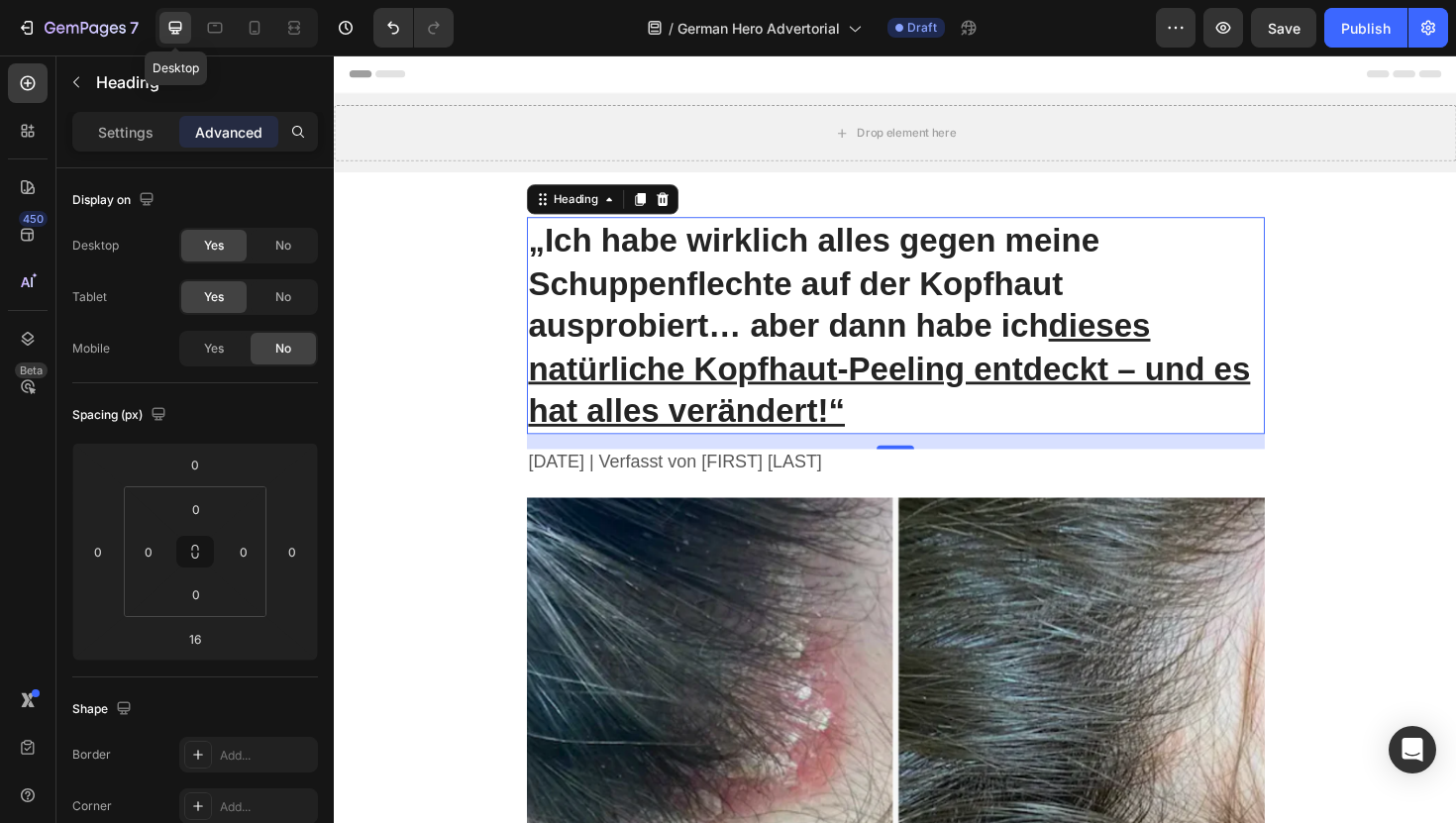 scroll, scrollTop: 102, scrollLeft: 0, axis: vertical 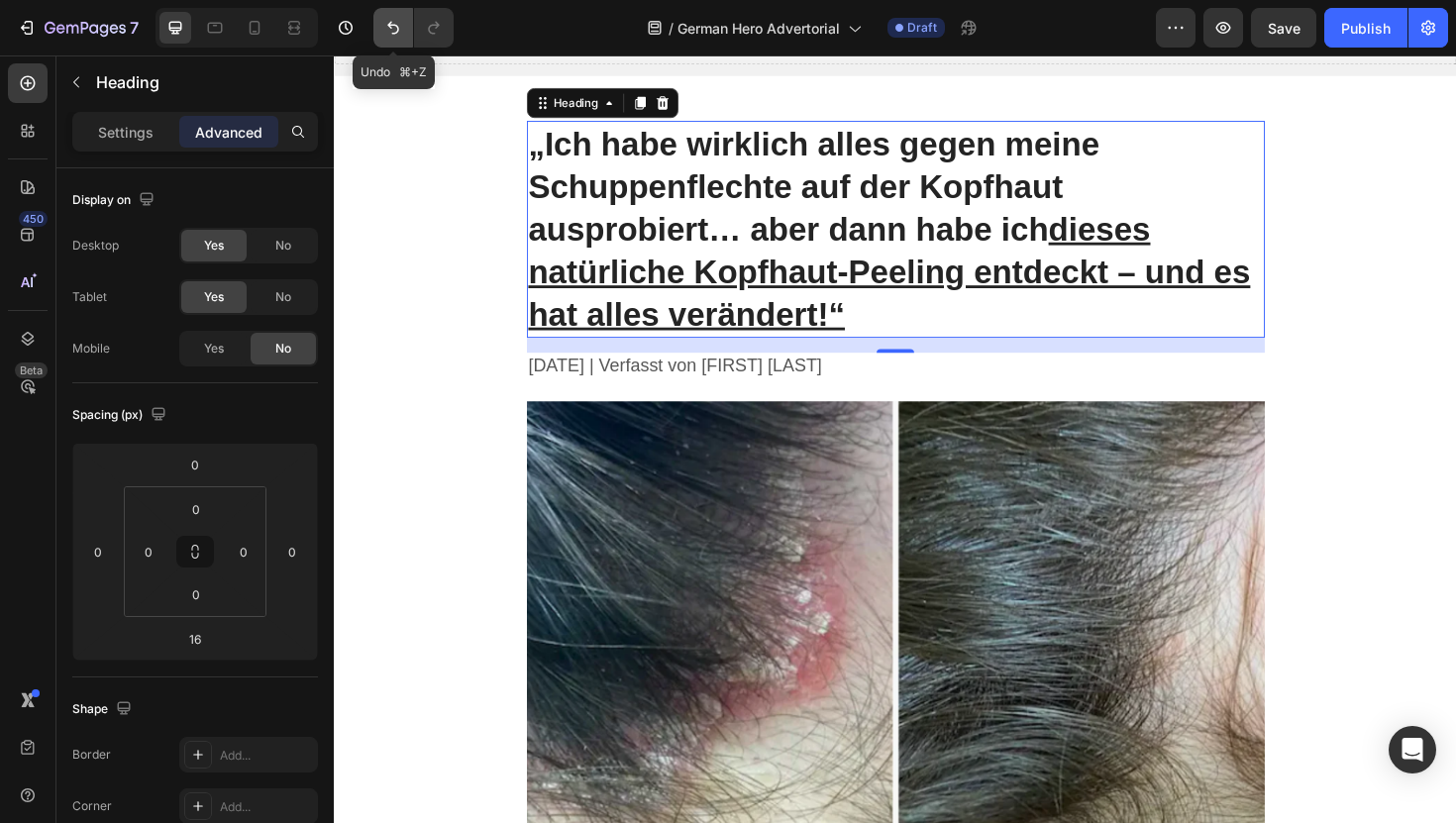 click 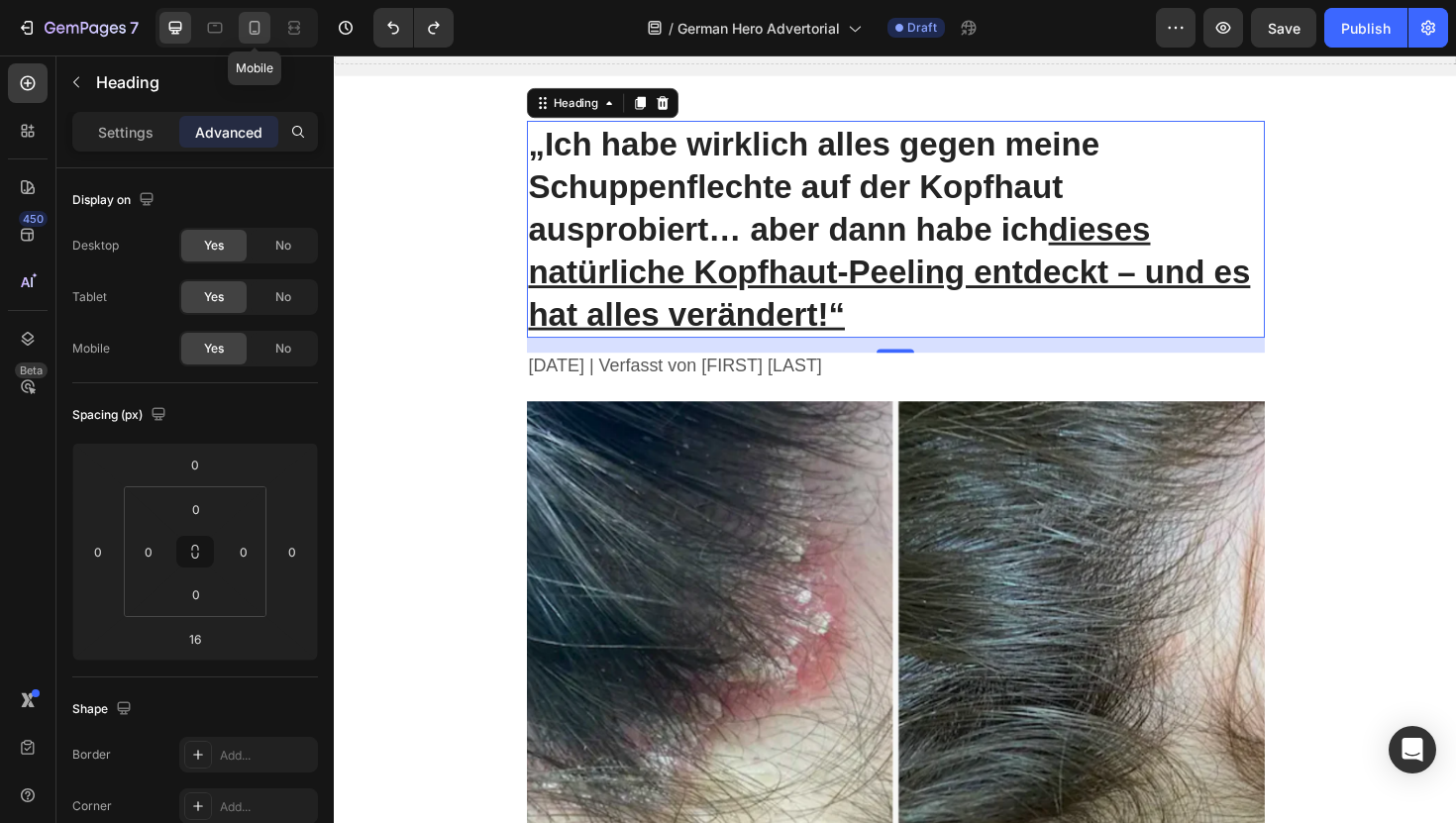 click 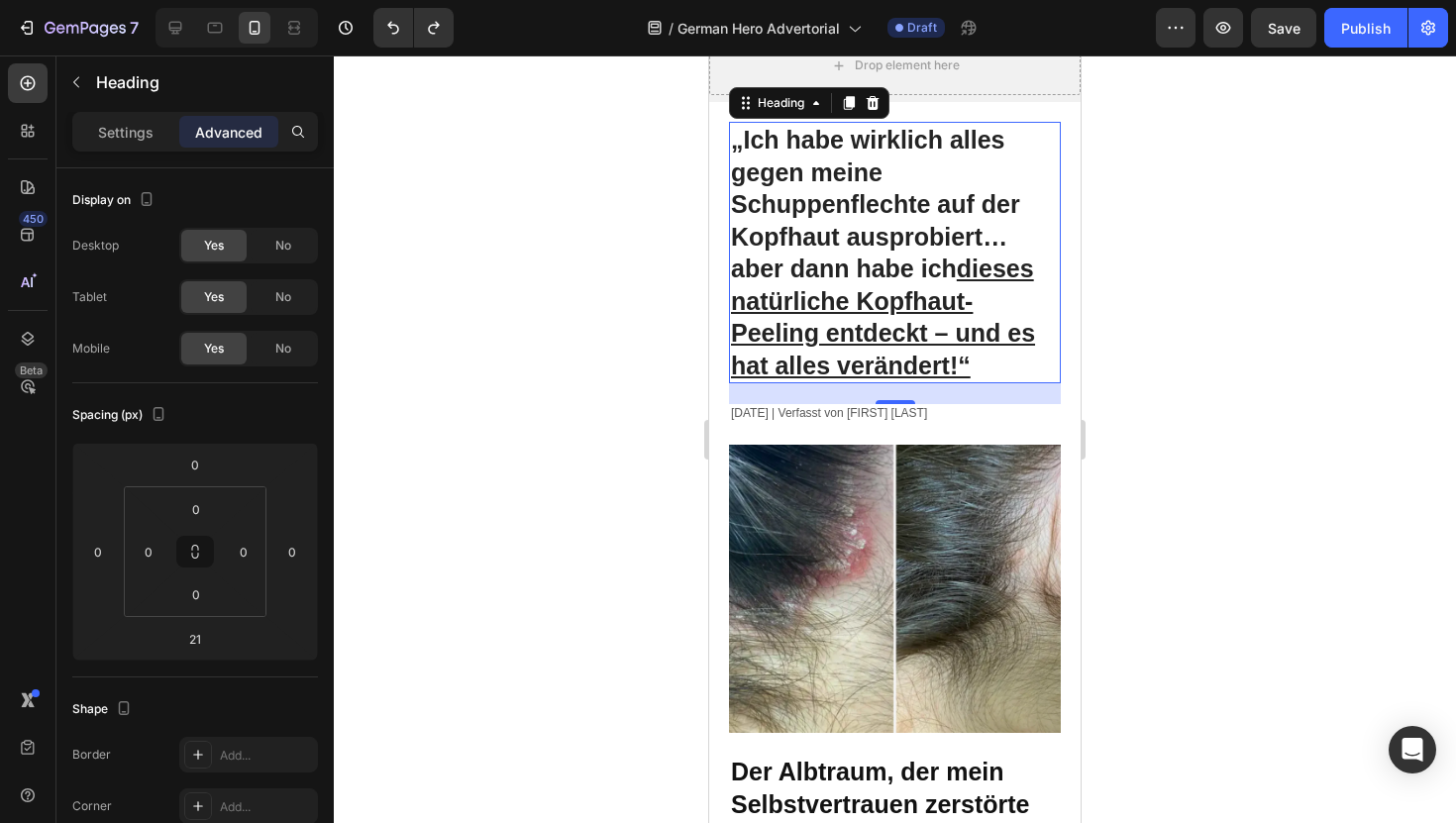 scroll, scrollTop: 64, scrollLeft: 0, axis: vertical 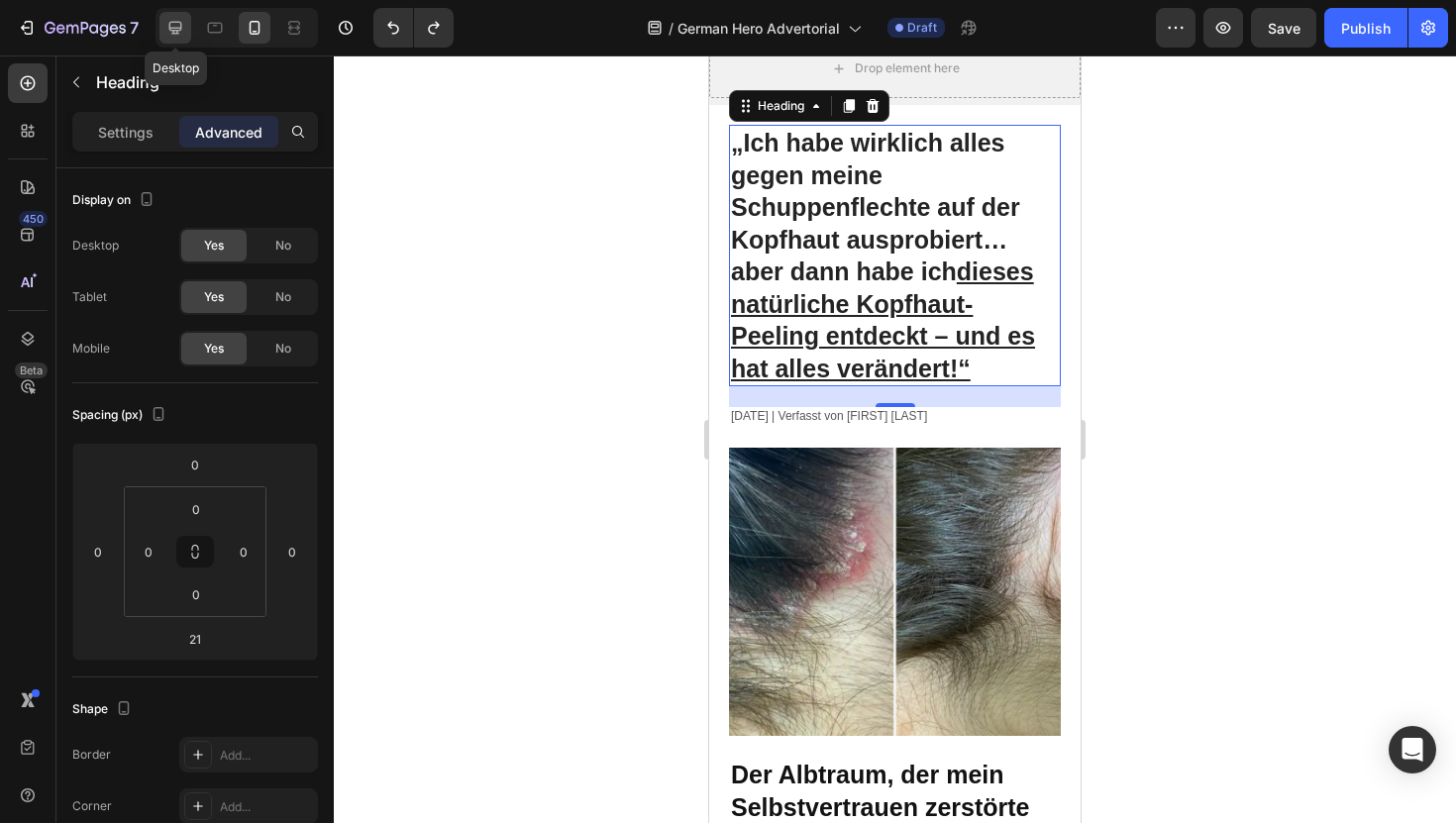 click 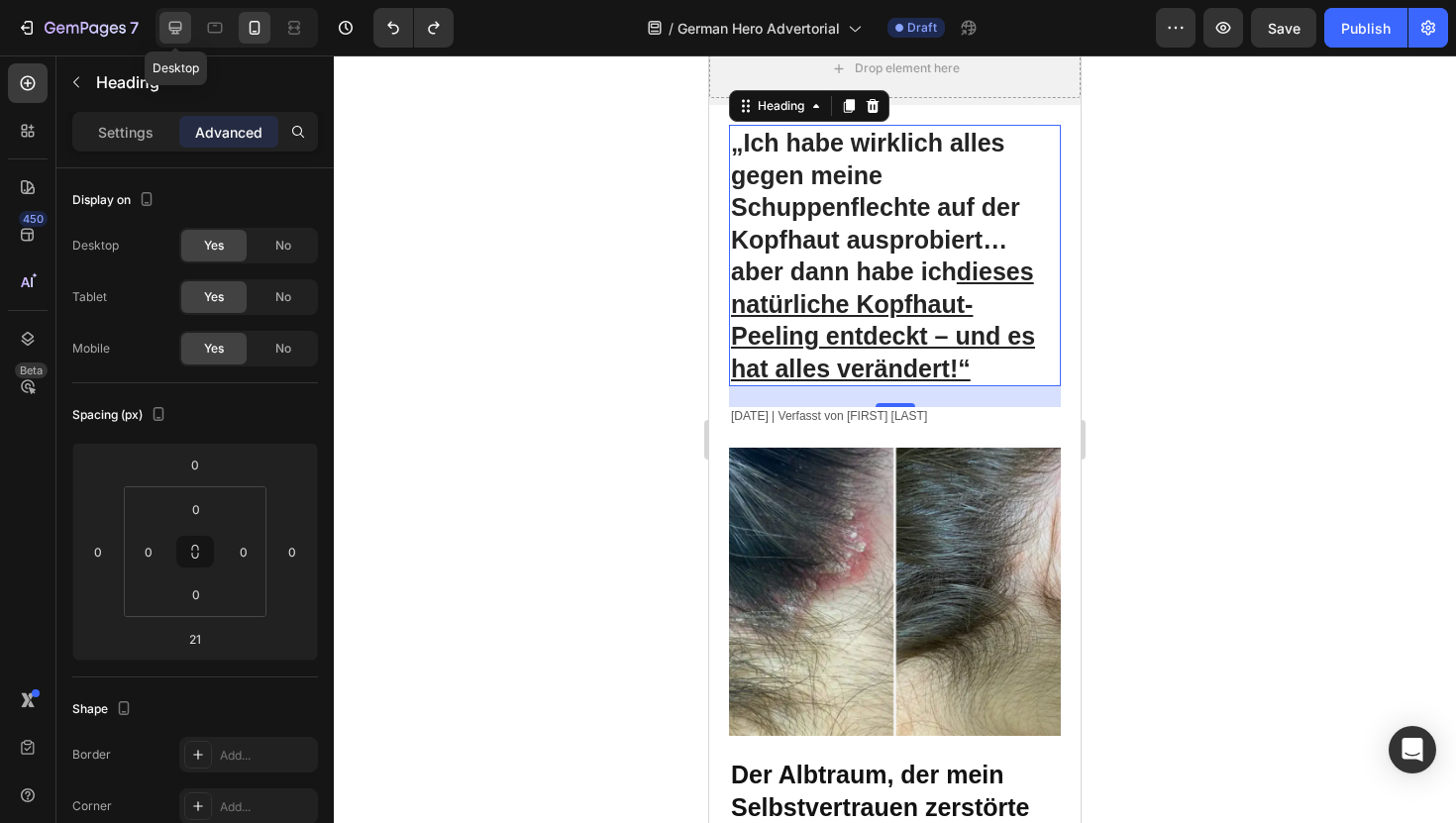 type on "16" 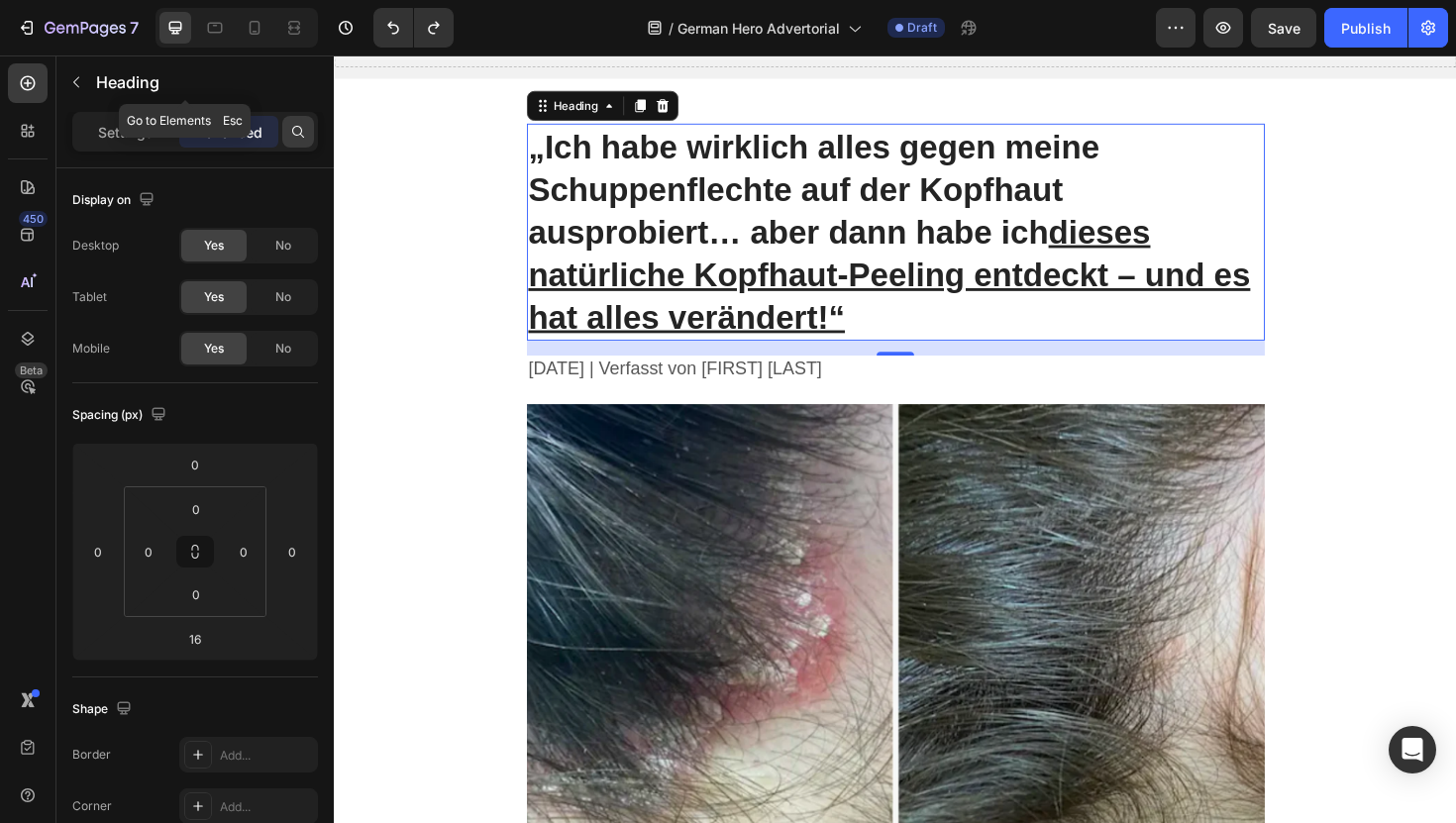 scroll, scrollTop: 102, scrollLeft: 0, axis: vertical 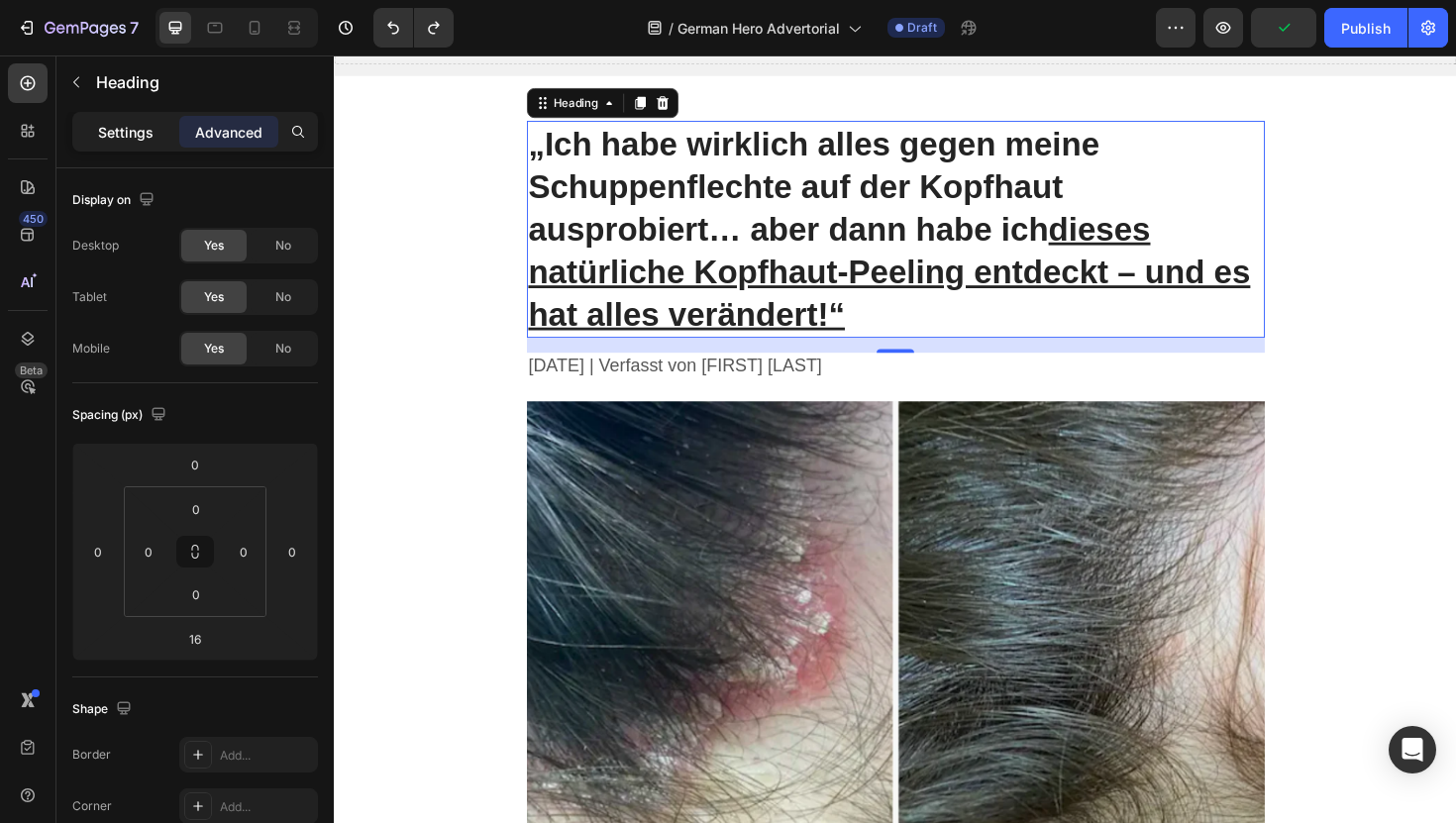 click on "Settings" at bounding box center [126, 132] 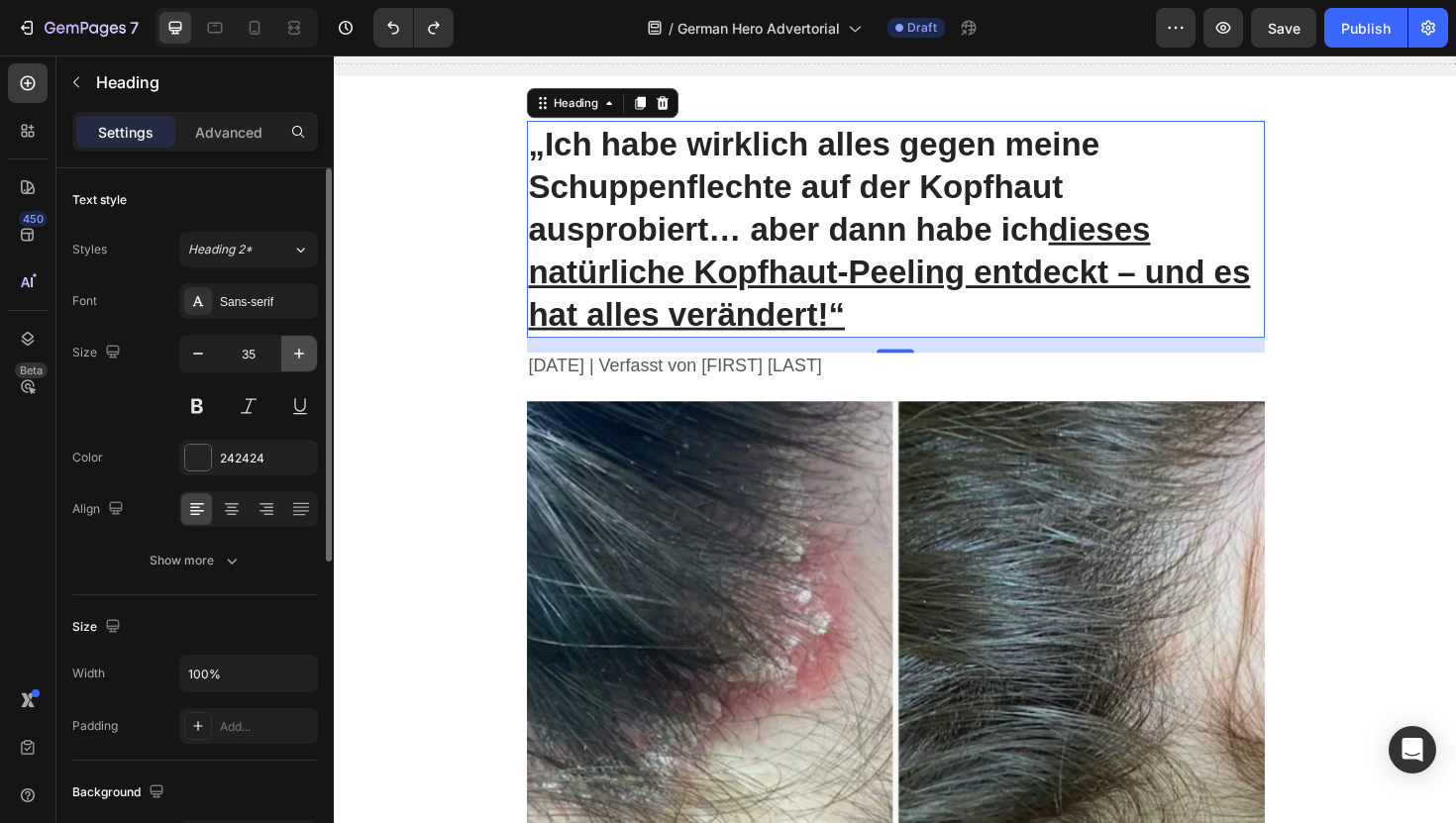 click at bounding box center (299, 354) 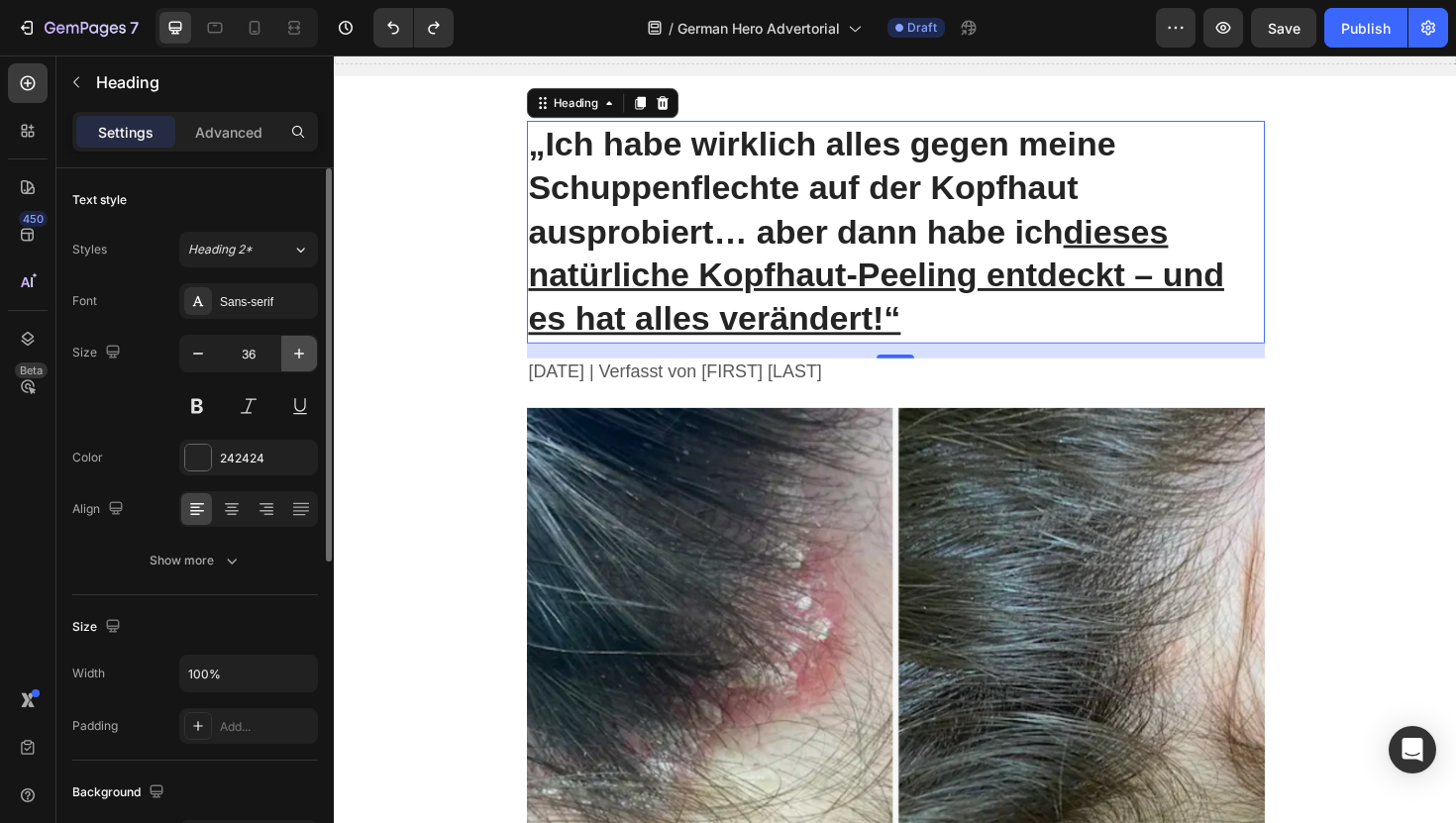 click at bounding box center (299, 354) 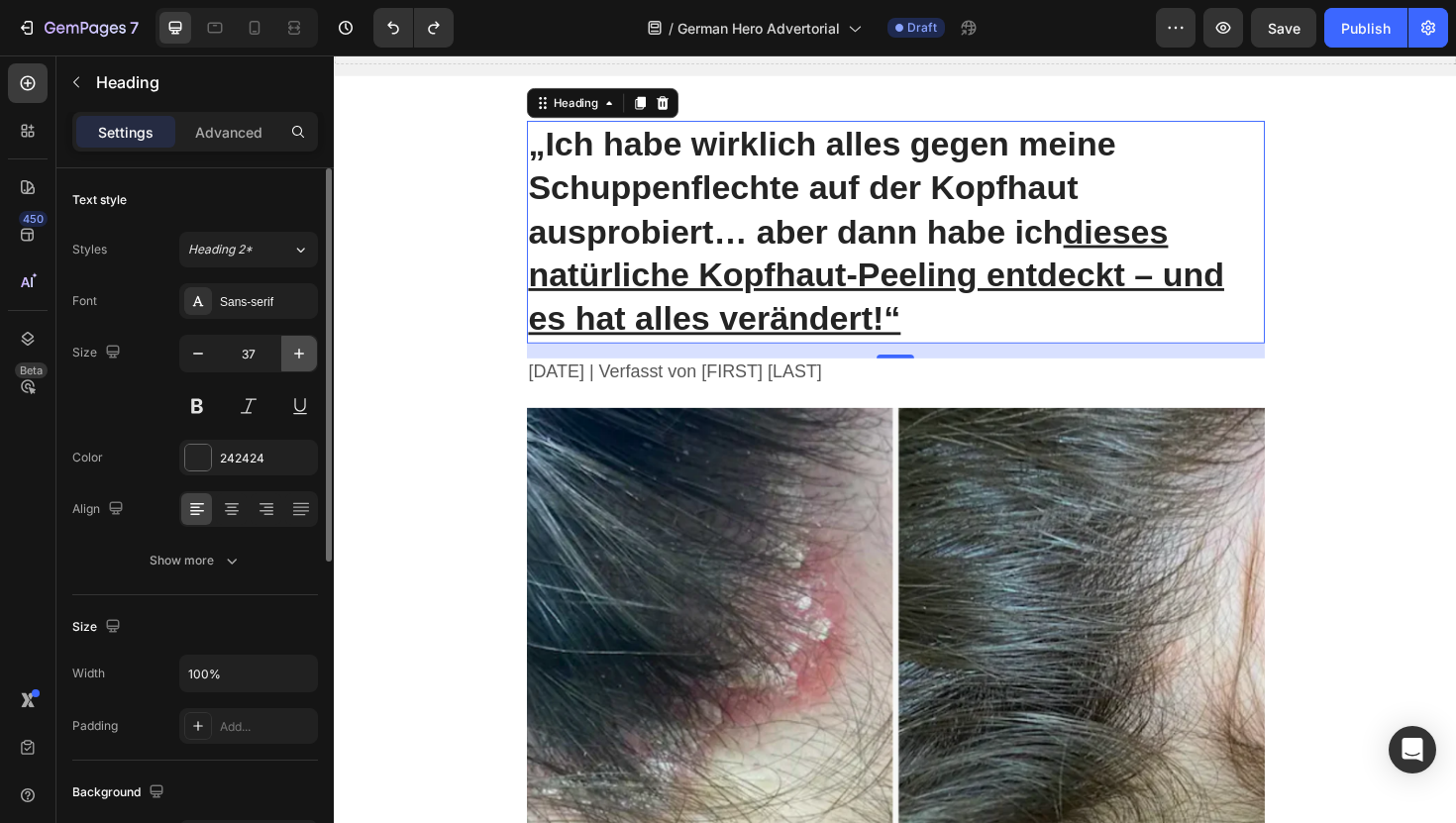 click at bounding box center [299, 354] 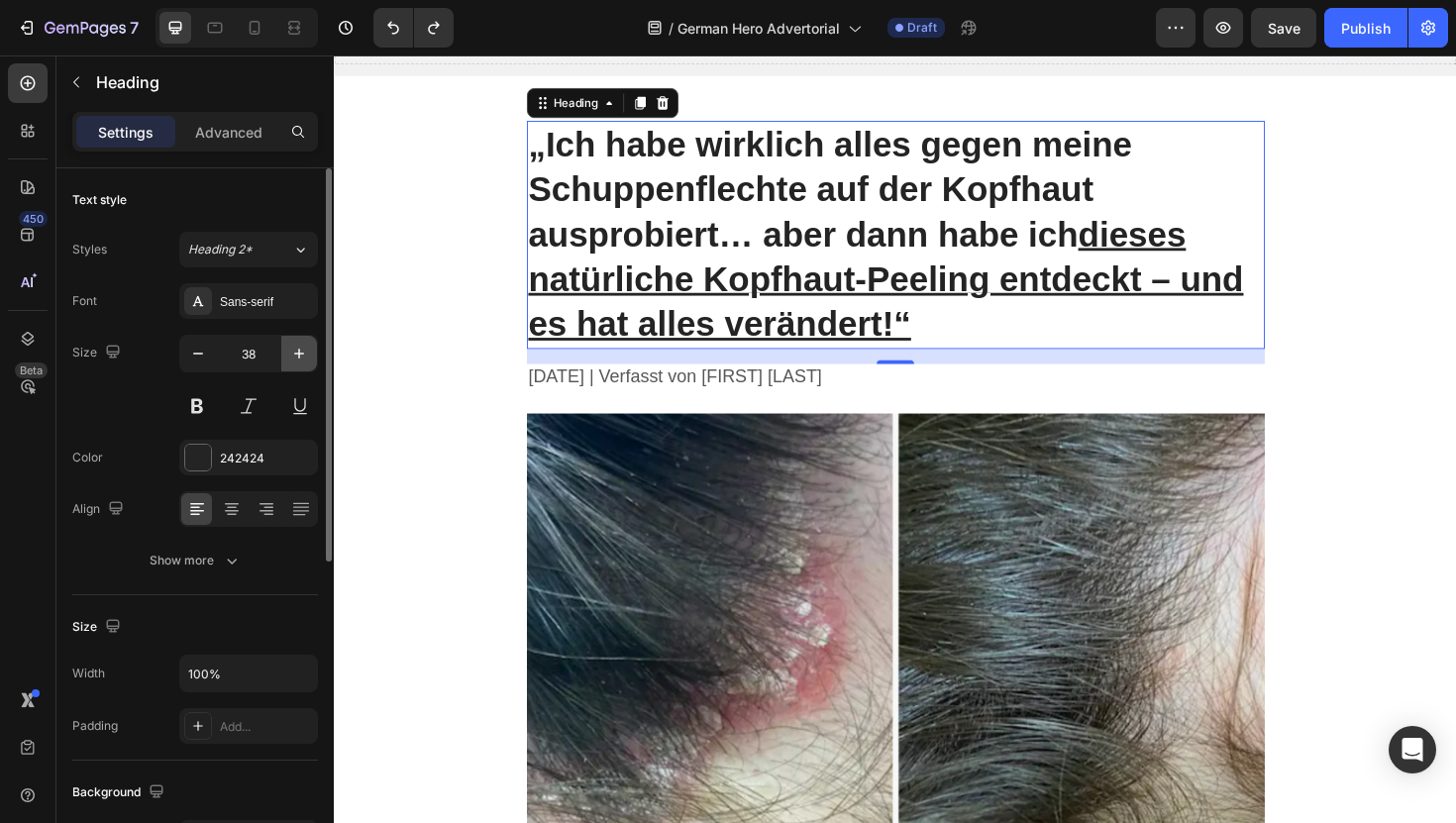 click at bounding box center (299, 354) 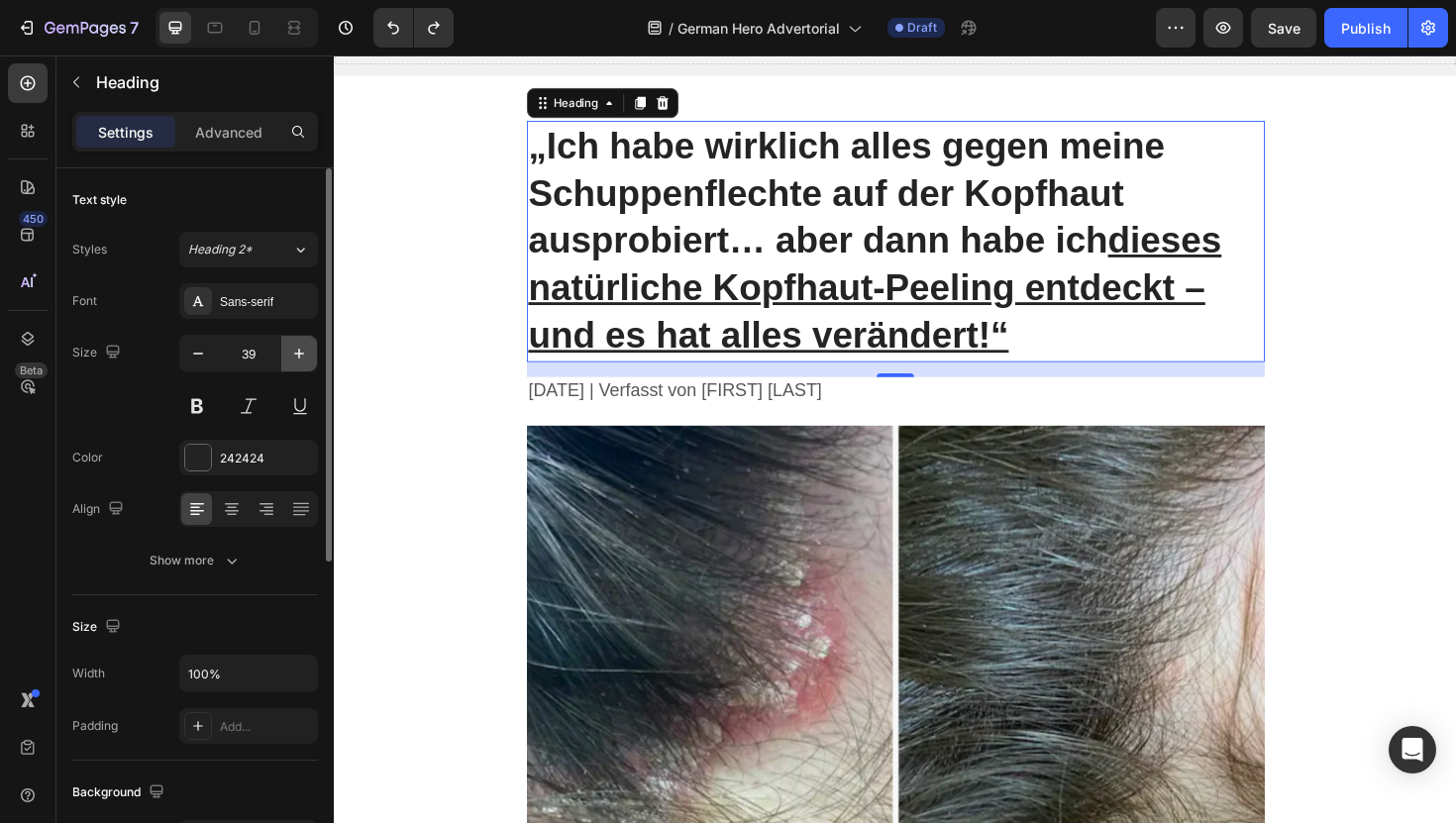 click at bounding box center [299, 354] 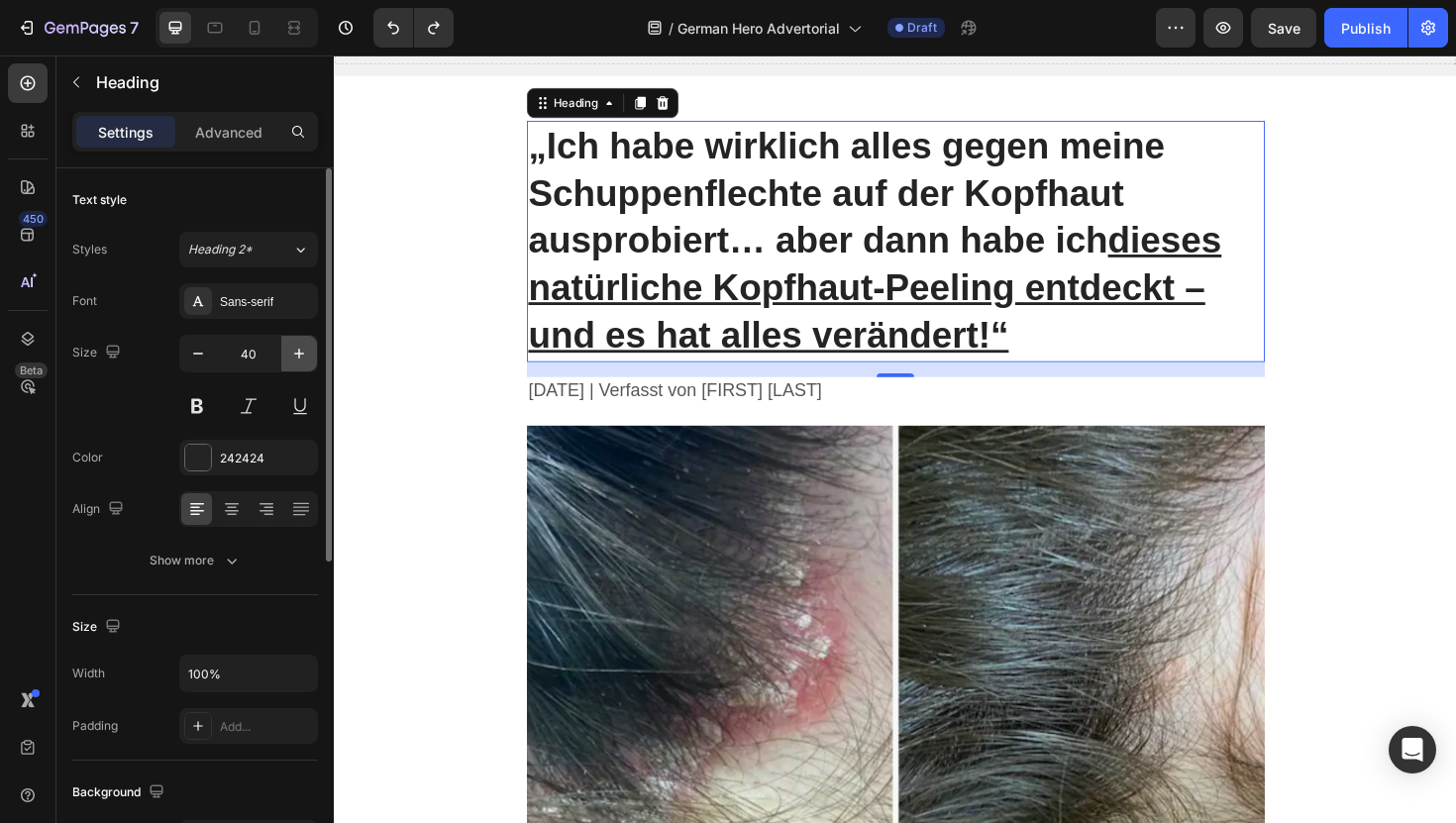 click at bounding box center [299, 354] 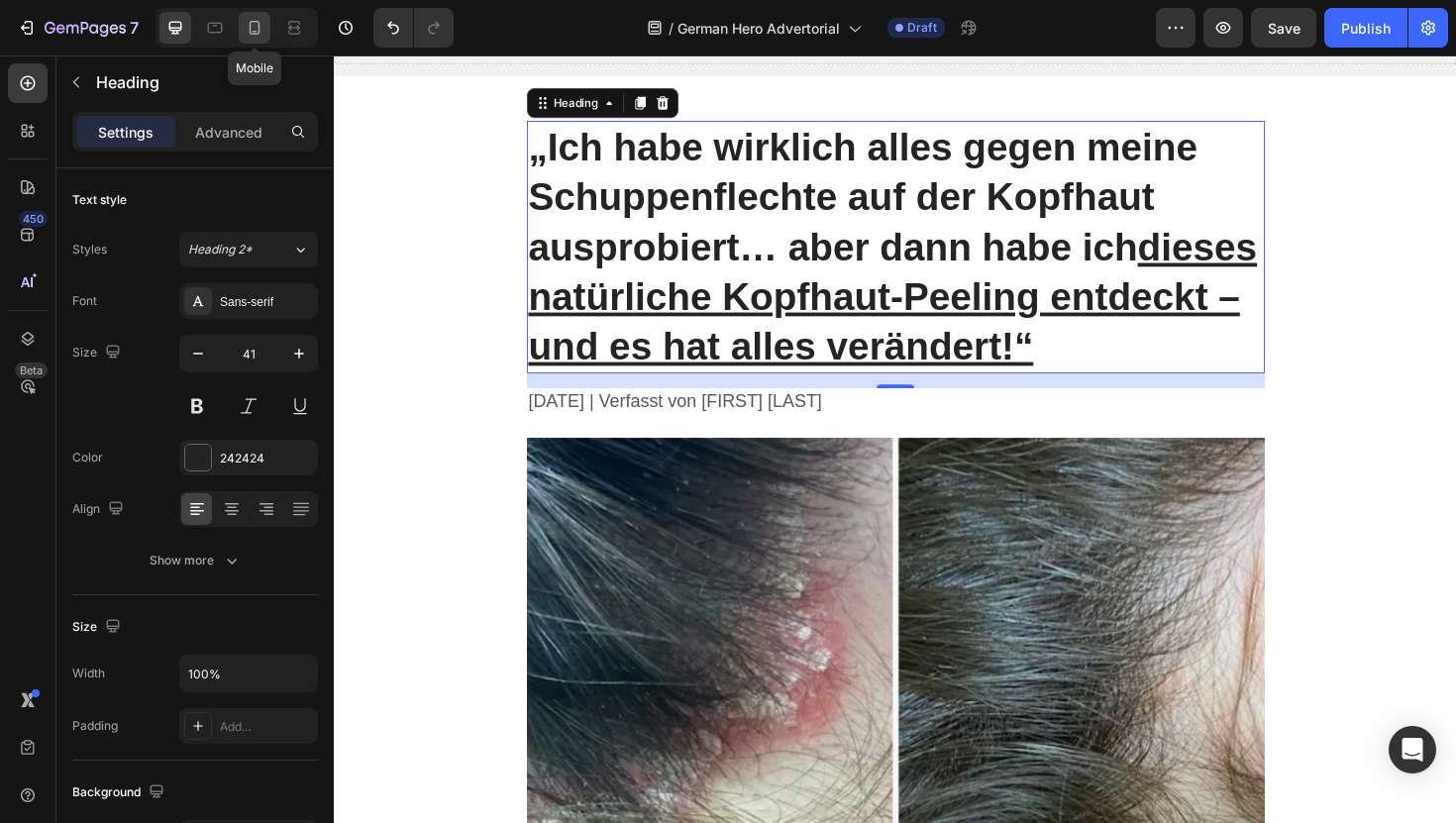 click 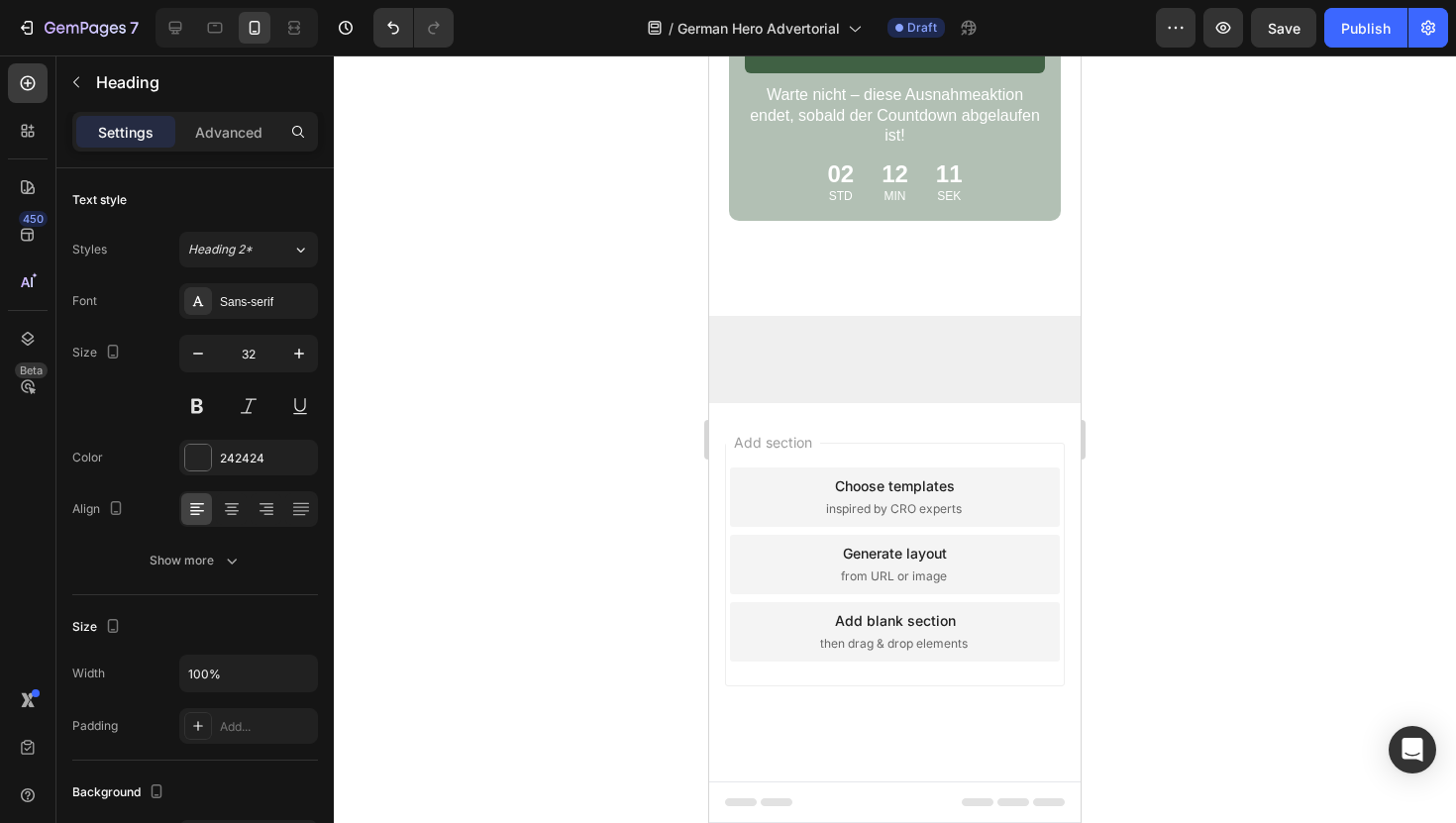 scroll, scrollTop: 9263, scrollLeft: 0, axis: vertical 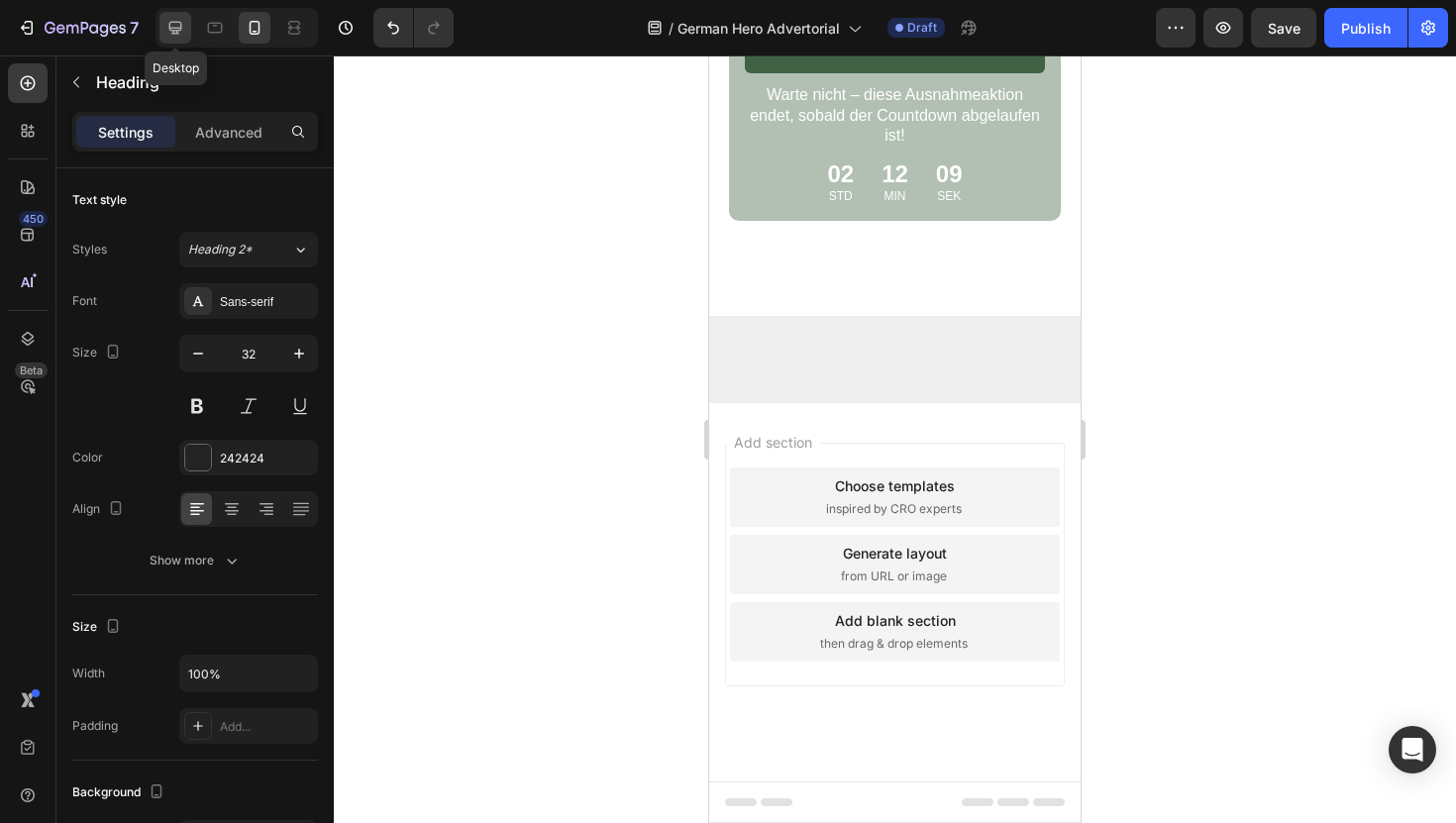 click 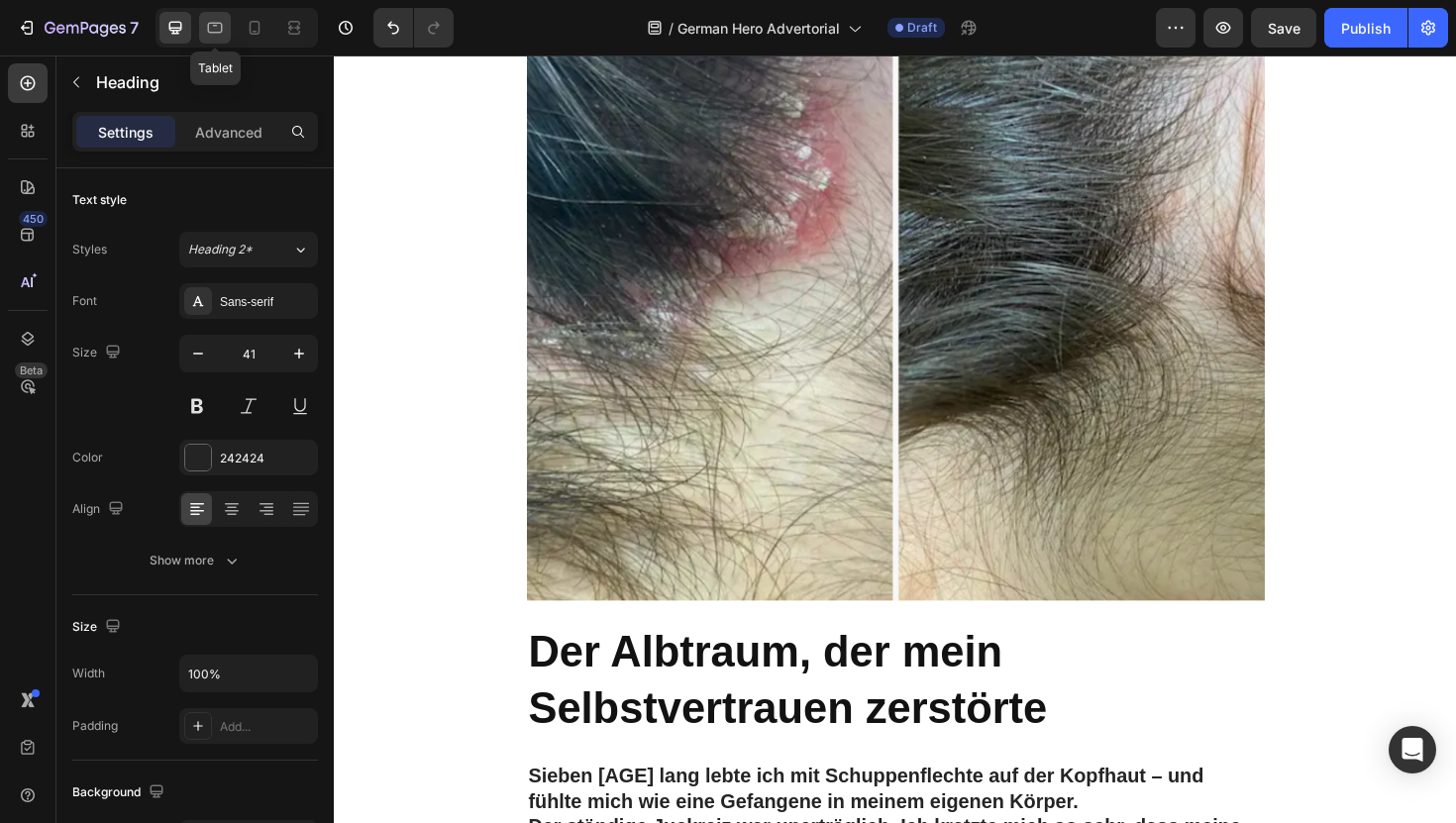 scroll, scrollTop: 102, scrollLeft: 0, axis: vertical 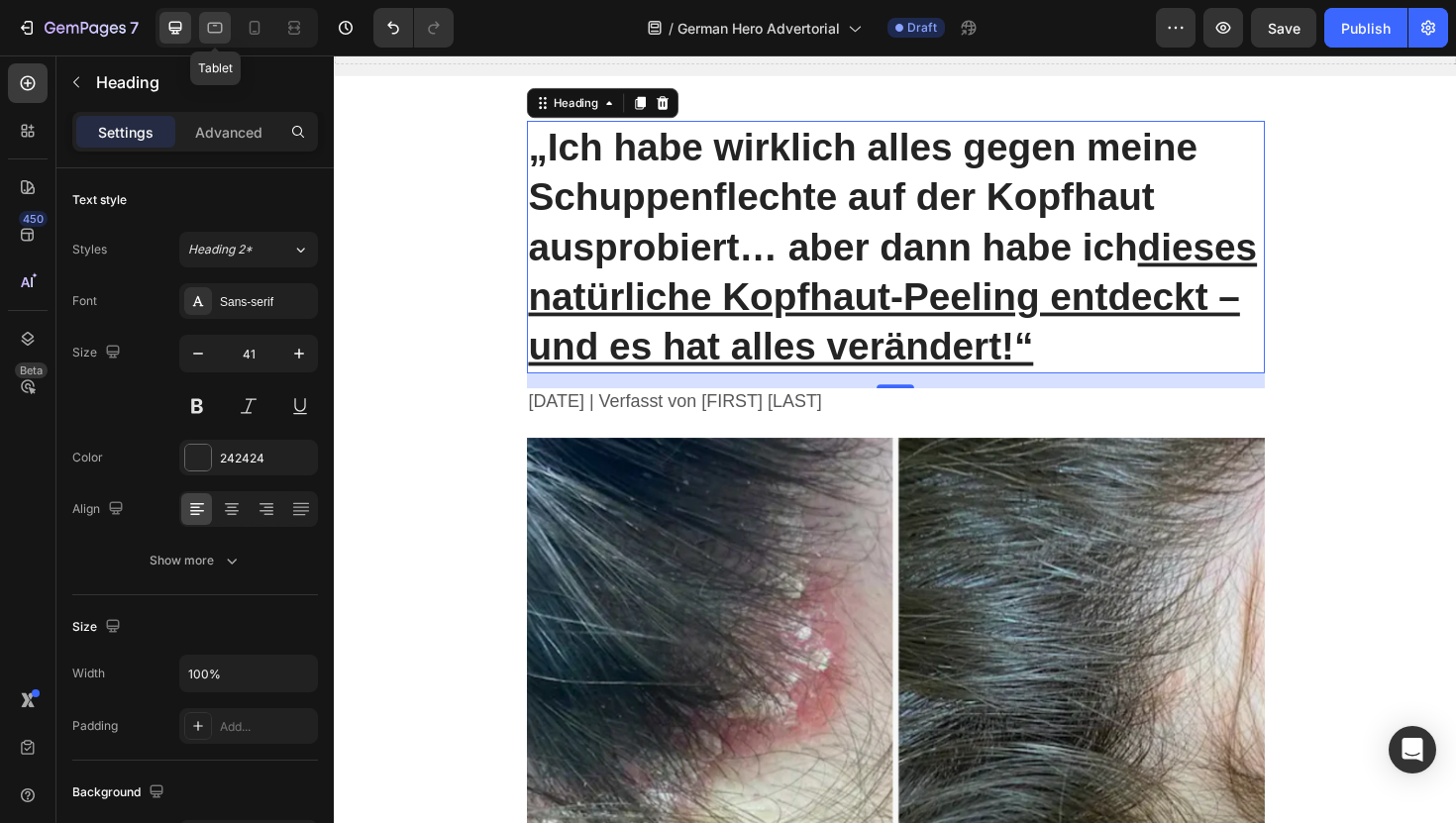click 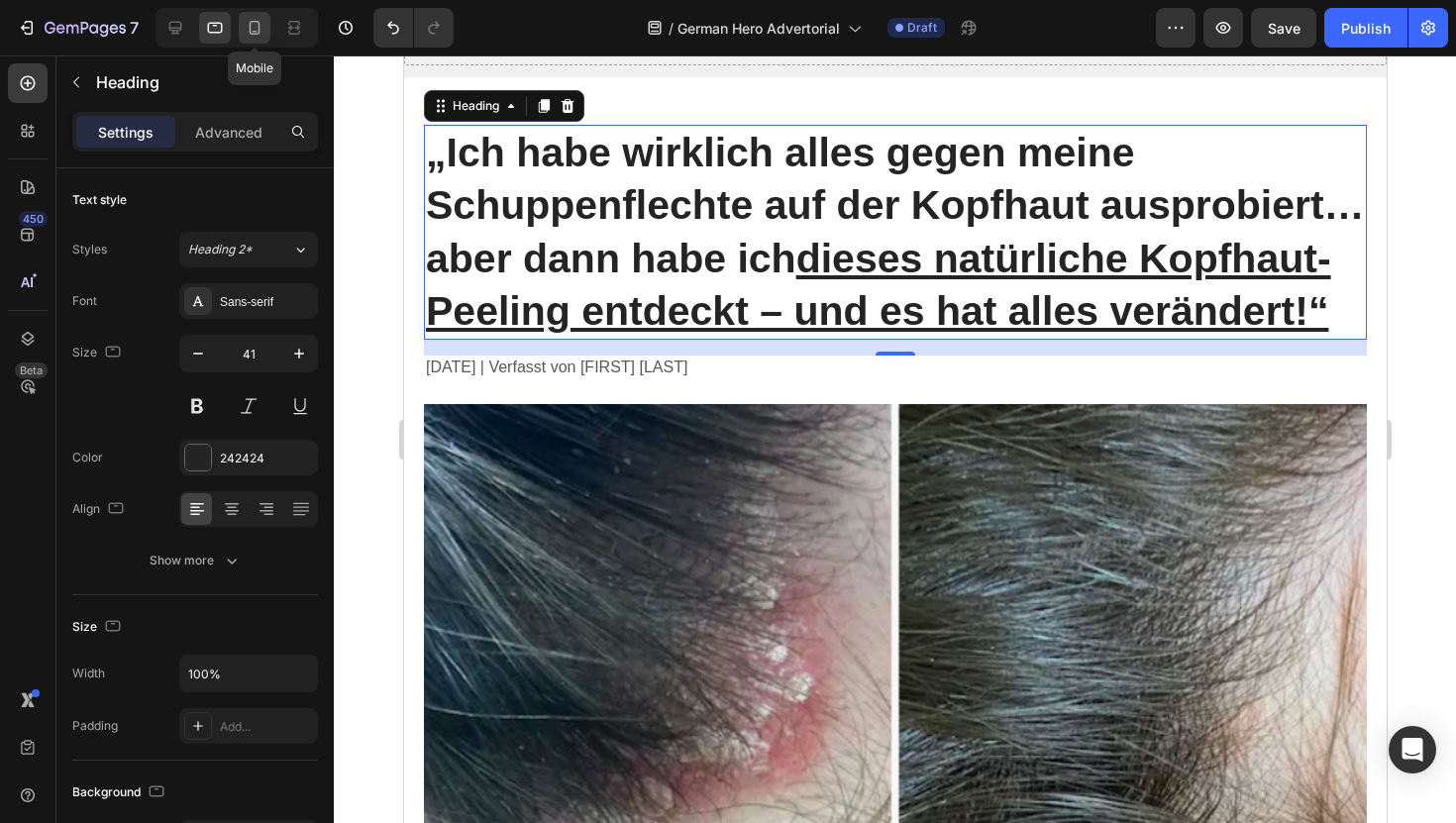 click 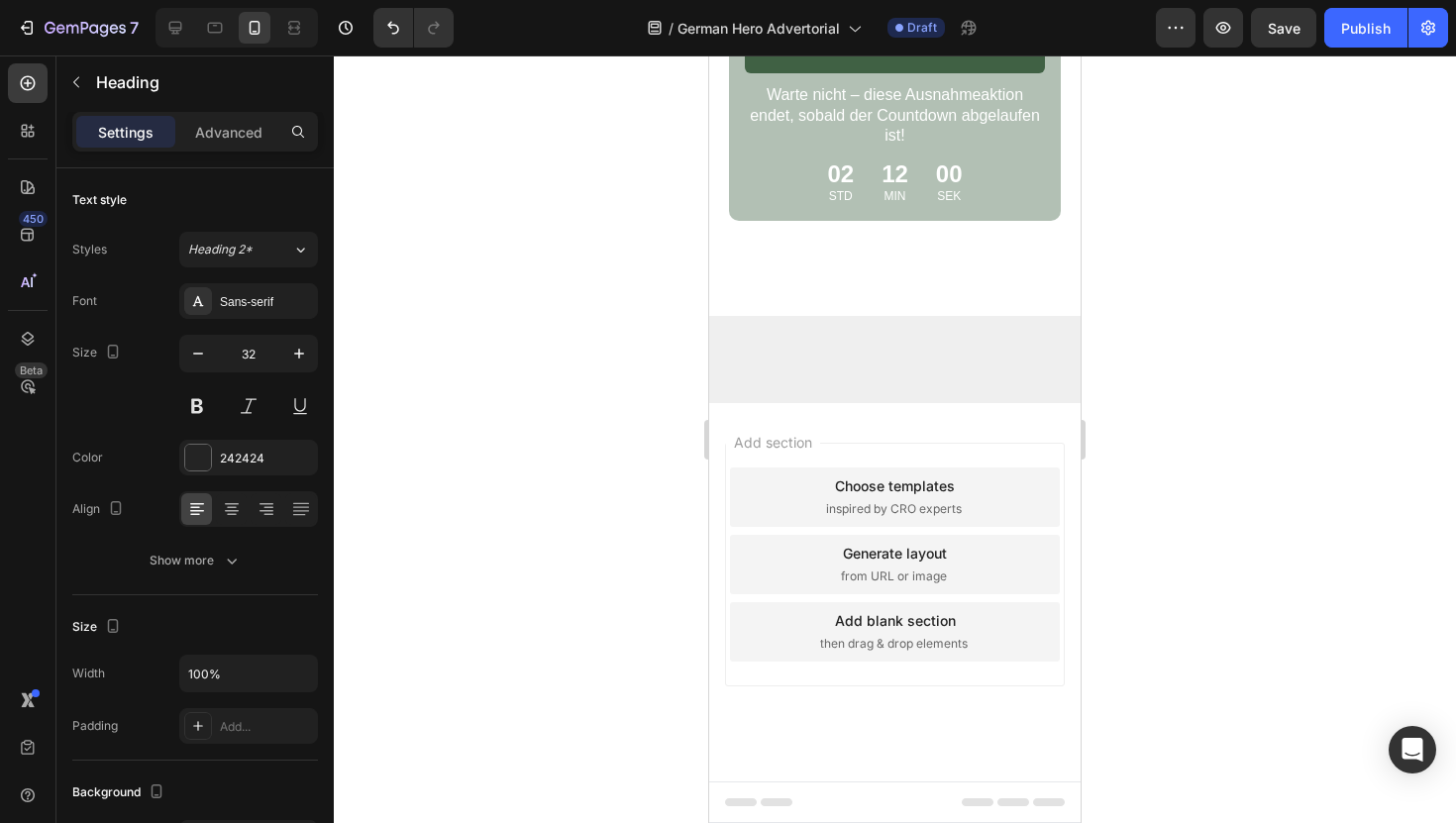 scroll, scrollTop: 9293, scrollLeft: 0, axis: vertical 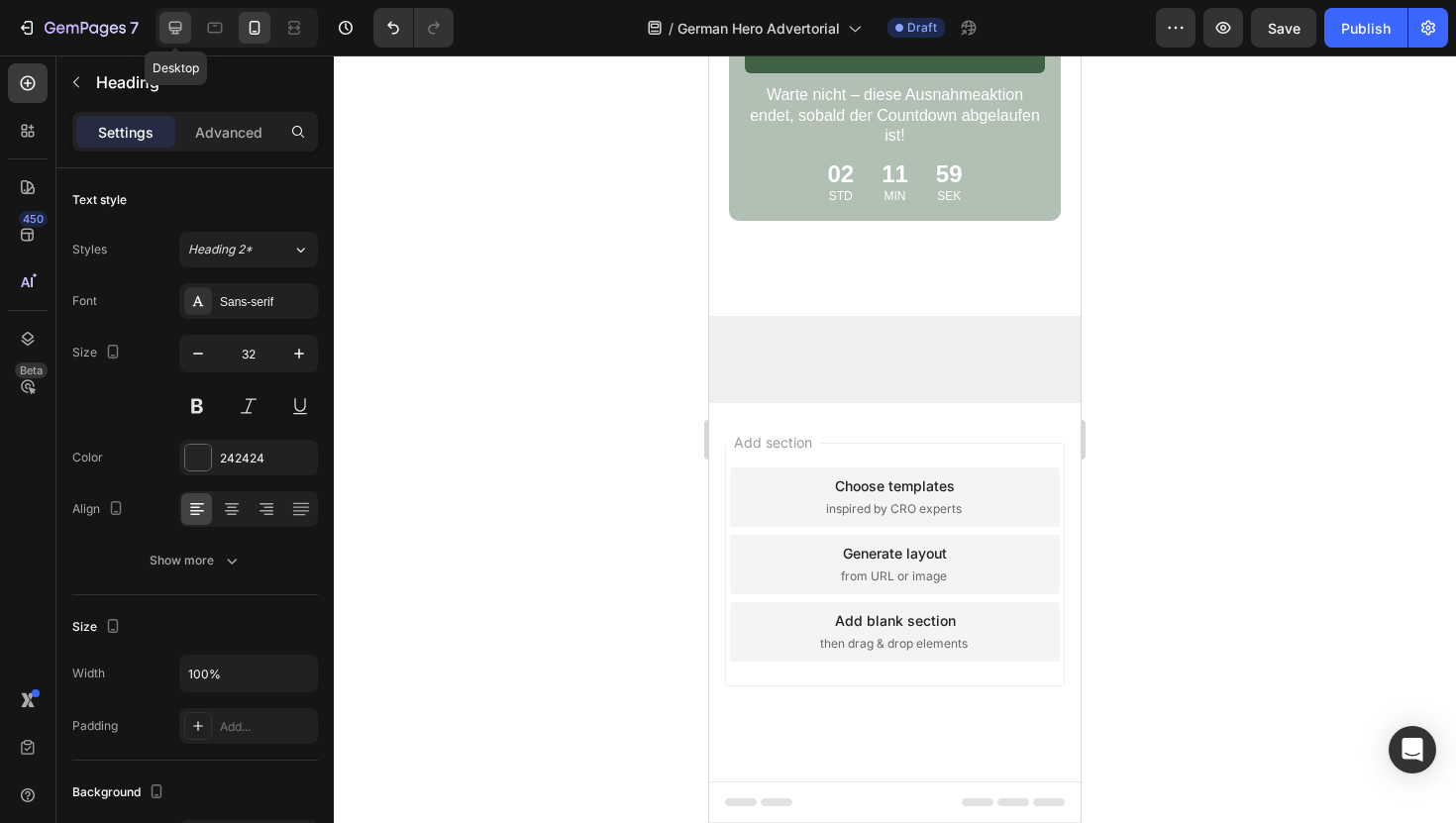 click 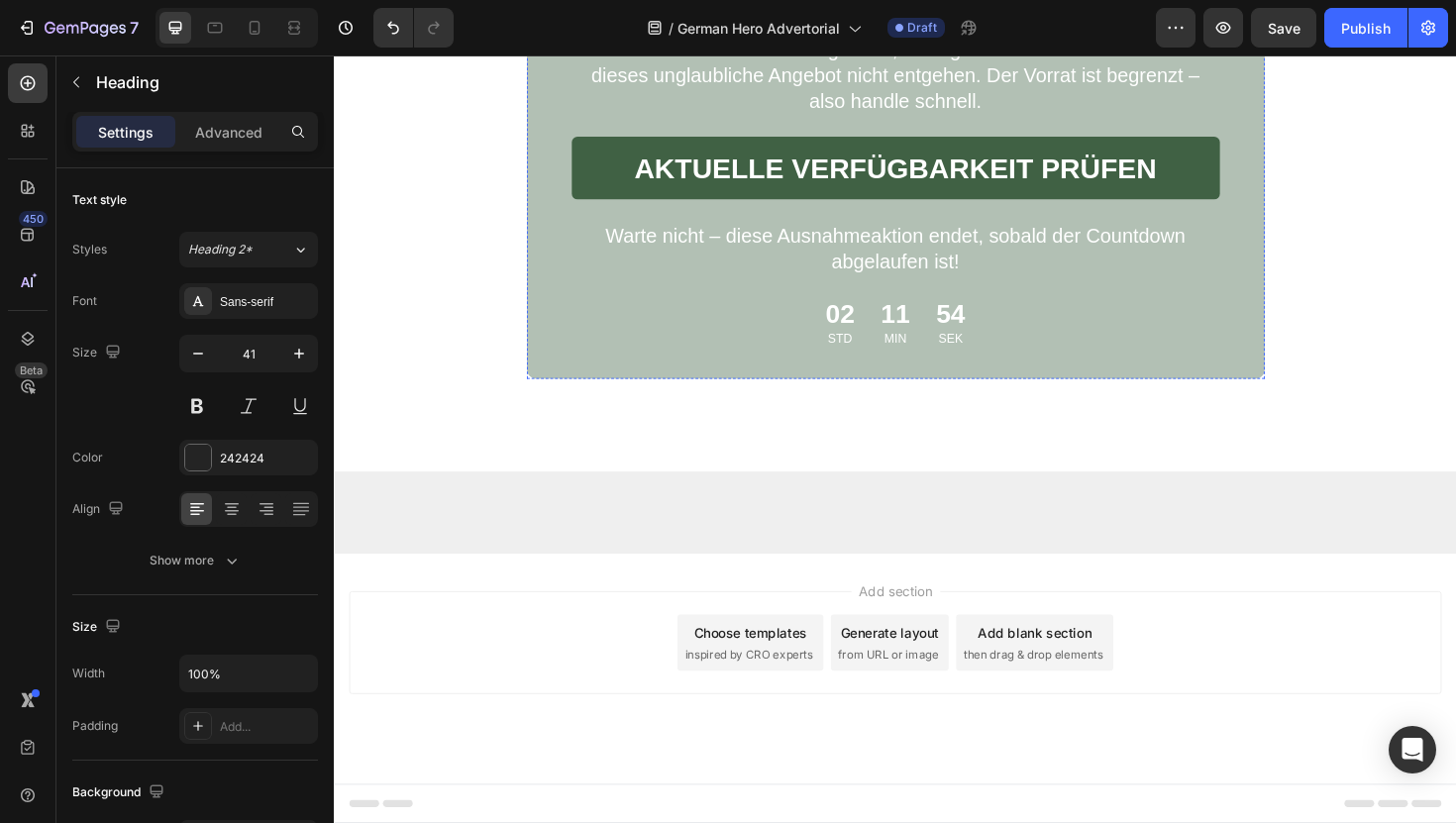 scroll, scrollTop: 12806, scrollLeft: 0, axis: vertical 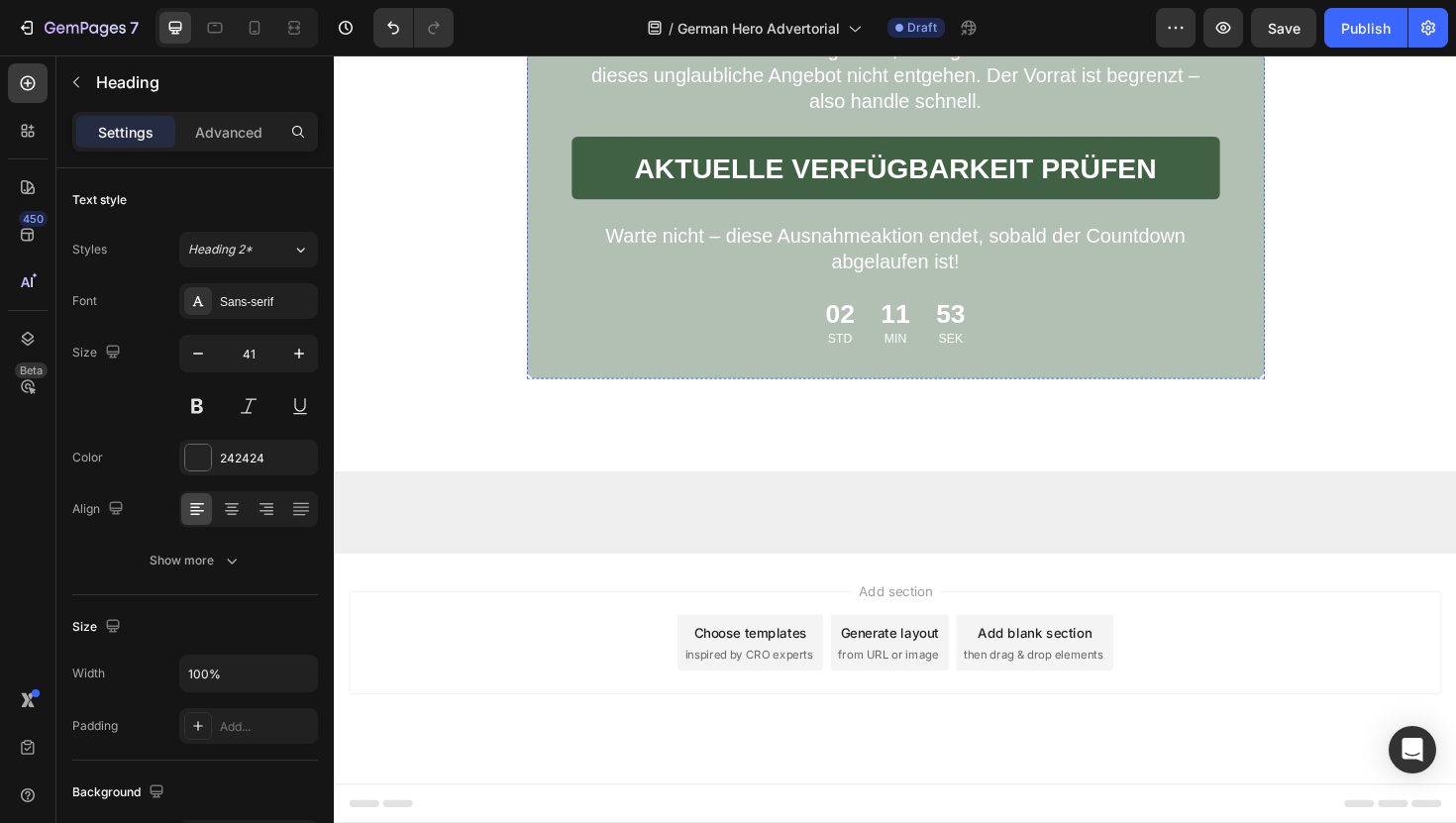 click on "Renewal after years! Heading Icon Icon Icon Icon
Icon Icon List Row After years of battling scalp psoriasis, I was honestly skeptical about trying anything new. But the Lissima Natural Scalp Scrub completely exceeded my expectations. The relief was almost immediate, no burning, no discomfort, just gentle, effective care. My scalp feels healthier, the flakiness is gone, and I finally feel confident wearing my hair out again. I can’t thank you enough for creating something that actually works! Text Block - Michael Text Block
Verified Buyer Item List Row Row Delivers results! Heading Icon Icon Icon Icon
Icon Icon List Row I’ve dealt with scalp build-up and itchiness for  years , and nothing ever seemed to truly help. This scrub made a difference  after the first use . It’s gentle but effective, and I love that it doesn’t feel harsh like medicated shampoos. My scalp finally feels clean and calm. Text Block - Emily Text Block
Verified Buyer Item List Row Row Row" at bounding box center (928, -1204) 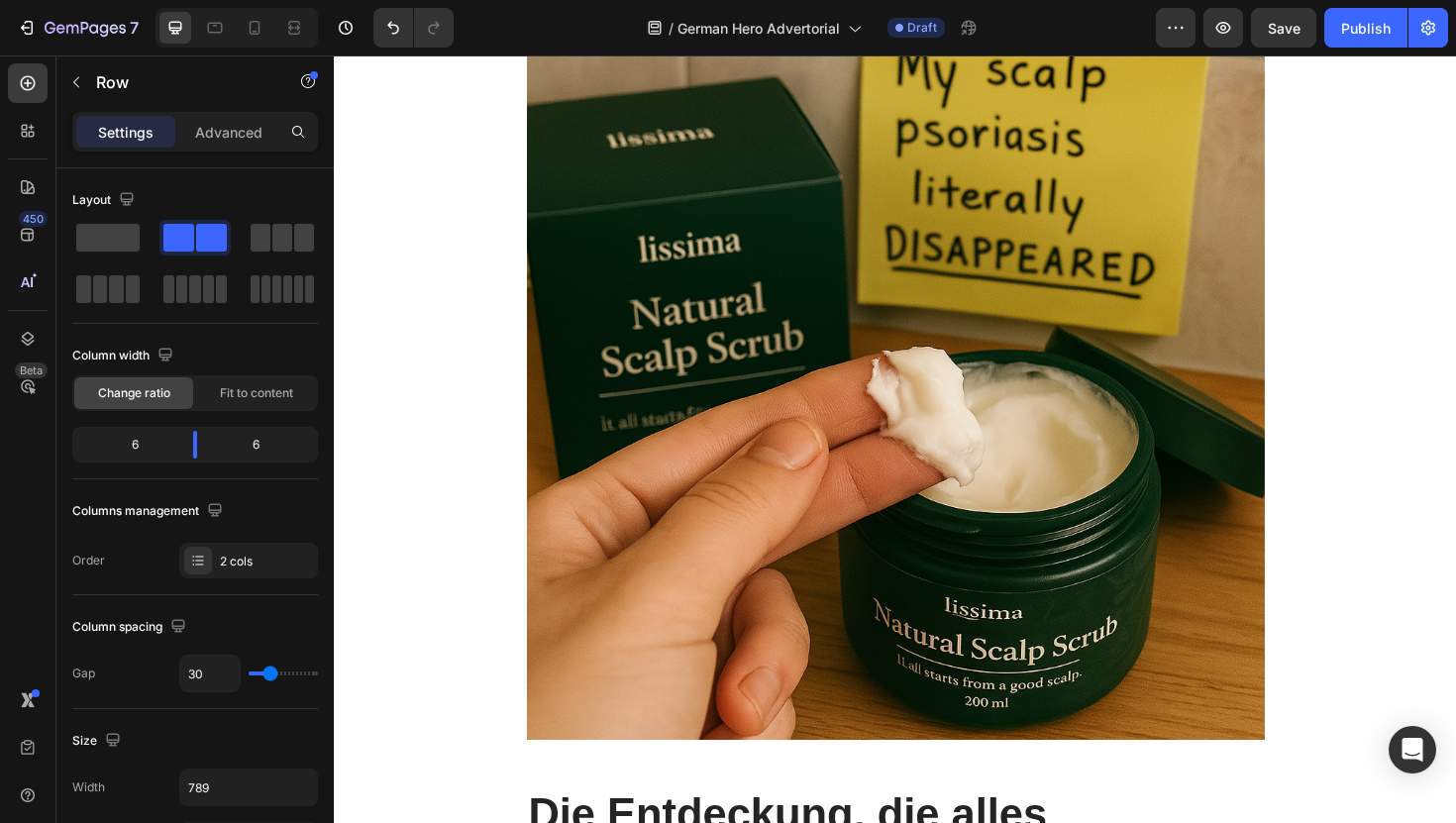 scroll, scrollTop: 1903, scrollLeft: 0, axis: vertical 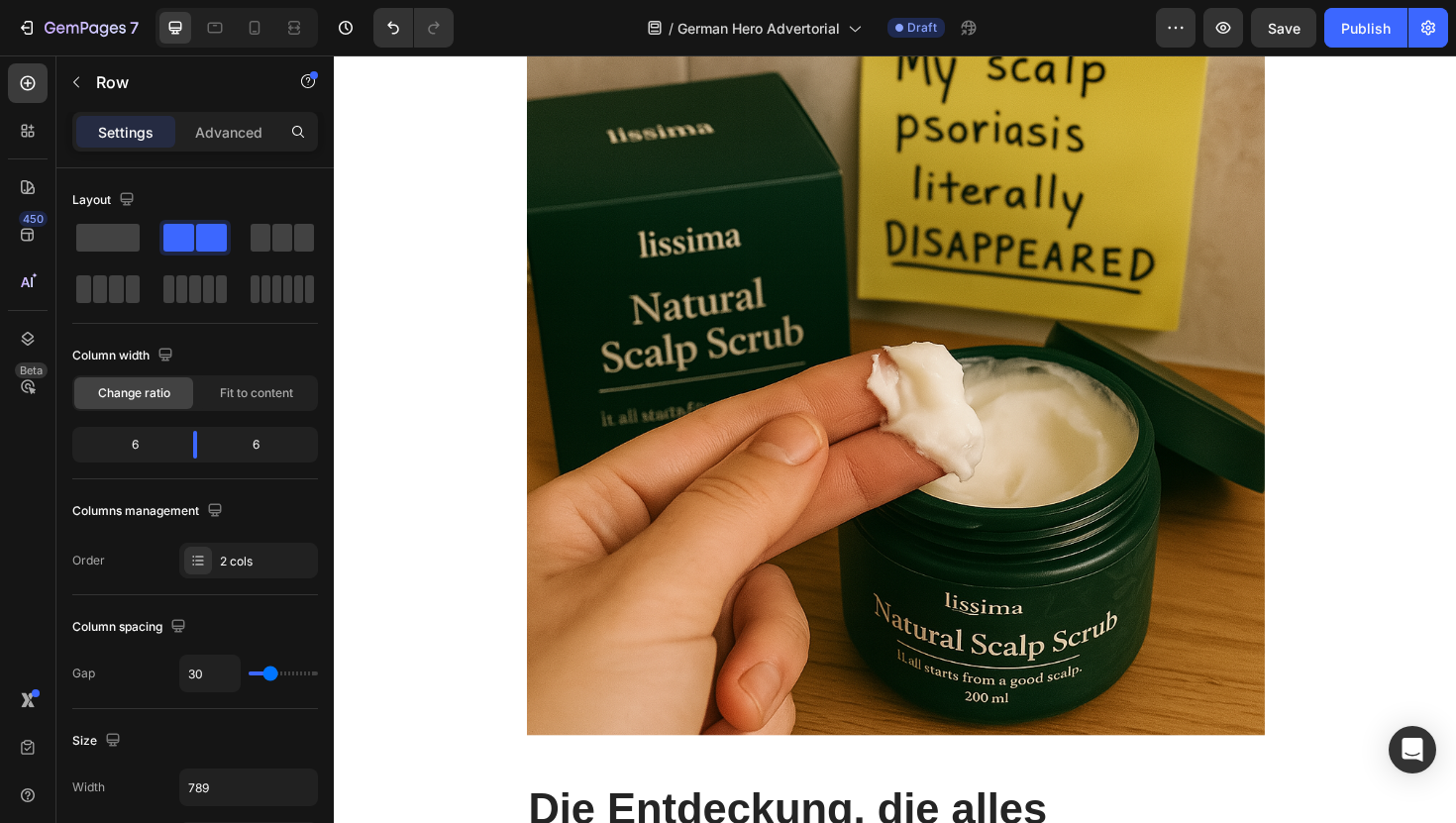 click at bounding box center (928, 384) 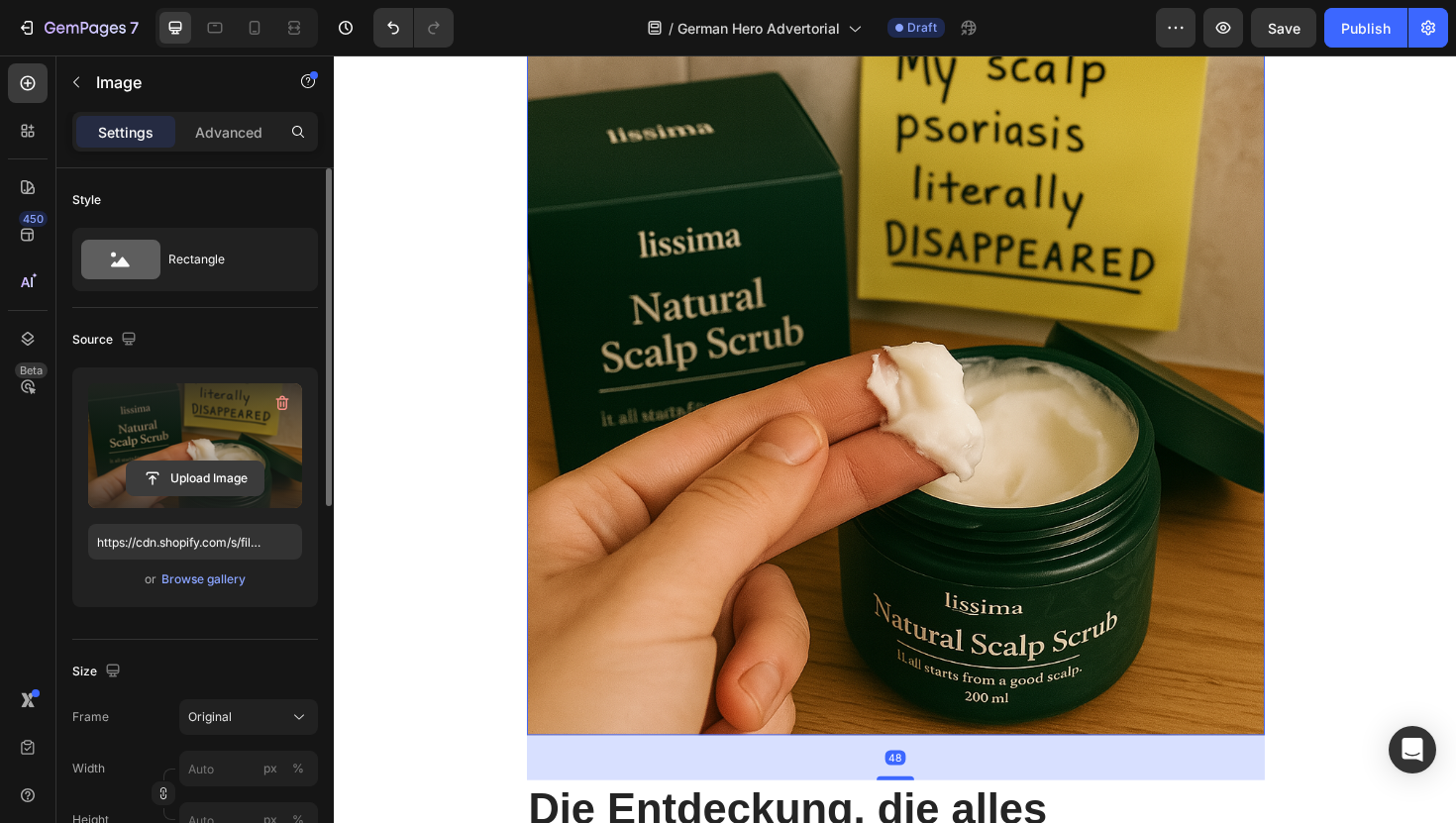 click 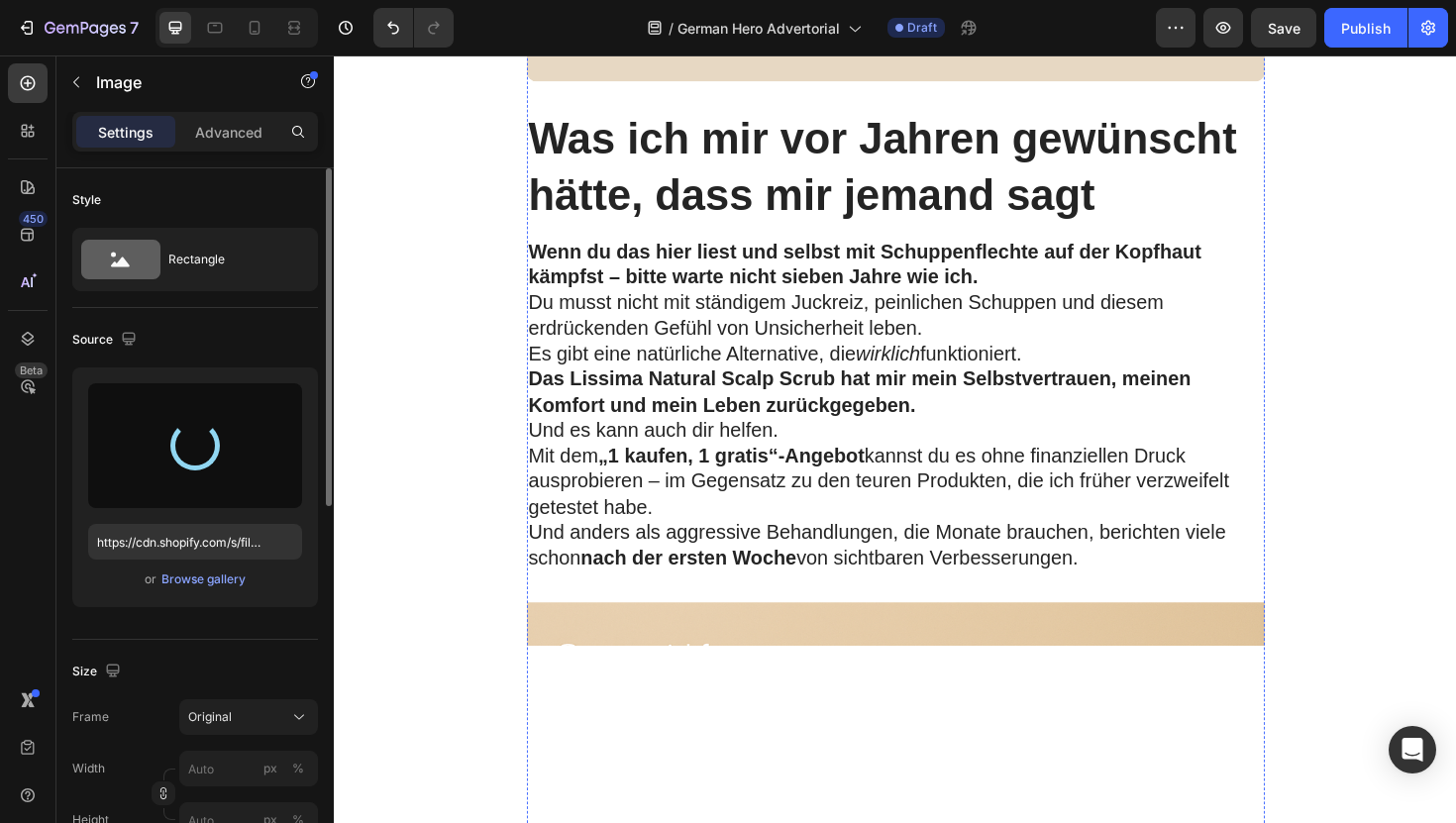 type on "https://cdn.shopify.com/s/files/1/0952/2102/3049/files/gempages_575005679476015972-08e649ac-001b-4a18-9cb6-a40d784818e7.png" 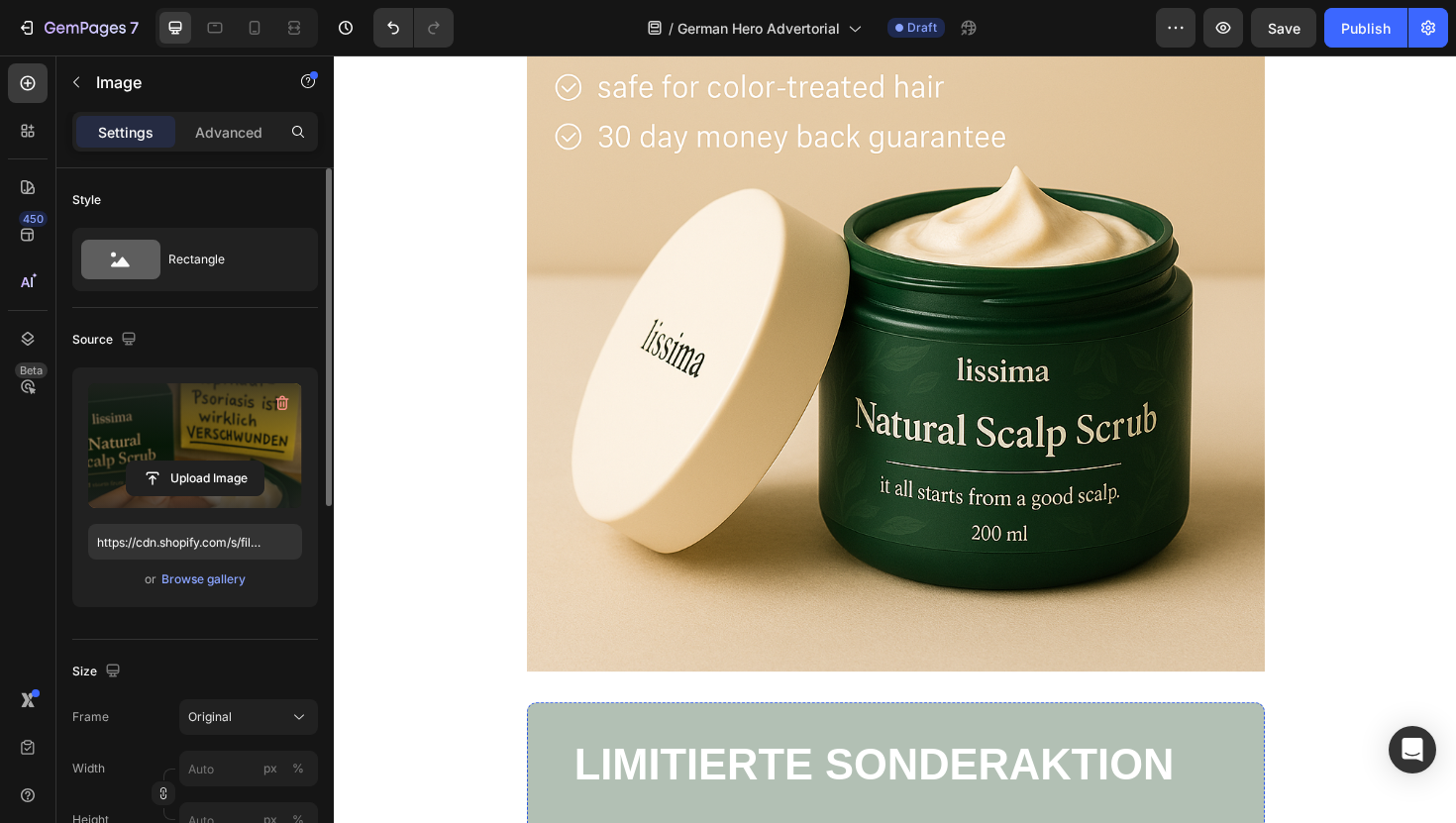 scroll, scrollTop: 7047, scrollLeft: 0, axis: vertical 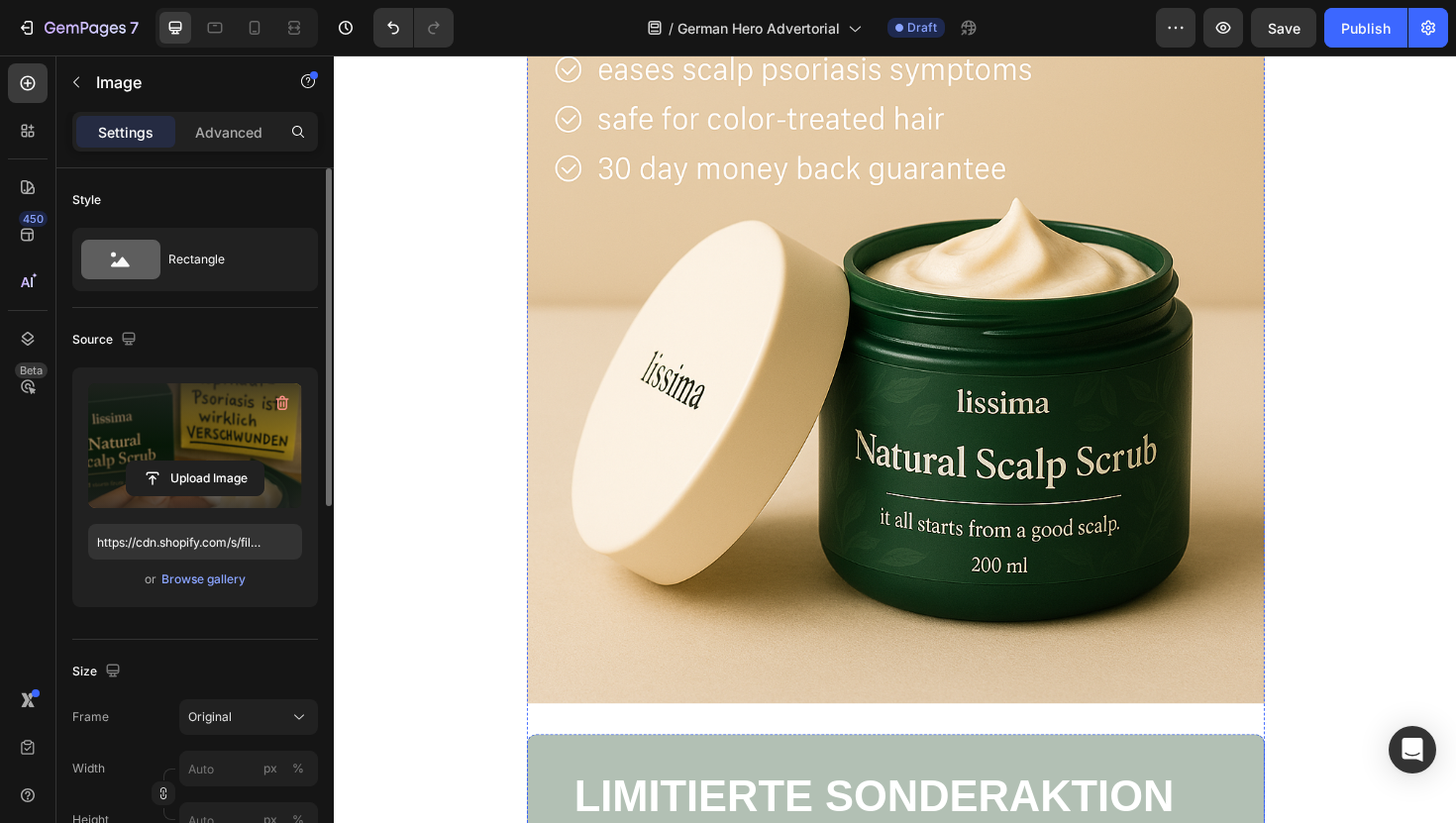 click at bounding box center [928, -1891] 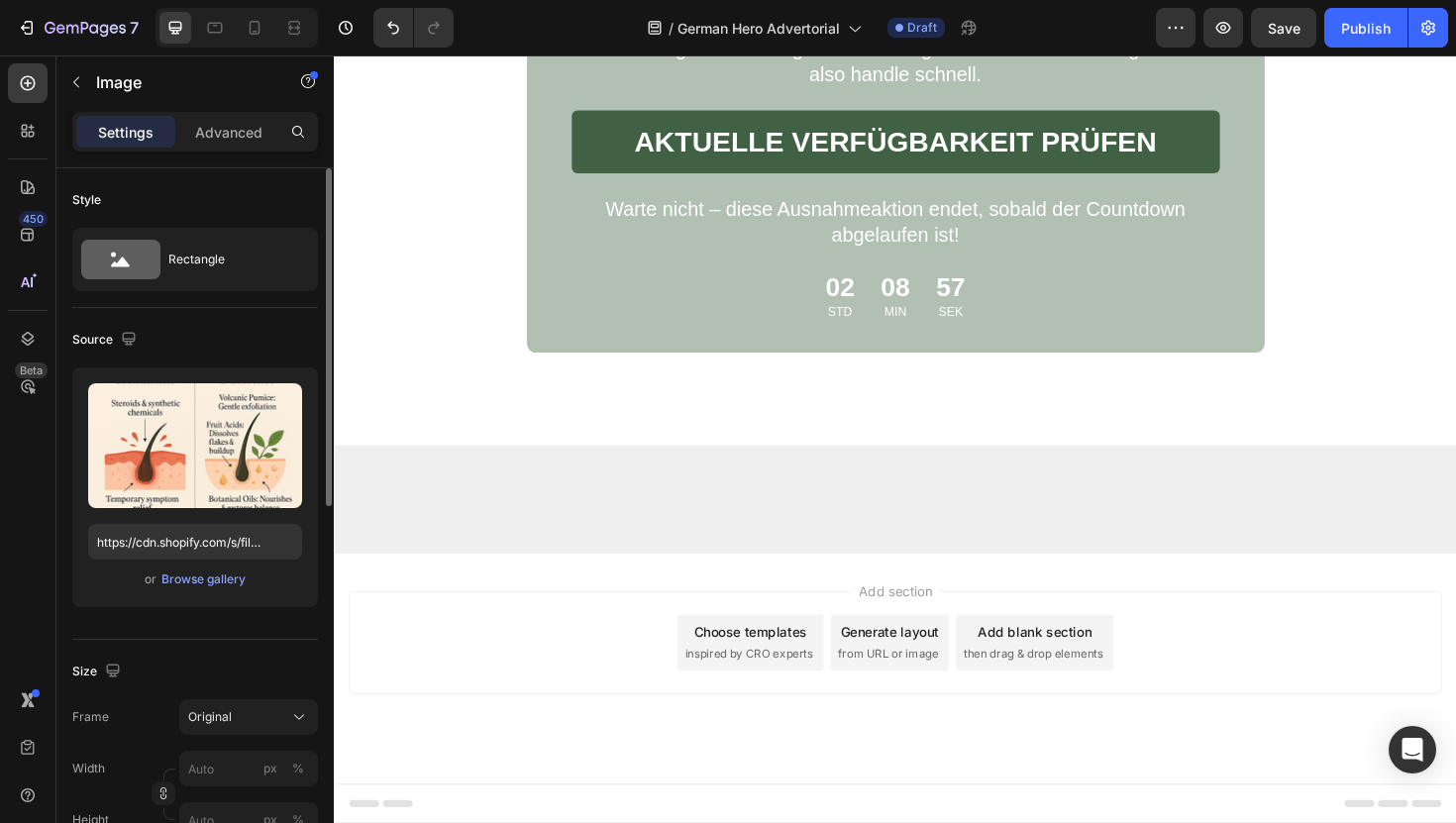 scroll, scrollTop: 12886, scrollLeft: 0, axis: vertical 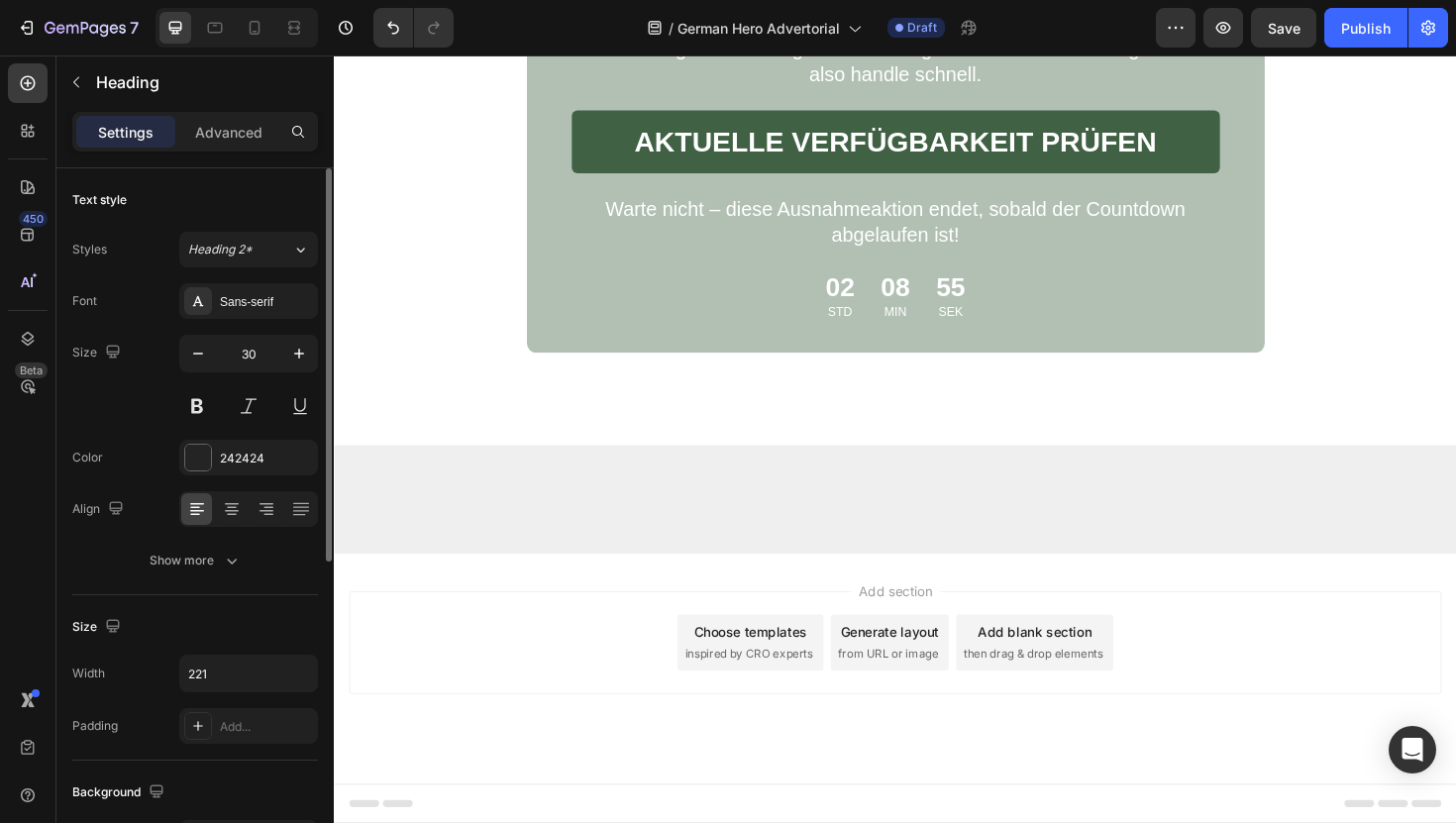 click on "Renewal after years!" at bounding box center (672, -1425) 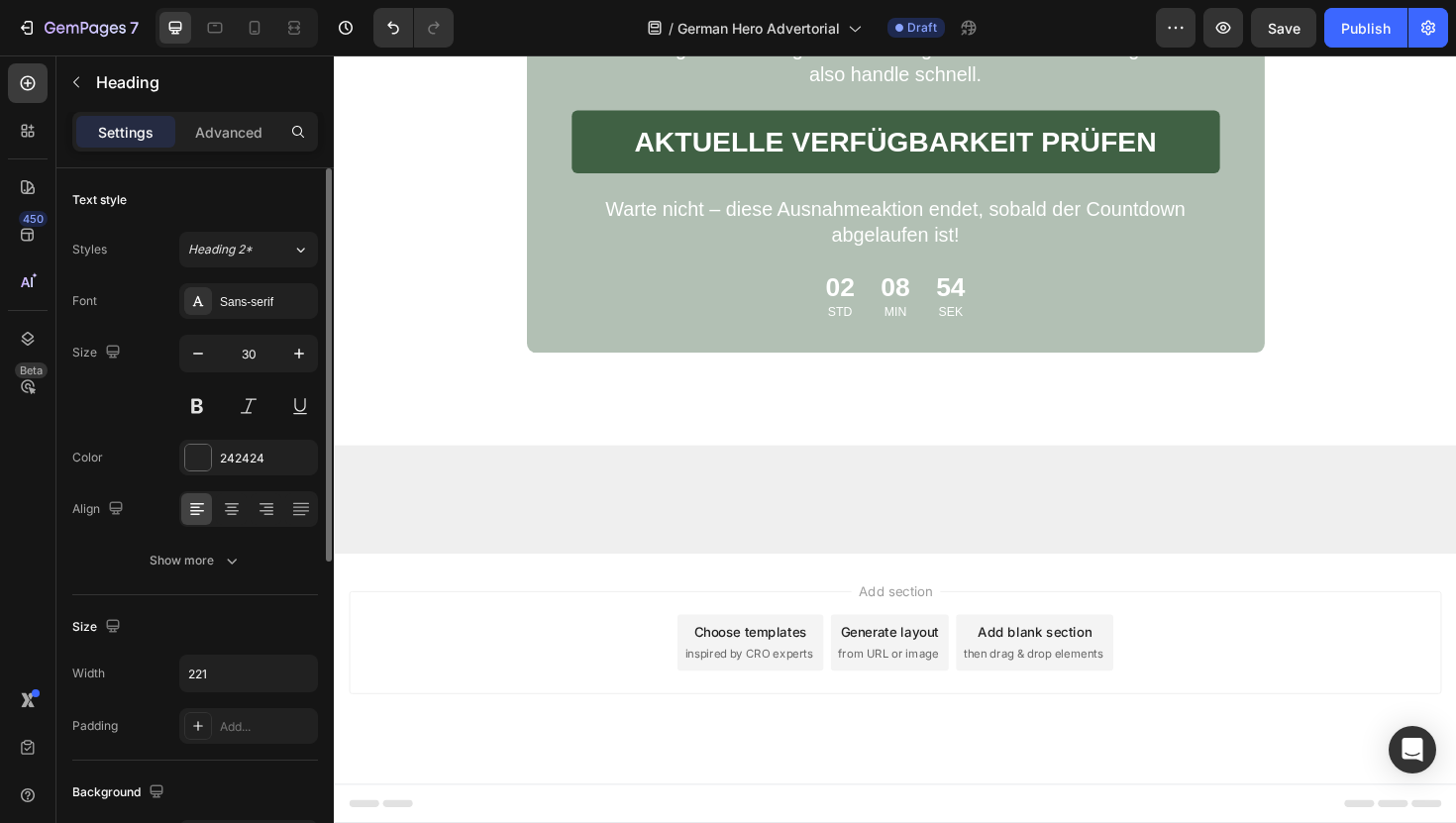 click on "Renewal after years!" at bounding box center [672, -1425] 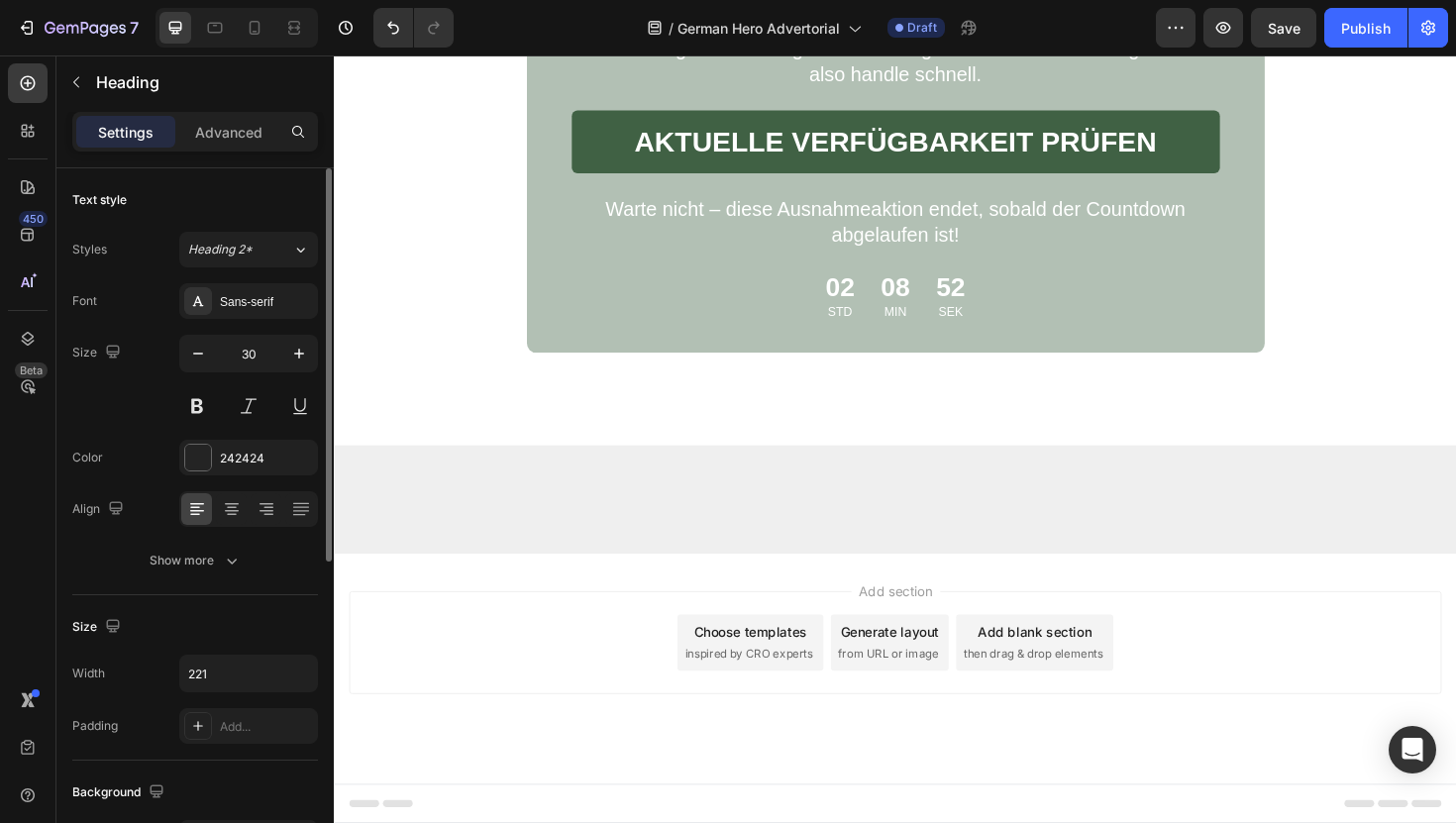drag, startPoint x: 666, startPoint y: 577, endPoint x: 582, endPoint y: 537, distance: 93.037627 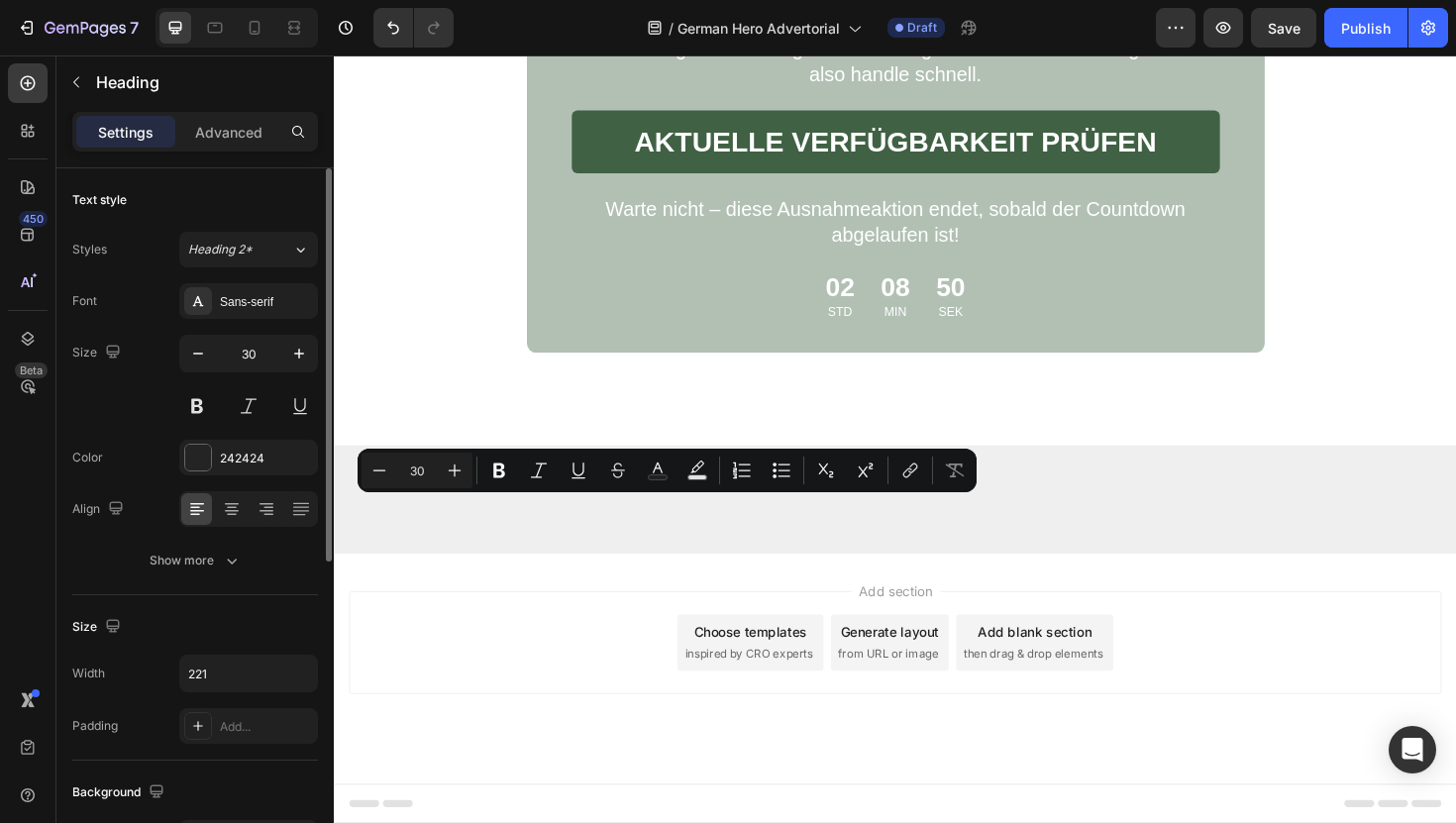 copy on "Renewal after years!" 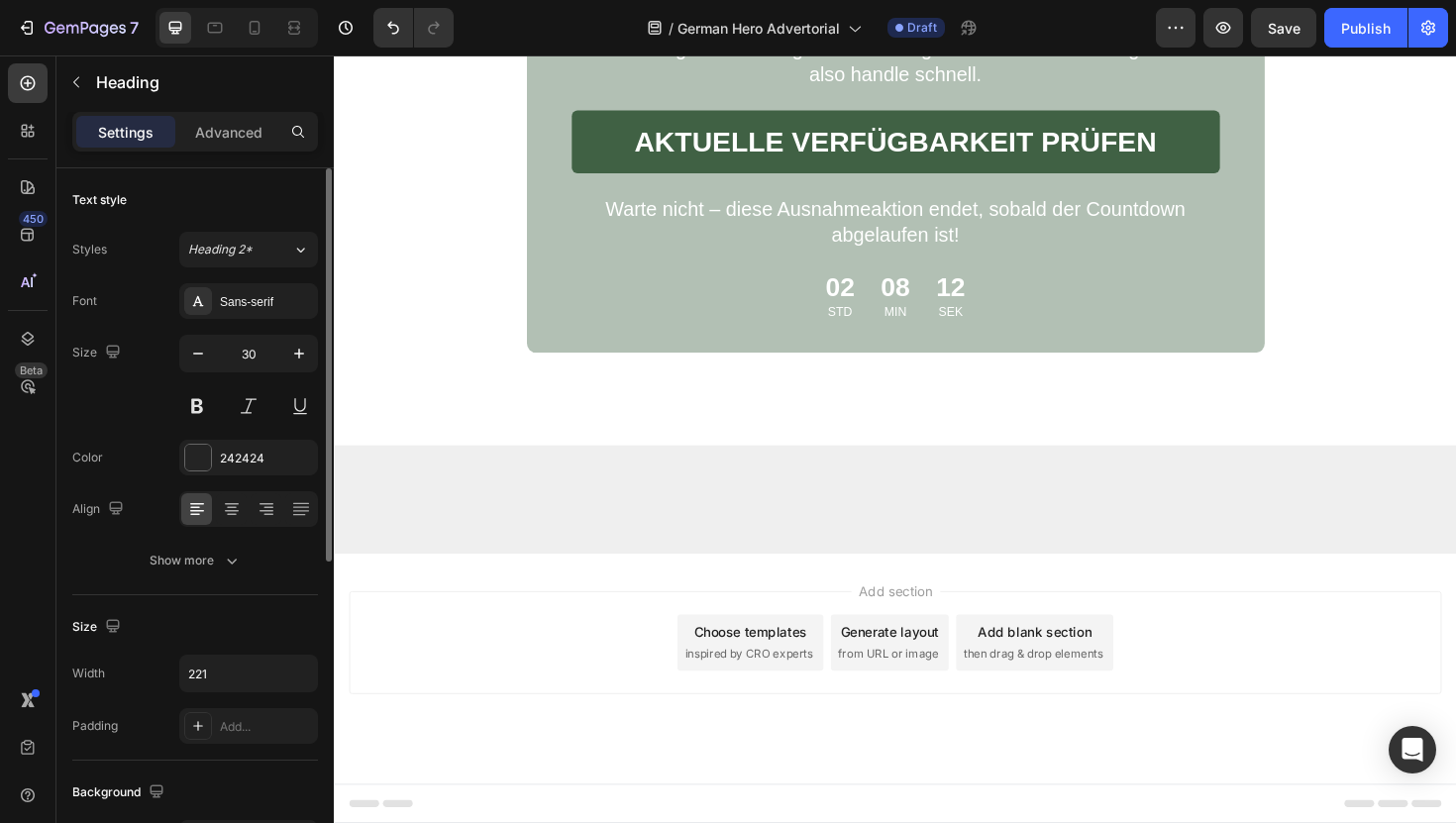 drag, startPoint x: 663, startPoint y: 587, endPoint x: 575, endPoint y: 544, distance: 97.94386 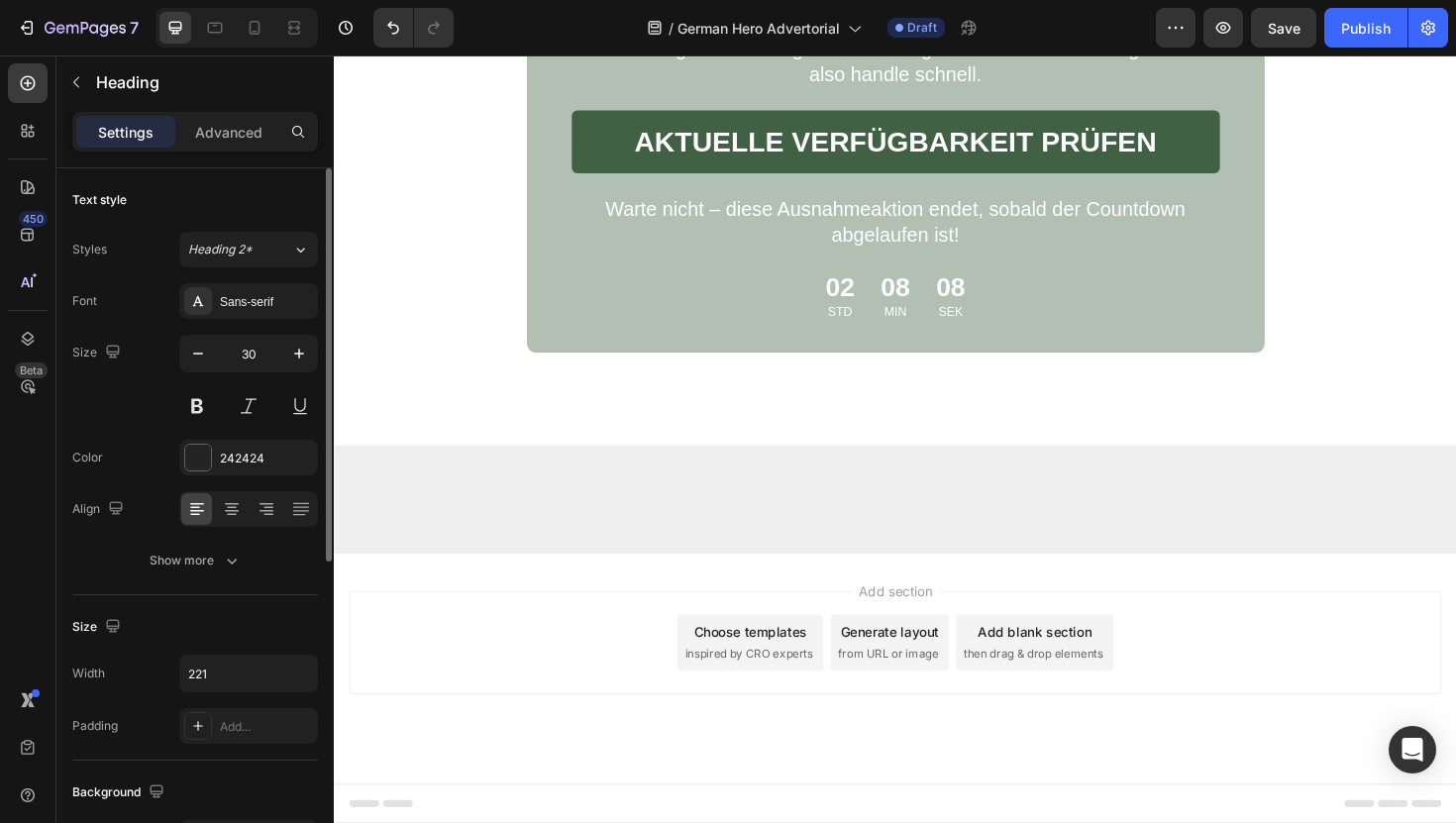 click on "After years of battling scalp psoriasis, I was honestly skeptical about trying anything new. But the Lissima Natural Scalp Scrub completely exceeded my expectations. The relief was almost immediate, no burning, no discomfort, just gentle, effective care. My scalp feels healthier, the flakiness is gone, and I finally feel confident wearing my hair out again. I can’t thank you enough for creating something that actually works!" at bounding box center (726, -1228) 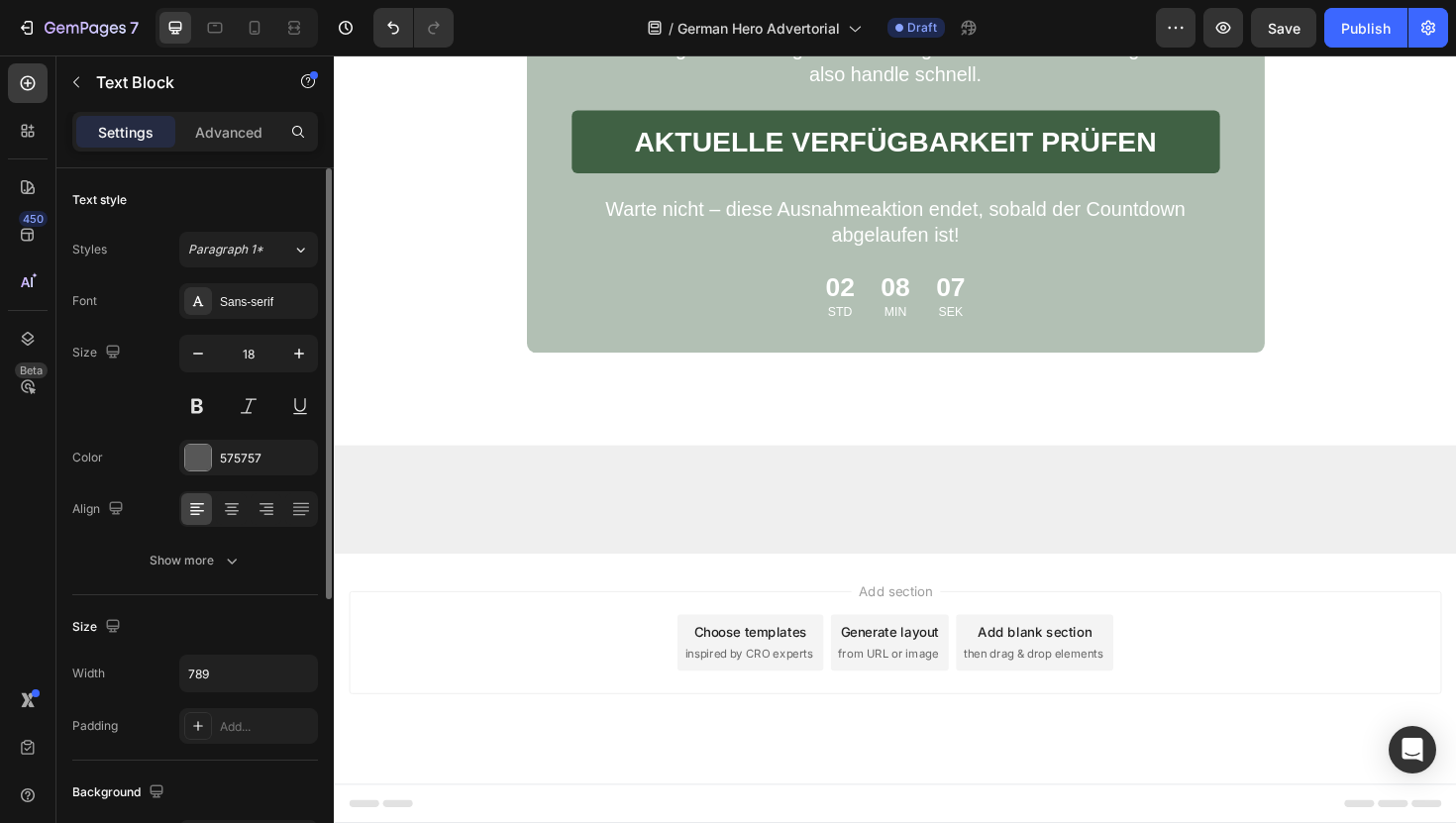 scroll, scrollTop: 13210, scrollLeft: 0, axis: vertical 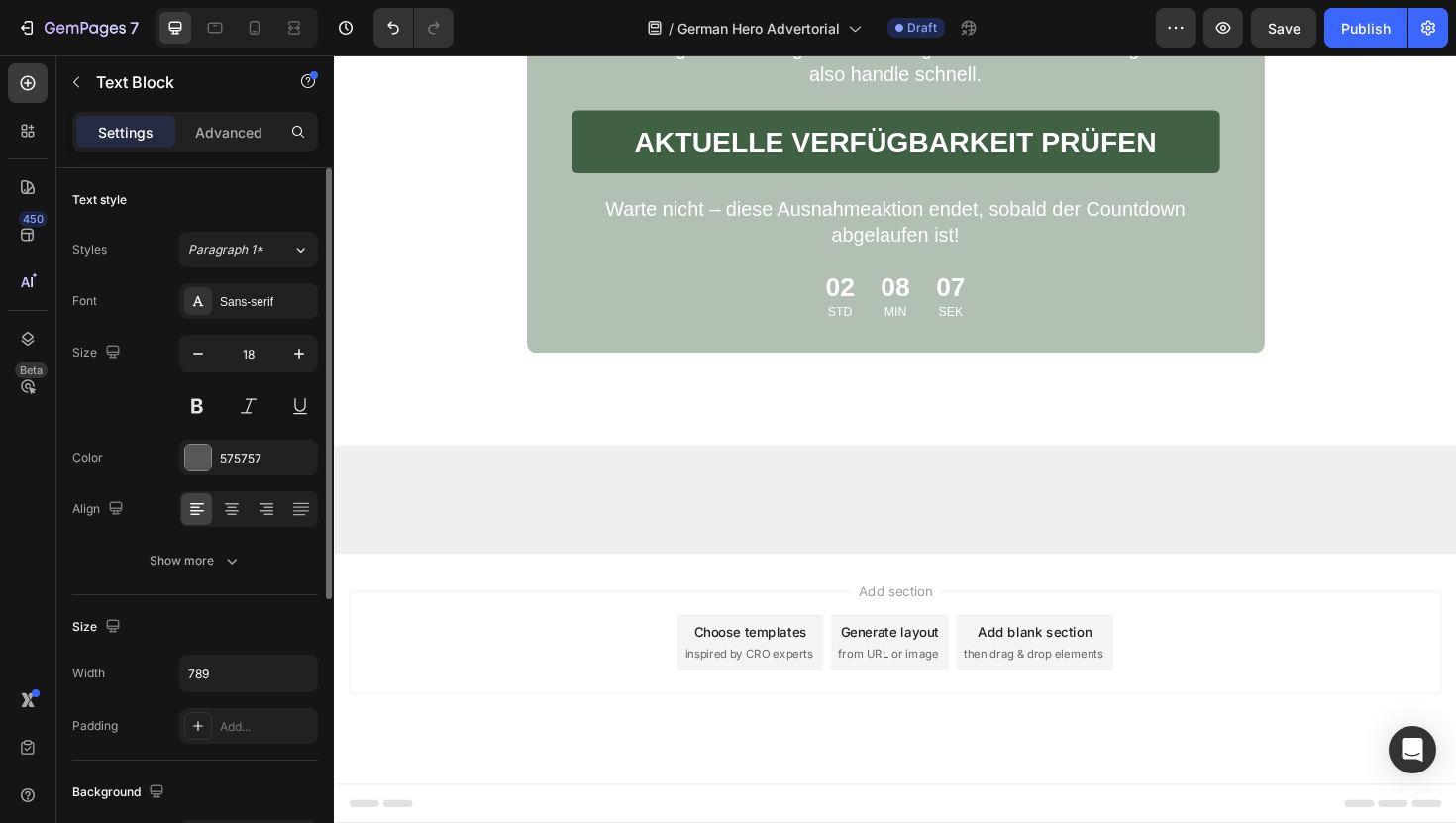 click on "After years of battling scalp psoriasis, I was honestly skeptical about trying anything new. But the Lissima Natural Scalp Scrub completely exceeded my expectations. The relief was almost immediate, no burning, no discomfort, just gentle, effective care. My scalp feels healthier, the flakiness is gone, and I finally feel confident wearing my hair out again. I can’t thank you enough for creating something that actually works!" at bounding box center [726, -1228] 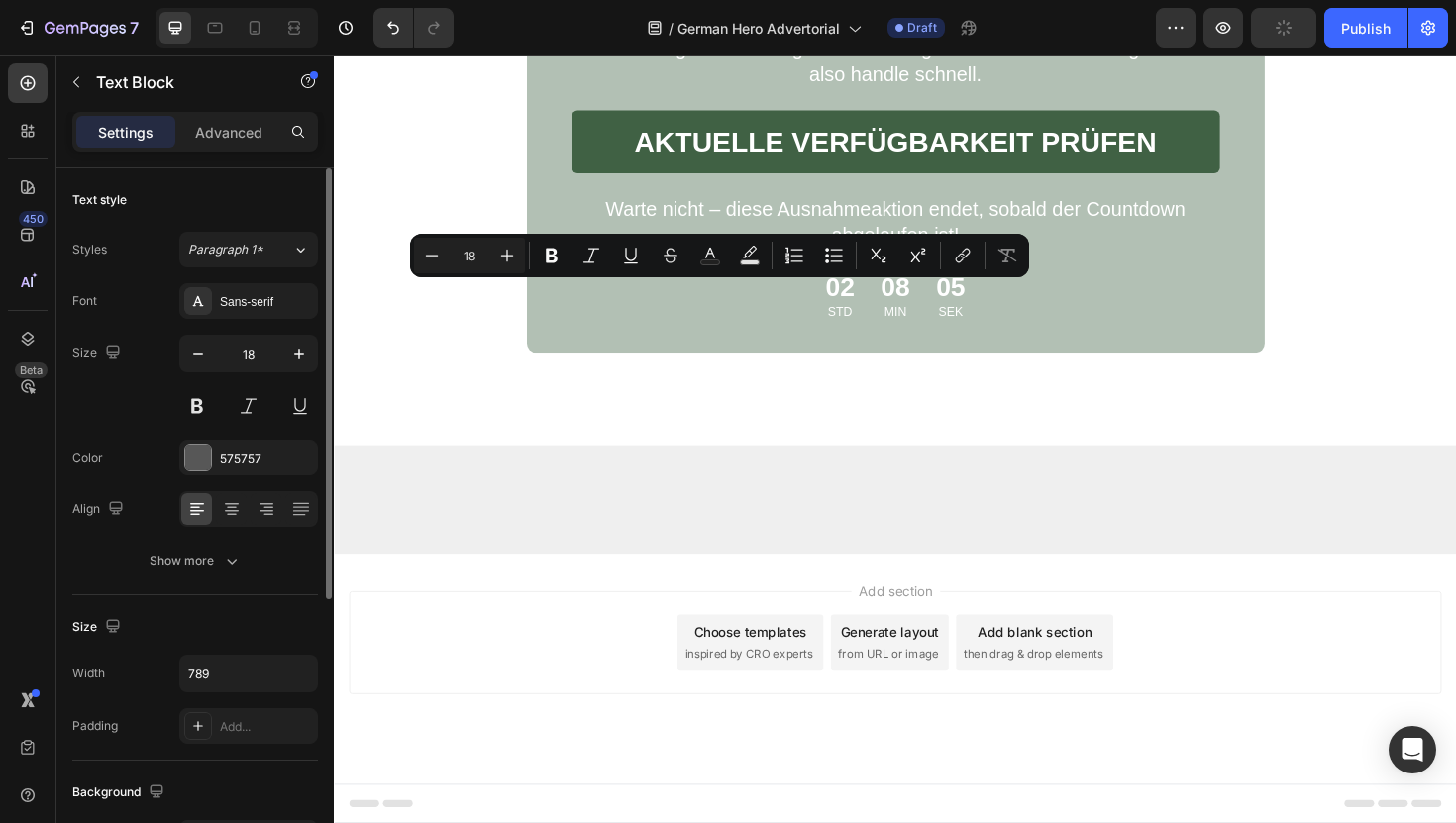 drag, startPoint x: 725, startPoint y: 562, endPoint x: 573, endPoint y: 297, distance: 305.498 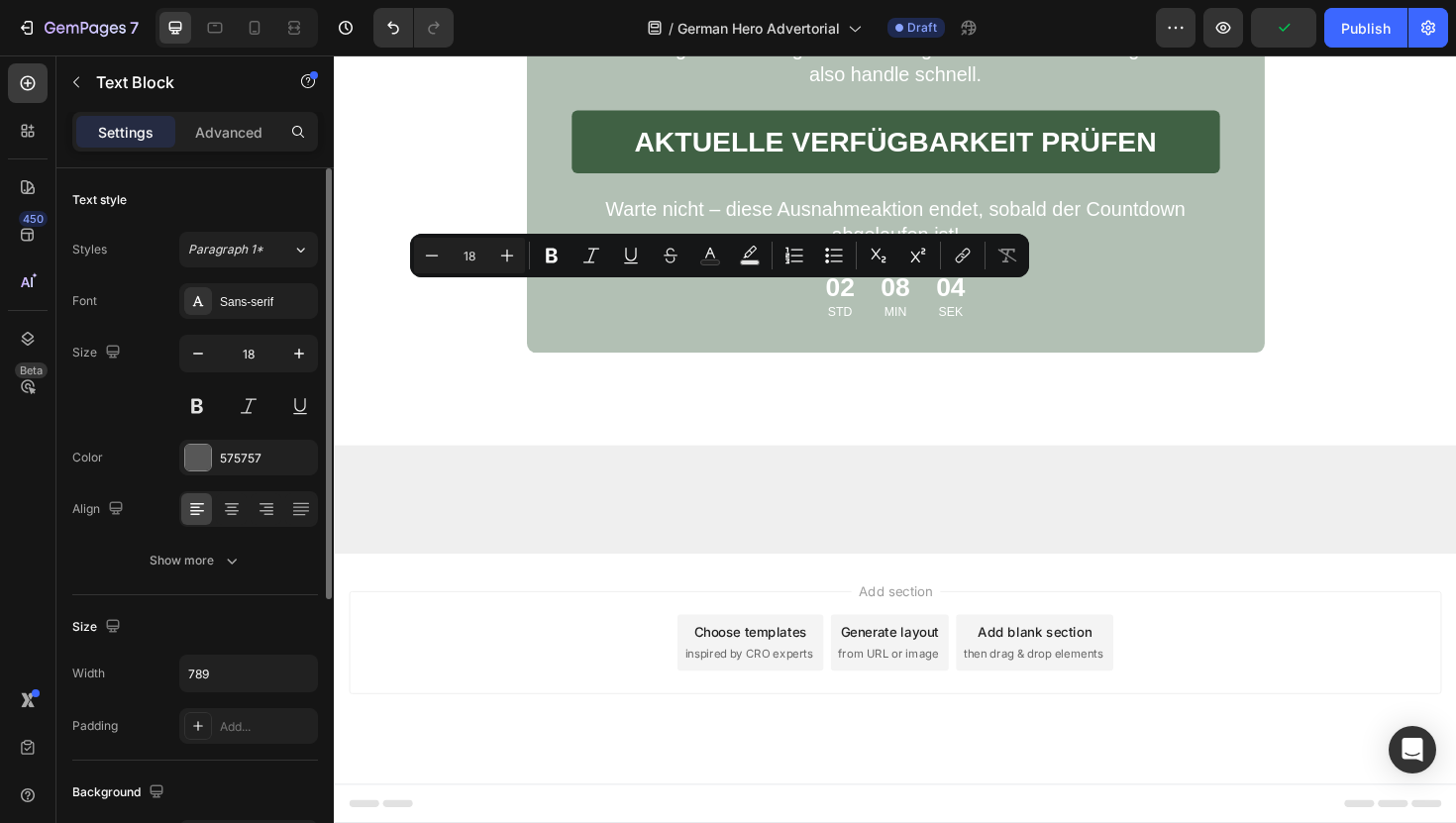 copy on "After years of battling scalp psoriasis, I was honestly skeptical about trying anything new. But the Lissima Natural Scalp Scrub completely exceeded my expectations. The relief was almost immediate, no burning, no discomfort, just gentle, effective care. My scalp feels healthier, the flakiness is gone, and I finally feel confident wearing my hair out again. I can’t thank you enough for creating something that actually works!" 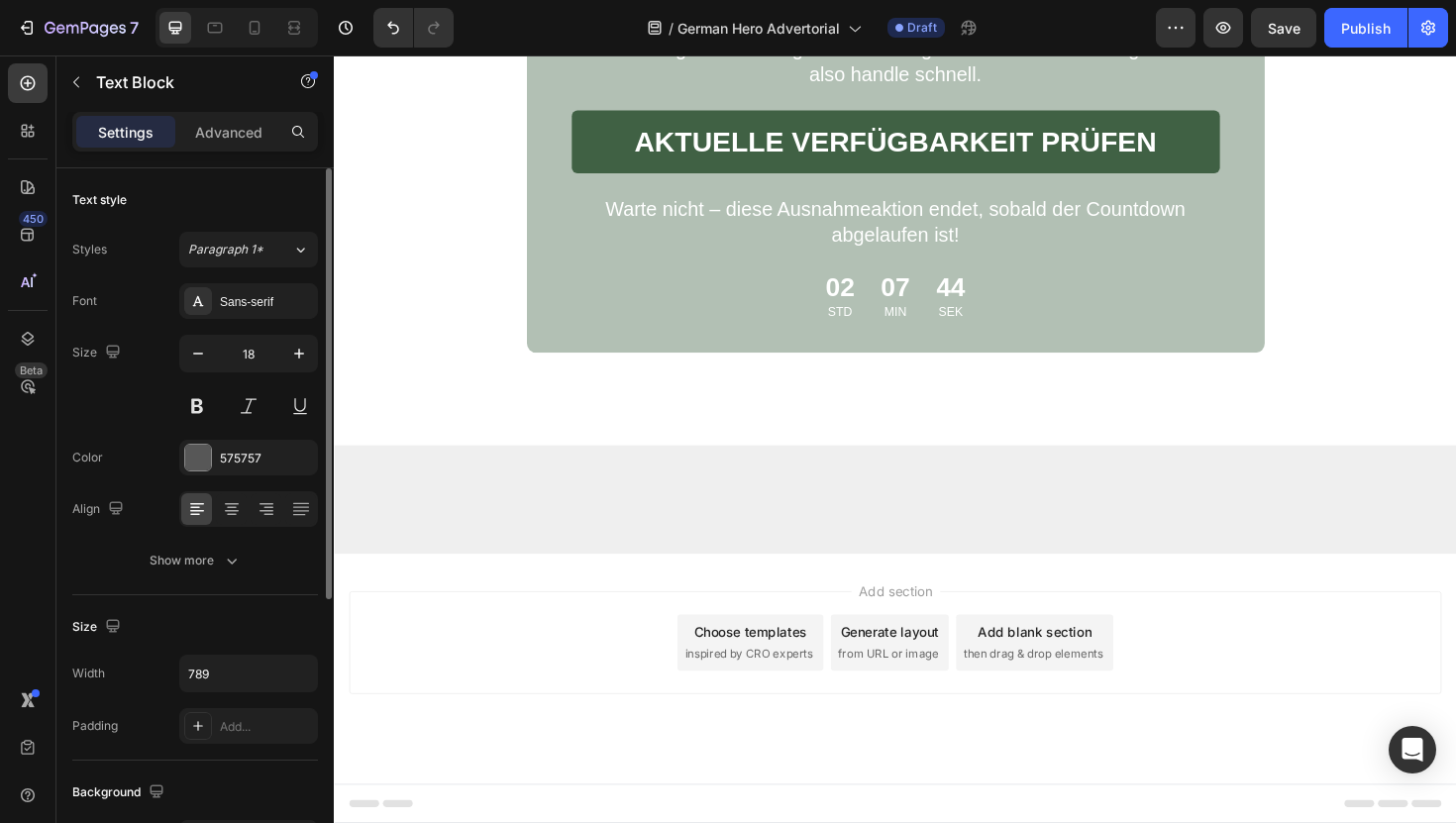 click on "Delivers results!" at bounding box center (1077, -1541) 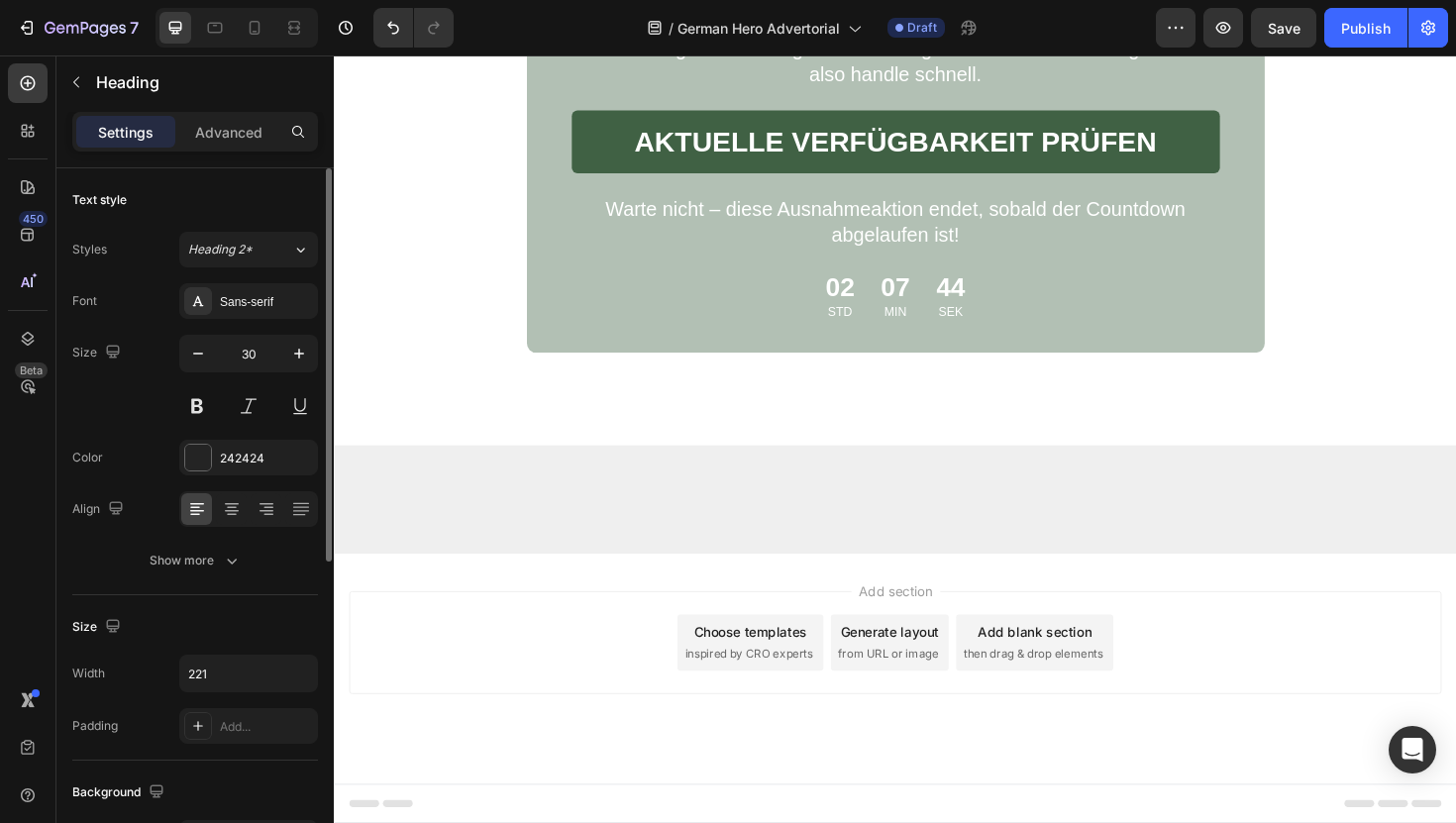 click on "Delivers results!" at bounding box center (1077, -1541) 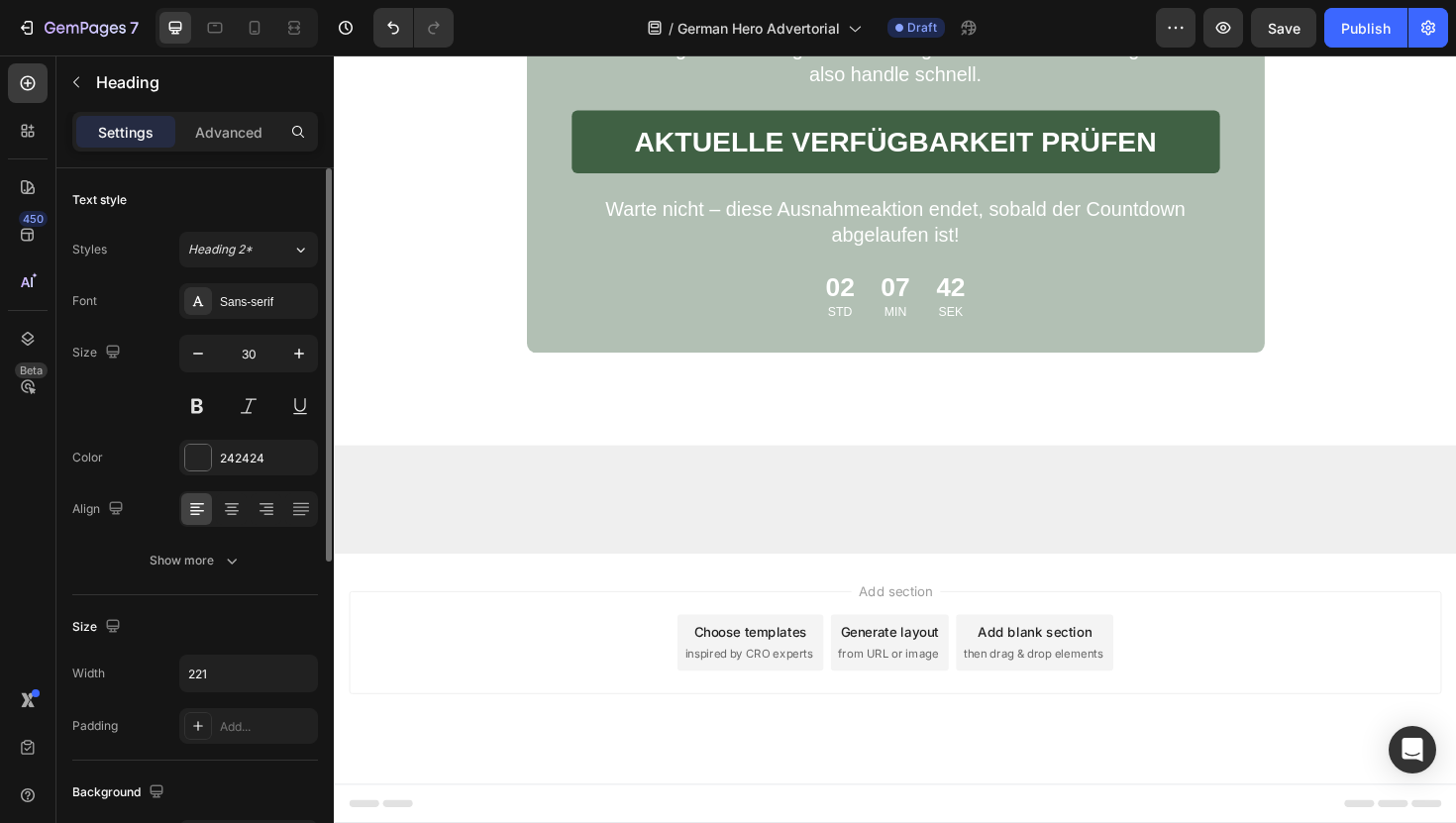 drag, startPoint x: 1101, startPoint y: 256, endPoint x: 984, endPoint y: 213, distance: 124.65151 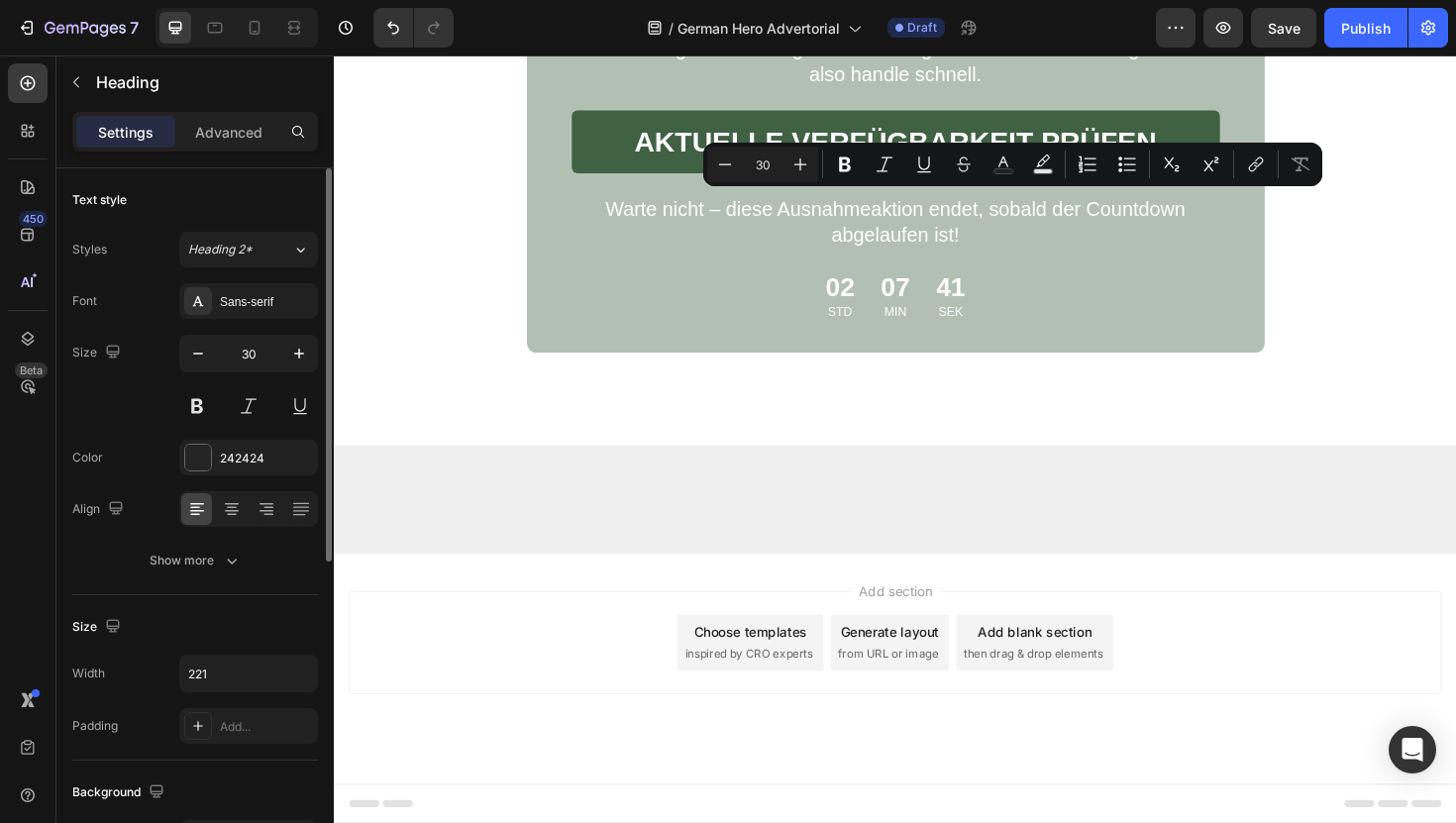 copy on "Delivers results!" 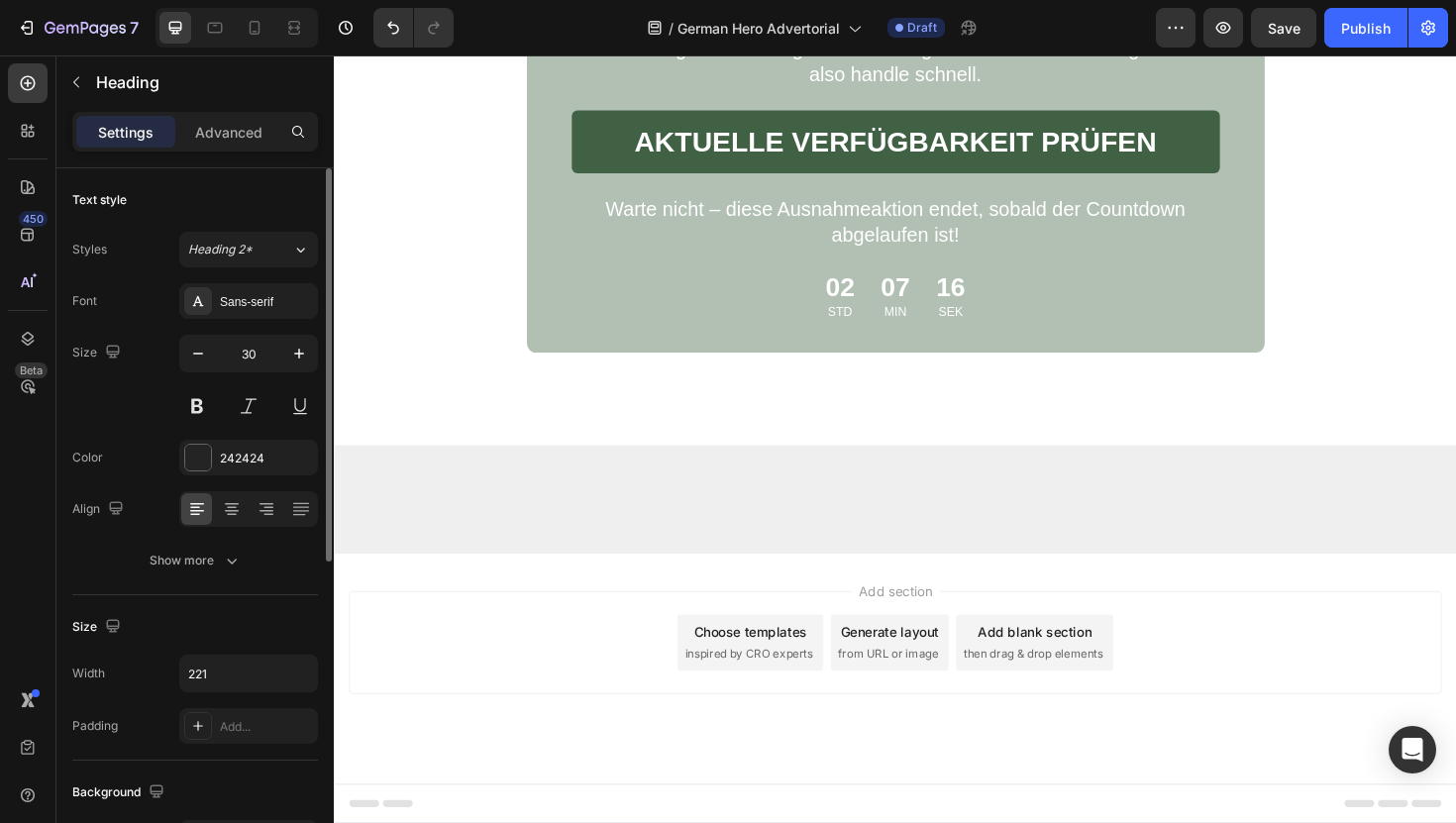 click on "ChatGPT said:" at bounding box center [1077, -1541] 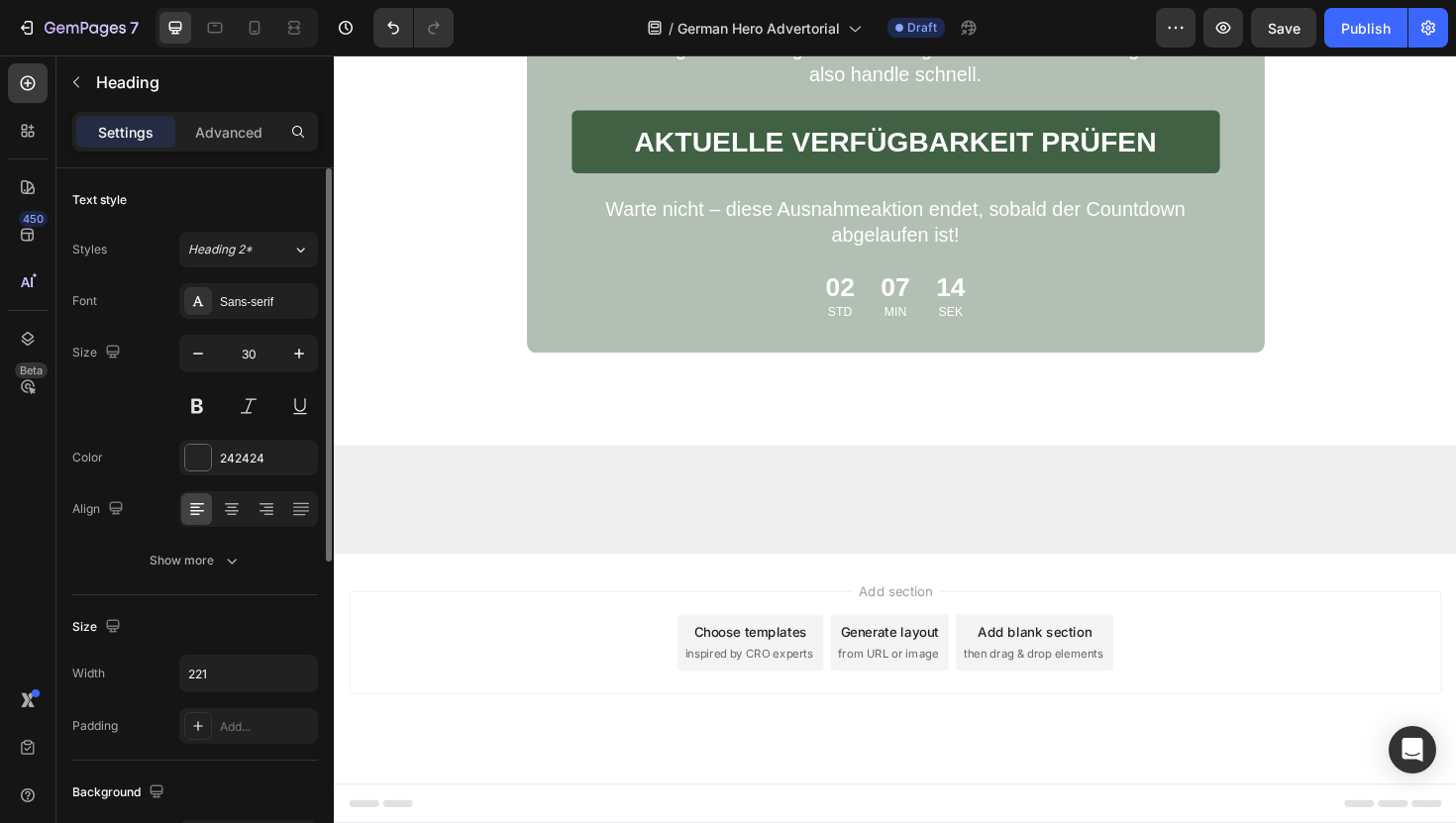 drag, startPoint x: 1056, startPoint y: 254, endPoint x: 984, endPoint y: 216, distance: 81.41253 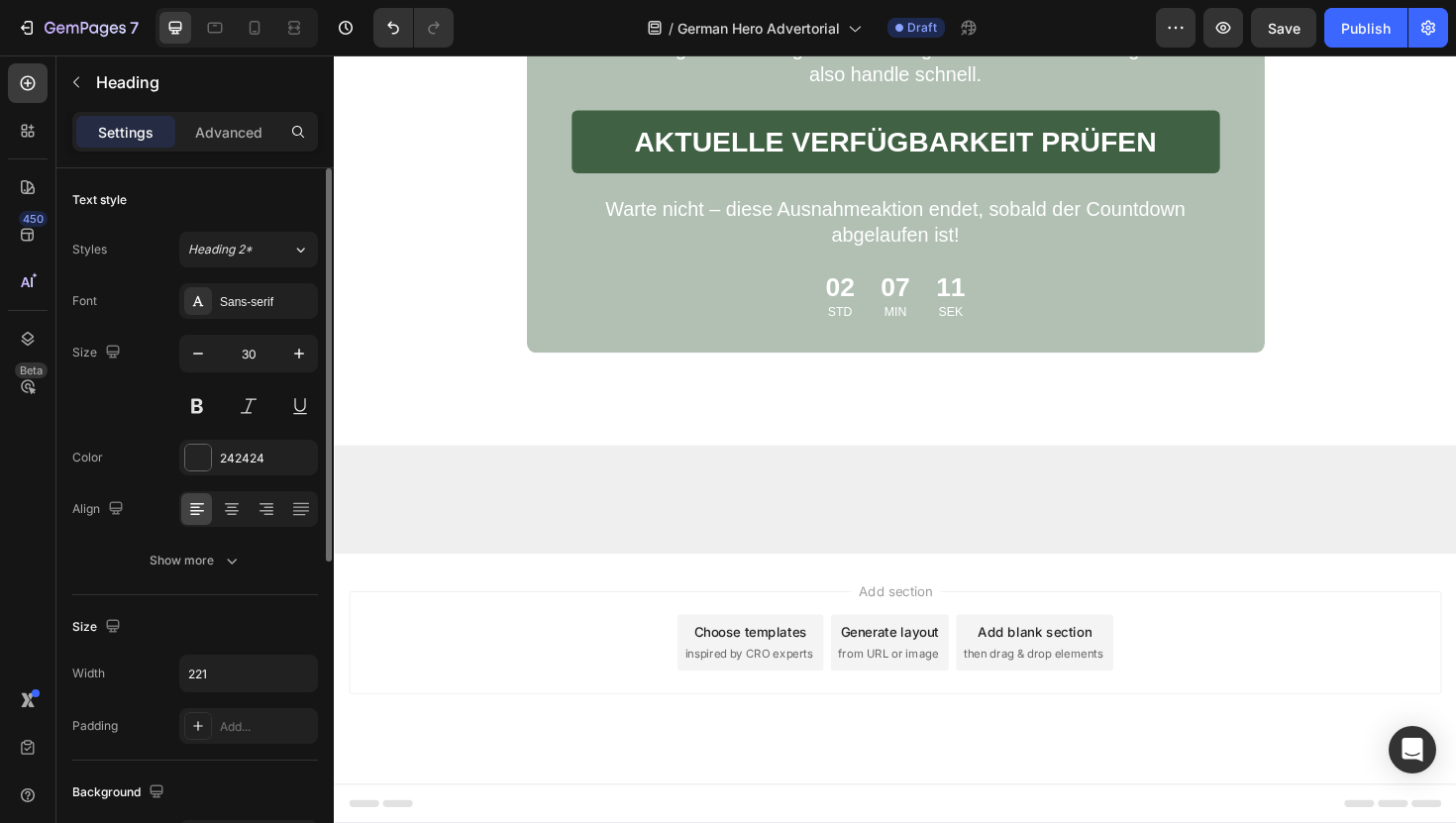 click on "I’ve dealt with scalp build-up and itchiness for  years , and nothing ever seemed to truly help. This scrub made a difference  after the first use . It’s gentle but effective, and I love that it doesn’t feel harsh like medicated shampoos. My scalp finally feels clean and calm." at bounding box center [1131, -1390] 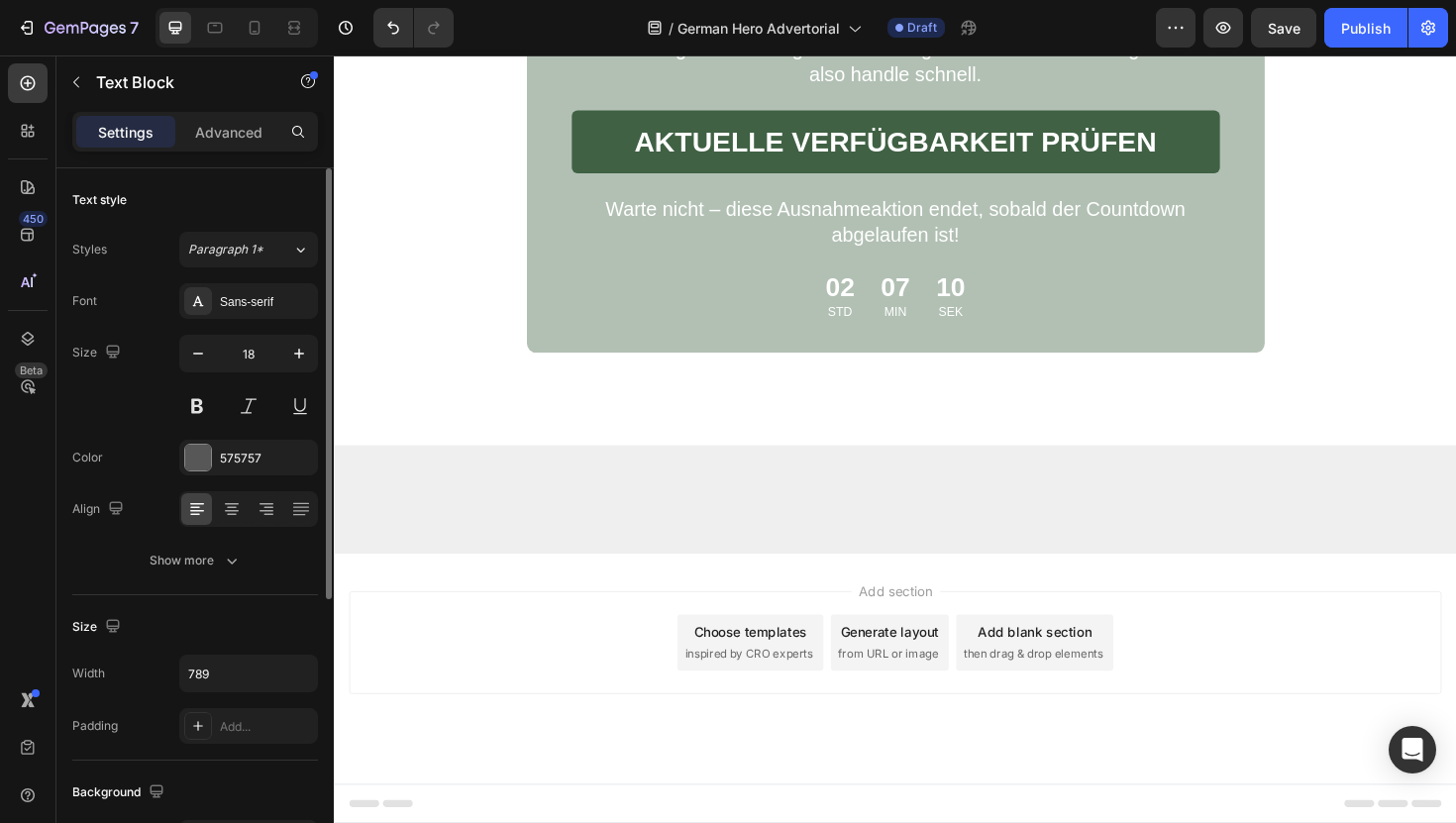 click on "I’ve dealt with scalp build-up and itchiness for  years , and nothing ever seemed to truly help. This scrub made a difference  after the first use . It’s gentle but effective, and I love that it doesn’t feel harsh like medicated shampoos. My scalp finally feels clean and calm." at bounding box center (1131, -1390) 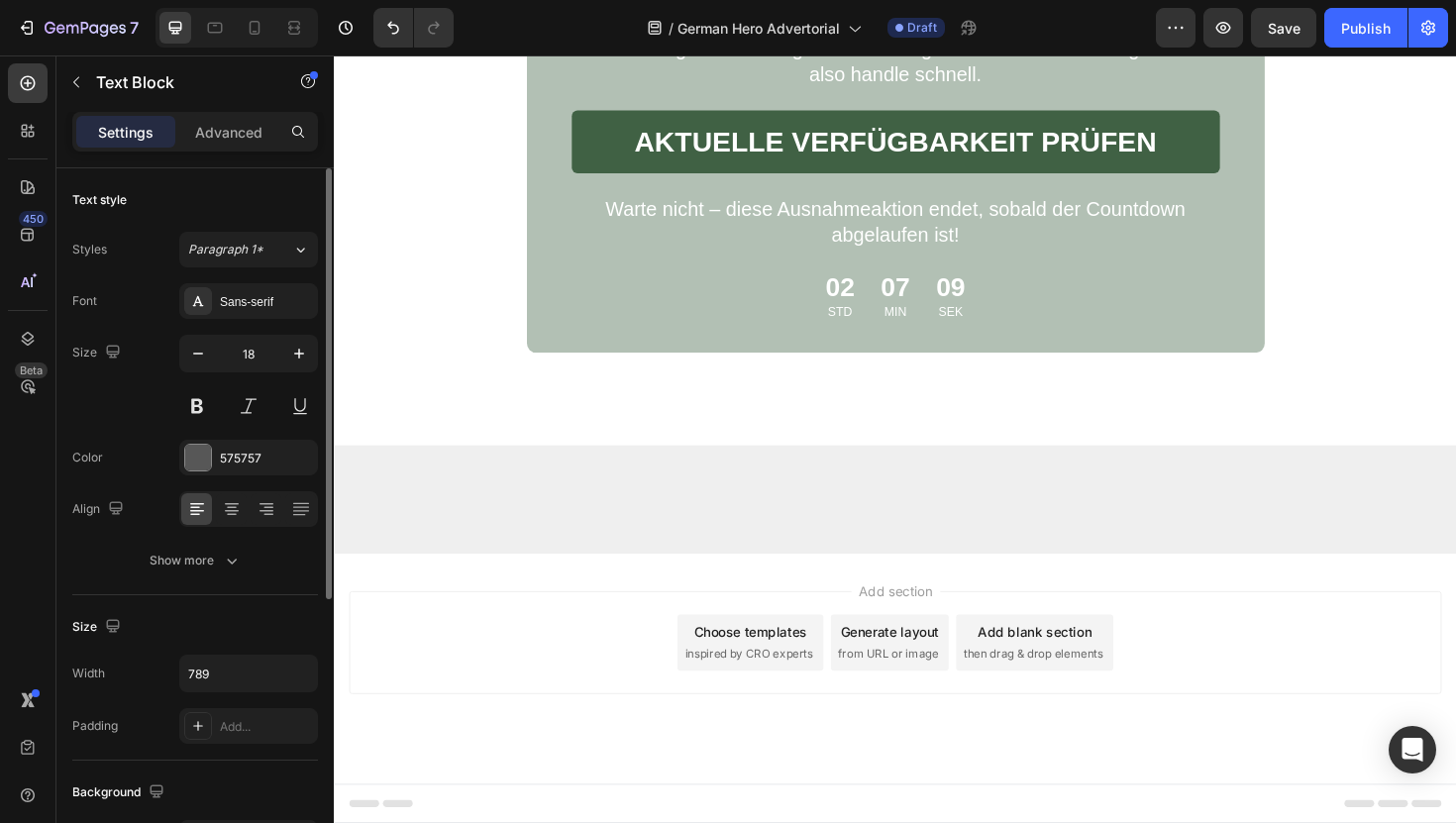 drag, startPoint x: 1056, startPoint y: 467, endPoint x: 975, endPoint y: 310, distance: 176.66352 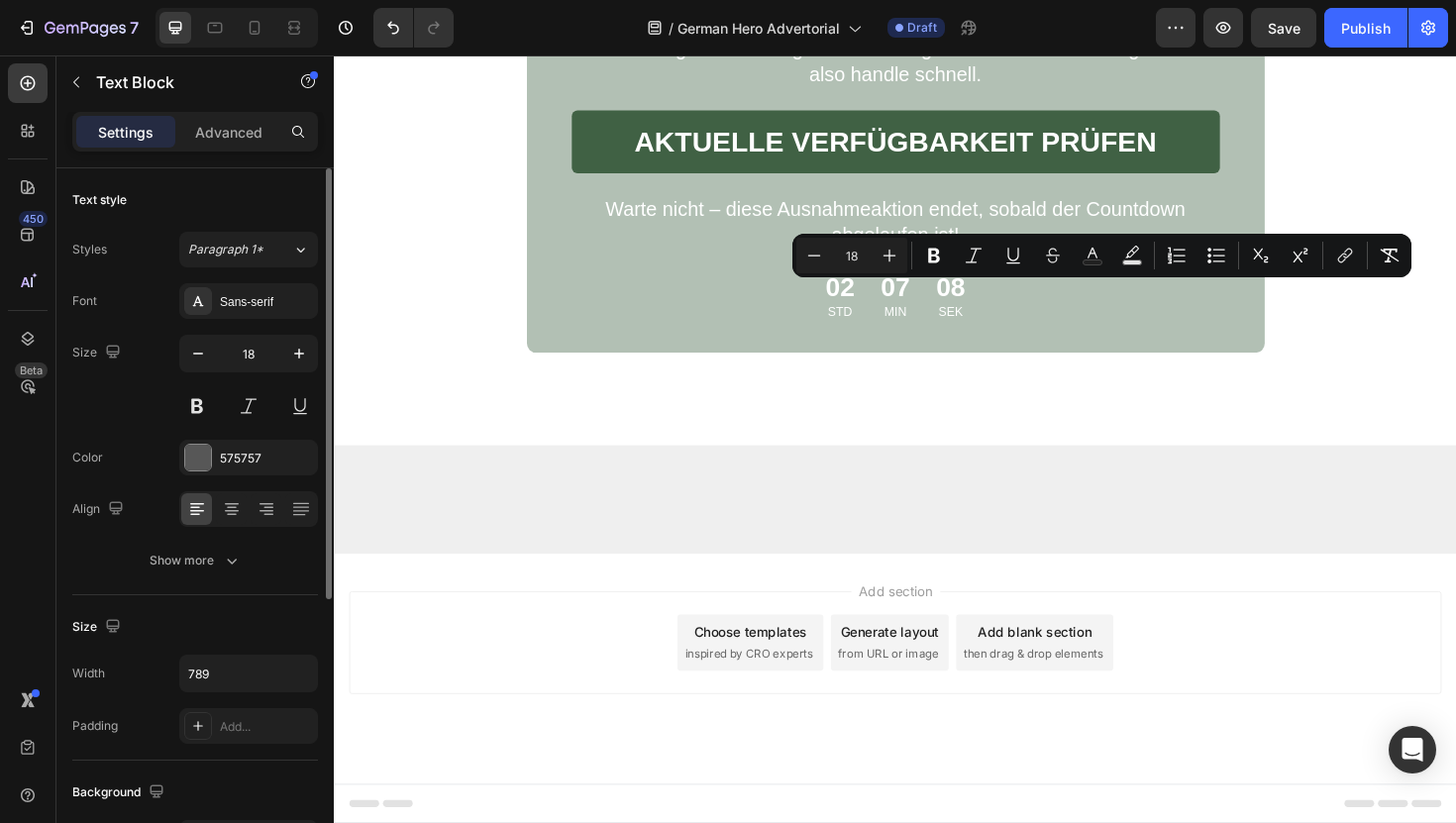 copy on "I’ve dealt with scalp build-up and itchiness for  years , and nothing ever seemed to truly help. This scrub made a difference  after the first use . It’s gentle but effective, and I love that it doesn’t feel harsh like medicated shampoos. My scalp finally feels clean and calm." 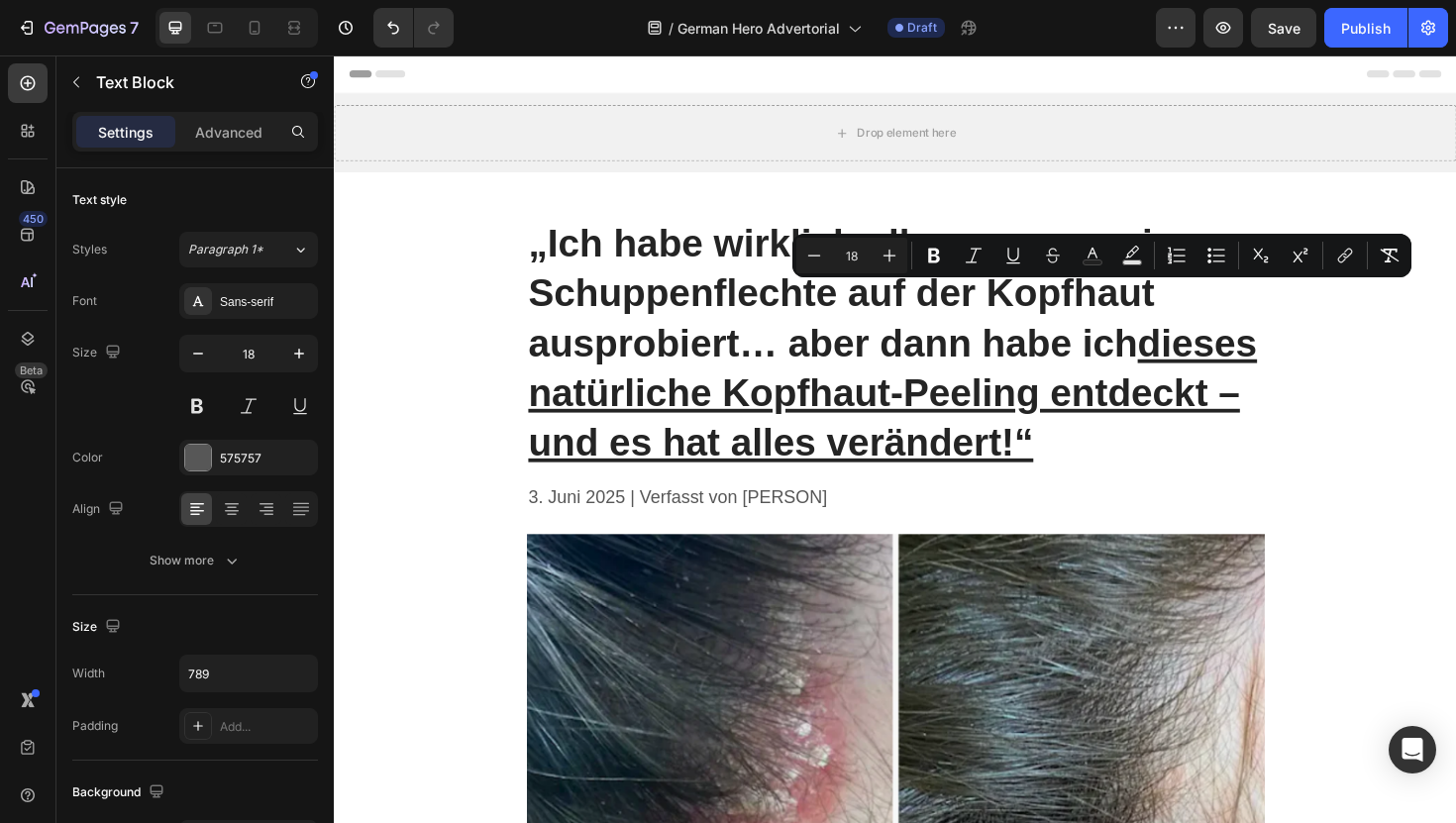 scroll, scrollTop: 0, scrollLeft: 0, axis: both 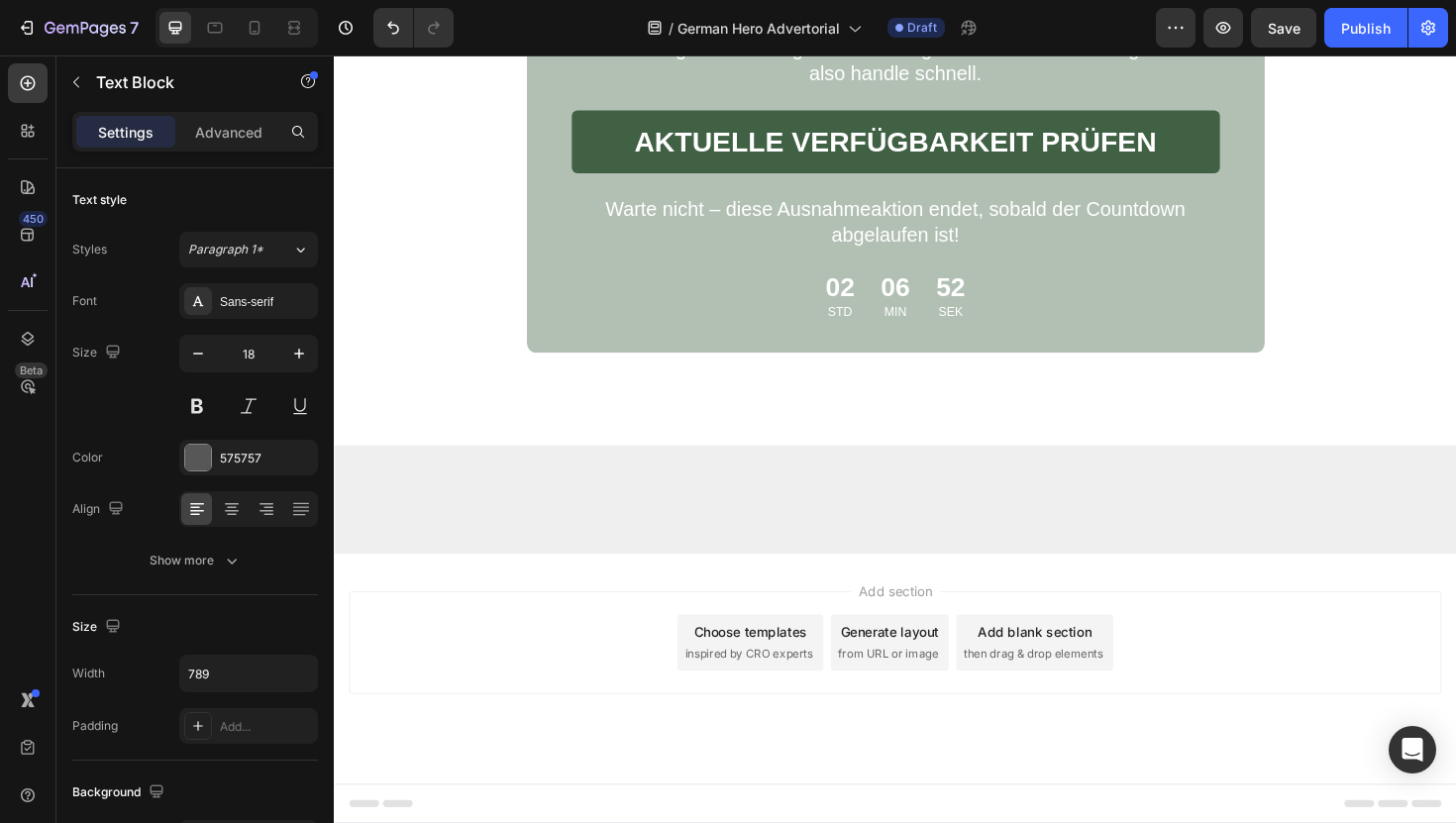 click on "The ultimate solution!" at bounding box center [672, -891] 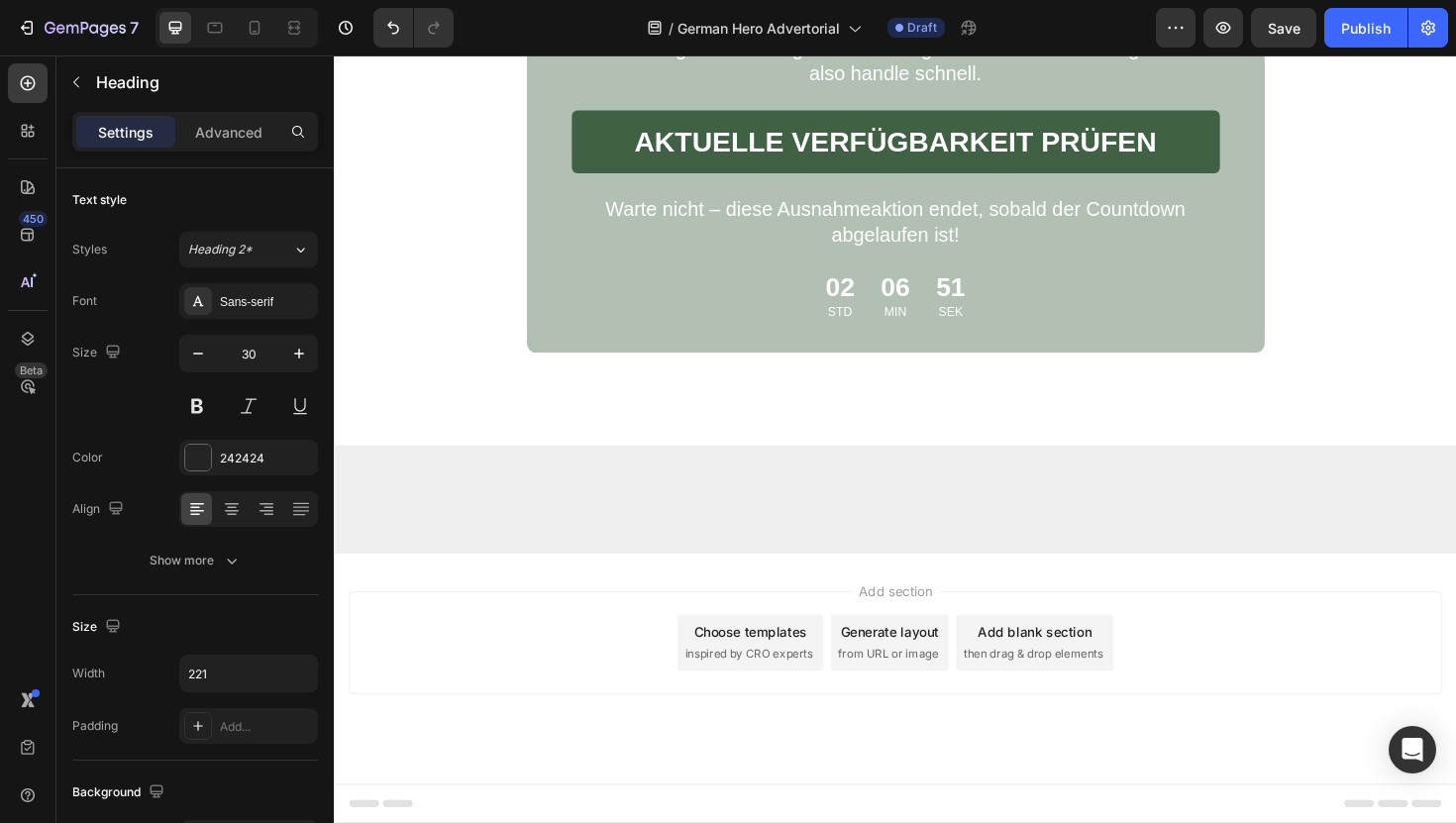 click on "The ultimate solution!" at bounding box center [672, -891] 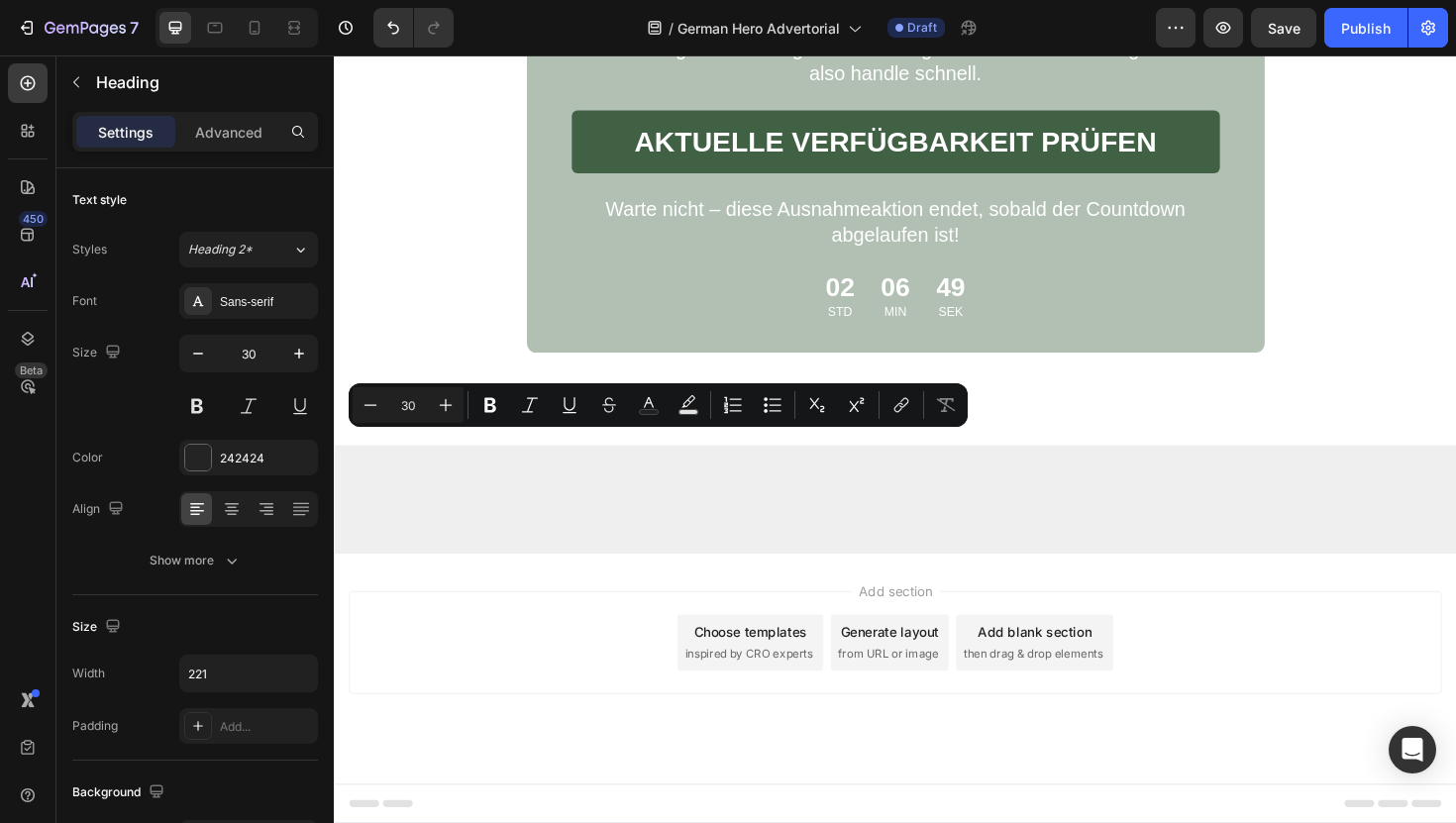 drag, startPoint x: 712, startPoint y: 500, endPoint x: 579, endPoint y: 472, distance: 135.91541 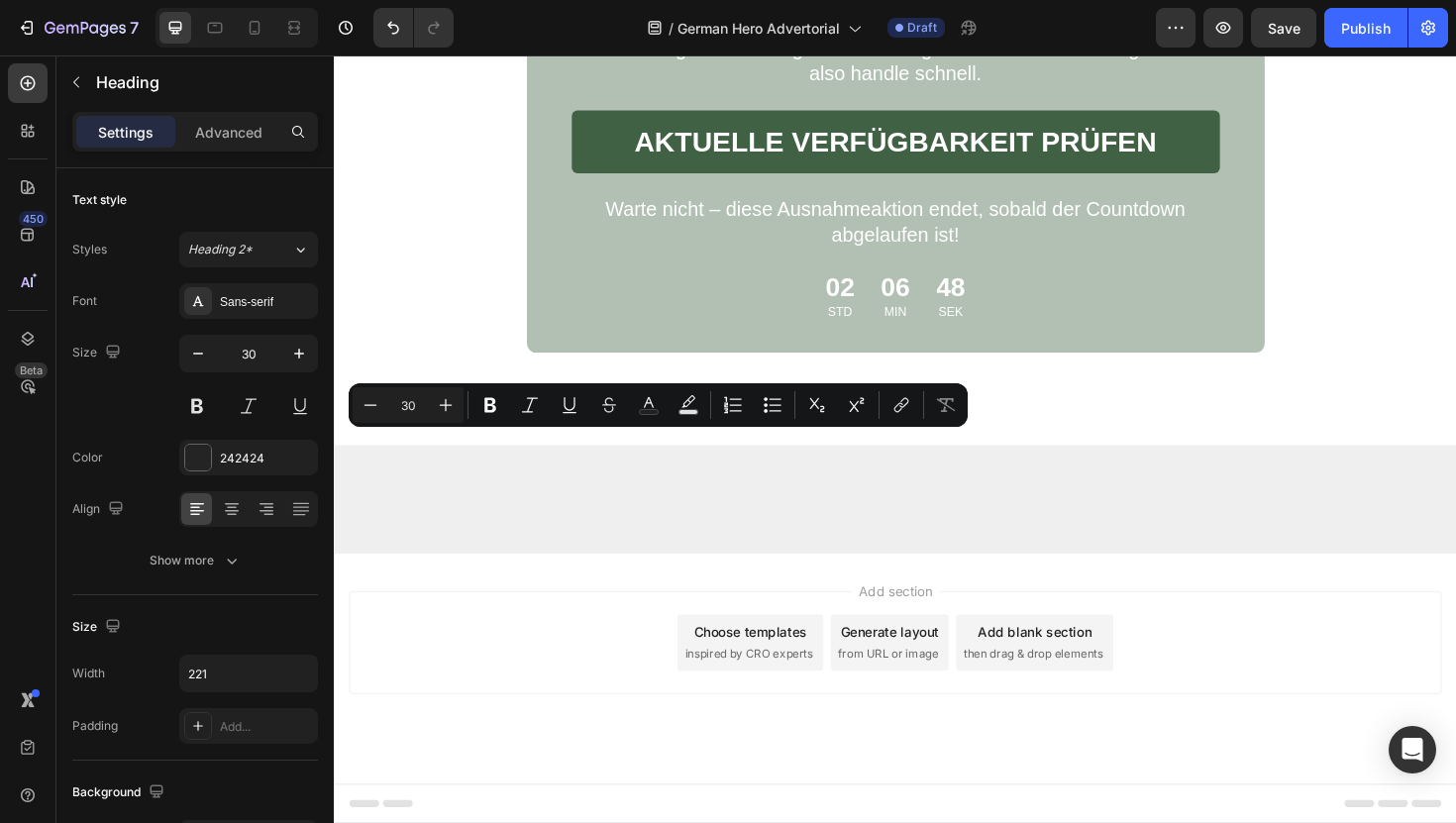 copy on "The ultimate solution!" 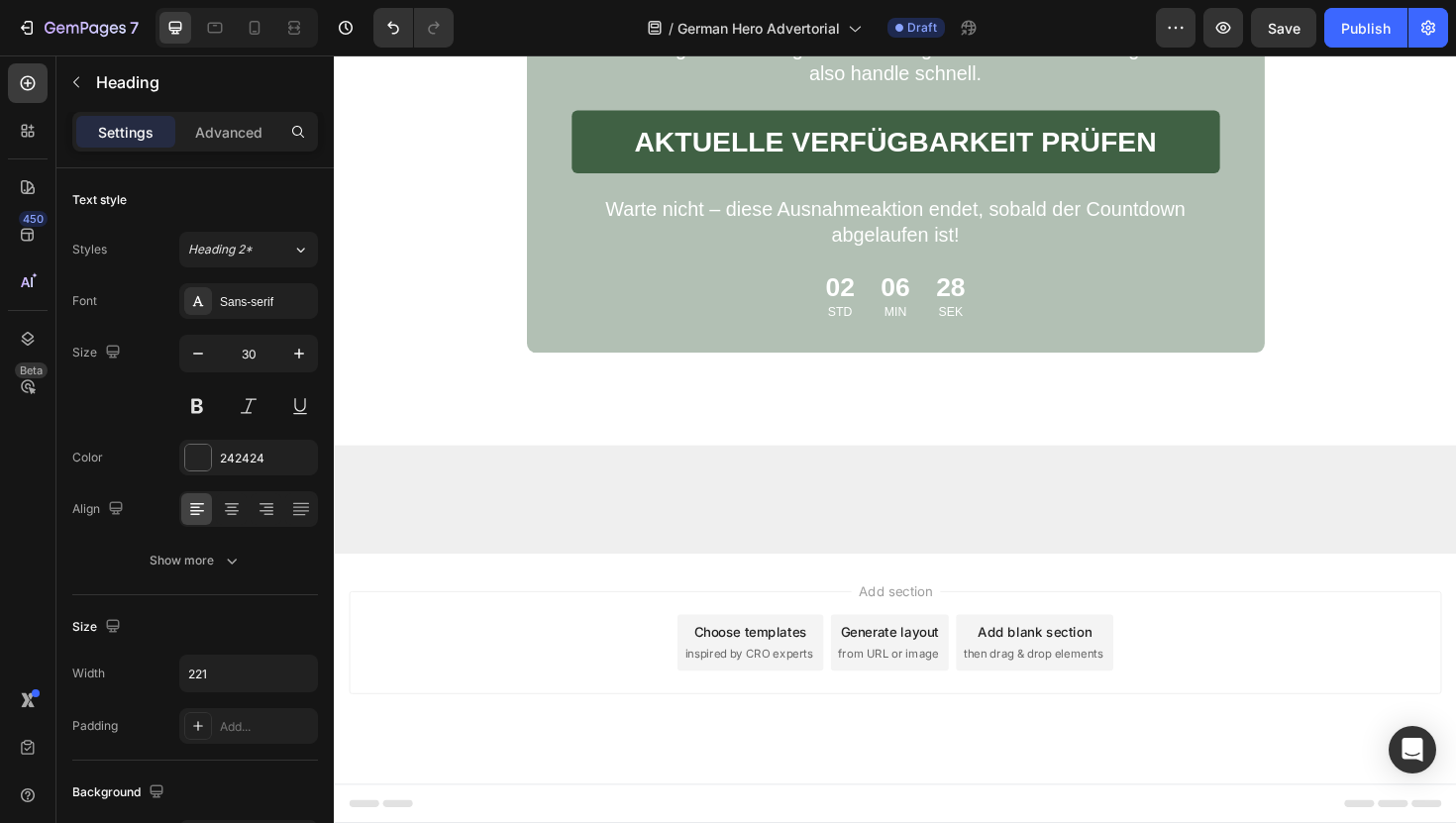 click on "Honestly didn’t expect much… but this worked way better than I thought. I had flaky patches that wouldn’t go away — this cleared them up in a week. Smells amazing too. I’ve even noticed my hair feels softer at the roots. Definitely part of my weekly routine now." at bounding box center (726, -741) 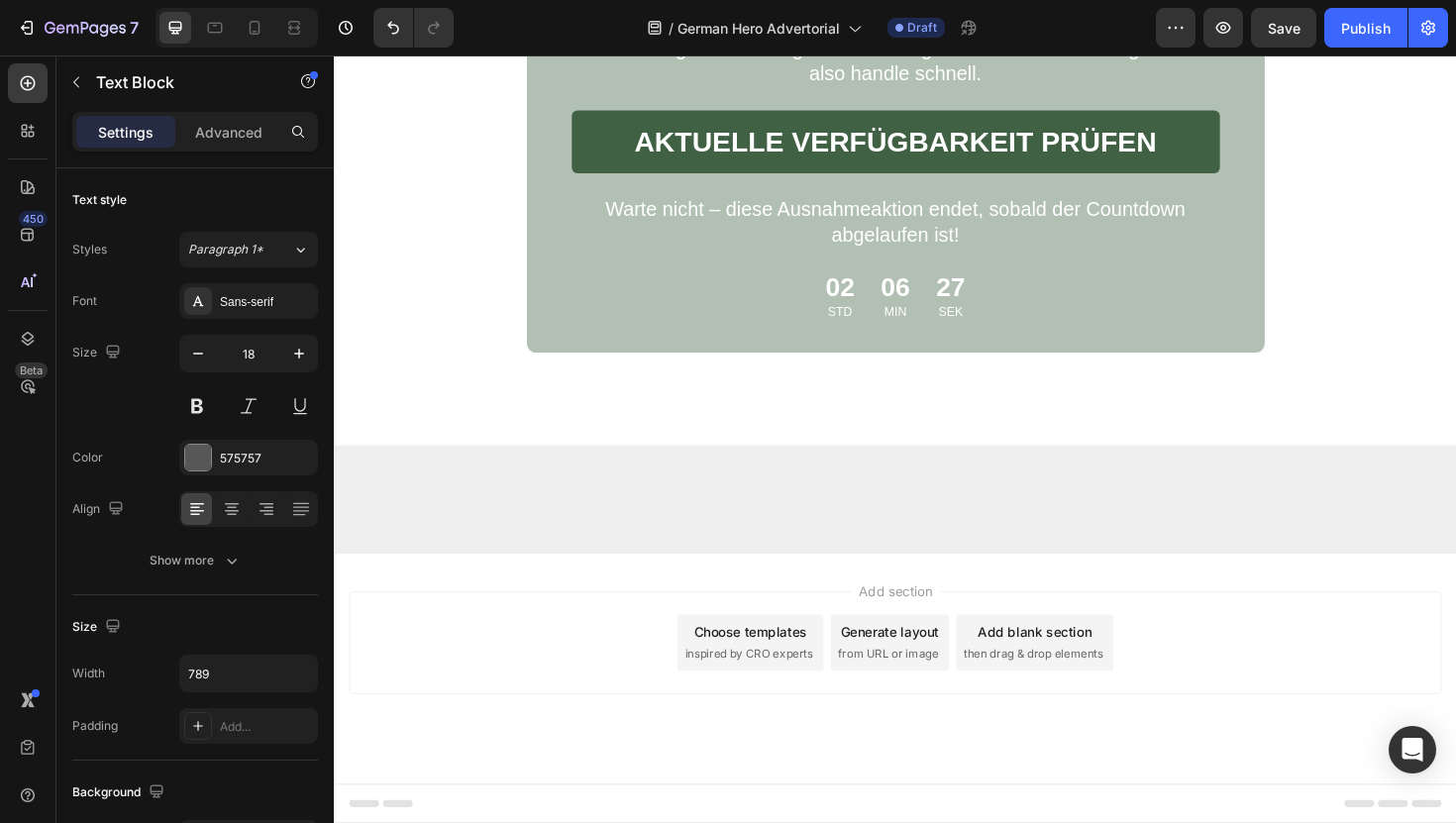 click on "Honestly didn’t expect much… but this worked way better than I thought. I had flaky patches that wouldn’t go away — this cleared them up in a week. Smells amazing too. I’ve even noticed my hair feels softer at the roots. Definitely part of my weekly routine now." at bounding box center (726, -741) 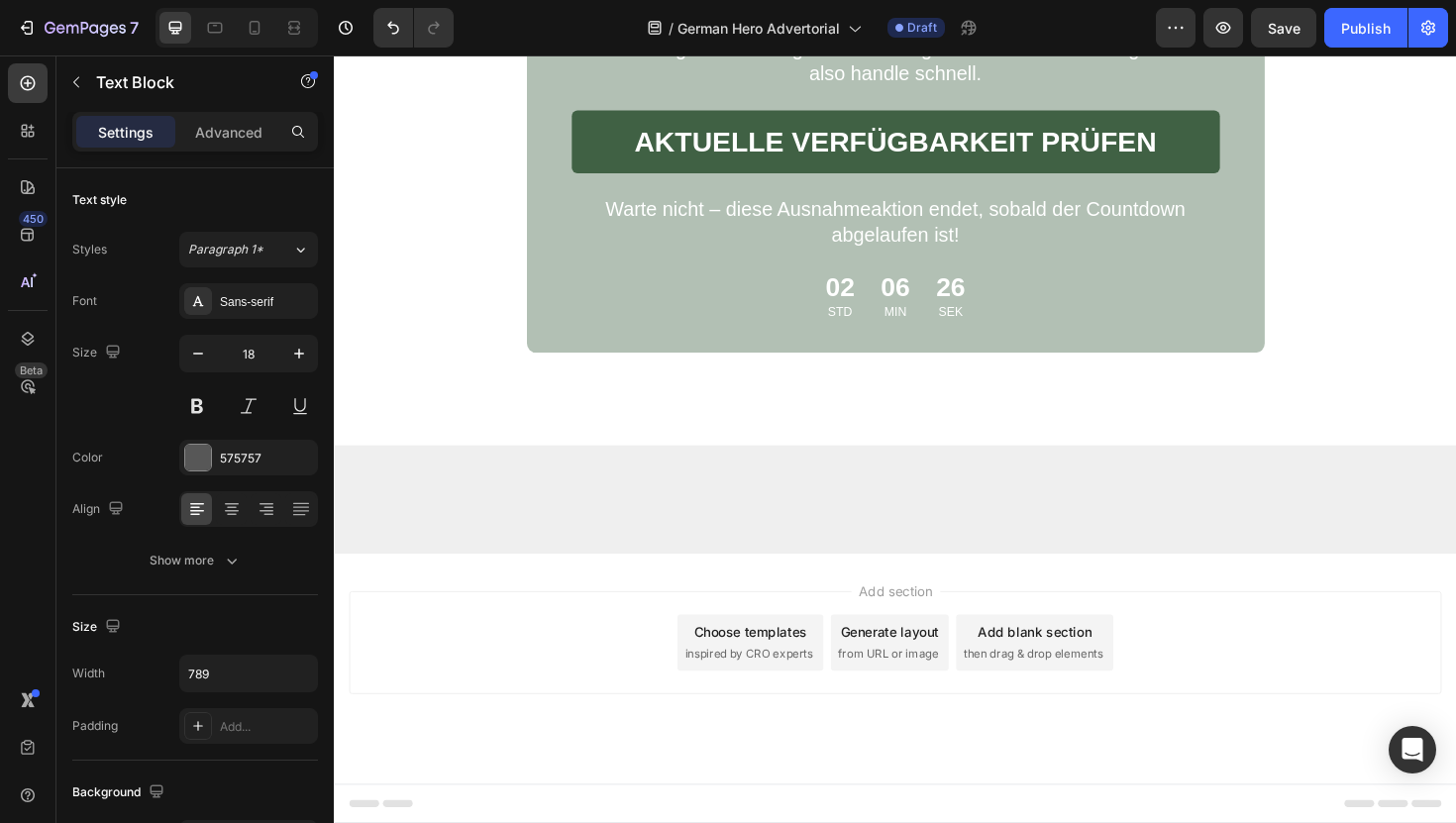 click on "Honestly didn’t expect much… but this worked way better than I thought. I had flaky patches that wouldn’t go away — this cleared them up in a week. Smells amazing too. I’ve even noticed my hair feels softer at the roots. Definitely part of my weekly routine now." at bounding box center [726, -741] 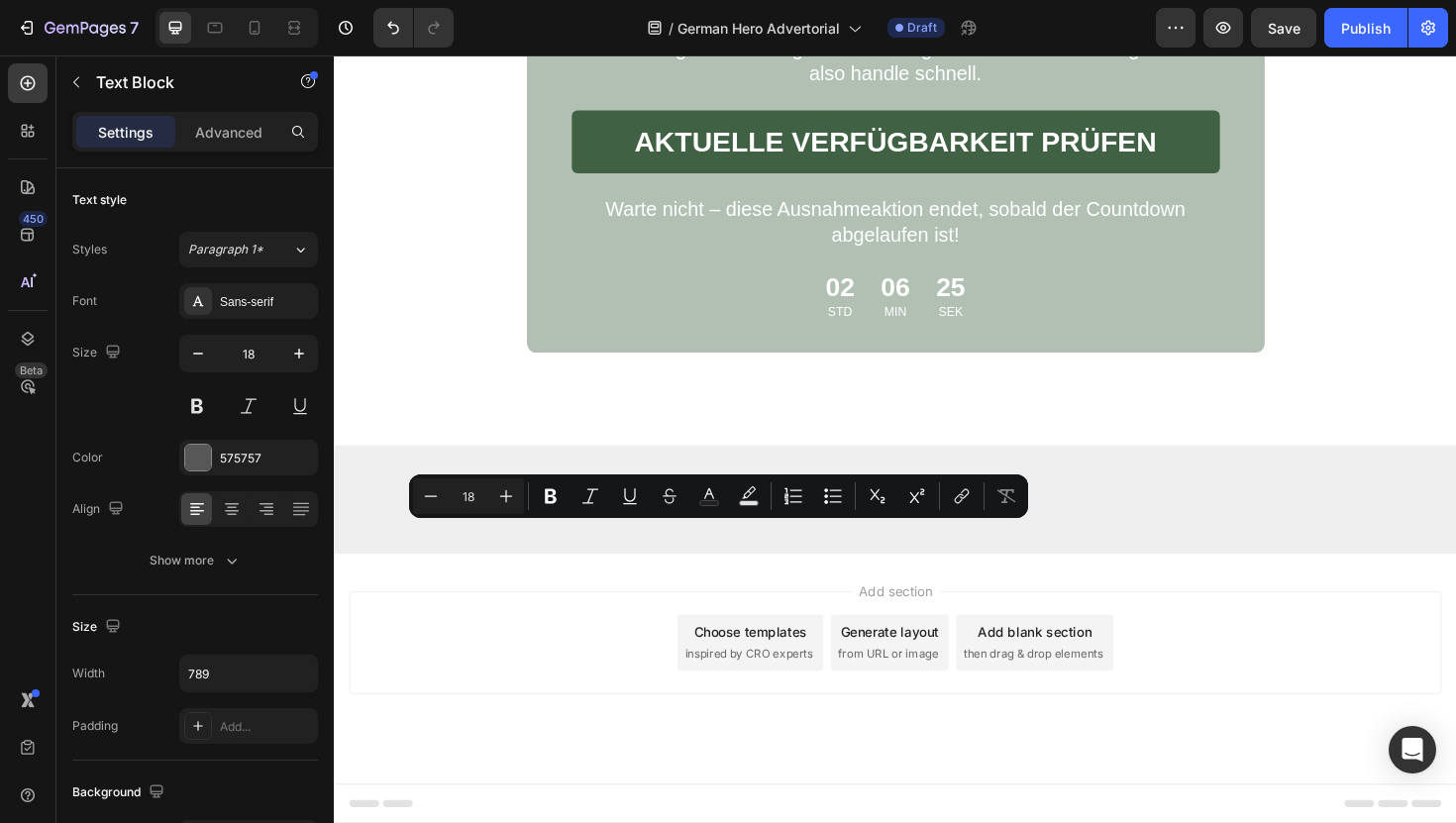drag, startPoint x: 674, startPoint y: 731, endPoint x: 572, endPoint y: 566, distance: 193.98196 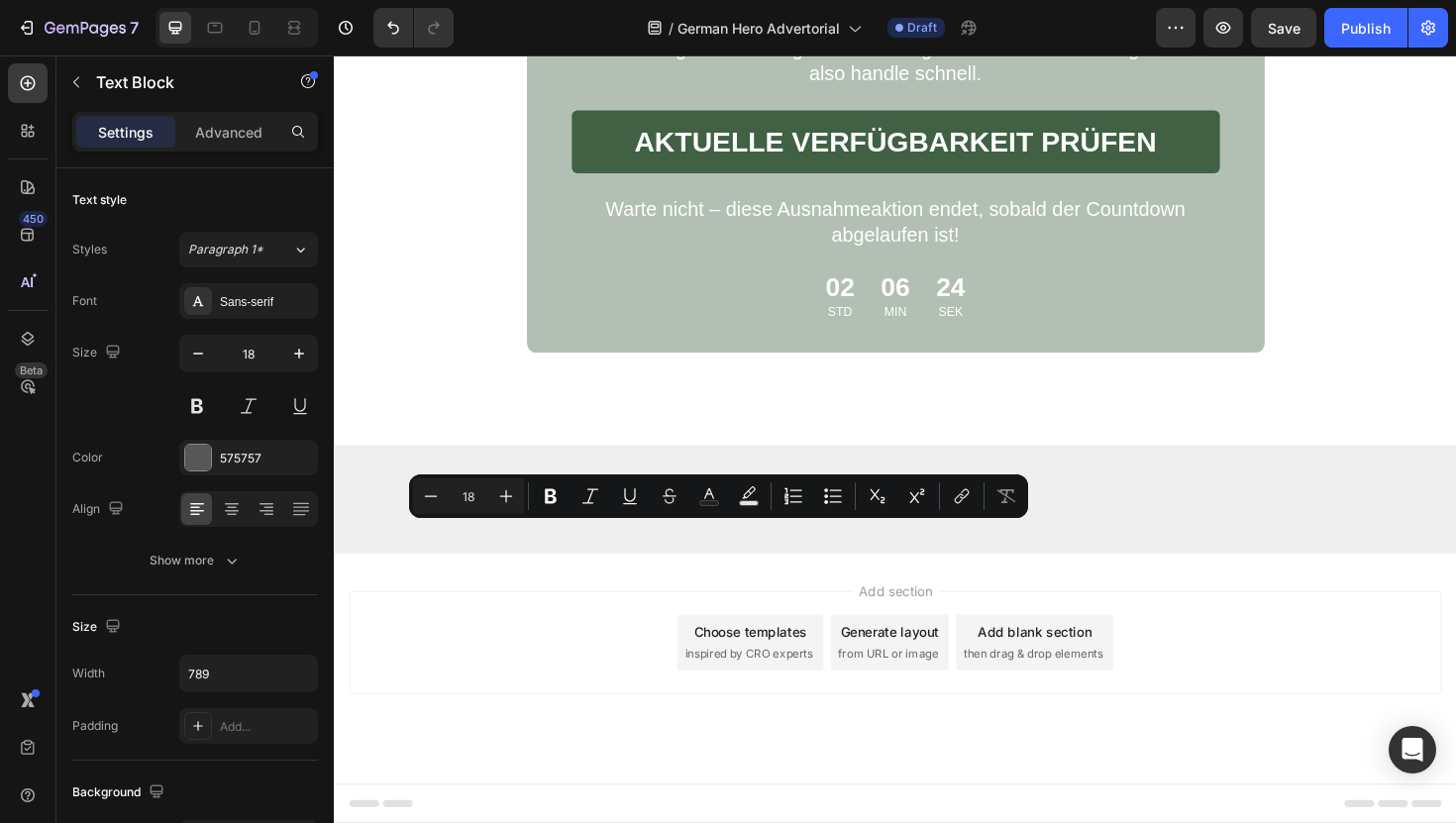 copy on "Honestly didn’t expect much… but this worked way better than I thought. I had flaky patches that wouldn’t go away — this cleared them up in a week. Smells amazing too. I’ve even noticed my hair feels softer at the roots. Definitely part of my weekly routine now." 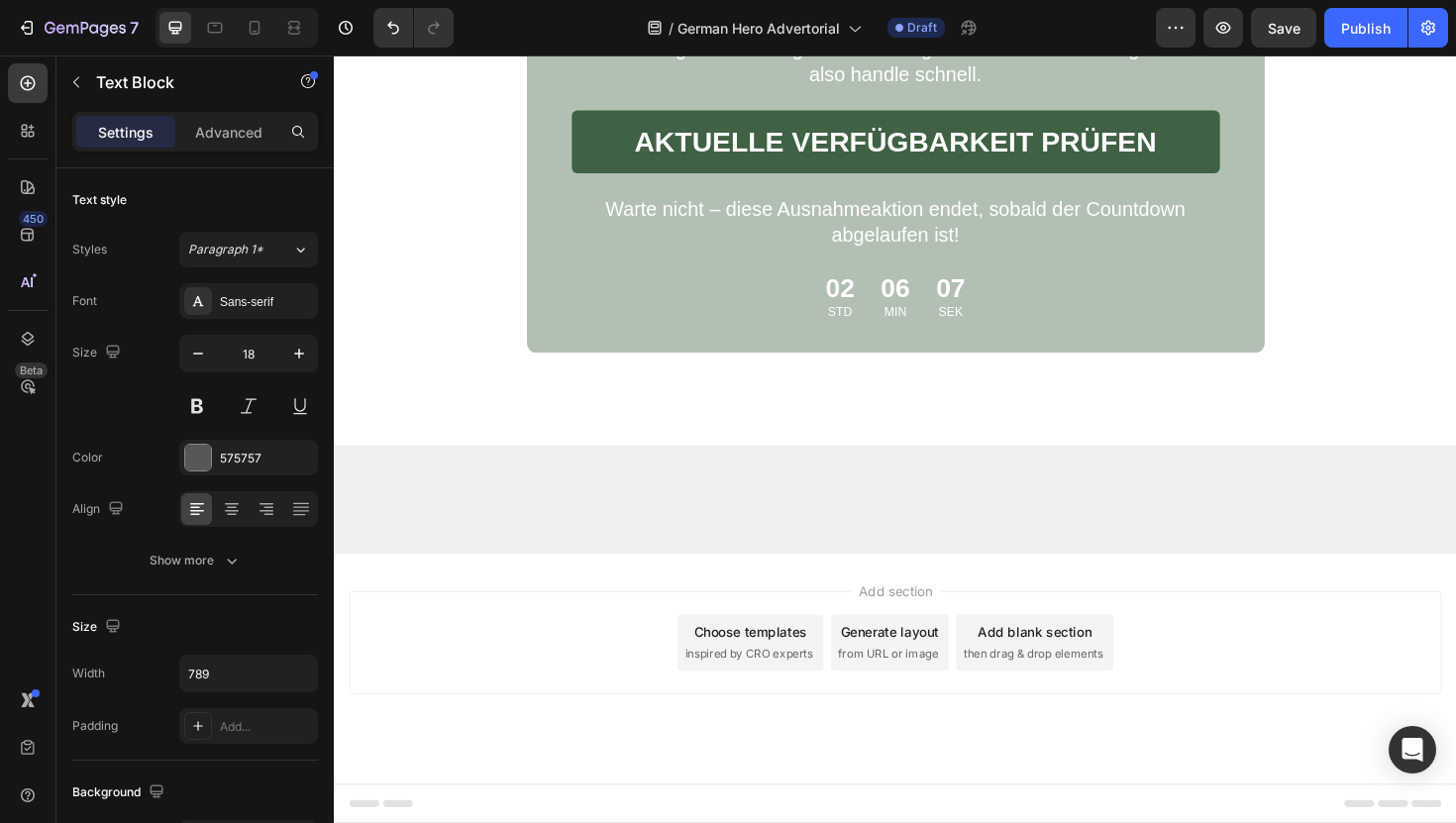 click on "Worked on my daughther!" at bounding box center (1077, -966) 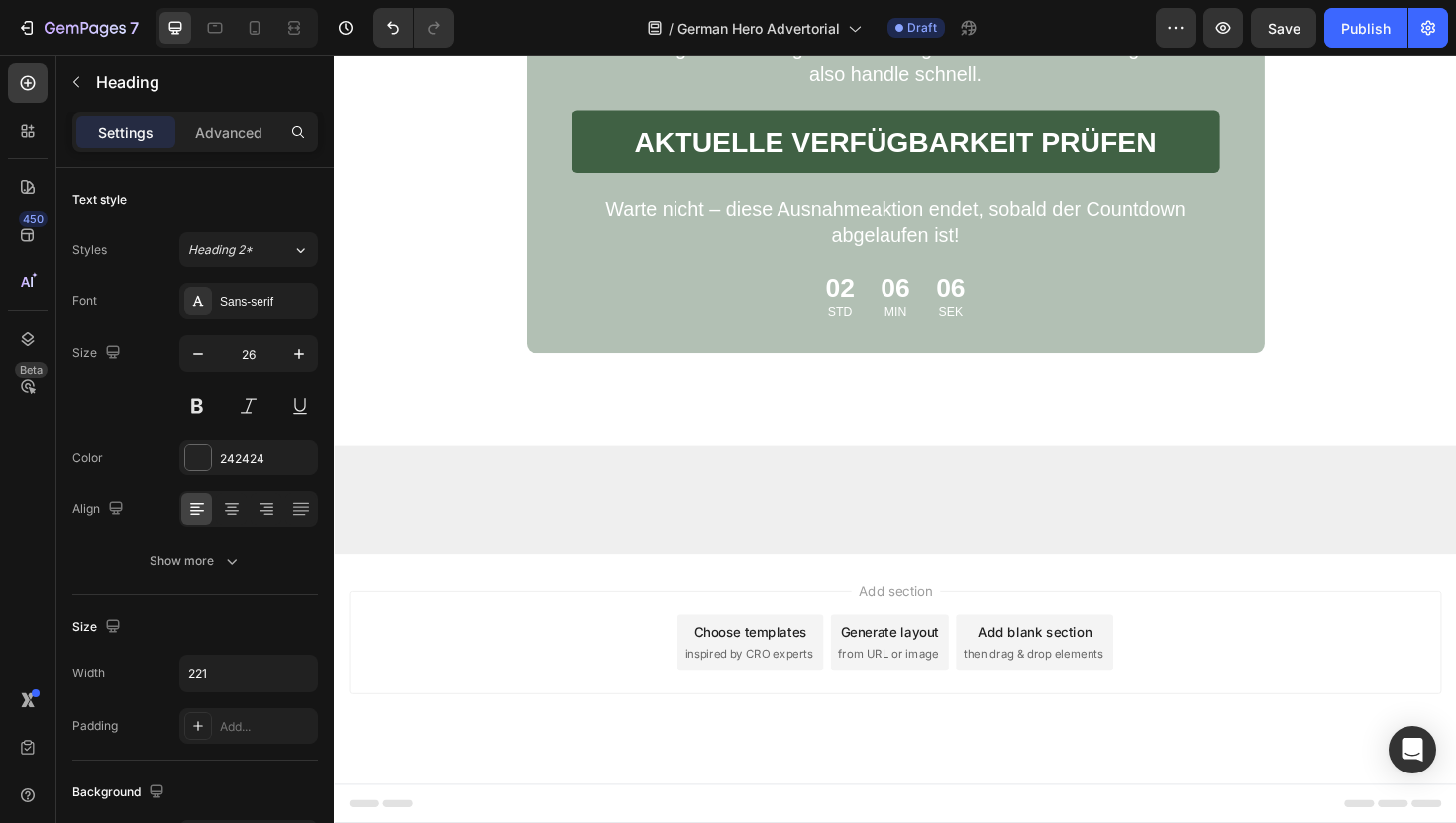 click on "Worked on my daughther!" at bounding box center [1077, -966] 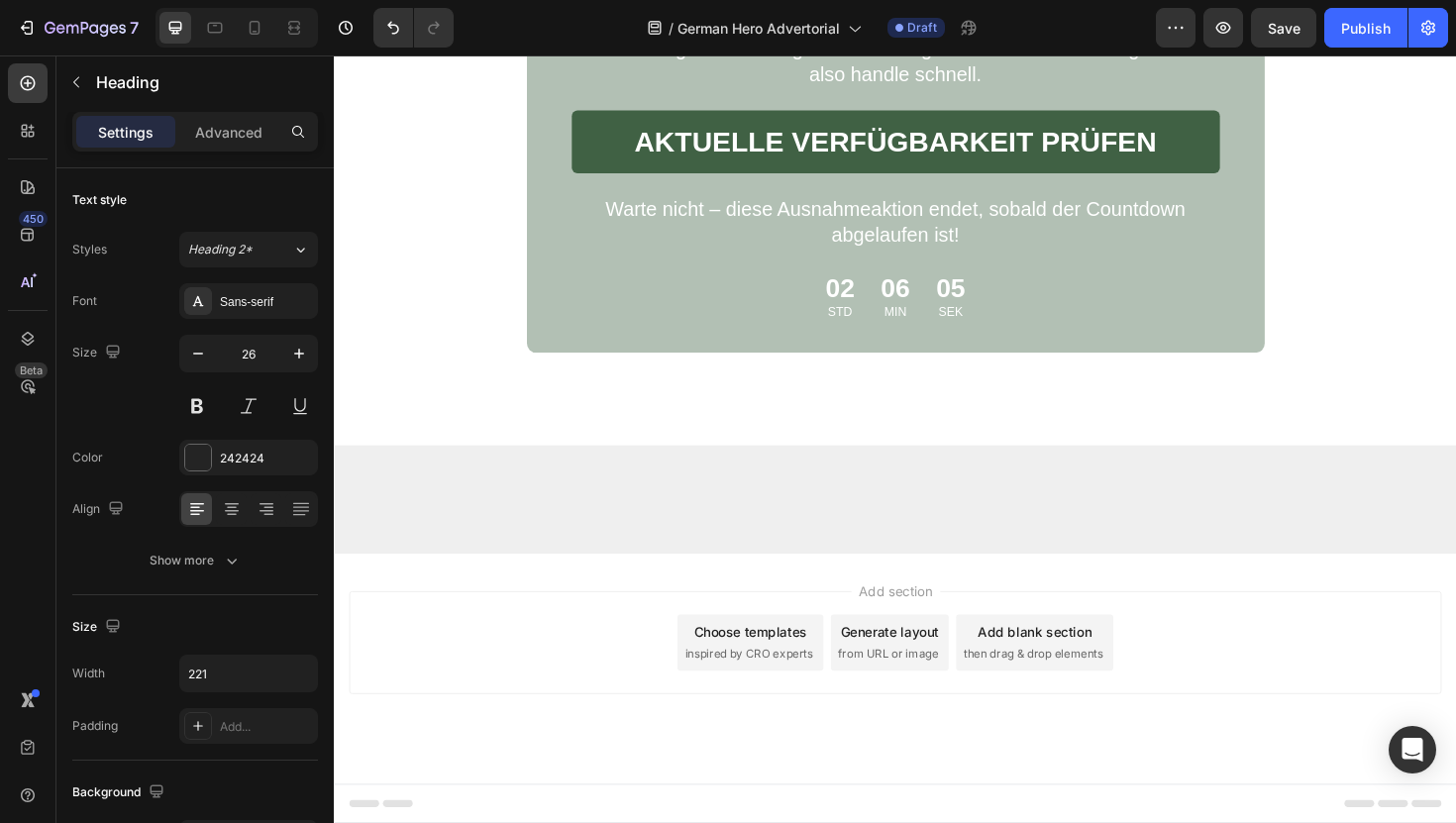 drag, startPoint x: 1117, startPoint y: 505, endPoint x: 955, endPoint y: 458, distance: 168.68017 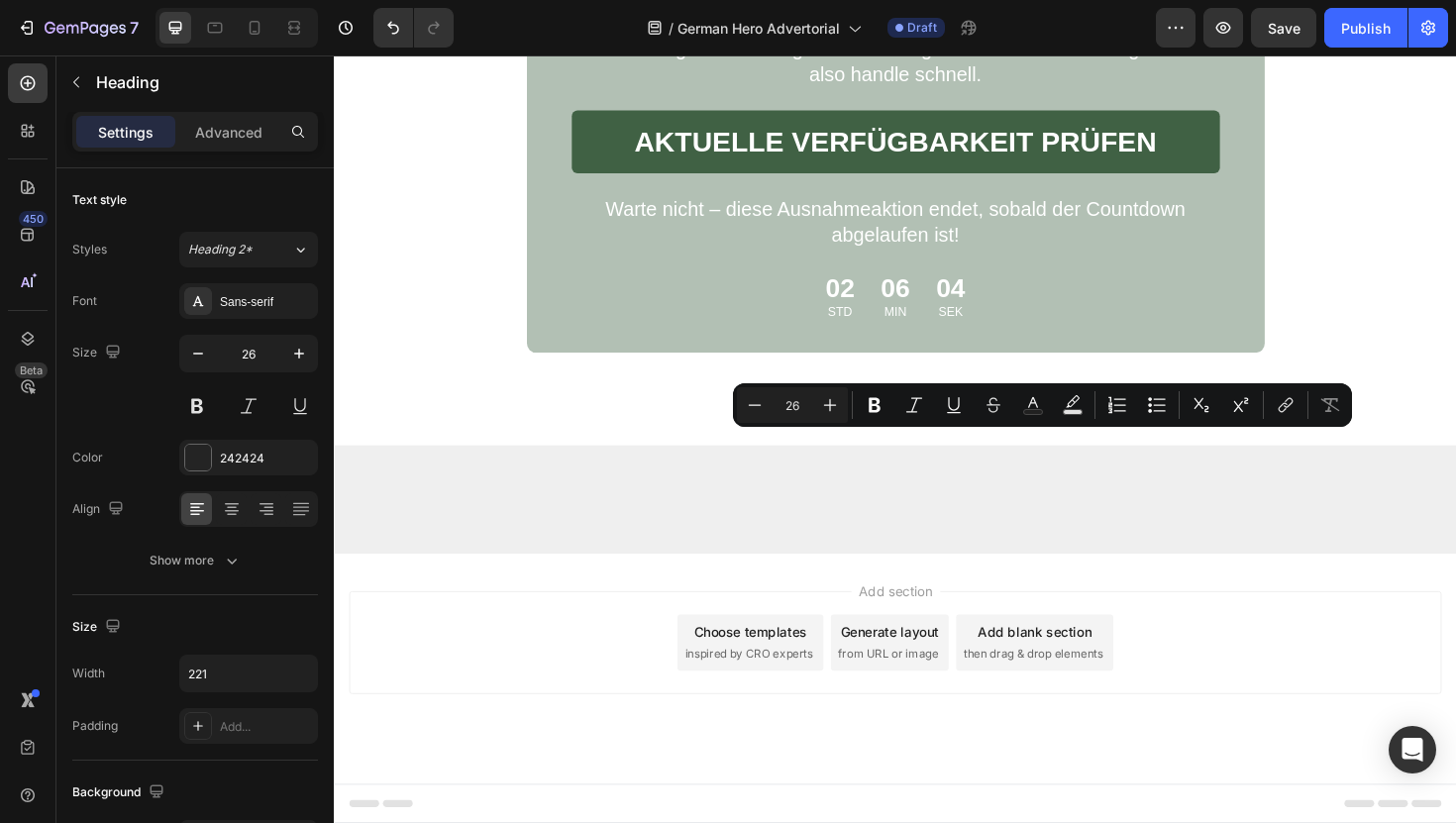 copy on "Worked on my daughther!" 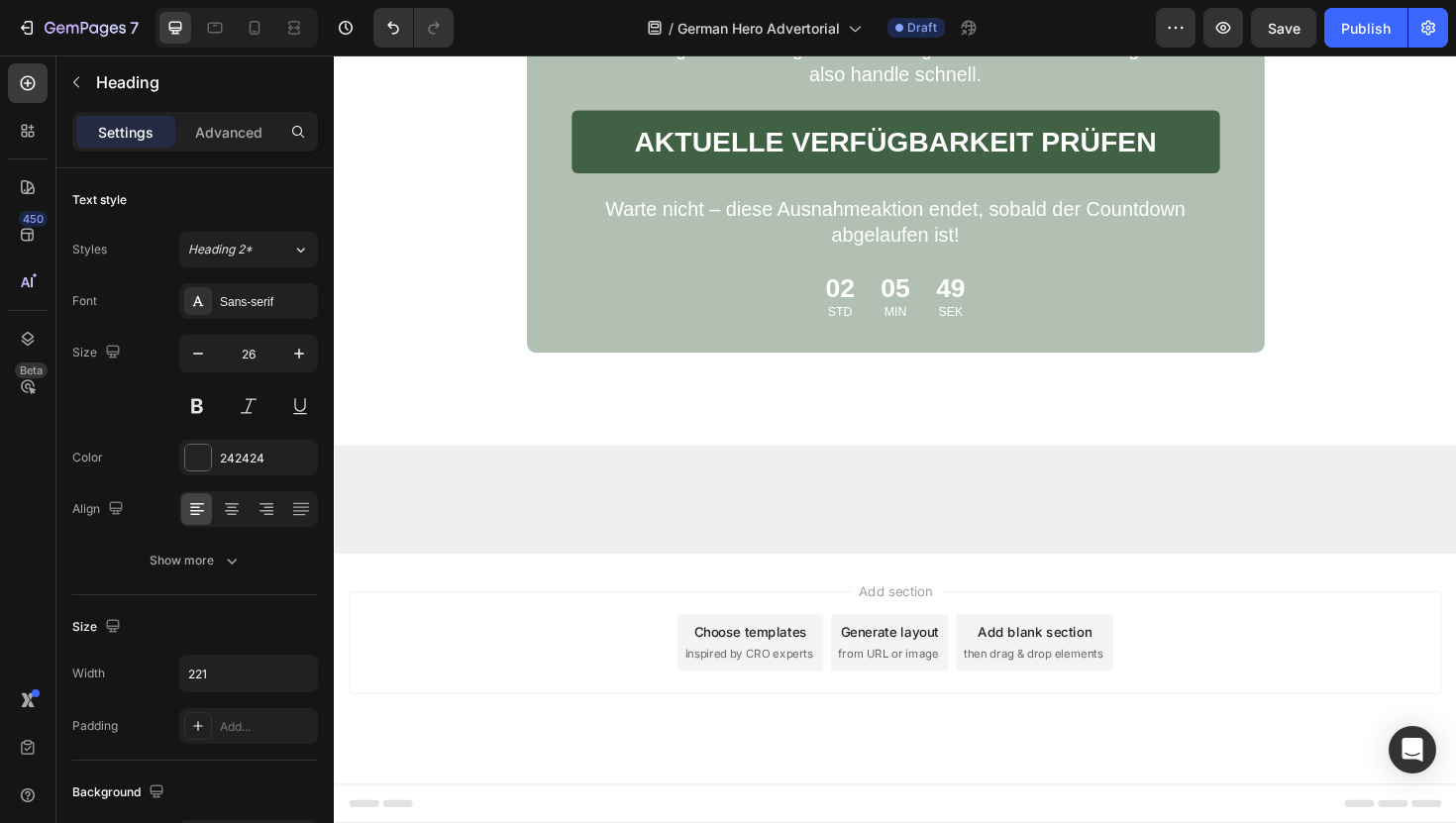 click on "I bought this for my daughter who’s been embarrassed by her scalp for a while. Within a few days, the redness started fading and the flakes stopped. She finally wore her hair down again this week. So grateful for a product that  actually  works without chemicals." at bounding box center (1131, -798) 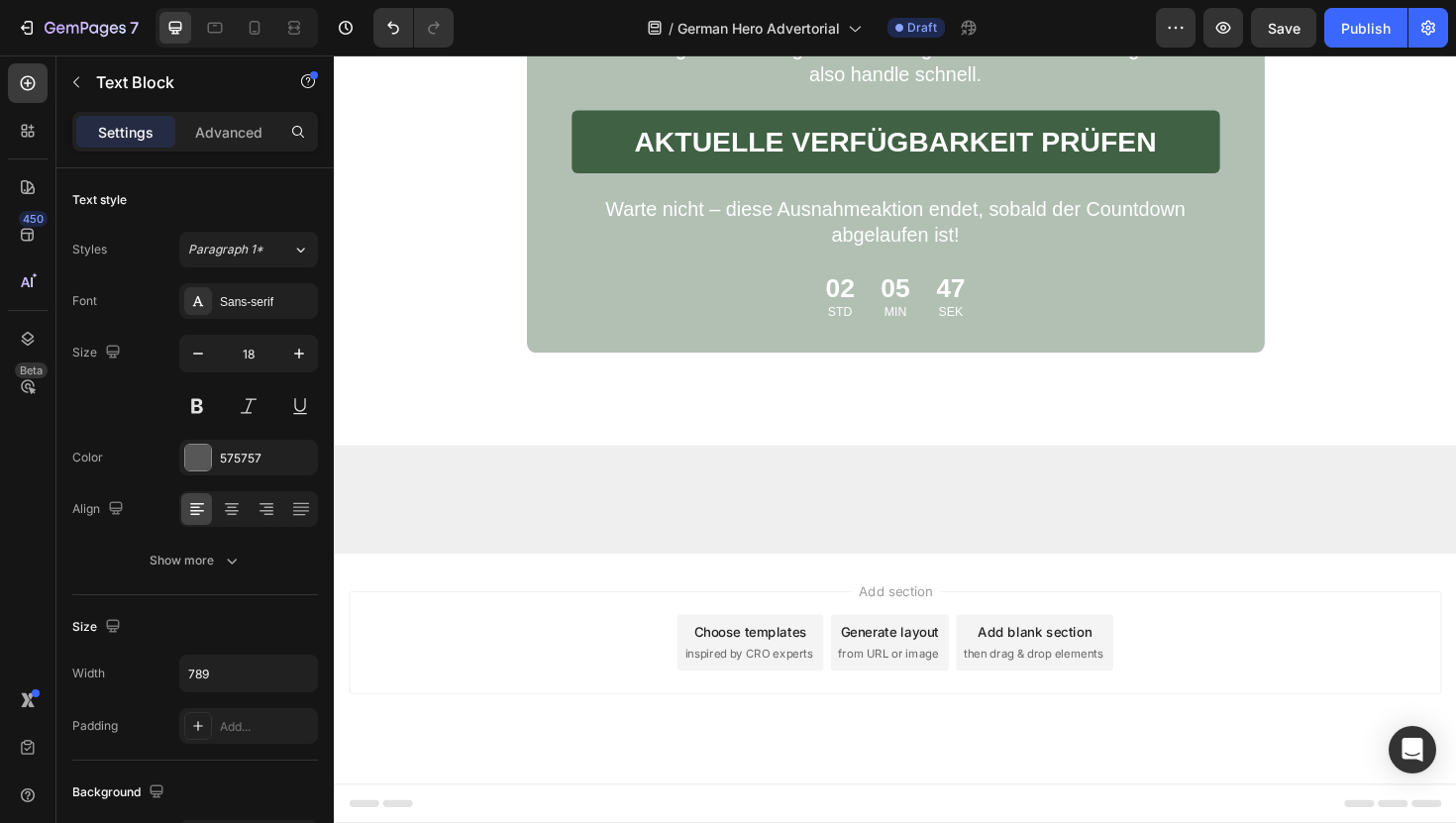 click on "I bought this for my daughter who’s been embarrassed by her scalp for a while. Within a few days, the redness started fading and the flakes stopped. She finally wore her hair down again this week. So grateful for a product that  actually  works without chemicals." at bounding box center (1131, -798) 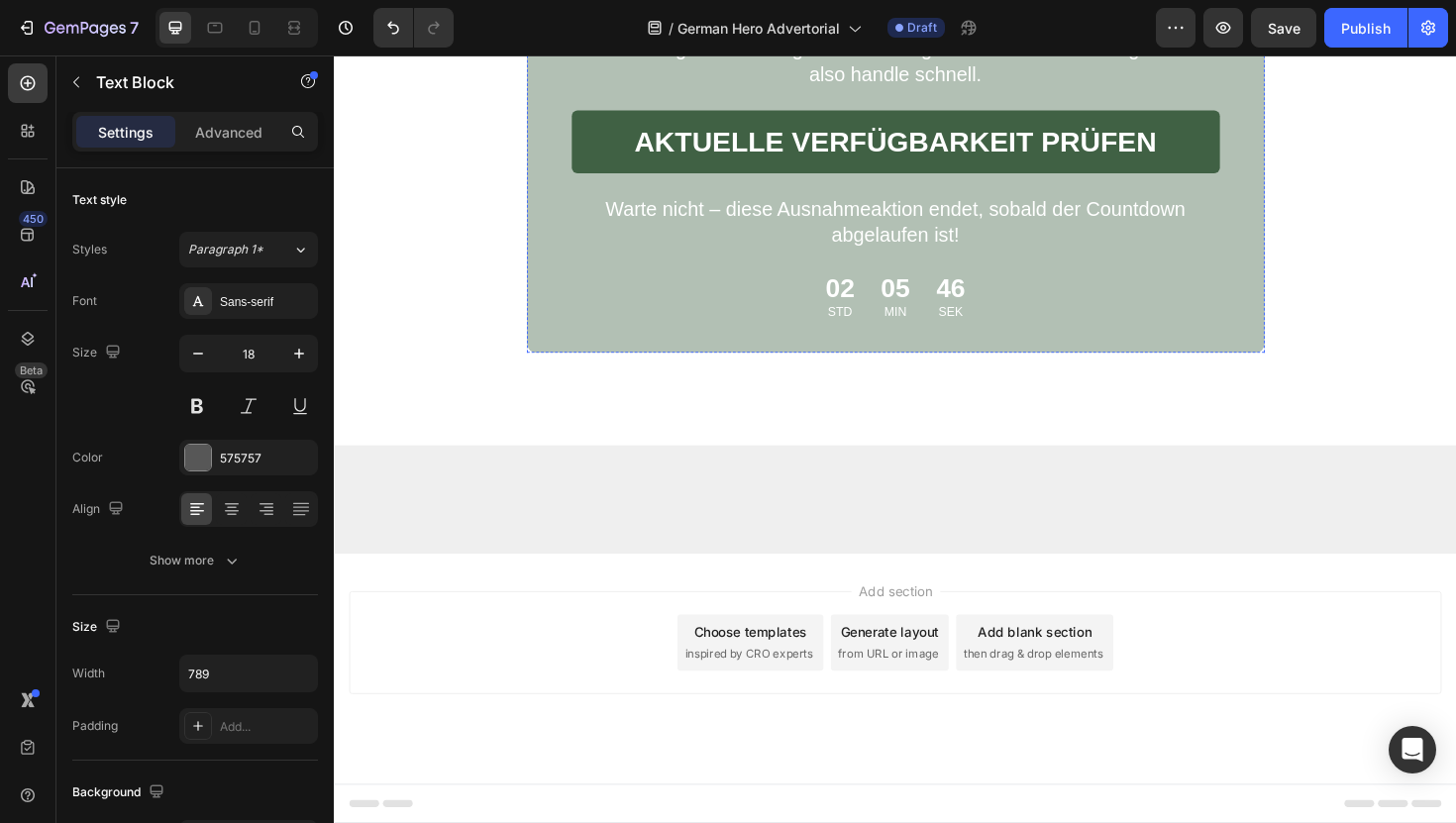 drag, startPoint x: 1275, startPoint y: 723, endPoint x: 940, endPoint y: 560, distance: 372.55067 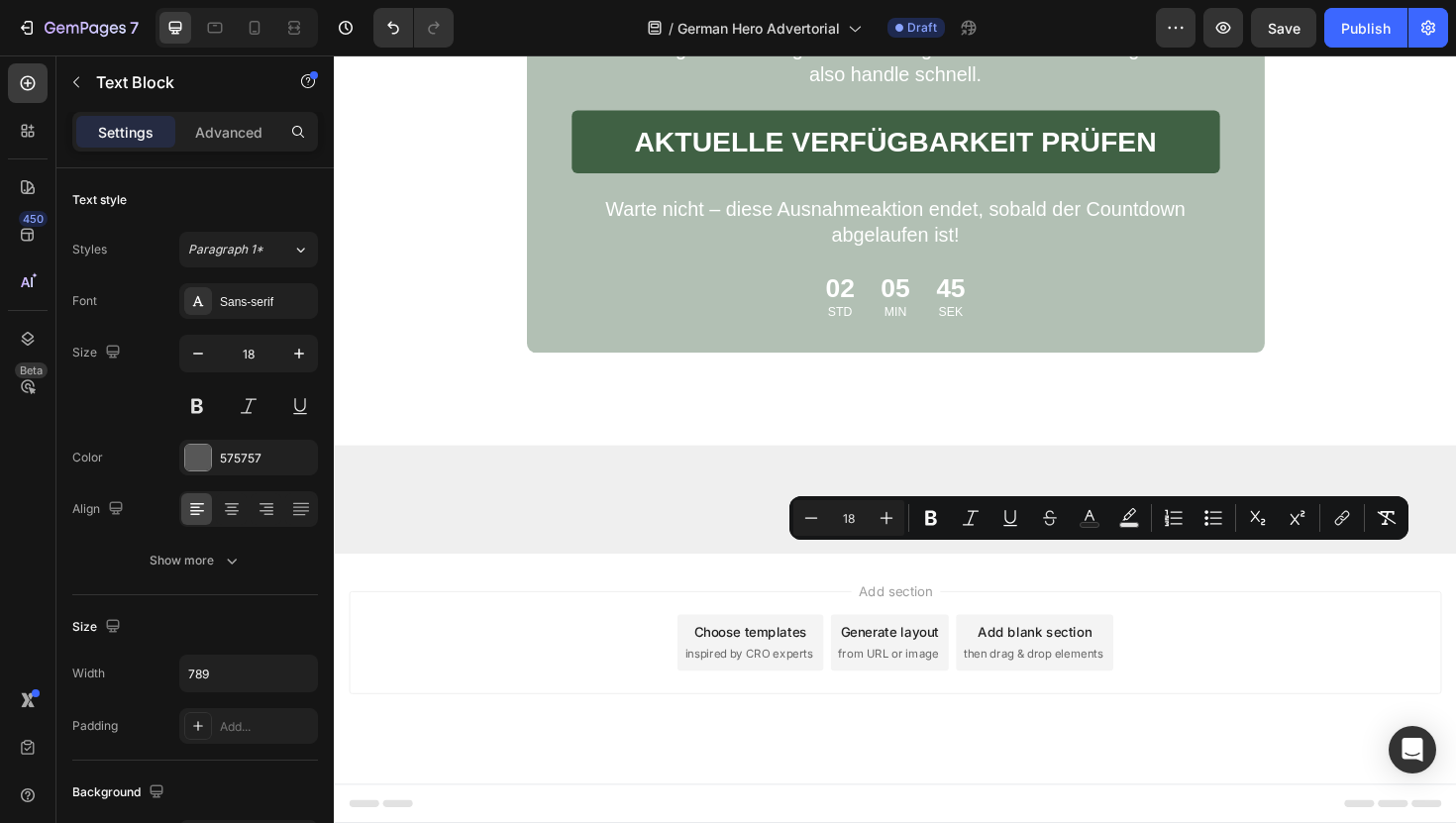 copy on "I bought this for my daughter who’s been embarrassed by her scalp for a while. Within a few days, the redness started fading and the flakes stopped. She finally wore her hair down again this week. So grateful for a product that  actually  works without chemicals." 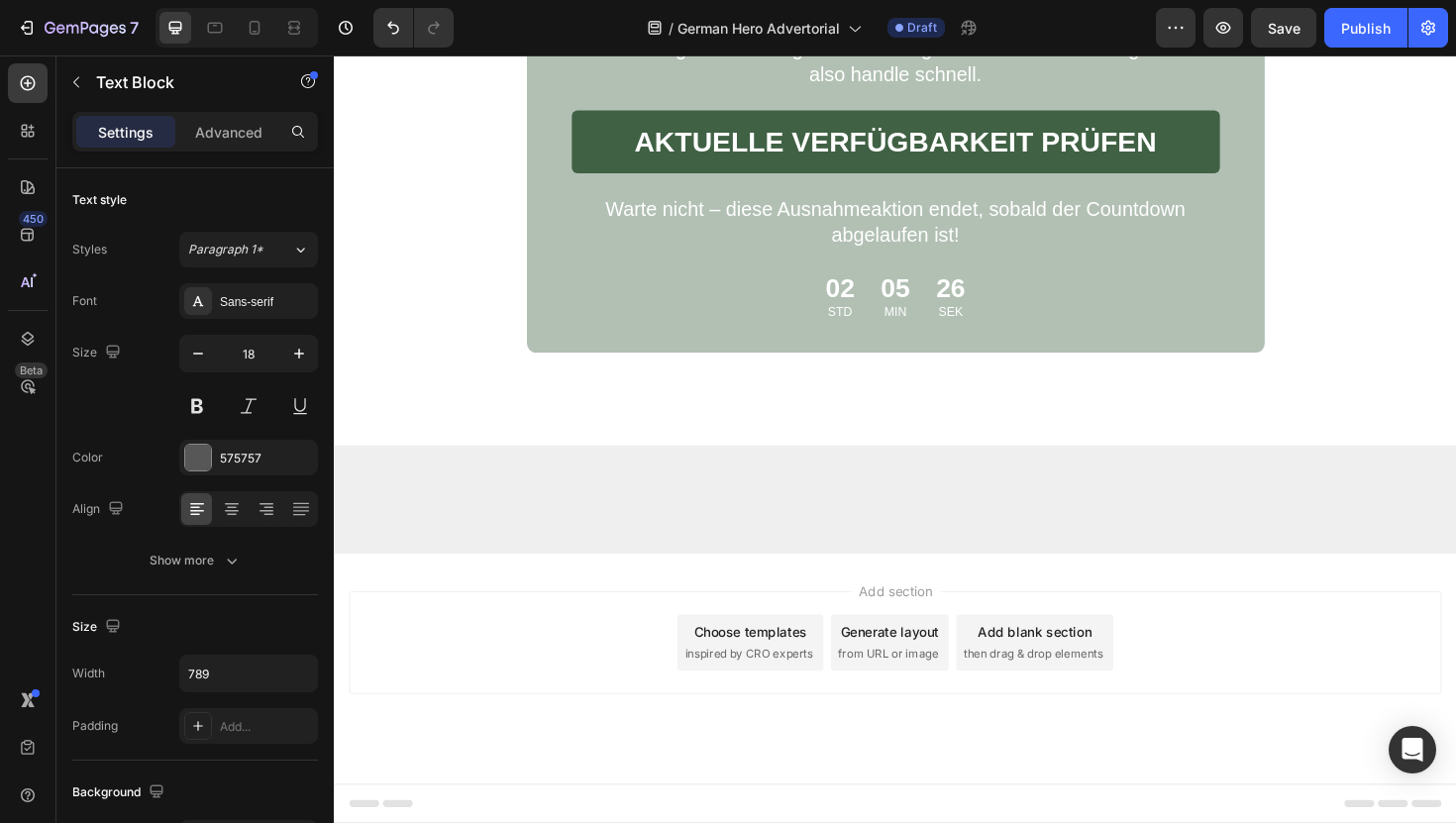 scroll, scrollTop: 13101, scrollLeft: 0, axis: vertical 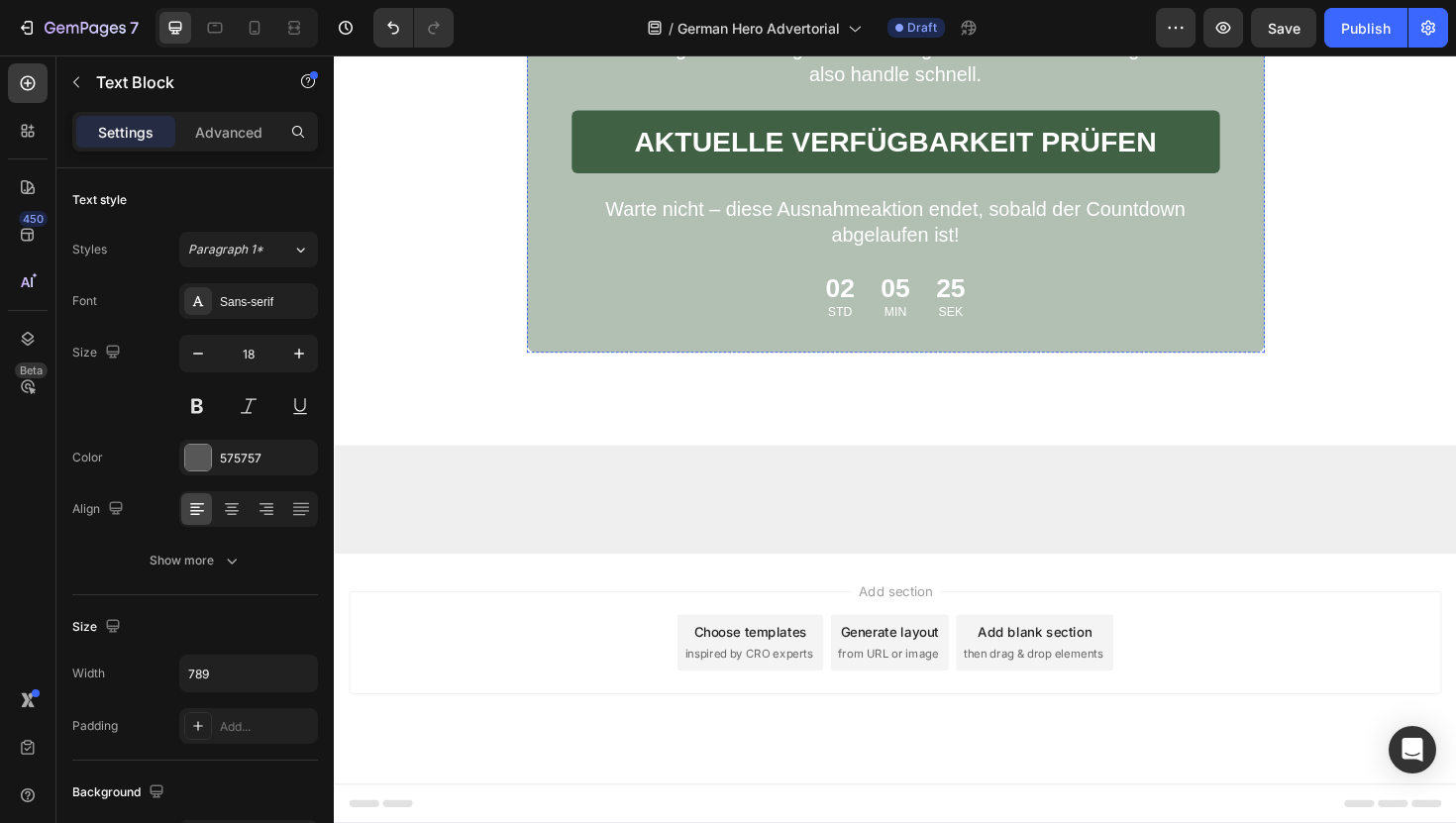 click on "Erneuerung nach Jahren! Heading Icon Icon Icon Icon
Icon Icon List Row Nach Jahren des Kampfes gegen Schuppenflechte auf der Kopfhaut war ich ehrlich gesagt skeptisch, etwas Neues auszuprobieren. Aber das Lissima Natural Scalp Scrub hat meine Erwartungen komplett übertroffen. Die Erleichterung kam fast sofort – kein Brennen, kein Unwohlsein, einfach sanfte, wirksame Pflege. Meine Kopfhaut fühlt sich gesünder an, die Schuppen sind verschwunden, und ich habe endlich wieder das Selbstvertrauen, meine Haare offen zu tragen. Ich kann euch gar nicht genug danken, dass ihr etwas entwickelt habt, das wirklich funktioniert! Text Block - Michael Text Block
Verified Buyer Item List Row Row Bringt Ergebnisse! Heading Icon Icon Icon Icon
Icon Icon List Row Text Block - Emily Text Block
Verified Buyer Item List Row Row Row" at bounding box center [928, -1359] 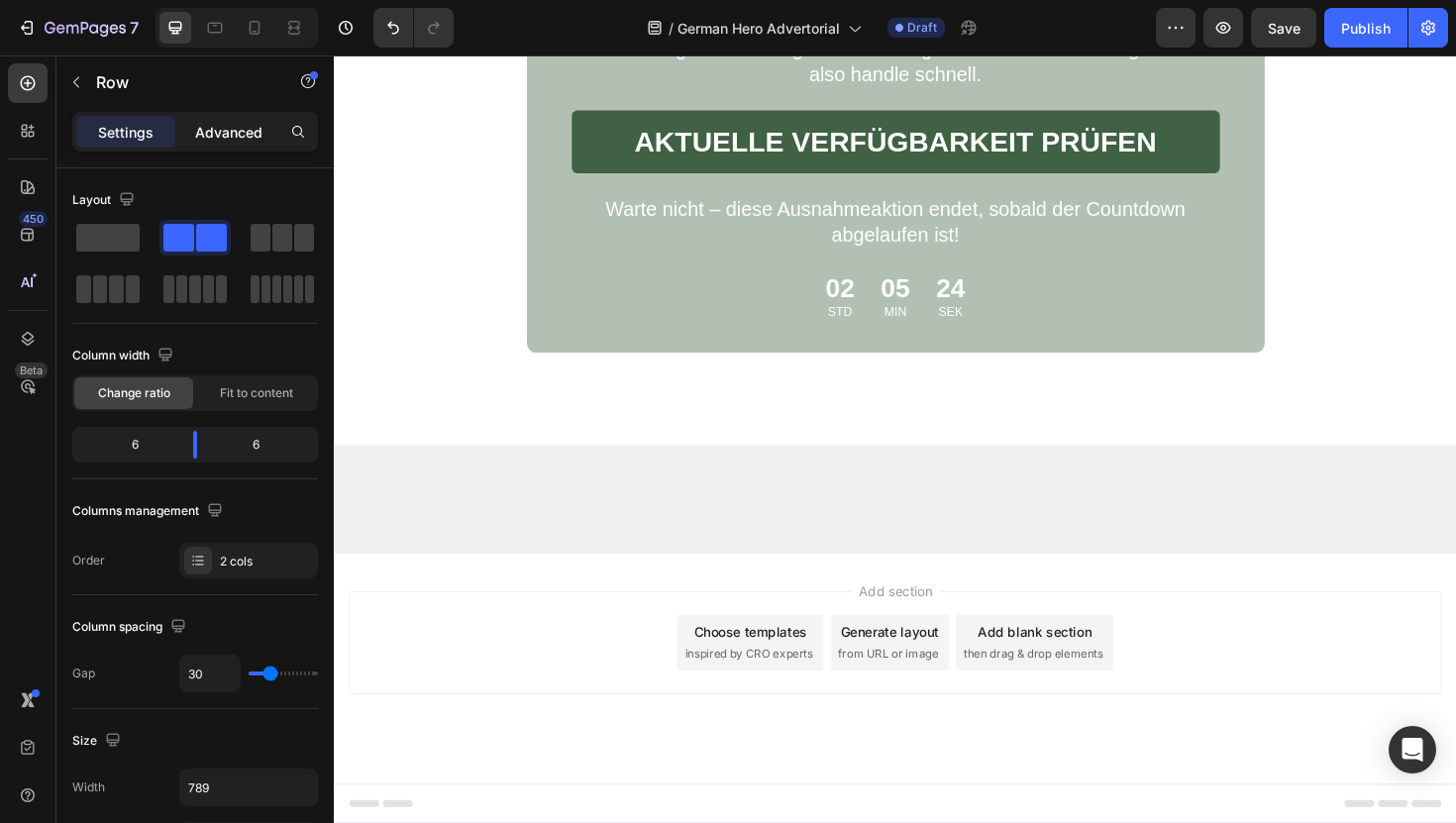 click on "Advanced" at bounding box center [229, 132] 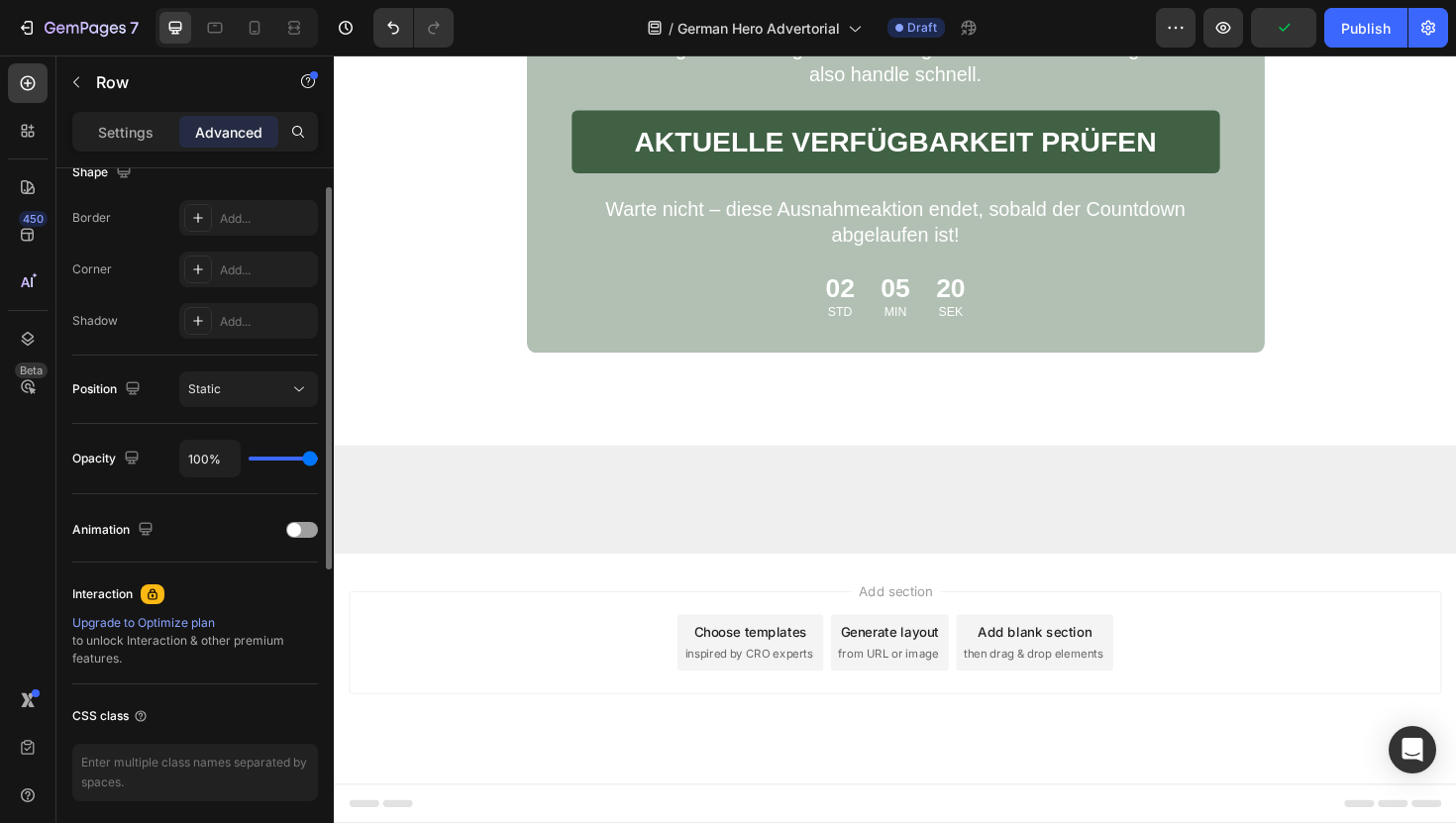 scroll, scrollTop: 0, scrollLeft: 0, axis: both 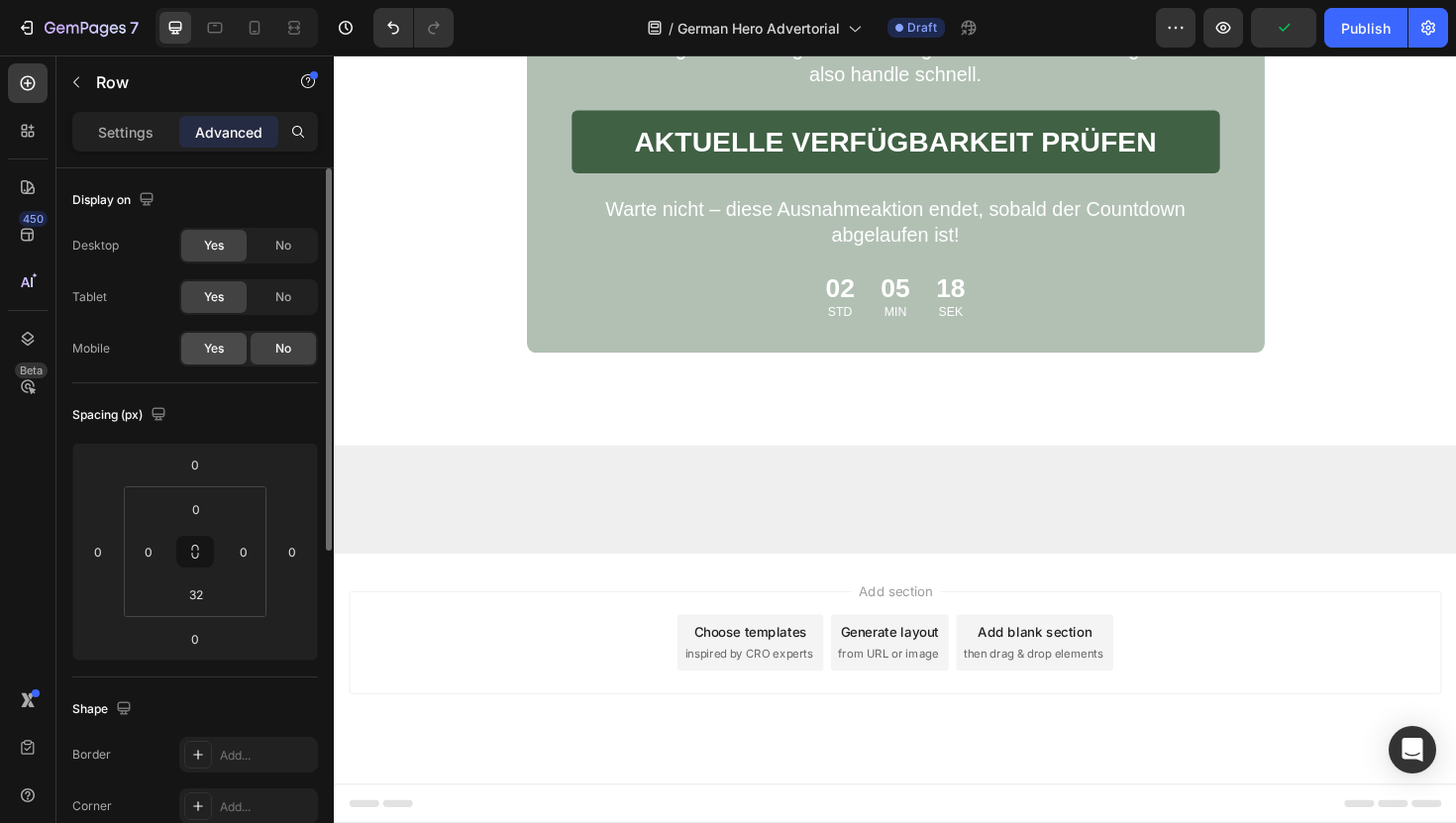 click on "Yes" 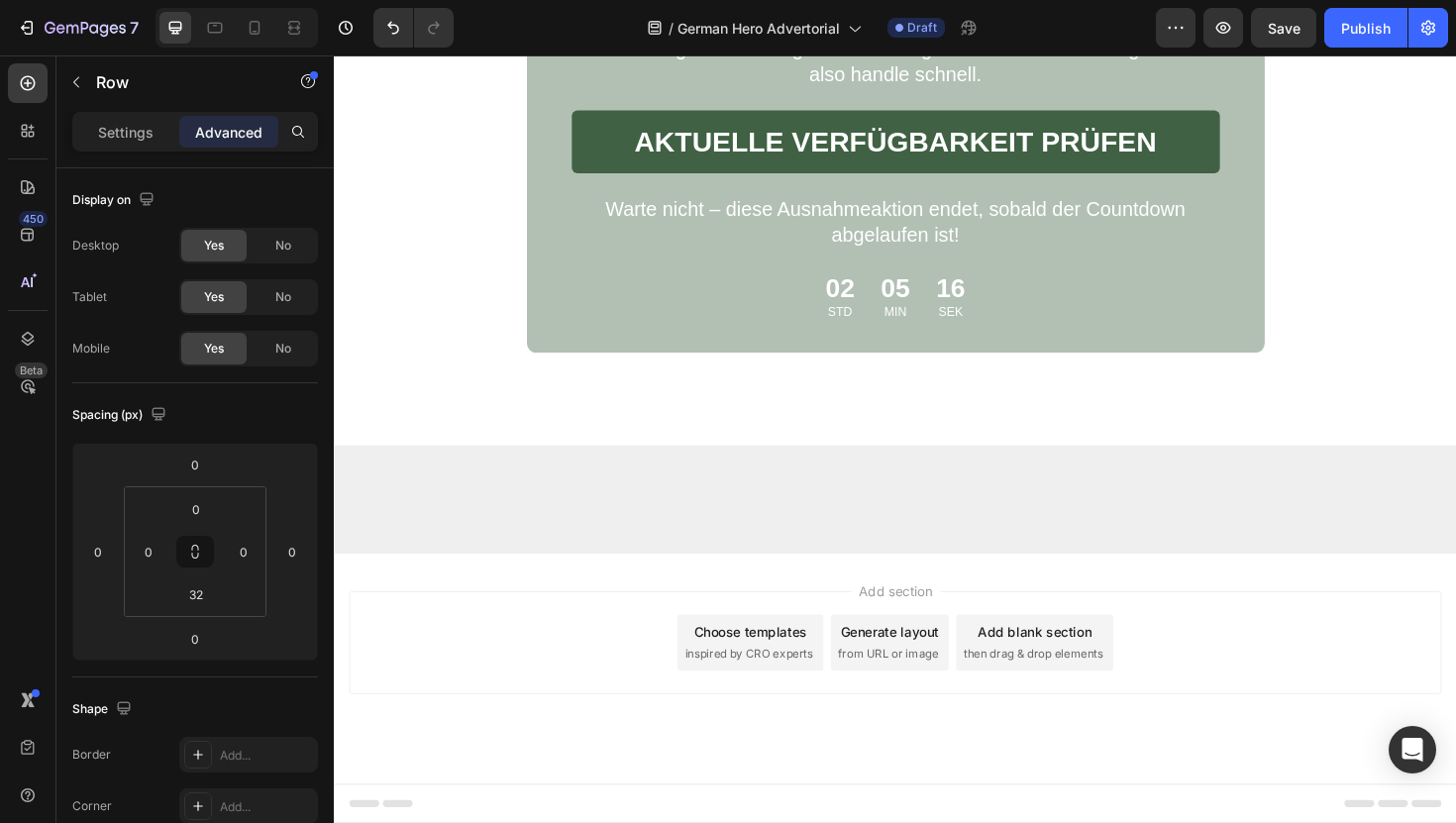 scroll, scrollTop: 13669, scrollLeft: 0, axis: vertical 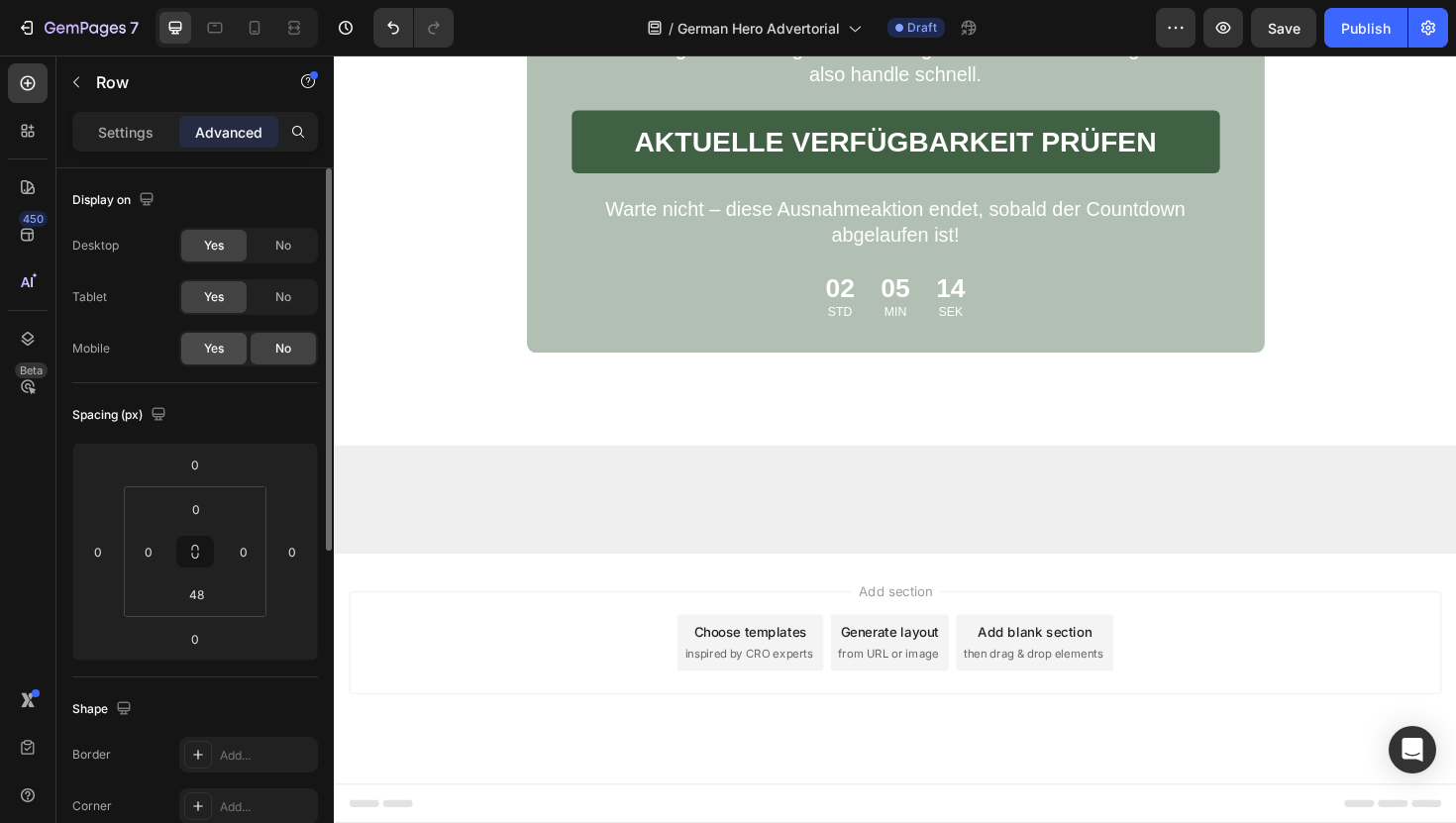 click on "Yes" 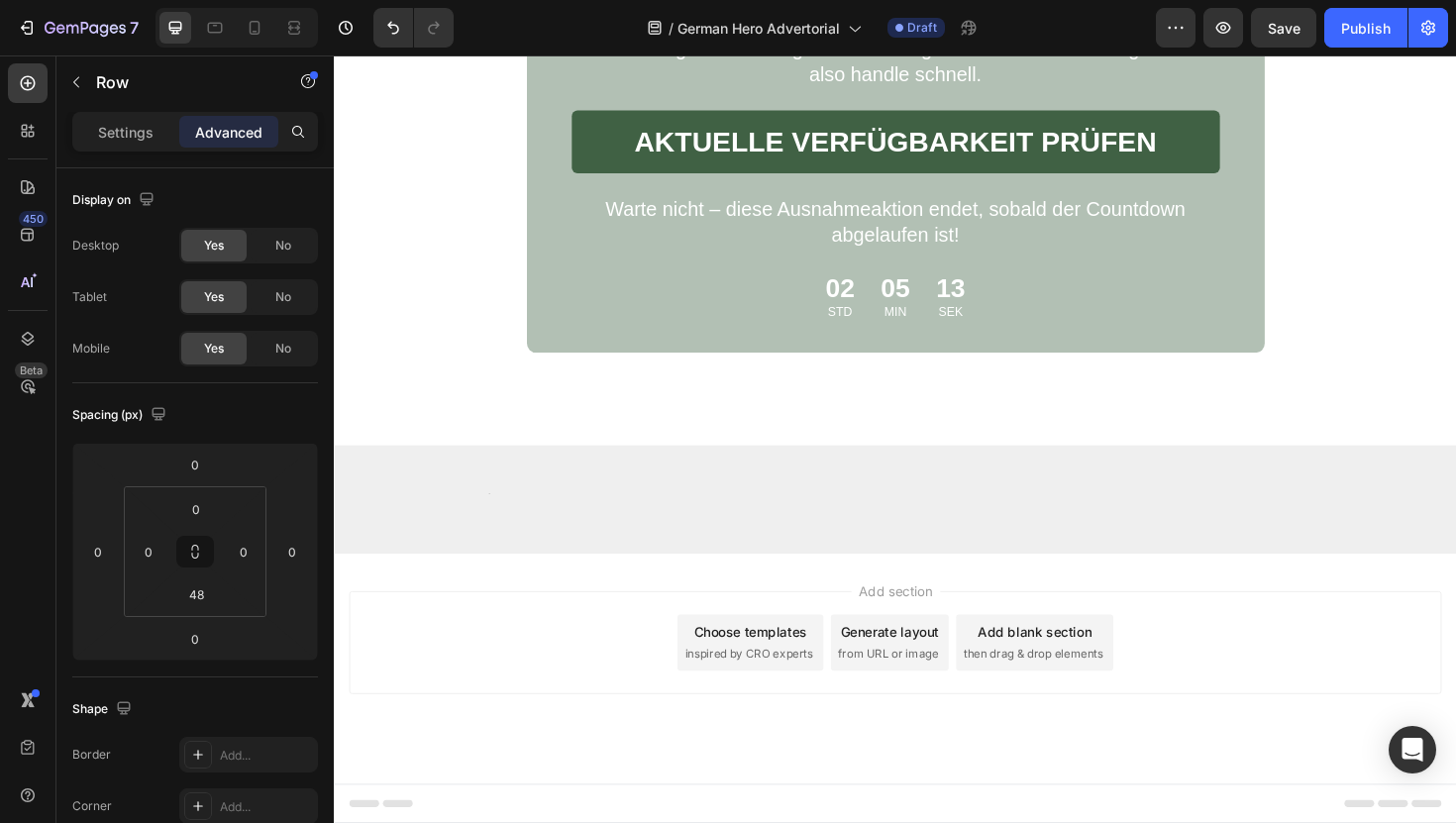 scroll, scrollTop: 15059, scrollLeft: 0, axis: vertical 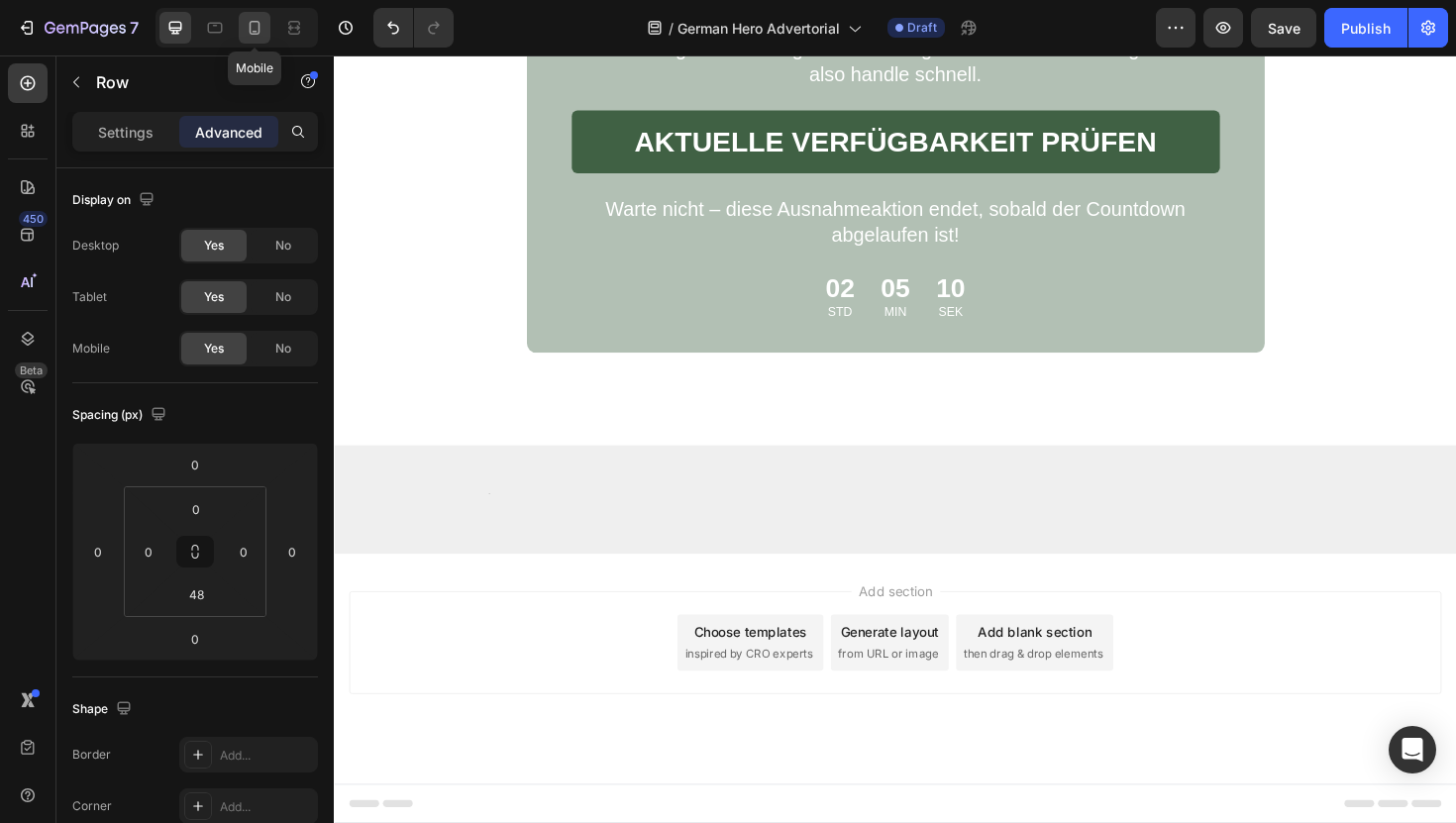 click 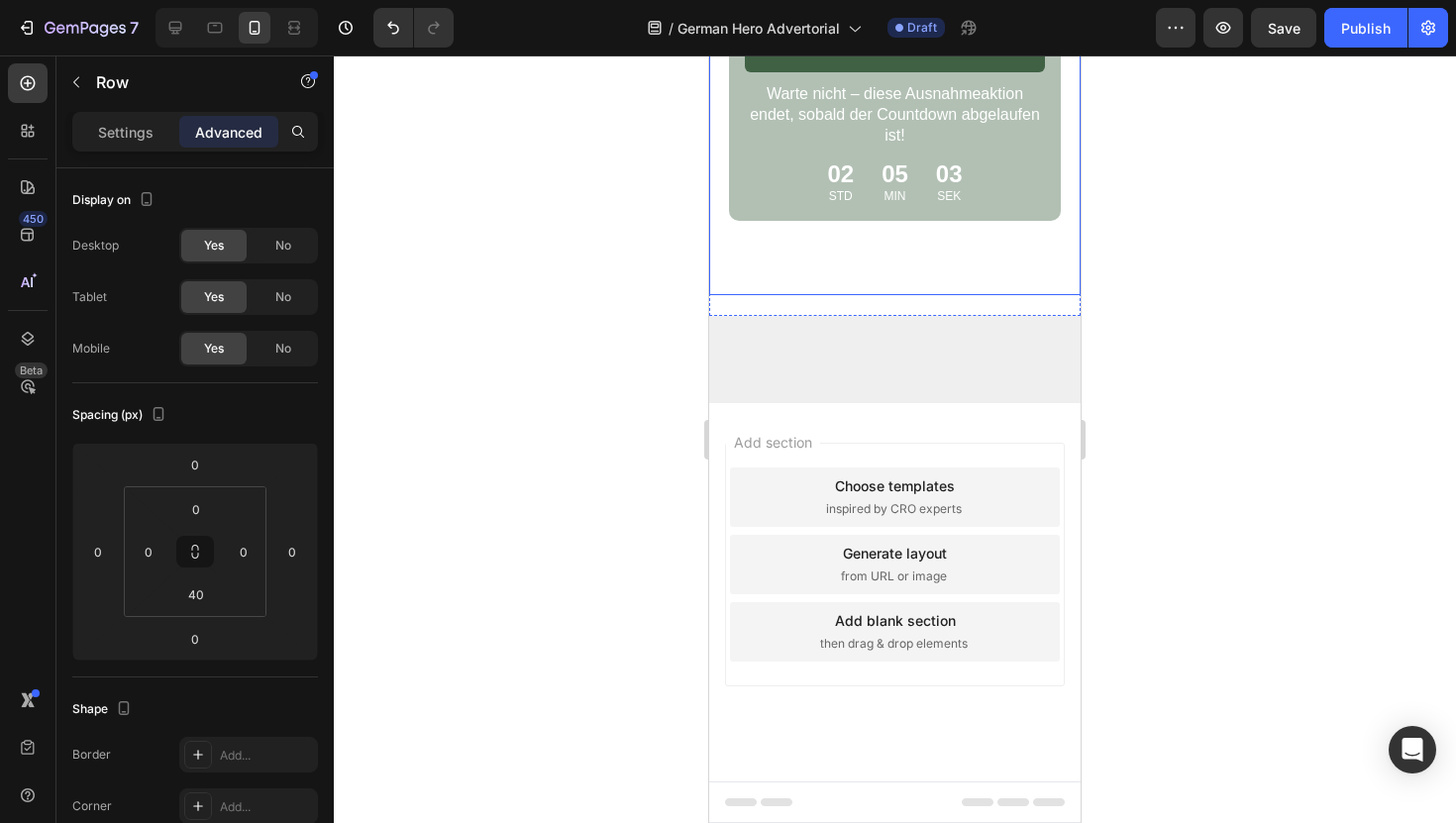 scroll, scrollTop: 9966, scrollLeft: 0, axis: vertical 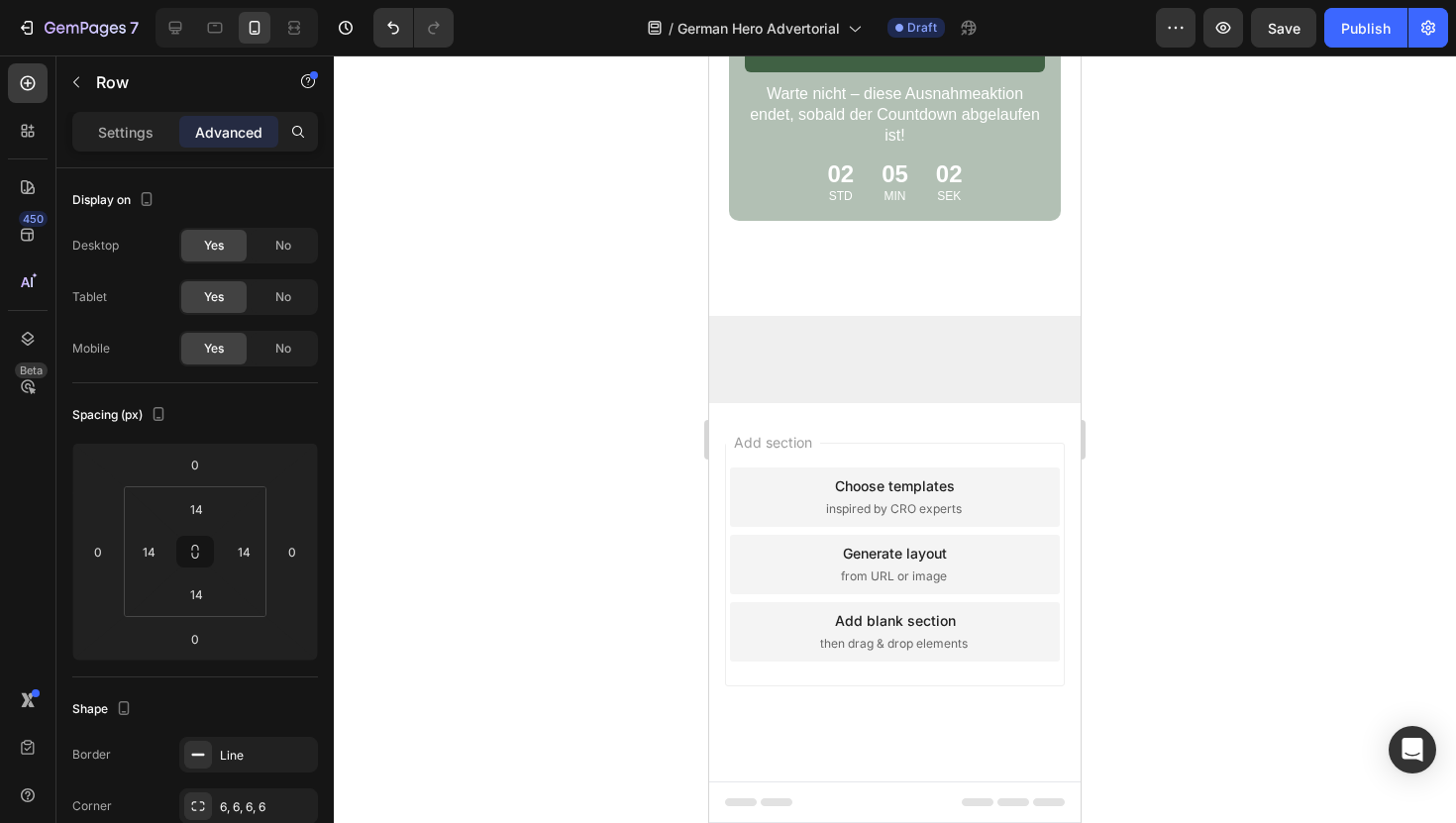 click on "Bringt Ergebnisse! Heading Icon Icon Icon Icon
Icon Icon List Row Ich habe jahrelang mit Ablagerungen und Juckreiz auf der Kopfhaut zu kämpfen gehabt, und nichts hat je wirklich geholfen. Dieses Peeling hat schon nach der ersten Anwendung einen Unterschied gemacht. Es ist sanft, aber effektiv, und ich liebe es, dass es sich nicht so aggressiv anfühlt wie medizinische Shampoos. Meine Kopfhaut fühlt sich endlich sauber und beruhigt an. Text Block - Emily Text Block
Verified Buyer Item List Row Row" at bounding box center [894, -1102] 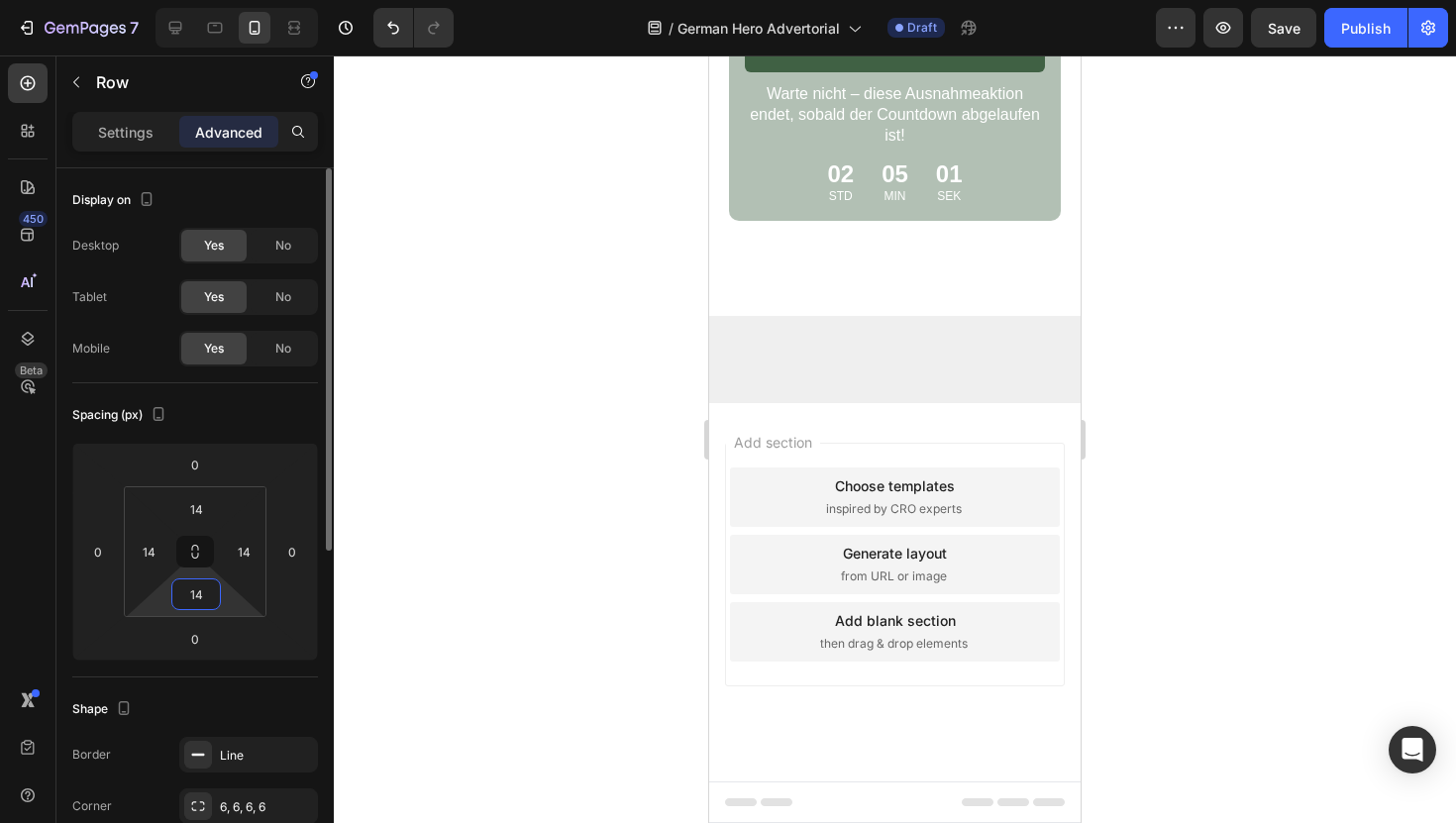 click on "14" at bounding box center [196, 594] 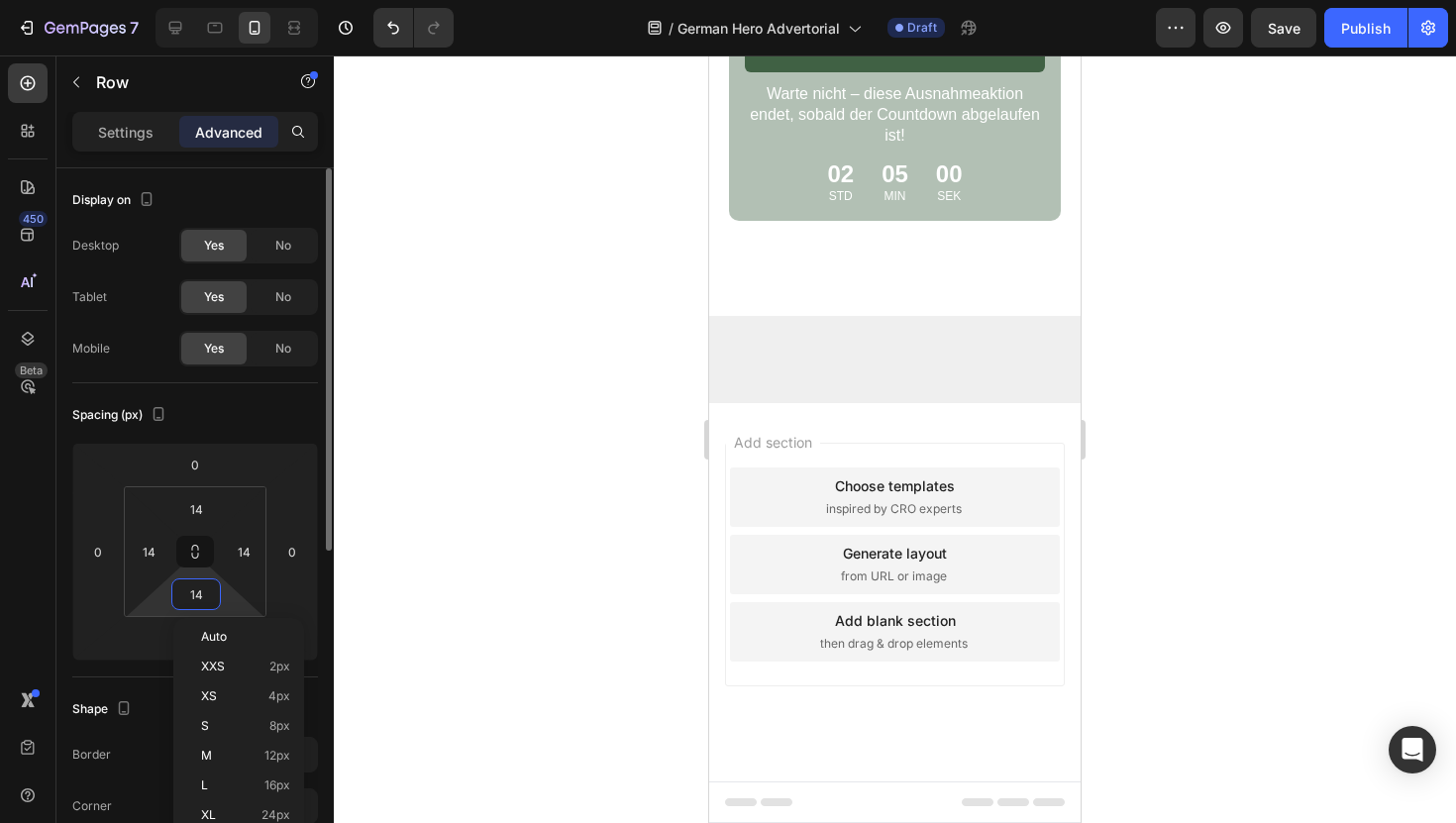 type on "0" 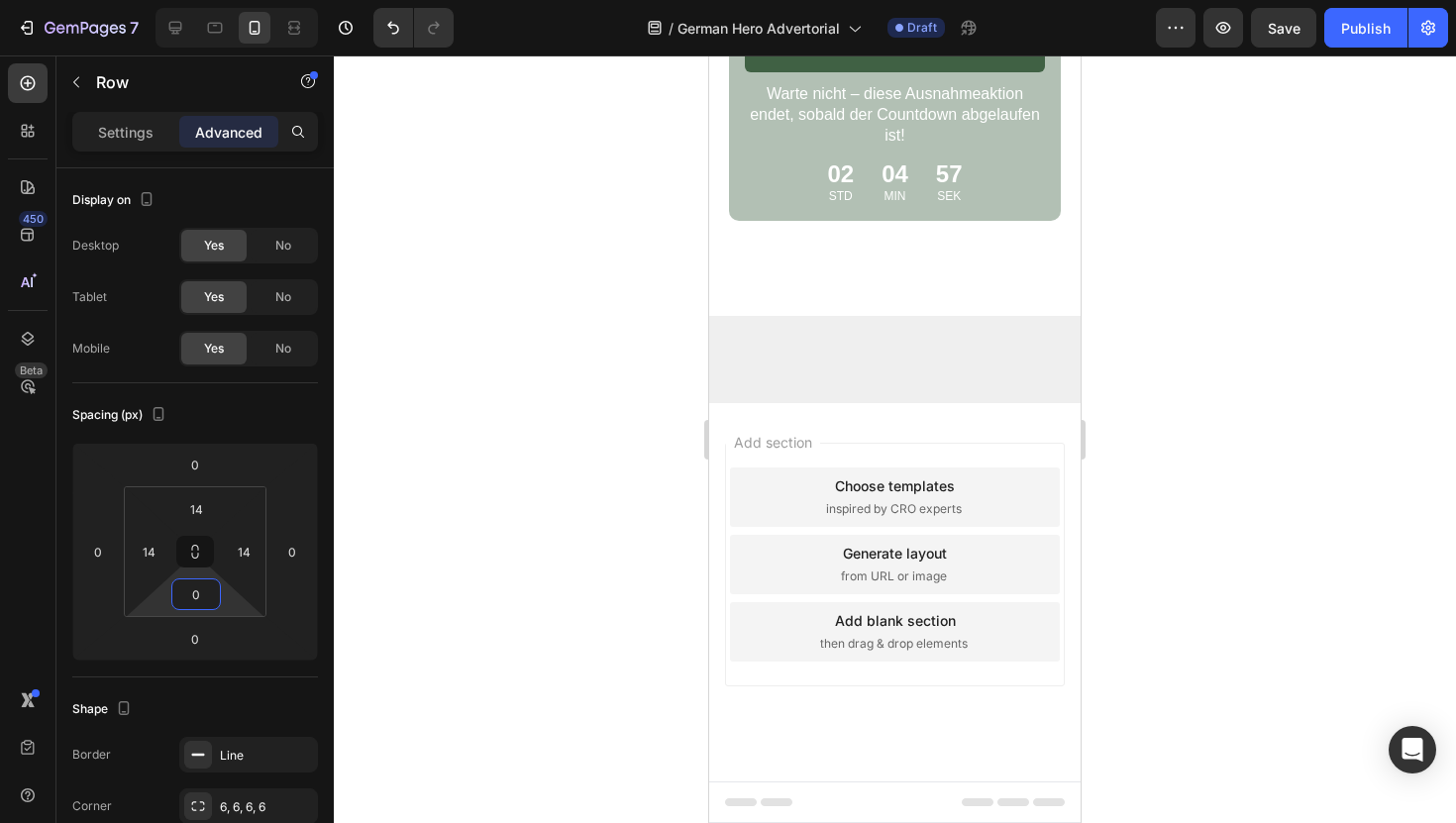 click on "Die ultimative Lösung! Heading Icon Icon Icon Icon
Icon Icon List Row Ehrlich gesagt hatte ich nicht viel erwartet … aber das hier hat viel besser funktioniert, als ich dachte. Ich hatte schuppige Stellen, die einfach nicht verschwinden wollten – und nach einer Woche waren sie weg. Riecht außerdem richtig gut. Ich habe sogar gemerkt, dass sich mein Haar an den Ansätzen weicher anfühlt. Gehört jetzt definitiv zu meiner wöchentlichen Routine. Text Block - William Text Block
Verified Buyer Item List Row Row" at bounding box center (894, -860) 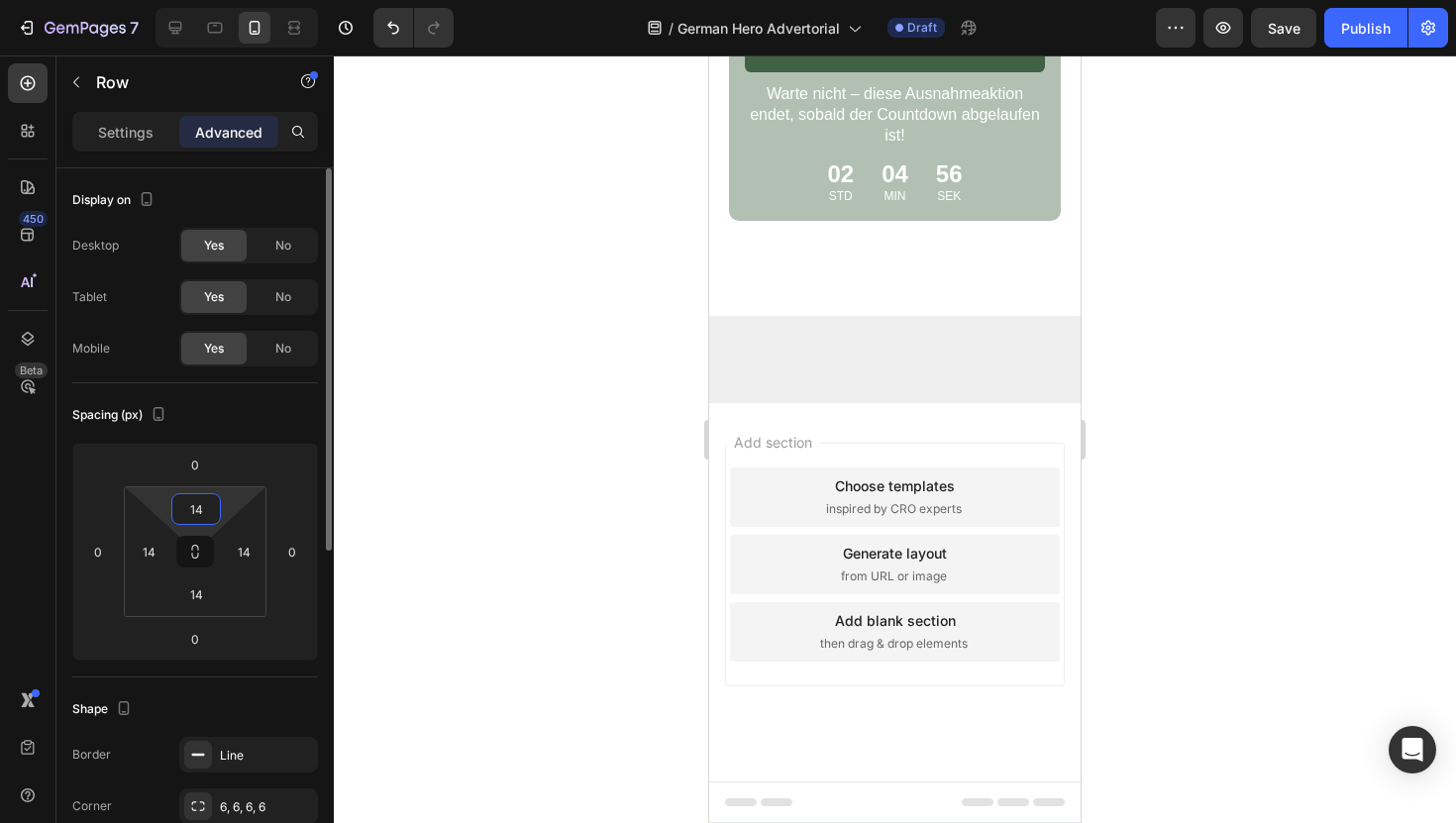 click on "14" at bounding box center (196, 509) 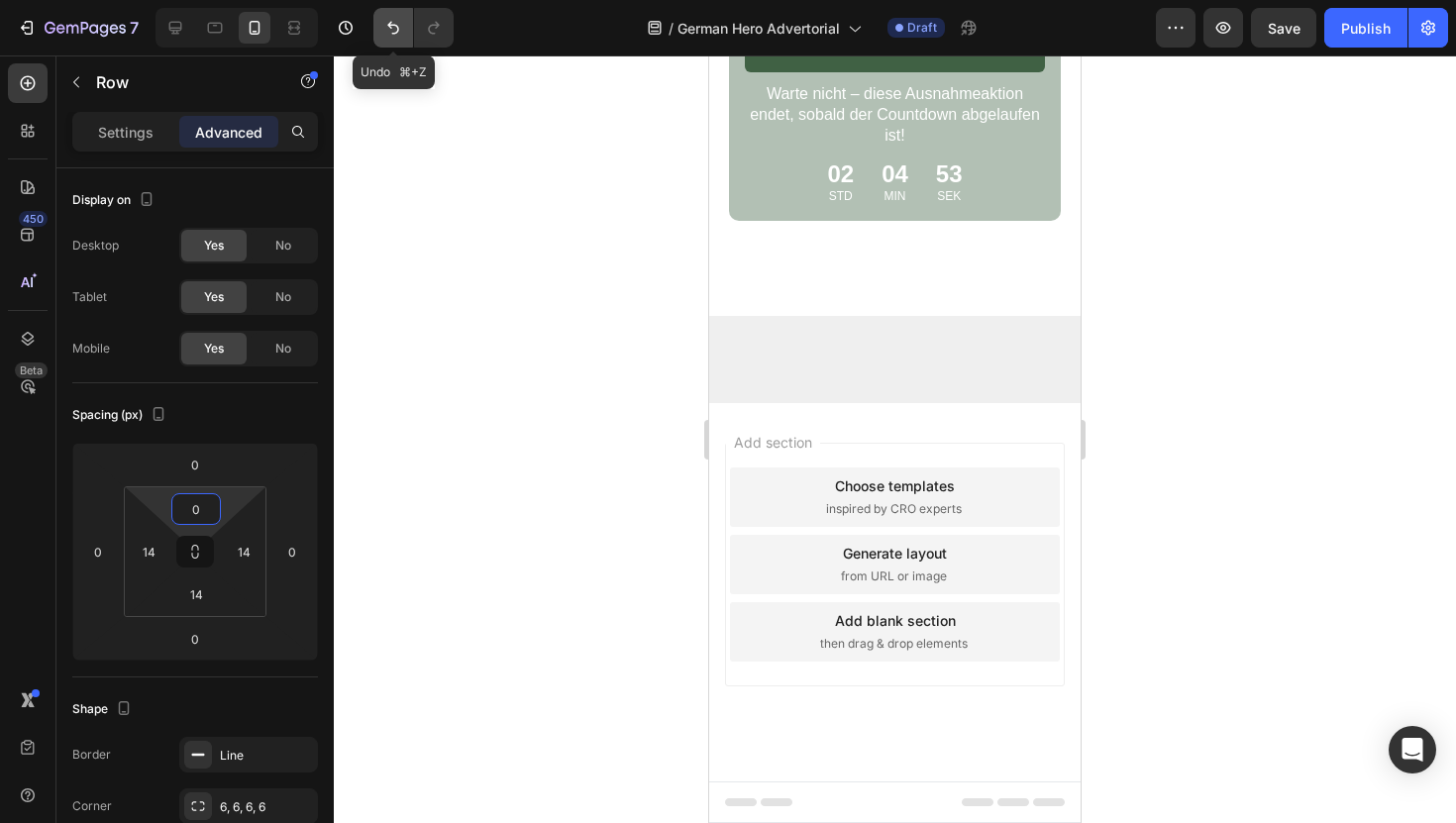type on "0" 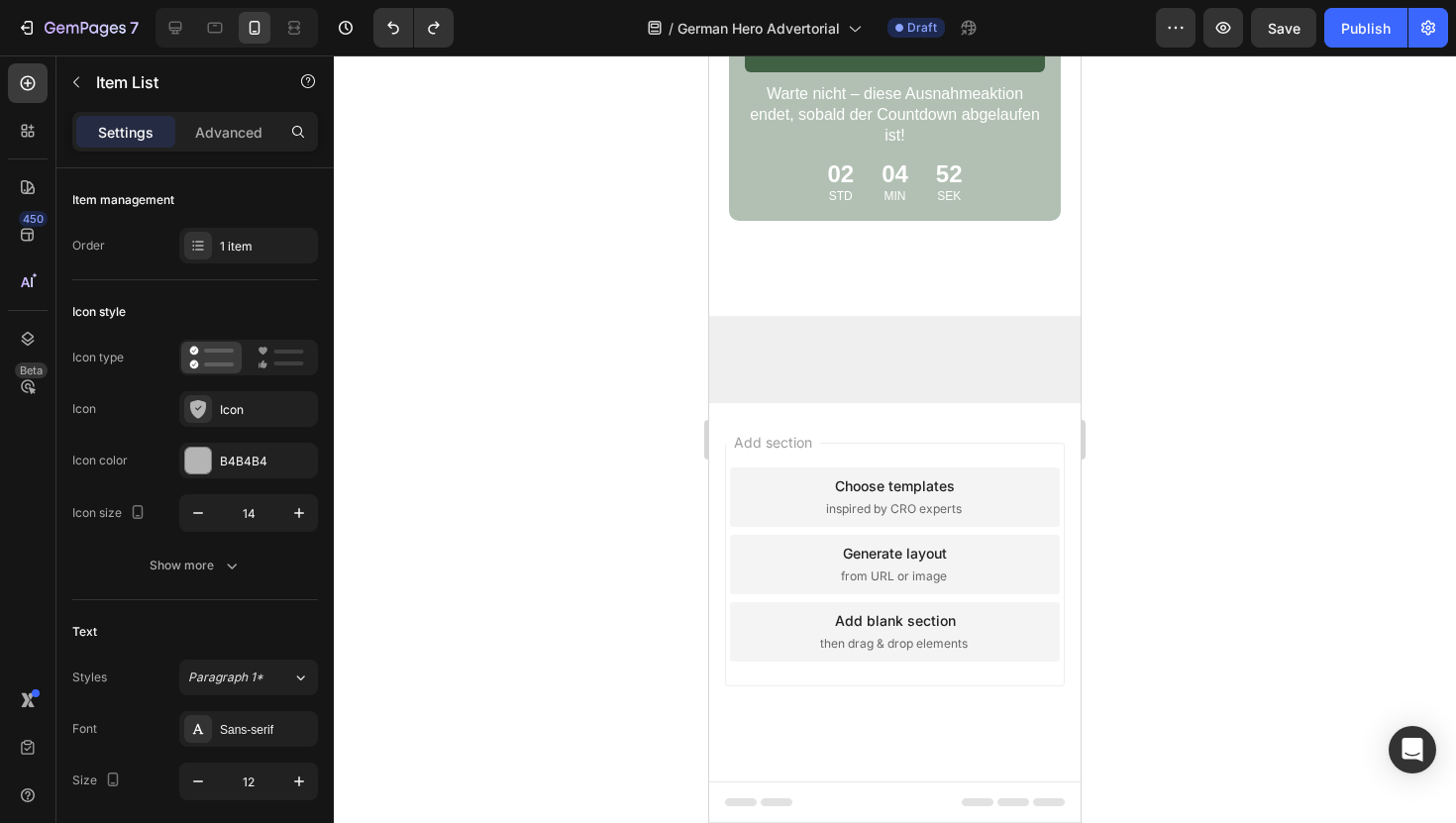 click on "Verified Buyer" at bounding box center [973, -995] 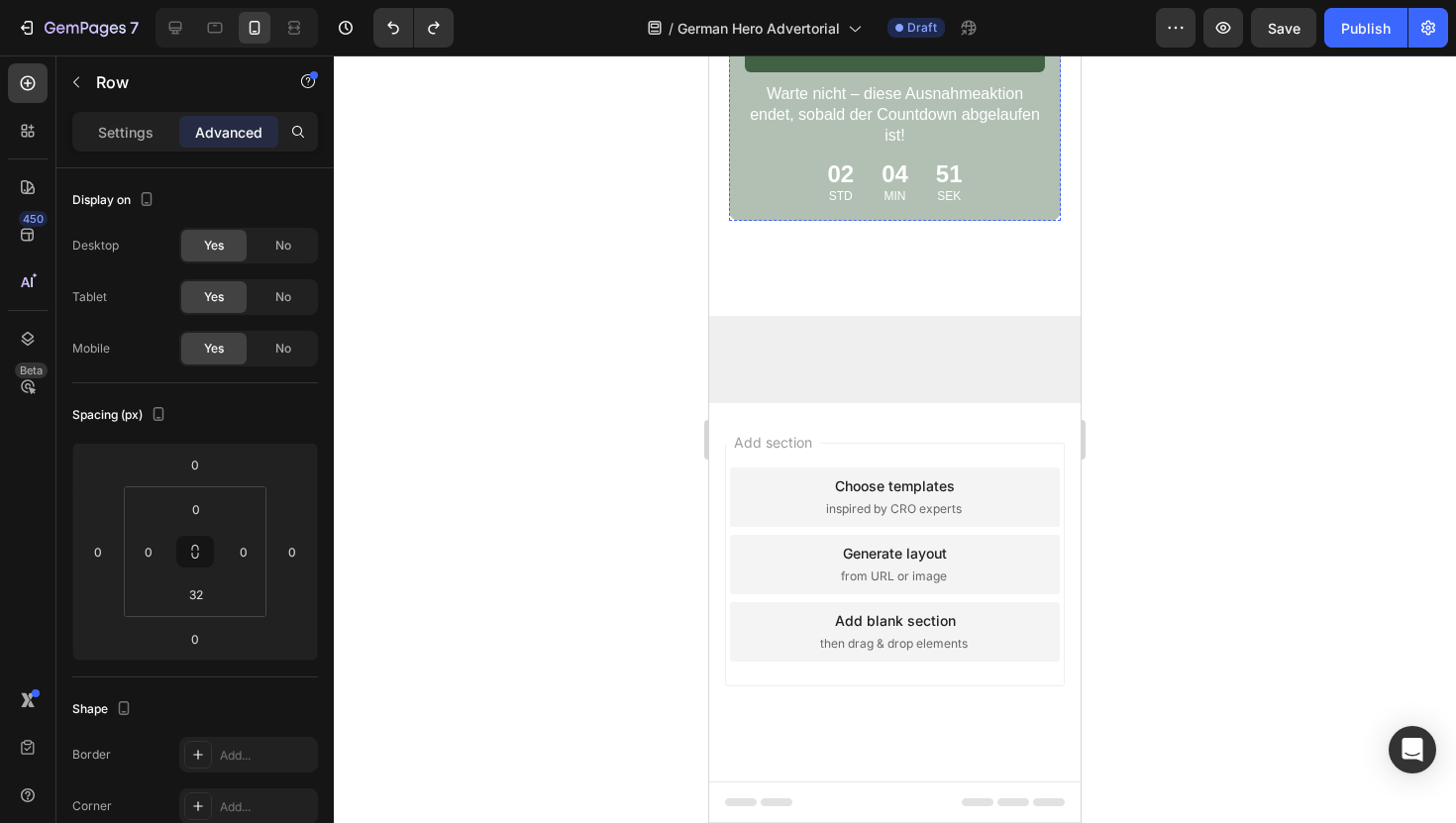 click on "Erneuerung nach Jahren! Heading Icon Icon Icon Icon
Icon Icon List Row Nach Jahren des Kampfes gegen Schuppenflechte auf der Kopfhaut war ich ehrlich gesagt skeptisch, etwas Neues auszuprobieren. Aber das Lissima Natural Scalp Scrub hat meine Erwartungen komplett übertroffen. Die Erleichterung kam fast sofort – kein Brennen, kein Unwohlsein, einfach sanfte, wirksame Pflege. Meine Kopfhaut fühlt sich gesünder an, die Schuppen sind verschwunden, und ich habe endlich wieder das Selbstvertrauen, meine Haare offen zu tragen. Ich kann euch gar nicht genug danken, dass ihr etwas entwickelt habt, das wirklich funktioniert! Text Block - Michael Text Block
Verified Buyer Item List Row Row Bringt Ergebnisse! Heading Icon Icon Icon Icon
Icon Icon List Row Text Block - Emily Text Block
Verified Buyer Item List   0 Row Row Row" at bounding box center [894, -1202] 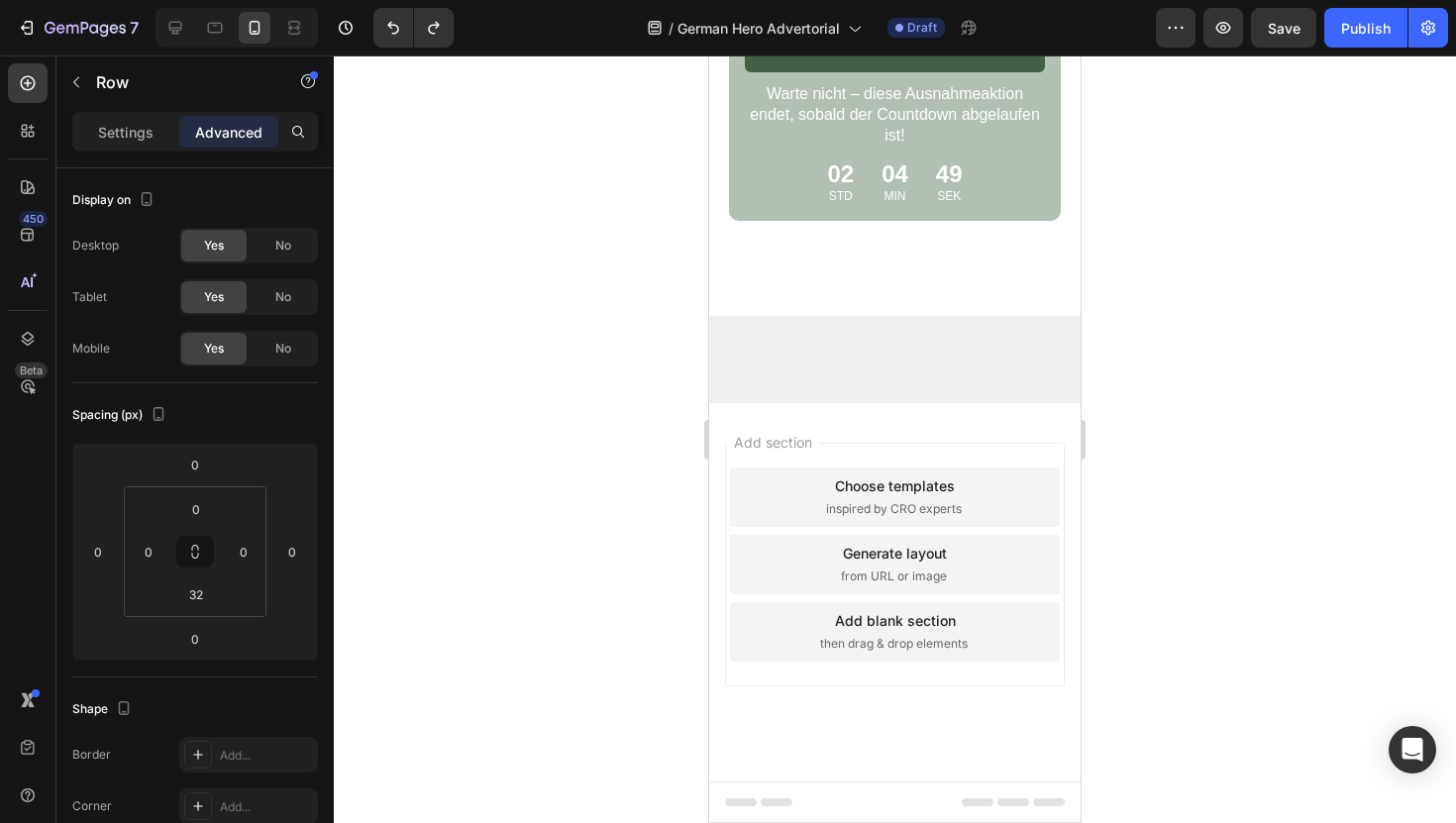 drag, startPoint x: 884, startPoint y: 340, endPoint x: 884, endPoint y: 310, distance: 30 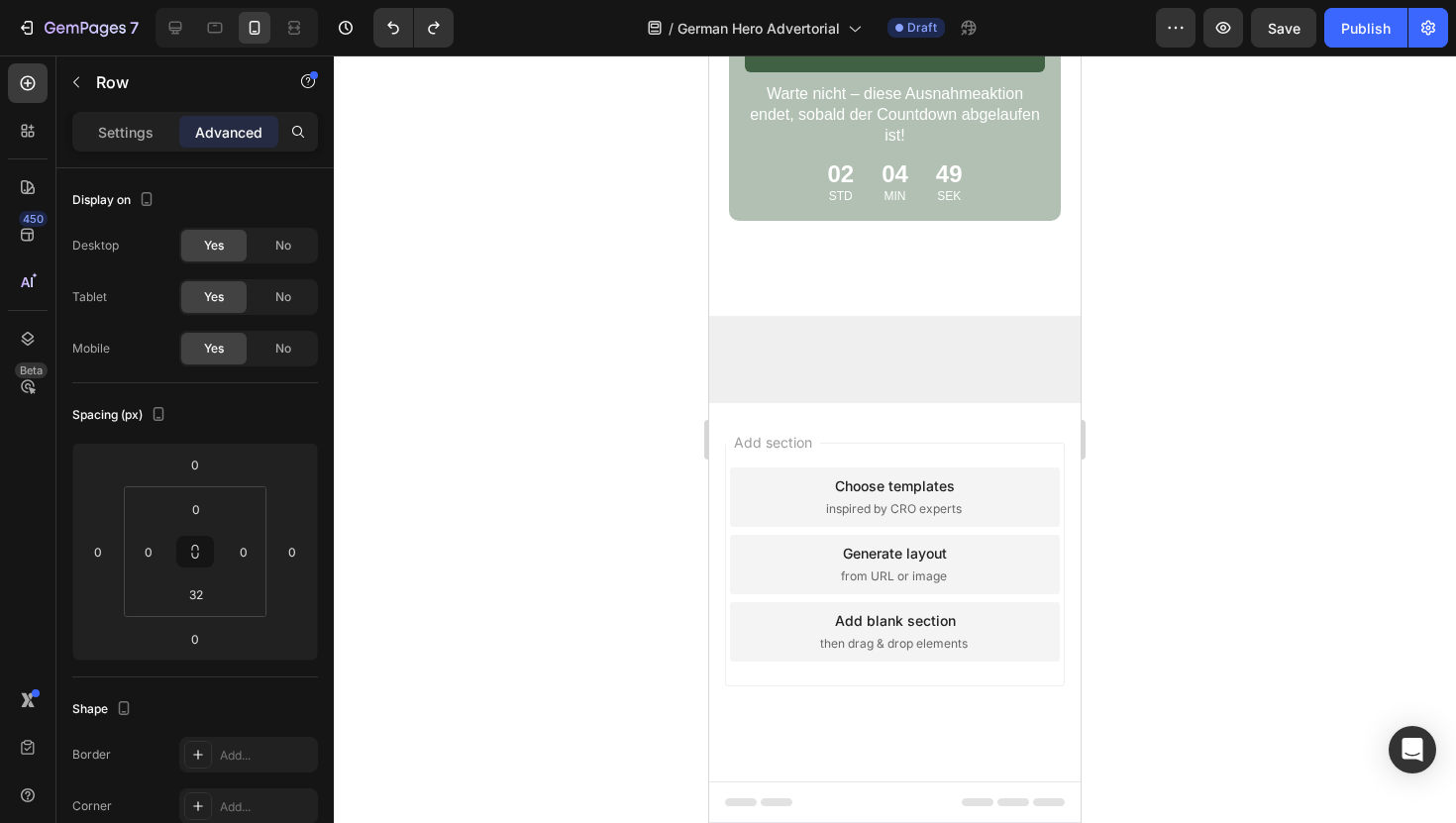click on "Erneuerung nach Jahren! Heading Icon Icon Icon Icon
Icon Icon List Row Nach Jahren des Kampfes gegen Schuppenflechte auf der Kopfhaut war ich ehrlich gesagt skeptisch, etwas Neues auszuprobieren. Aber das Lissima Natural Scalp Scrub hat meine Erwartungen komplett übertroffen. Die Erleichterung kam fast sofort – kein Brennen, kein Unwohlsein, einfach sanfte, wirksame Pflege. Meine Kopfhaut fühlt sich gesünder an, die Schuppen sind verschwunden, und ich habe endlich wieder das Selbstvertrauen, meine Haare offen zu tragen. Ich kann euch gar nicht genug danken, dass ihr etwas entwickelt habt, das wirklich funktioniert! Text Block - Michael Text Block
Verified Buyer Item List Row Row Bringt Ergebnisse! Heading Icon Icon Icon Icon
Icon Icon List Row Text Block - Emily Text Block
Verified Buyer Item List Row Row Row   0" at bounding box center (894, -1202) 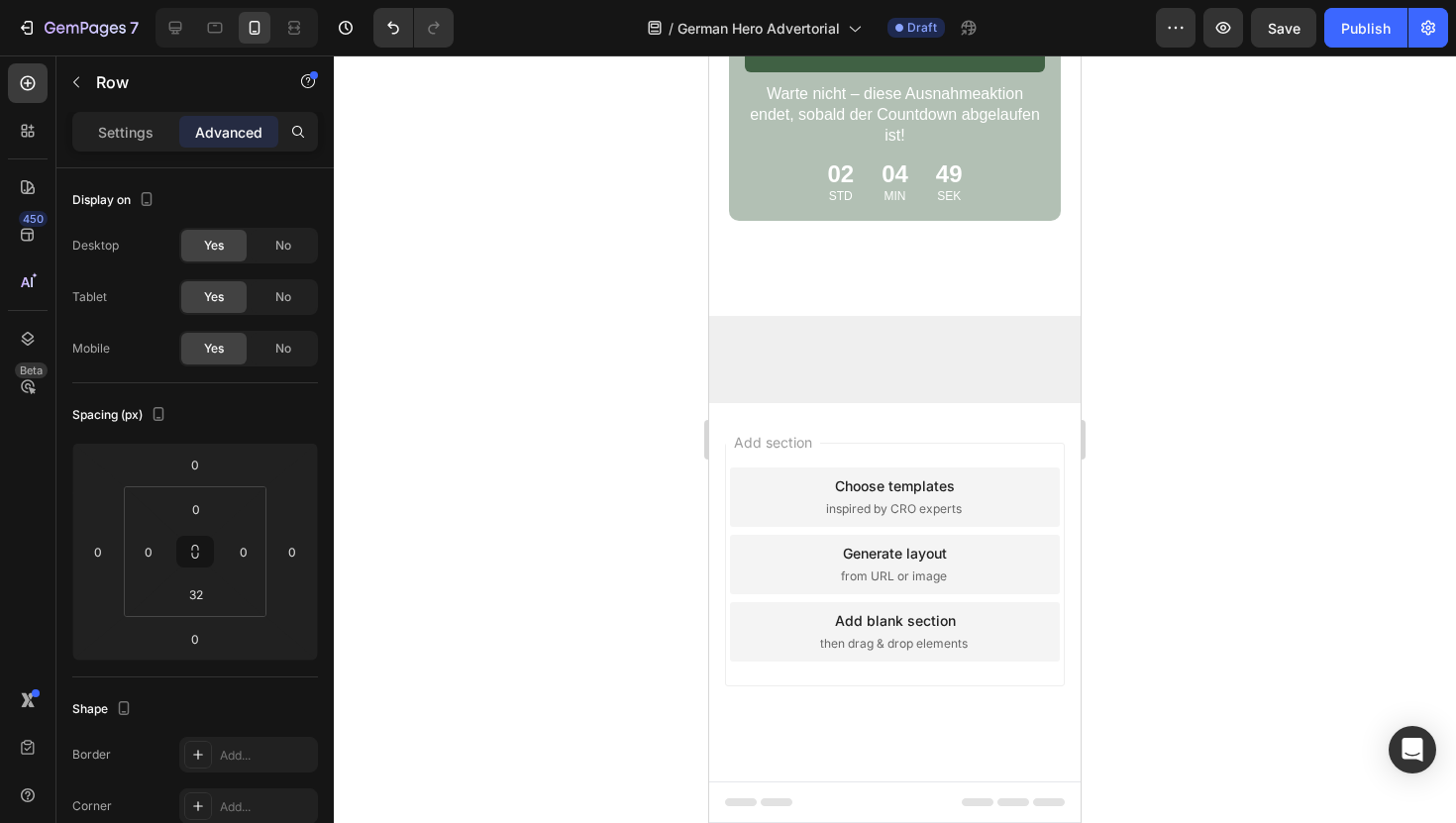 click on "- Emily" at bounding box center (817, -995) 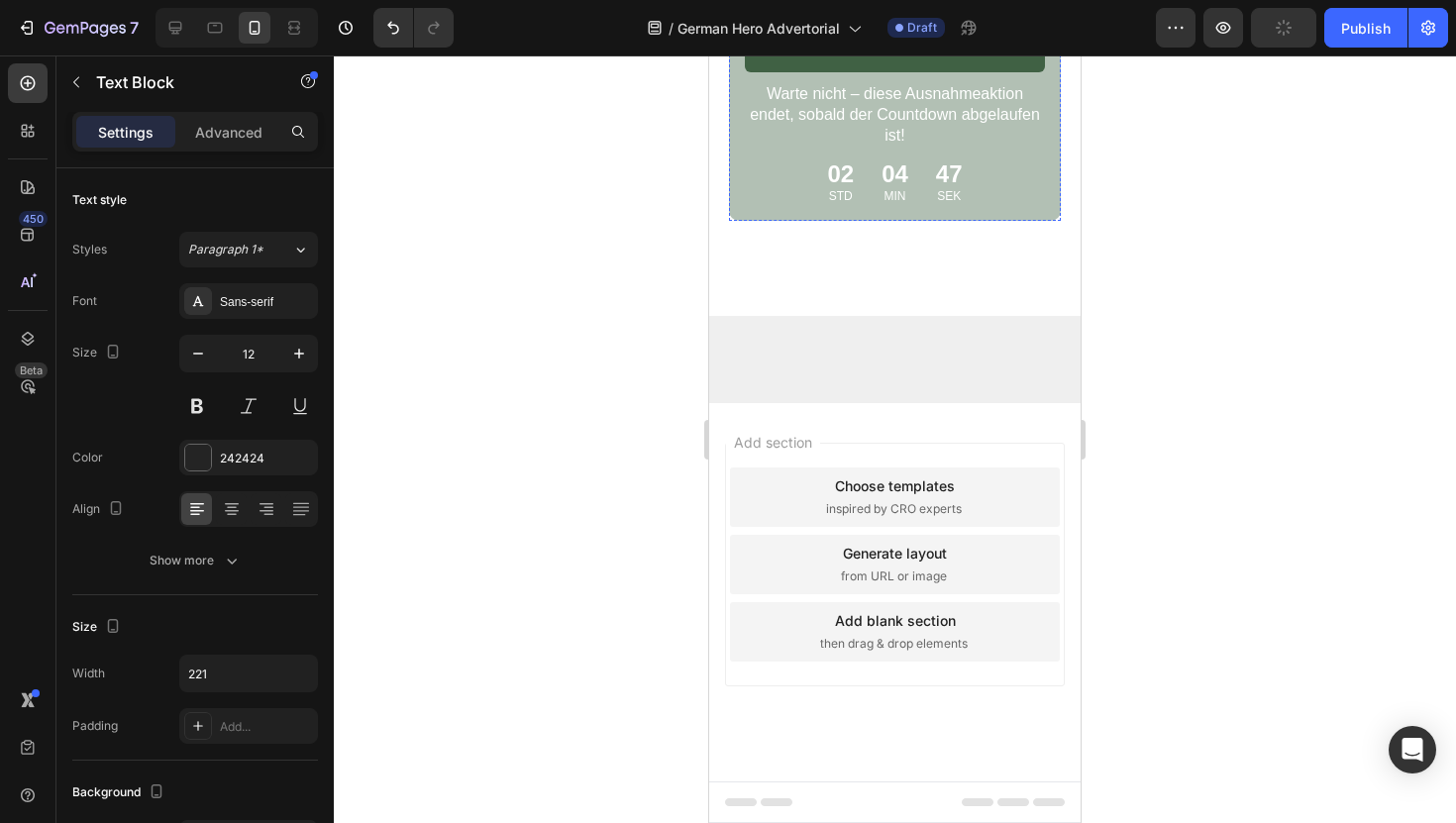 scroll, scrollTop: 9910, scrollLeft: 0, axis: vertical 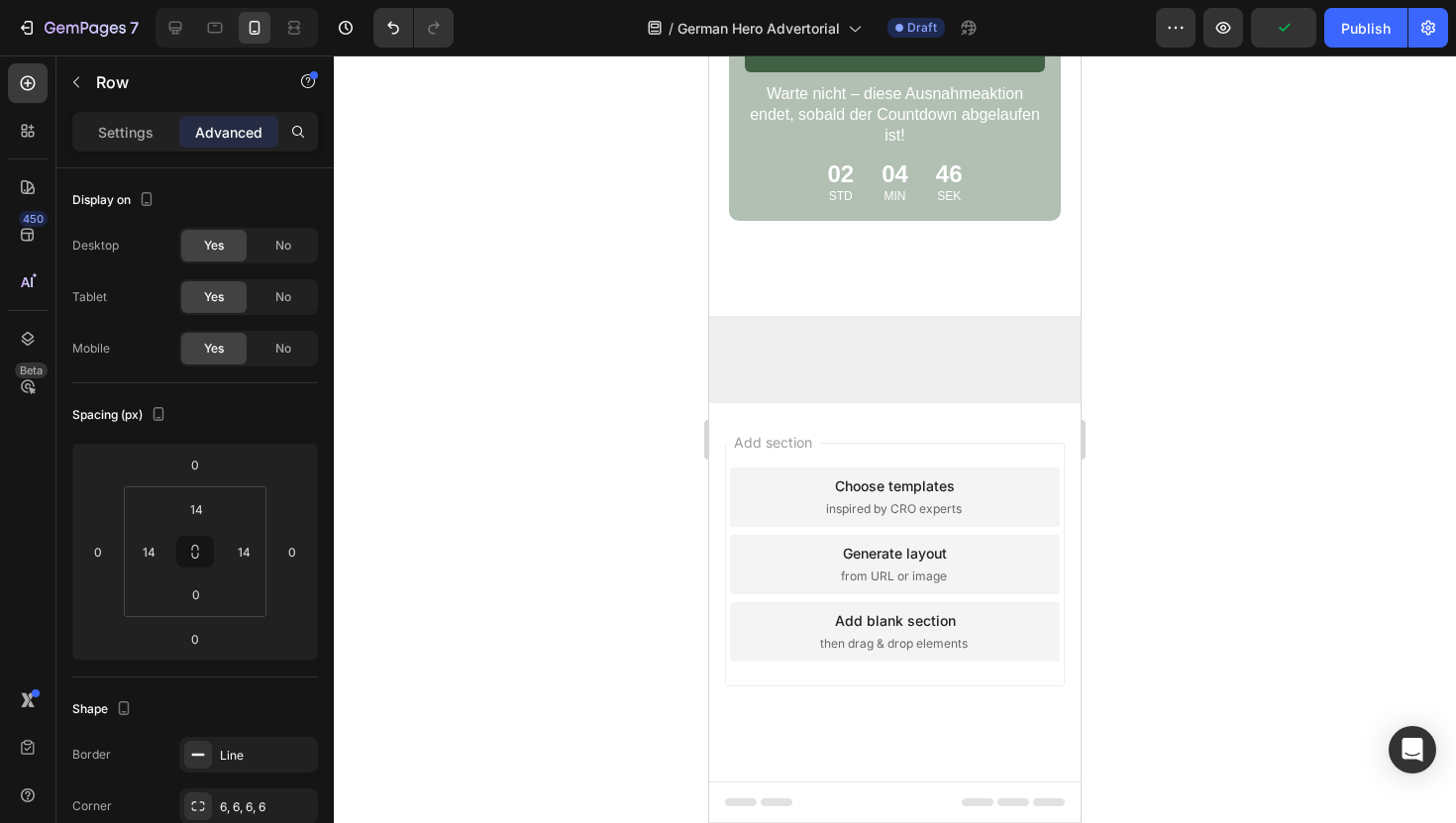 click on "Bringt Ergebnisse! Heading Icon Icon Icon Icon
Icon Icon List Row Ich habe jahrelang mit Ablagerungen und Juckreiz auf der Kopfhaut zu kämpfen gehabt, und nichts hat je wirklich geholfen. Dieses Peeling hat schon nach der ersten Anwendung einen Unterschied gemacht. Es ist sanft, aber effektiv, und ich liebe es, dass es sich nicht so aggressiv anfühlt wie medizinische Shampoos. Meine Kopfhaut fühlt sich endlich sauber und beruhigt an. Text Block - Emily Text Block   0
Verified Buyer Item List Row Row" at bounding box center (894, -1081) 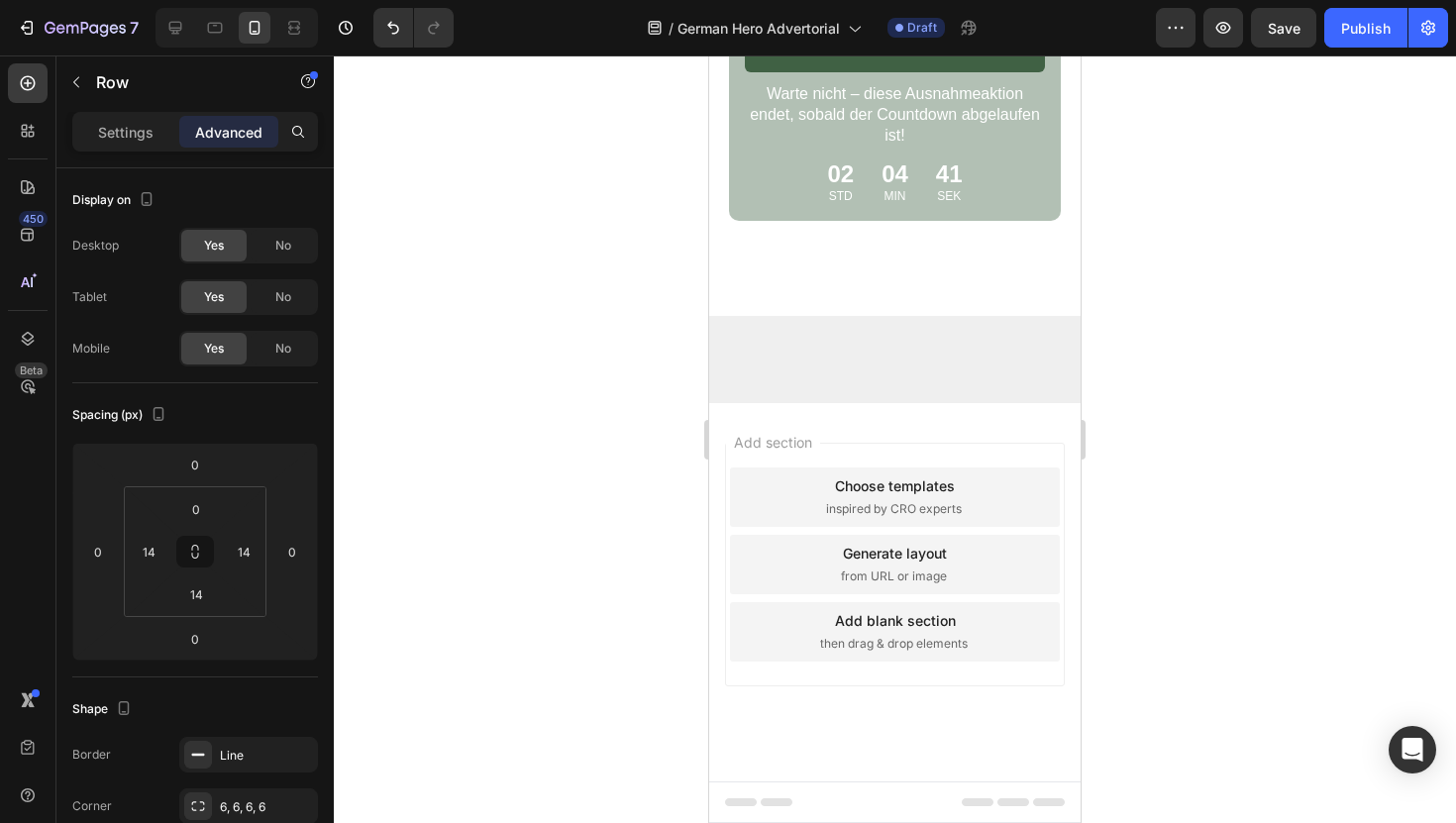 click on "Die ultimative Lösung! Heading Icon Icon Icon Icon
Icon Icon List Row Ehrlich gesagt hatte ich nicht viel erwartet … aber das hier hat viel besser funktioniert, als ich dachte. Ich hatte schuppige Stellen, die einfach nicht verschwinden wollten – und nach einer Woche waren sie weg. Riecht außerdem richtig gut. Ich habe sogar gemerkt, dass sich mein Haar an den Ansätzen weicher anfühlt. Gehört jetzt definitiv zu meiner wöchentlichen Routine. Text Block - William Text Block
Verified Buyer Item List Row Row" at bounding box center (894, -853) 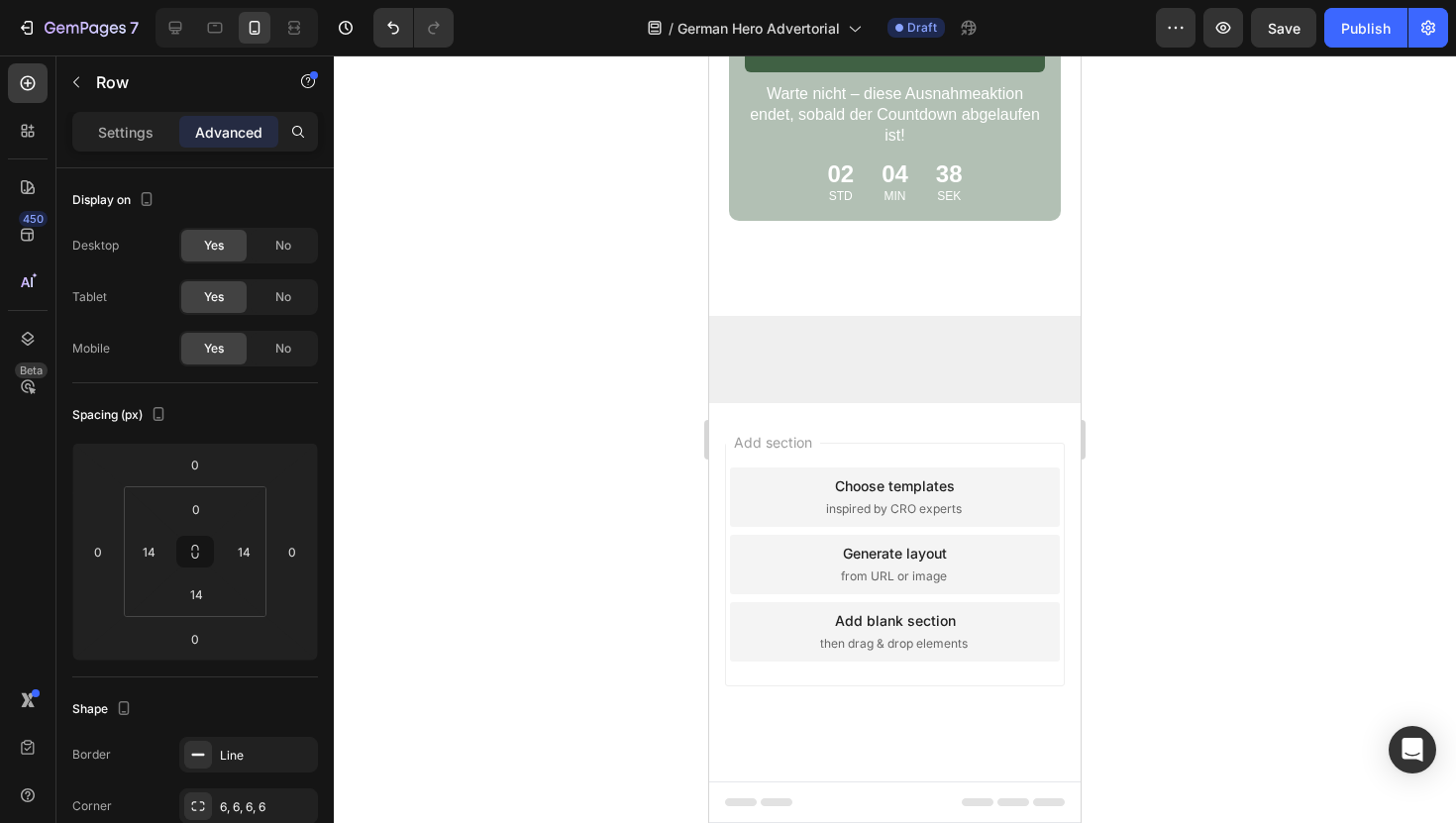 scroll, scrollTop: 9798, scrollLeft: 0, axis: vertical 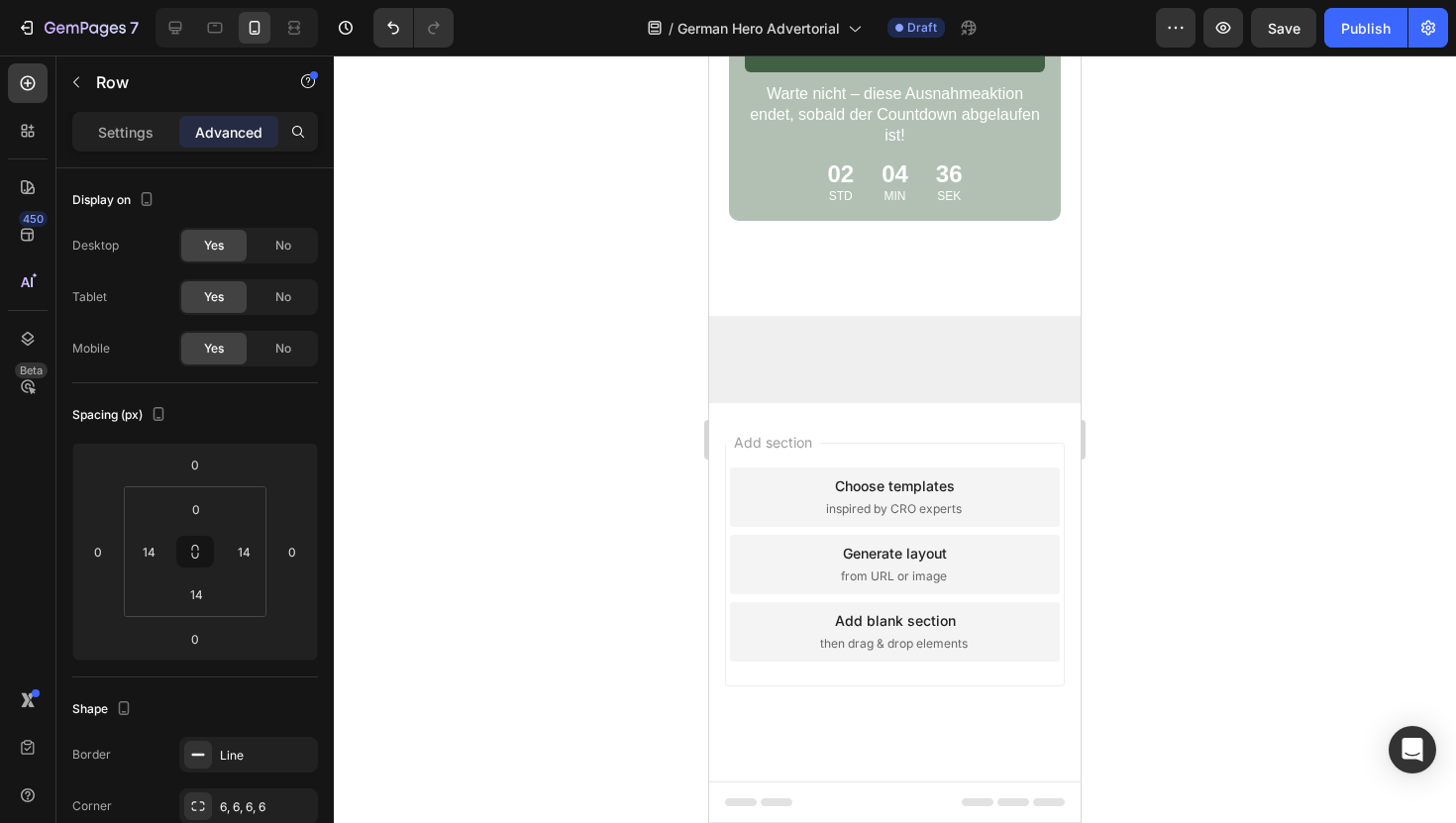click on "- Emily Text Block
Verified Buyer Item List Row   0" at bounding box center (894, -995) 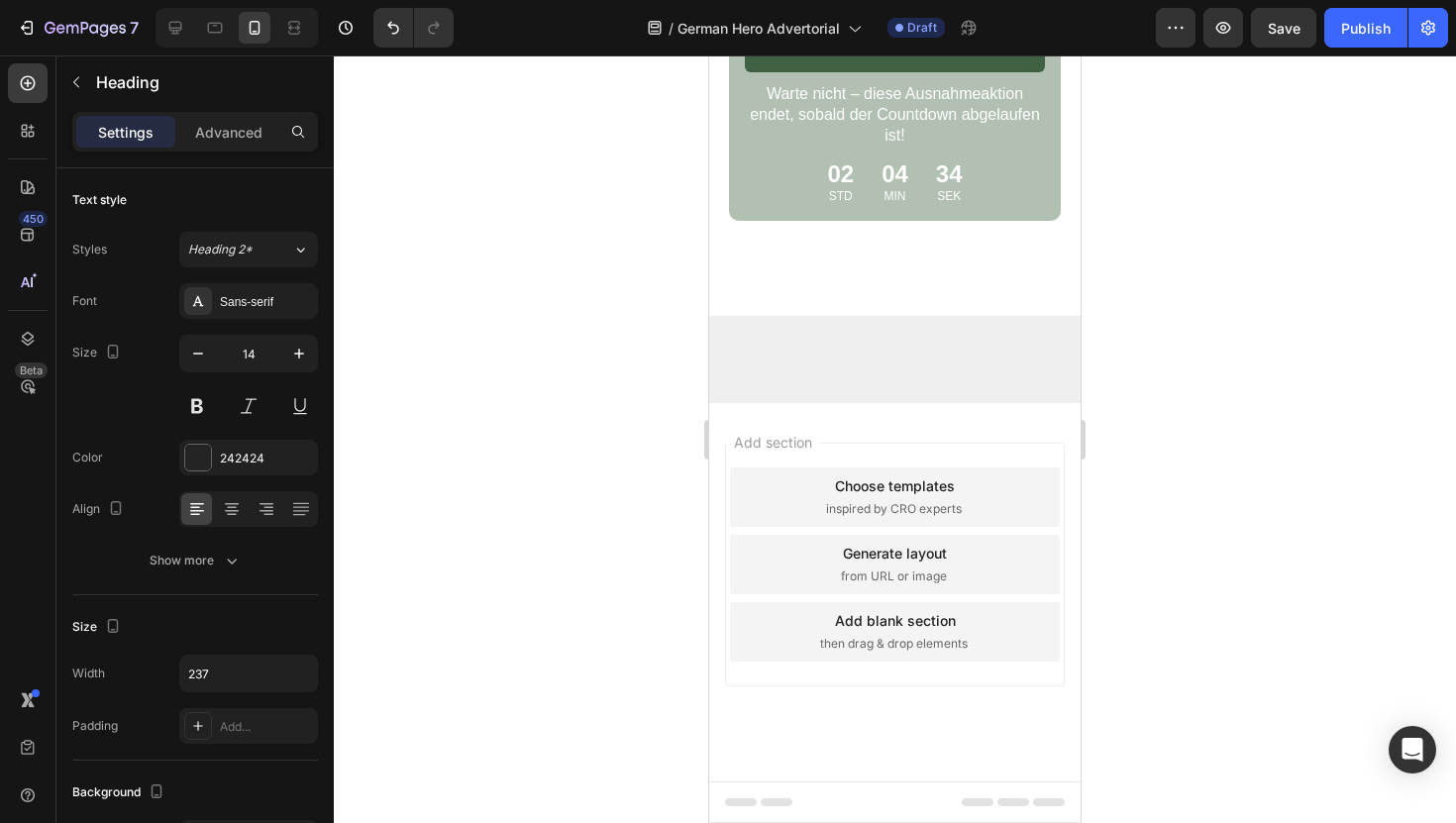 click on "Die ultimative Lösung!" at bounding box center [842, -939] 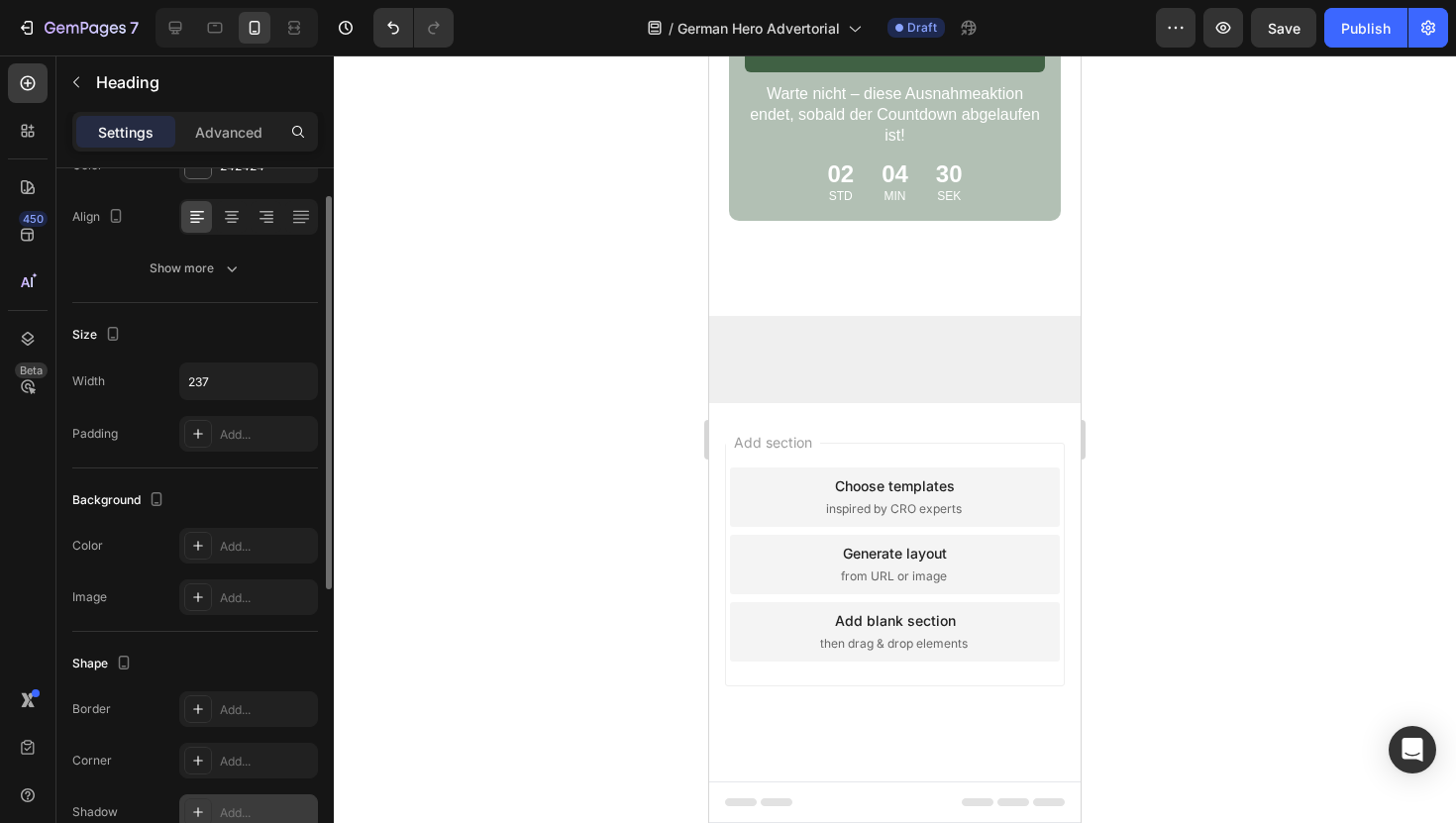 scroll, scrollTop: 145, scrollLeft: 0, axis: vertical 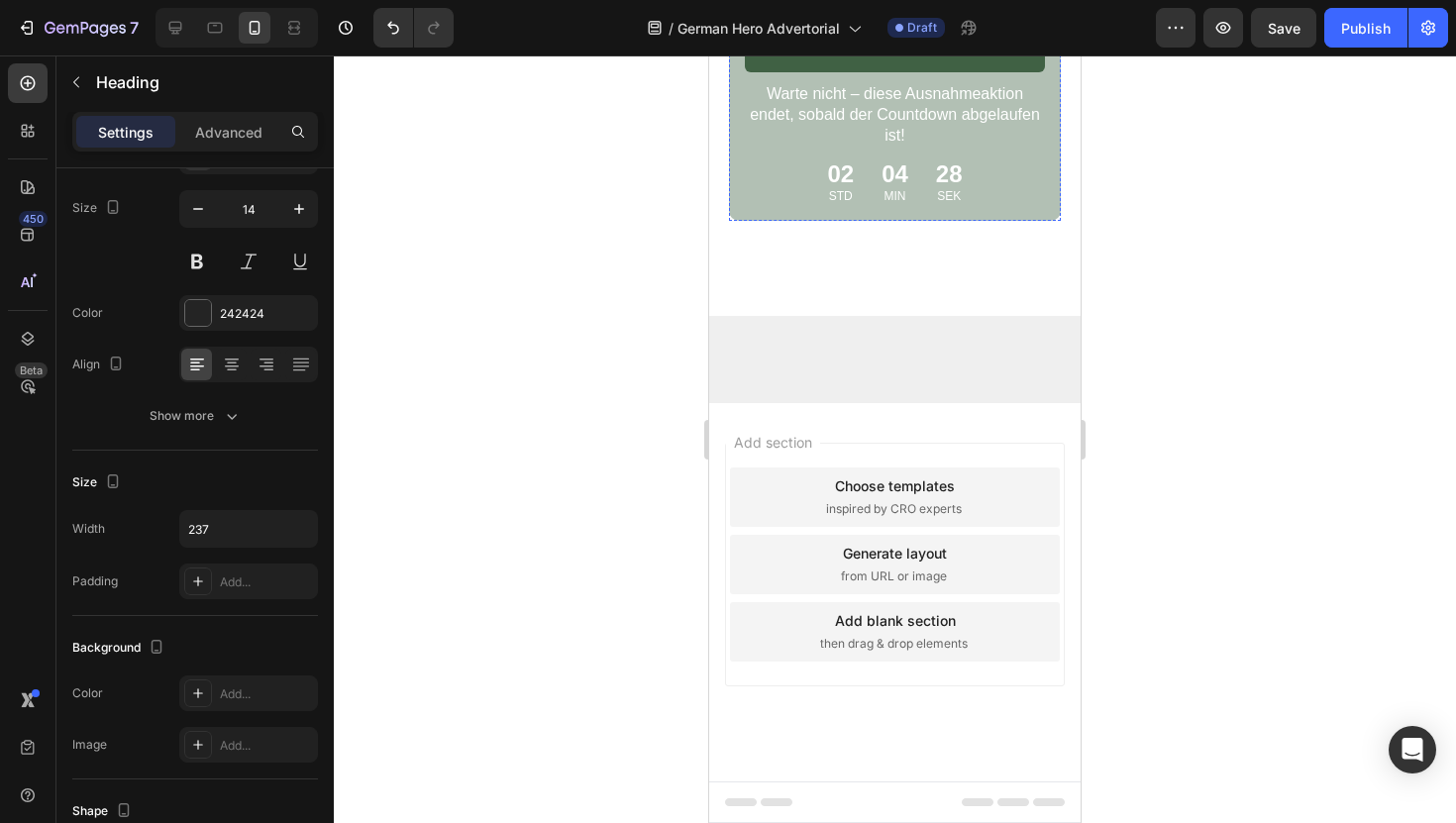 click on "Erneuerung nach Jahren! Heading Icon Icon Icon Icon
Icon Icon List Row Nach Jahren des Kampfes gegen Schuppenflechte auf der Kopfhaut war ich ehrlich gesagt skeptisch, etwas Neues auszuprobieren. Aber das Lissima Natural Scalp Scrub hat meine Erwartungen komplett übertroffen. Die Erleichterung kam fast sofort – kein Brennen, kein Unwohlsein, einfach sanfte, wirksame Pflege. Meine Kopfhaut fühlt sich gesünder an, die Schuppen sind verschwunden, und ich habe endlich wieder das Selbstvertrauen, meine Haare offen zu tragen. Ich kann euch gar nicht genug danken, dass ihr etwas entwickelt habt, das wirklich funktioniert! Text Block - Michael Text Block
Verified Buyer Item List Row Row Bringt Ergebnisse! Heading Icon Icon Icon Icon
Icon Icon List Row Text Block - Emily Text Block
Verified Buyer Item List Row Row Row" at bounding box center [894, -1202] 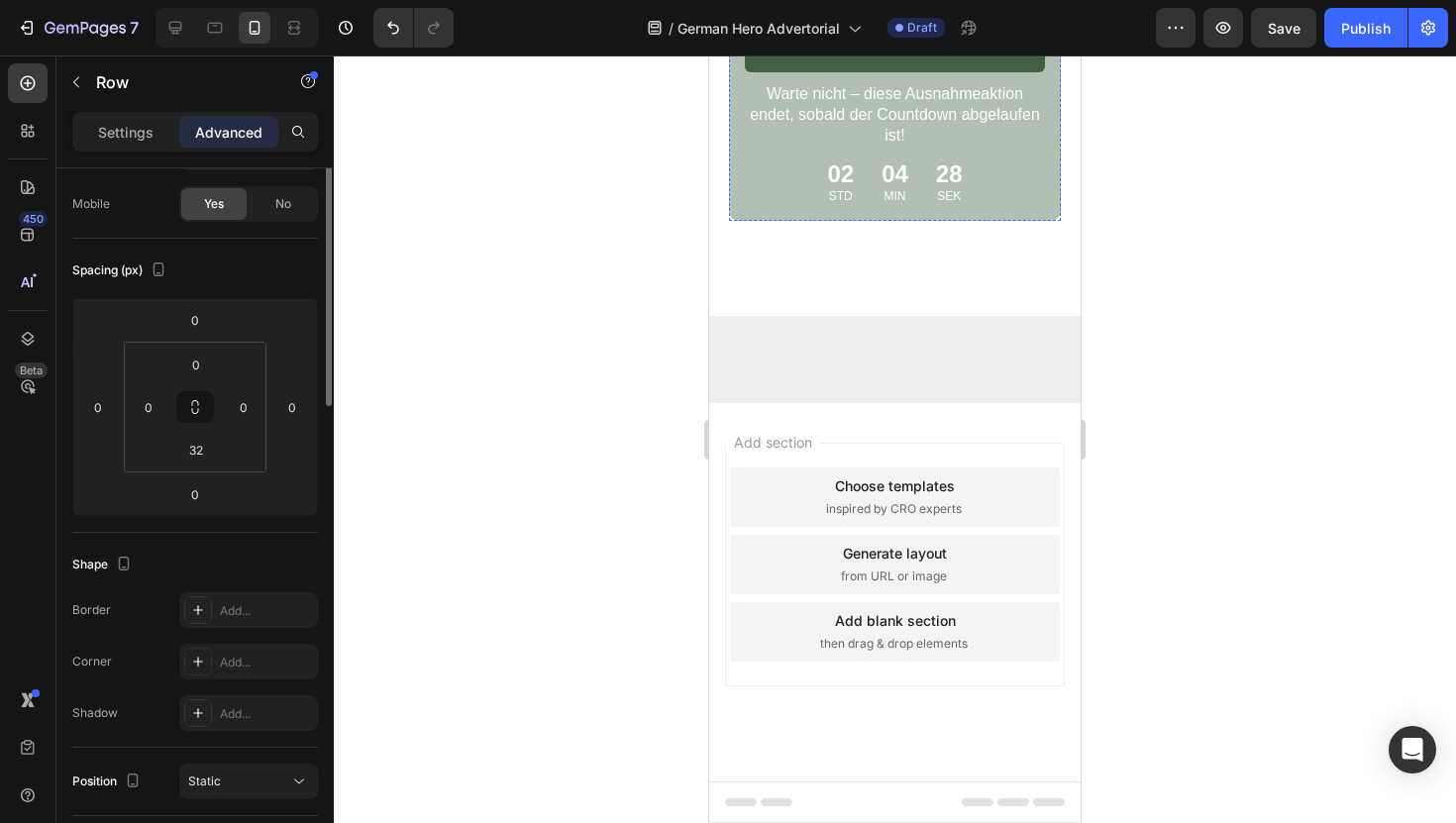 scroll, scrollTop: 0, scrollLeft: 0, axis: both 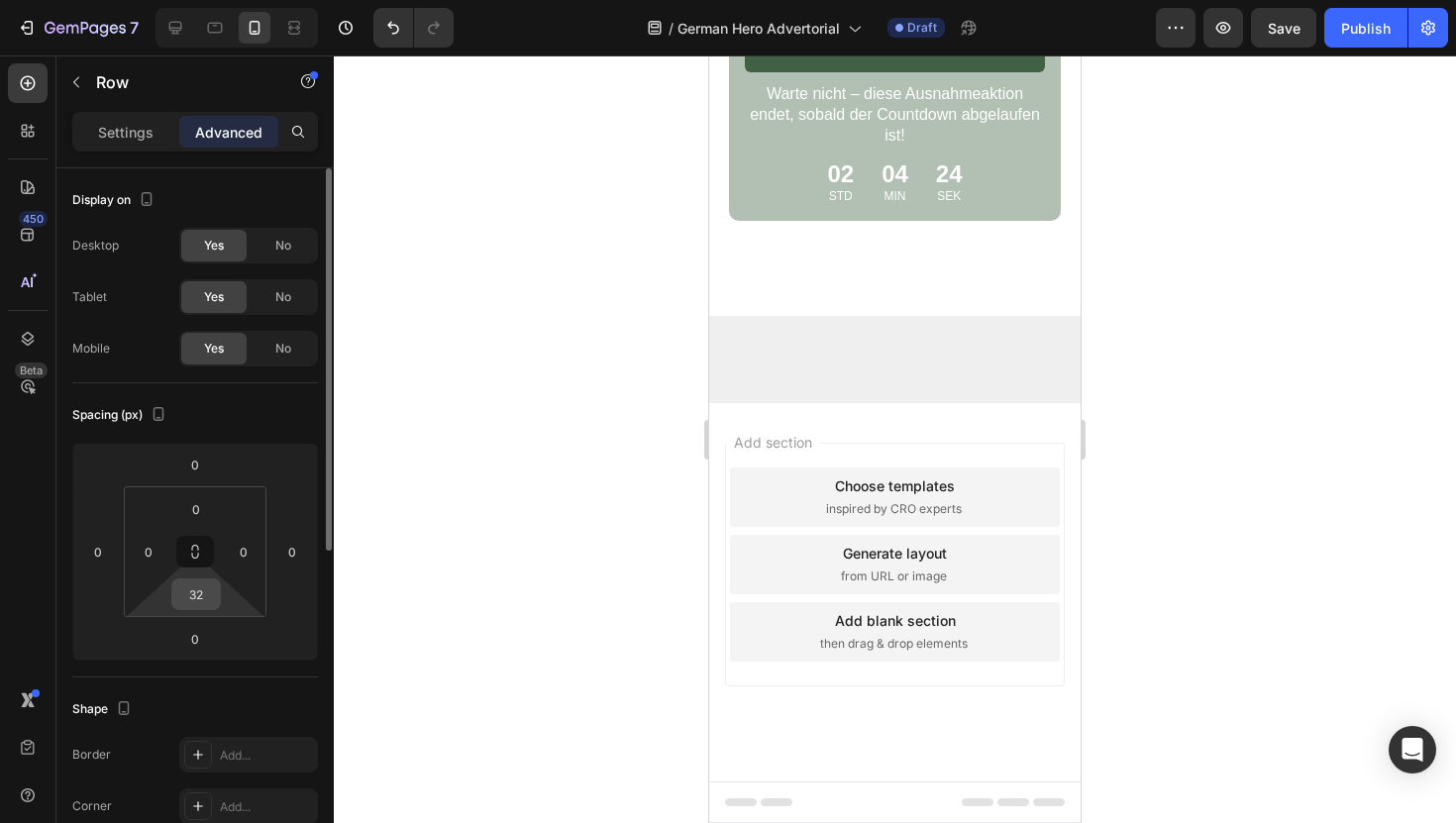 click on "32" at bounding box center [196, 594] 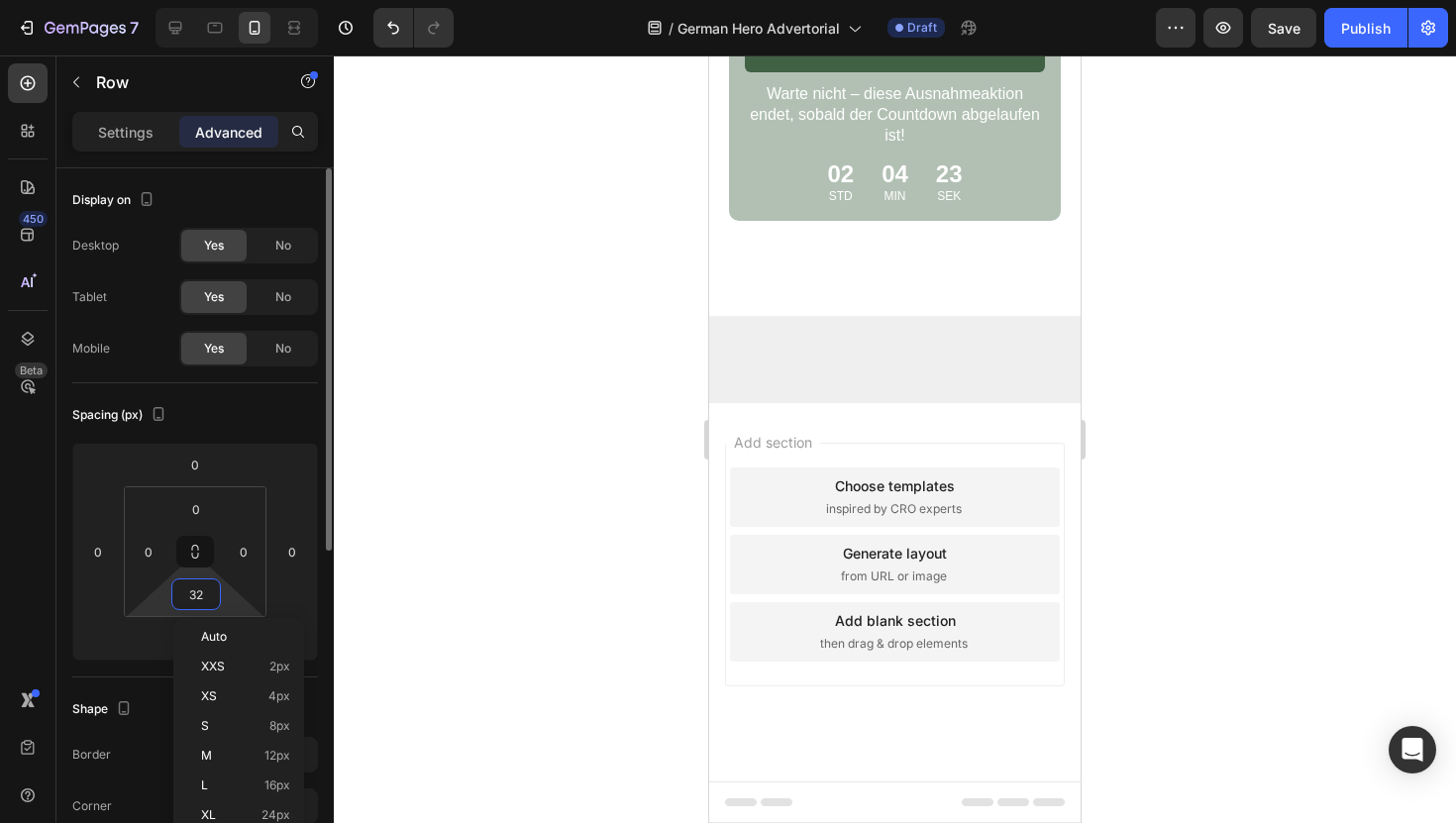 type on "0" 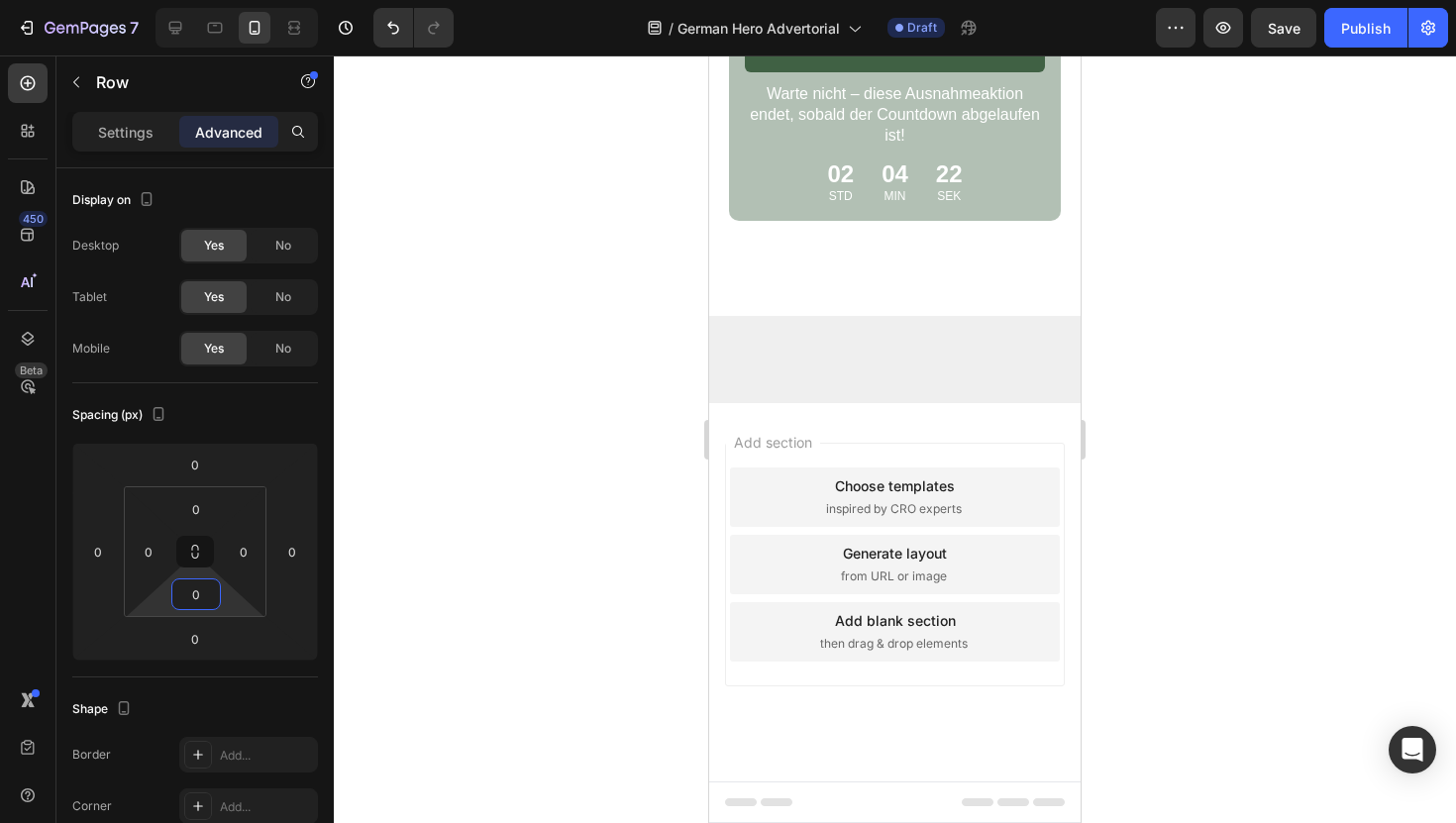 click 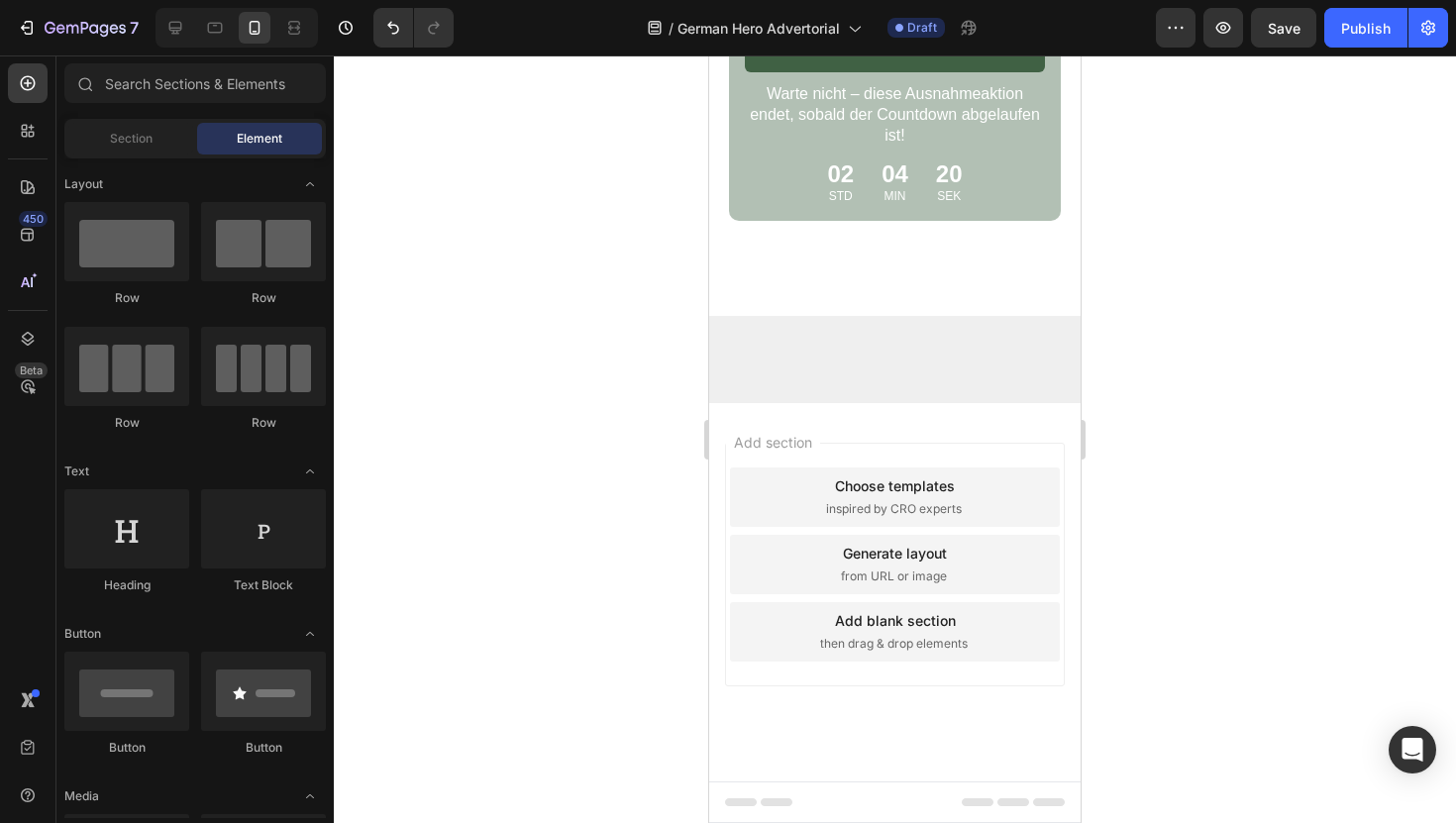 scroll, scrollTop: 10037, scrollLeft: 0, axis: vertical 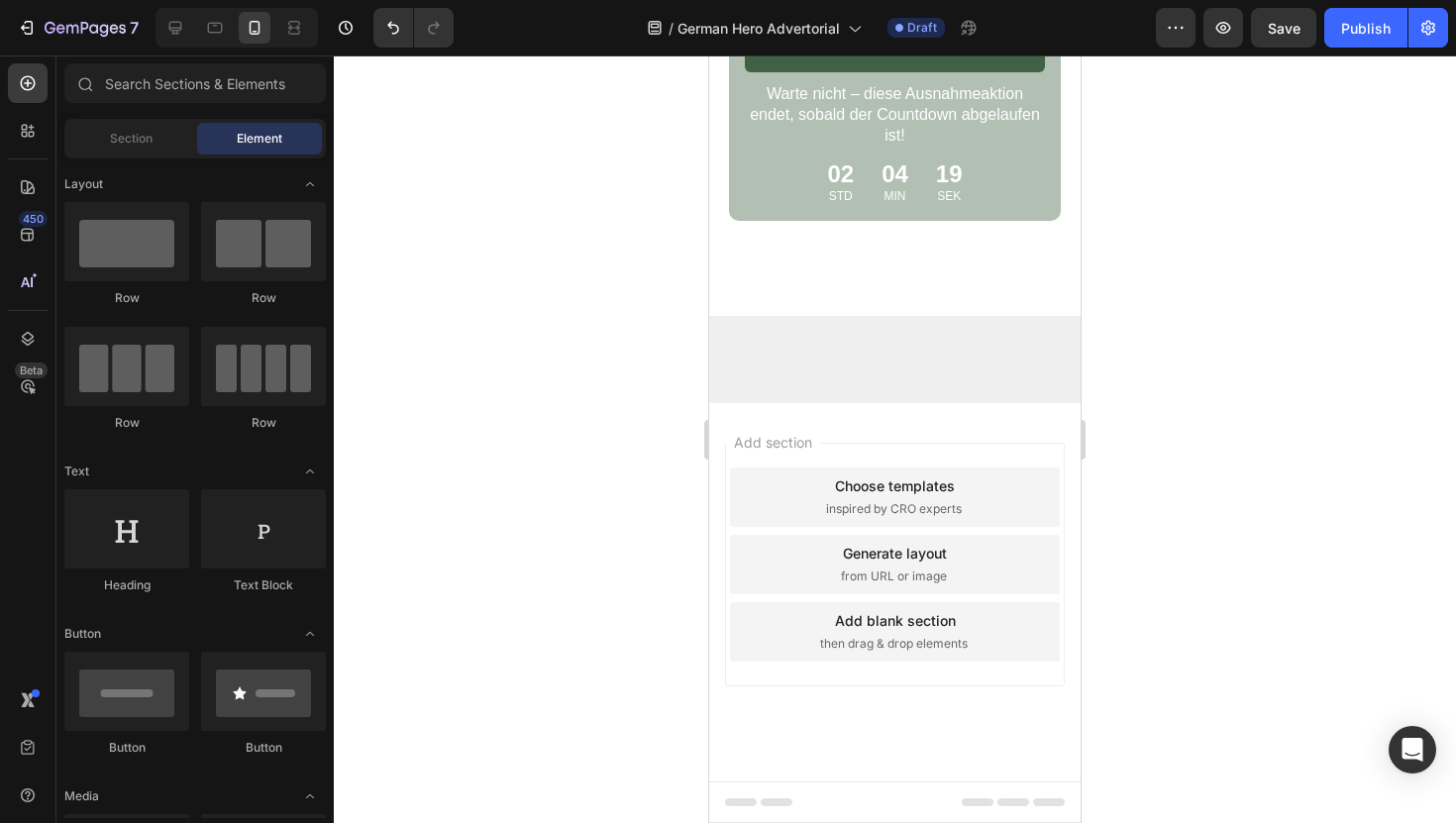 click 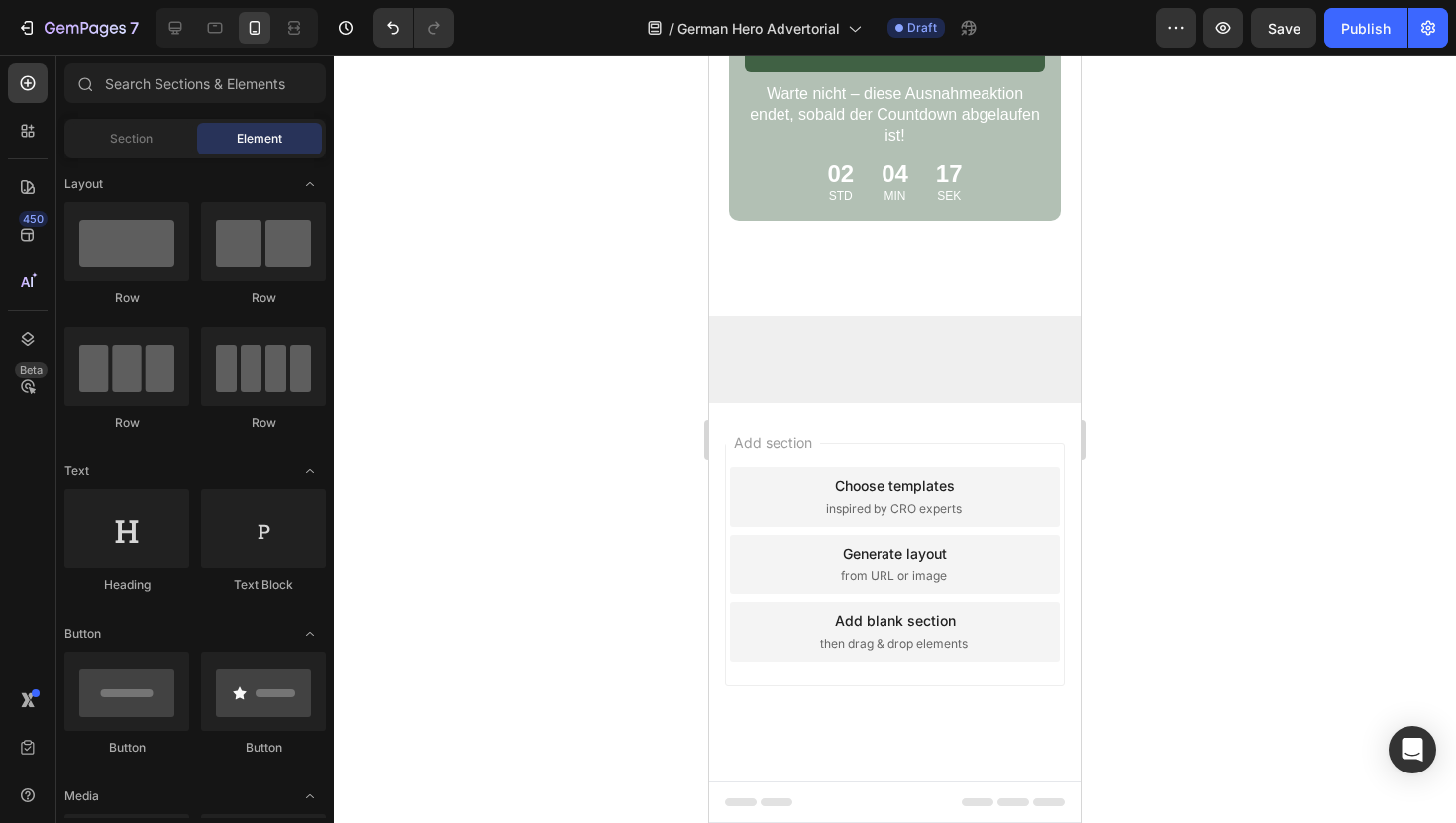 scroll, scrollTop: 9933, scrollLeft: 0, axis: vertical 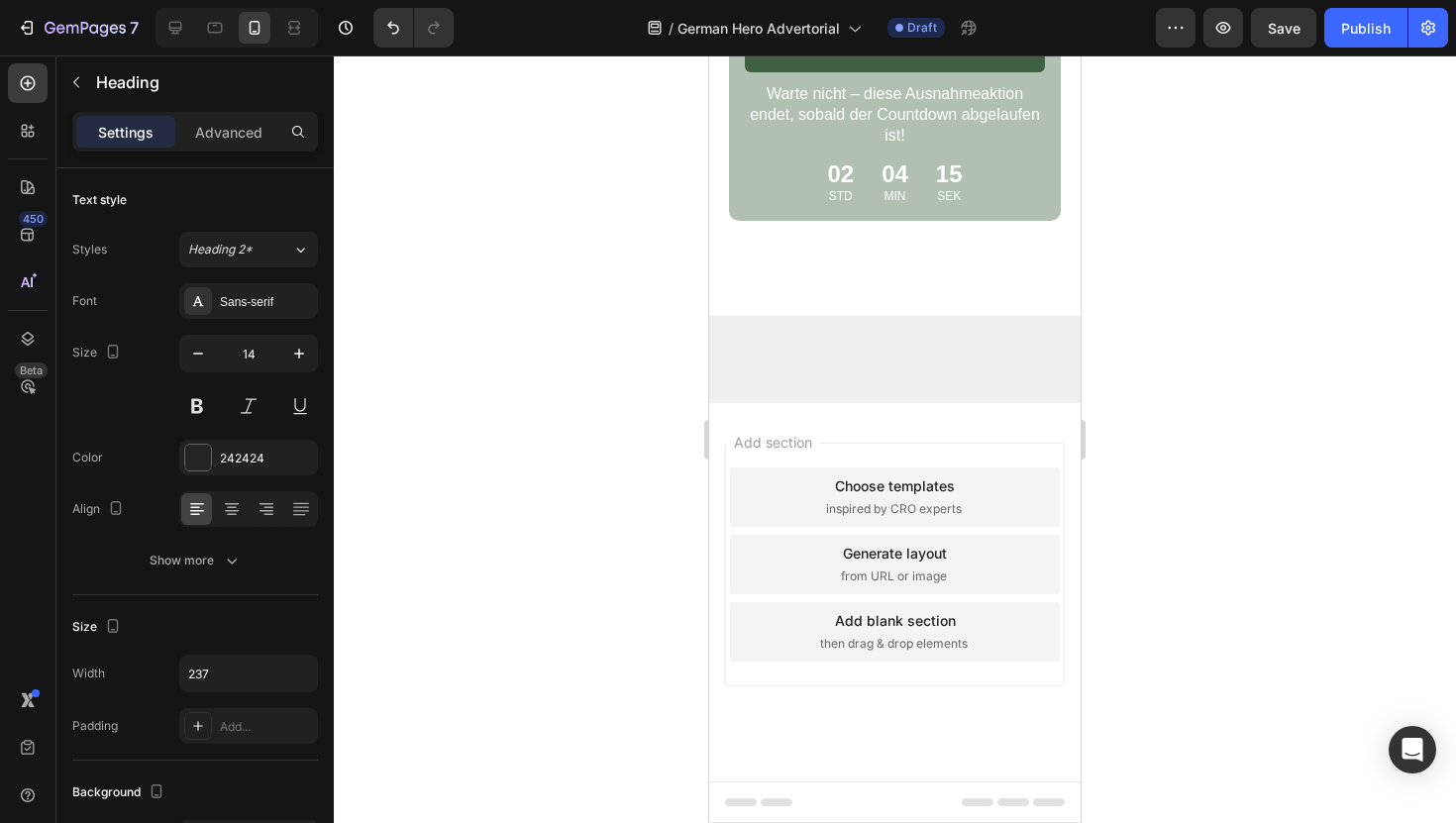 click on "Die ultimative Lösung!" at bounding box center (842, -939) 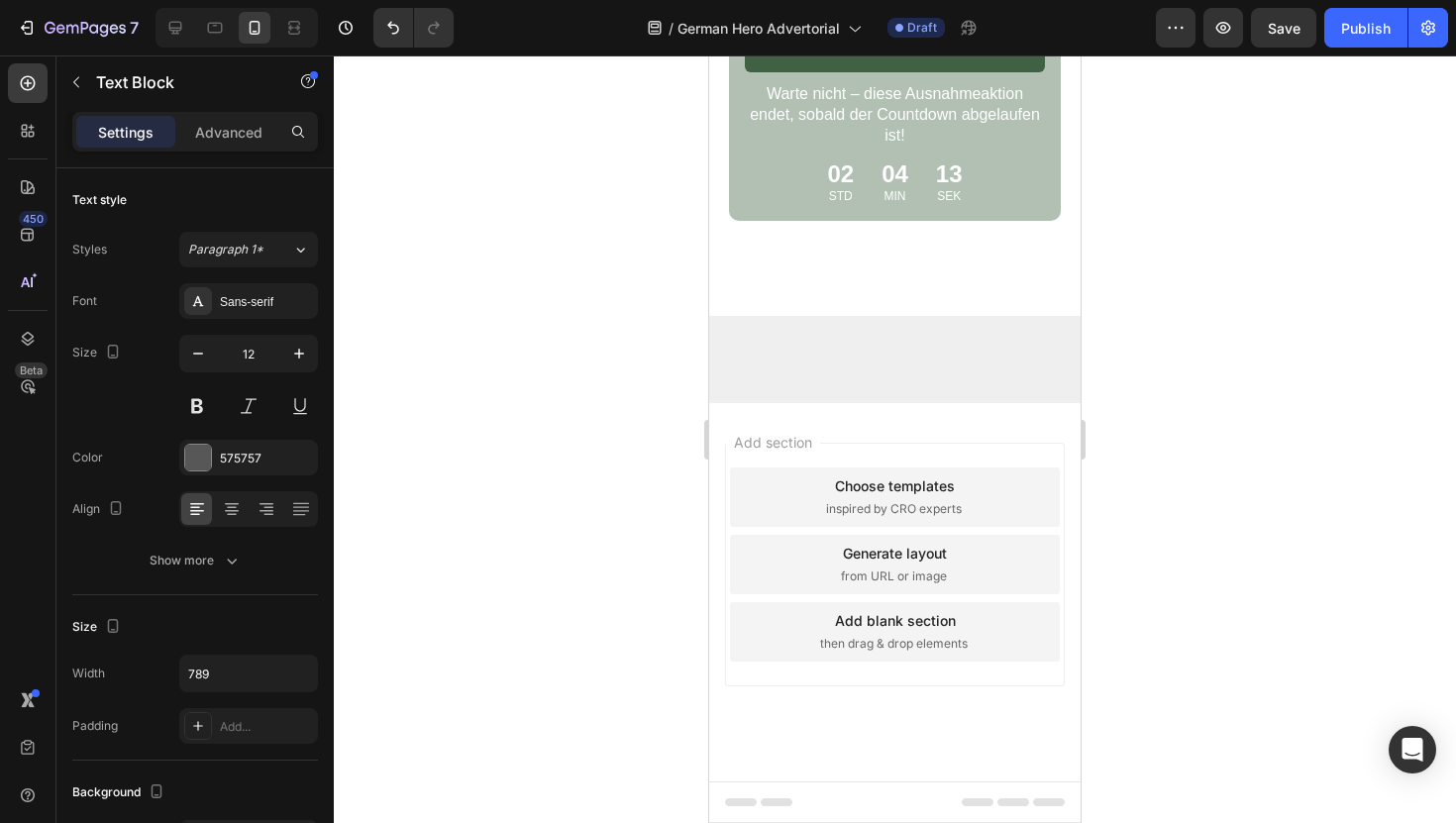 click on "Text Block" at bounding box center (830, -1113) 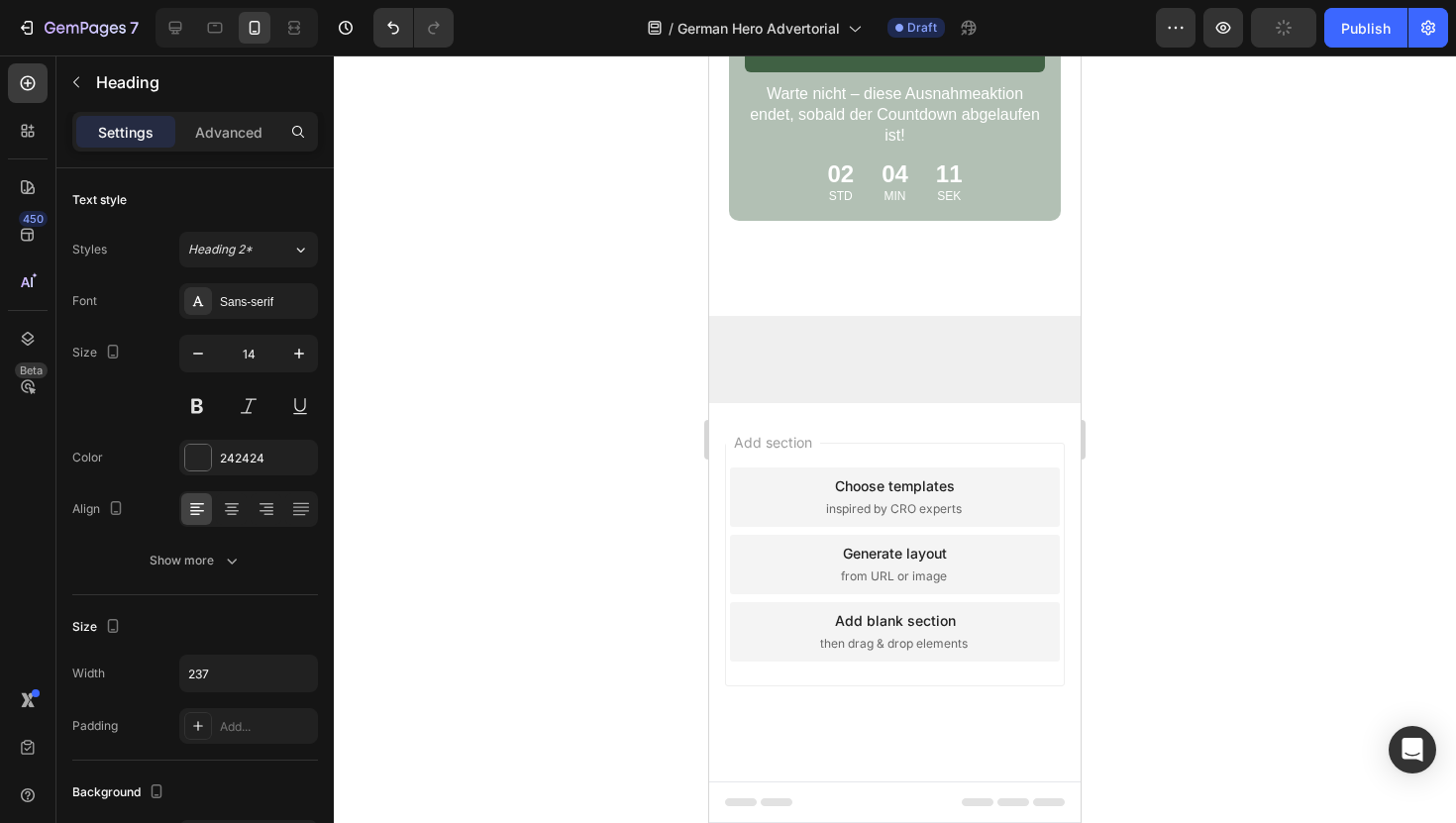 click on "Hat bei meiner Tochter funktioniert!" at bounding box center (842, -719) 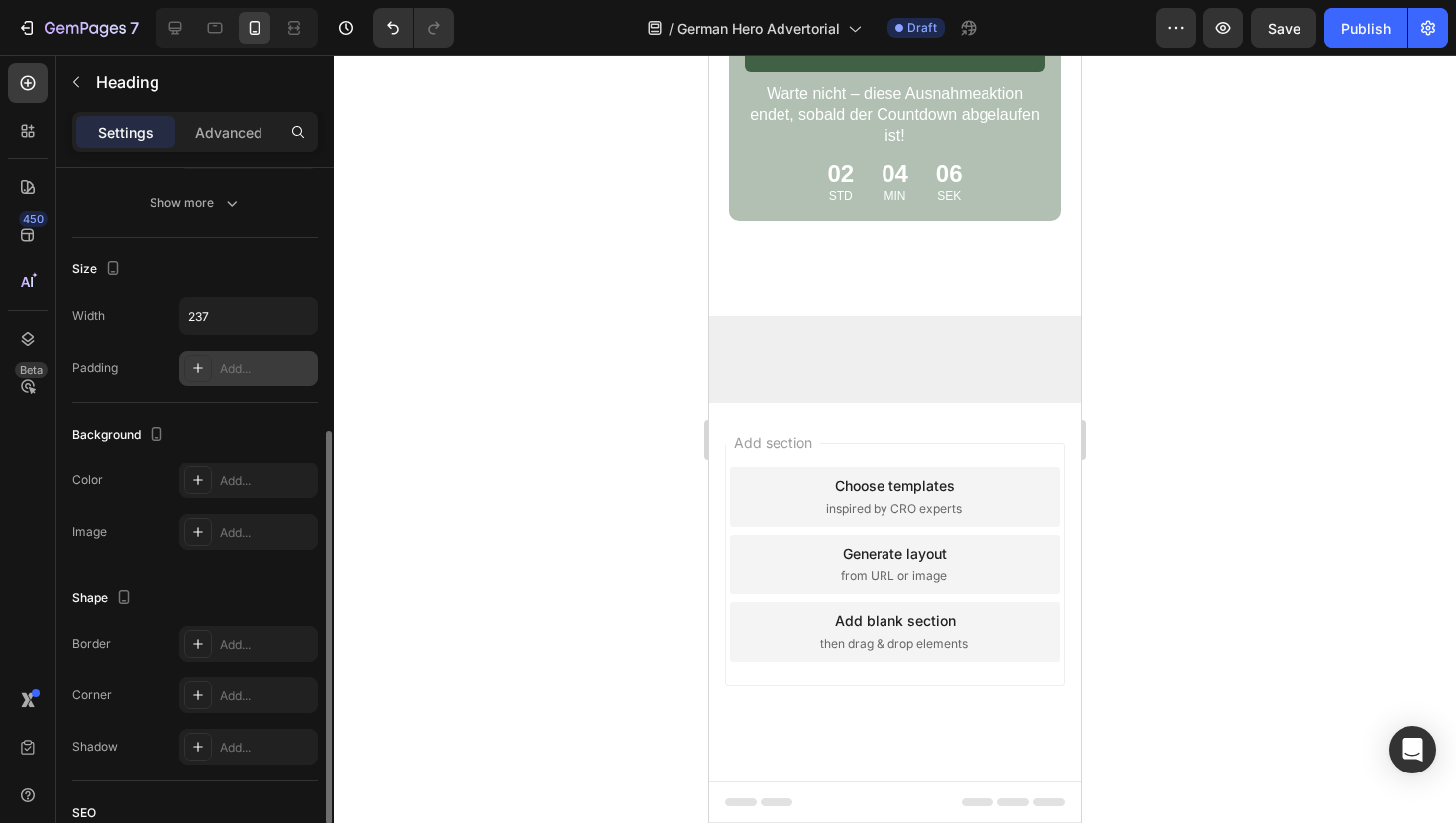 scroll, scrollTop: 342, scrollLeft: 0, axis: vertical 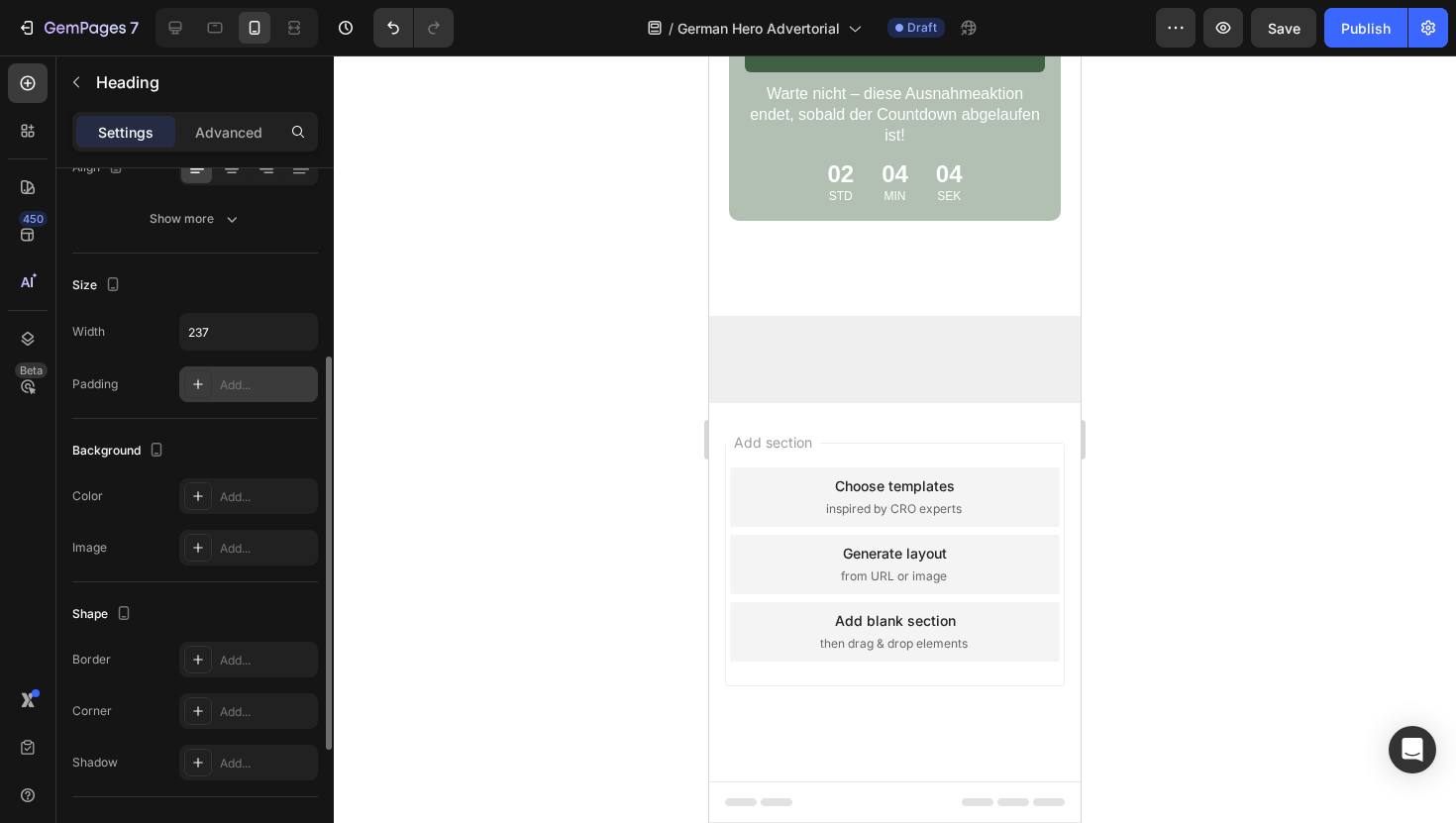 click on "Add..." at bounding box center (249, 384) 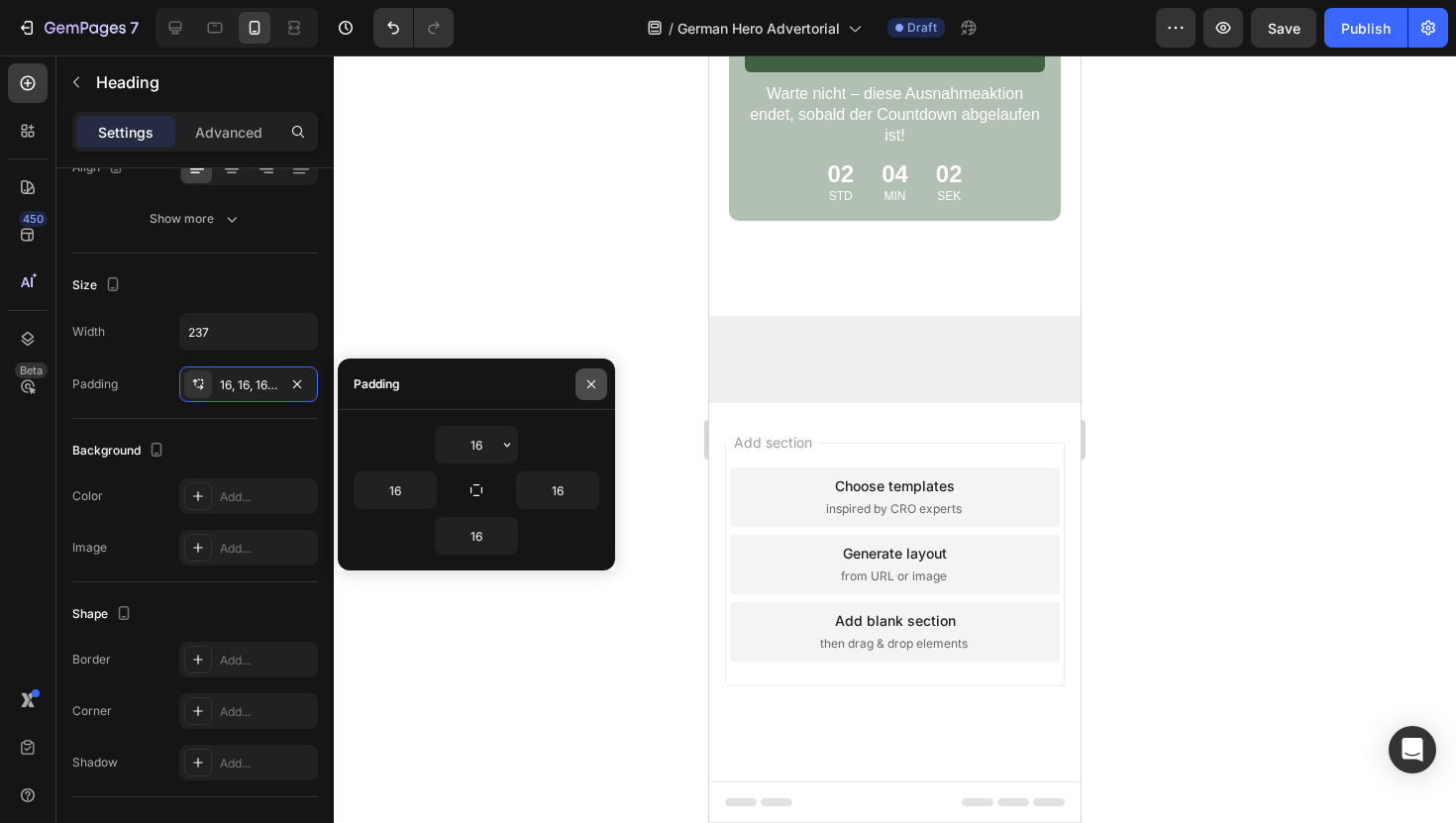 click at bounding box center (591, 384) 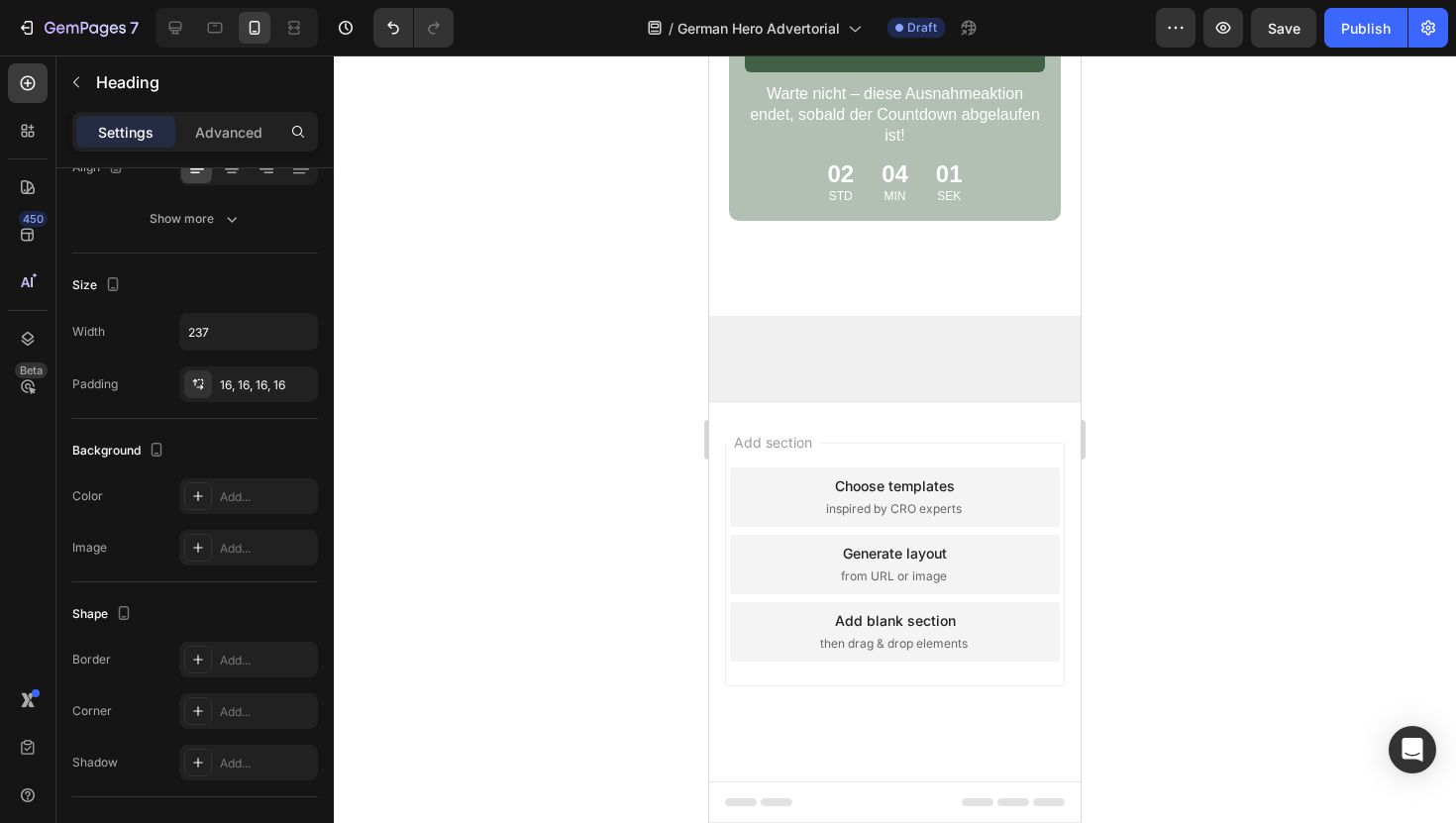 click on "Die ultimative Lösung!" at bounding box center [842, -967] 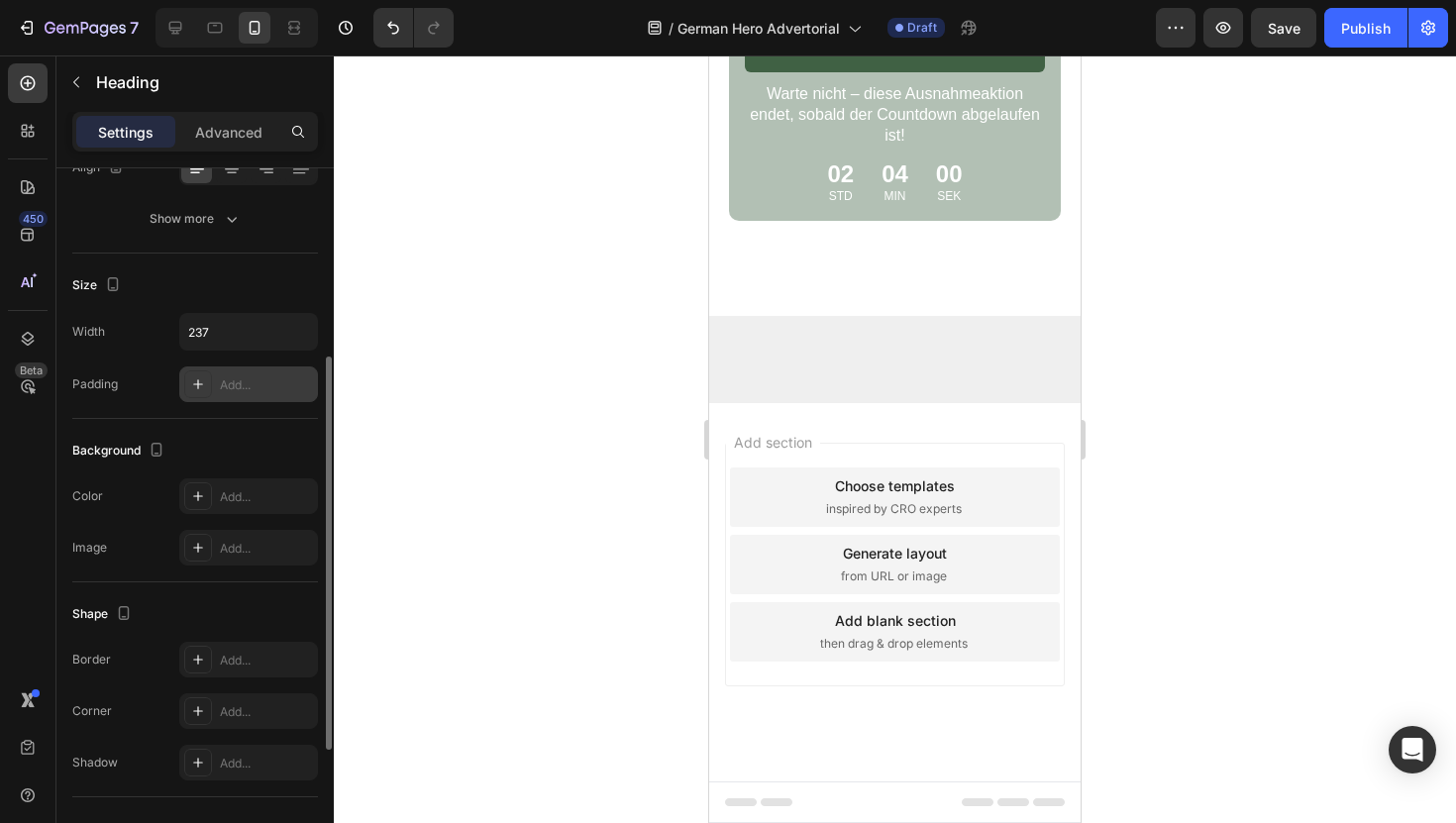 click on "Add..." at bounding box center (249, 384) 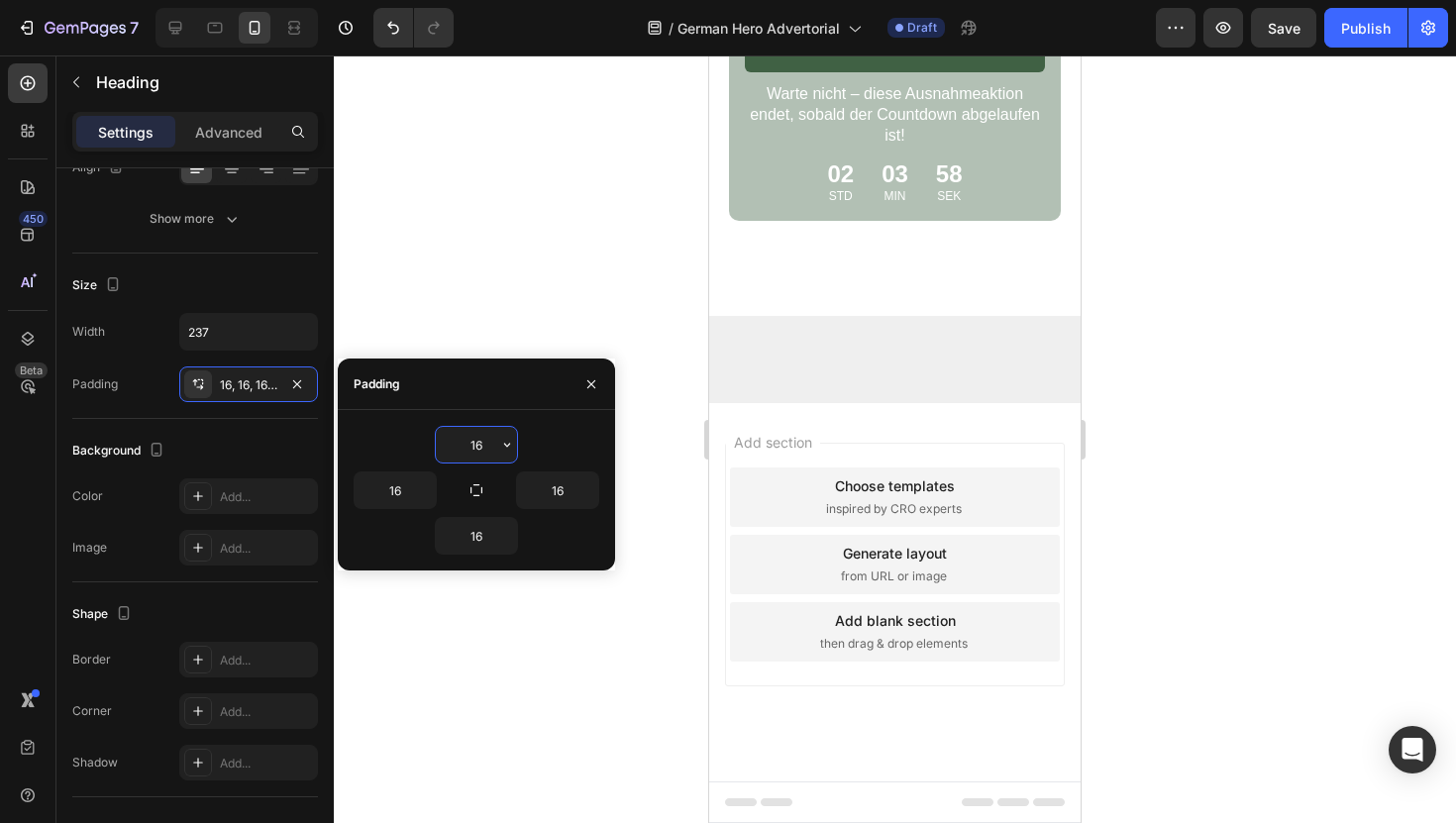 click 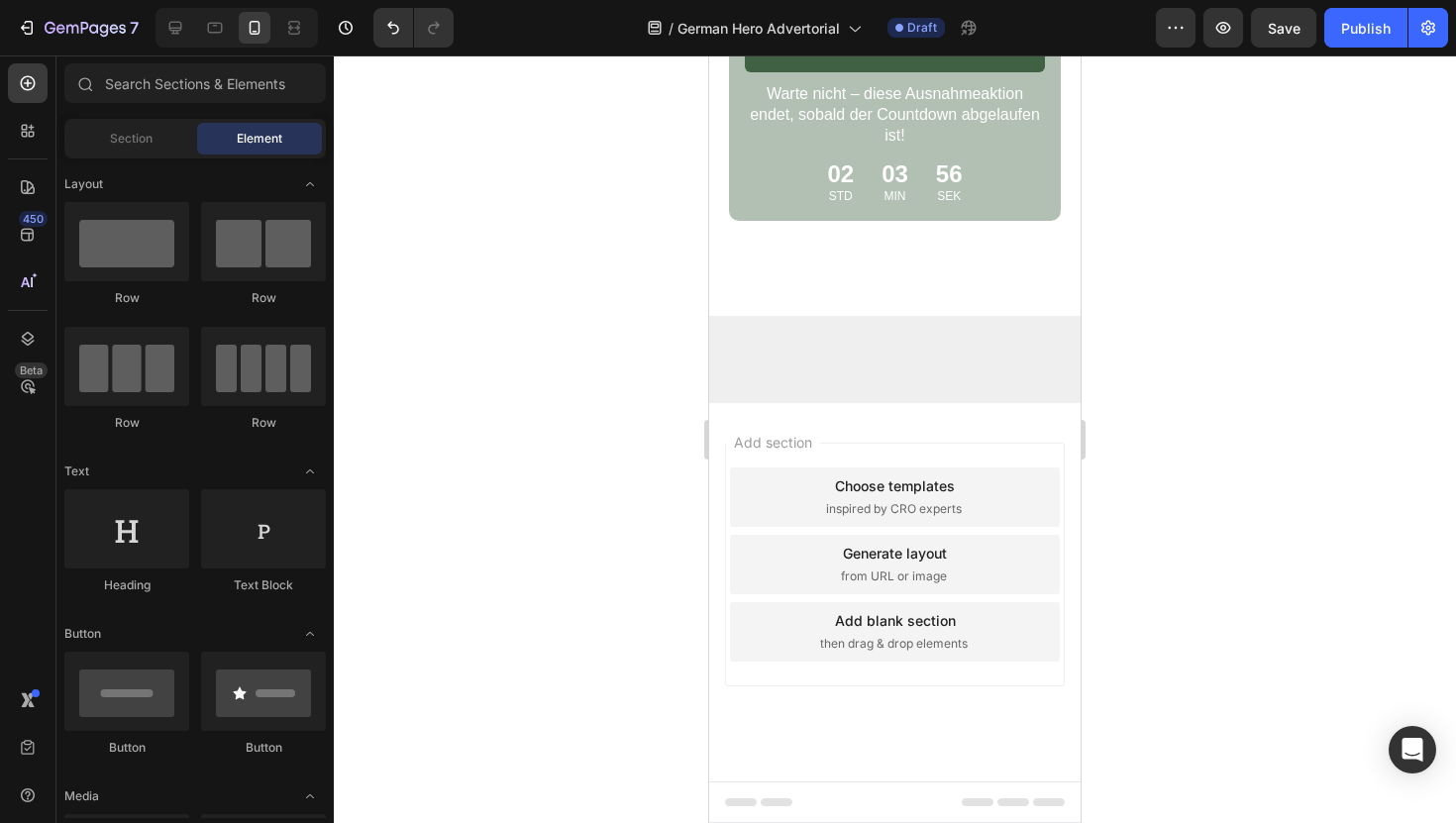scroll, scrollTop: 9904, scrollLeft: 0, axis: vertical 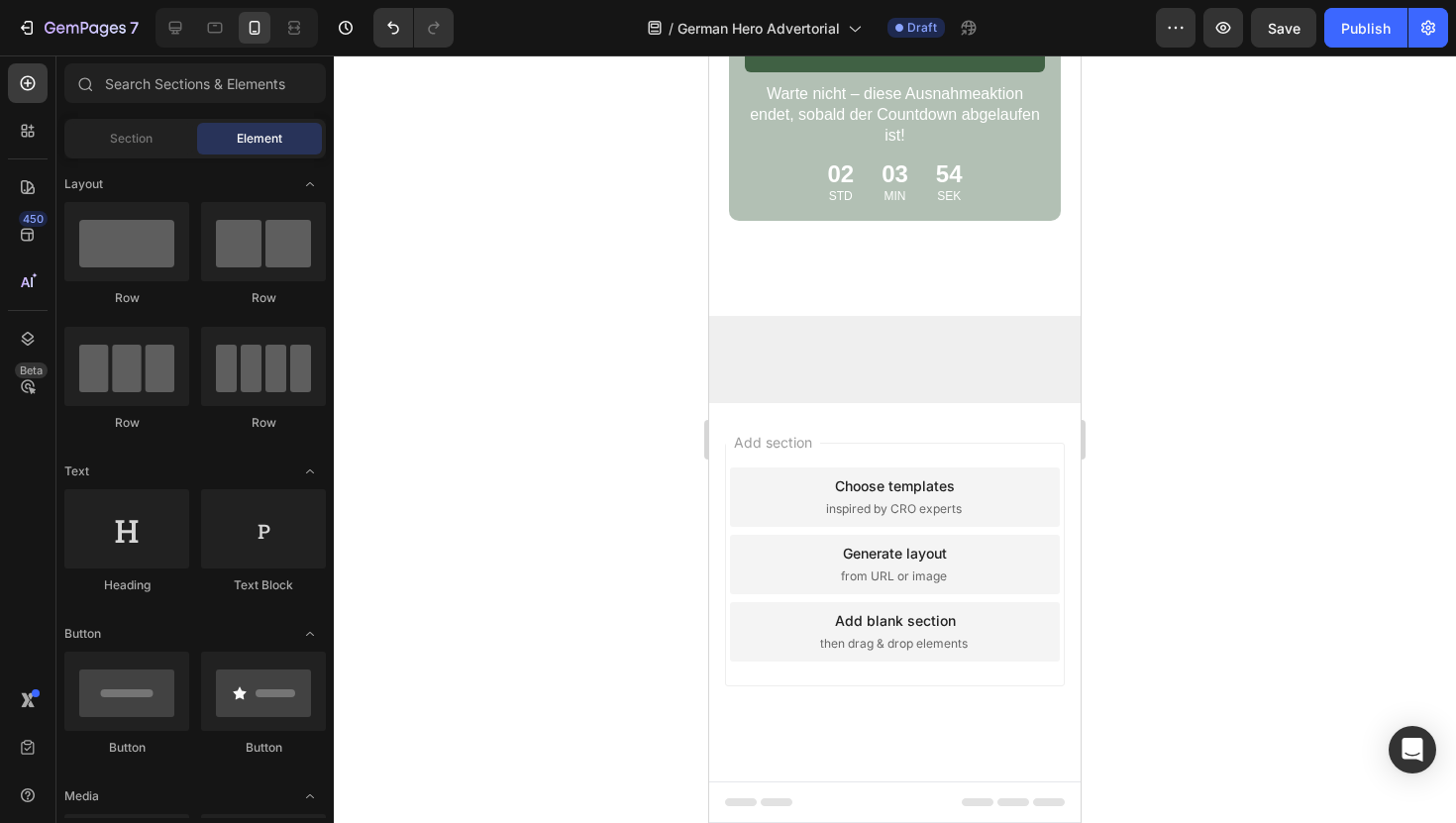 click on "Die ultimative Lösung!" at bounding box center [842, -980] 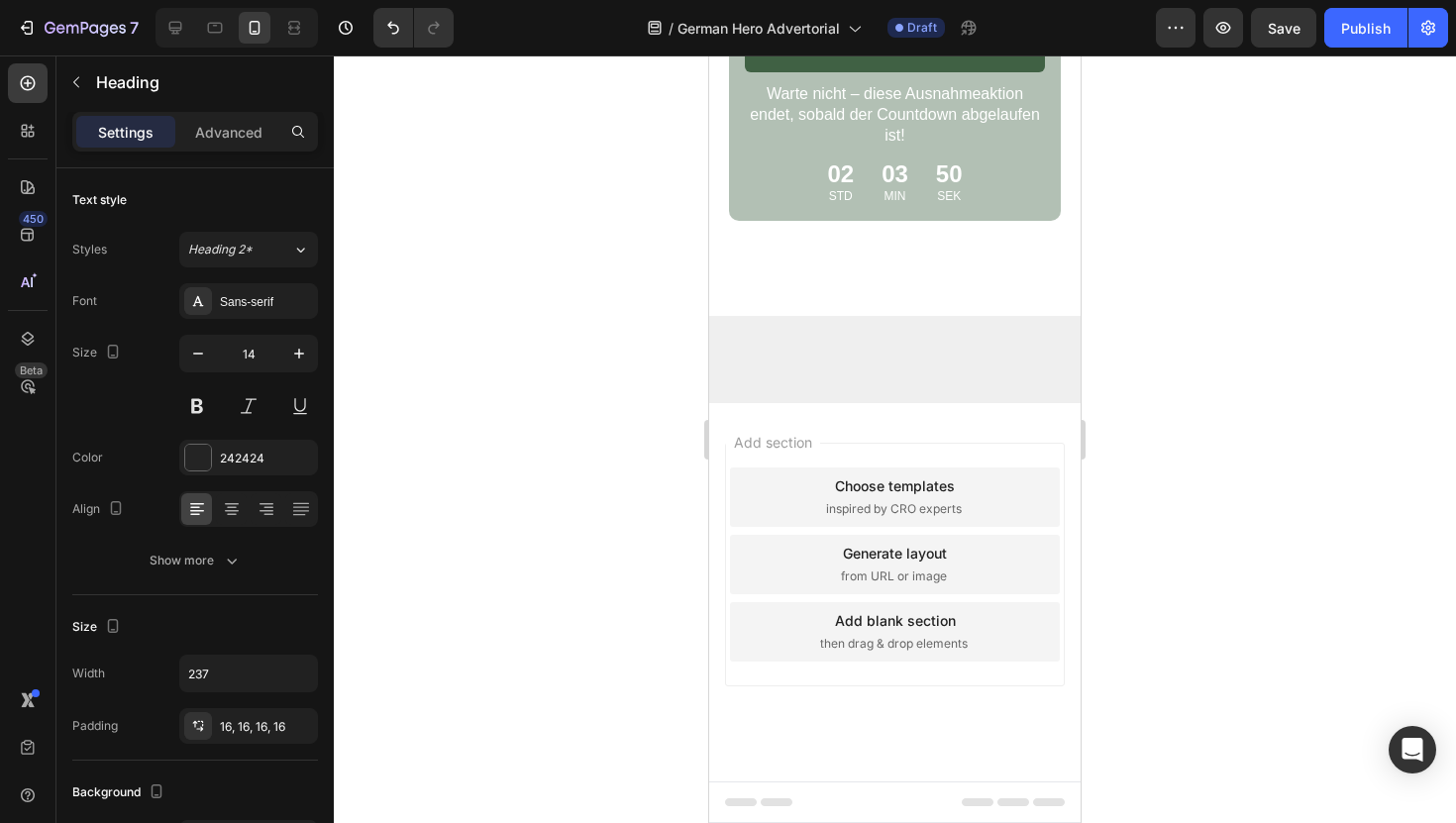 scroll, scrollTop: 9869, scrollLeft: 0, axis: vertical 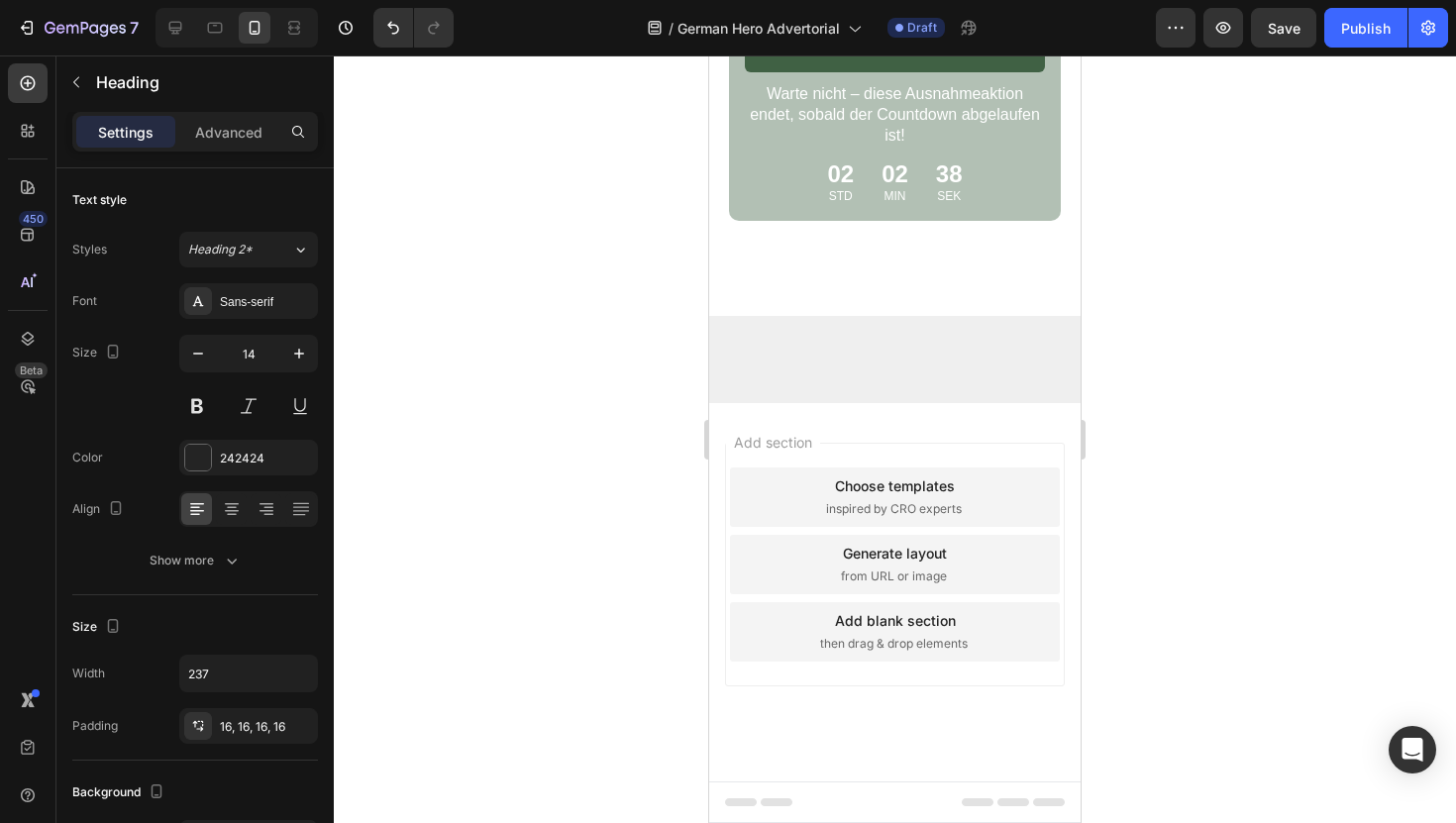click 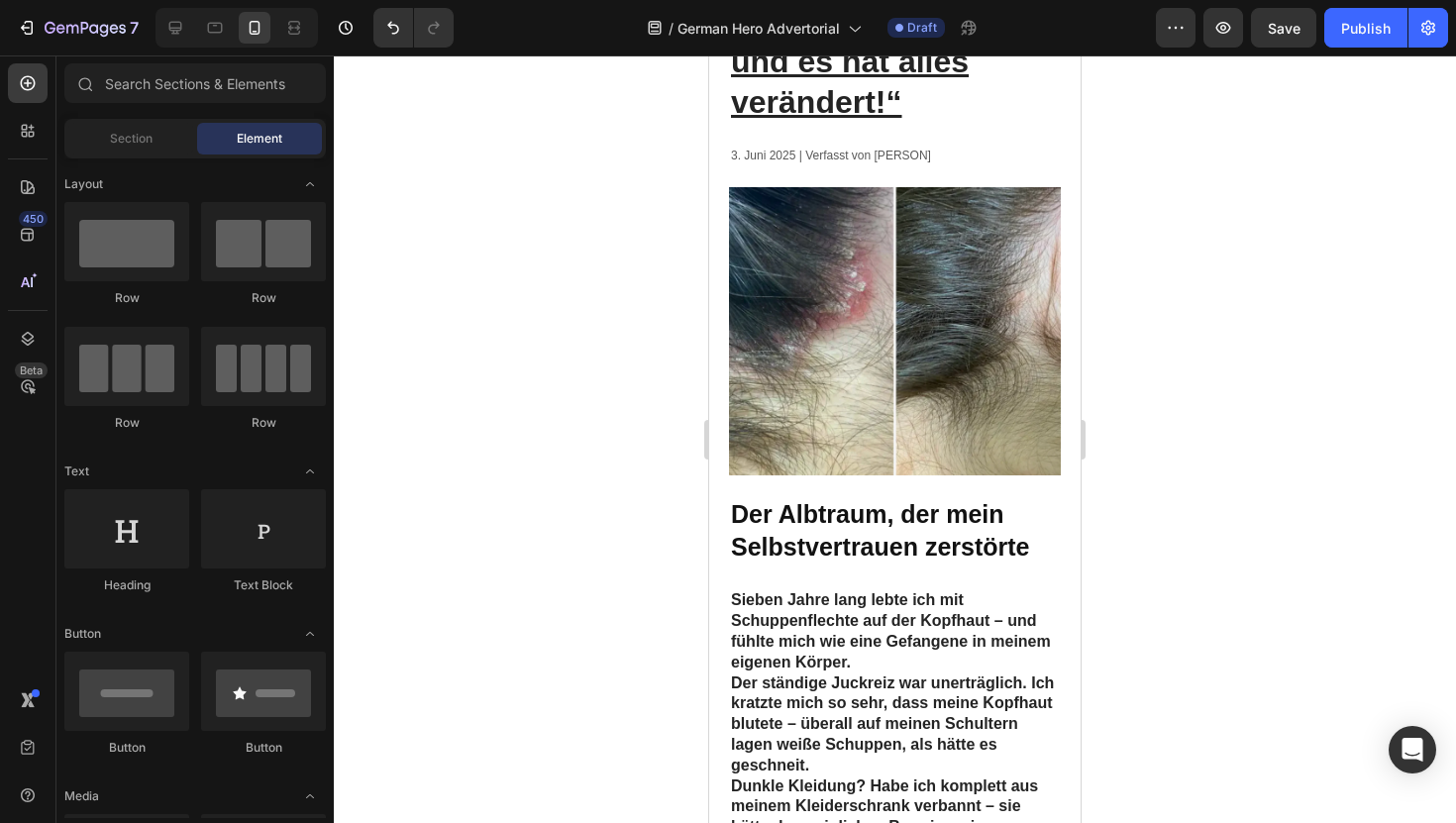 scroll, scrollTop: 0, scrollLeft: 0, axis: both 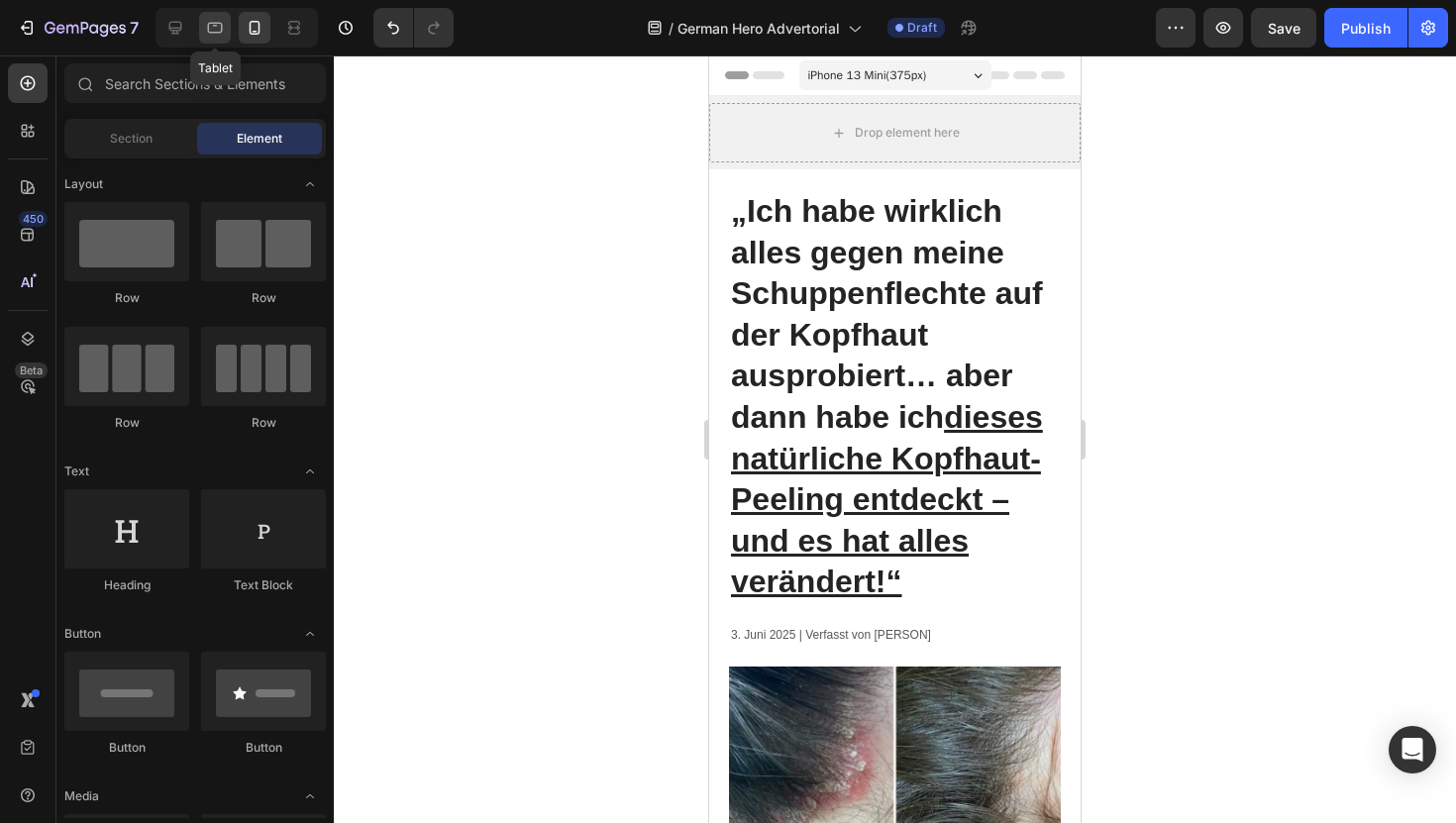 click 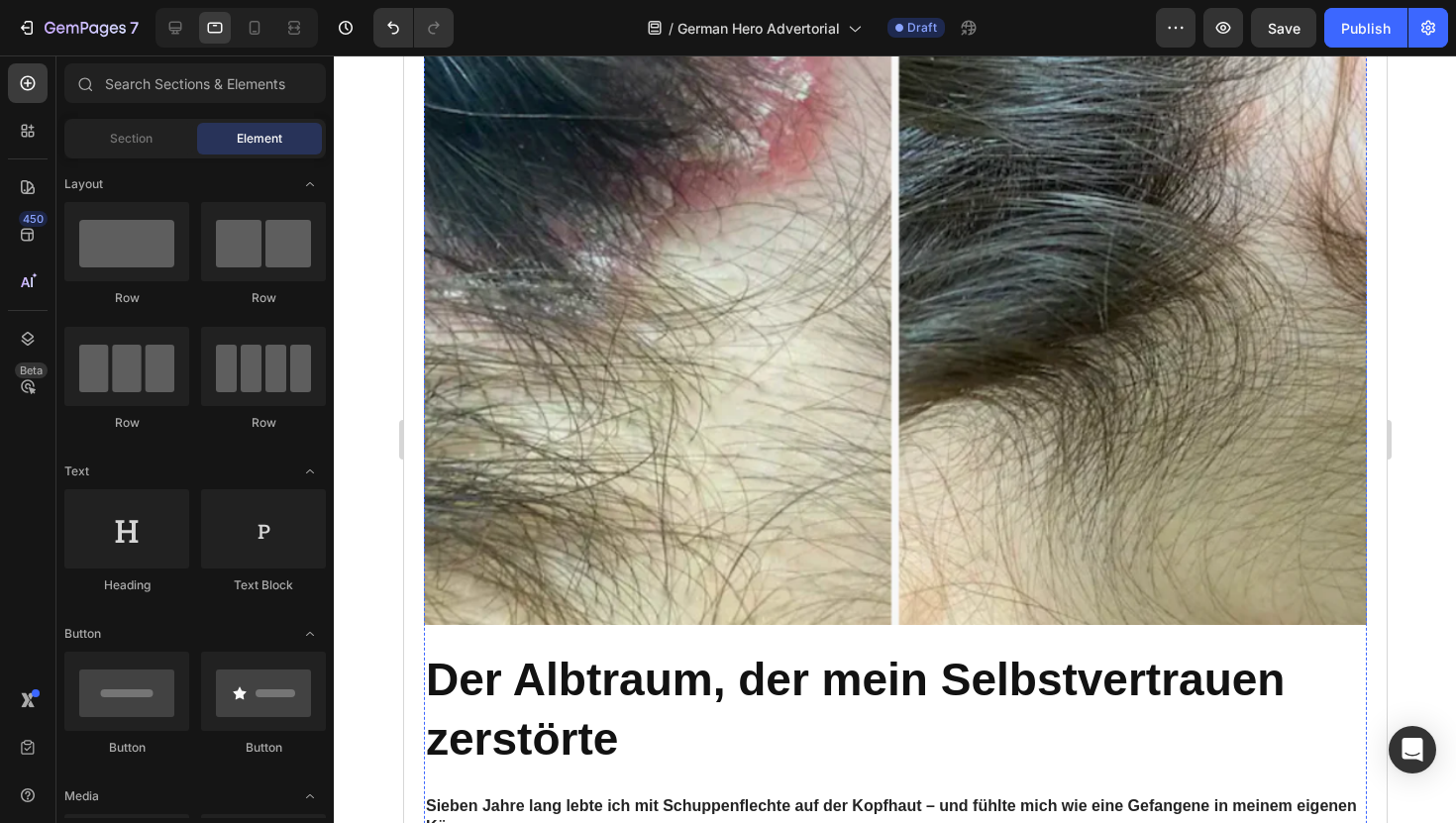 scroll, scrollTop: 0, scrollLeft: 0, axis: both 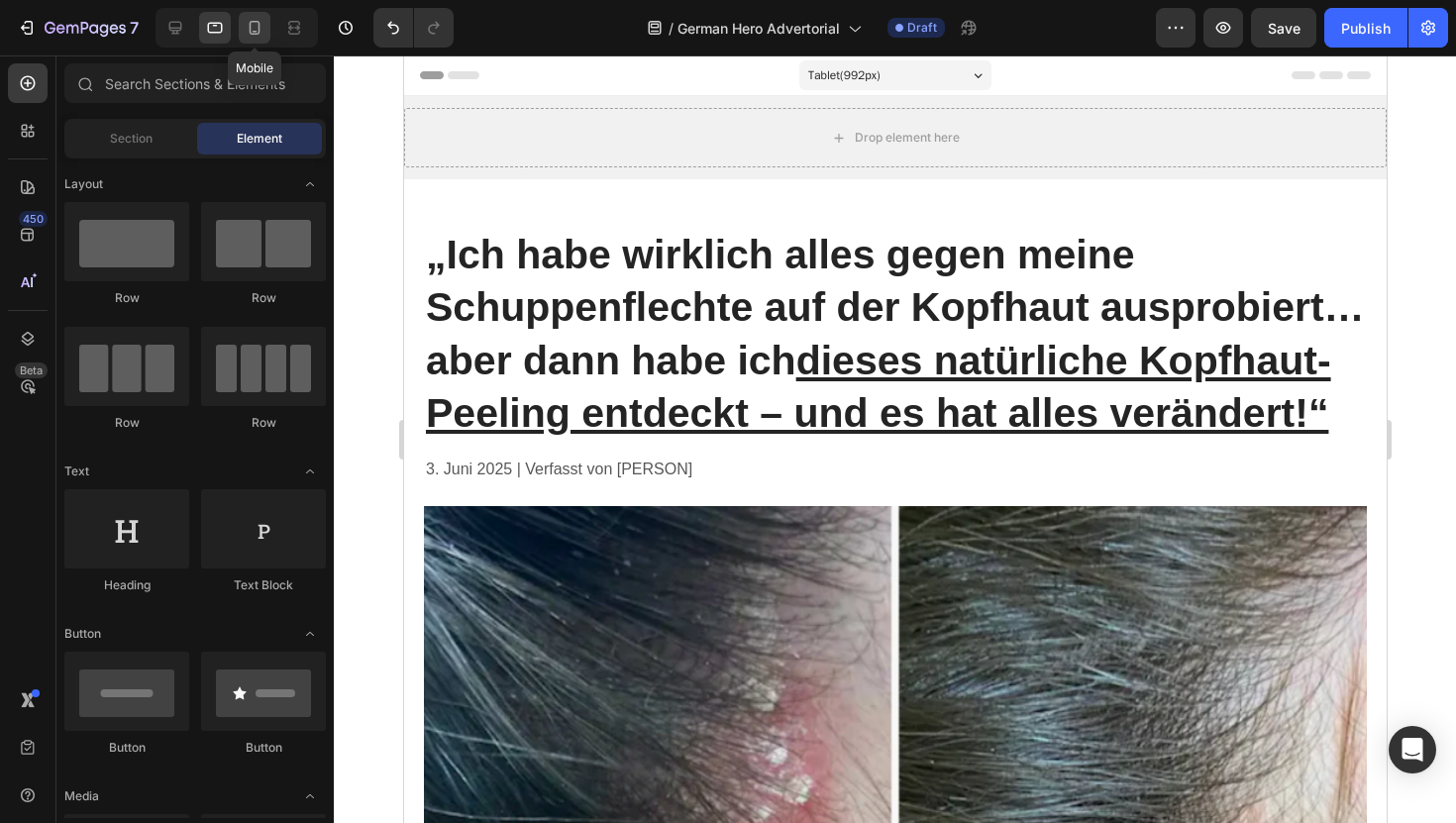 click 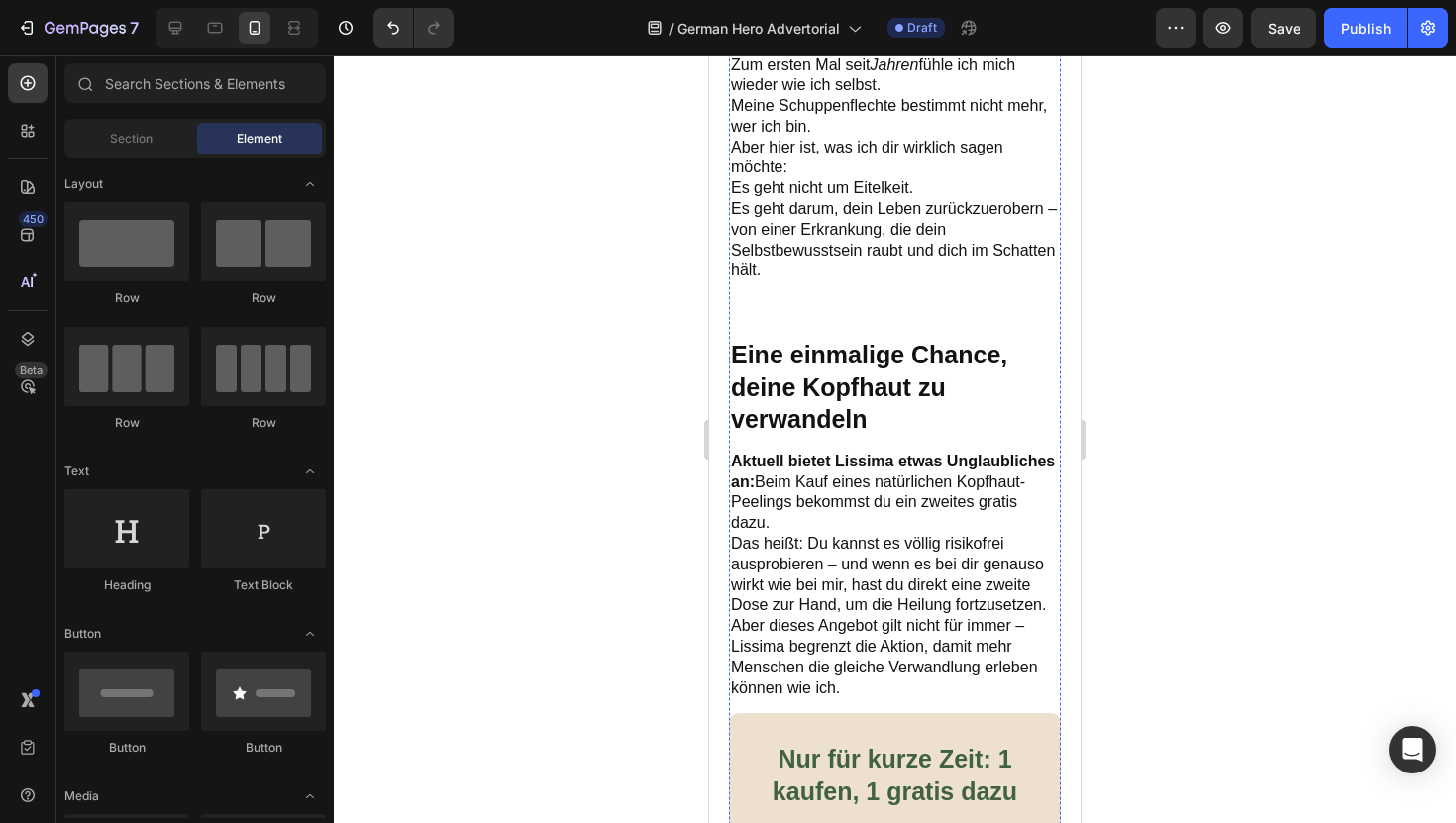 scroll, scrollTop: 4057, scrollLeft: 0, axis: vertical 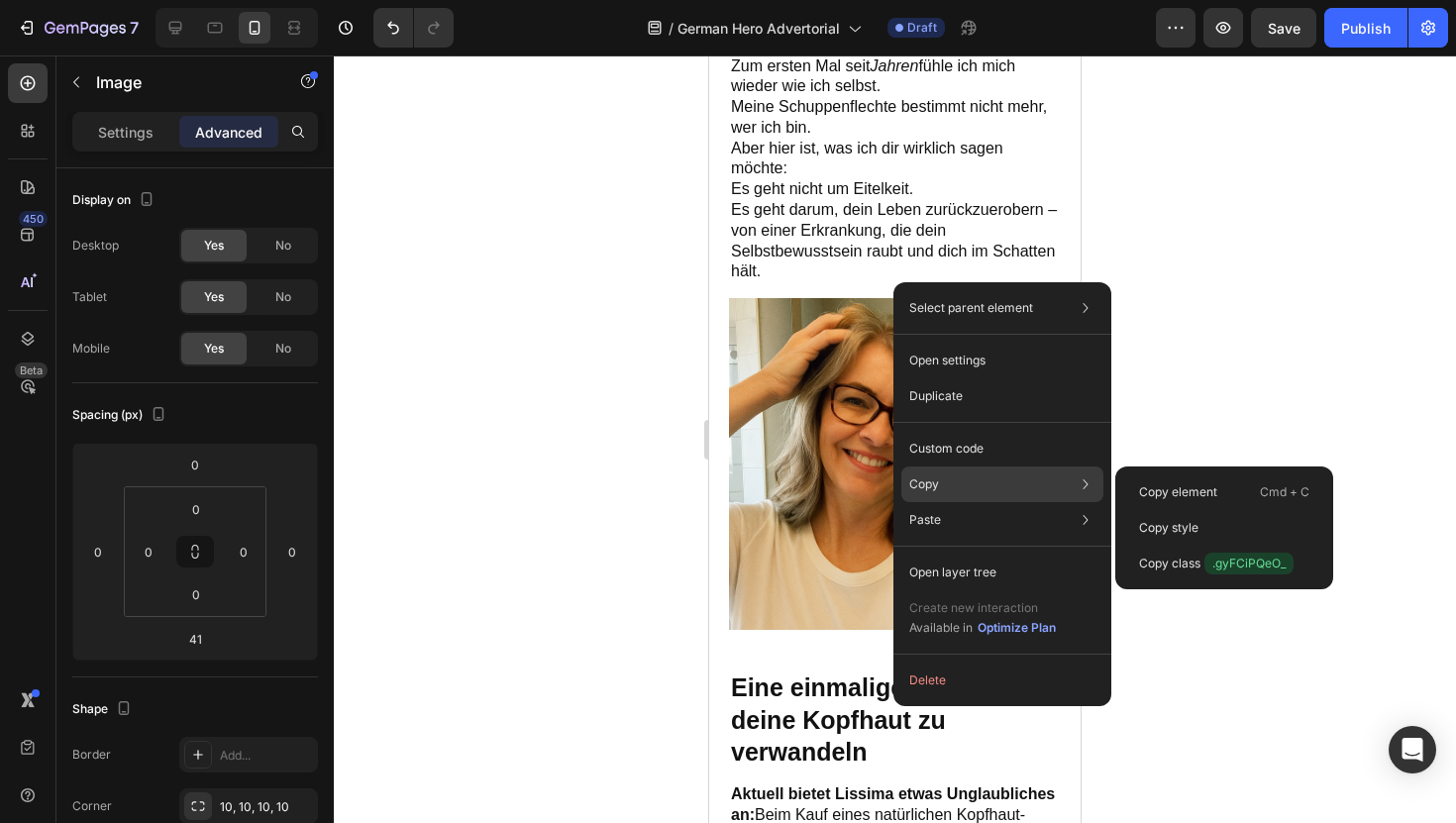 click on "Copy Copy element  Cmd + C Copy style  Copy class  .gyFCiPQeO_" 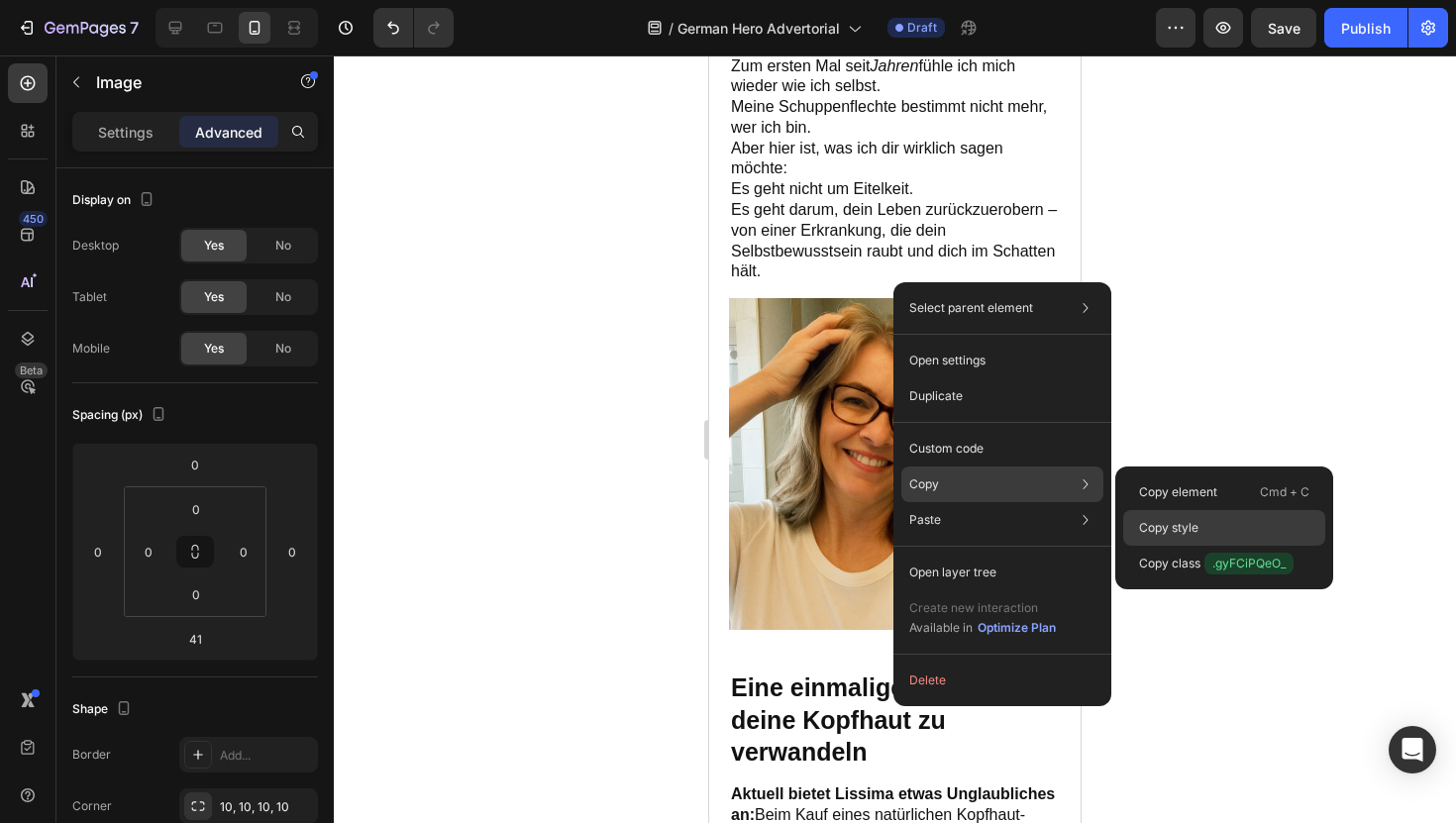 click on "Copy style" 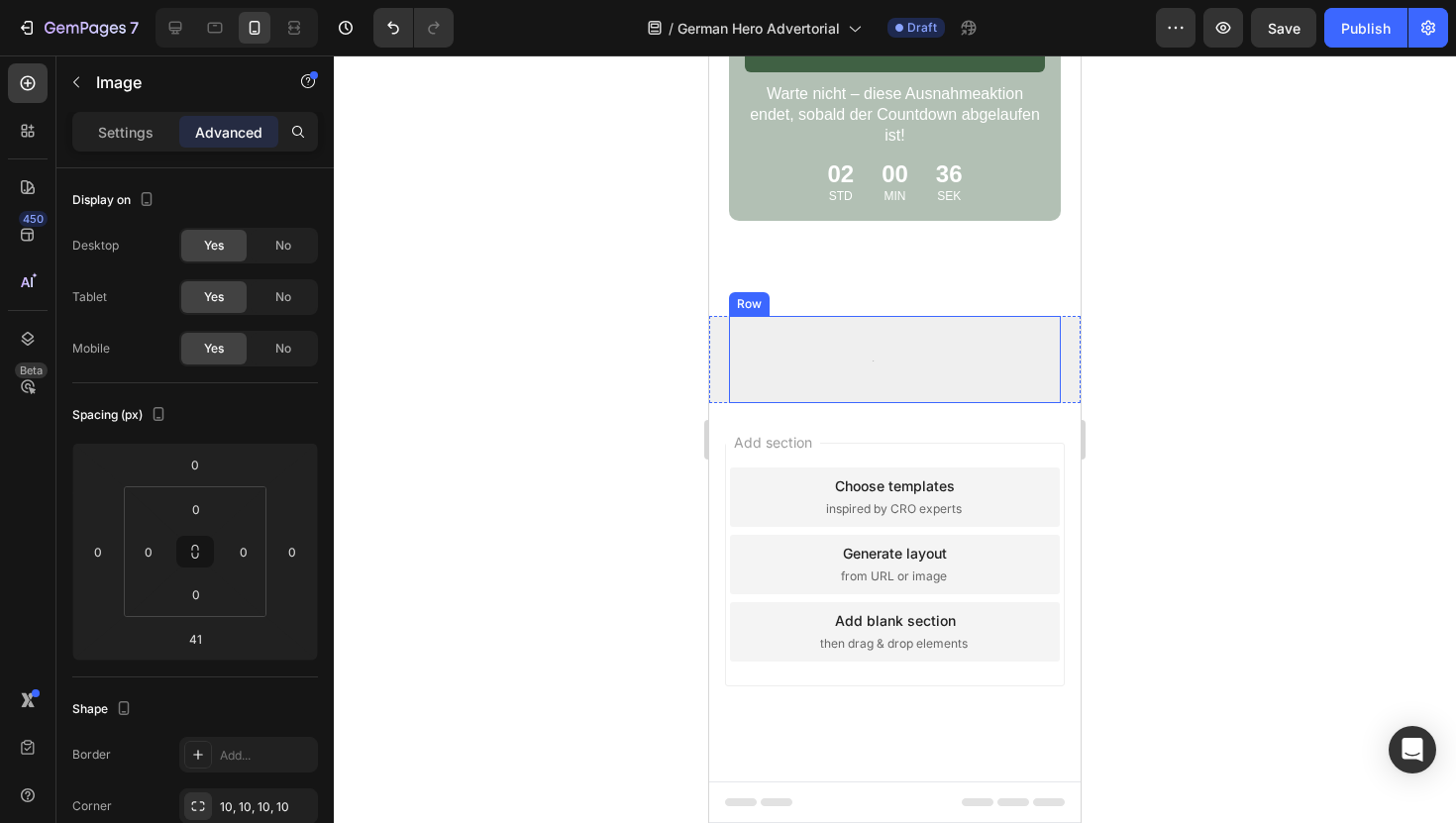 scroll, scrollTop: 11195, scrollLeft: 0, axis: vertical 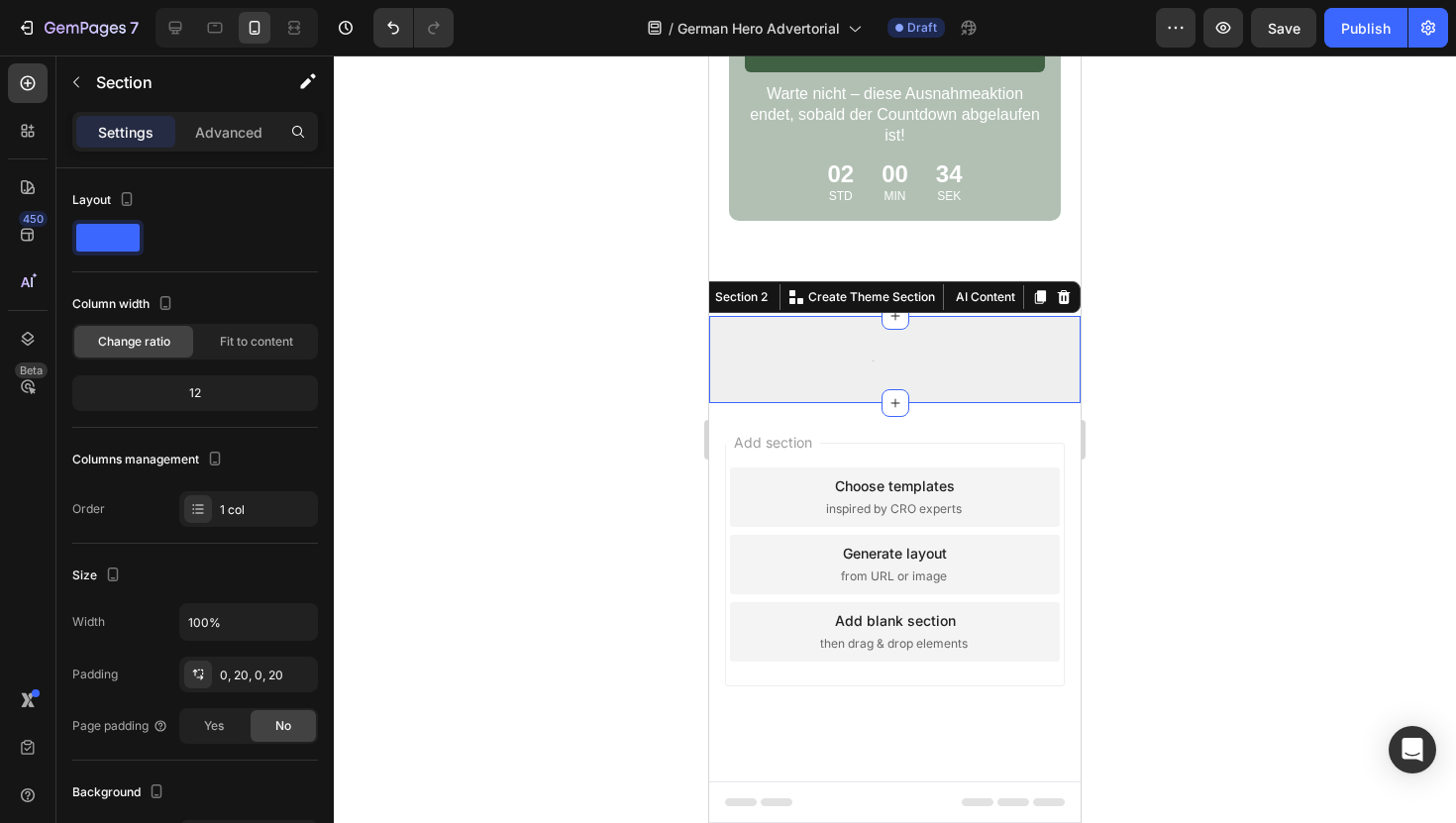 click on "Text Block Row Section 2   You can create reusable sections Create Theme Section AI Content Write with GemAI What would you like to describe here? Tone and Voice Persuasive Product Deep Cleansing Scalp Massager Show more Generate" at bounding box center (894, 360) 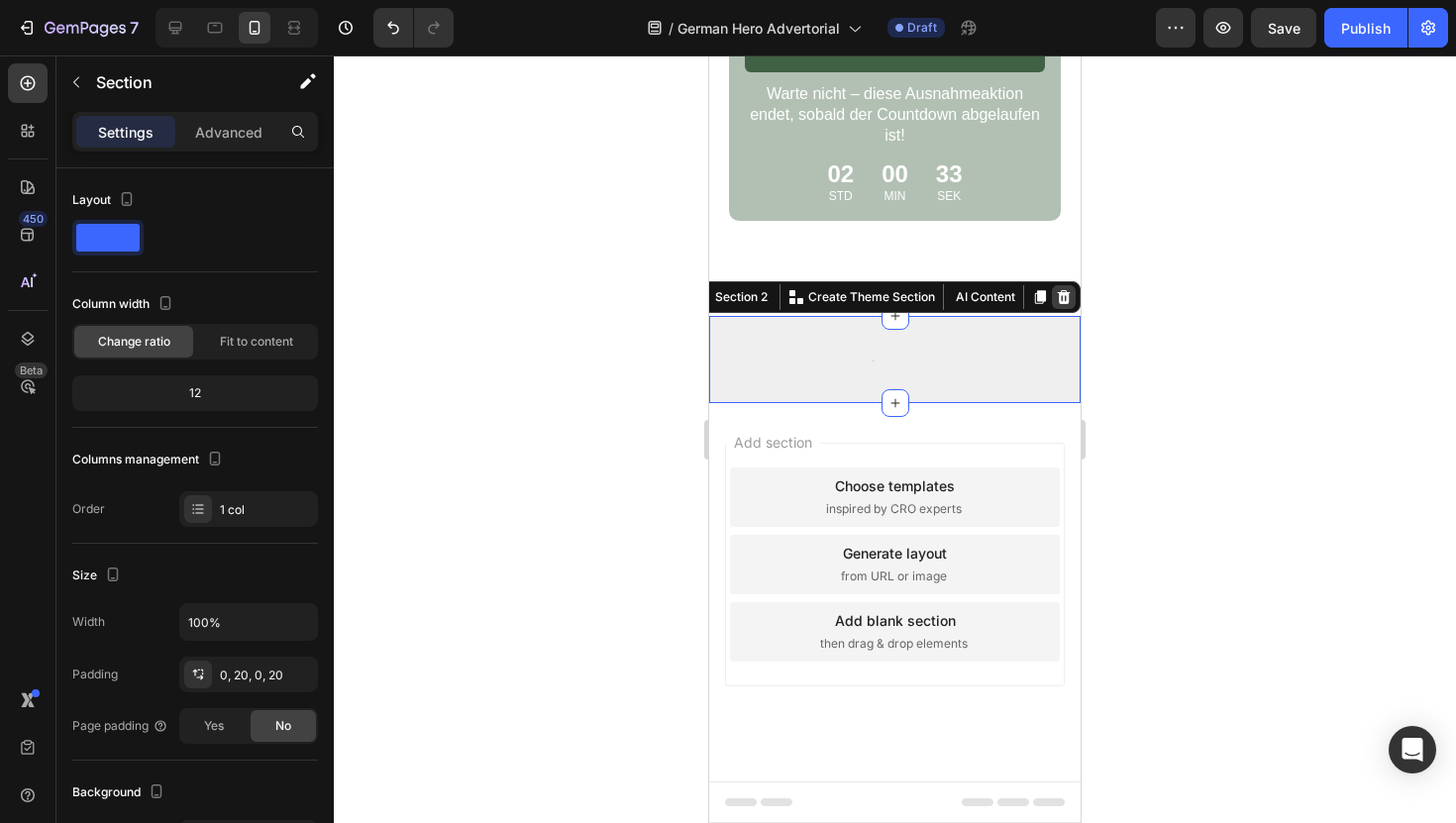 click 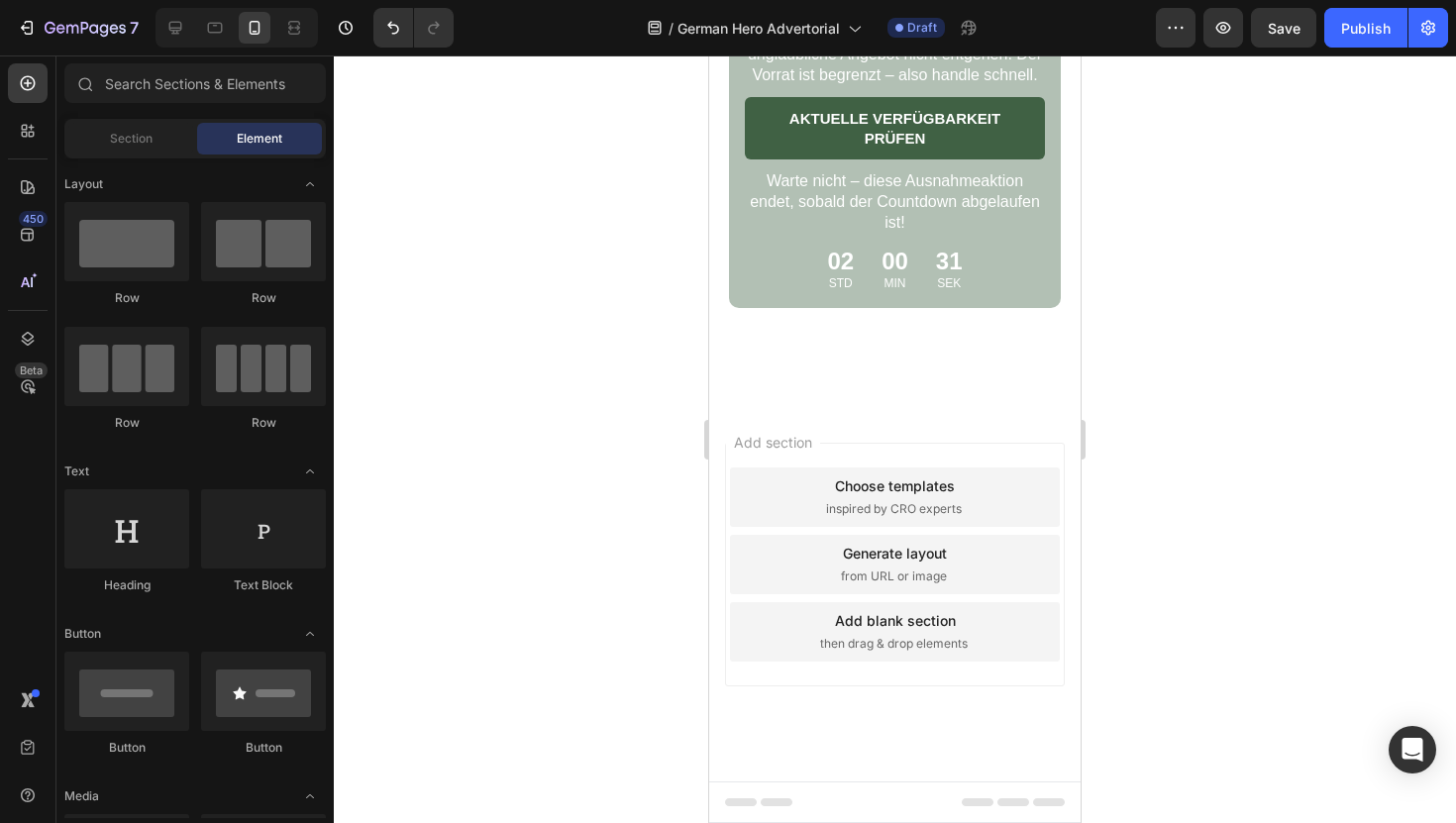 click on "Add section Choose templates inspired by CRO experts Generate layout from URL or image Add blank section then drag & drop elements" at bounding box center (894, 565) 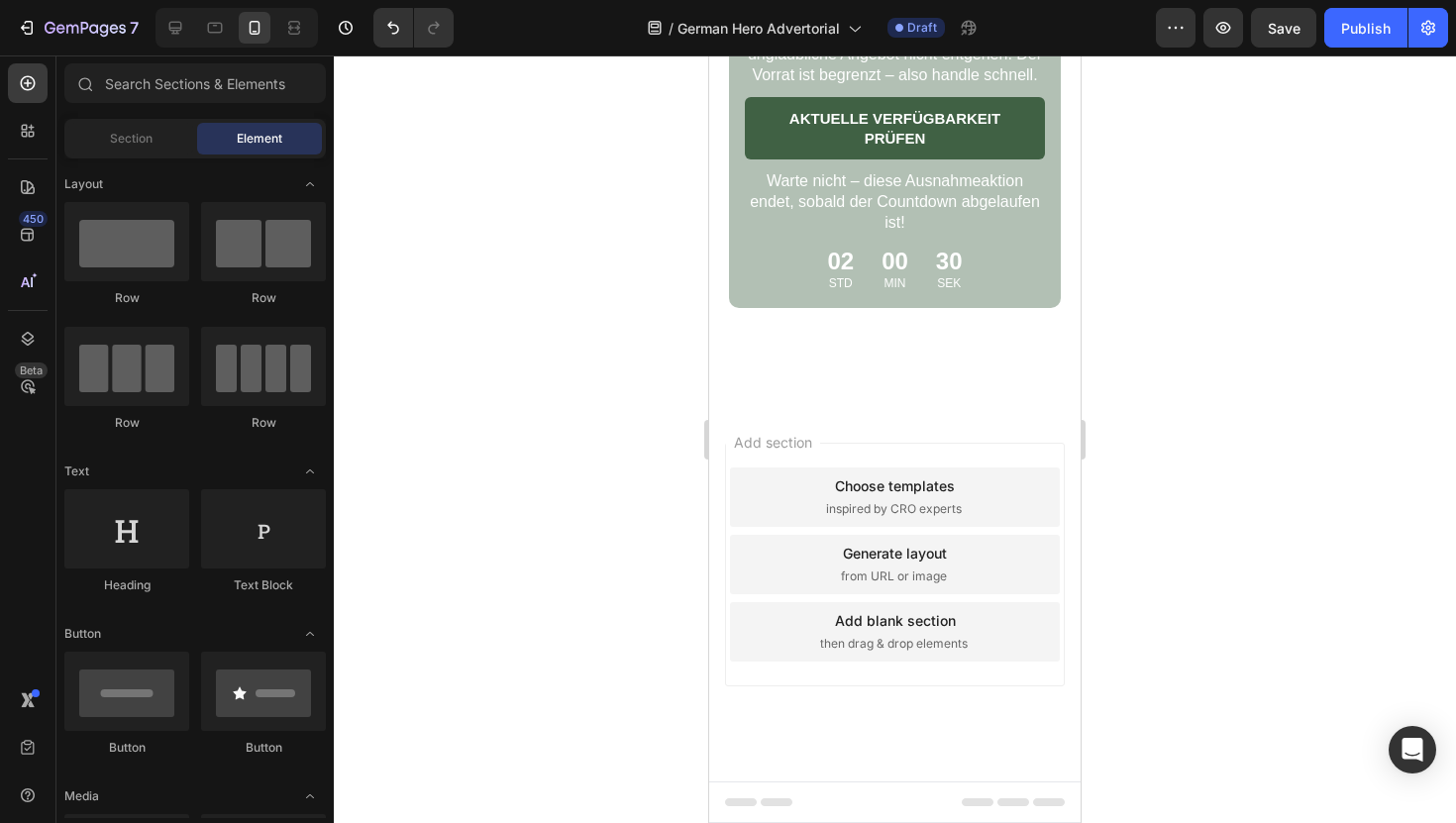 click on "Add section Choose templates inspired by CRO experts Generate layout from URL or image Add blank section then drag & drop elements" at bounding box center (894, 565) 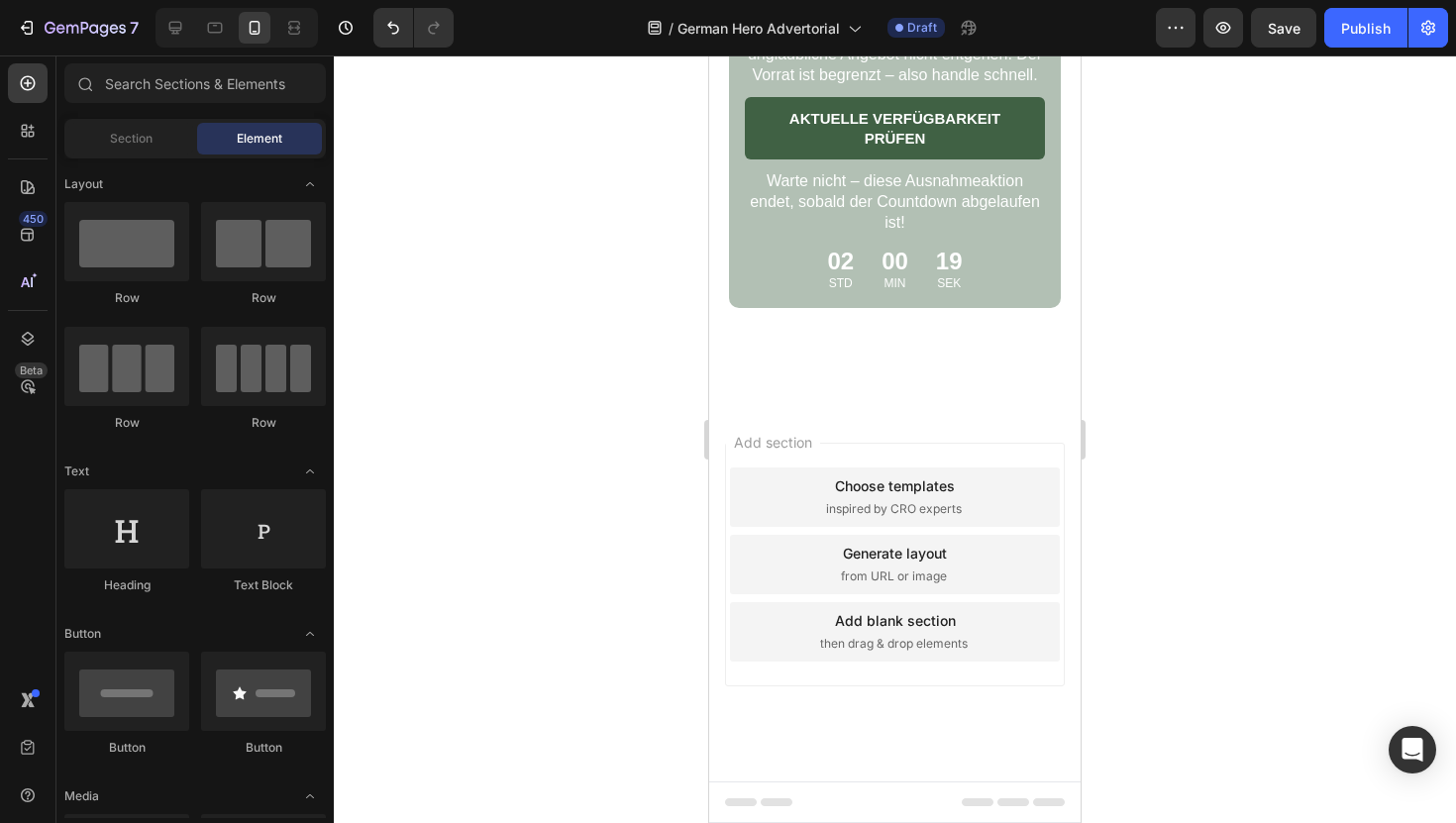 scroll, scrollTop: 9492, scrollLeft: 0, axis: vertical 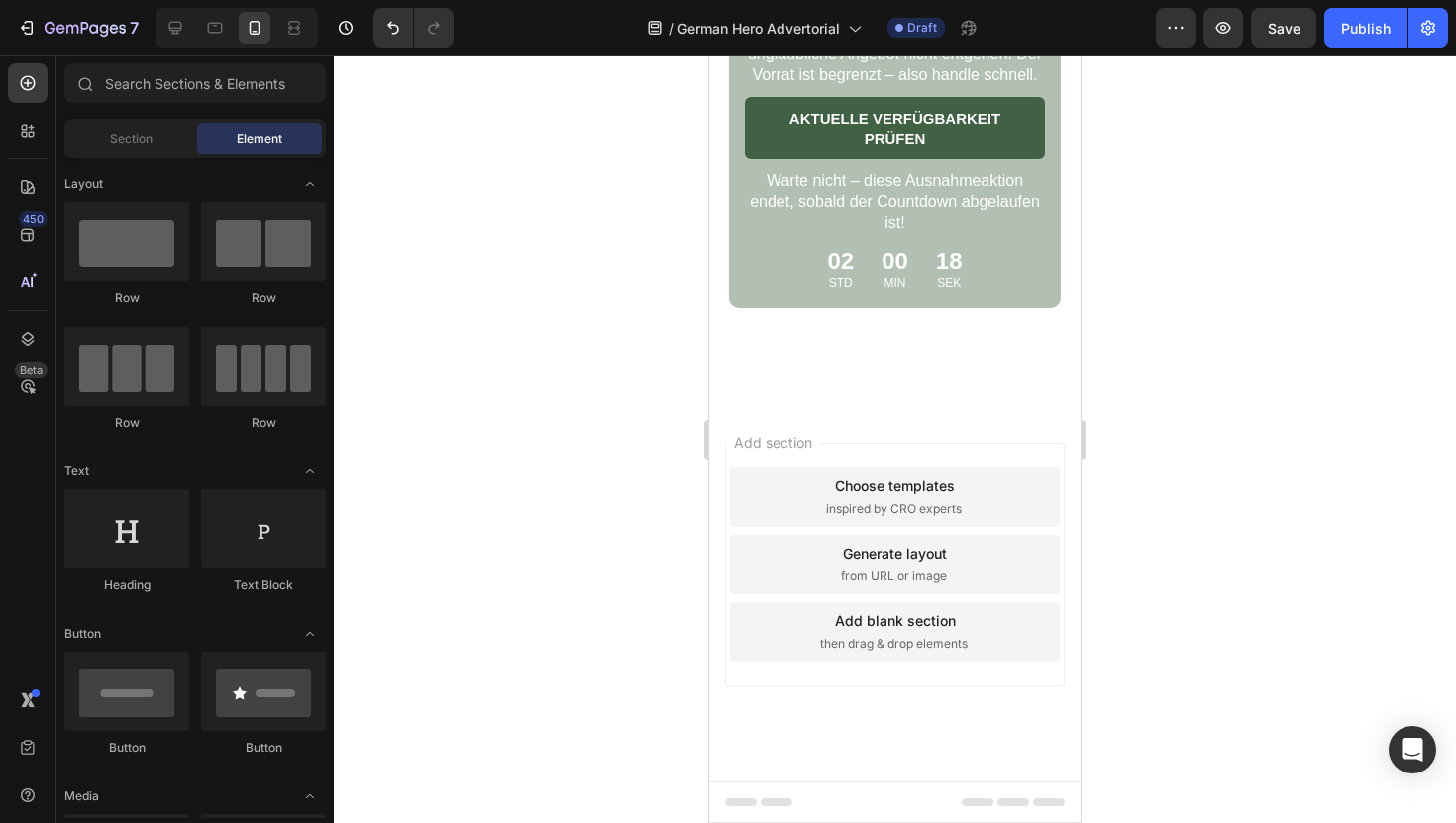 click on "Nach Jahren des Kampfes gegen Schuppenflechte auf der Kopfhaut war ich ehrlich gesagt skeptisch, etwas Neues auszuprobieren. Aber das Lissima Natural Scalp Scrub hat meine Erwartungen komplett übertroffen. Die Erleichterung kam fast sofort – kein Brennen, kein Unwohlsein, einfach sanfte, wirksame Pflege. Meine Kopfhaut fühlt sich gesünder an, die Schuppen sind verschwunden, und ich habe endlich wieder das Selbstvertrauen, meine Haare offen zu tragen. Ich kann euch gar nicht genug danken, dass ihr etwas entwickelt habt, das wirklich funktioniert!" at bounding box center [894, -1249] 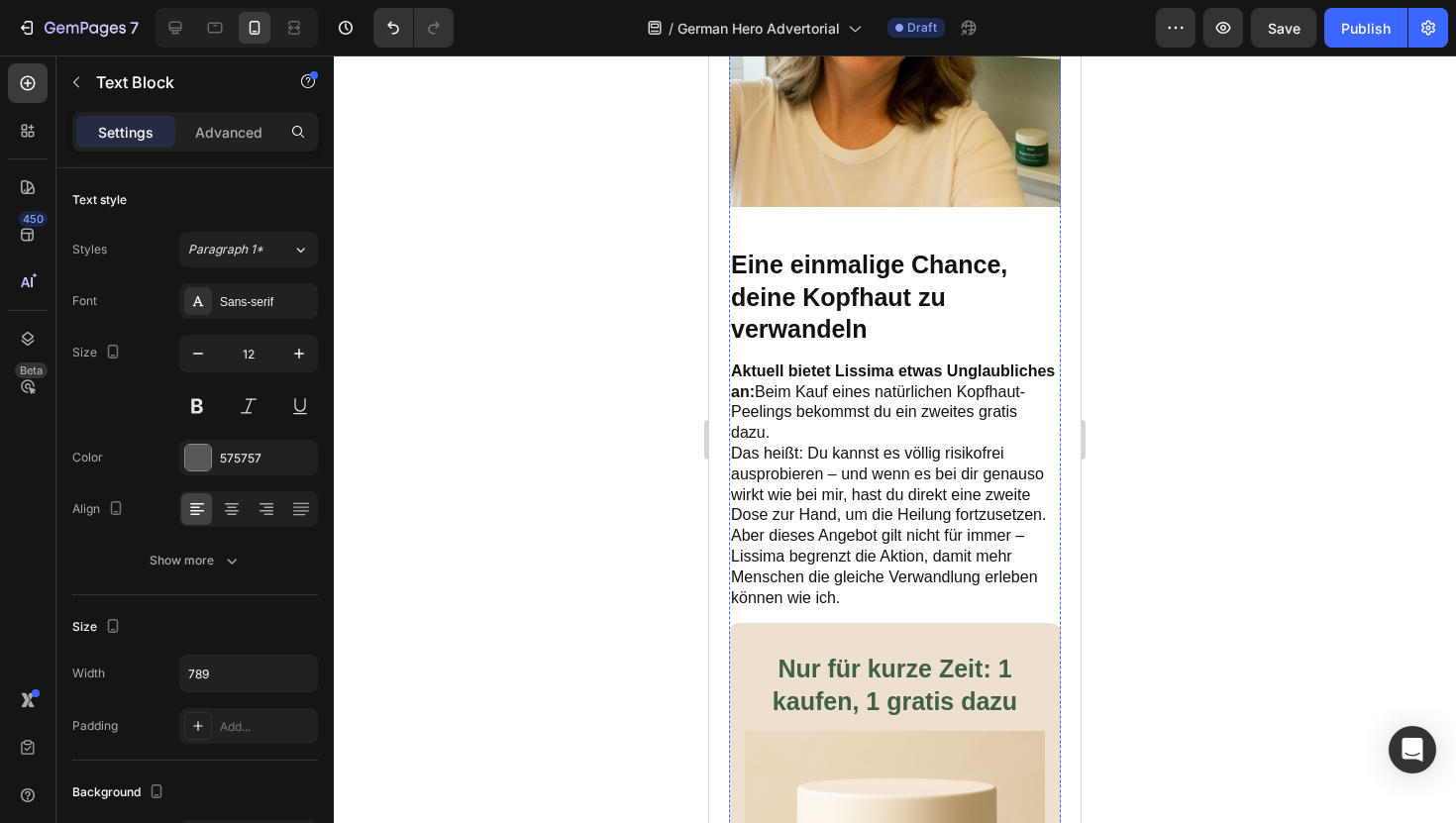 scroll, scrollTop: 4503, scrollLeft: 0, axis: vertical 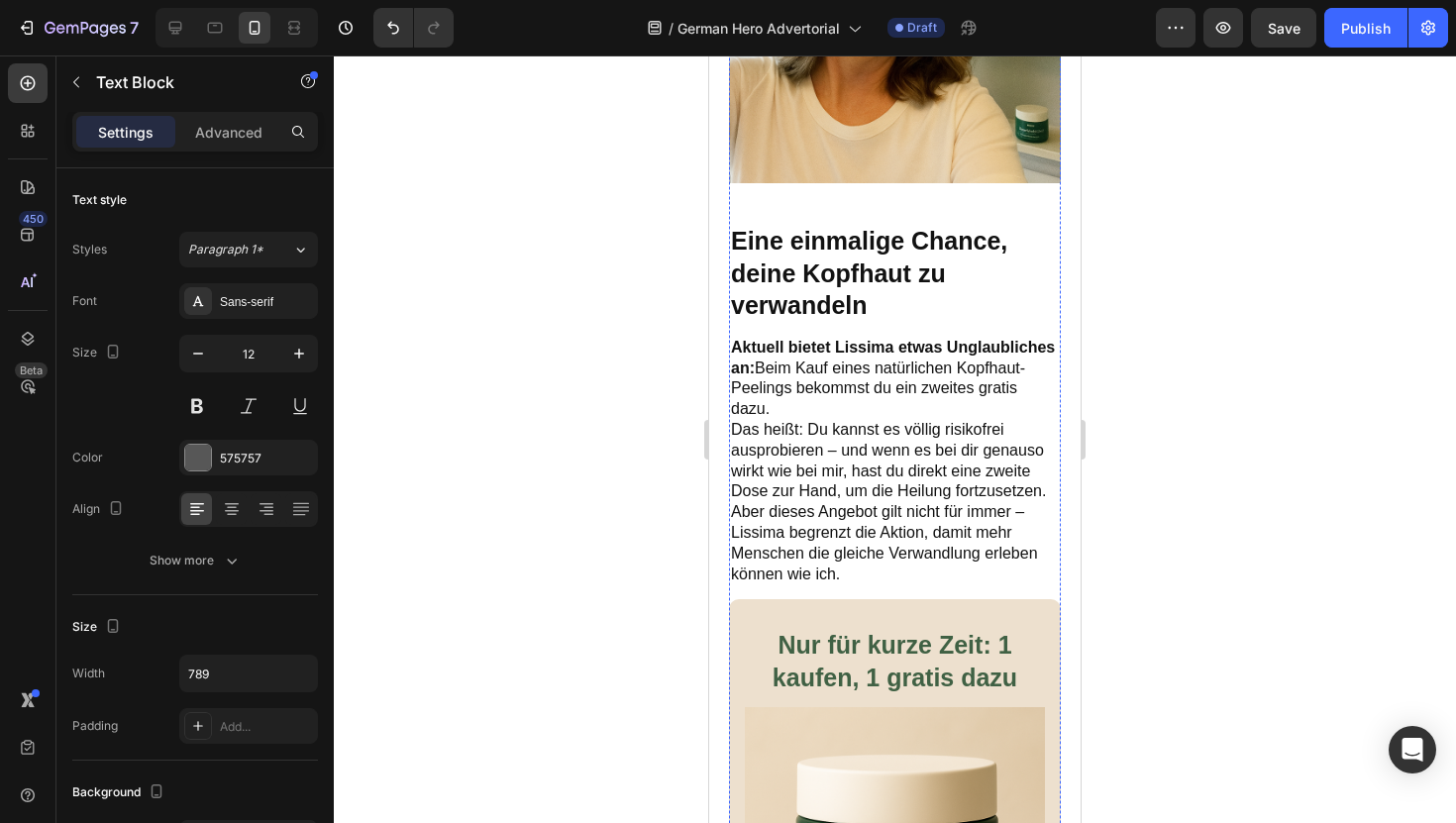 click on "Anstatt mit aggressiven Chemikalien die Kopfhaut zu reizen und neue Probleme zu verursachen, unterstützt dieses Peeling den natürlichen Heilungsprozess deines Körpers. Keine Steroide, kein Brennen, keine teuren Besuche beim Hautarzt." at bounding box center (894, -817) 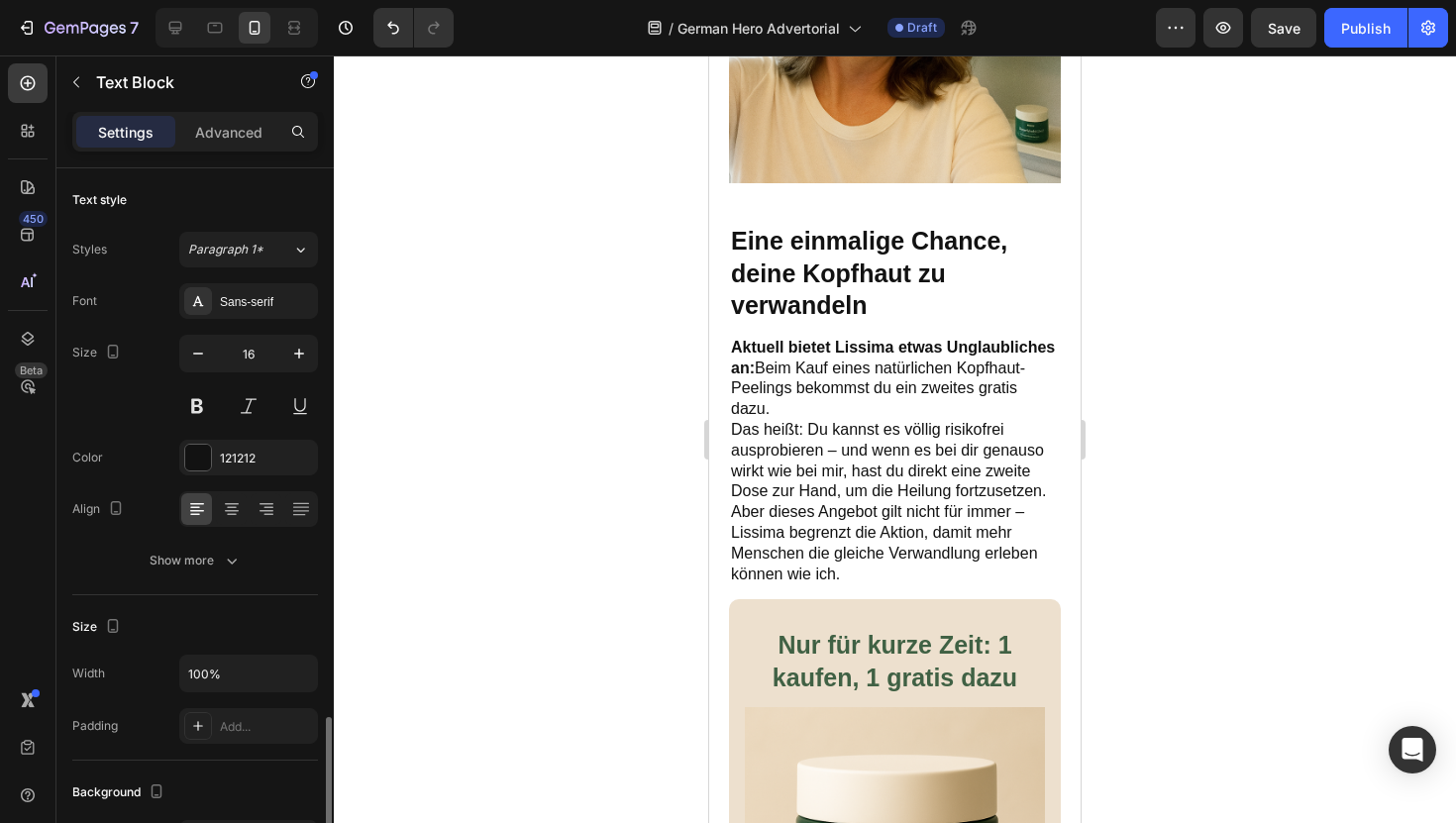 scroll, scrollTop: 342, scrollLeft: 0, axis: vertical 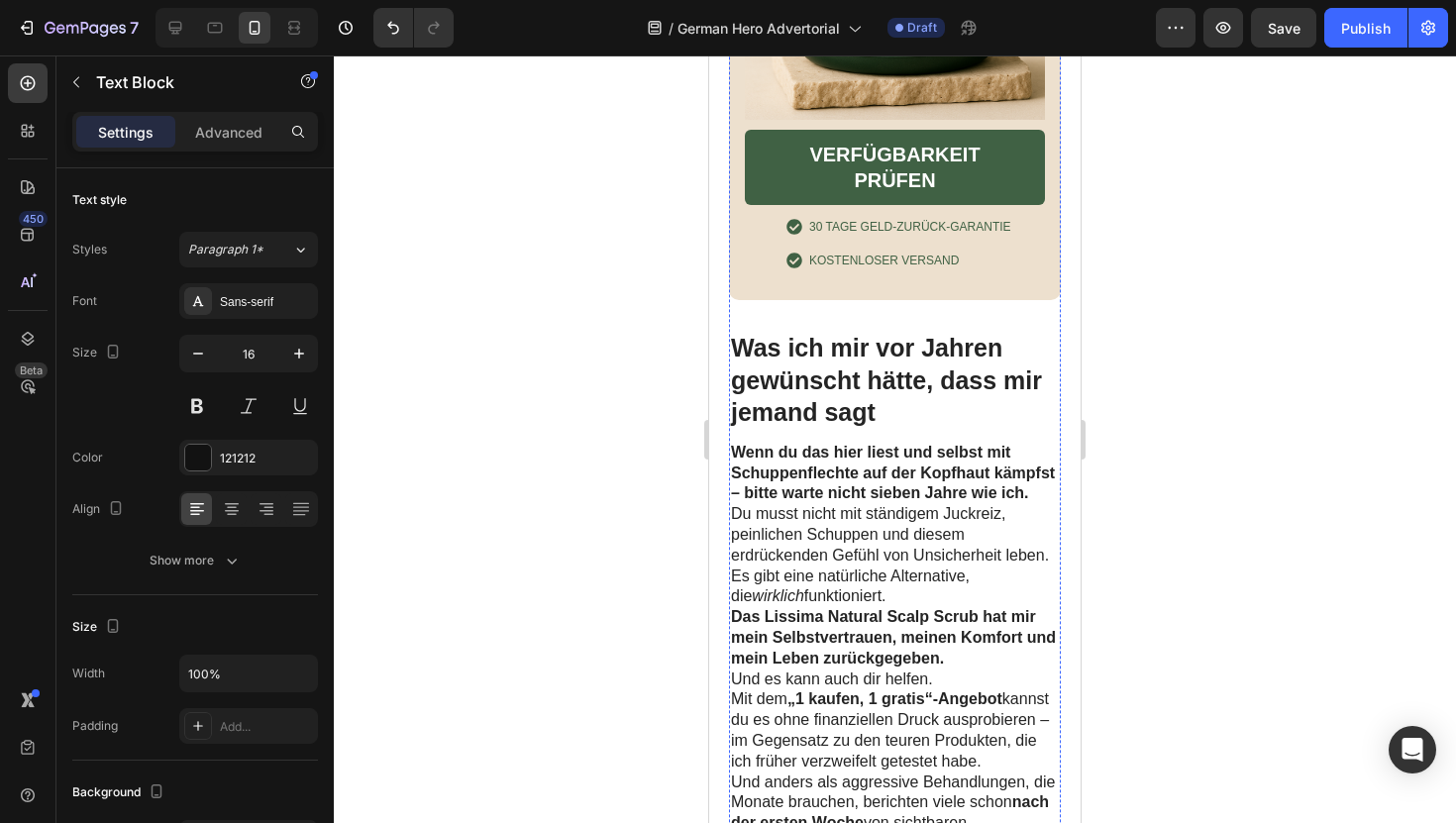 click on "Meine Schuppenflechte bestimmt nicht mehr, wer ich bin." at bounding box center [894, -1216] 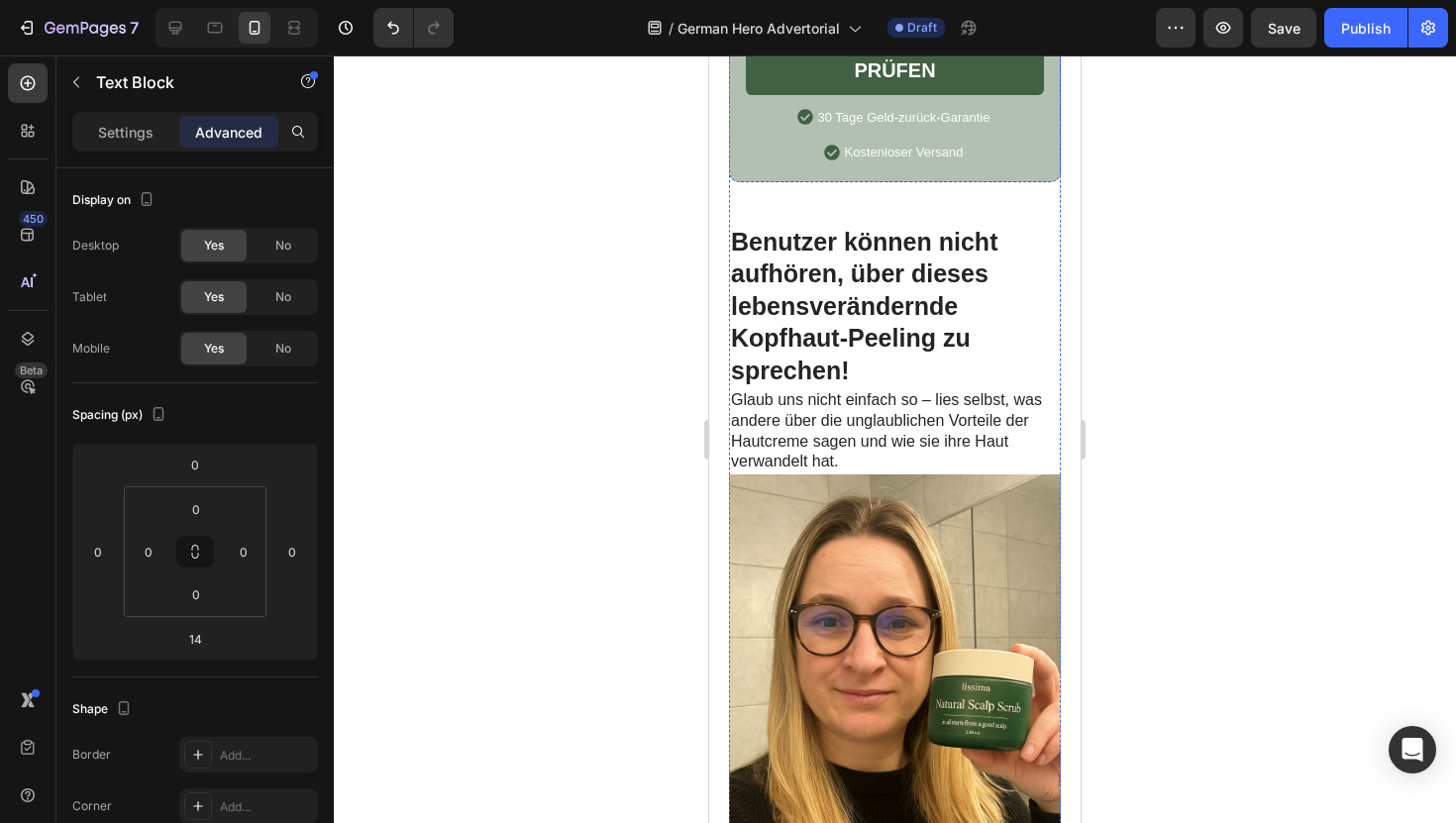 scroll, scrollTop: 7102, scrollLeft: 0, axis: vertical 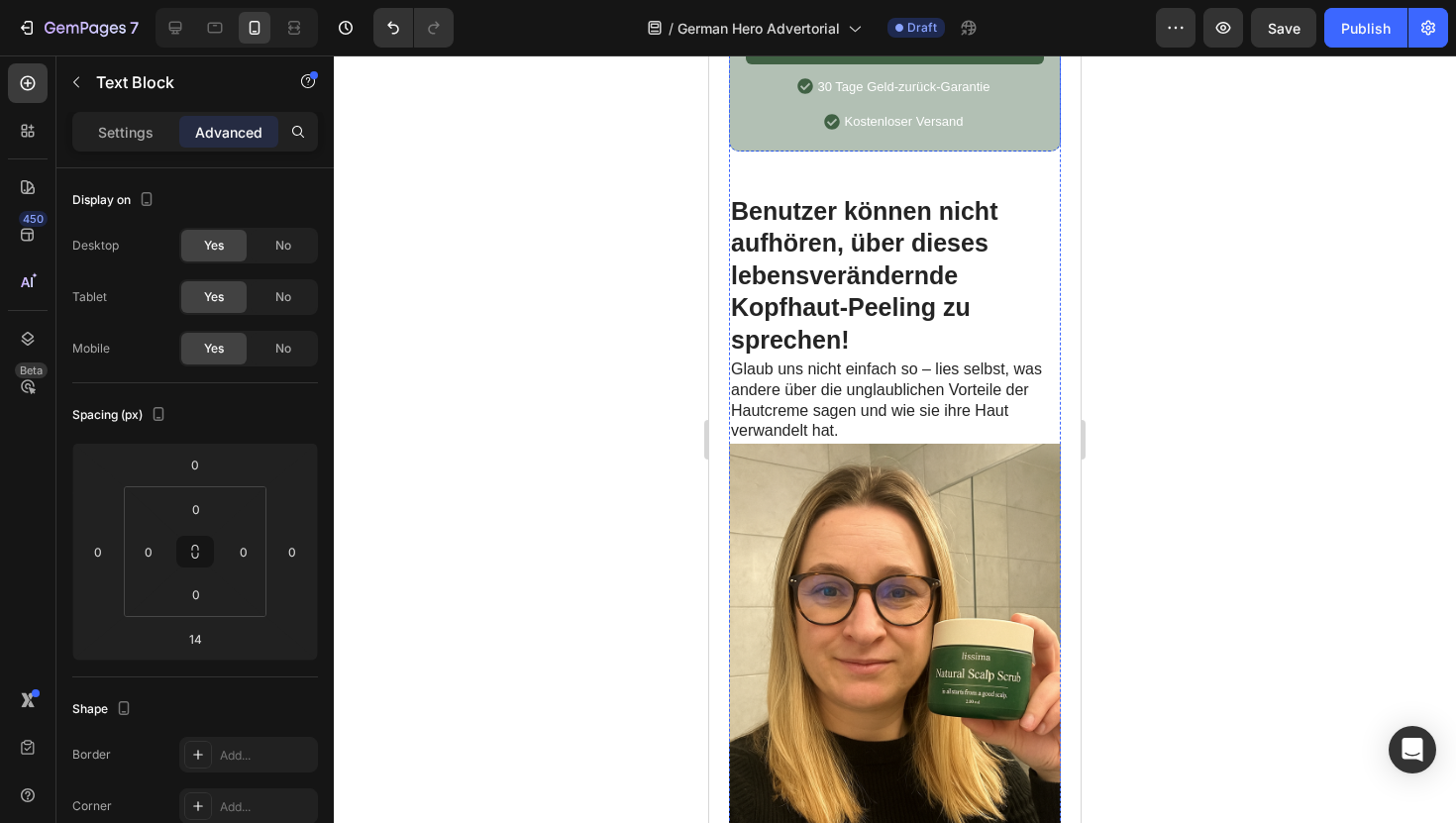 click on "Du musst nicht mit ständigem Juckreiz, peinlichen Schuppen und diesem erdrückenden Gefühl von Unsicherheit leben. Es gibt eine natürliche Alternative, die  wirklich  funktioniert." at bounding box center (894, -1156) 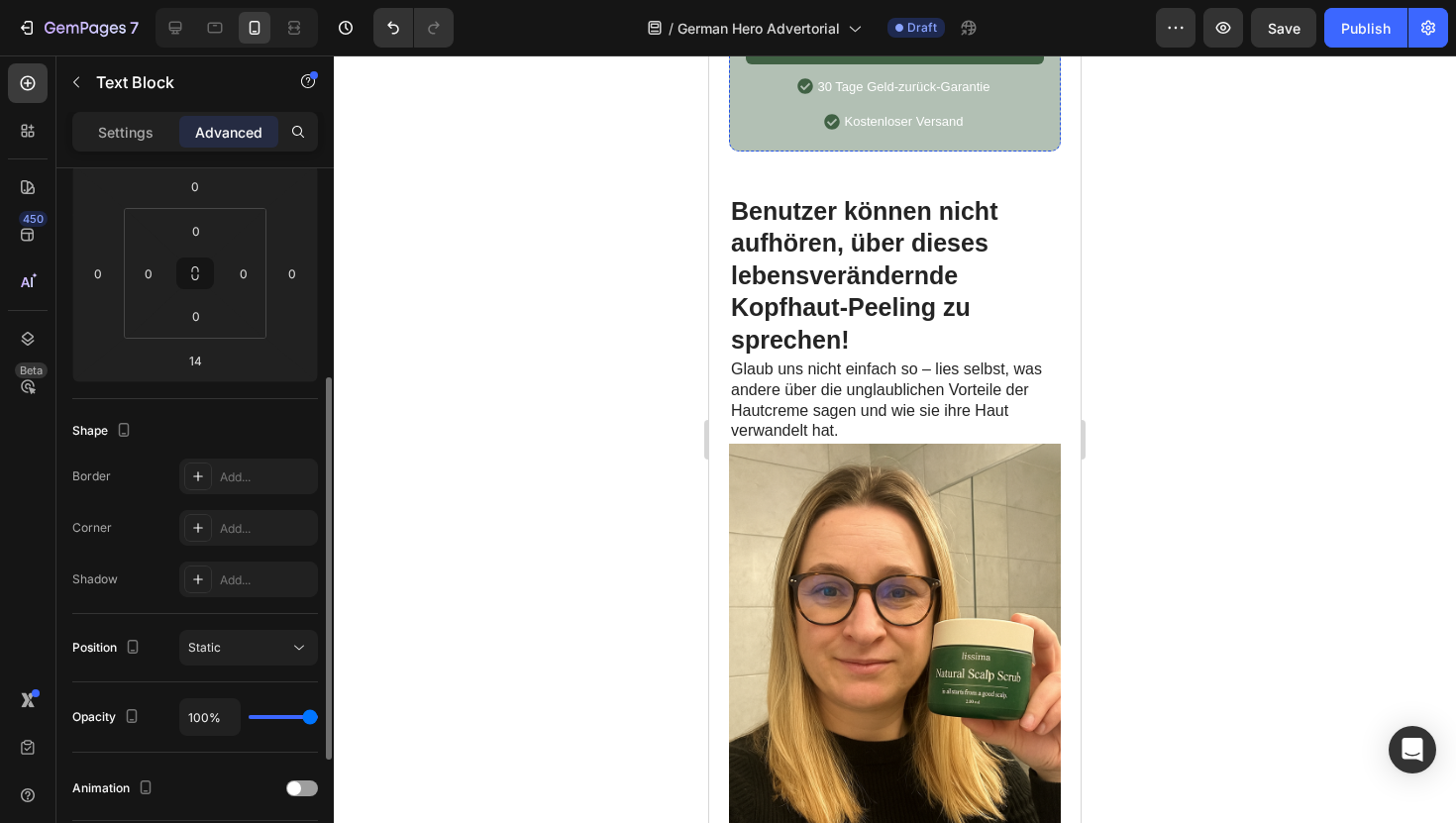 scroll, scrollTop: 334, scrollLeft: 0, axis: vertical 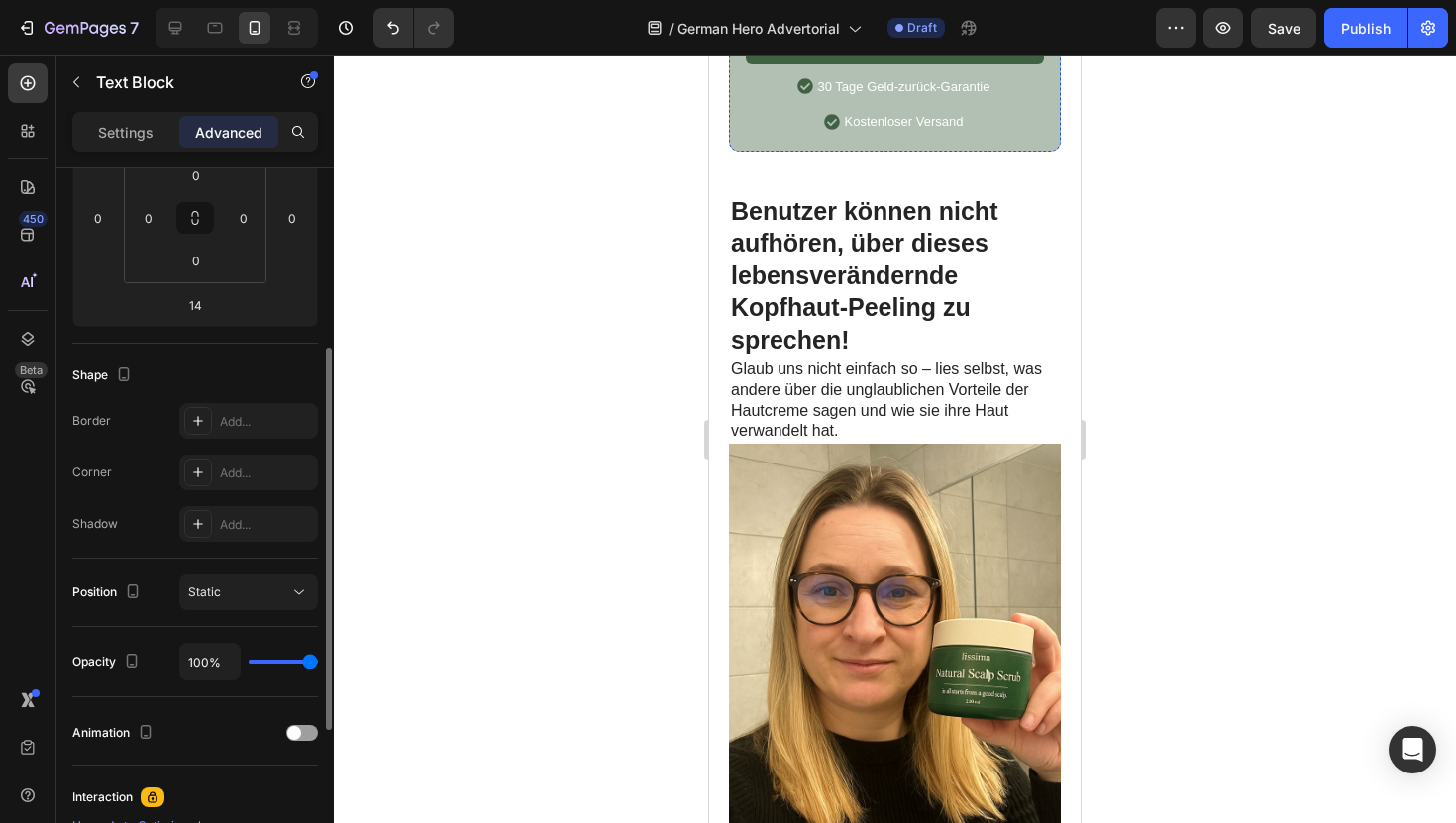 click on "Settings Advanced" at bounding box center [195, 132] 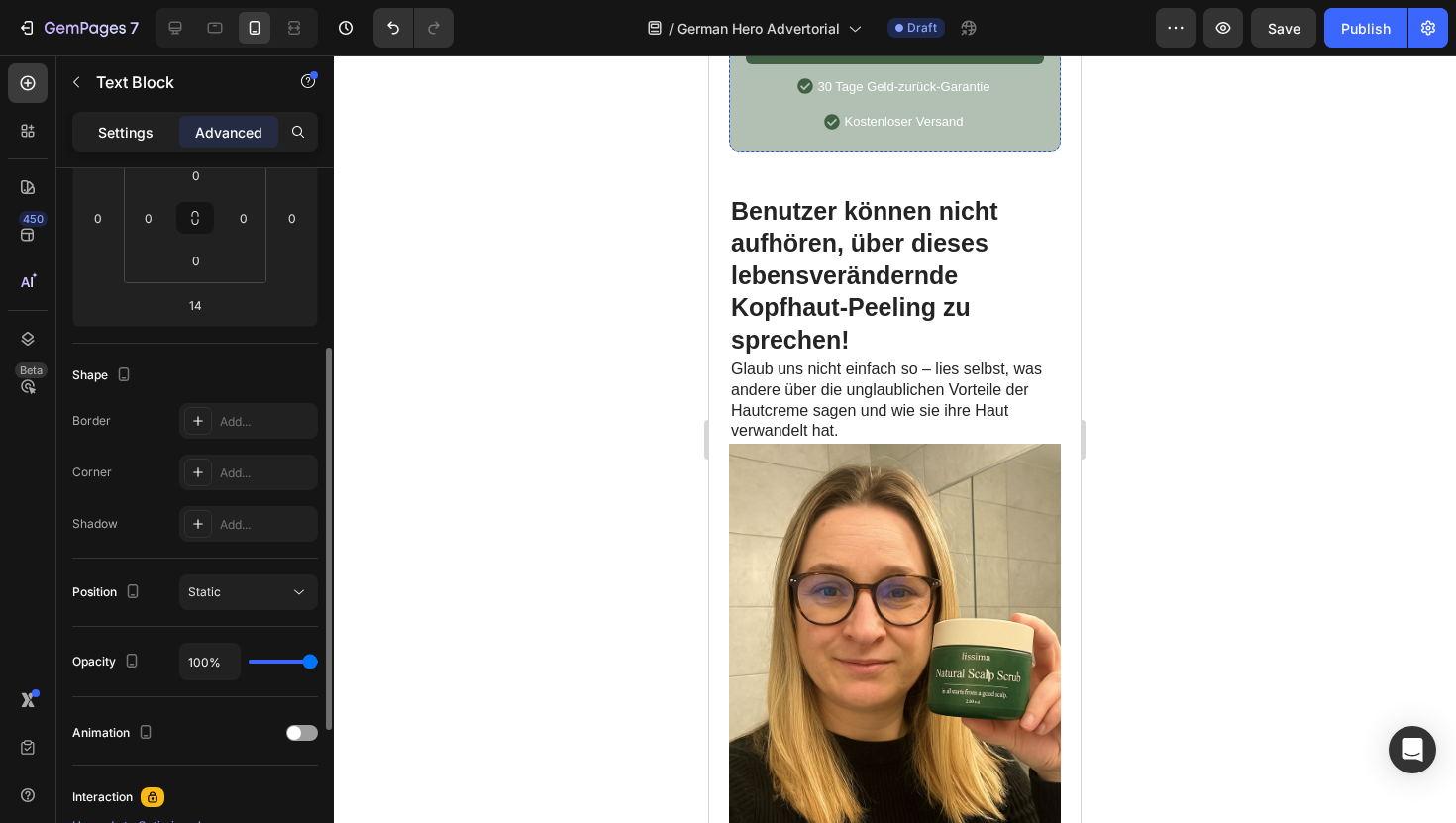 click on "Settings" at bounding box center (126, 132) 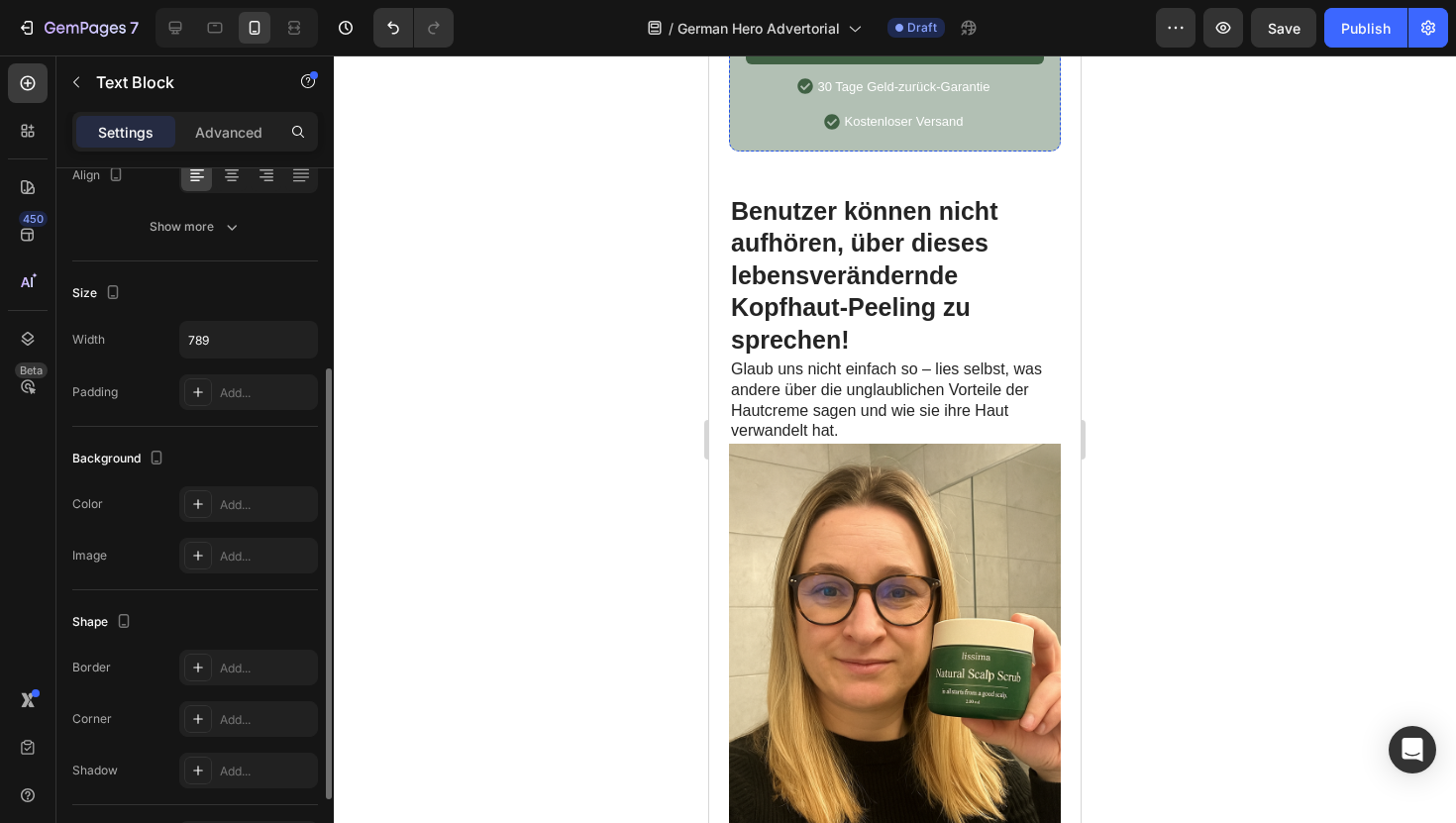 scroll, scrollTop: 0, scrollLeft: 0, axis: both 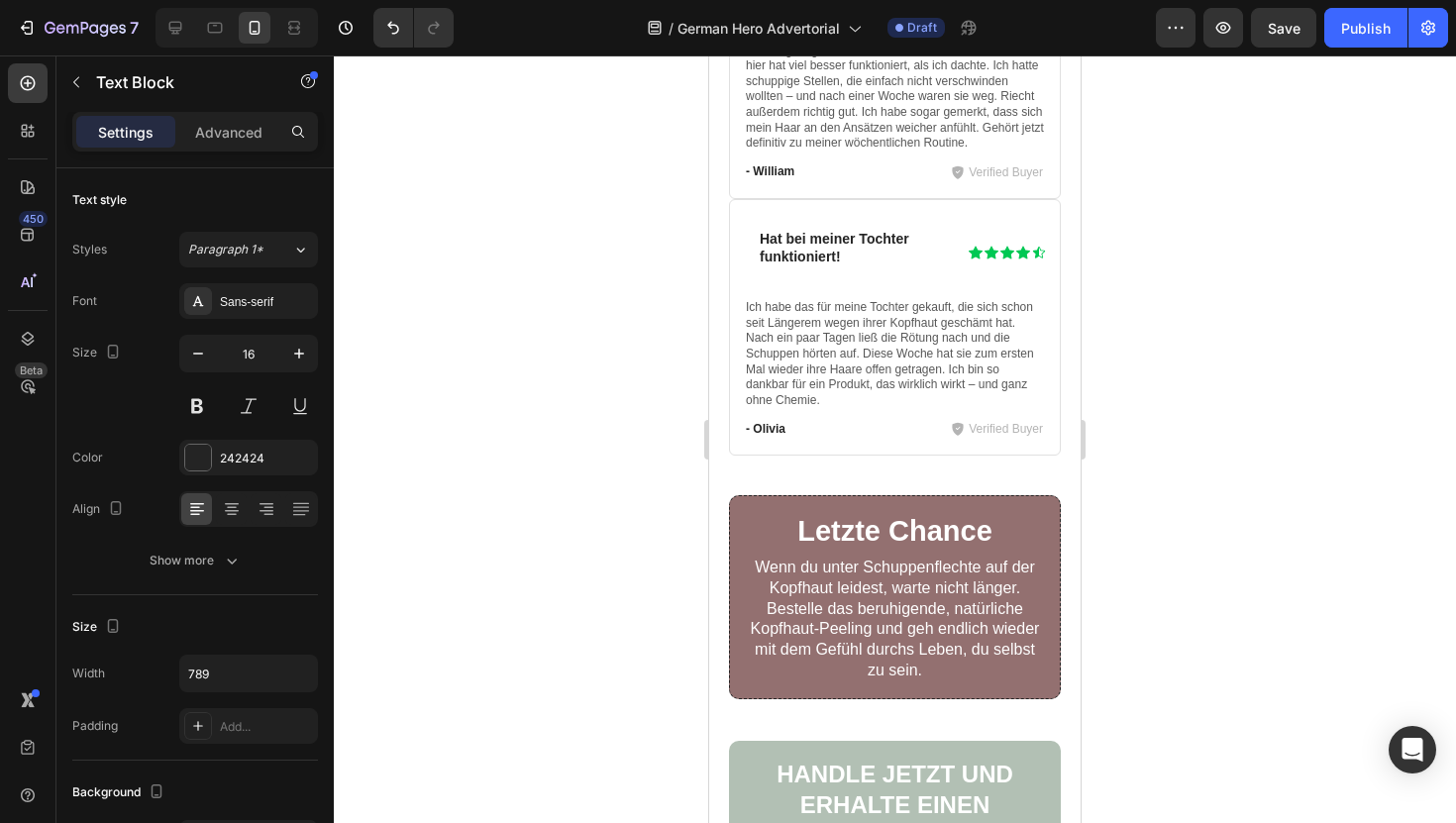 click on "Glaub uns nicht einfach so – lies selbst, was andere über die unglaublichen Vorteile der Hautcreme sagen und wie sie ihre Haut verwandelt hat." at bounding box center (894, -1191) 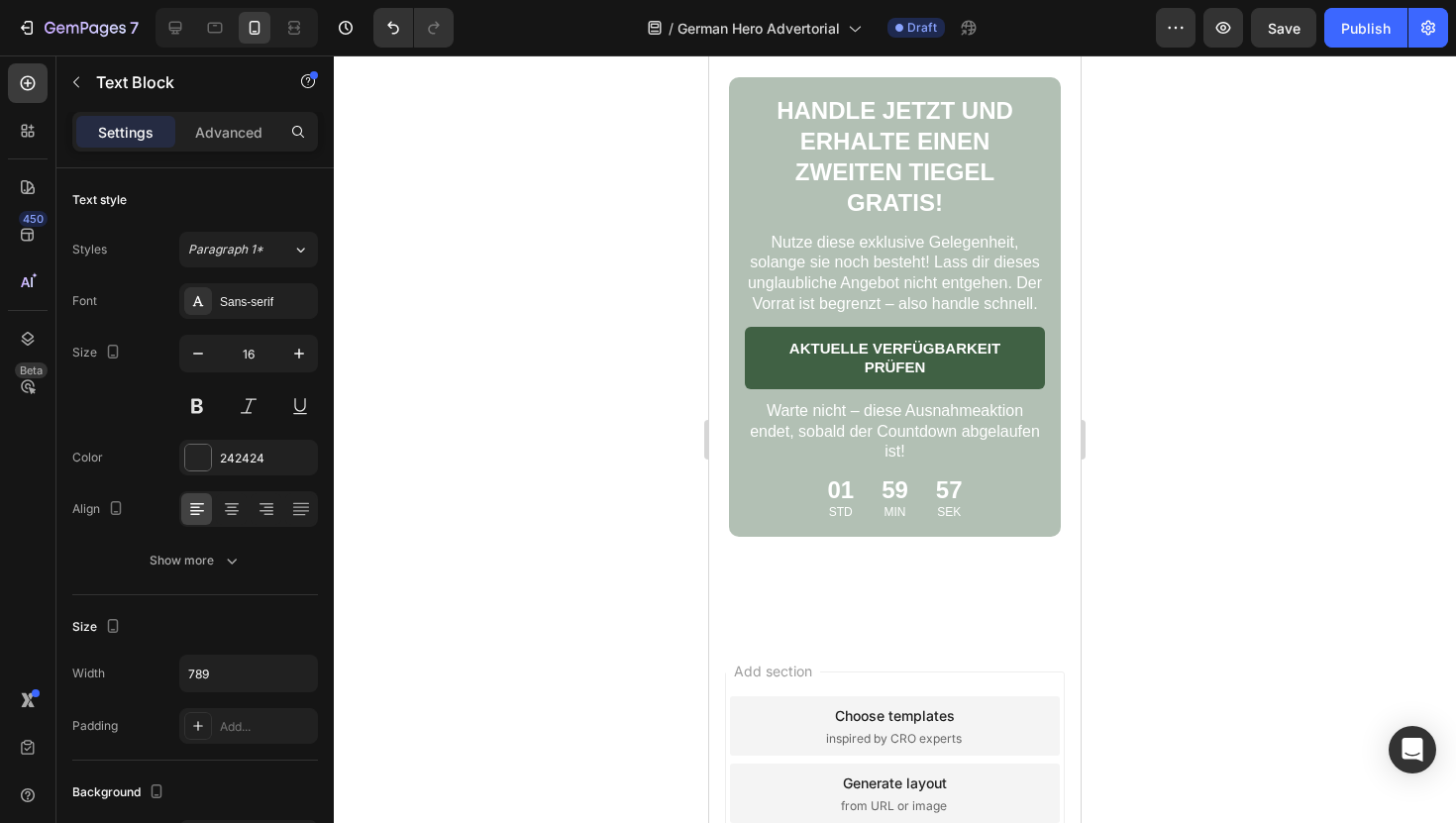 scroll, scrollTop: 9369, scrollLeft: 0, axis: vertical 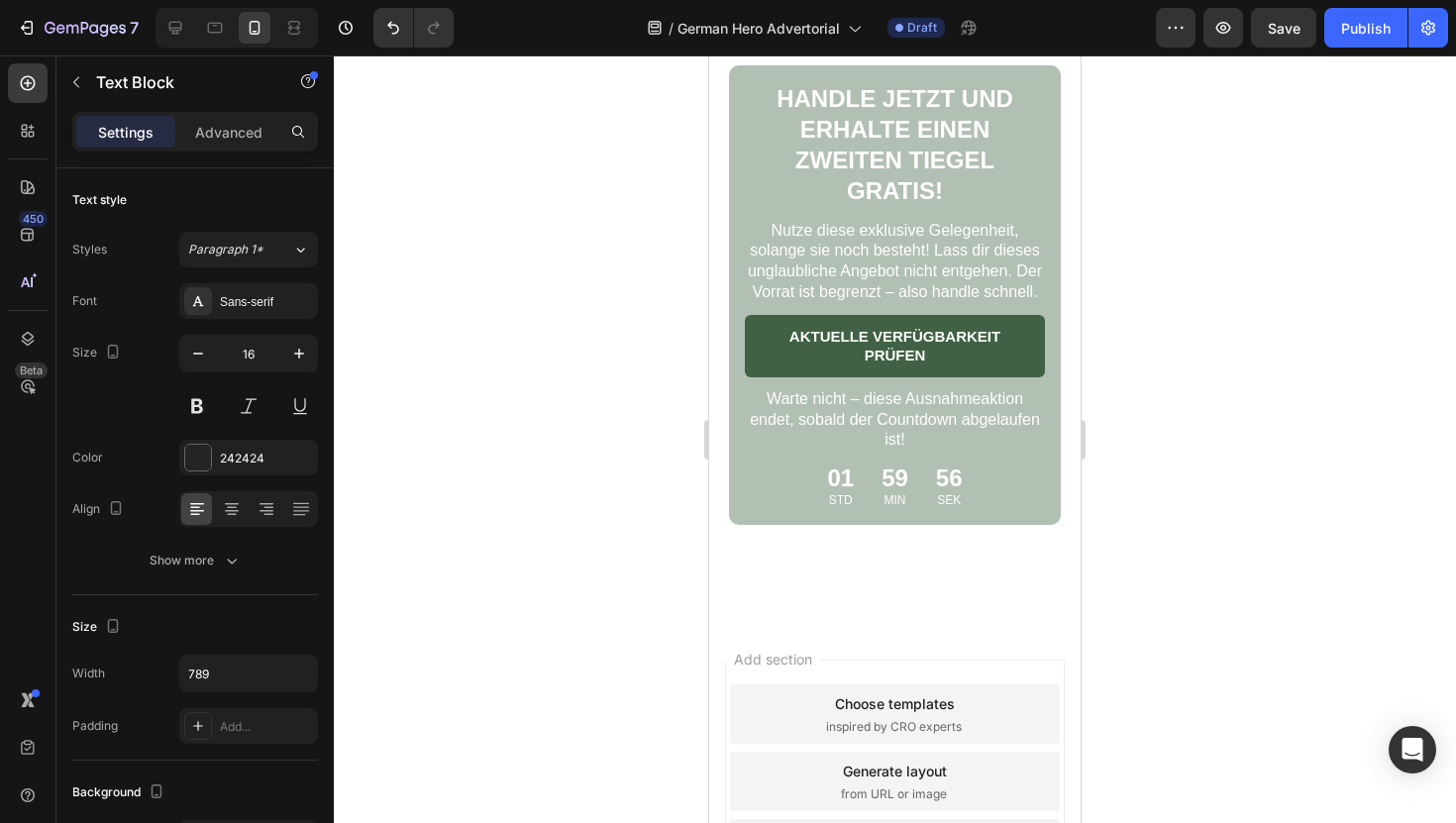 click on "„Schon nach drei Wochen mit diesem Kopfhaut-Peeling sehe ich eine deutliche Veränderung. Sehr zu empfehlen!“" at bounding box center [894, -1271] 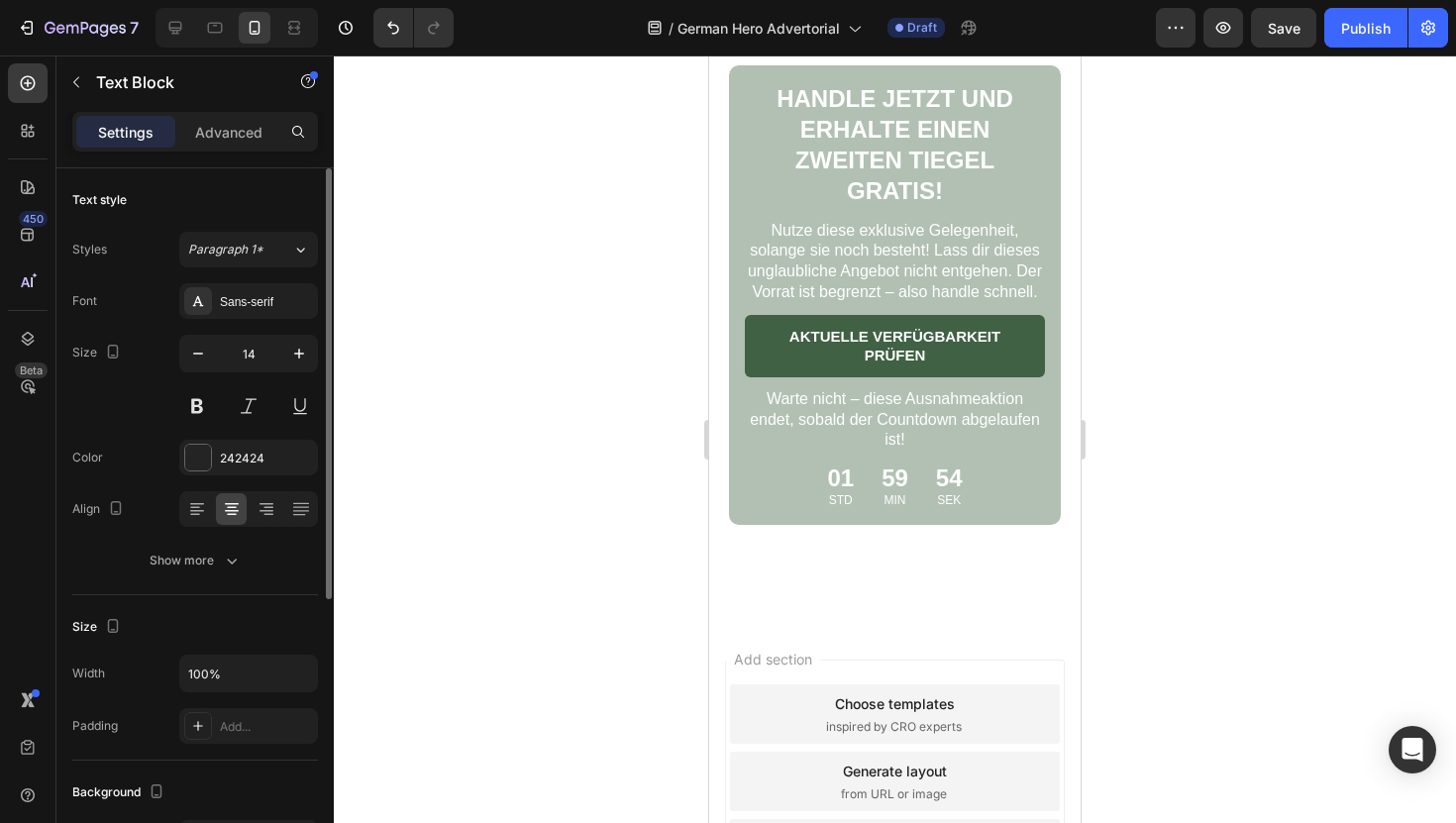 click on "14" 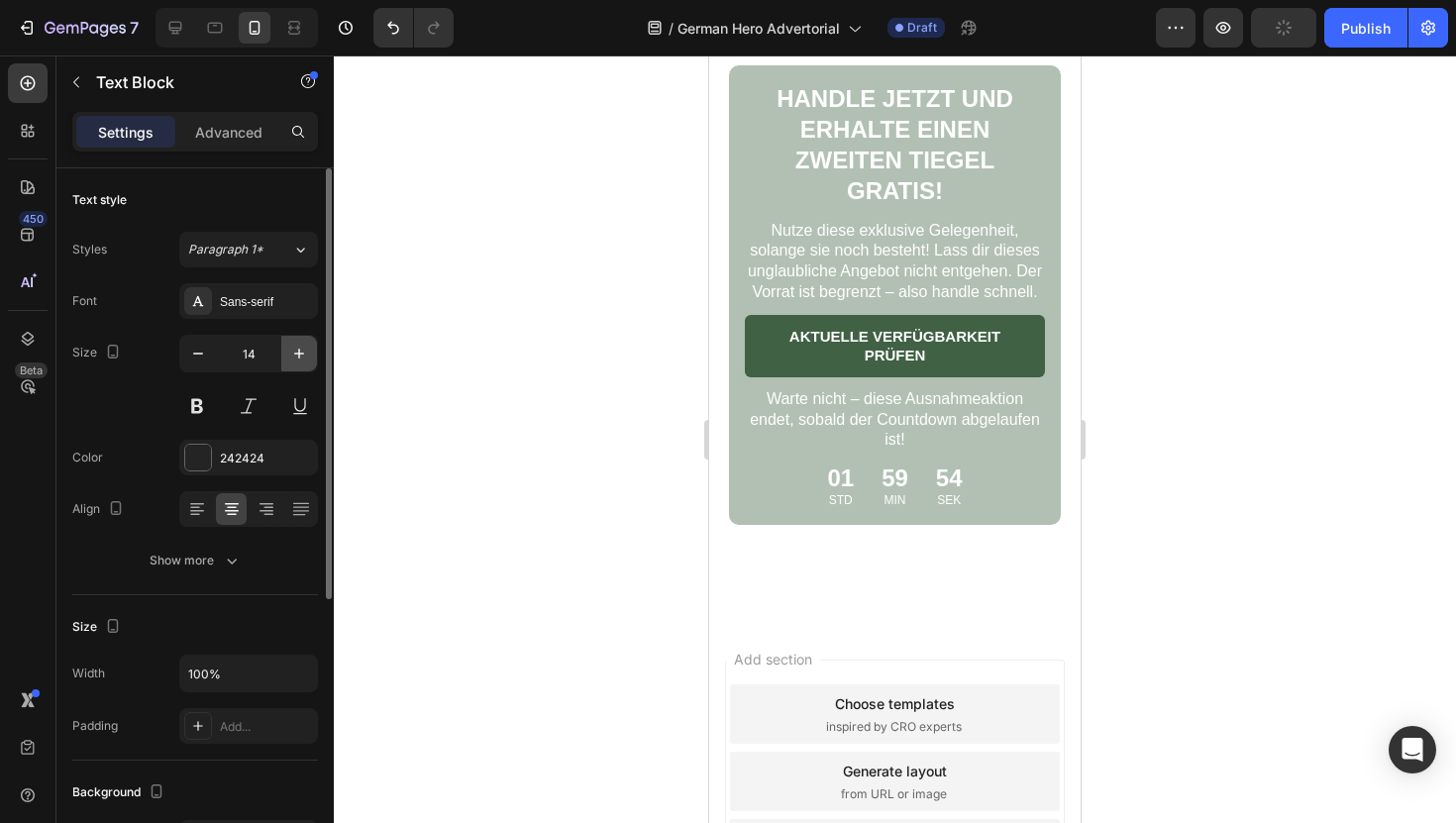 click at bounding box center (299, 354) 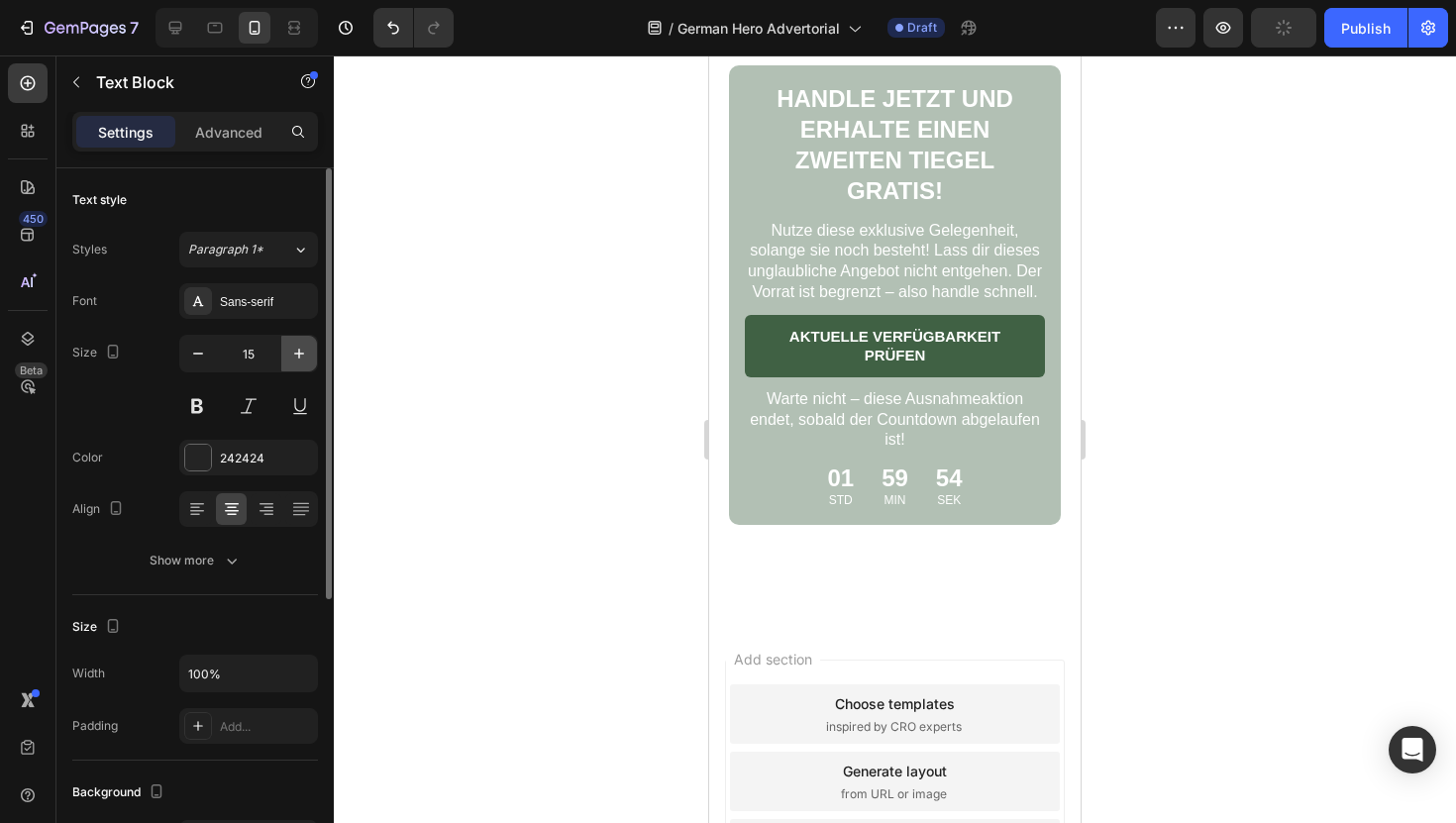 click at bounding box center [299, 354] 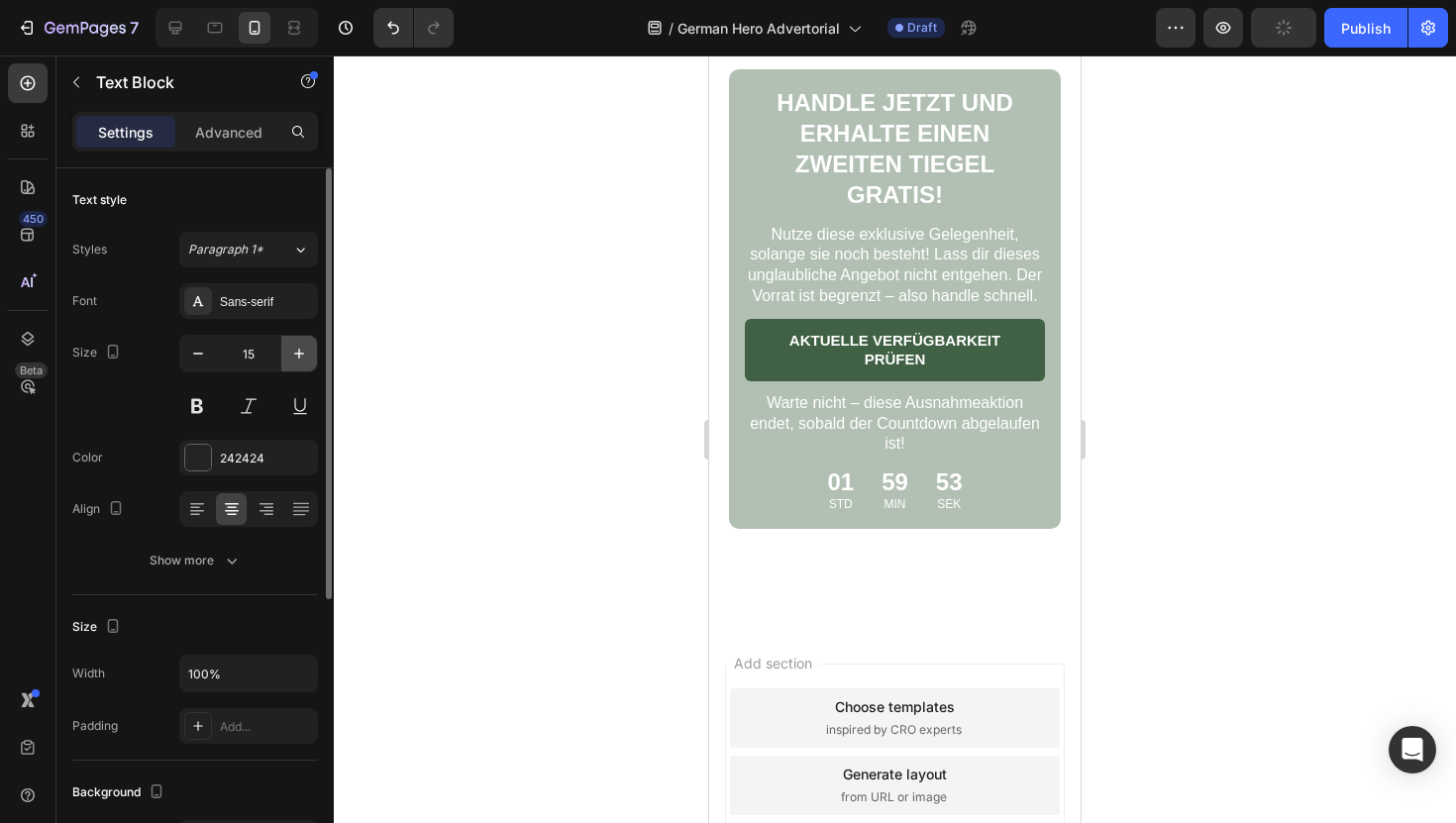 type on "16" 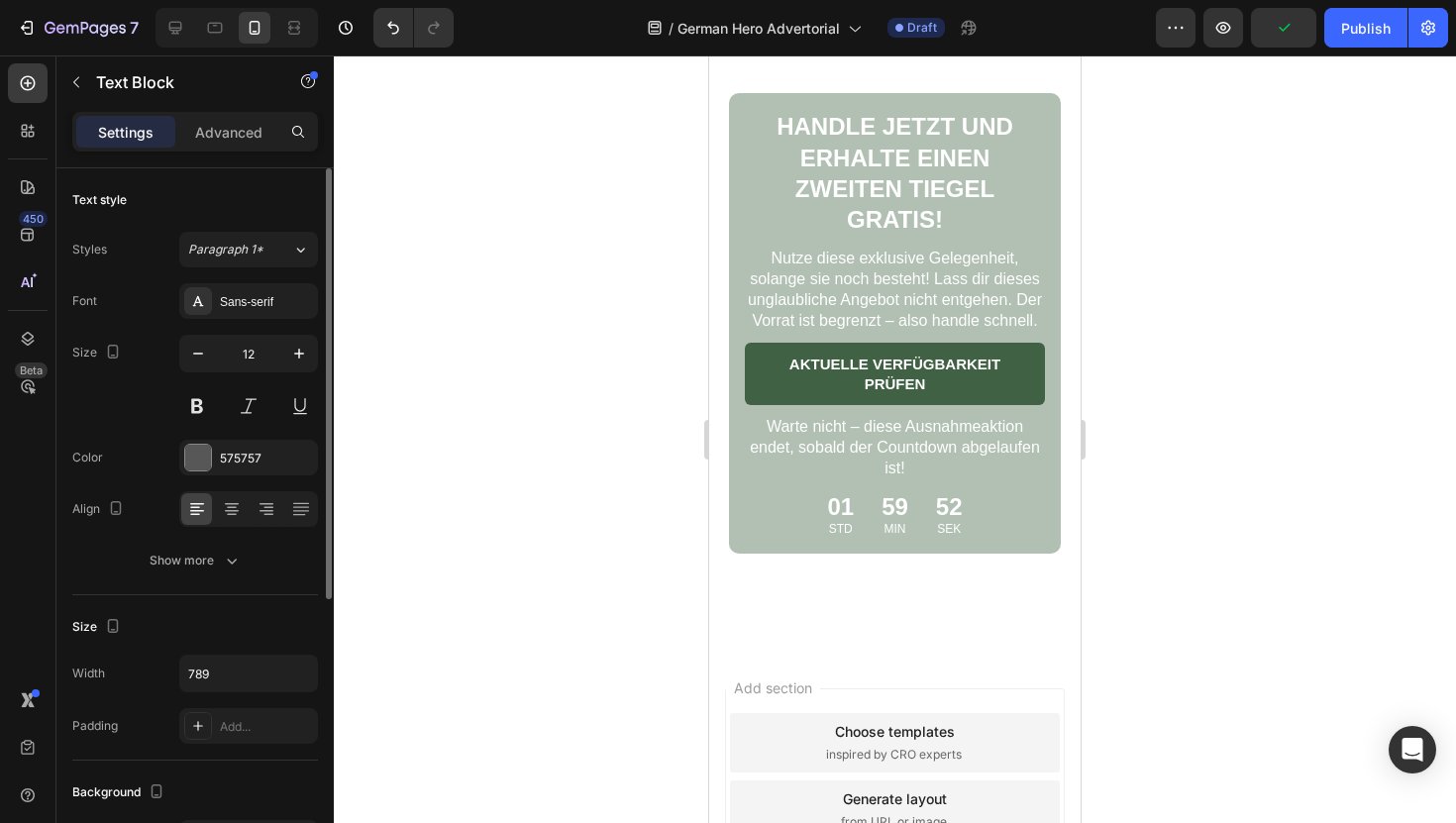 click on "Nach Jahren des Kampfes gegen Schuppenflechte auf der Kopfhaut war ich ehrlich gesagt skeptisch, etwas Neues auszuprobieren. Aber das Lissima Natural Scalp Scrub hat meine Erwartungen komplett übertroffen. Die Erleichterung kam fast sofort – kein Brennen, kein Unwohlsein, einfach sanfte, wirksame Pflege. Meine Kopfhaut fühlt sich gesünder an, die Schuppen sind verschwunden, und ich habe endlich wieder das Selbstvertrauen, meine Haare offen zu tragen. Ich kann euch gar nicht genug danken, dass ihr etwas entwickelt habt, das wirklich funktioniert!" at bounding box center [894, -1003] 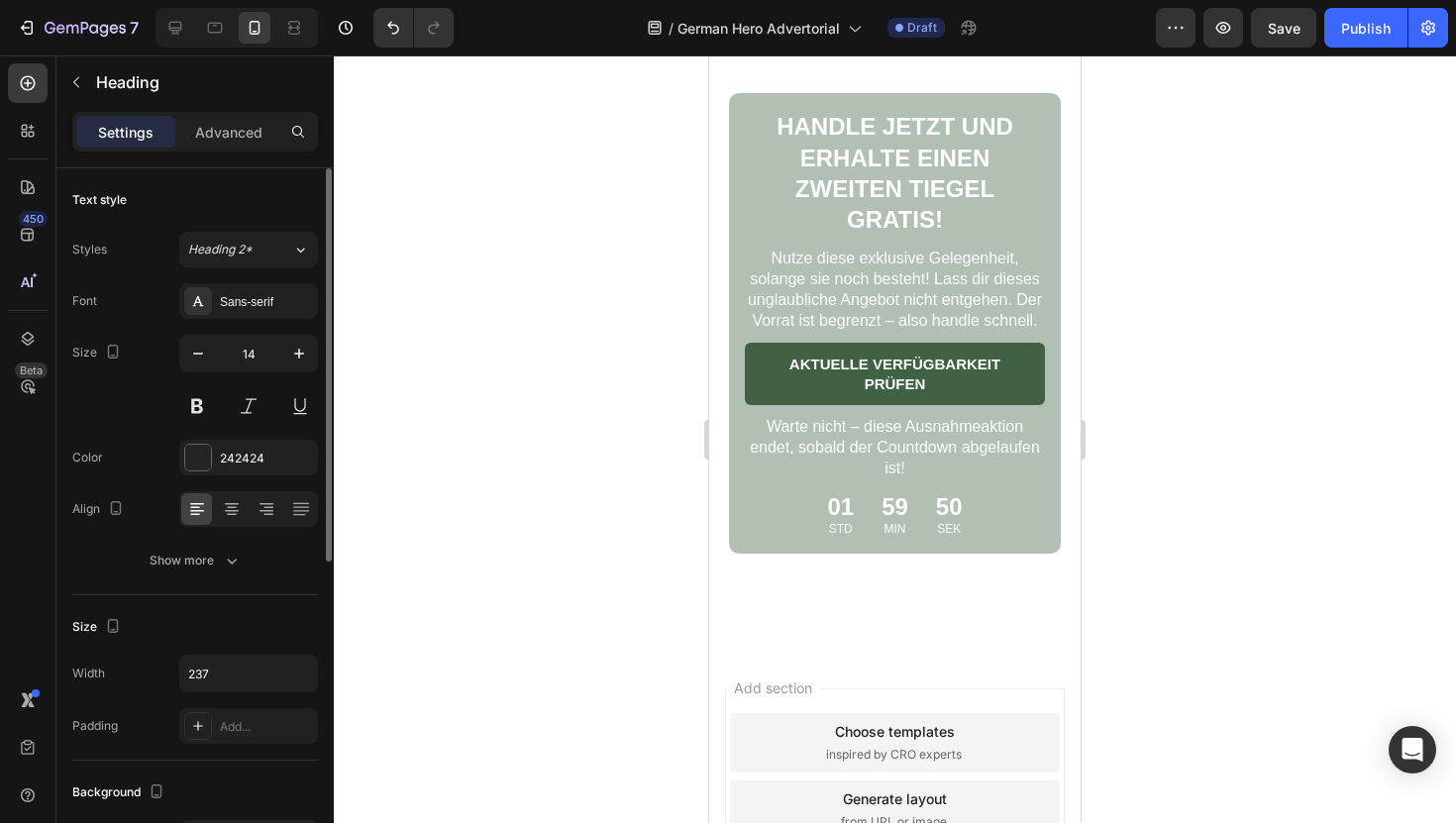 click on "Erneuerung nach Jahren! Heading   10 Icon Icon Icon Icon
Icon Icon List Row Nach Jahren des Kampfes gegen Schuppenflechte auf der Kopfhaut war ich ehrlich gesagt skeptisch, etwas Neues auszuprobieren. Aber das Lissima Natural Scalp Scrub hat meine Erwartungen komplett übertroffen. Die Erleichterung kam fast sofort – kein Brennen, kein Unwohlsein, einfach sanfte, wirksame Pflege. Meine Kopfhaut fühlt sich gesünder an, die Schuppen sind verschwunden, und ich habe endlich wieder das Selbstvertrauen, meine Haare offen zu tragen. Ich kann euch gar nicht genug danken, dass ihr etwas entwickelt habt, das wirklich funktioniert! Text Block - Michael Text Block
Verified Buyer Item List Row Row" at bounding box center (894, -1007) 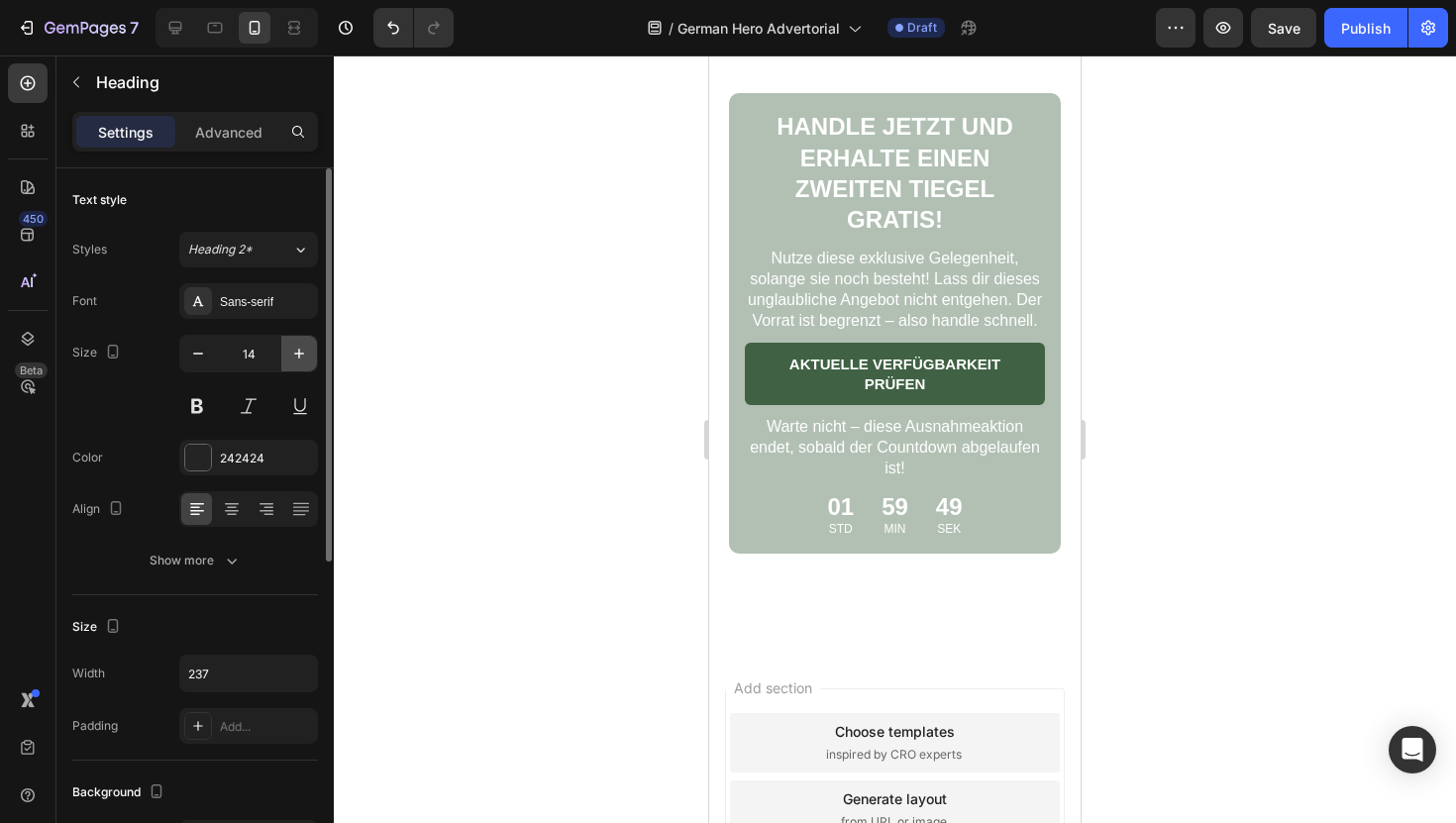 click 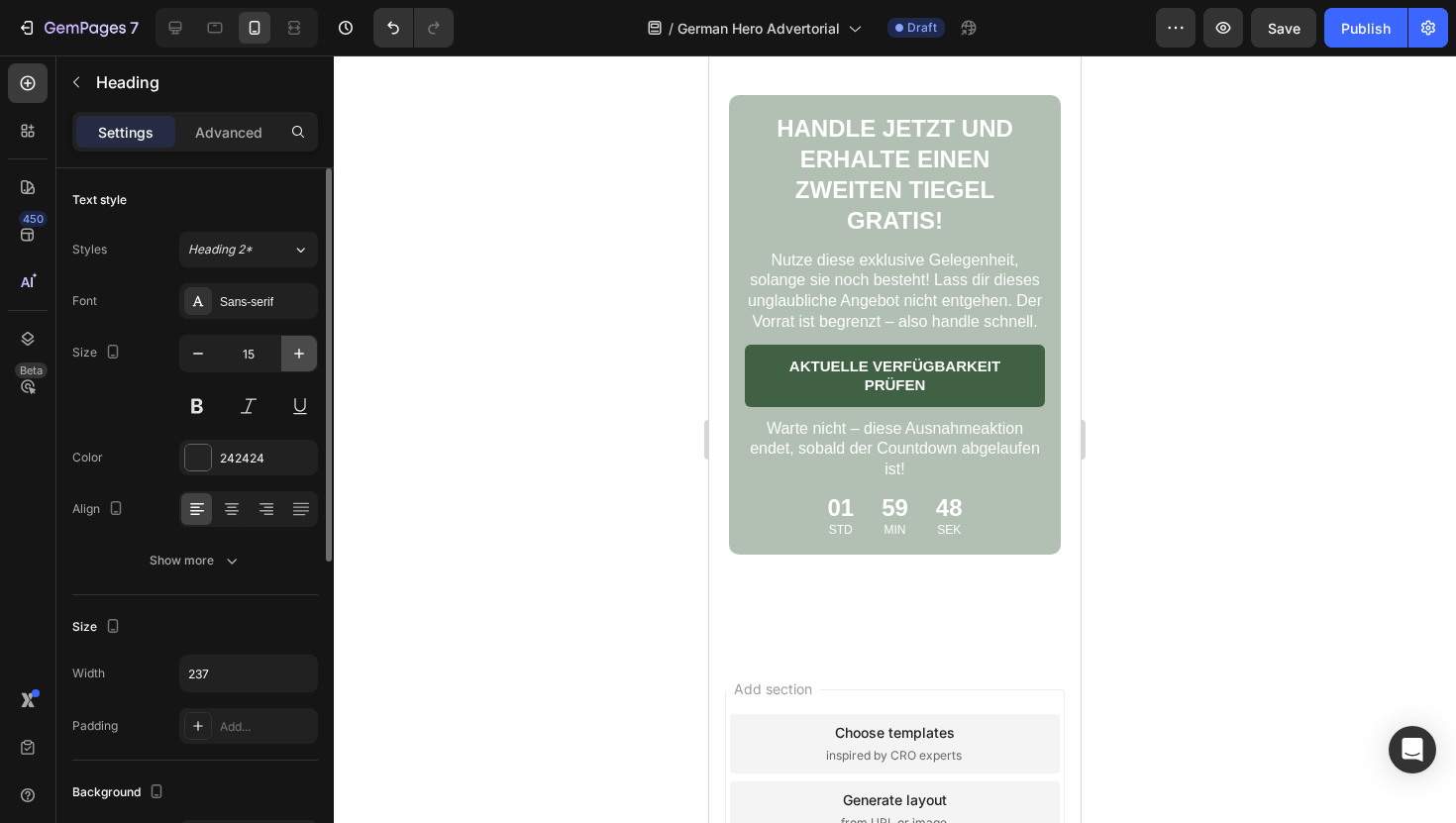 click 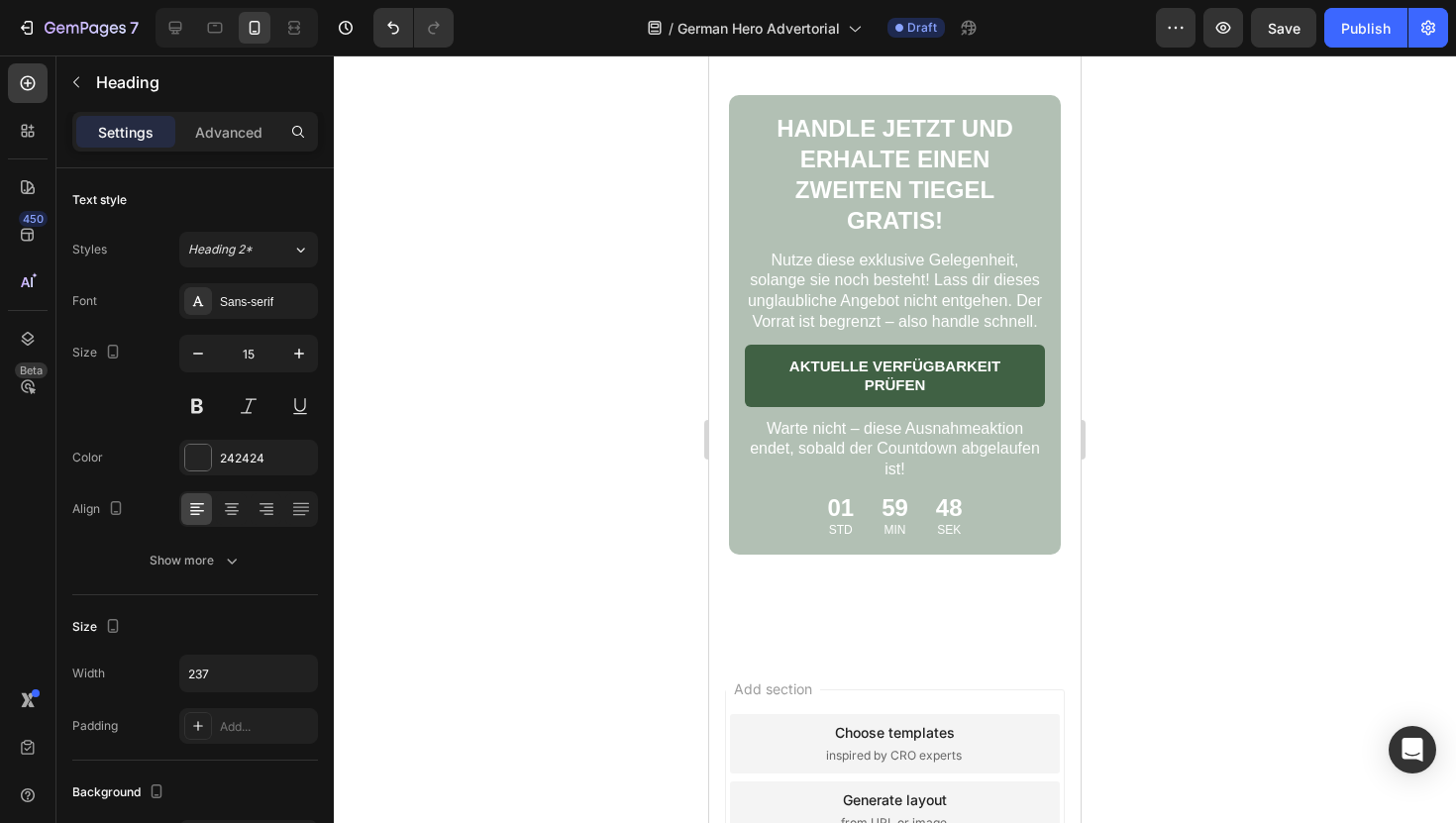 type on "16" 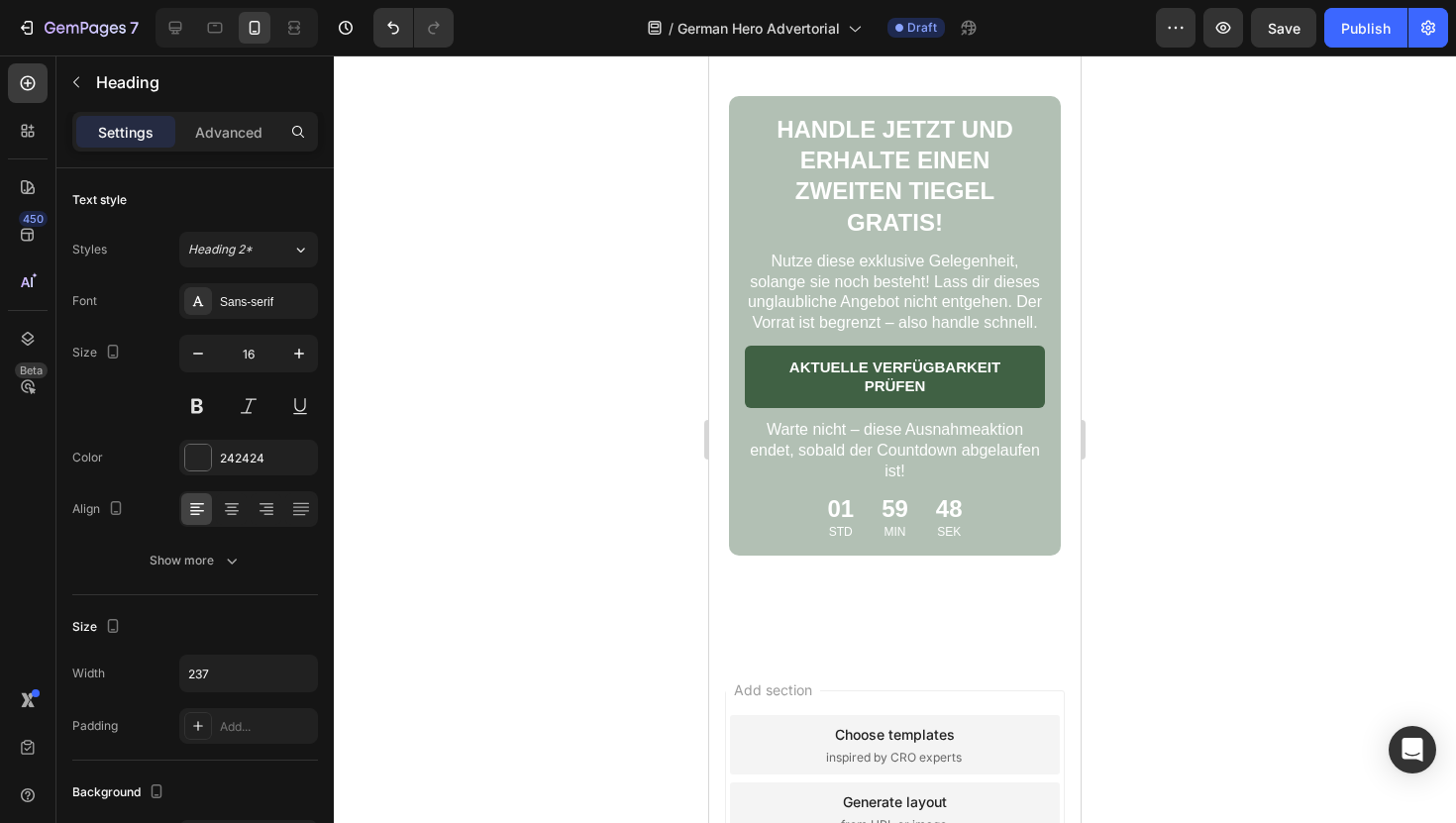click on "Nach Jahren des Kampfes gegen Schuppenflechte auf der Kopfhaut war ich ehrlich gesagt skeptisch, etwas Neues auszuprobieren. Aber das Lissima Natural Scalp Scrub hat meine Erwartungen komplett übertroffen. Die Erleichterung kam fast sofort – kein Brennen, kein Unwohlsein, einfach sanfte, wirksame Pflege. Meine Kopfhaut fühlt sich gesünder an, die Schuppen sind verschwunden, und ich habe endlich wieder das Selbstvertrauen, meine Haare offen zu tragen. Ich kann euch gar nicht genug danken, dass ihr etwas entwickelt habt, das wirklich funktioniert!" at bounding box center (894, -1000) 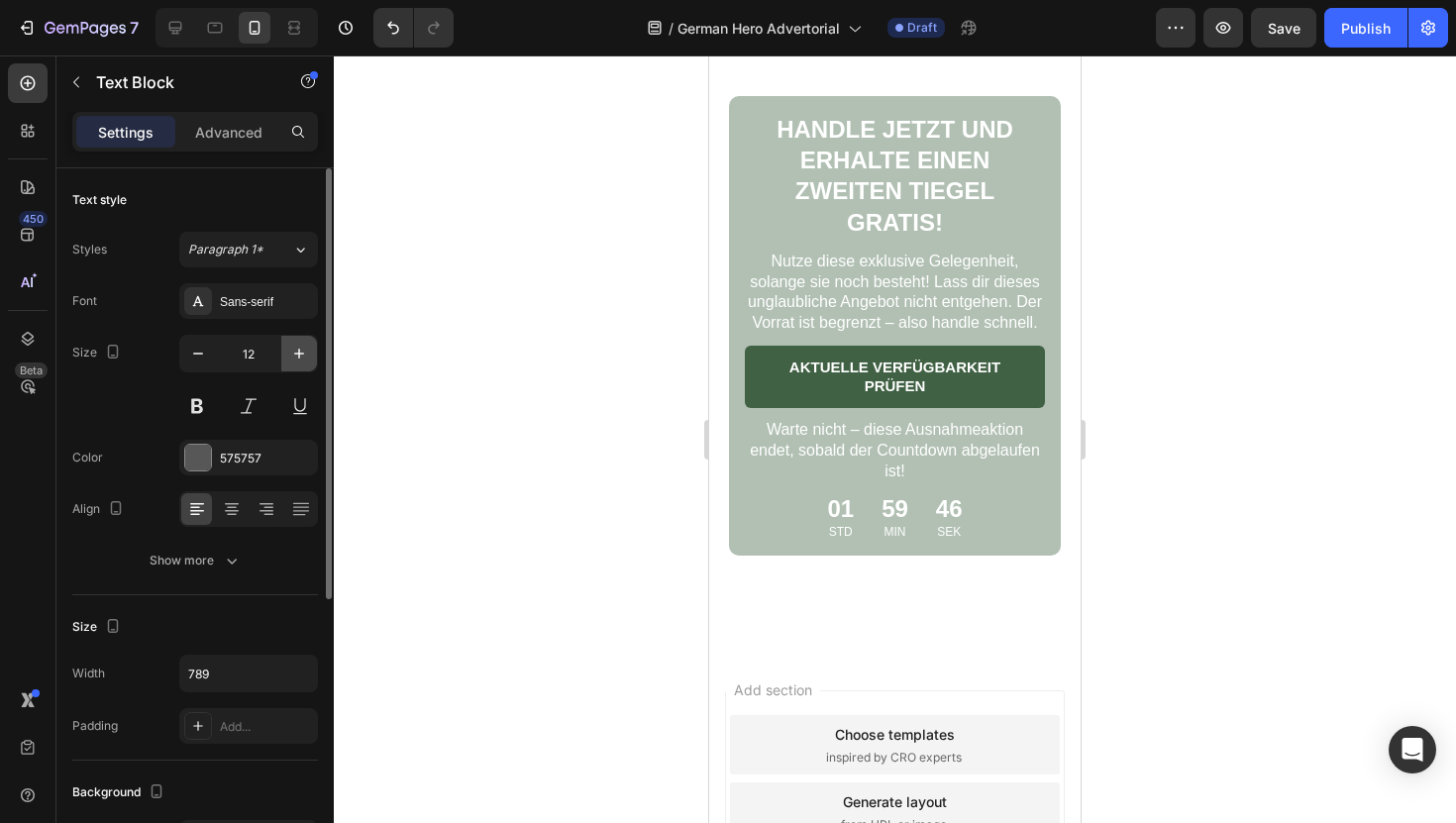 click at bounding box center [299, 354] 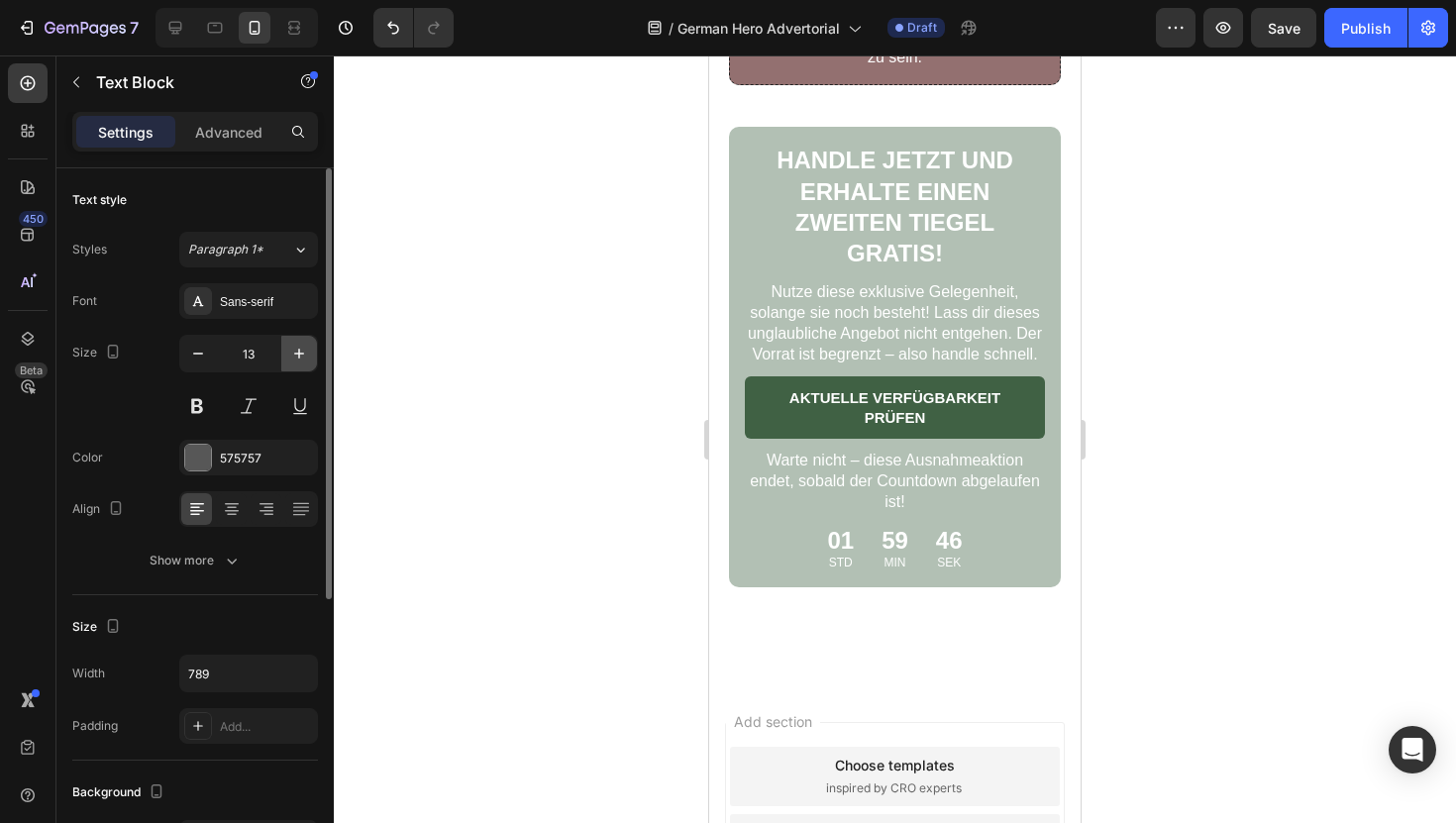 click at bounding box center [299, 354] 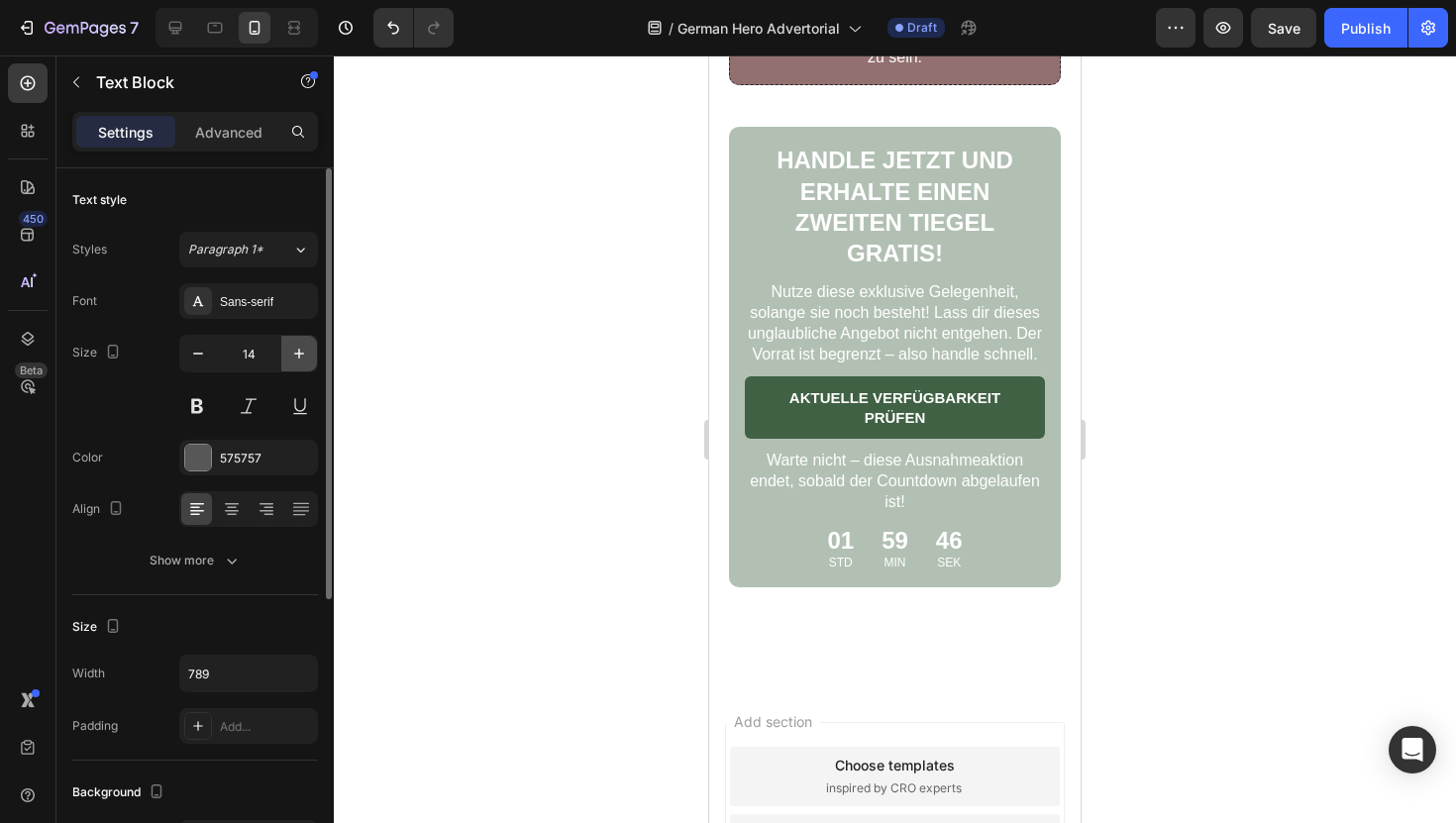 click at bounding box center [299, 354] 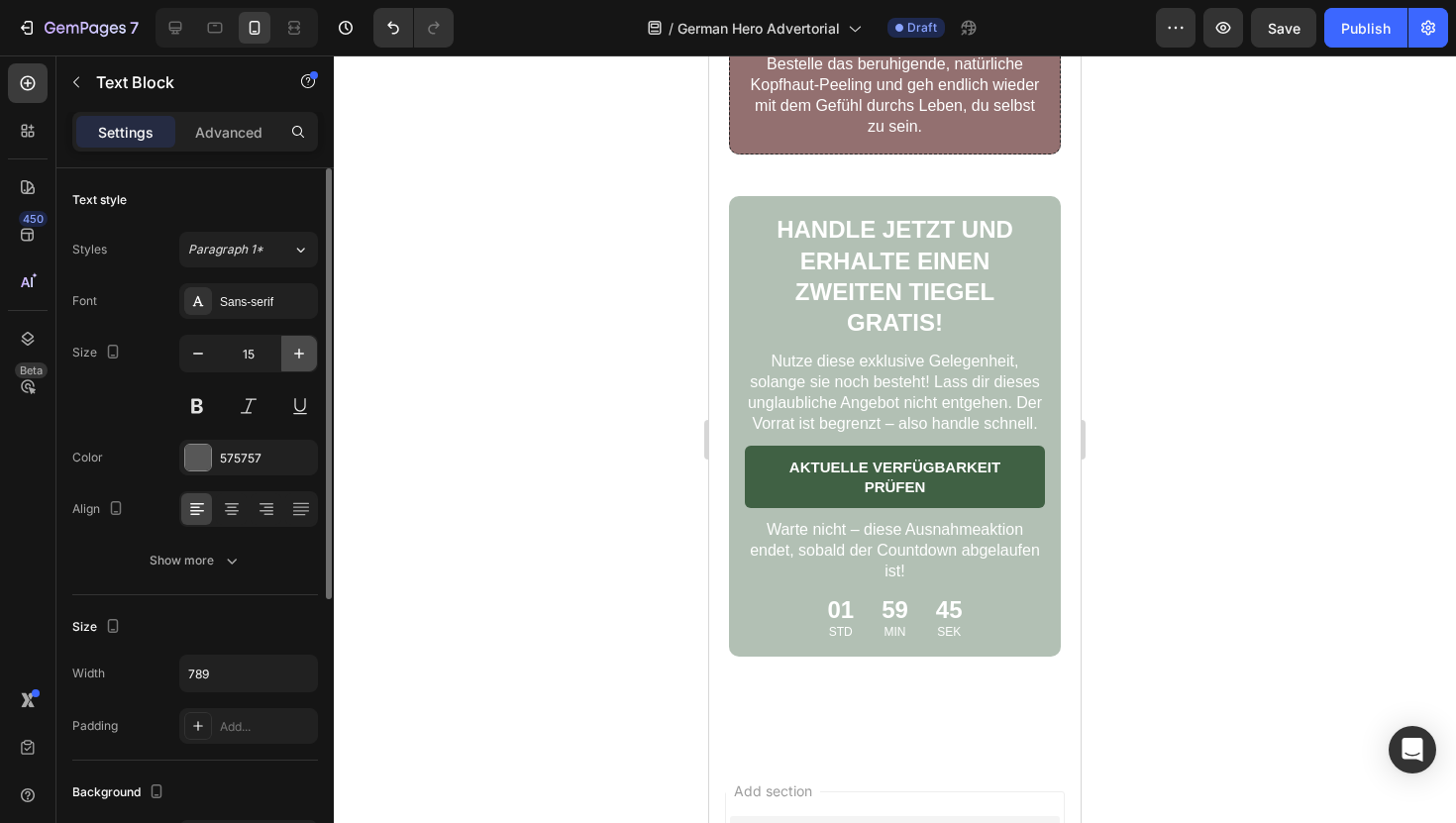 click at bounding box center (299, 354) 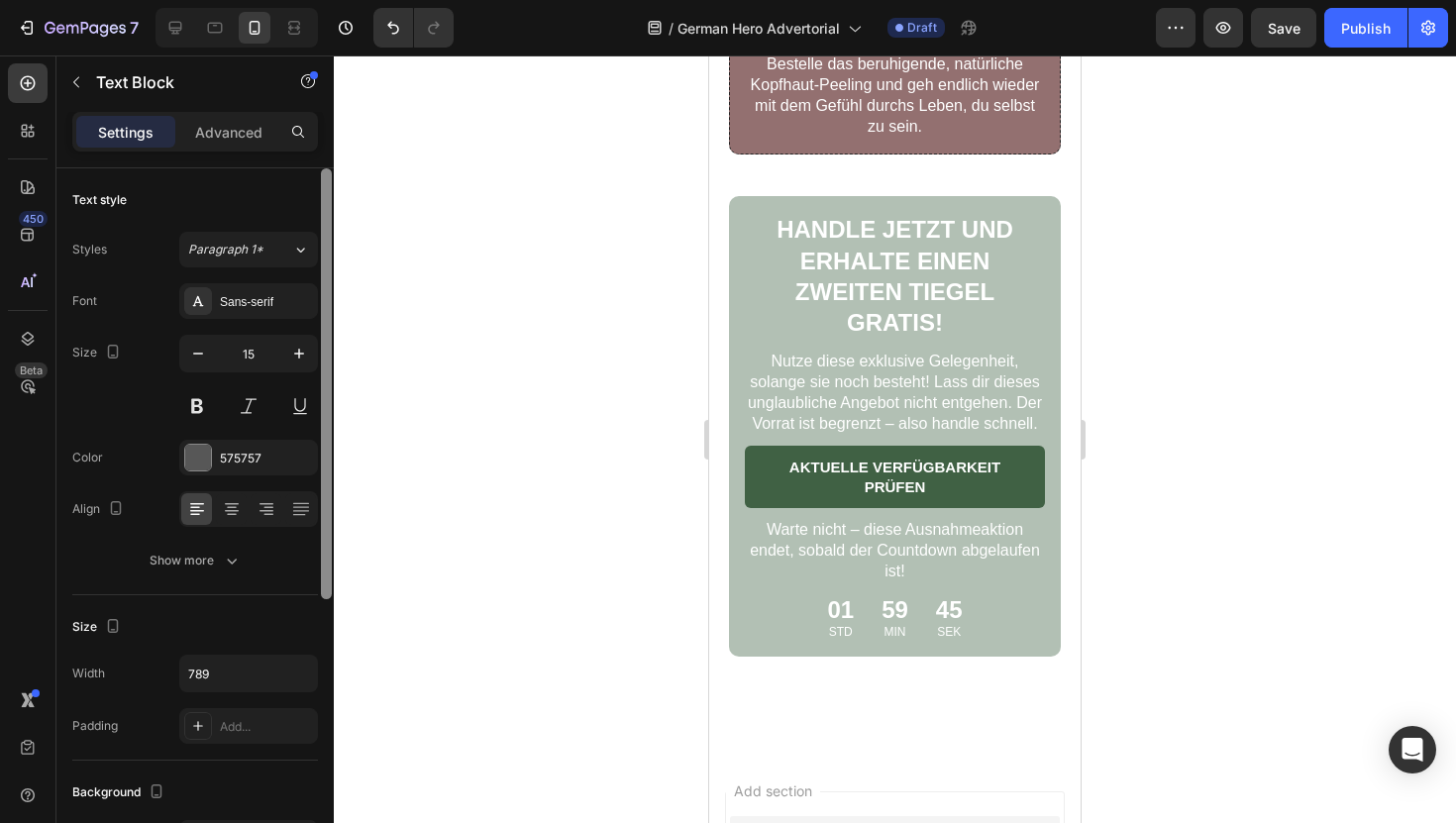 type on "16" 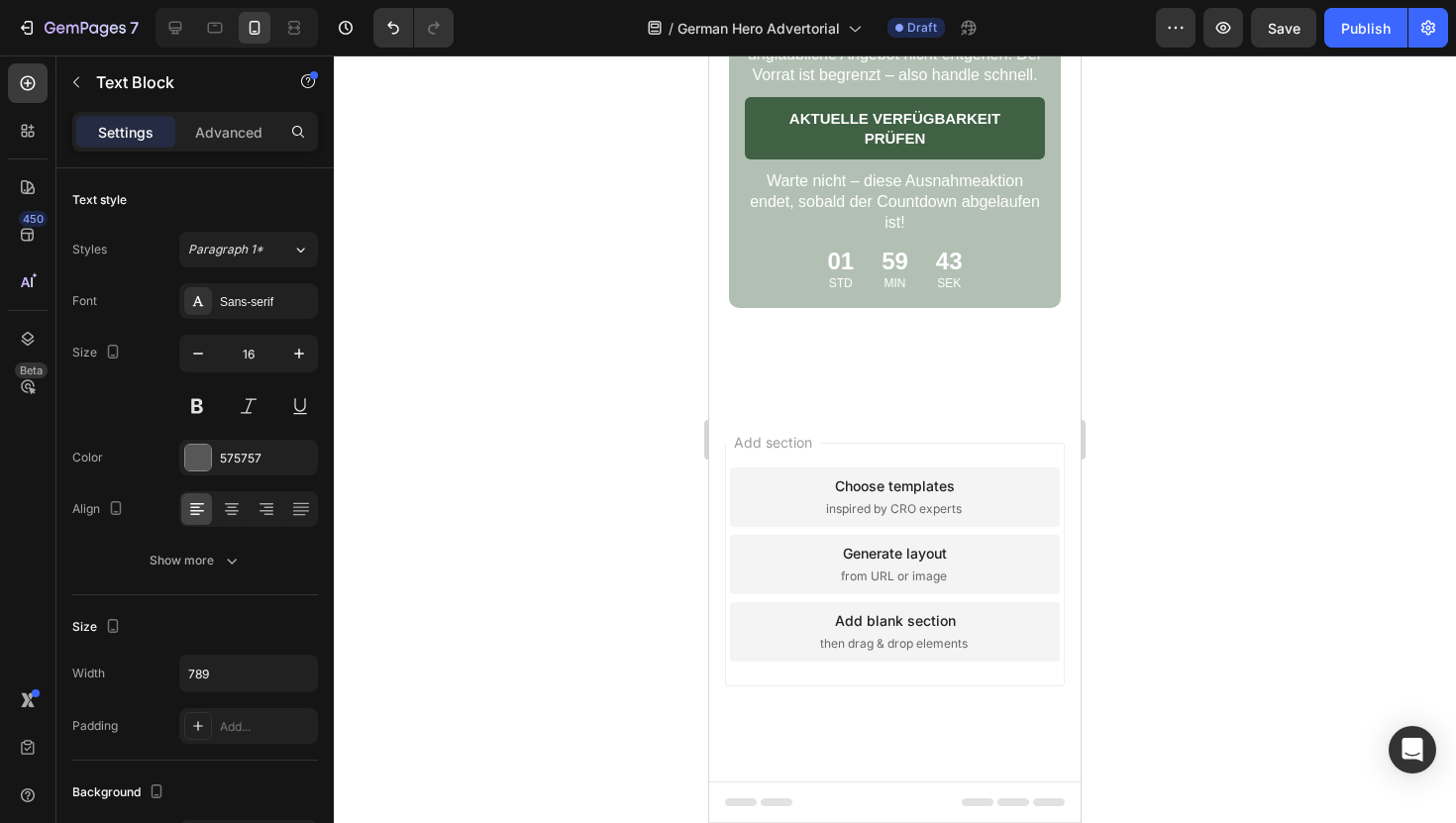 scroll, scrollTop: 9865, scrollLeft: 0, axis: vertical 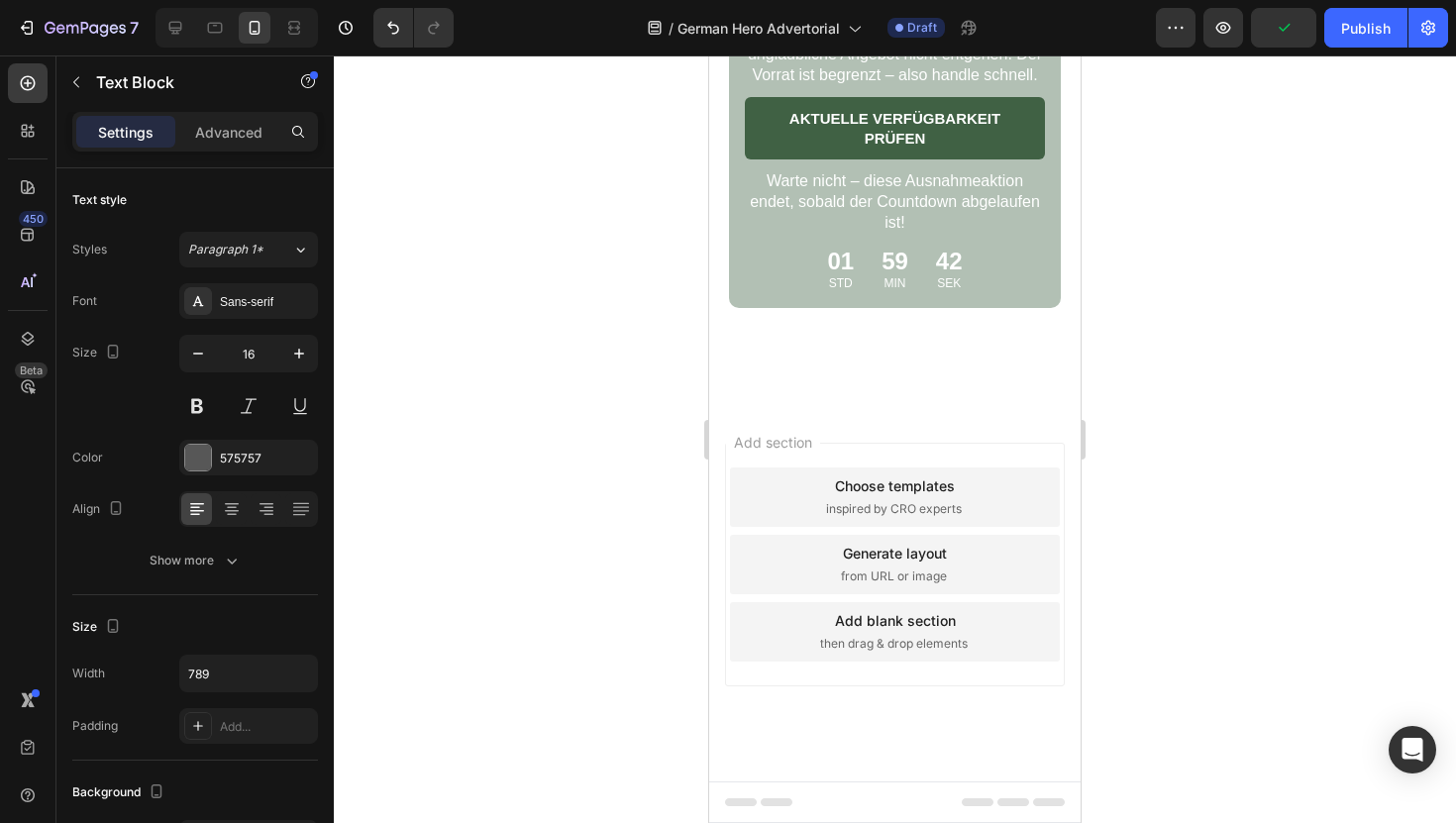 click on "Bringt Ergebnisse!" at bounding box center [842, -1090] 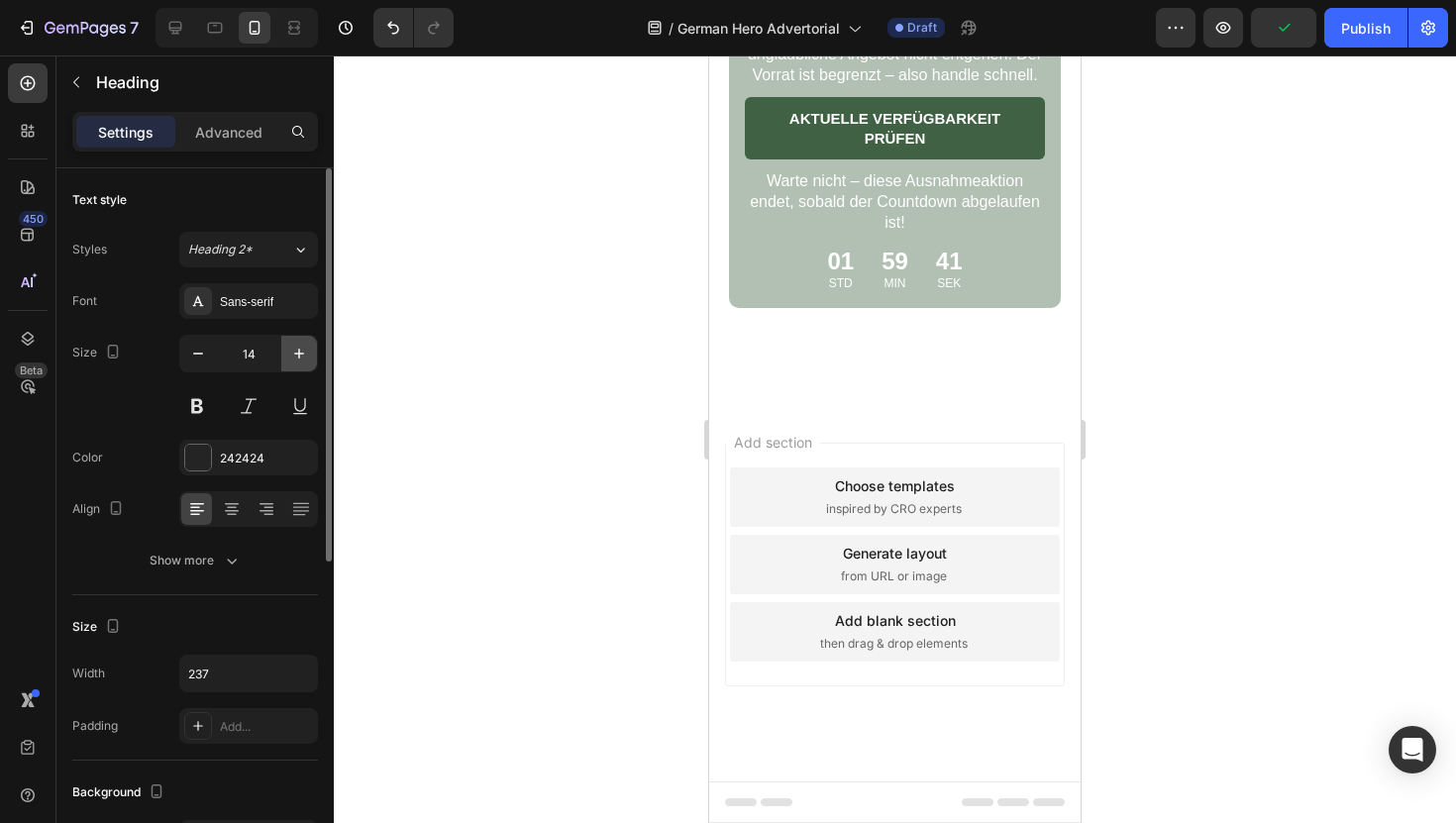 click 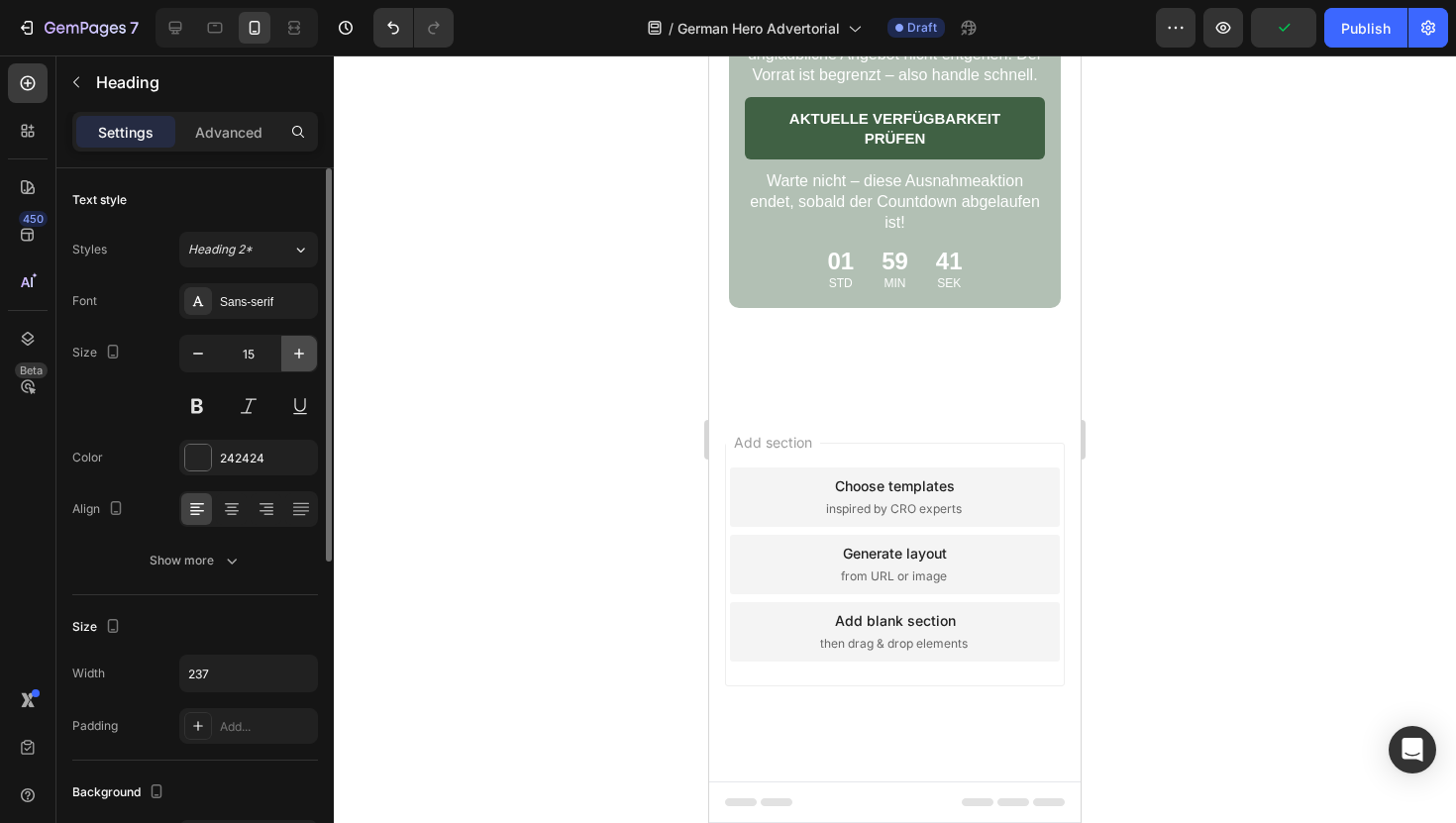 click 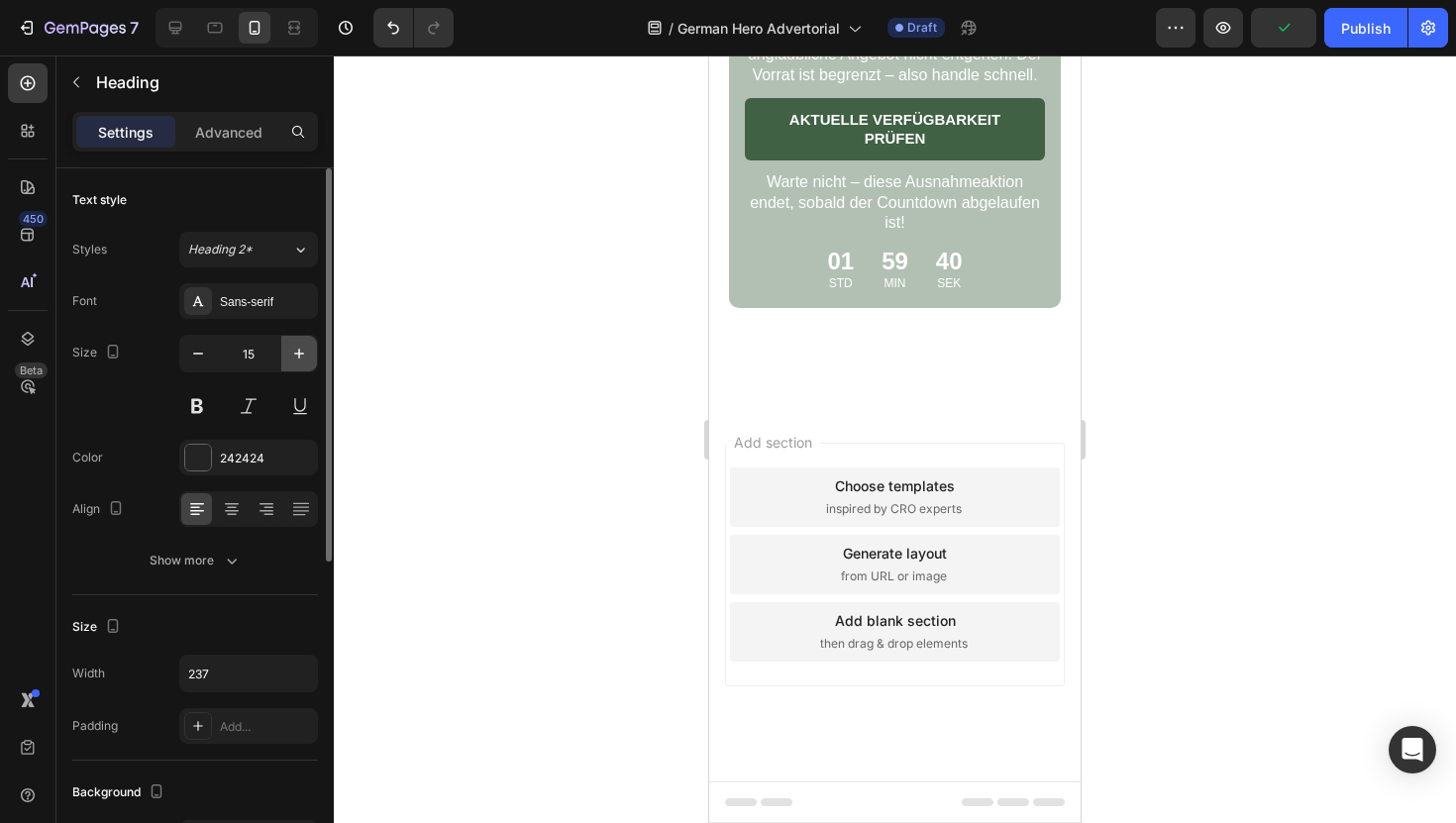 type on "16" 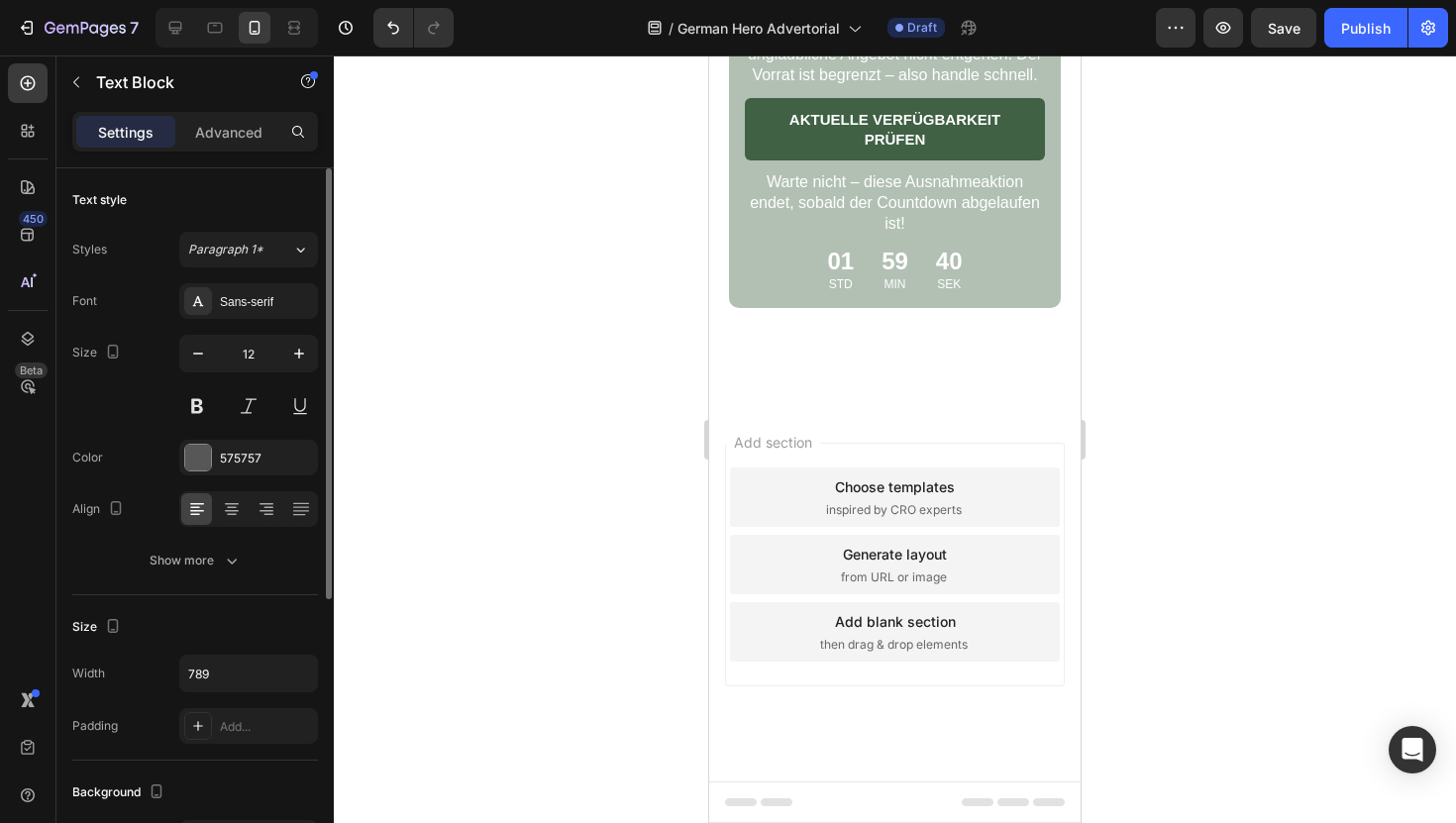 click on "Ich habe jahrelang mit Ablagerungen und Juckreiz auf der Kopfhaut zu kämpfen gehabt, und nichts hat je wirklich geholfen. Dieses Peeling hat schon nach der ersten Anwendung einen Unterschied gemacht. Es ist sanft, aber effektiv, und ich liebe es, dass es sich nicht so aggressiv anfühlt wie medizinische Shampoos. Meine Kopfhaut fühlt sich endlich sauber und beruhigt an." at bounding box center (894, -1007) 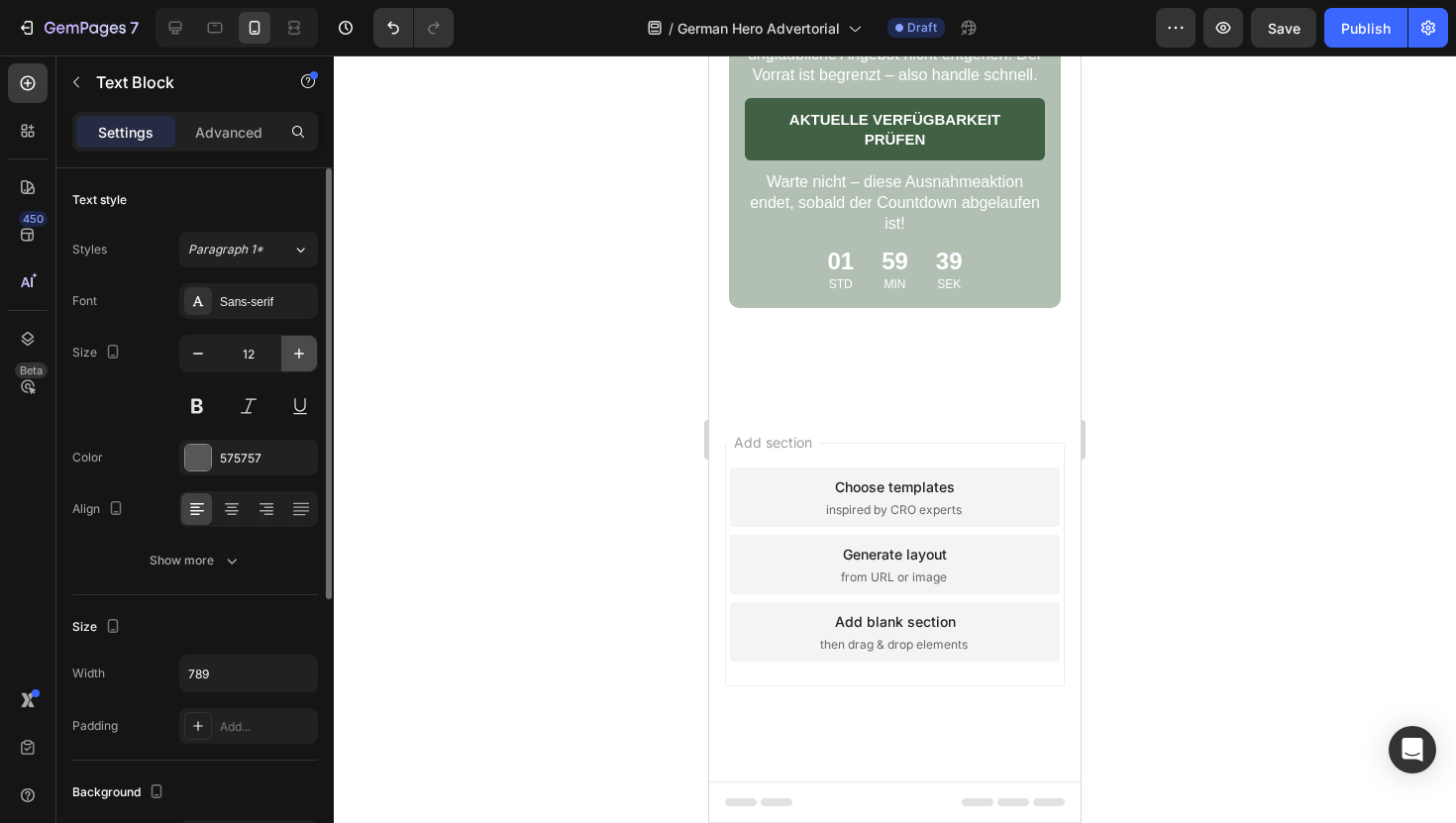 click 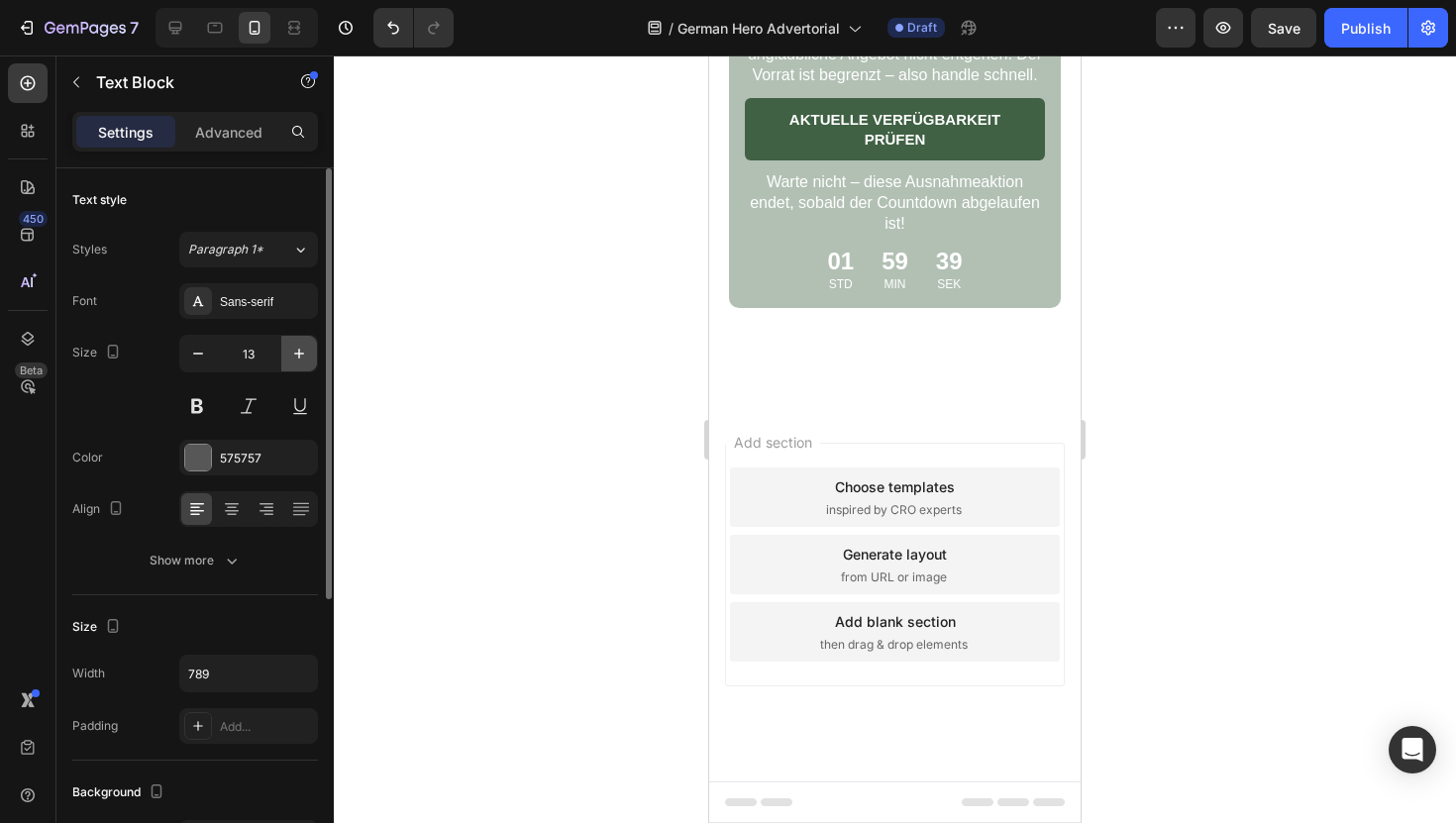 click 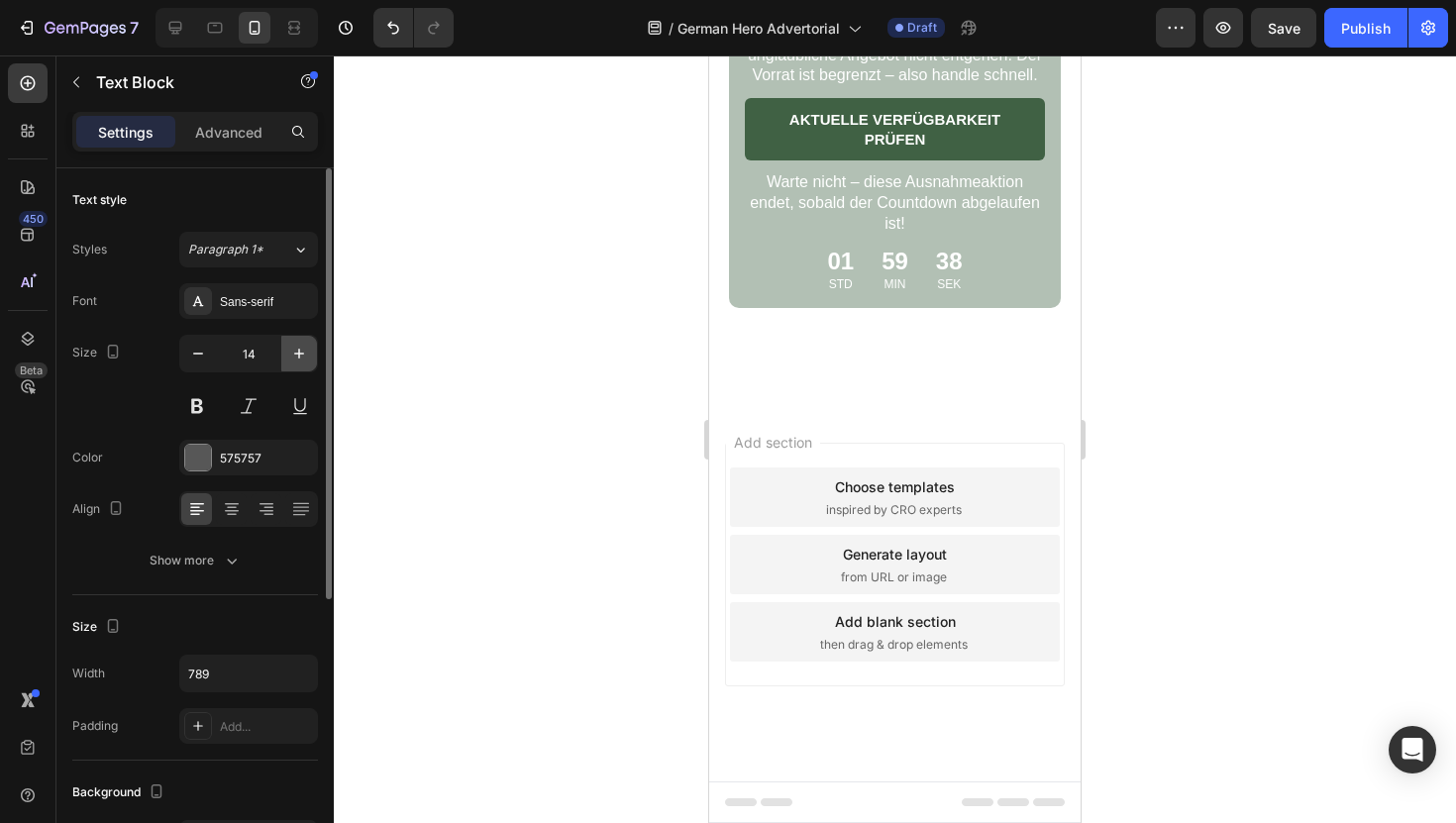 click 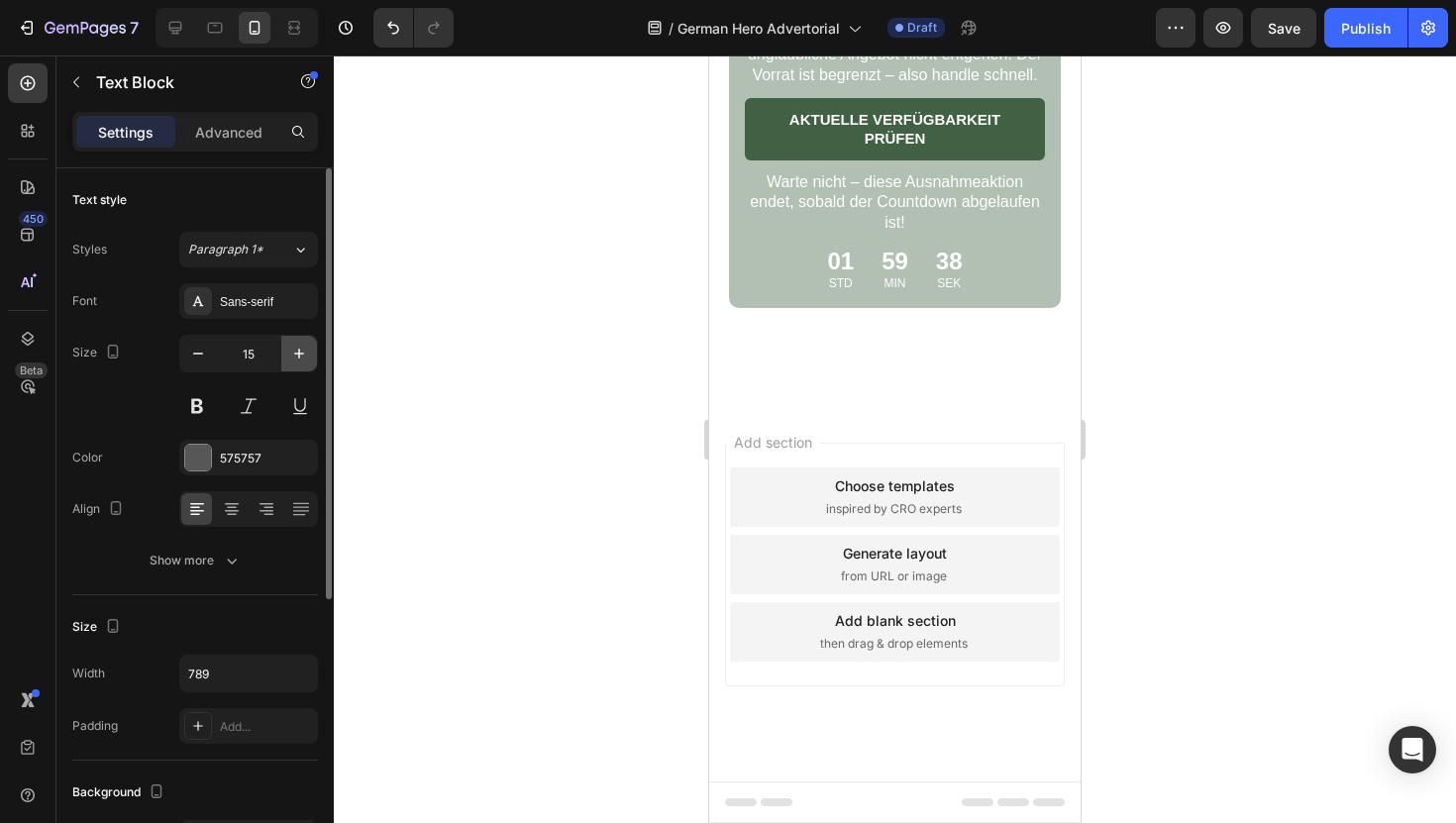 click 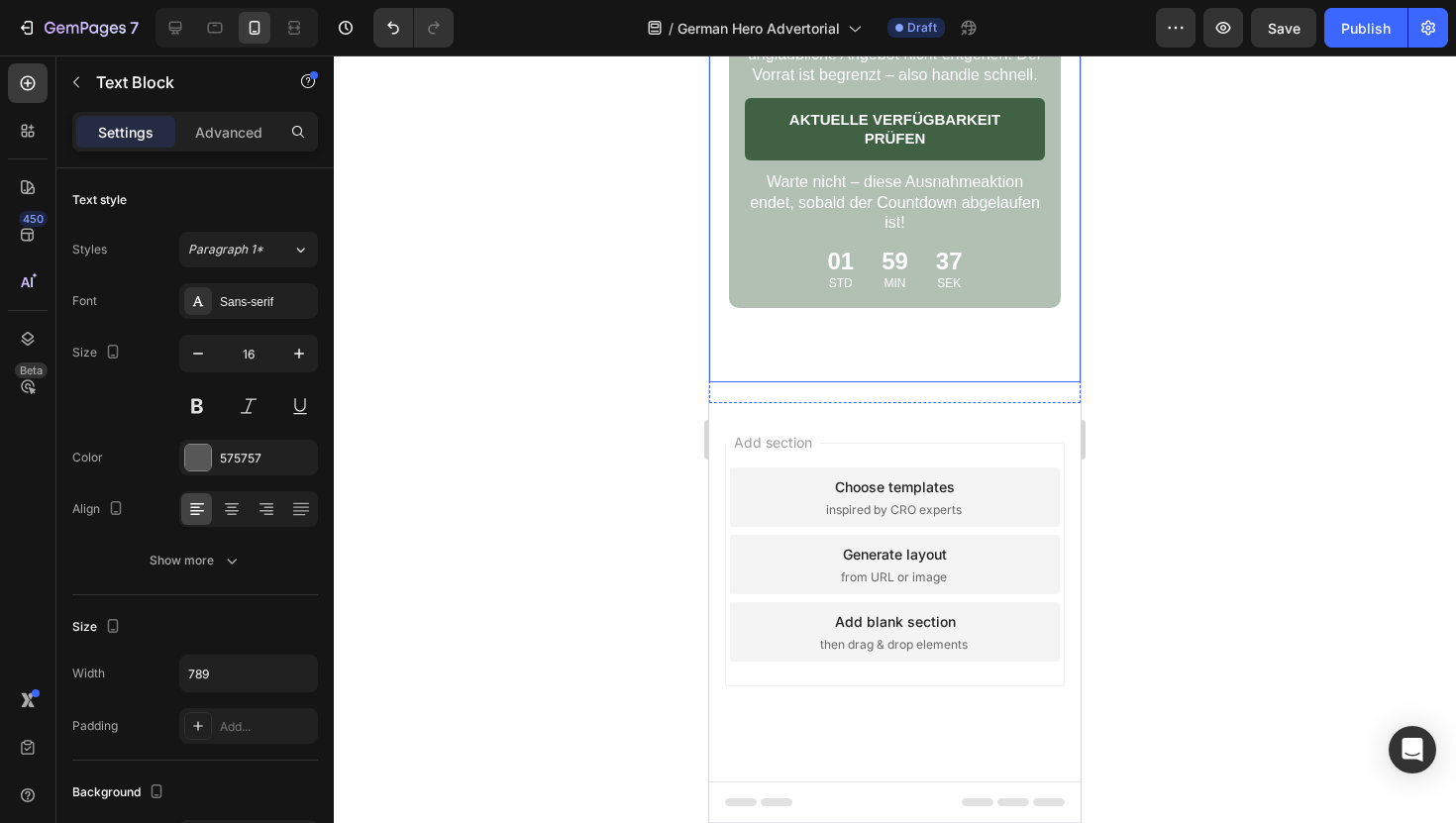 scroll, scrollTop: 10163, scrollLeft: 0, axis: vertical 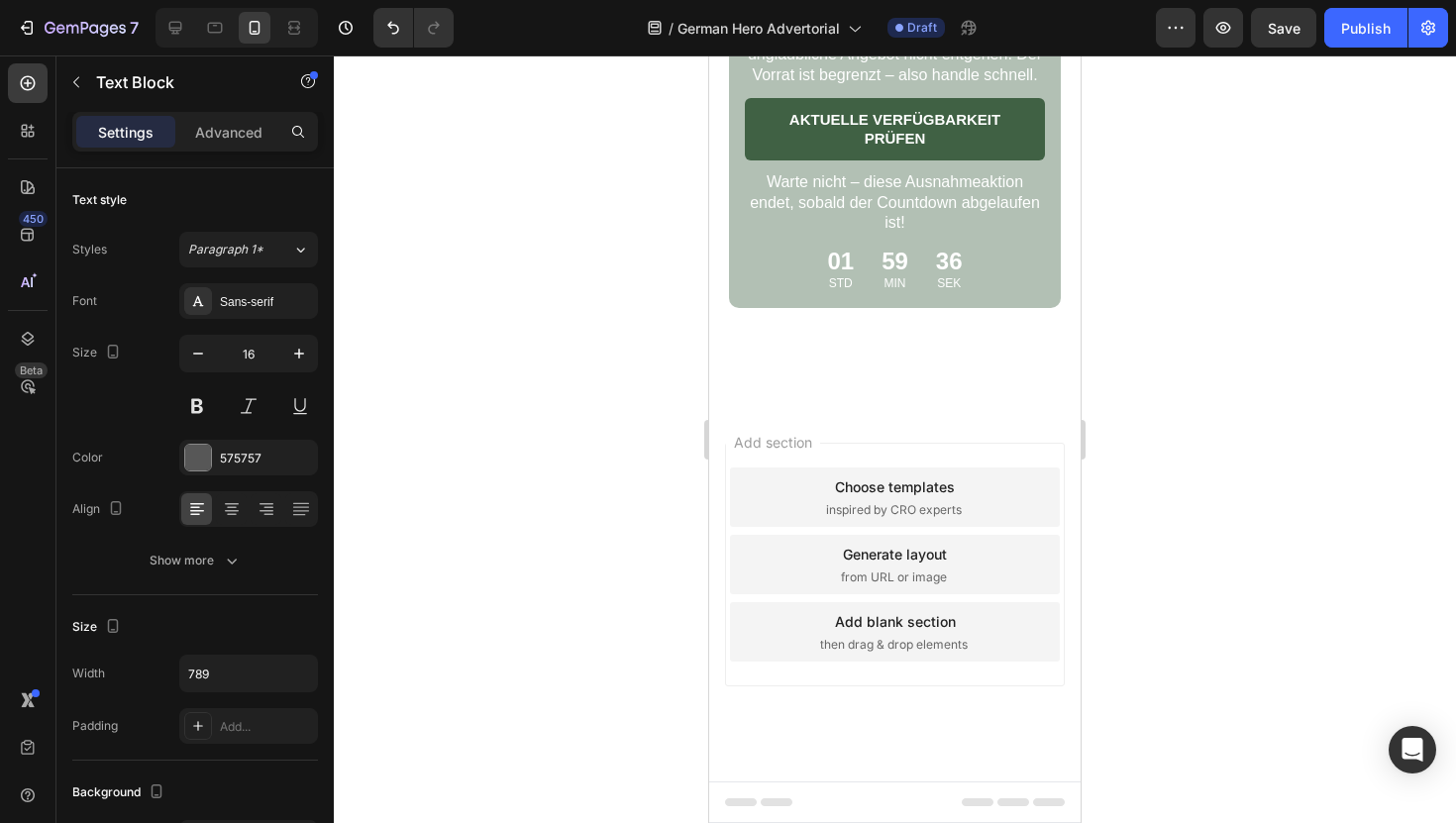 click on "Die ultimative Lösung!" at bounding box center (842, -893) 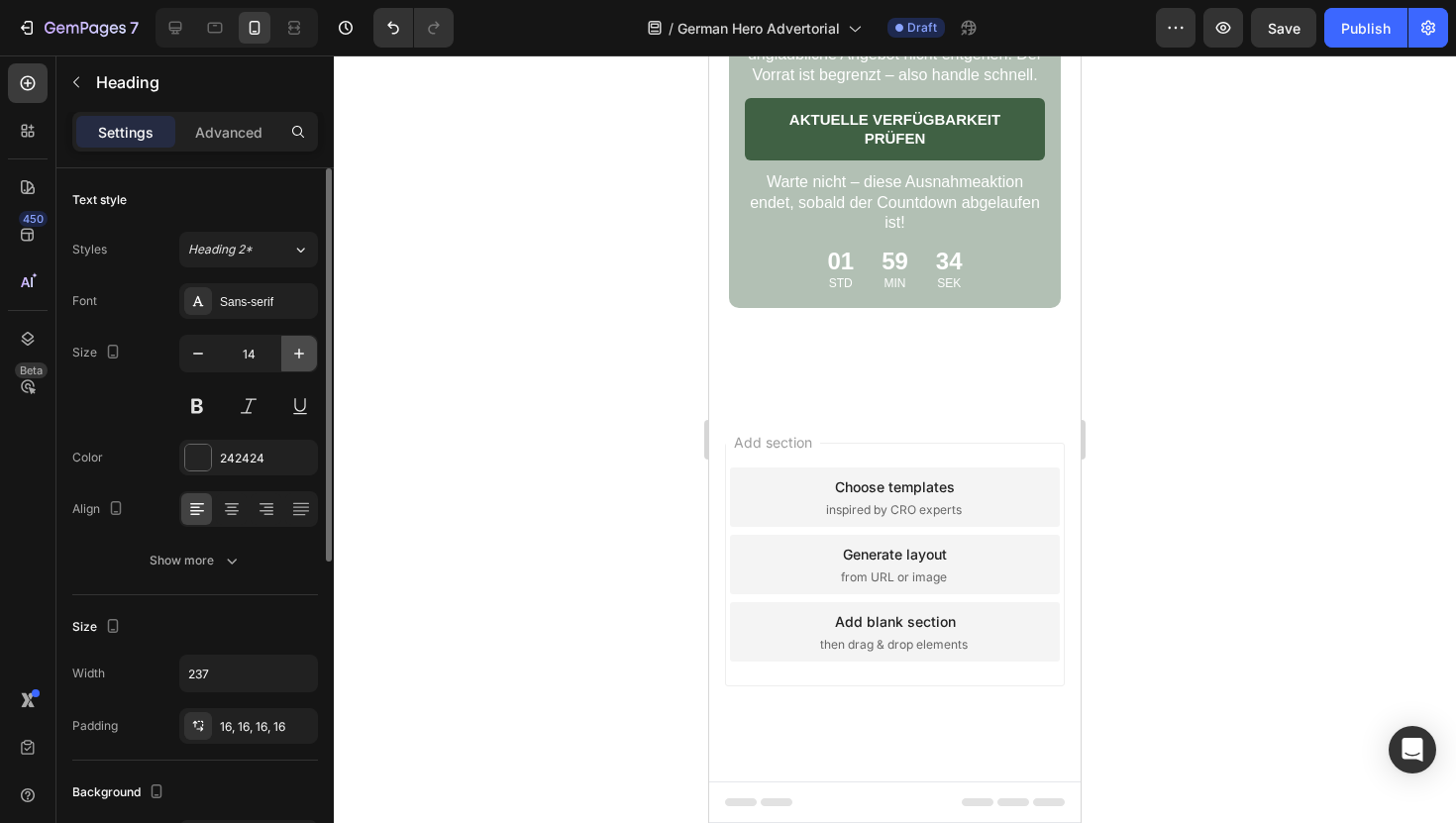 click 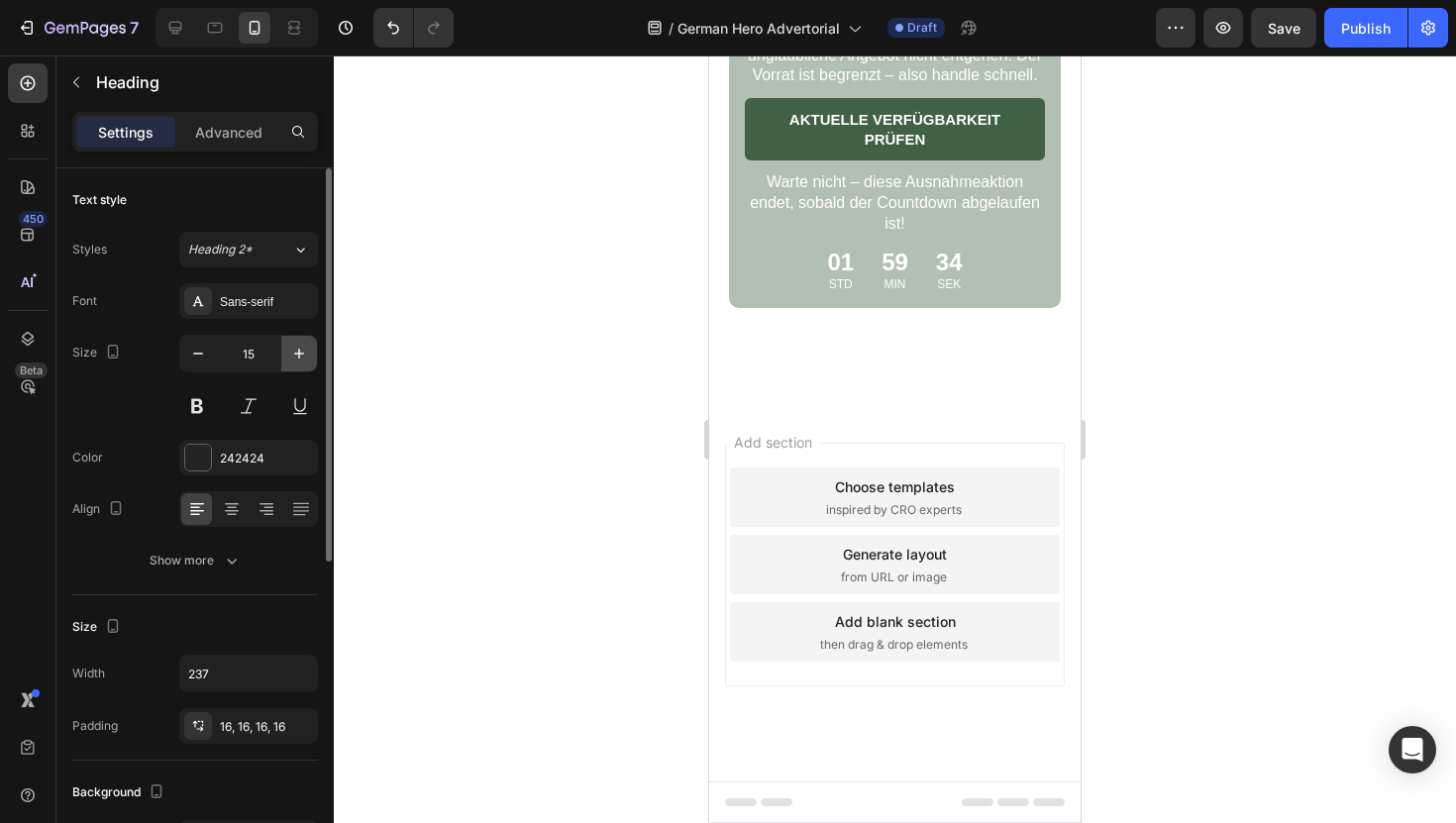 click 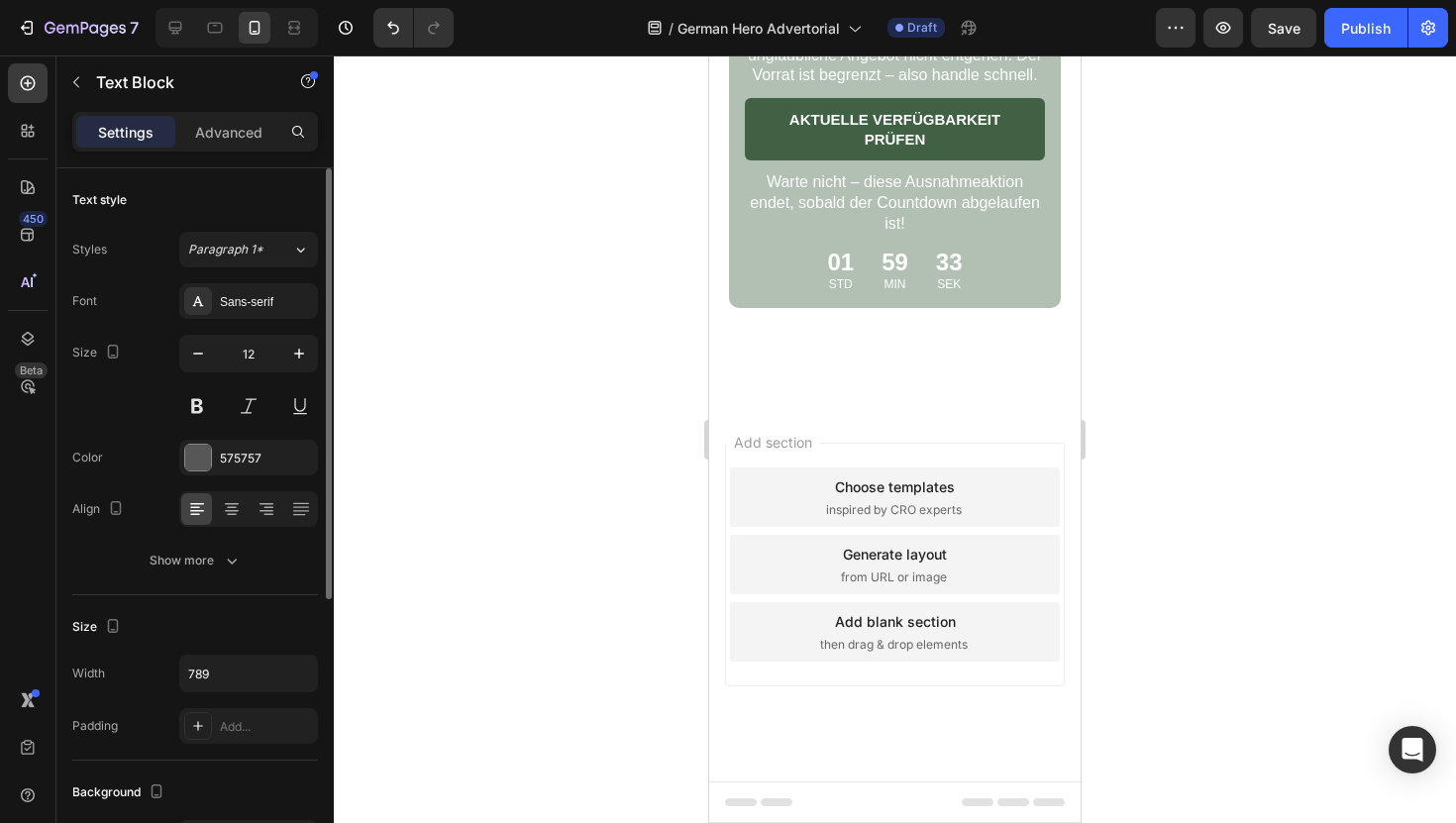 click on "Ehrlich gesagt hatte ich nicht viel erwartet … aber das hier hat viel besser funktioniert, als ich dachte. Ich hatte schuppige Stellen, die einfach nicht verschwinden wollten – und nach einer Woche waren sie weg. Riecht außerdem richtig gut. Ich habe sogar gemerkt, dass sich mein Haar an den Ansätzen weicher anfühlt. Gehört jetzt definitiv zu meiner wöchentlichen Routine." at bounding box center (894, -795) 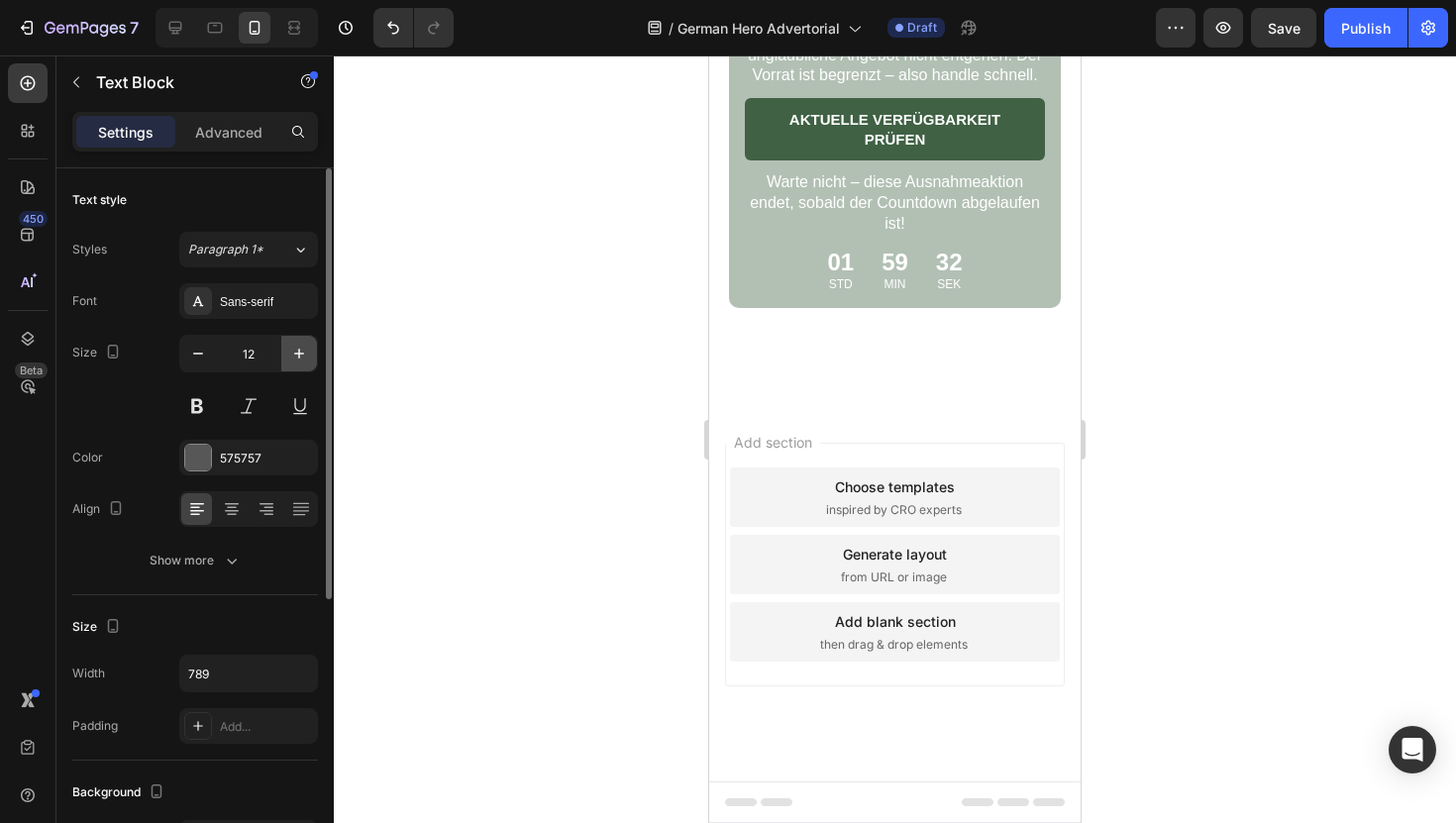 click at bounding box center (299, 354) 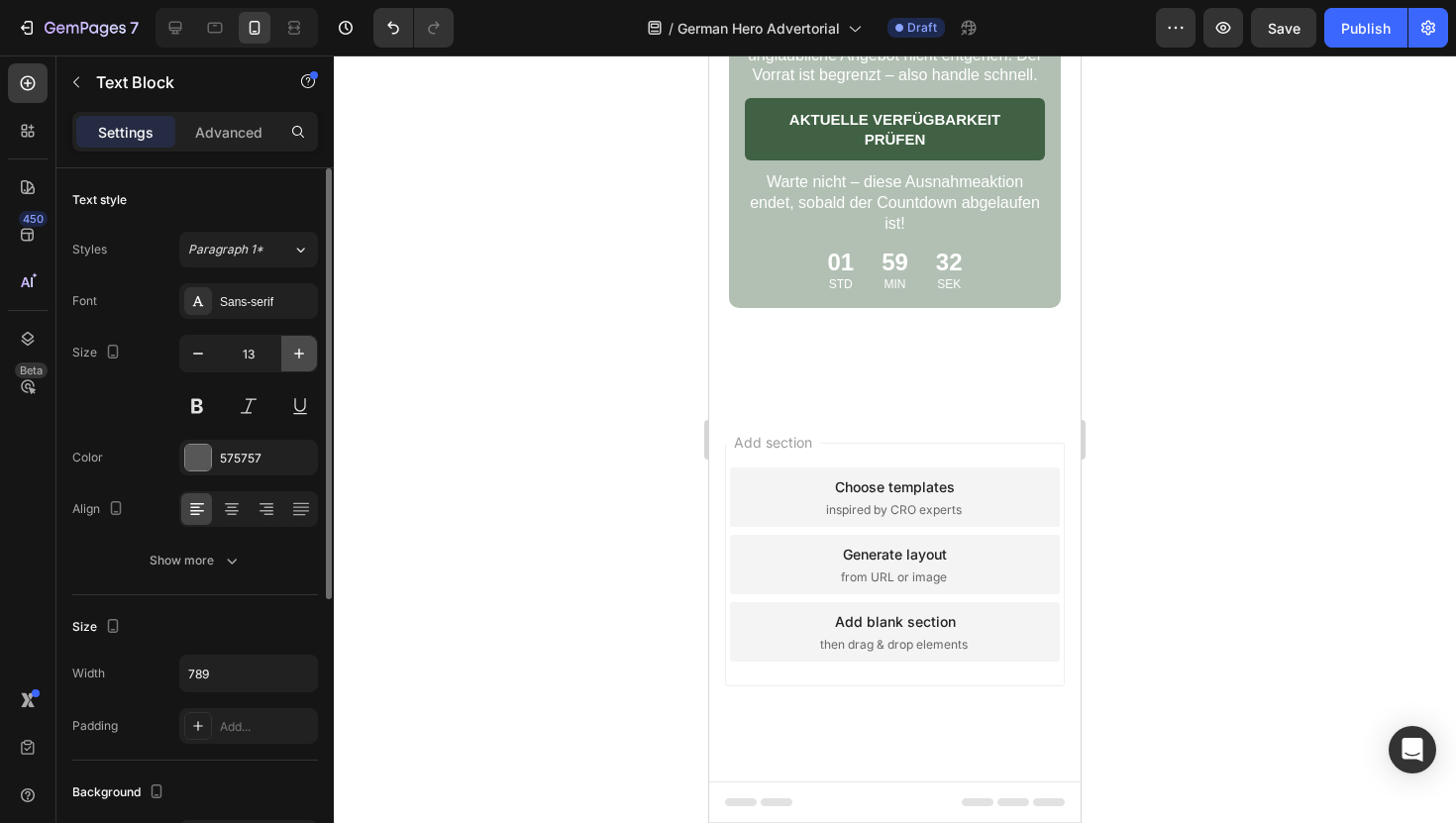 click at bounding box center (299, 354) 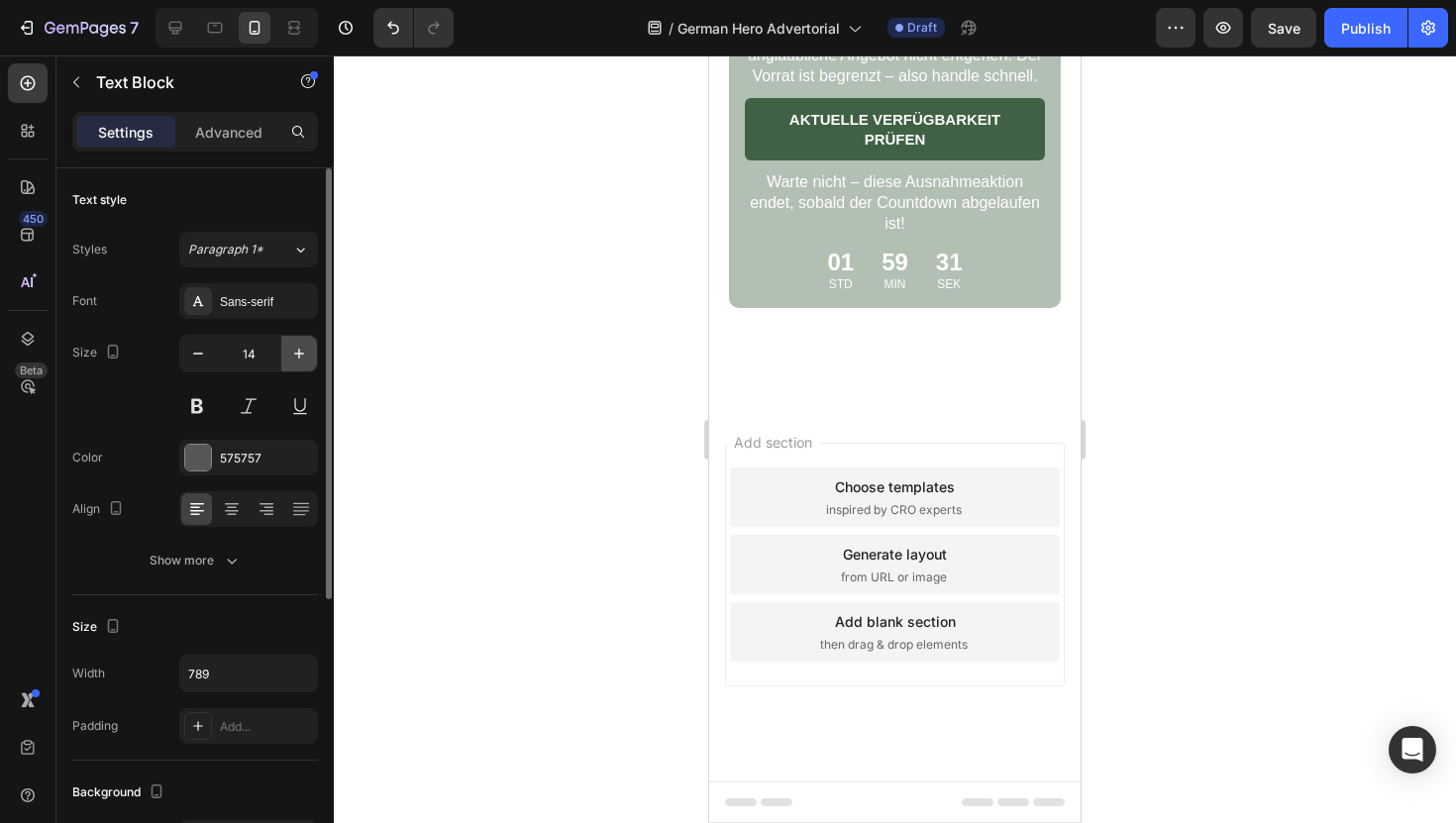 click at bounding box center (299, 354) 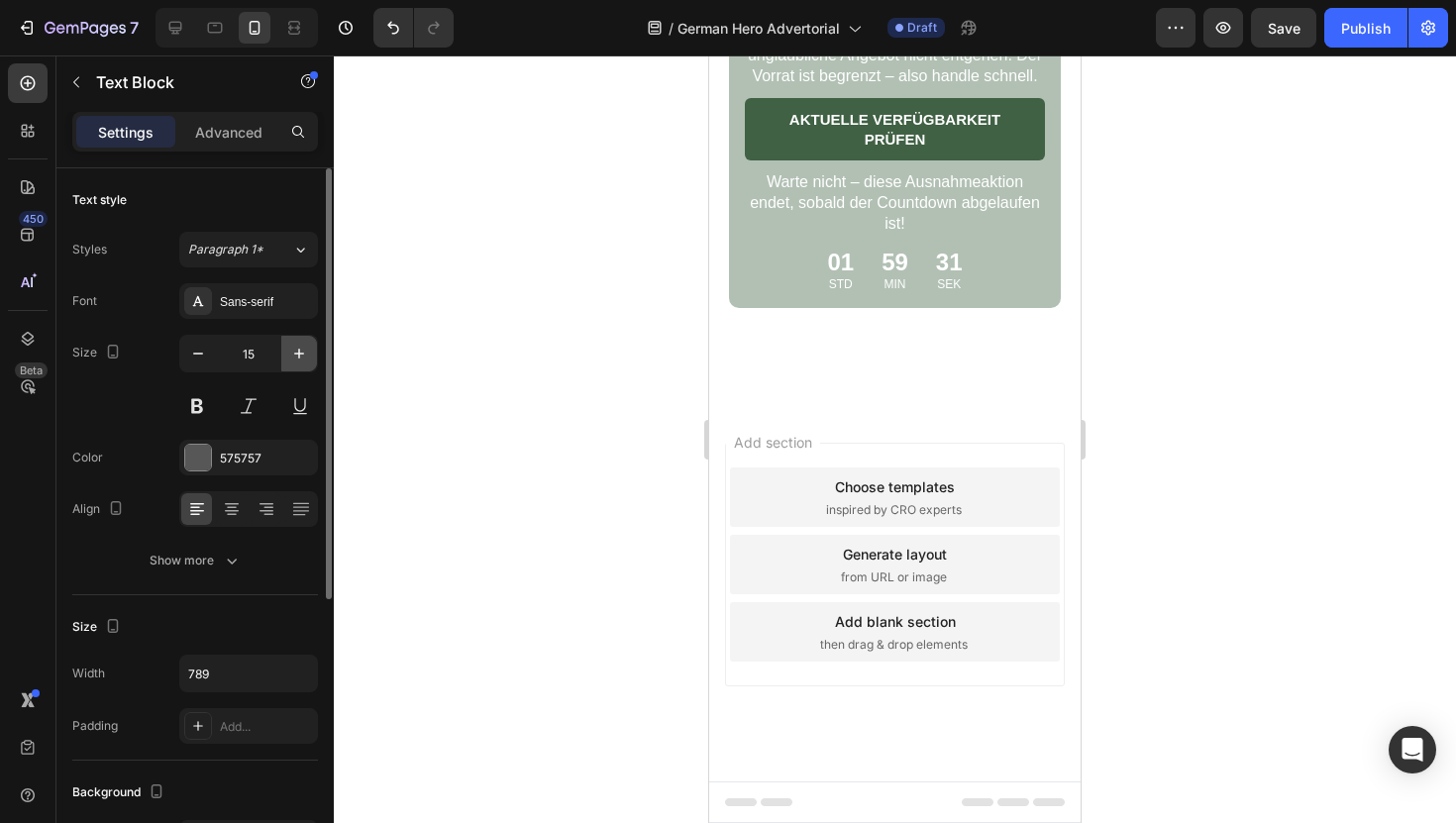 click at bounding box center (299, 354) 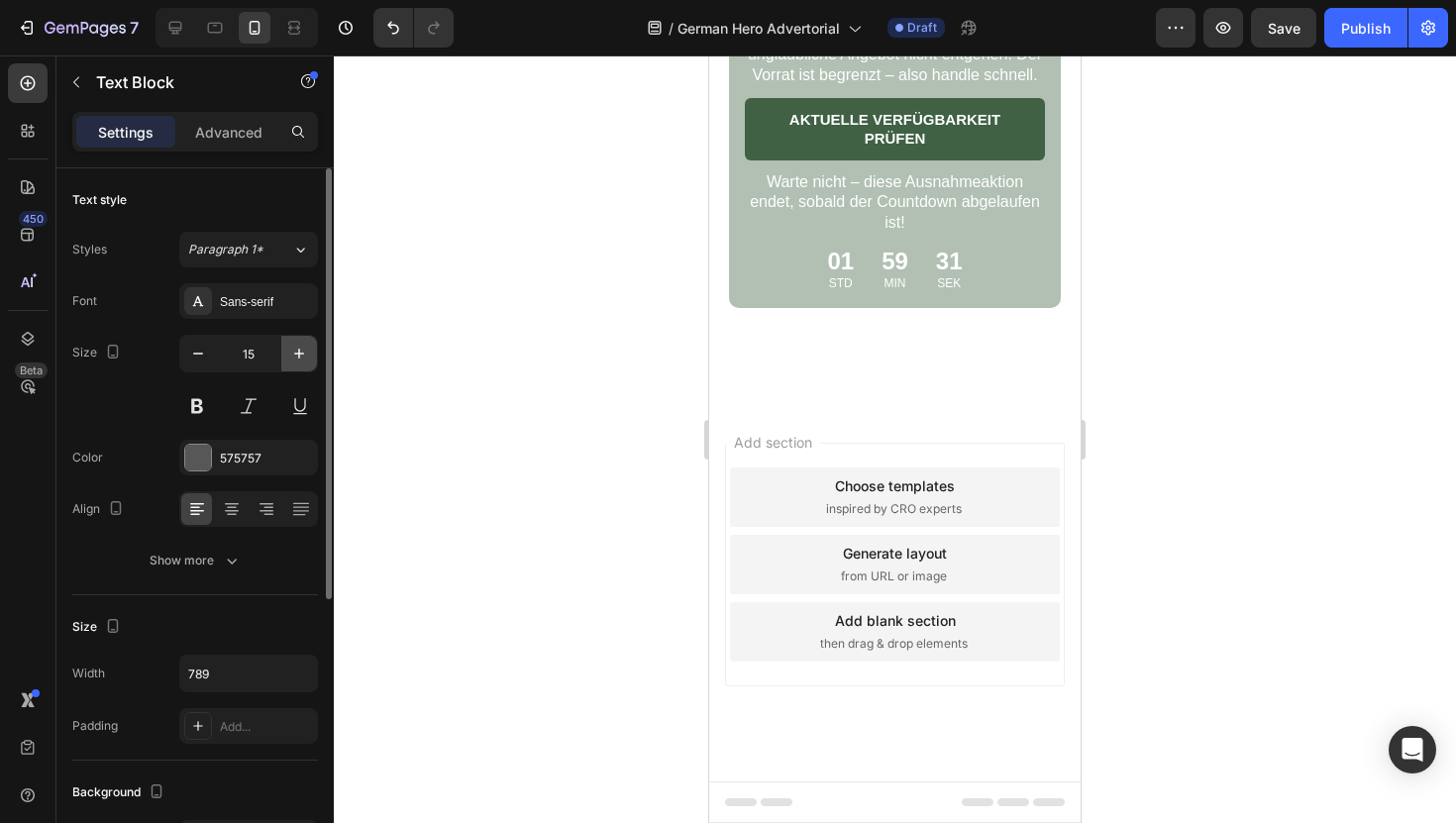 type on "16" 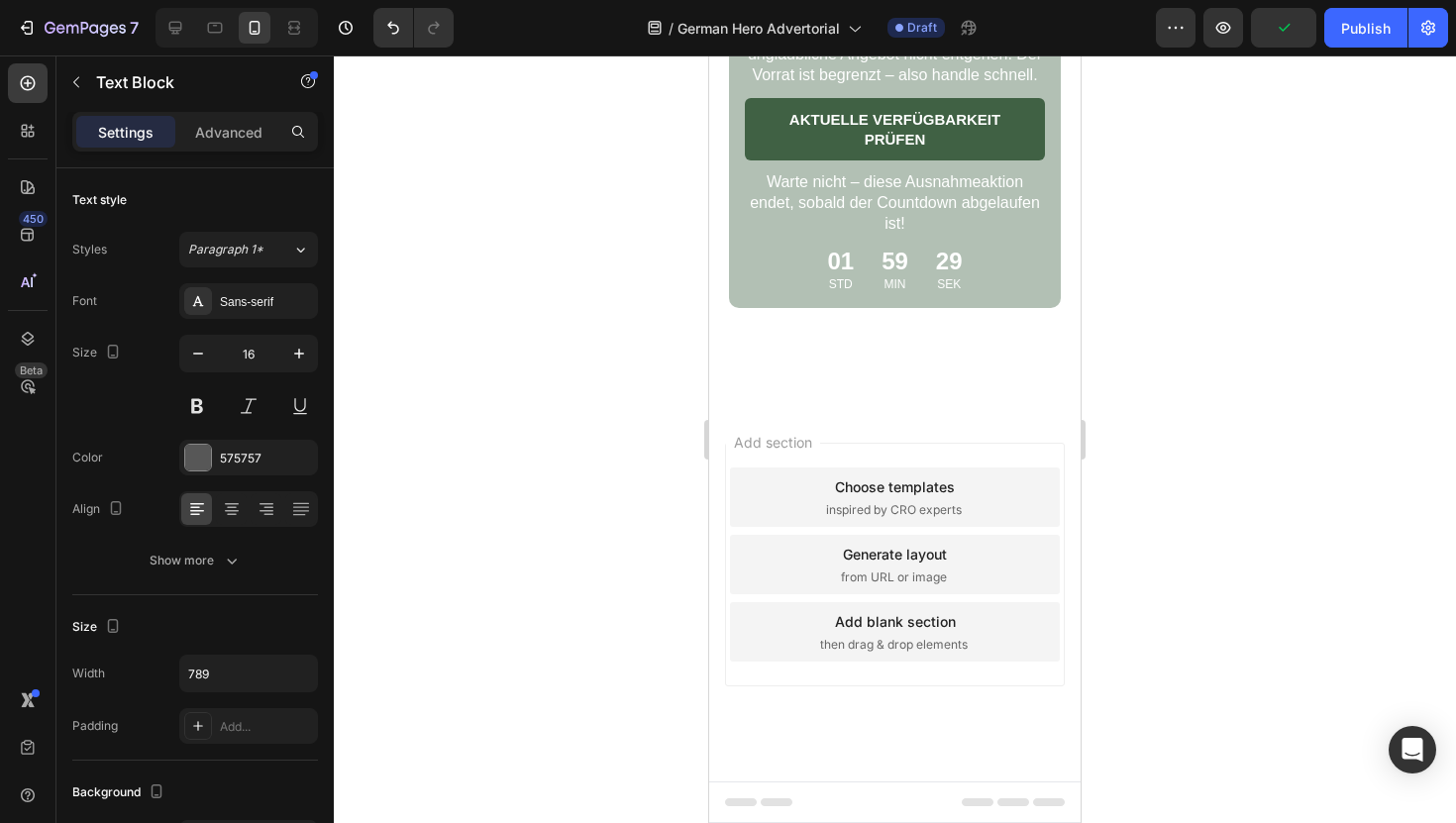 scroll, scrollTop: 10004, scrollLeft: 0, axis: vertical 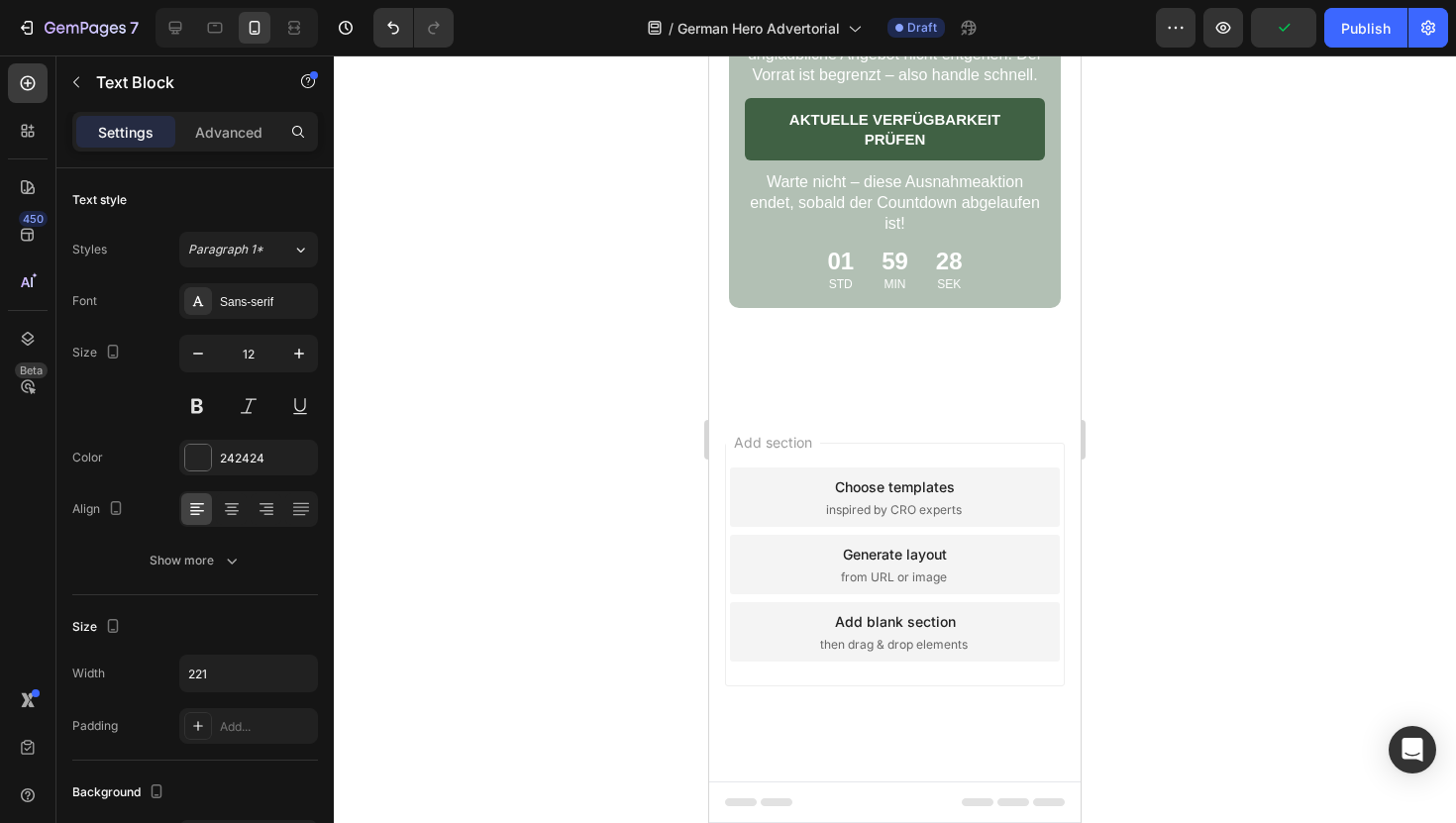 click on "- Michael" at bounding box center [817, -1364] 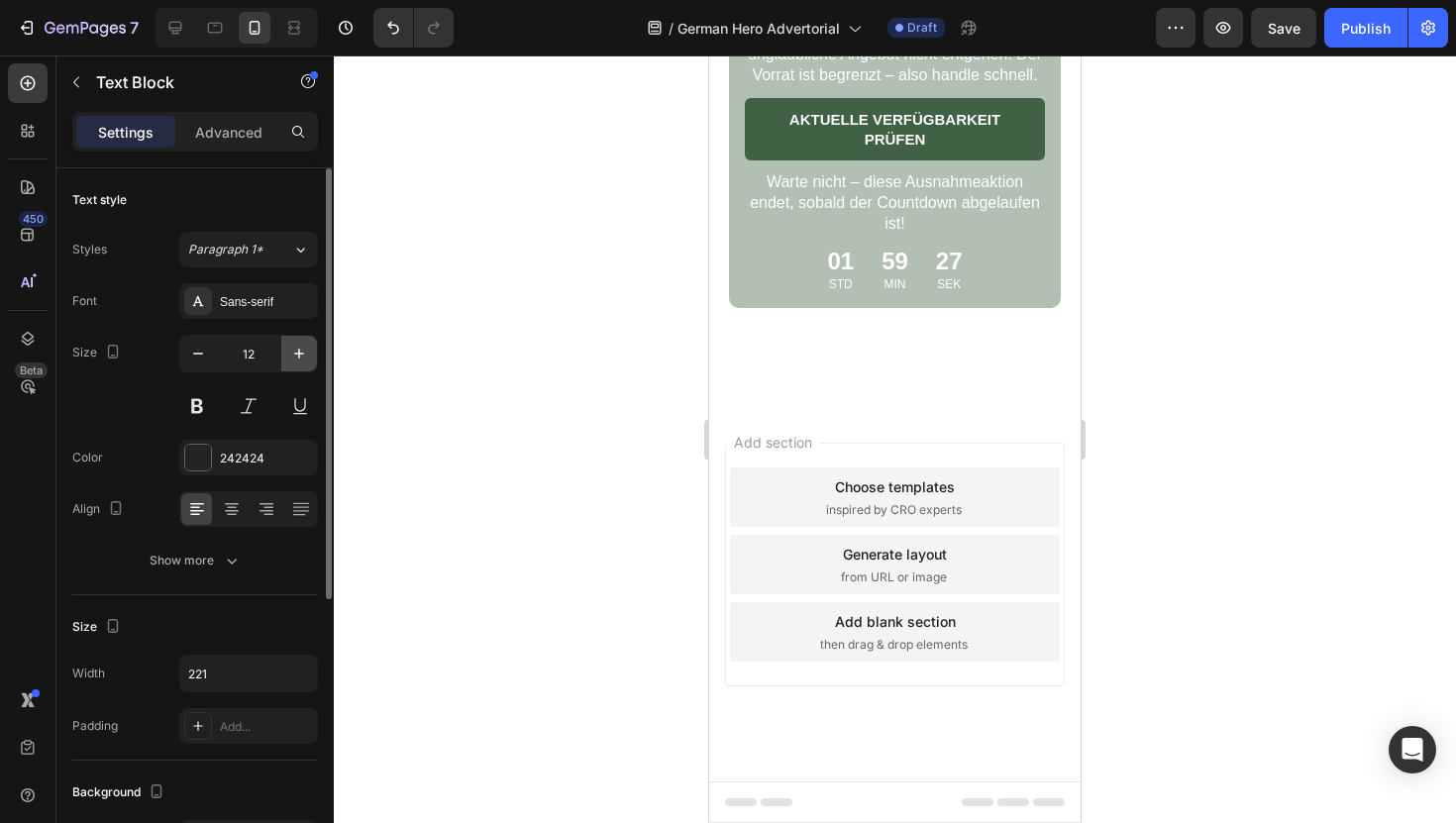 click 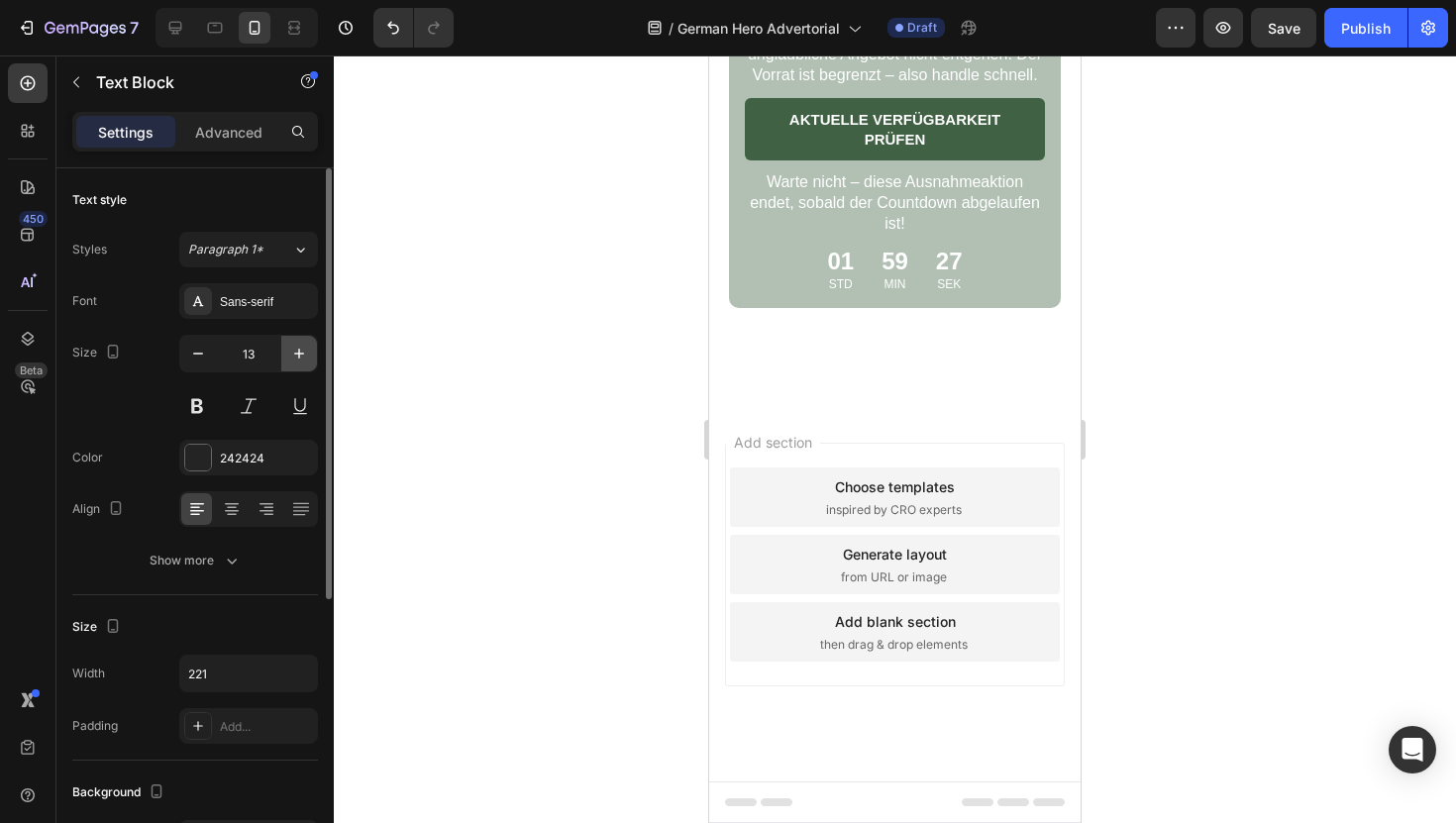 click 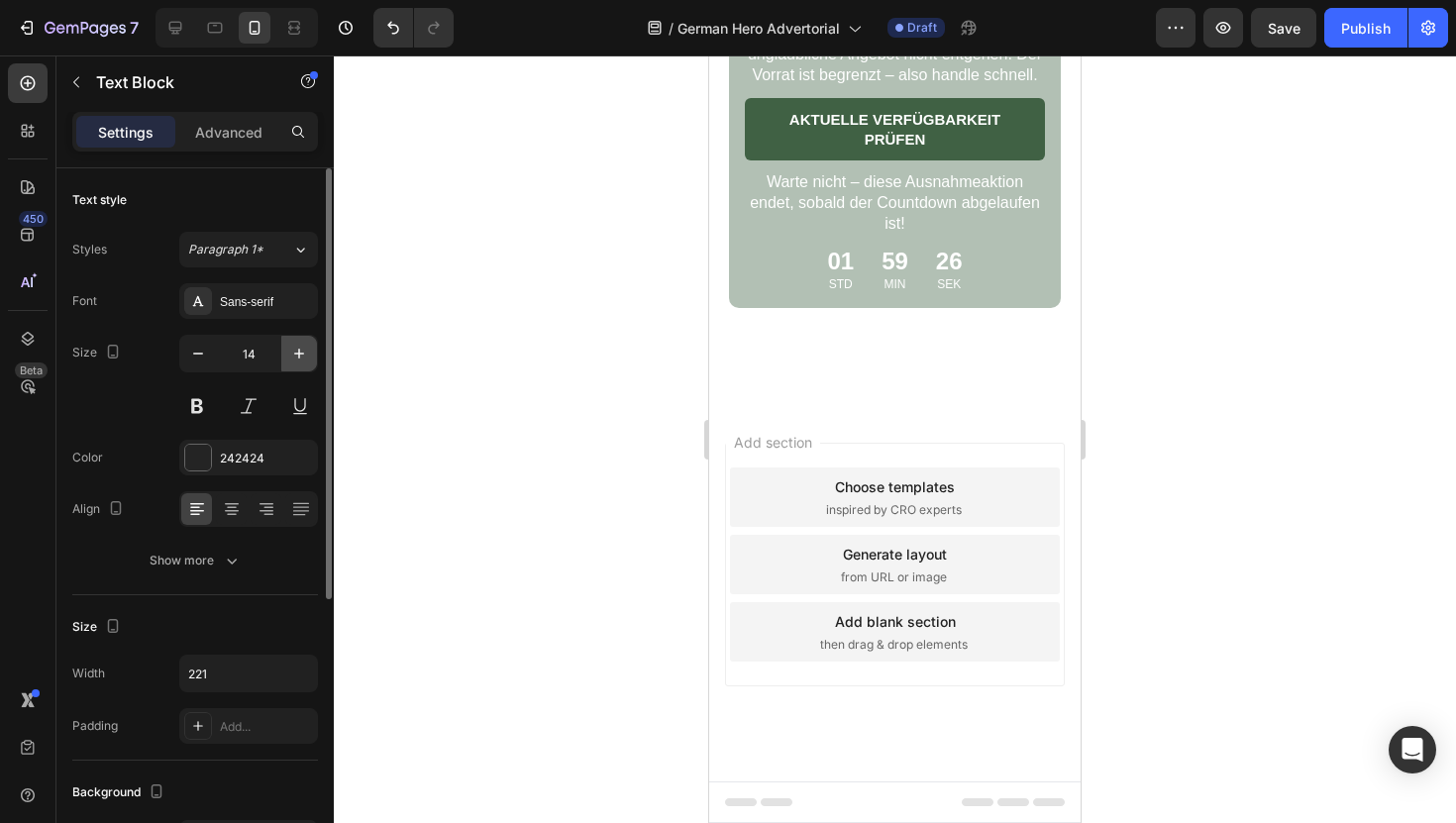 click 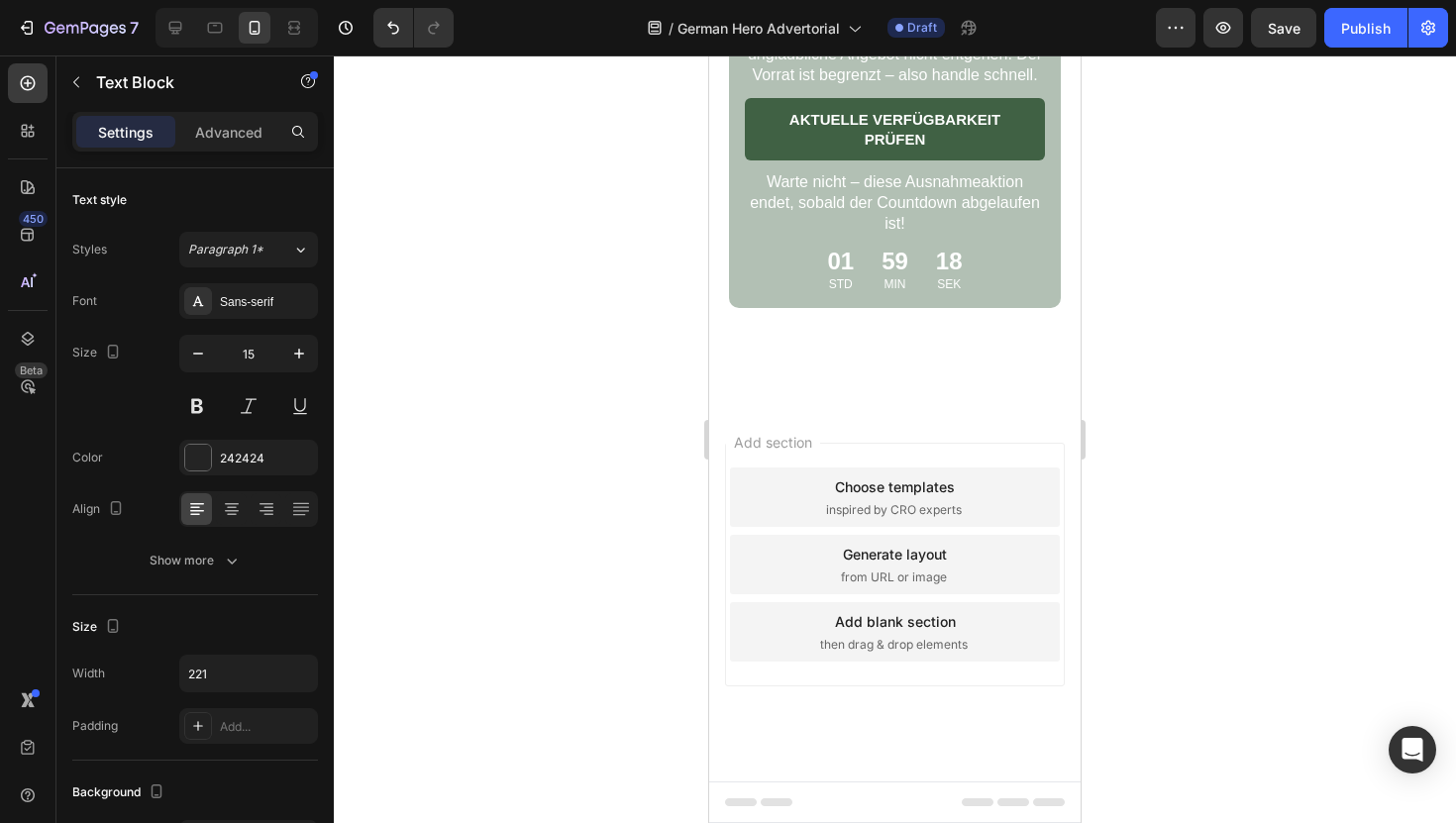 scroll, scrollTop: 9977, scrollLeft: 0, axis: vertical 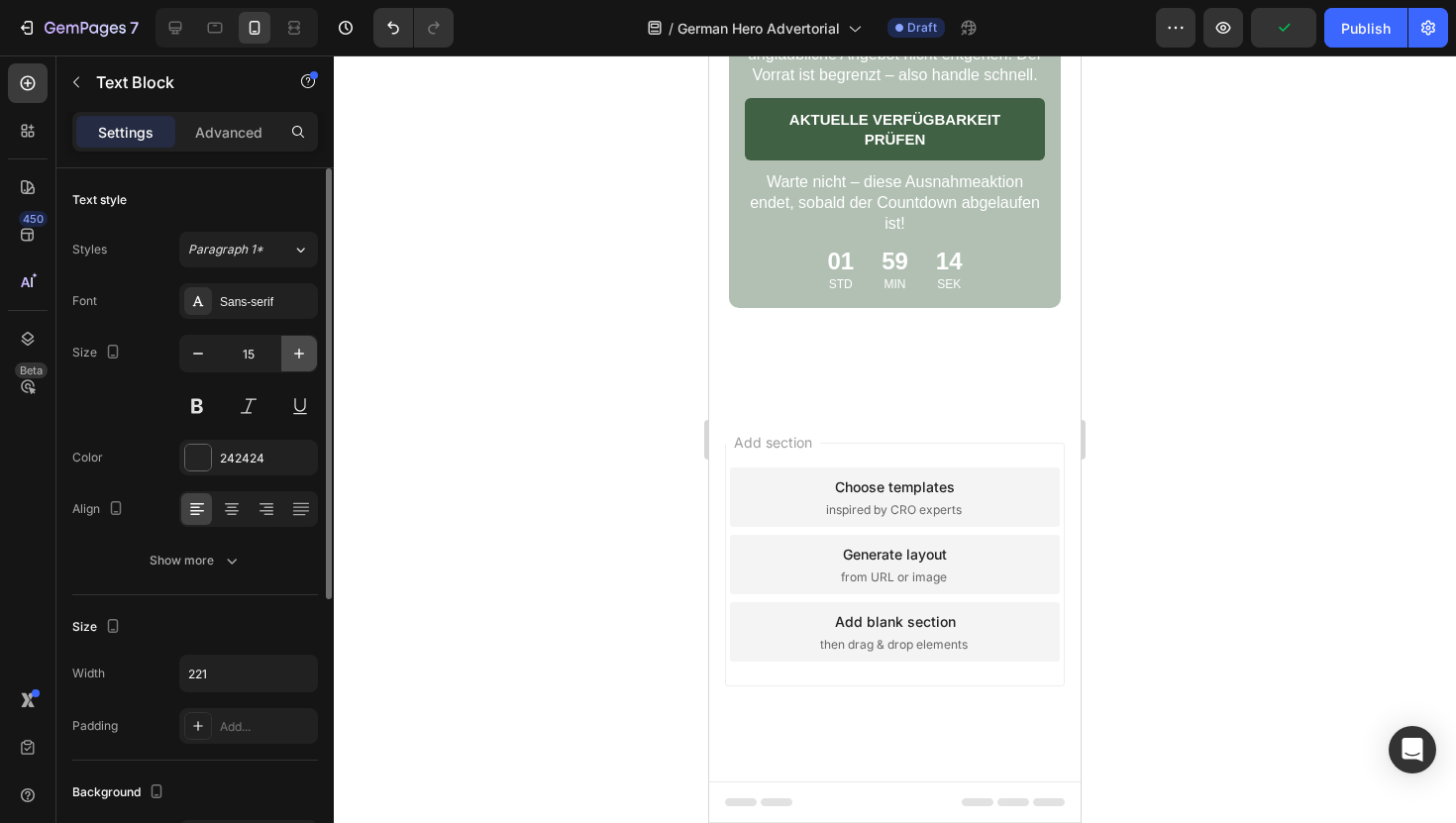 click 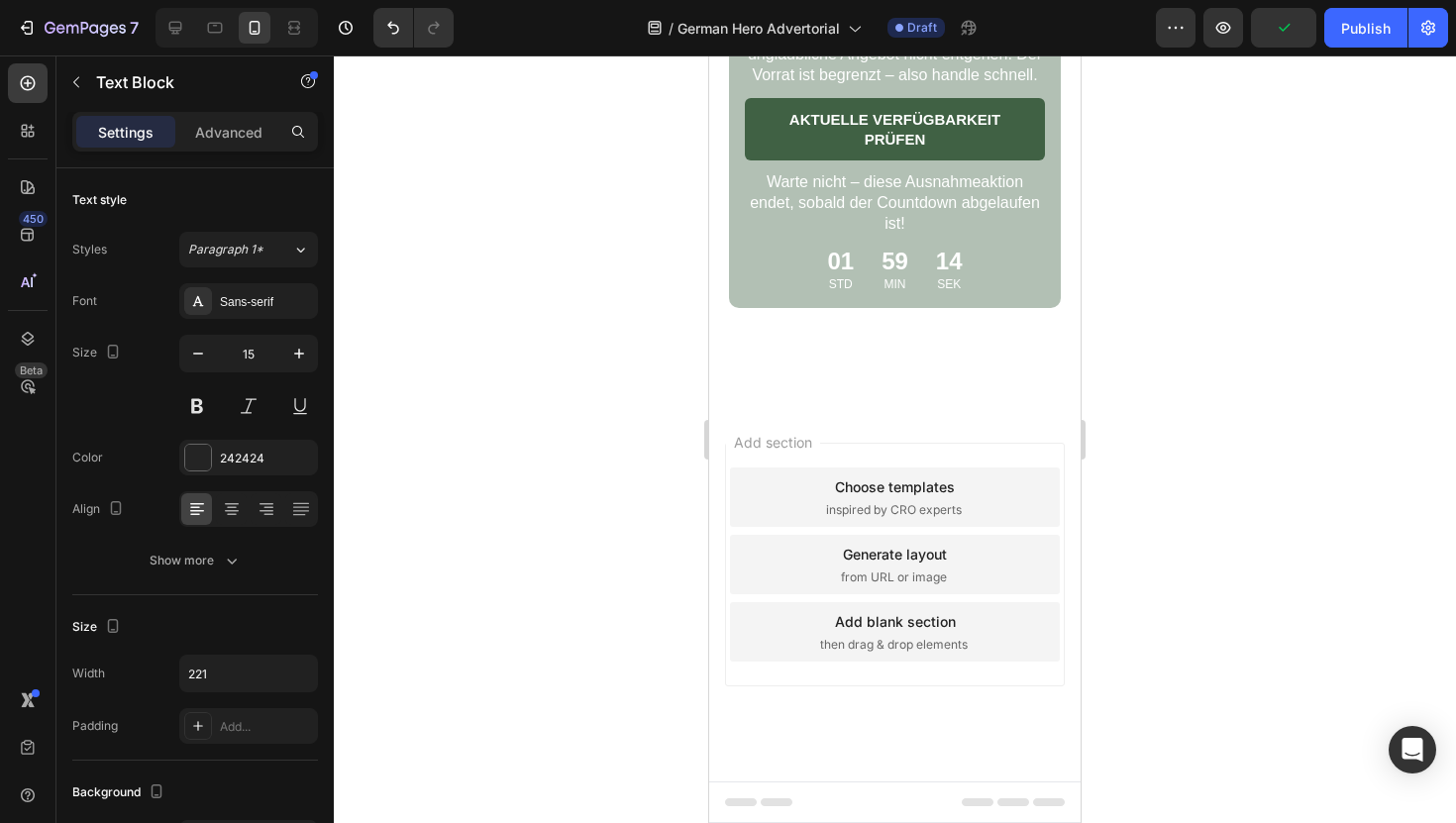 type on "16" 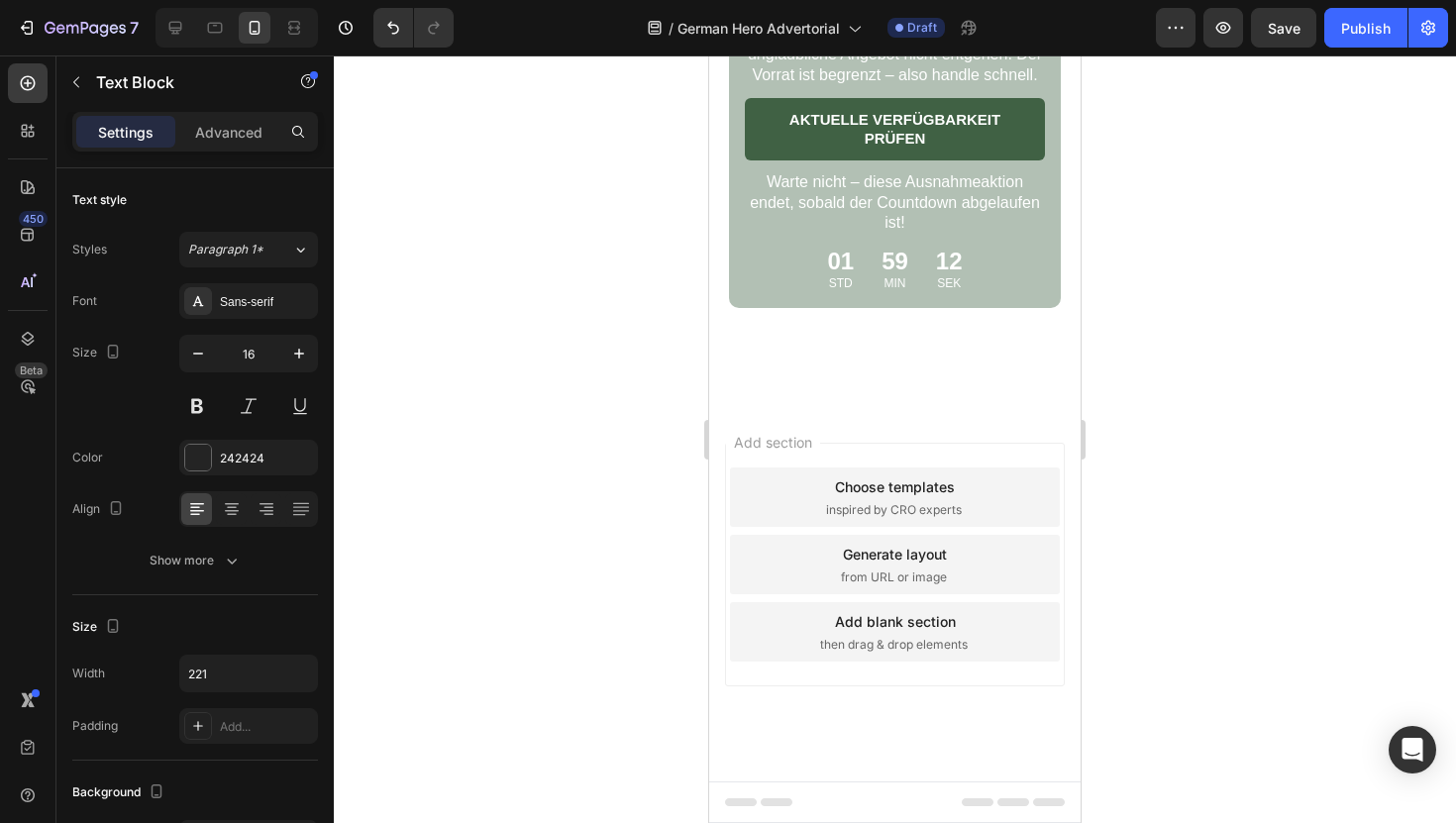 scroll, scrollTop: 10059, scrollLeft: 0, axis: vertical 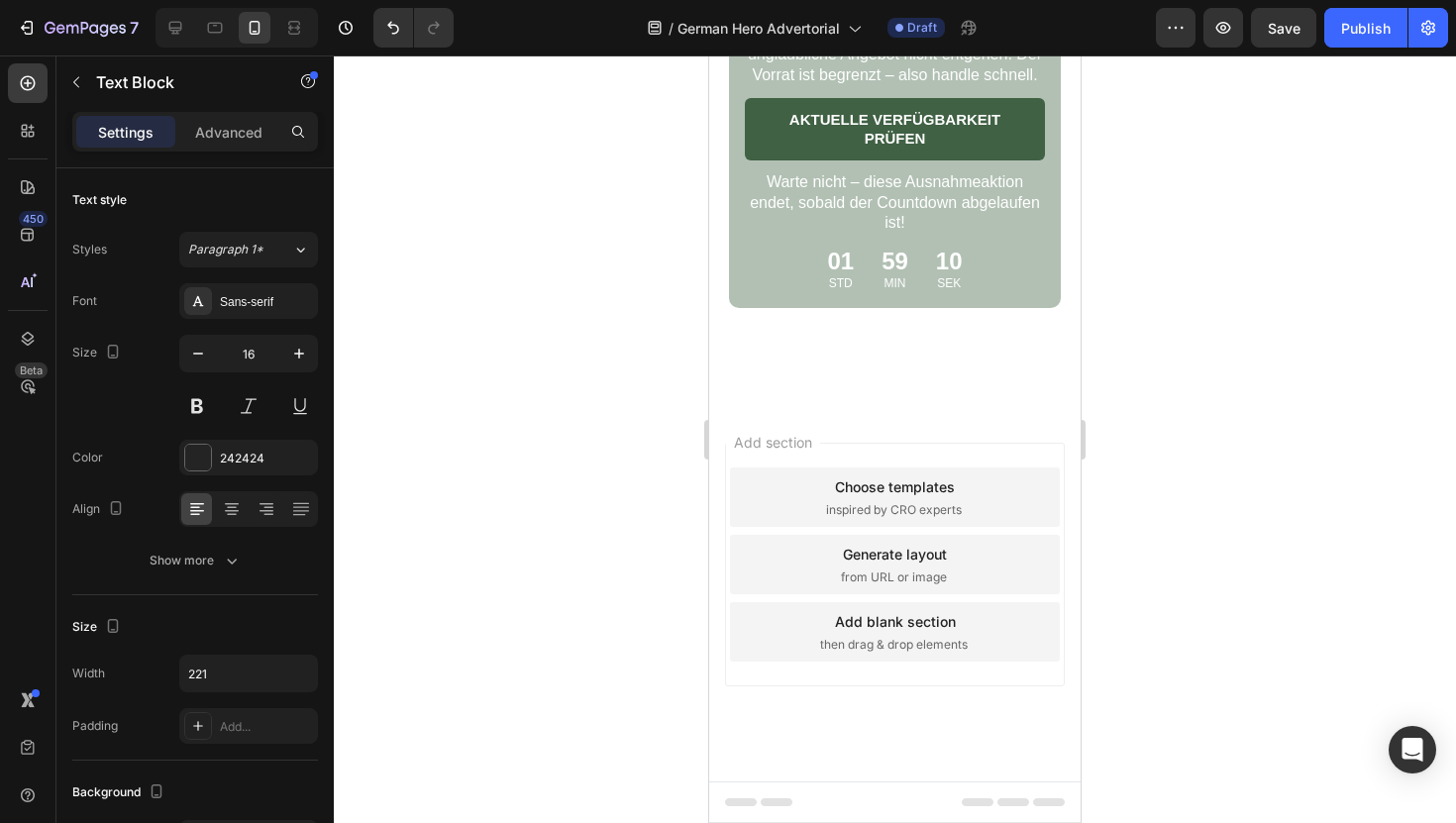 click on "- Emily" at bounding box center (817, -1053) 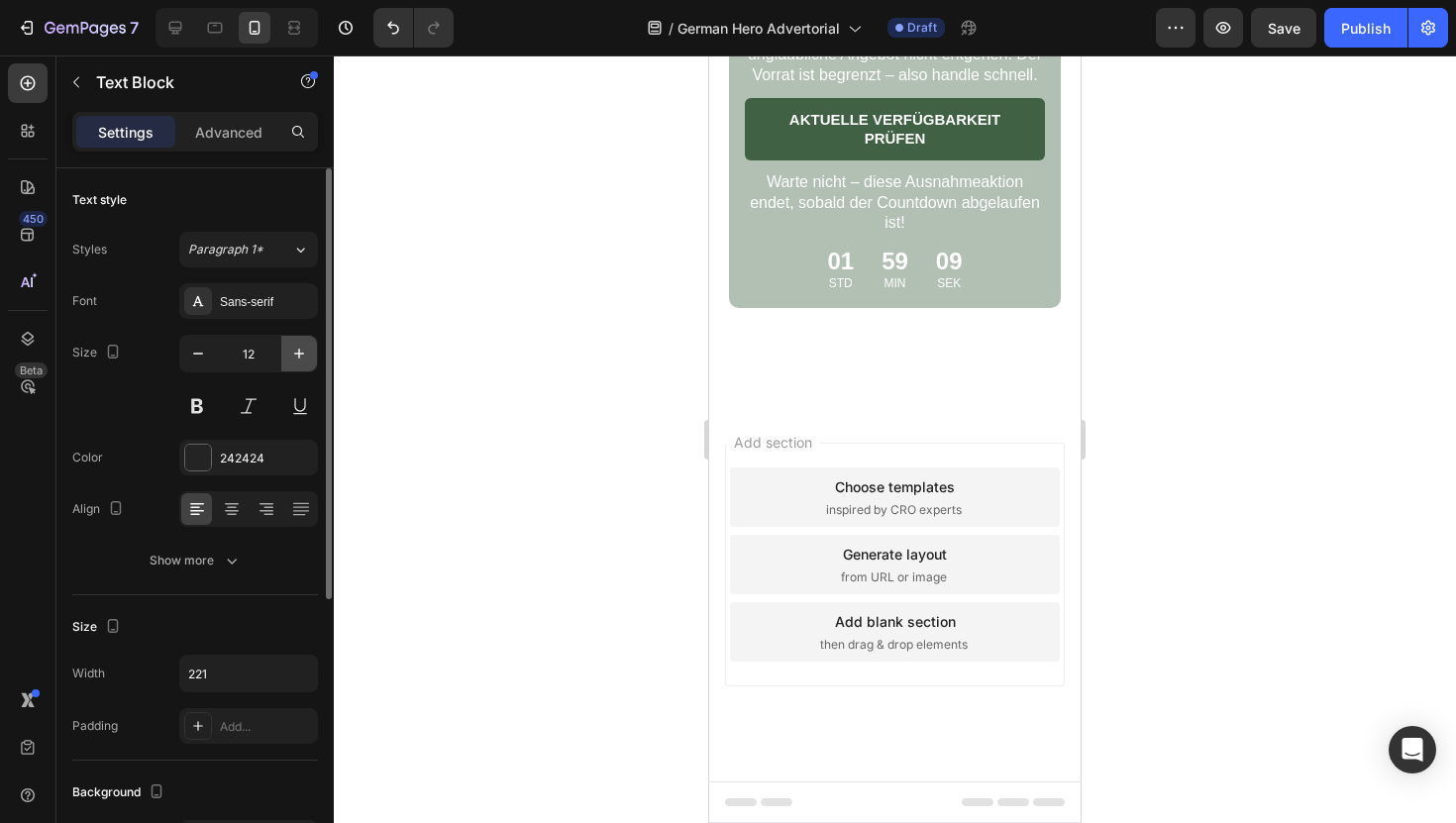 click 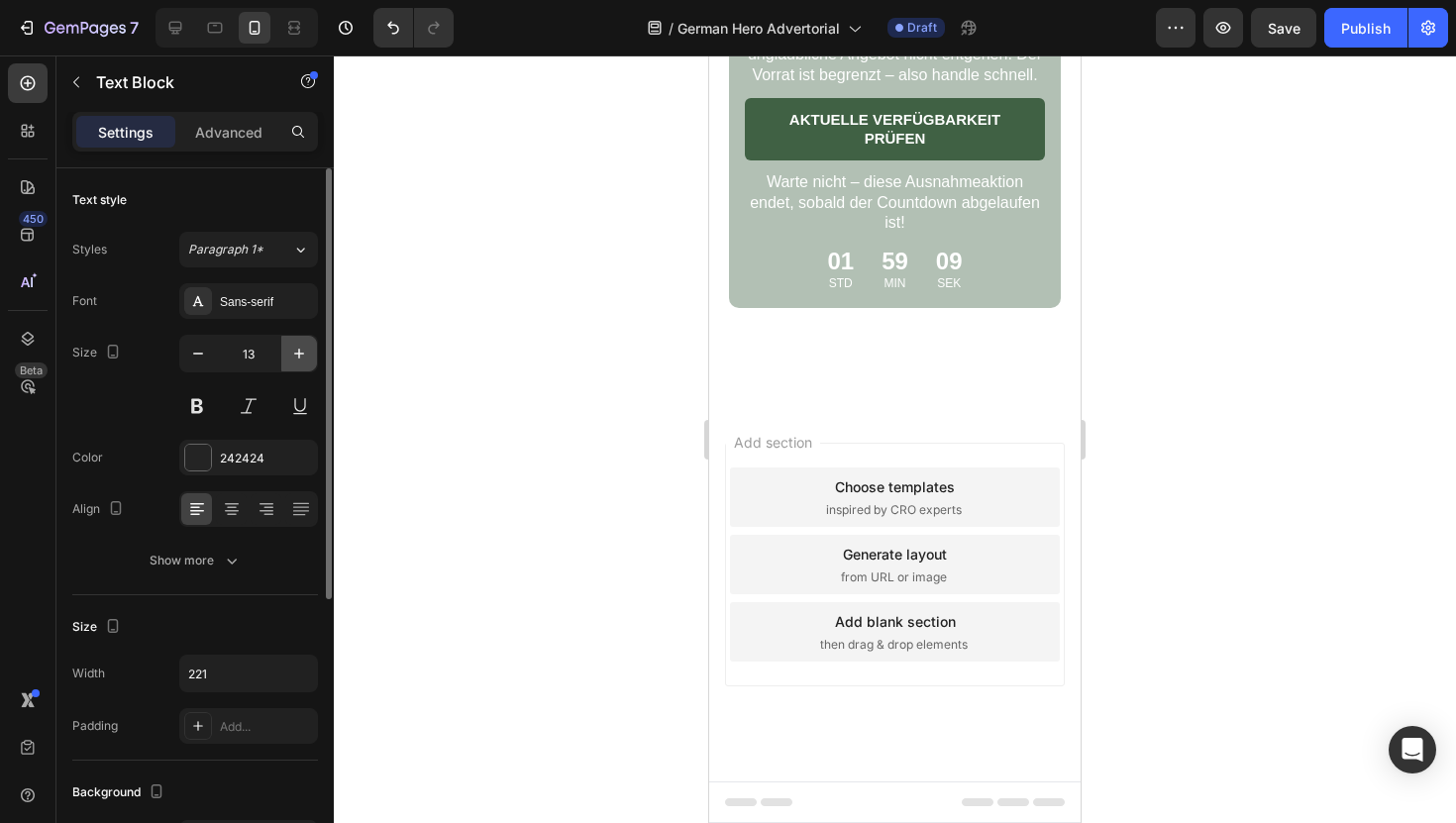 click 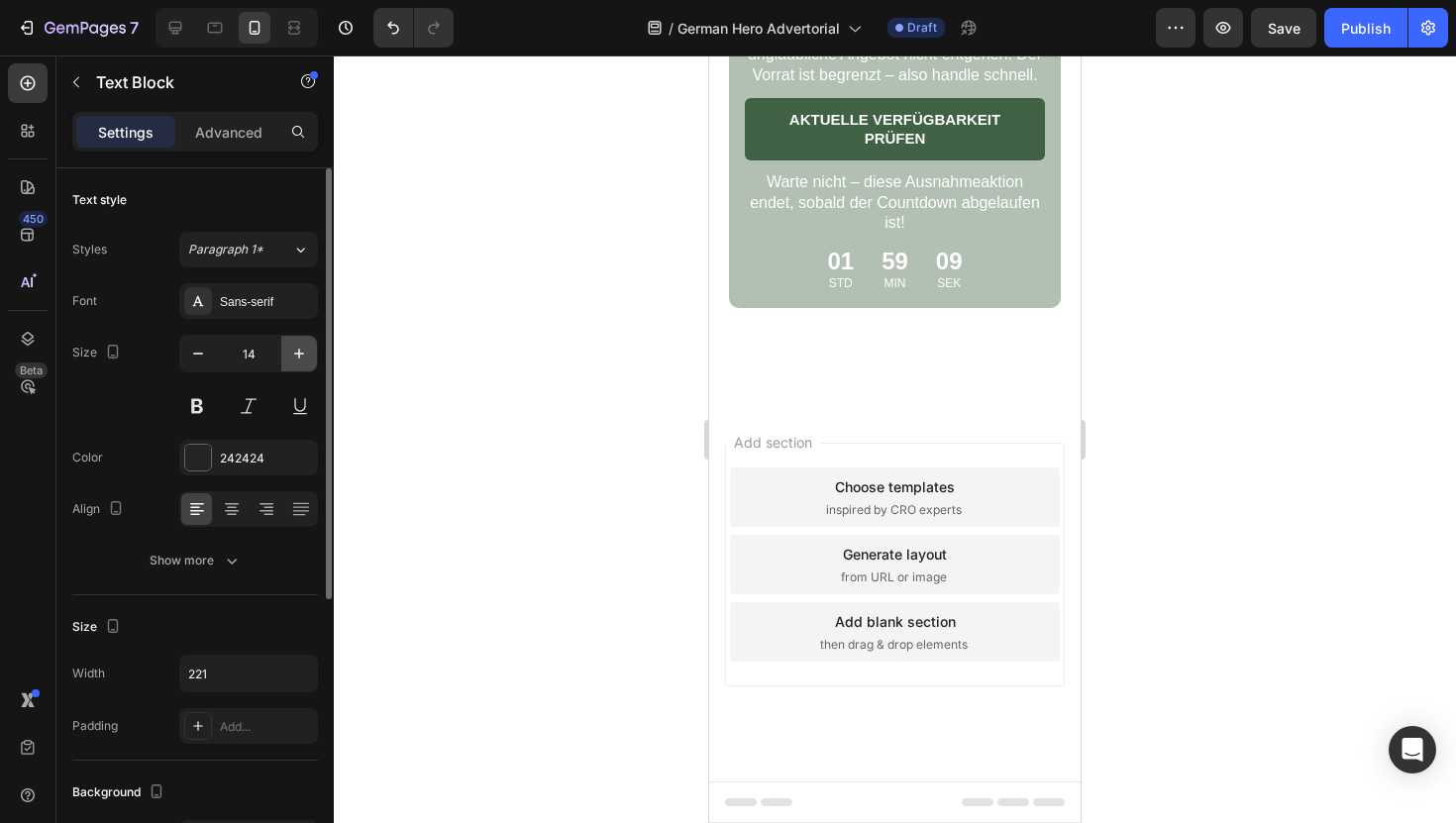 click 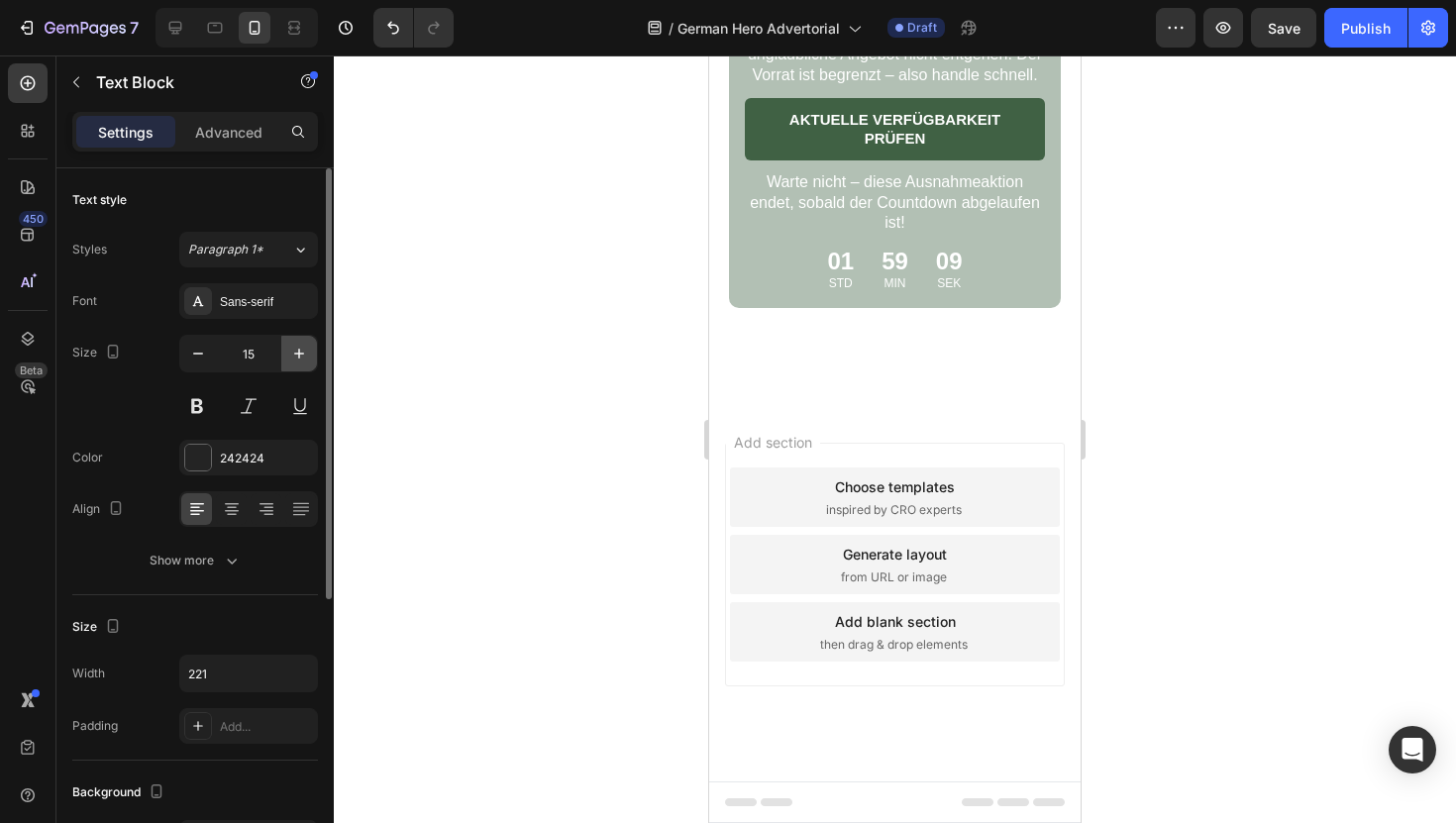 click 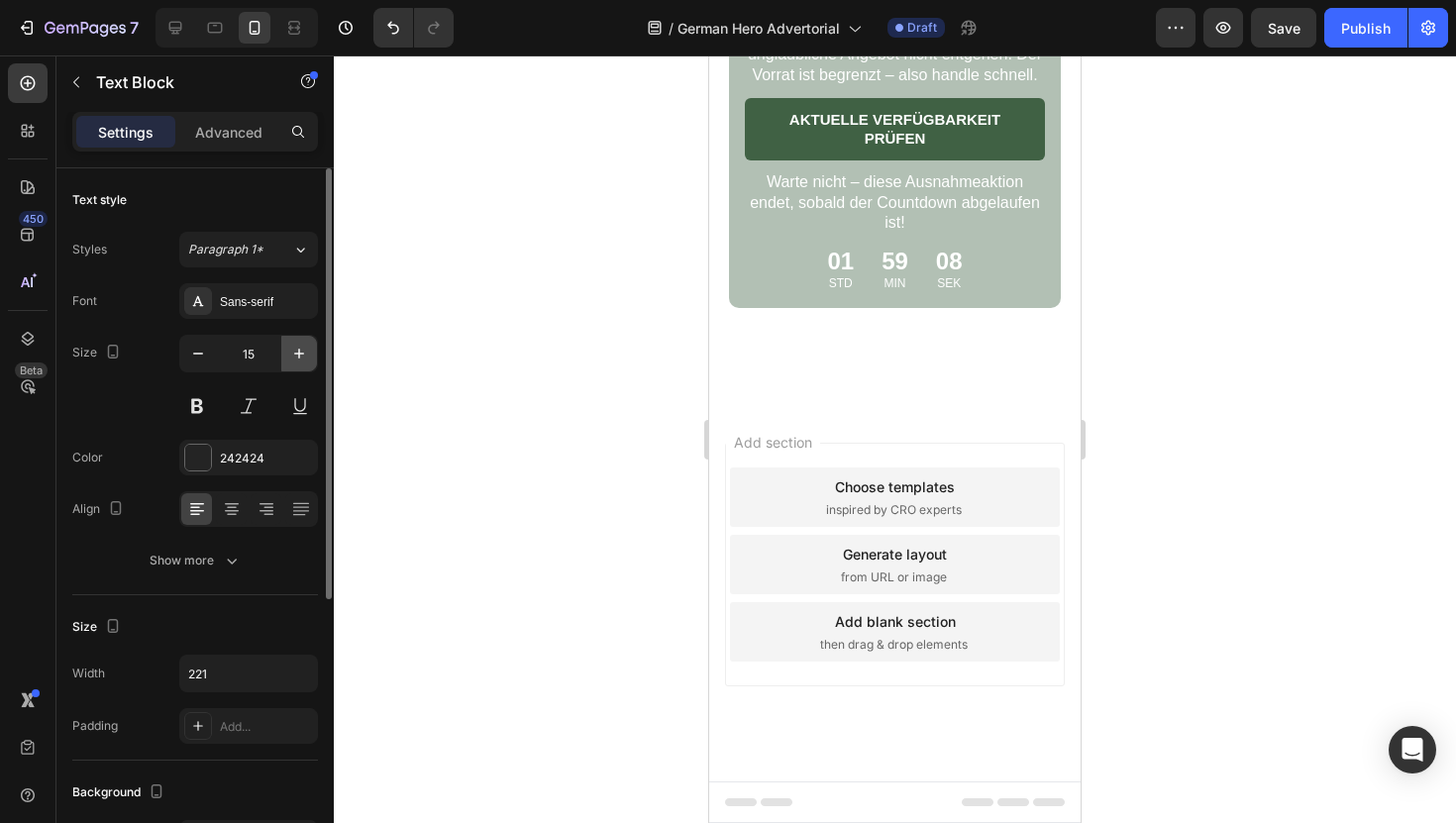 click 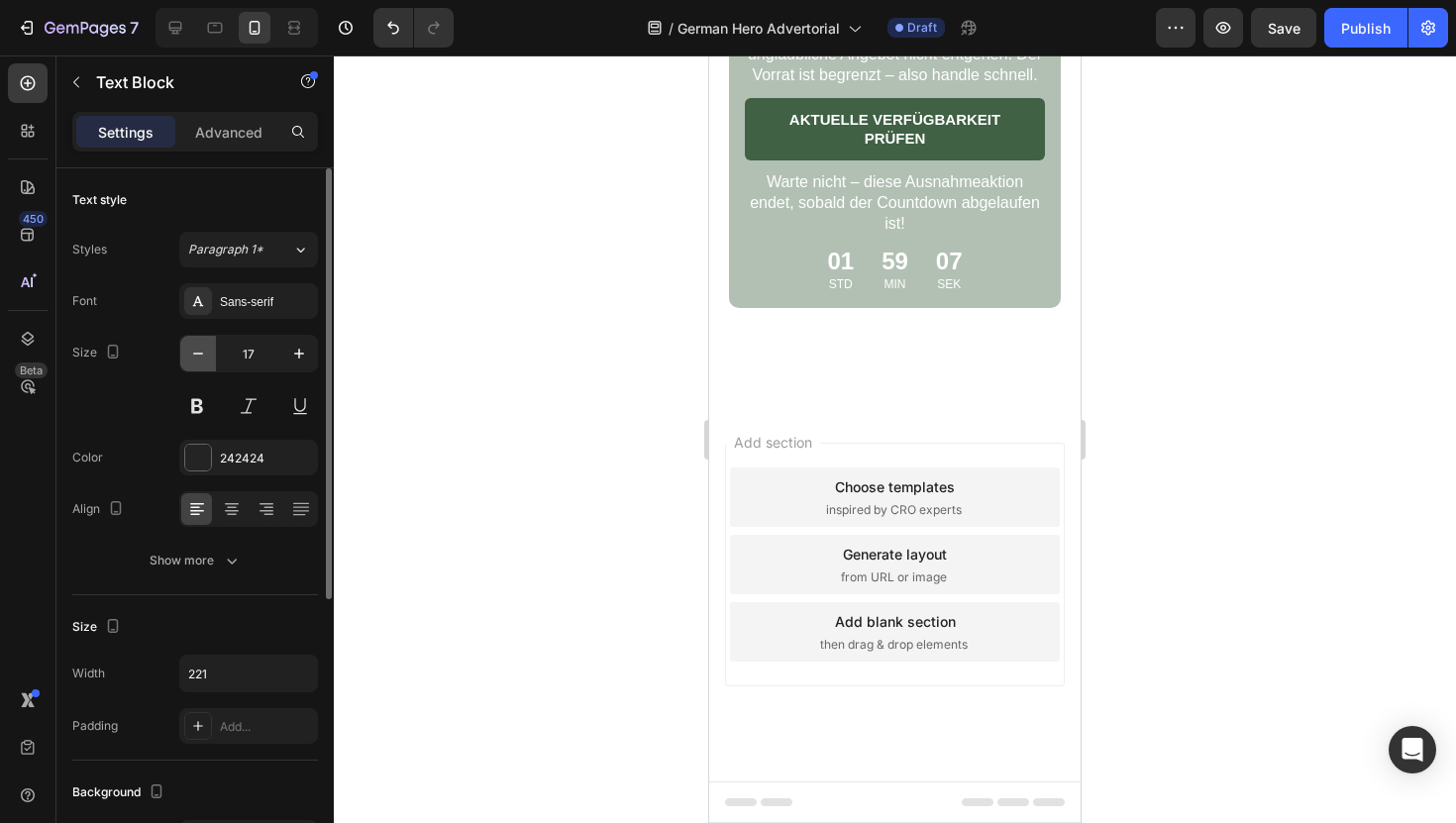 click at bounding box center (198, 354) 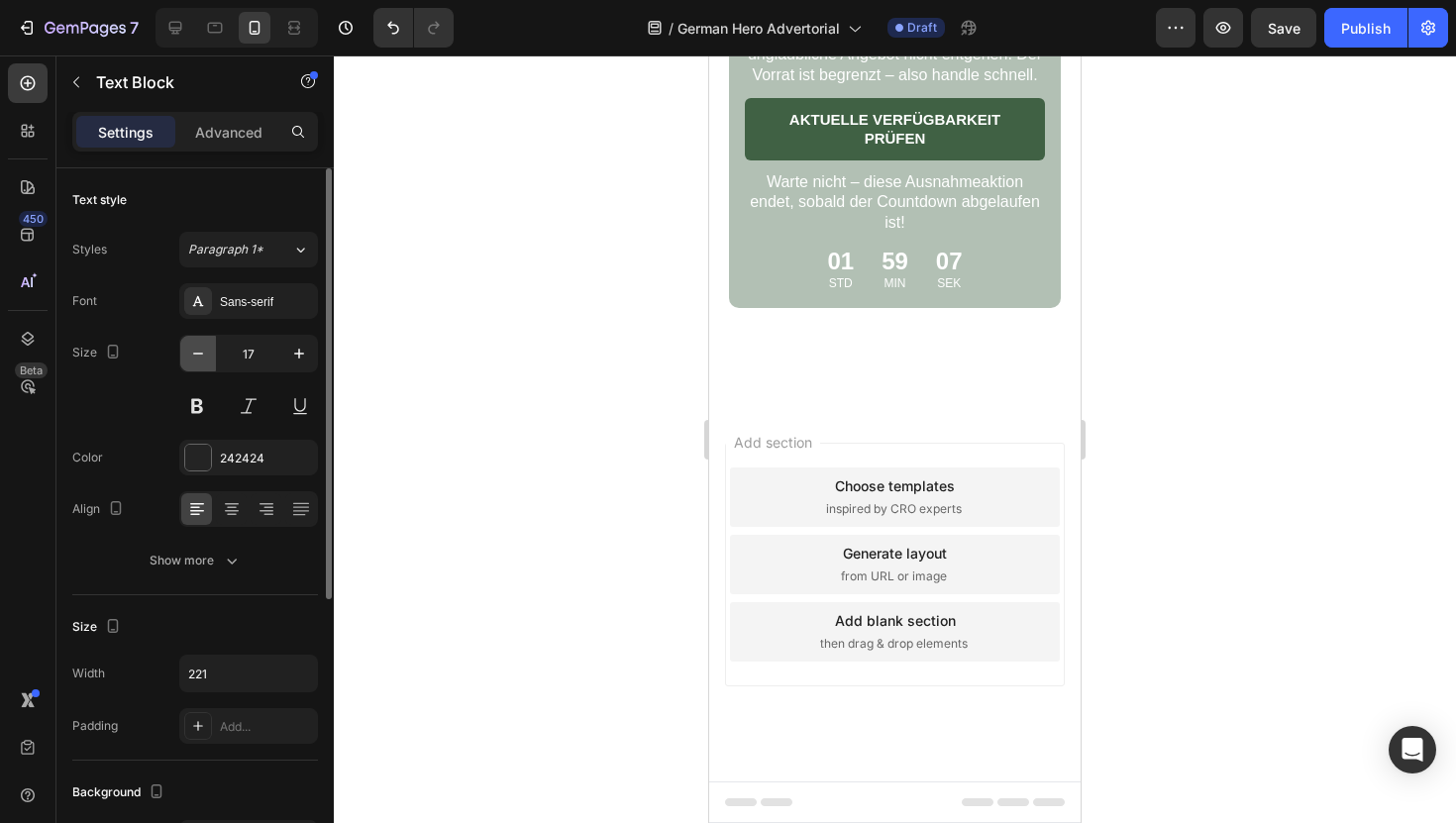 type on "16" 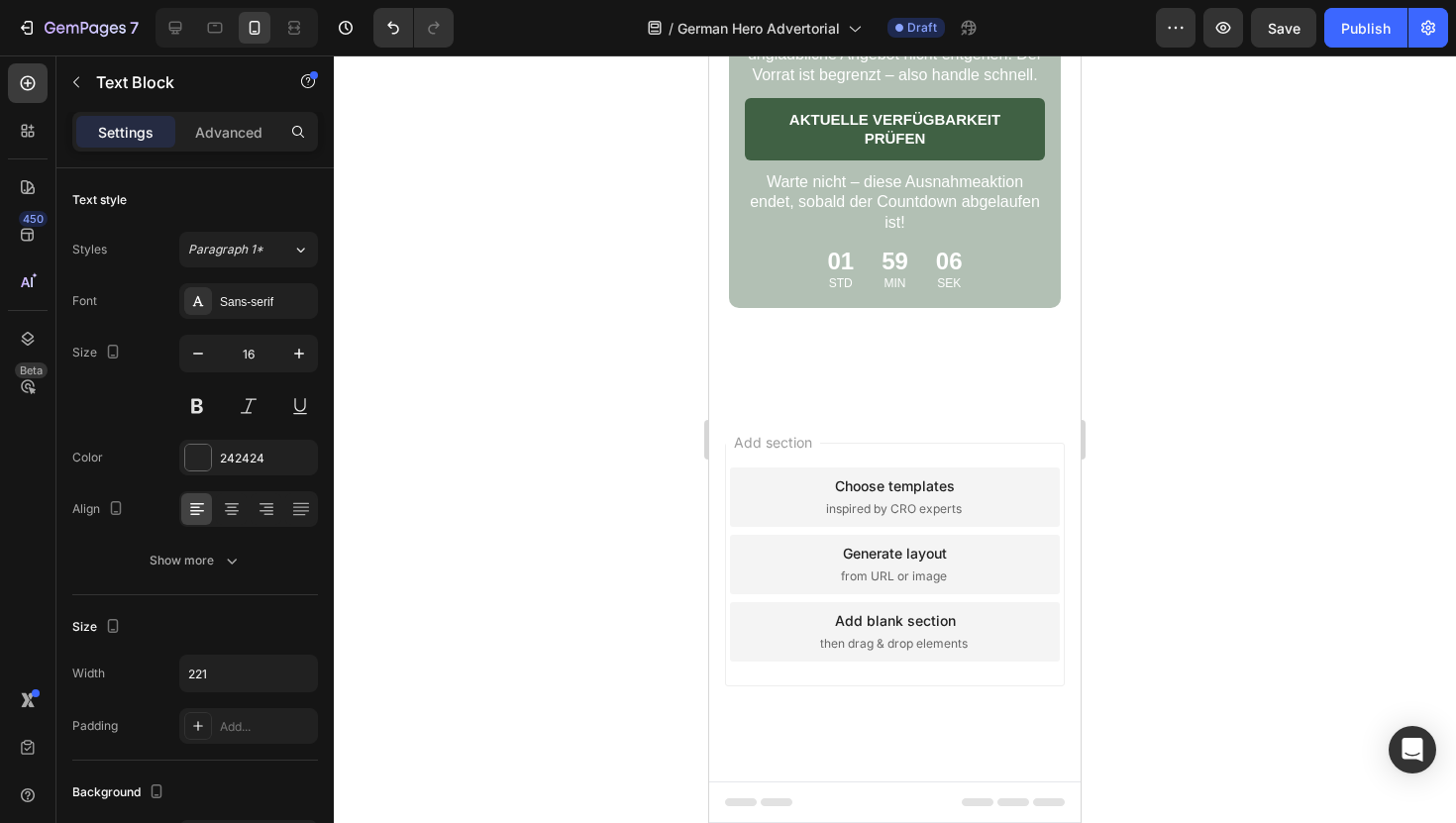 scroll, scrollTop: 10213, scrollLeft: 0, axis: vertical 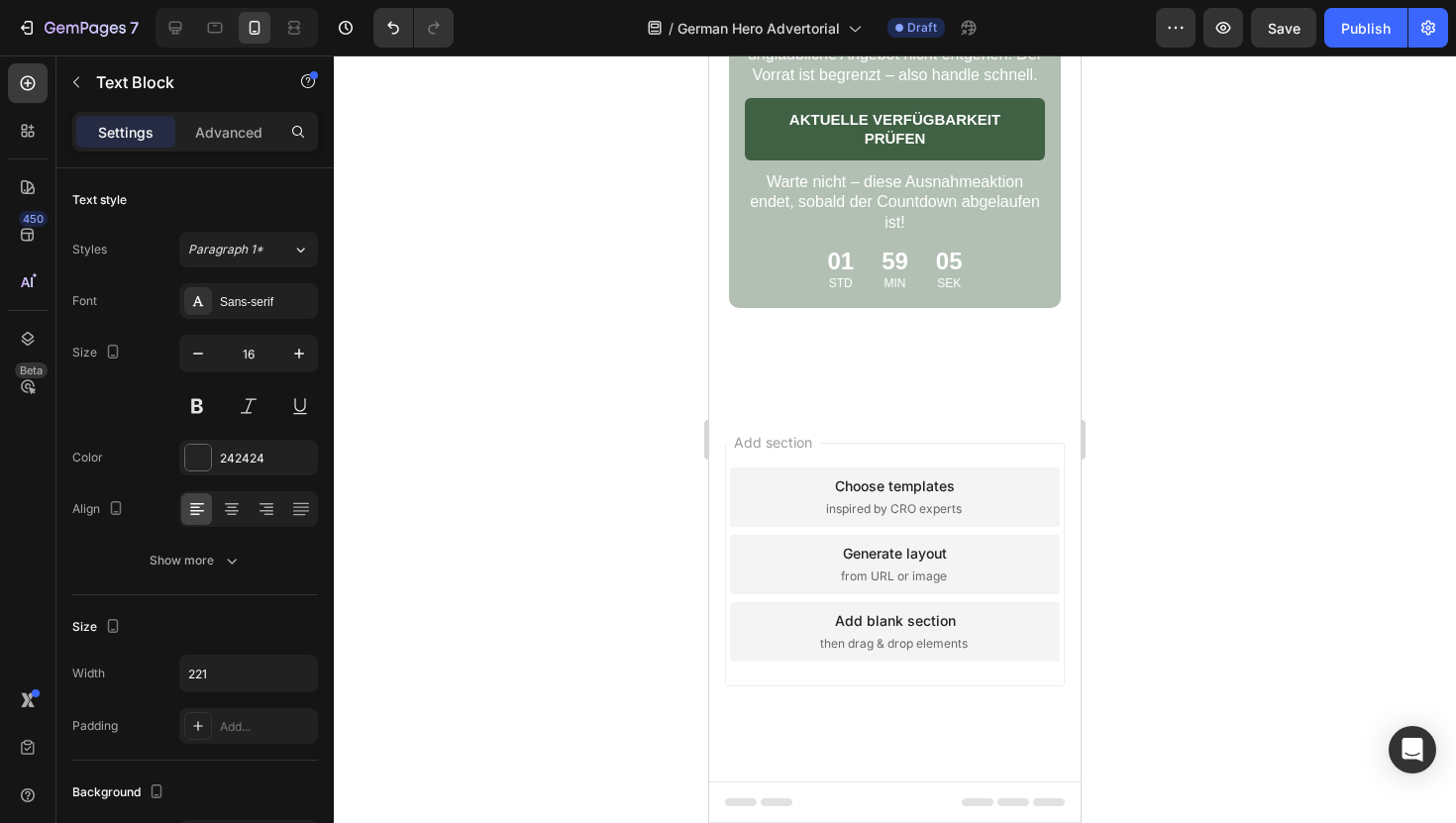 click on "- William" at bounding box center [817, -720] 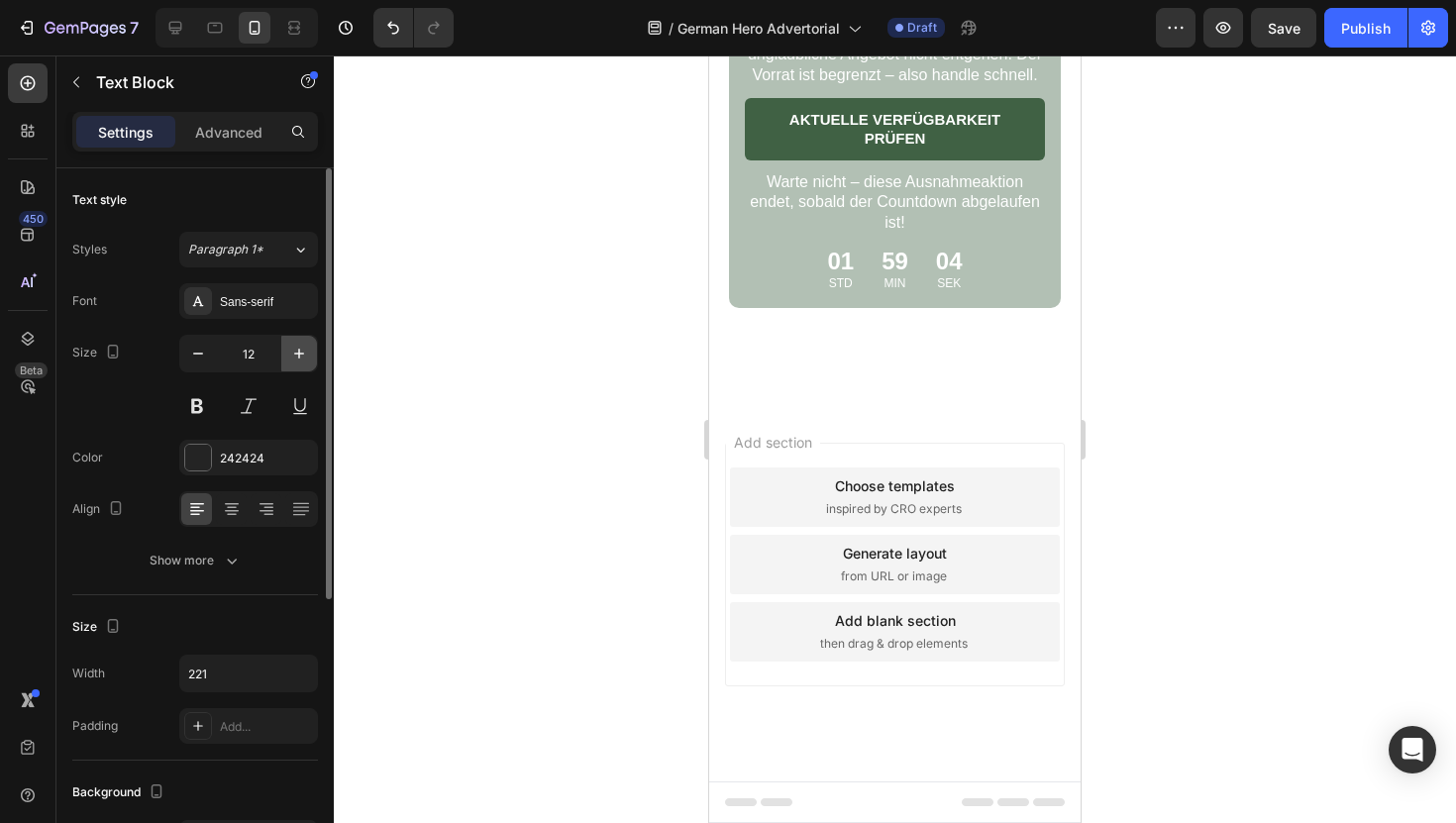 click 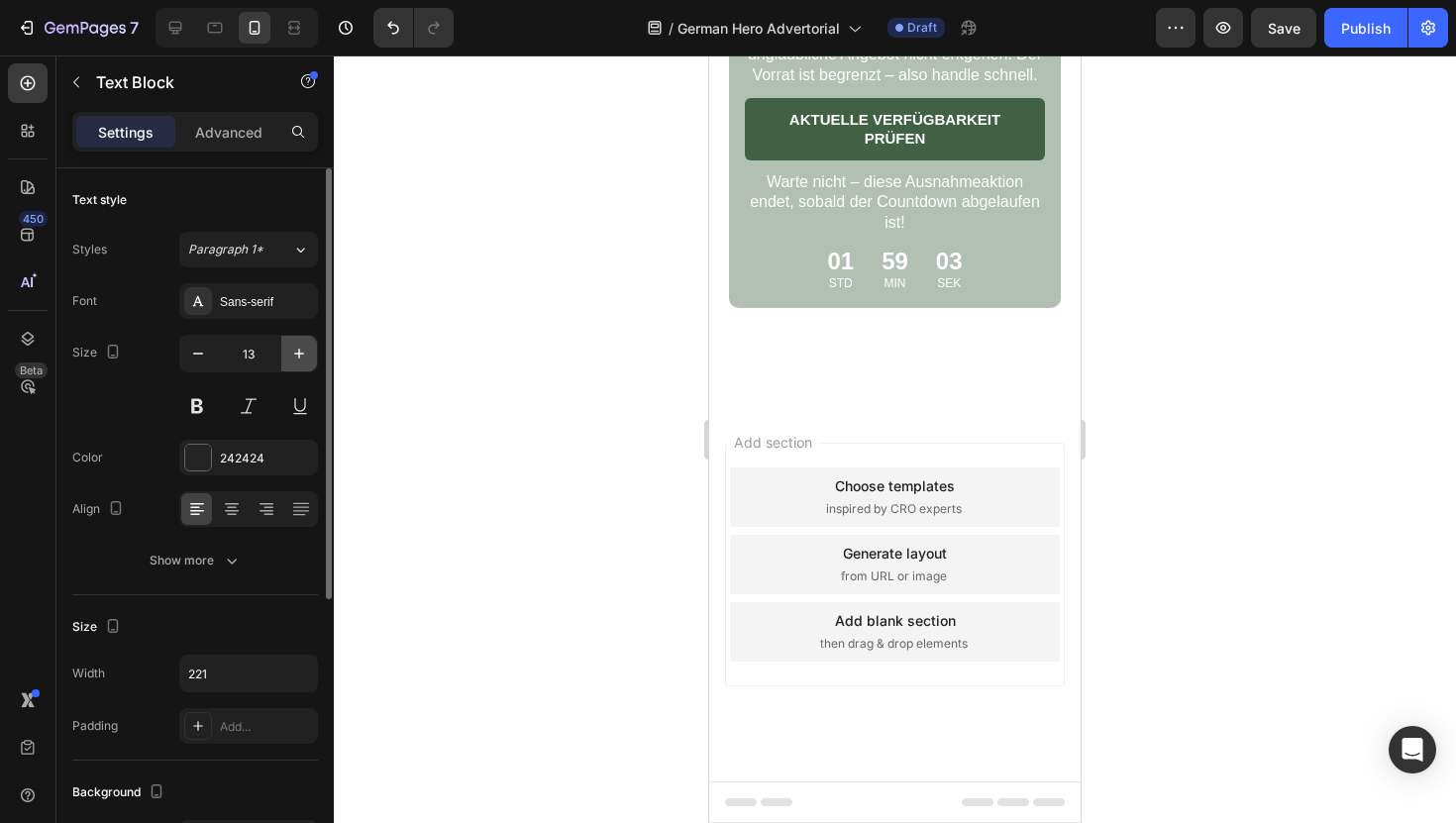 click 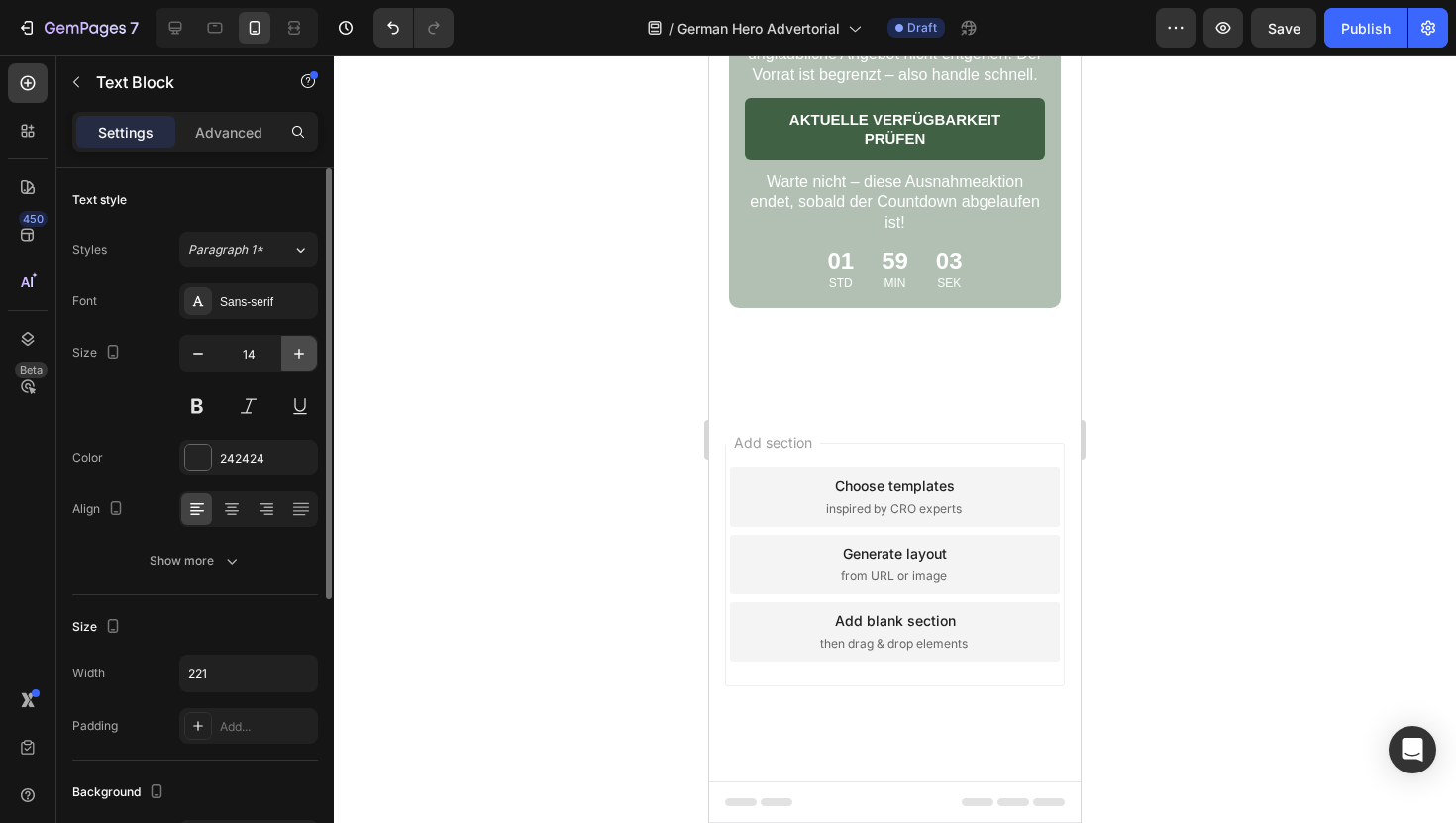 click 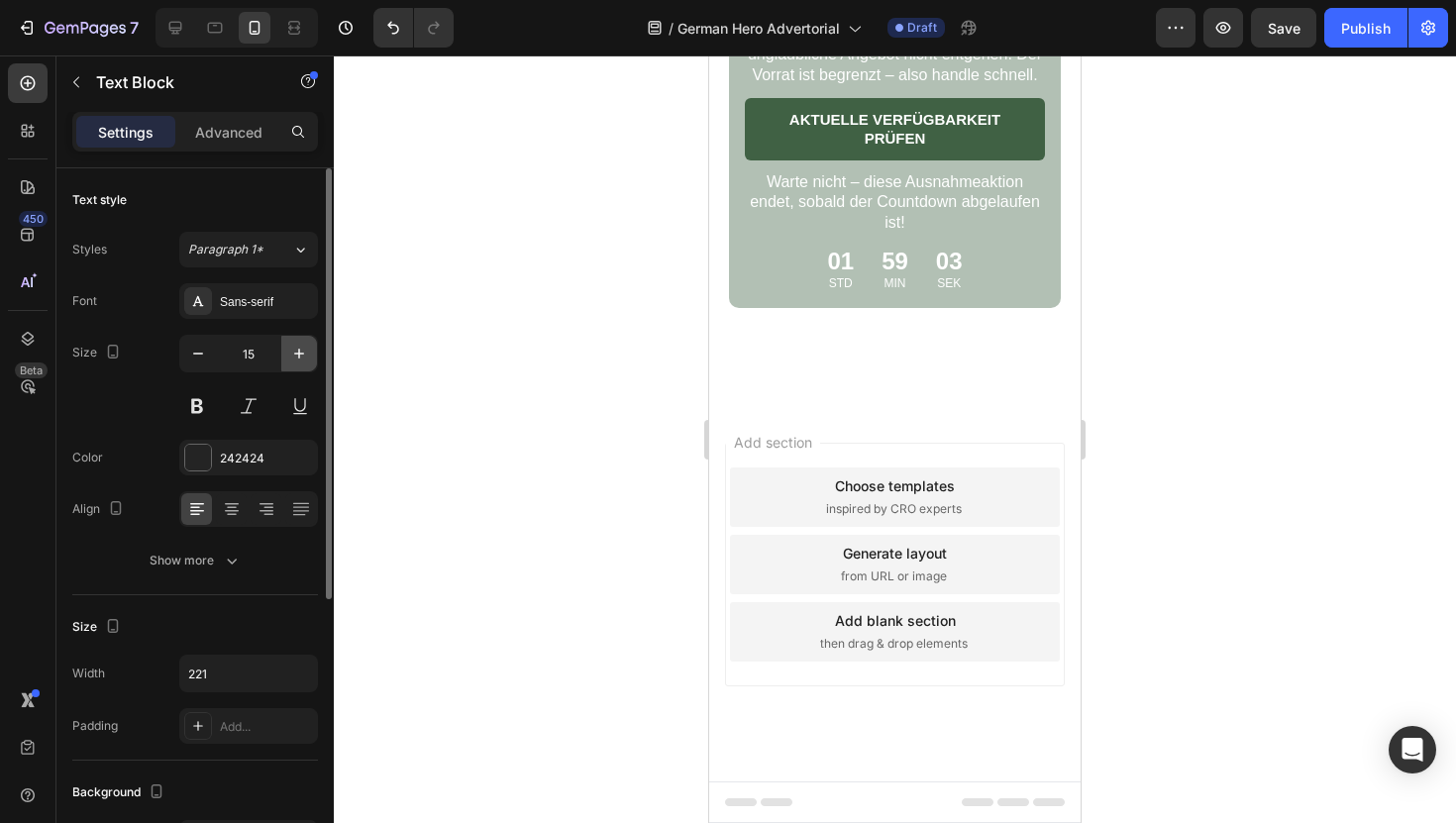 click 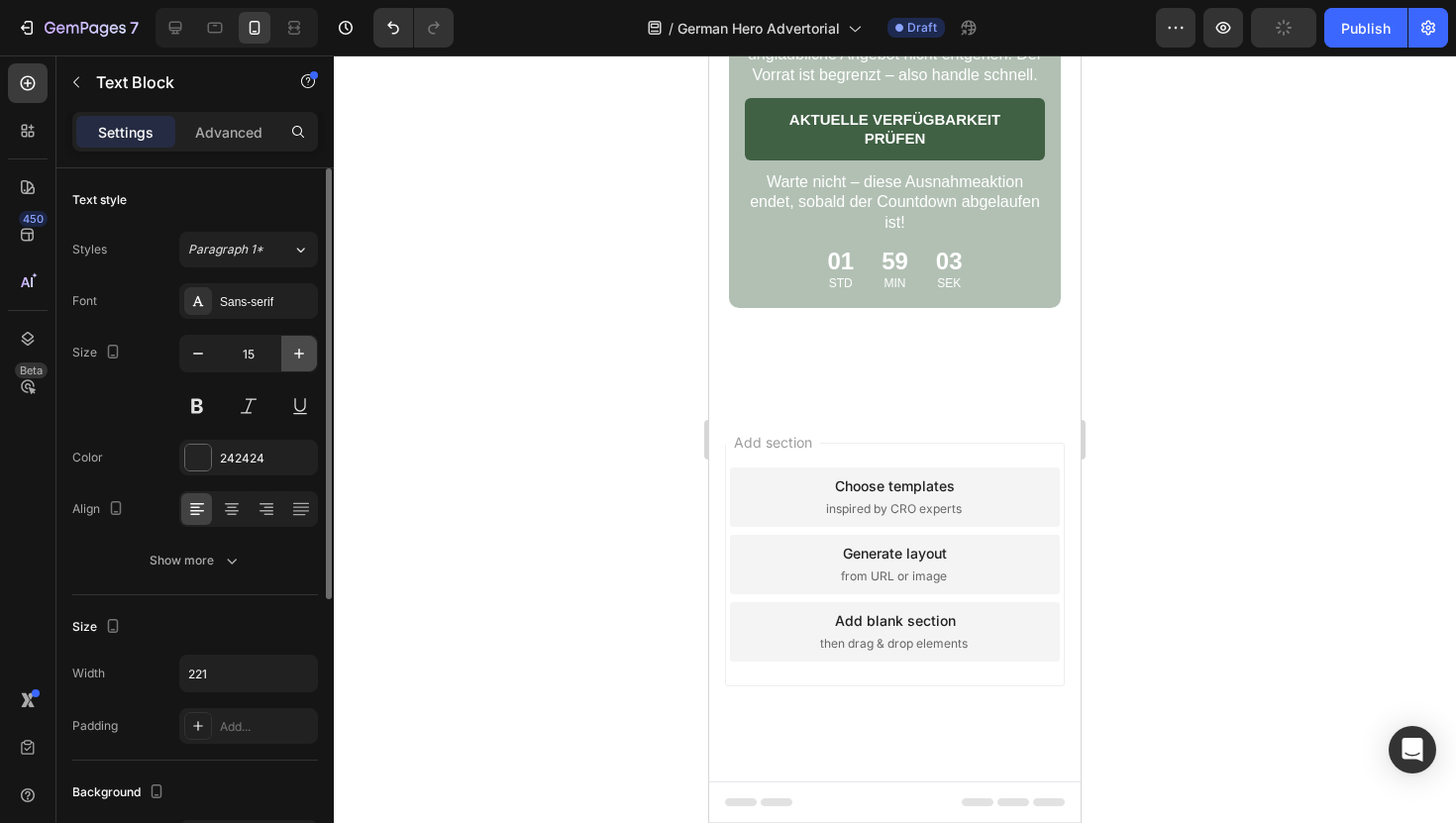 type on "16" 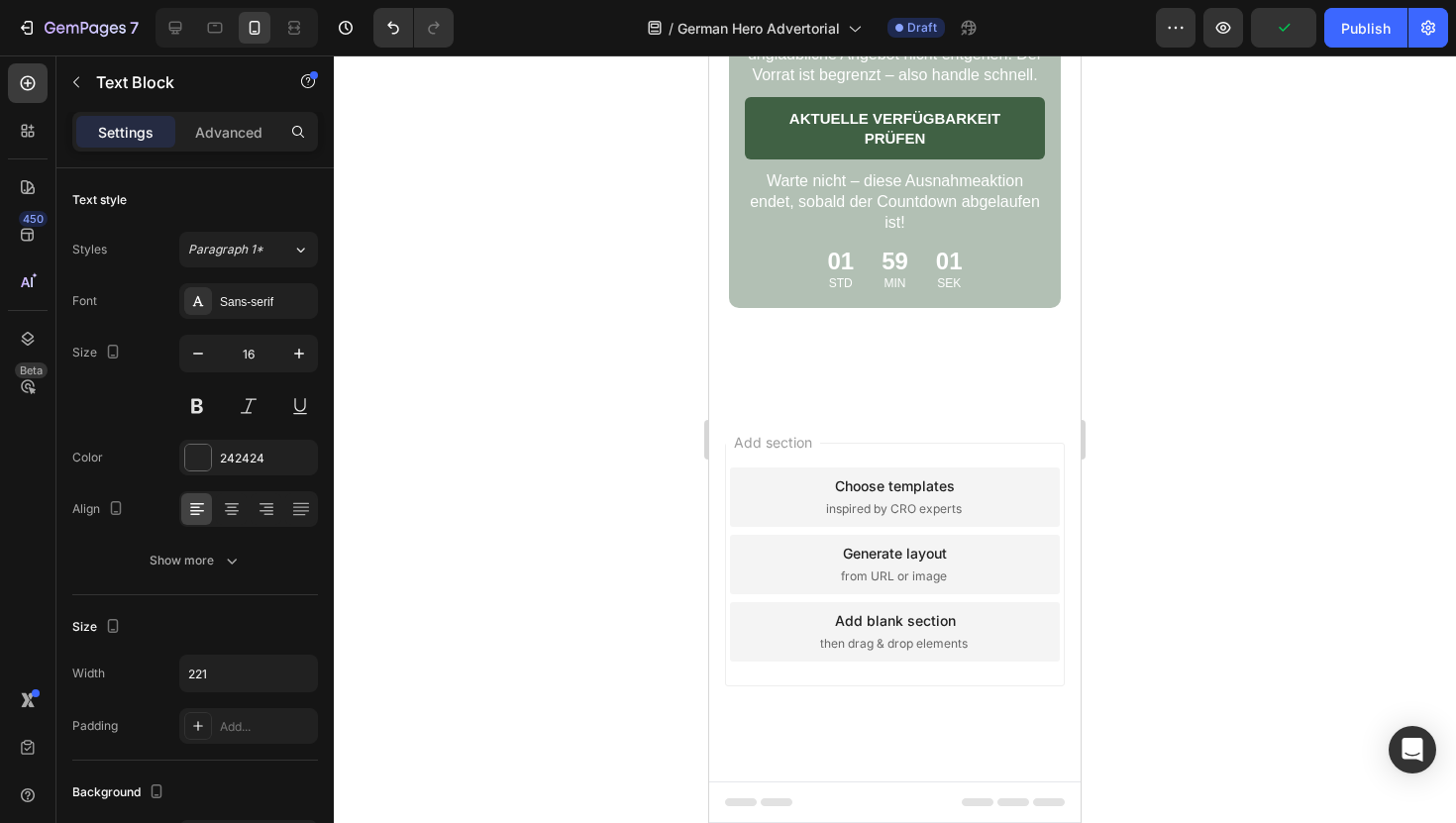 scroll, scrollTop: 10439, scrollLeft: 0, axis: vertical 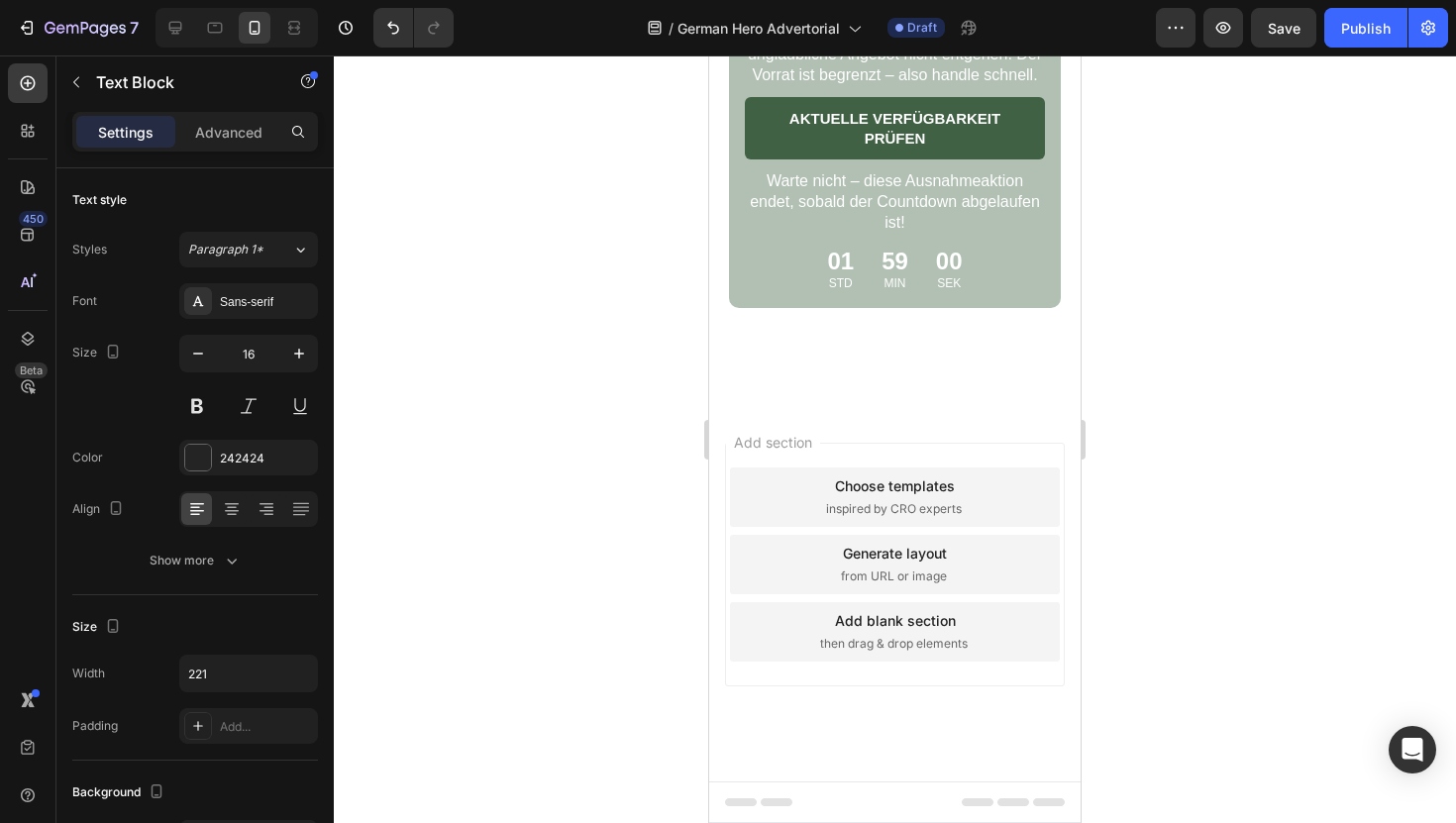 click on "Hat bei meiner Tochter funktioniert!" at bounding box center (842, -646) 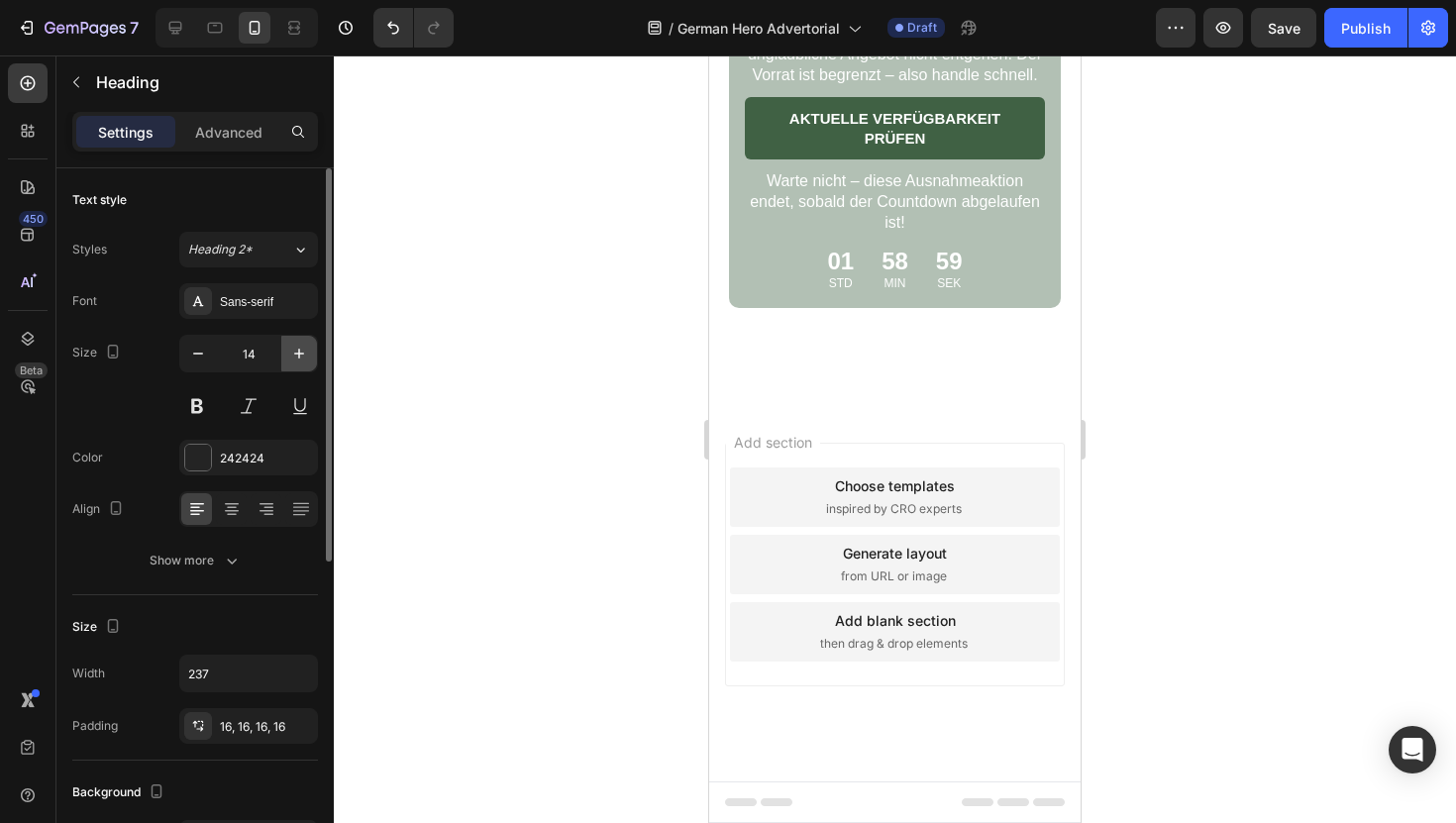 click 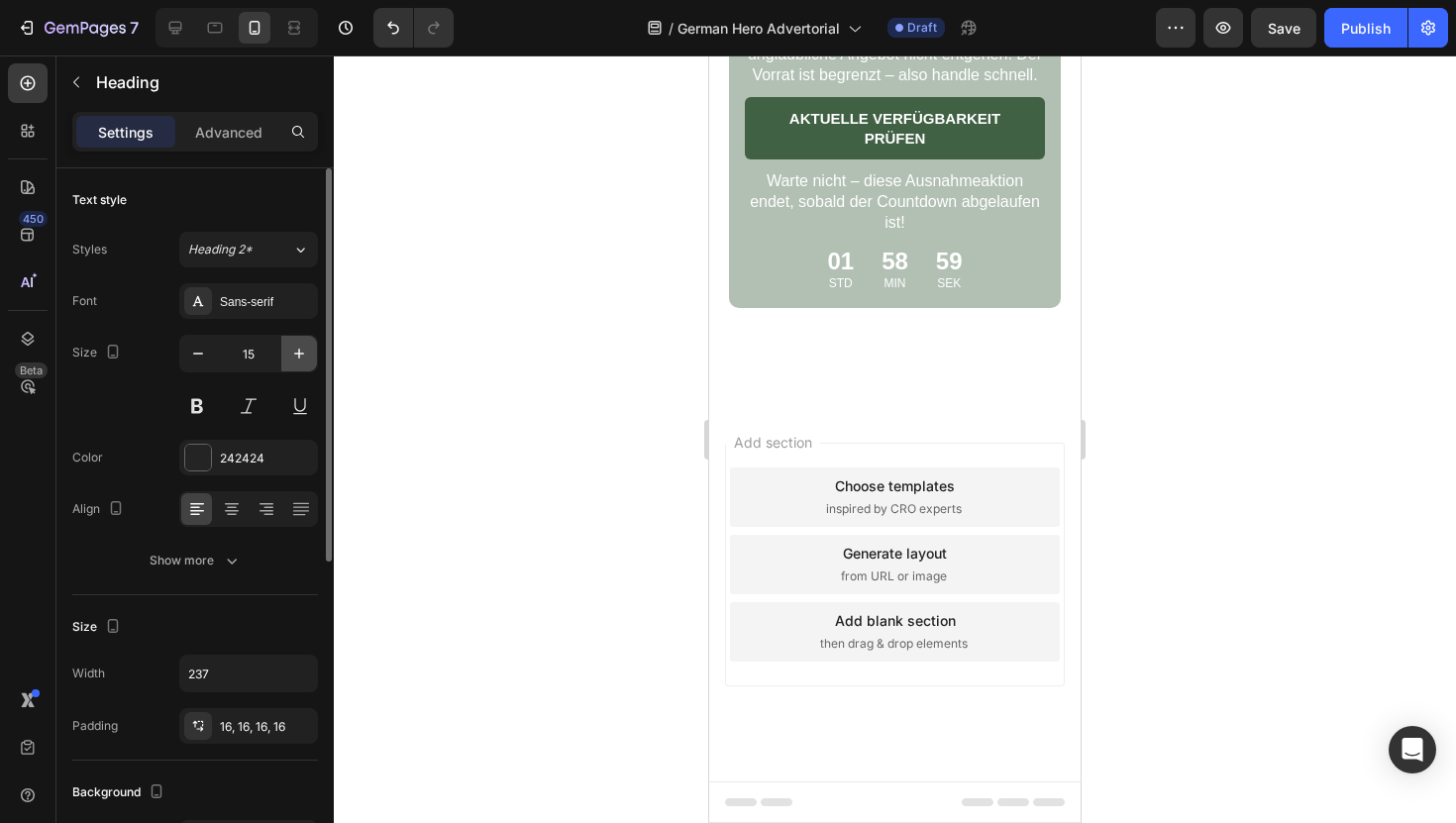 click 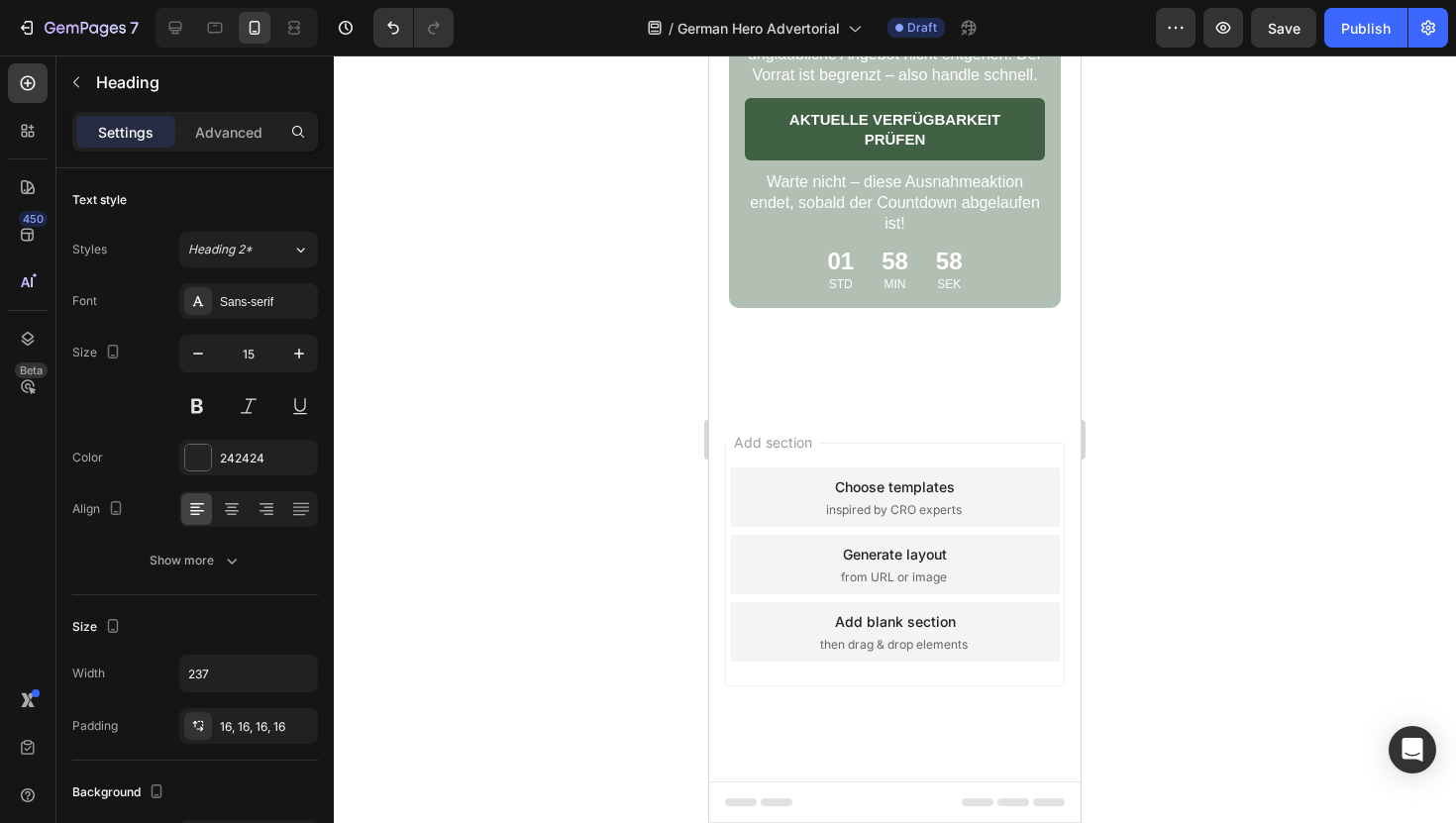 type on "16" 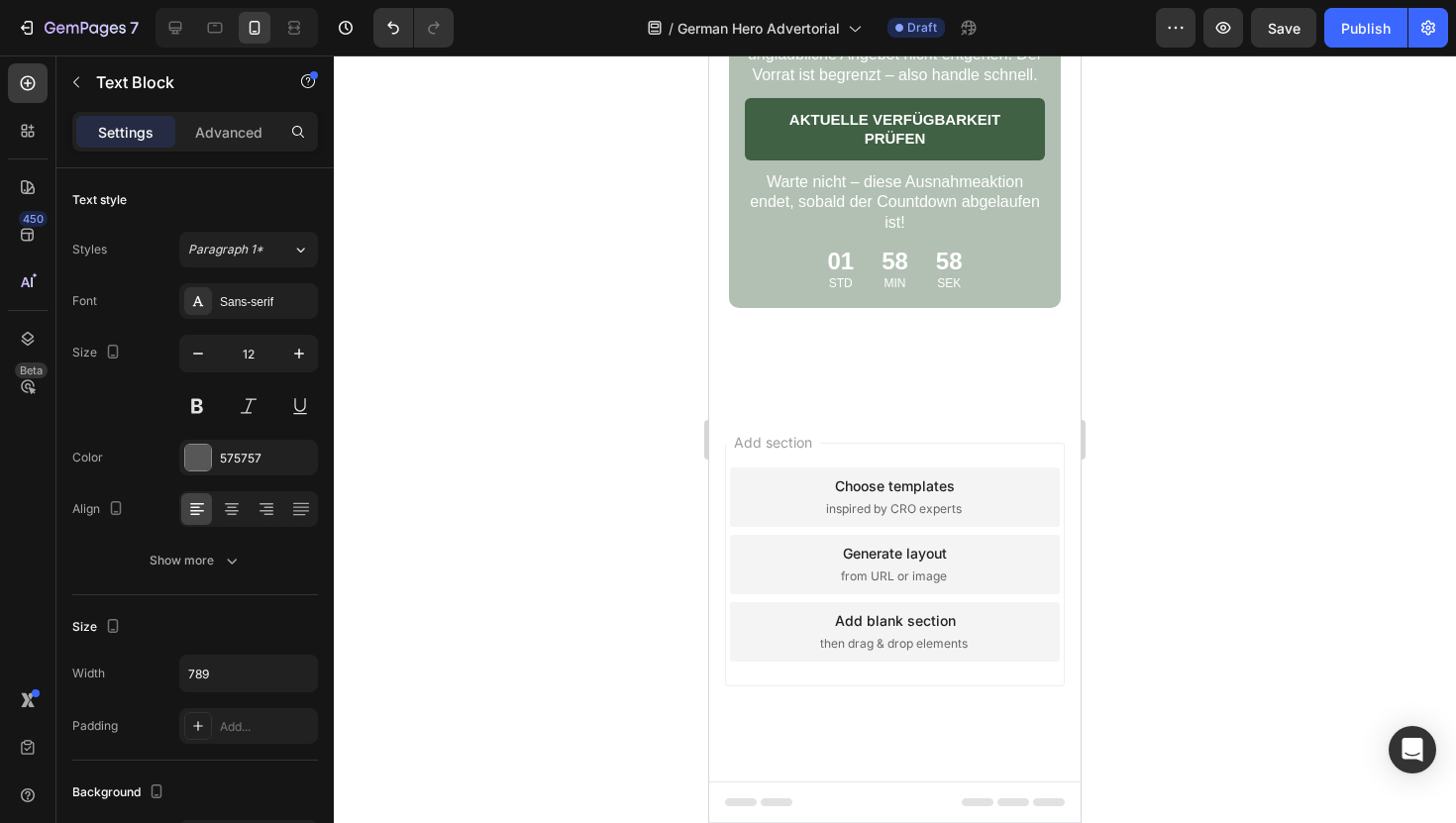 click on "Ich habe das für meine Tochter gekauft, die sich schon seit Längerem wegen ihrer Kopfhaut geschämt hat. Nach ein paar Tagen ließ die Rötung nach und die Schuppen hörten auf. Diese Woche hat sie zum ersten Mal wieder ihre Haare offen getragen. Ich bin so dankbar für ein Produkt, das wirklich wirkt – und ganz ohne Chemie." at bounding box center (894, -539) 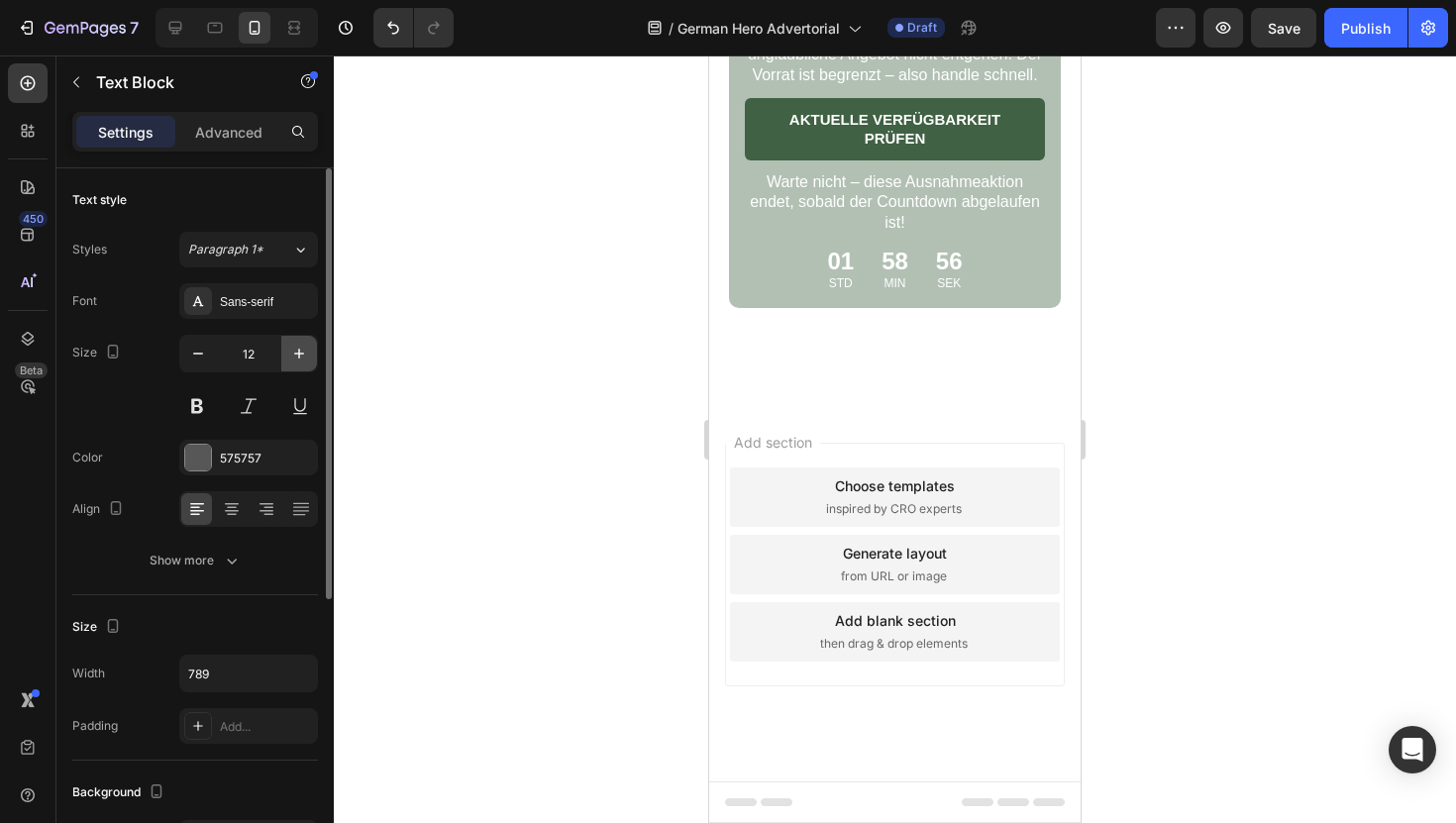 click at bounding box center [299, 354] 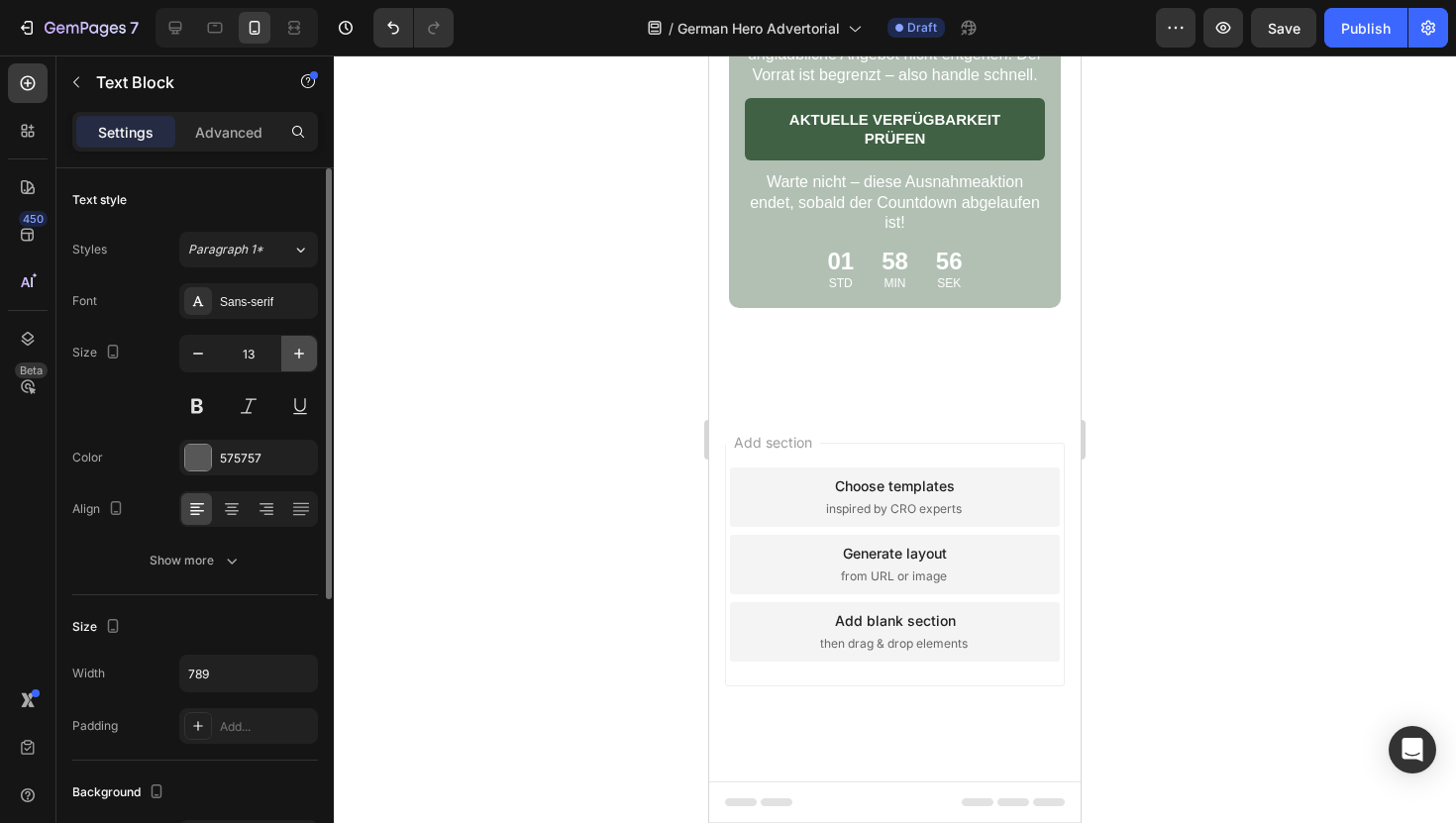 click at bounding box center (299, 354) 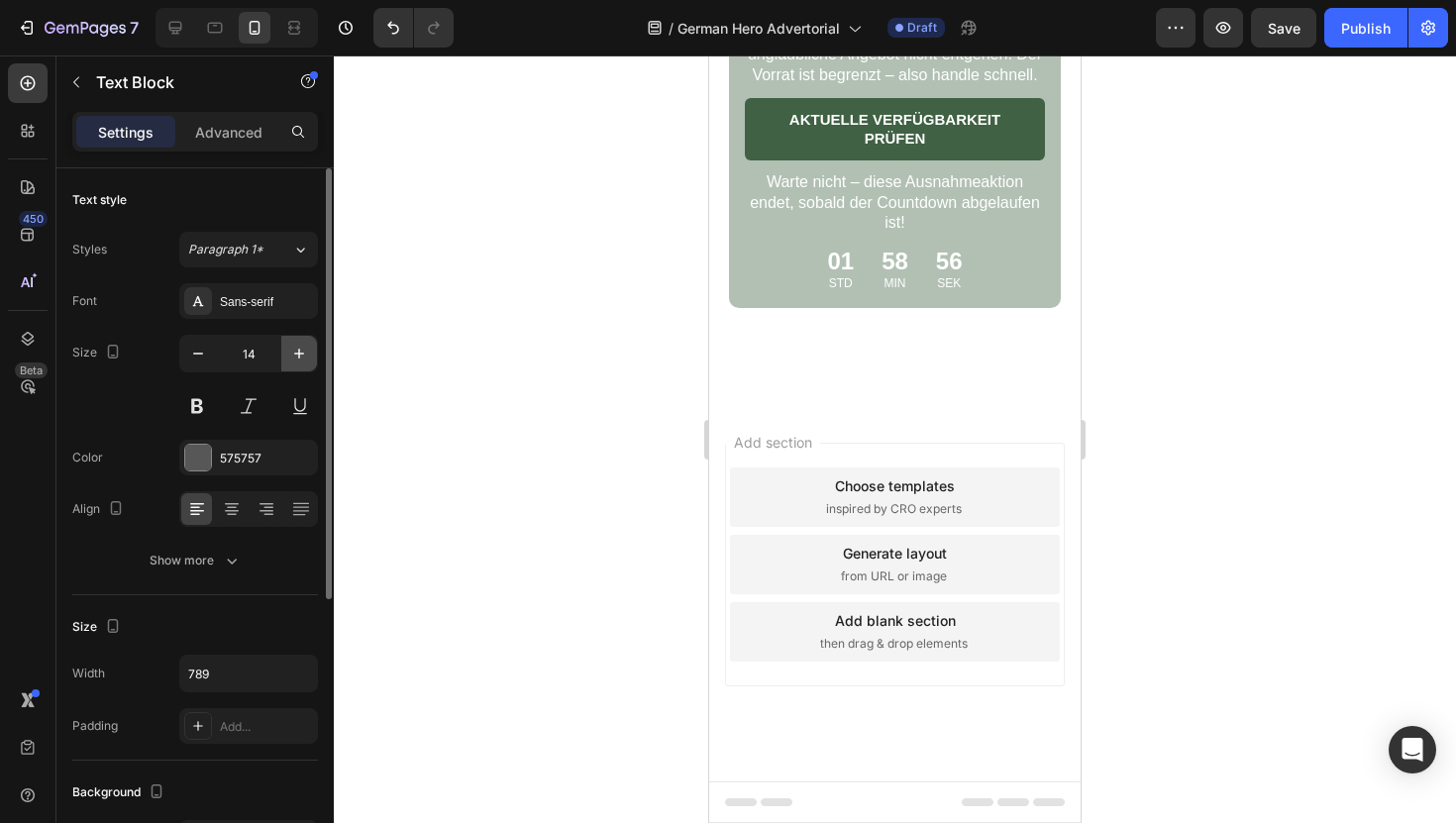 click at bounding box center [299, 354] 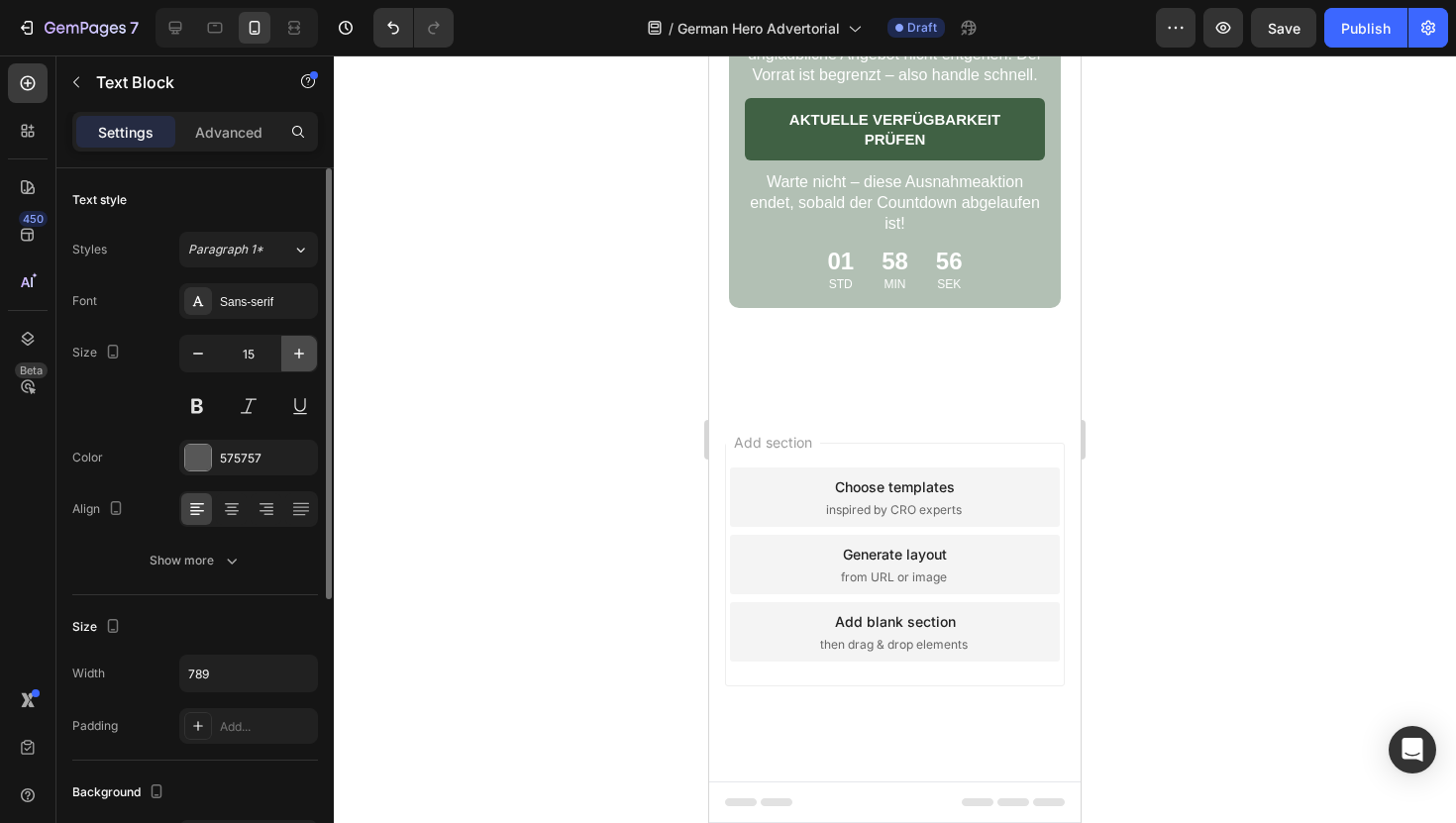 click at bounding box center [299, 354] 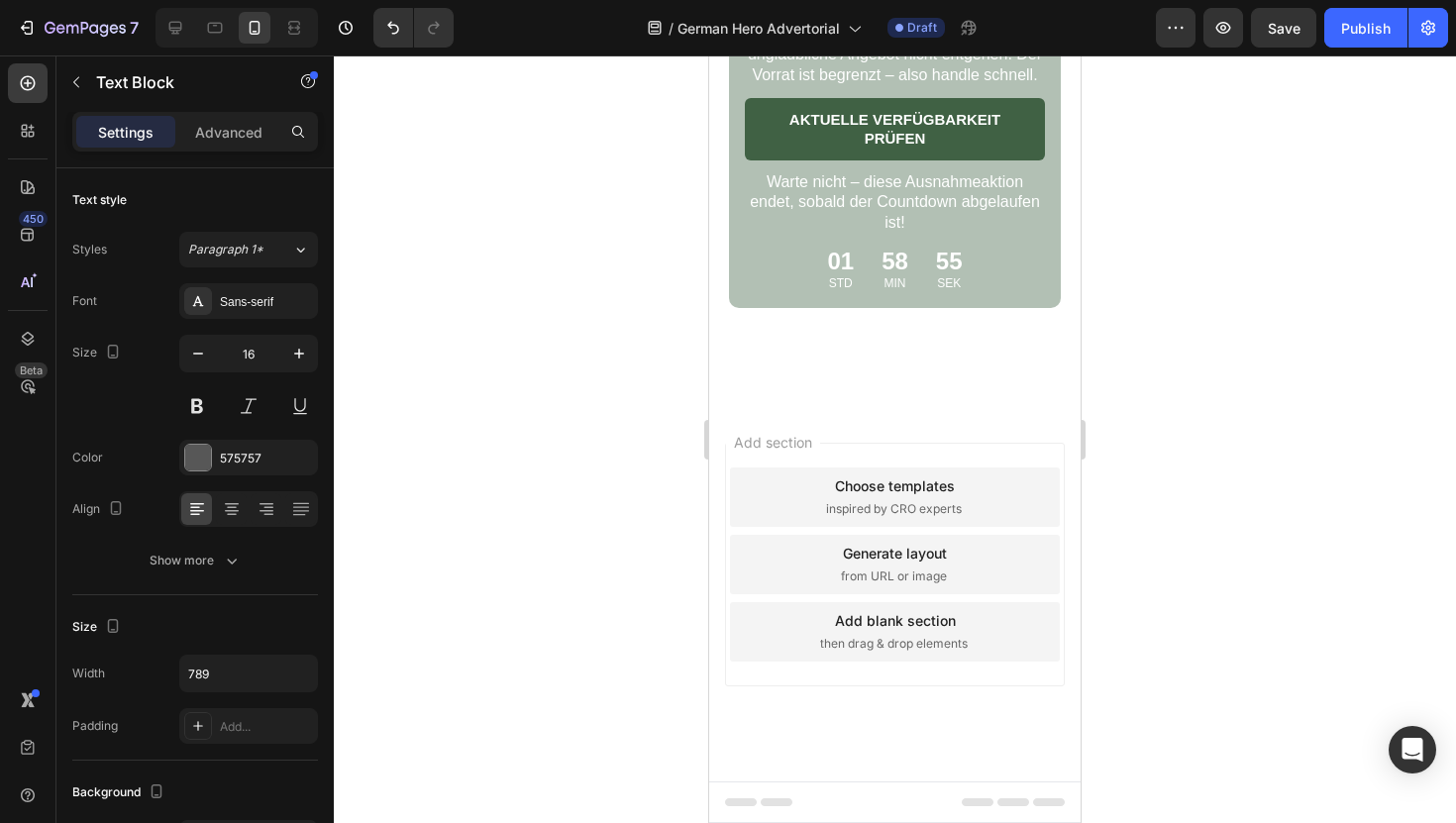 scroll, scrollTop: 10604, scrollLeft: 0, axis: vertical 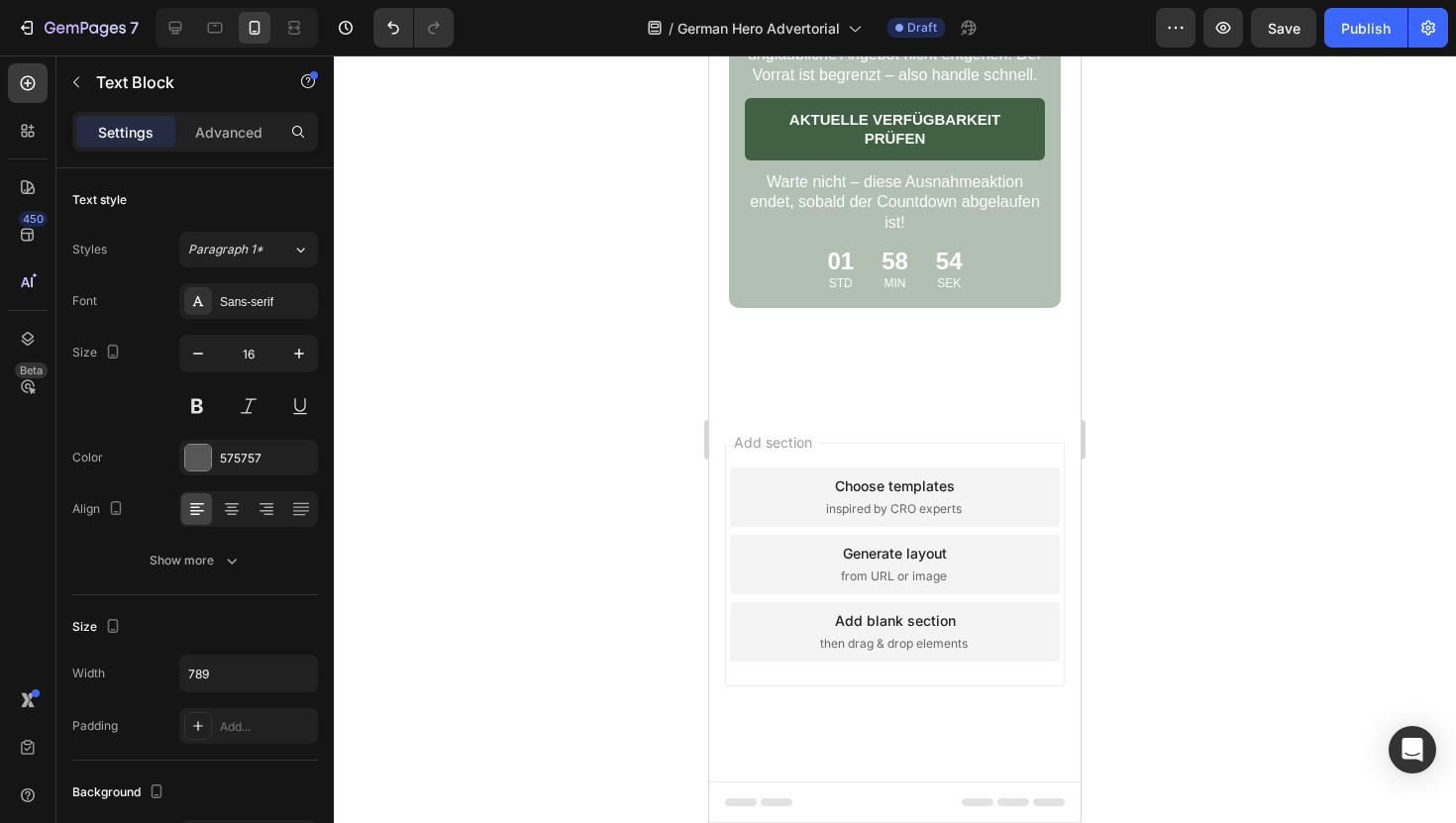 click on "- Olivia" at bounding box center (817, -463) 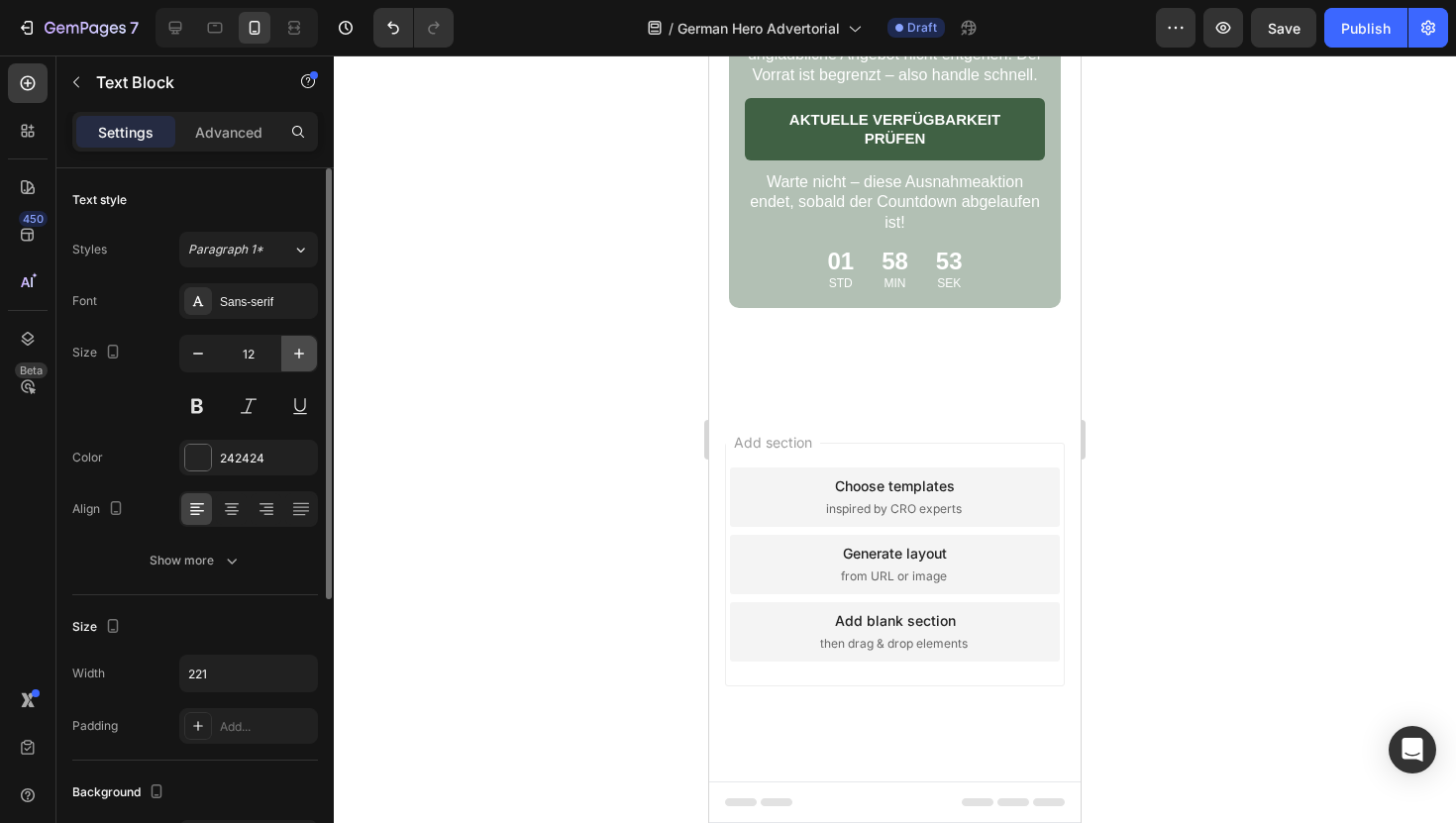 click 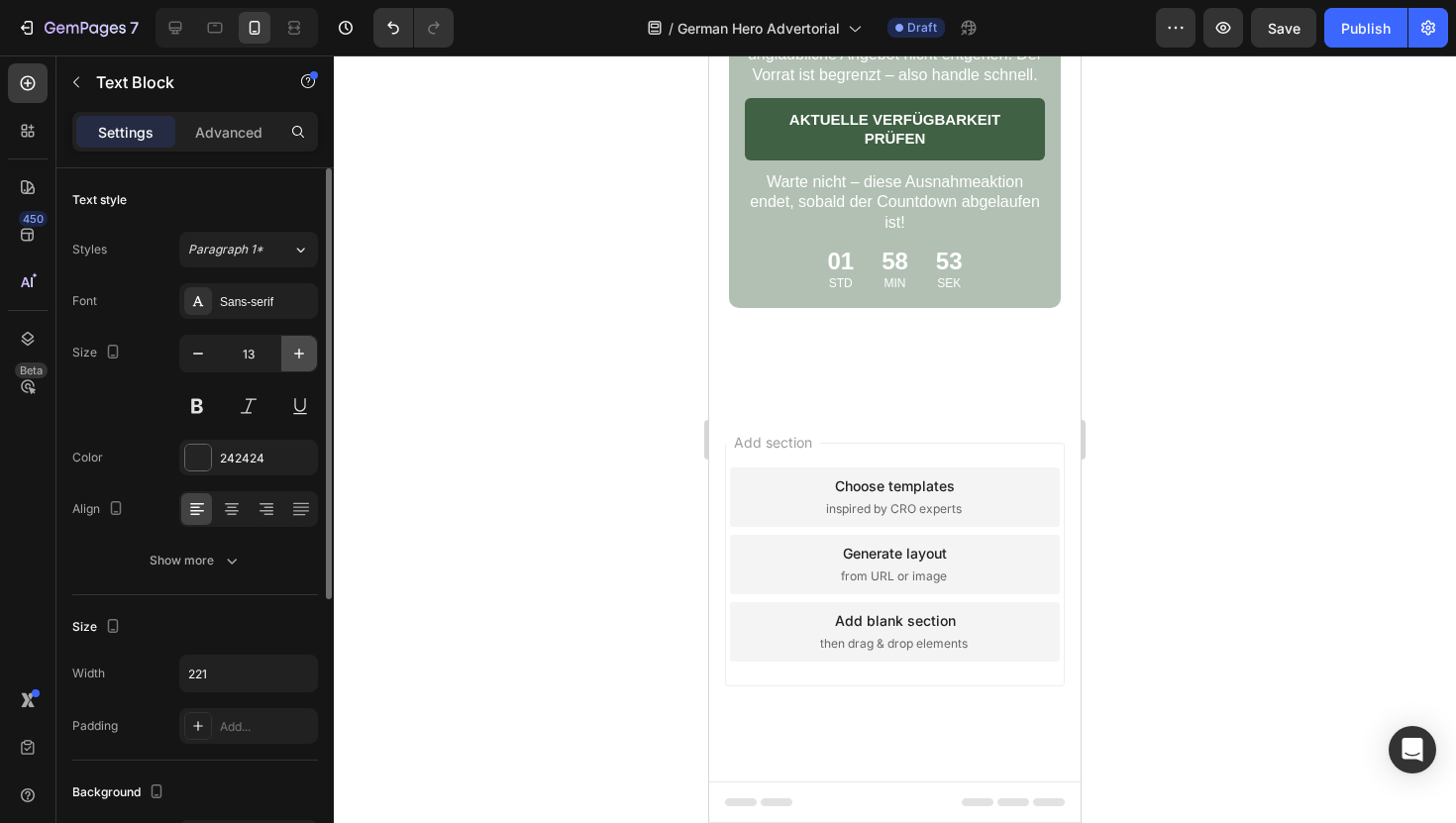 click 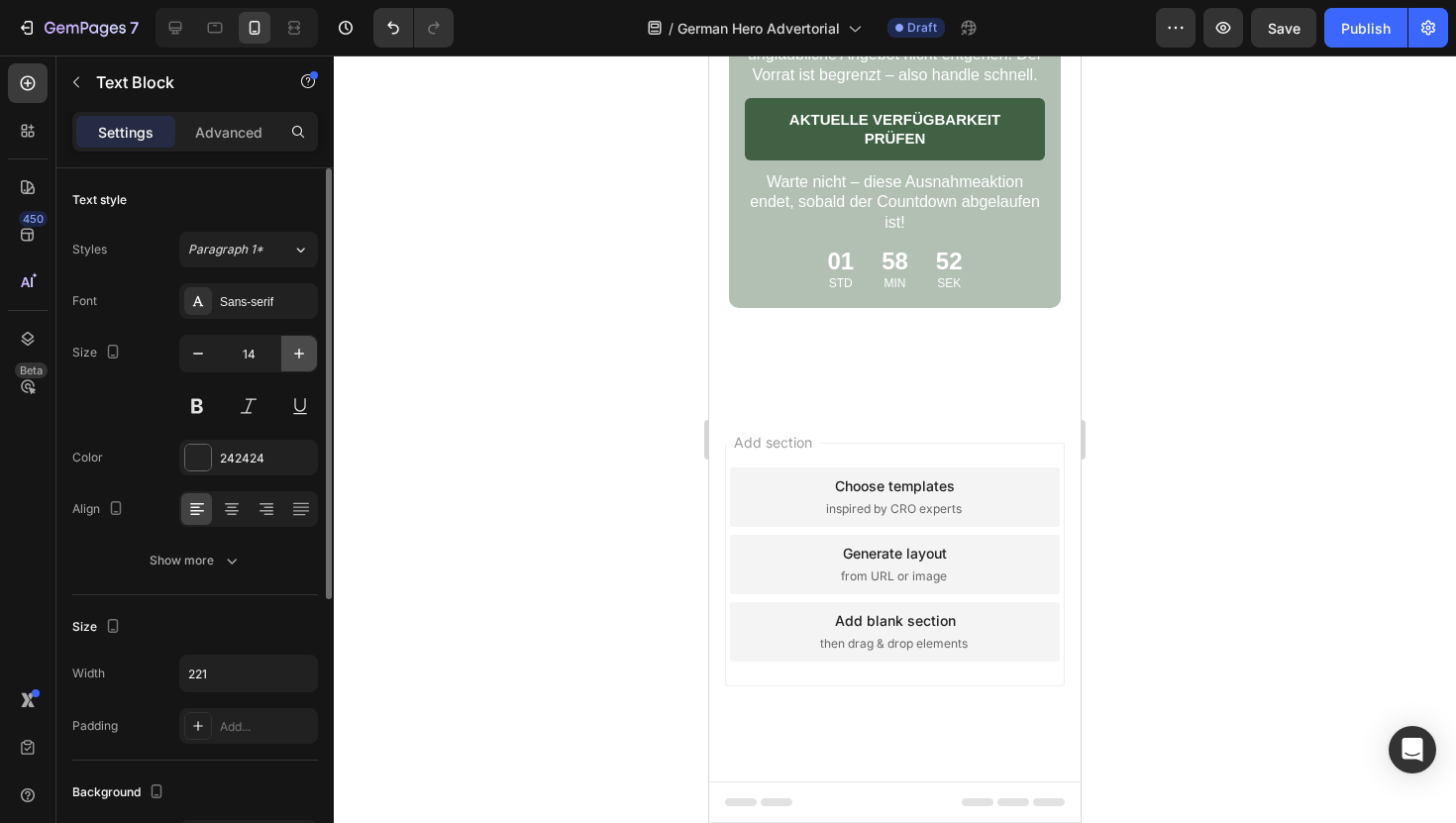 click 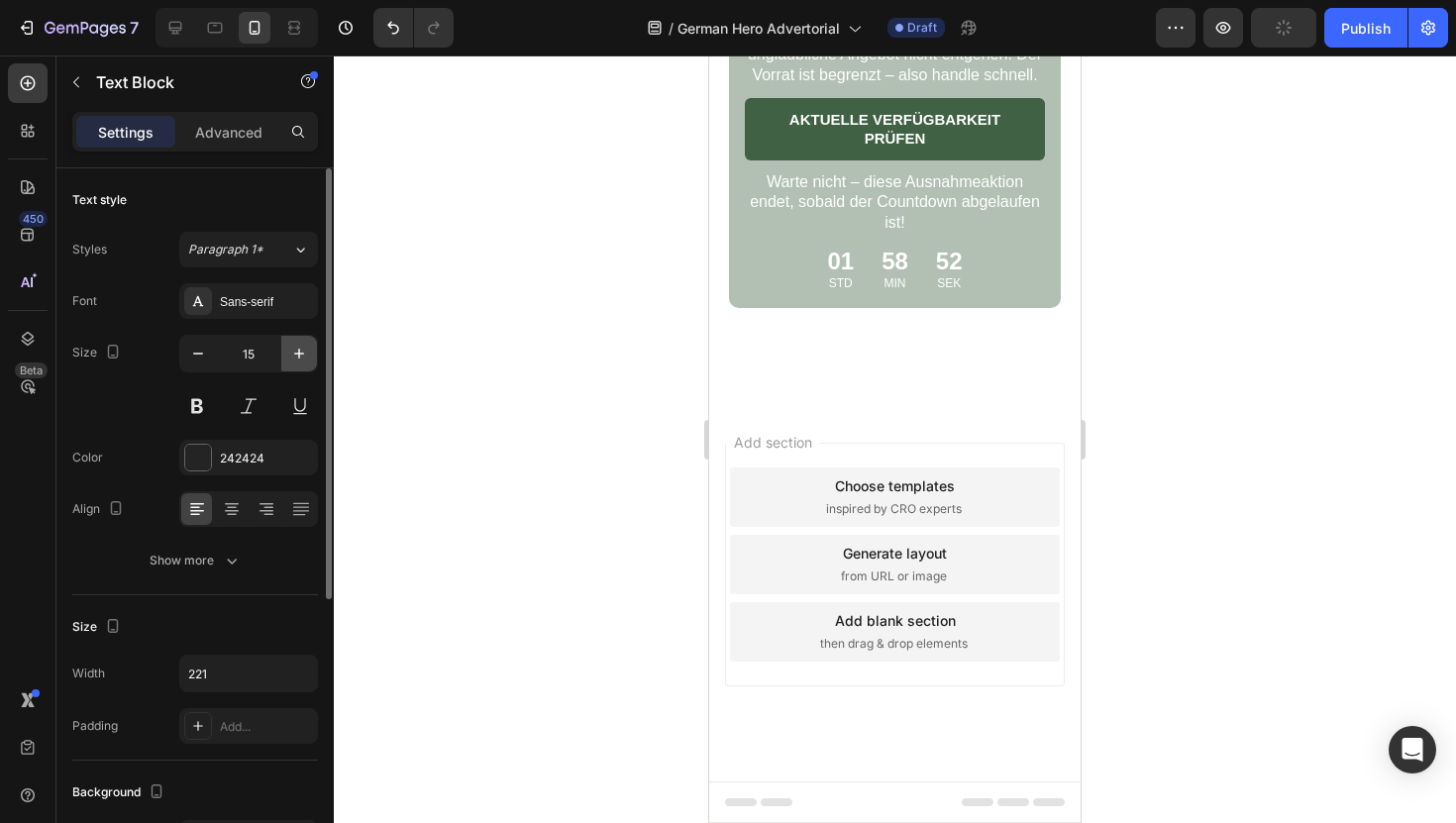 click 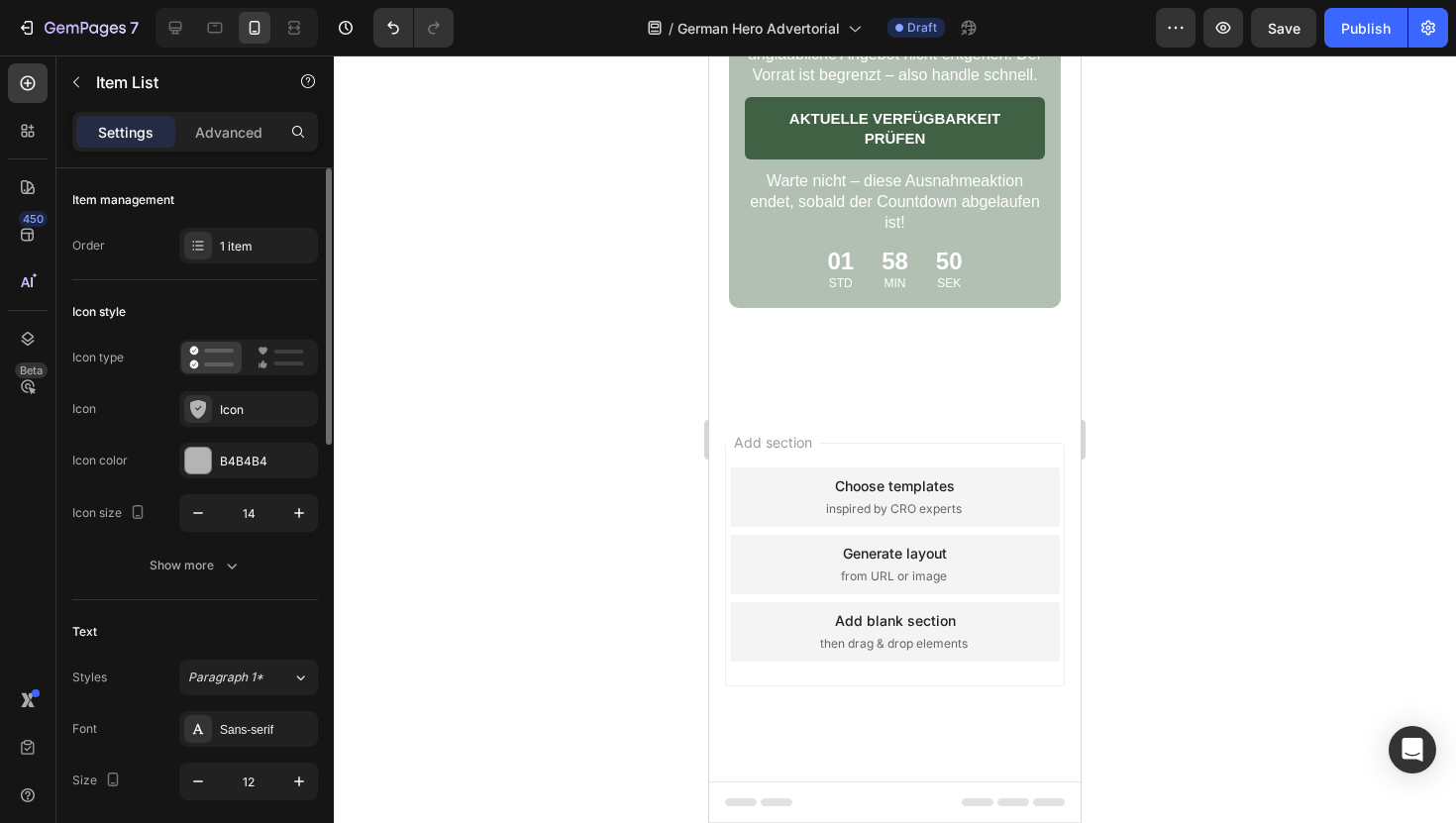 click on "Verified Buyer Item List   0" at bounding box center (973, -463) 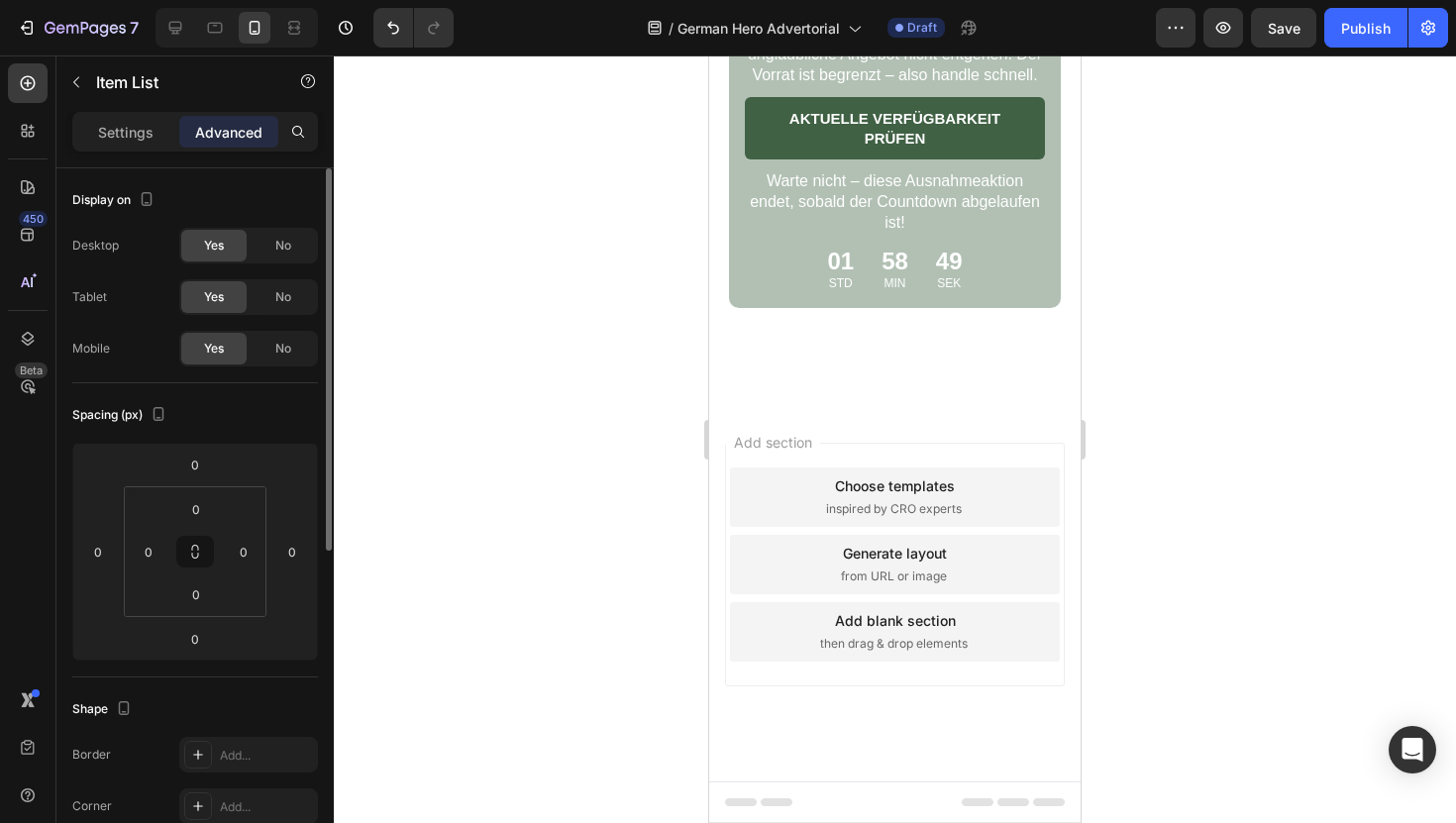 click 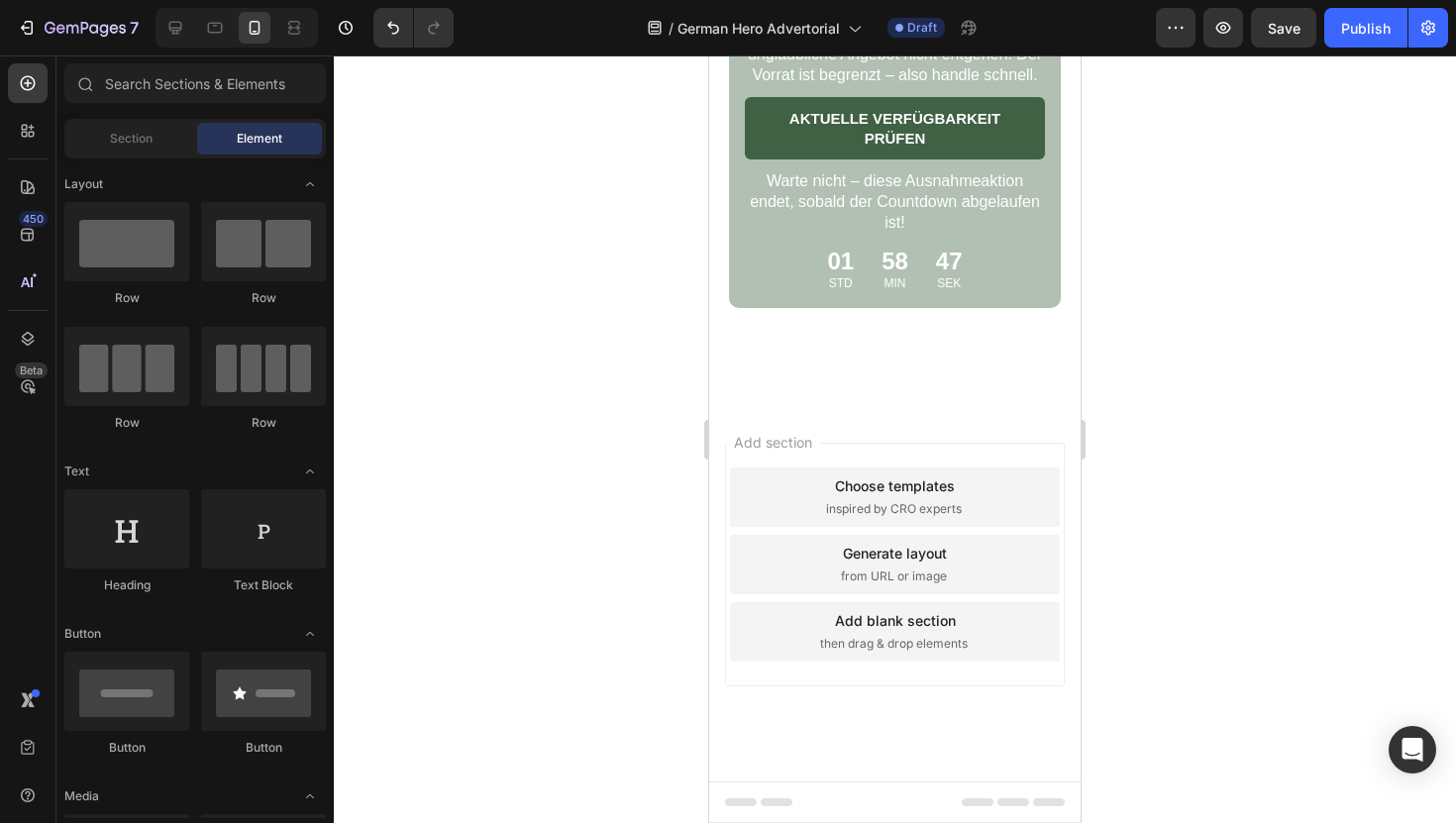 scroll, scrollTop: 11377, scrollLeft: 0, axis: vertical 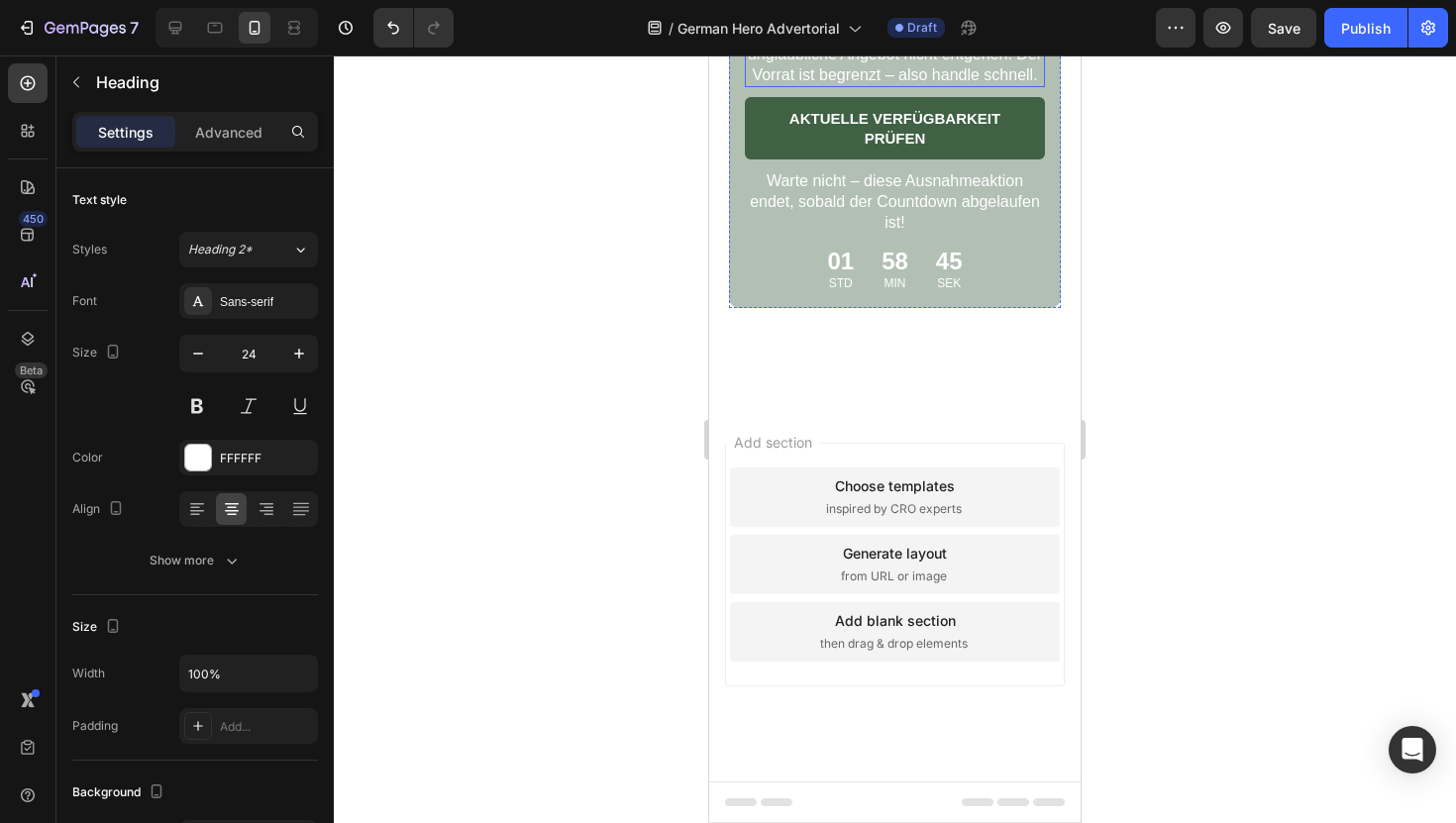 click on "Nutze diese exklusive Gelegenheit, solange sie noch besteht! Lass dir dieses unglaubliche Angebot nicht entgehen. Der Vorrat ist begrenzt – also handle schnell." at bounding box center (894, 44) 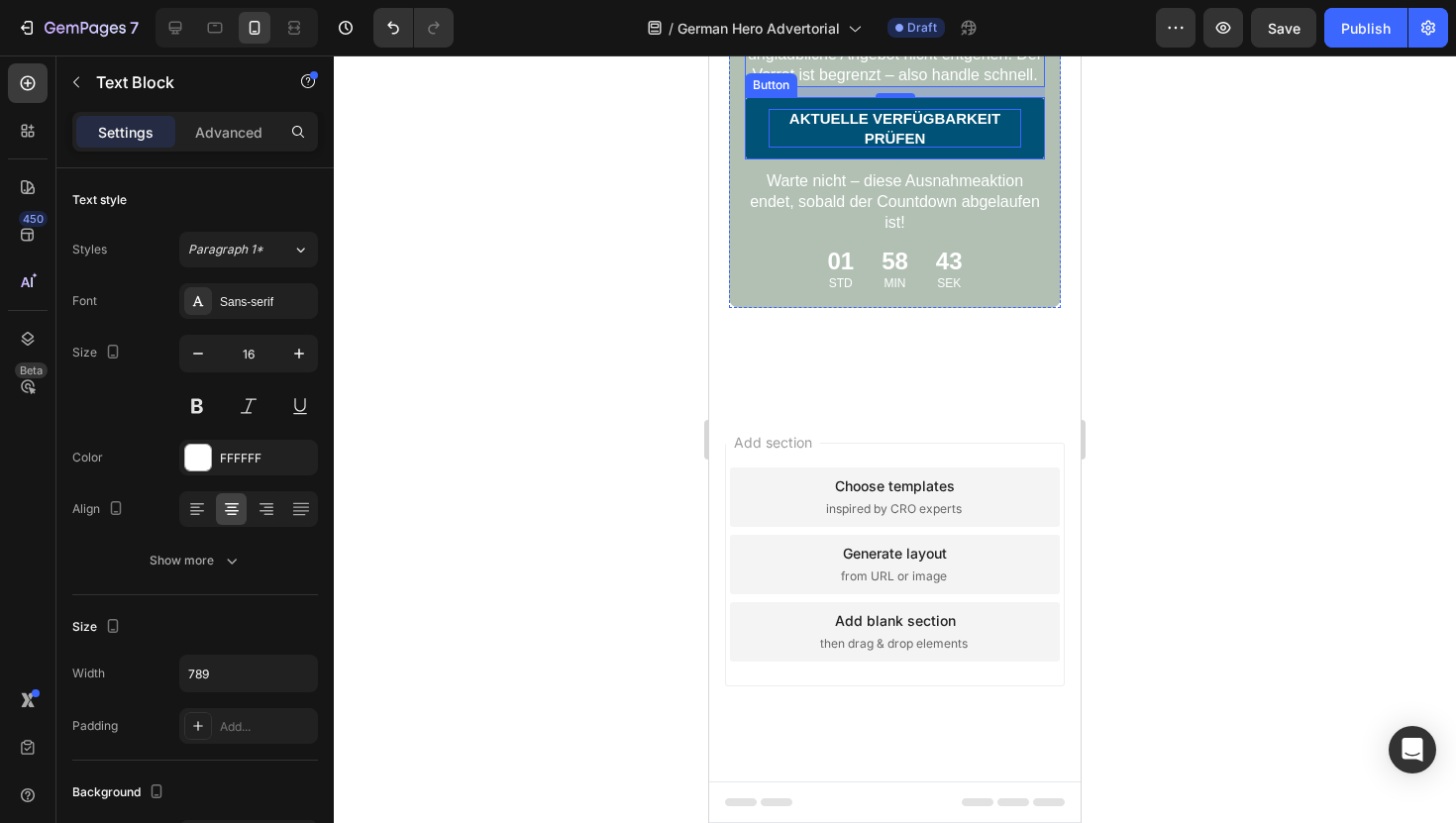 click on "AKTUELLE VERFÜGBARKEIT PRÜFEN" at bounding box center [894, 128] 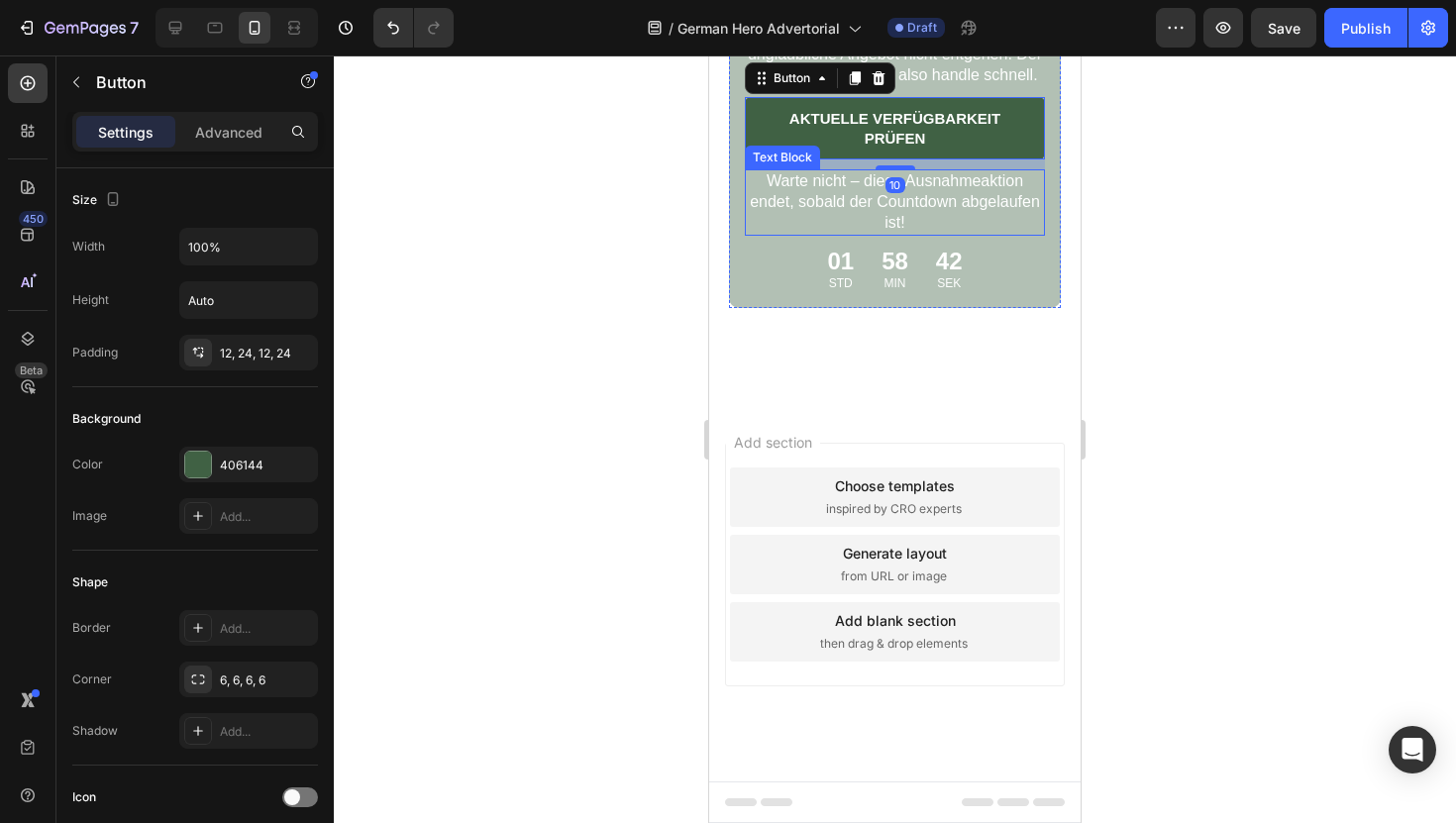 scroll, scrollTop: 11349, scrollLeft: 0, axis: vertical 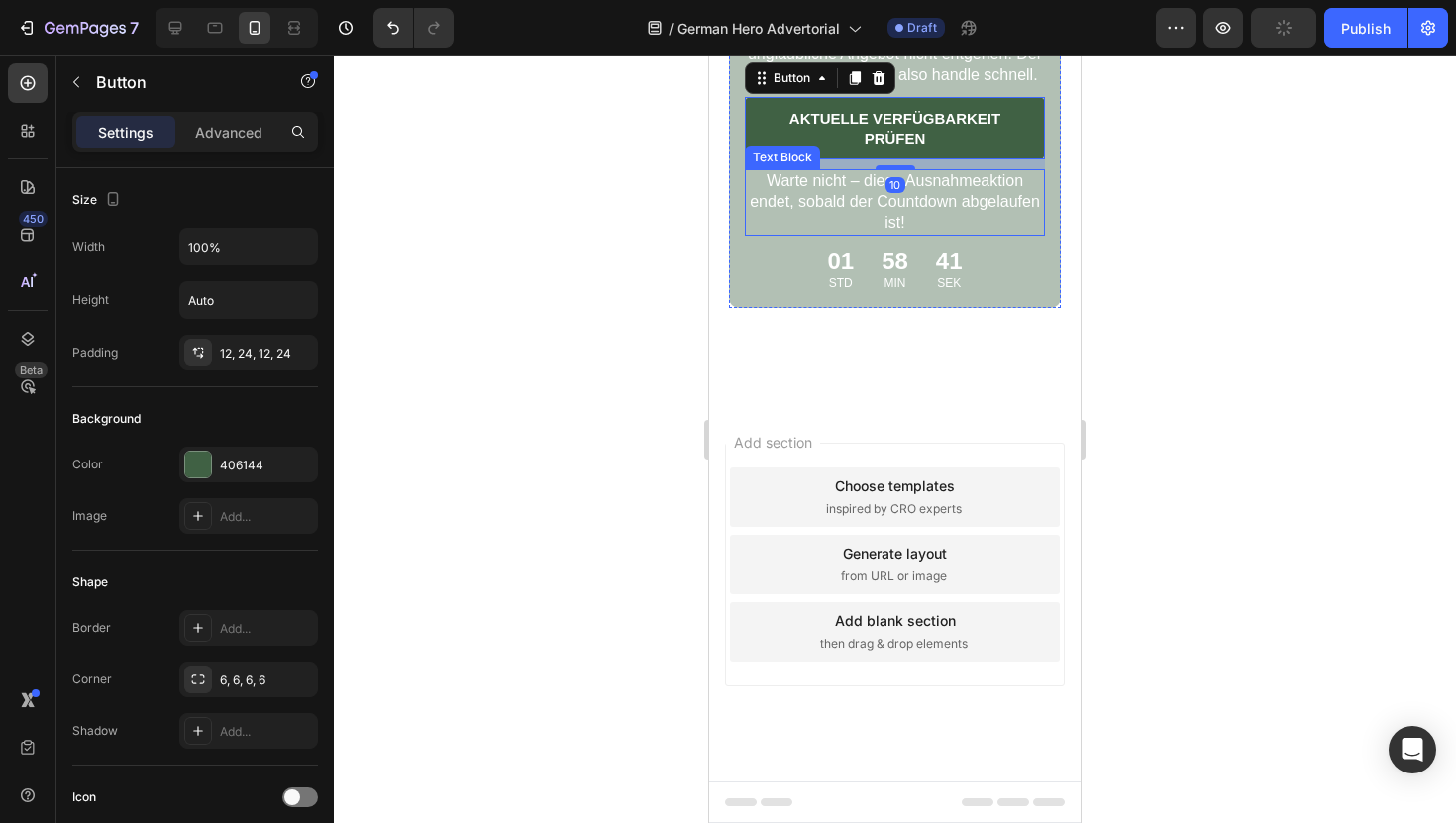 click on "Warte nicht – diese Ausnahmeaktion endet, sobald der Countdown abgelaufen ist!" at bounding box center [894, 202] 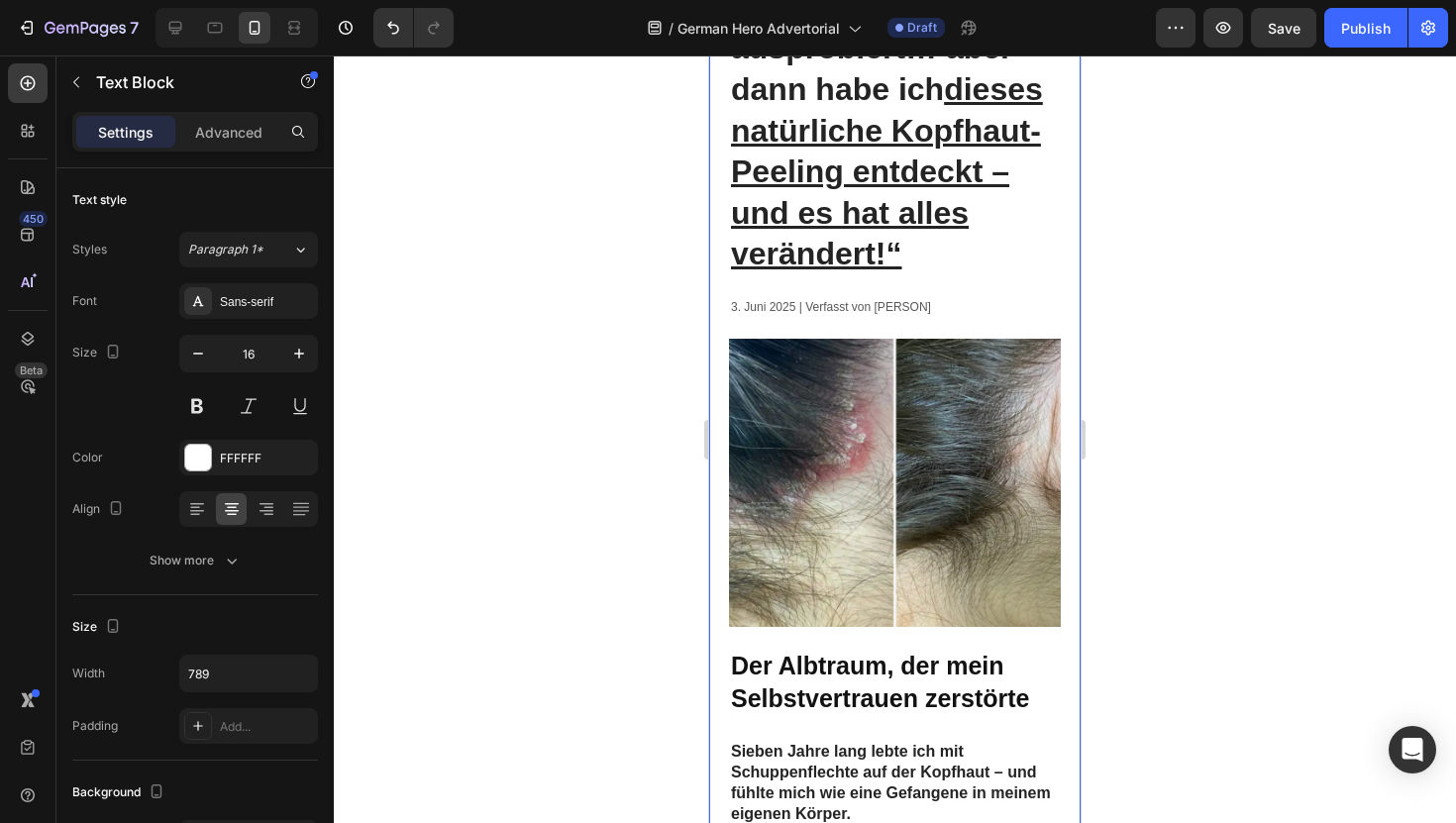 scroll, scrollTop: 572, scrollLeft: 0, axis: vertical 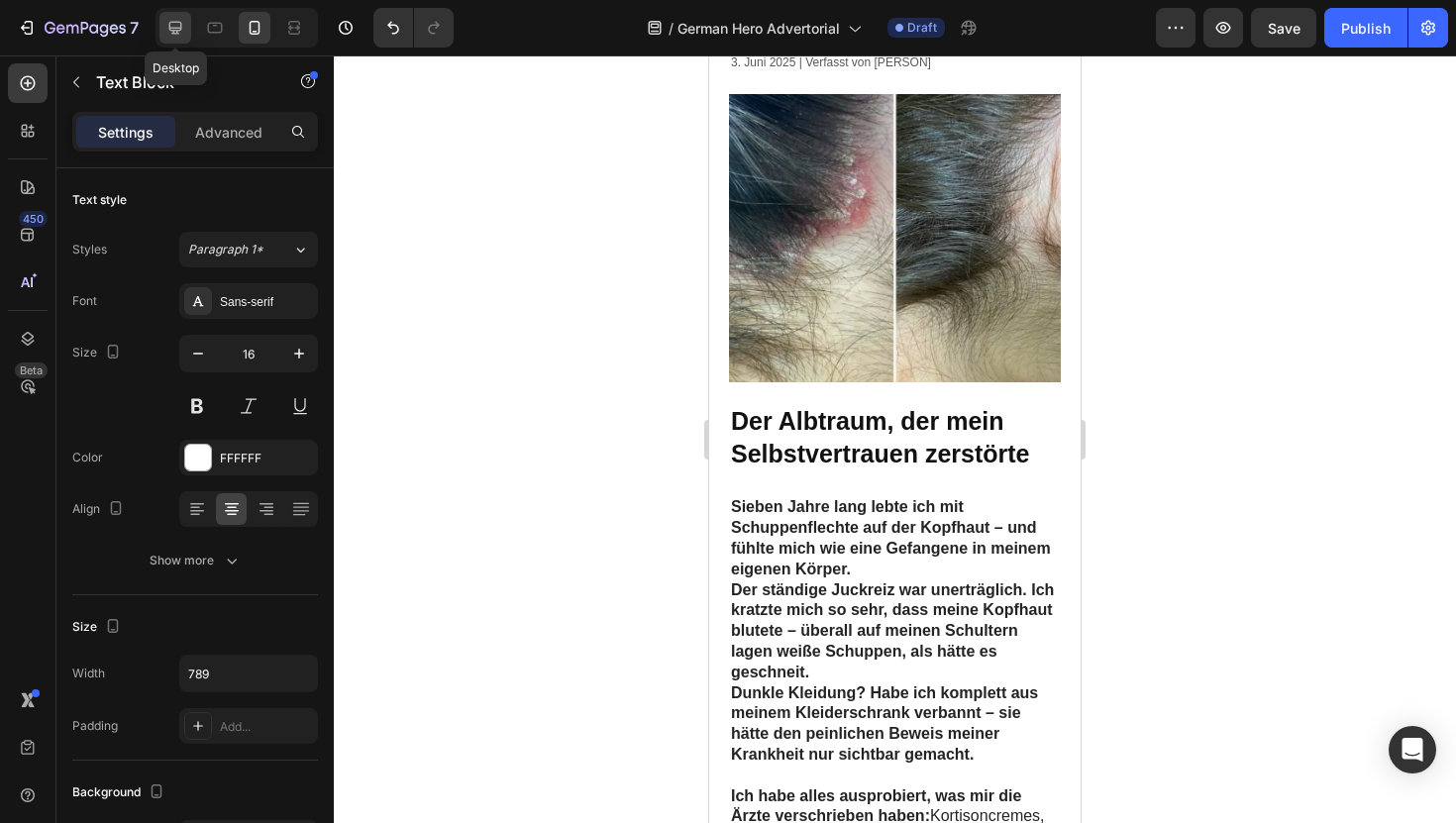 click 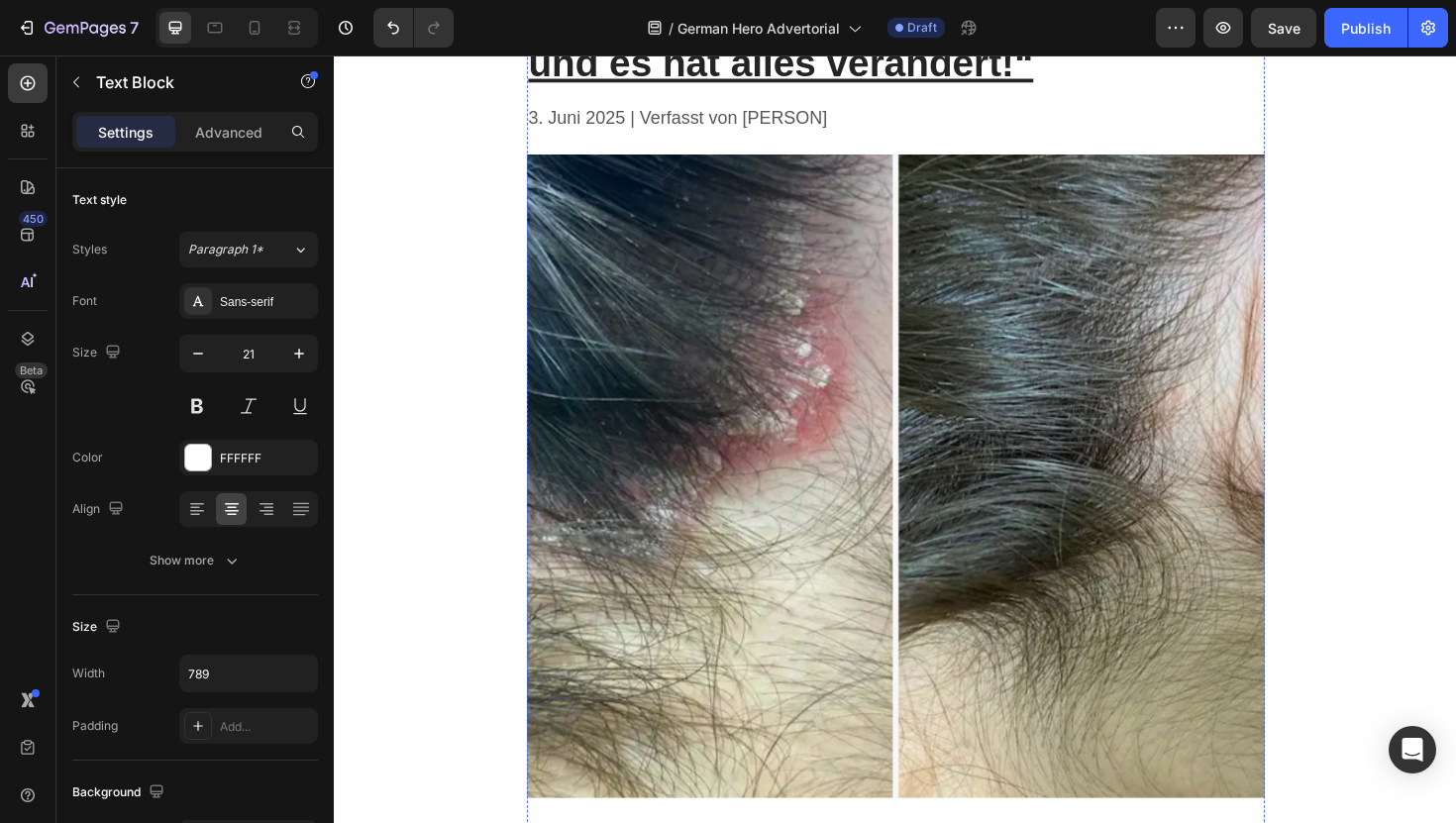 scroll, scrollTop: 0, scrollLeft: 0, axis: both 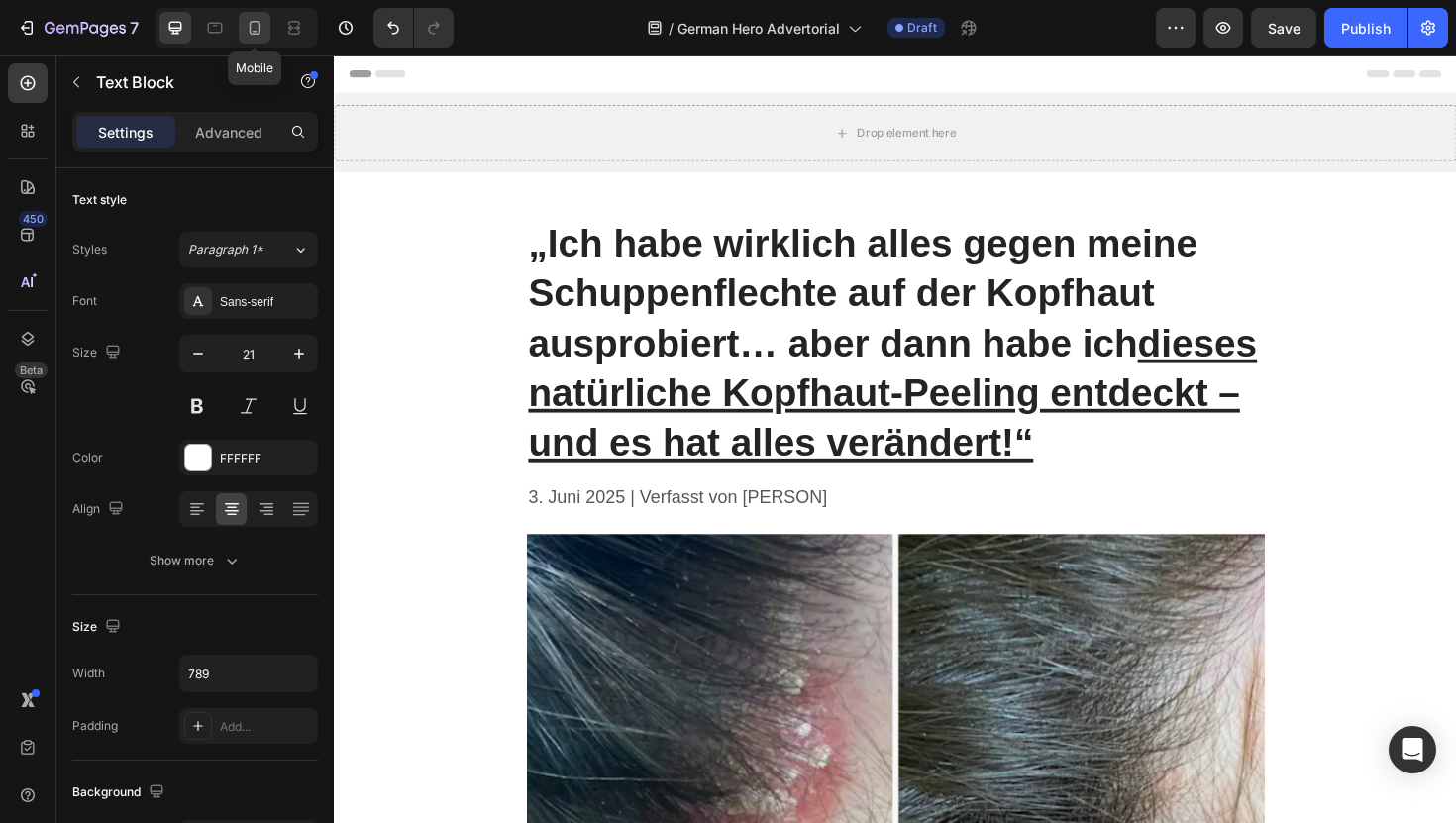 click 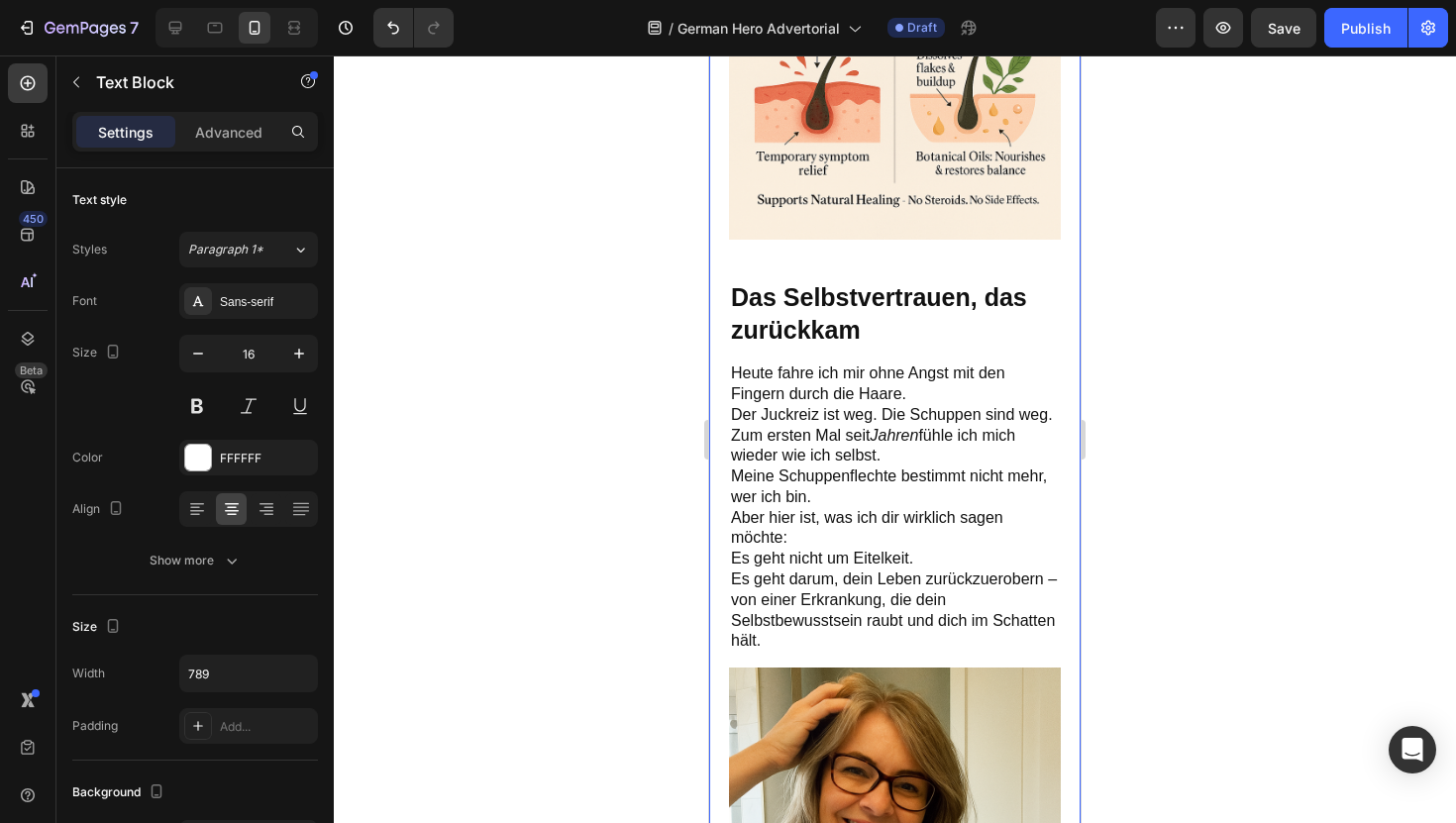 scroll, scrollTop: 4013, scrollLeft: 0, axis: vertical 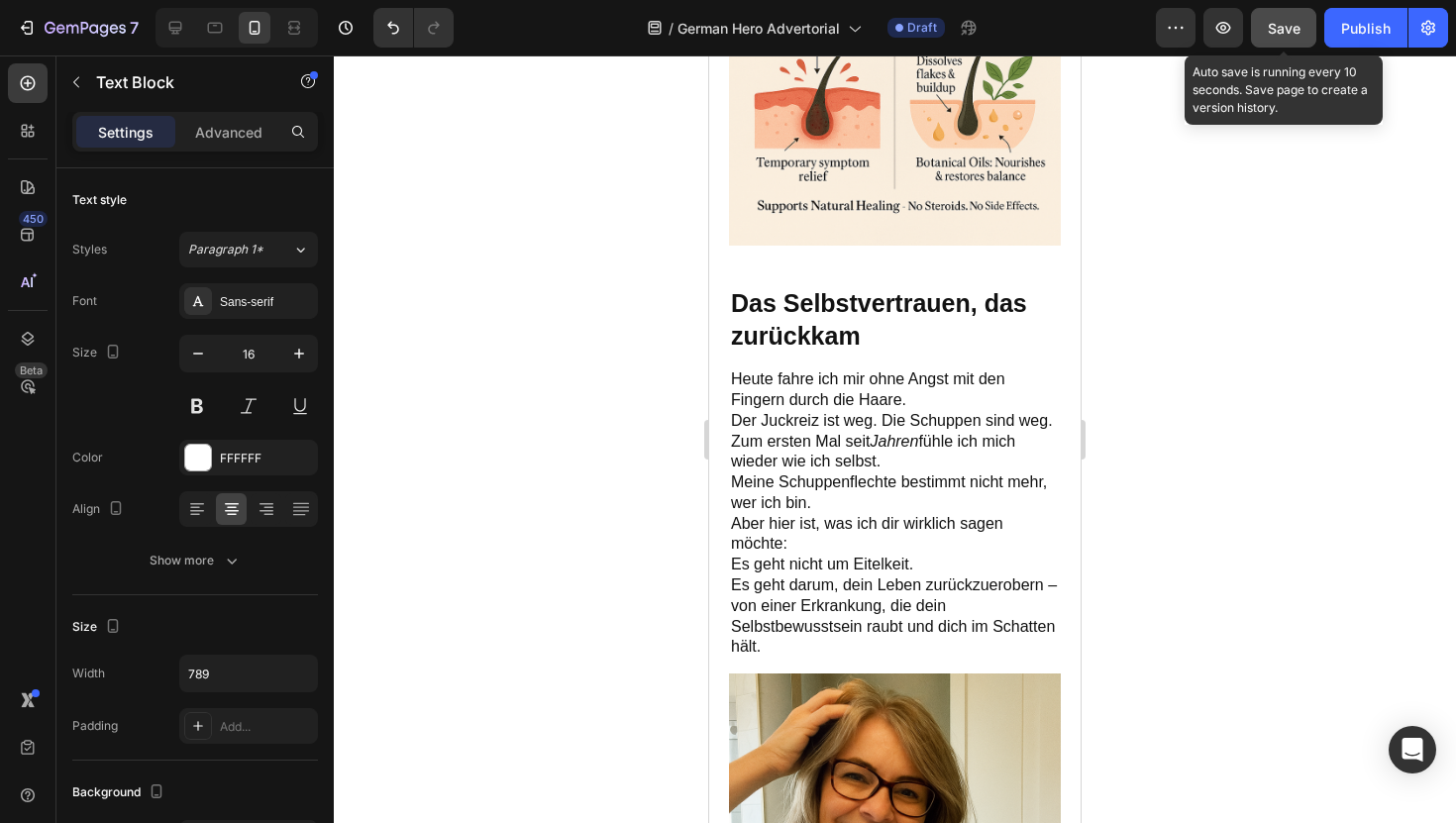 click on "Save" at bounding box center (1284, 28) 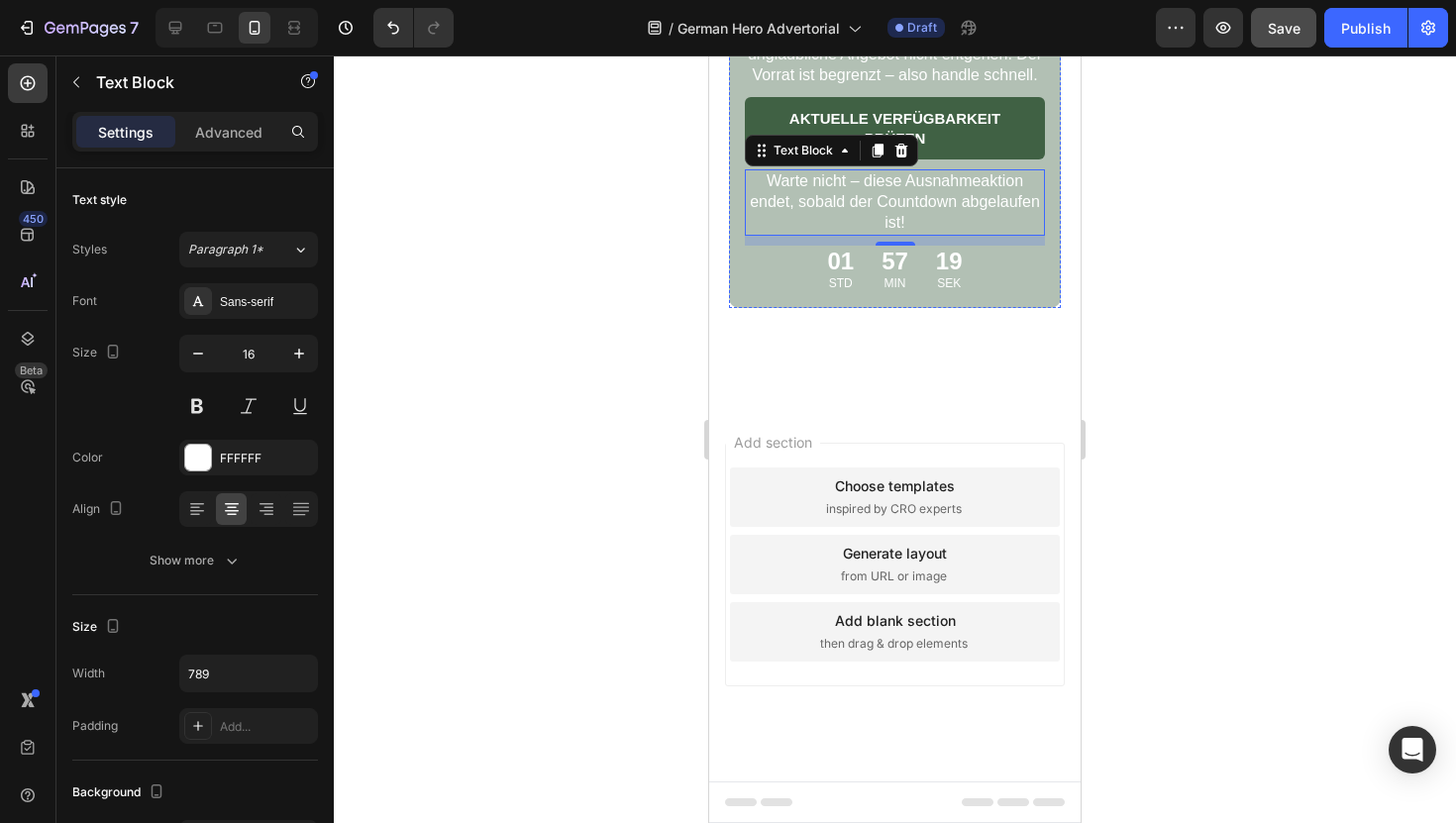 scroll, scrollTop: 11672, scrollLeft: 0, axis: vertical 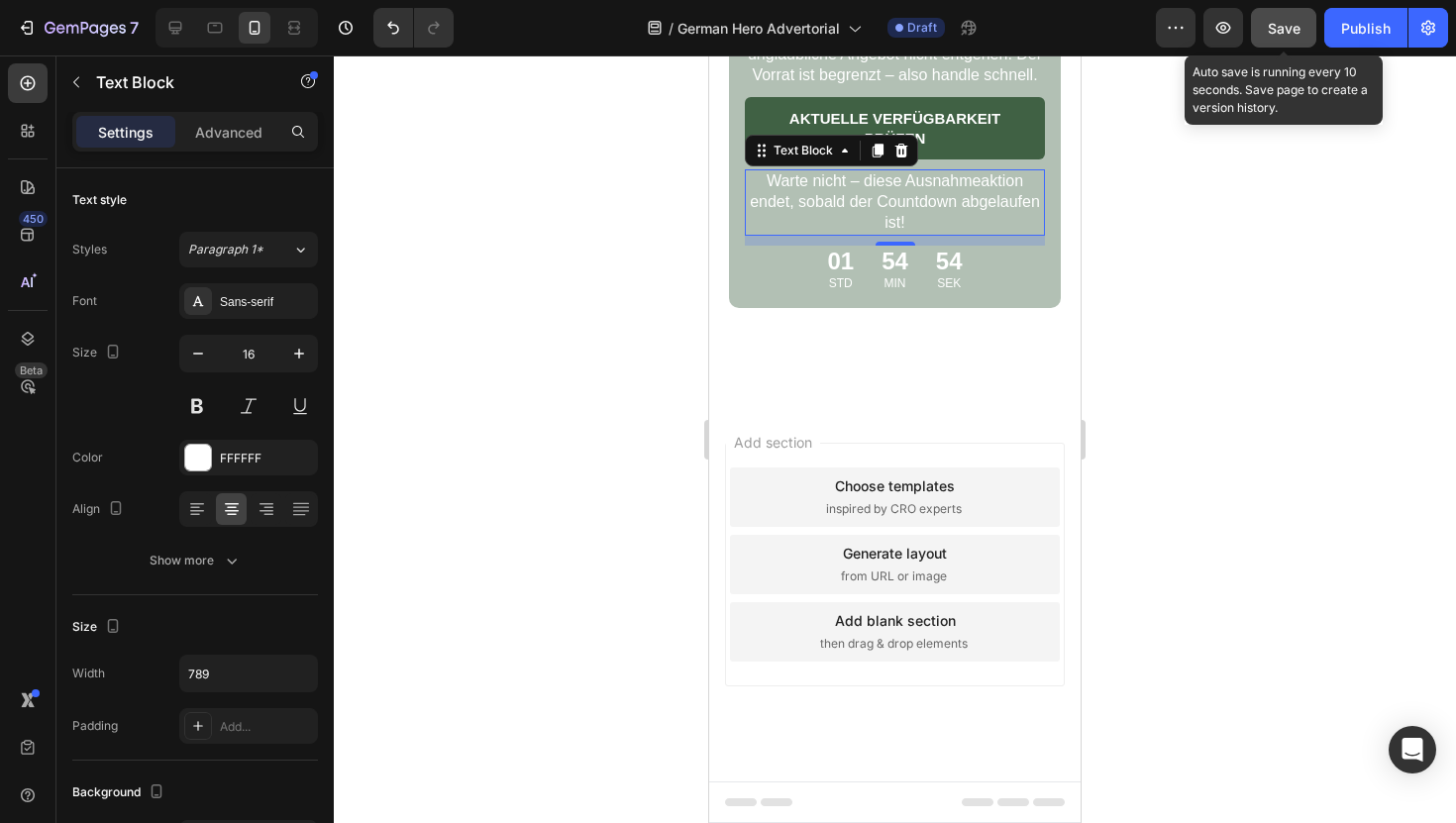 click on "Save" at bounding box center [1284, 28] 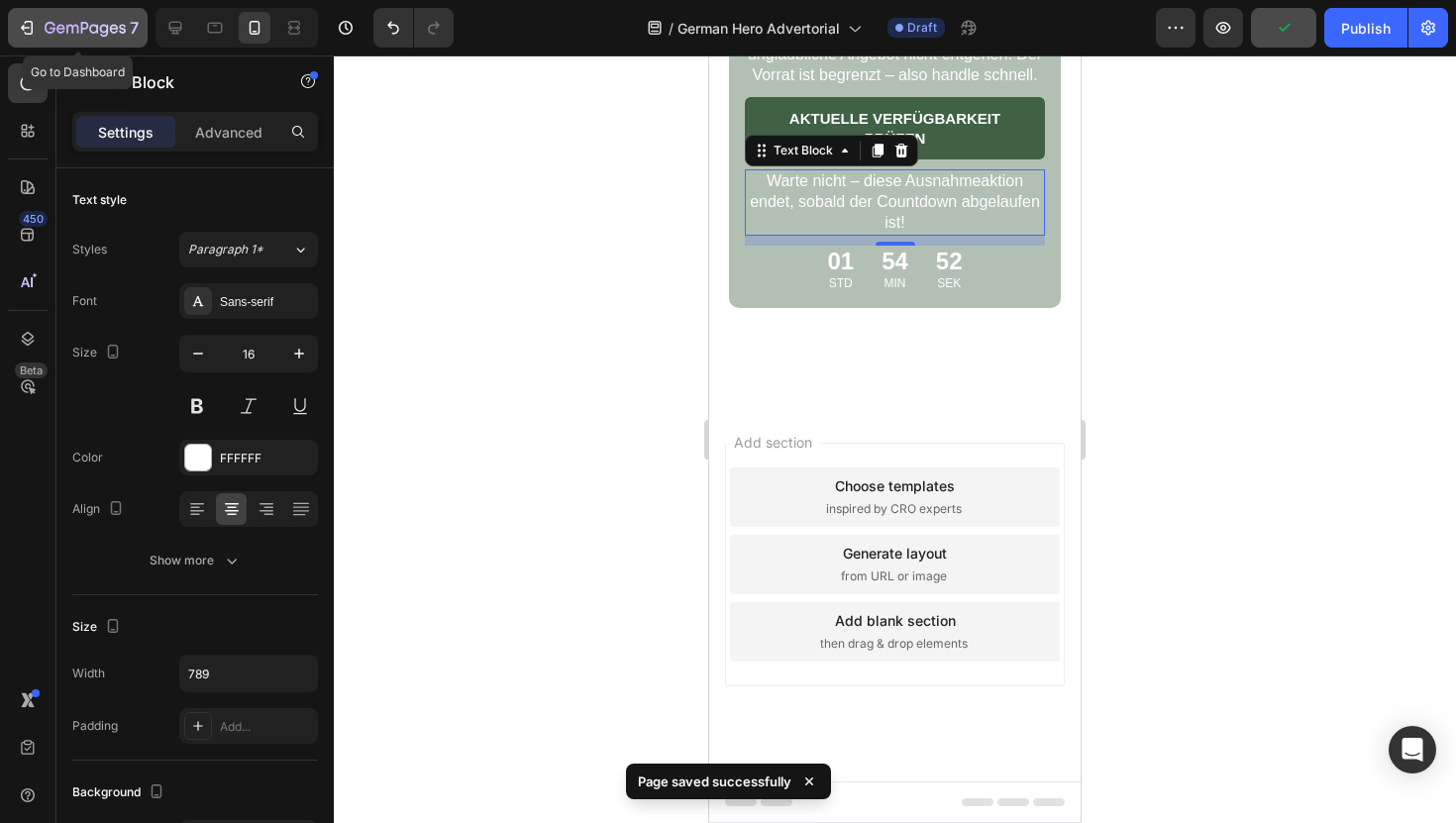 click 